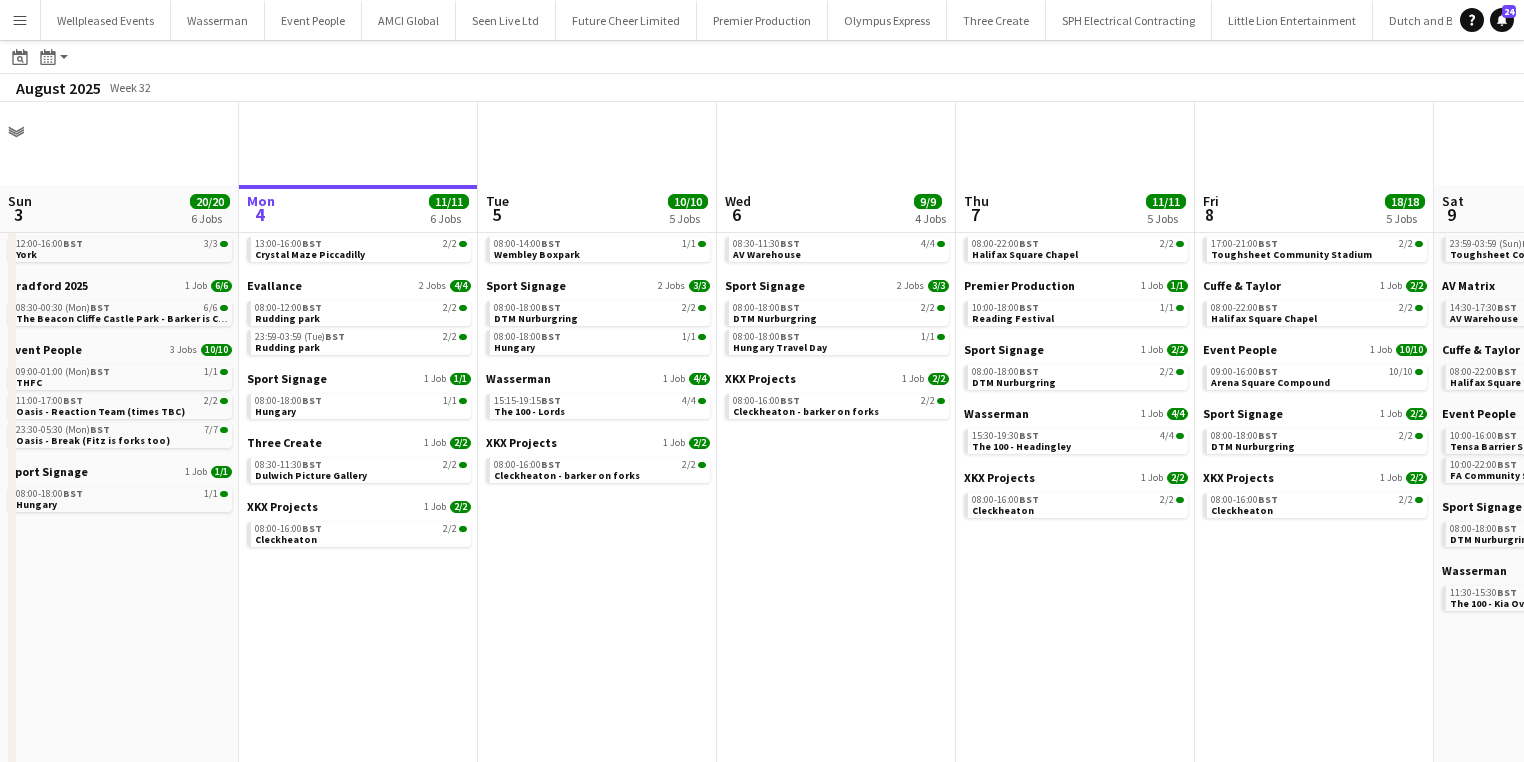 scroll, scrollTop: 83, scrollLeft: 0, axis: vertical 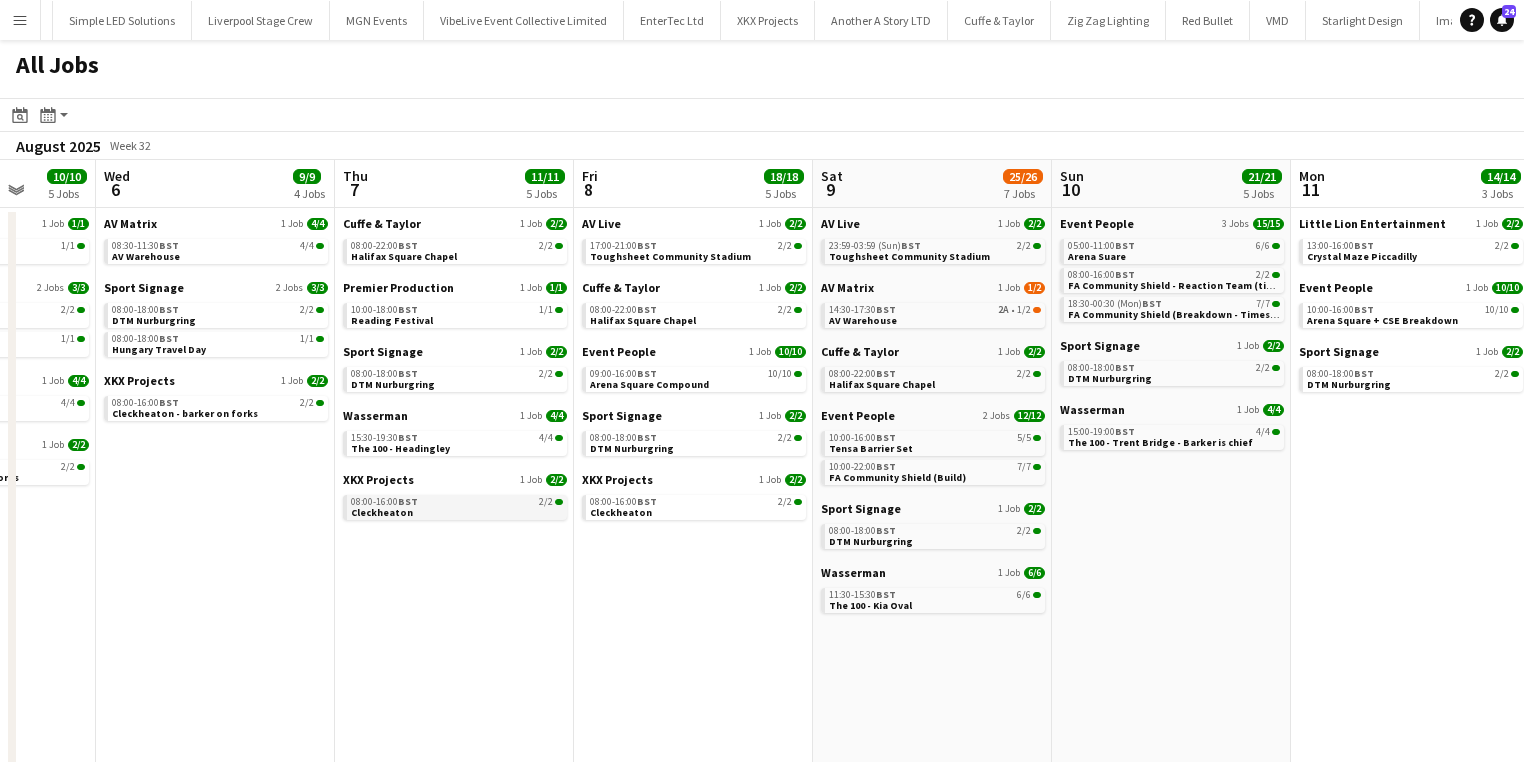 click on "08:00-16:00    BST   2/2   Cleckheaton" at bounding box center (457, 506) 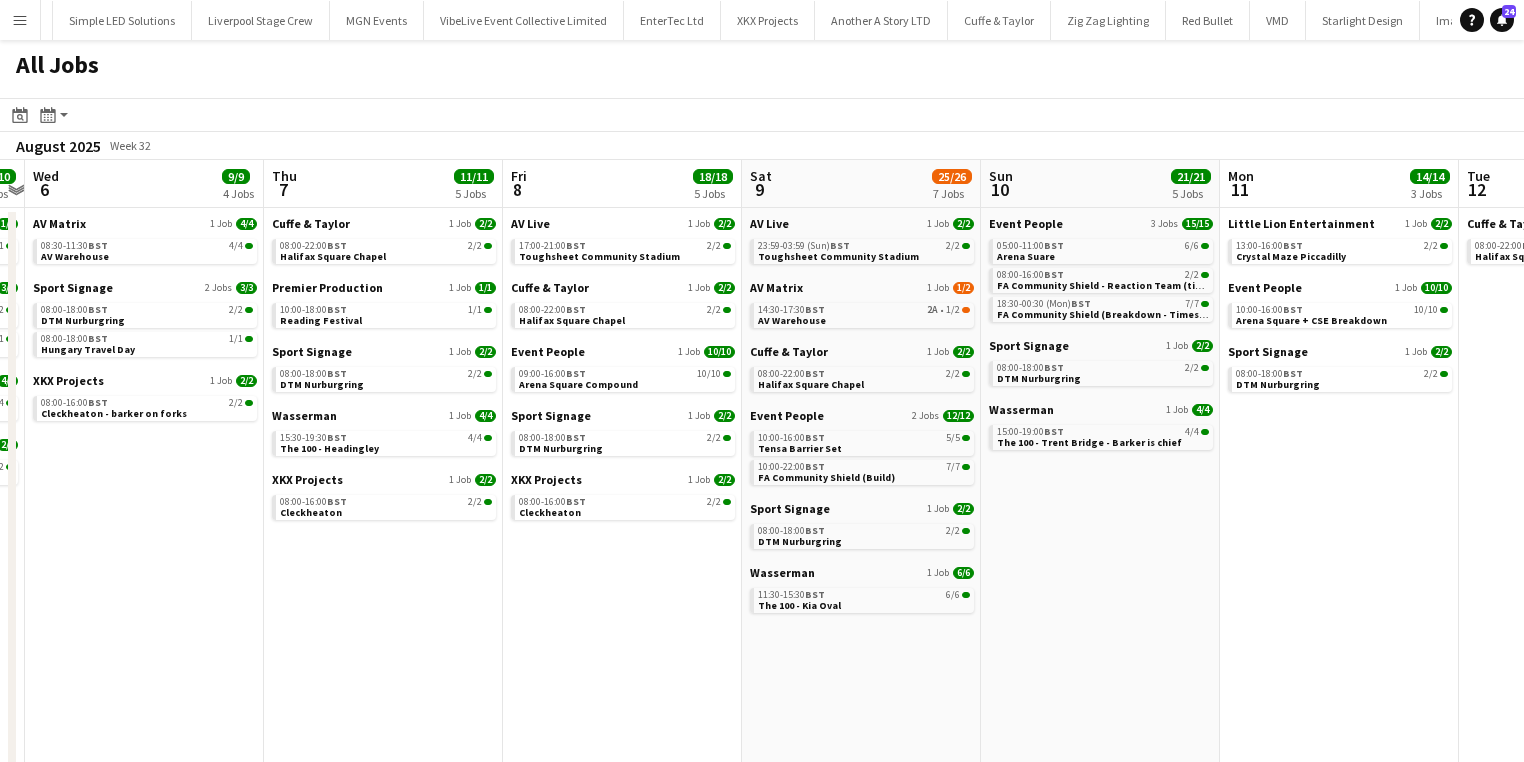 scroll, scrollTop: 0, scrollLeft: 685, axis: horizontal 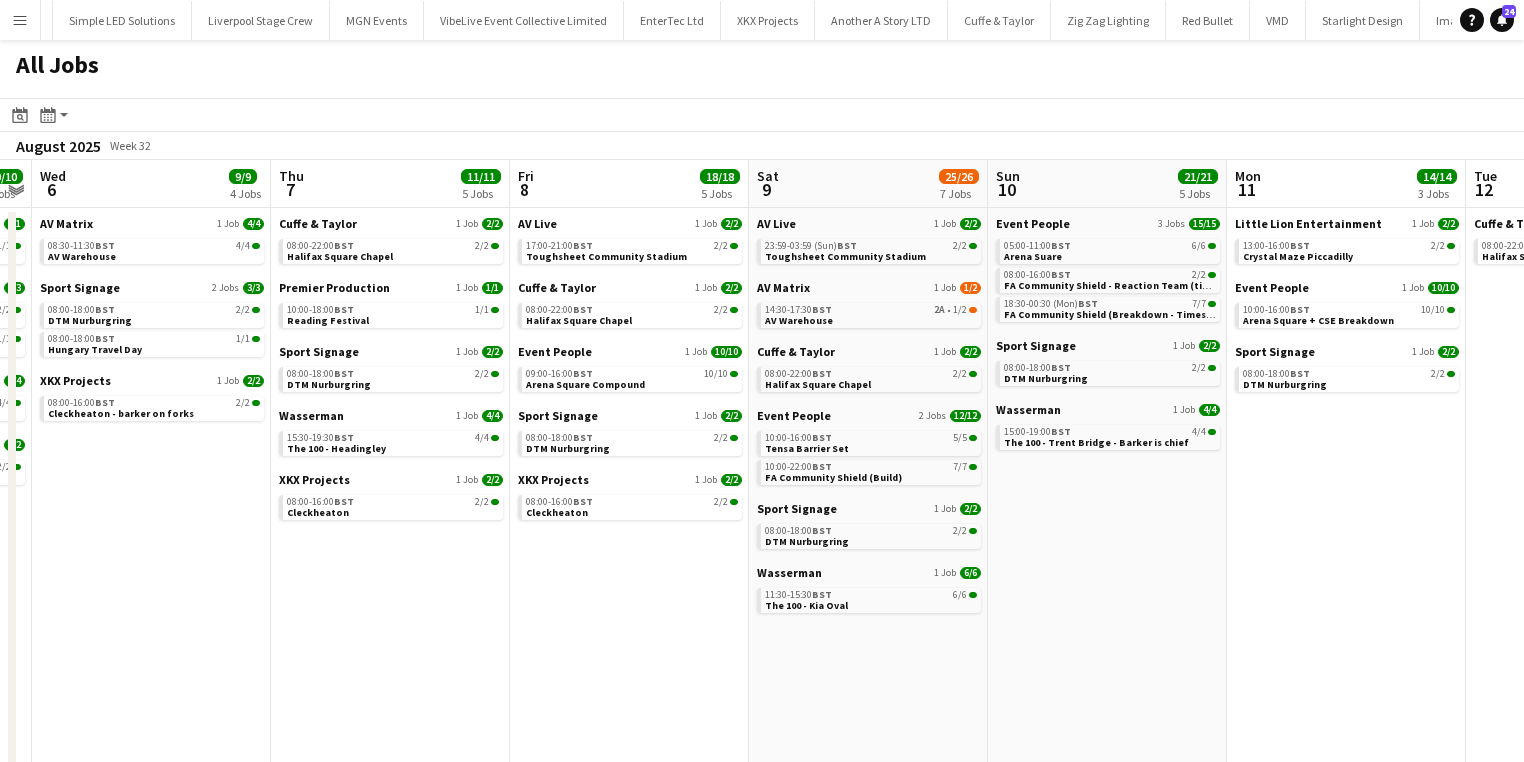 drag, startPoint x: 1205, startPoint y: 548, endPoint x: 202, endPoint y: 549, distance: 1003.0005 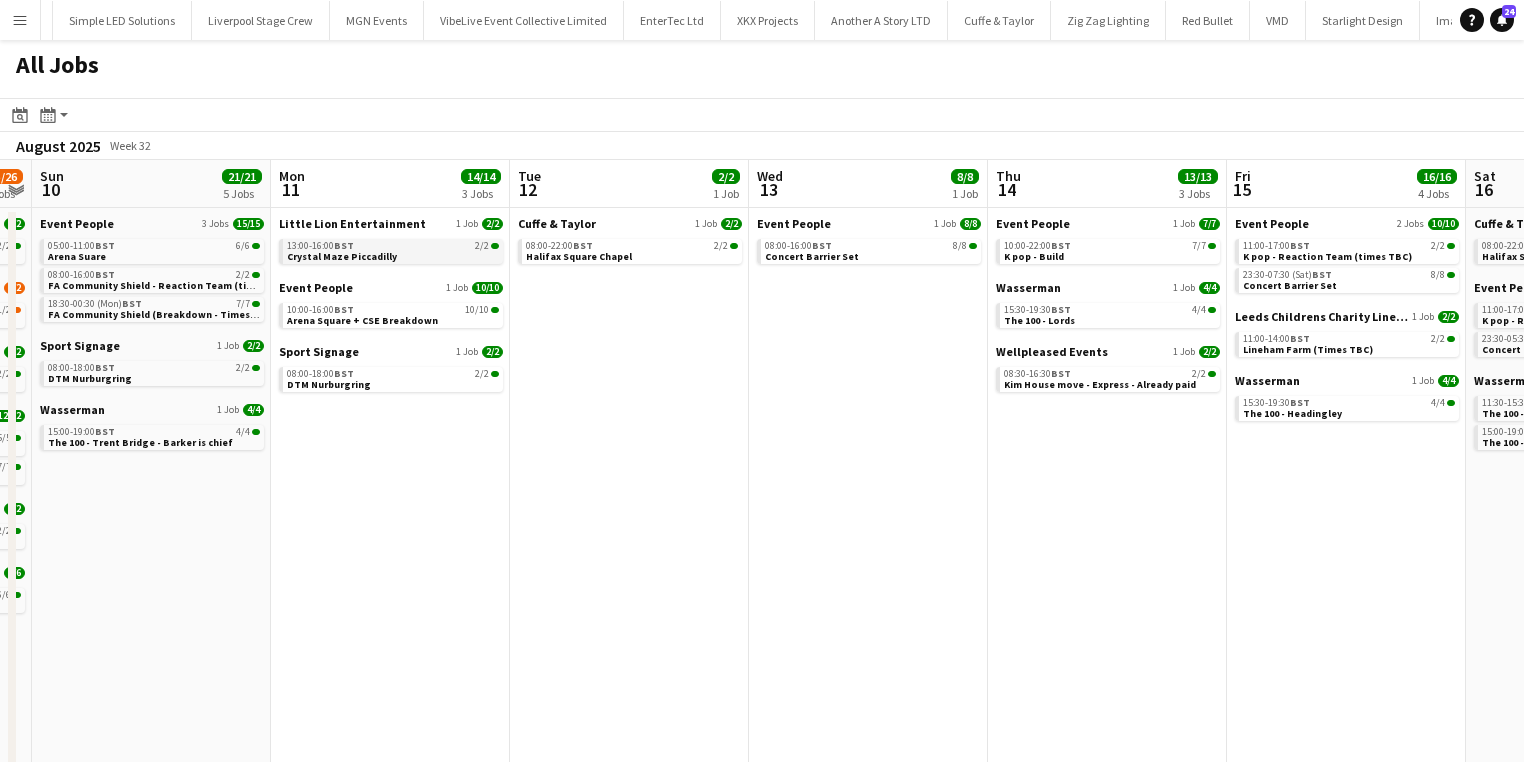 click on "BST" at bounding box center (344, 245) 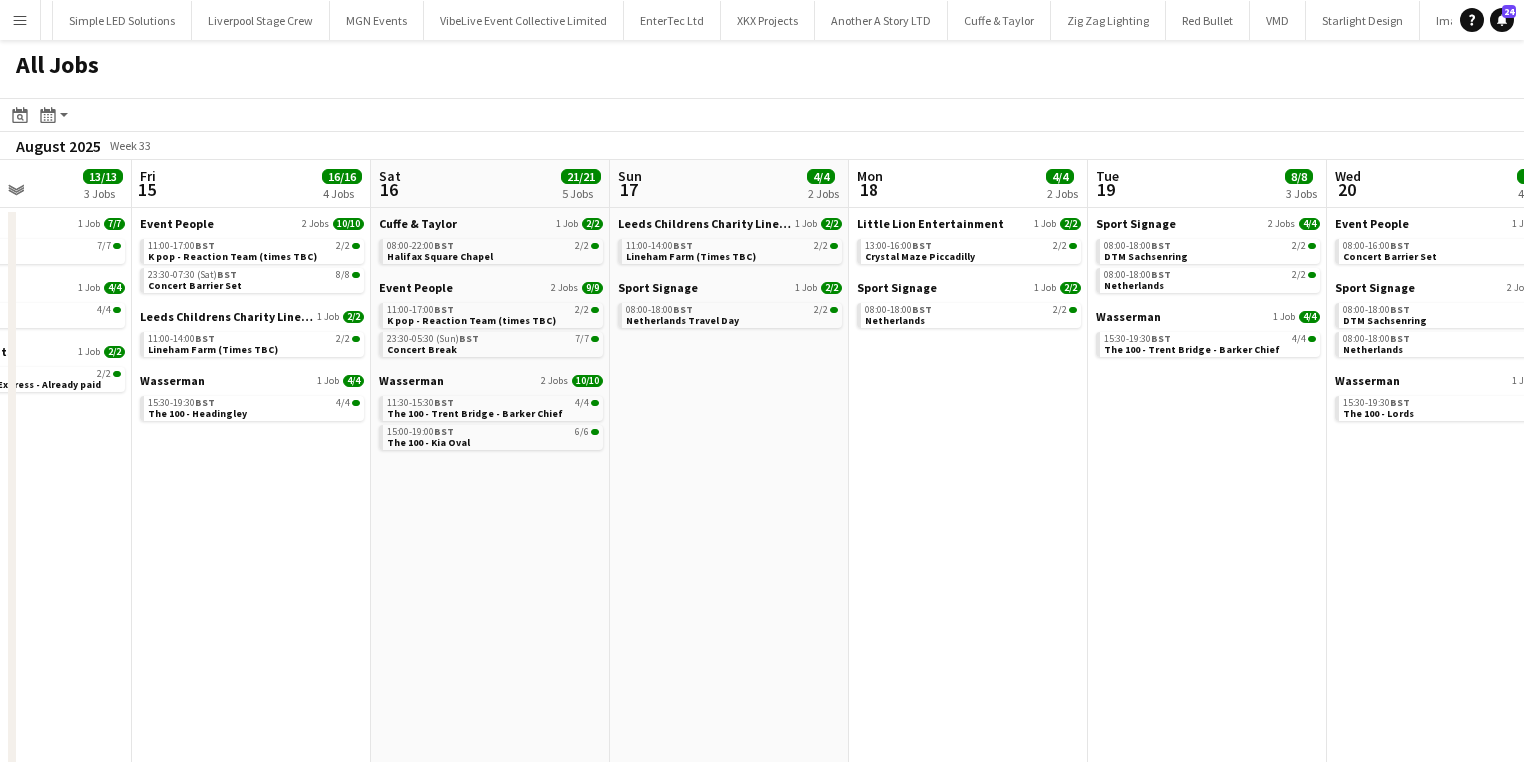 drag, startPoint x: 1124, startPoint y: 572, endPoint x: 166, endPoint y: 538, distance: 958.60315 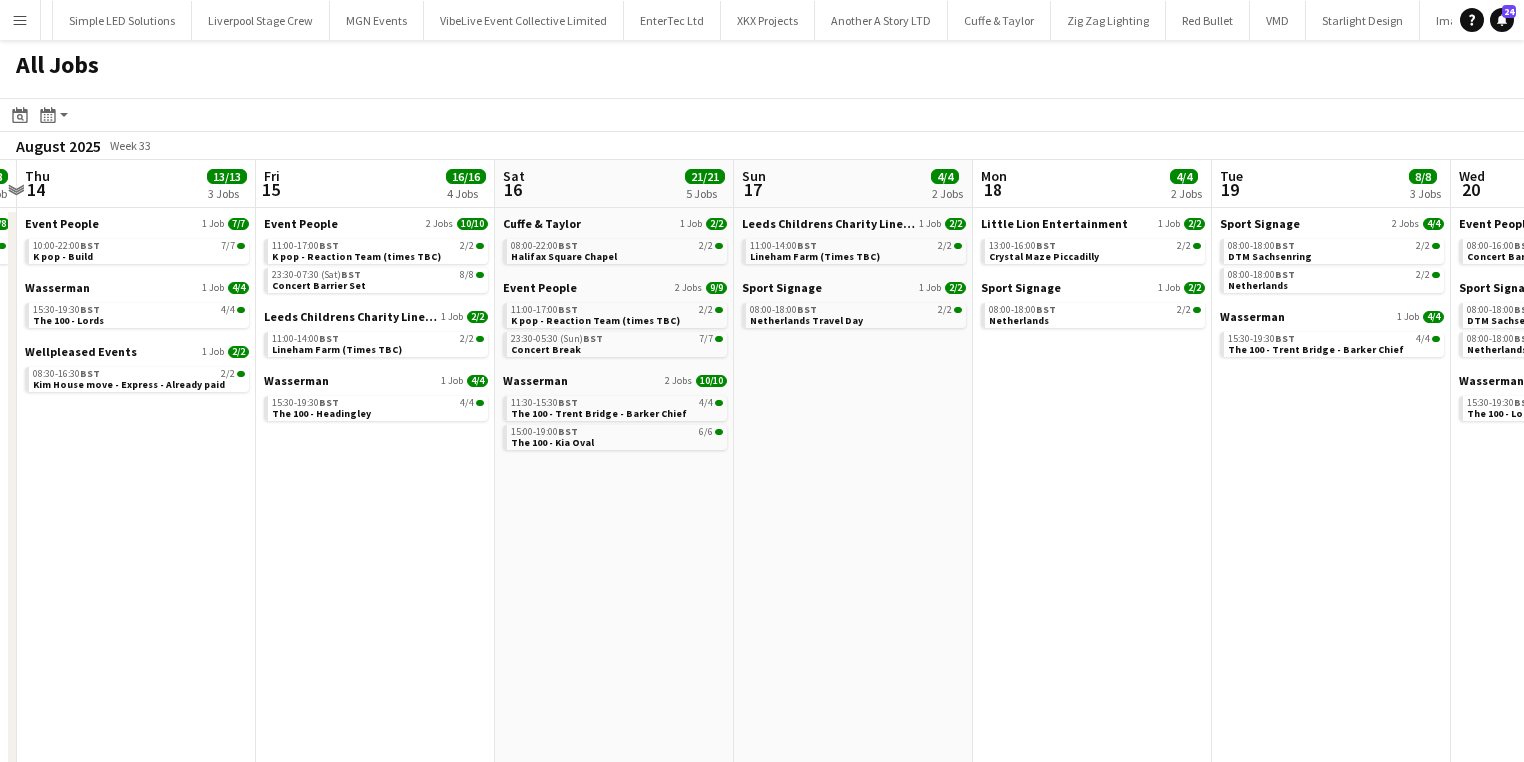 drag, startPoint x: 896, startPoint y: 557, endPoint x: 0, endPoint y: 558, distance: 896.00055 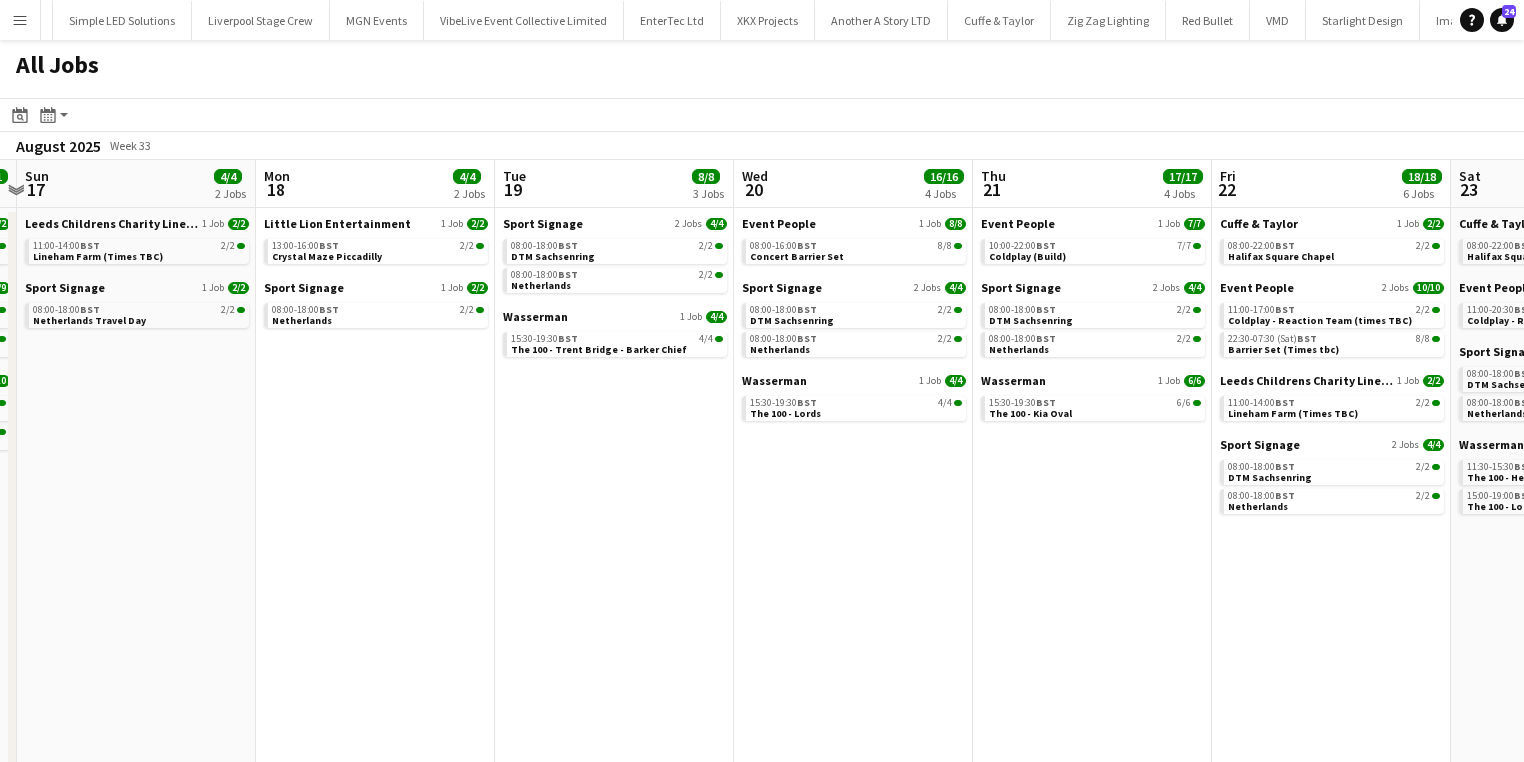 scroll, scrollTop: 0, scrollLeft: 917, axis: horizontal 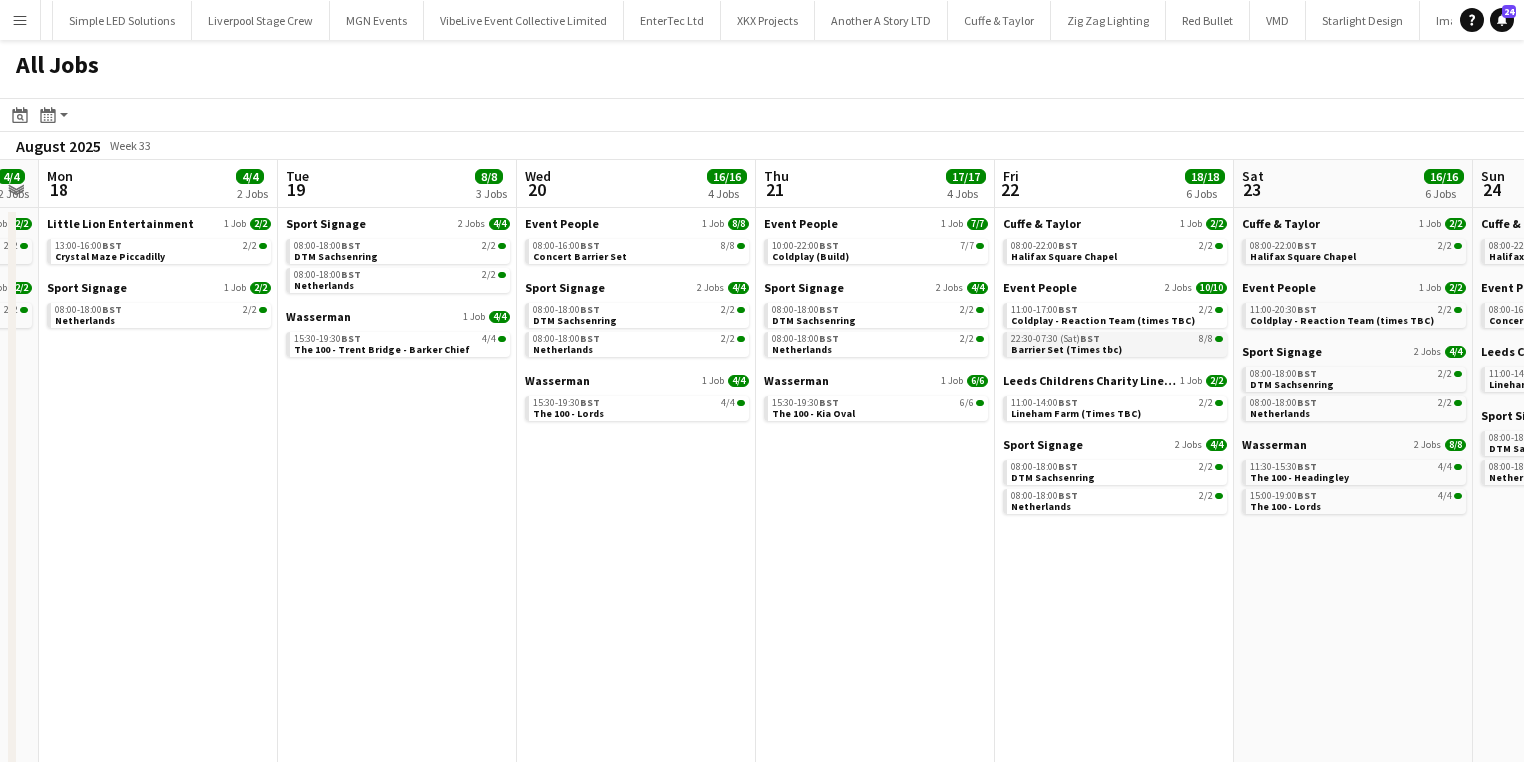 click on "22:30-07:30 (Sat)   BST" at bounding box center [1055, 339] 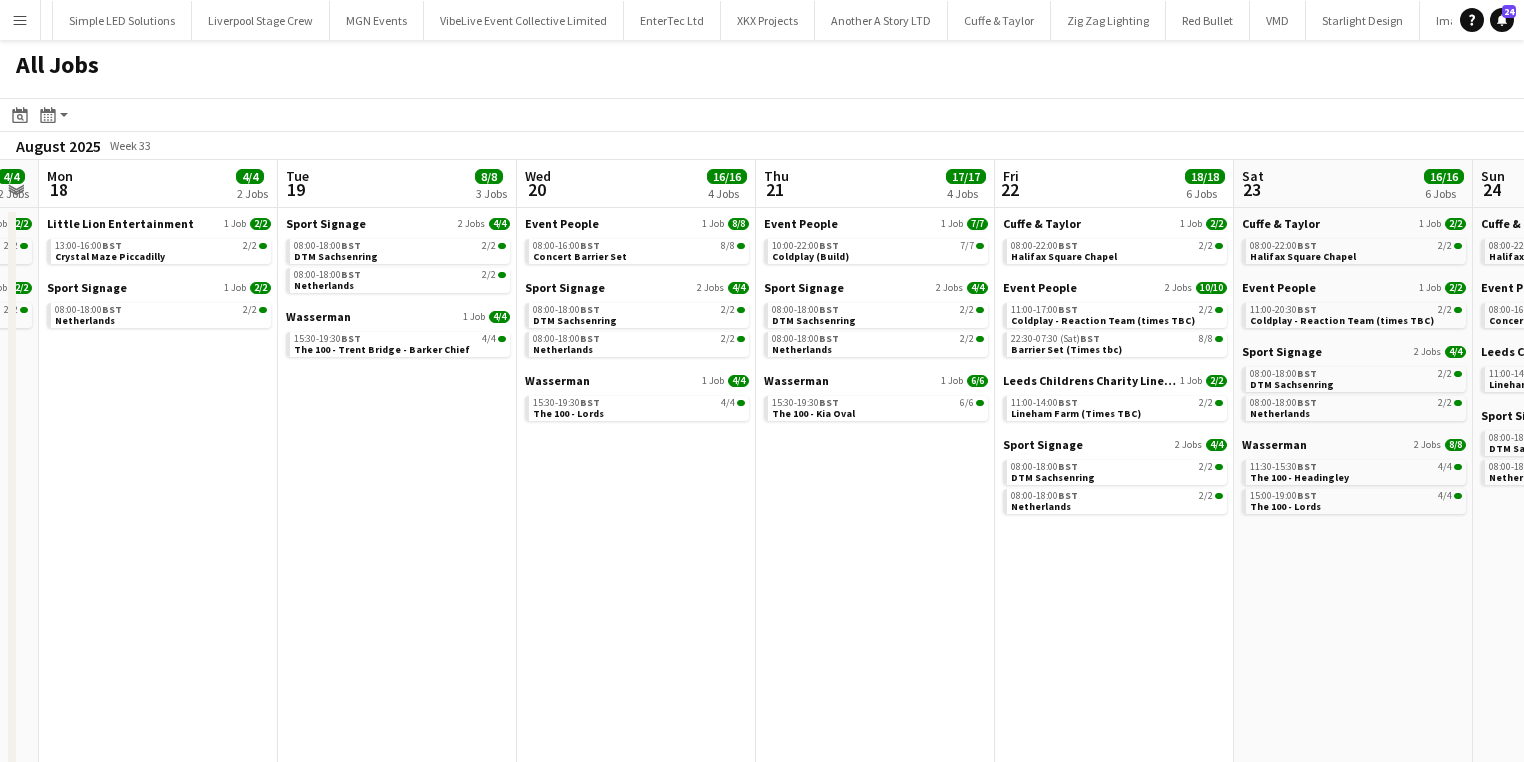 click on "Menu" at bounding box center [20, 20] 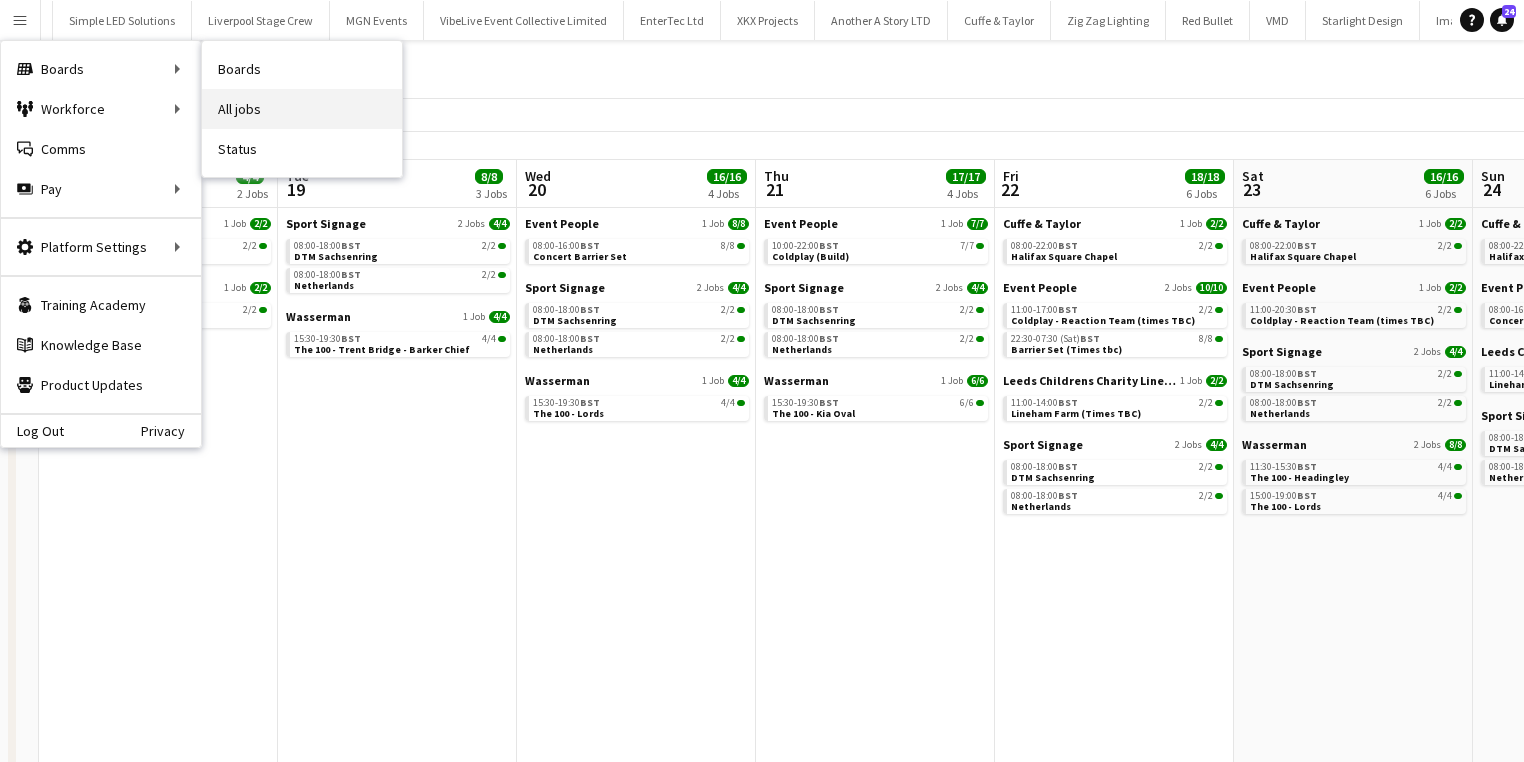 click on "All jobs" at bounding box center (302, 109) 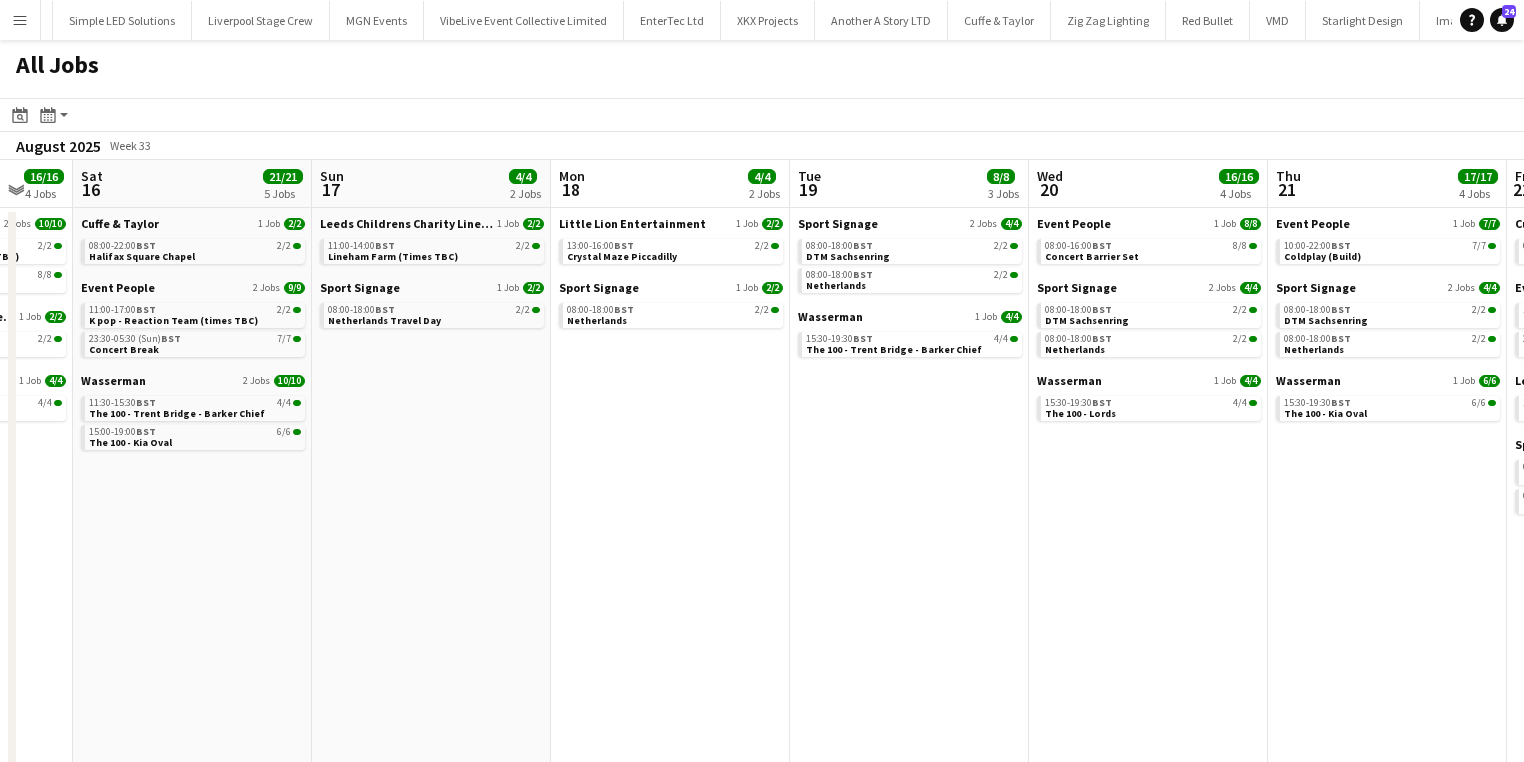 drag, startPoint x: 456, startPoint y: 563, endPoint x: 1183, endPoint y: 536, distance: 727.5012 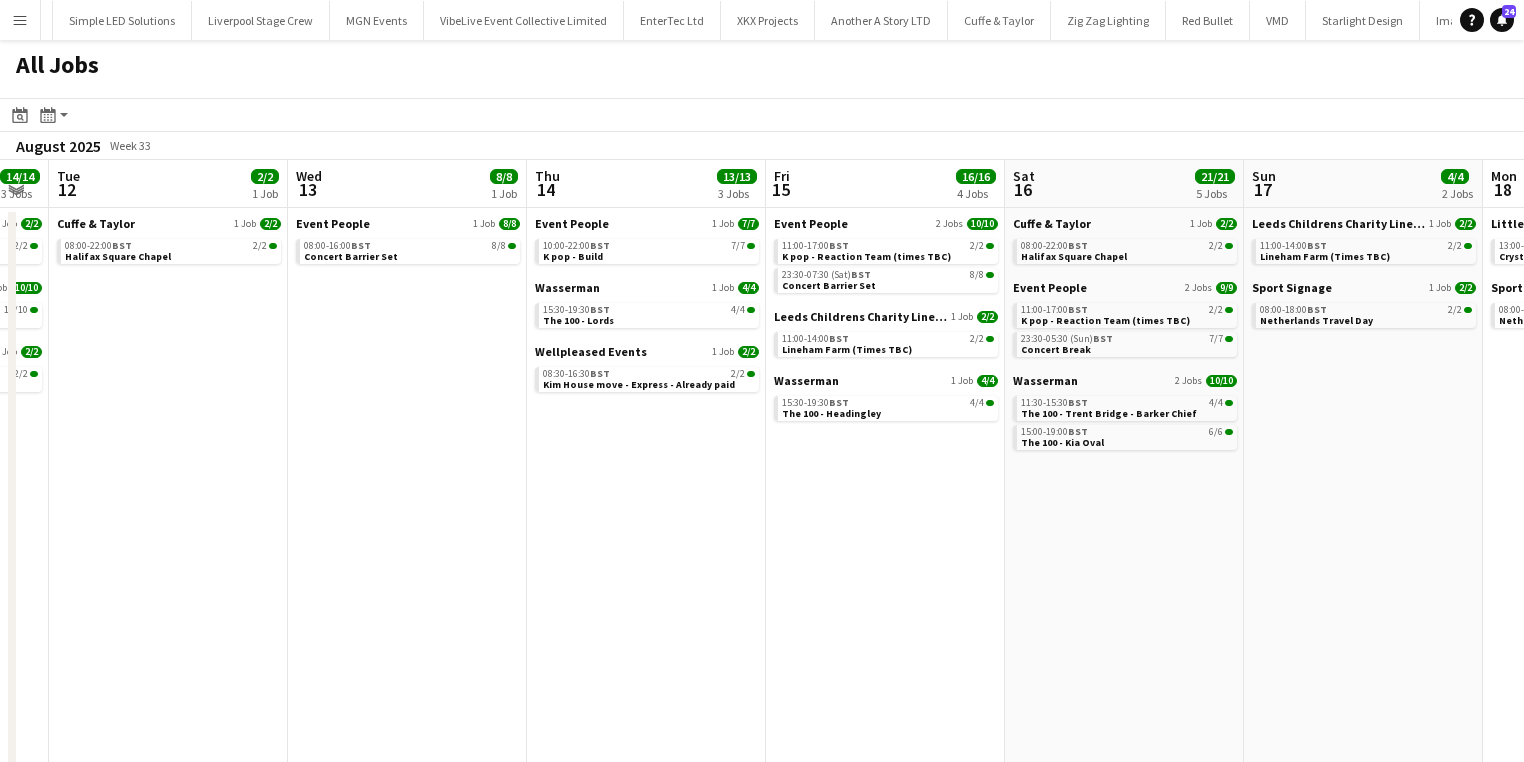 drag, startPoint x: 1253, startPoint y: 508, endPoint x: 1283, endPoint y: 517, distance: 31.320919 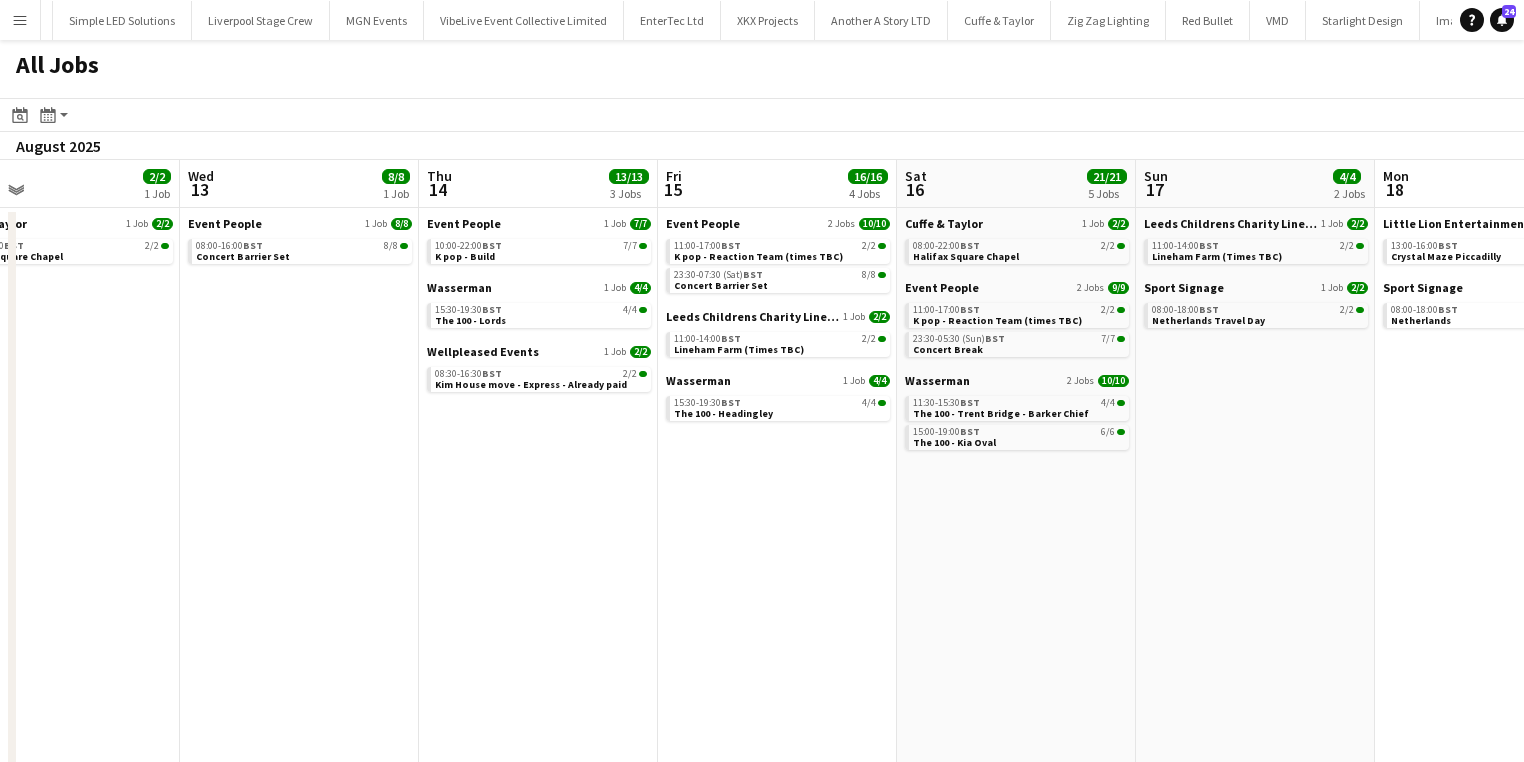 click on "Sun   10   21/21   5 Jobs   Mon   11   14/14   3 Jobs   Tue   12   2/2   1 Job   Wed   13   8/8   1 Job   Thu   14   13/13   3 Jobs   Fri   15   16/16   4 Jobs   Sat   16   21/21   5 Jobs   Sun   17   4/4   2 Jobs   Mon   18   4/4   2 Jobs   Tue   19   8/8   3 Jobs   Wed   20   16/16   4 Jobs   Thu   21   17/17   4 Jobs   Event People   3 Jobs   15/15   05:00-11:00    BST   6/6   Arena Suare   08:00-16:00    BST   2/2   FA Community Shield - Reaction Team (times TBC)   18:30-00:30 (Mon)   BST   7/7   FA Community Shield (Breakdown - Times tbc)   Sport Signage   1 Job   2/2   08:00-18:00    BST   2/2   DTM Nurburgring   Wasserman   1 Job   4/4   15:00-19:00    BST   4/4   The 100 - Trent Bridge - Barker is chief    Little Lion Entertainment   1 Job   2/2   13:00-16:00    BST   2/2   Crystal Maze Piccadilly   Event People   1 Job   10/10   10:00-16:00    BST   10/10   Arena Square + CSE Breakdown   Sport Signage   1 Job   2/2   08:00-18:00    BST   2/2   DTM Nurburgring   Cuffe & Taylor   1 Job   2/2   BST" at bounding box center [762, 503] 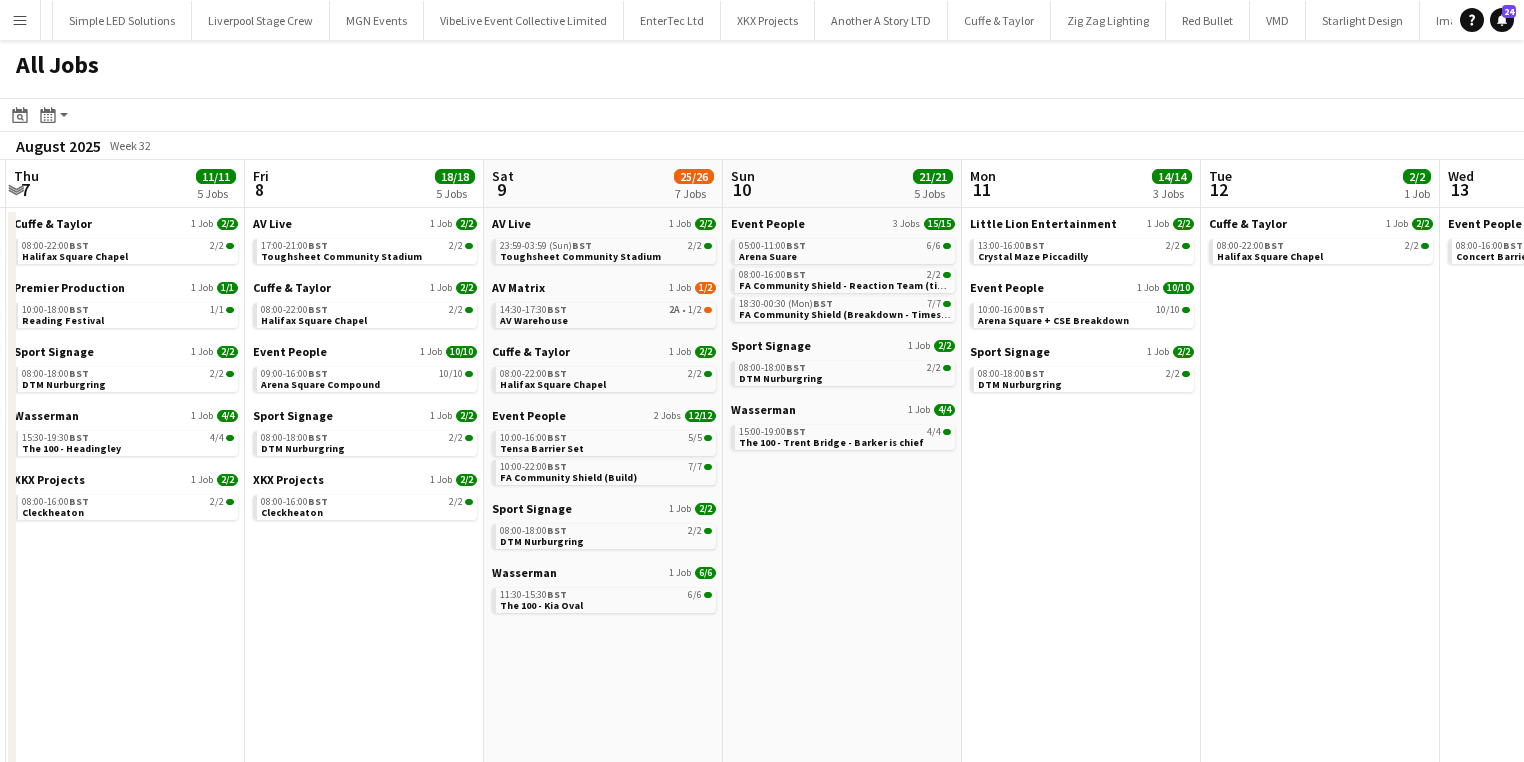 click on "Tue   5   10/10   5 Jobs   Wed   6   9/9   4 Jobs   Thu   7   11/11   5 Jobs   Fri   8   18/18   5 Jobs   Sat   9   25/26   7 Jobs   Sun   10   21/21   5 Jobs   Mon   11   14/14   3 Jobs   Tue   12   2/2   1 Job   Wed   13   8/8   1 Job   Thu   14   13/13   3 Jobs   Fri   15   16/16   4 Jobs   Sat   16   21/21   5 Jobs   Spectrum Live   1 Job   1/1   08:00-14:00    BST   1/1   Wembley Boxpark   Sport Signage   2 Jobs   3/3   08:00-18:00    BST   2/2   DTM Nurburgring   08:00-18:00    BST   1/1   Hungary   Wasserman   1 Job   4/4   15:15-19:15    BST   4/4   The 100 - Lords   XKX Projects   1 Job   2/2   08:00-16:00    BST   2/2   Cleckheaton - barker on forks   AV Matrix   1 Job   4/4   08:30-11:30    BST   4/4   AV Warehouse     Sport Signage   2 Jobs   3/3   08:00-18:00    BST   2/2   DTM Nurburgring   08:00-18:00    BST   1/1   Hungary Travel Day   XKX Projects   1 Job   2/2   08:00-16:00    BST   2/2   Cleckheaton - barker on forks   Cuffe & Taylor   1 Job   2/2   08:00-22:00    BST   2/2   1 Job   1/1" at bounding box center (762, 503) 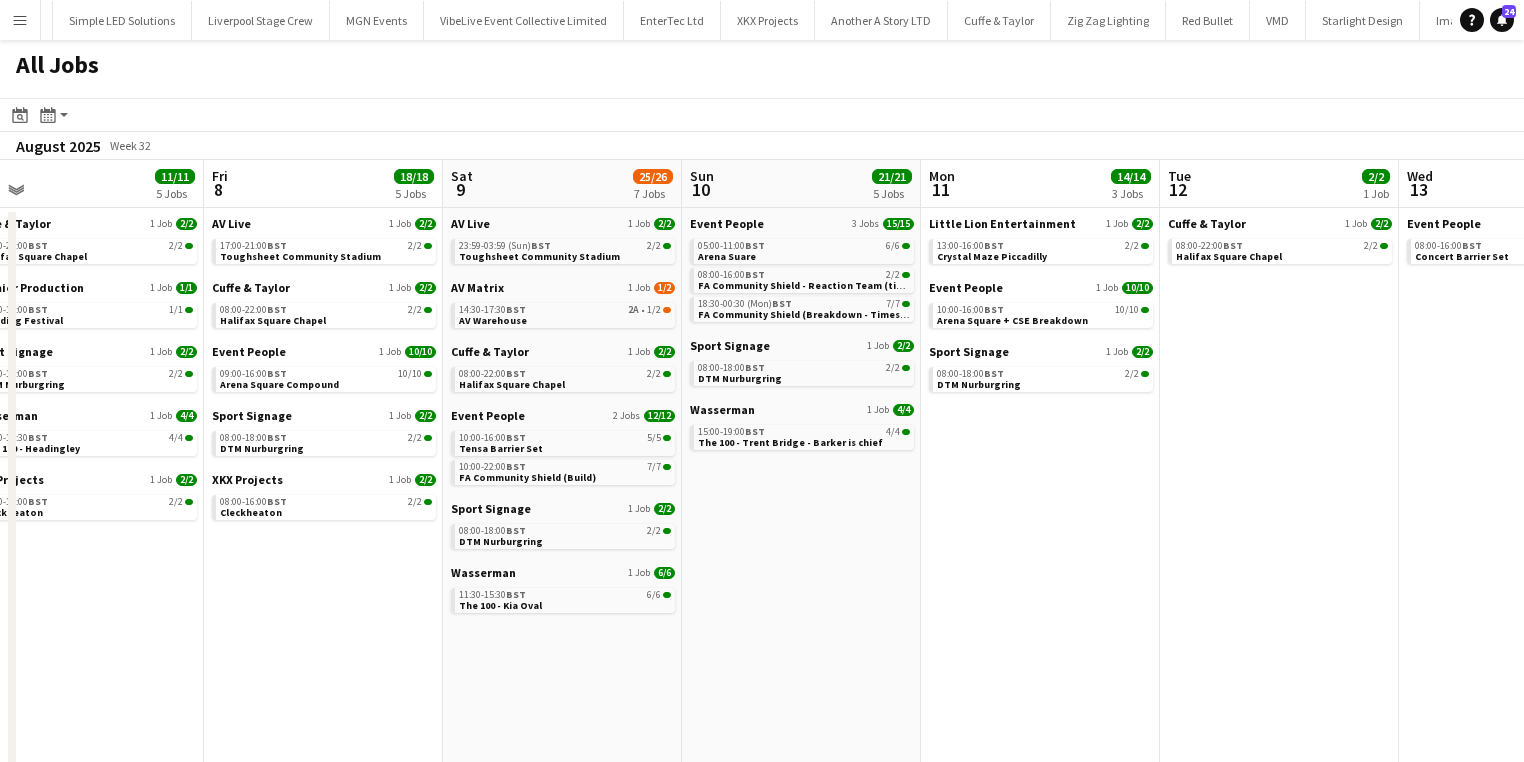 drag, startPoint x: 401, startPoint y: 653, endPoint x: 602, endPoint y: 644, distance: 201.20139 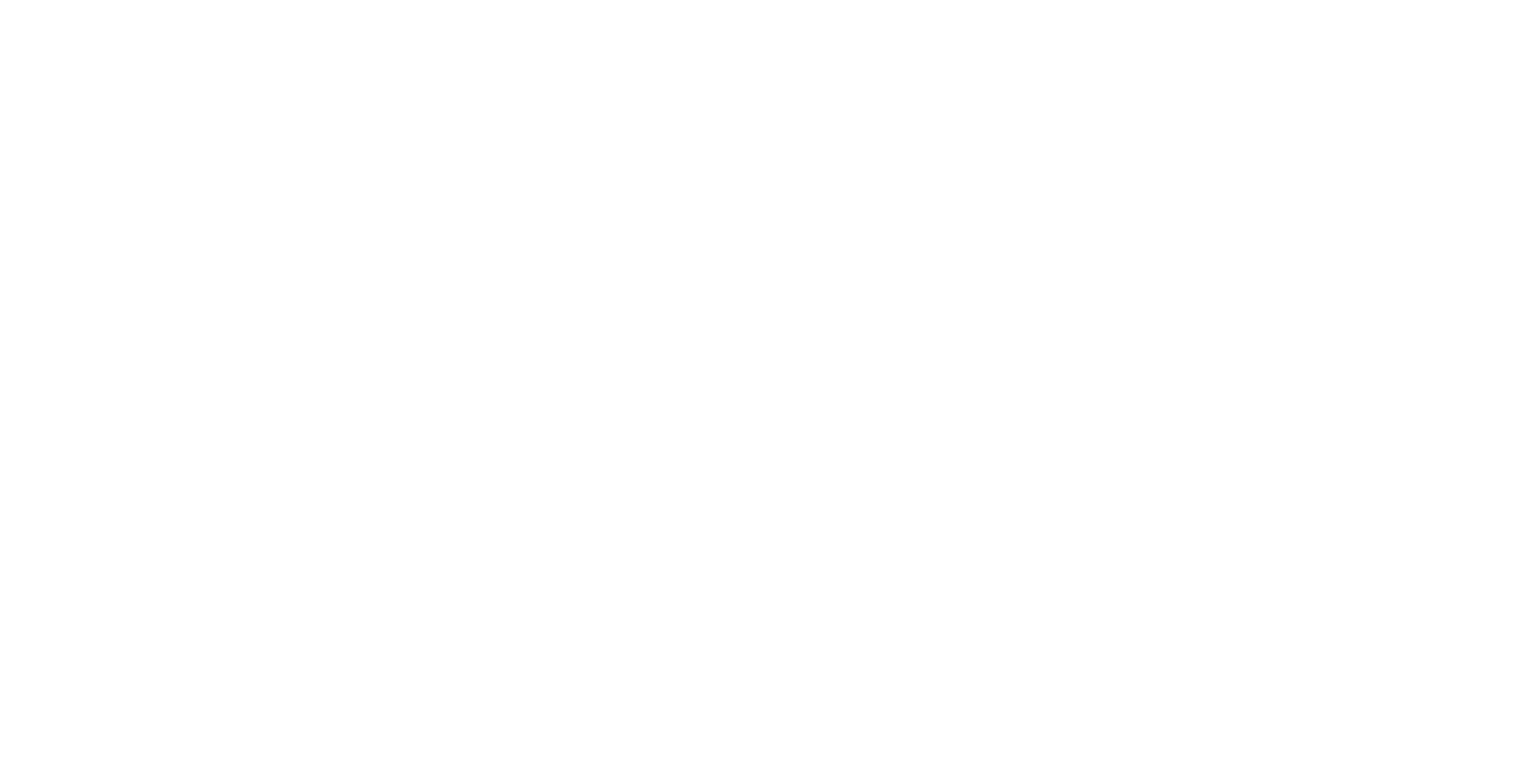scroll, scrollTop: 0, scrollLeft: 0, axis: both 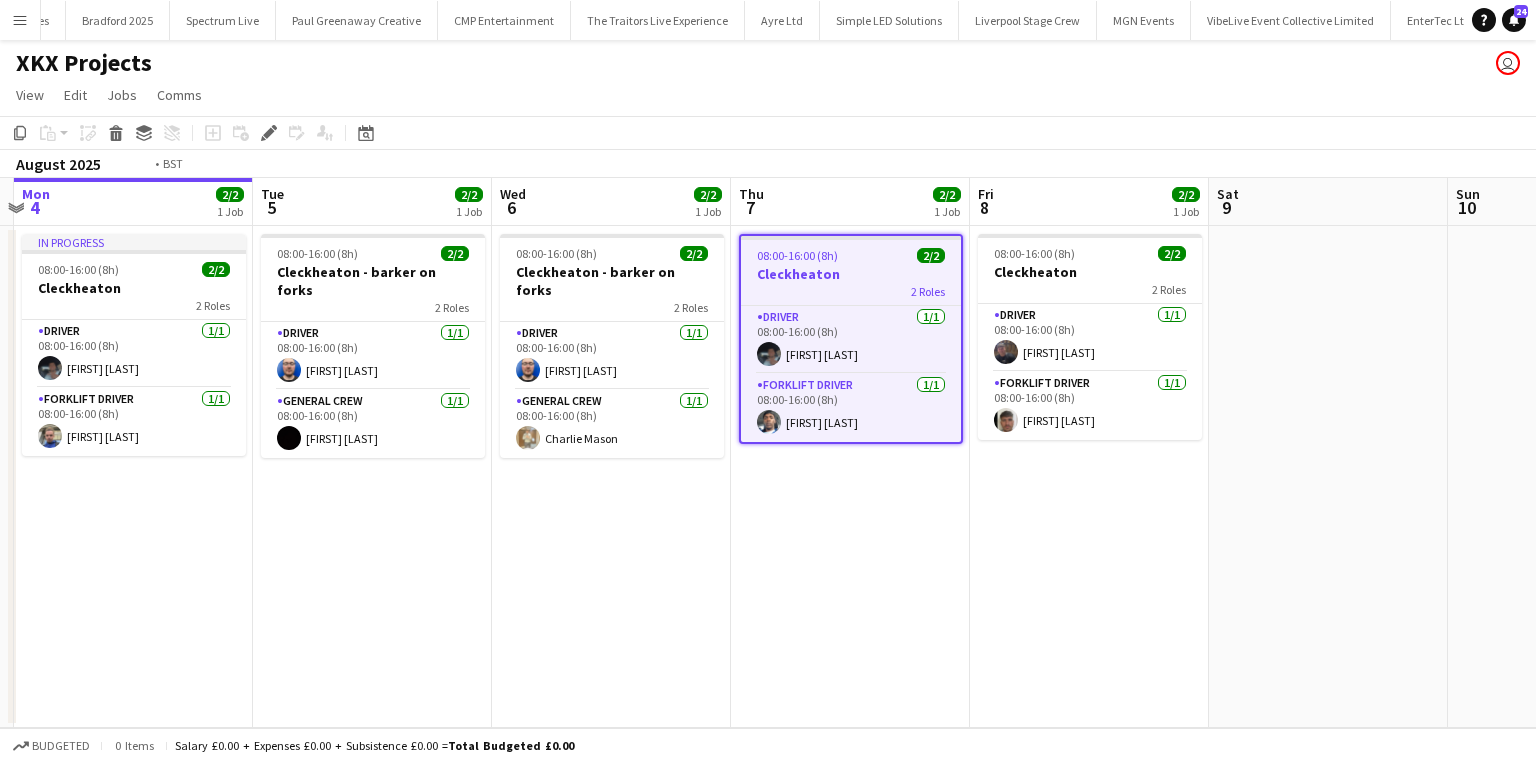 drag, startPoint x: 97, startPoint y: 680, endPoint x: 789, endPoint y: 599, distance: 696.7245 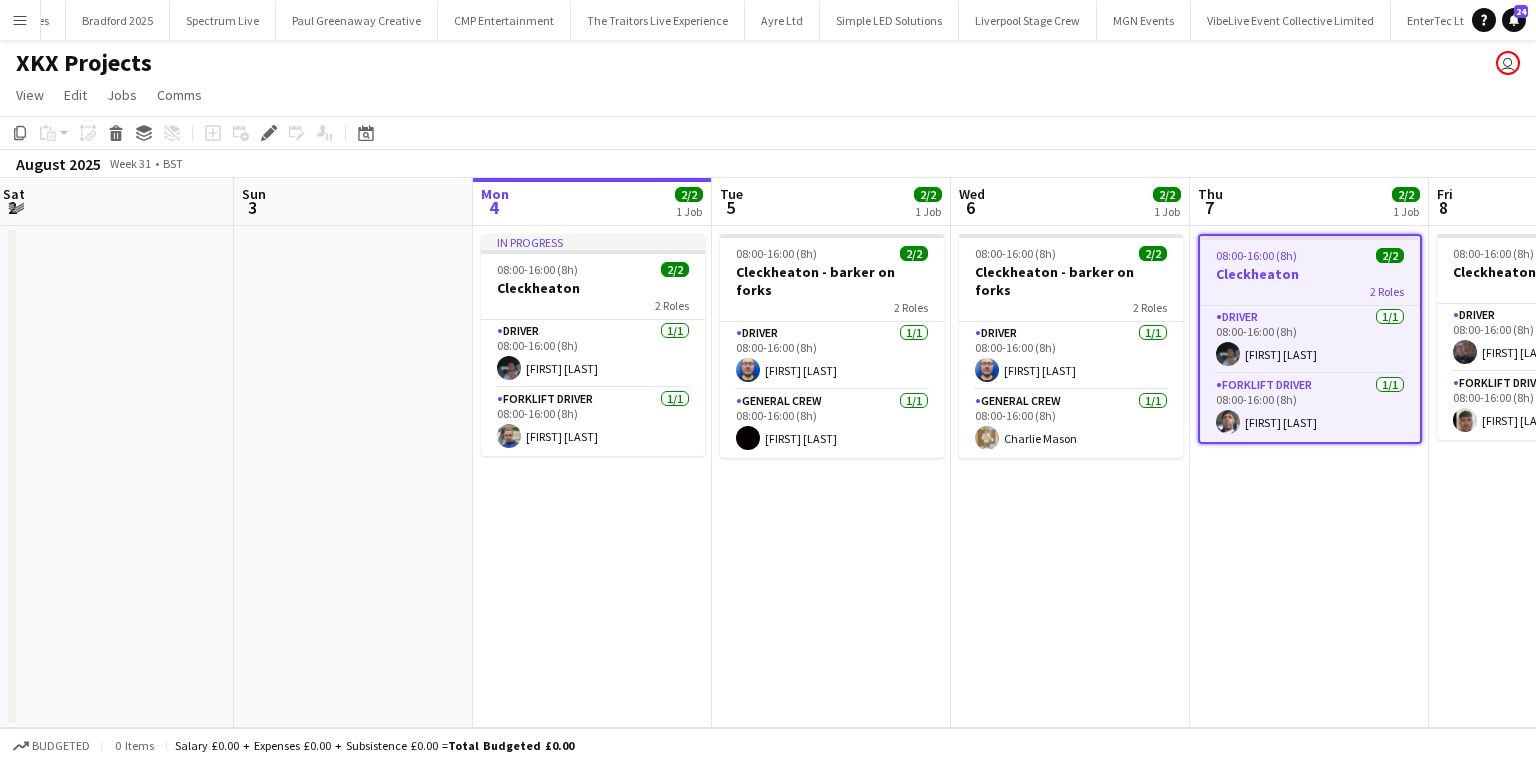 drag, startPoint x: 525, startPoint y: 570, endPoint x: 1140, endPoint y: 521, distance: 616.949 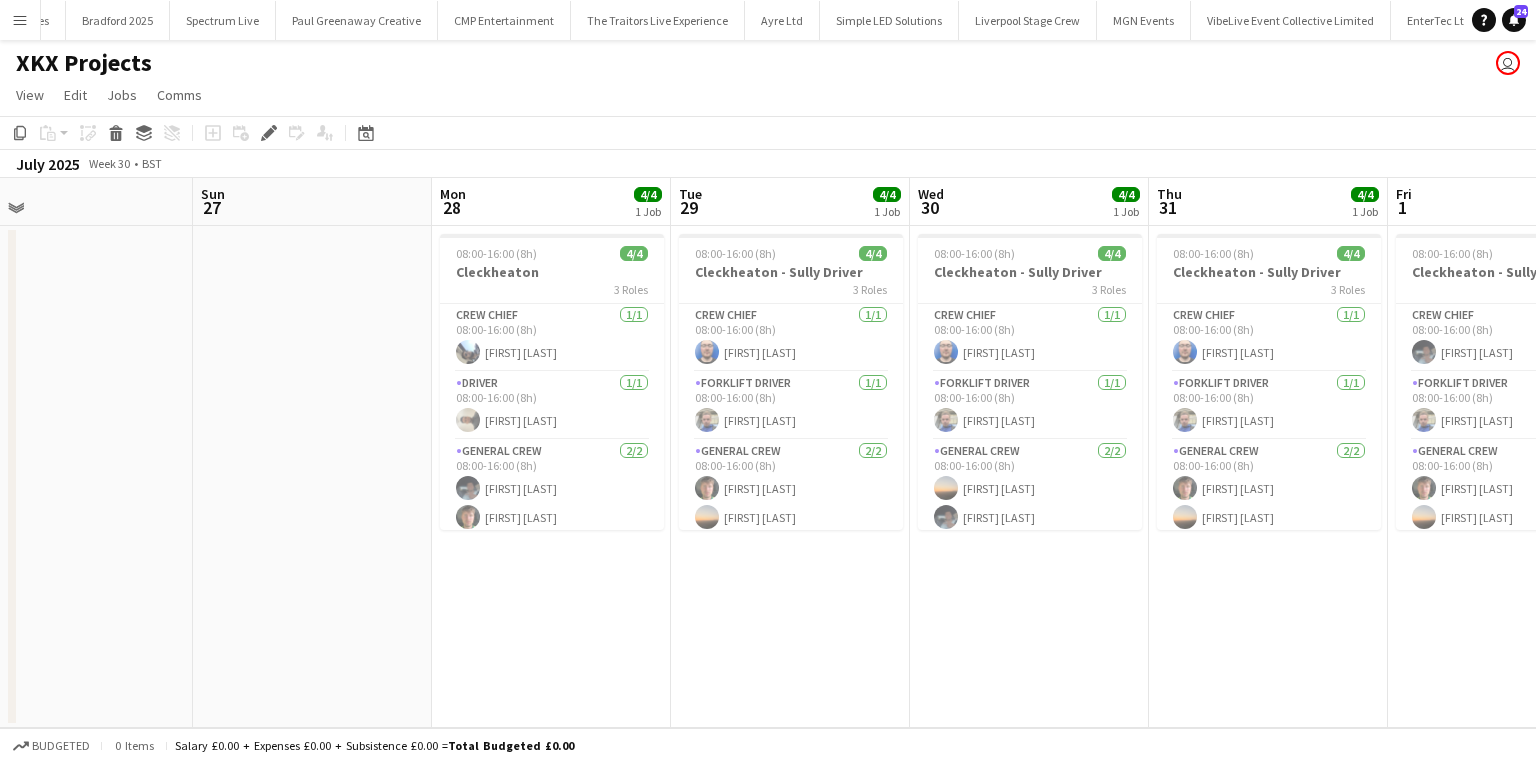 drag, startPoint x: 523, startPoint y: 618, endPoint x: 1254, endPoint y: 560, distance: 733.29736 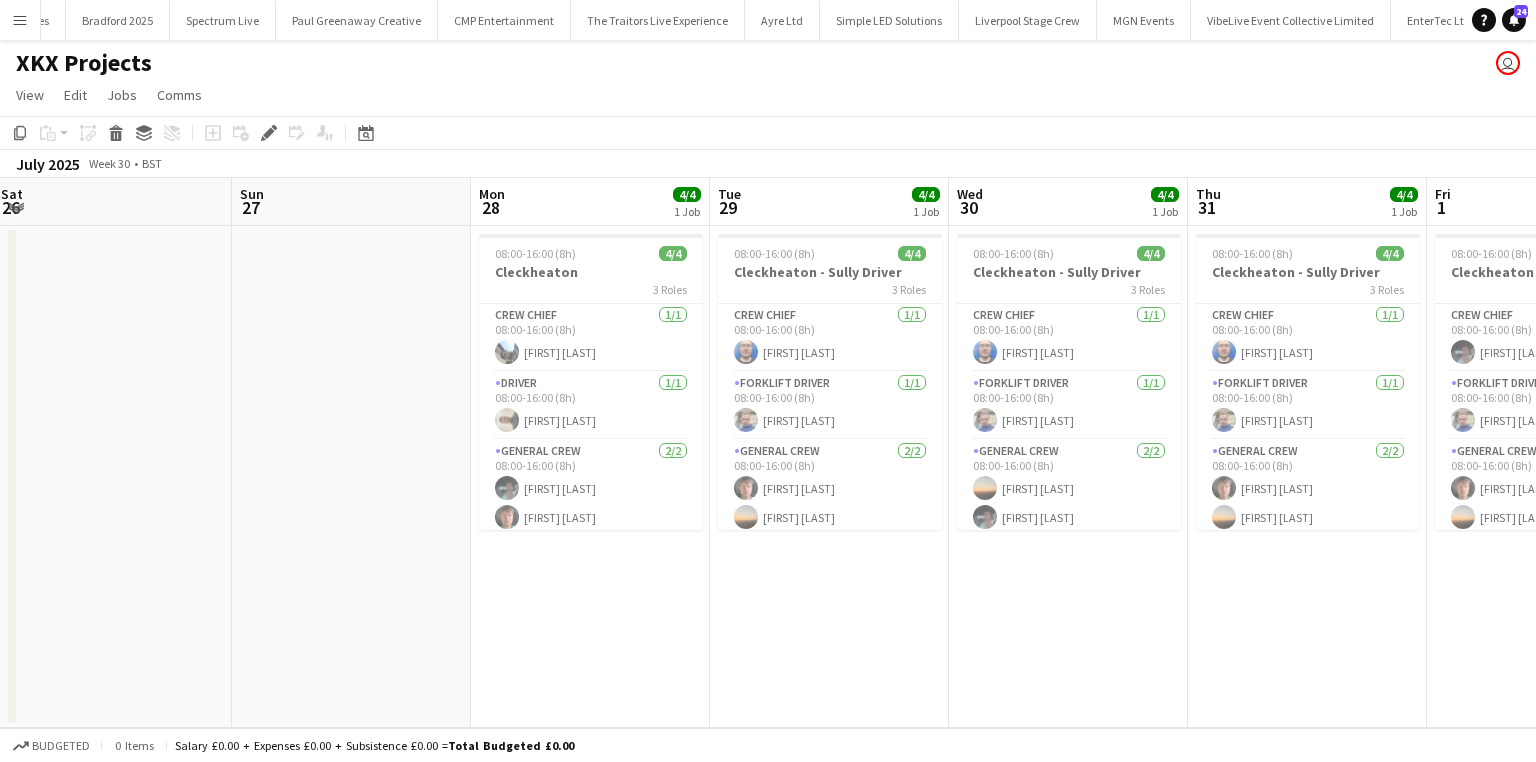 drag, startPoint x: 553, startPoint y: 668, endPoint x: 1336, endPoint y: 617, distance: 784.6592 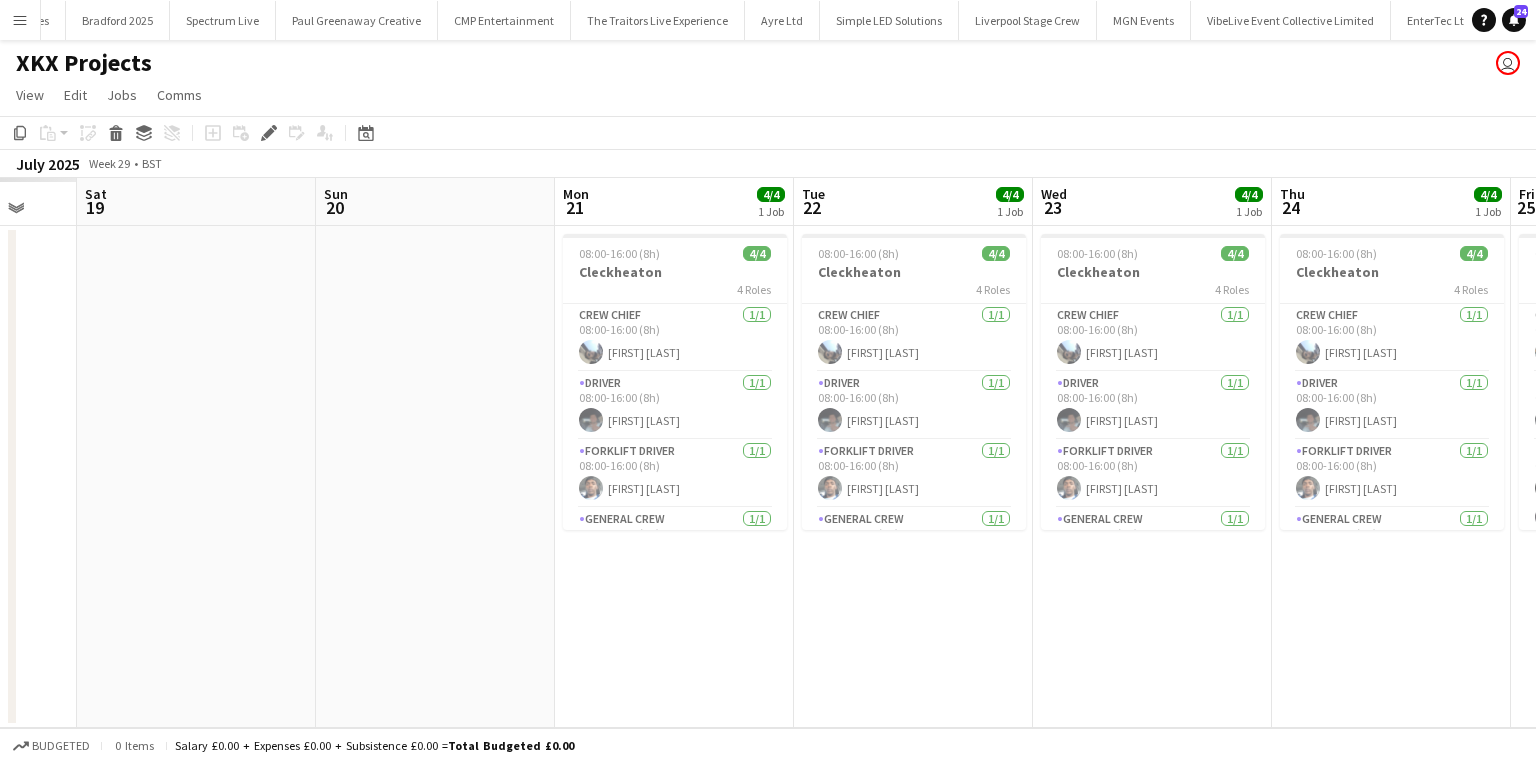drag, startPoint x: 485, startPoint y: 687, endPoint x: 1152, endPoint y: 652, distance: 667.91766 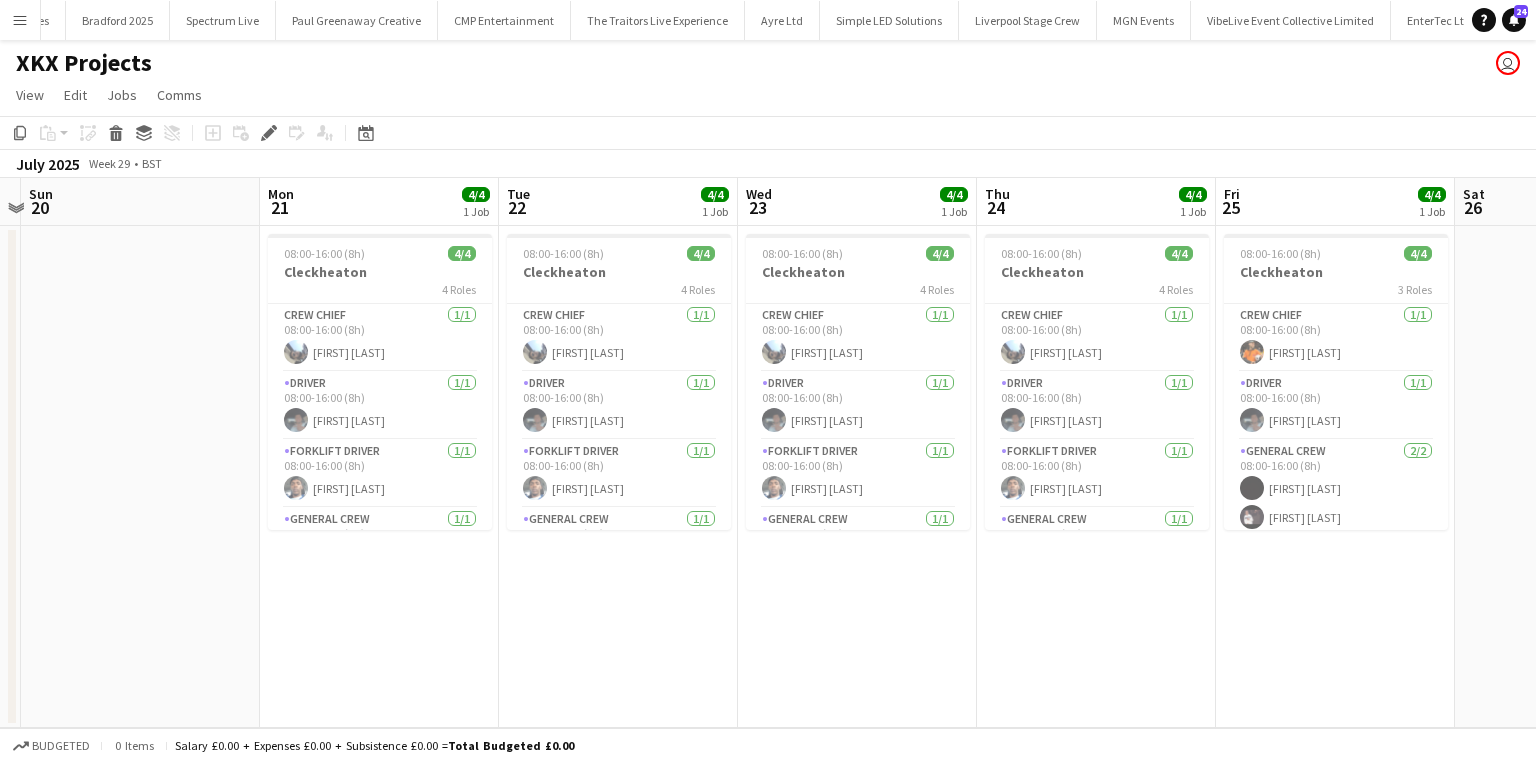 drag, startPoint x: 308, startPoint y: 715, endPoint x: 1183, endPoint y: 679, distance: 875.74023 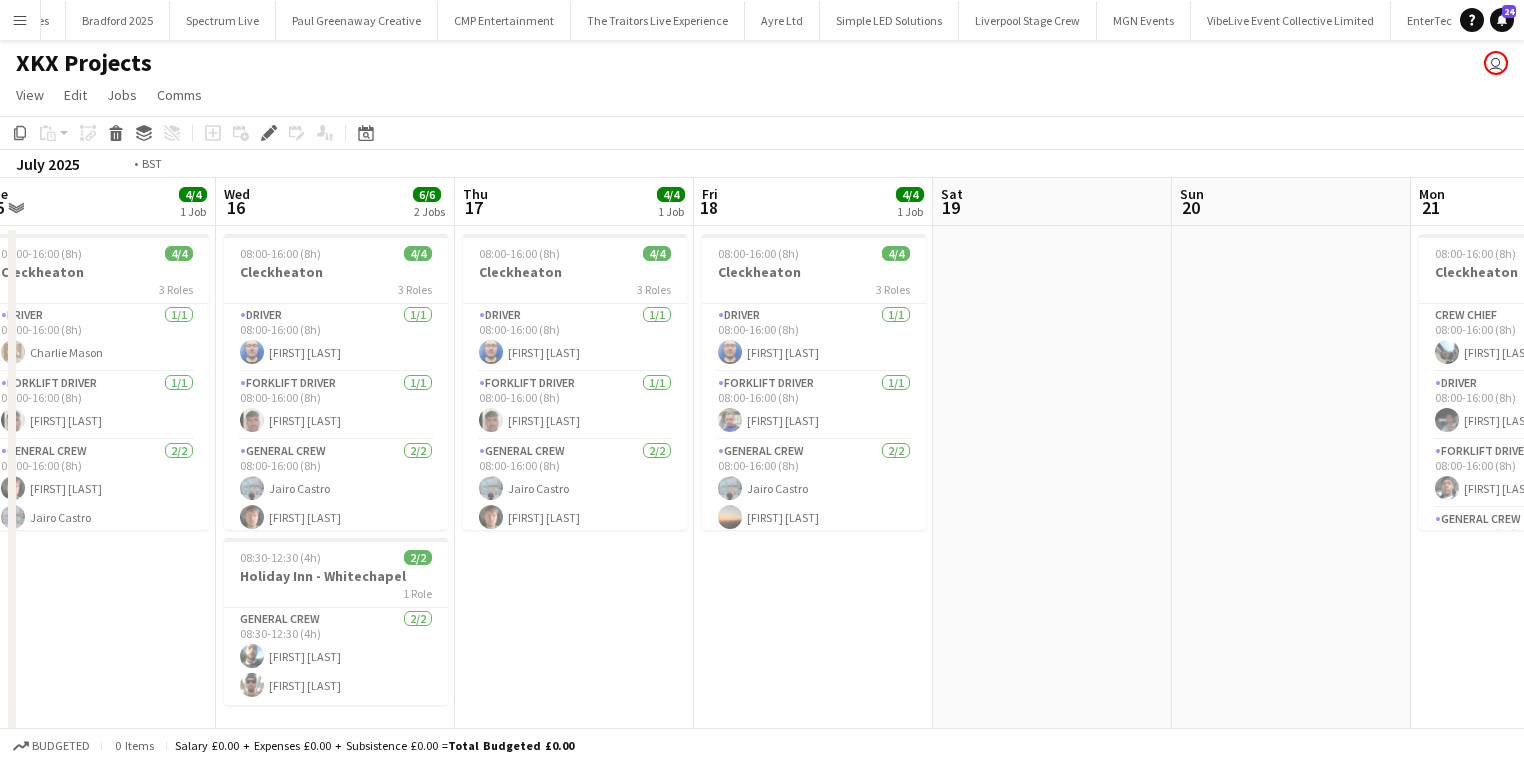 drag, startPoint x: 672, startPoint y: 677, endPoint x: 1148, endPoint y: 674, distance: 476.00946 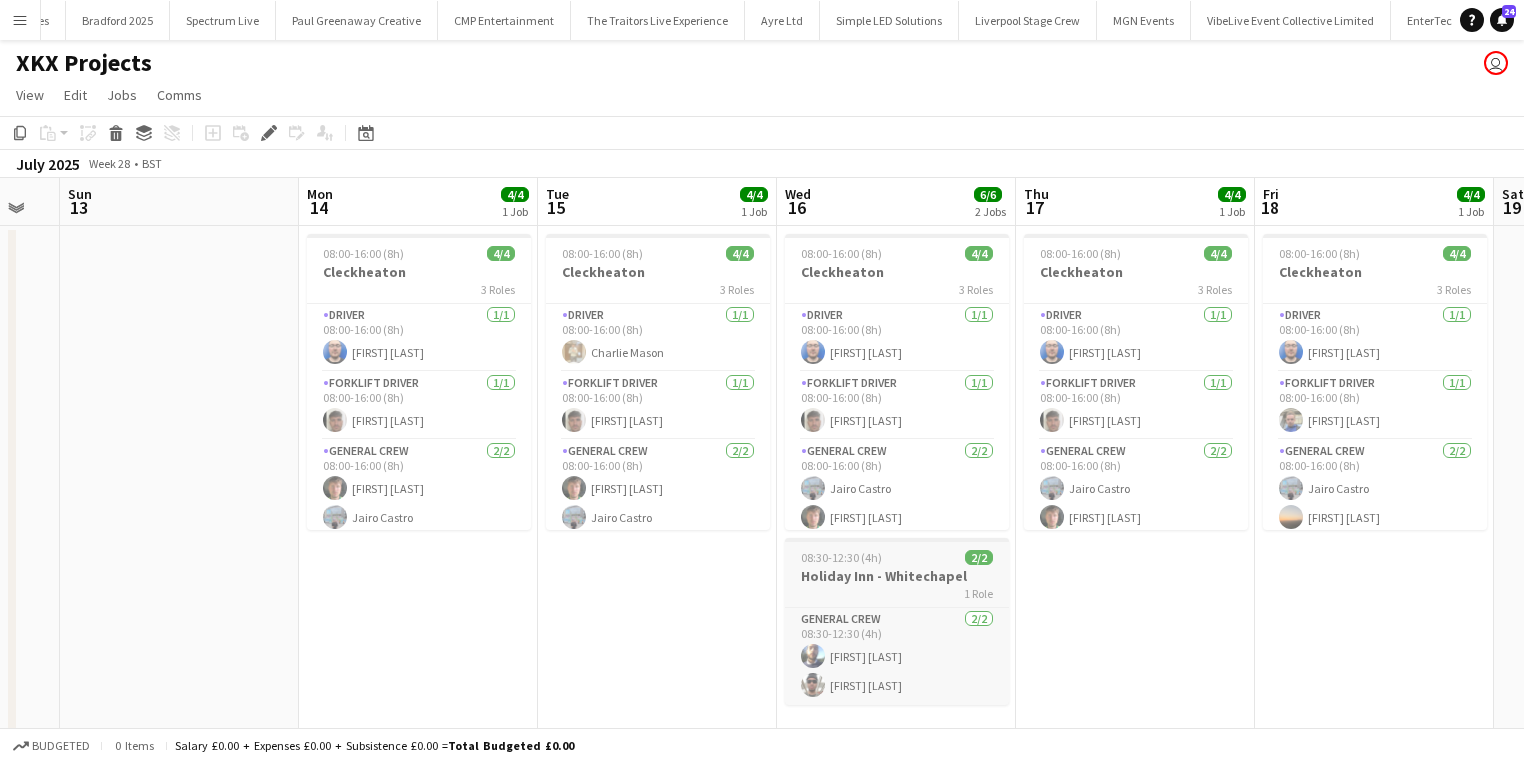 click on "1 Role" at bounding box center [897, 593] 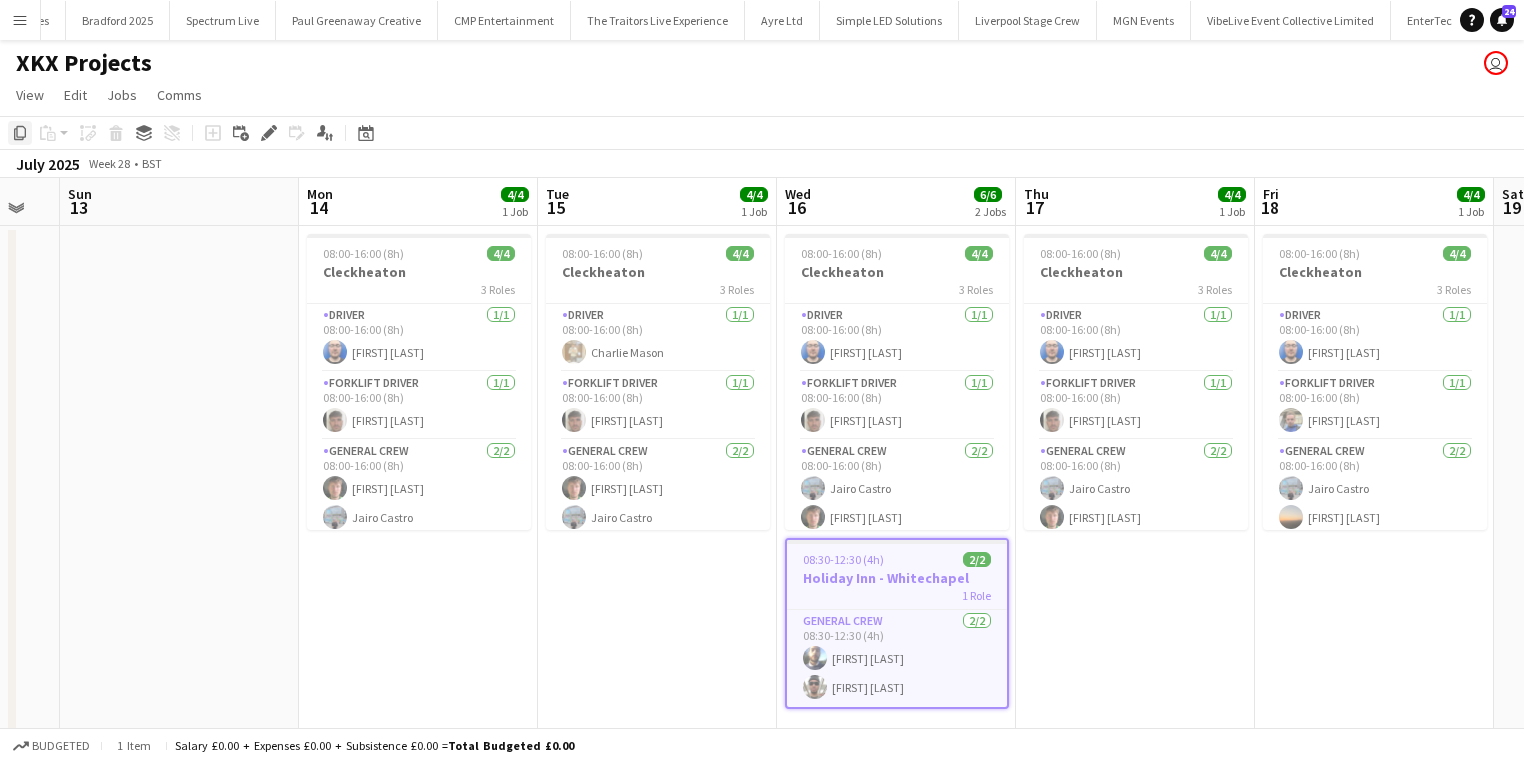 click on "Copy" 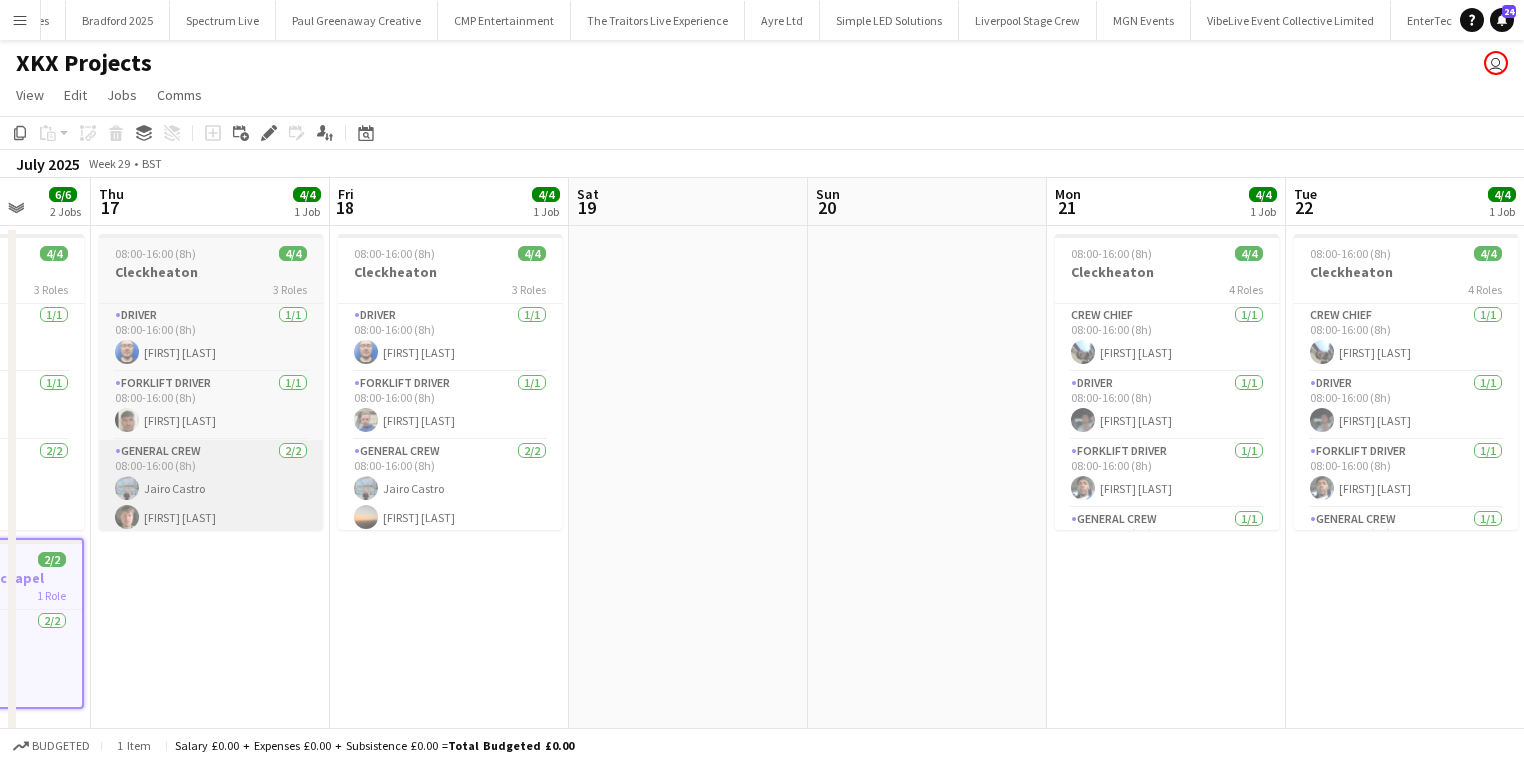 drag, startPoint x: 1161, startPoint y: 552, endPoint x: 307, endPoint y: 510, distance: 855.03217 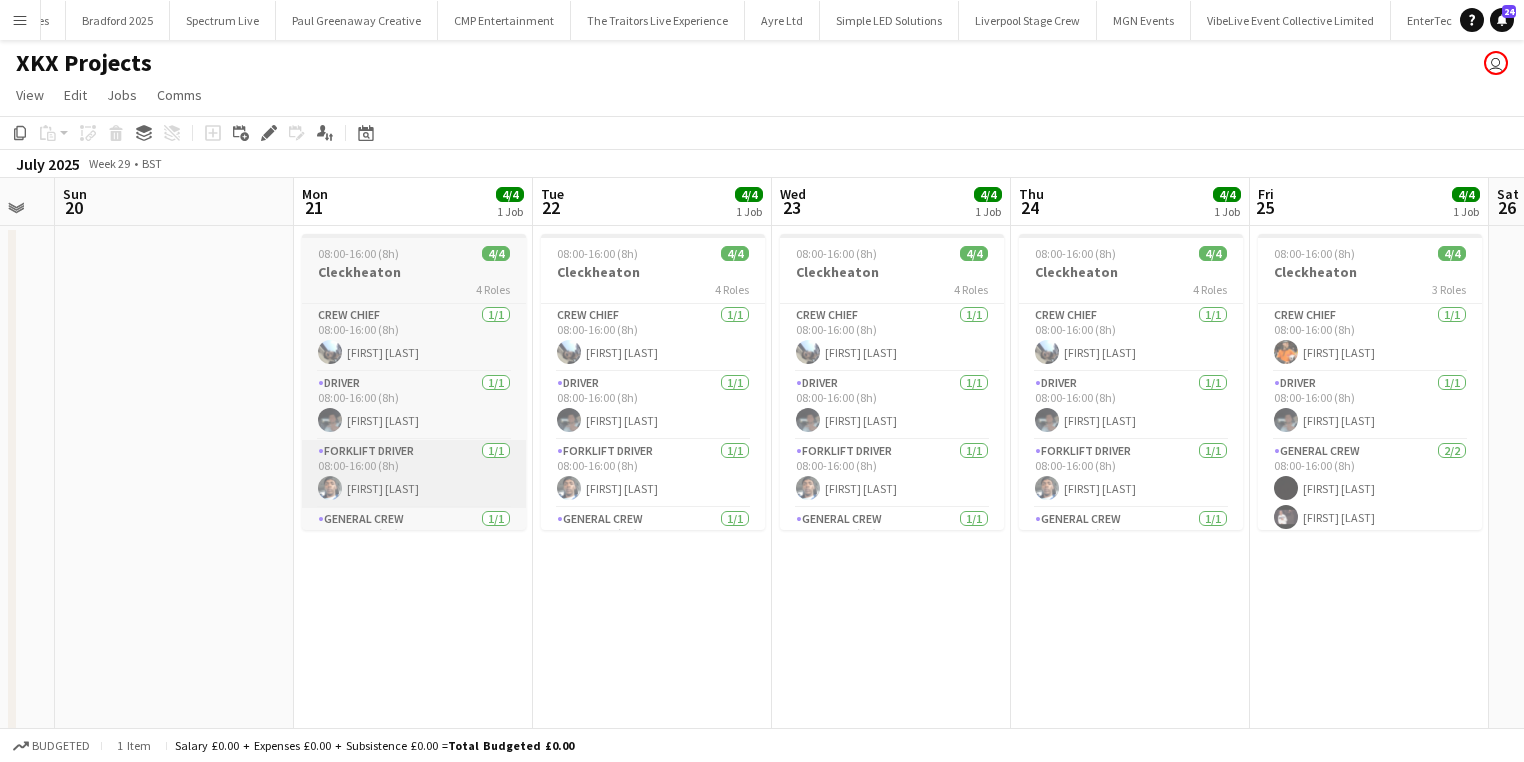 drag, startPoint x: 248, startPoint y: 504, endPoint x: 181, endPoint y: 496, distance: 67.47592 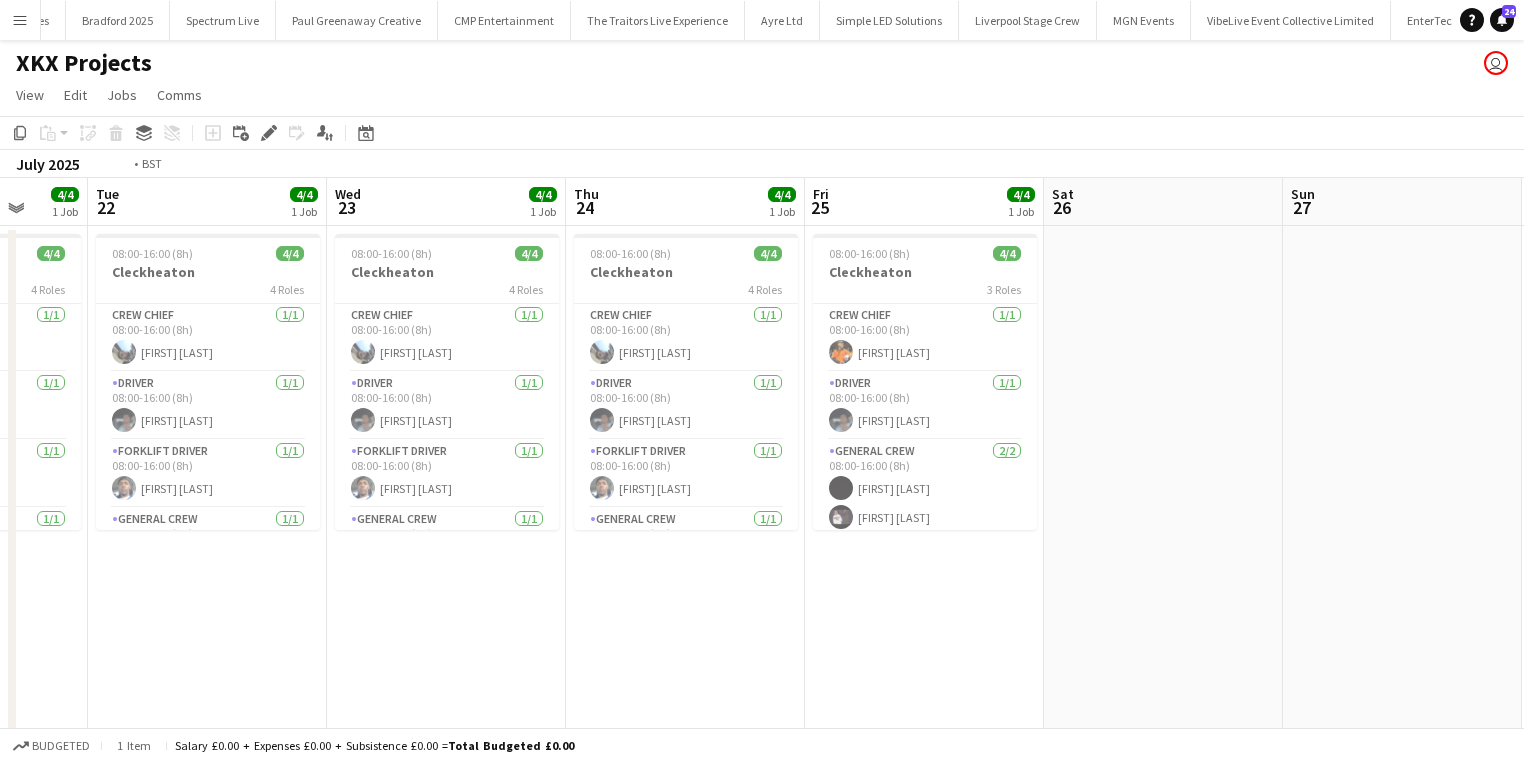 drag, startPoint x: 339, startPoint y: 492, endPoint x: 269, endPoint y: 492, distance: 70 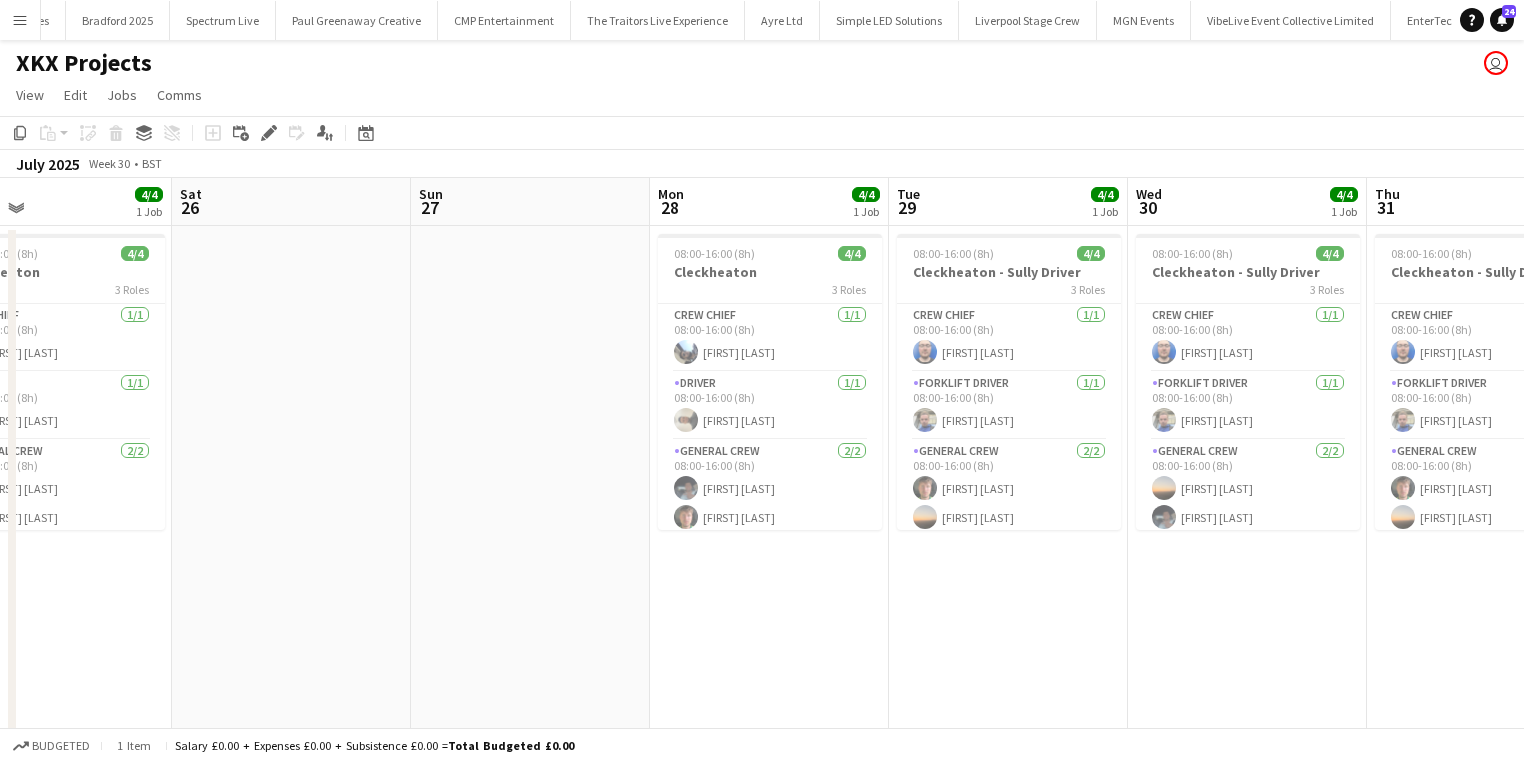 click on "[TIME] ([DURATION])    [COUNT]   [COMPANY]   [ROLES]   [ROLE]   [COUNT]   [TIME]
[FIRST] [LAST]  [ROLE]   [COUNT]   [TIME]
[FIRST] [LAST]  [ROLE]   [COUNT]   [TIME]
[FIRST] [LAST]     [TIME] ([DURATION])    [COUNT]   [COMPANY]   [ROLES]   [ROLE]   [COUNT]   [TIME]
[FIRST] [LAST]  [ROLE]   [COUNT]   [TIME]
[FIRST] [LAST] [FIRST] [LAST]     [TIME] ([DURATION])    [COUNT]   [COMPANY]   [ROLES]   [ROLE]   [COUNT]   [TIME]
[FIRST] [LAST]  [ROLE]   [COUNT]   [TIME]
[FIRST] [LAST]" at bounding box center [762, 471] 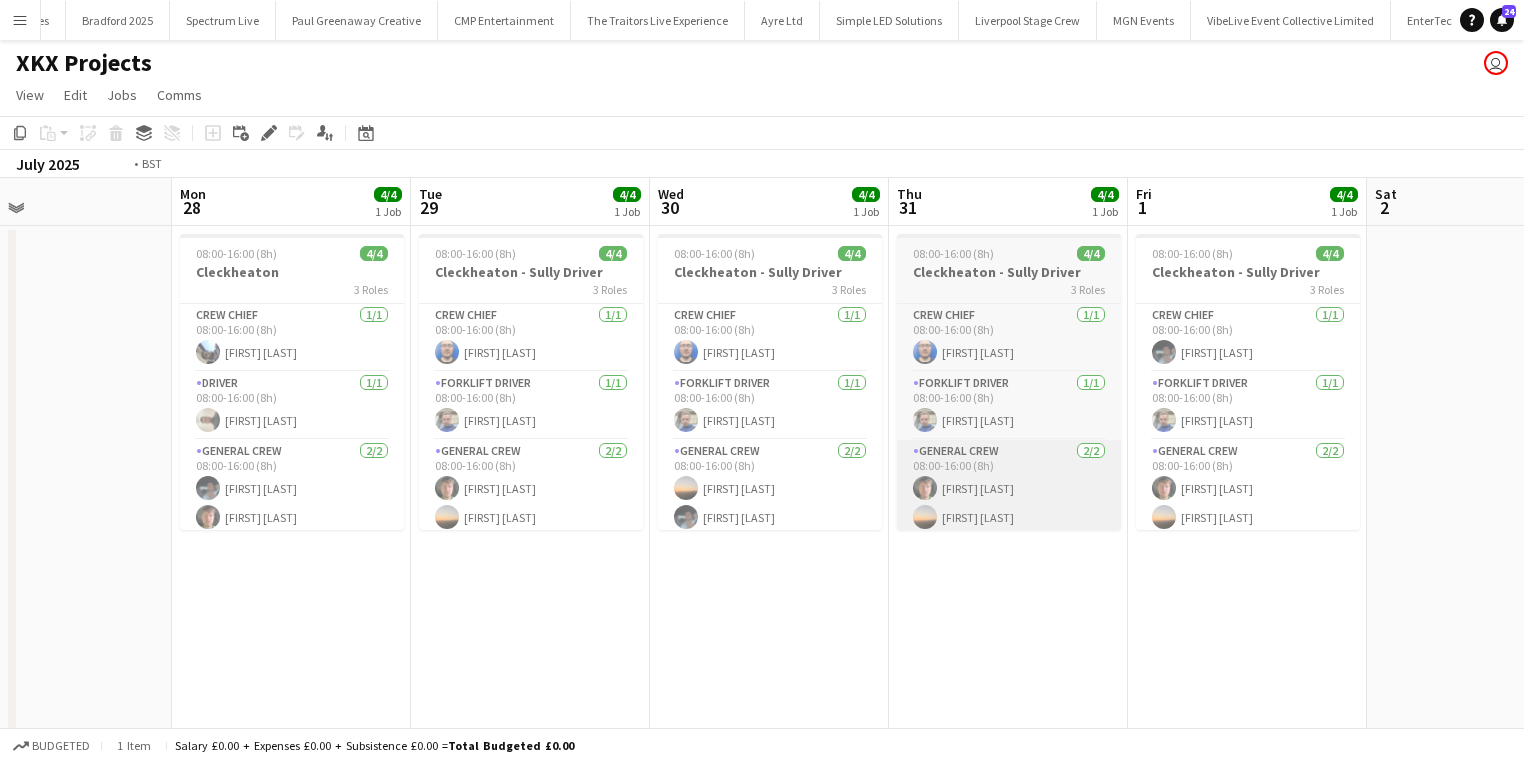 drag, startPoint x: 979, startPoint y: 465, endPoint x: 274, endPoint y: 451, distance: 705.139 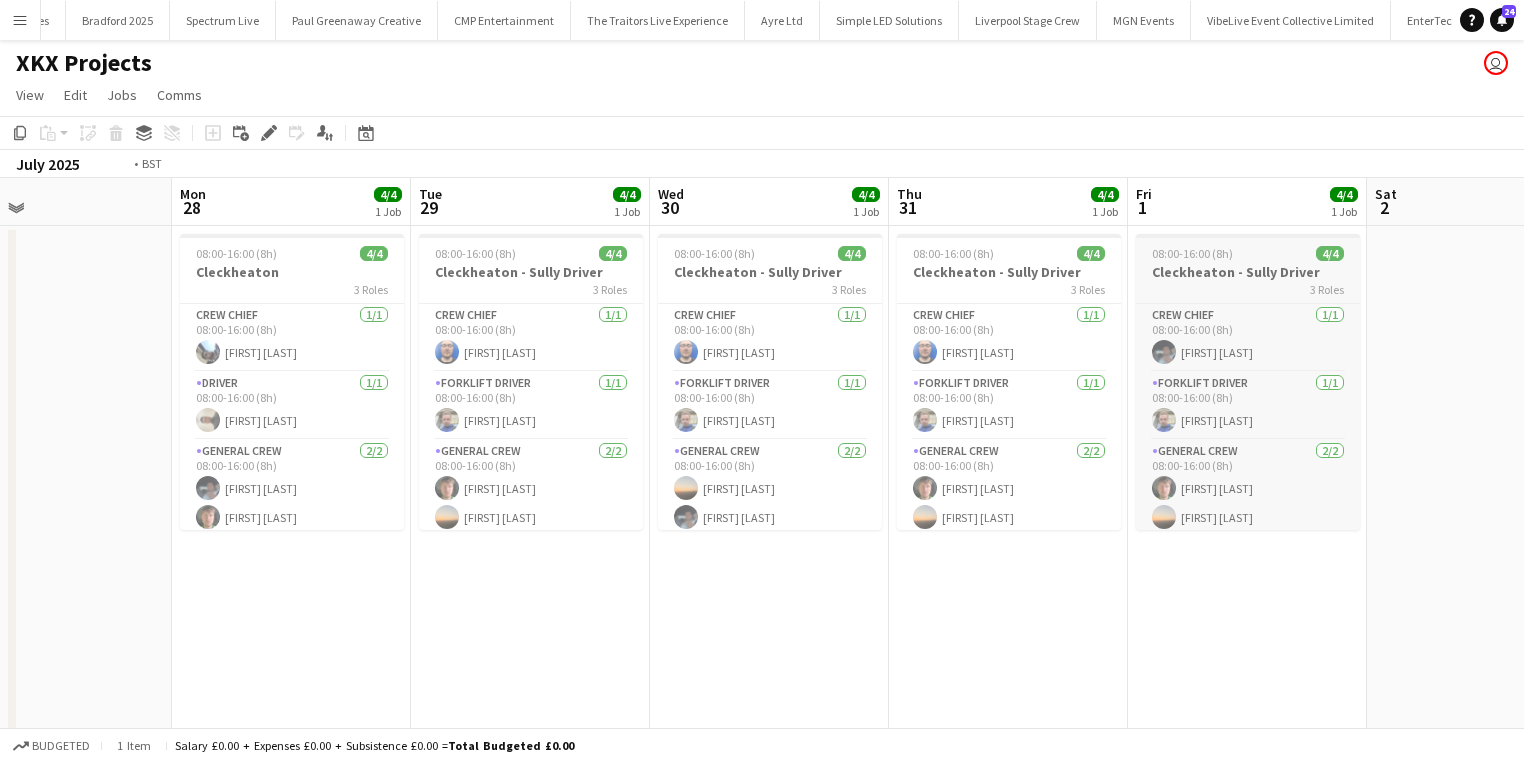 scroll, scrollTop: 0, scrollLeft: 659, axis: horizontal 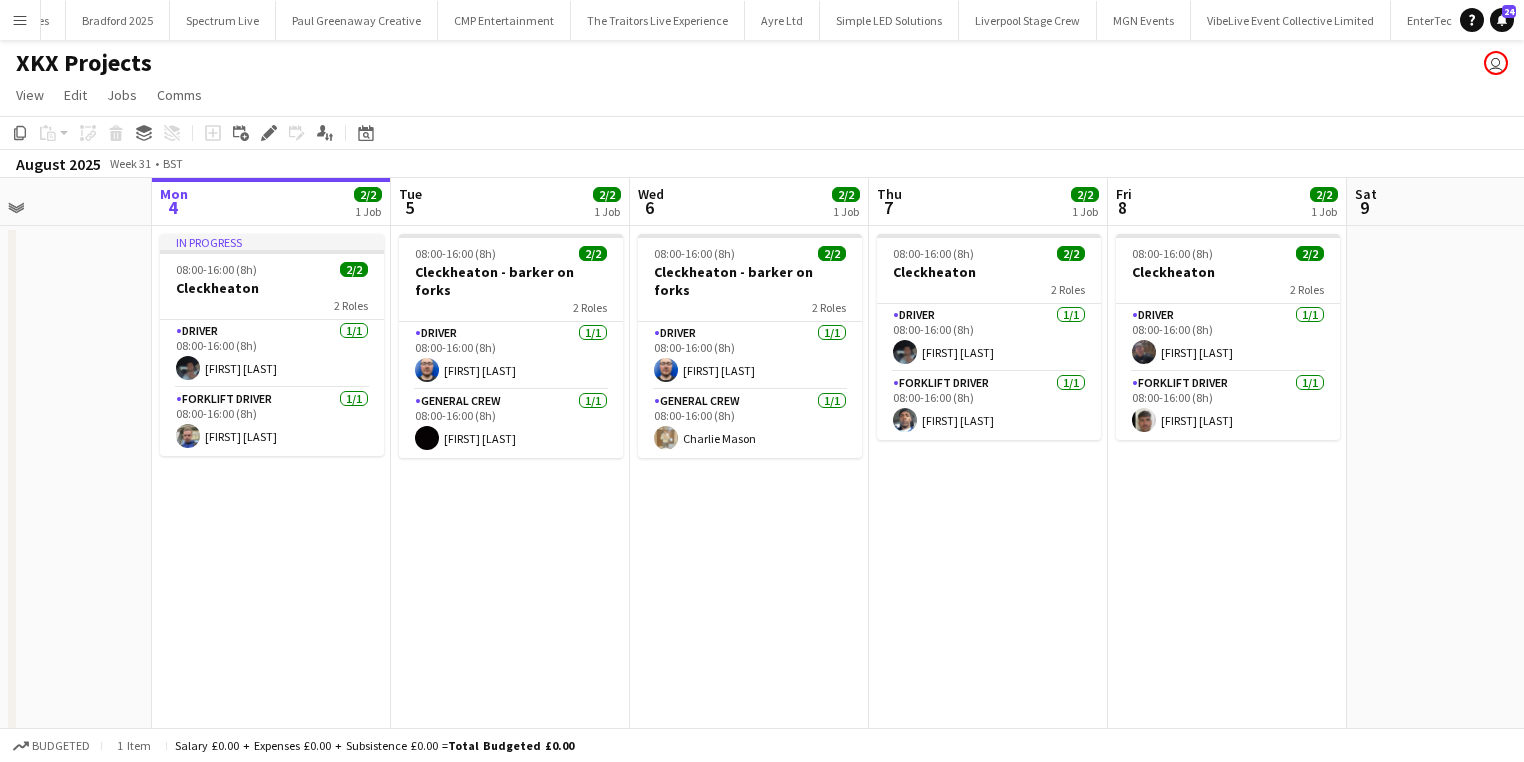 drag, startPoint x: 856, startPoint y: 539, endPoint x: 404, endPoint y: 526, distance: 452.18692 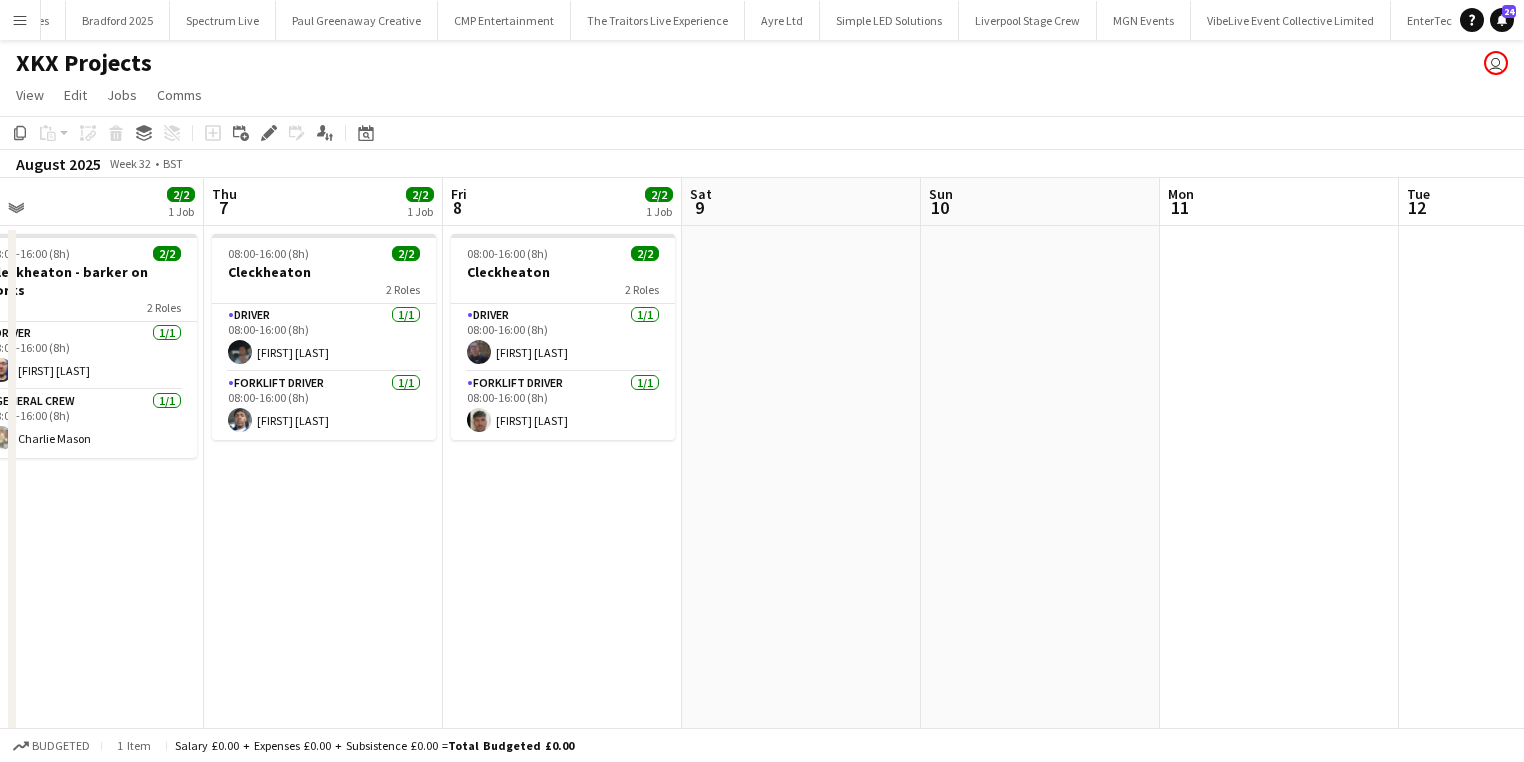 drag, startPoint x: 681, startPoint y: 531, endPoint x: 0, endPoint y: 490, distance: 682.2331 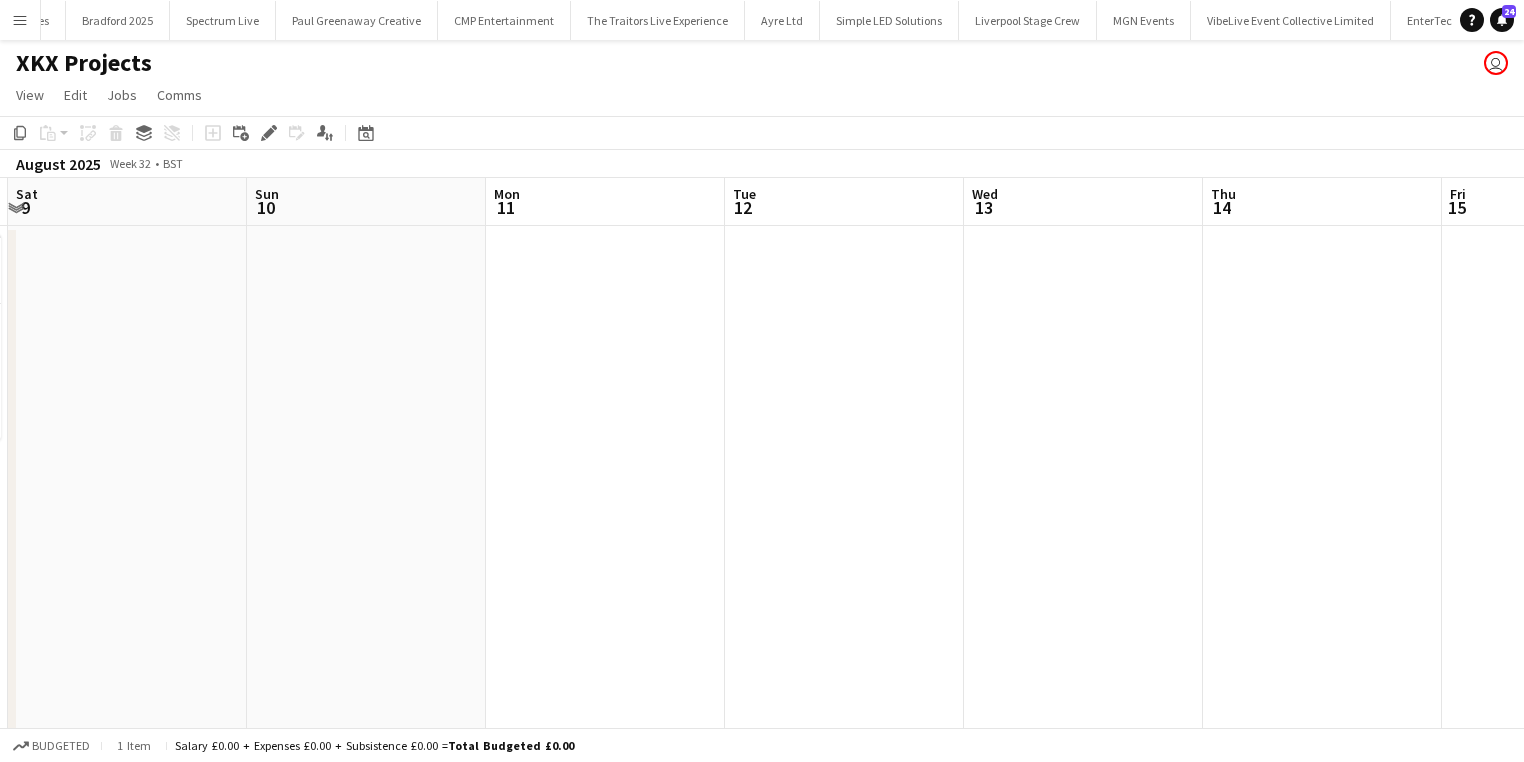 drag, startPoint x: 369, startPoint y: 598, endPoint x: 0, endPoint y: 555, distance: 371.49698 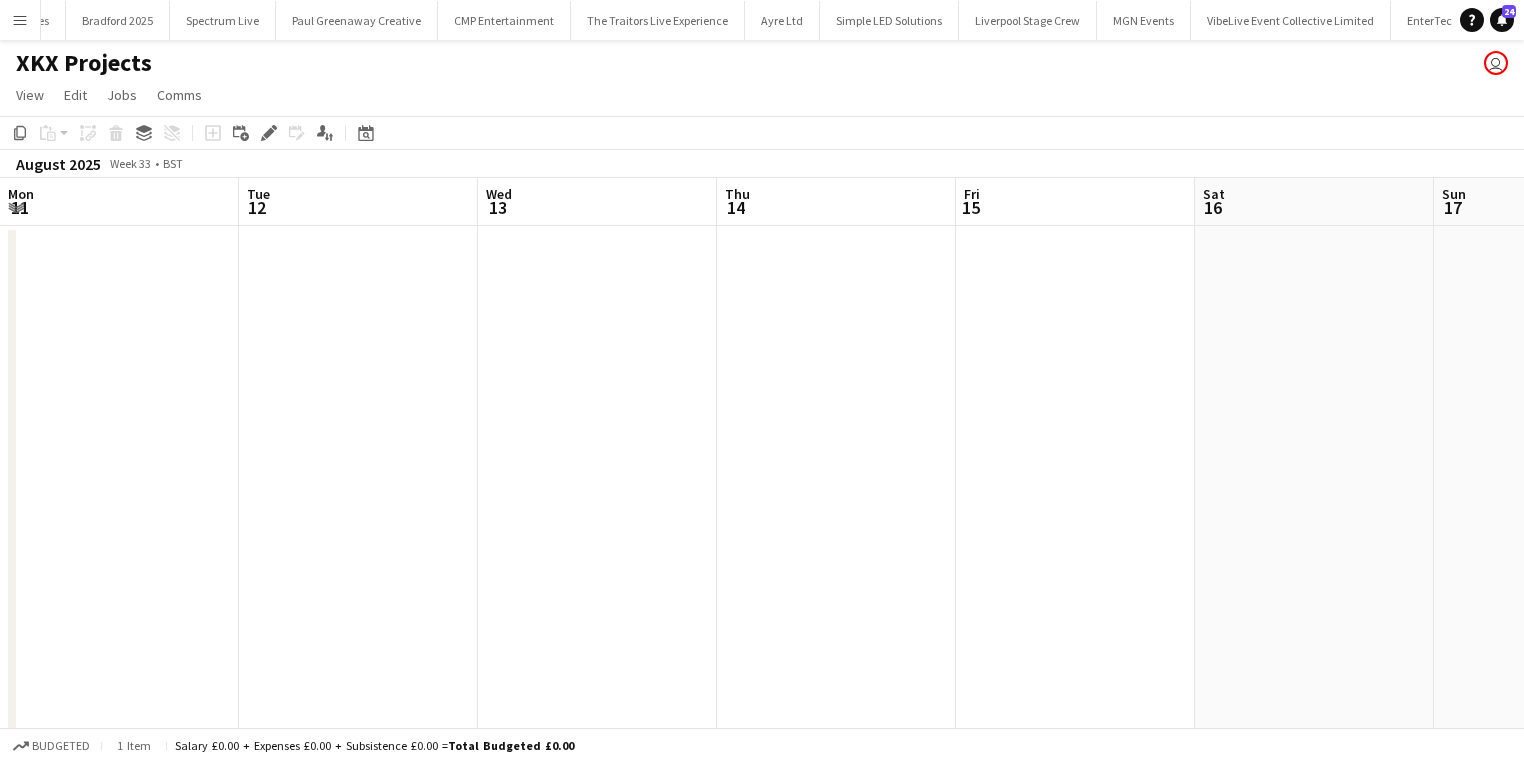 drag, startPoint x: 382, startPoint y: 556, endPoint x: 163, endPoint y: 509, distance: 223.9866 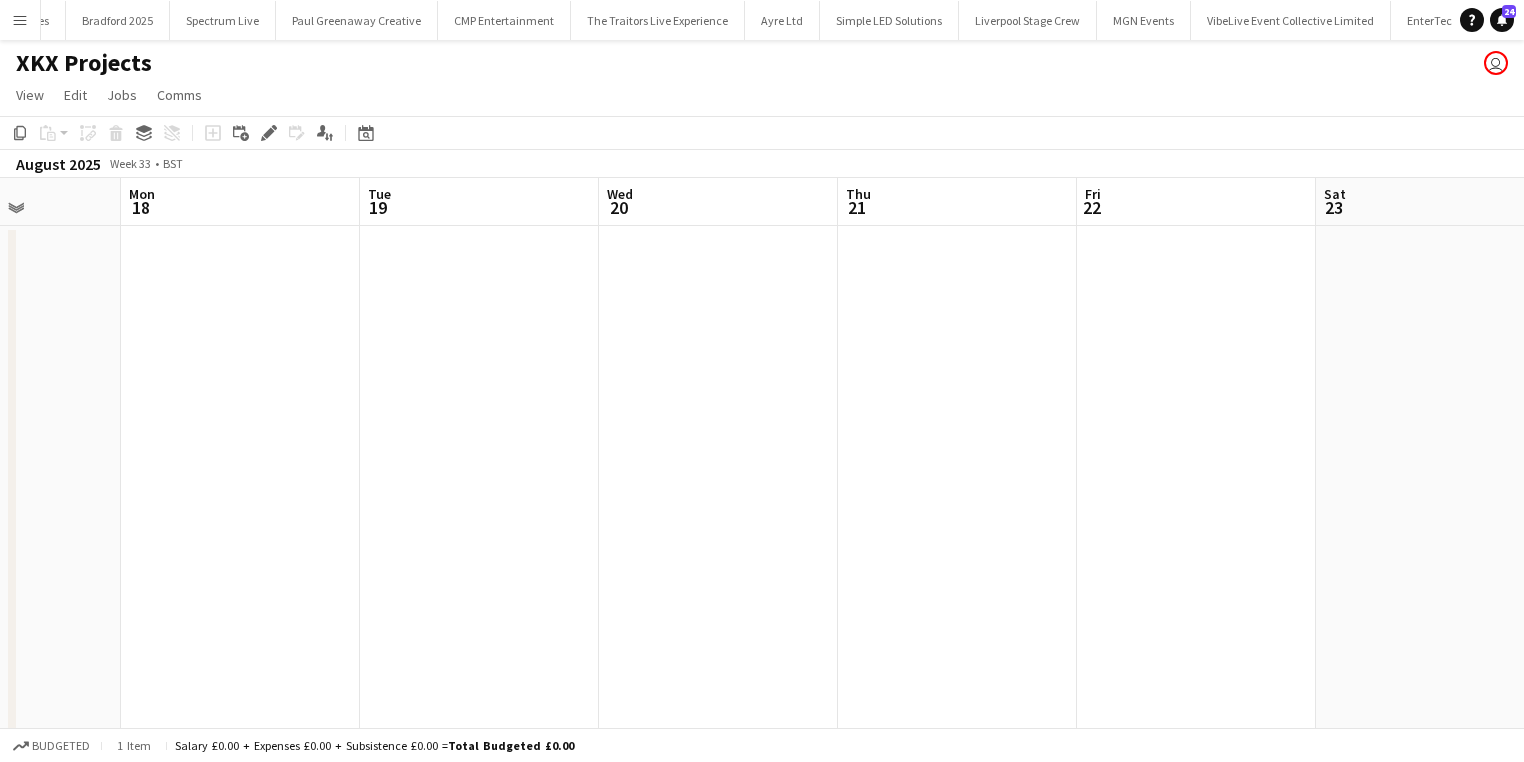 drag, startPoint x: 672, startPoint y: 443, endPoint x: 216, endPoint y: 426, distance: 456.31677 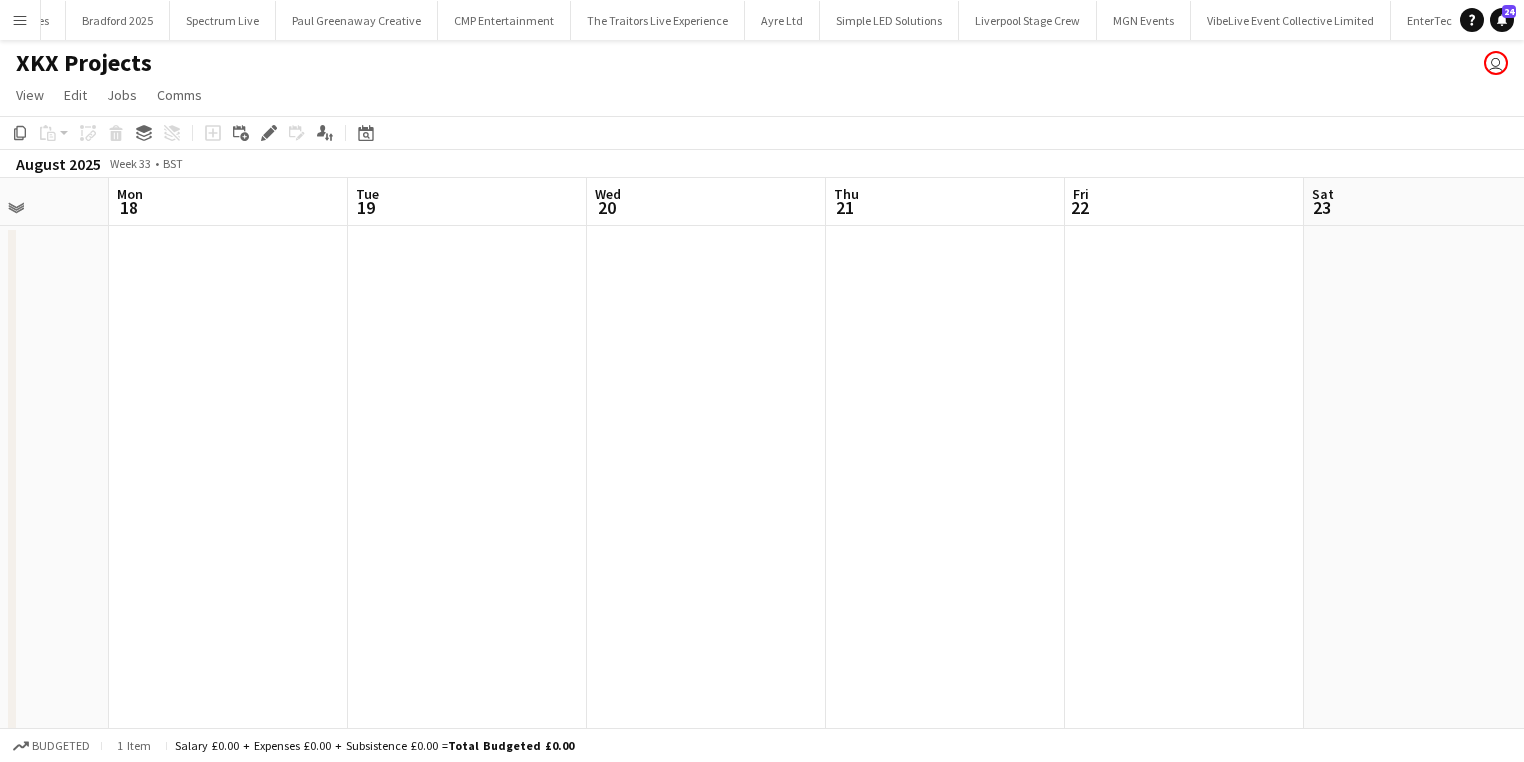 click at bounding box center (228, 495) 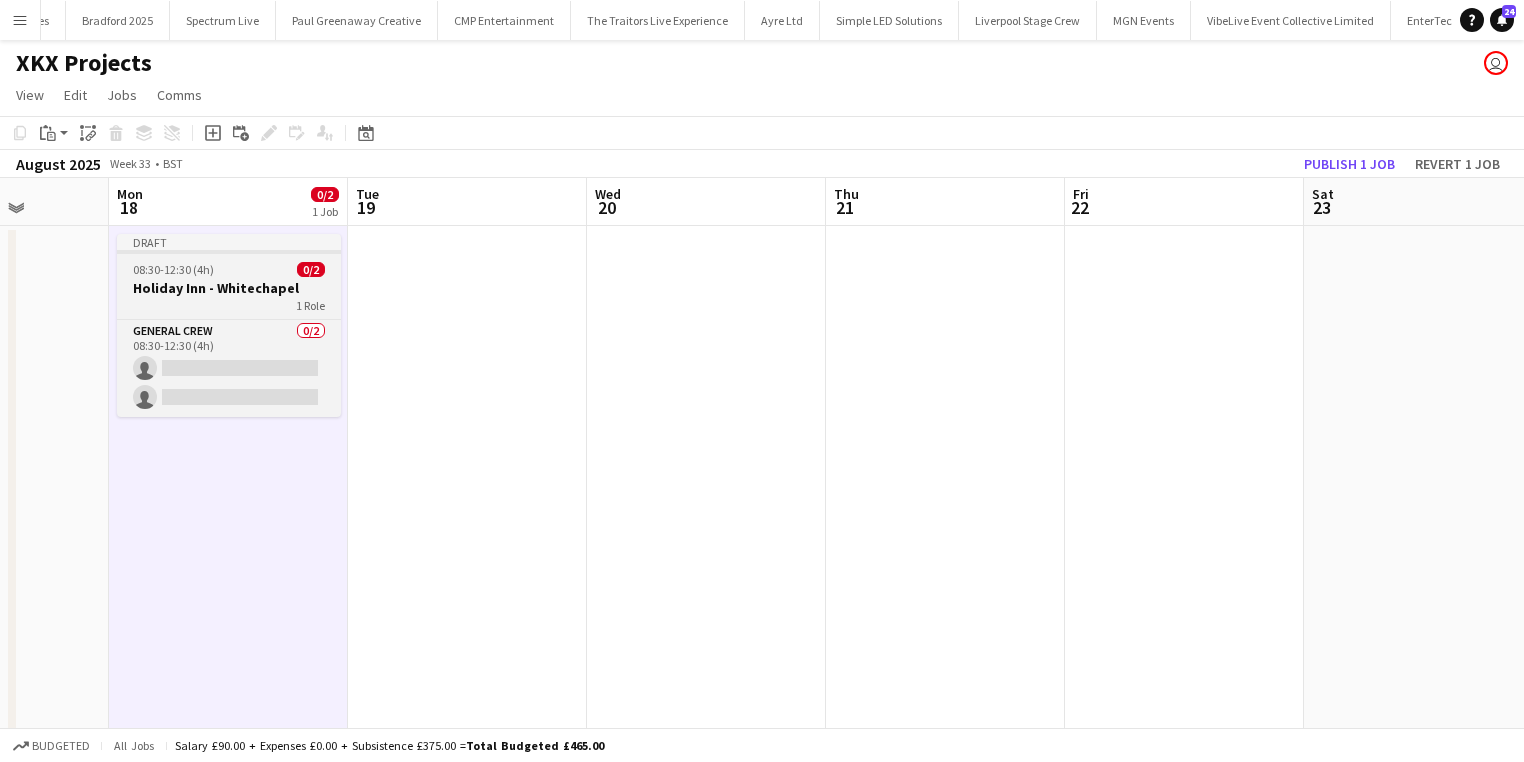 click on "08:30-12:30 (4h)" at bounding box center [173, 269] 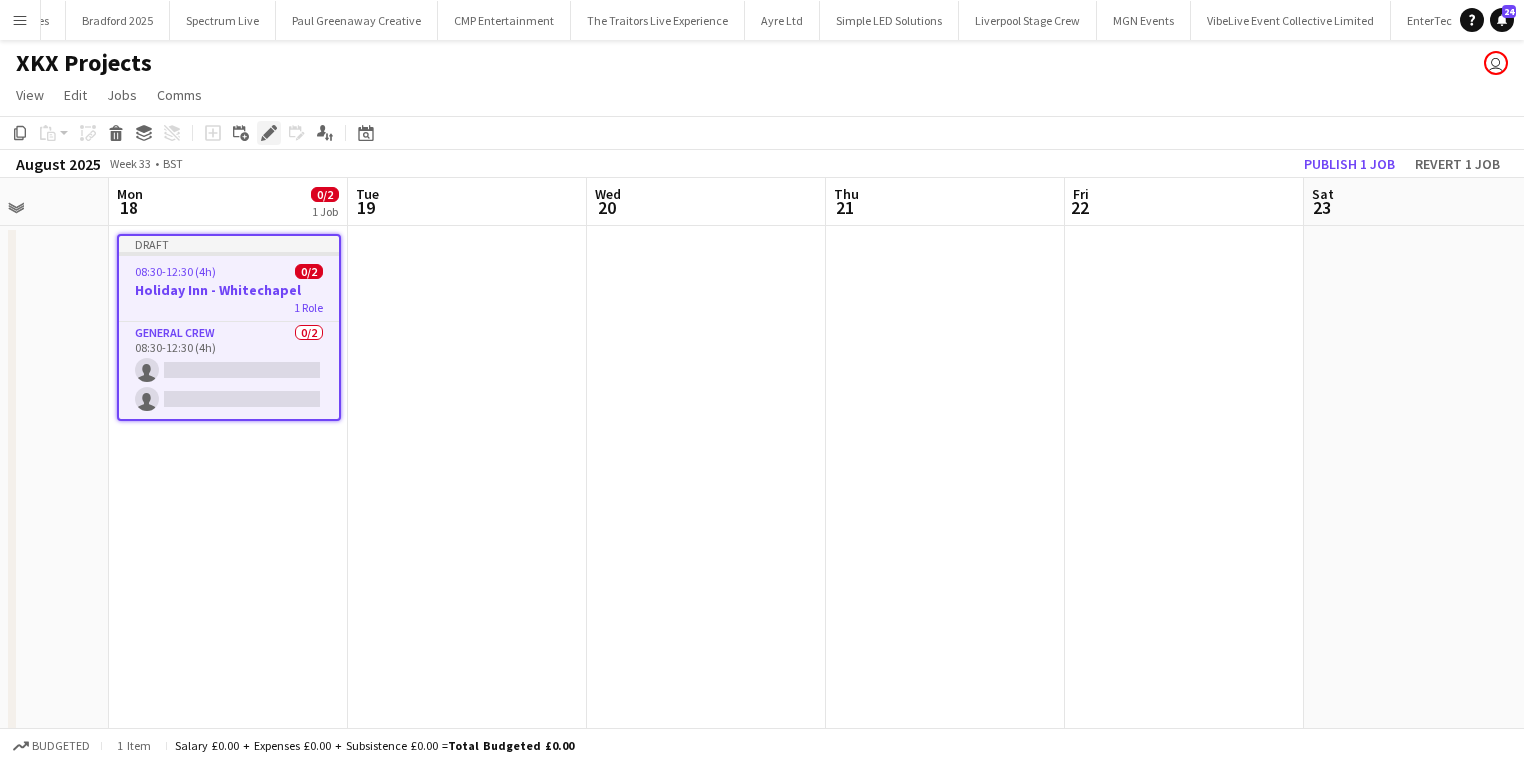 click on "Edit" at bounding box center (269, 133) 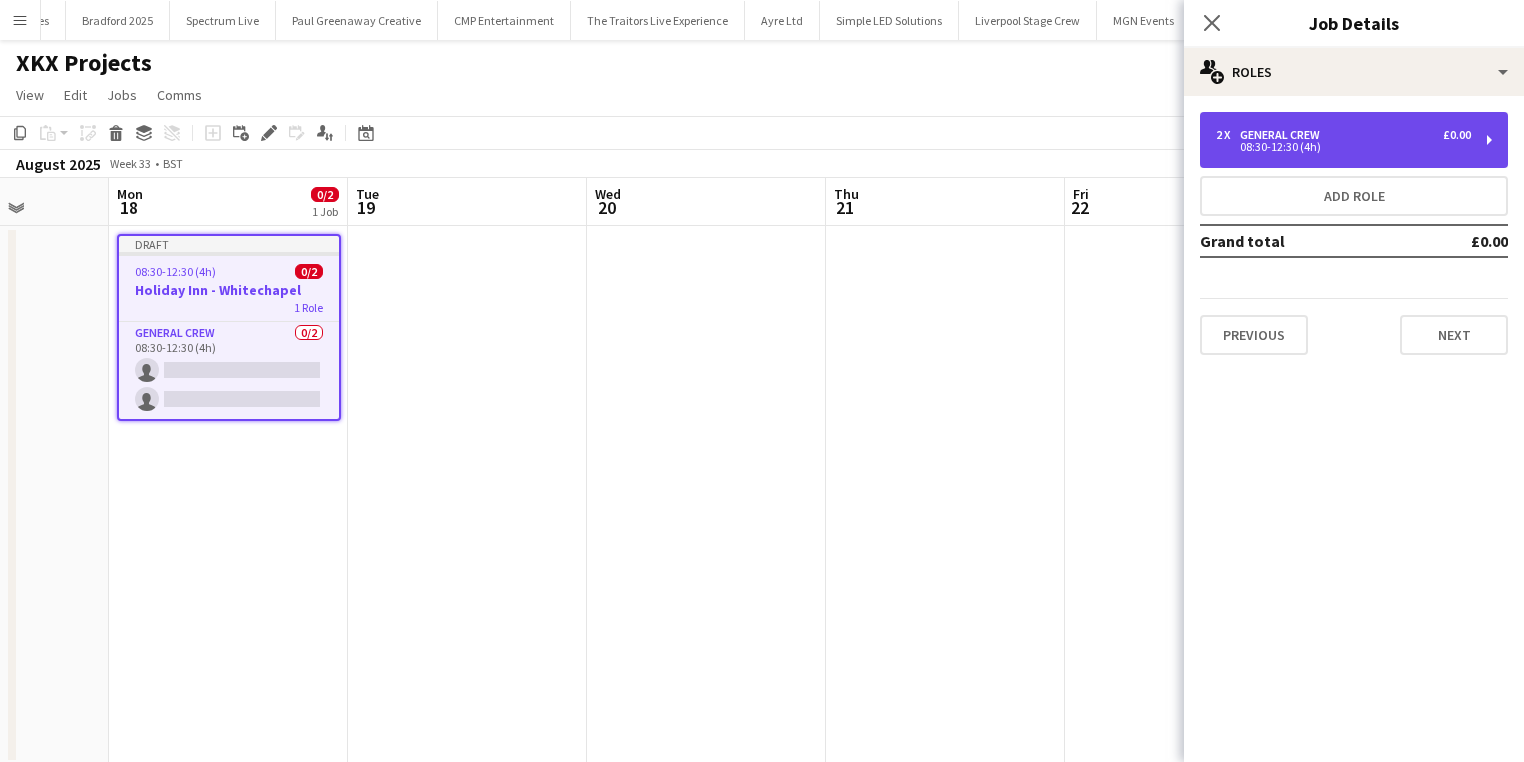 click on "General Crew" at bounding box center [1284, 135] 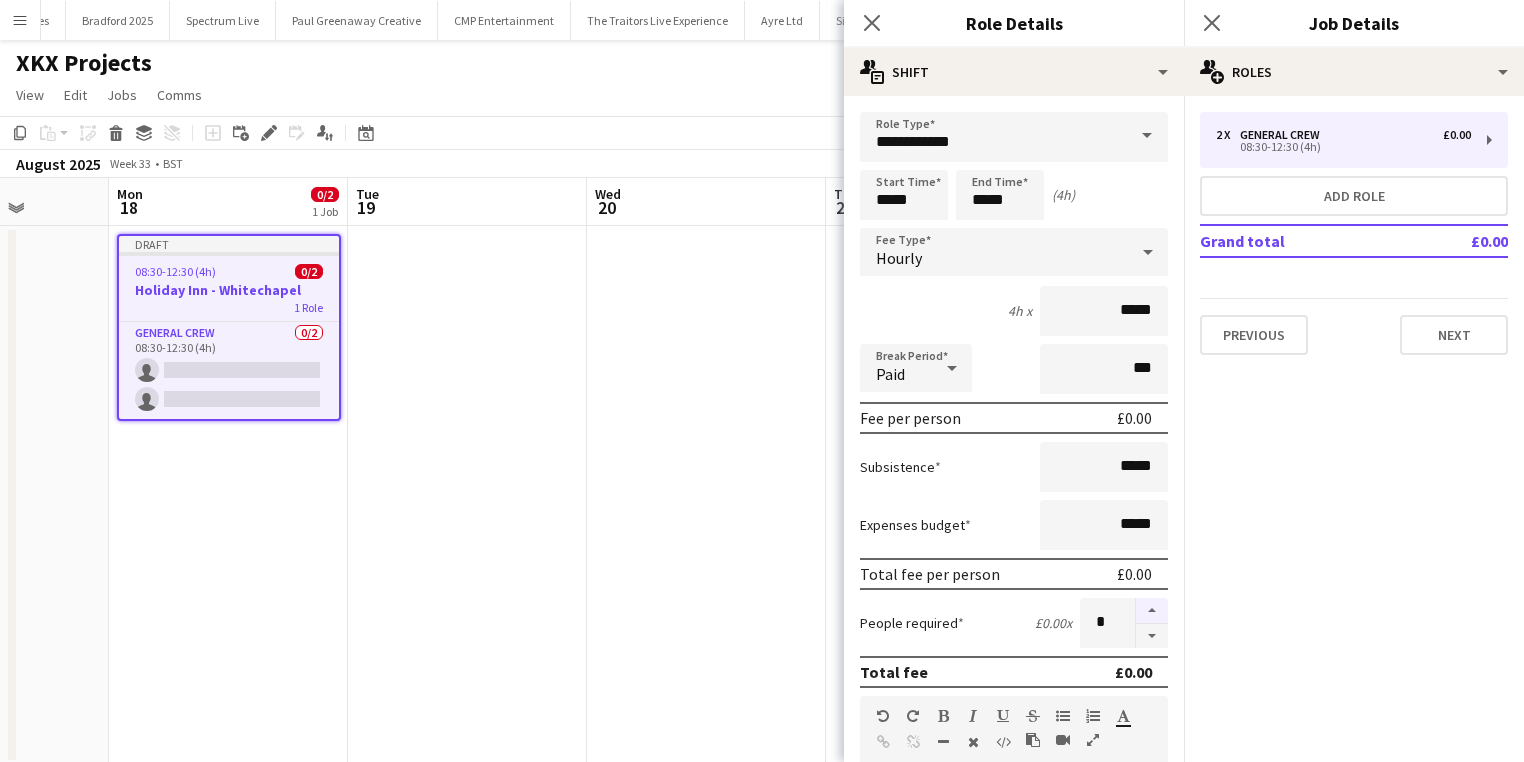 click at bounding box center [1152, 611] 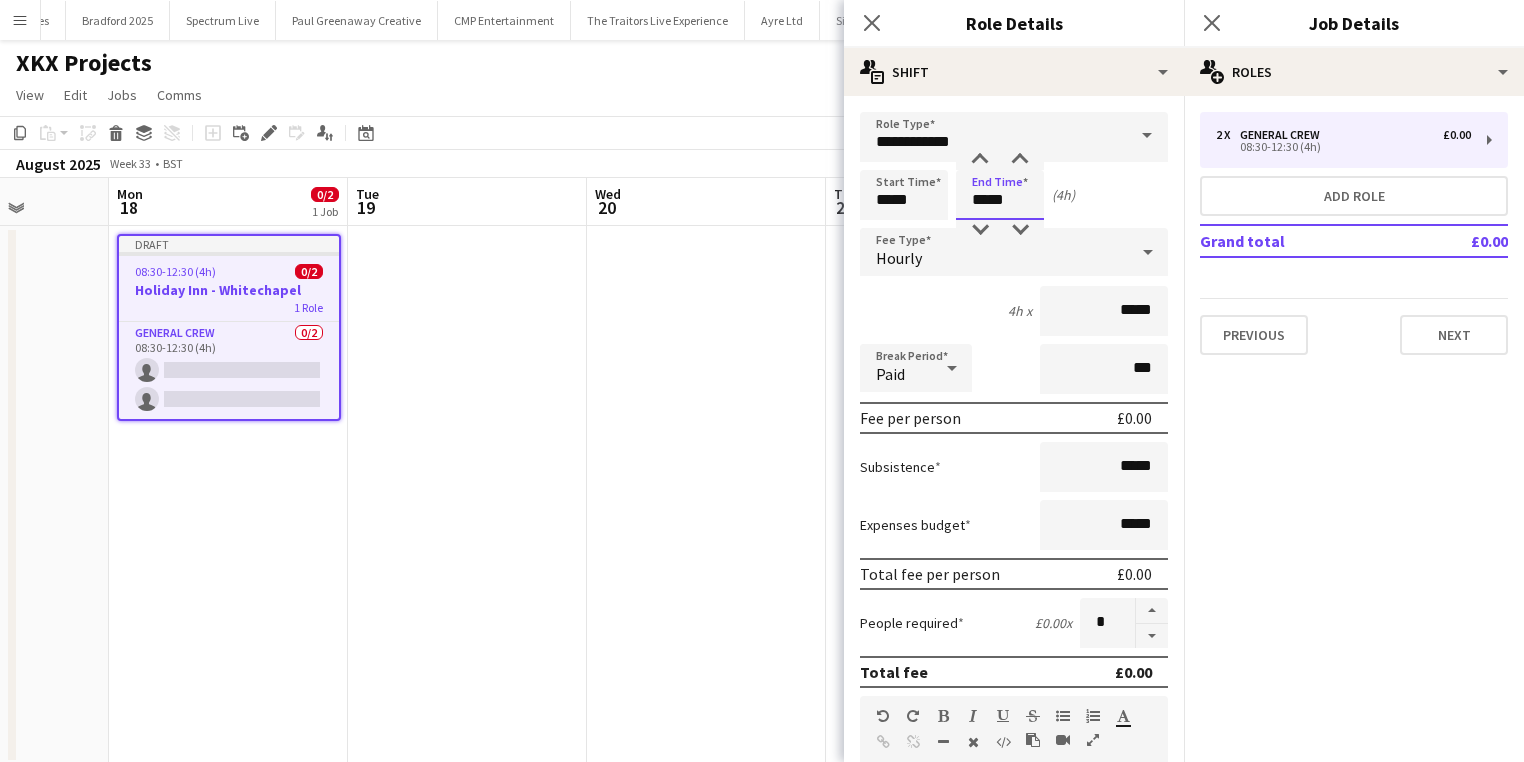 click on "*****" at bounding box center (1000, 195) 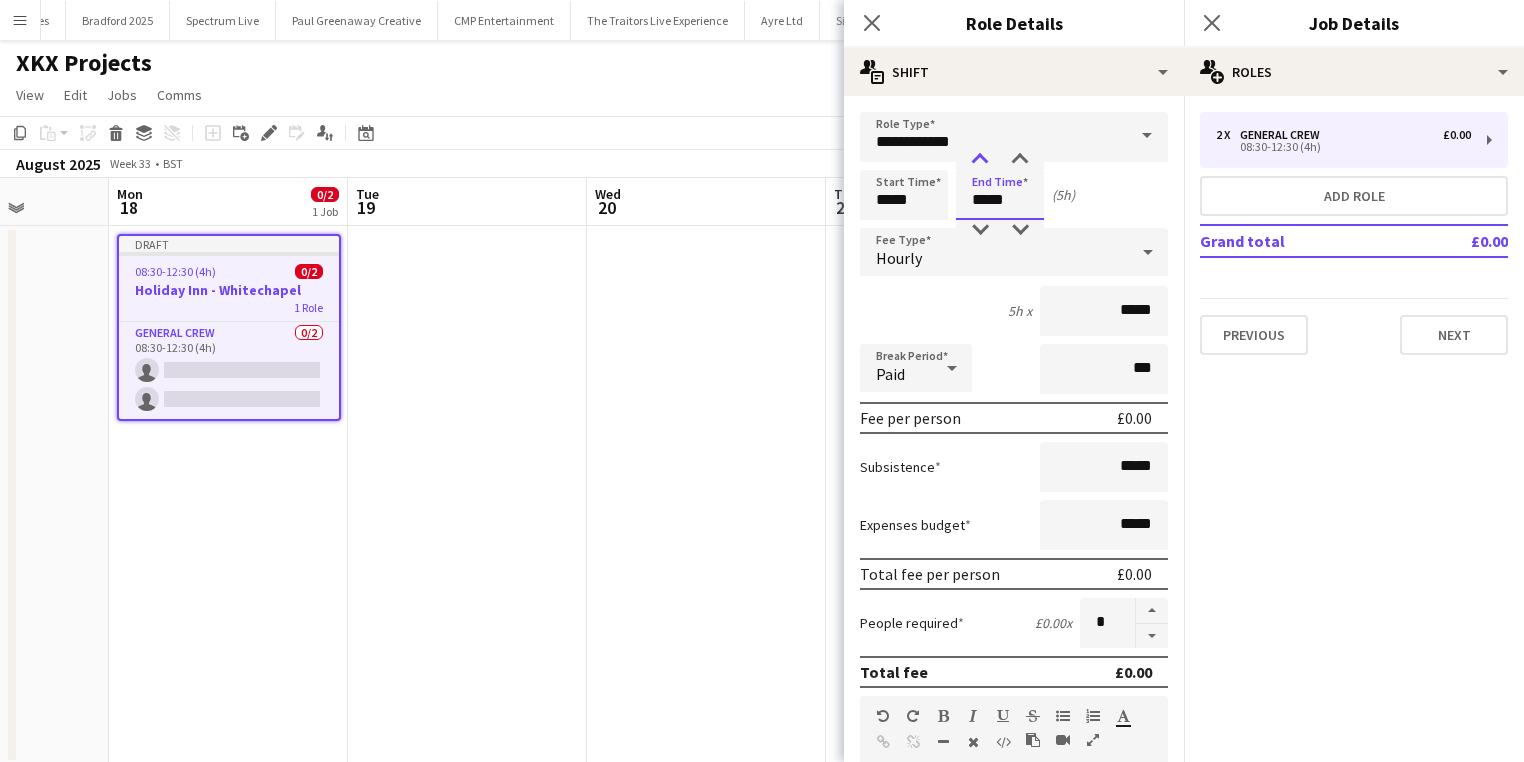 click at bounding box center [980, 160] 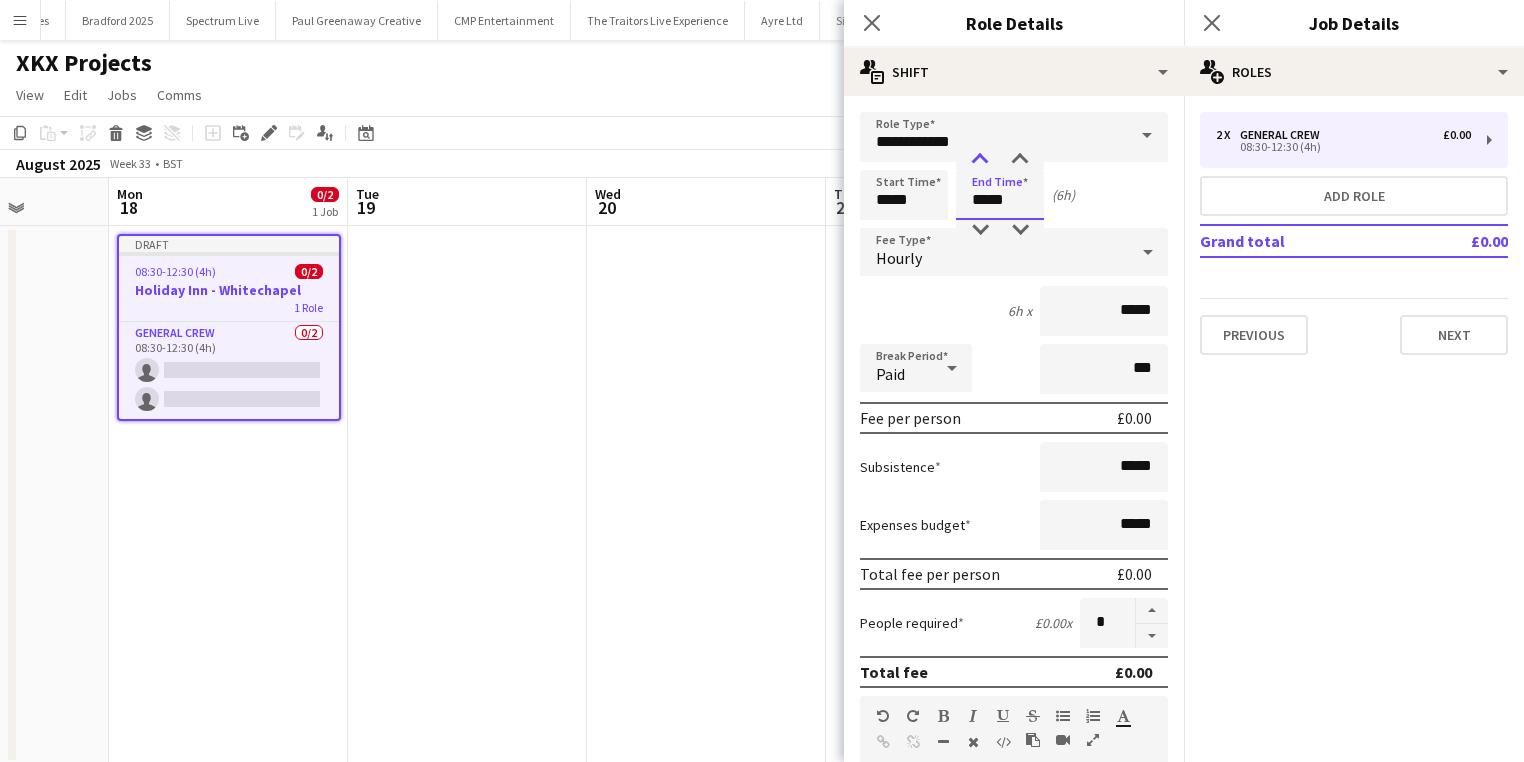click at bounding box center [980, 160] 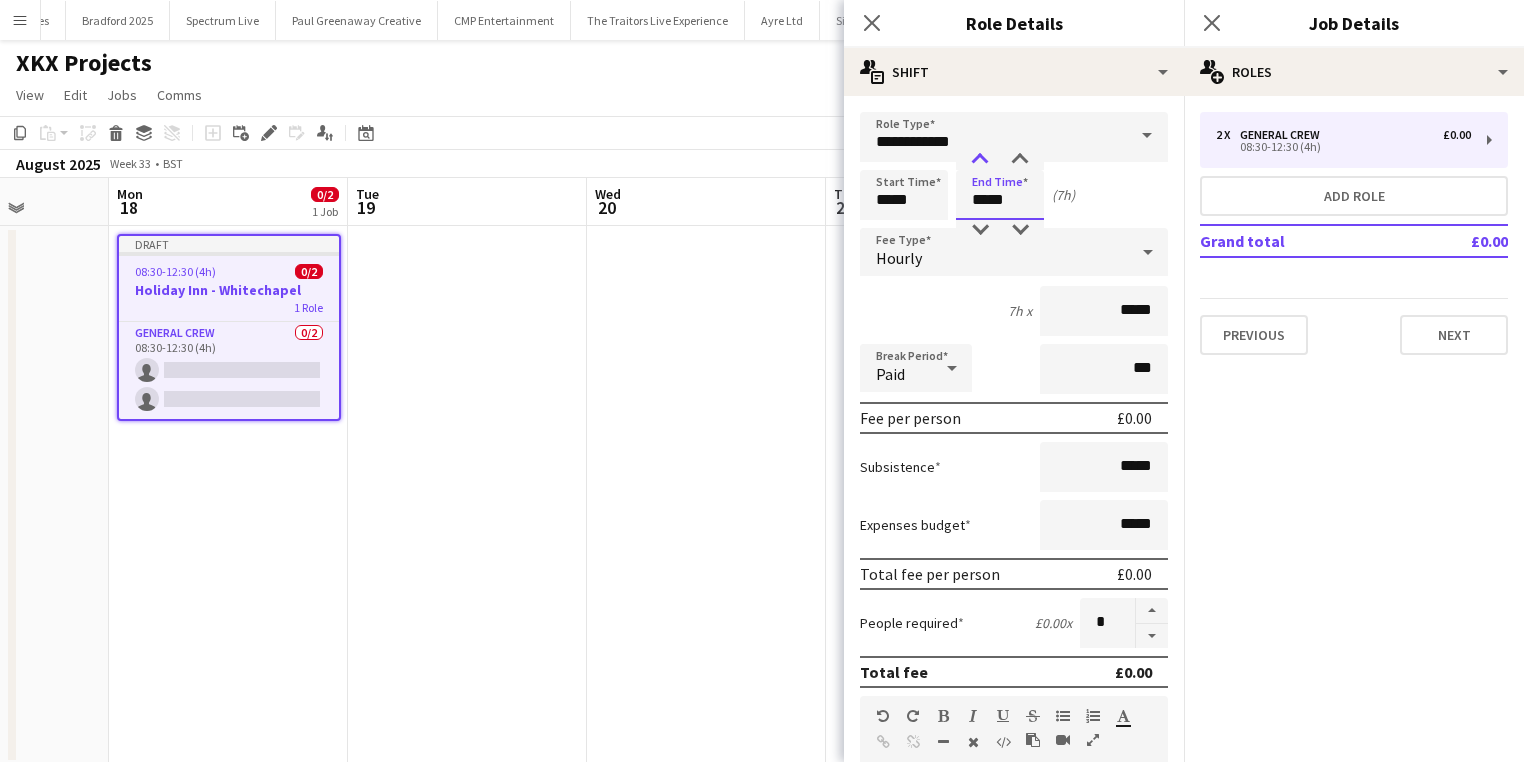 type on "*****" 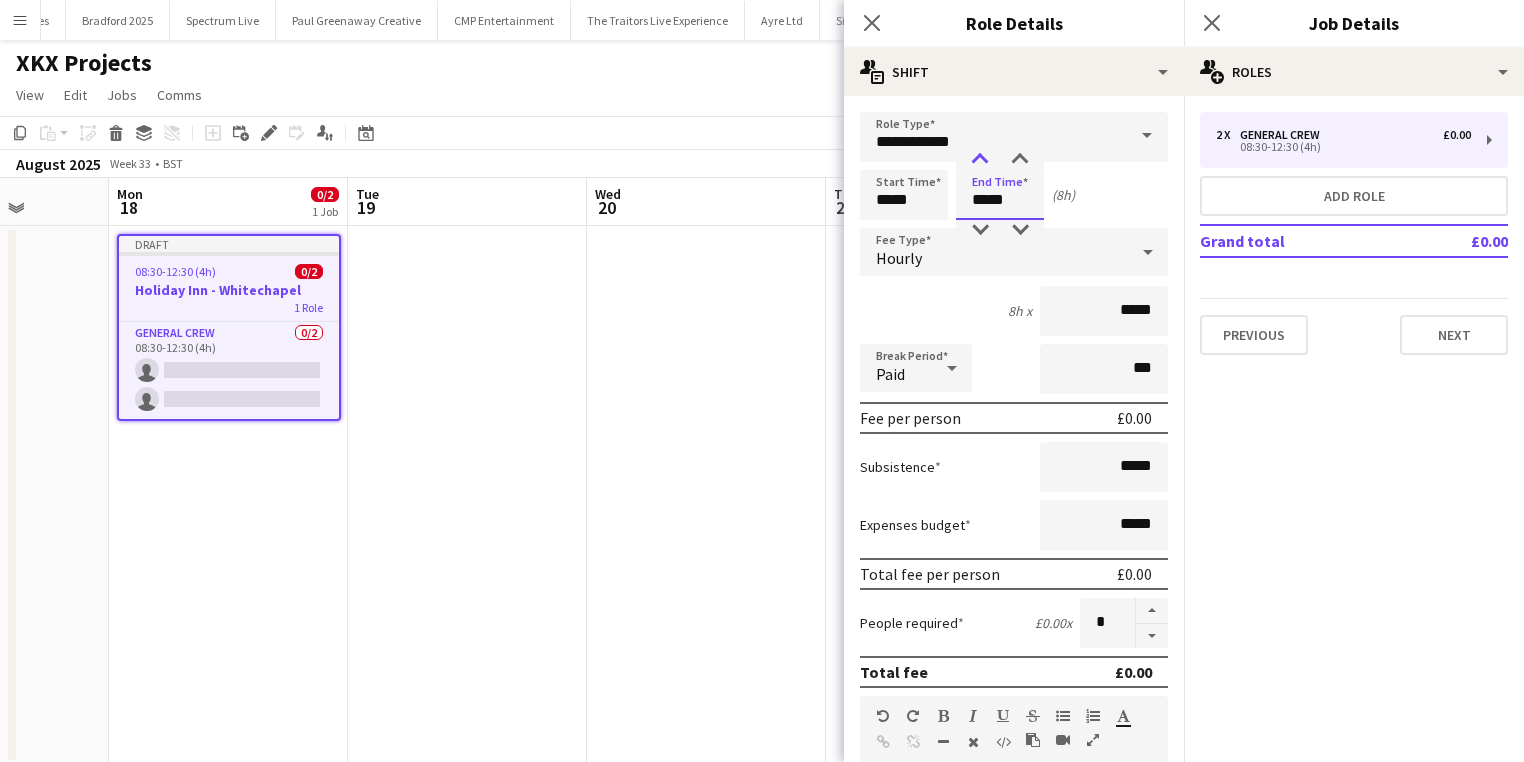 click at bounding box center [980, 160] 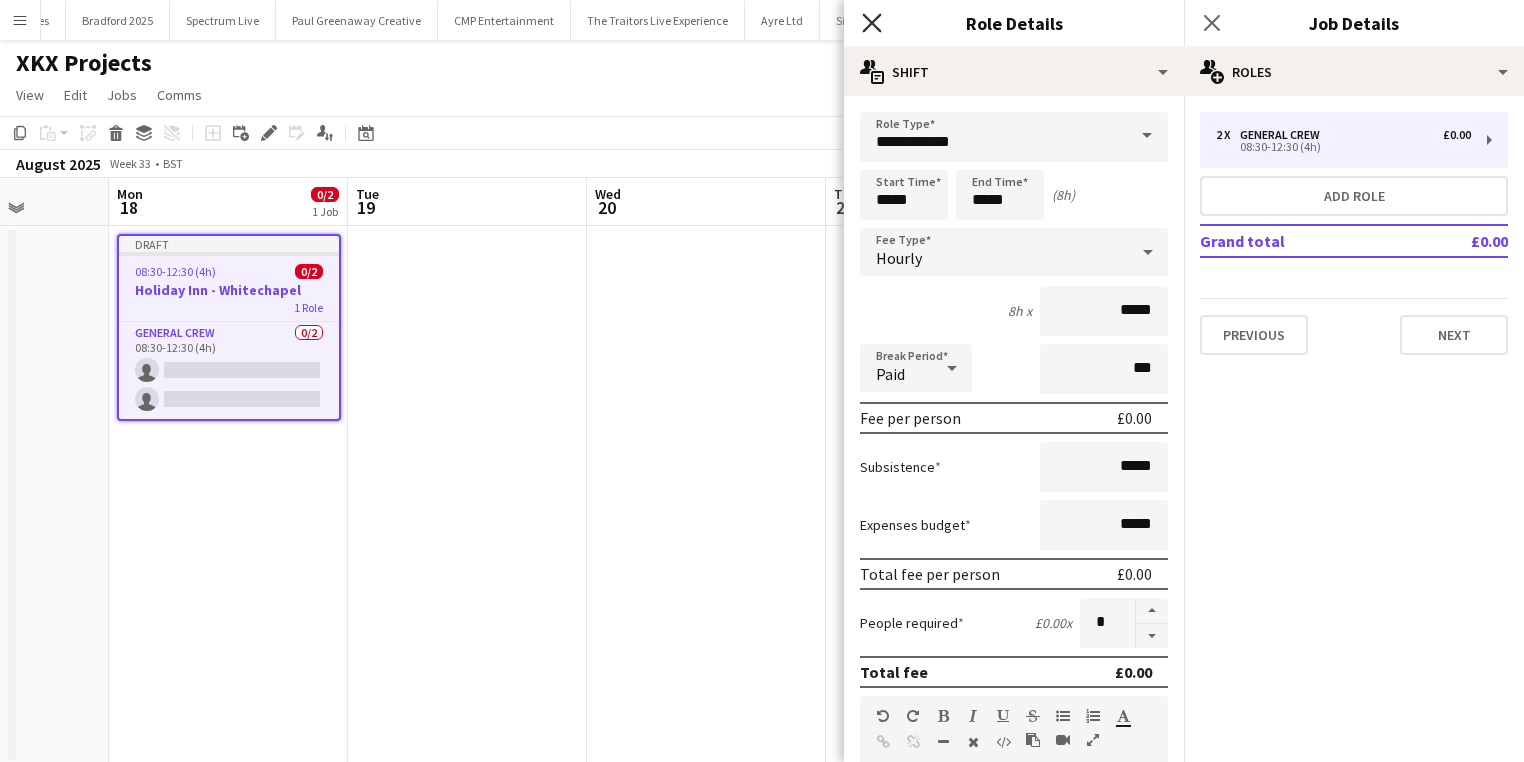 click 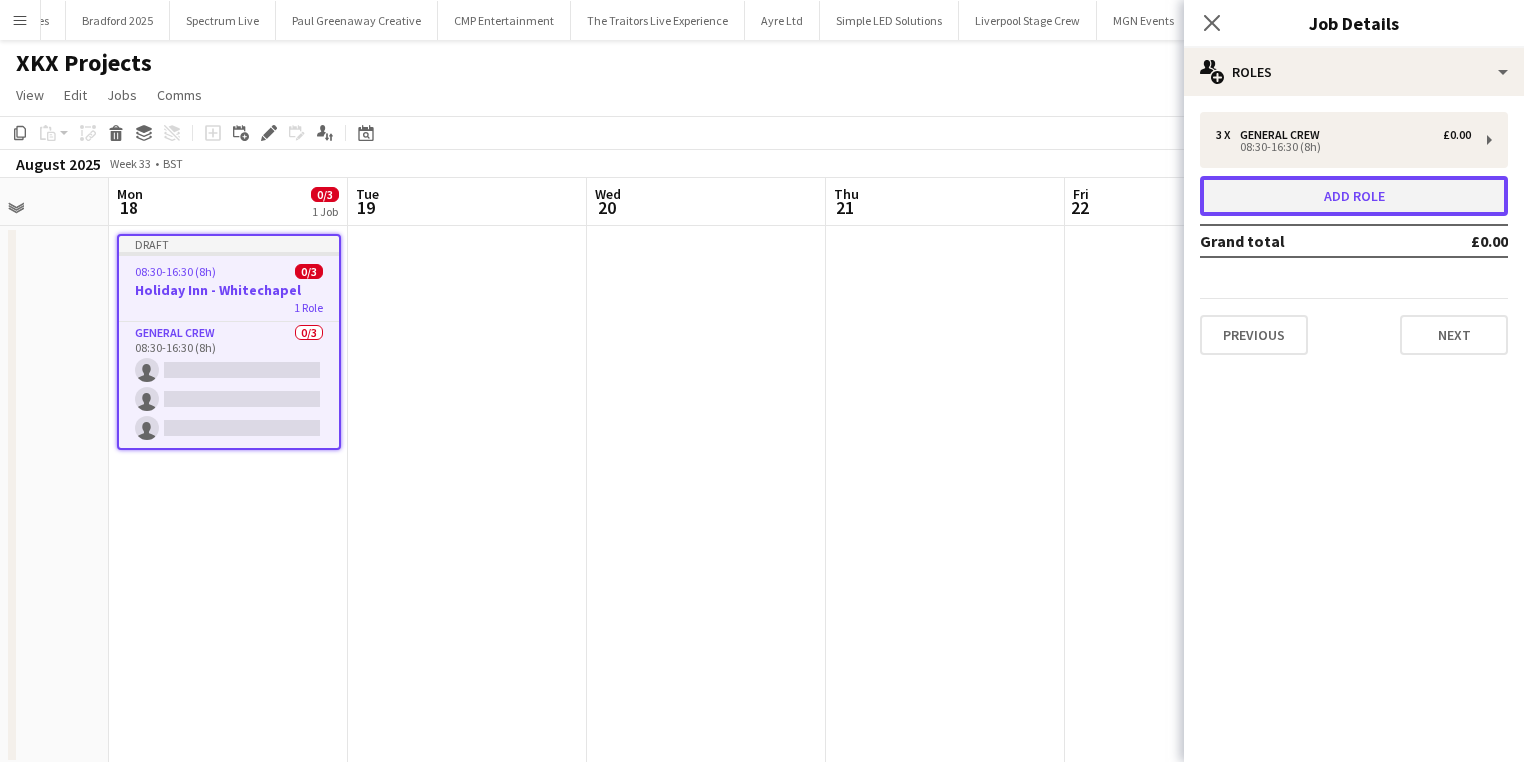 click on "Add role" at bounding box center (1354, 196) 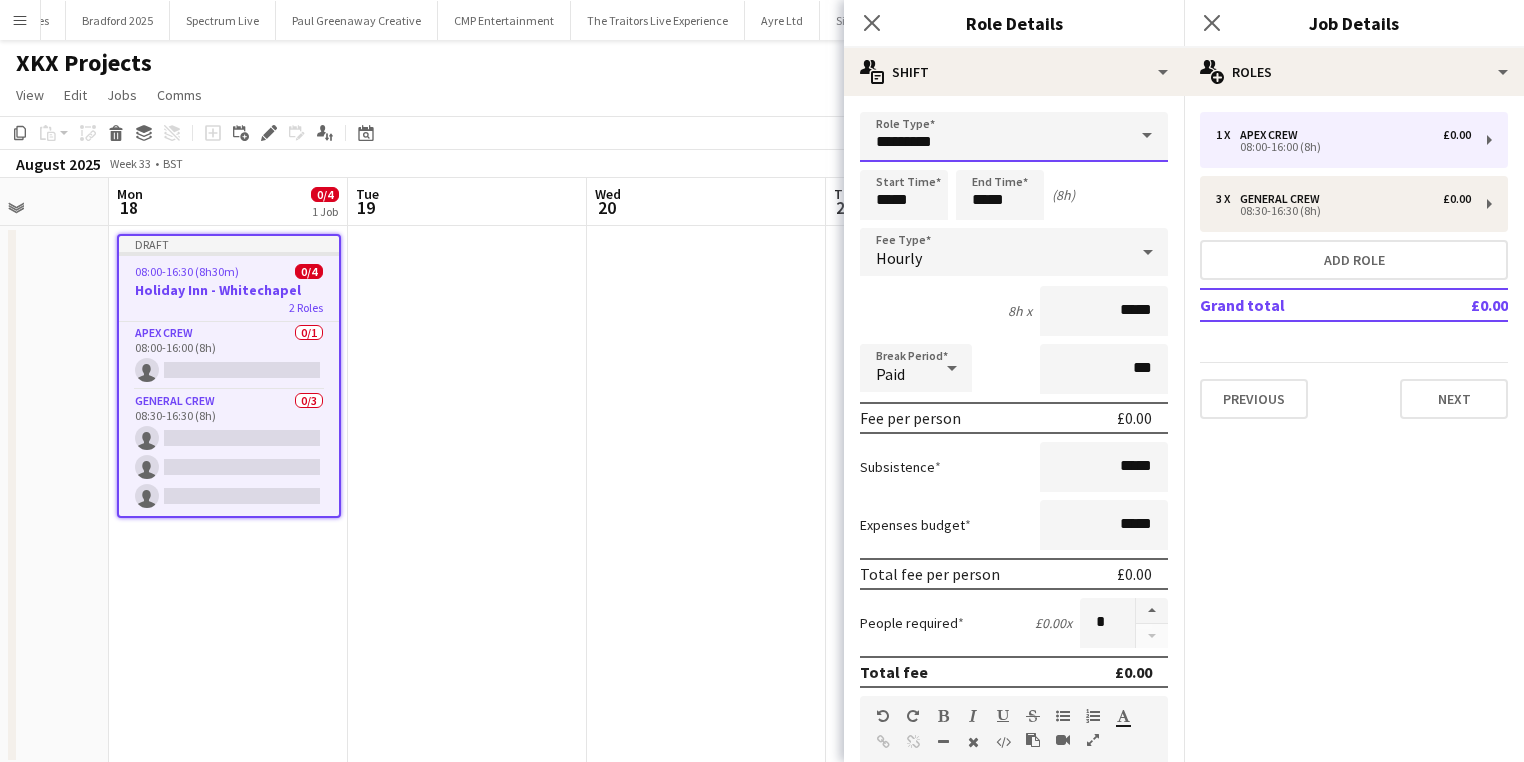 click on "*********" at bounding box center (1014, 137) 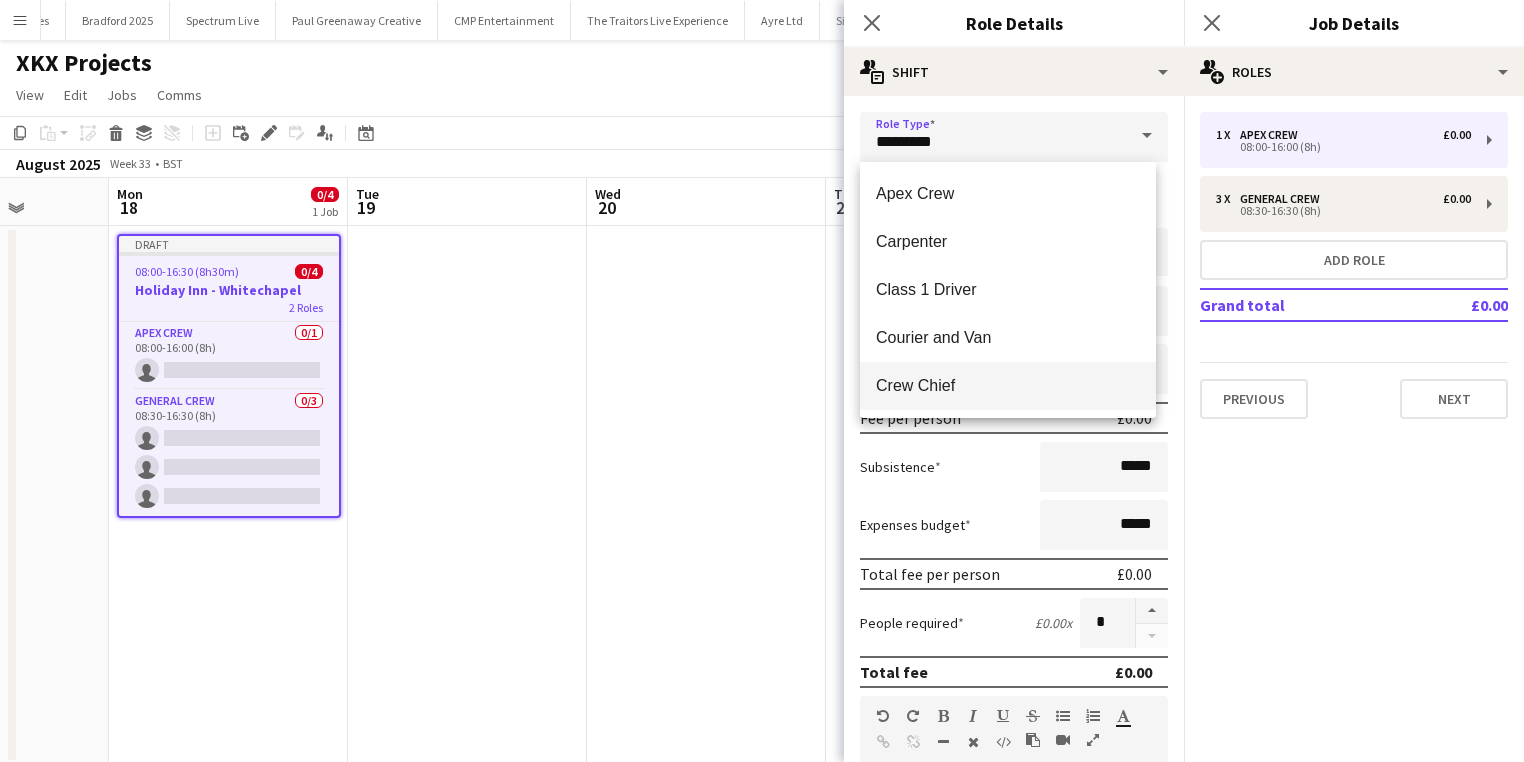 click on "Crew Chief" at bounding box center [1008, 385] 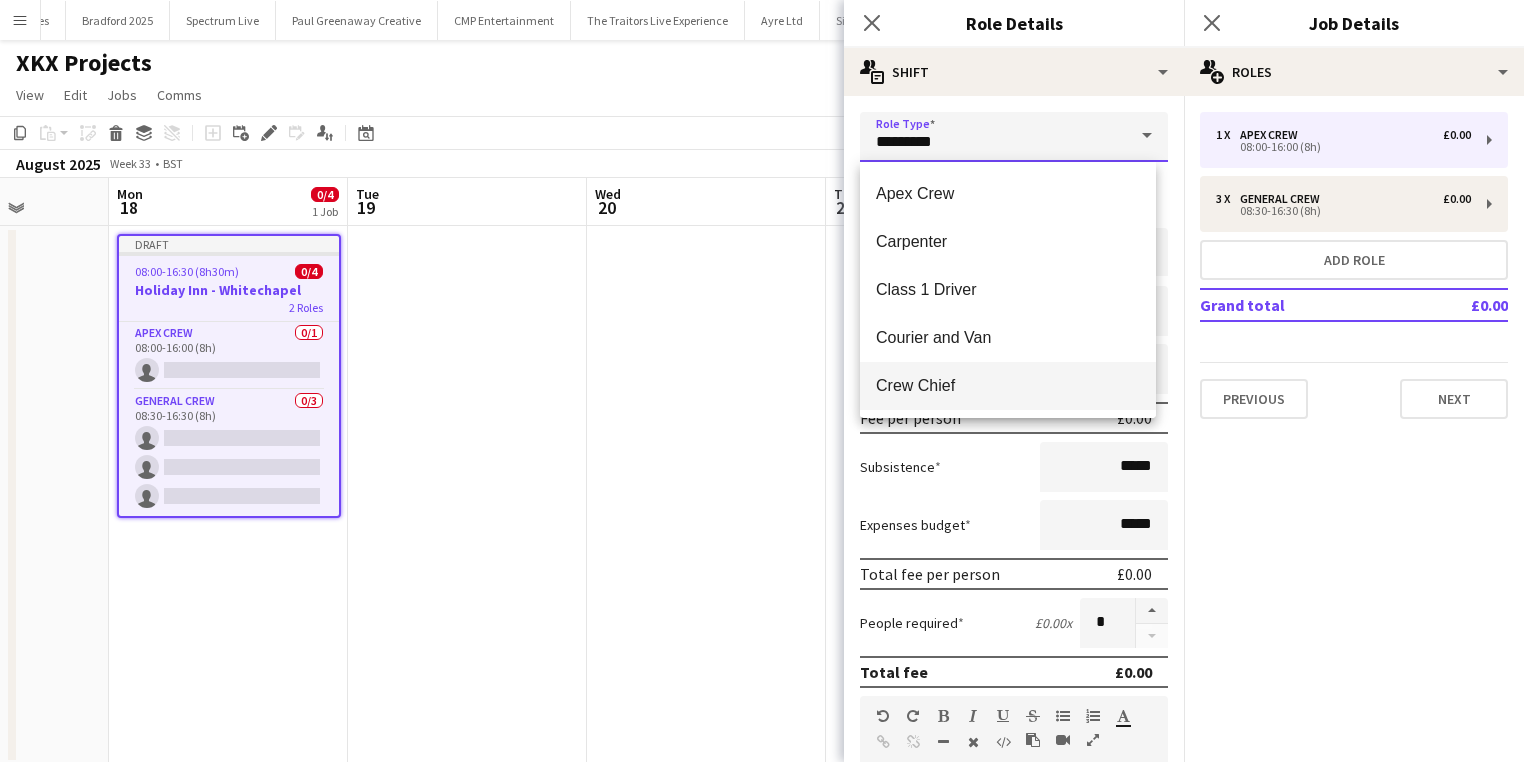 type on "**********" 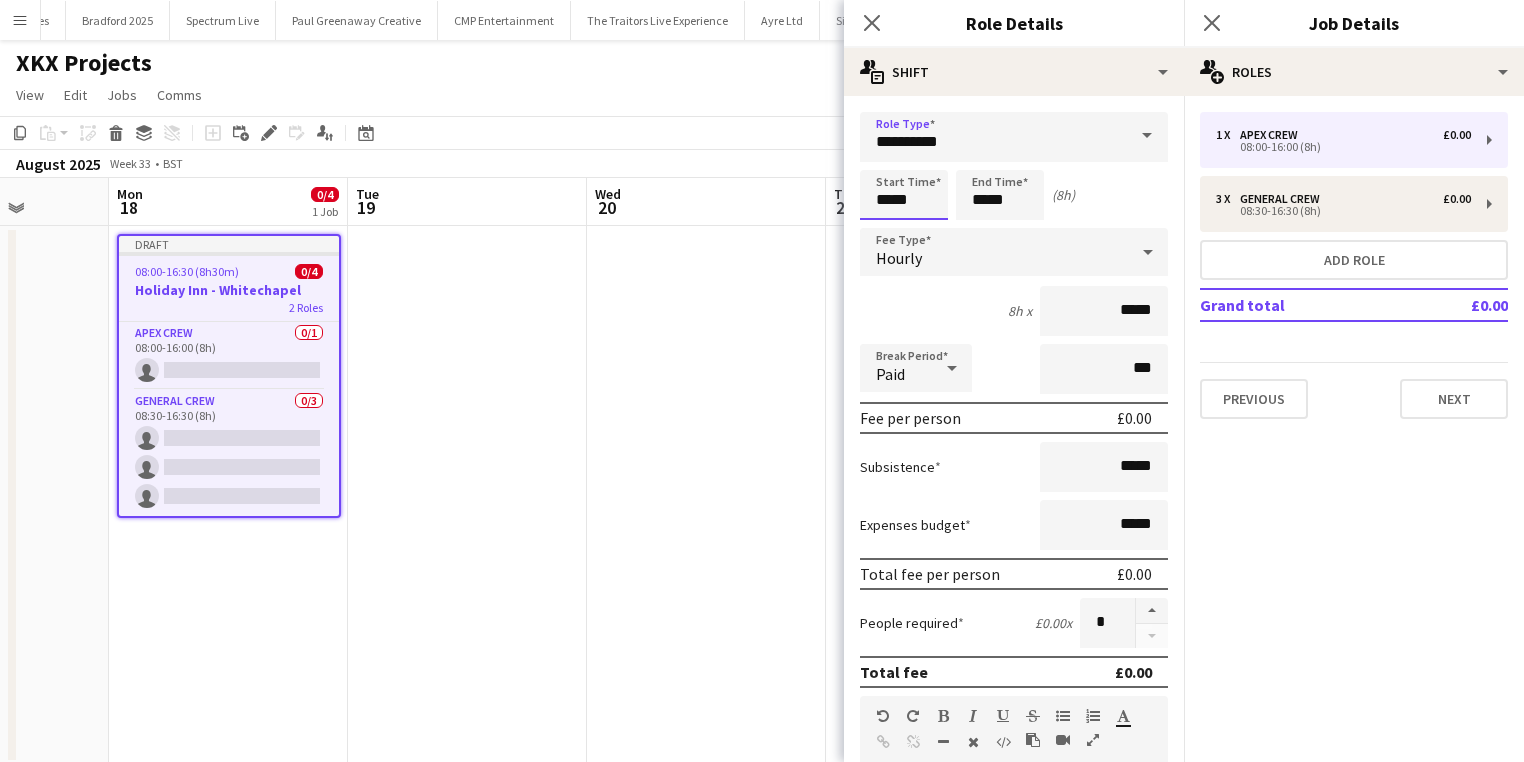 click on "*****" at bounding box center [904, 195] 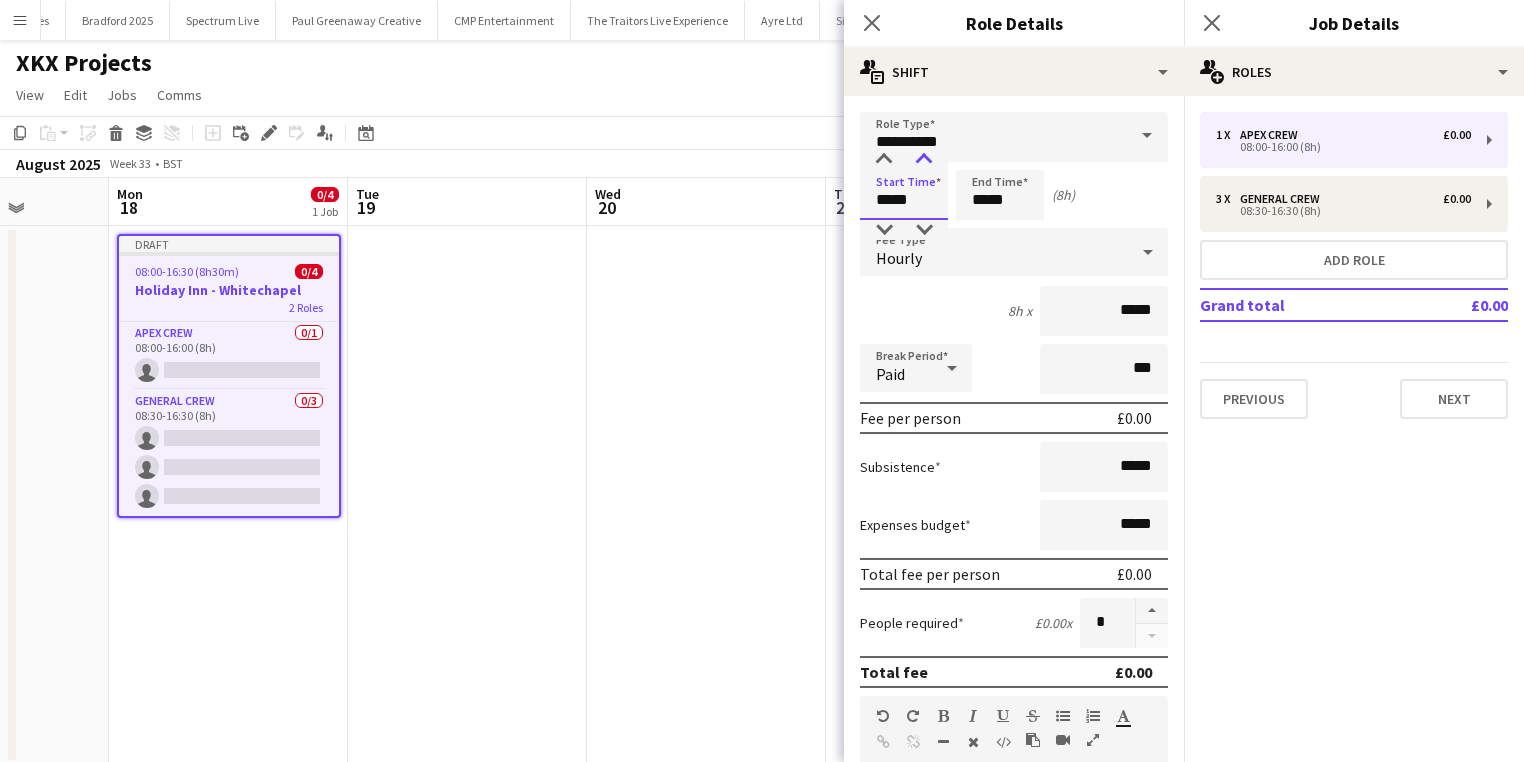 click at bounding box center [924, 160] 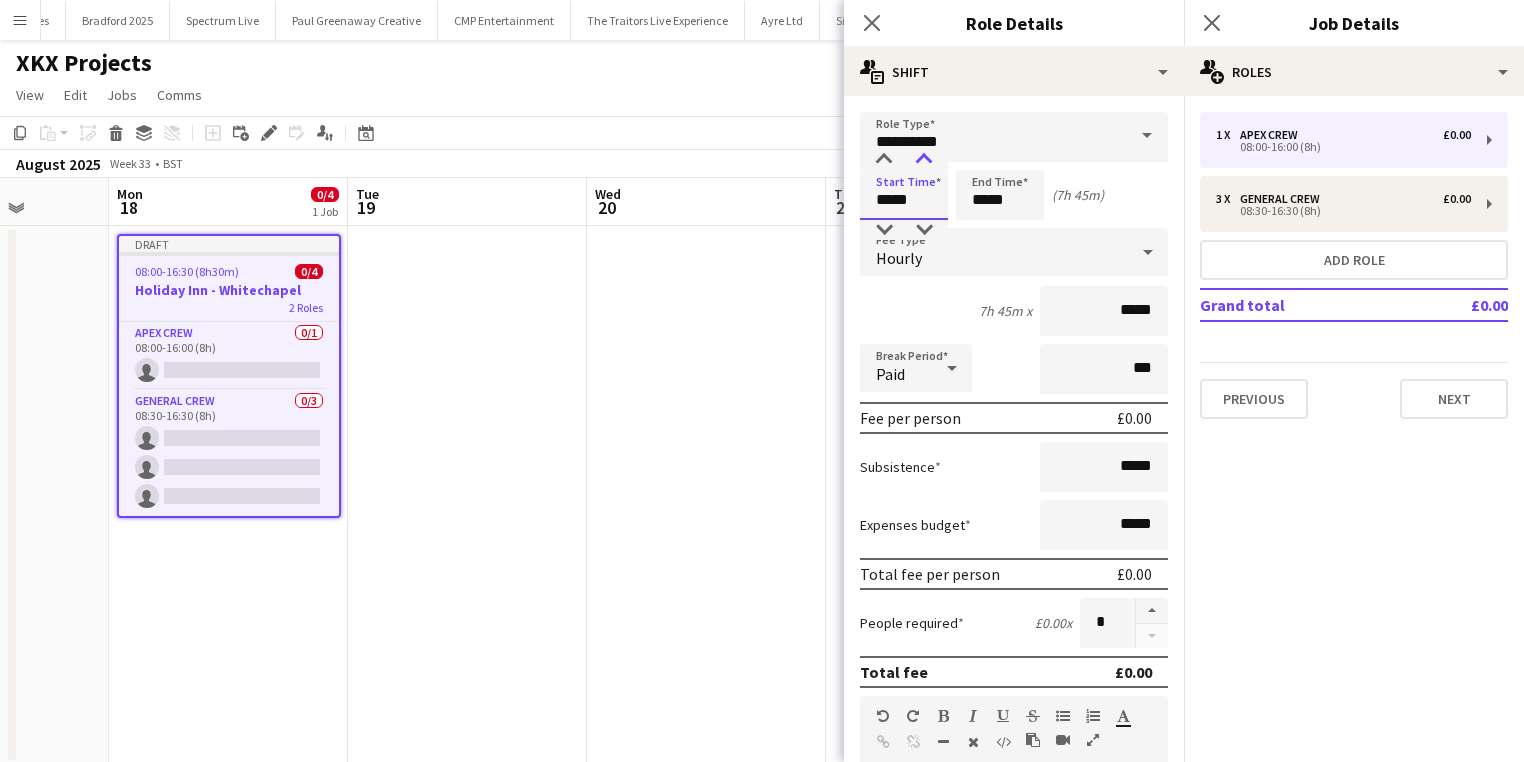 type on "*****" 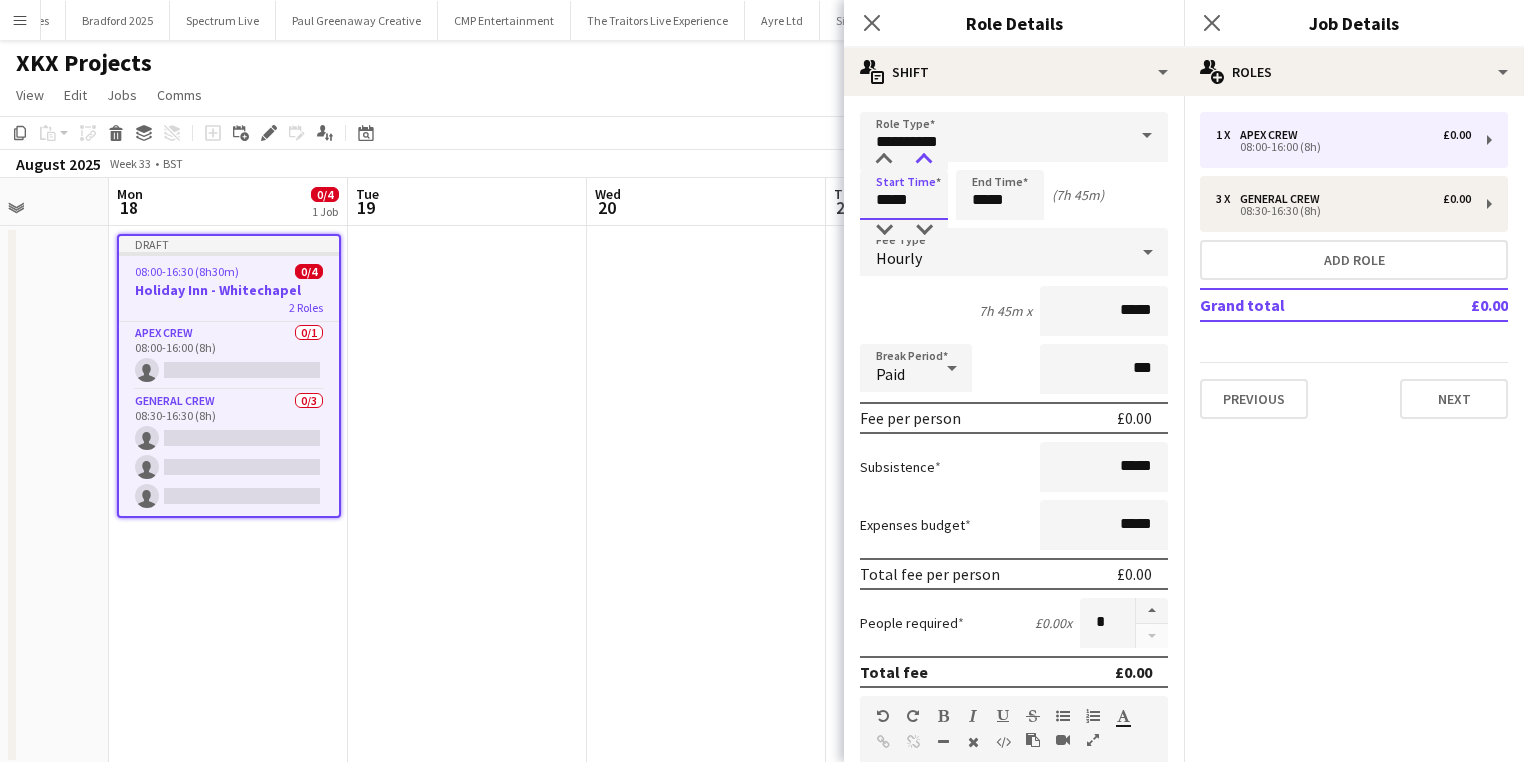 click at bounding box center [924, 160] 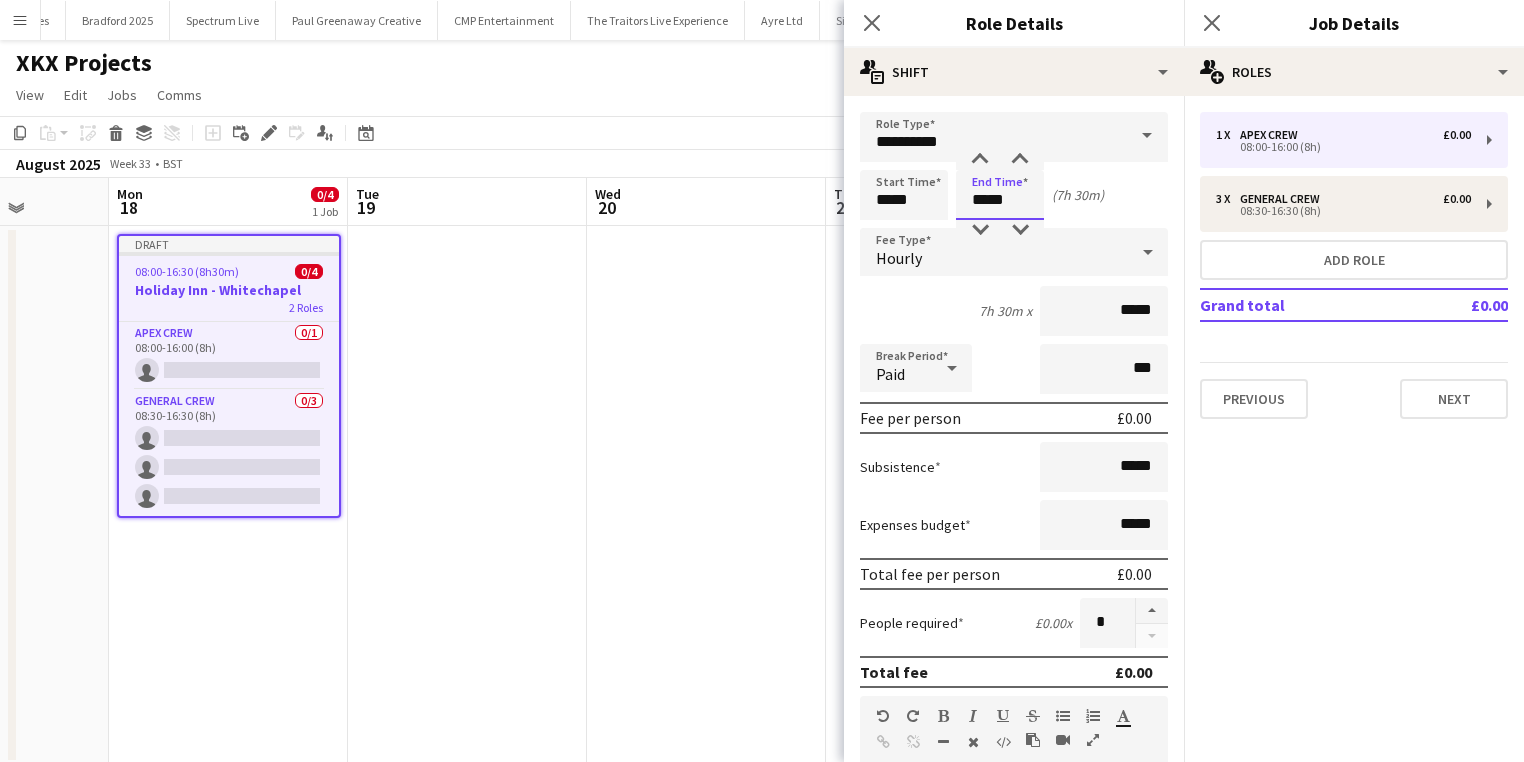 click on "*****" at bounding box center [1000, 195] 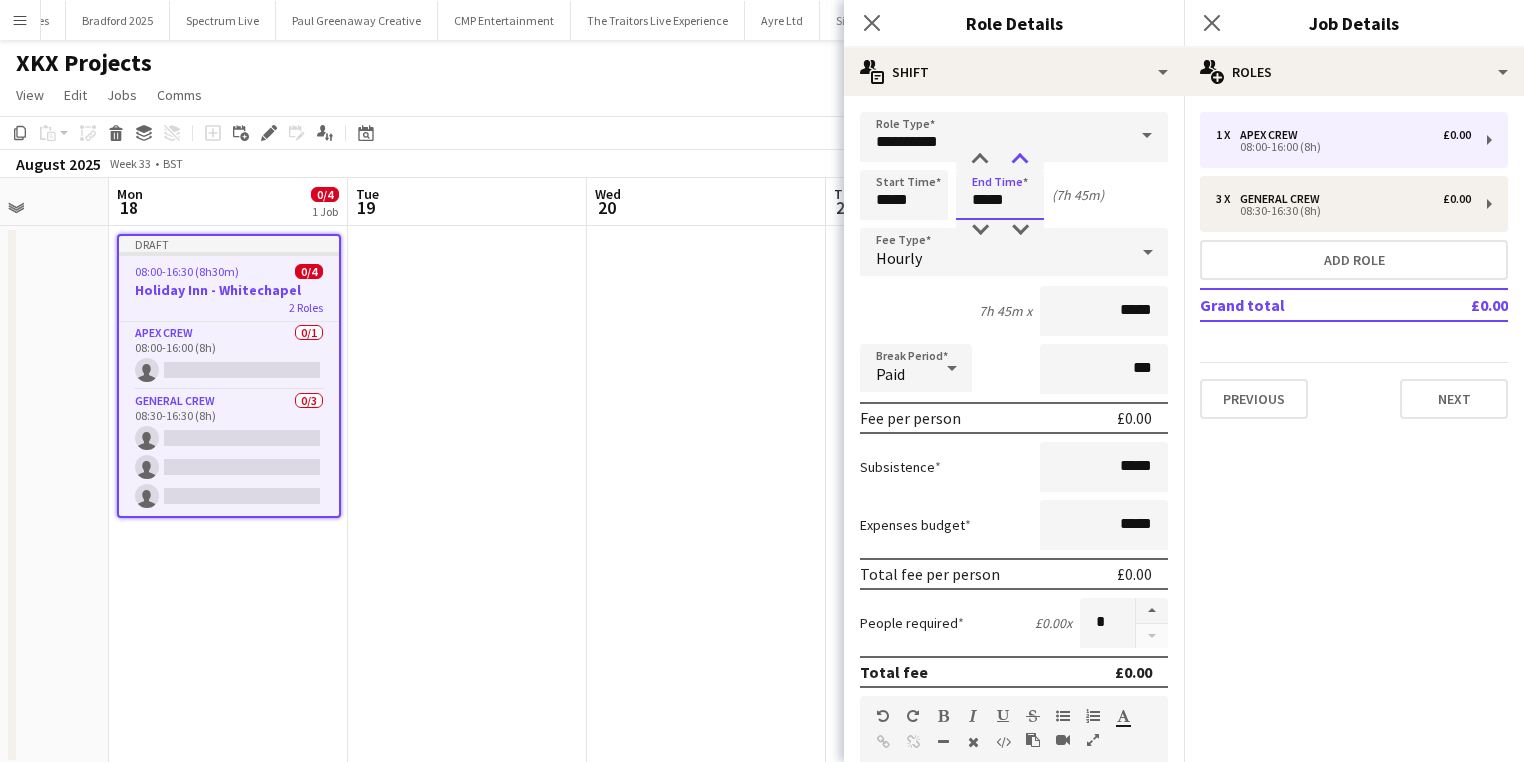 click at bounding box center (1020, 160) 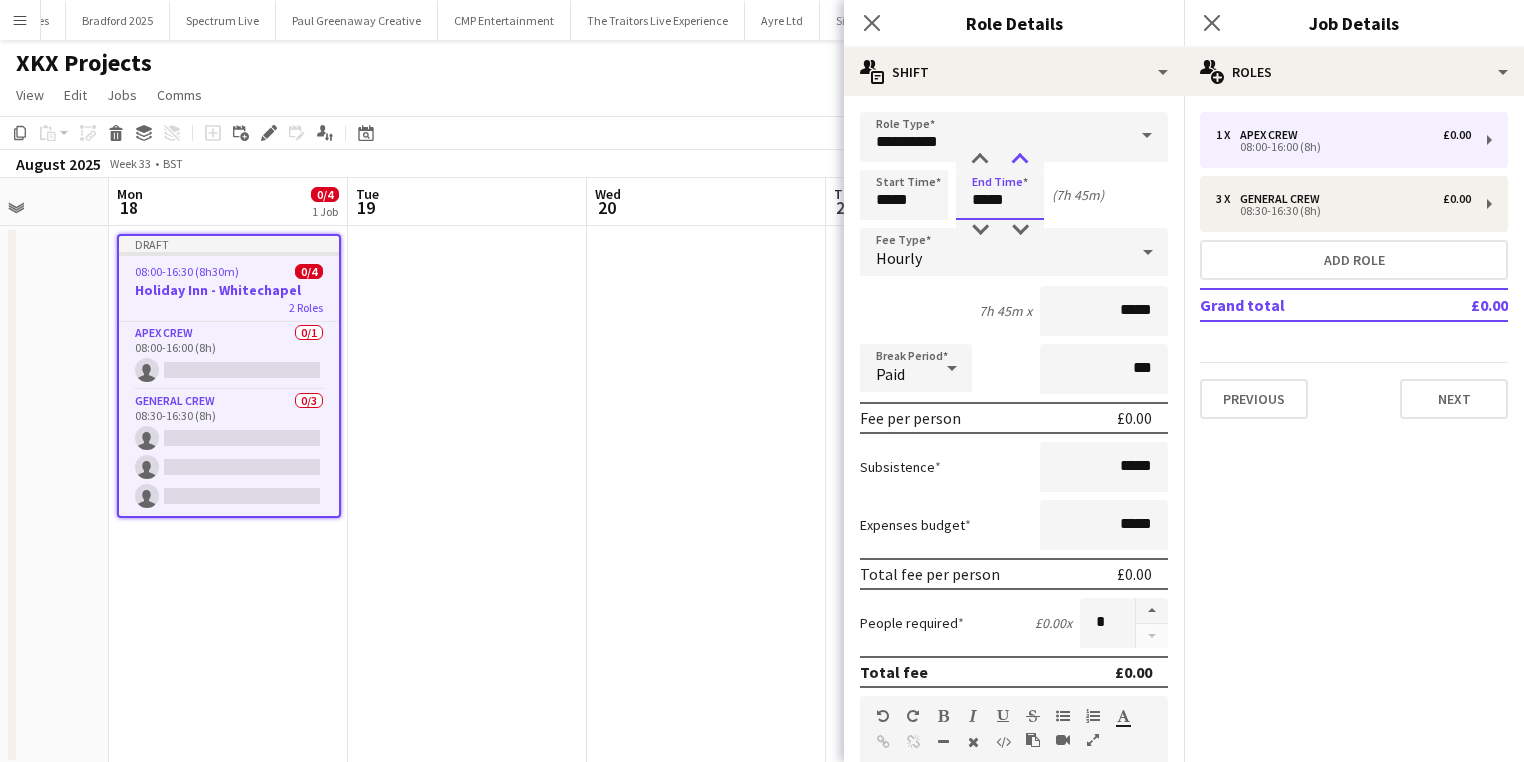 type on "*****" 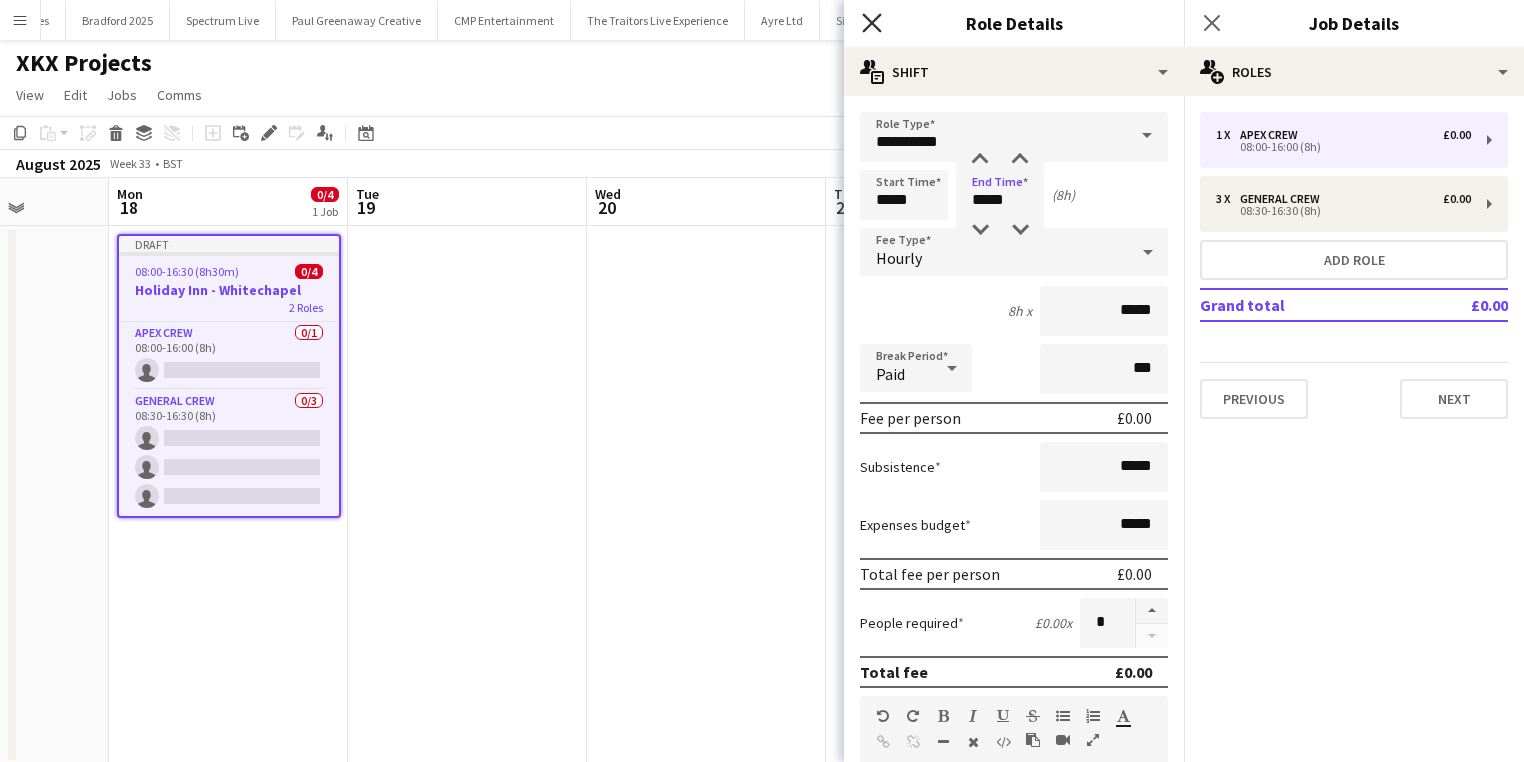 click on "Close pop-in" 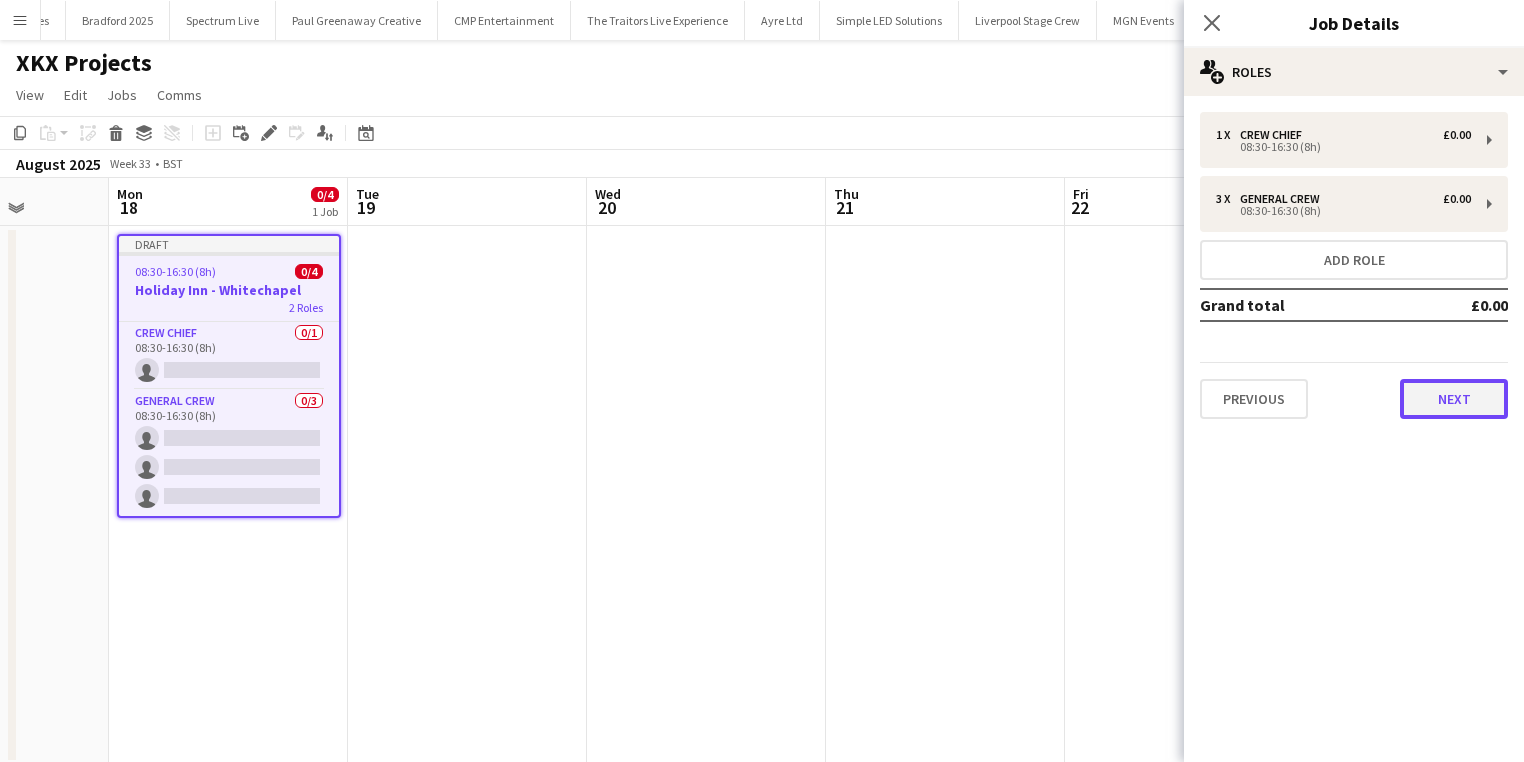 click on "Next" at bounding box center [1454, 399] 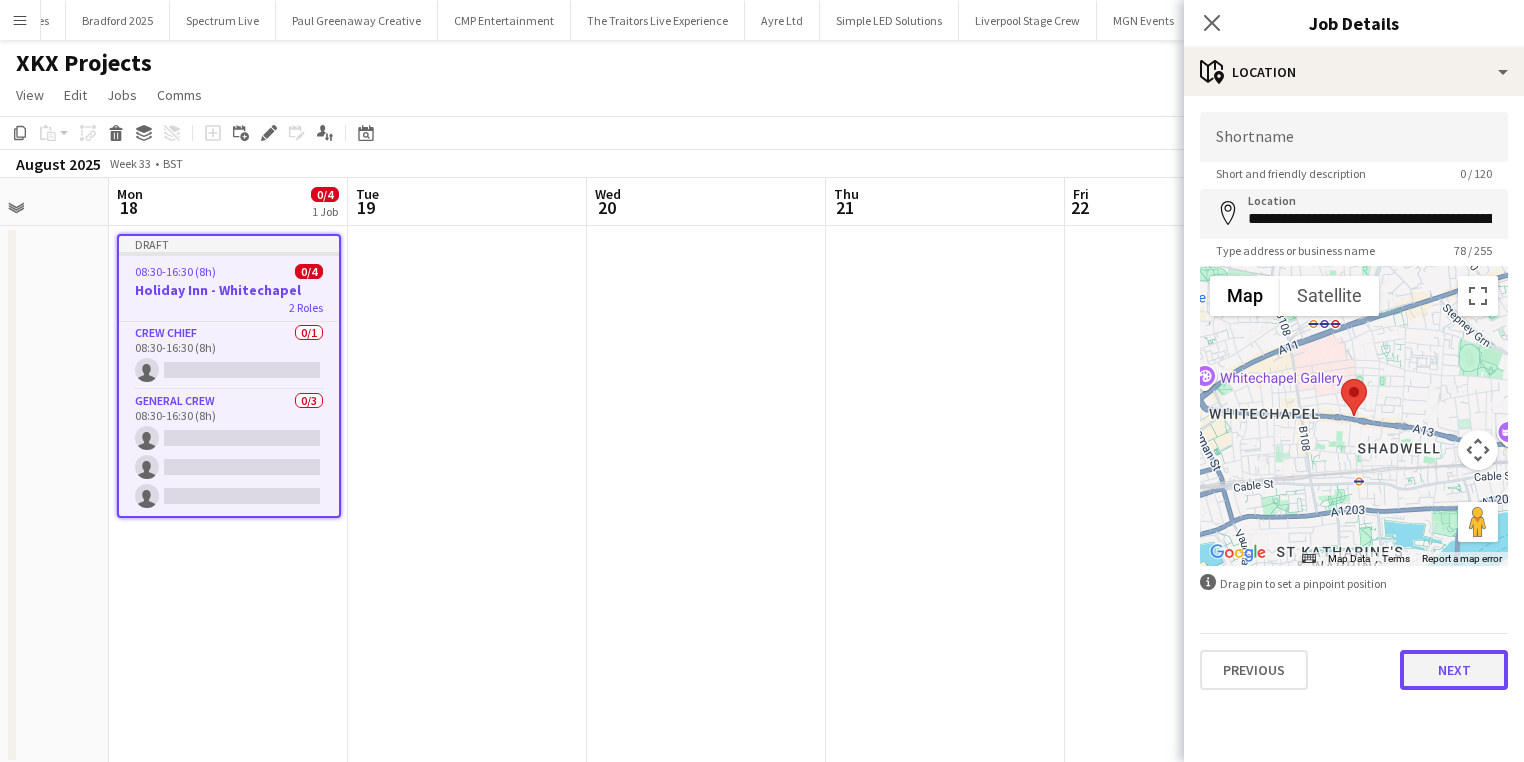 click on "Next" at bounding box center [1454, 670] 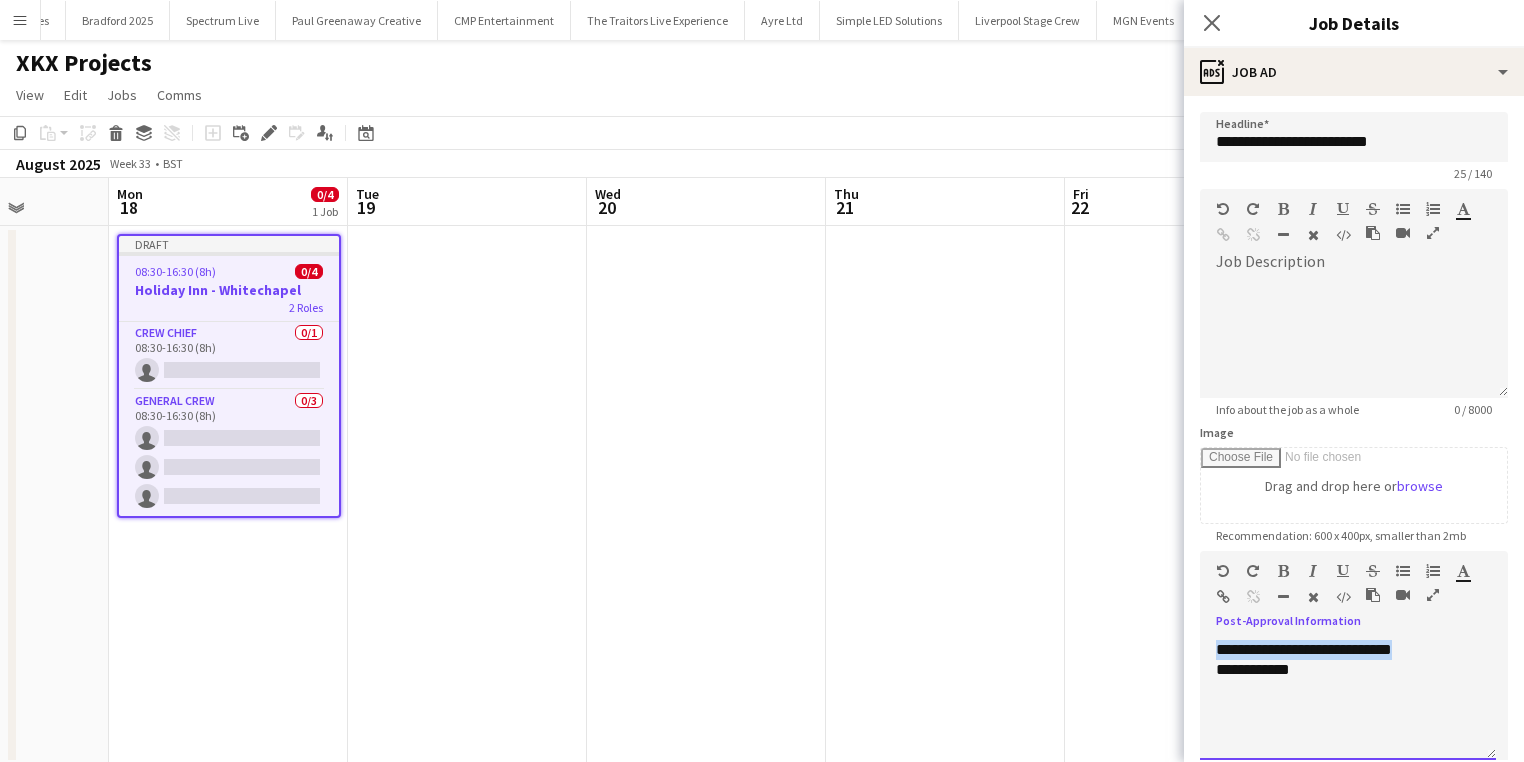drag, startPoint x: 1384, startPoint y: 649, endPoint x: 996, endPoint y: 655, distance: 388.0464 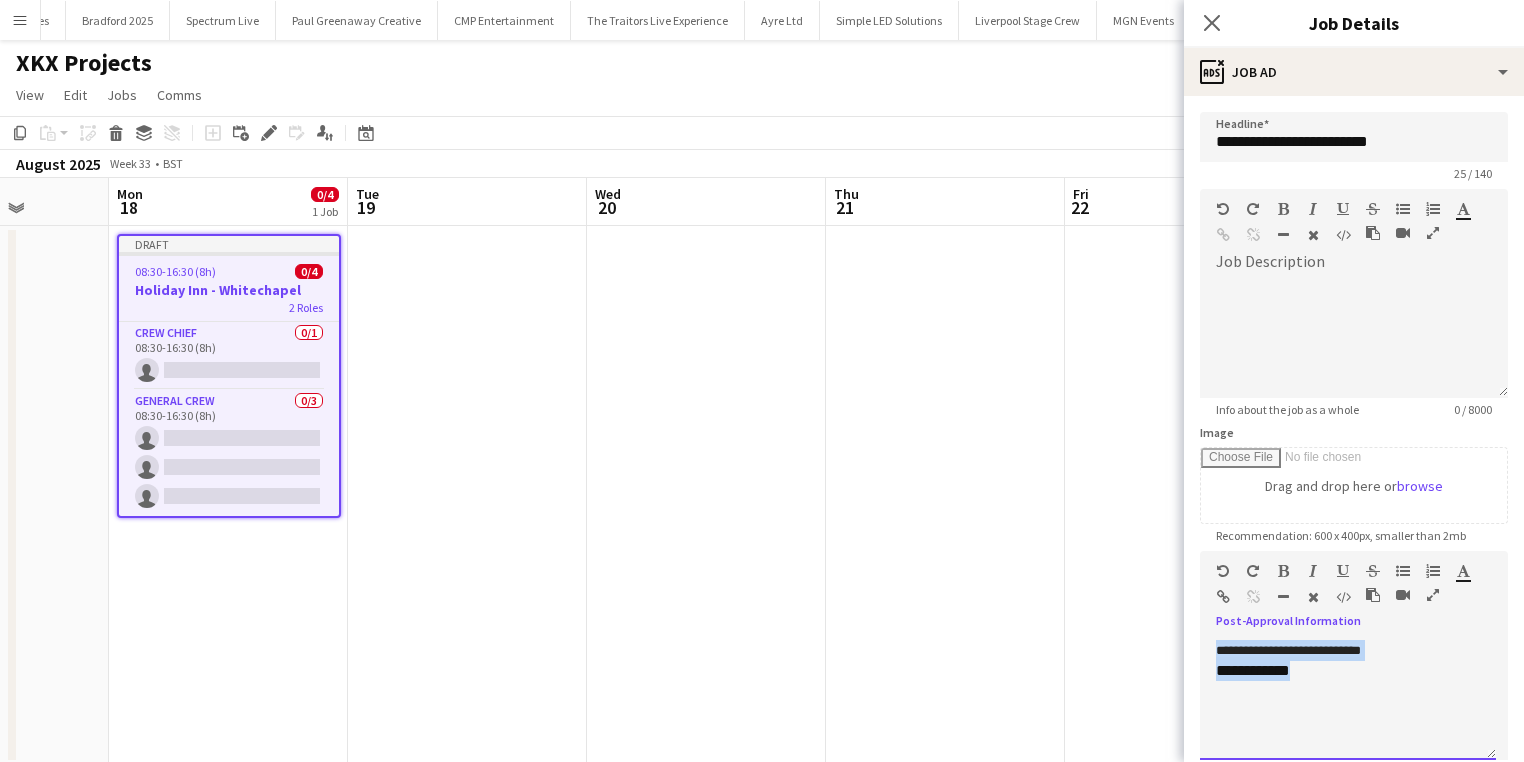 drag, startPoint x: 1194, startPoint y: 671, endPoint x: 1054, endPoint y: 644, distance: 142.5798 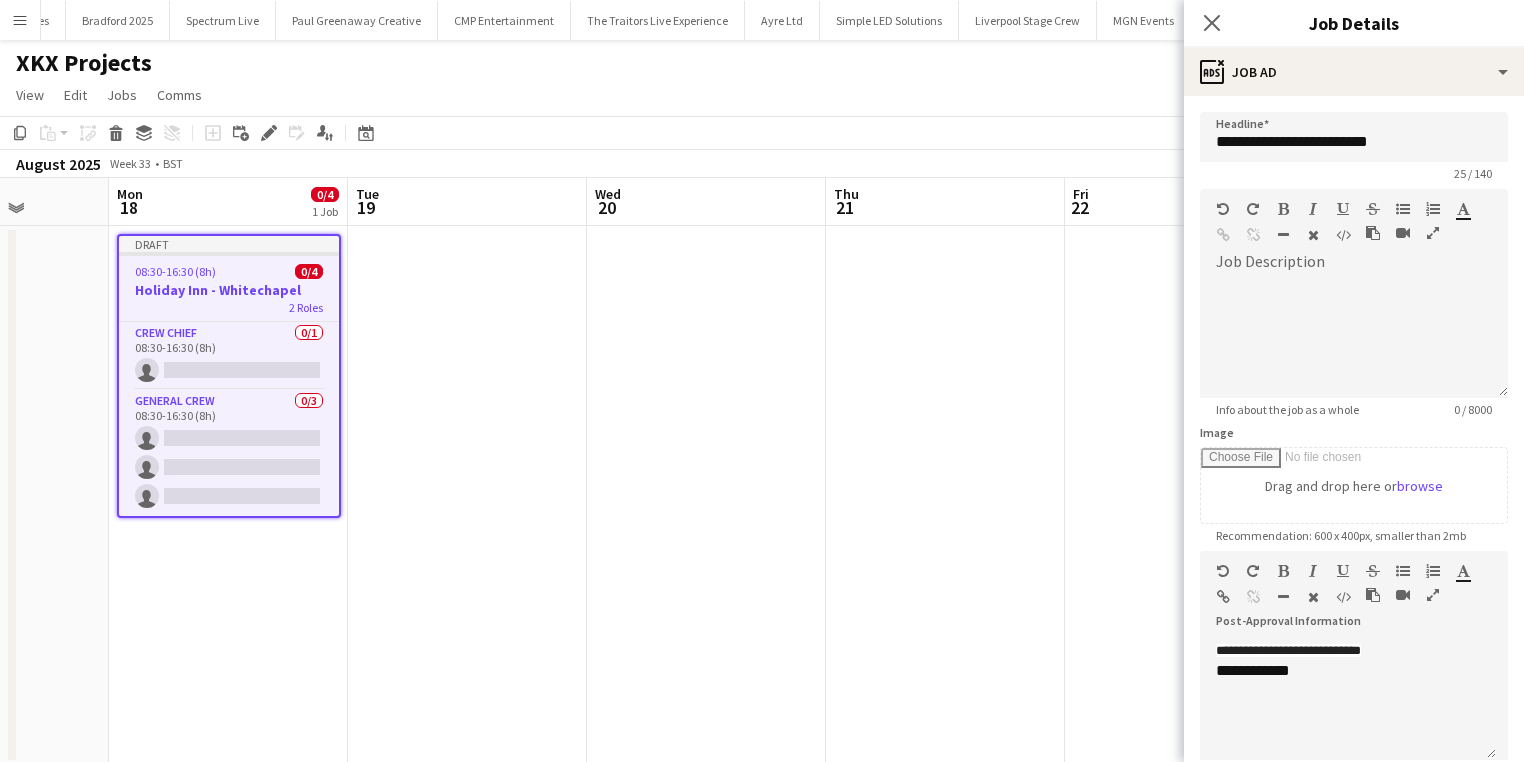 click on "Close pop-in" 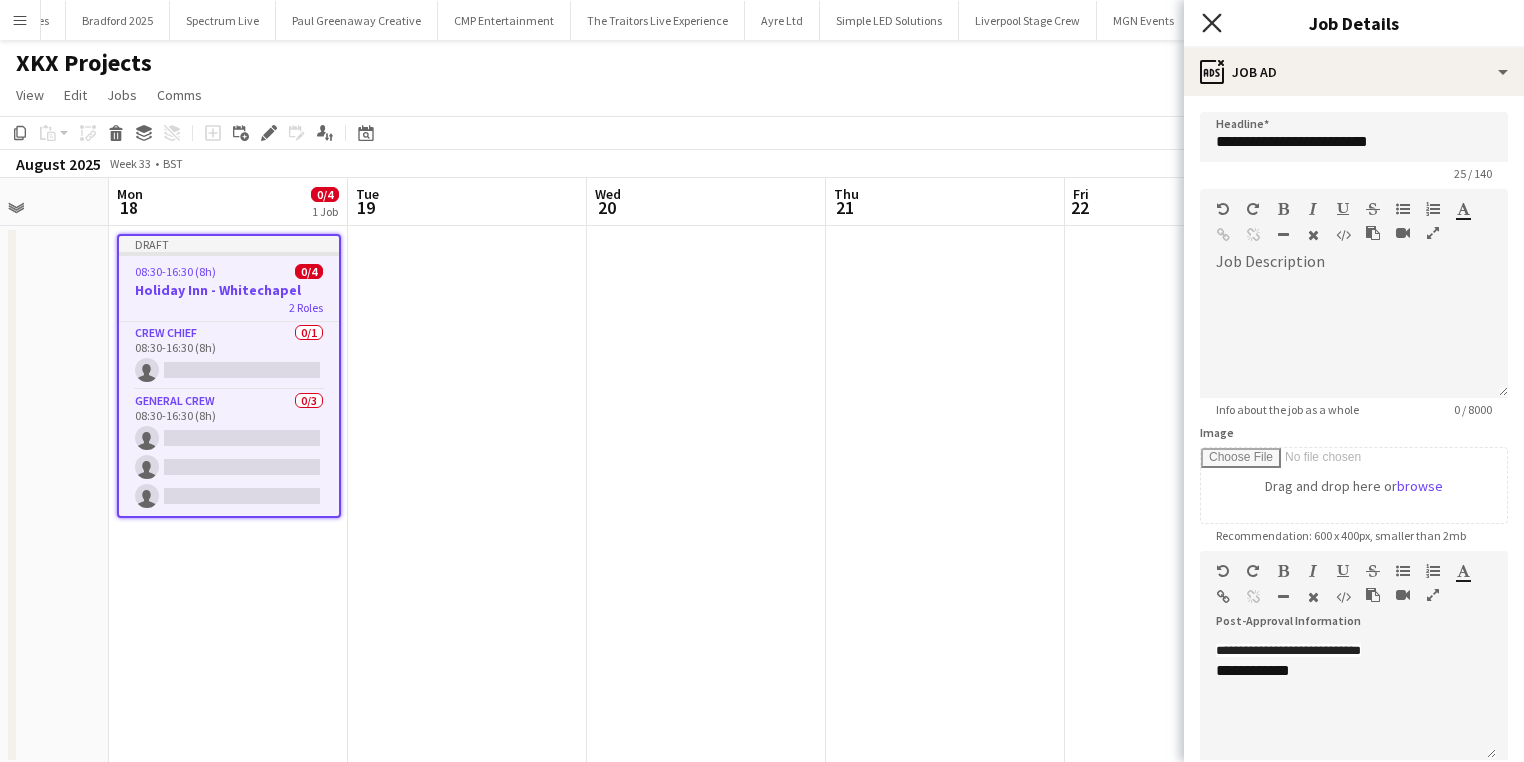 click 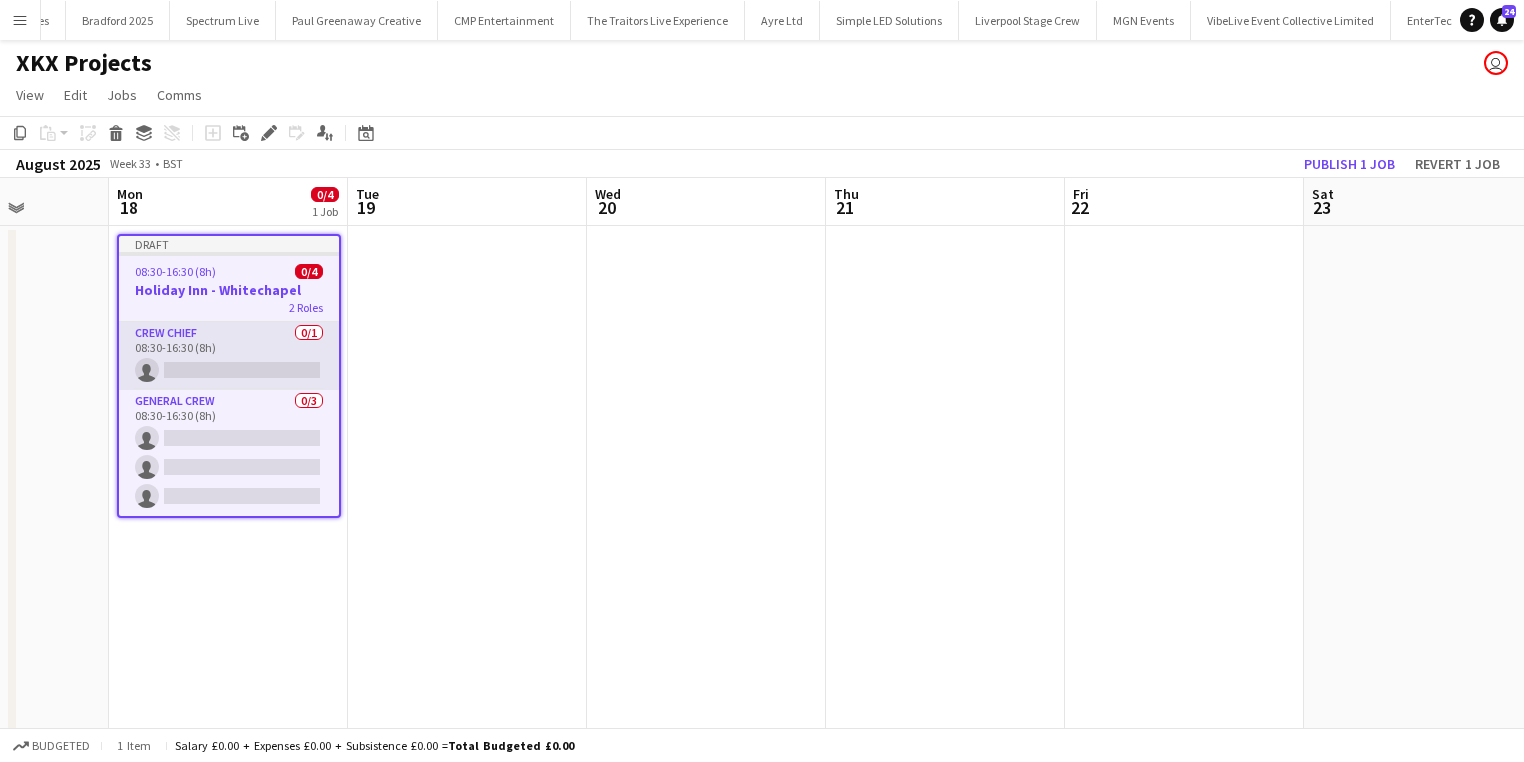 click on "Crew Chief   0/1   08:30-16:30 (8h)
single-neutral-actions" at bounding box center (229, 356) 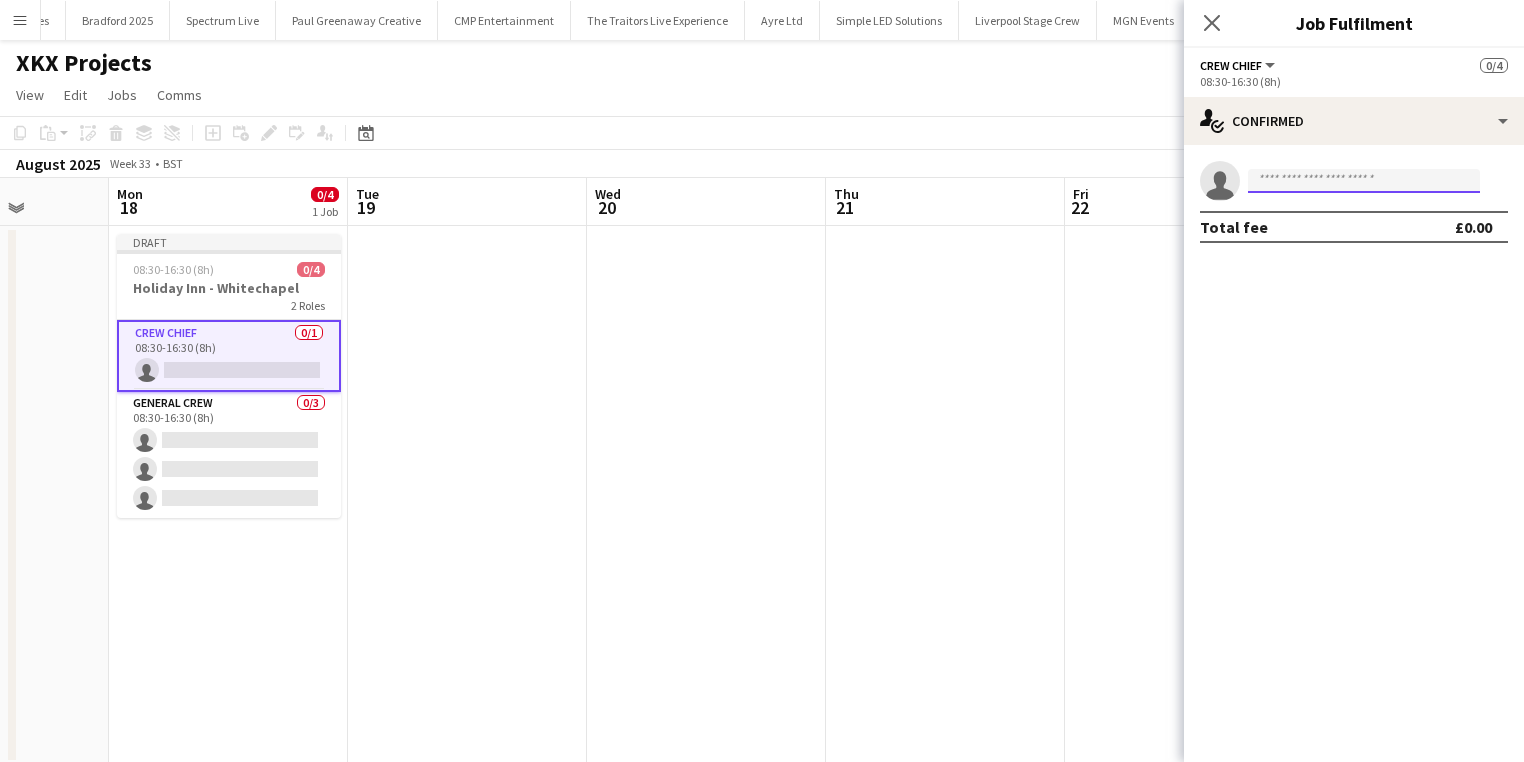 click at bounding box center (1364, 181) 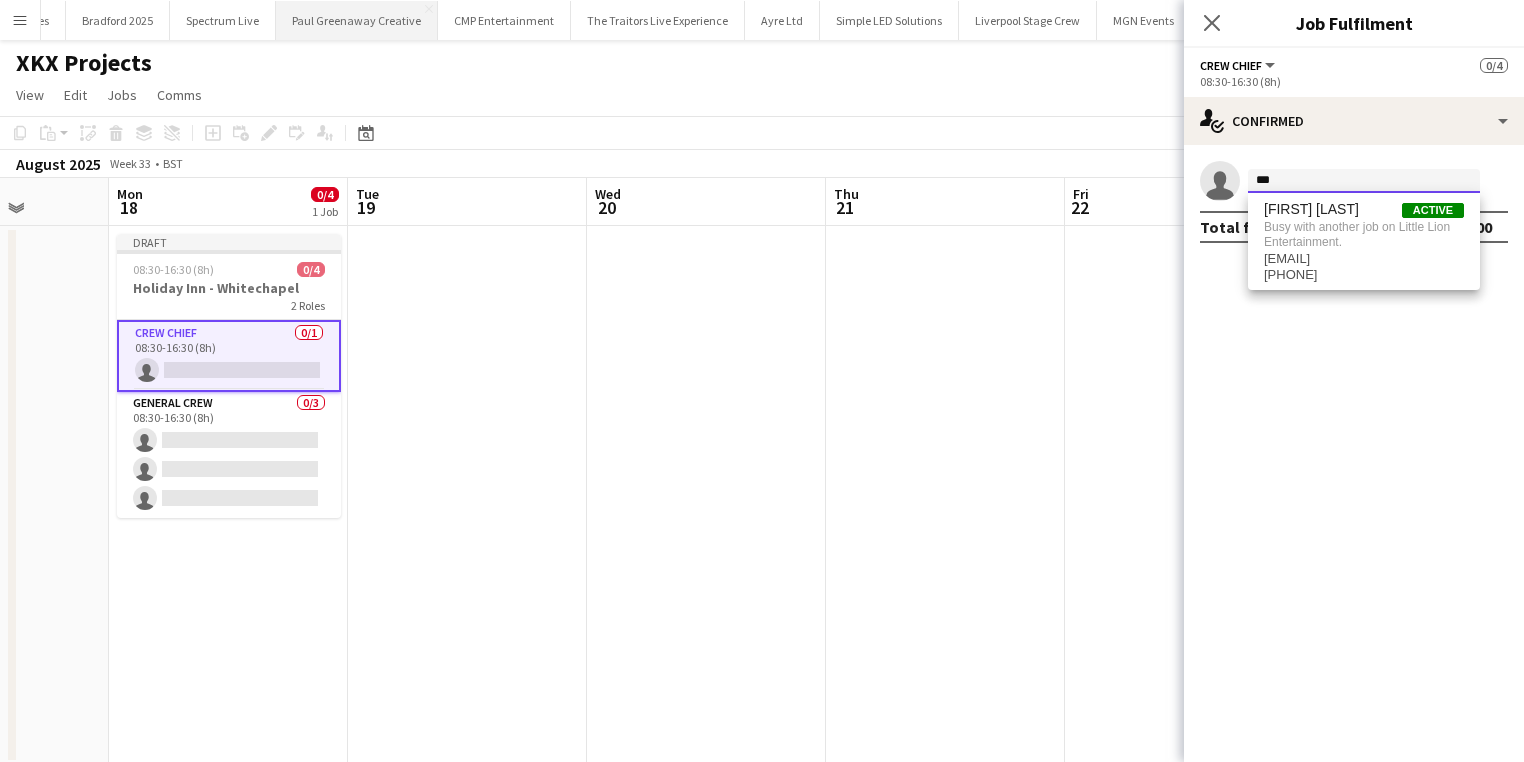 type on "***" 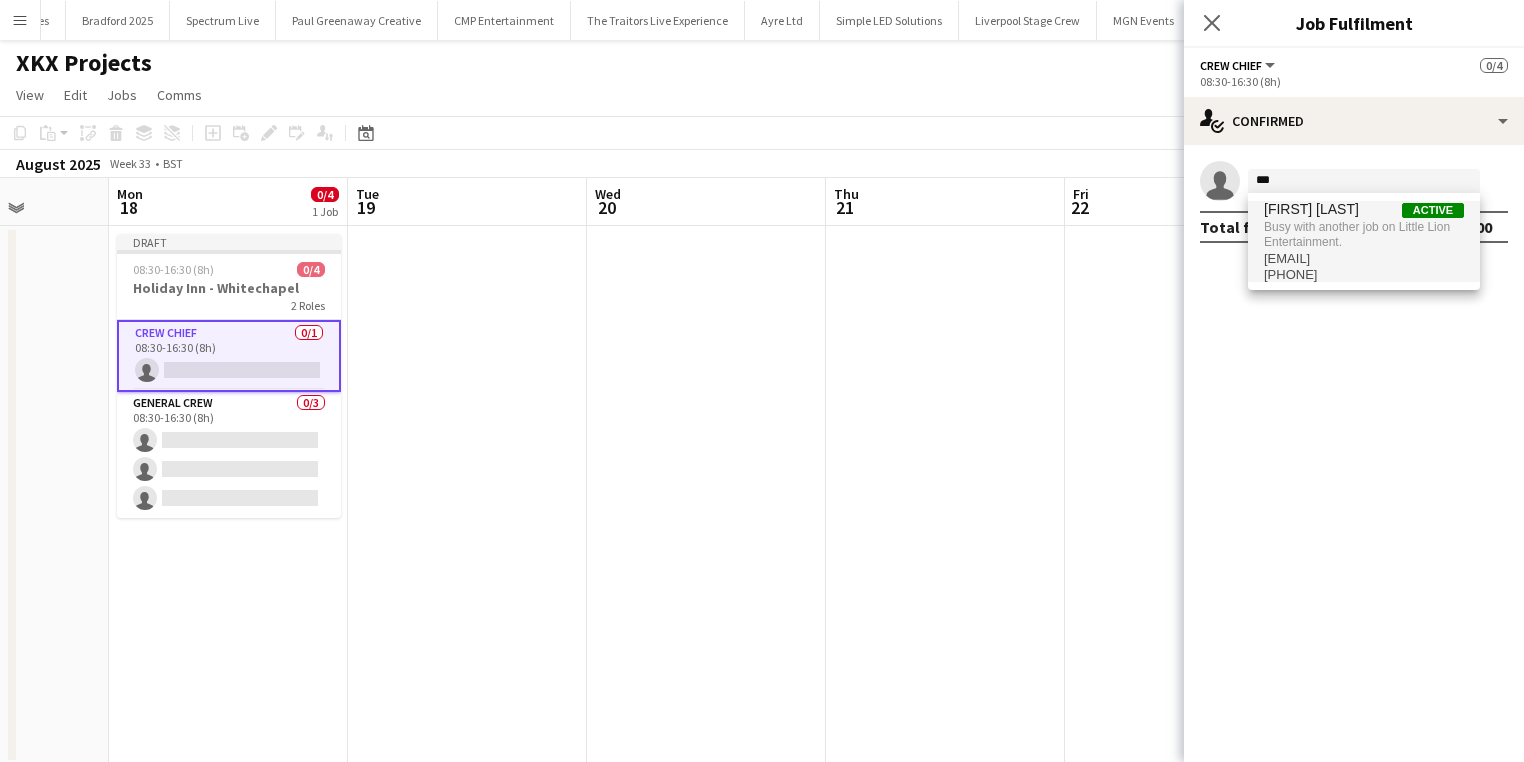 click on "Fitzgerald Williams-Owens" at bounding box center [1311, 209] 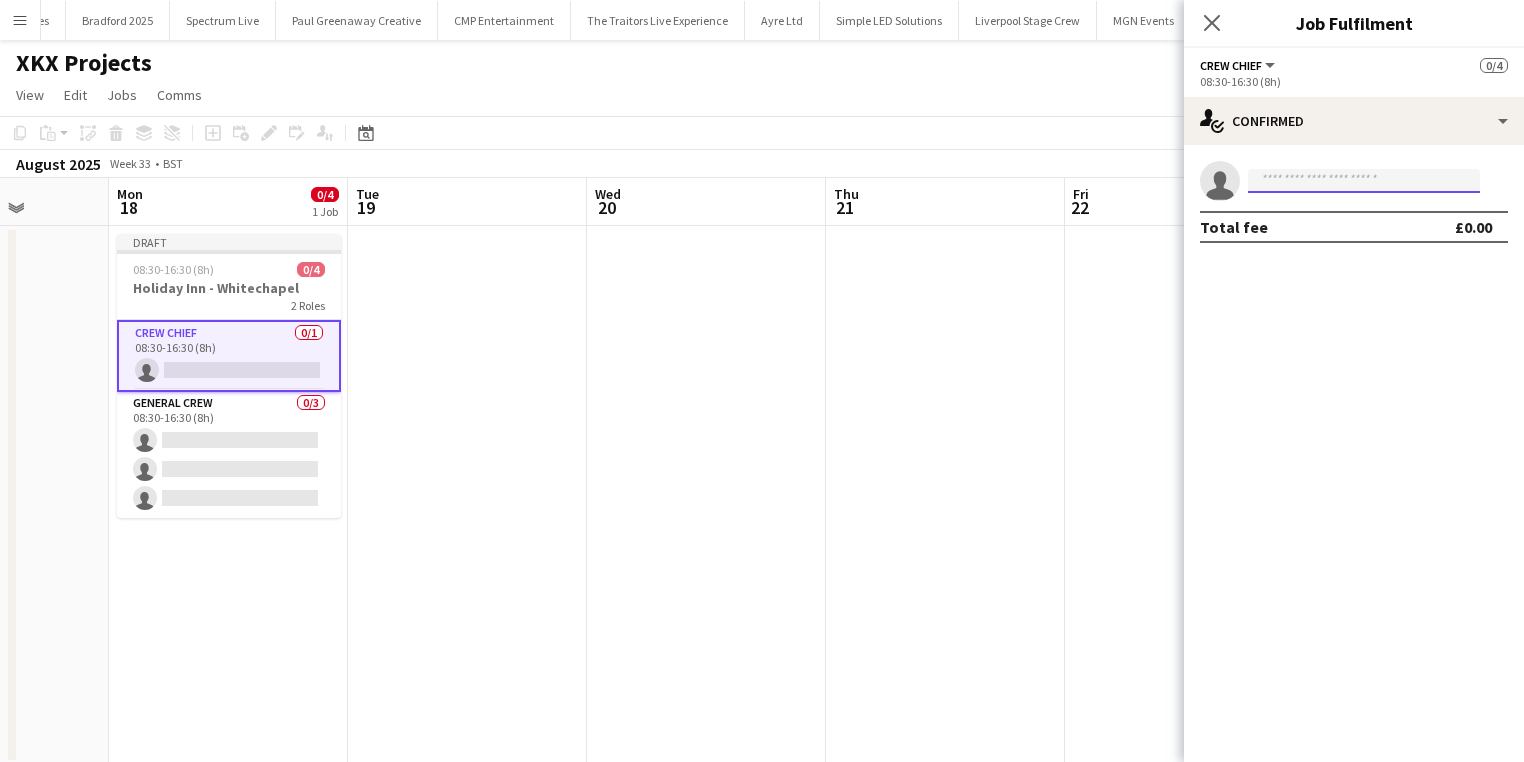 click at bounding box center (1364, 181) 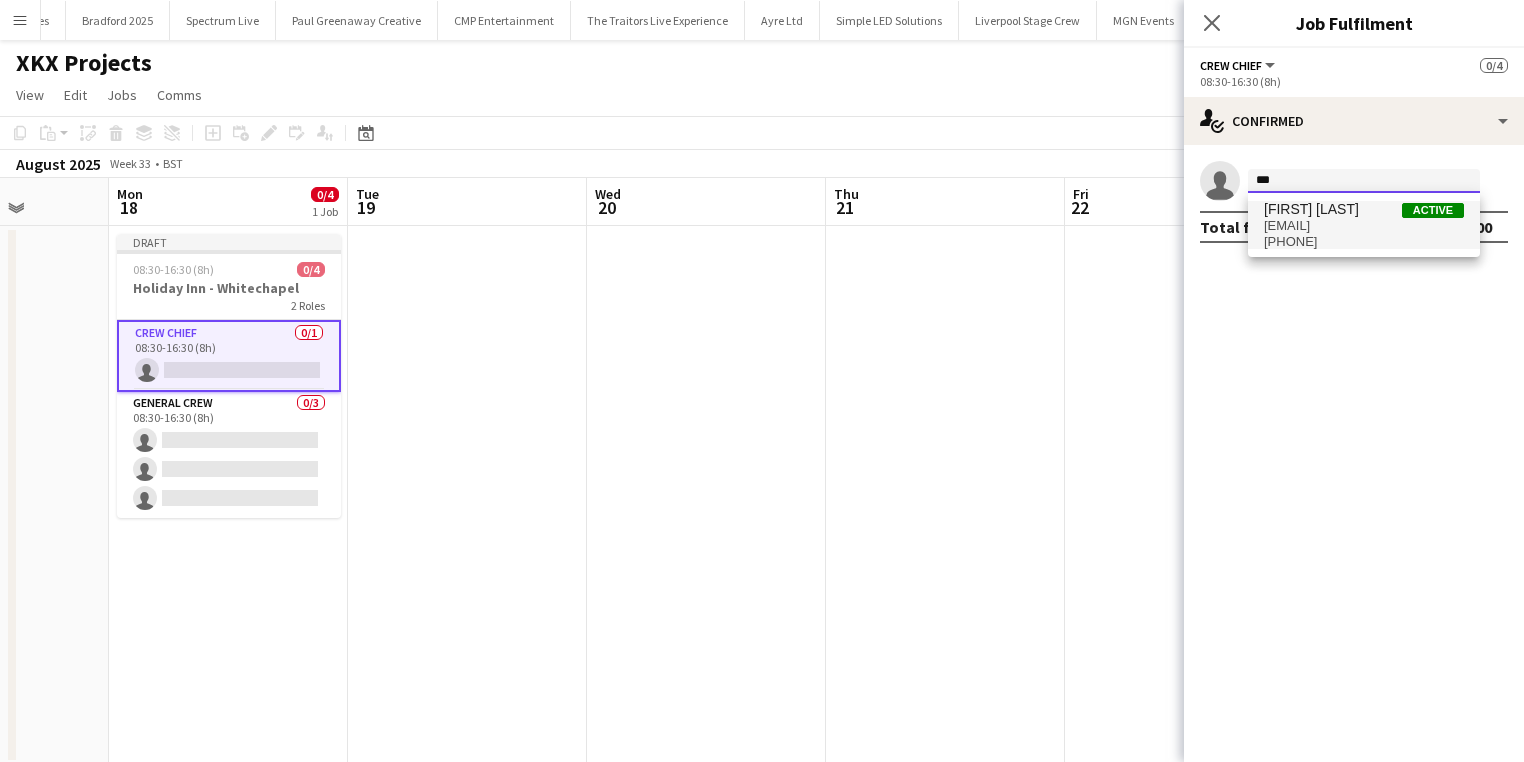 type on "***" 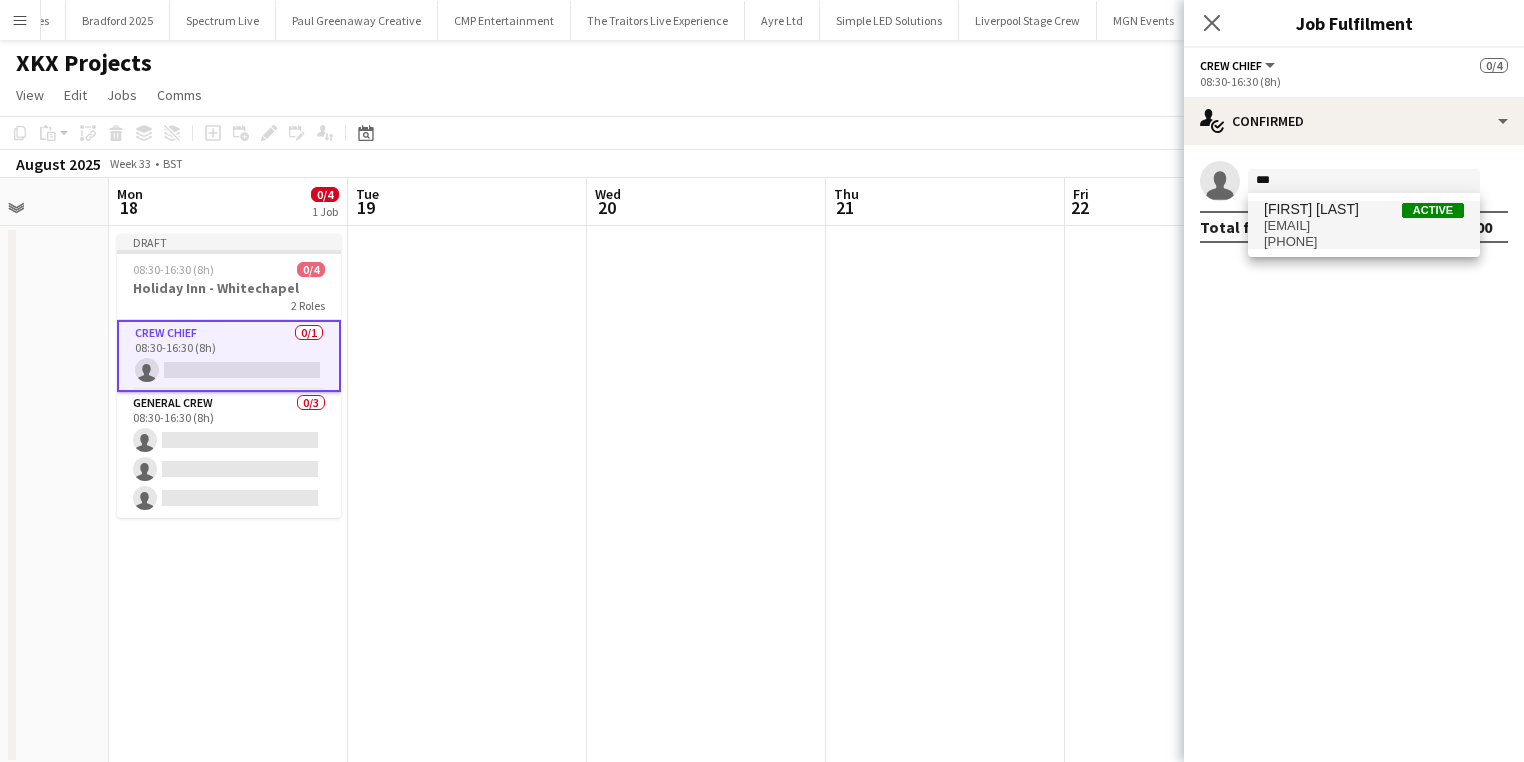 click on "Fitzgerald Williams-Owens" at bounding box center [1311, 209] 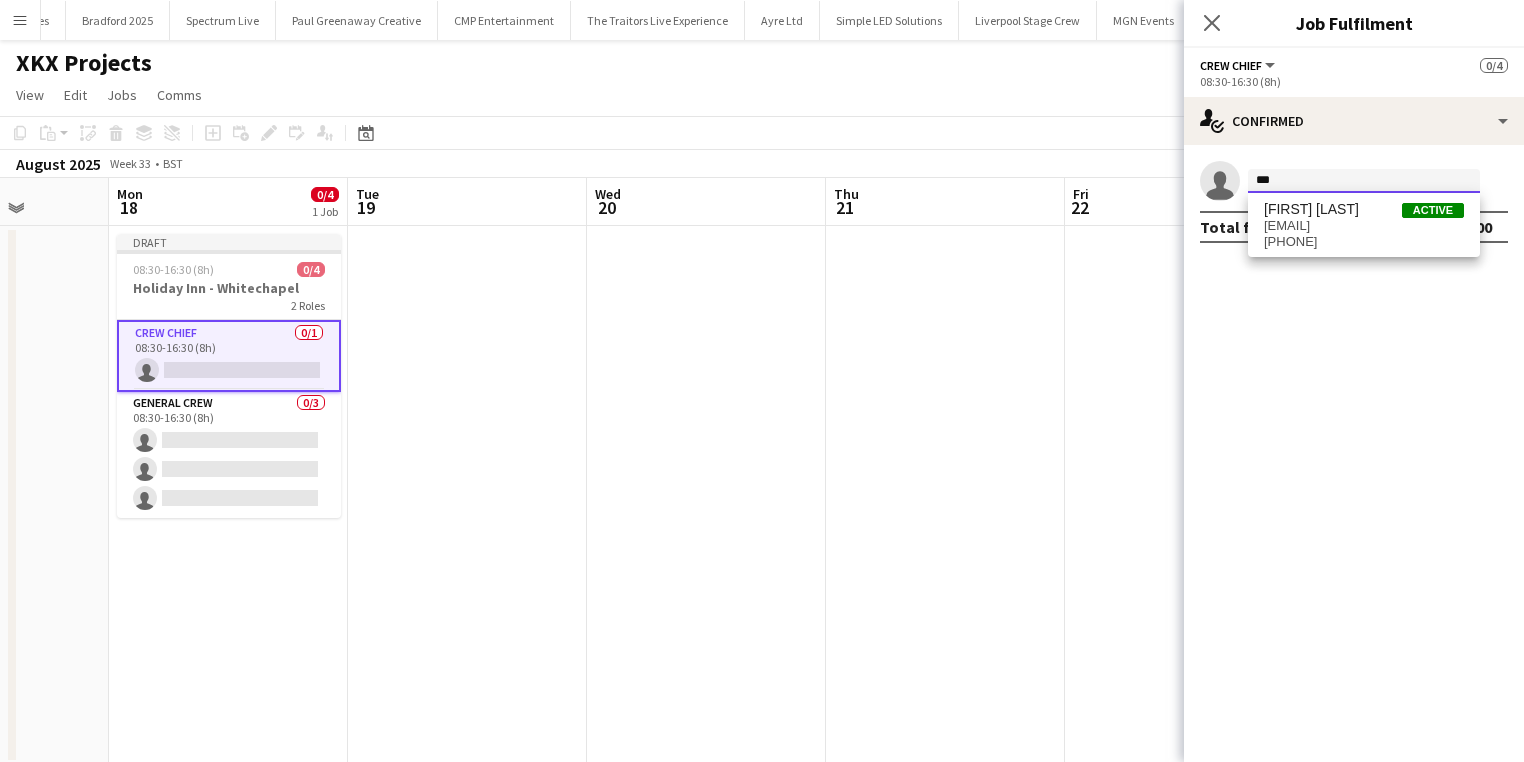 type 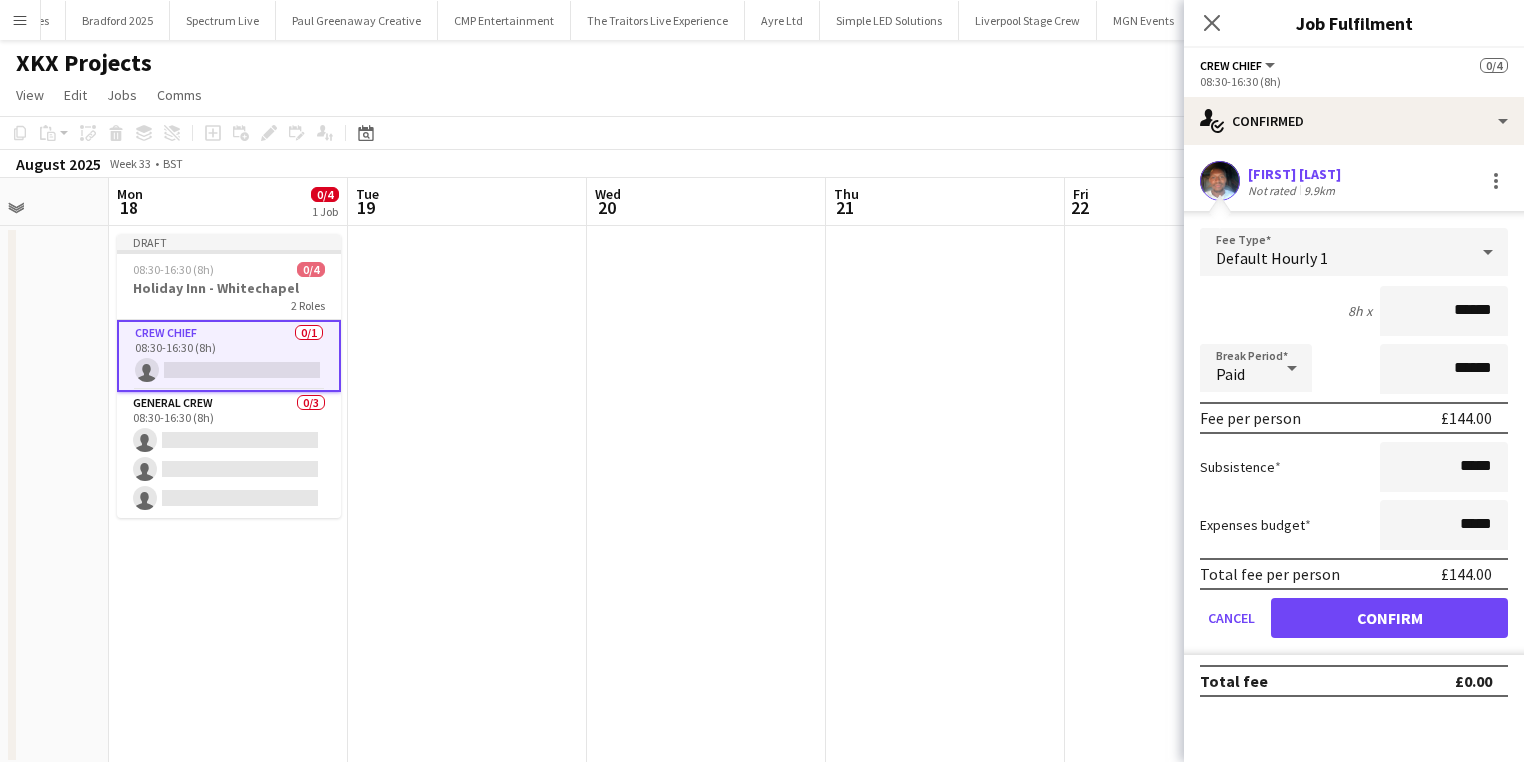 drag, startPoint x: 1434, startPoint y: 315, endPoint x: 1604, endPoint y: 320, distance: 170.07352 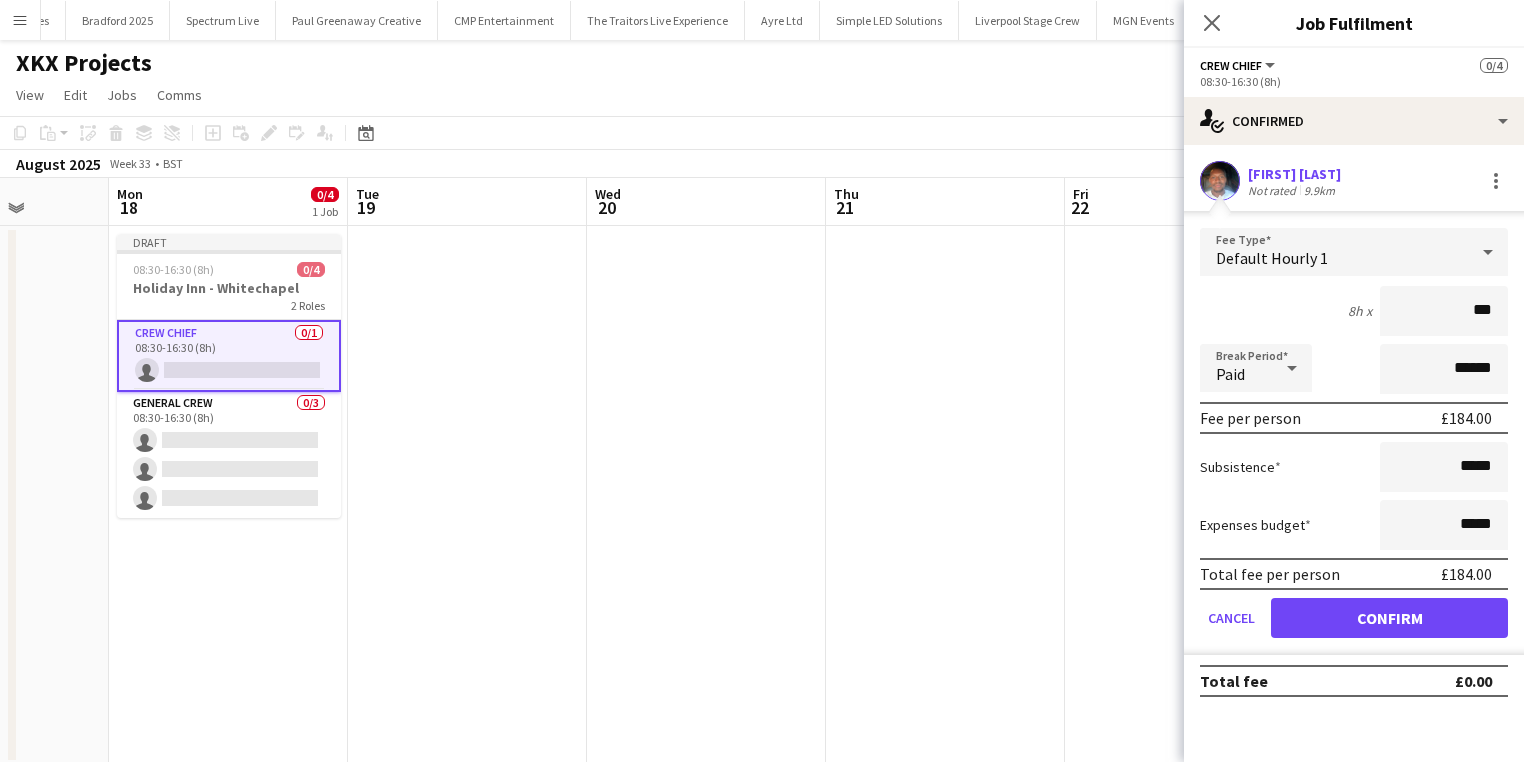 type on "***" 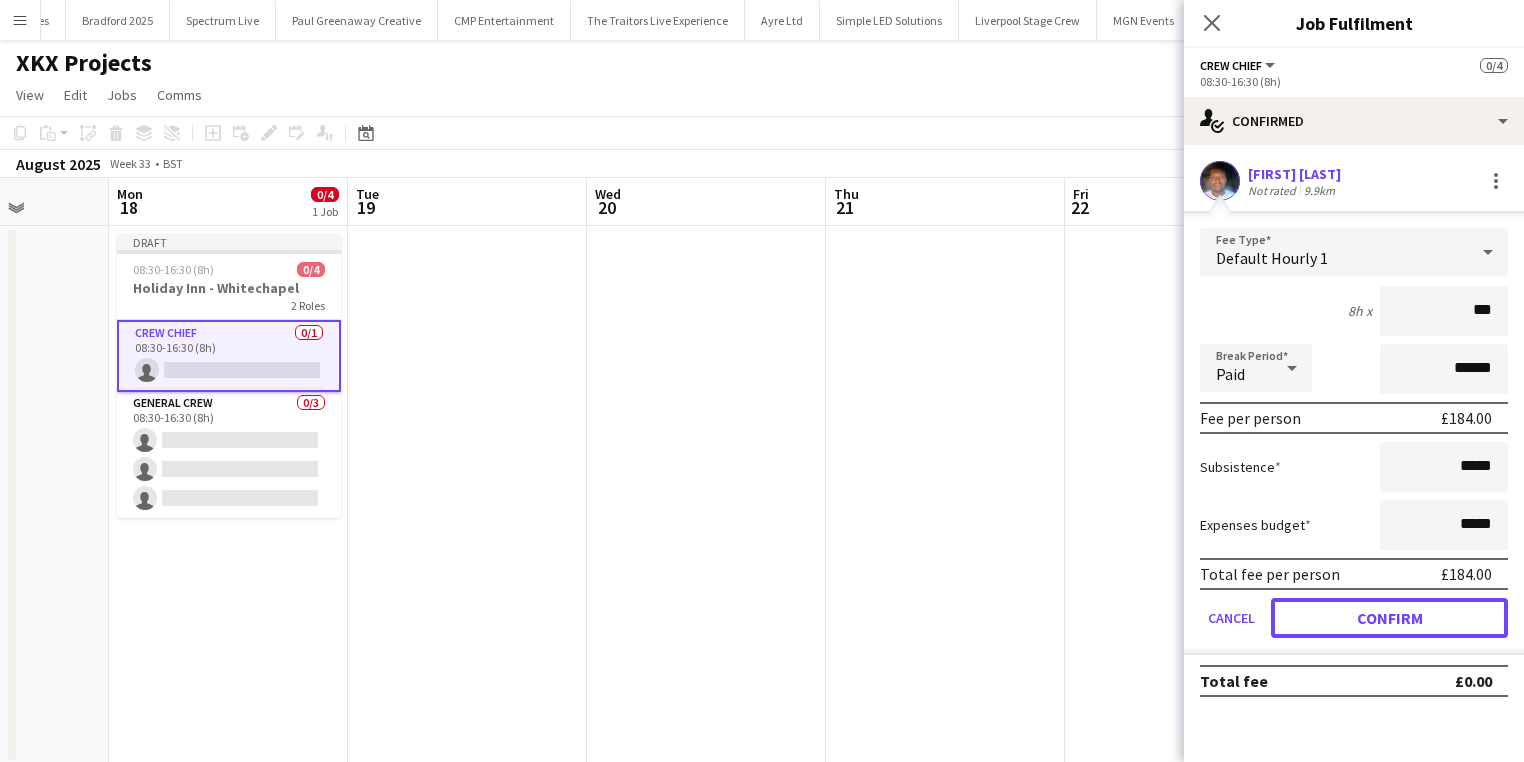 click on "Confirm" at bounding box center [1389, 618] 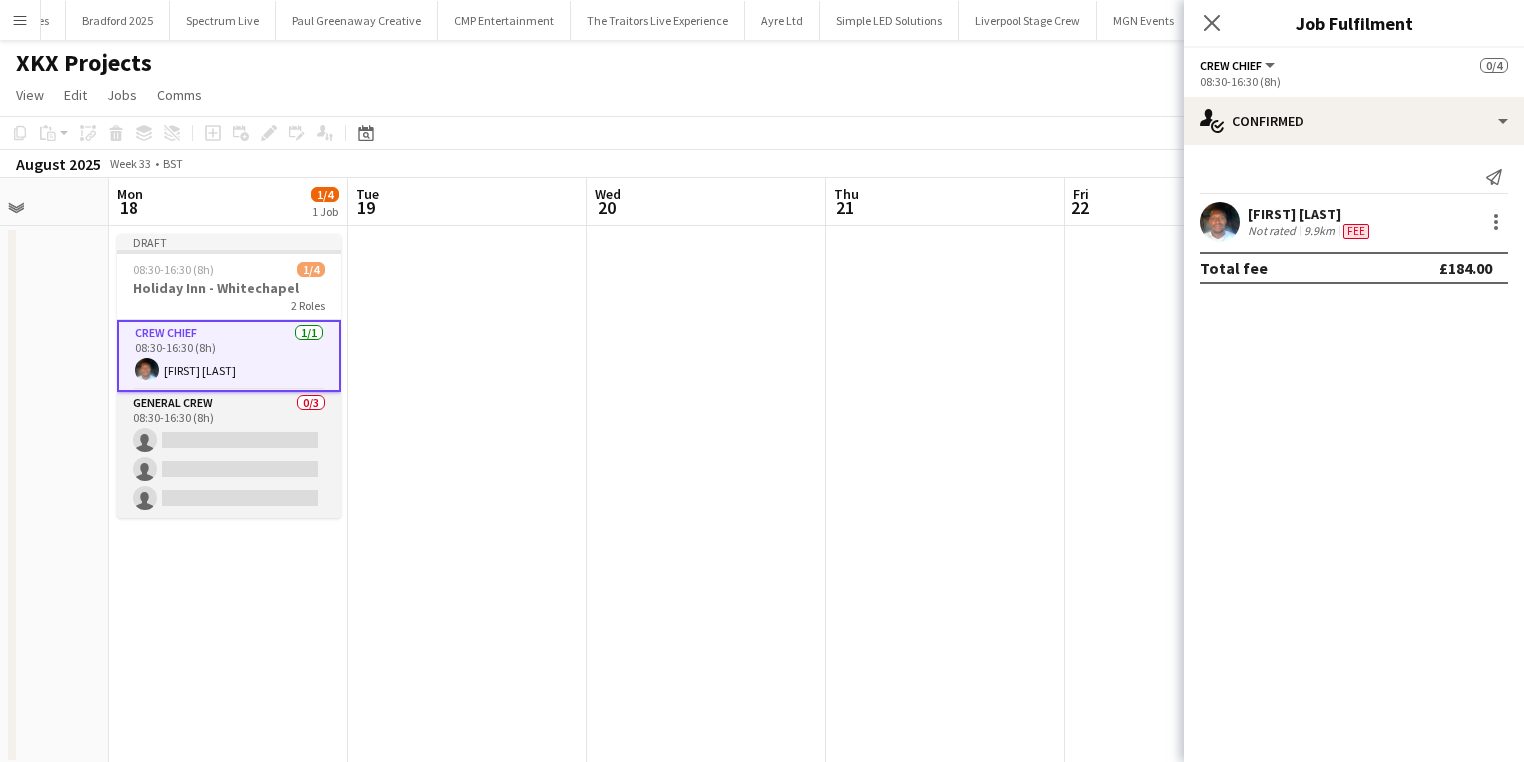 click on "General Crew   0/3   08:30-16:30 (8h)
single-neutral-actions
single-neutral-actions
single-neutral-actions" at bounding box center (229, 455) 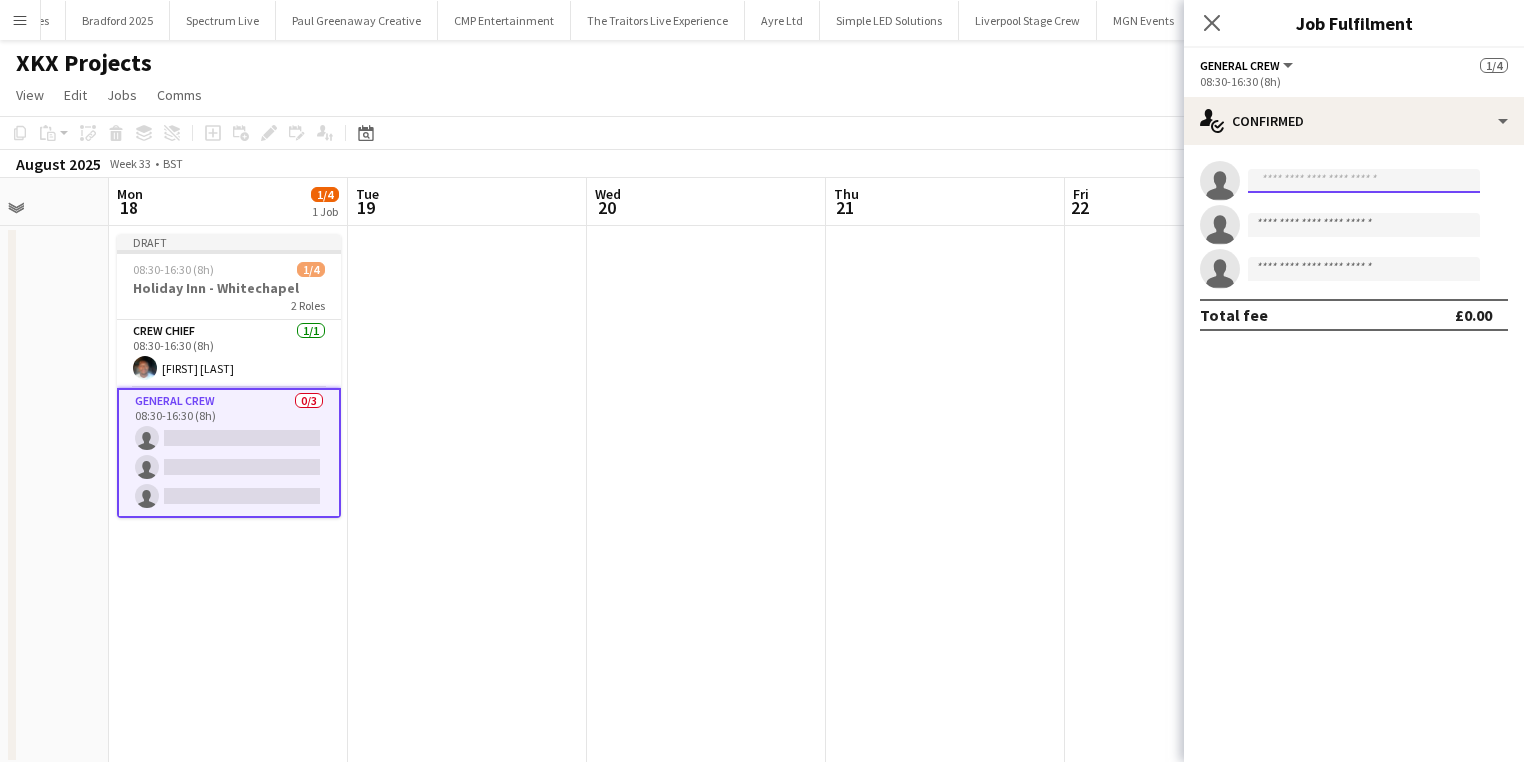 click at bounding box center (1364, 181) 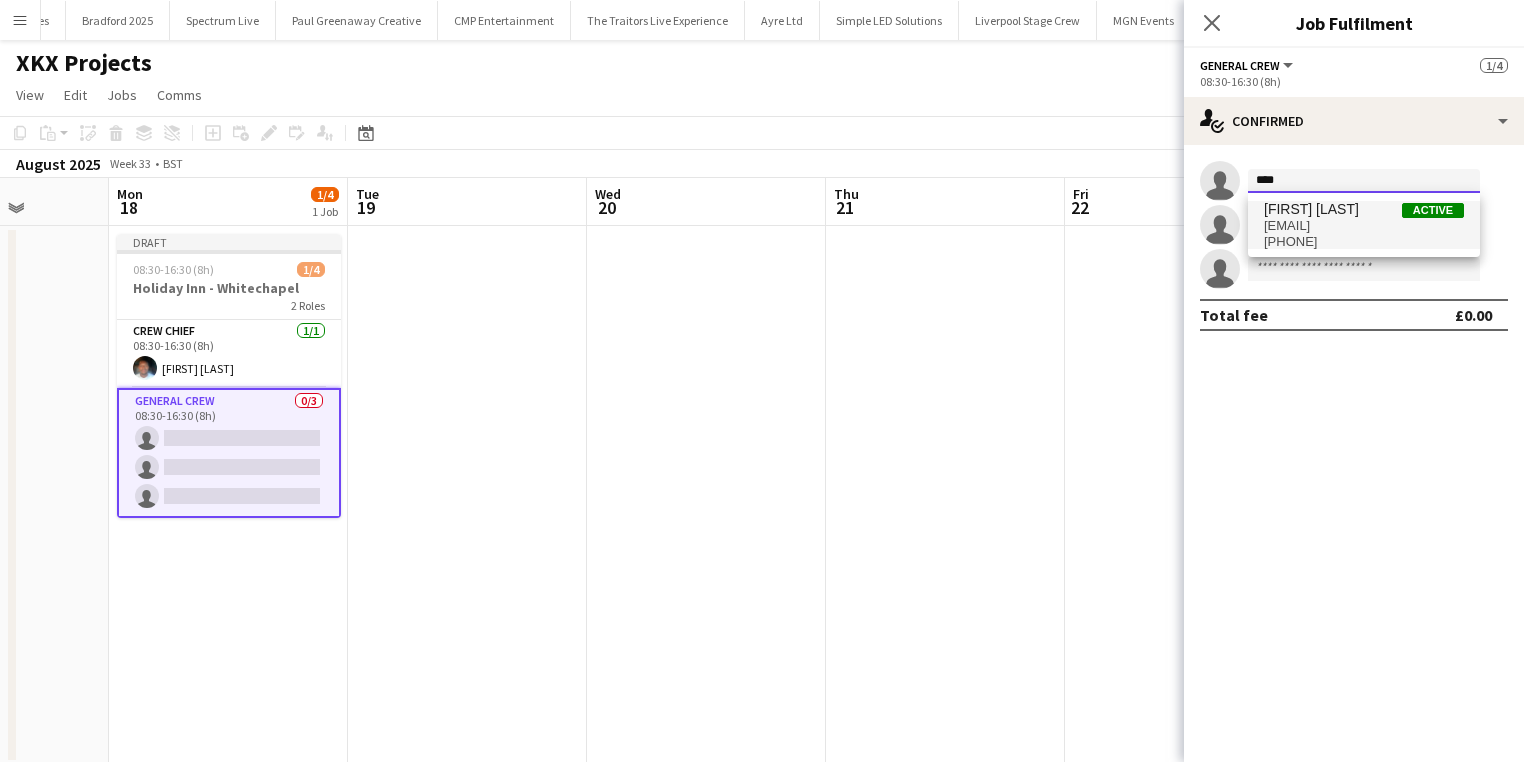 type on "****" 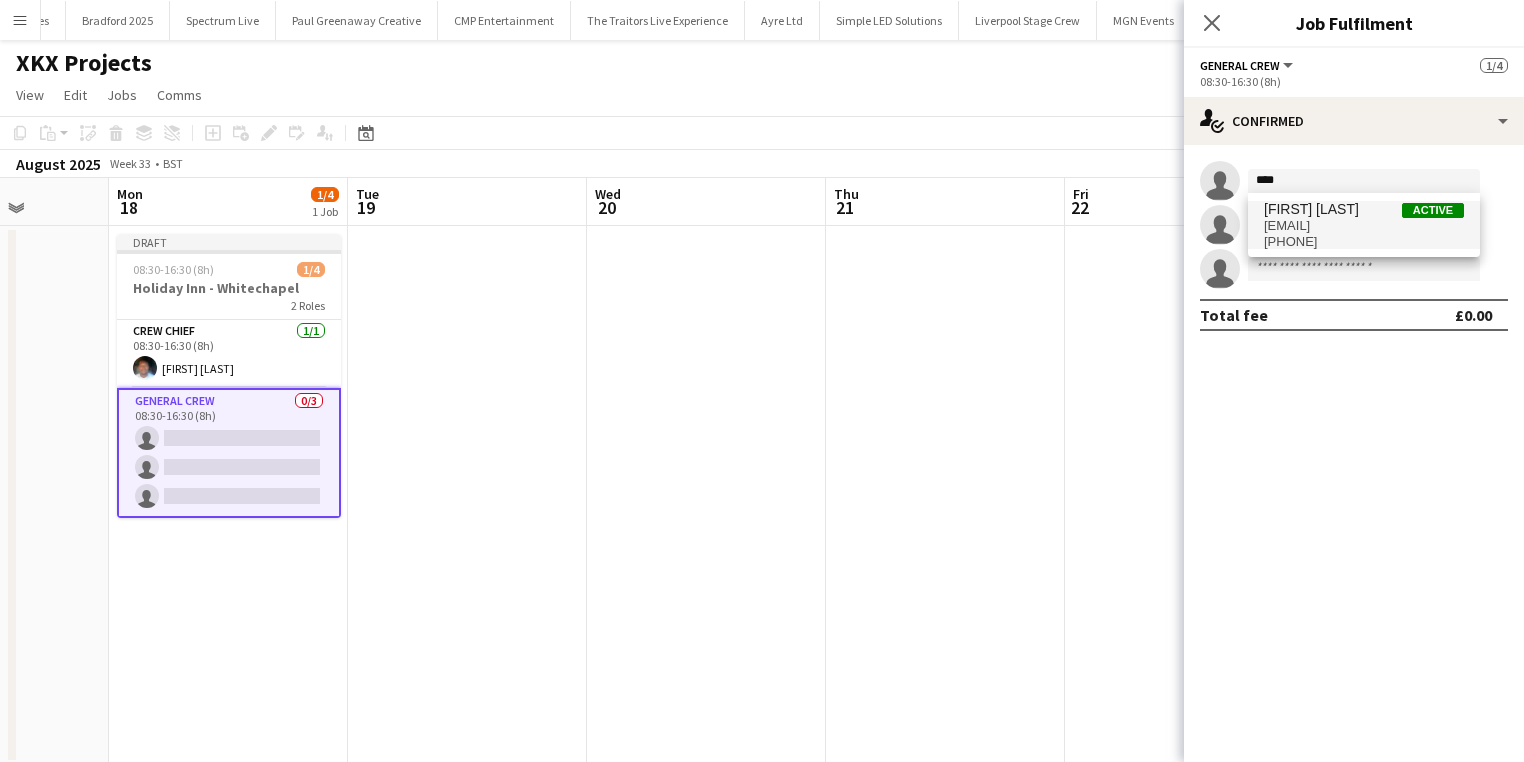 click on "Lionel Joseph" at bounding box center (1311, 209) 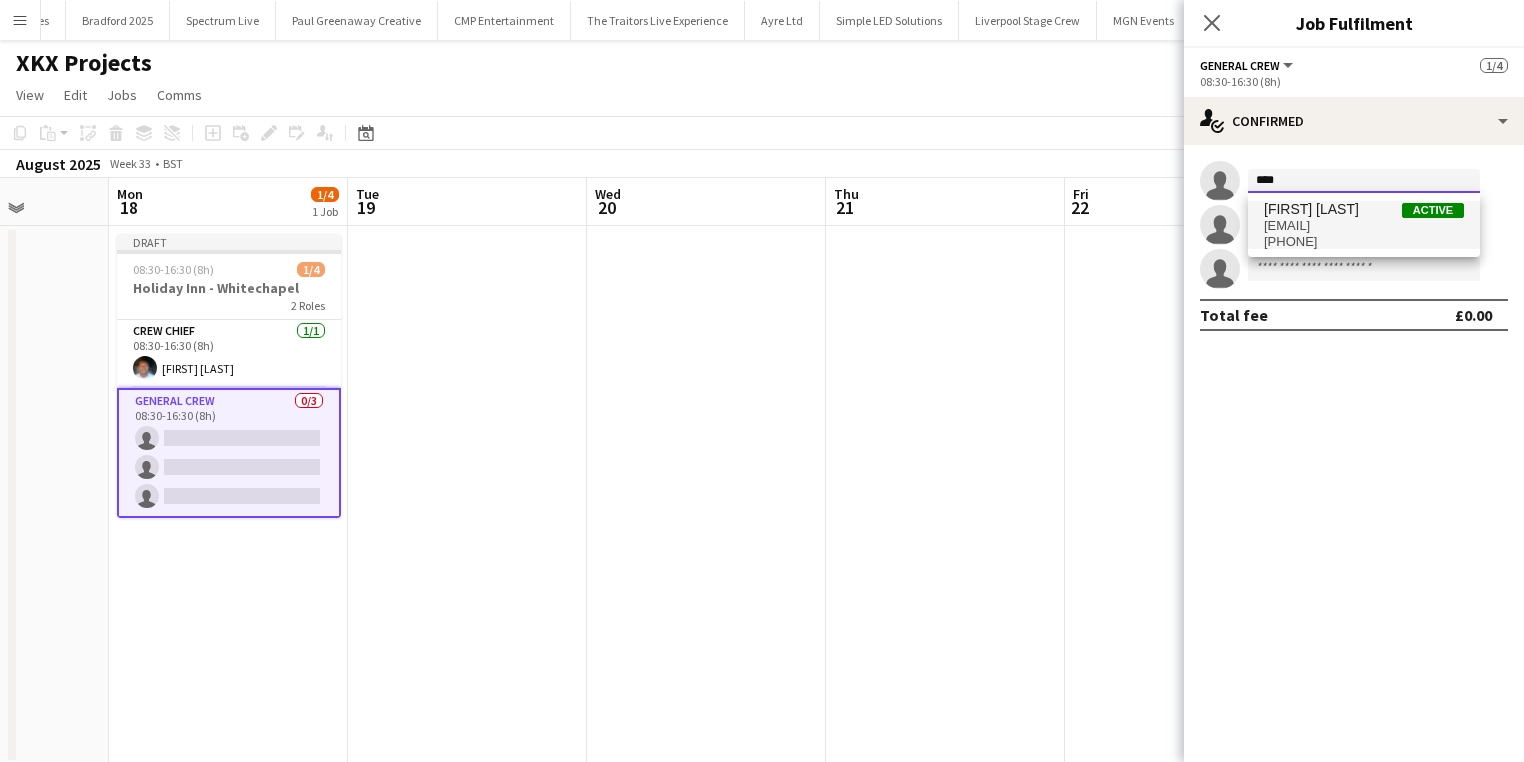 type 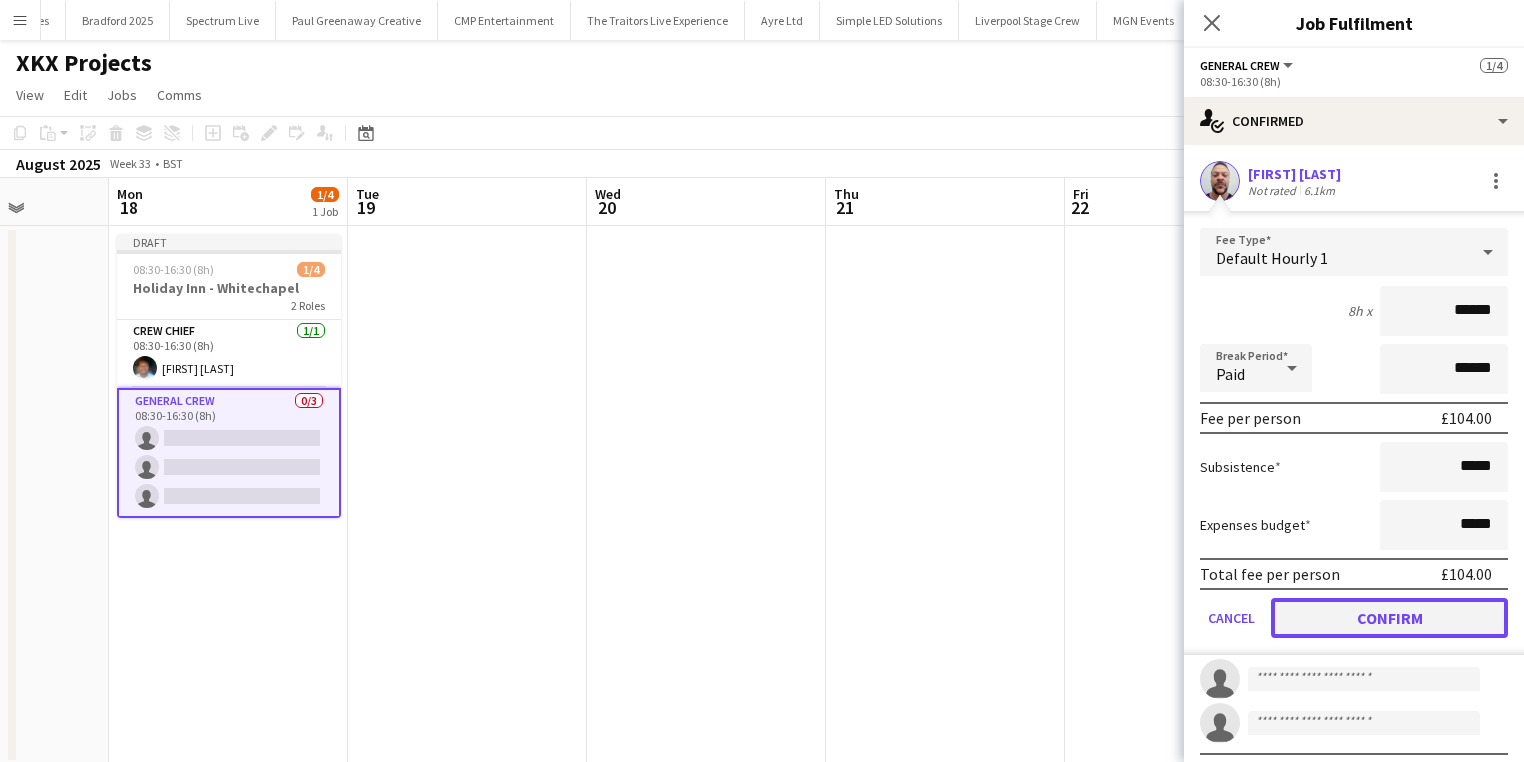 click on "Confirm" at bounding box center [1389, 618] 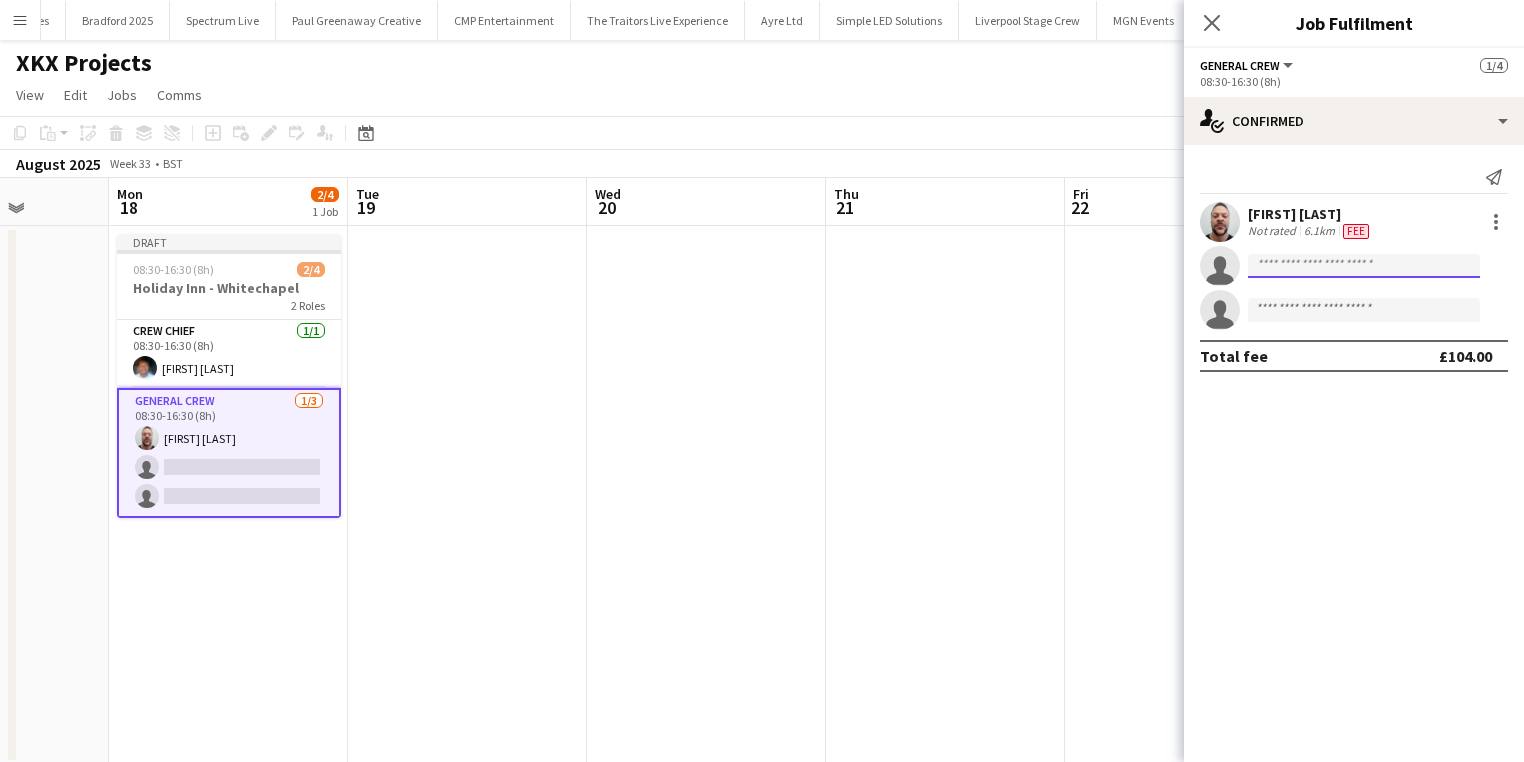 click at bounding box center (1364, 310) 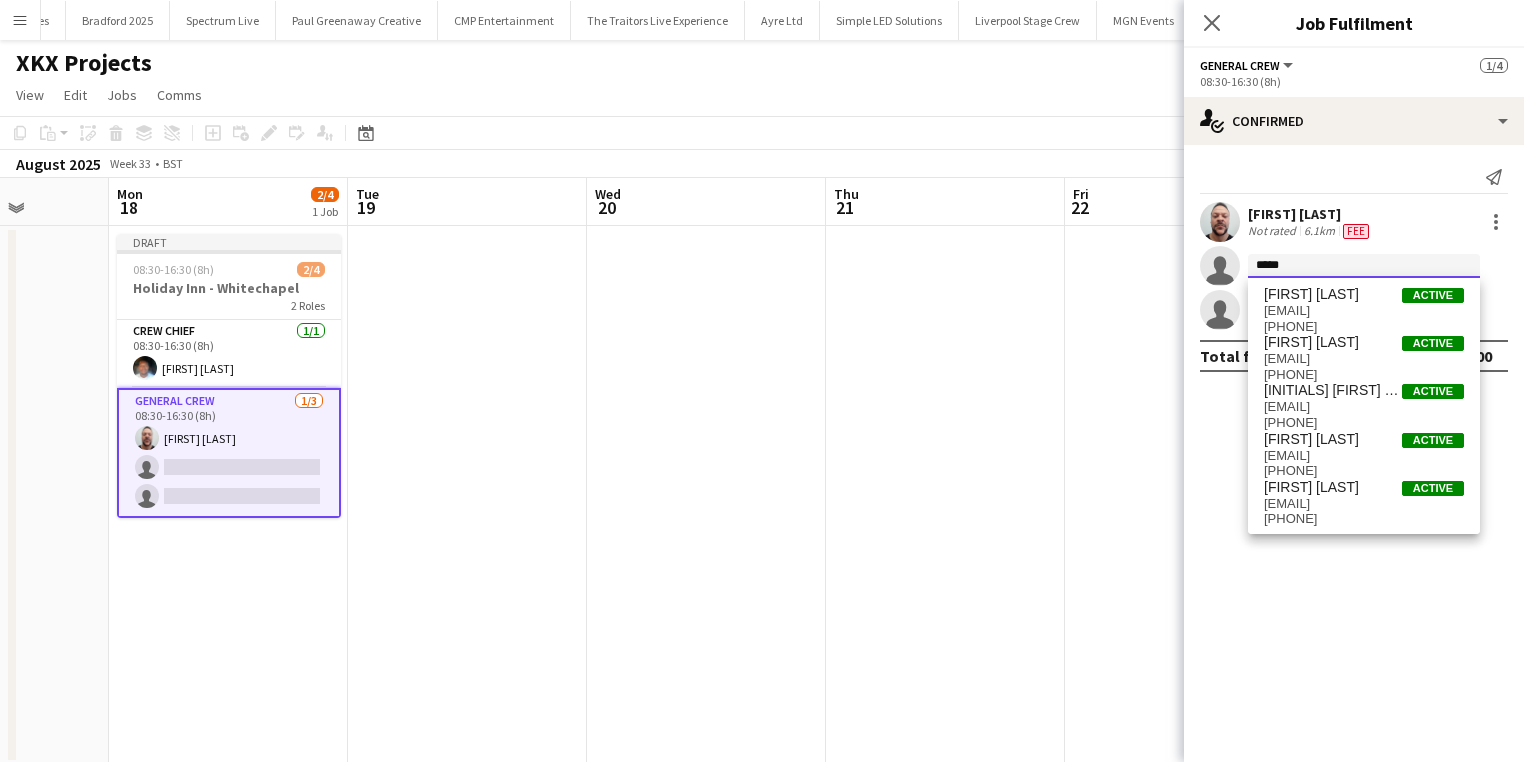 scroll, scrollTop: 0, scrollLeft: 0, axis: both 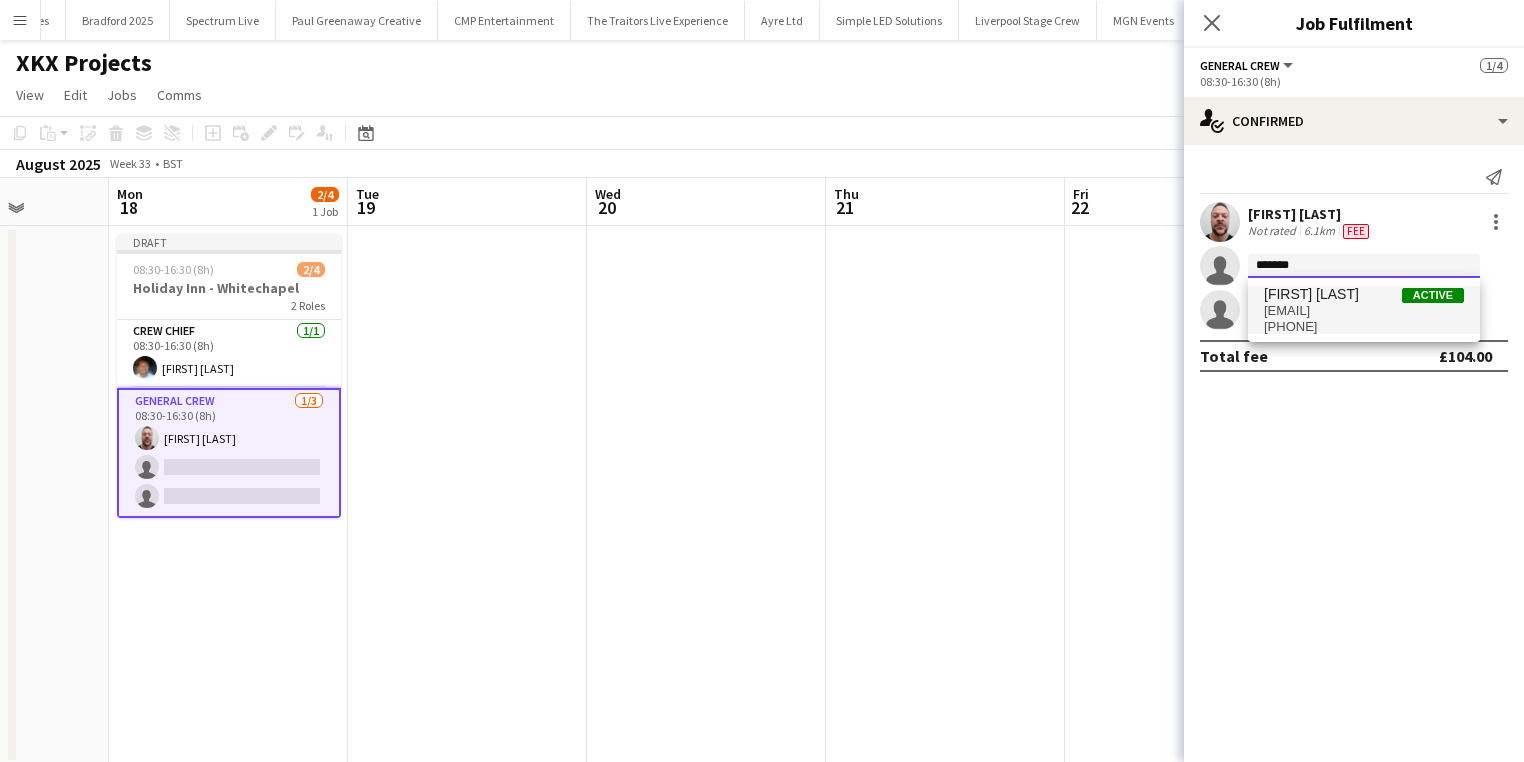 type on "*******" 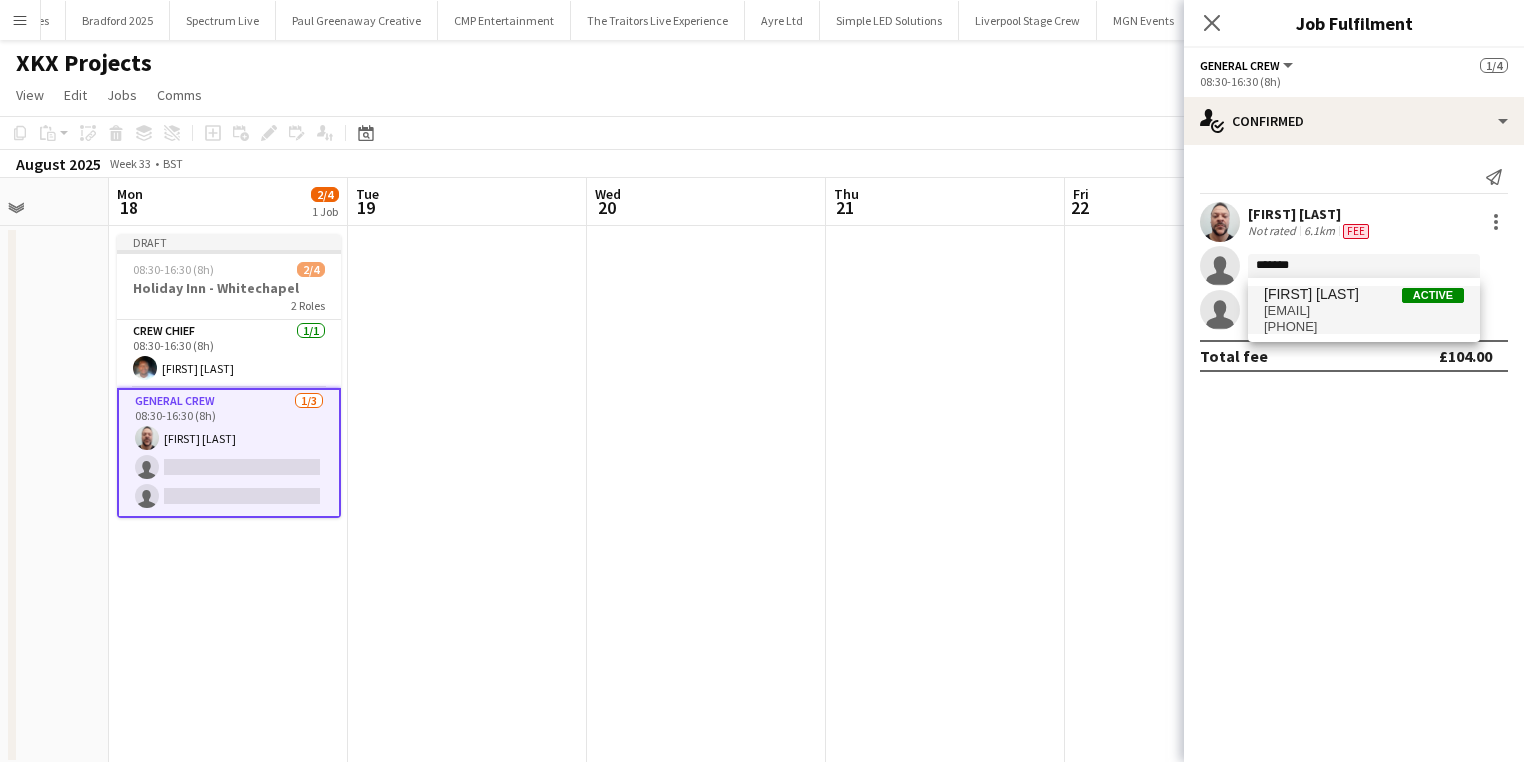 click on "davidldne1@gmail.com" at bounding box center (1364, 311) 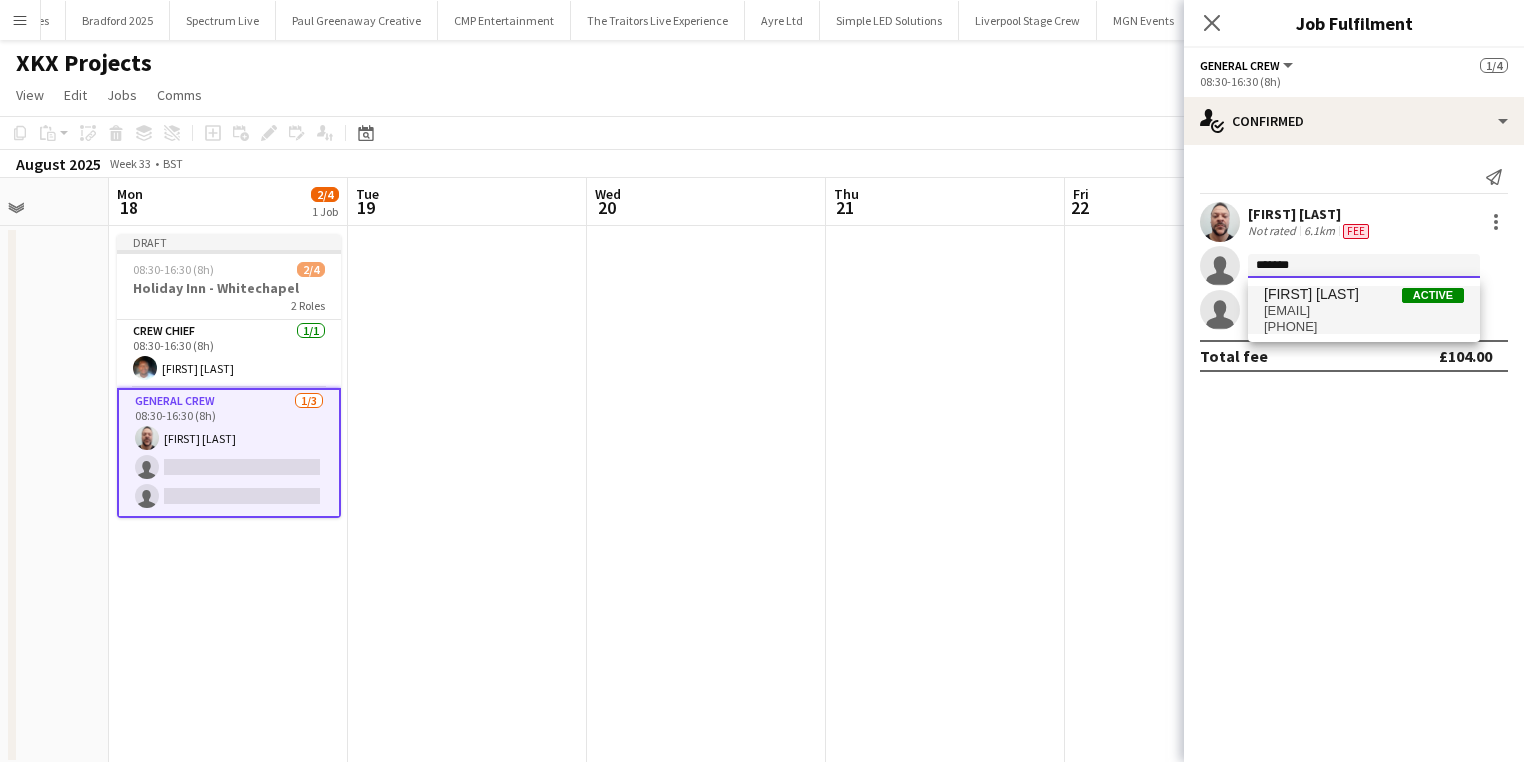 type 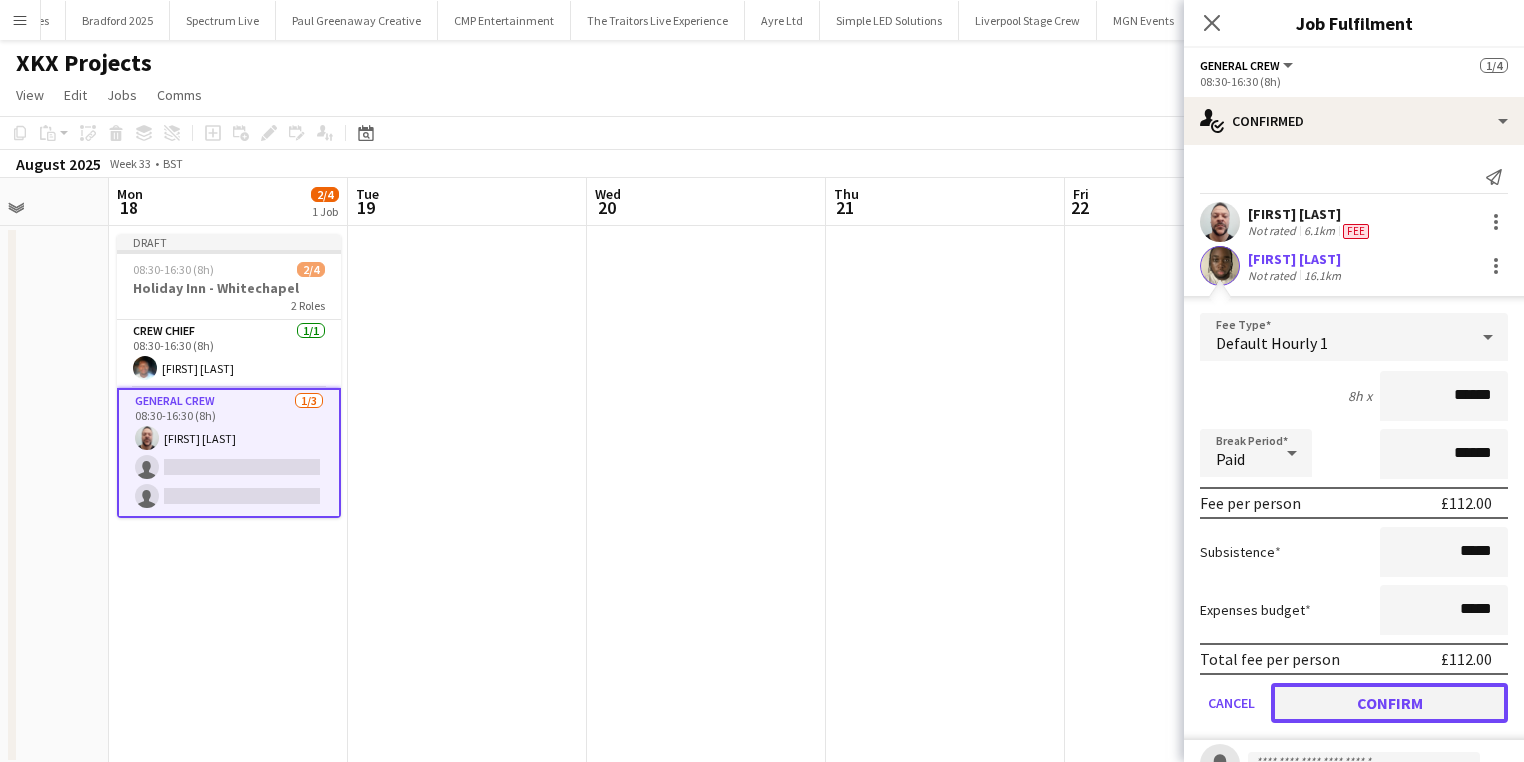 click on "Confirm" at bounding box center (1389, 703) 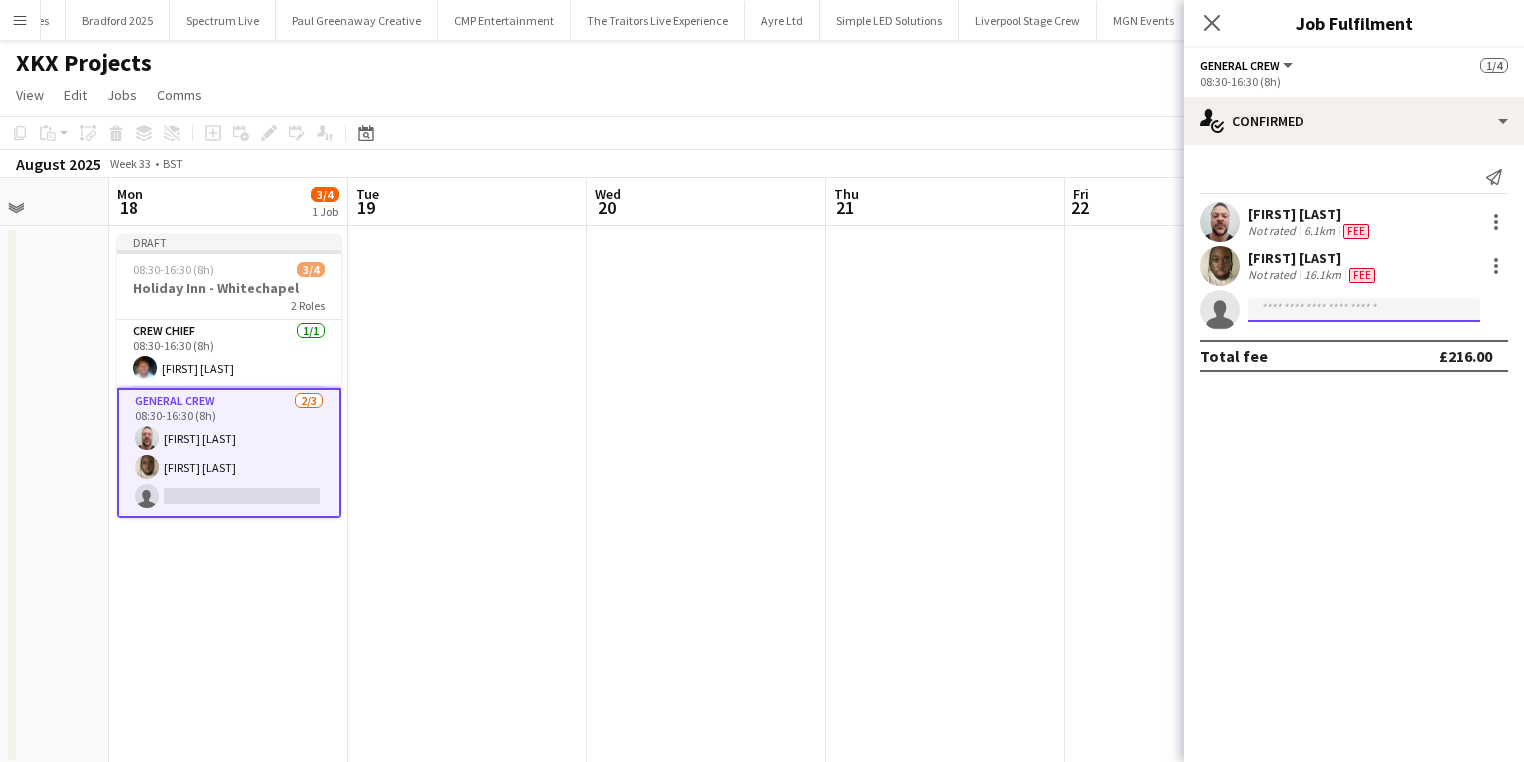 click 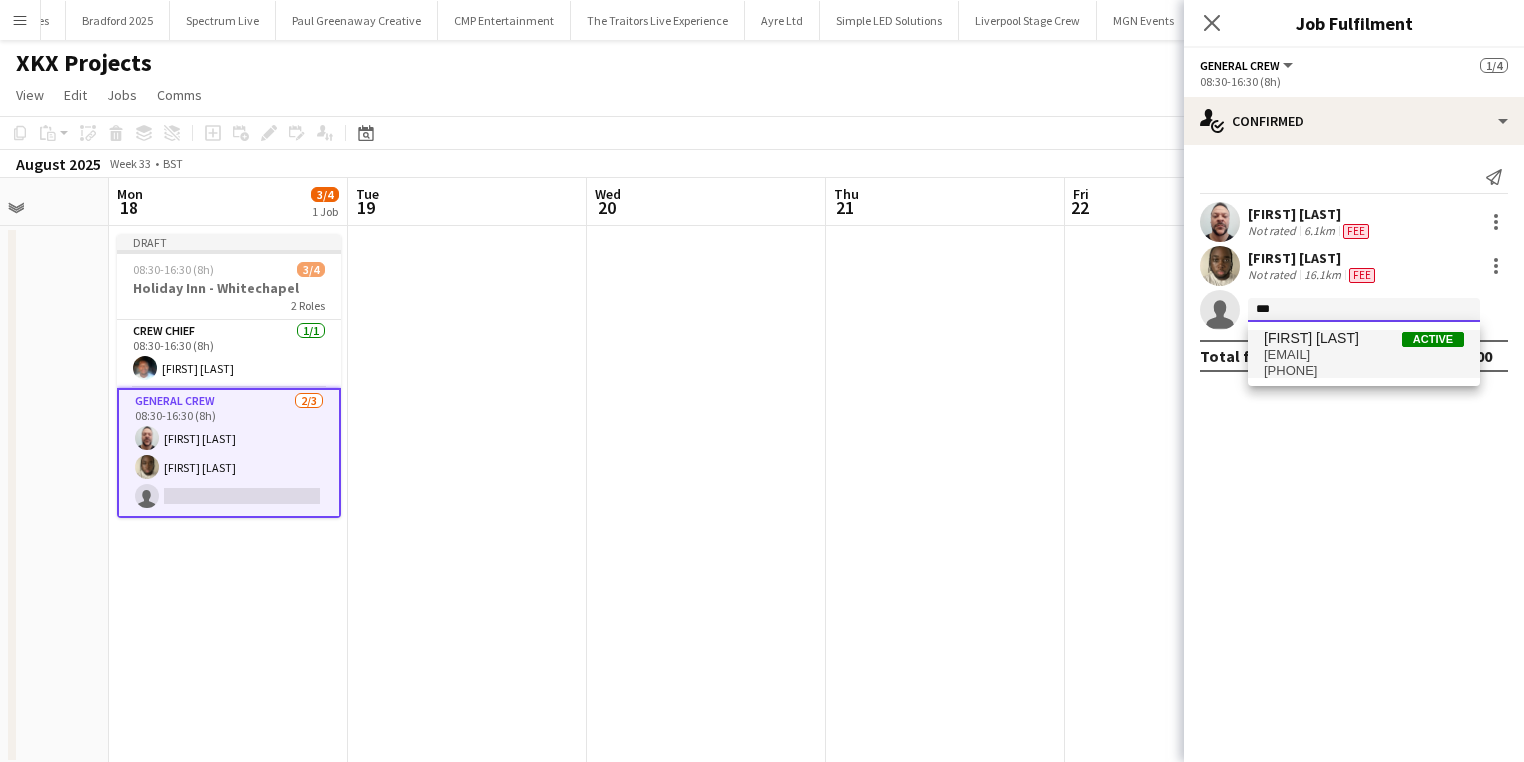 type on "***" 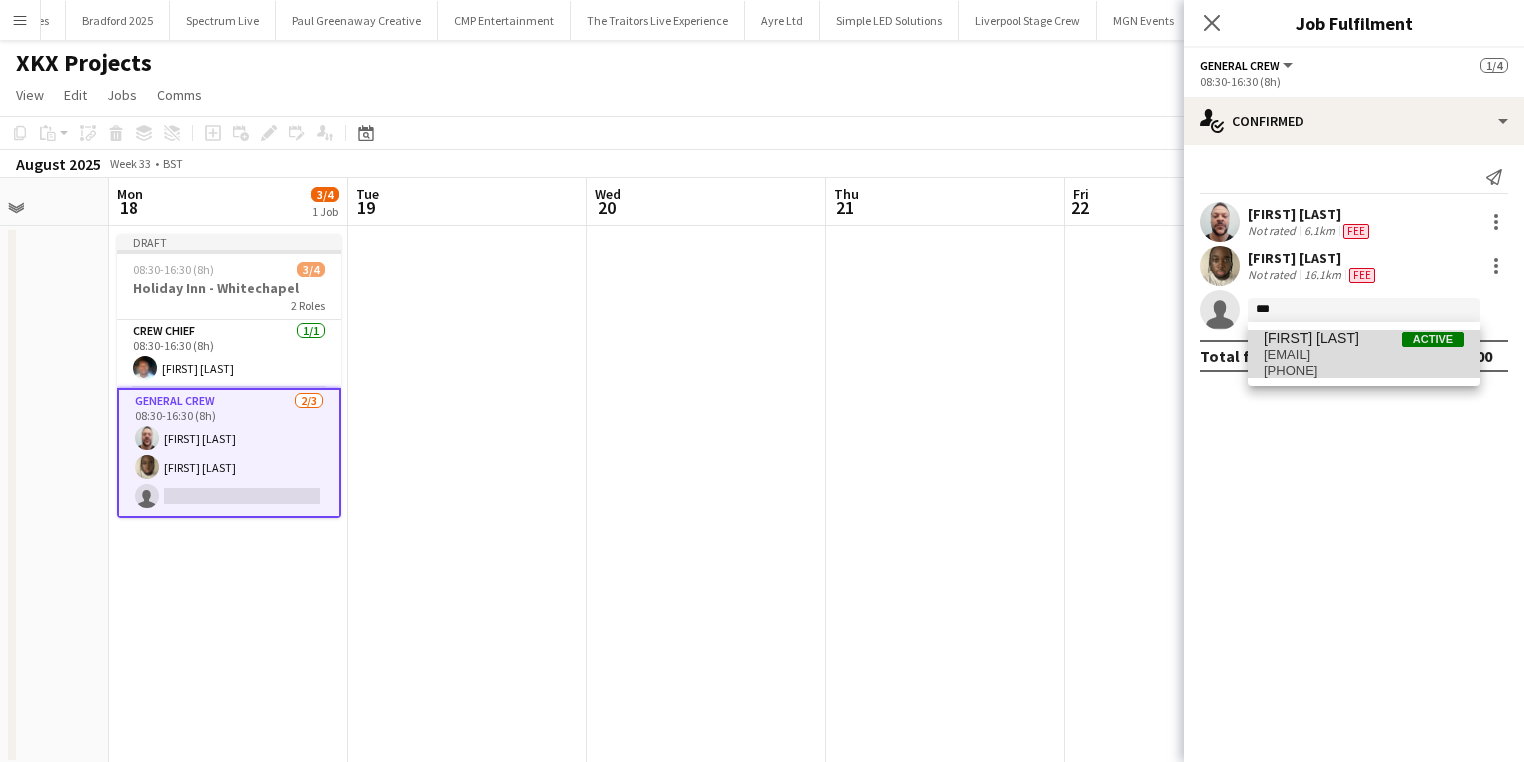click on "kanekane14@hotmail.com" at bounding box center (1364, 355) 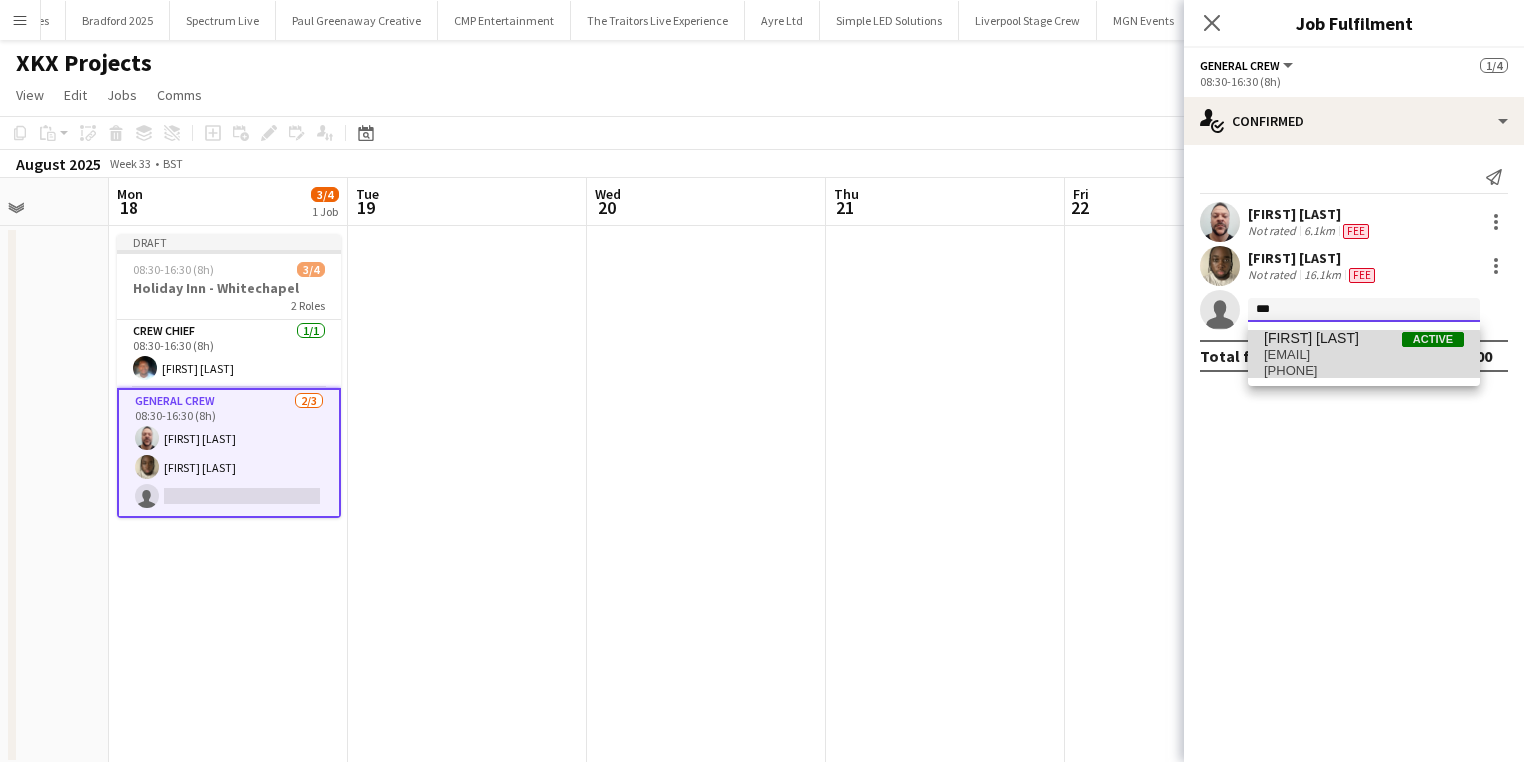 type 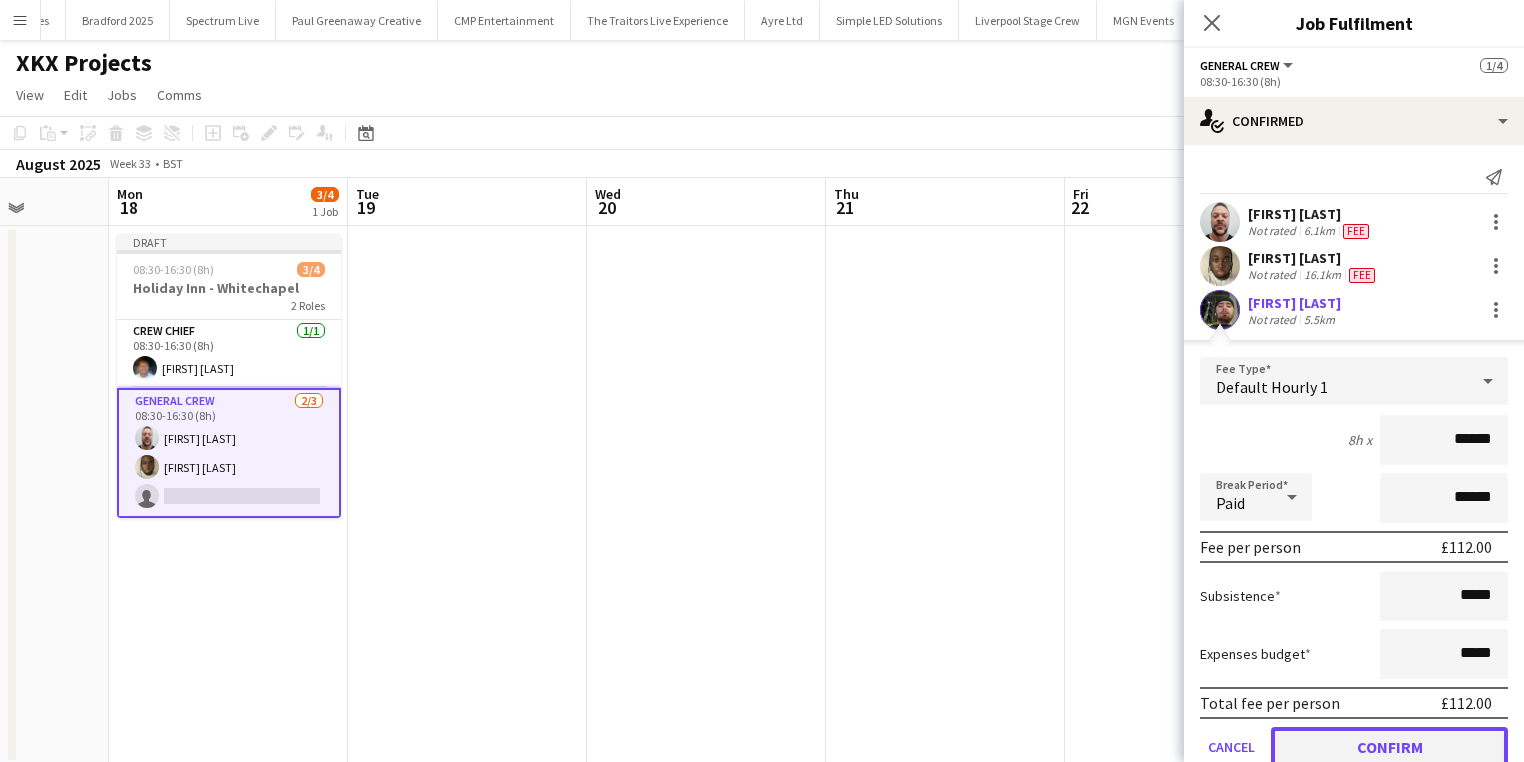 click on "Confirm" at bounding box center (1389, 747) 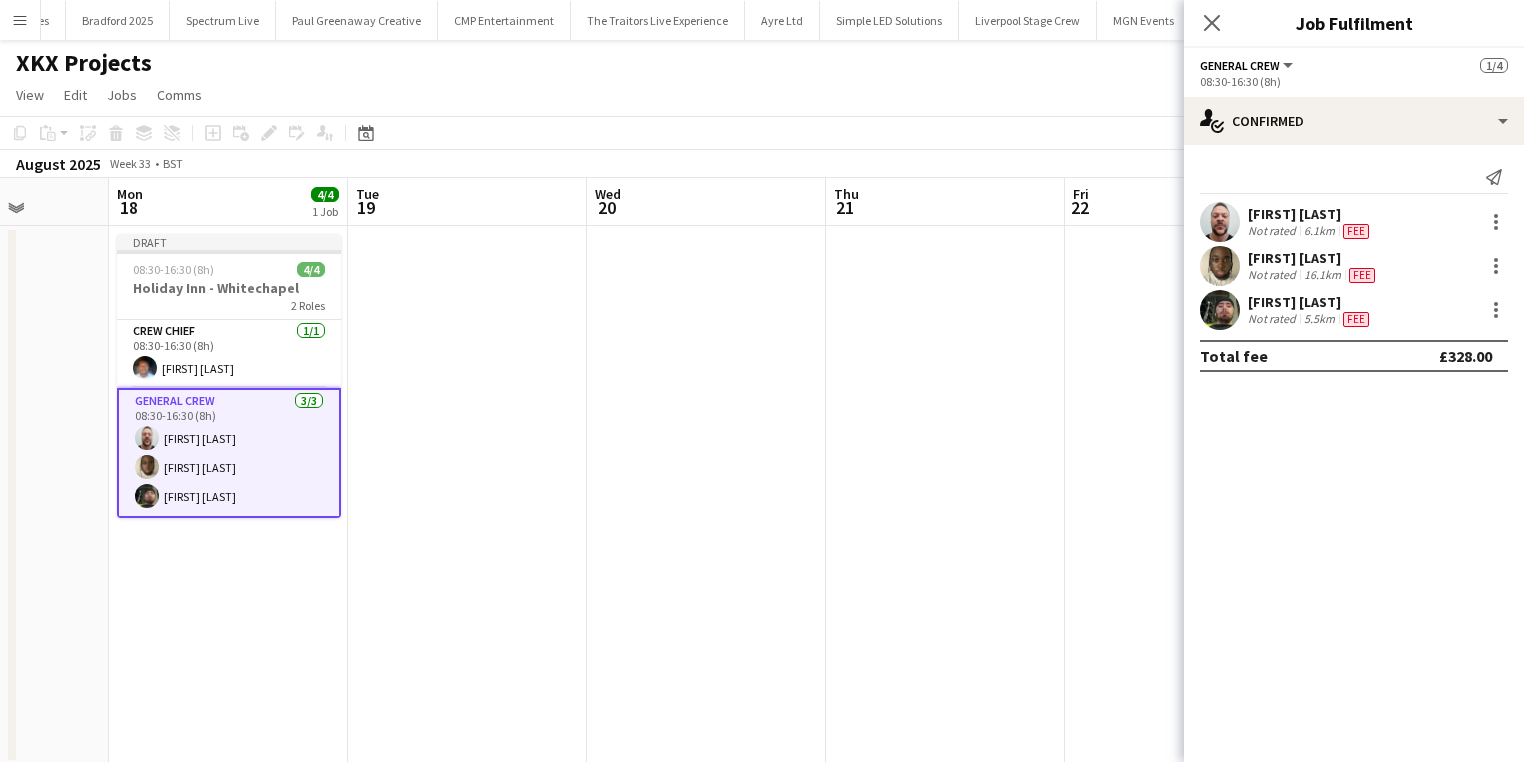 click at bounding box center [706, 495] 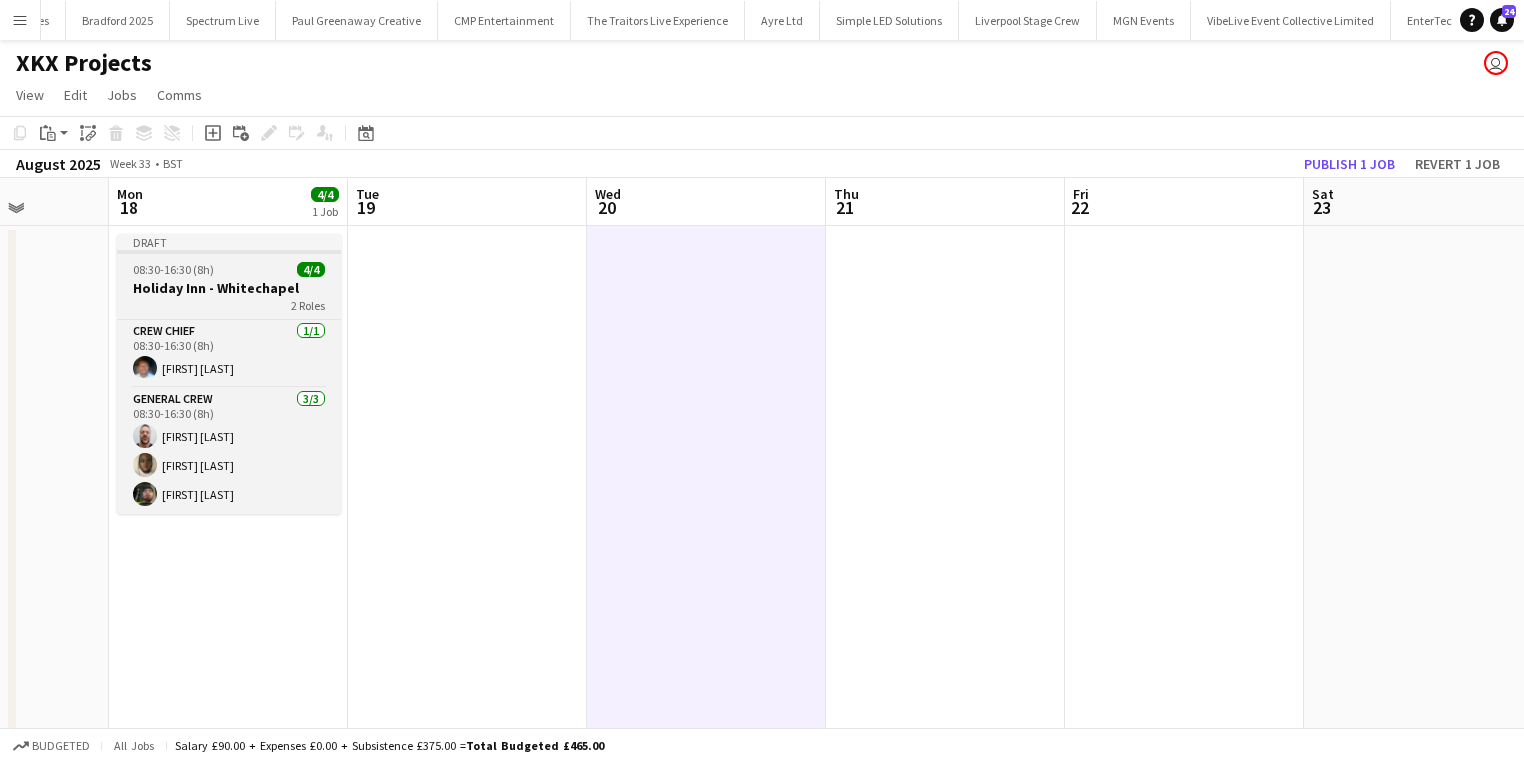 click on "08:30-16:30 (8h)" at bounding box center (173, 269) 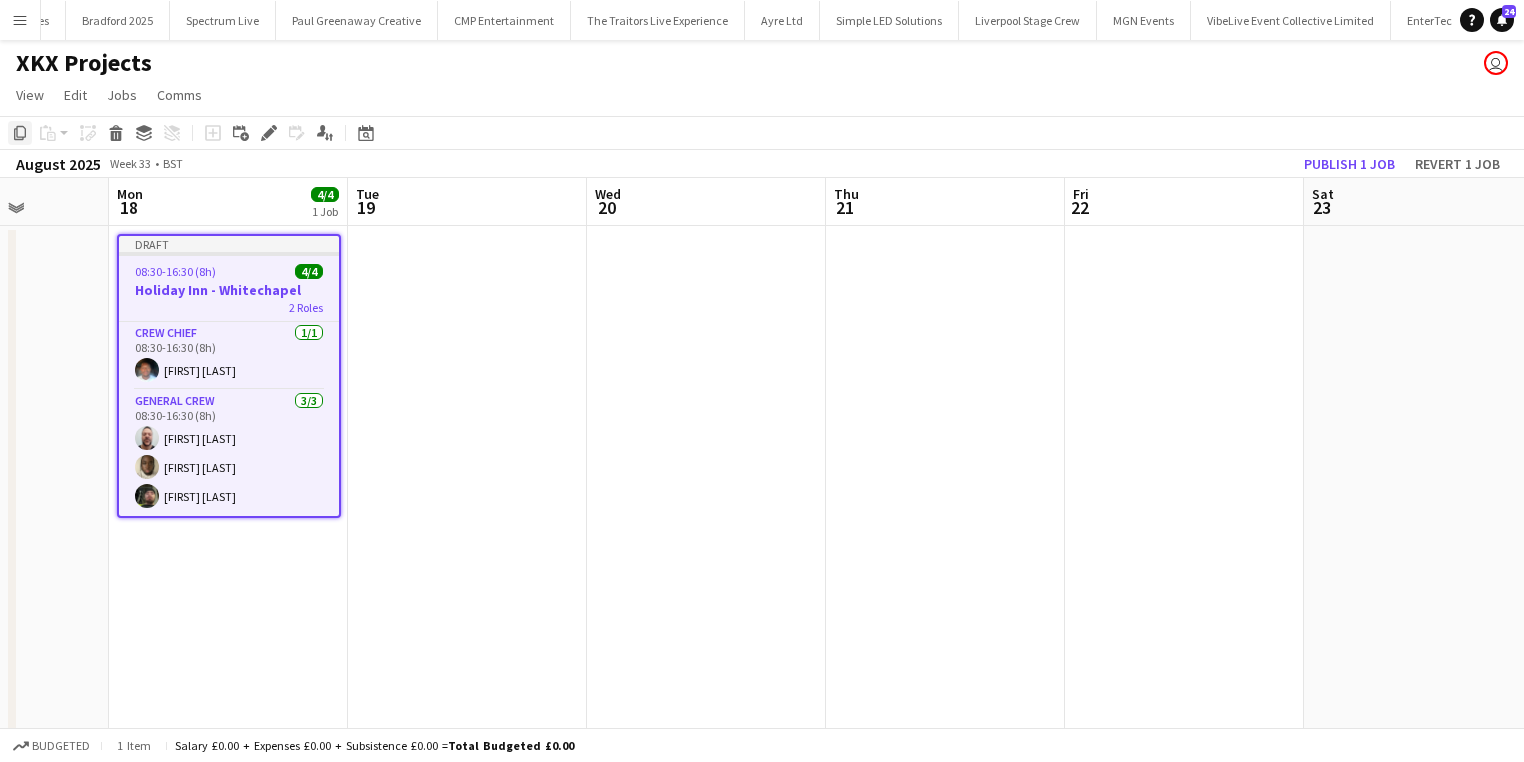 click 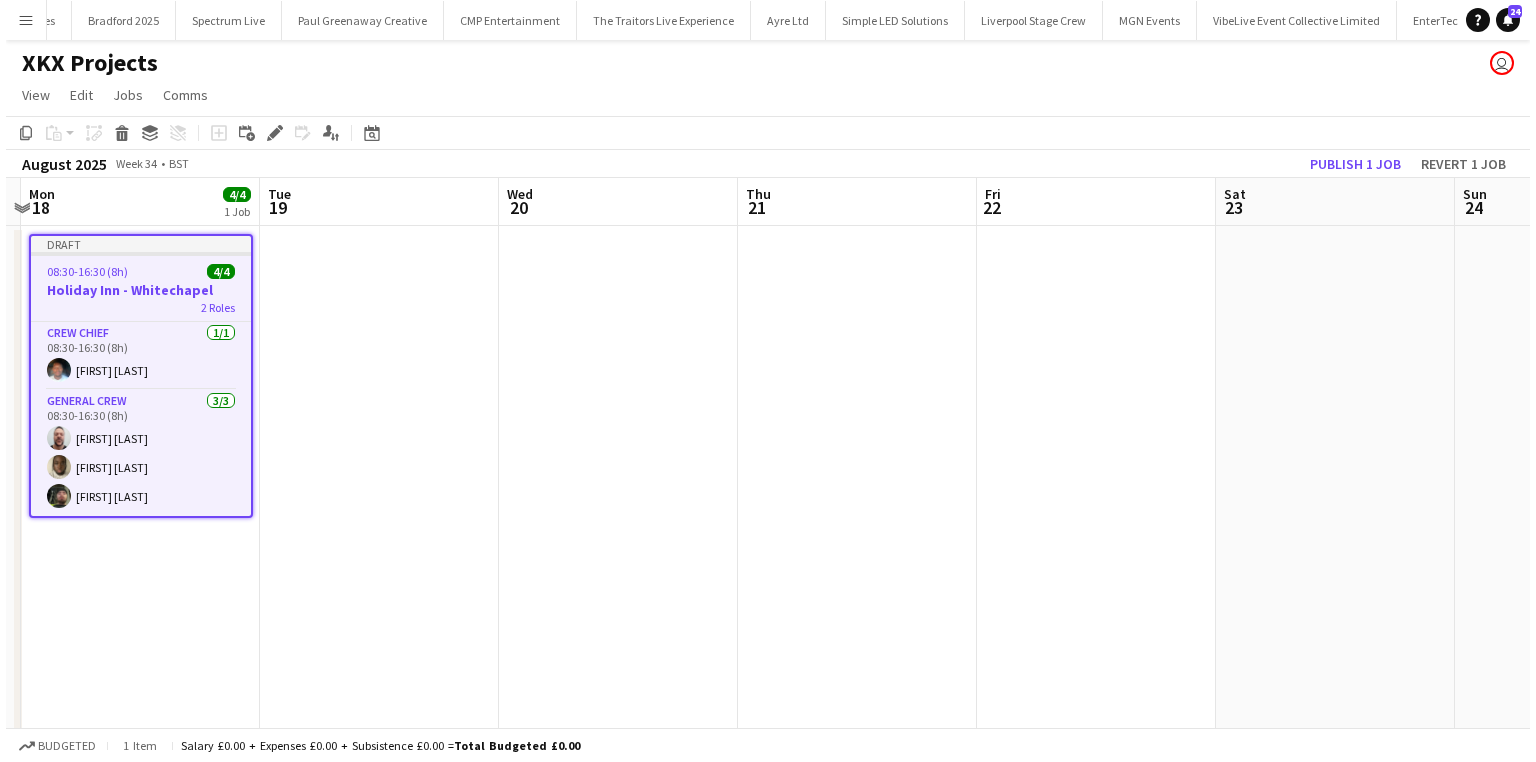 scroll, scrollTop: 0, scrollLeft: 746, axis: horizontal 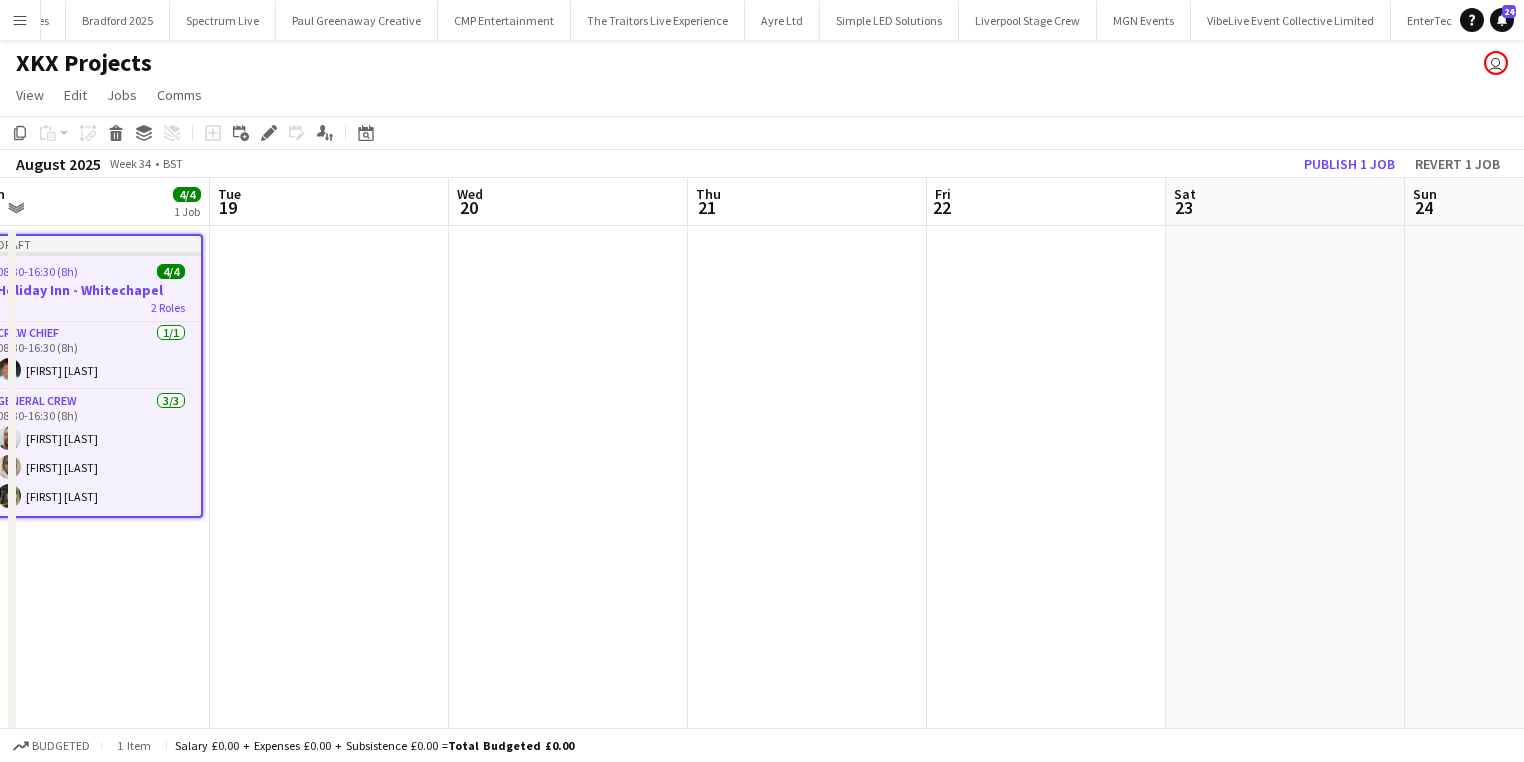 drag, startPoint x: 1329, startPoint y: 486, endPoint x: 1212, endPoint y: 485, distance: 117.00427 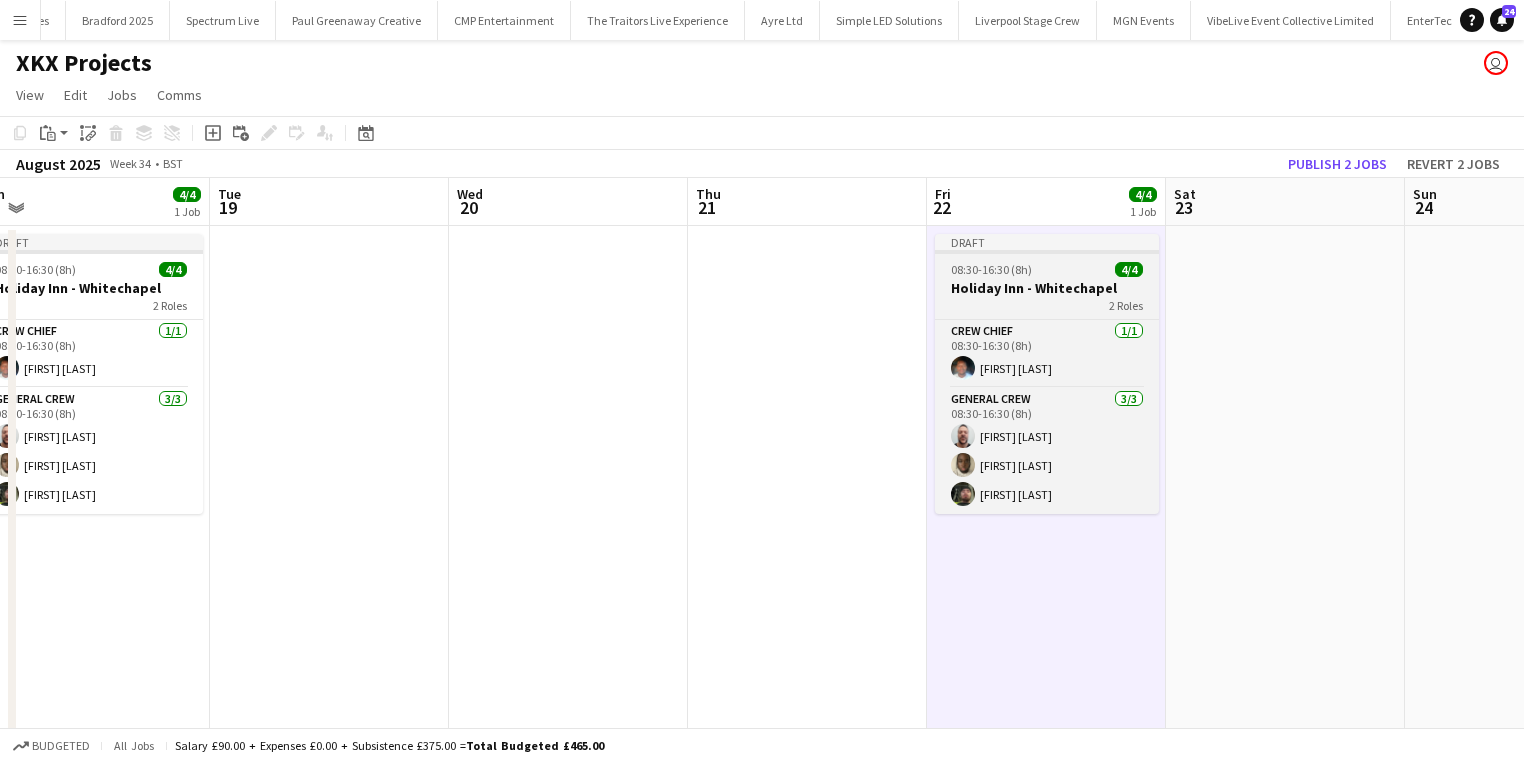 click on "Draft   08:30-16:30 (8h)    4/4   Holiday Inn - Whitechapel   2 Roles   Crew Chief   1/1   08:30-16:30 (8h)
Fitzgerald Williams-Owens  General Crew   3/3   08:30-16:30 (8h)
Lionel Joseph David Simbizi Kane O’Neill" at bounding box center (1047, 374) 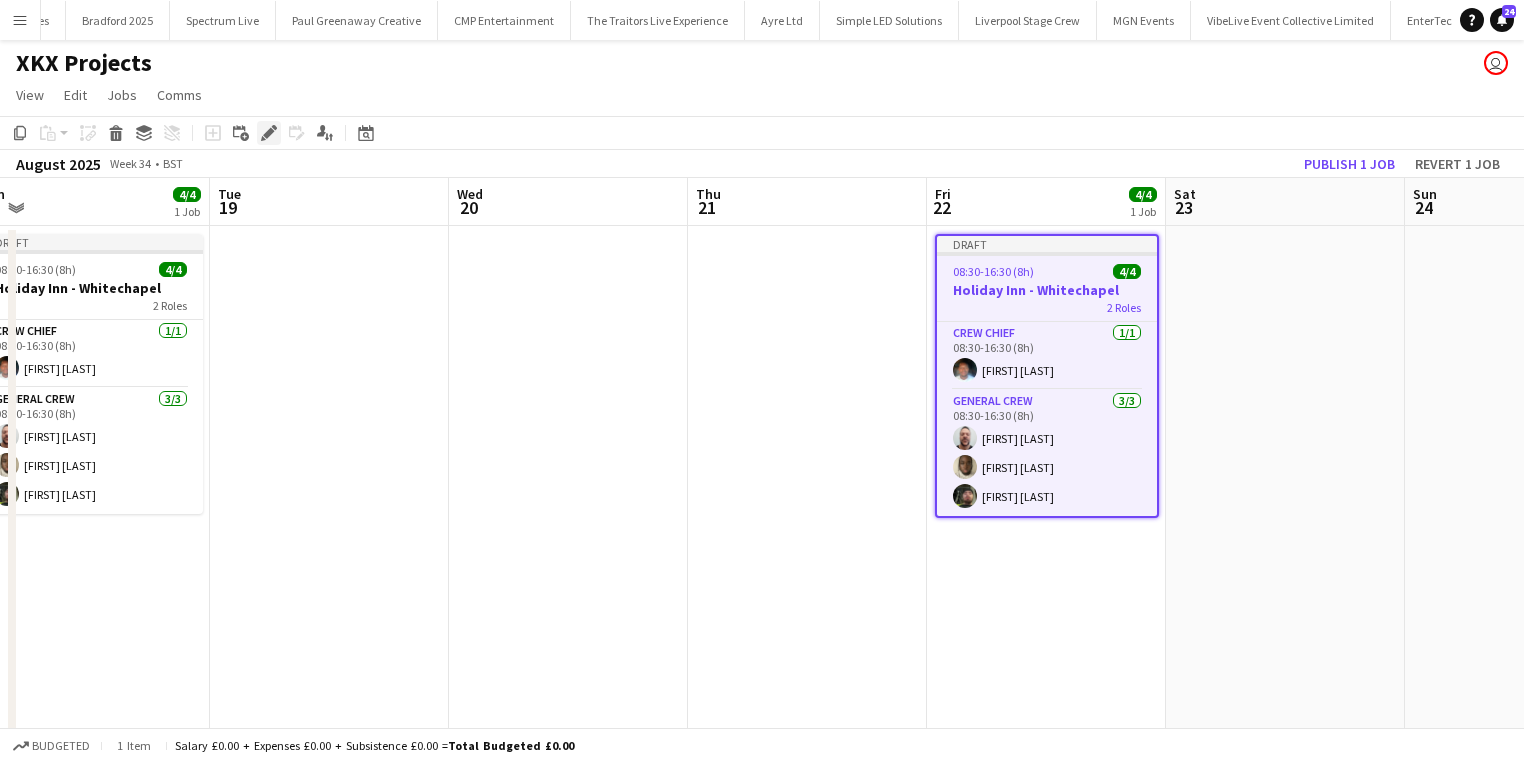 click 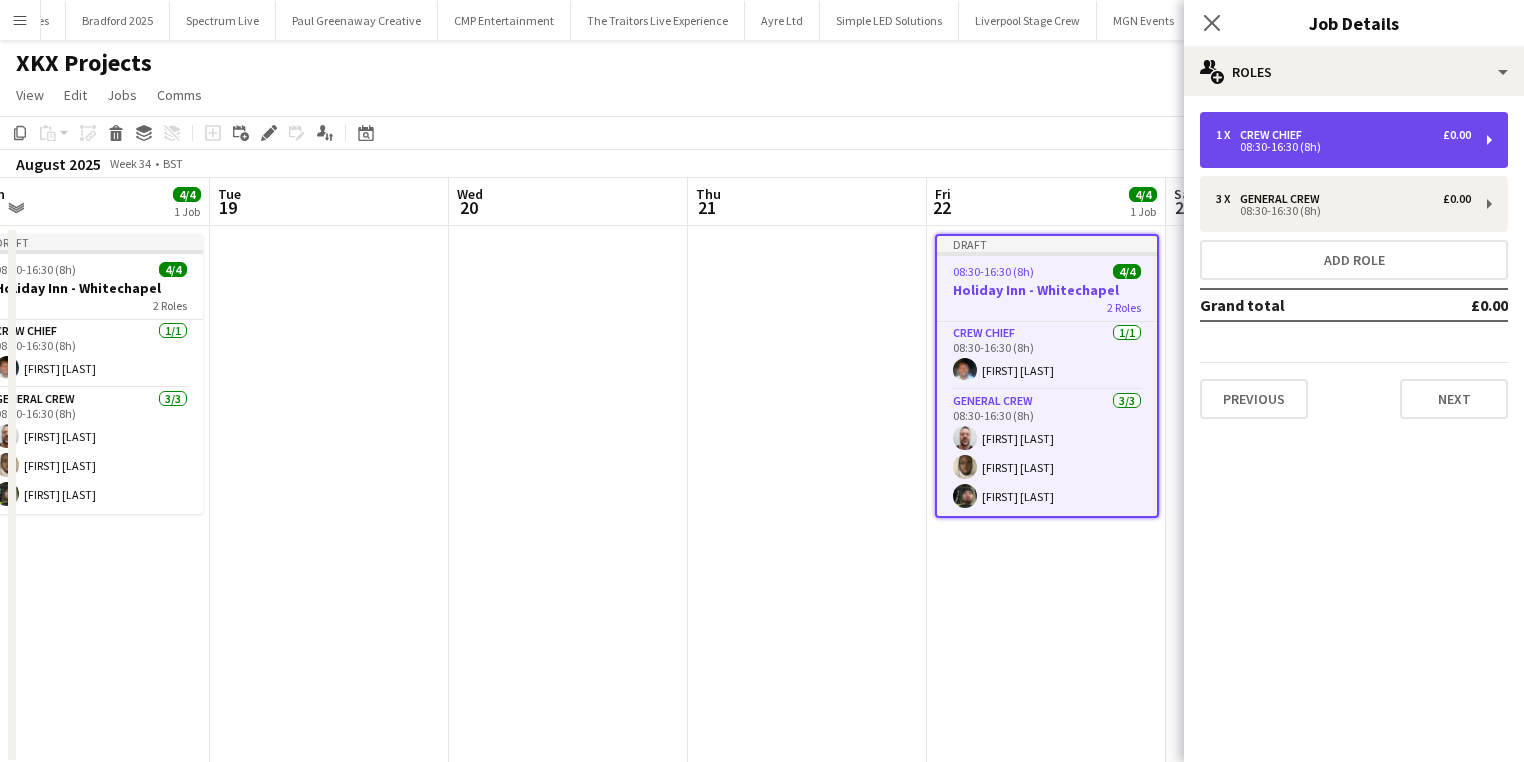 click on "1 x   Crew Chief   £0.00   08:30-16:30 (8h)" at bounding box center (1354, 140) 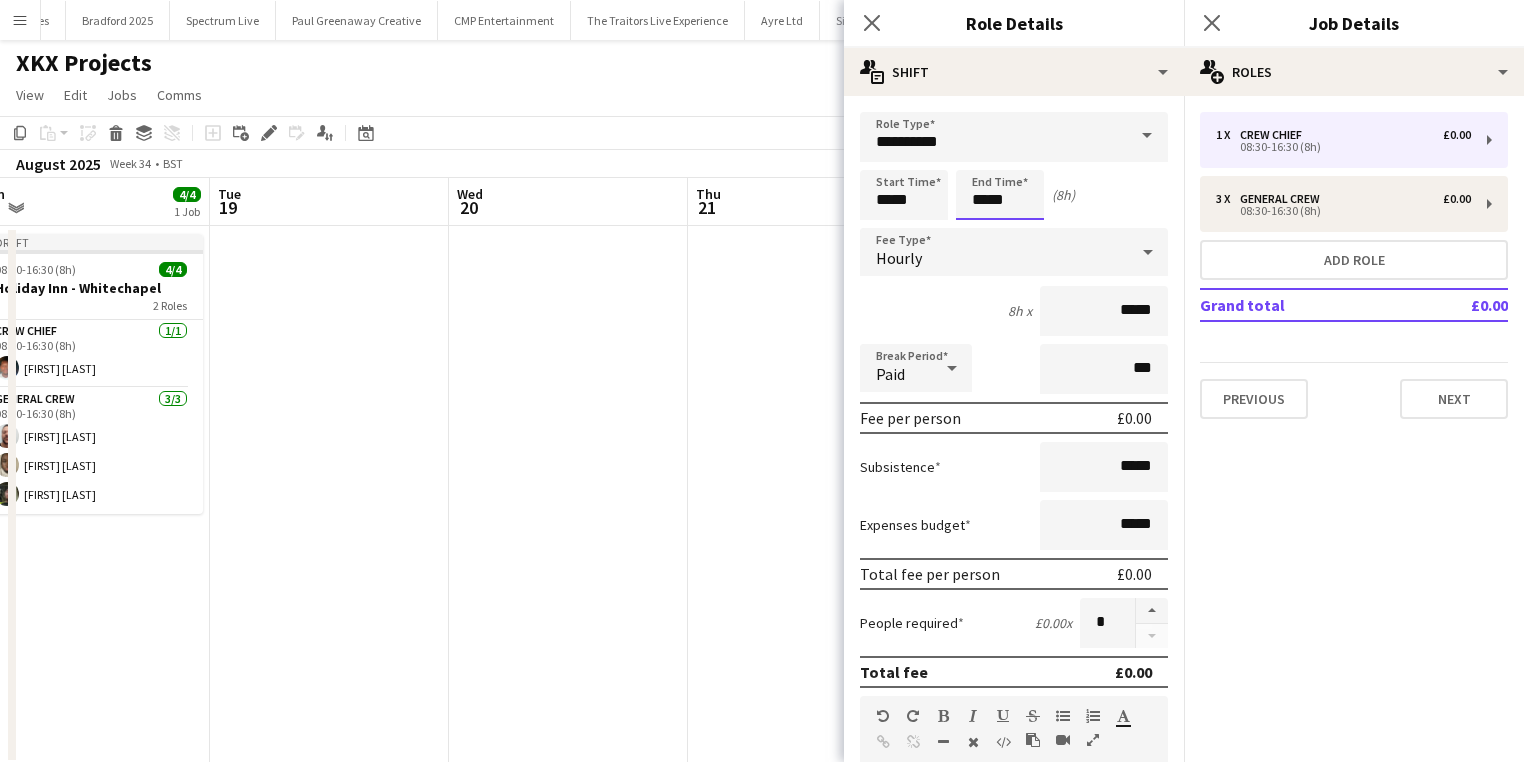 click on "*****" at bounding box center (1000, 195) 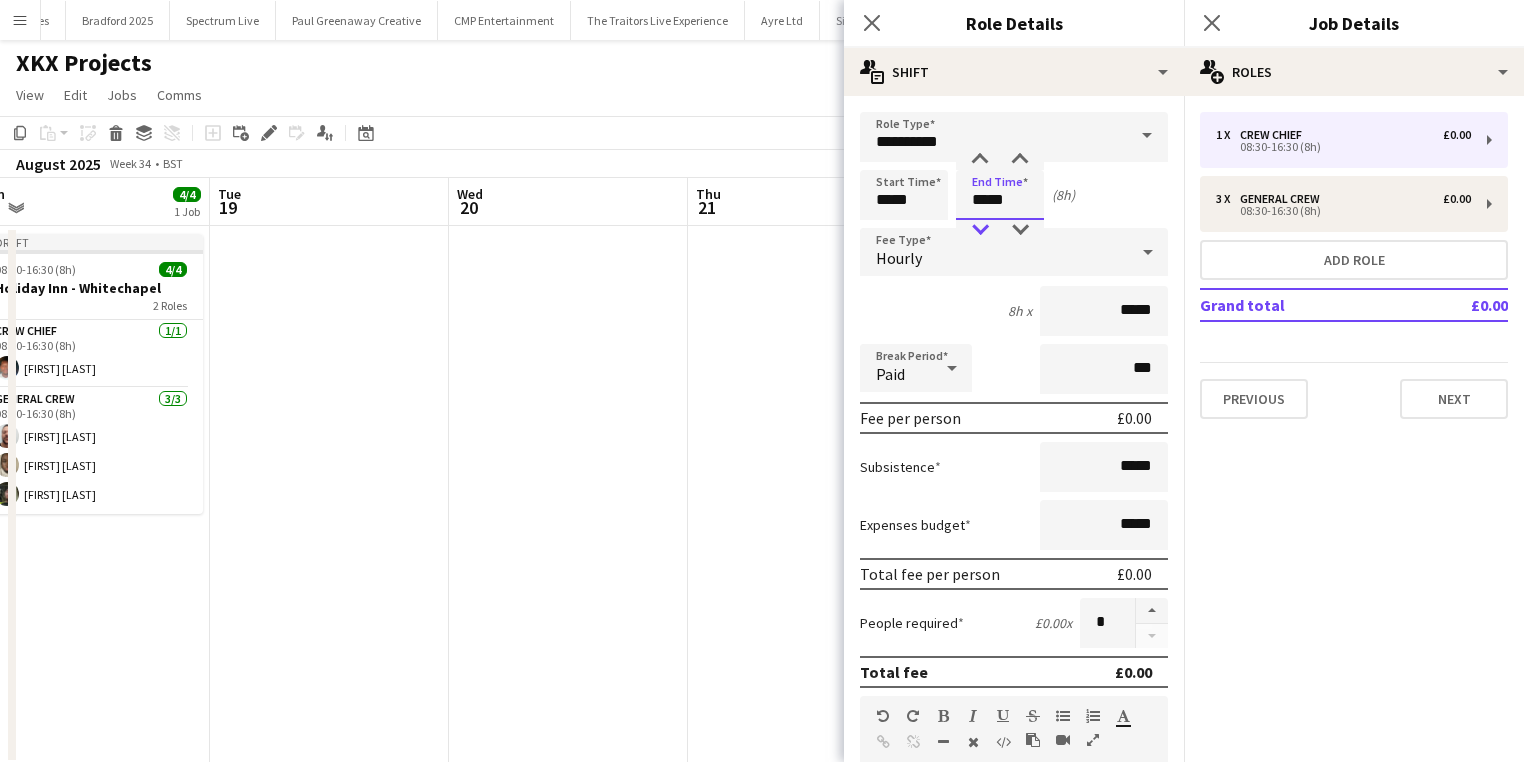 click at bounding box center [980, 230] 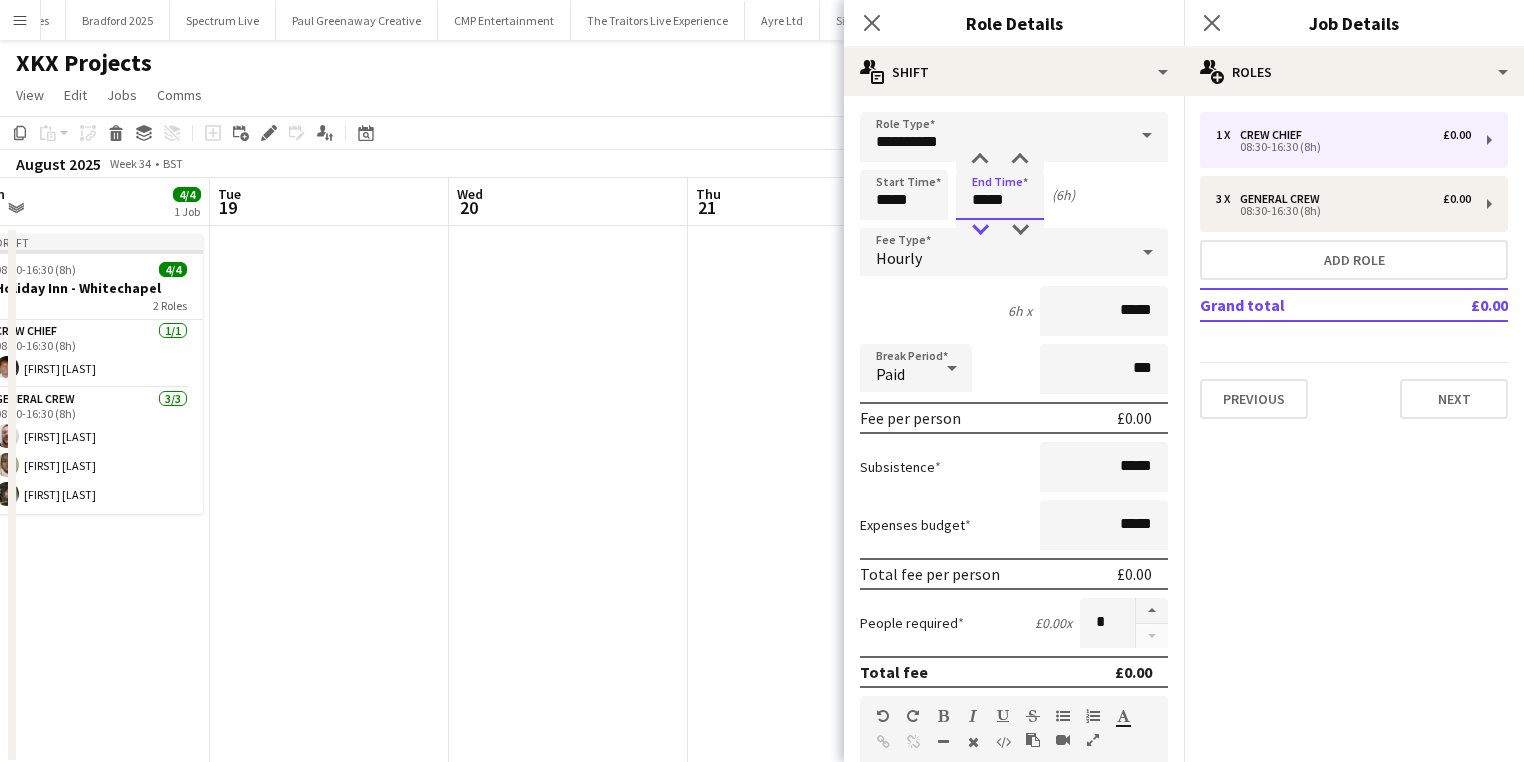 click at bounding box center (980, 230) 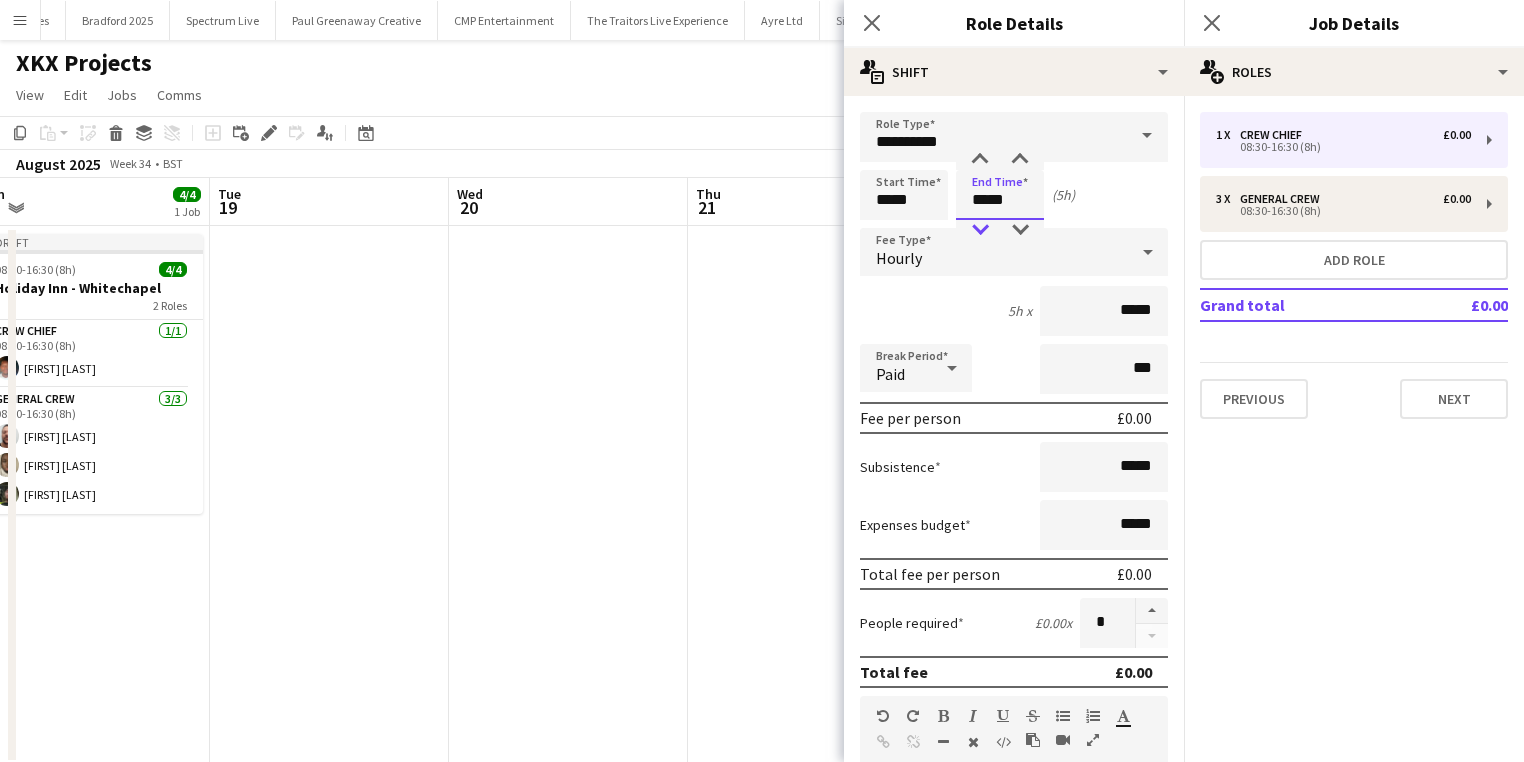 click at bounding box center [980, 230] 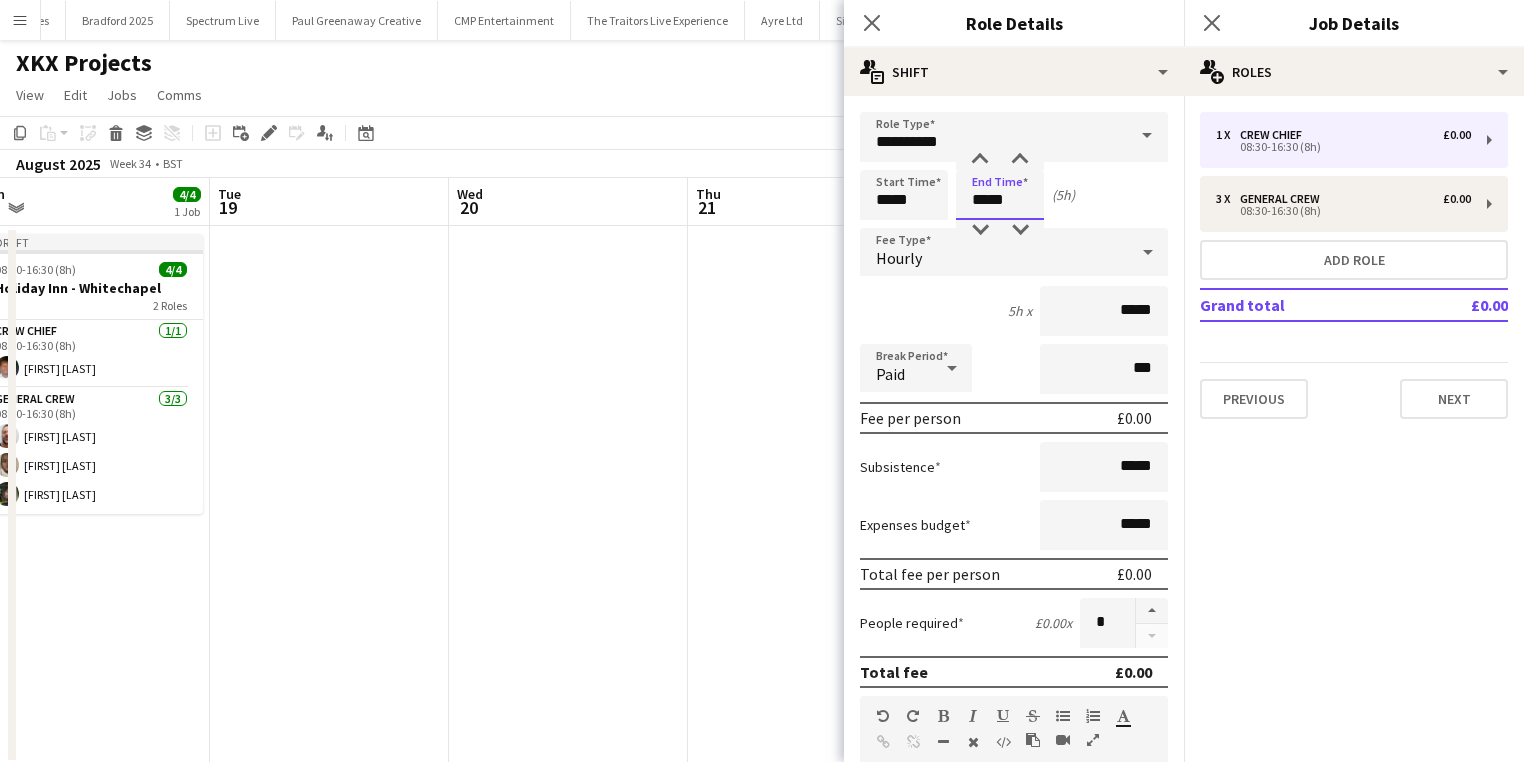 drag, startPoint x: 982, startPoint y: 225, endPoint x: 1115, endPoint y: 207, distance: 134.21252 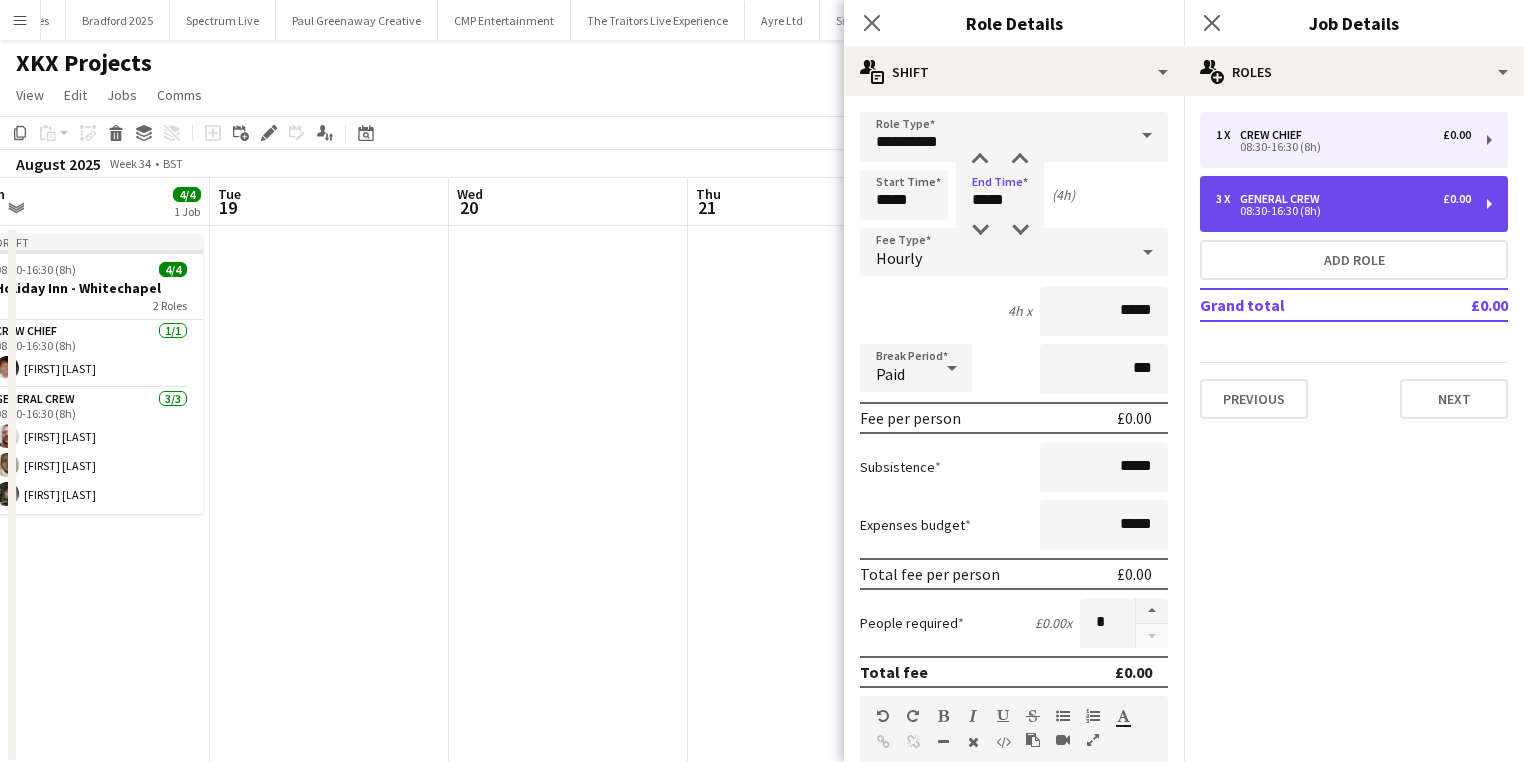 click on "General Crew" at bounding box center [1284, 199] 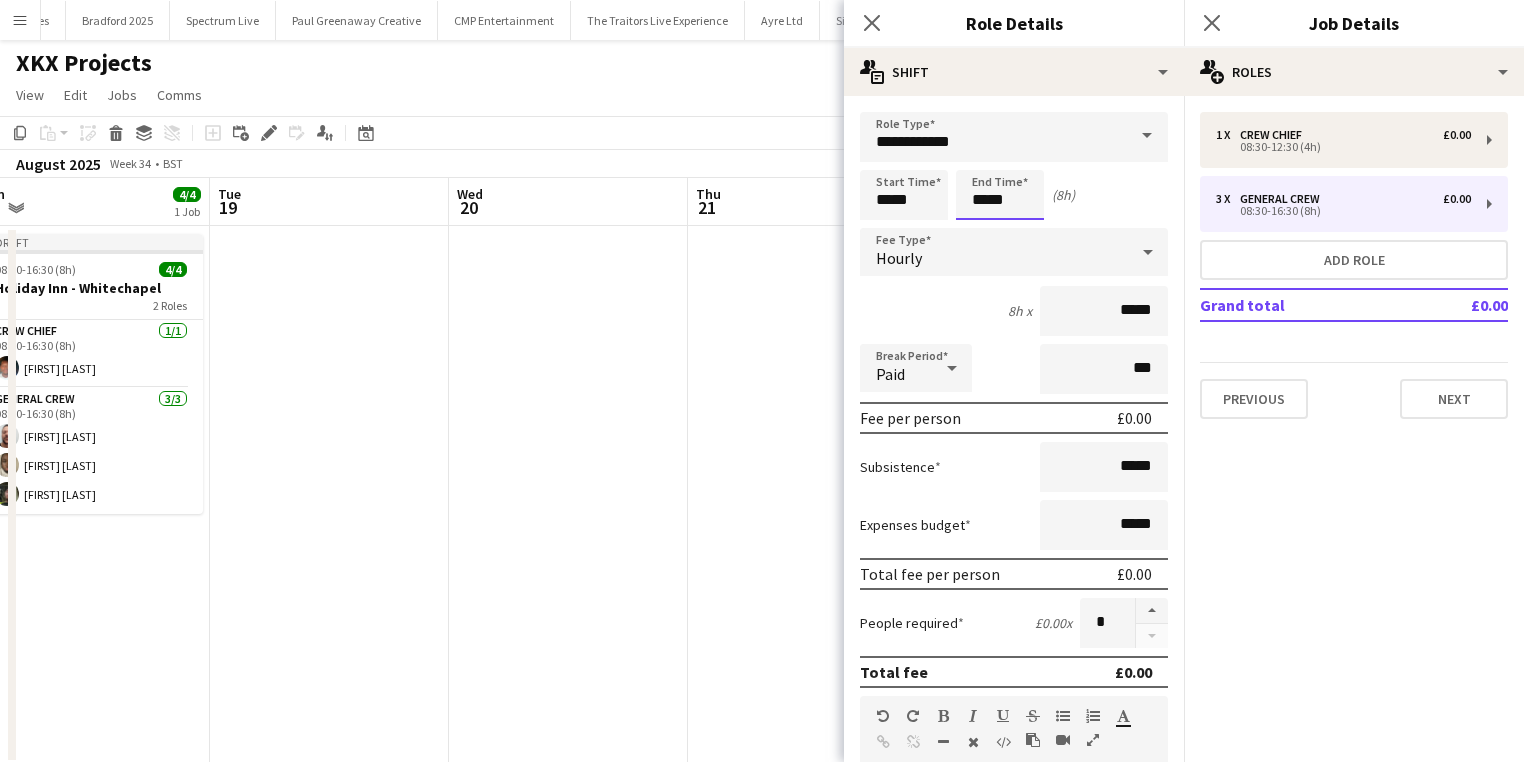 click on "*****" at bounding box center (1000, 195) 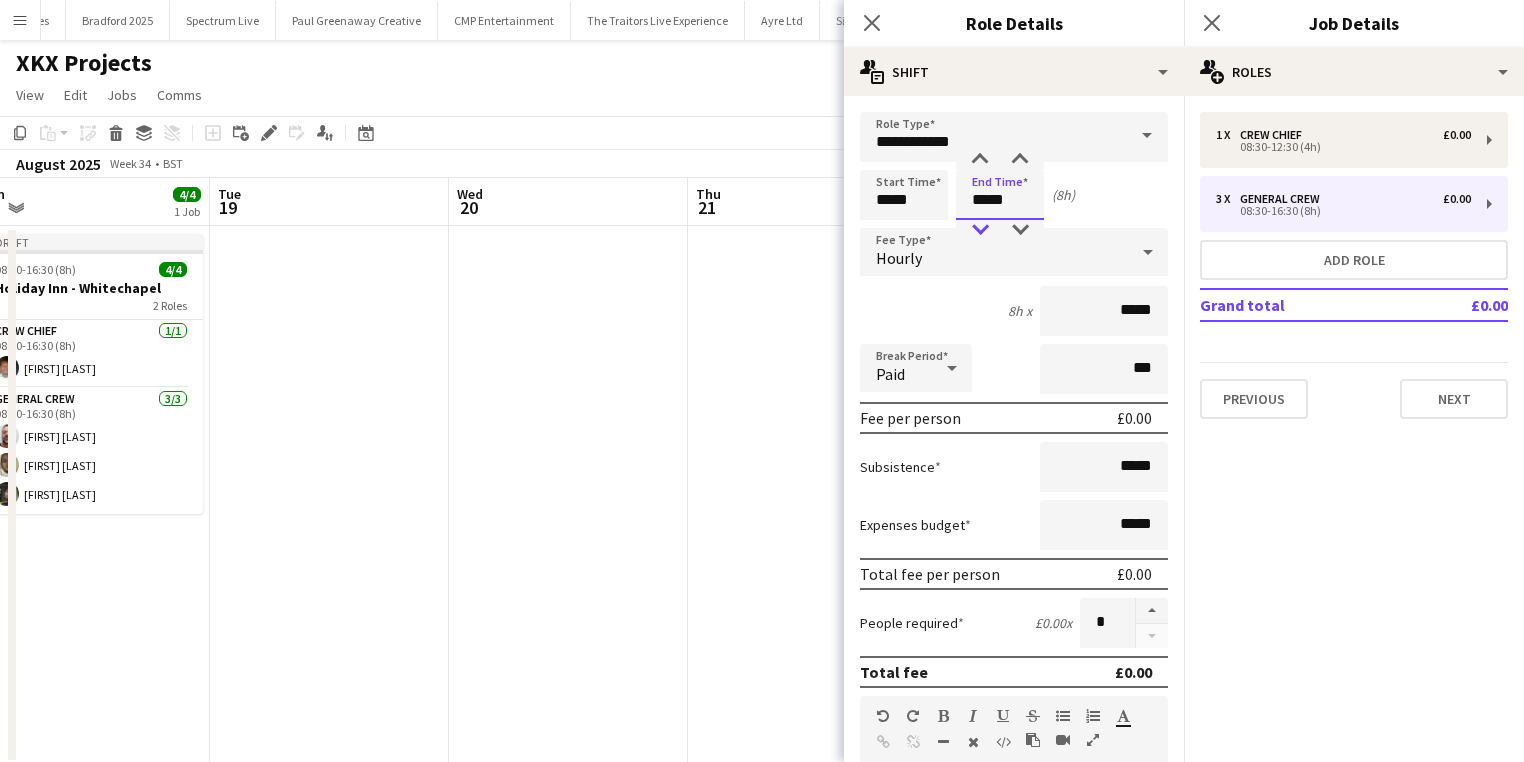 click at bounding box center (980, 230) 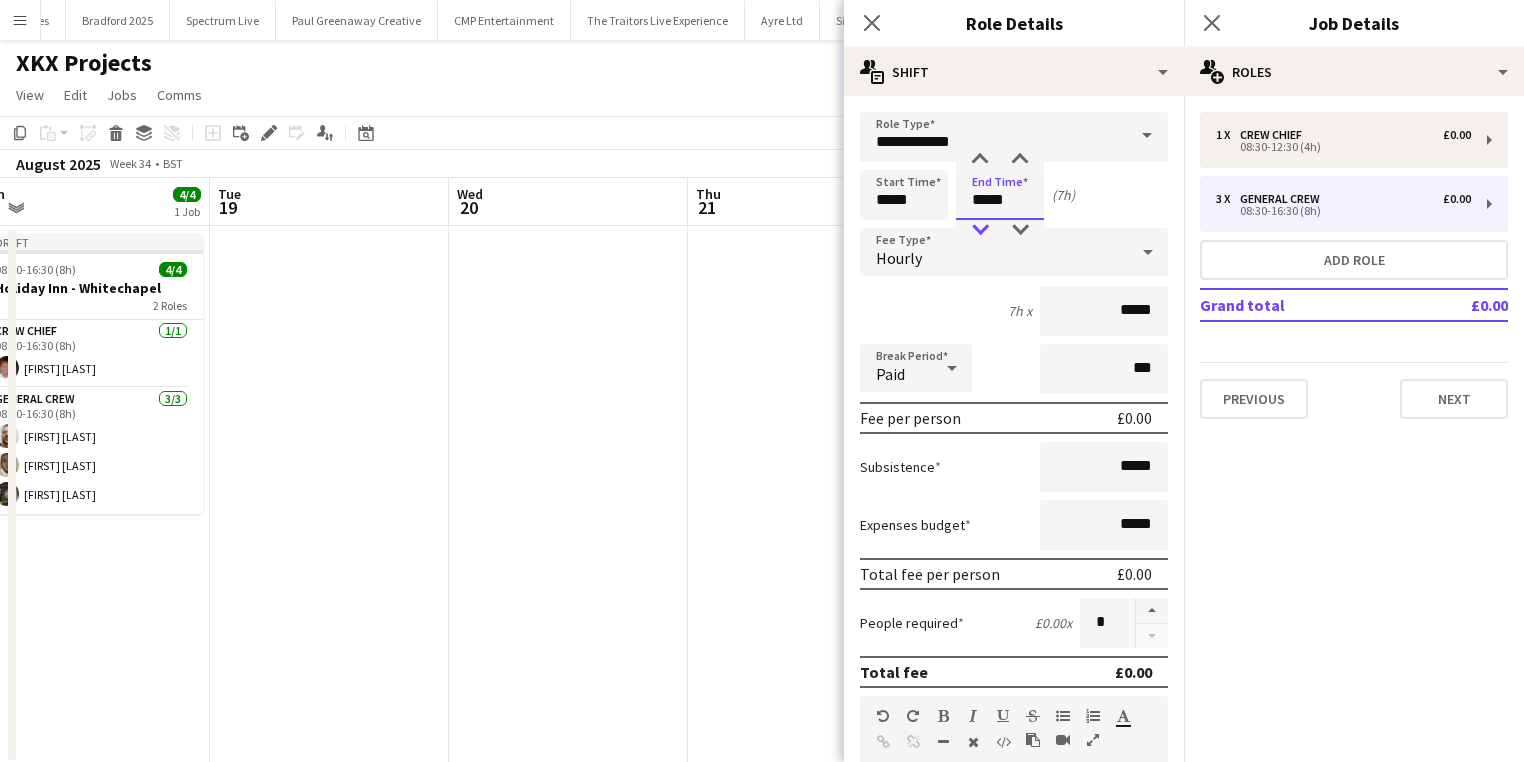 click at bounding box center [980, 230] 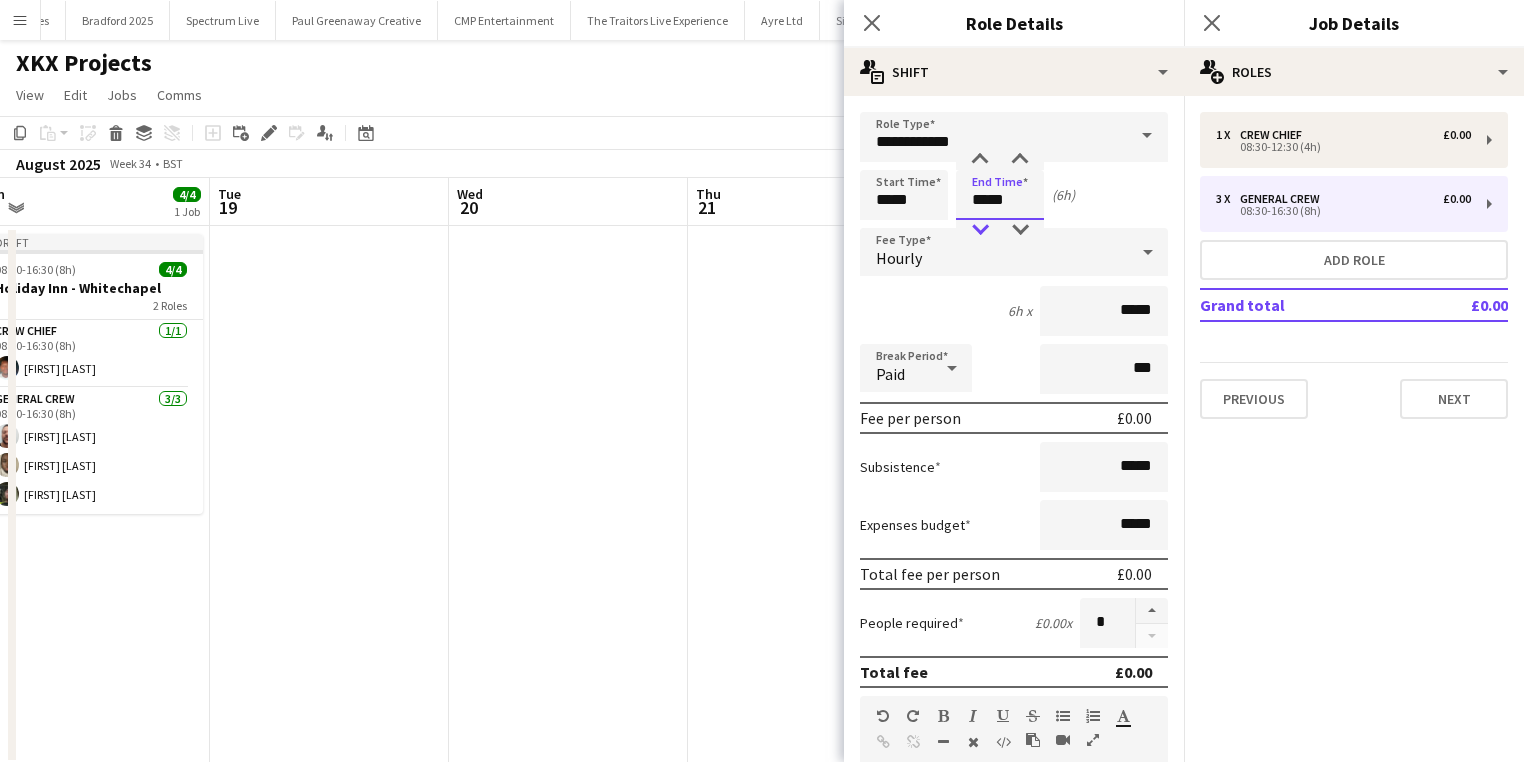 click at bounding box center (980, 230) 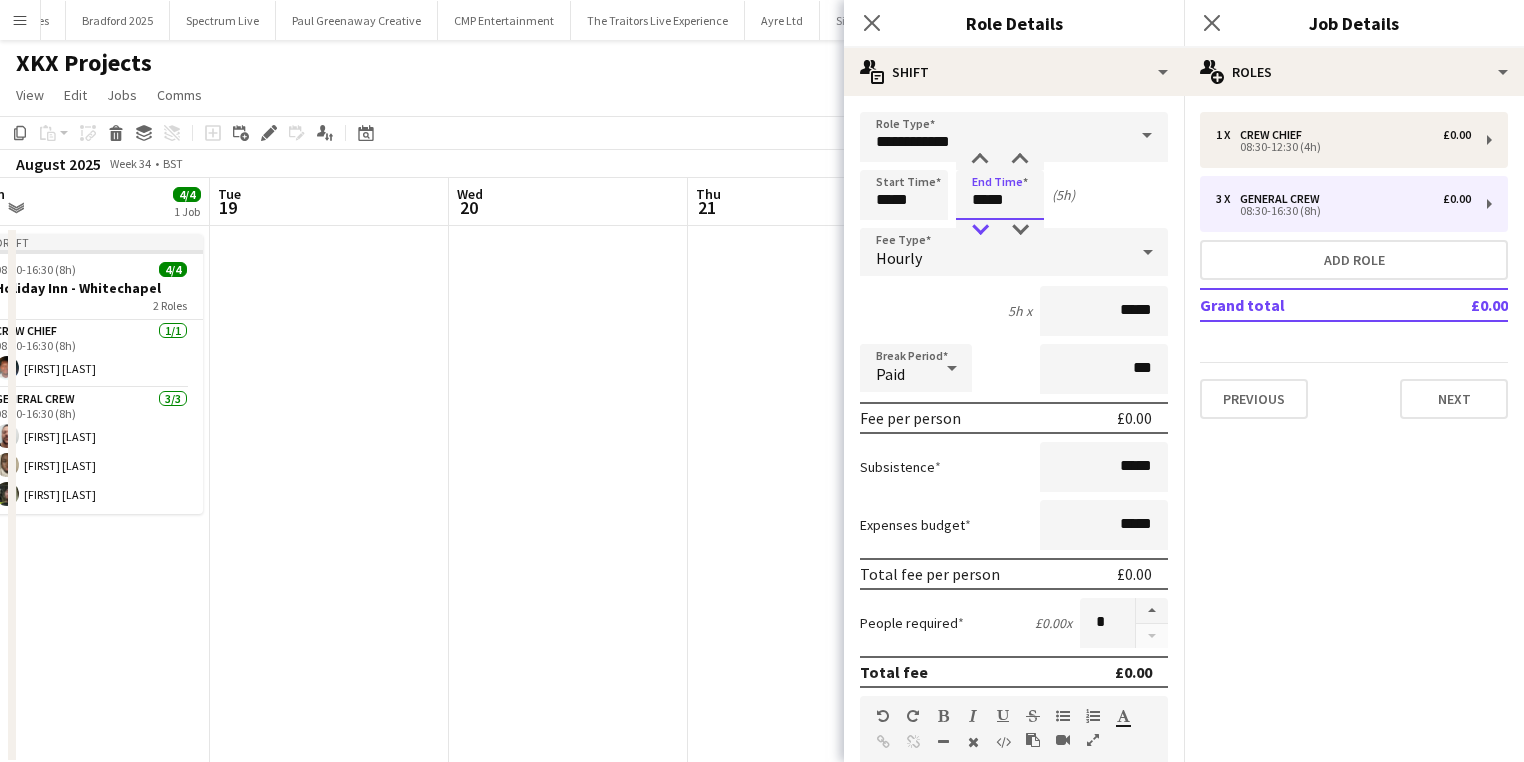 type on "*****" 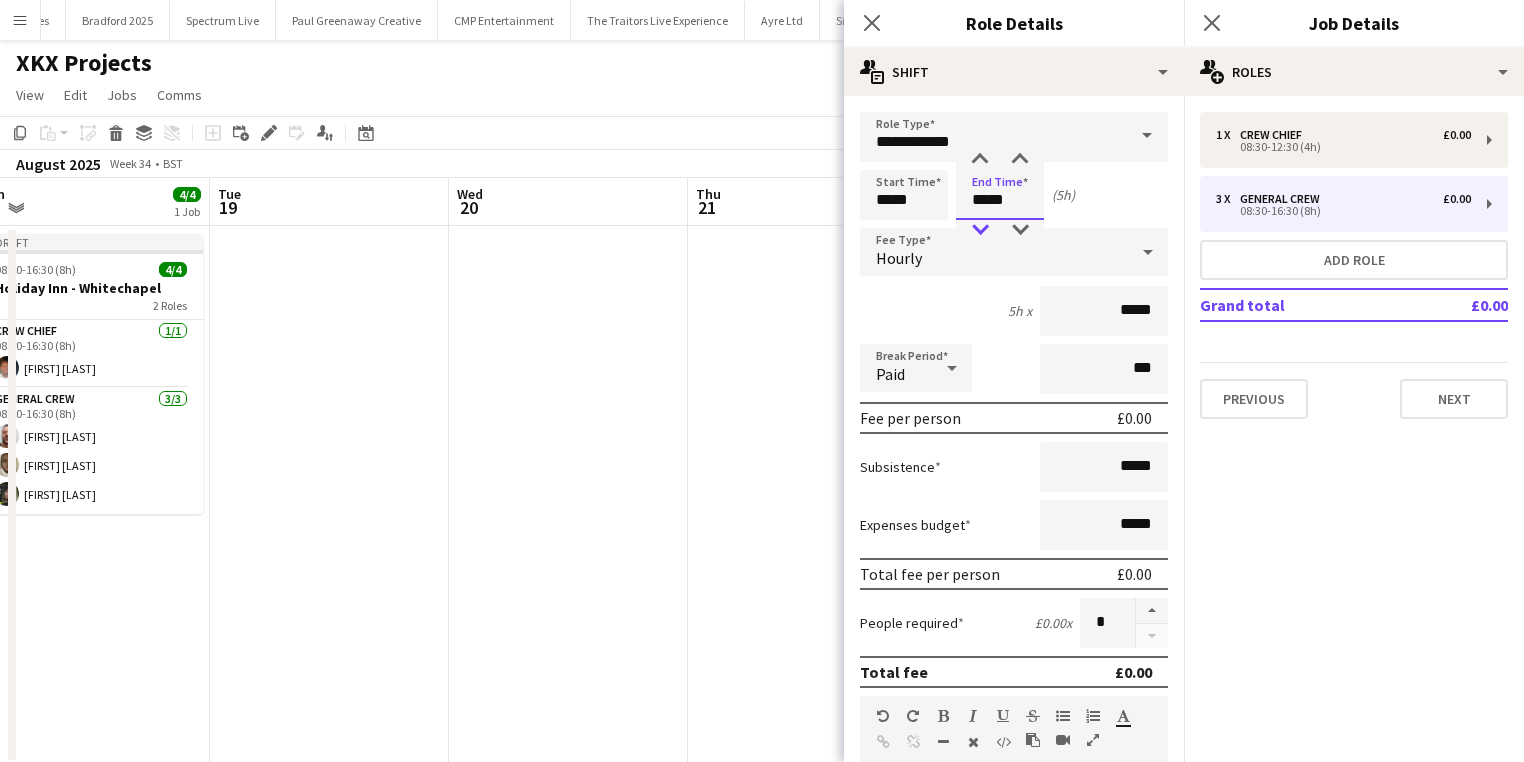 click at bounding box center (980, 230) 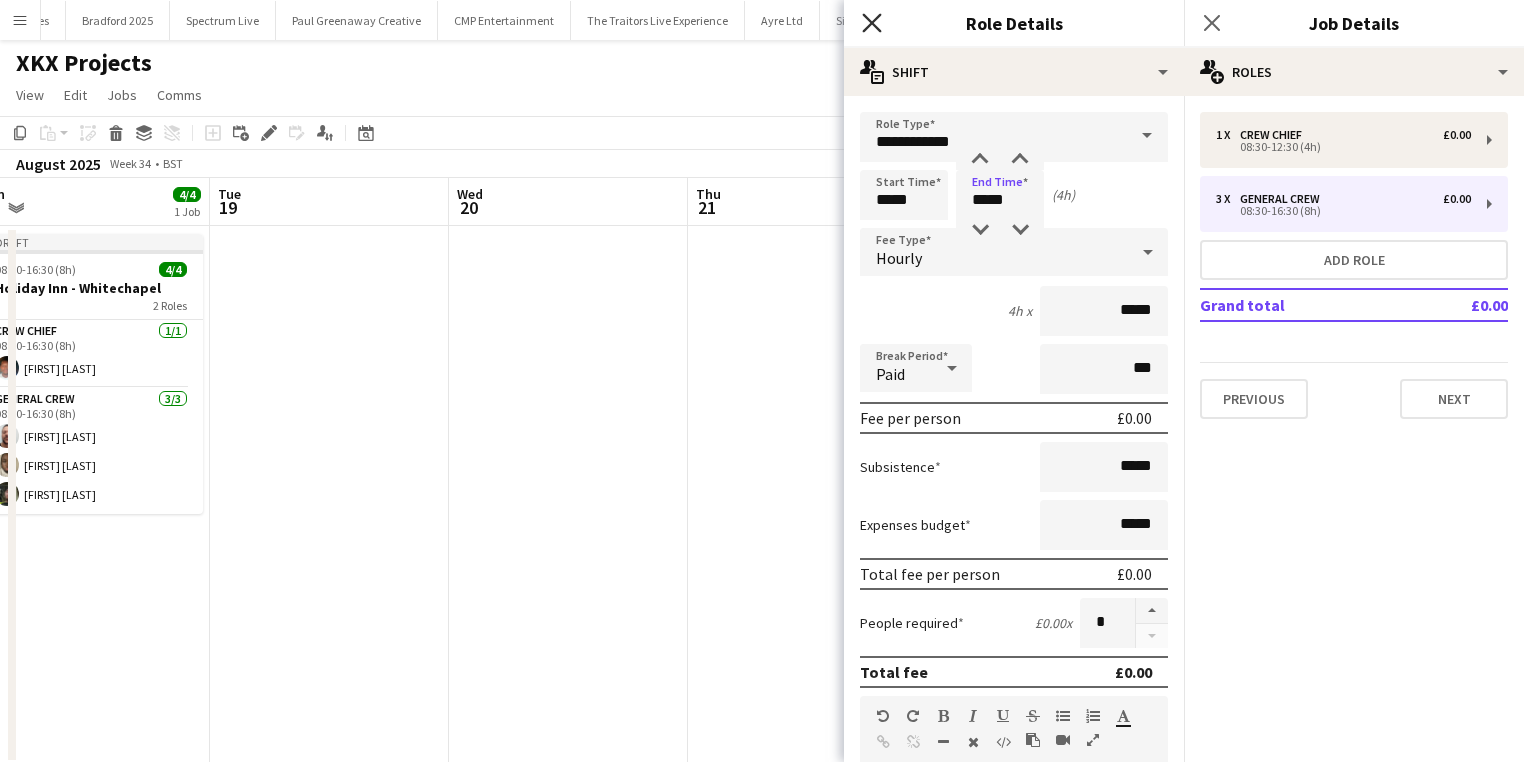 click 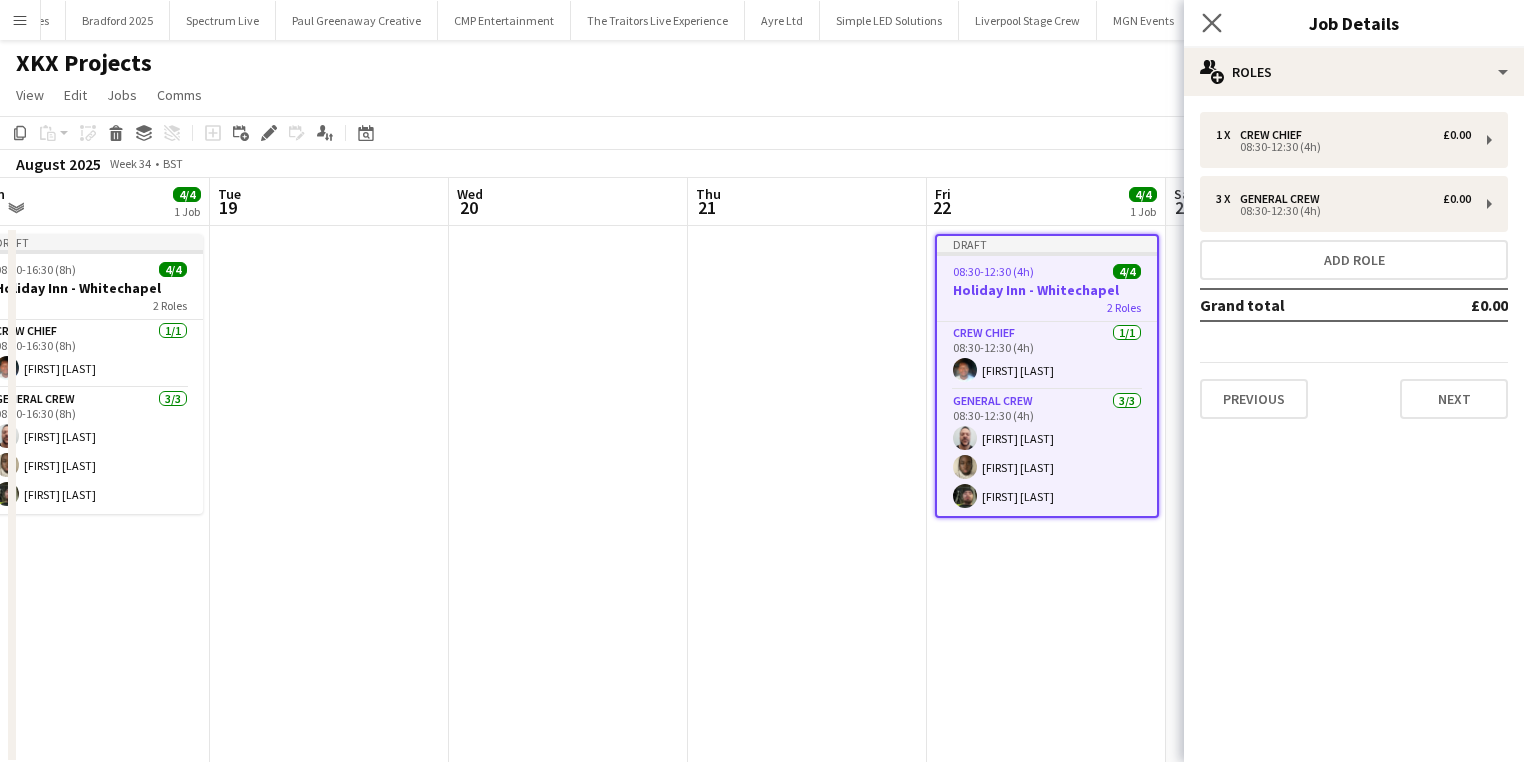 click on "Close pop-in" 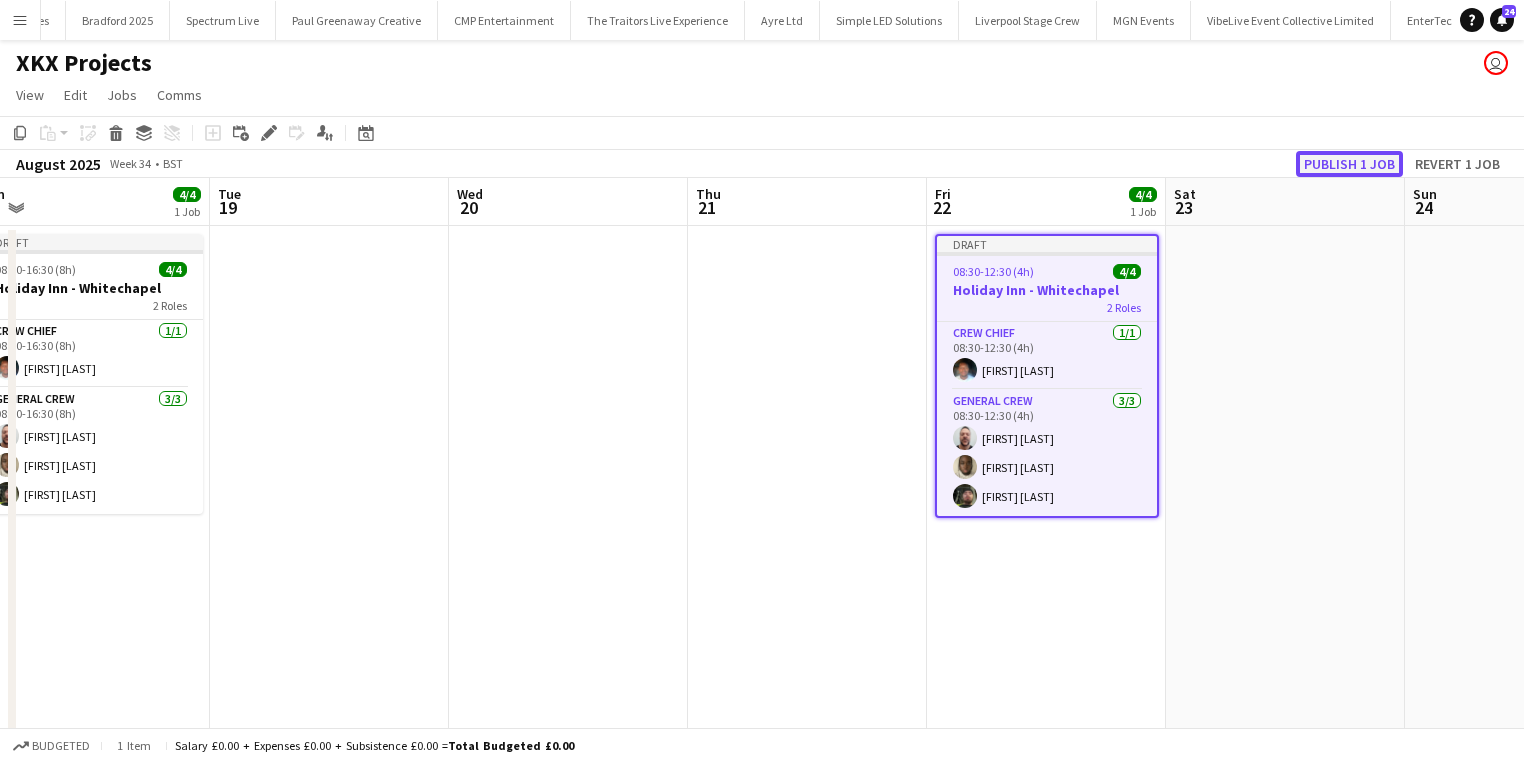 click on "Publish 1 job" 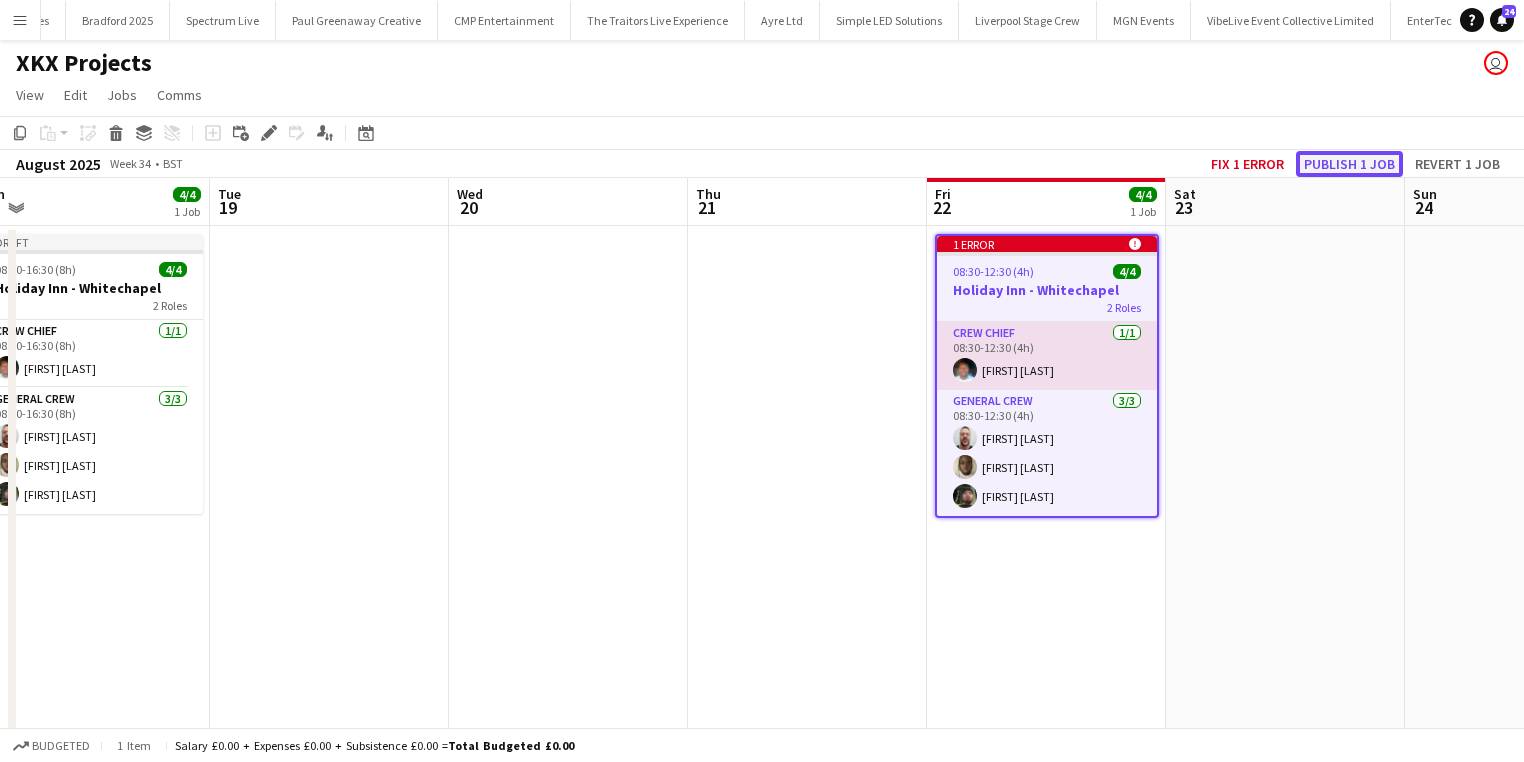 click on "Publish 1 job" 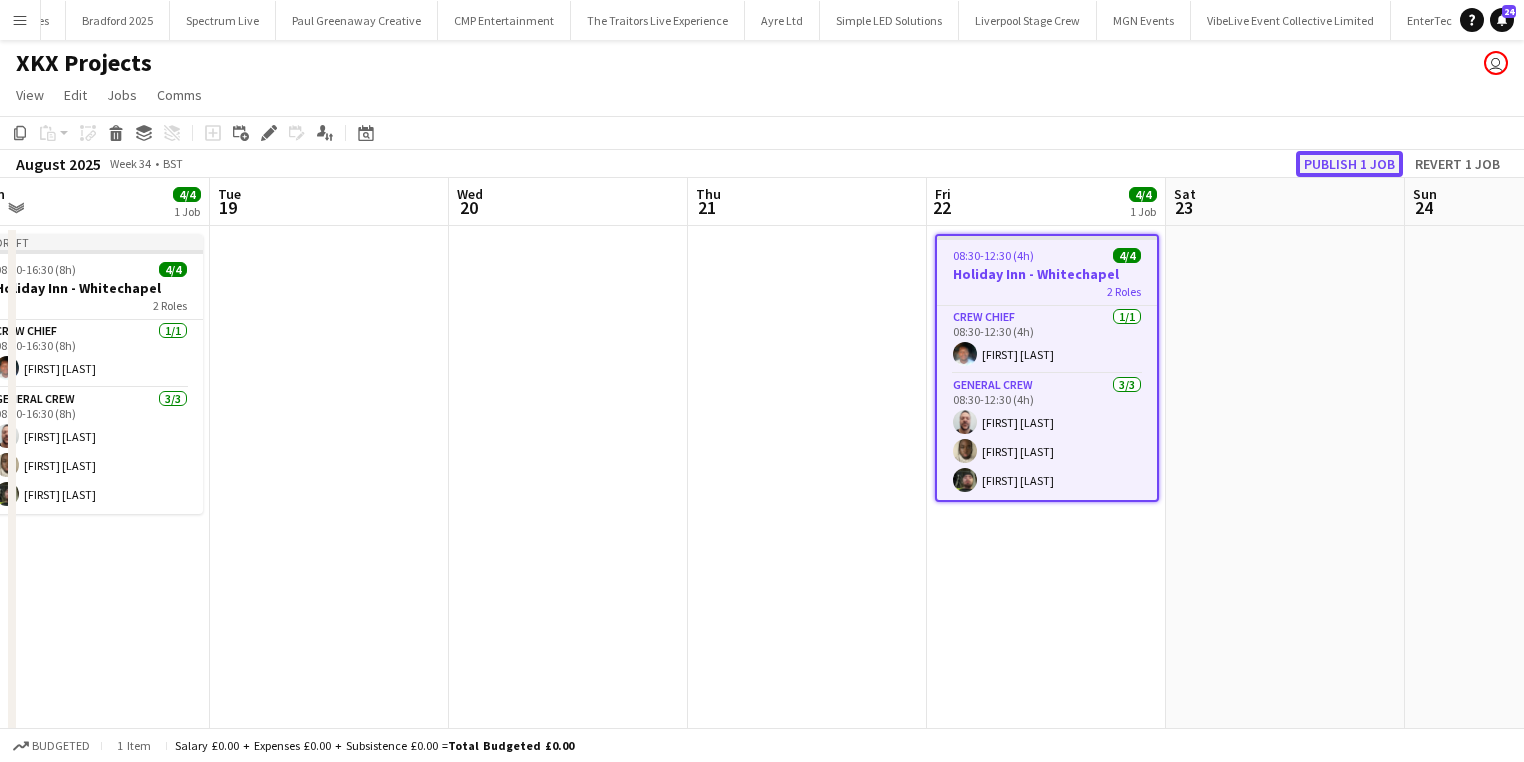 click on "Publish 1 job" 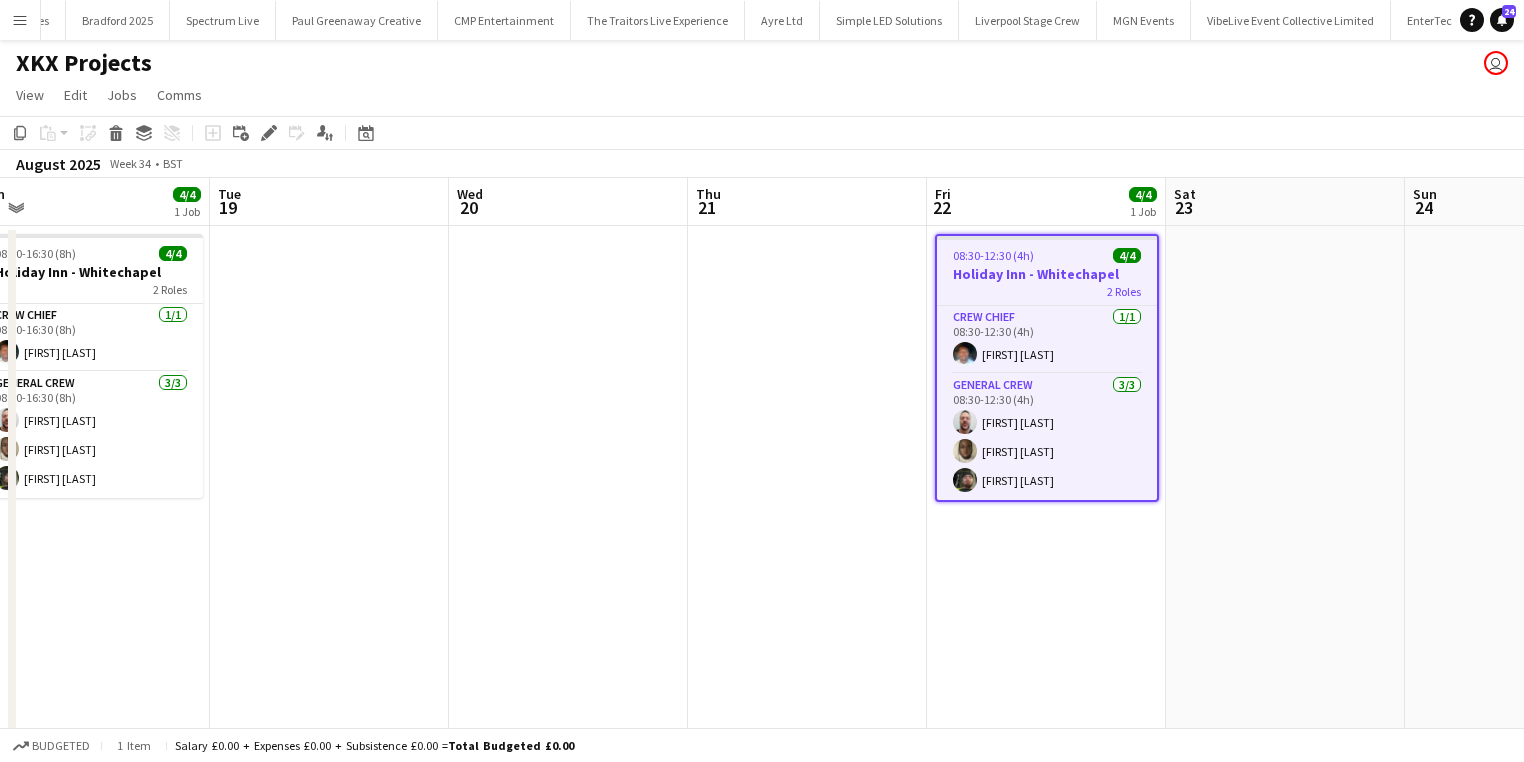 click on "Menu" at bounding box center (20, 20) 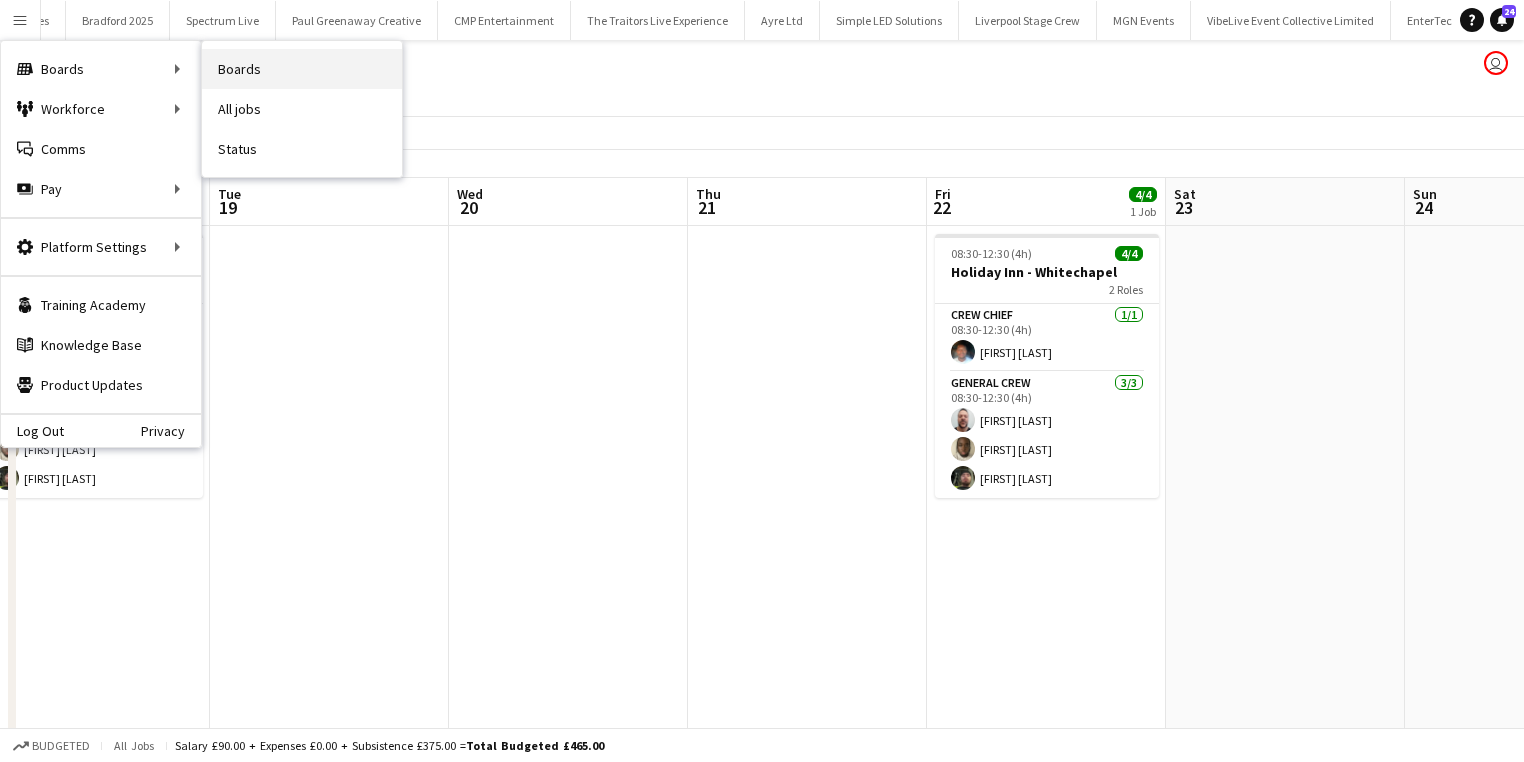 click on "Boards" at bounding box center (302, 69) 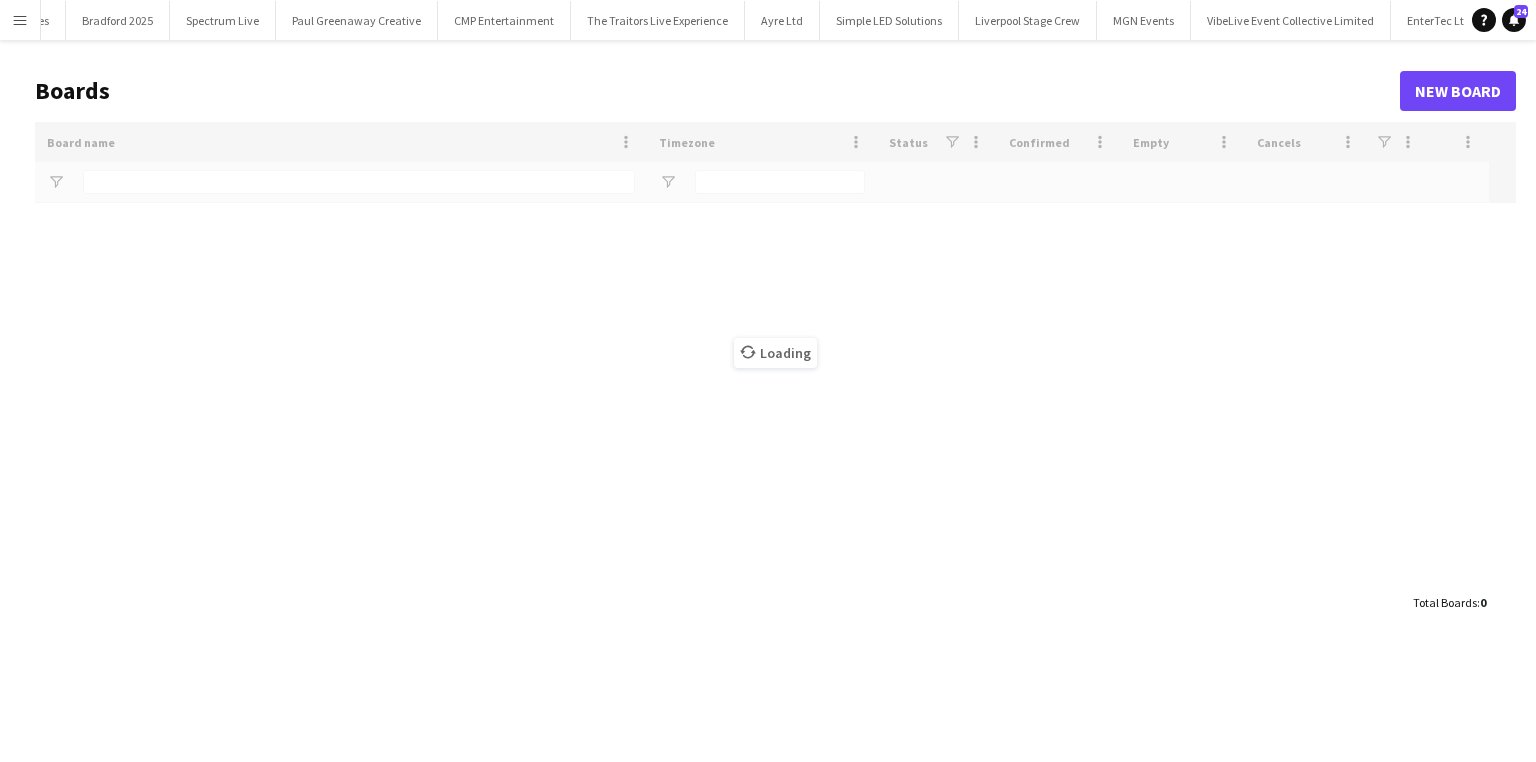 type on "****" 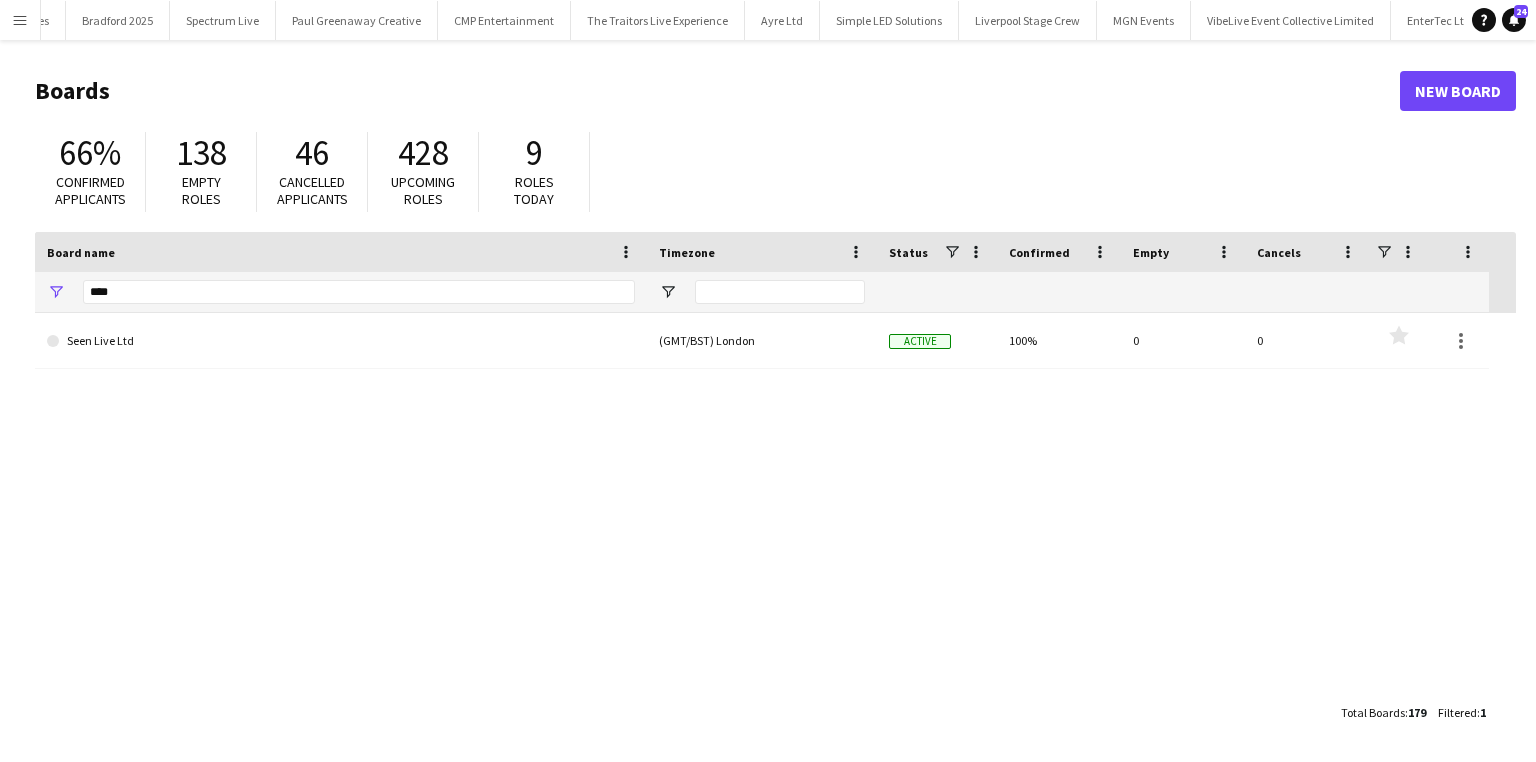 click on "Seen Live Ltd" 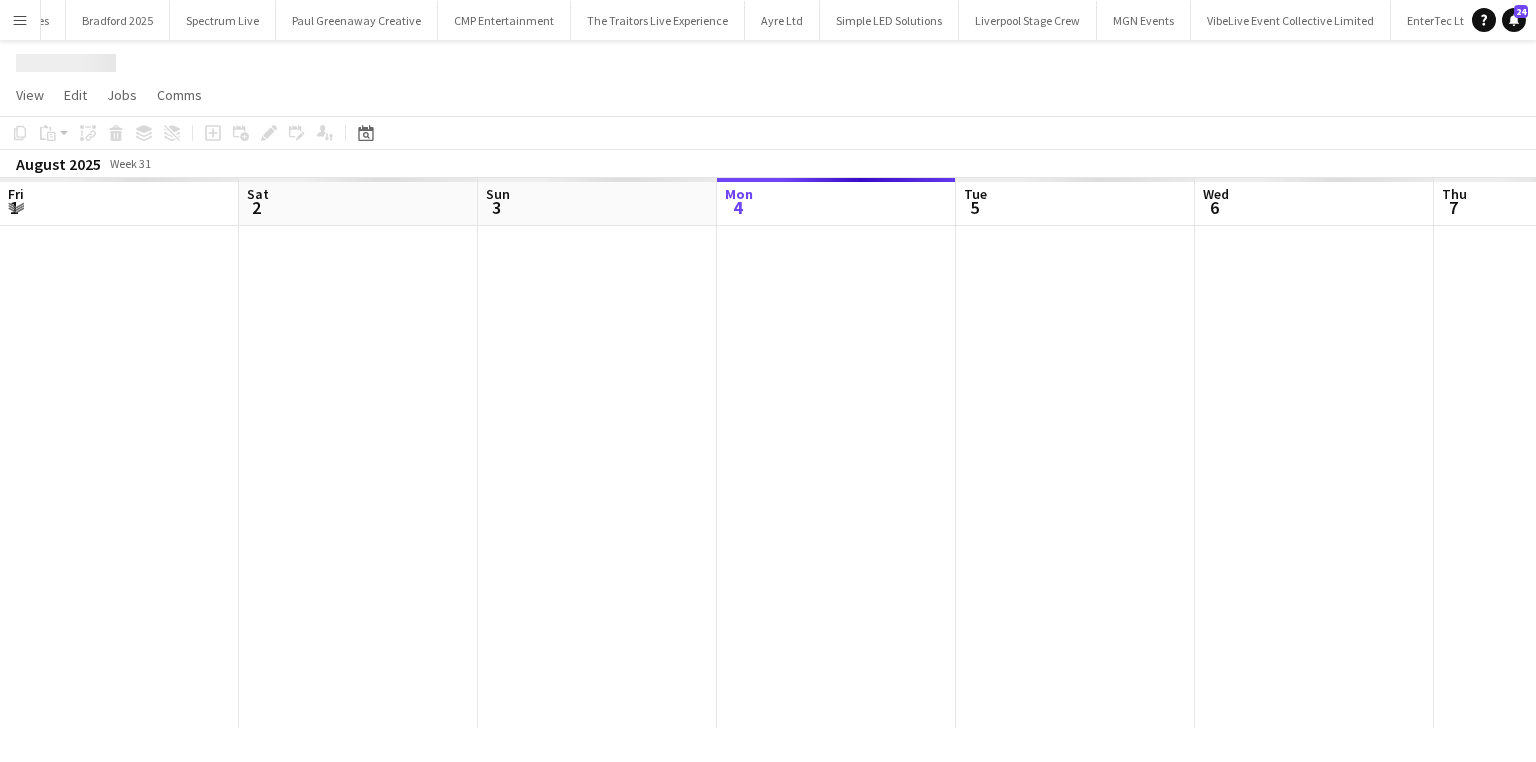 scroll, scrollTop: 0, scrollLeft: 478, axis: horizontal 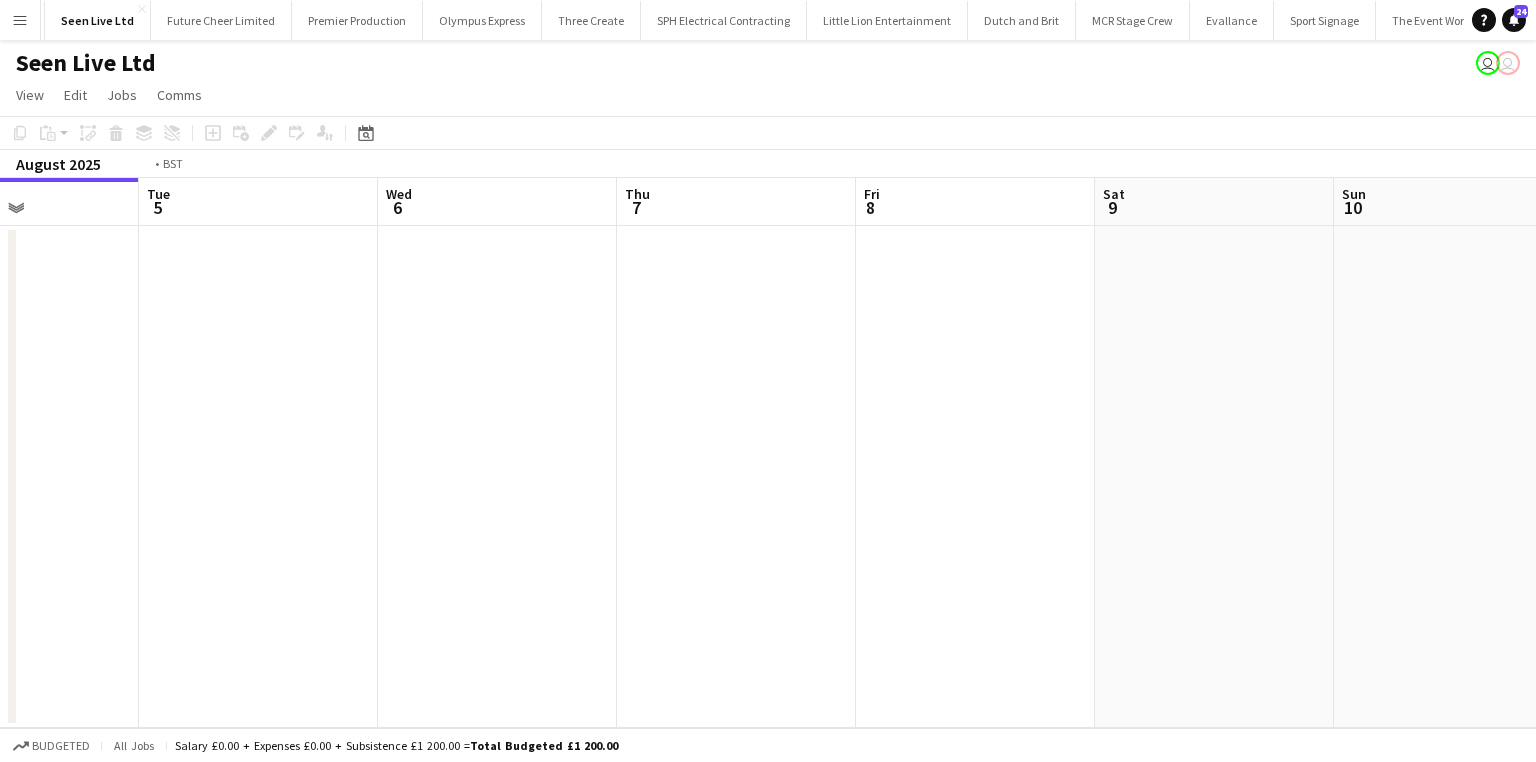 drag, startPoint x: 1244, startPoint y: 523, endPoint x: 405, endPoint y: 532, distance: 839.0483 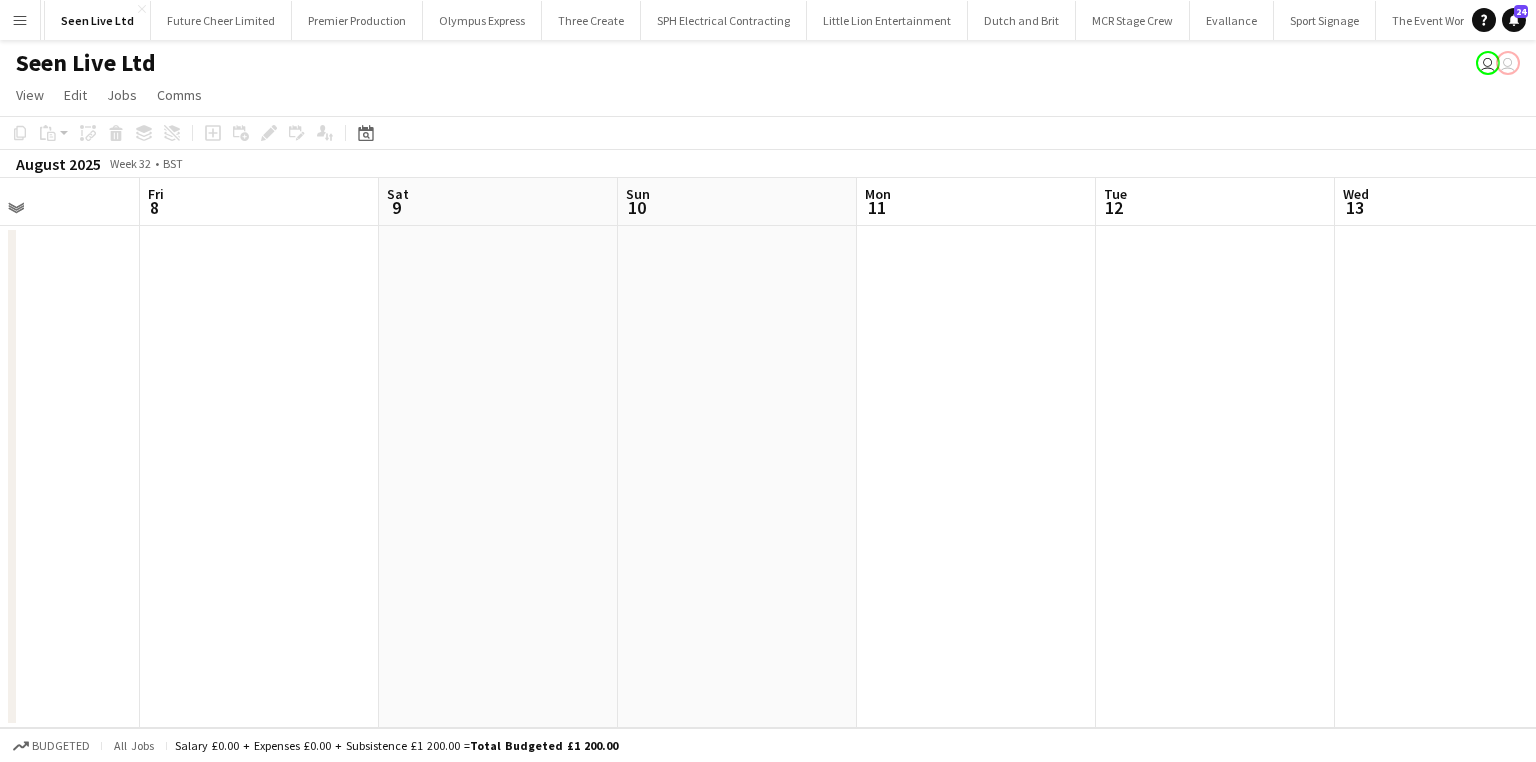 drag, startPoint x: 915, startPoint y: 584, endPoint x: 368, endPoint y: 566, distance: 547.2961 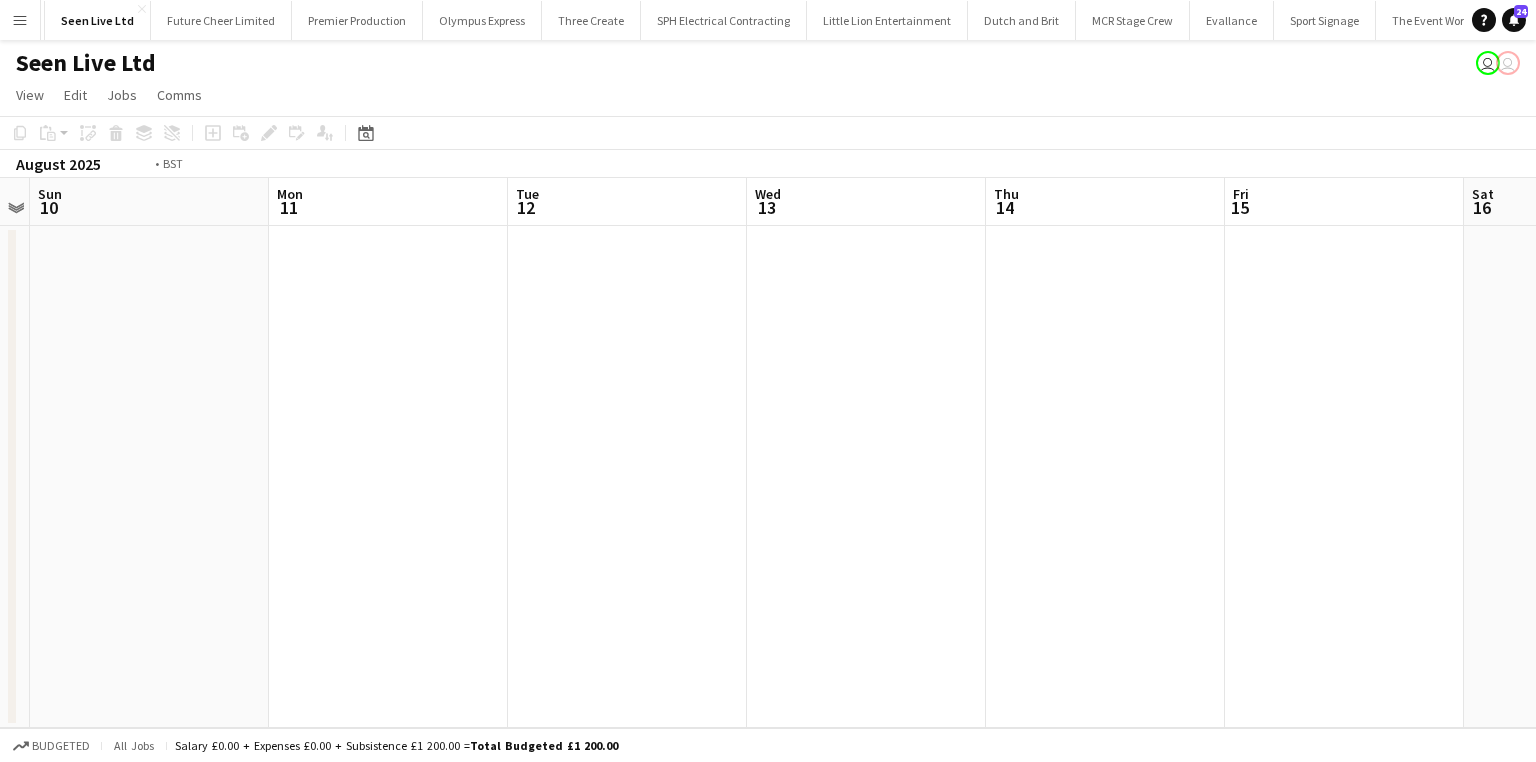 click on "Wed   6   Thu   7   Fri   8   Sat   9   Sun   10   Mon   11   Tue   12   Wed   13   Thu   14   Fri   15   Sat   16   Sun   17" at bounding box center (768, 453) 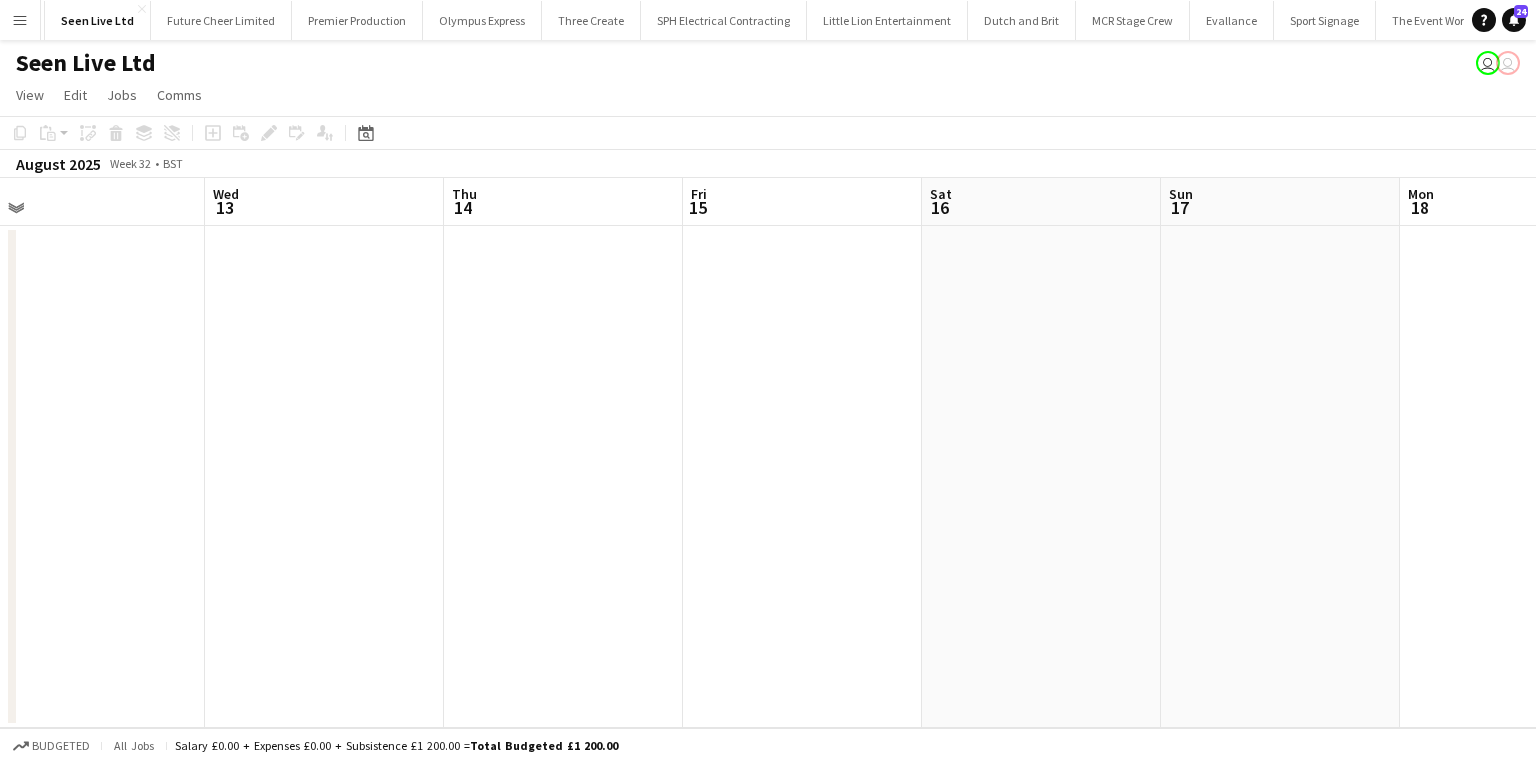 drag, startPoint x: 670, startPoint y: 547, endPoint x: 616, endPoint y: 545, distance: 54.037025 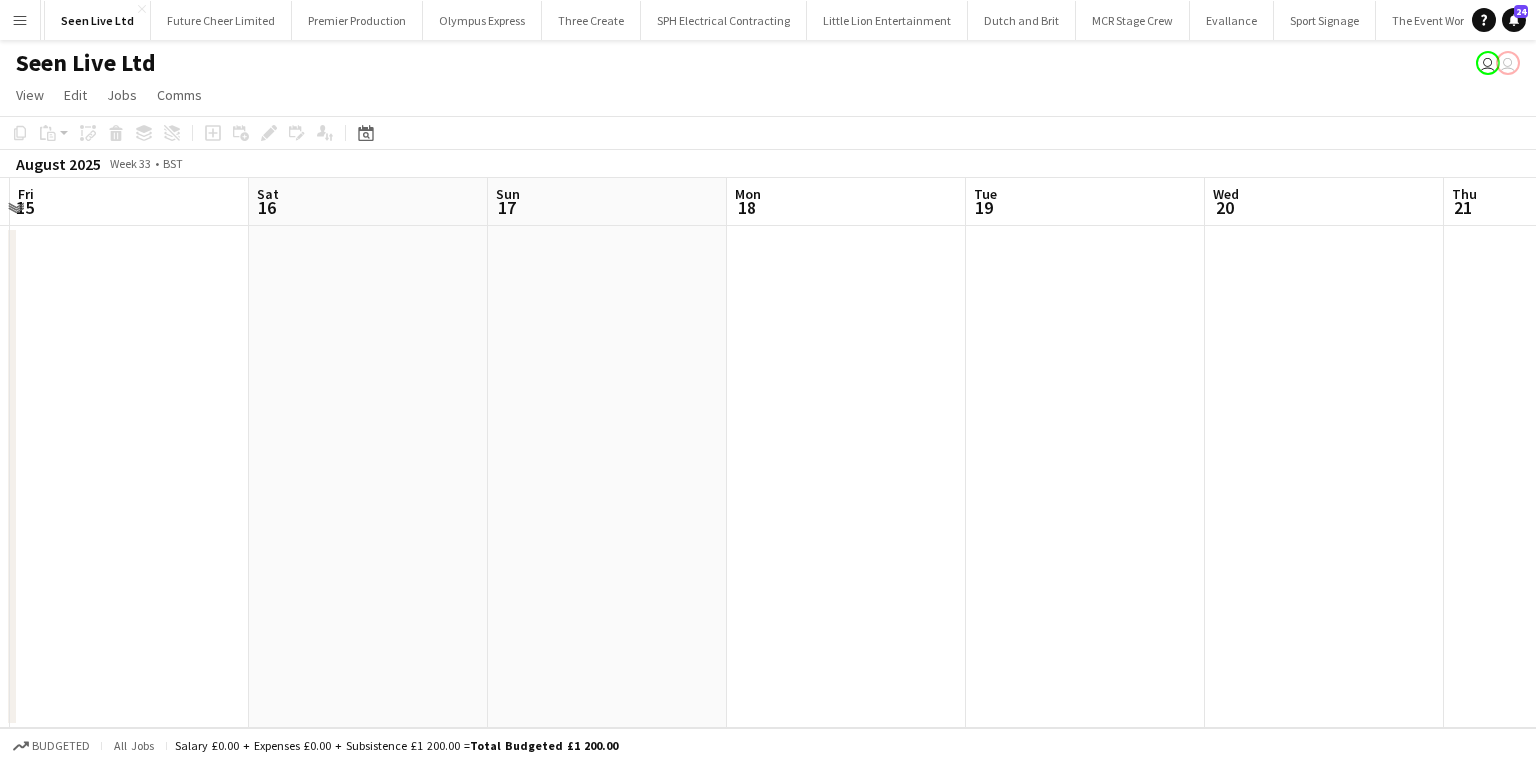 drag, startPoint x: 1053, startPoint y: 534, endPoint x: 349, endPoint y: 532, distance: 704.00287 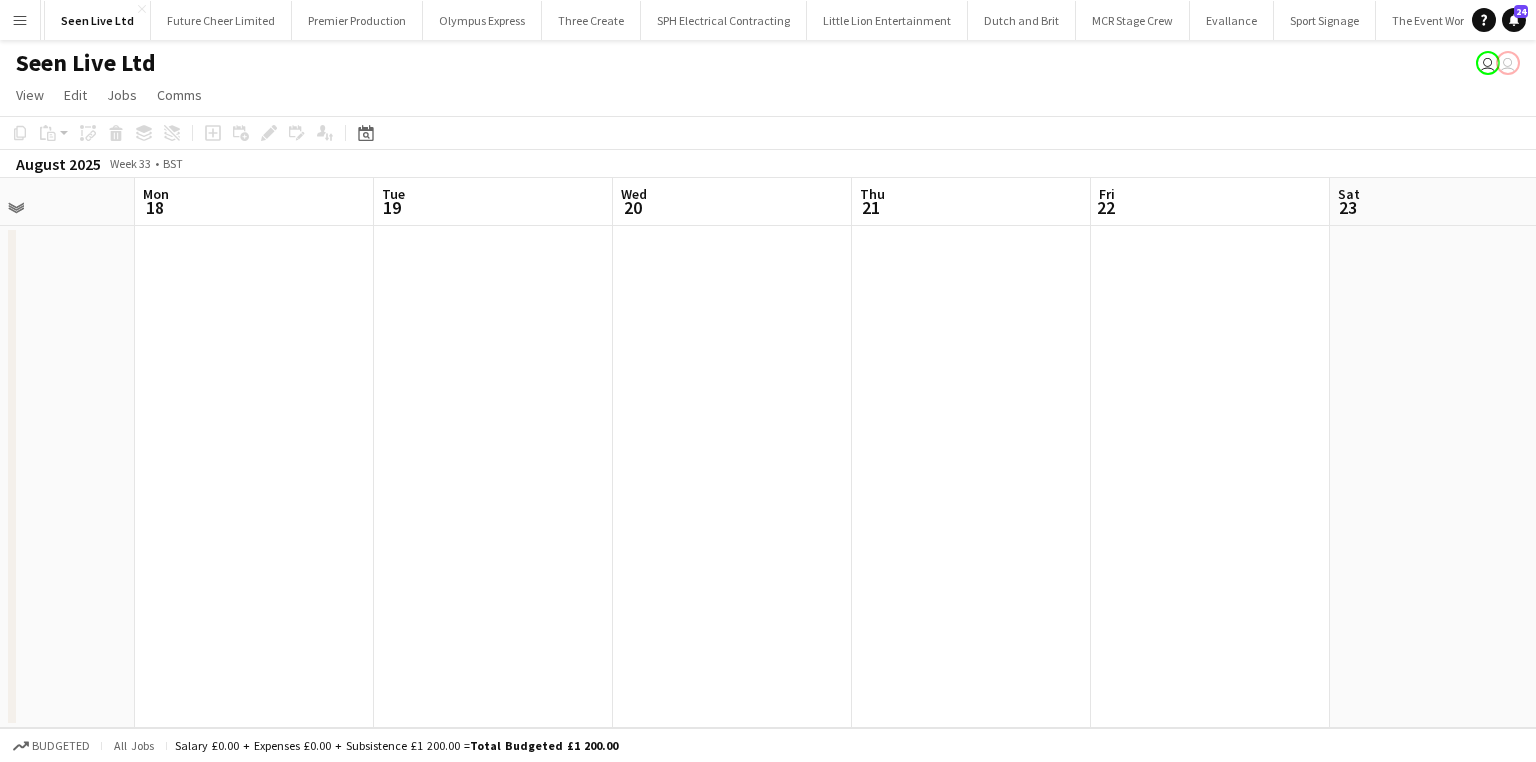 click at bounding box center [1210, 477] 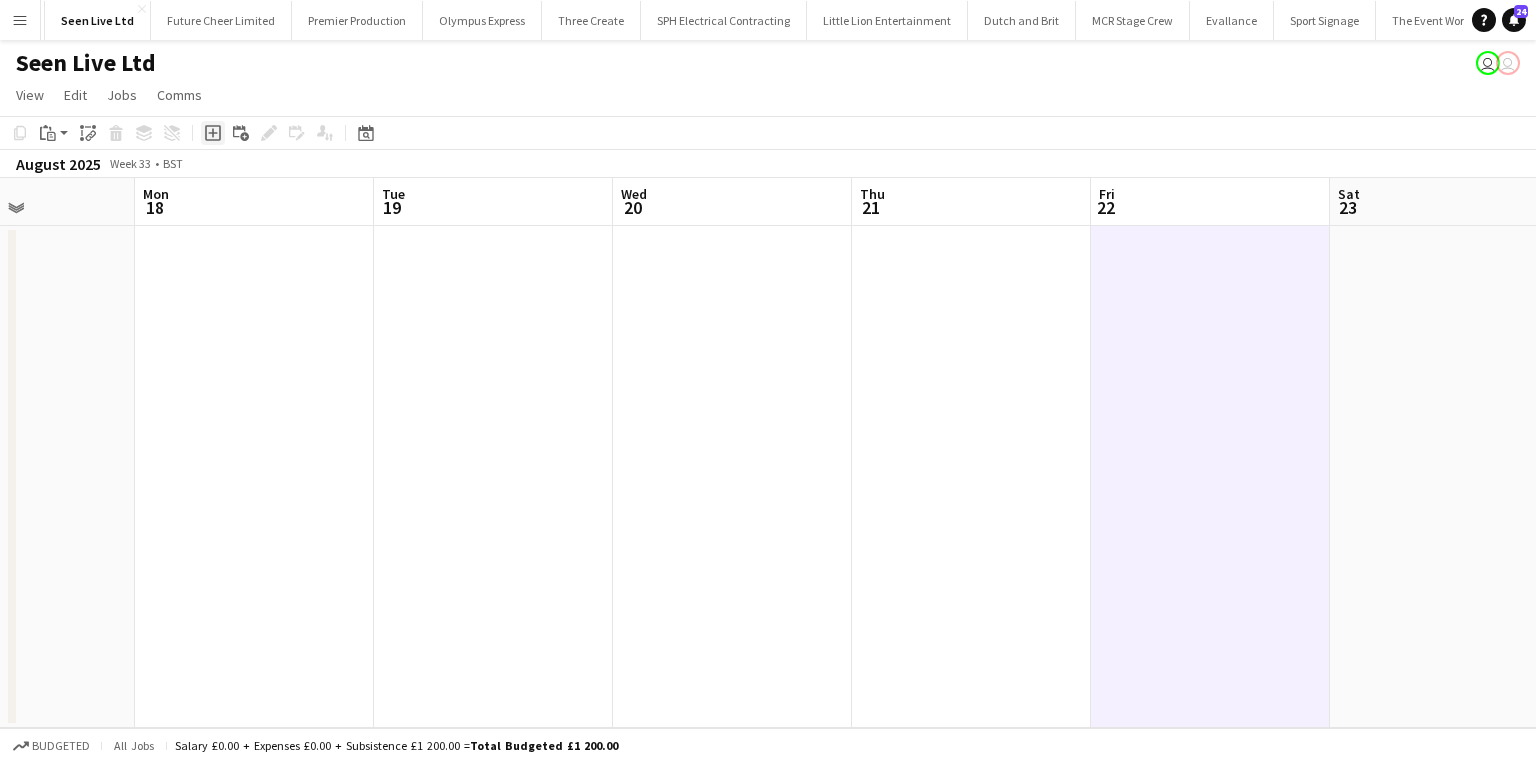 click on "Add job" 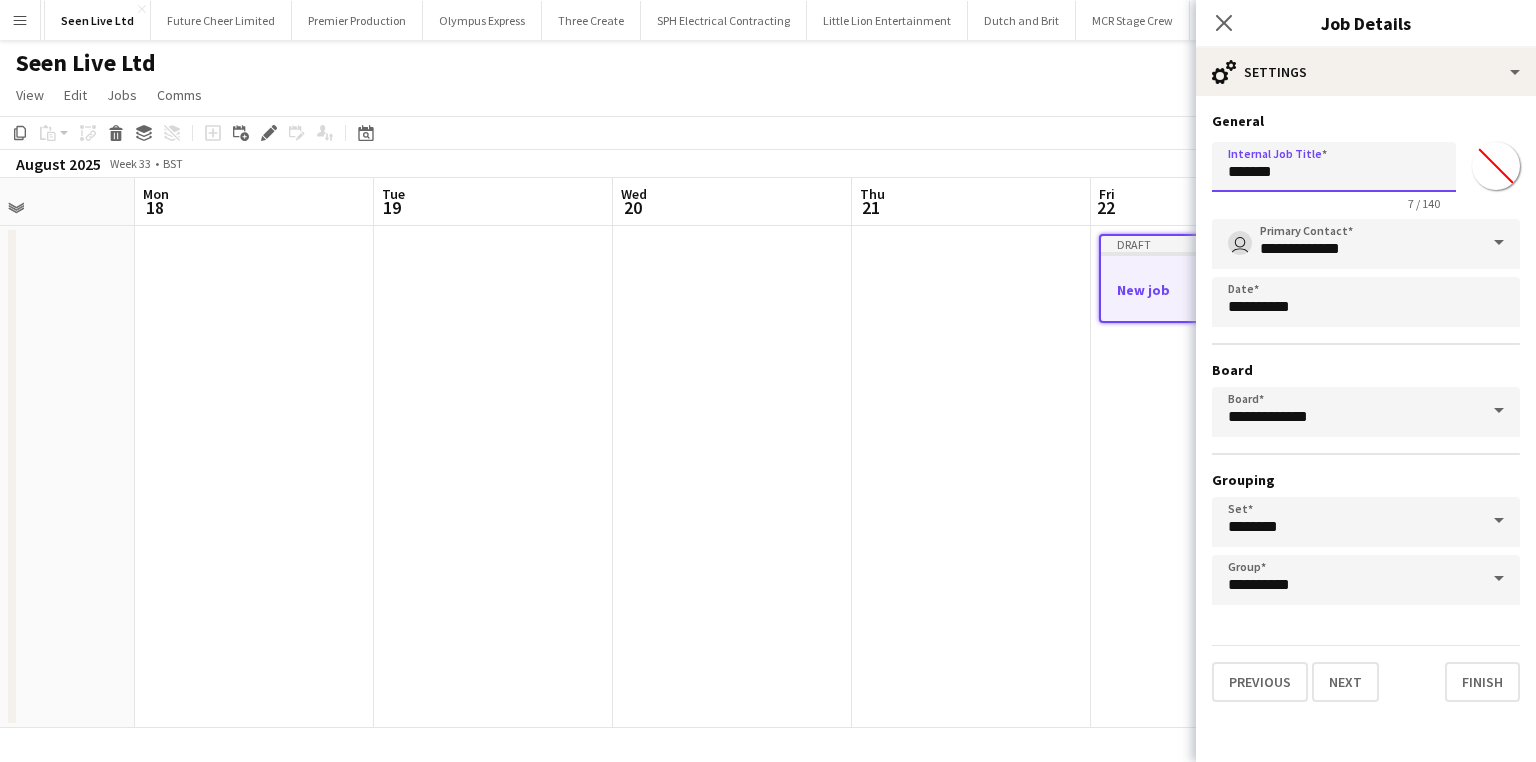 drag, startPoint x: 1284, startPoint y: 176, endPoint x: 1136, endPoint y: 172, distance: 148.05405 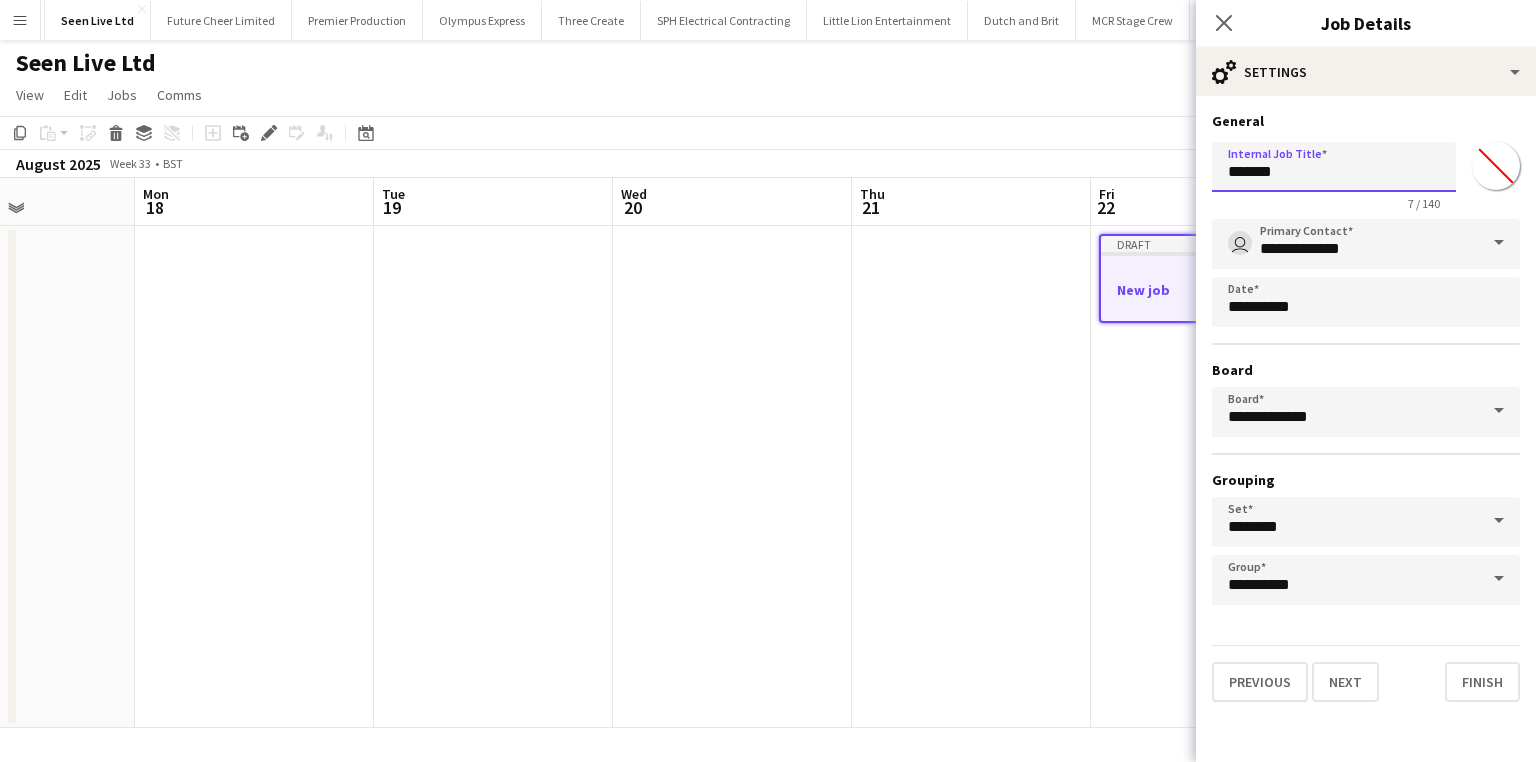 click on "Menu
Boards
Boards   Boards   All jobs   Status
Workforce
Workforce   My Workforce   Recruiting
Comms
Comms
Pay
Pay   Approvals   Payments   Reports
Platform Settings
Platform Settings   App settings   Your settings   Profiles
Training Academy
Training Academy
Knowledge Base
Knowledge Base
Product Updates
Product Updates   Log Out   Privacy   Wellpleased Events
Close
Wasserman
Close
Event People
Close
AMCI Global
Close
Seen Live Ltd
Close
Future Cheer Limited
Close
Premier Production
Close
Olympus Express
Close
Three Create" at bounding box center [768, 381] 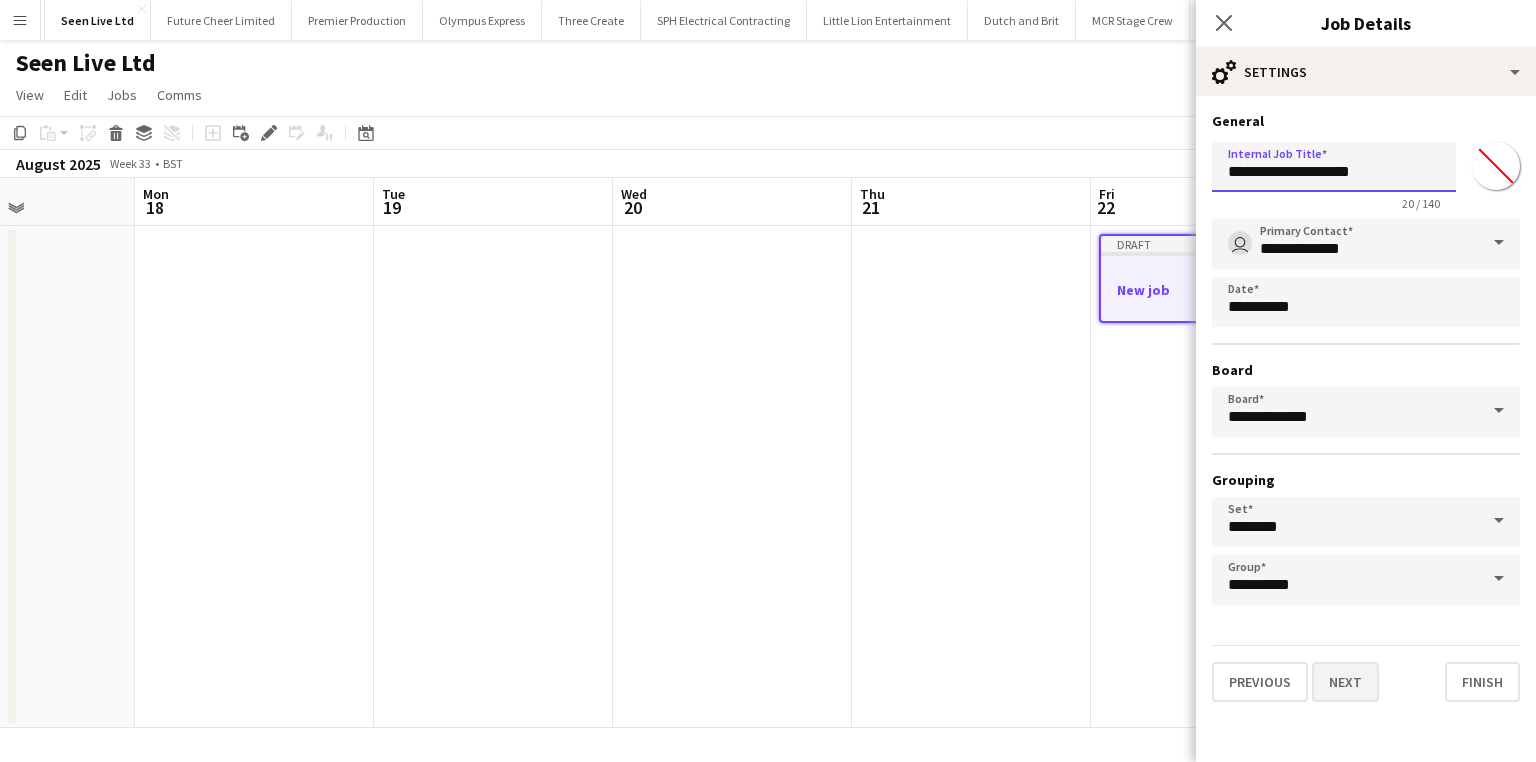 type on "**********" 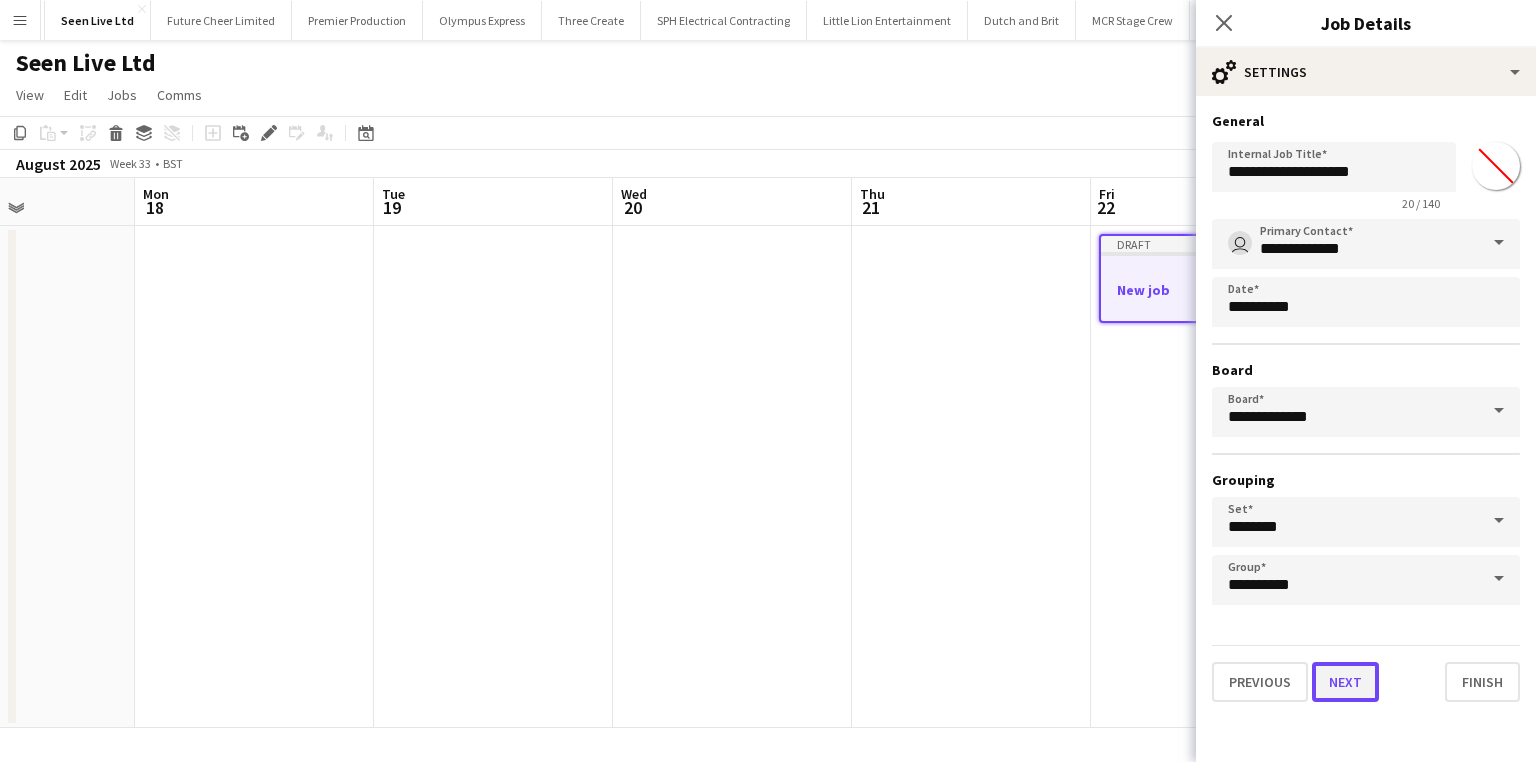 click on "Next" at bounding box center [1345, 682] 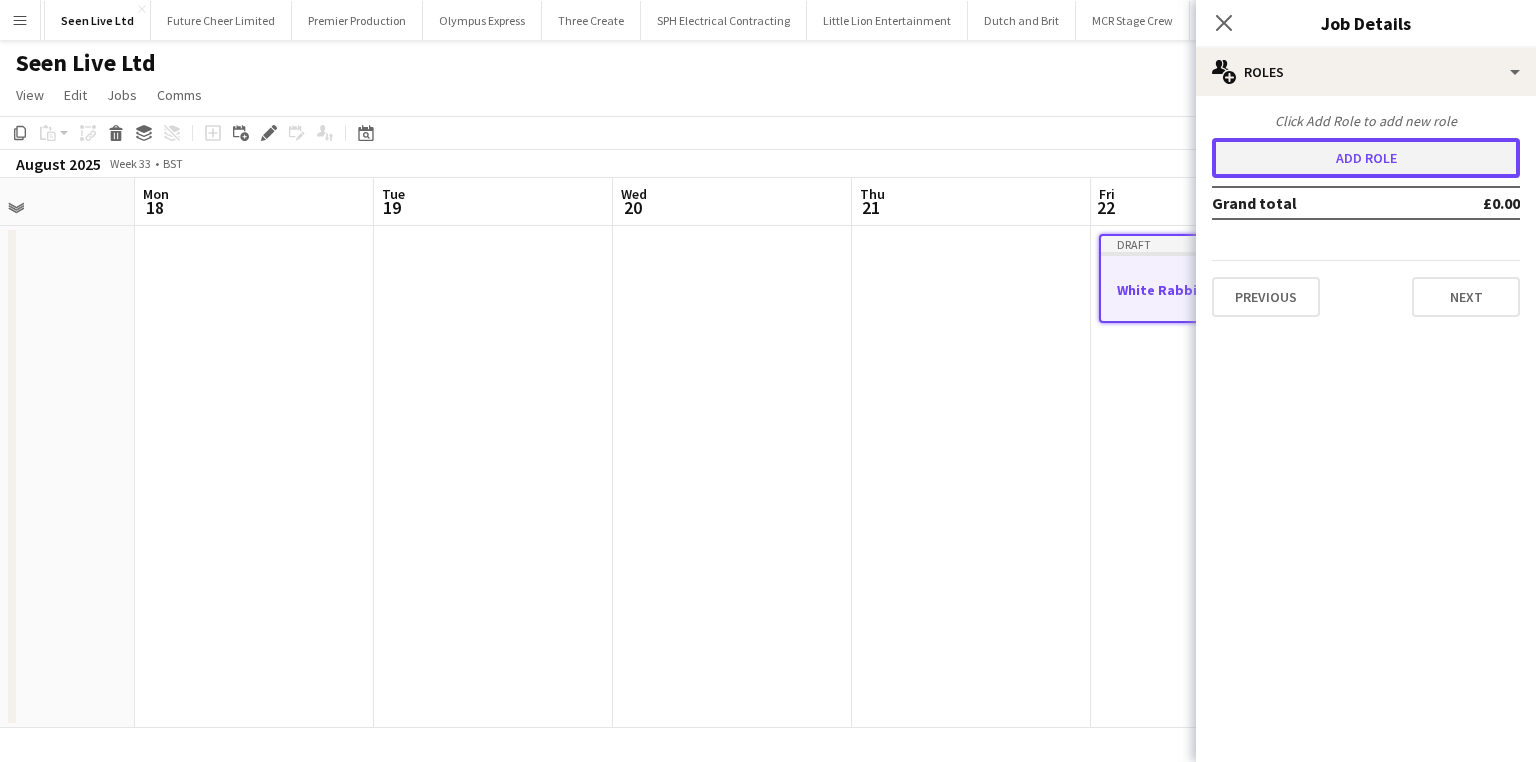 click on "Add role" at bounding box center [1366, 158] 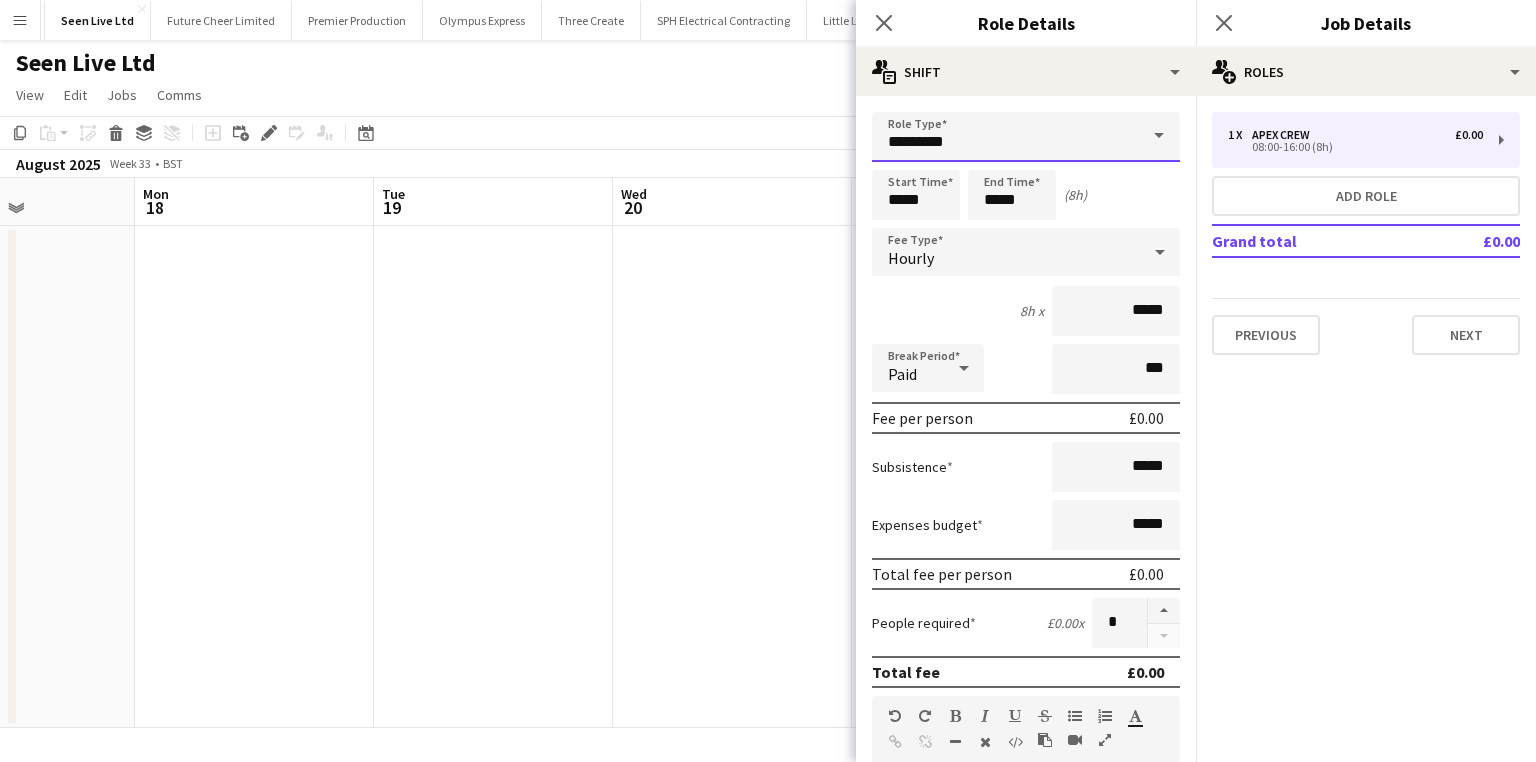 click on "*********" at bounding box center (1026, 137) 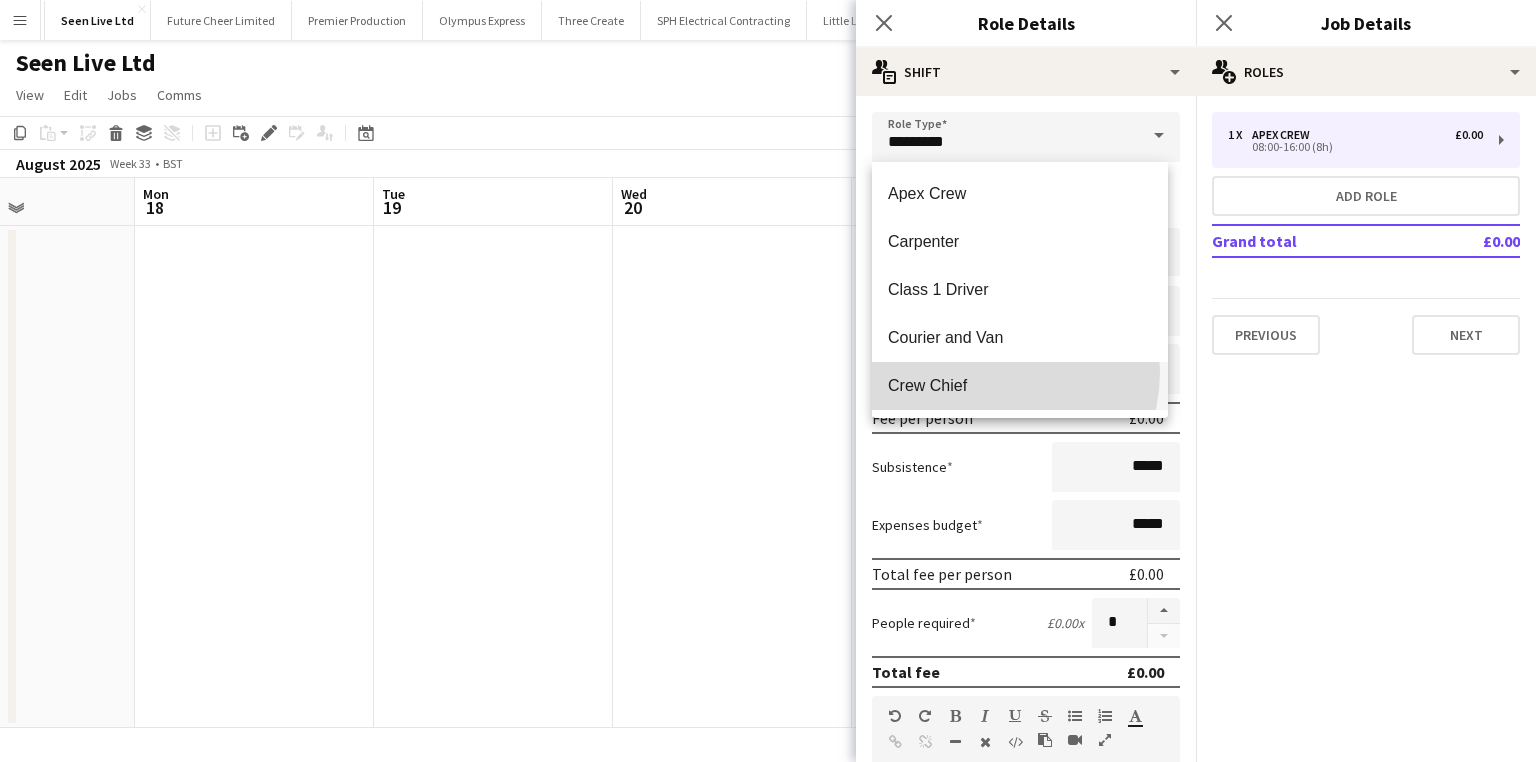 click on "Crew Chief" at bounding box center (1020, 386) 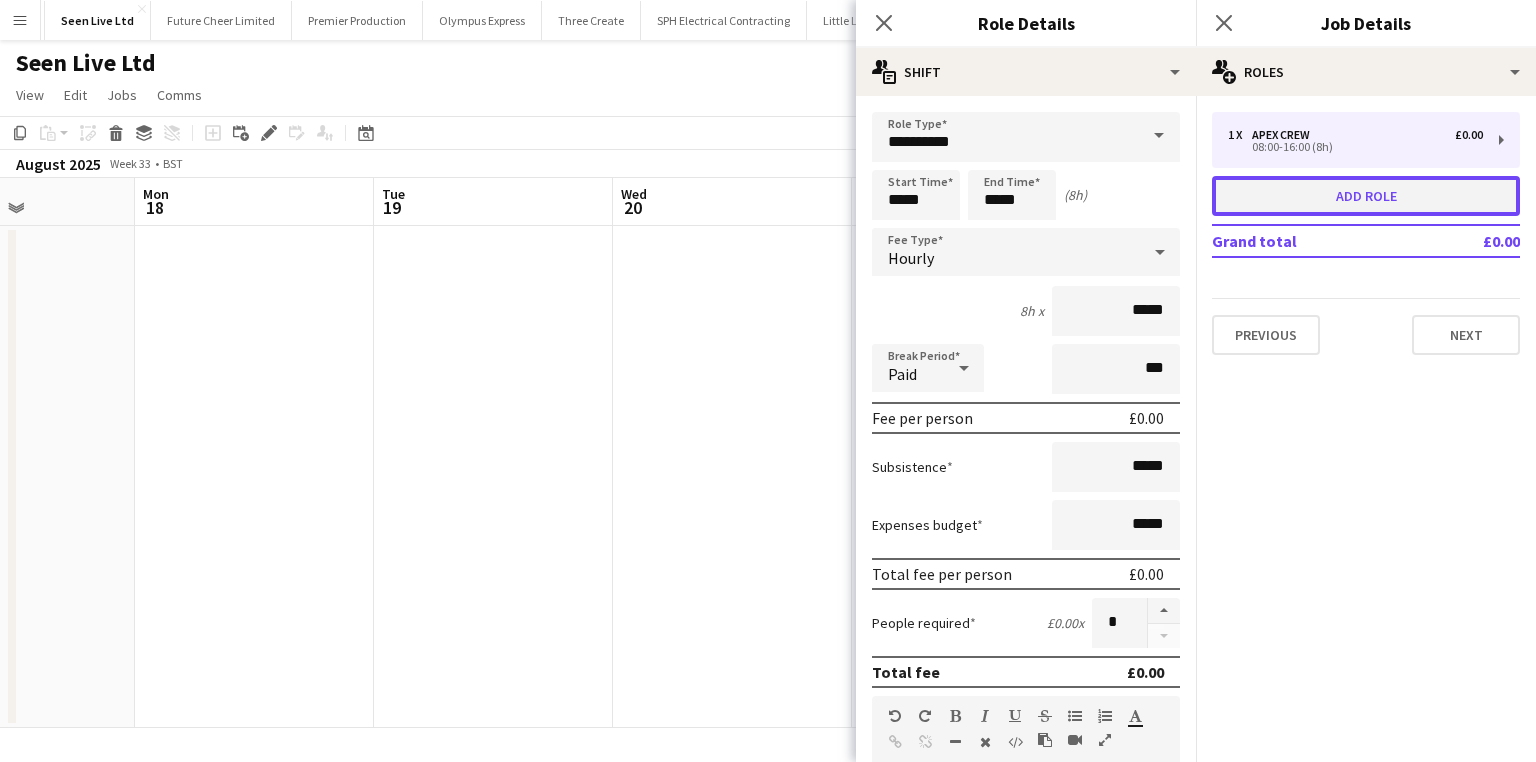 click on "Add role" at bounding box center (1366, 196) 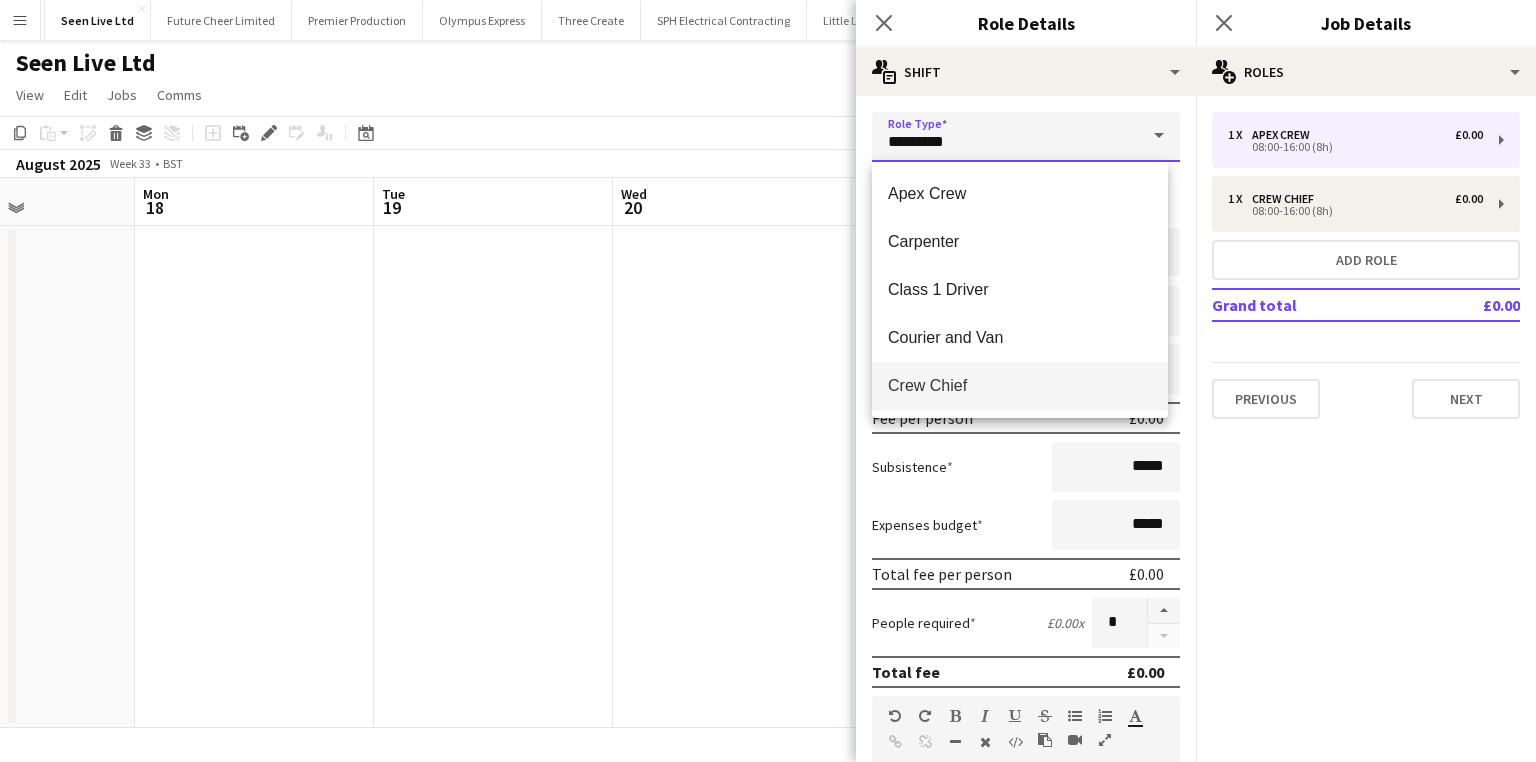 click on "*********" at bounding box center (1026, 137) 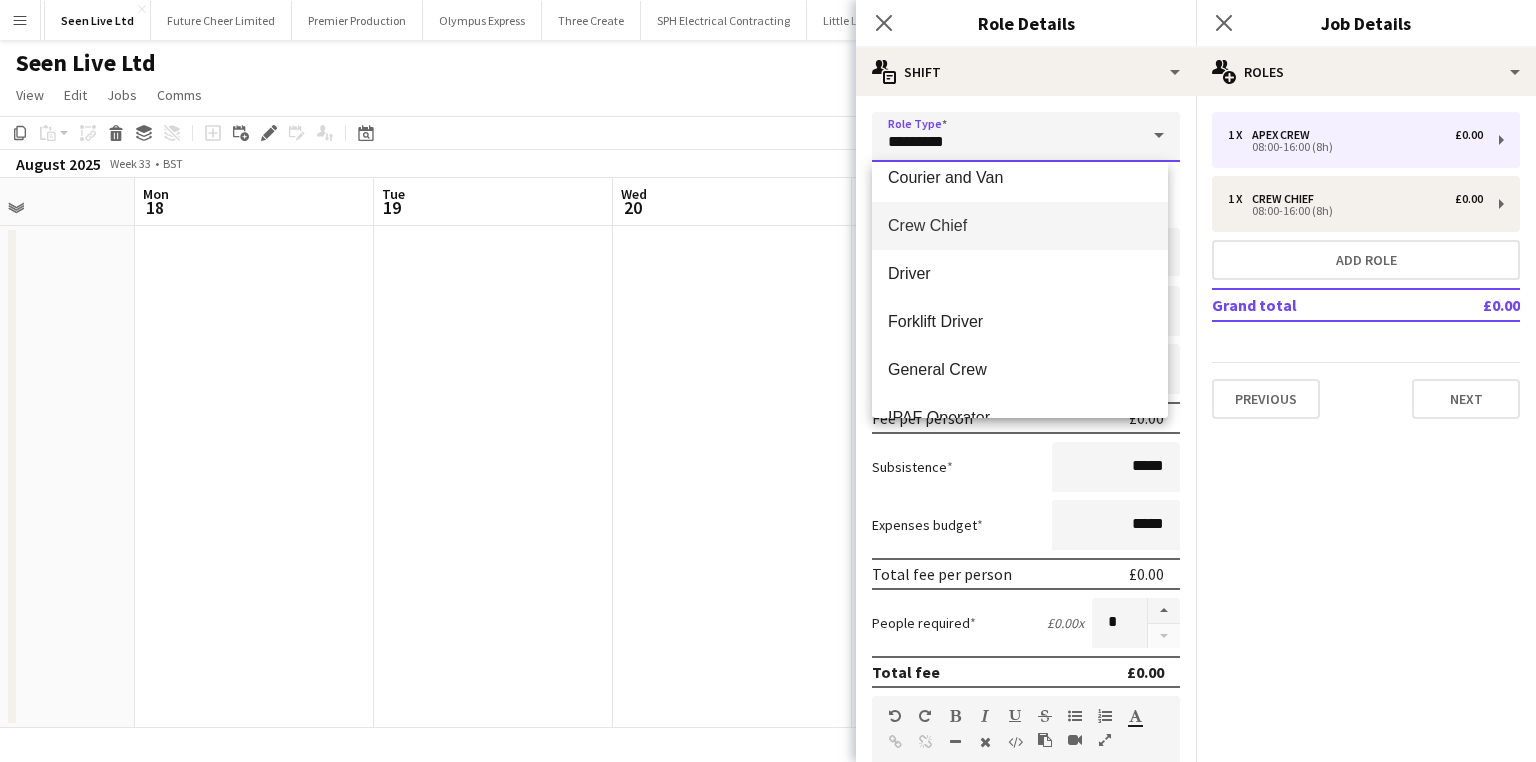 scroll, scrollTop: 240, scrollLeft: 0, axis: vertical 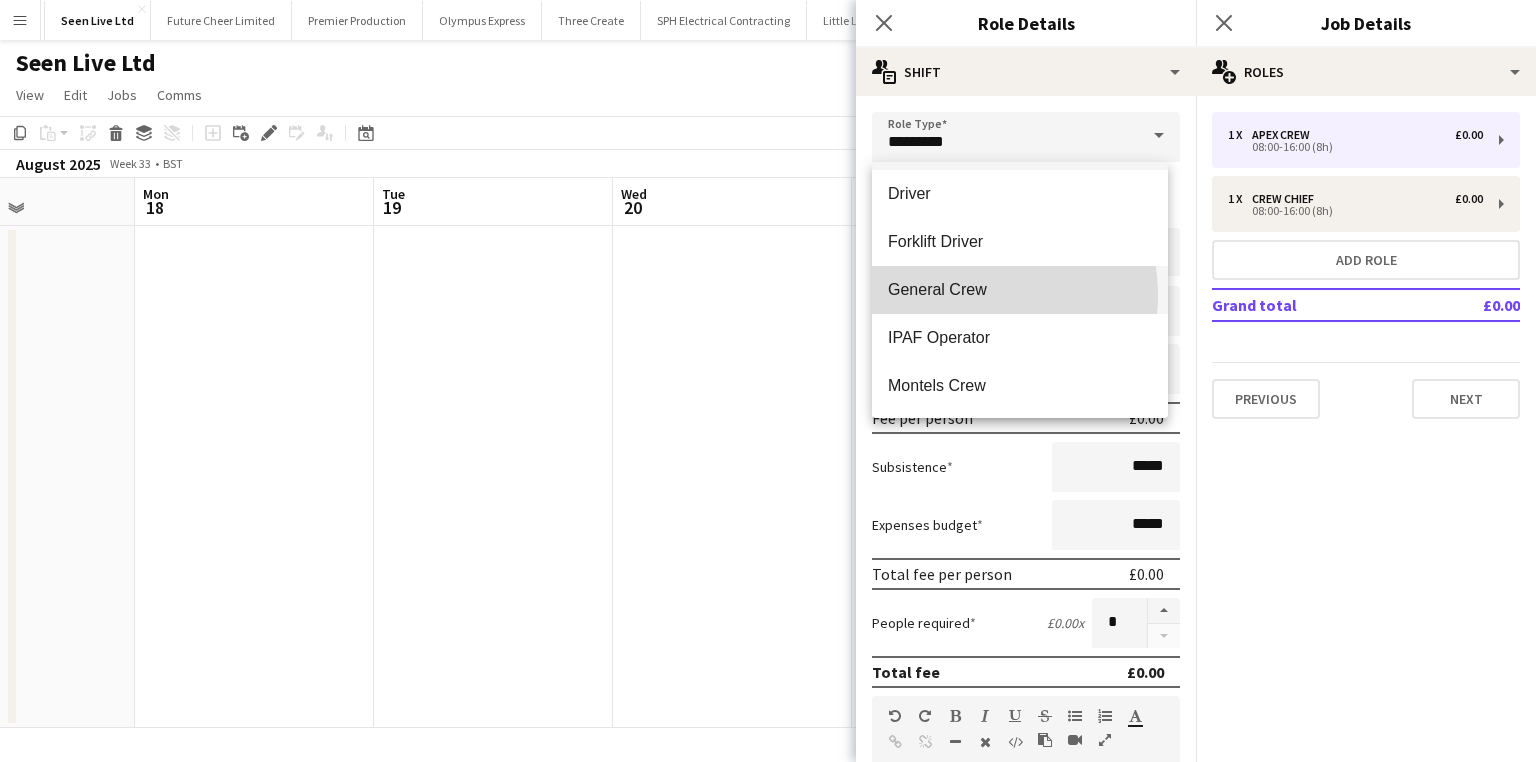 click on "General Crew" at bounding box center [1020, 289] 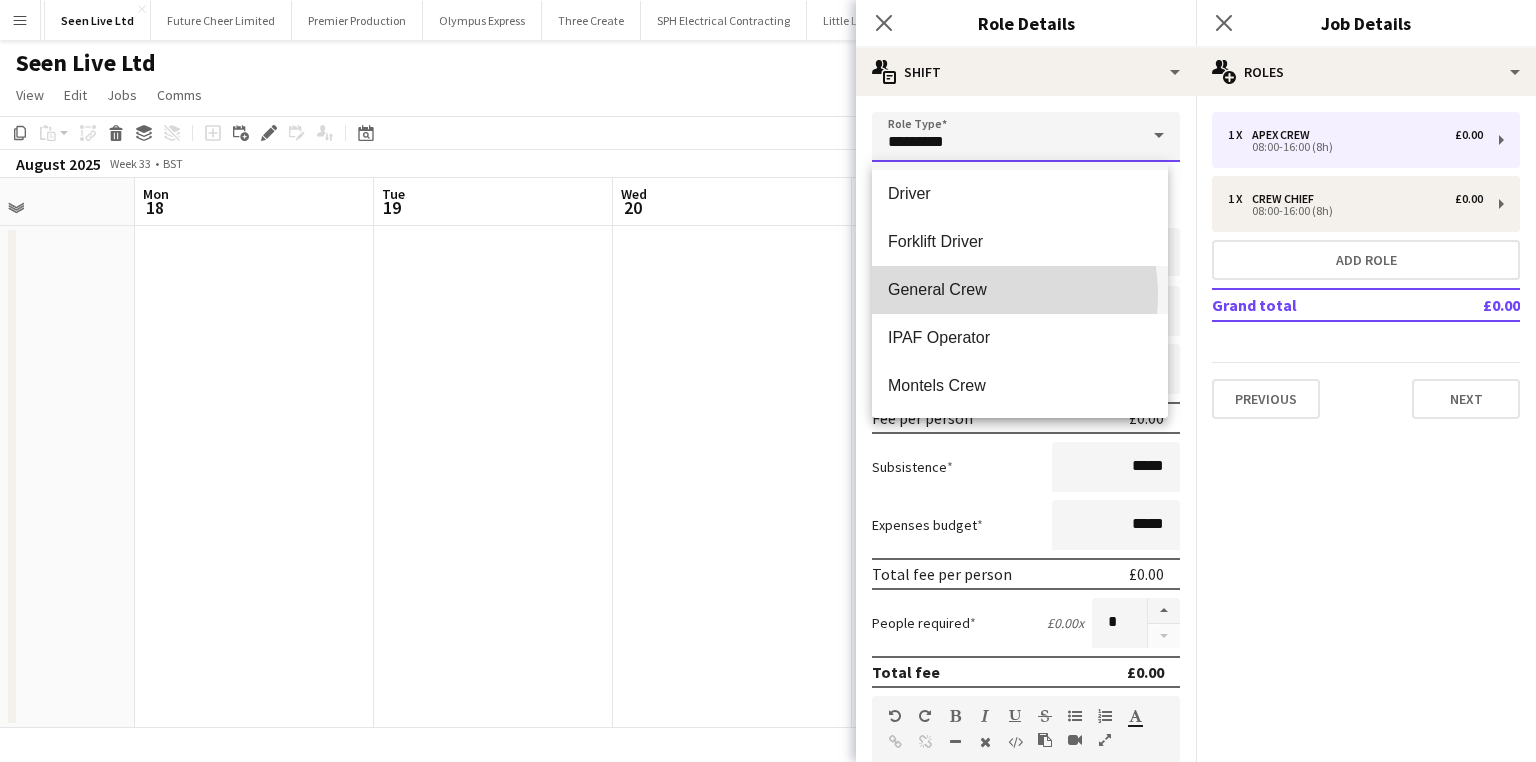 type on "**********" 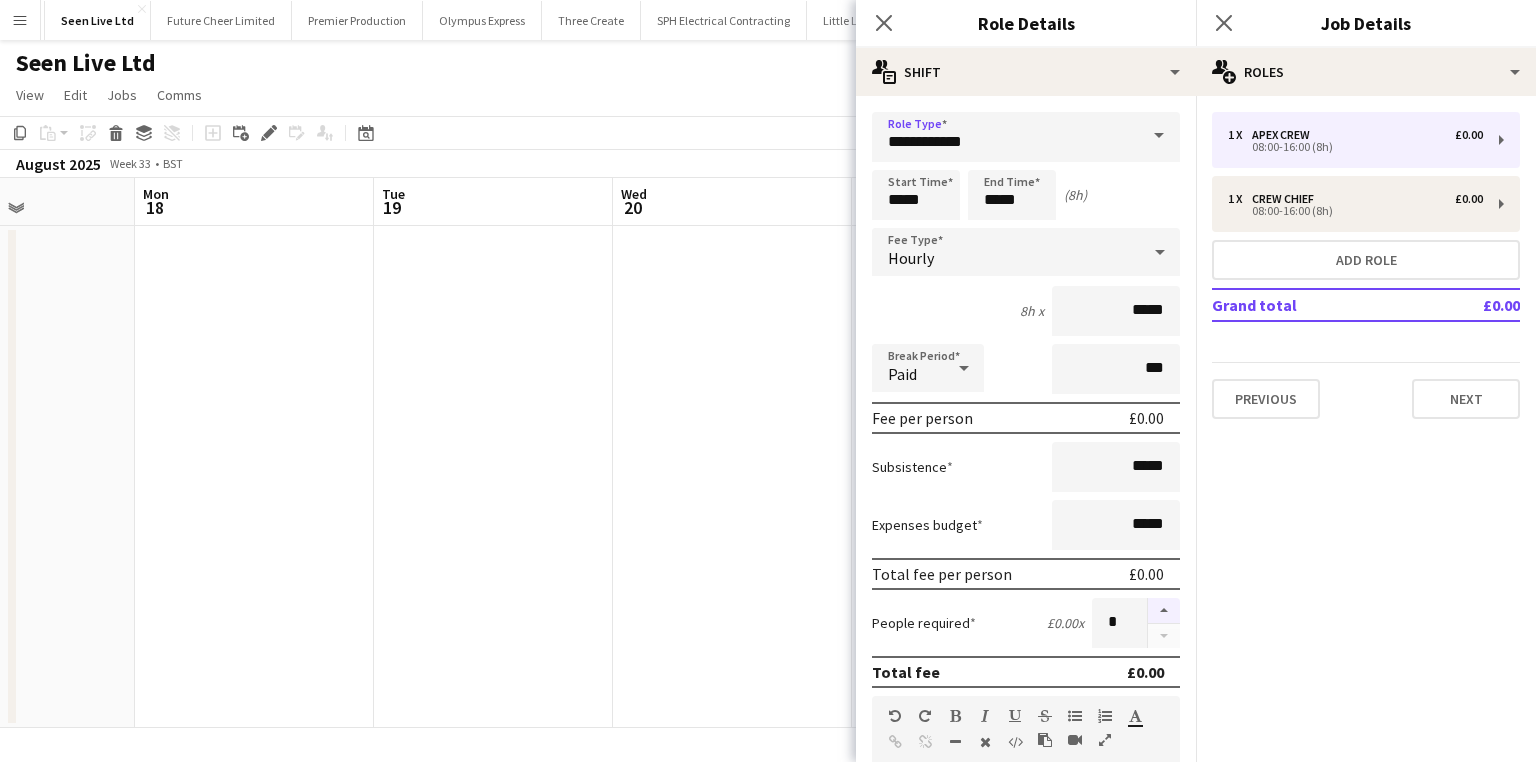 click at bounding box center (1164, 611) 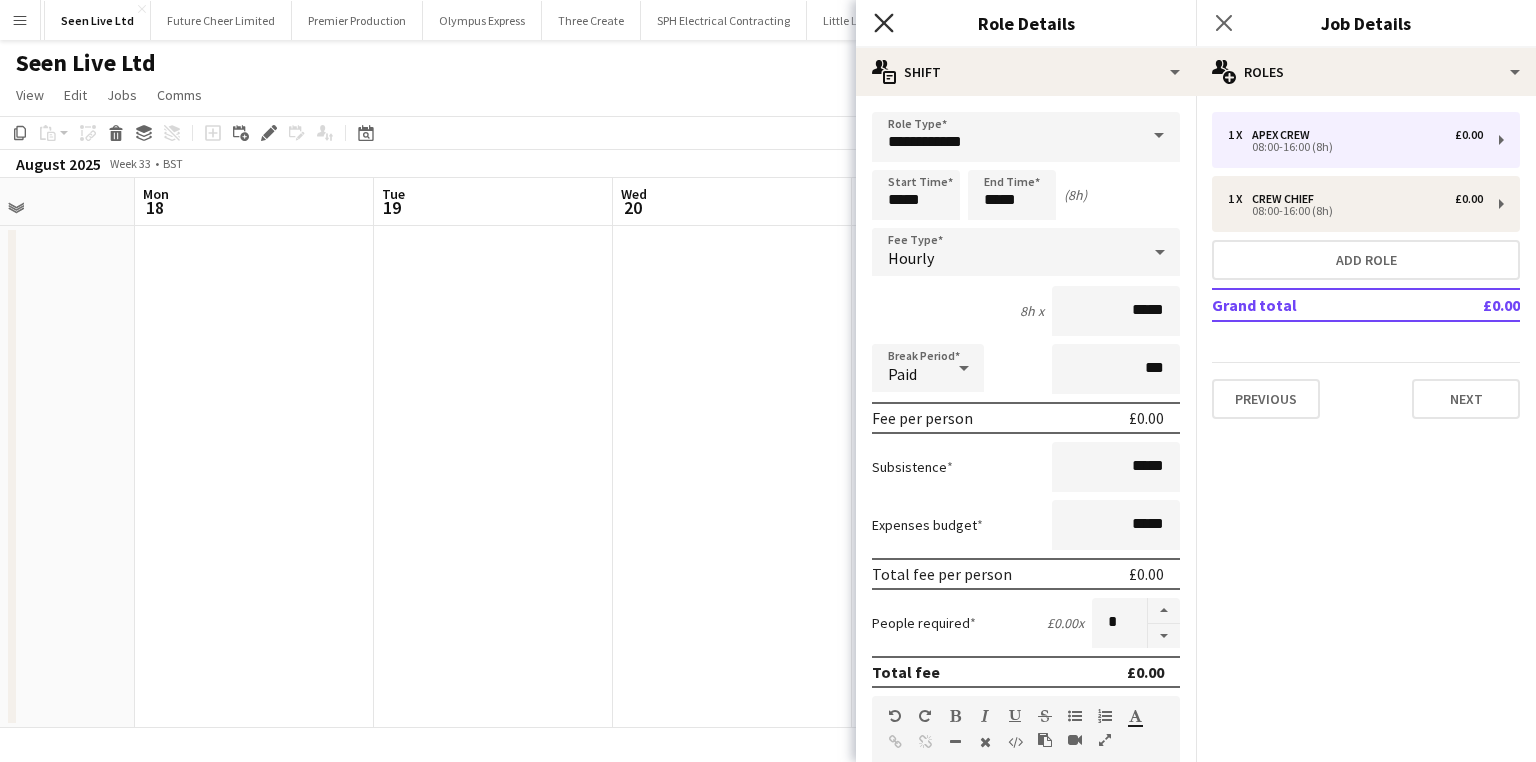 click on "Close pop-in" 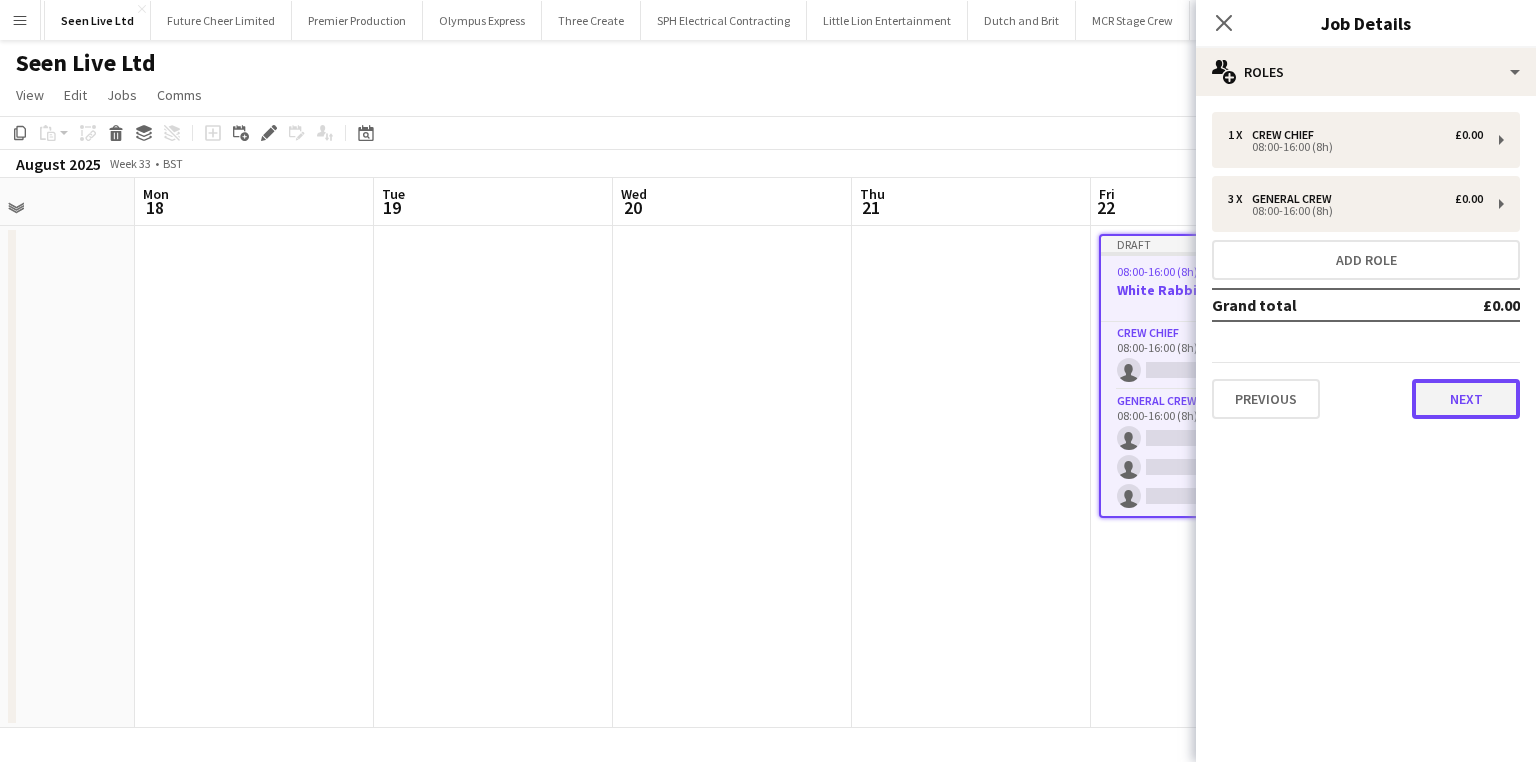 click on "Next" at bounding box center [1466, 399] 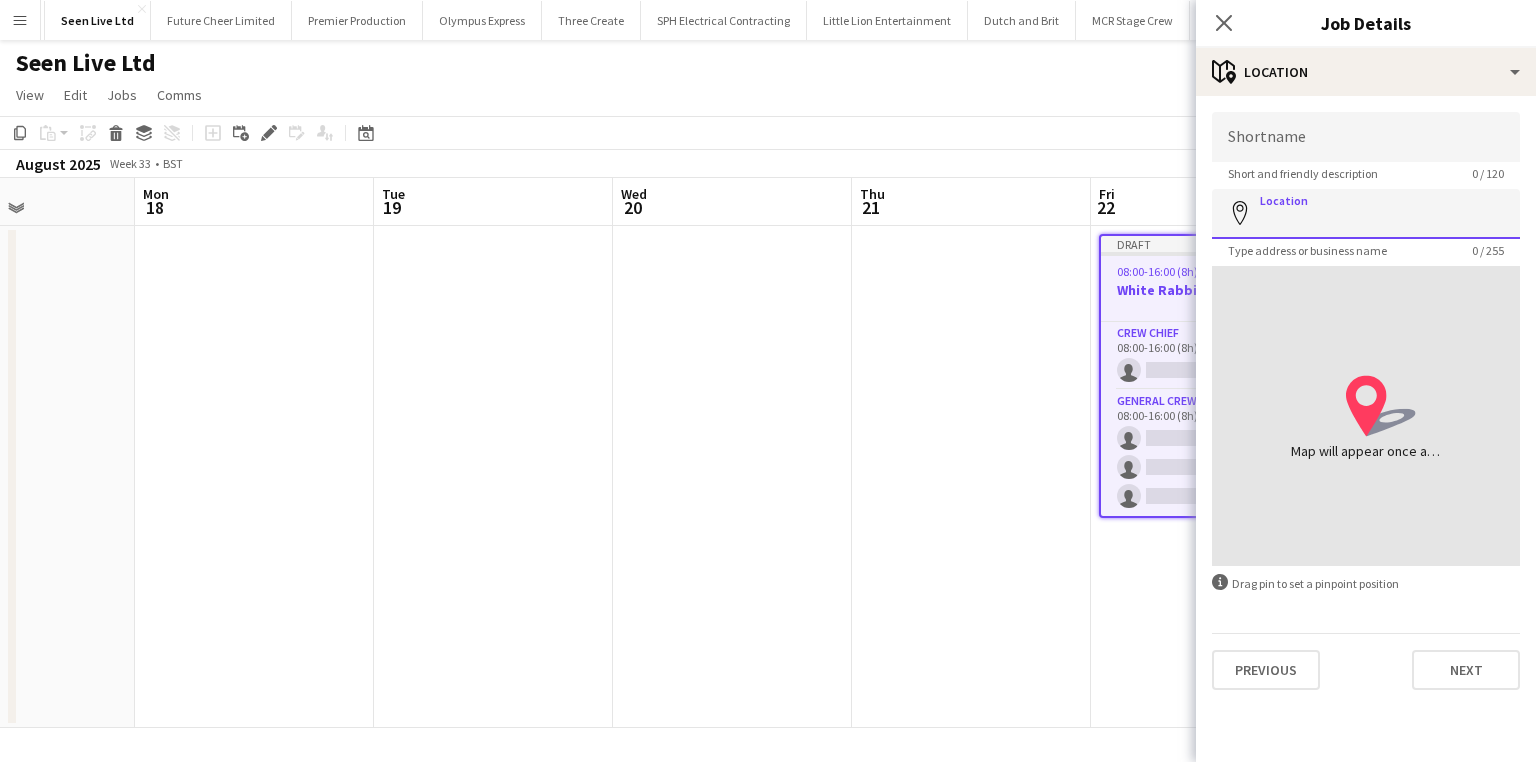 click on "Location" at bounding box center [1366, 214] 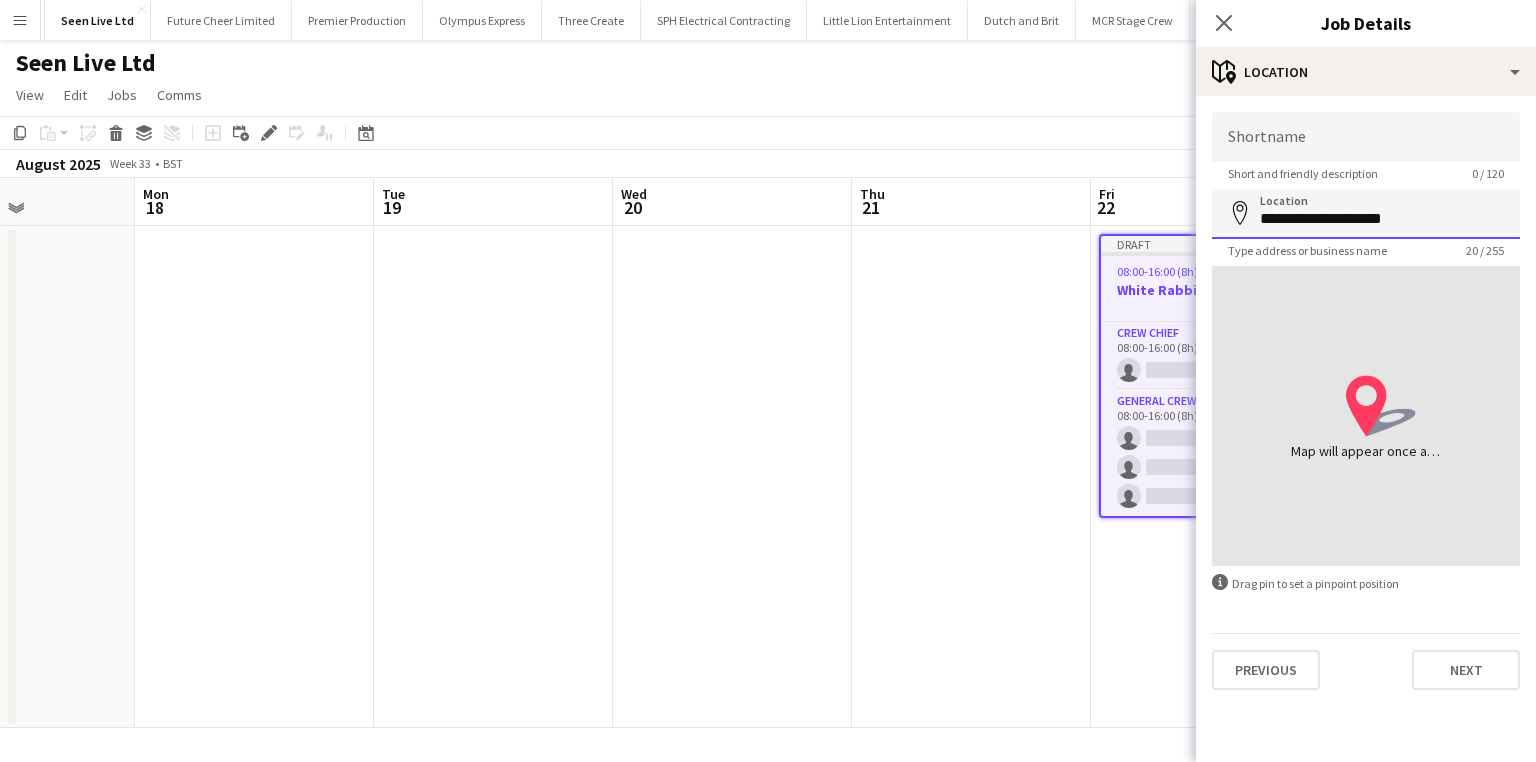 click on "**********" at bounding box center [1366, 214] 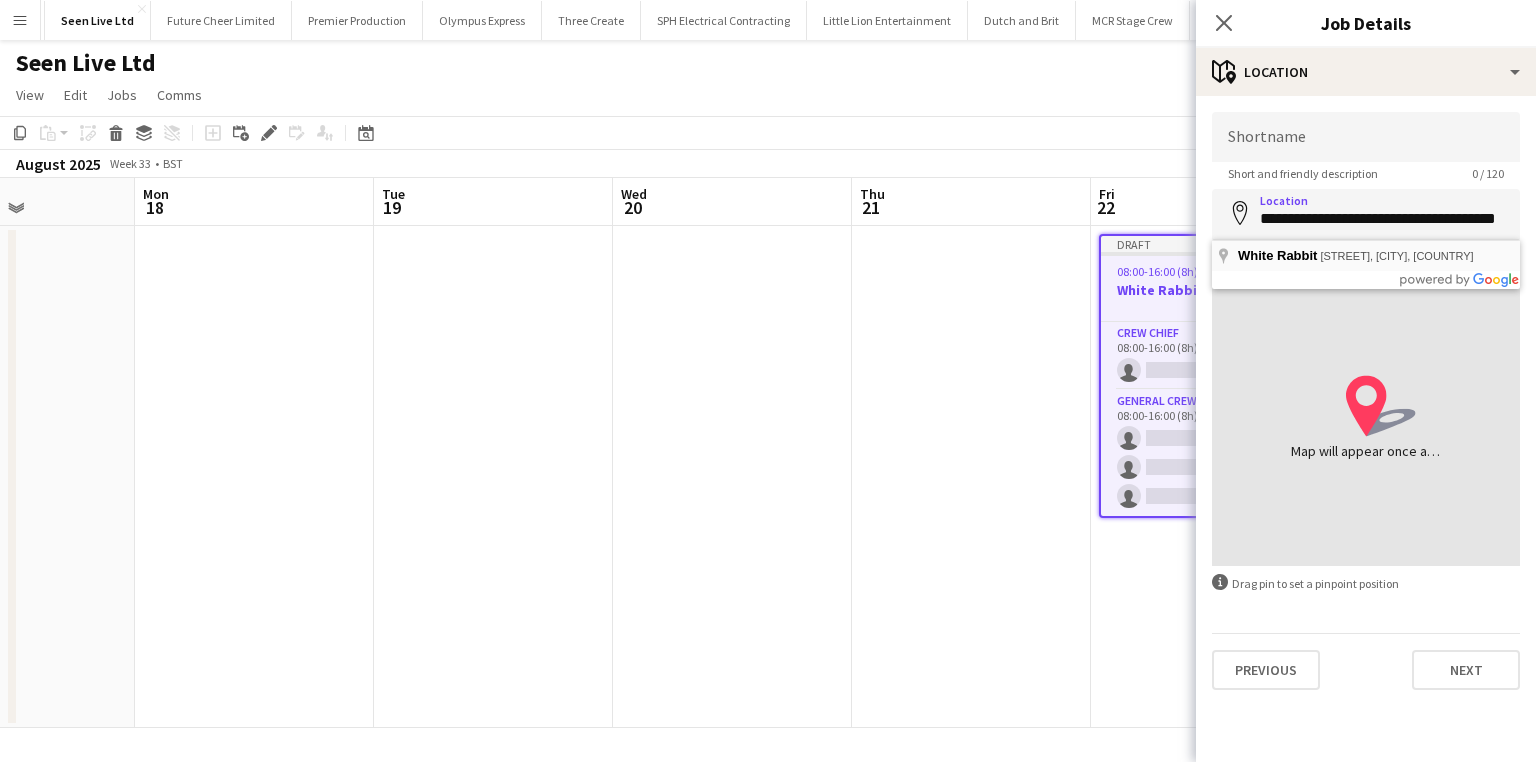 type on "**********" 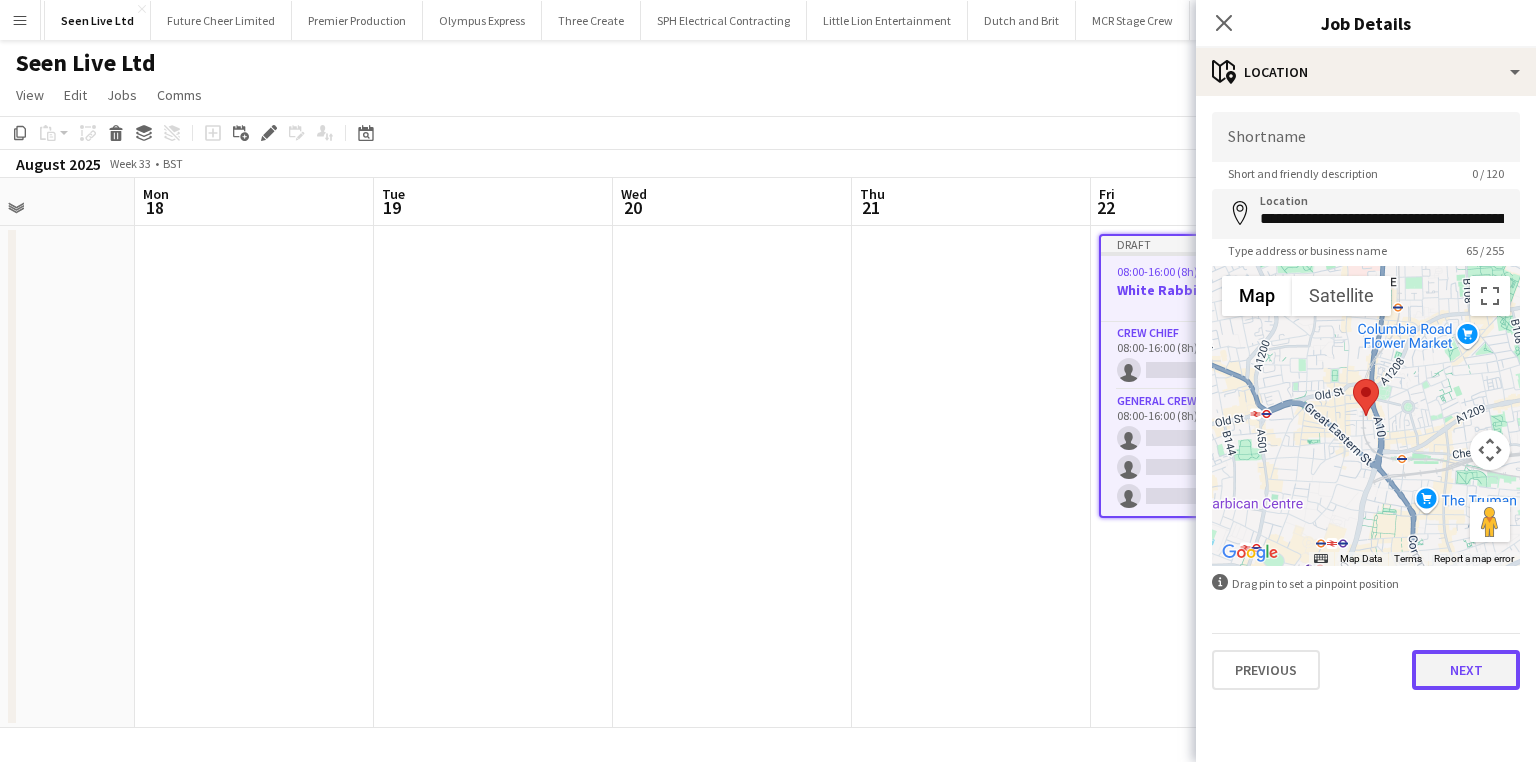 click on "Next" at bounding box center [1466, 670] 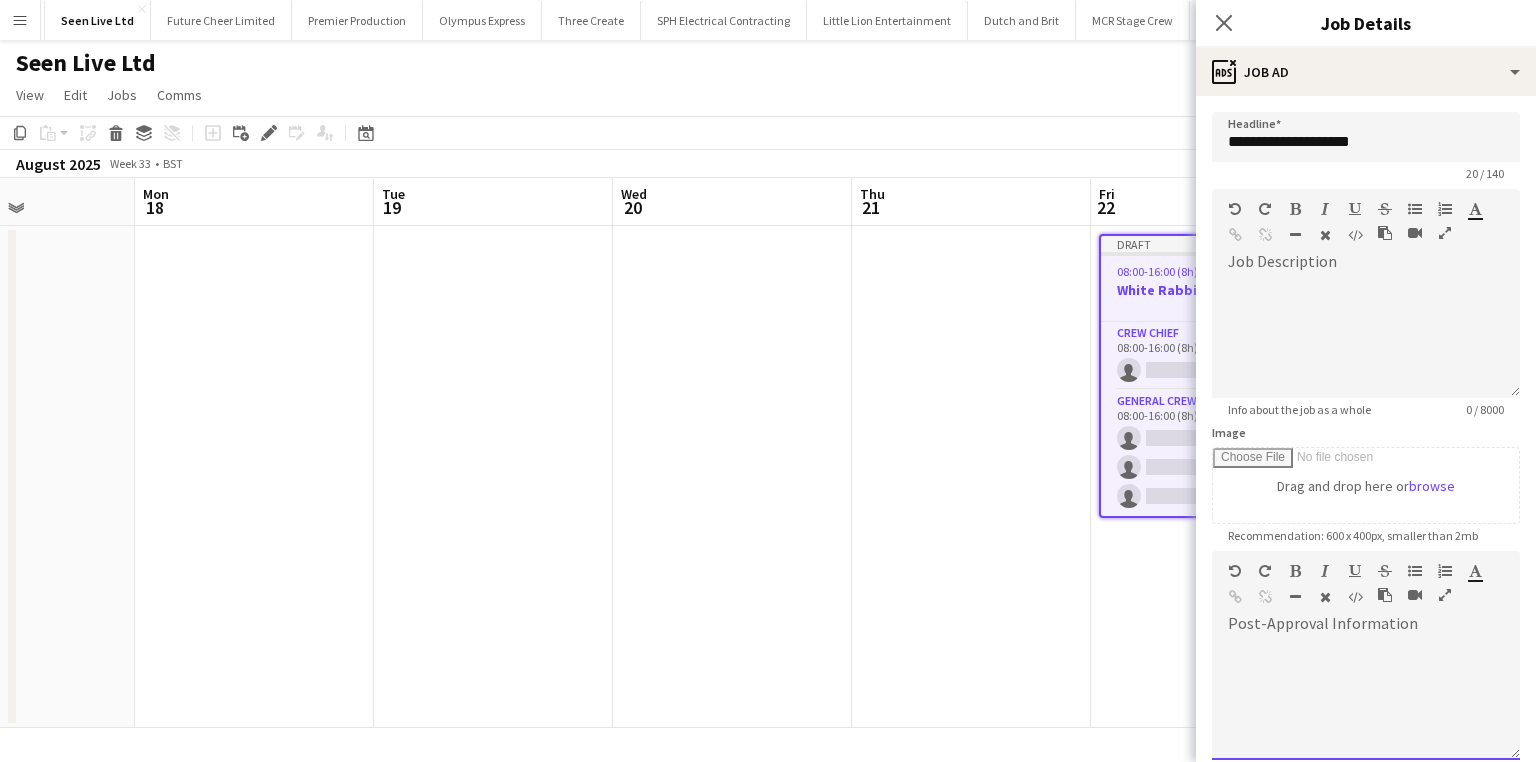 click at bounding box center [1366, 700] 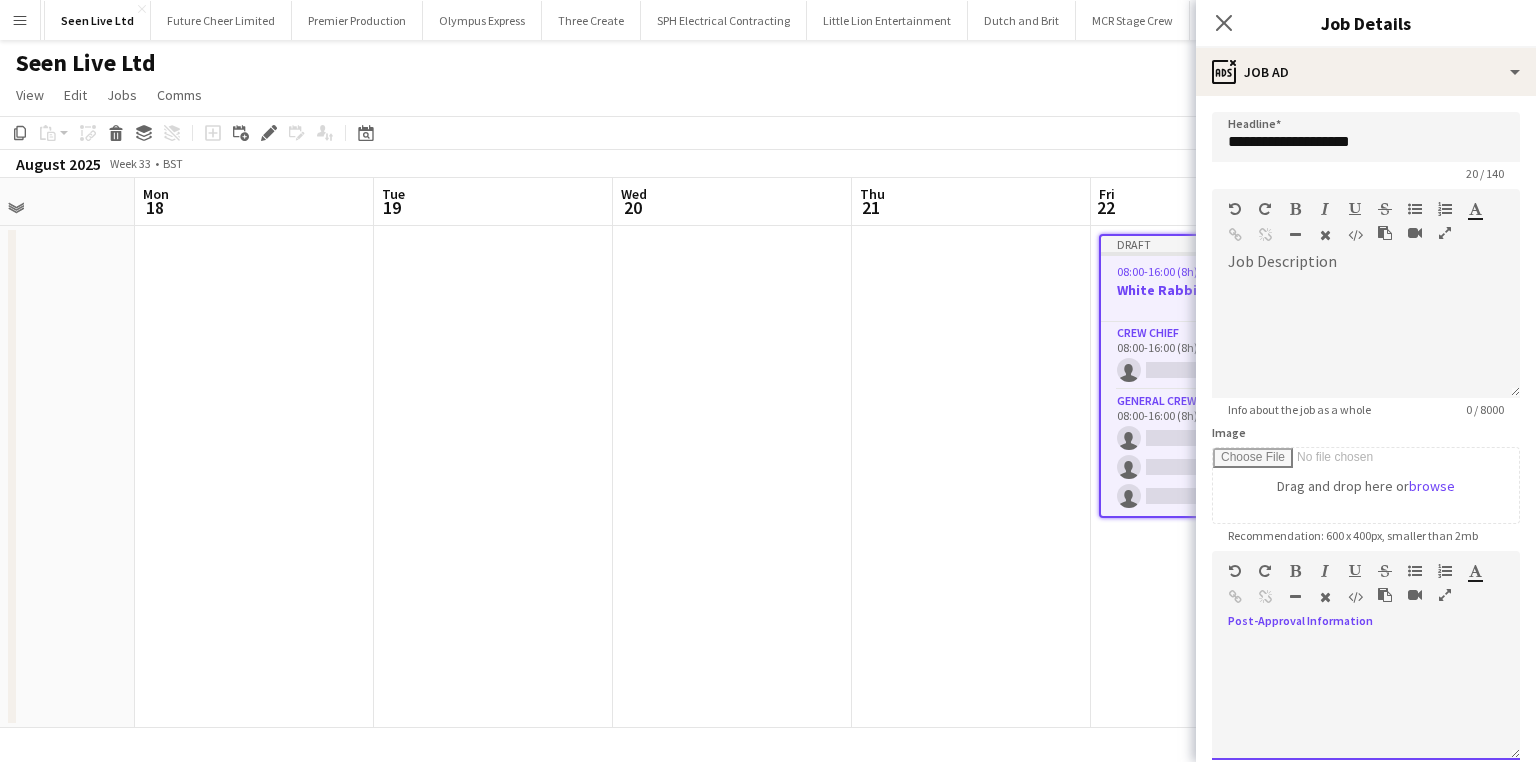 type 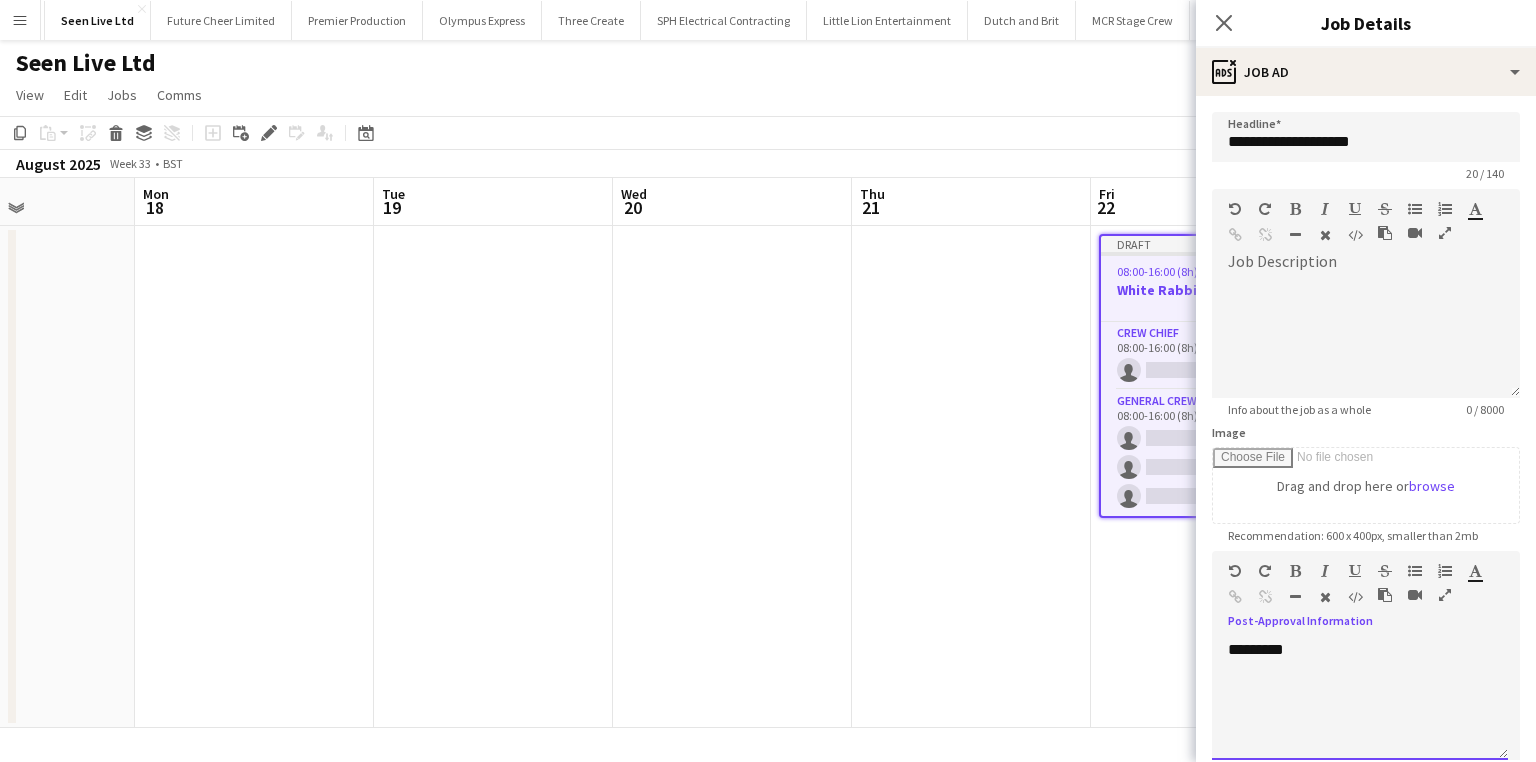 click at bounding box center [1360, 670] 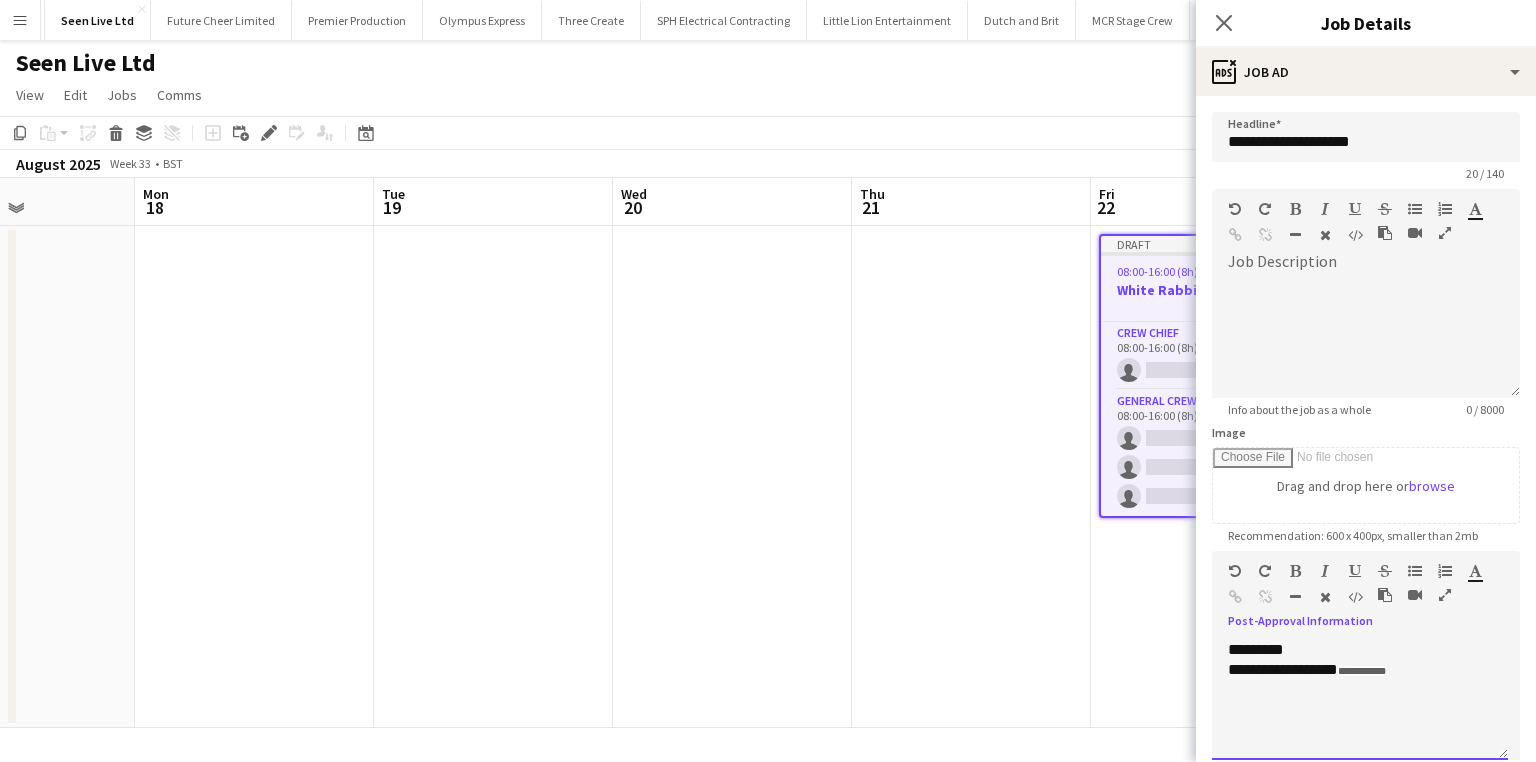click on "**********" at bounding box center (1360, 671) 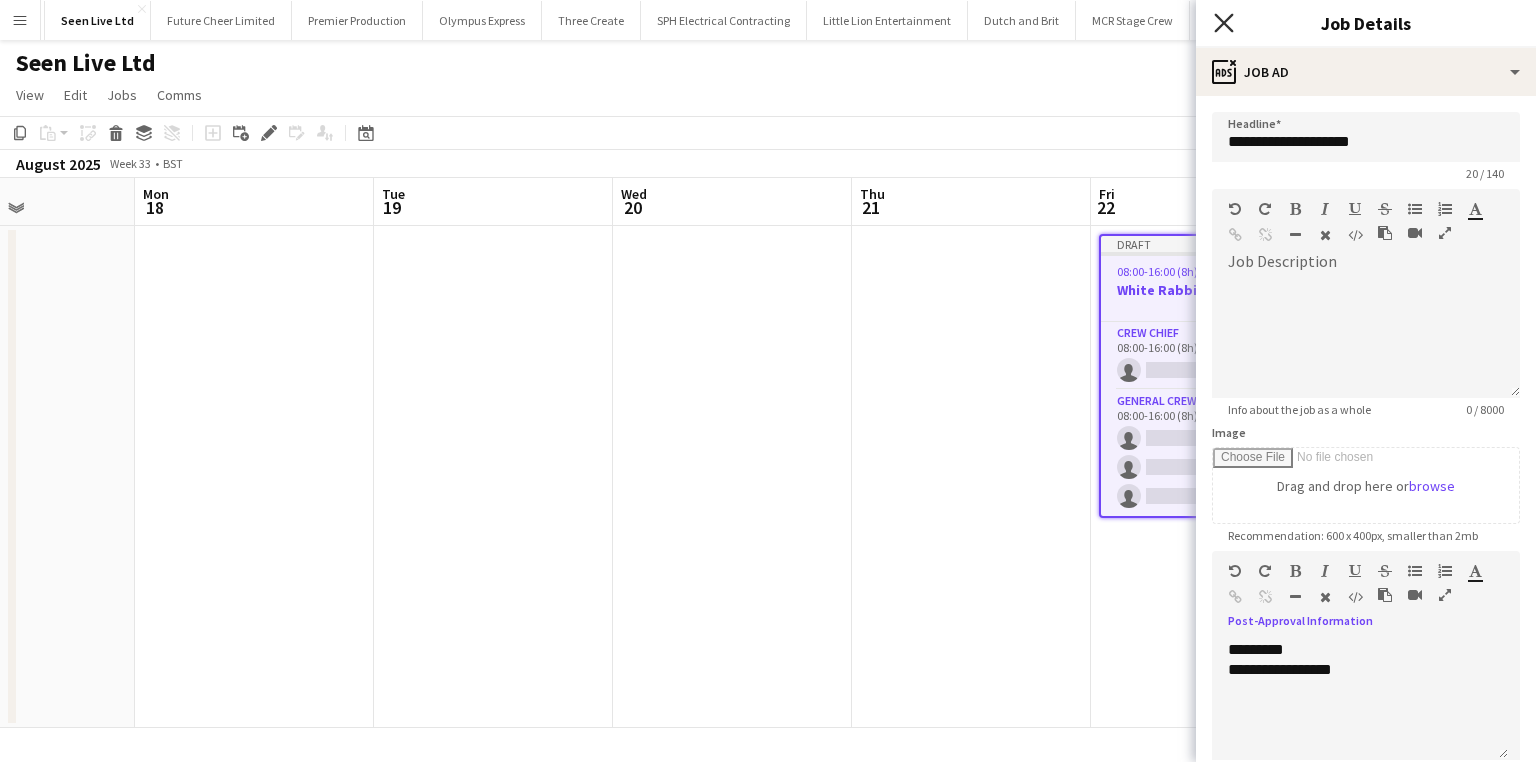 click 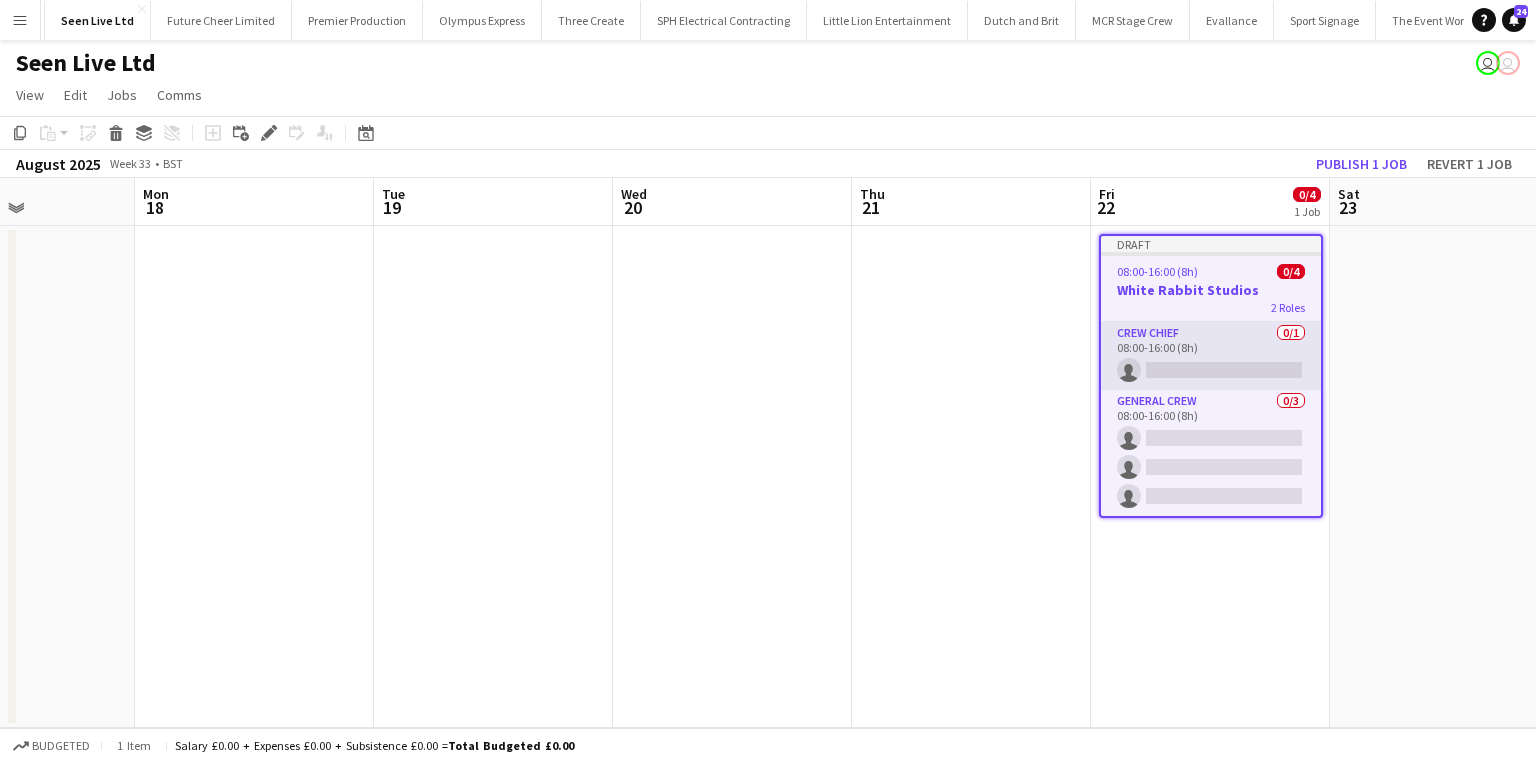 click on "Crew Chief   0/1   08:00-16:00 (8h)
single-neutral-actions" at bounding box center (1211, 356) 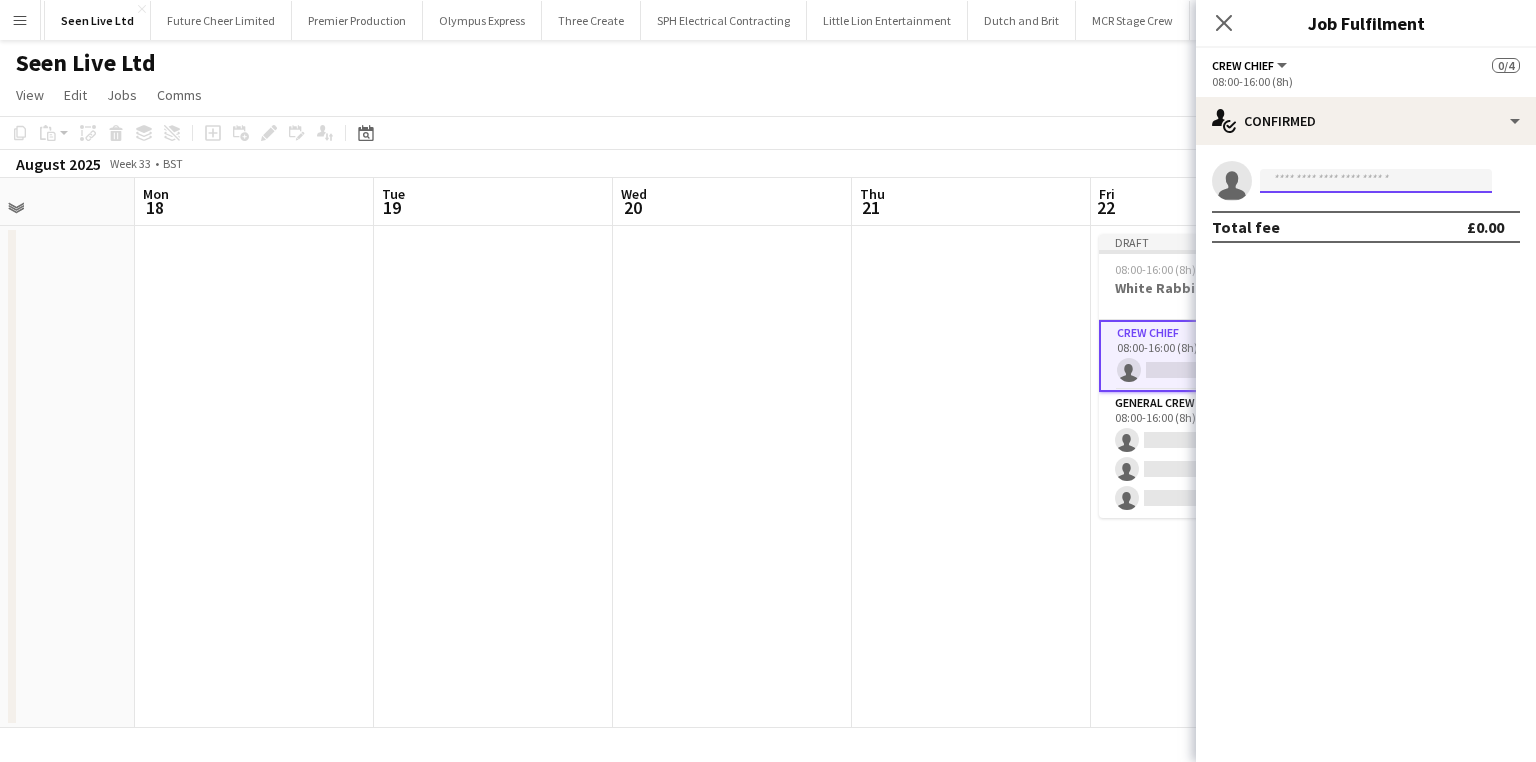 click at bounding box center (1376, 181) 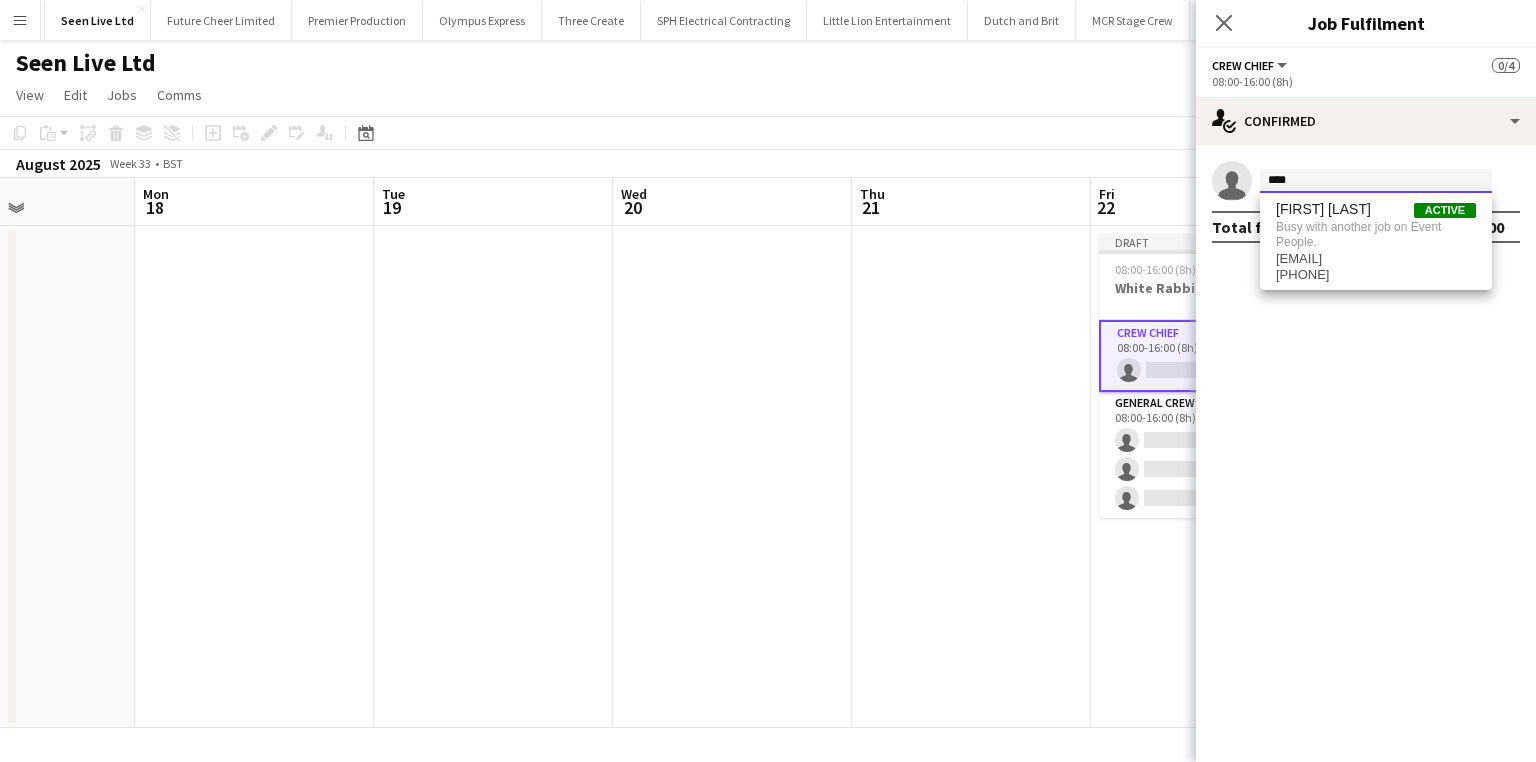 type on "****" 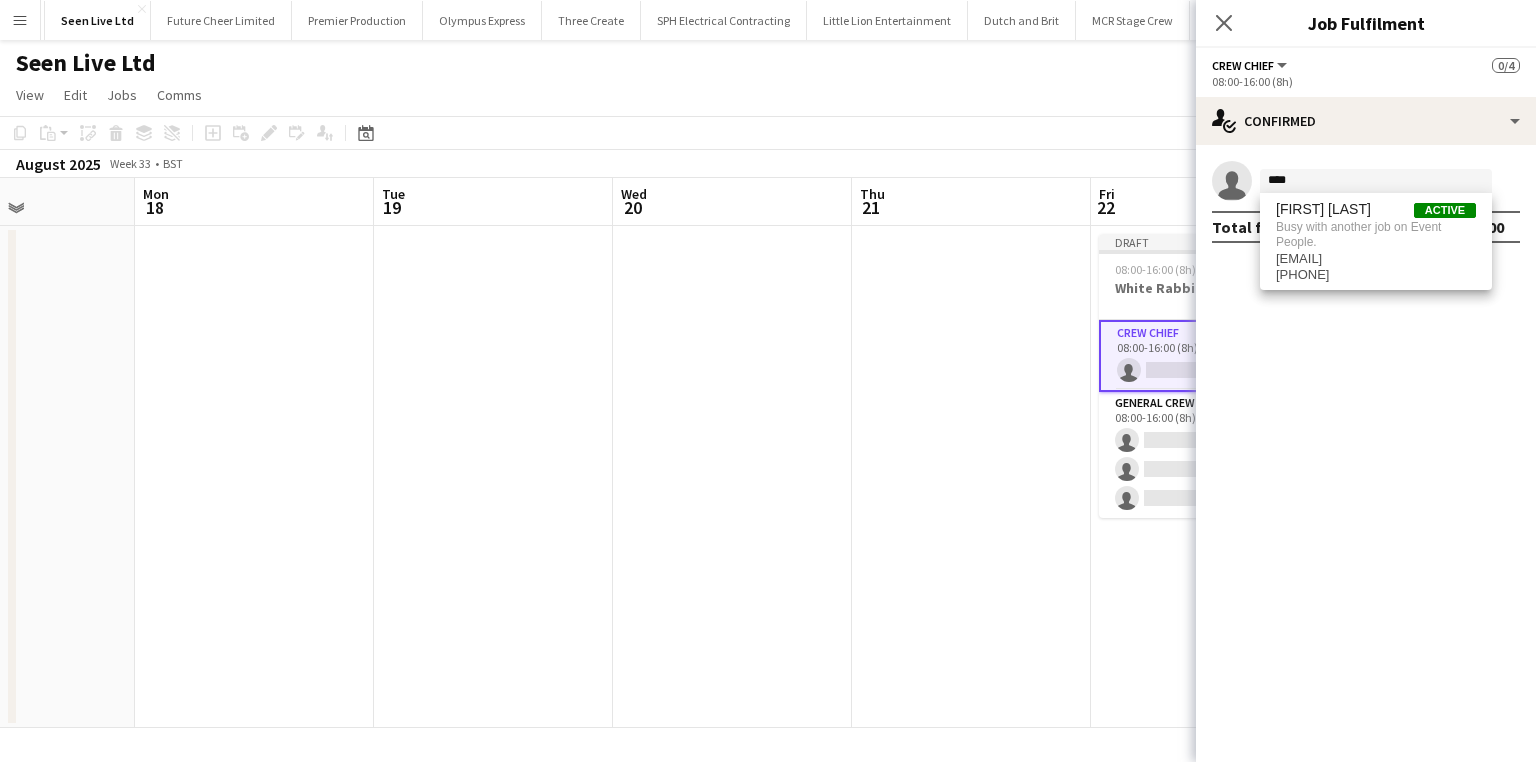click at bounding box center (971, 477) 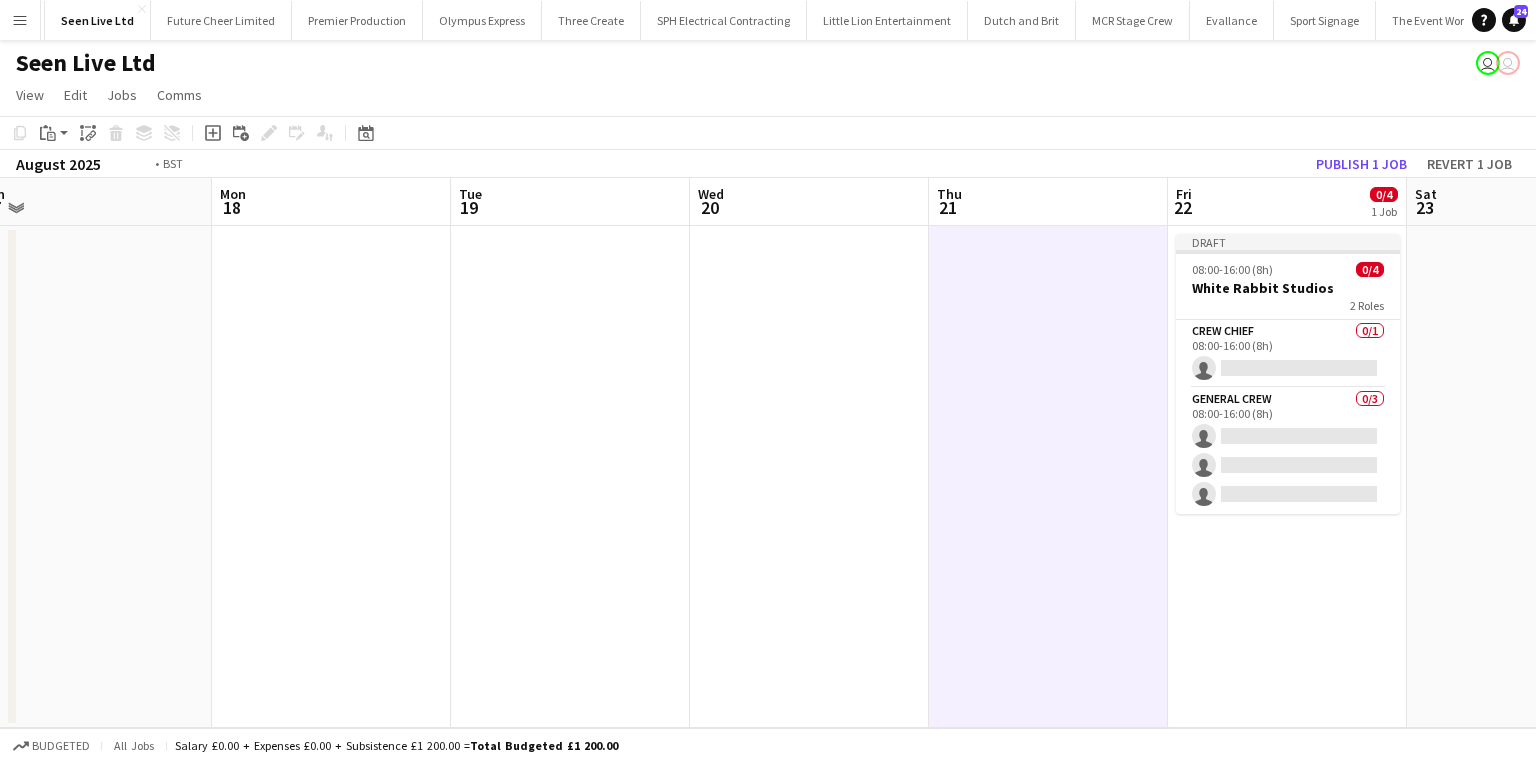 drag, startPoint x: 956, startPoint y: 499, endPoint x: 900, endPoint y: 495, distance: 56.142673 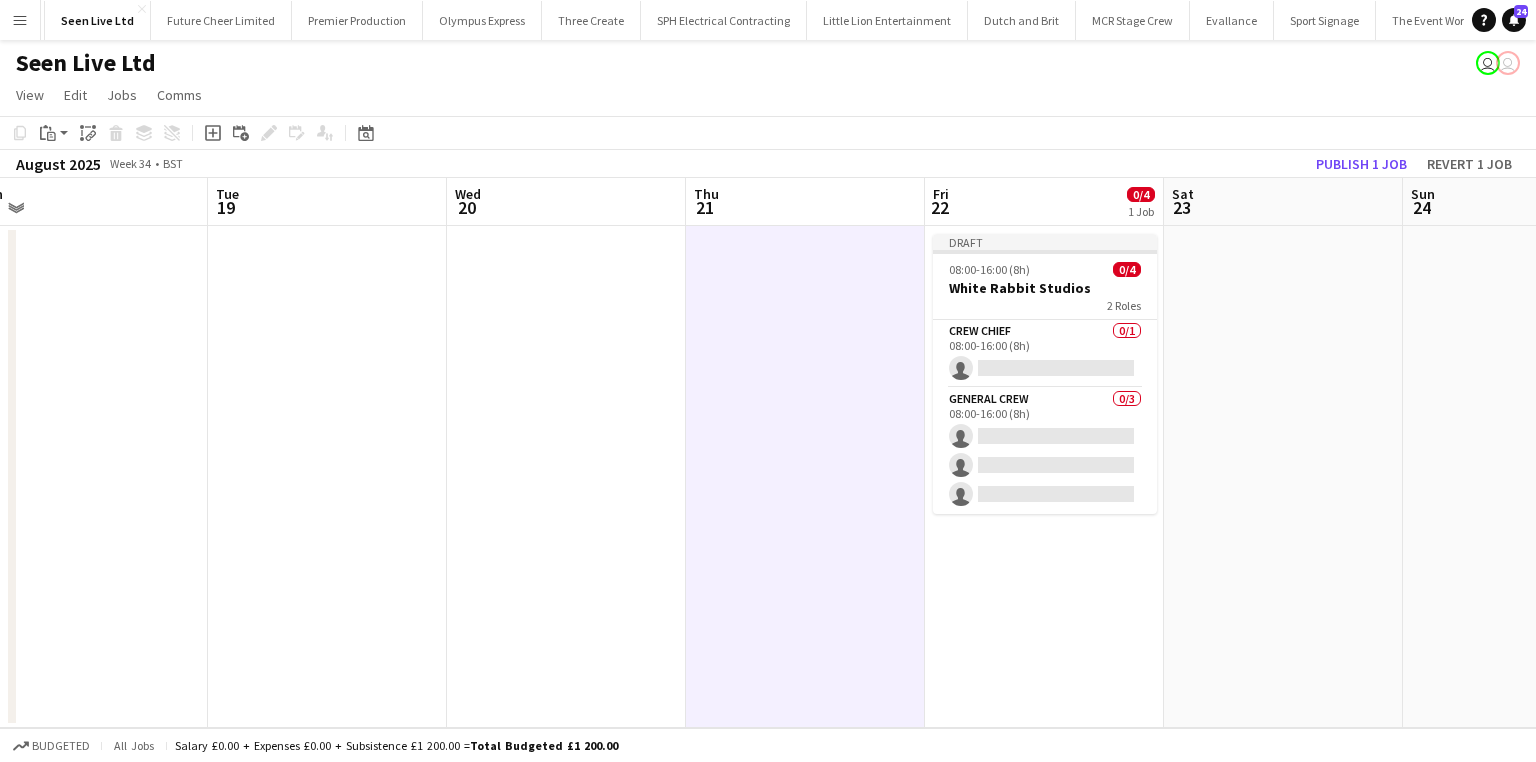 click on "2 Roles" at bounding box center [1045, 305] 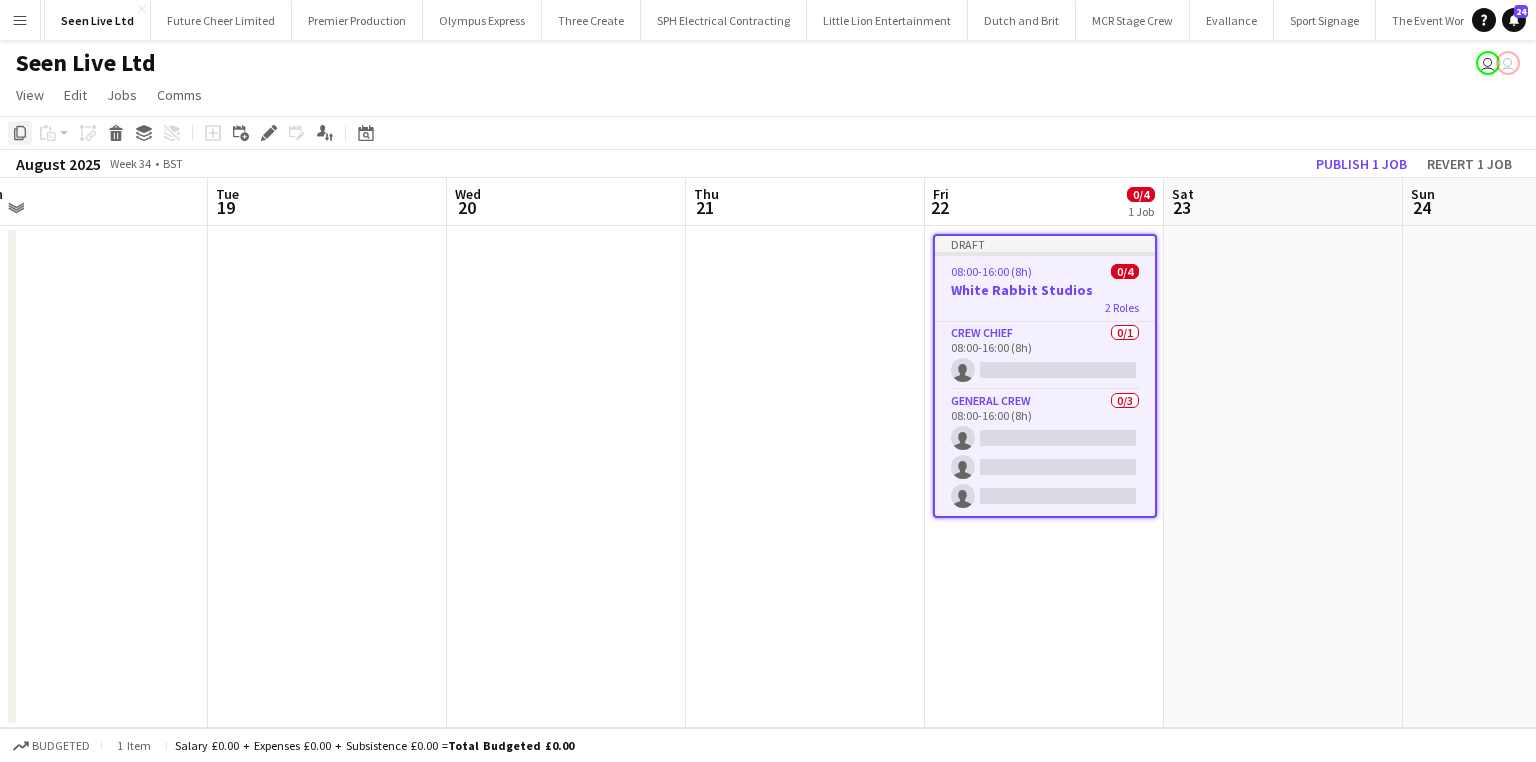 click on "Copy" 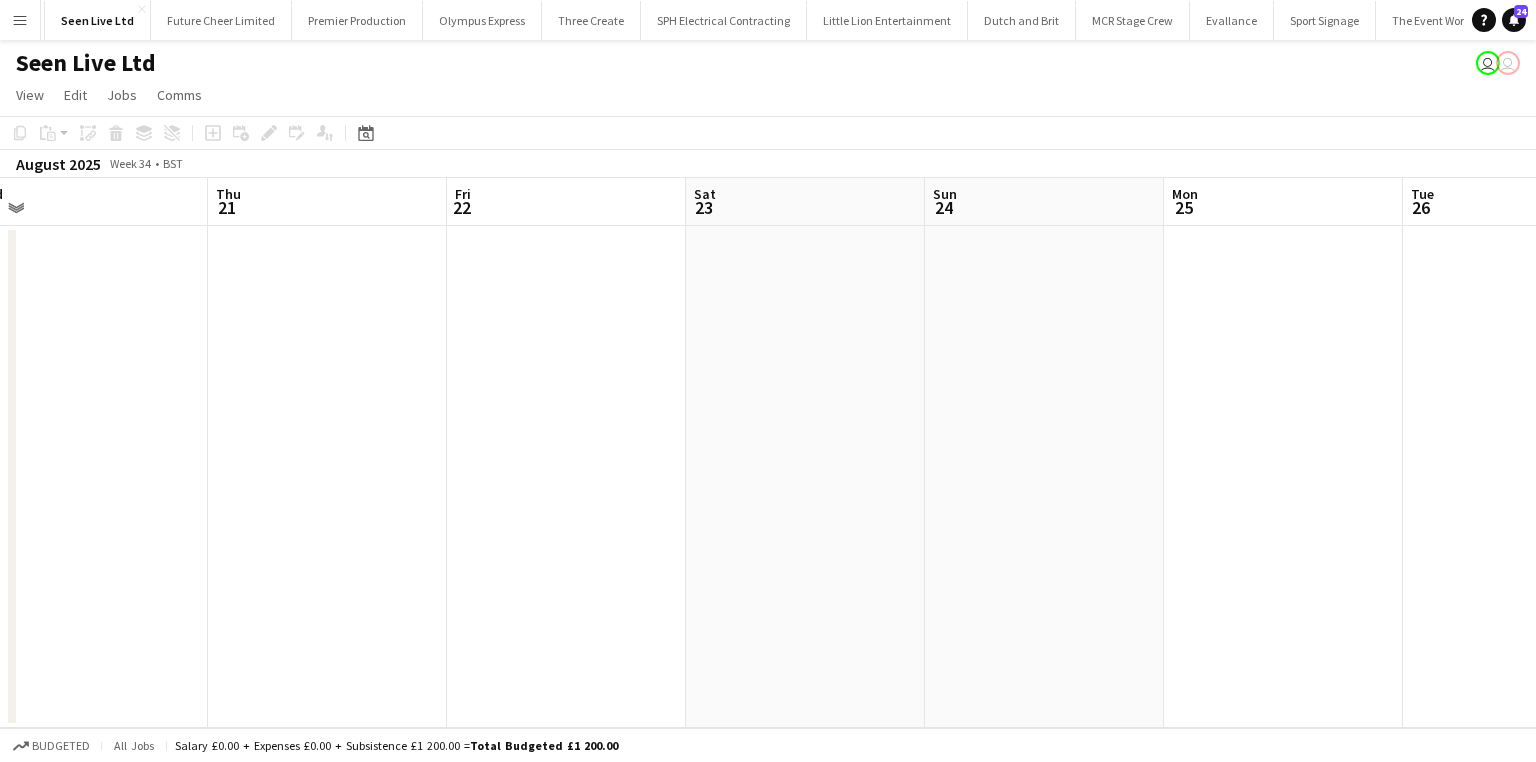 scroll, scrollTop: 0, scrollLeft: 844, axis: horizontal 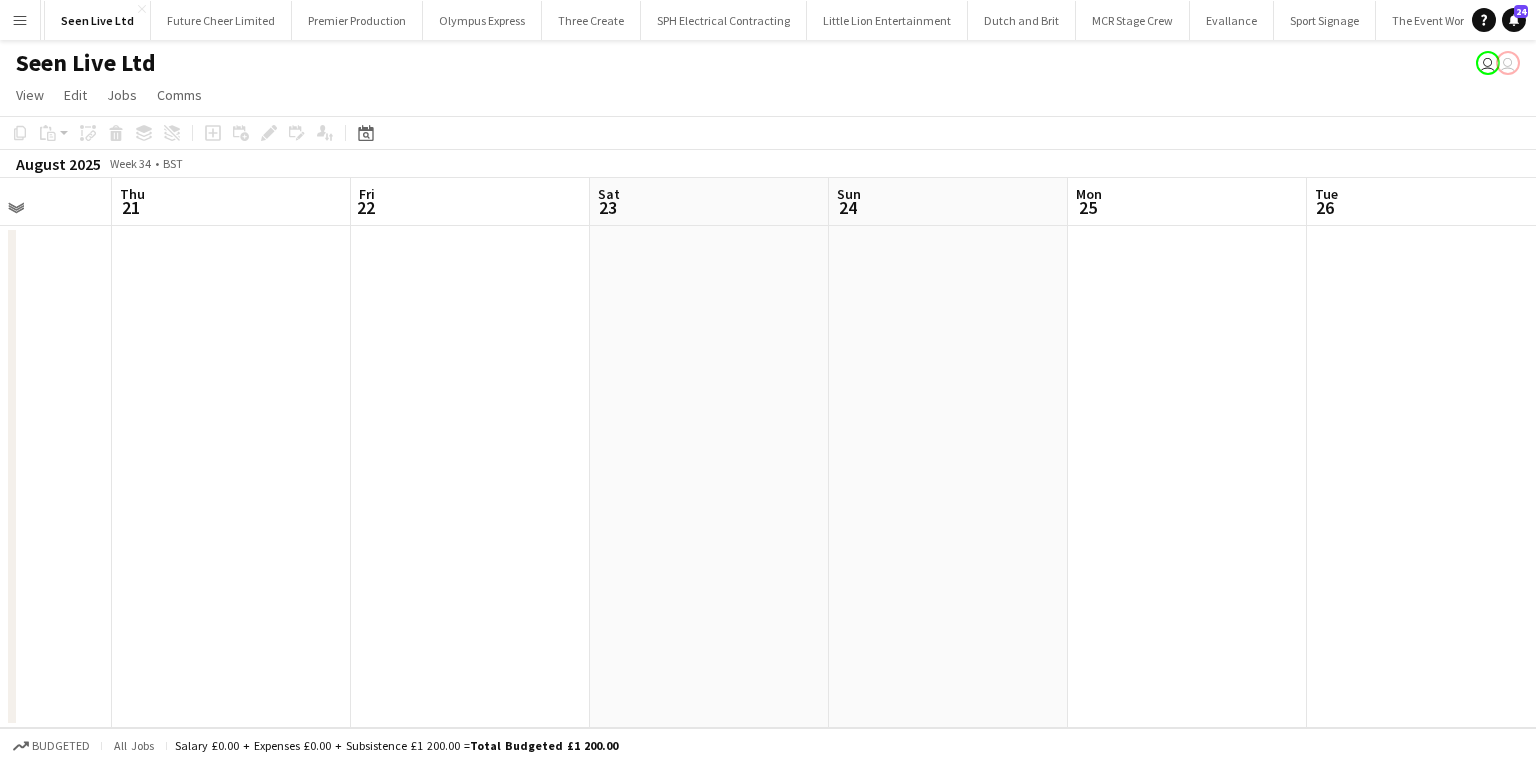 drag, startPoint x: 864, startPoint y: 547, endPoint x: 641, endPoint y: 537, distance: 223.2241 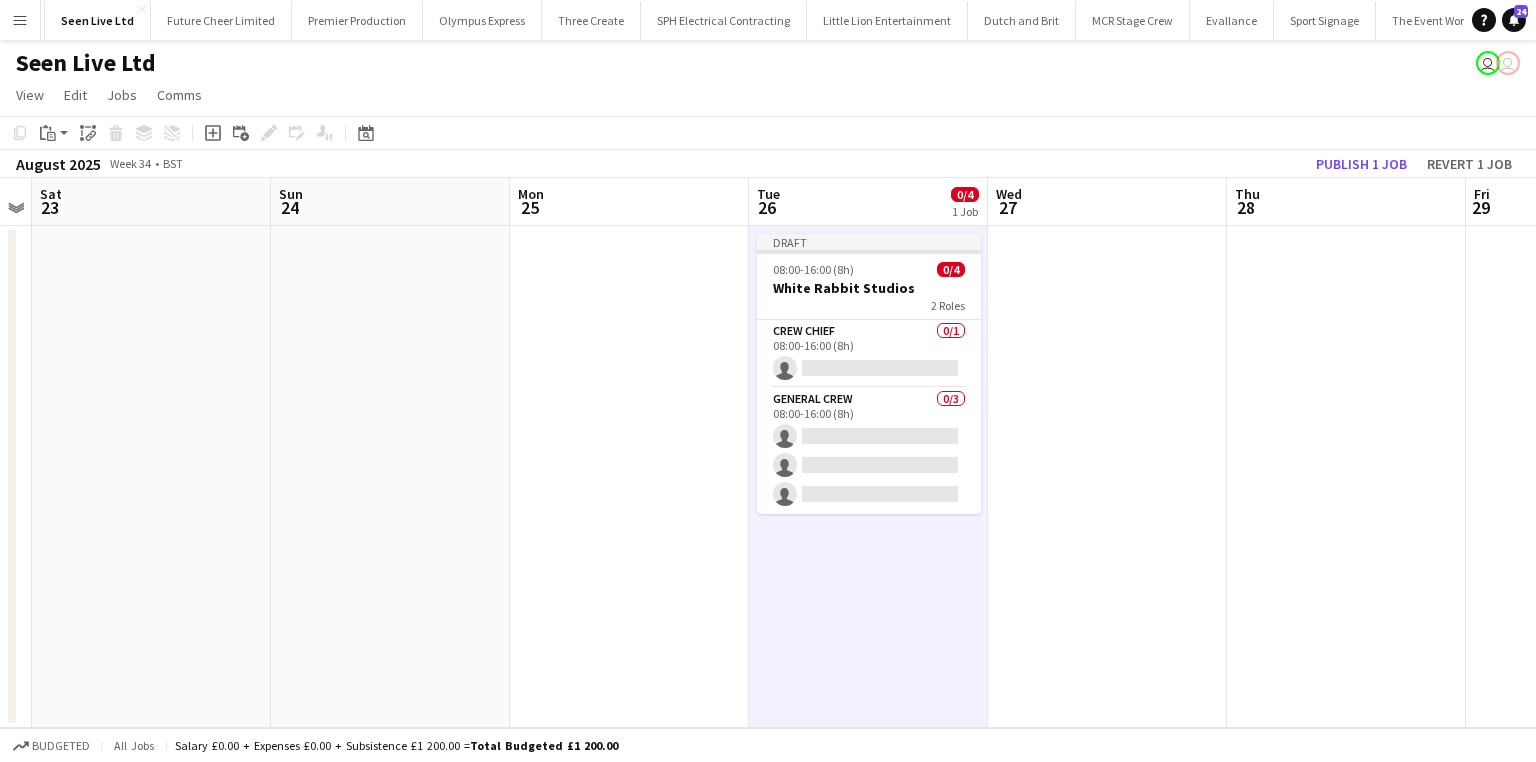 drag, startPoint x: 1209, startPoint y: 670, endPoint x: 1057, endPoint y: 665, distance: 152.08221 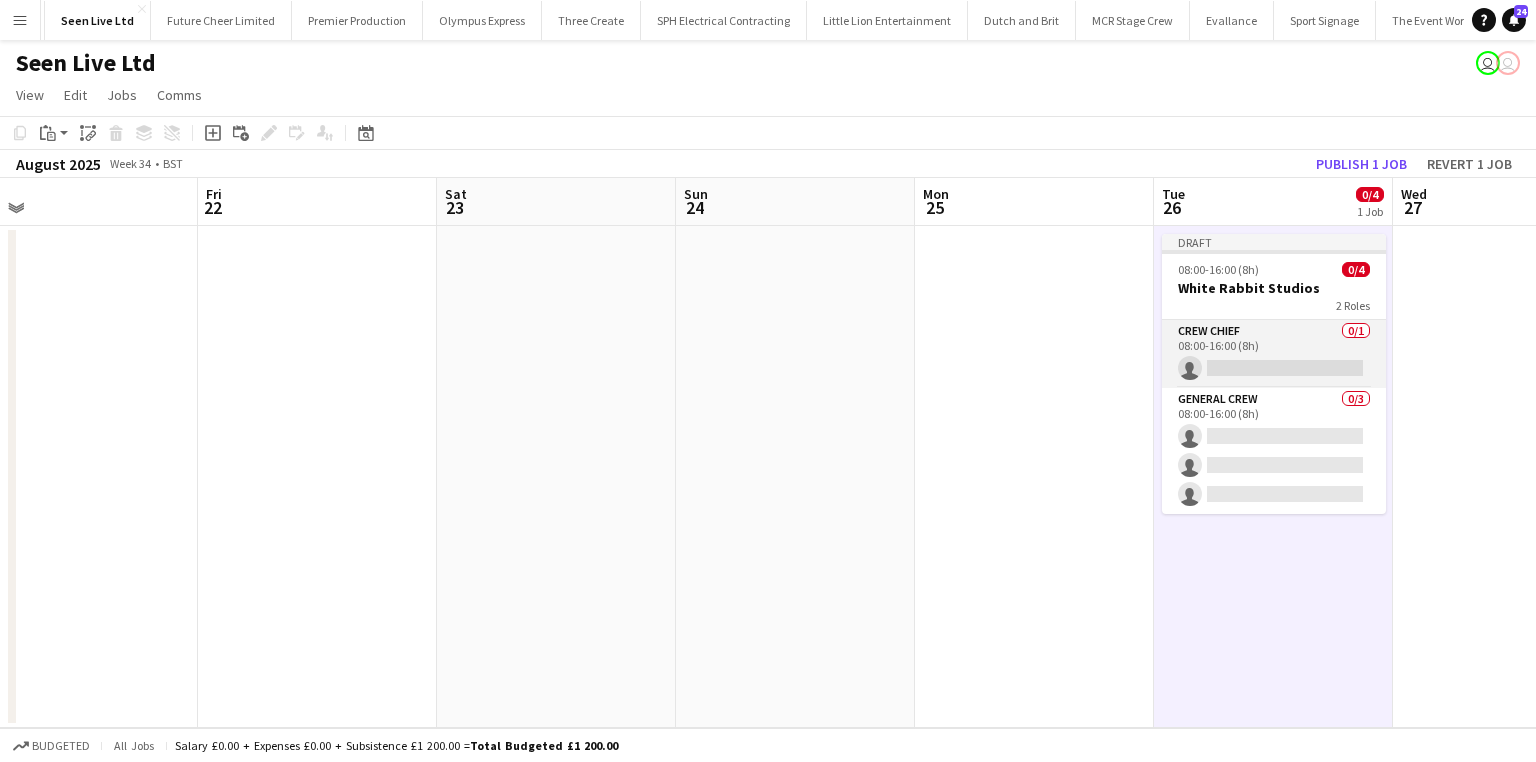 click on "Crew Chief   0/1   08:00-16:00 (8h)
single-neutral-actions" at bounding box center (1274, 354) 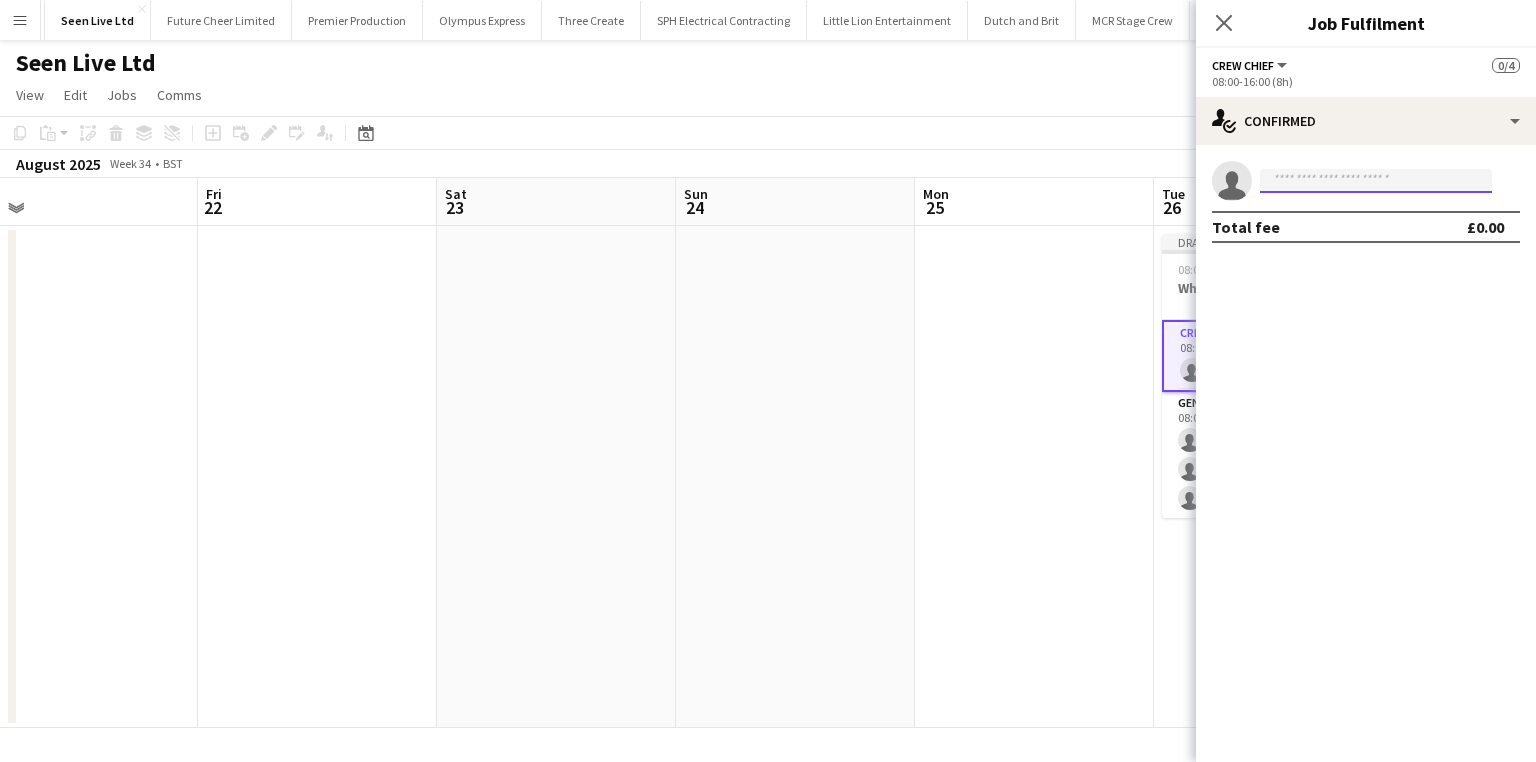click at bounding box center (1376, 181) 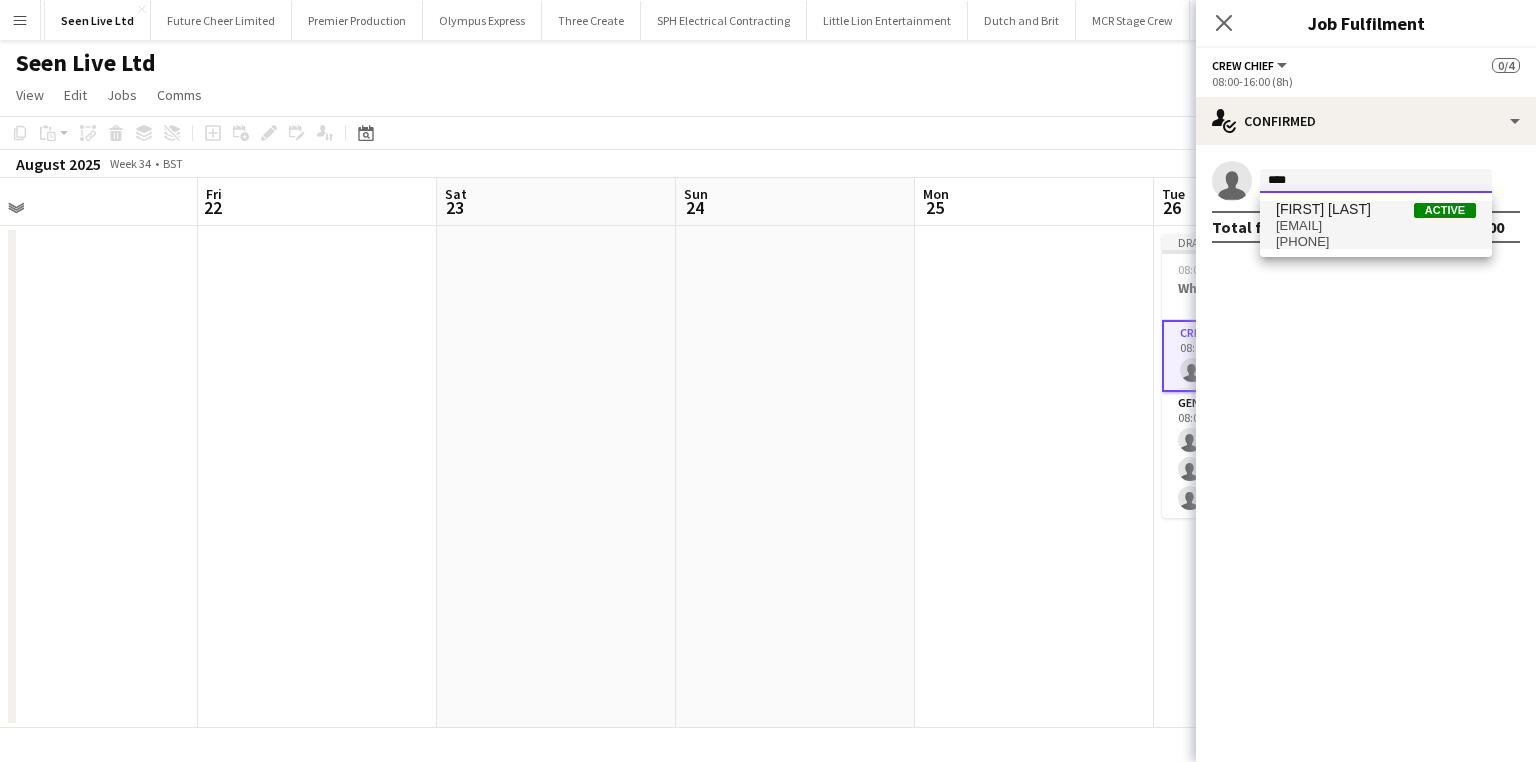 type on "****" 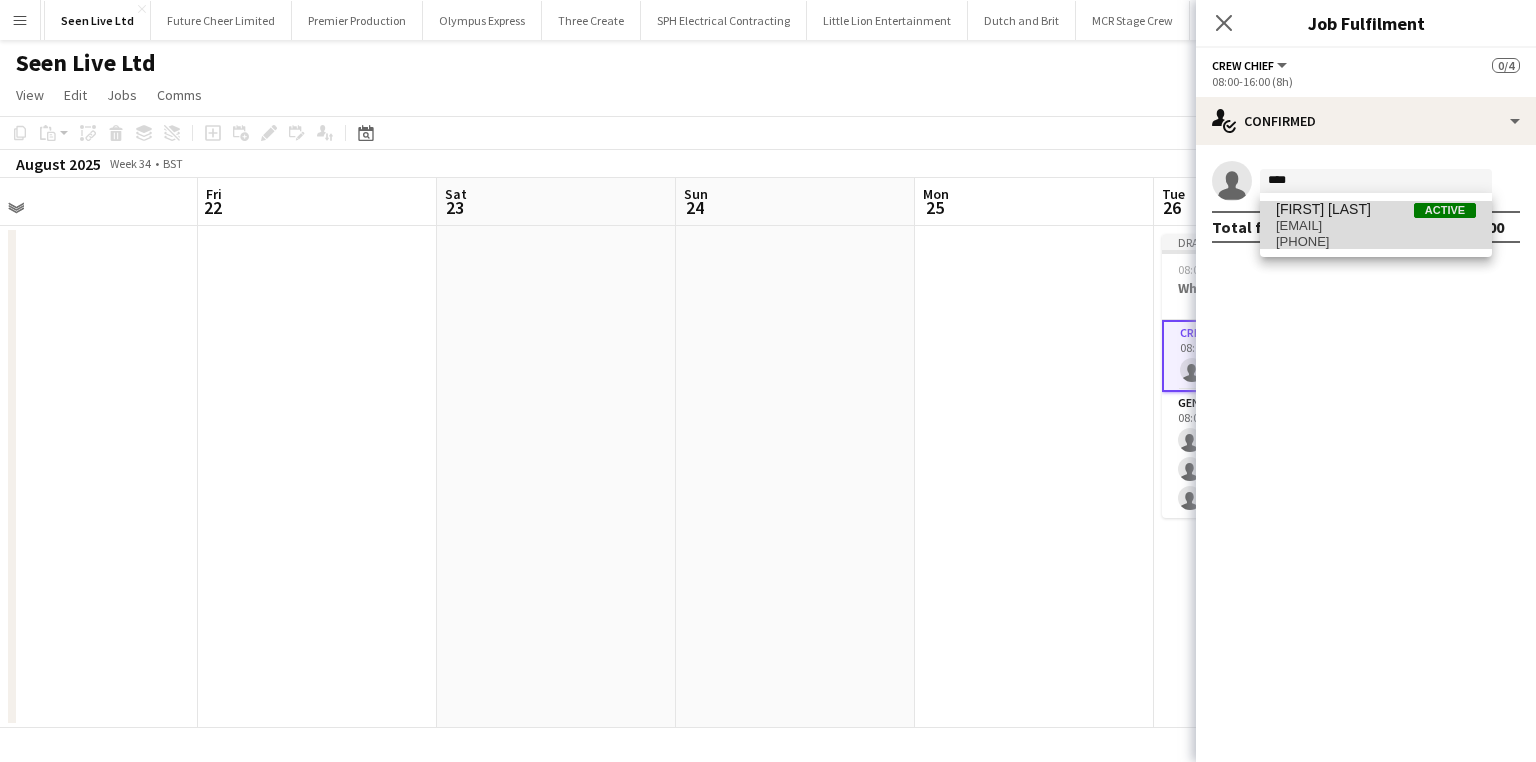 click on "+447940531440" at bounding box center [1376, 242] 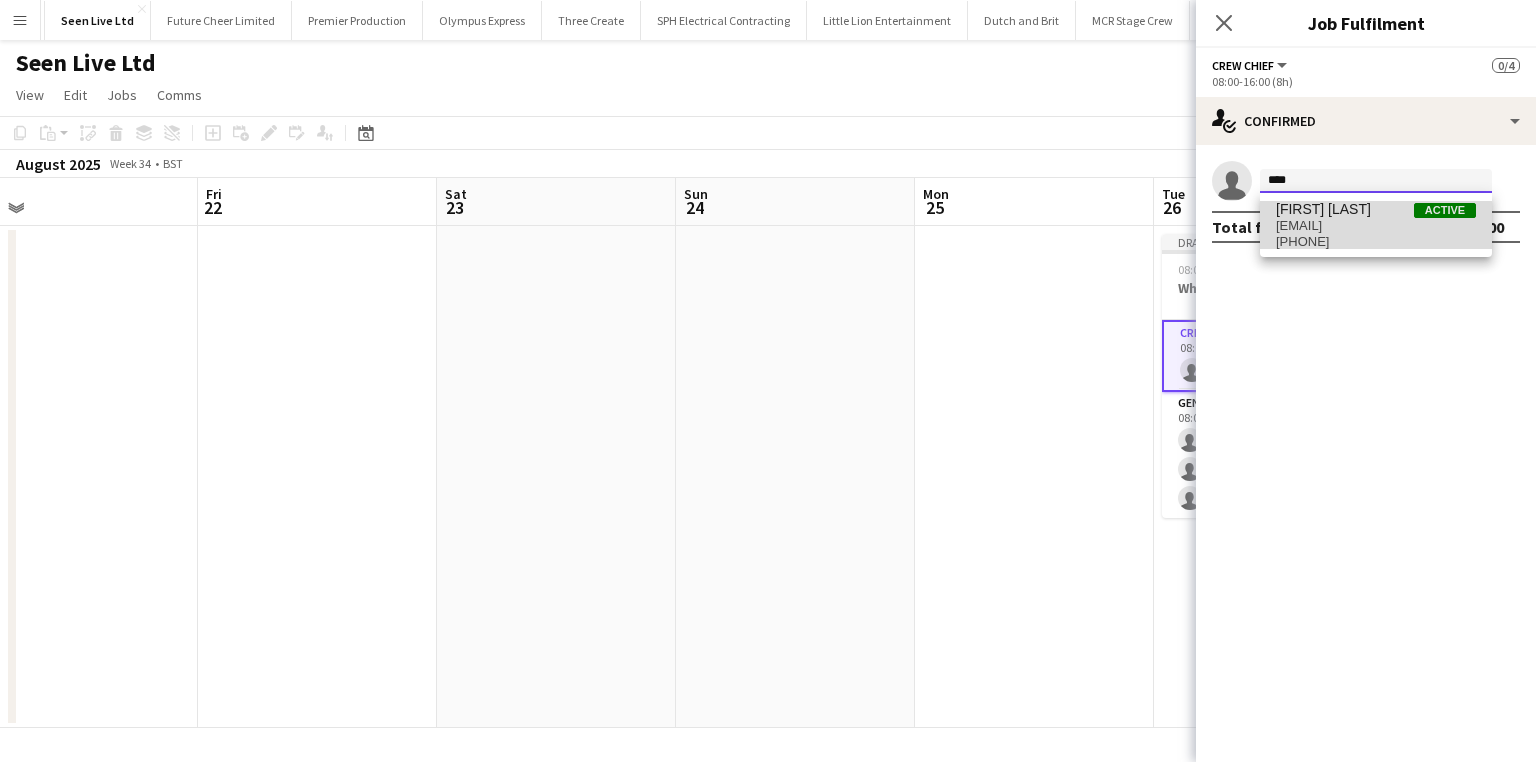 type 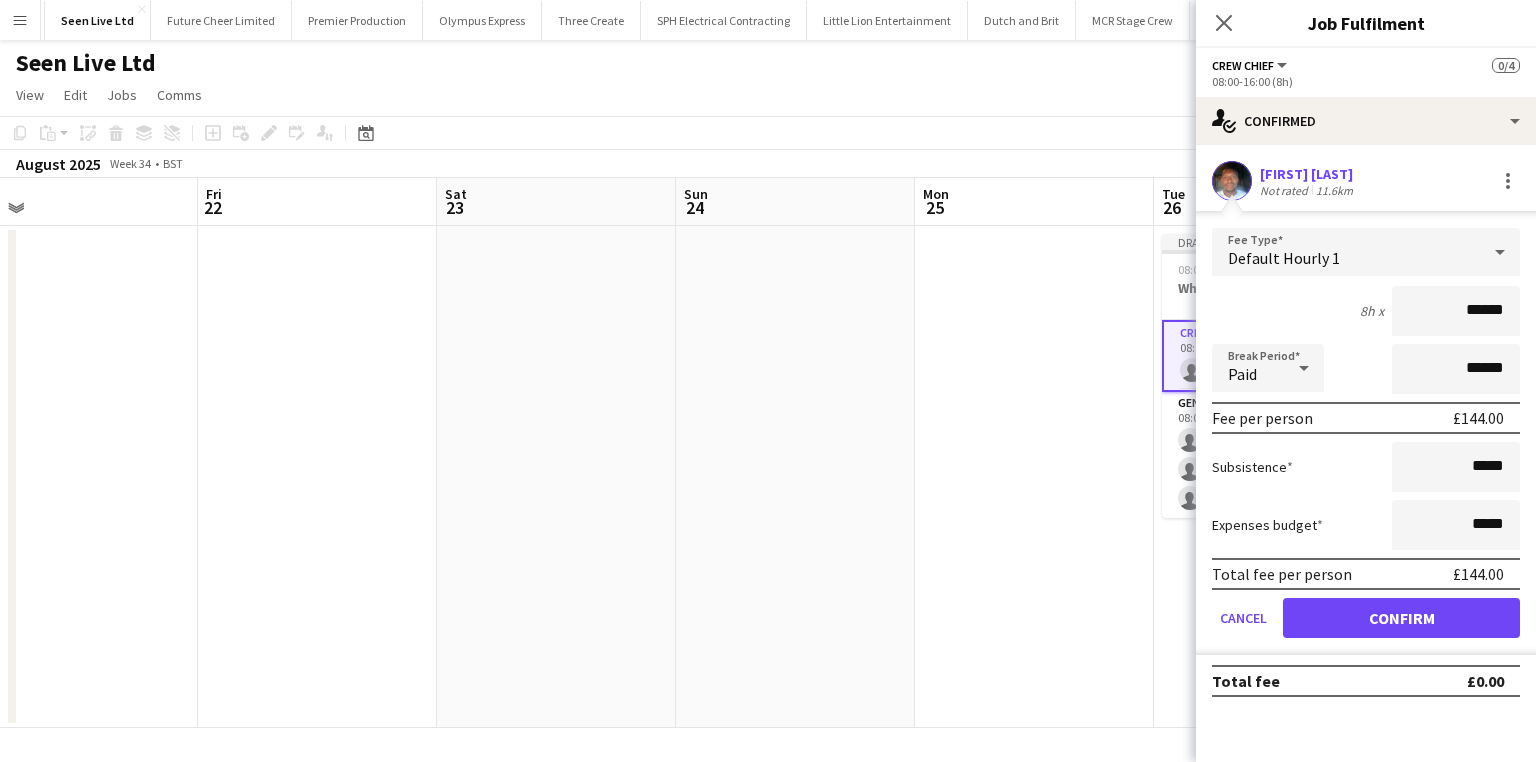 drag, startPoint x: 1464, startPoint y: 308, endPoint x: 1587, endPoint y: 293, distance: 123.911255 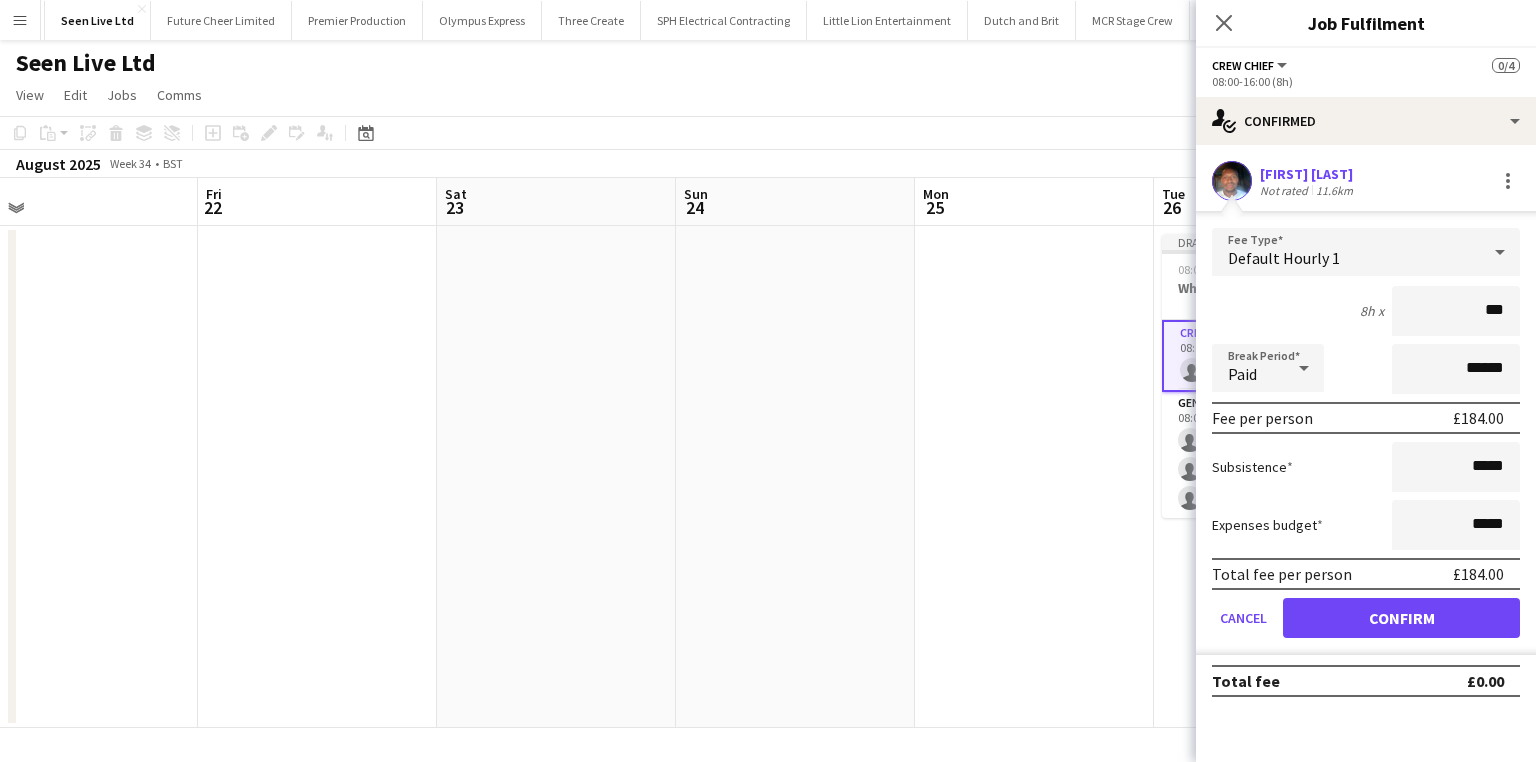 type on "***" 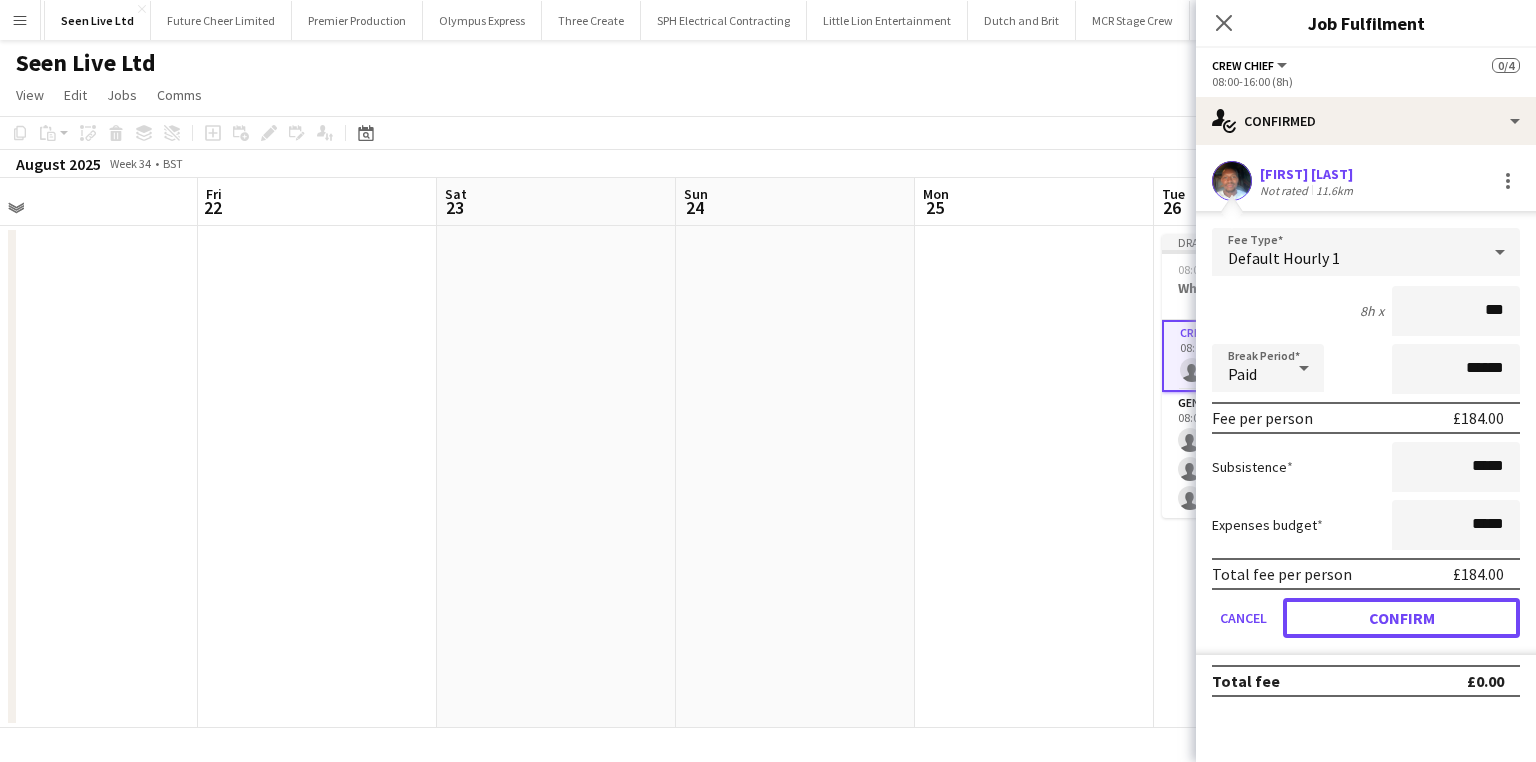 click on "Confirm" at bounding box center (1401, 618) 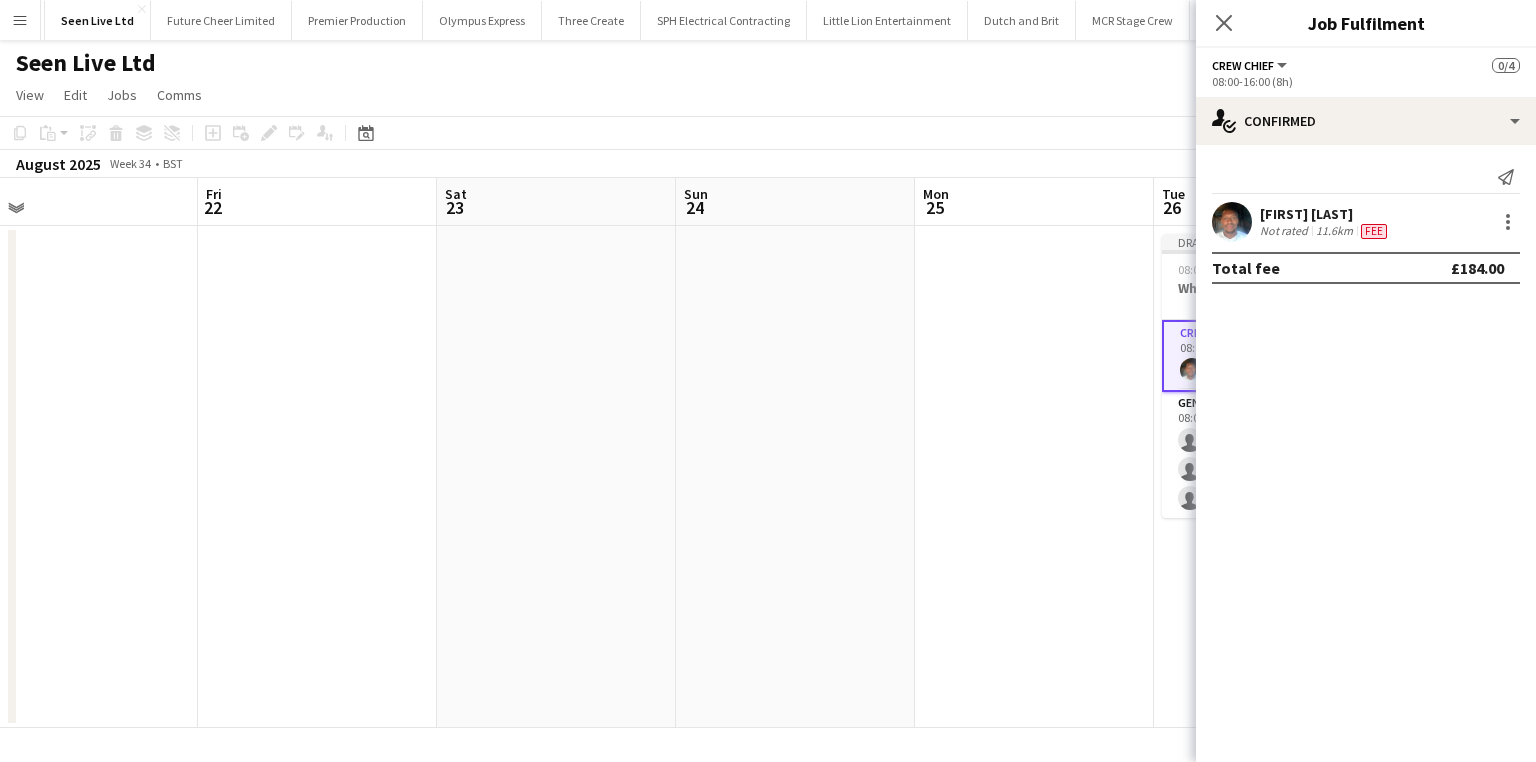 click at bounding box center (1034, 477) 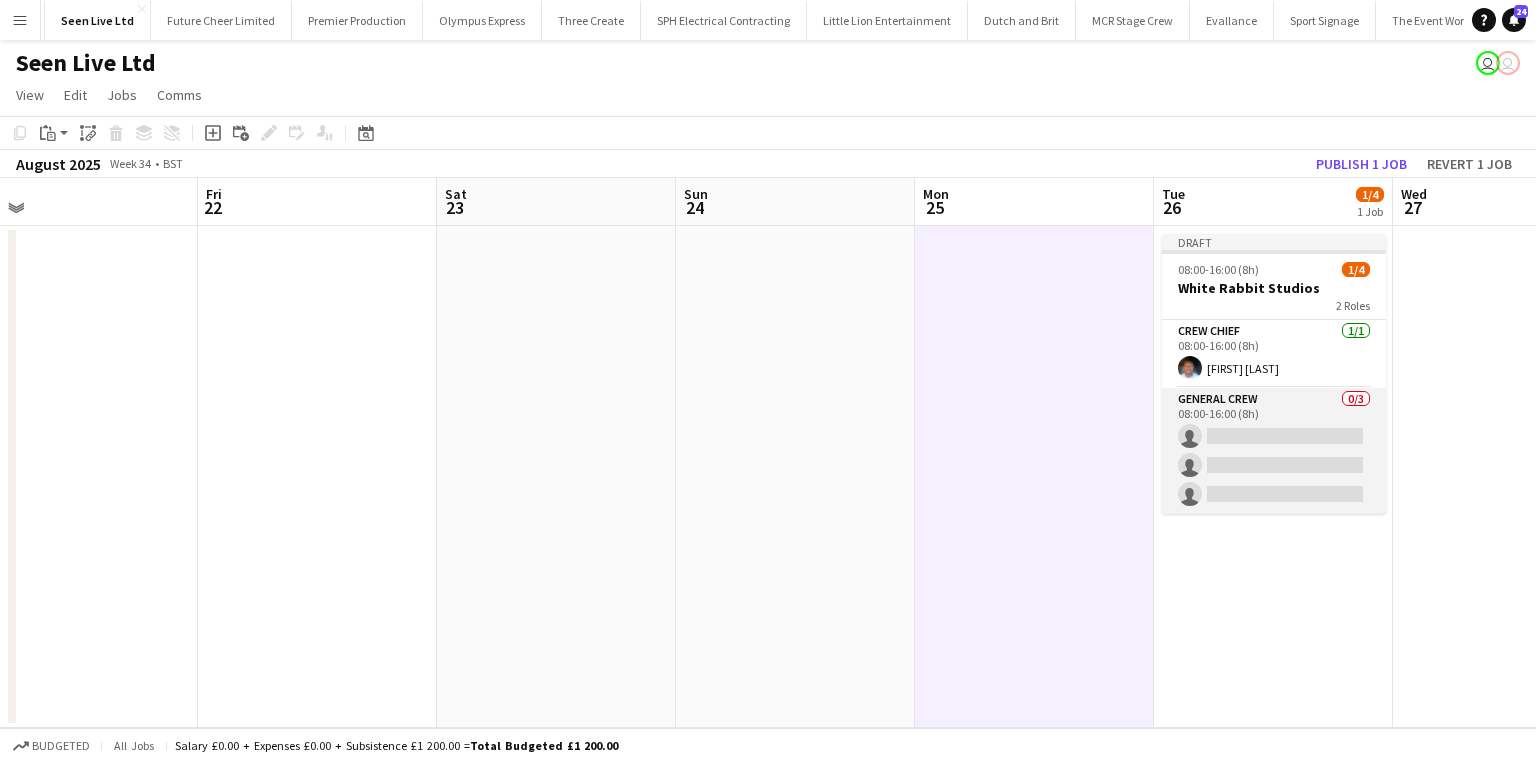 click on "General Crew   0/3   08:00-16:00 (8h)
single-neutral-actions
single-neutral-actions
single-neutral-actions" at bounding box center [1274, 451] 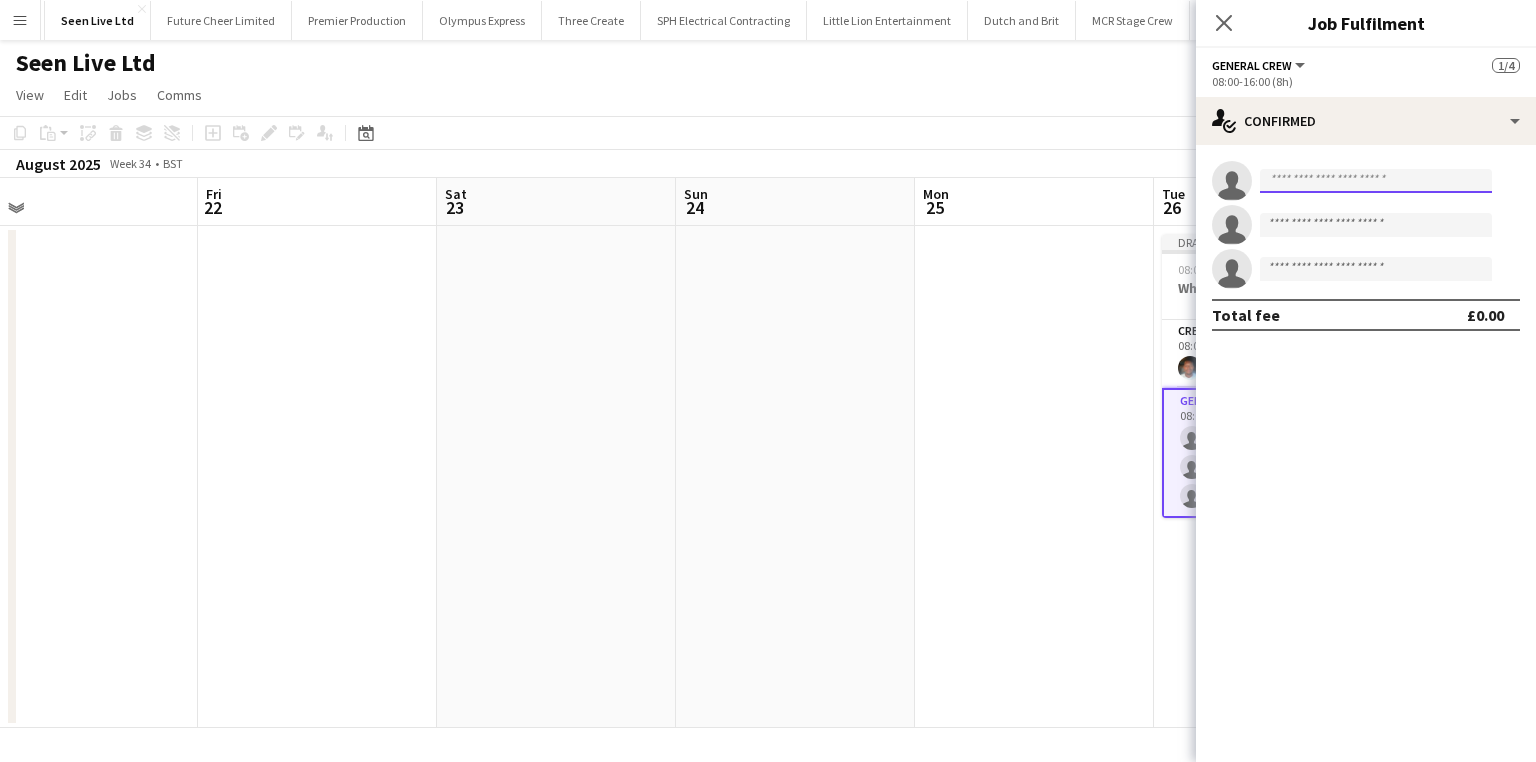click at bounding box center (1376, 181) 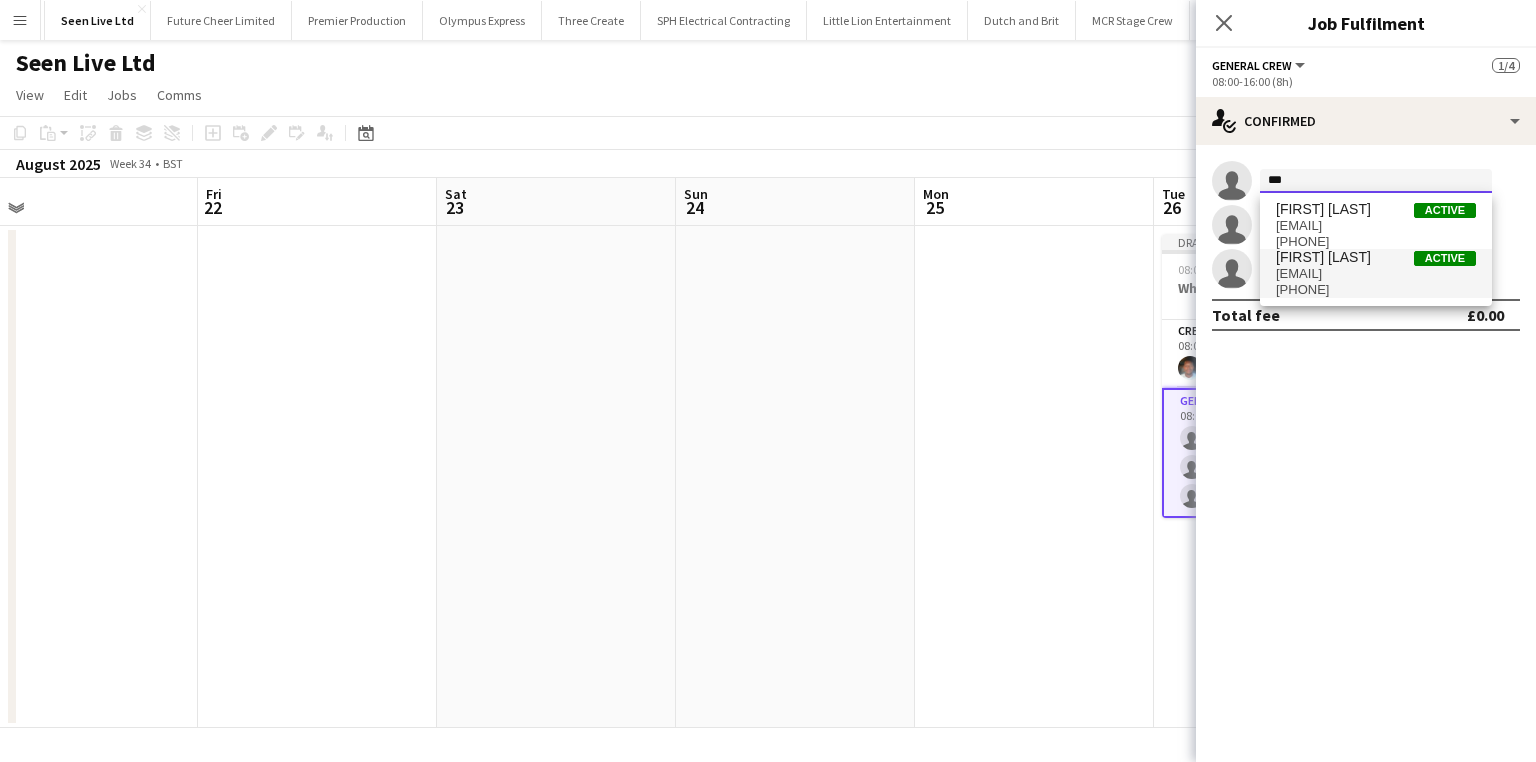 type on "***" 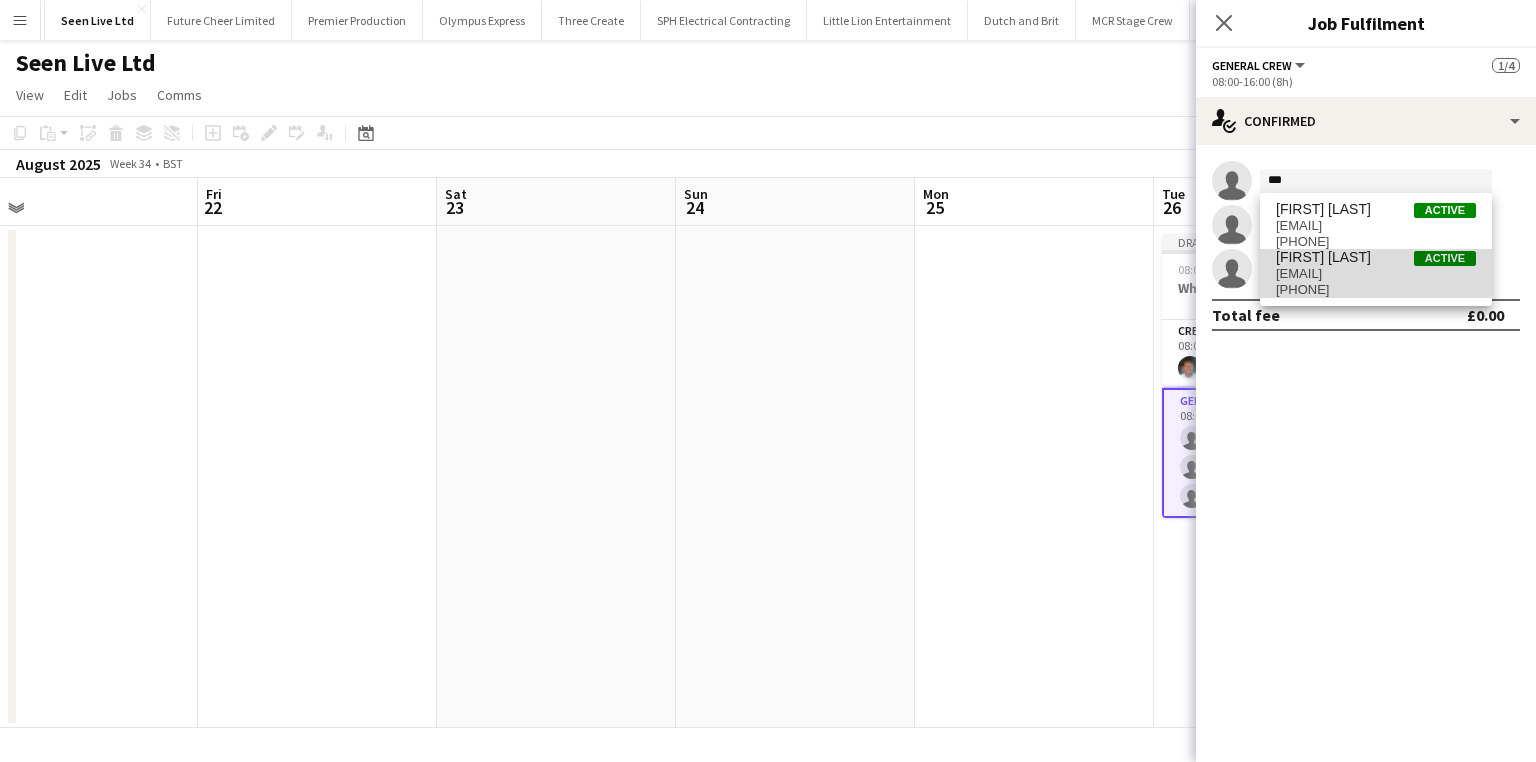 click on "blackteeink@gmail.com" at bounding box center [1376, 274] 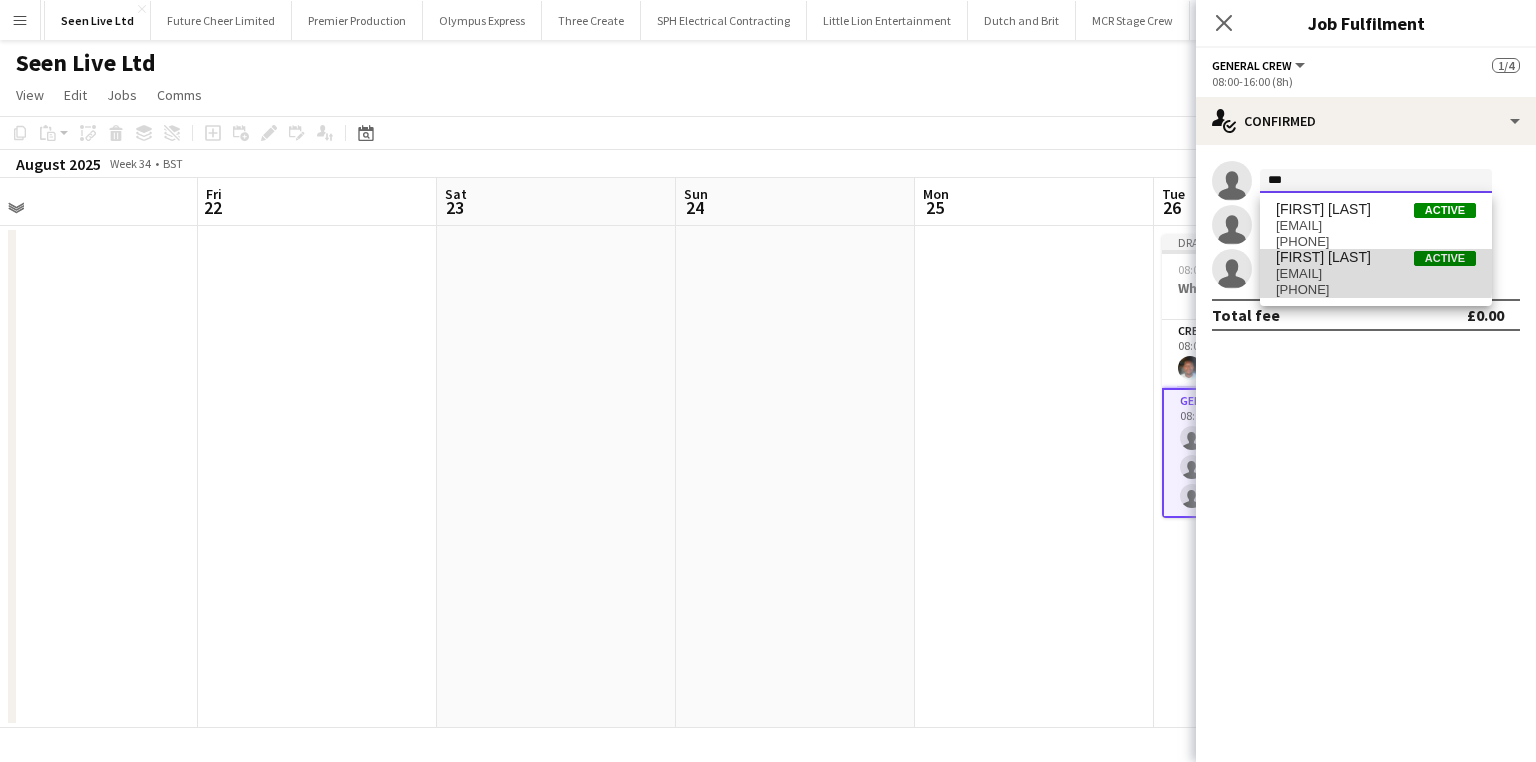 type 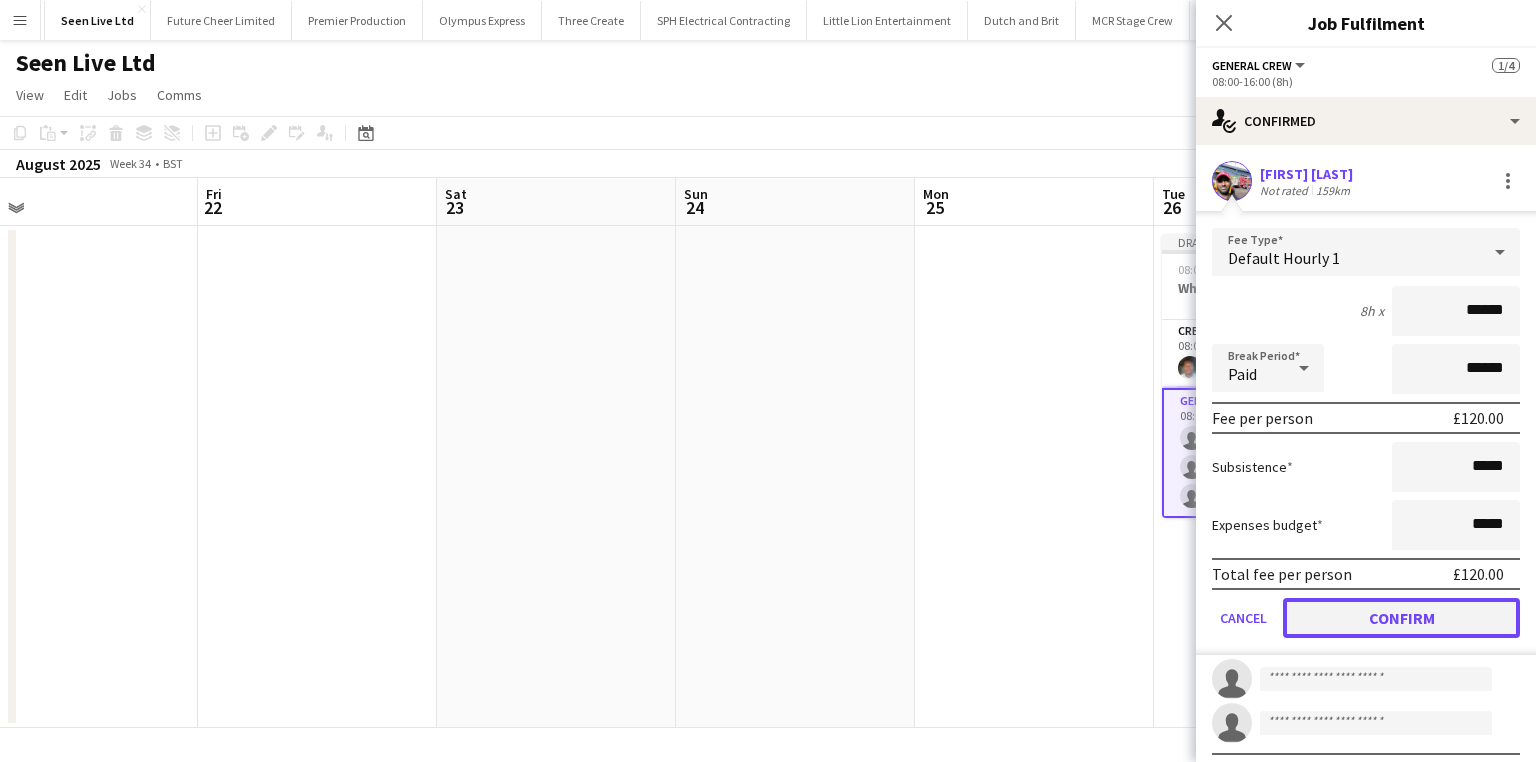 click on "Confirm" at bounding box center [1401, 618] 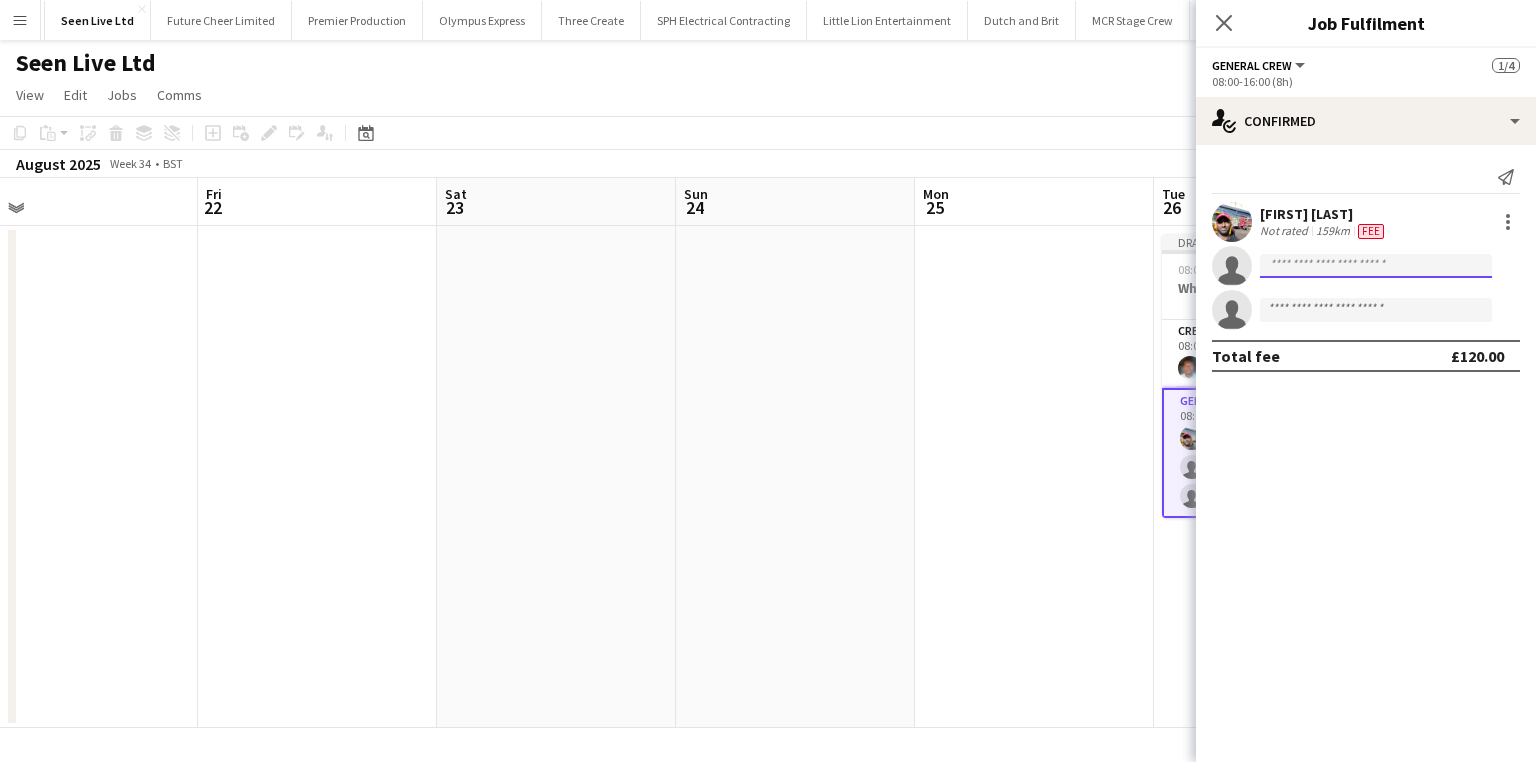 click at bounding box center (1376, 310) 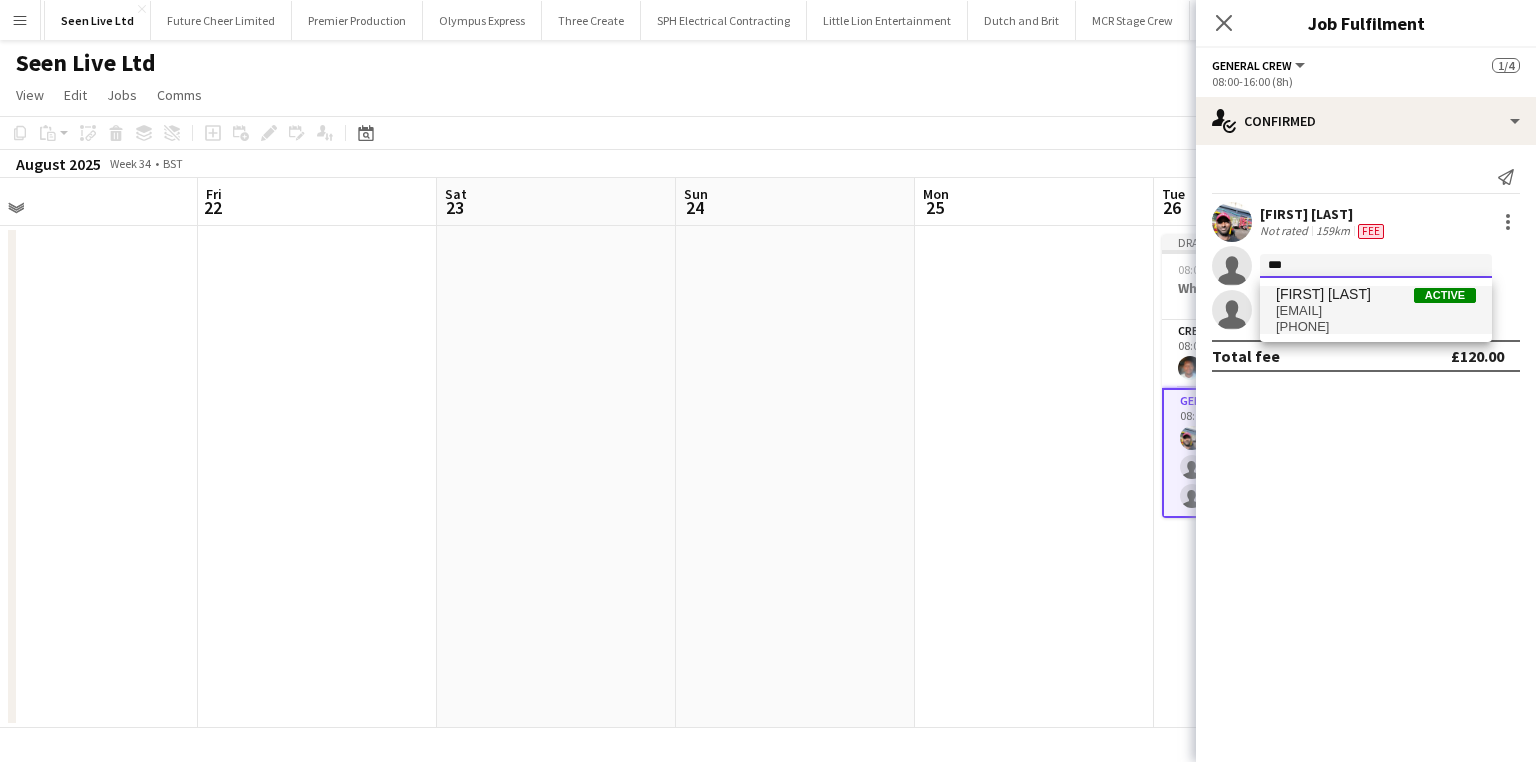 type on "***" 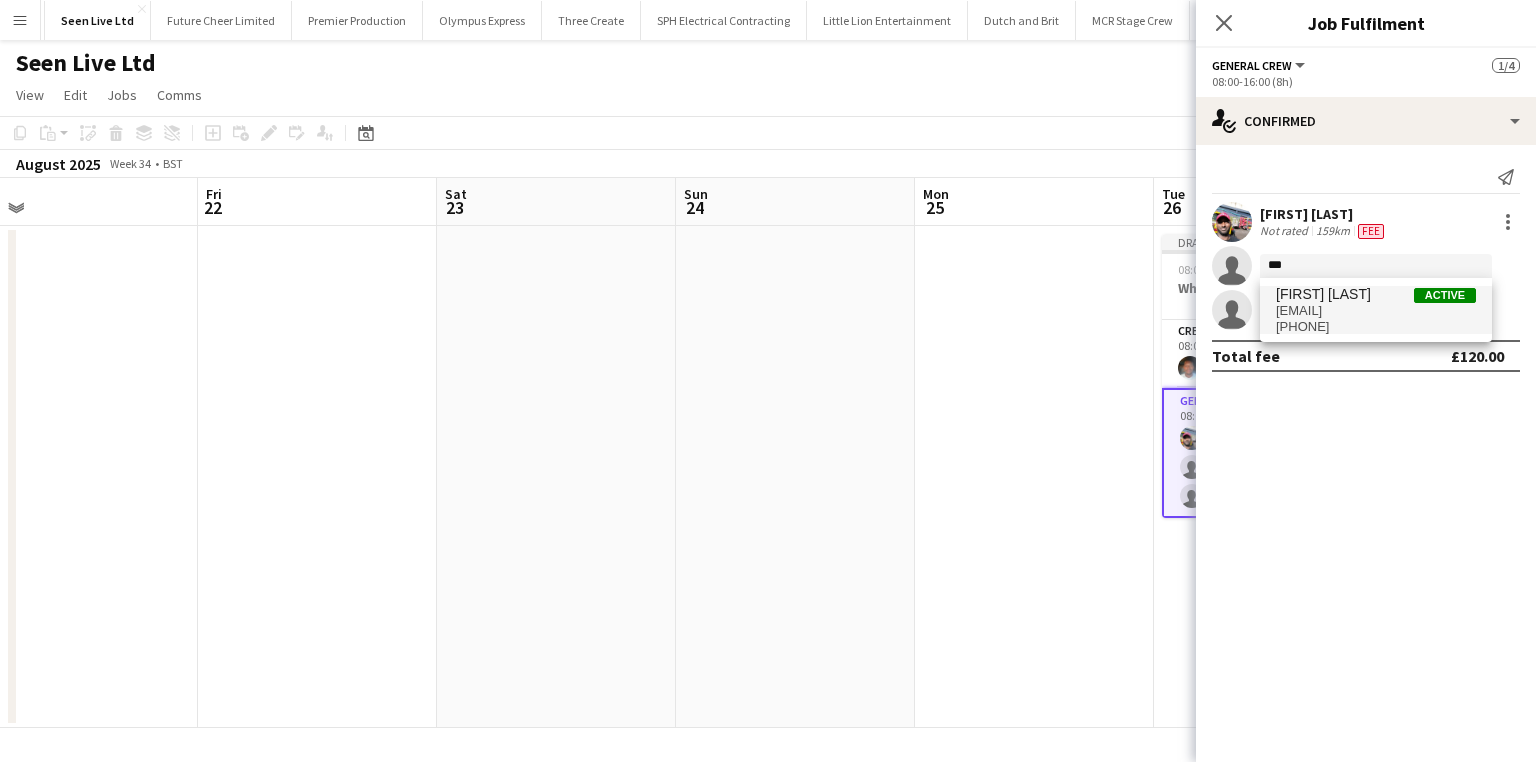 click on "[FIRST] [LAST]" at bounding box center (1323, 294) 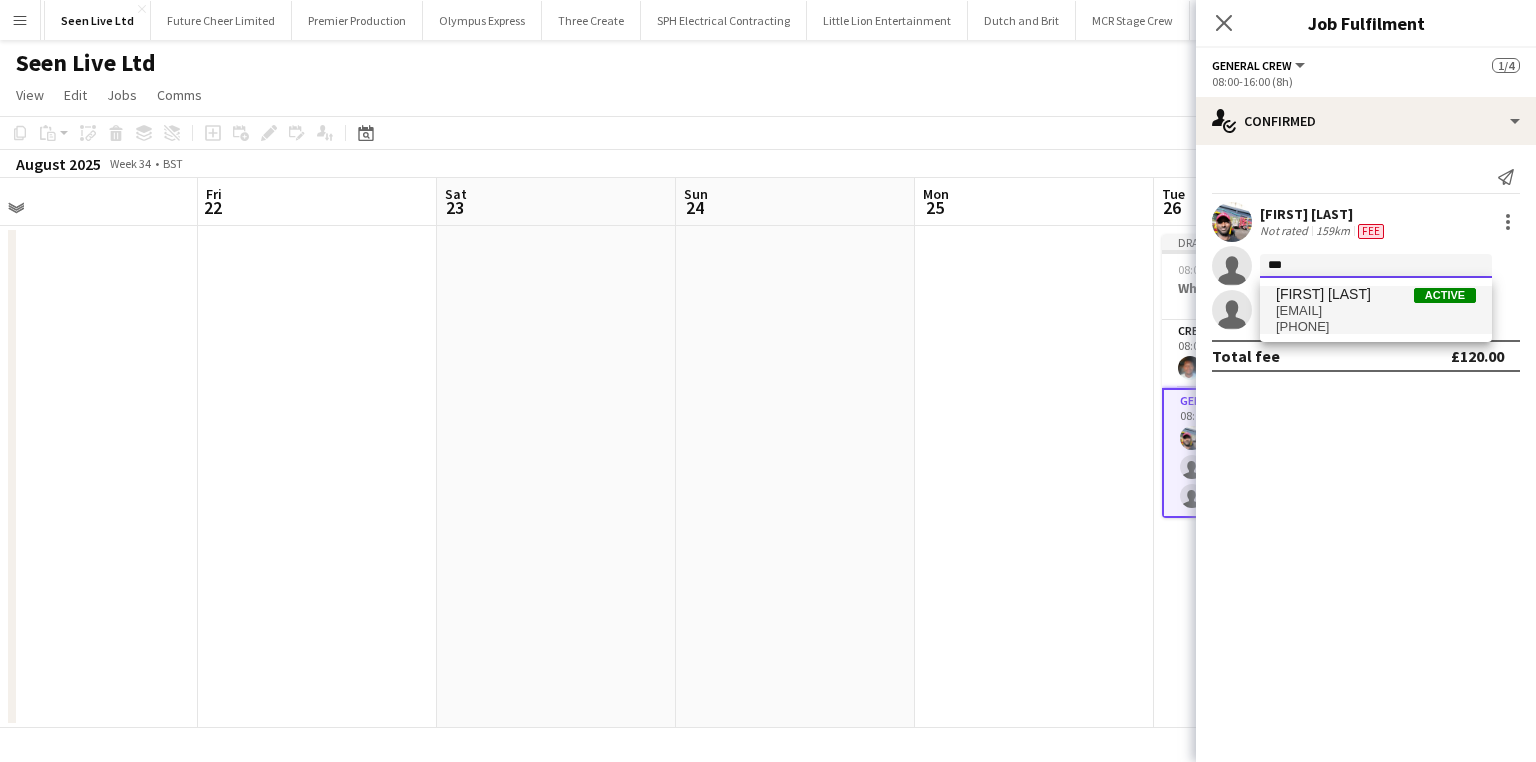 type 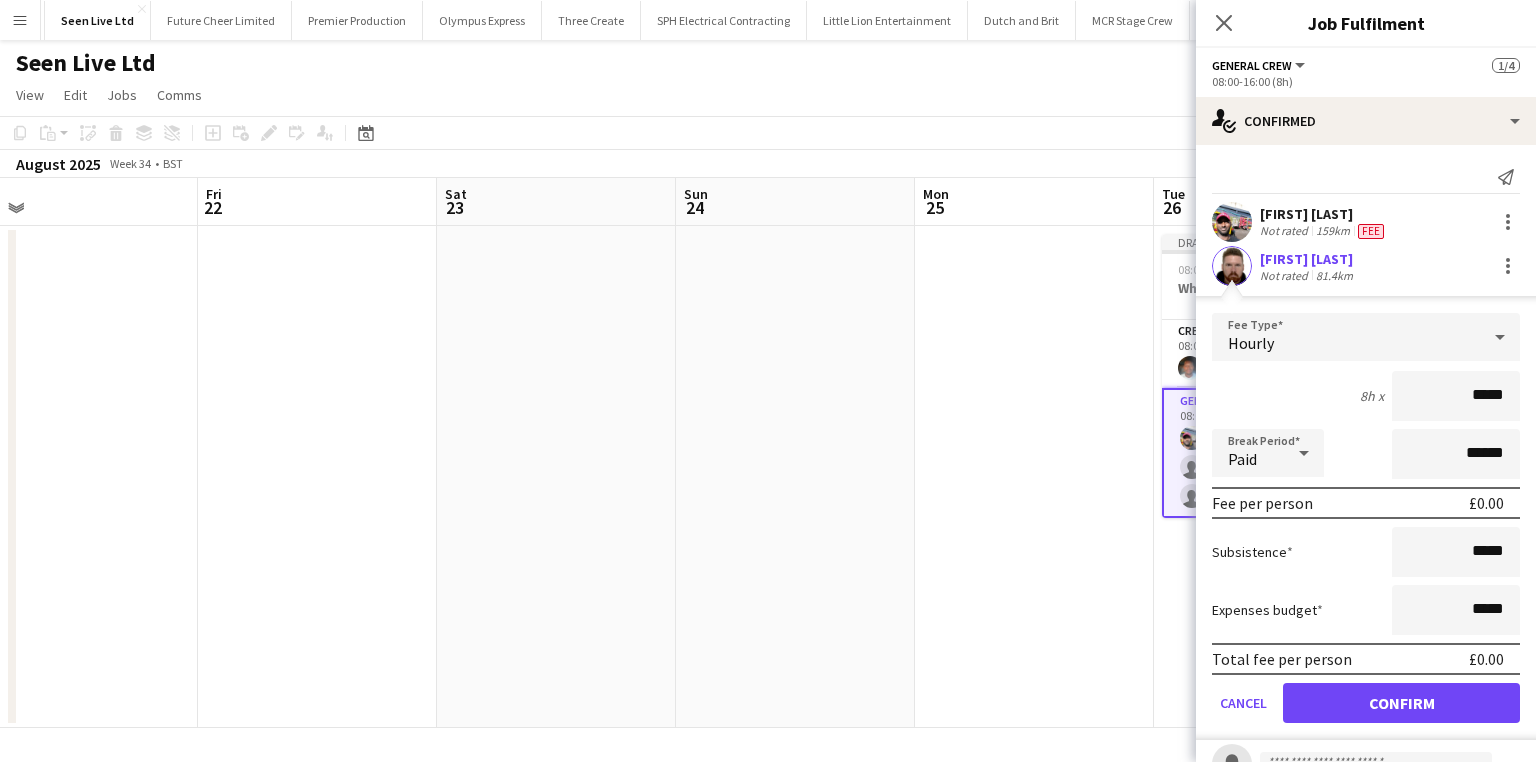 drag, startPoint x: 1433, startPoint y: 382, endPoint x: 1668, endPoint y: 380, distance: 235.00851 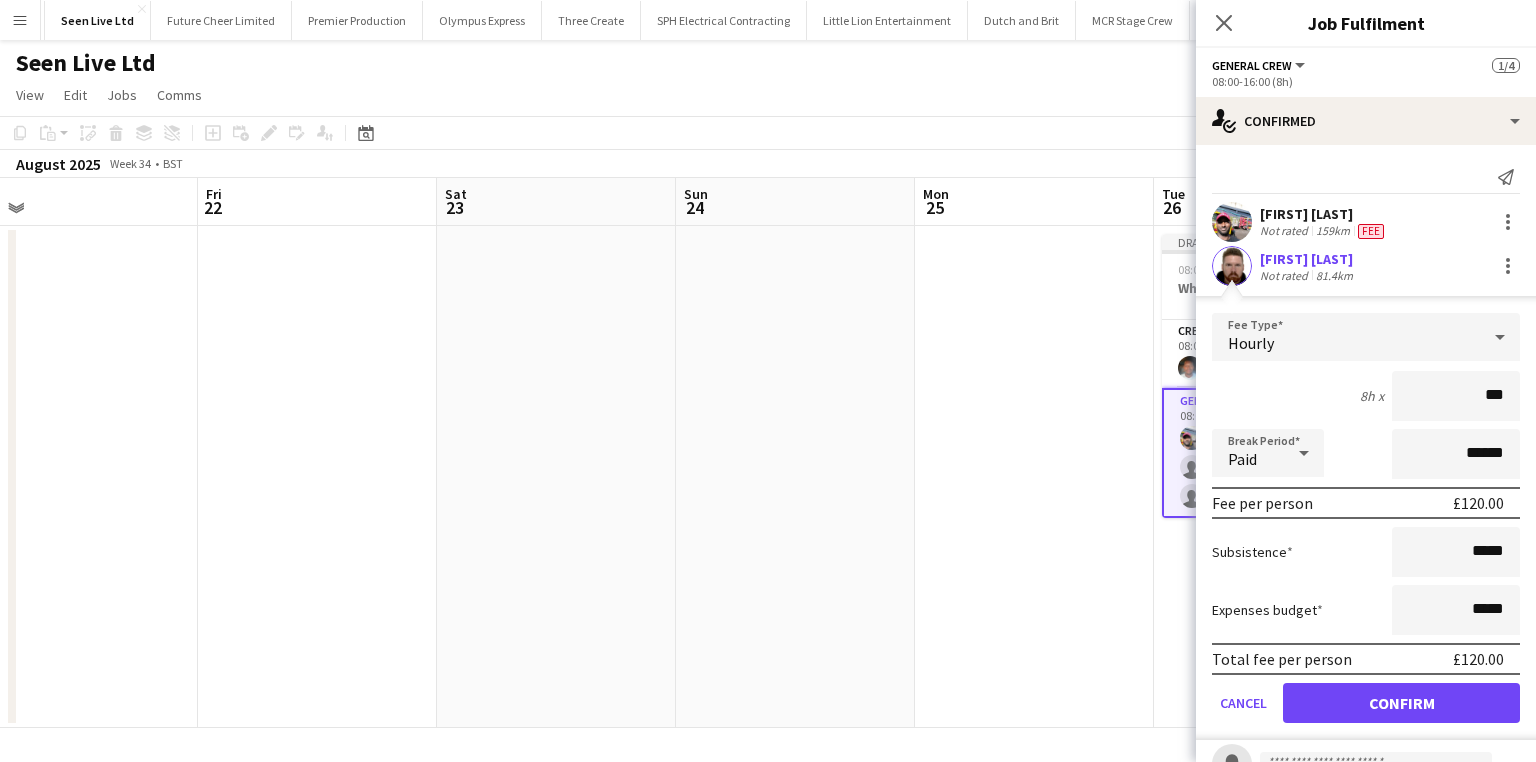 type on "***" 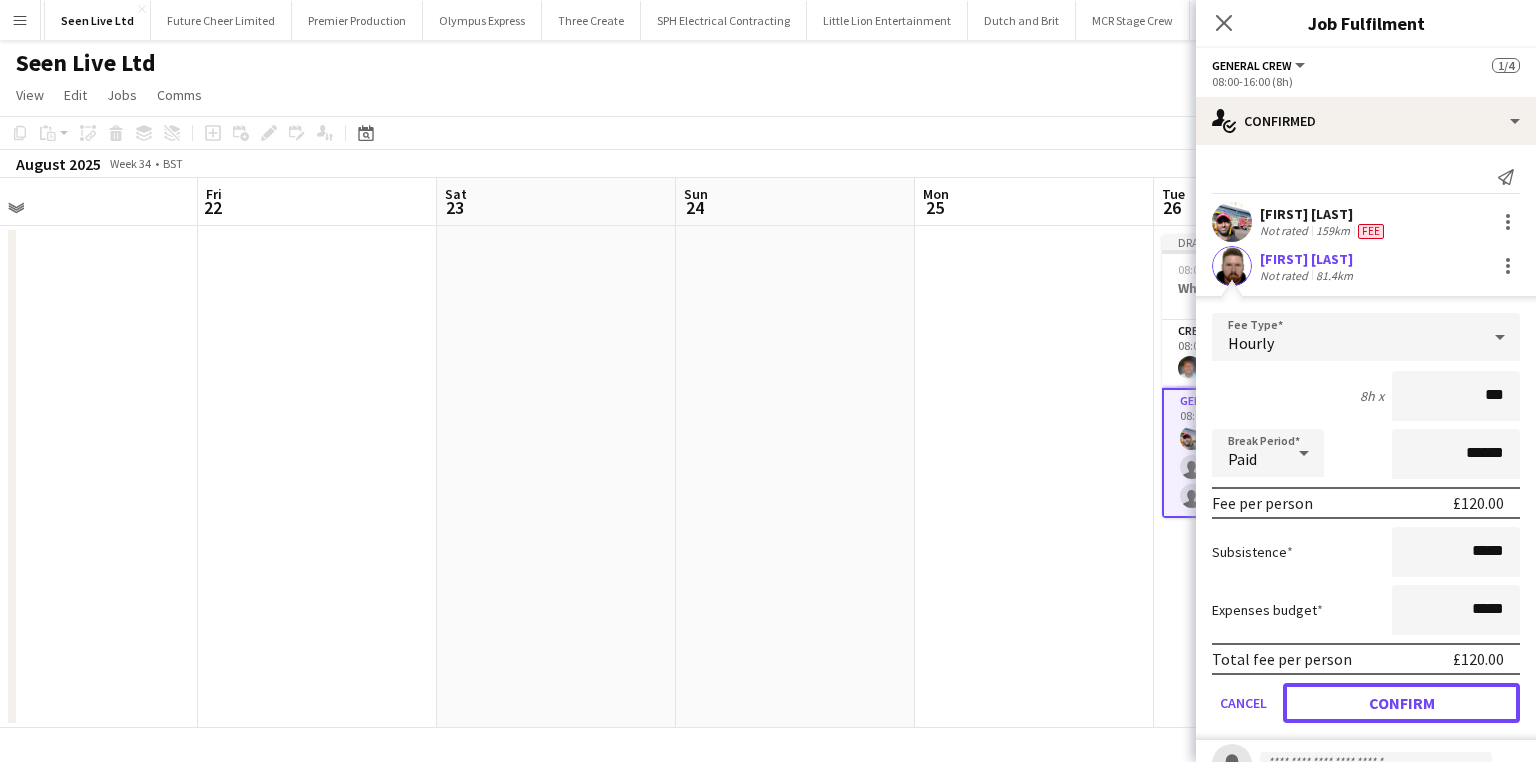click on "Confirm" at bounding box center (1401, 703) 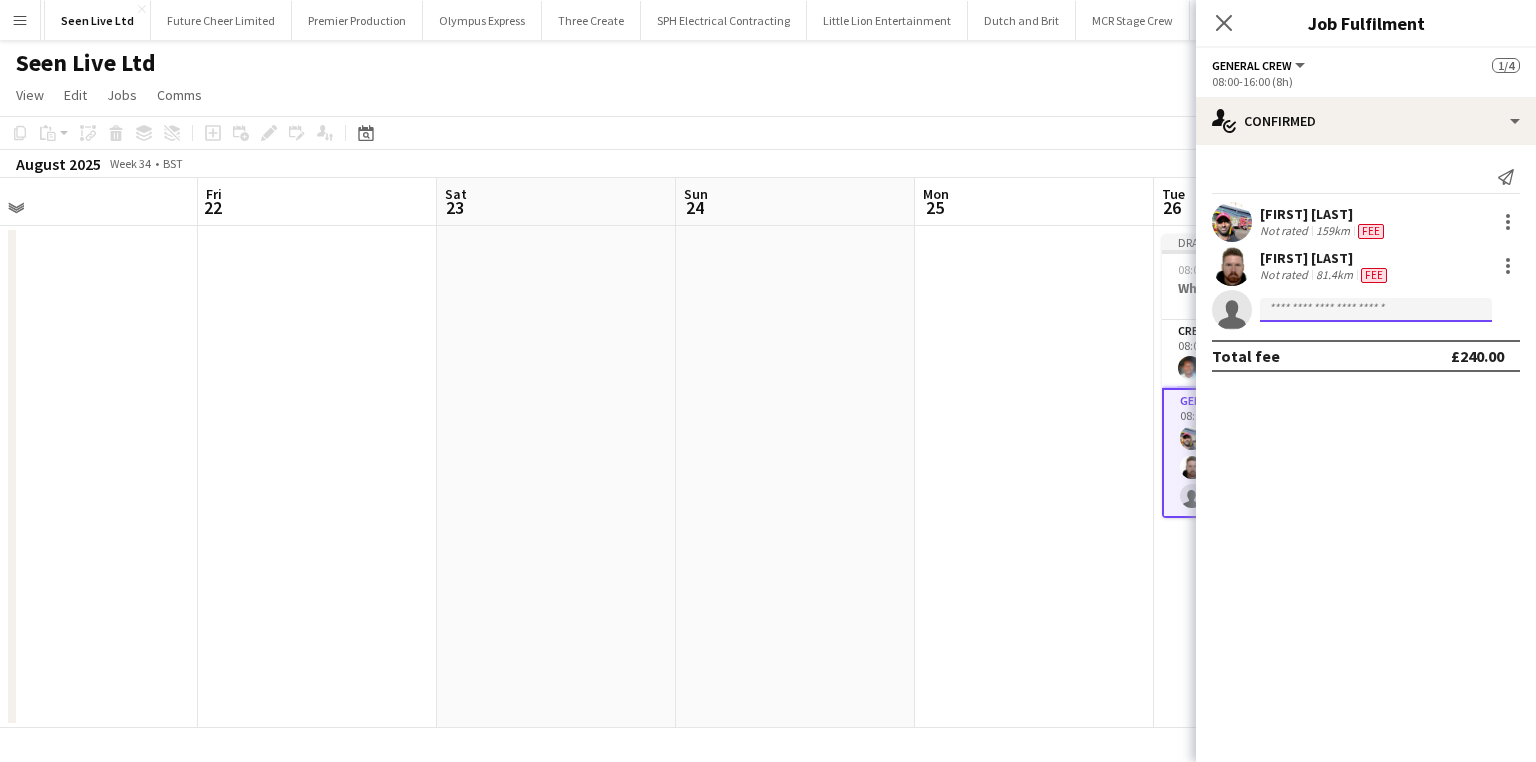 click 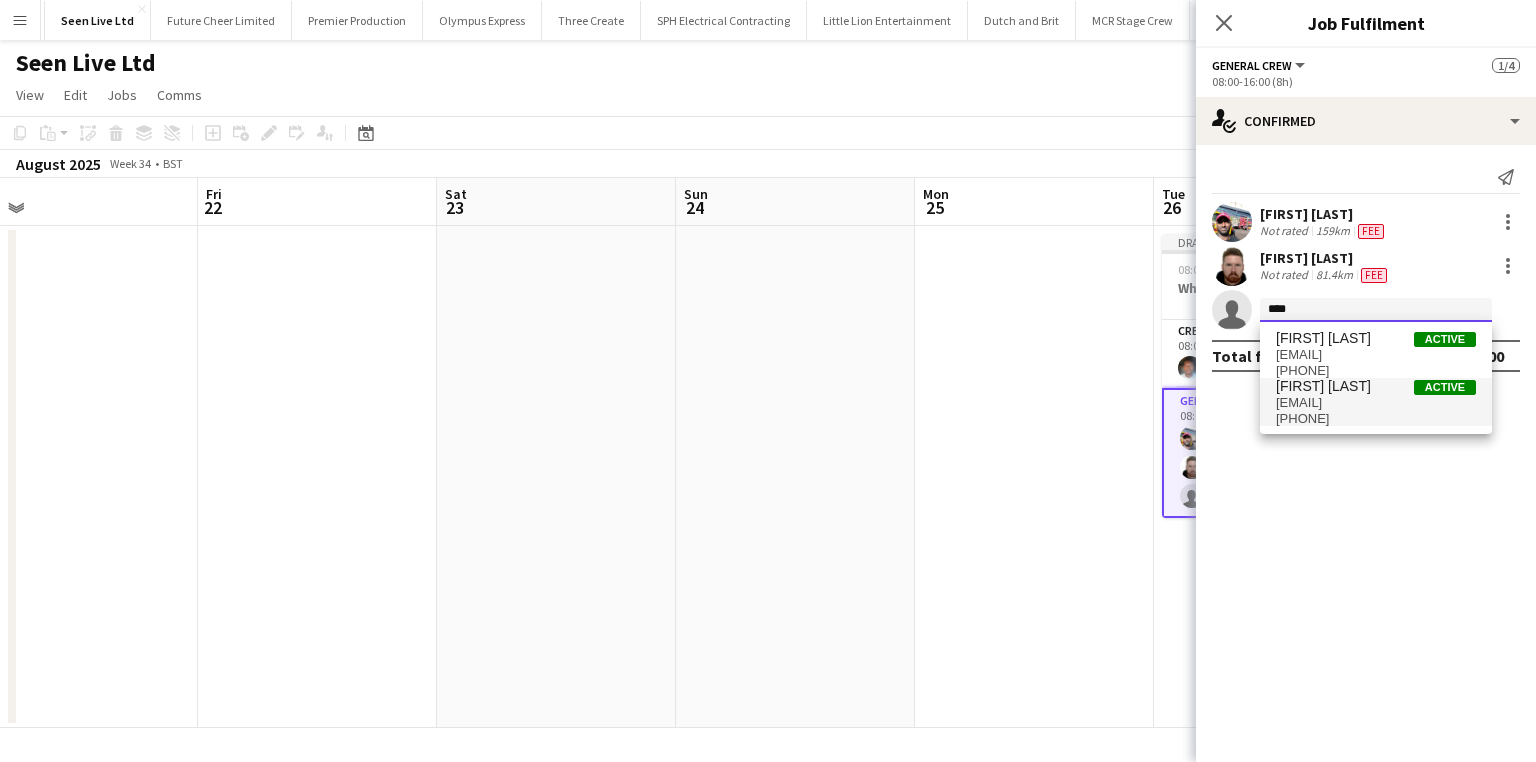 type on "****" 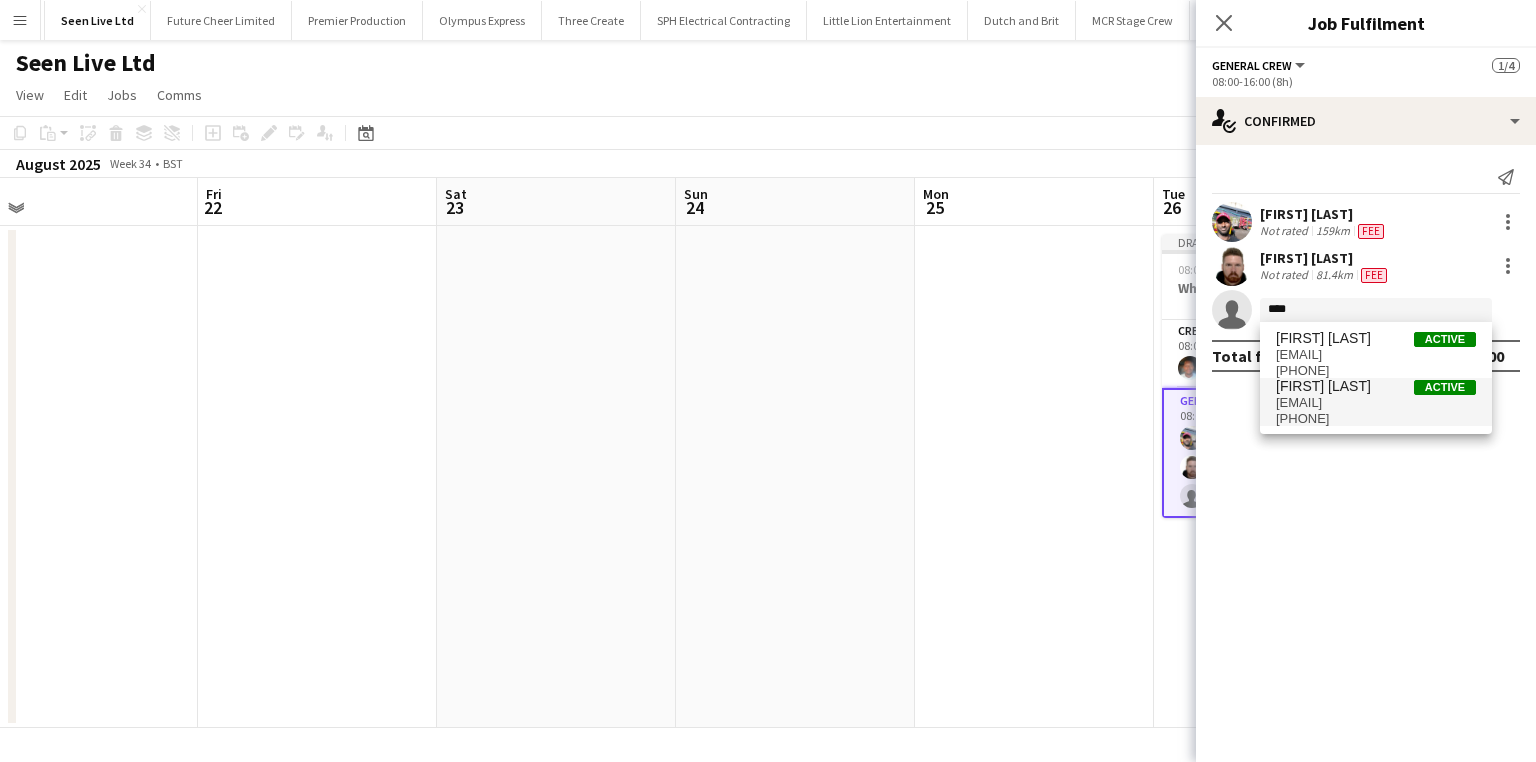 click on "Stefan Simpson-Soye" at bounding box center [1323, 386] 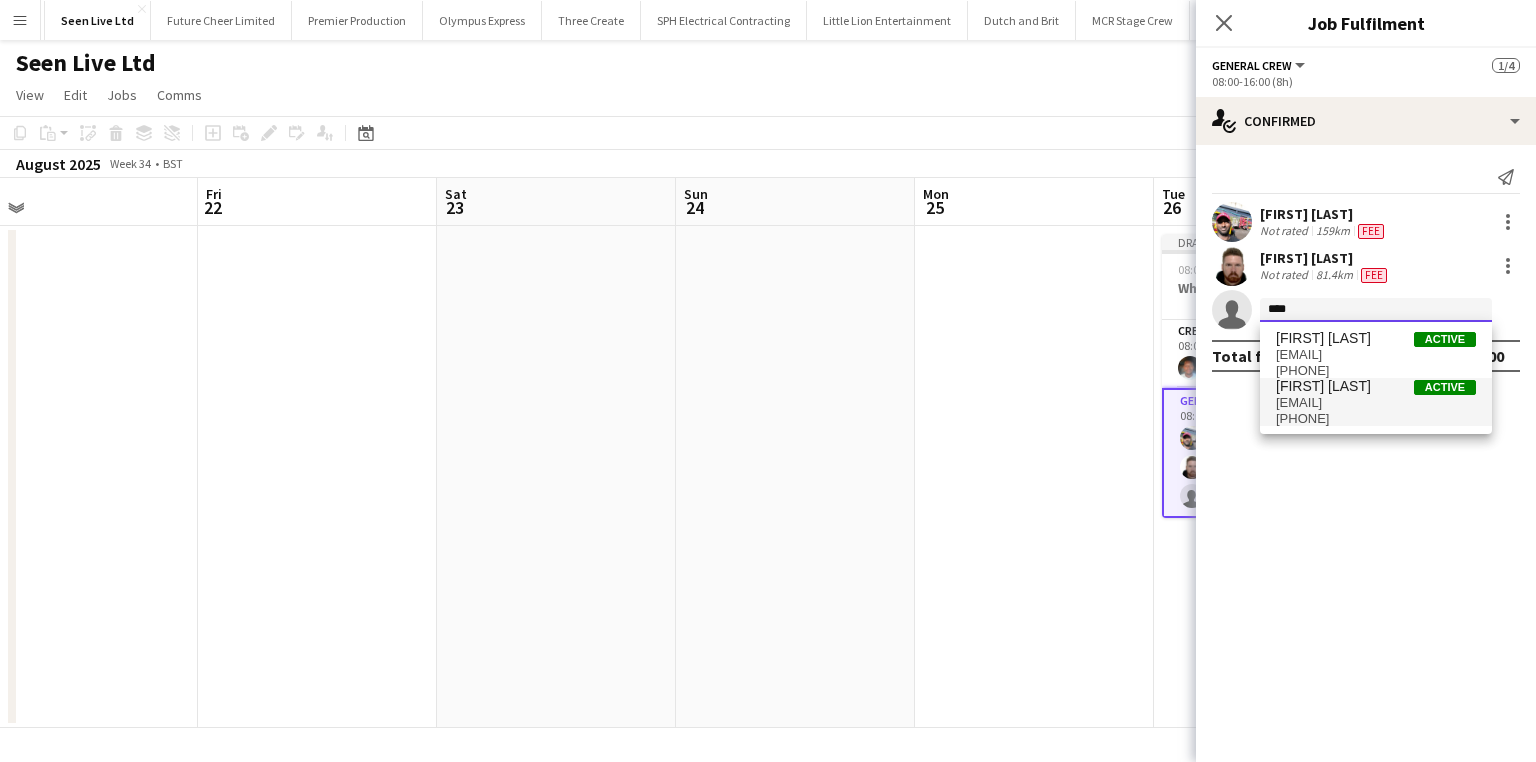 type 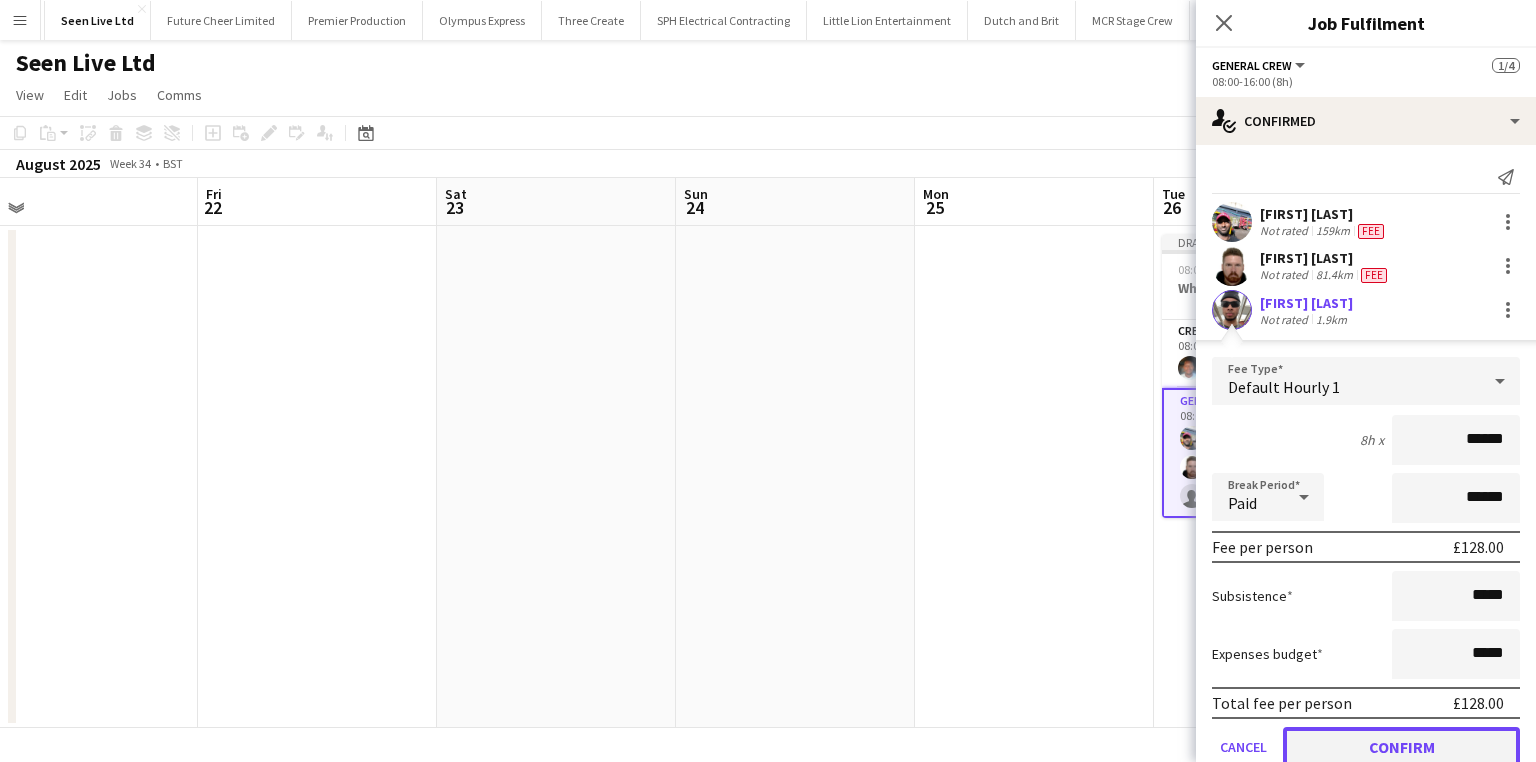 click on "Confirm" at bounding box center (1401, 747) 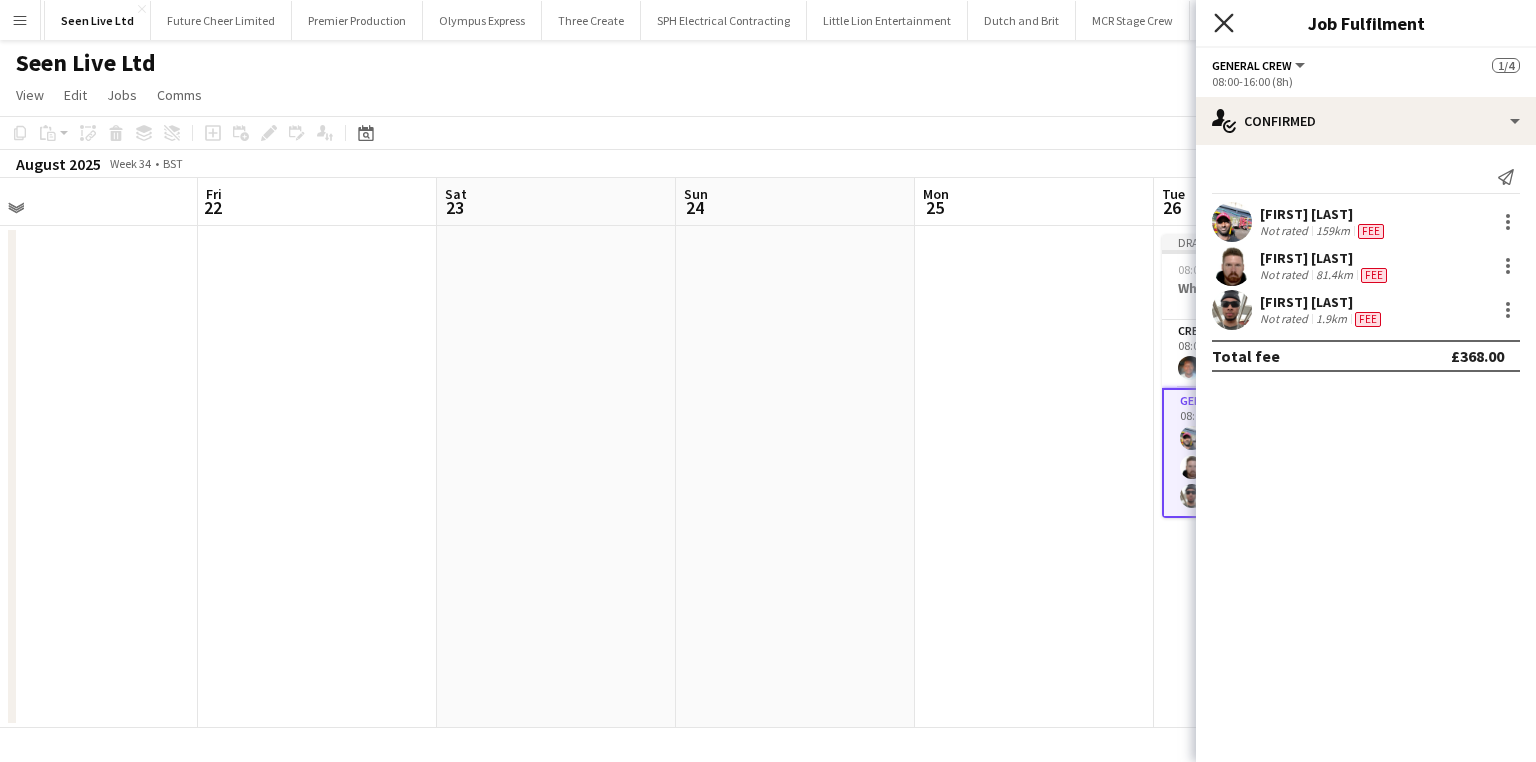 click on "Close pop-in" 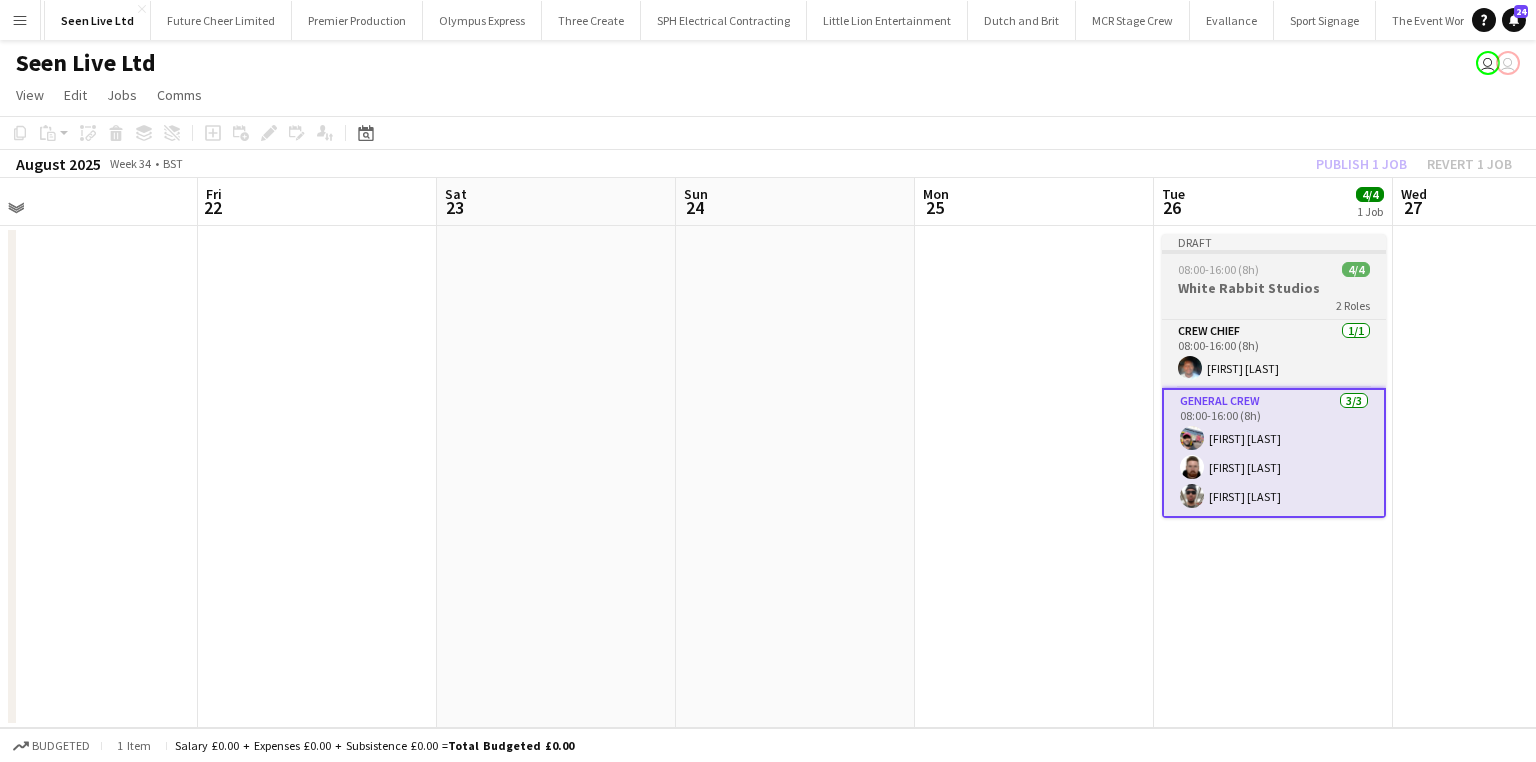 click on "White Rabbit Studios" at bounding box center [1274, 288] 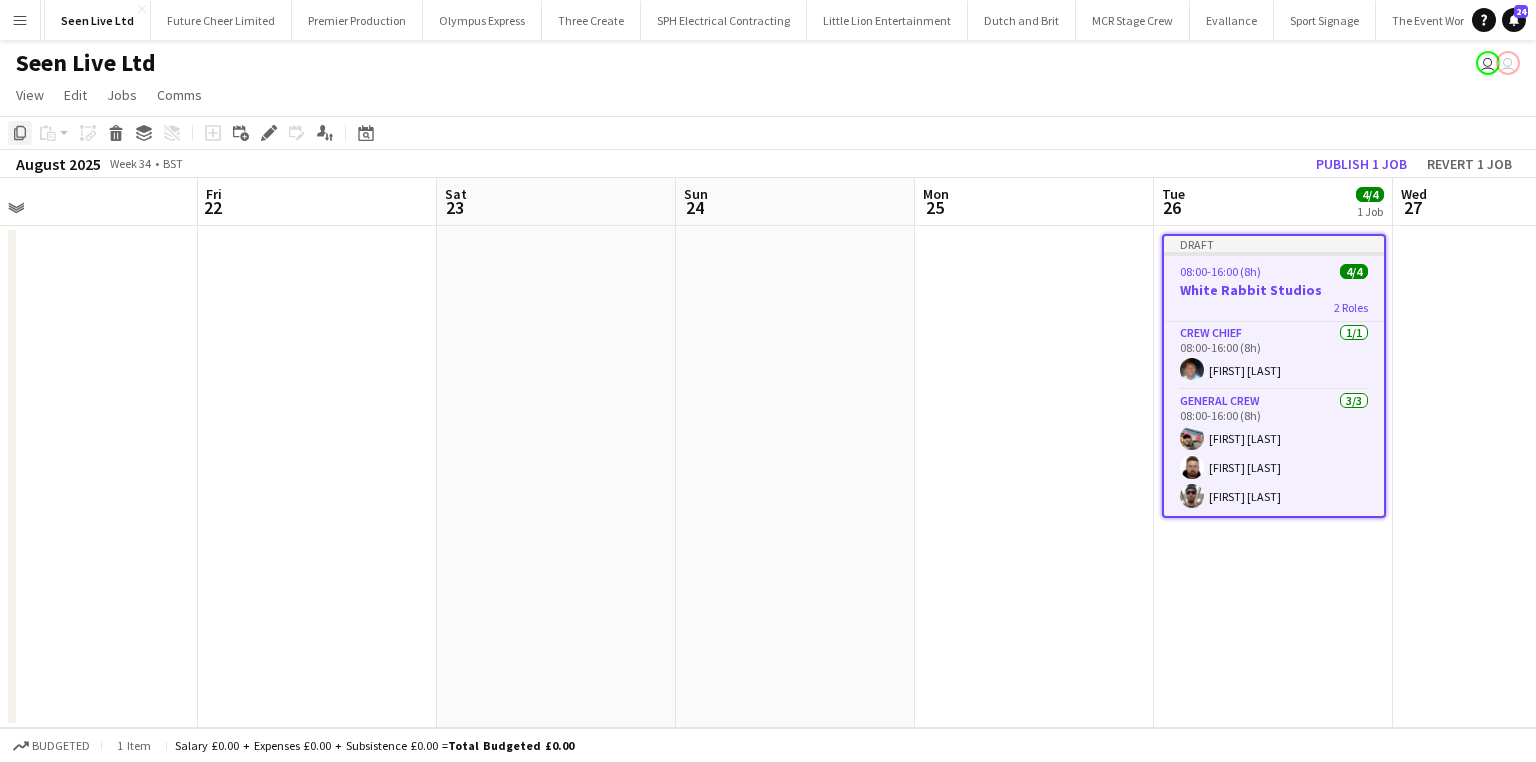 click on "Copy" at bounding box center (20, 133) 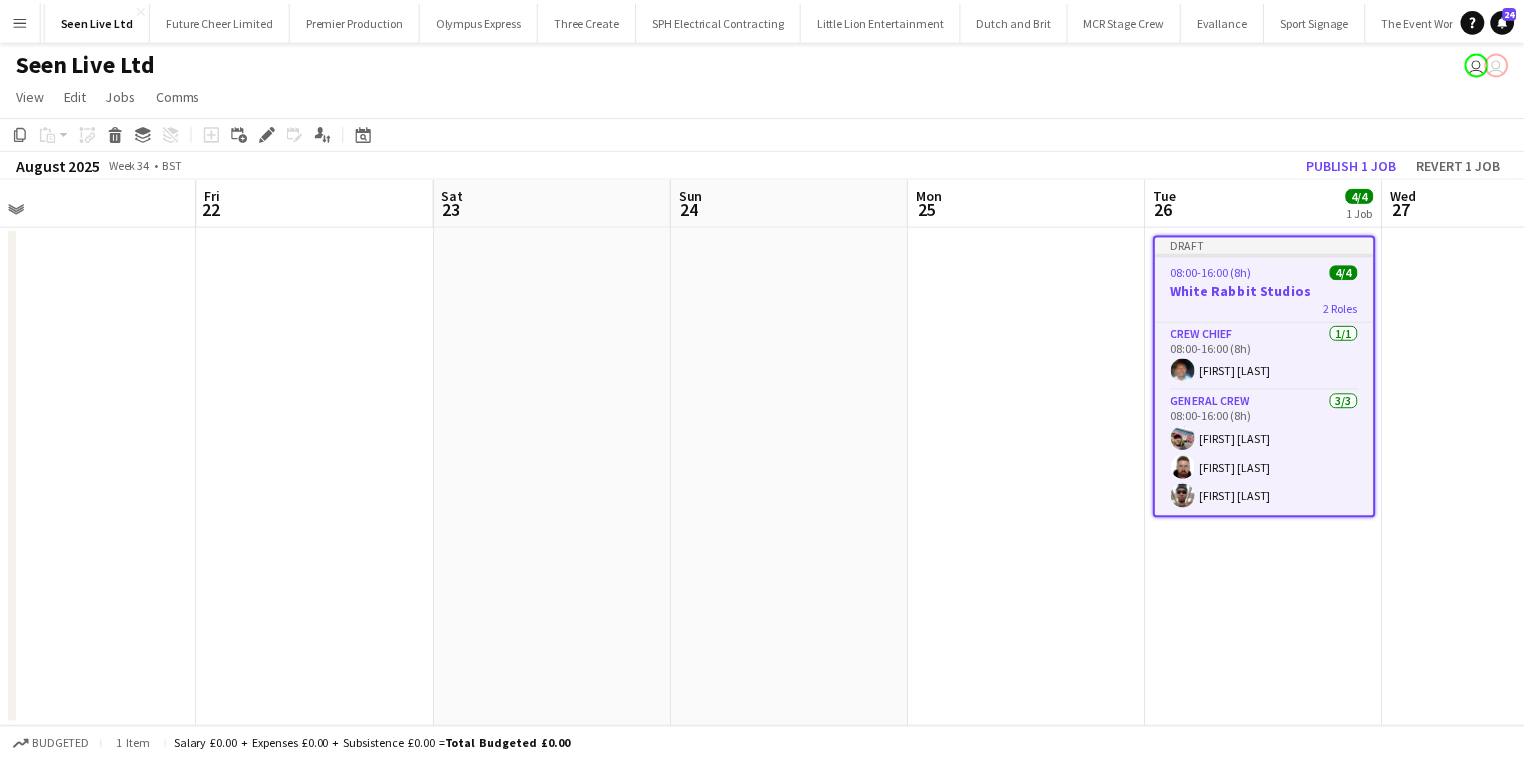 scroll, scrollTop: 0, scrollLeft: 550, axis: horizontal 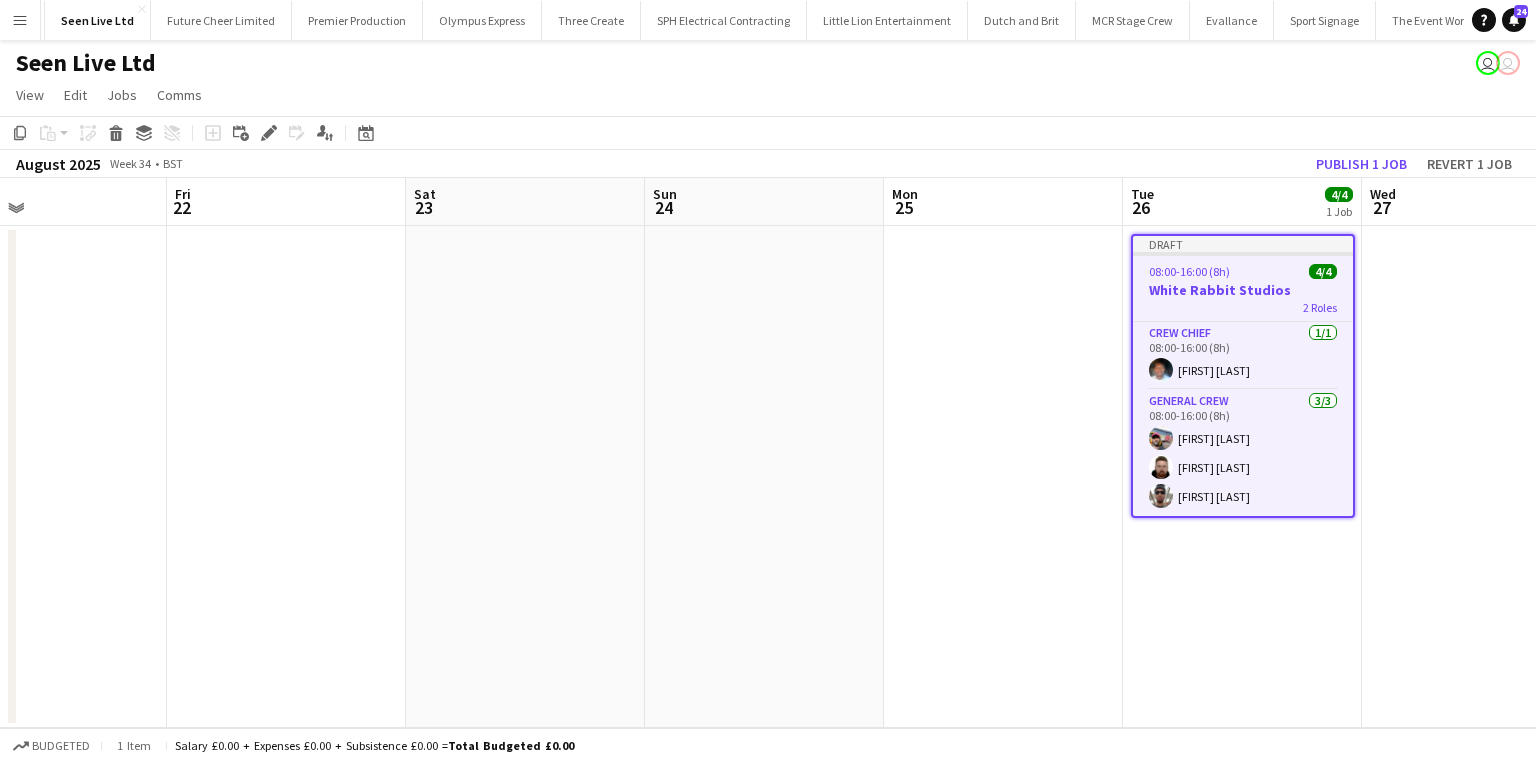 drag, startPoint x: 1208, startPoint y: 620, endPoint x: 1177, endPoint y: 620, distance: 31 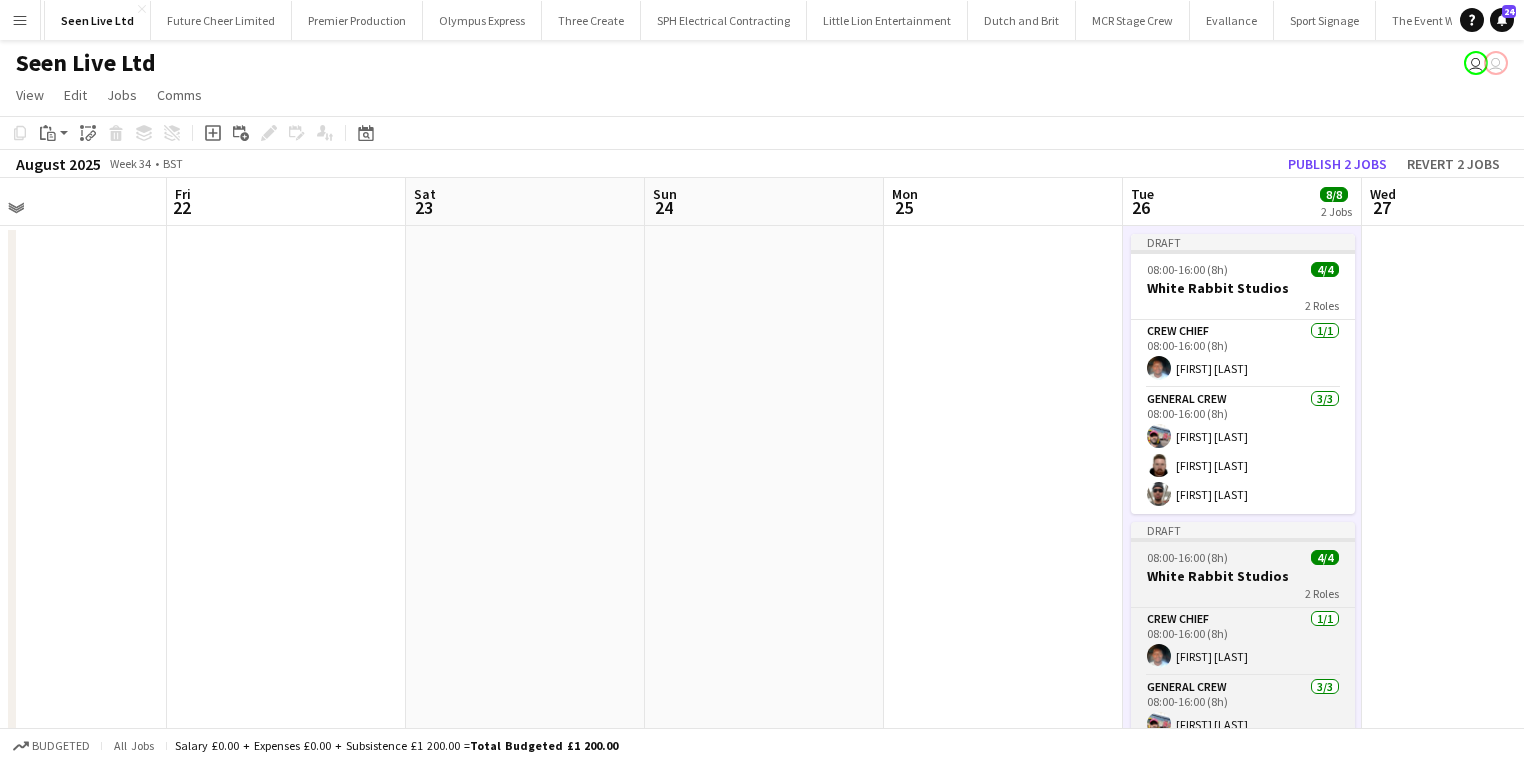 click on "2 Roles" at bounding box center (1243, 593) 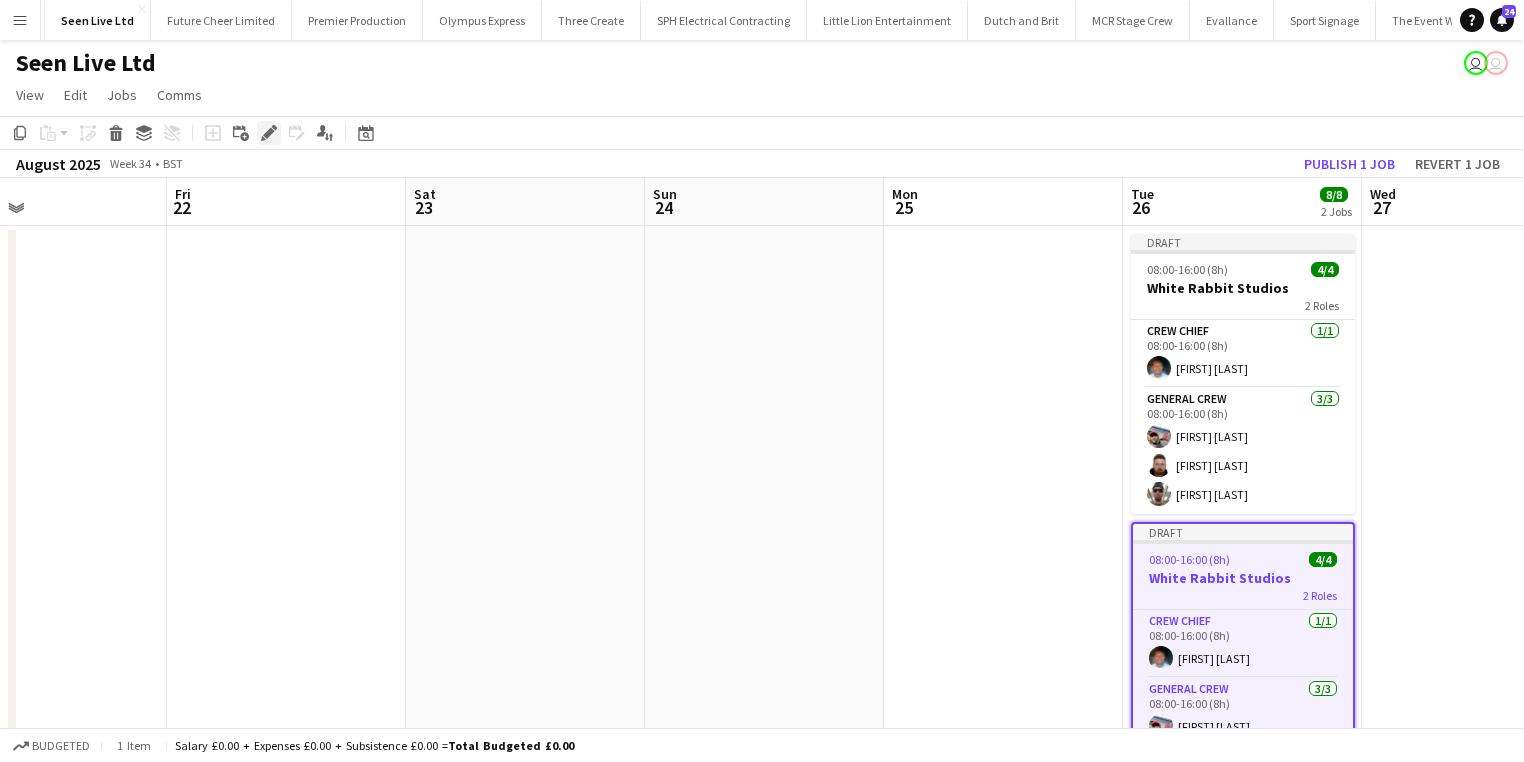 click on "Edit" 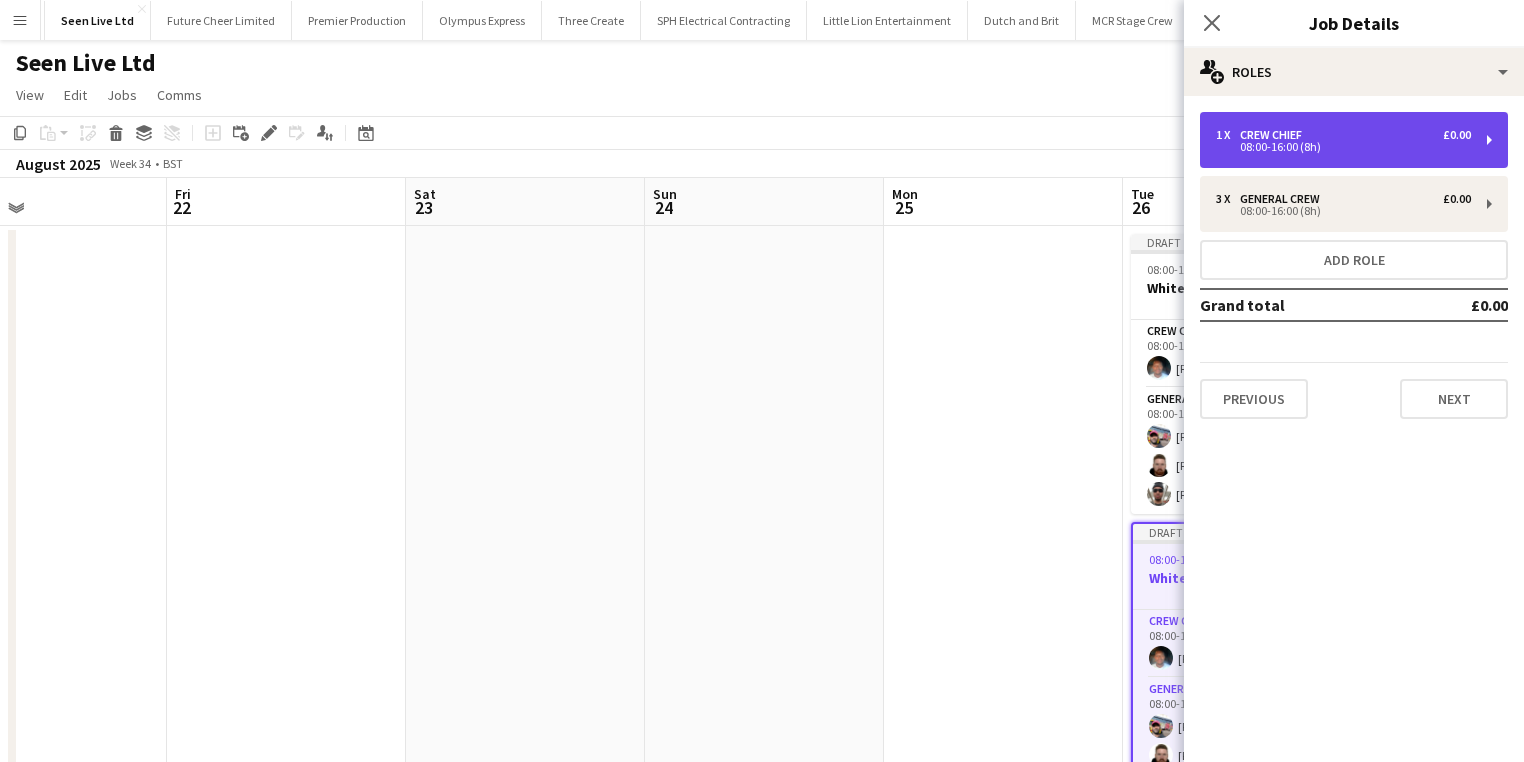 click on "08:00-16:00 (8h)" at bounding box center [1343, 147] 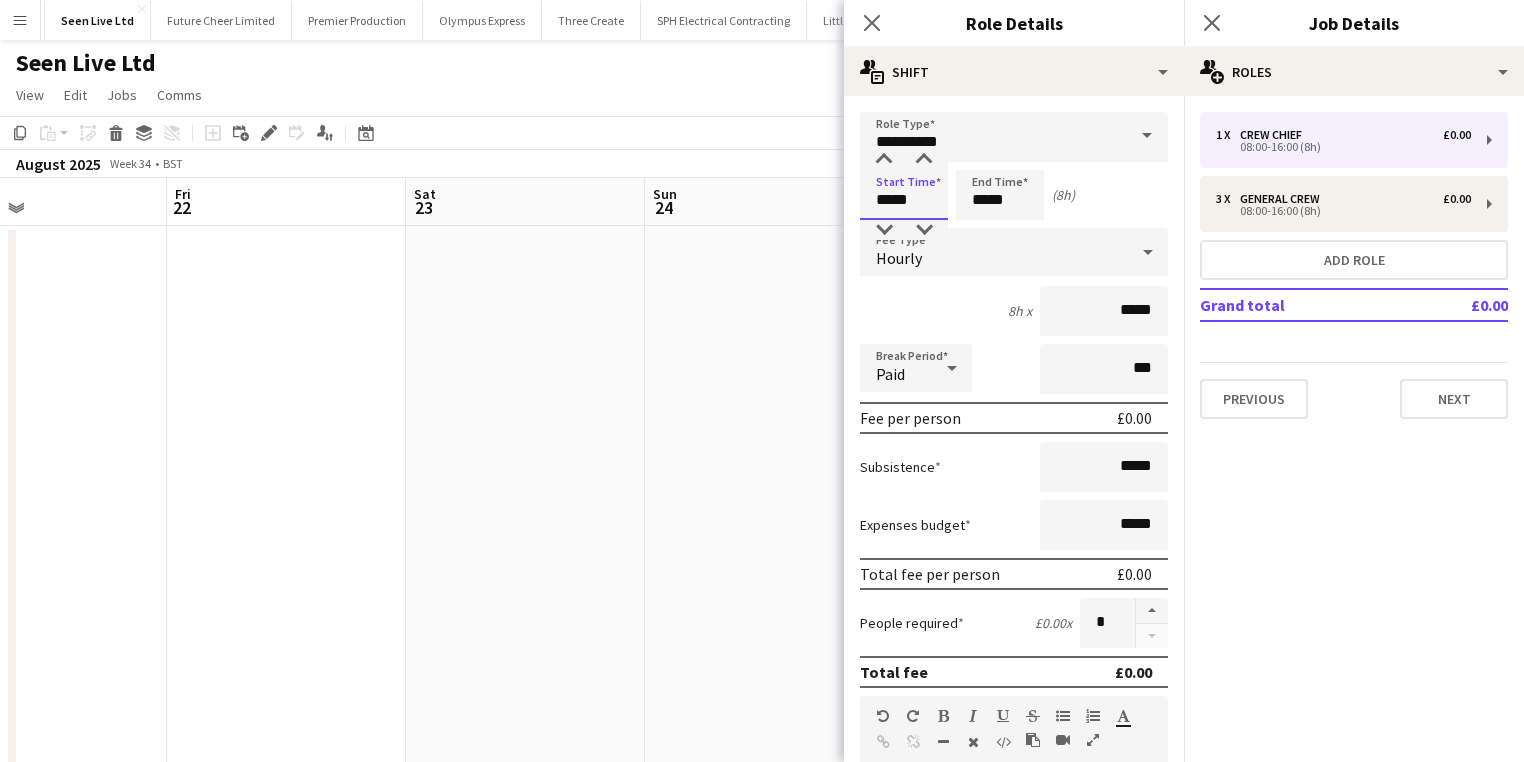 drag, startPoint x: 928, startPoint y: 199, endPoint x: 792, endPoint y: 199, distance: 136 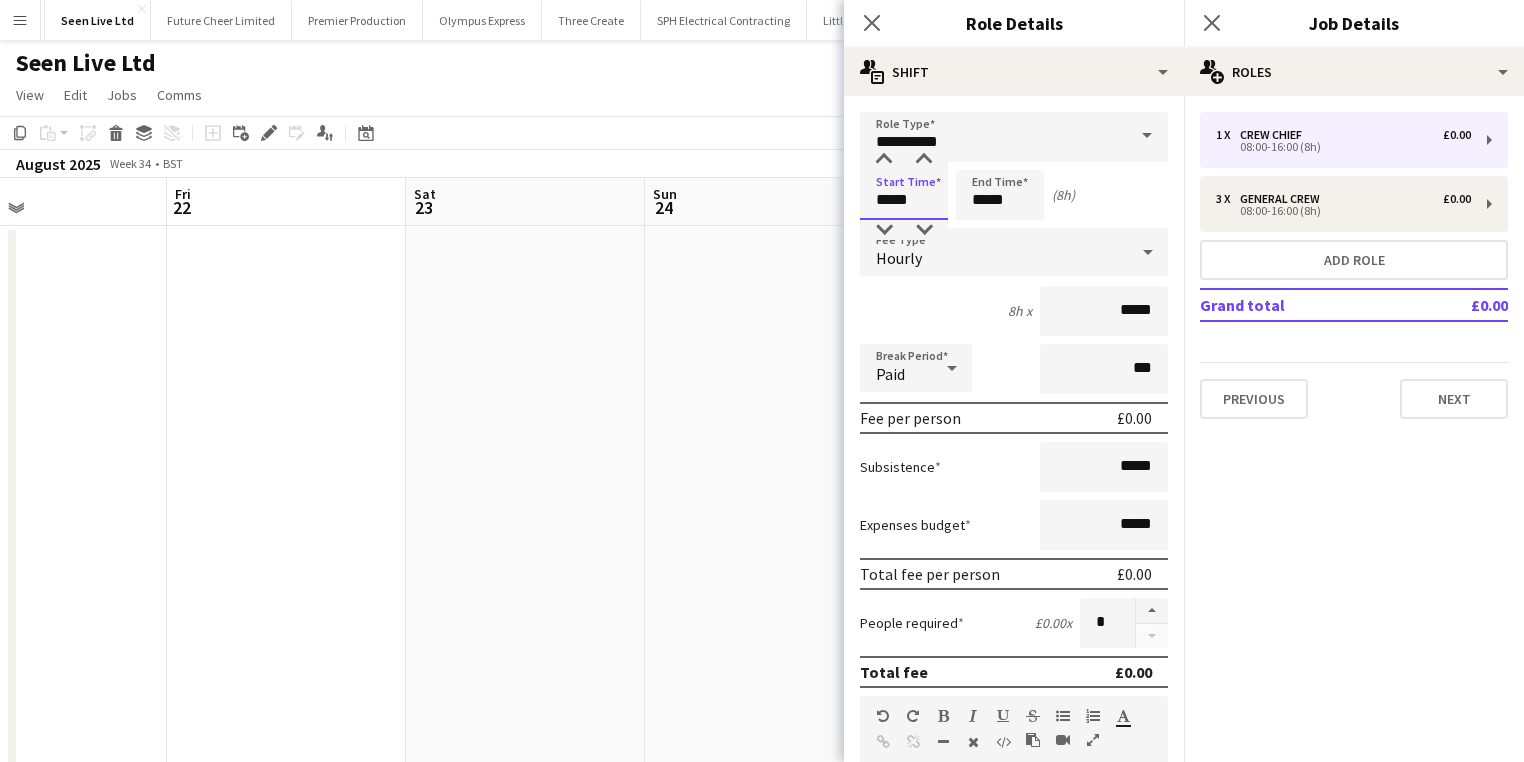 click on "Menu
Boards
Boards   Boards   All jobs   Status
Workforce
Workforce   My Workforce   Recruiting
Comms
Comms
Pay
Pay   Approvals   Payments   Reports
Platform Settings
Platform Settings   App settings   Your settings   Profiles
Training Academy
Training Academy
Knowledge Base
Knowledge Base
Product Updates
Product Updates   Log Out   Privacy   Wellpleased Events
Close
Wasserman
Close
Event People
Close
AMCI Global
Close
Seen Live Ltd
Close
Future Cheer Limited
Close
Premier Production
Close
Olympus Express
Close
Three Create" at bounding box center [762, 439] 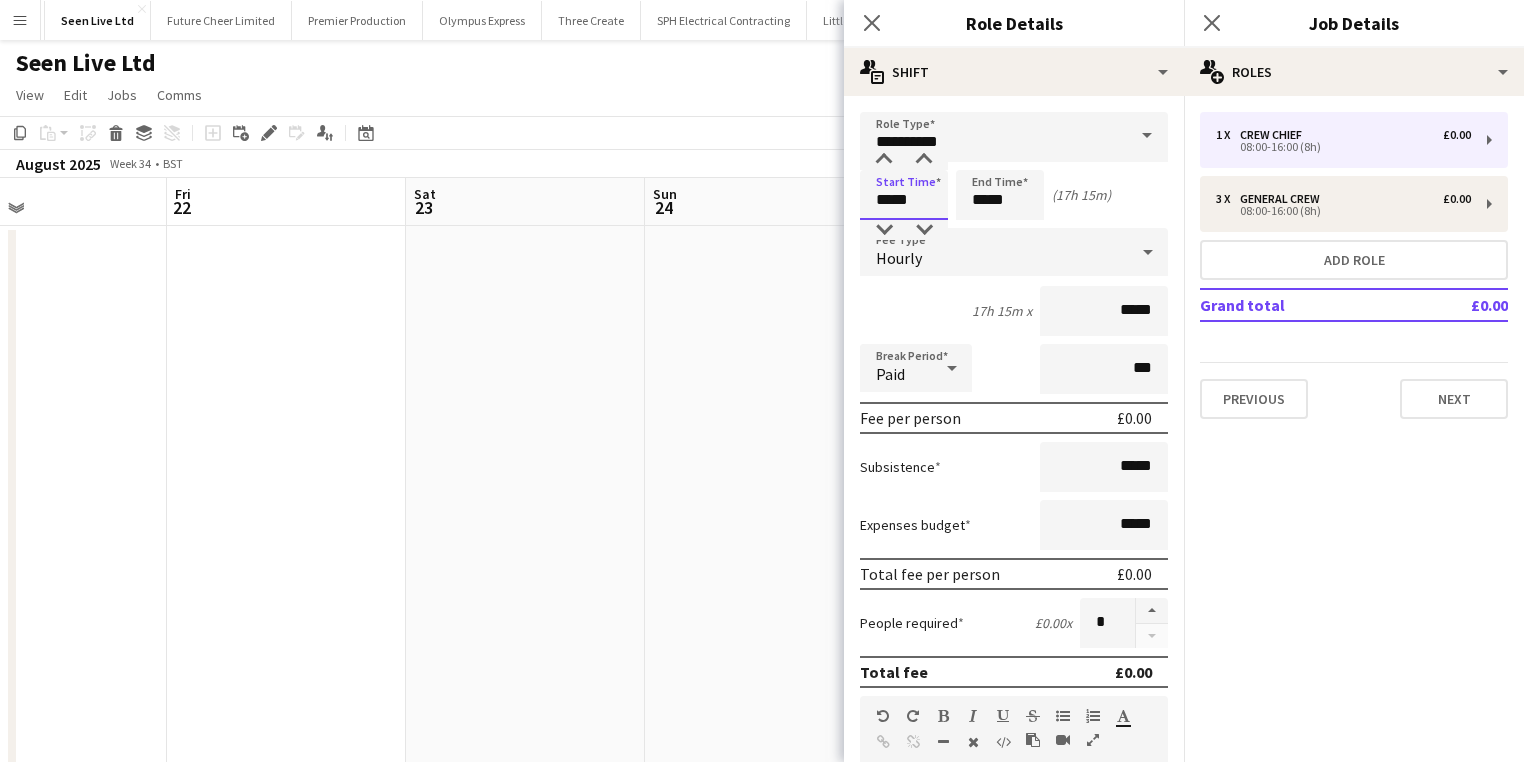 type on "*****" 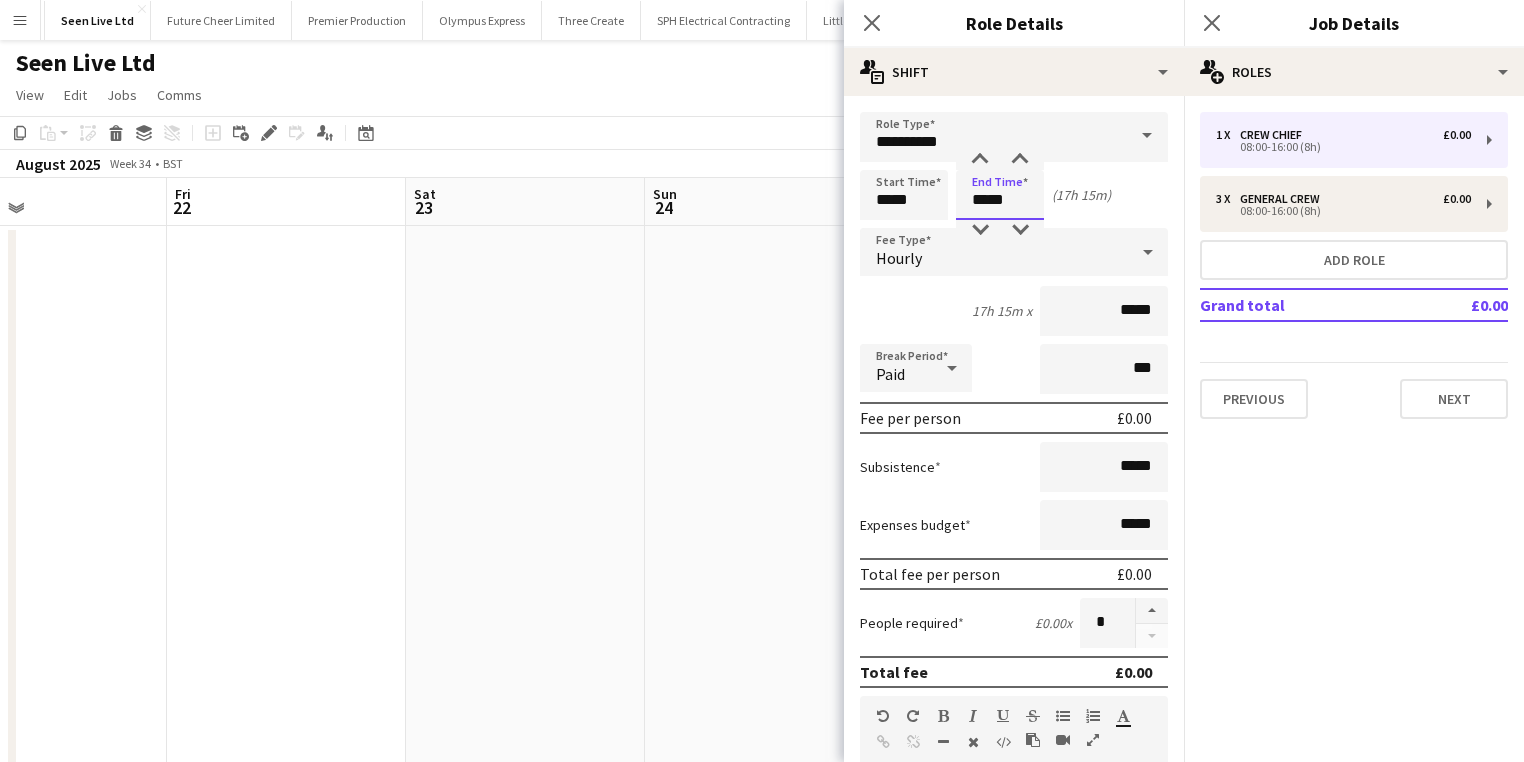drag, startPoint x: 1028, startPoint y: 202, endPoint x: 900, endPoint y: 202, distance: 128 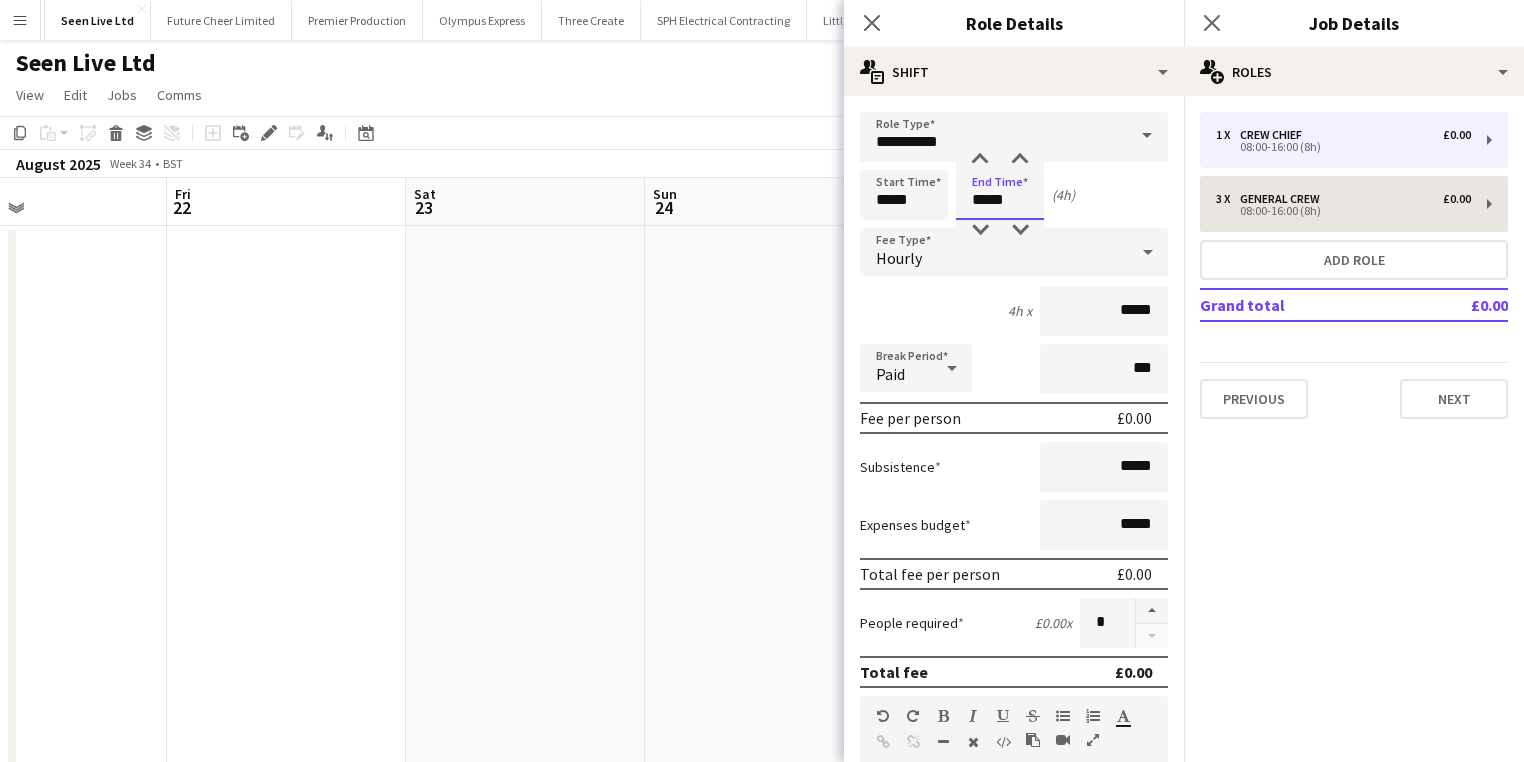 type on "*****" 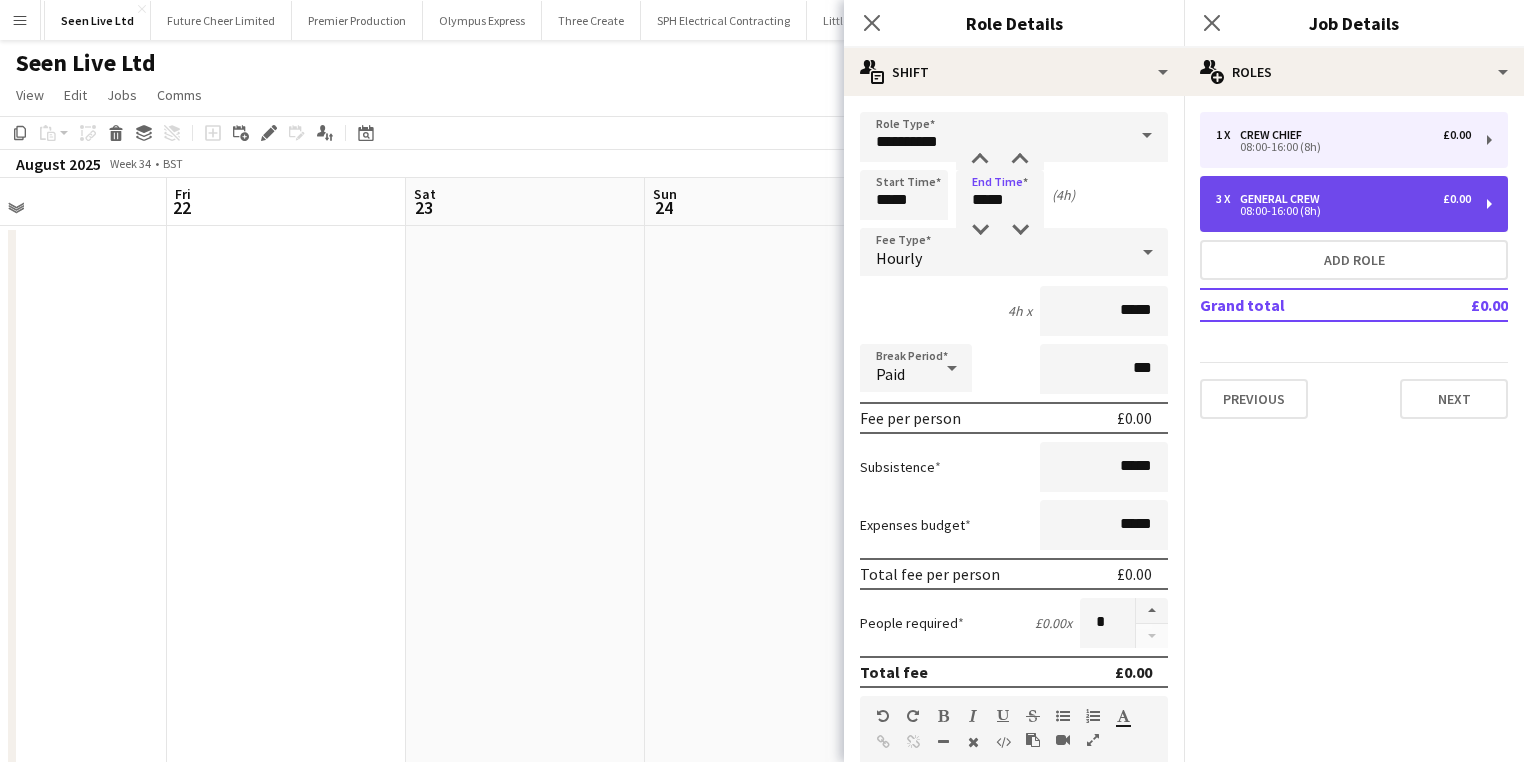 click on "3 x   General Crew   £0.00" at bounding box center (1343, 199) 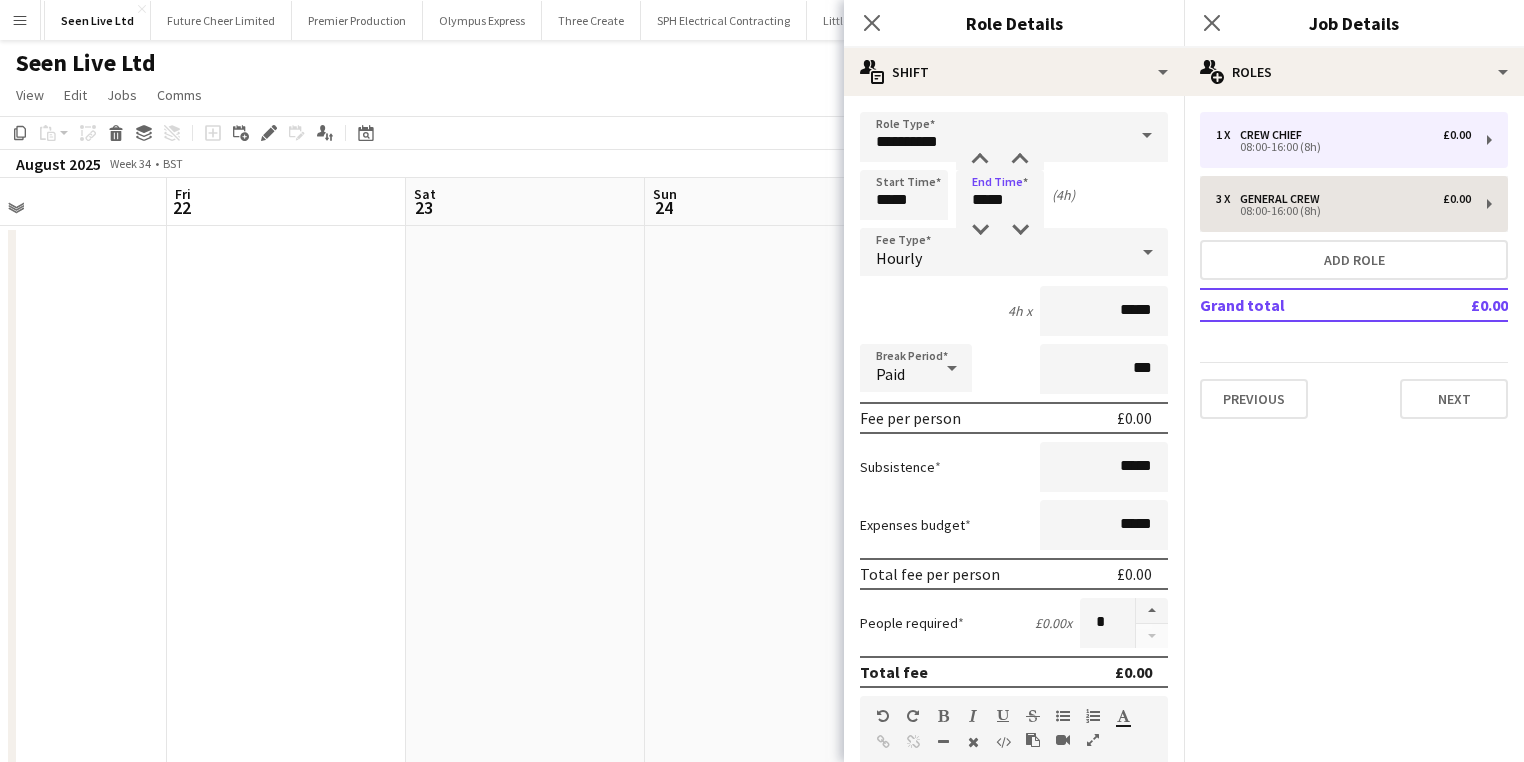type on "**********" 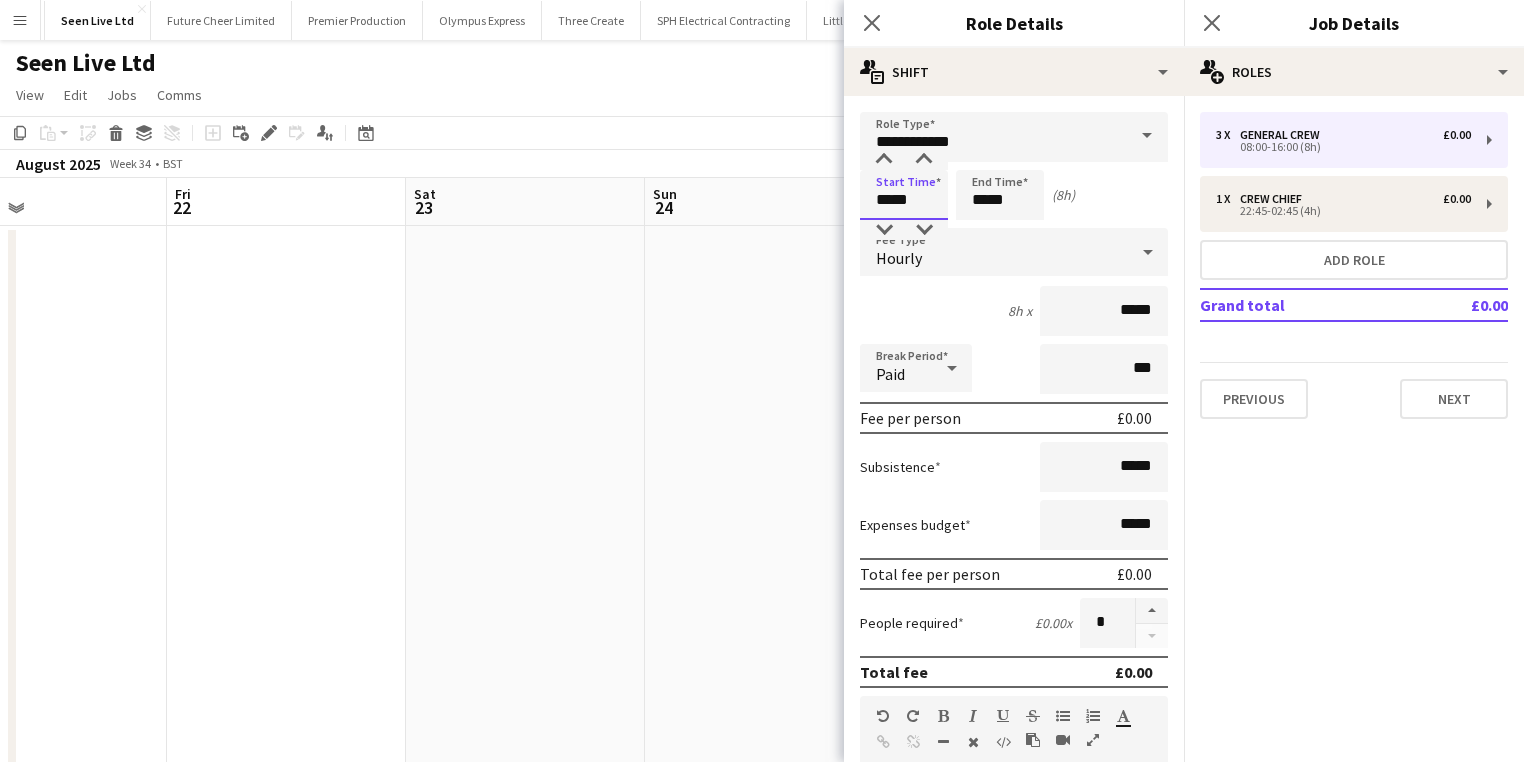 drag, startPoint x: 927, startPoint y: 195, endPoint x: 773, endPoint y: 213, distance: 155.04839 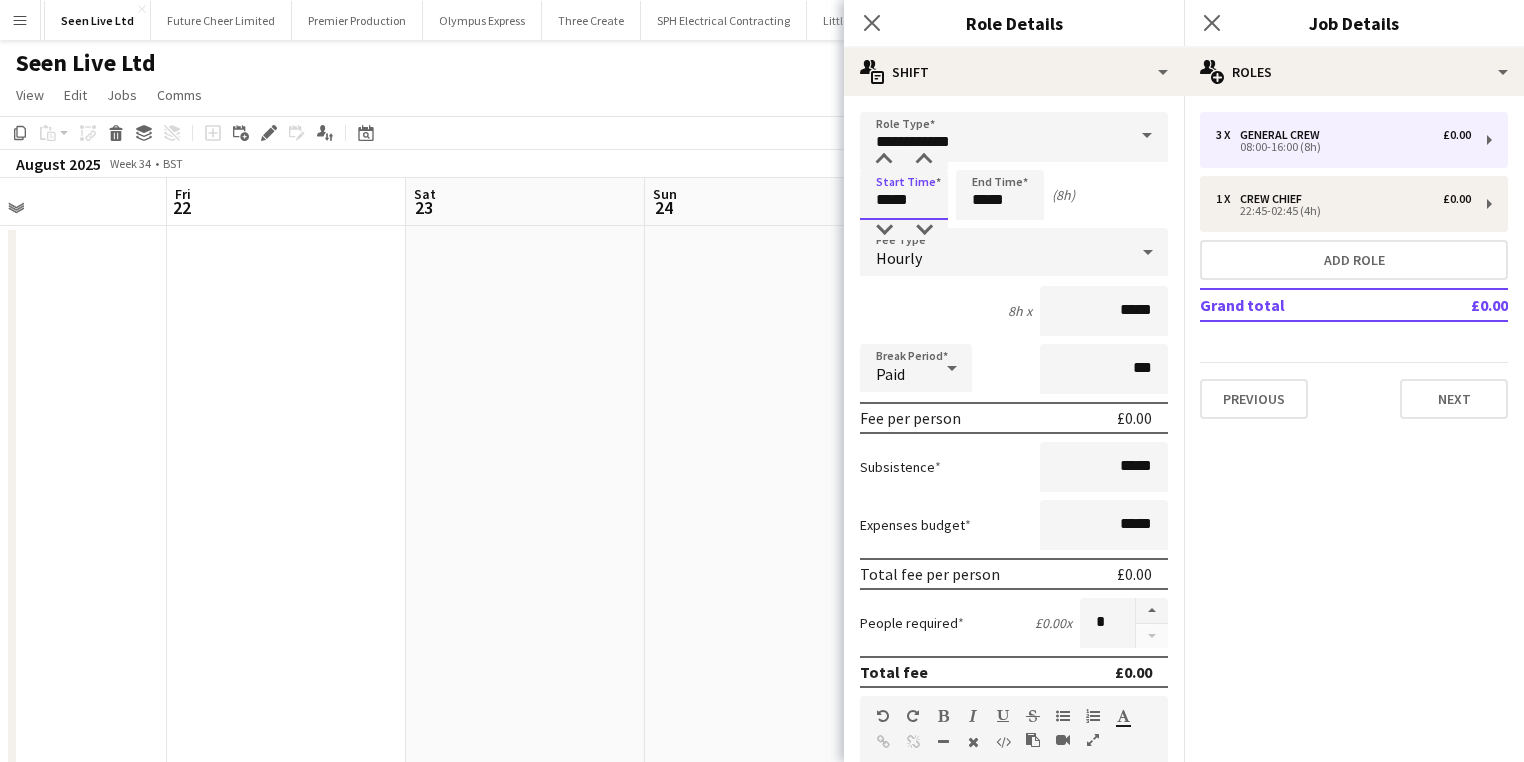 click on "Menu
Boards
Boards   Boards   All jobs   Status
Workforce
Workforce   My Workforce   Recruiting
Comms
Comms
Pay
Pay   Approvals   Payments   Reports
Platform Settings
Platform Settings   App settings   Your settings   Profiles
Training Academy
Training Academy
Knowledge Base
Knowledge Base
Product Updates
Product Updates   Log Out   Privacy   Wellpleased Events
Close
Wasserman
Close
Event People
Close
AMCI Global
Close
Seen Live Ltd
Close
Future Cheer Limited
Close
Premier Production
Close
Olympus Express
Close
Three Create" at bounding box center [762, 439] 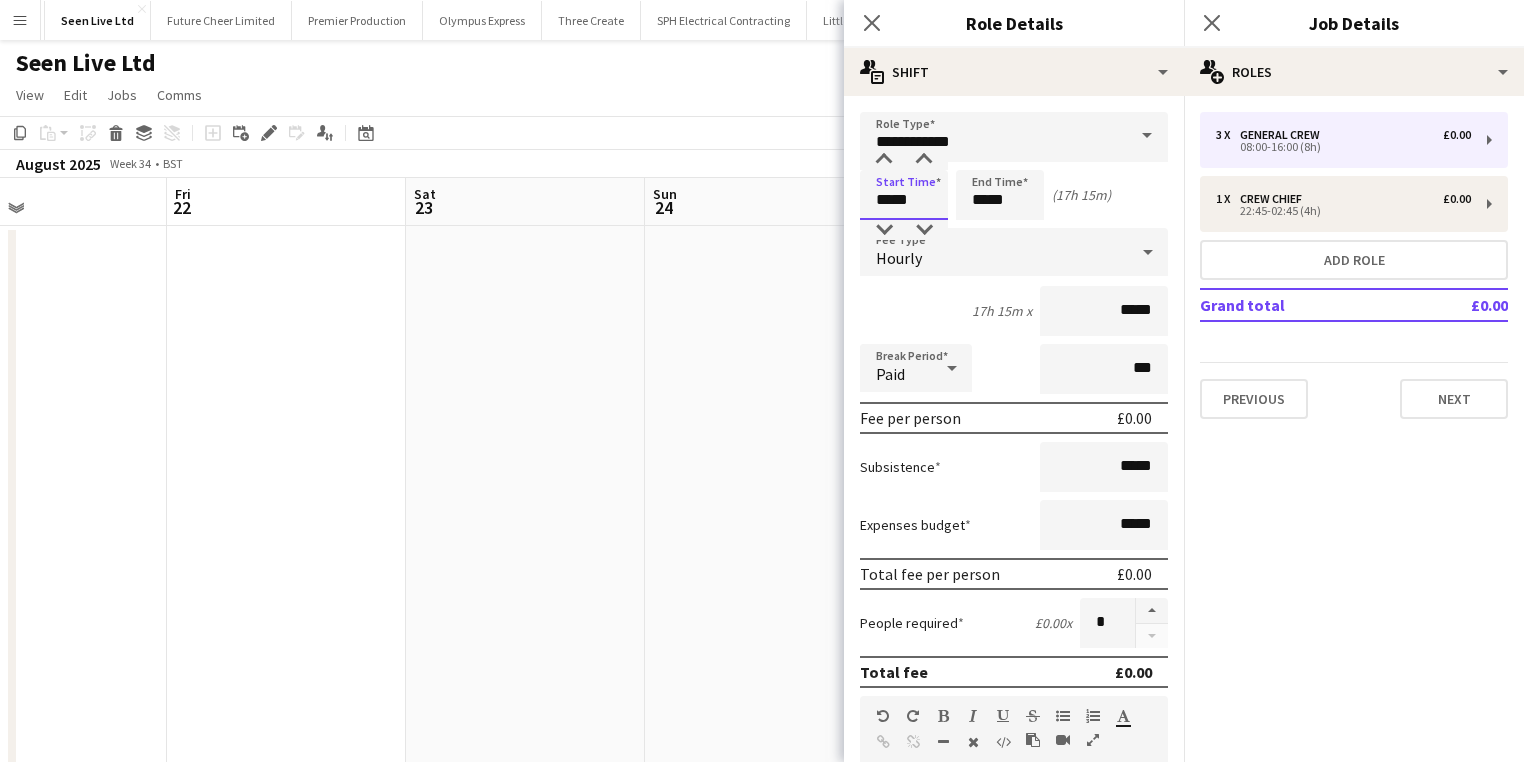 type on "*****" 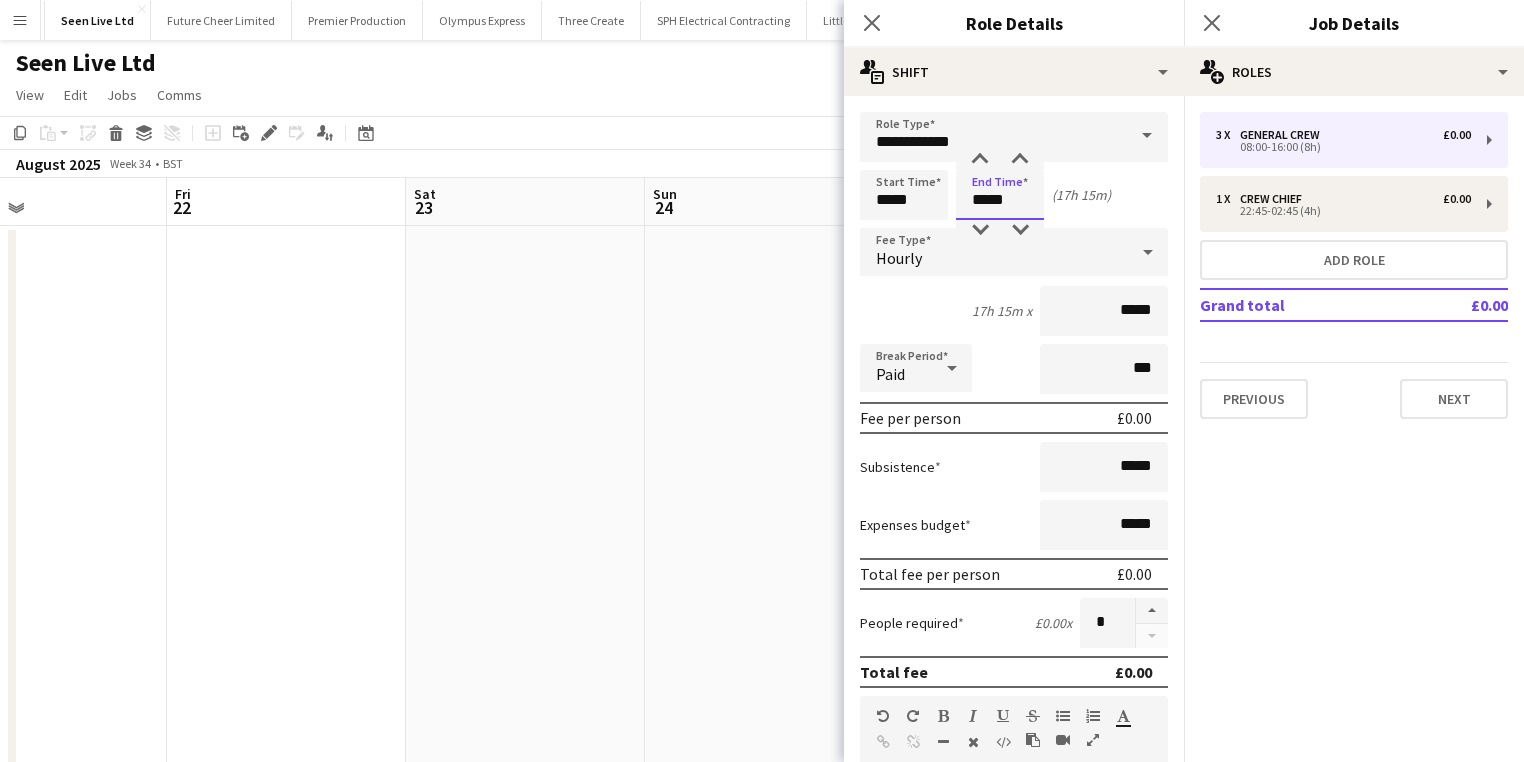 drag, startPoint x: 1019, startPoint y: 197, endPoint x: 901, endPoint y: 197, distance: 118 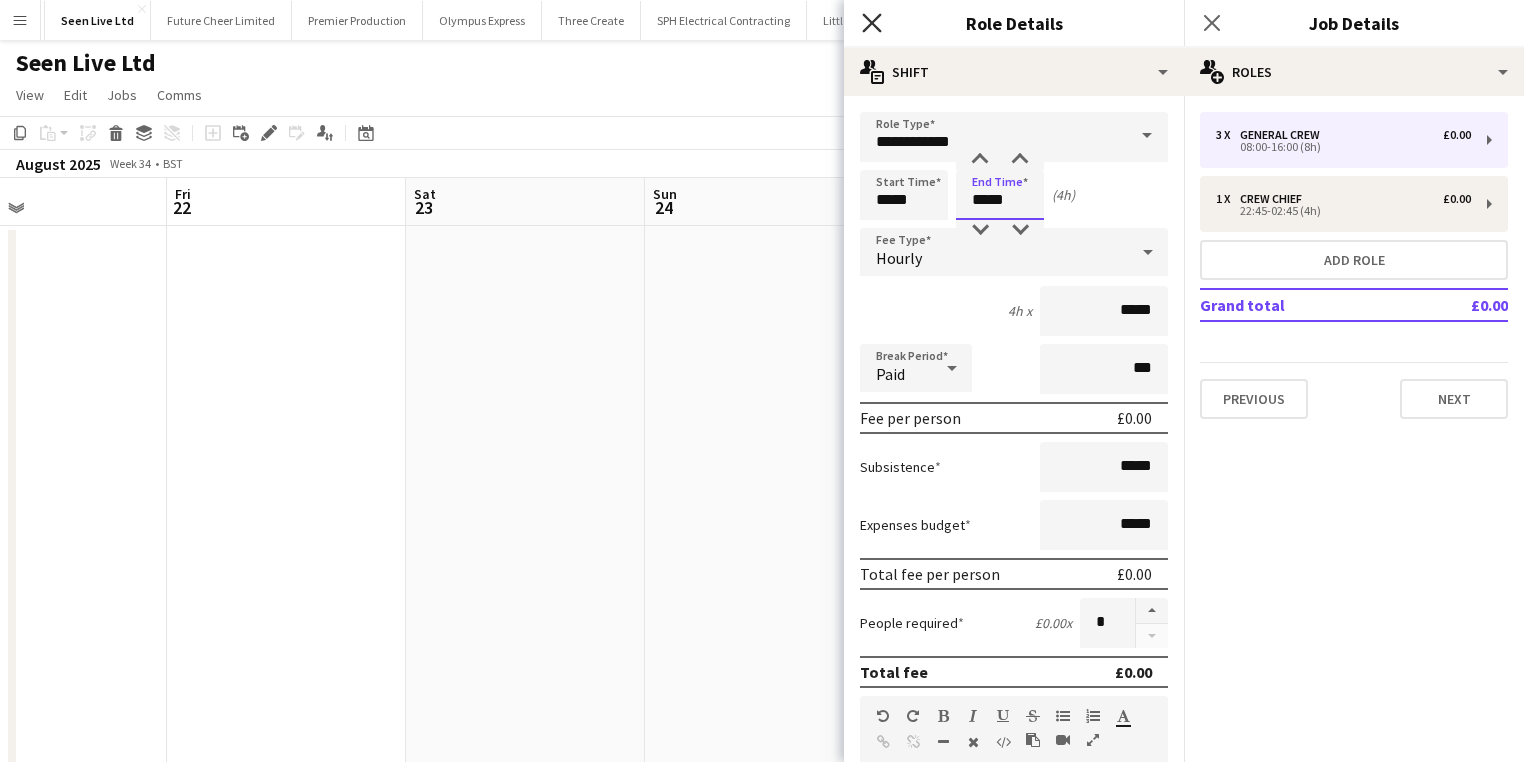 type on "*****" 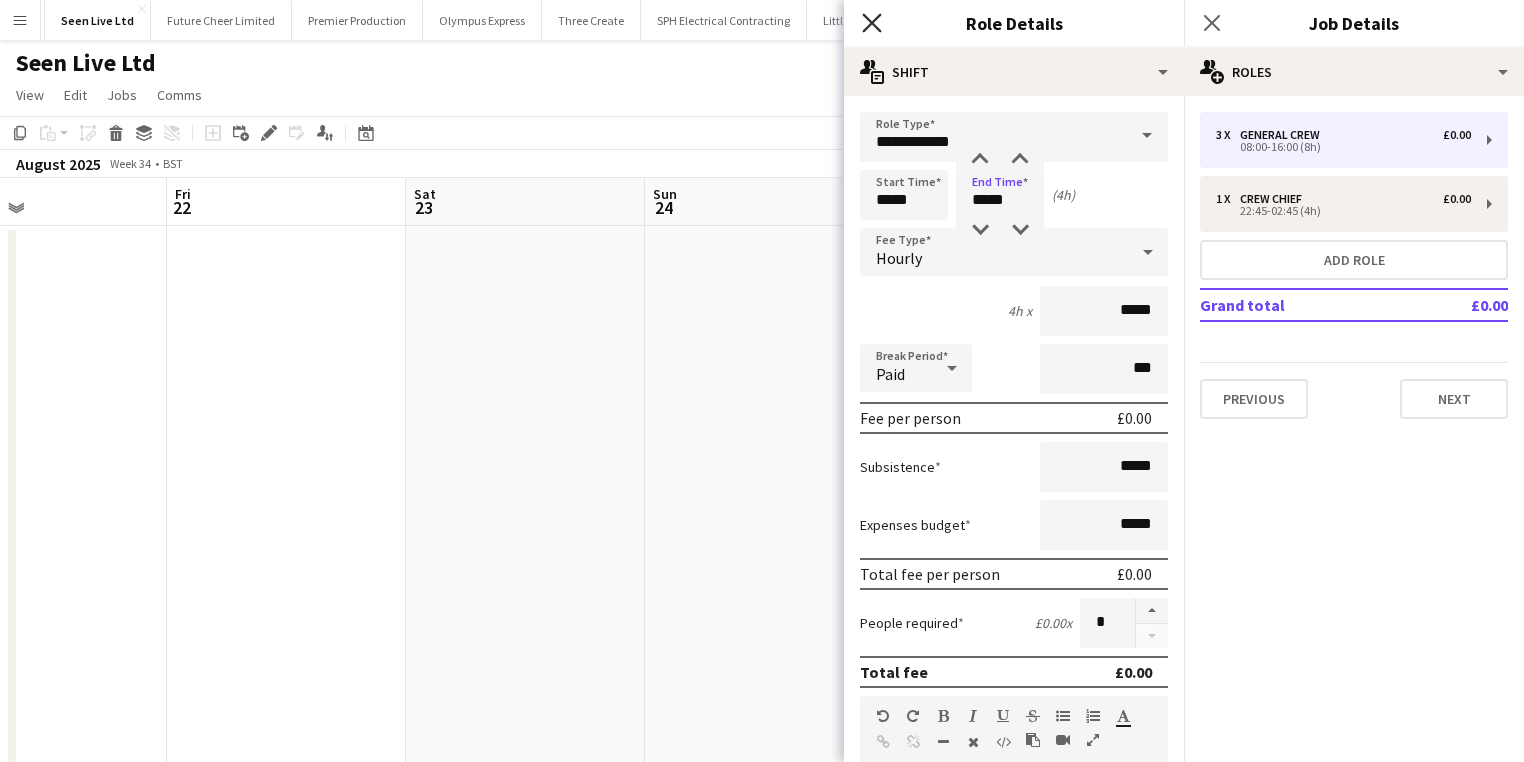 click on "Close pop-in" 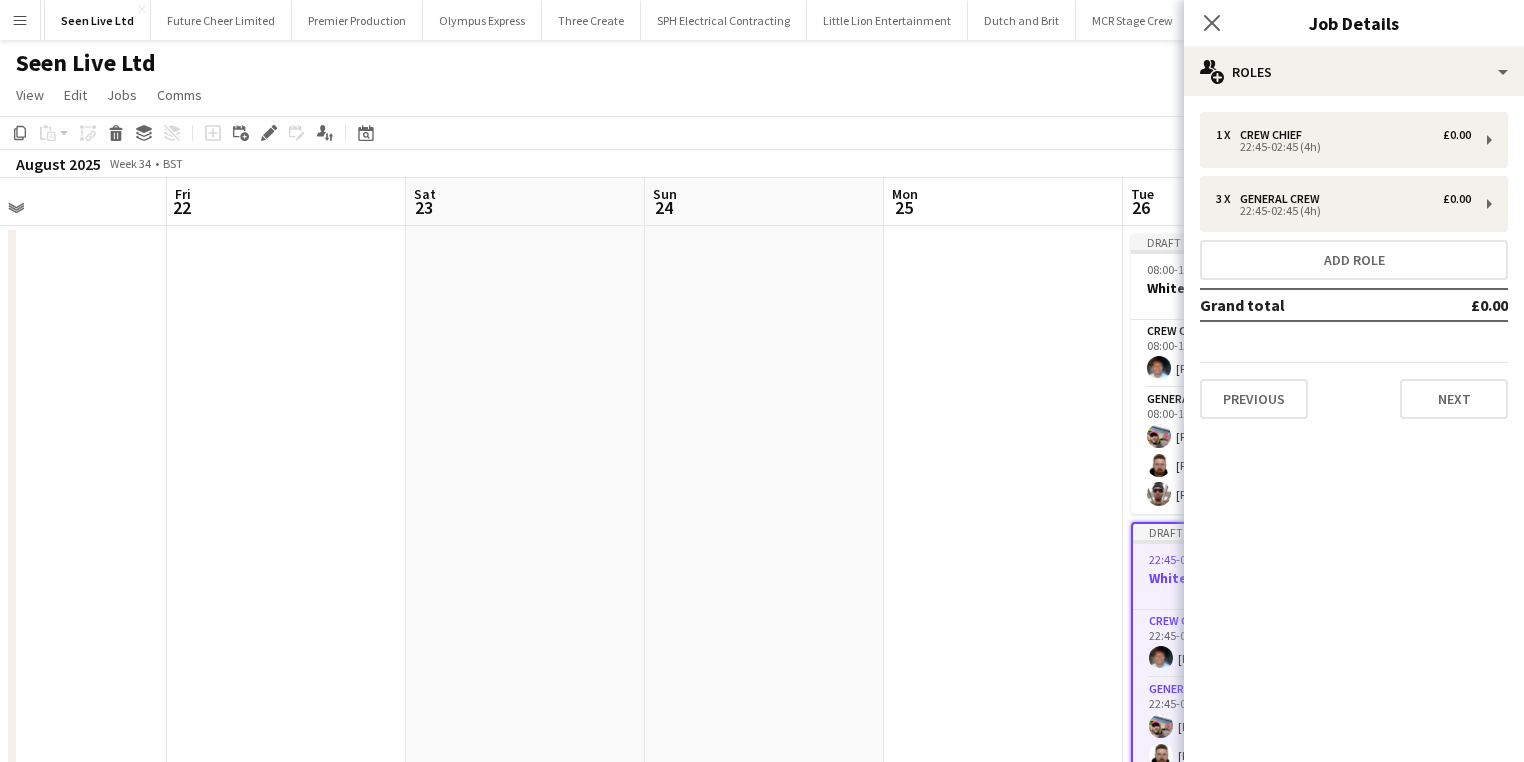click at bounding box center (1003, 535) 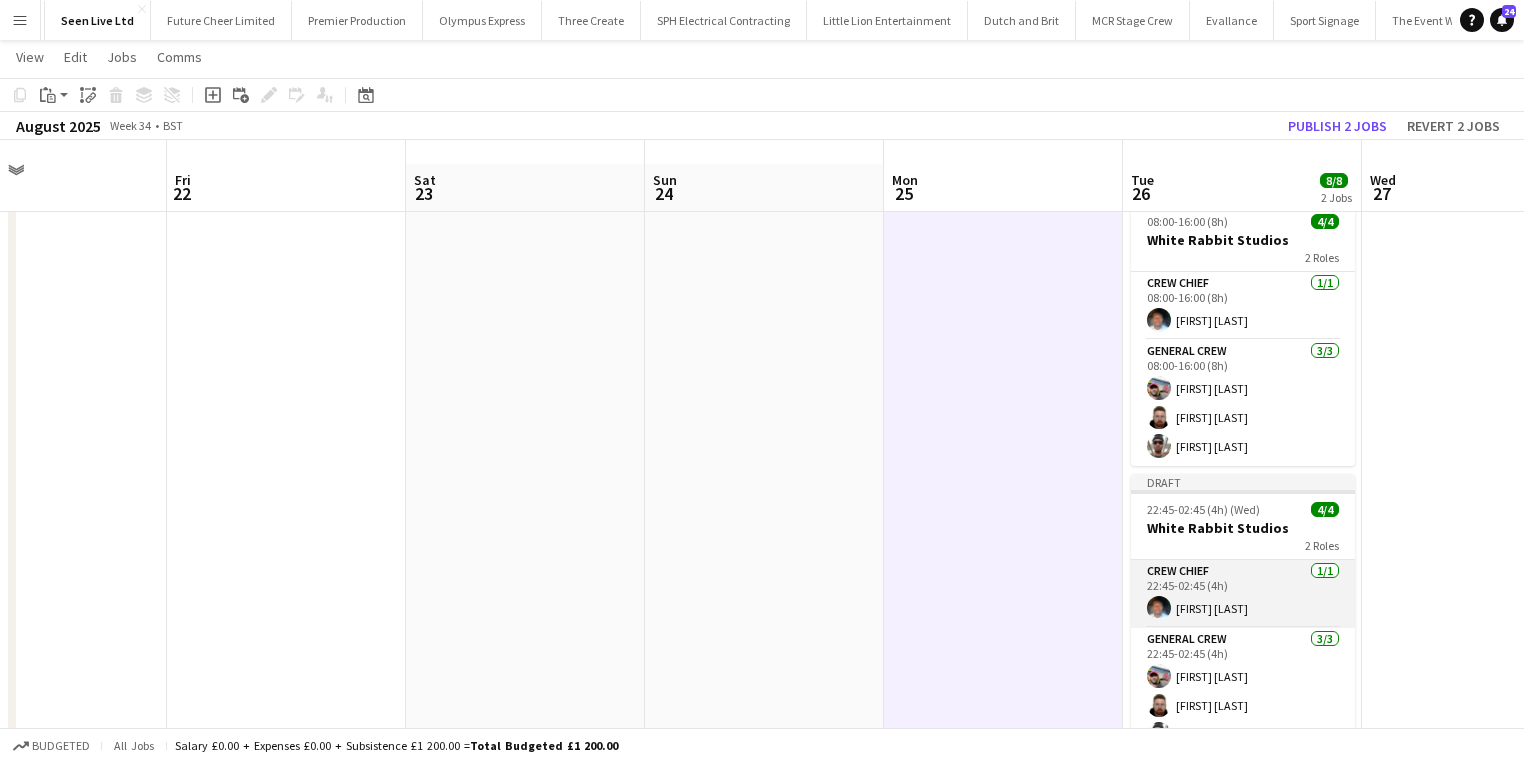 scroll, scrollTop: 34, scrollLeft: 0, axis: vertical 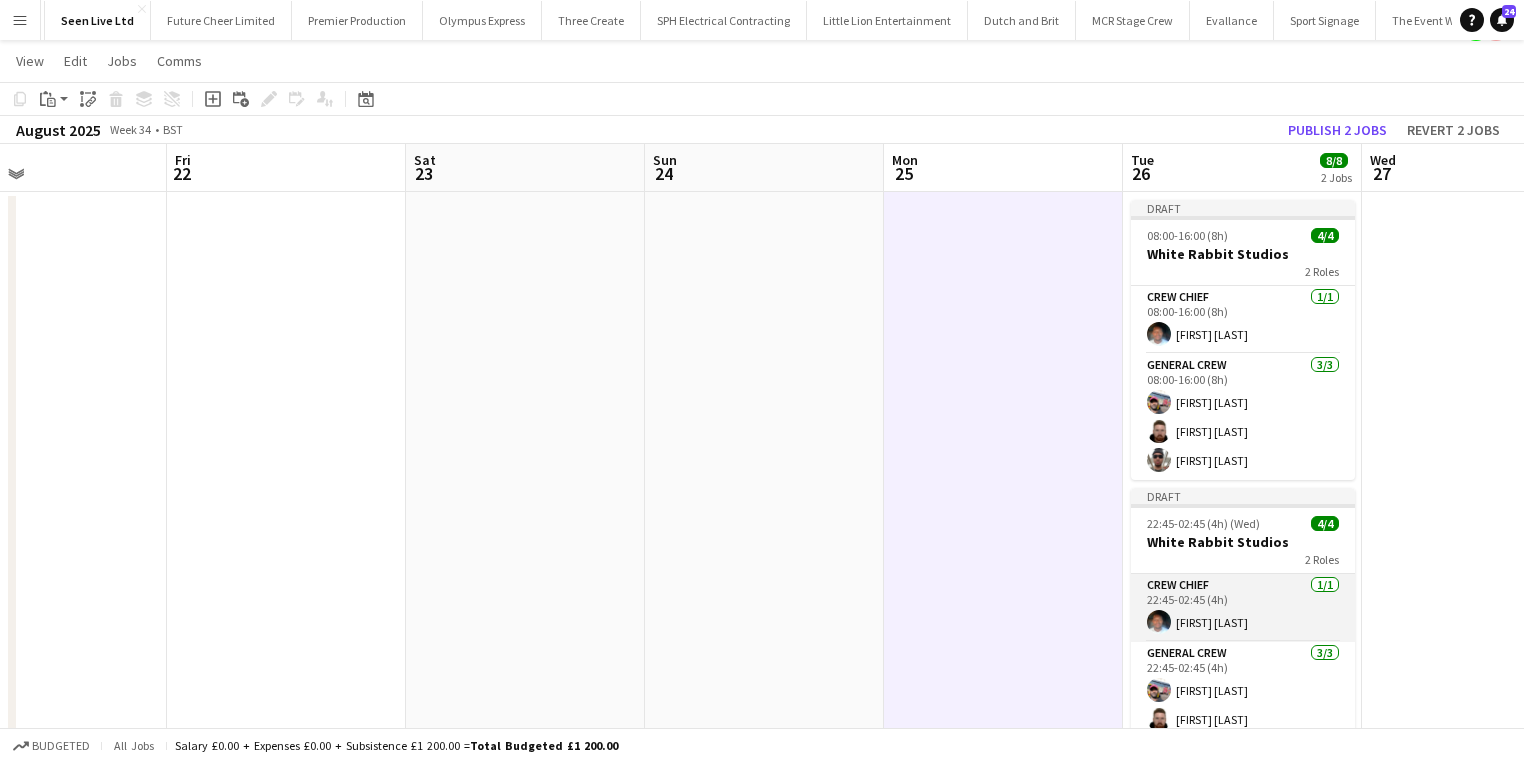 click on "Crew Chief   1/1   22:45-02:45 (4h)
Fitzgerald Williams-Owens" at bounding box center [1243, 608] 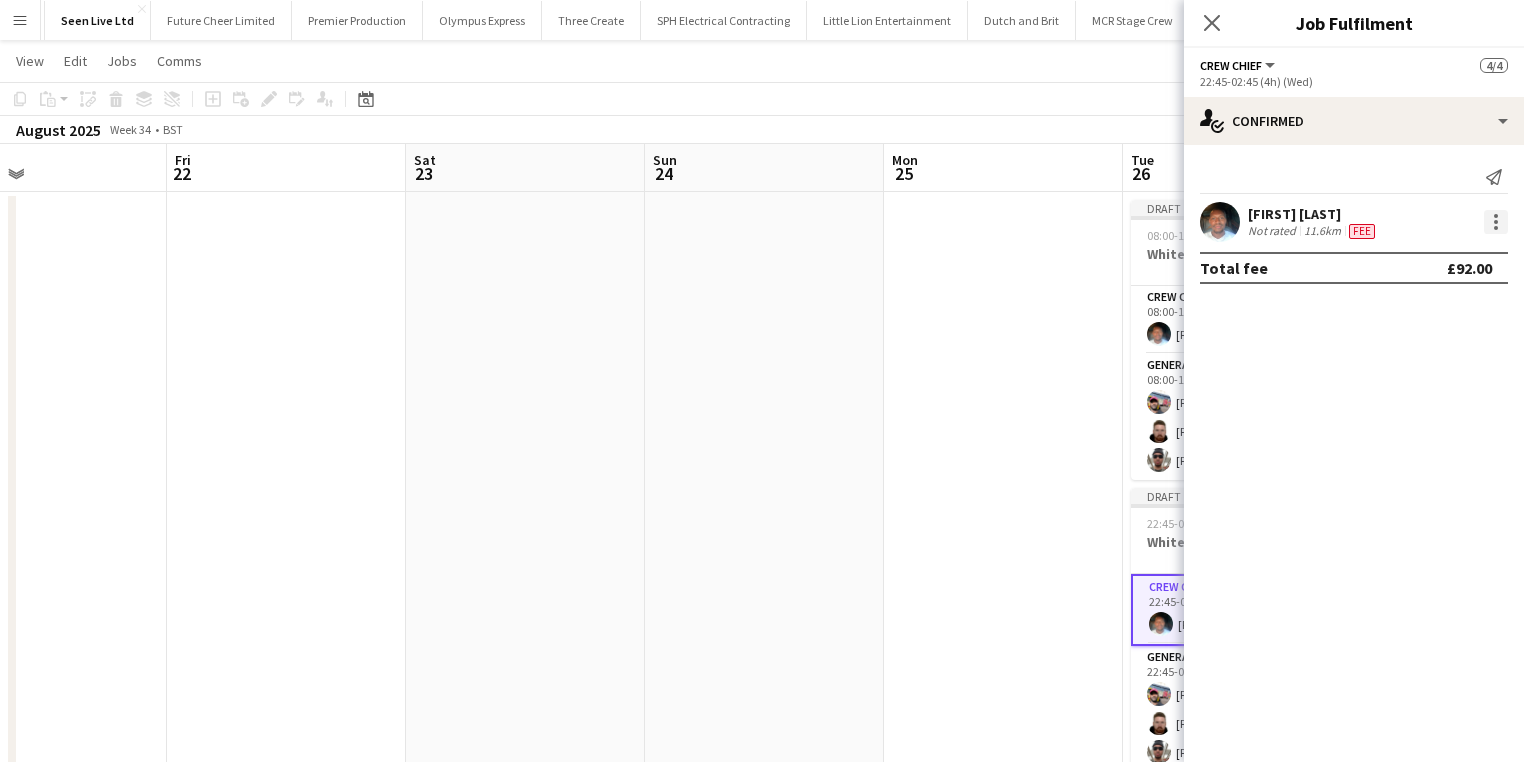 click at bounding box center (1496, 222) 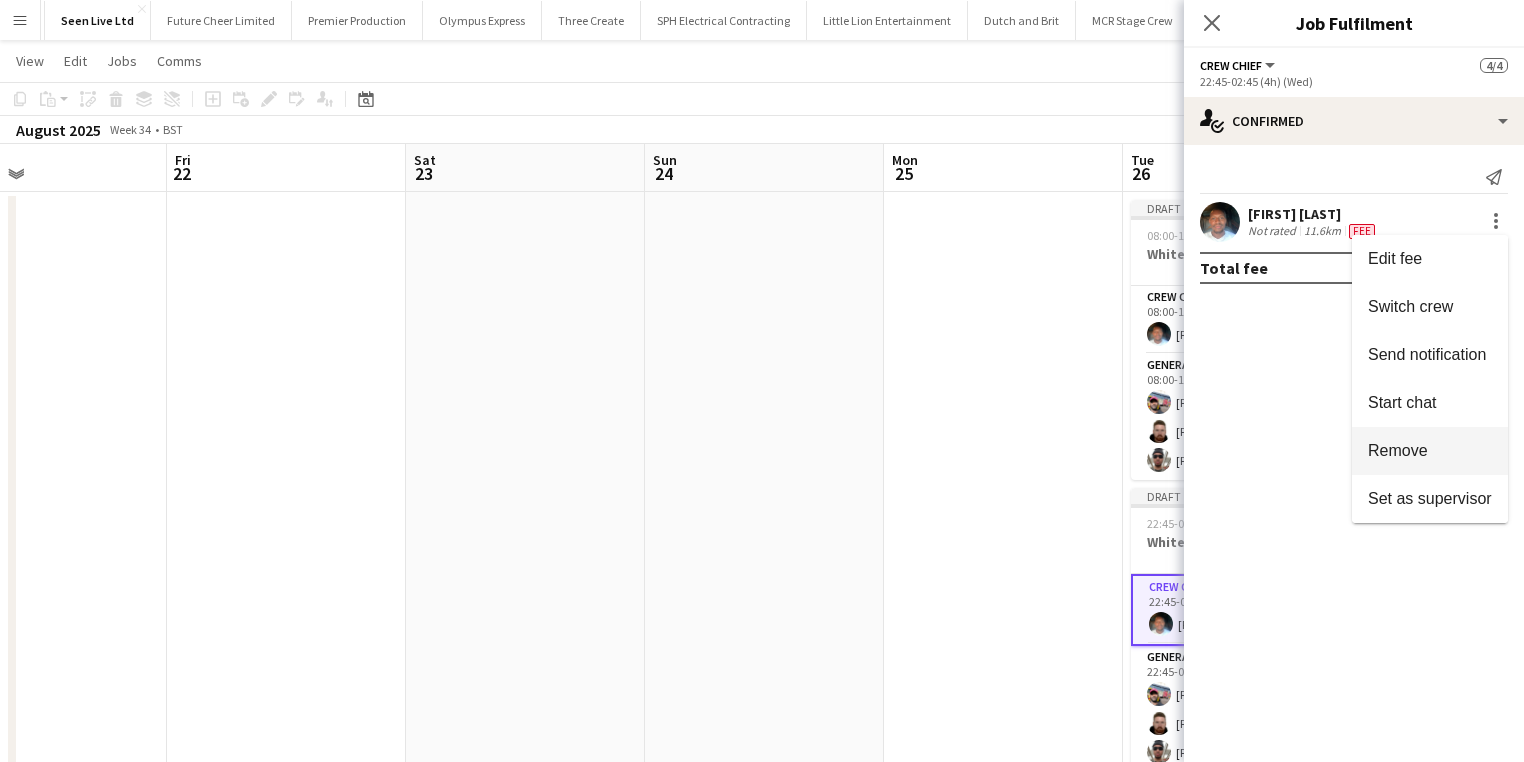 click on "Remove" at bounding box center (1398, 450) 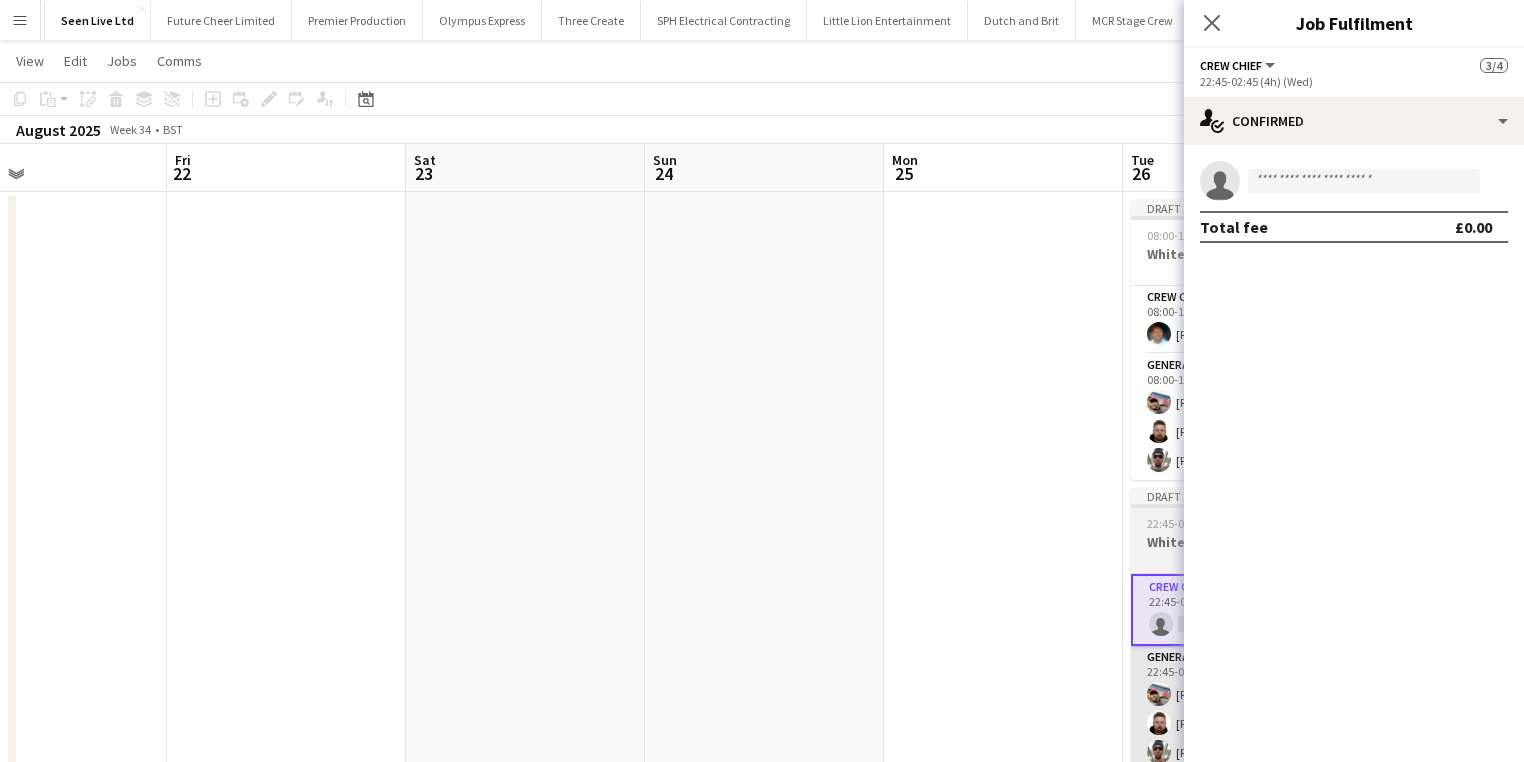 click at bounding box center (1159, 694) 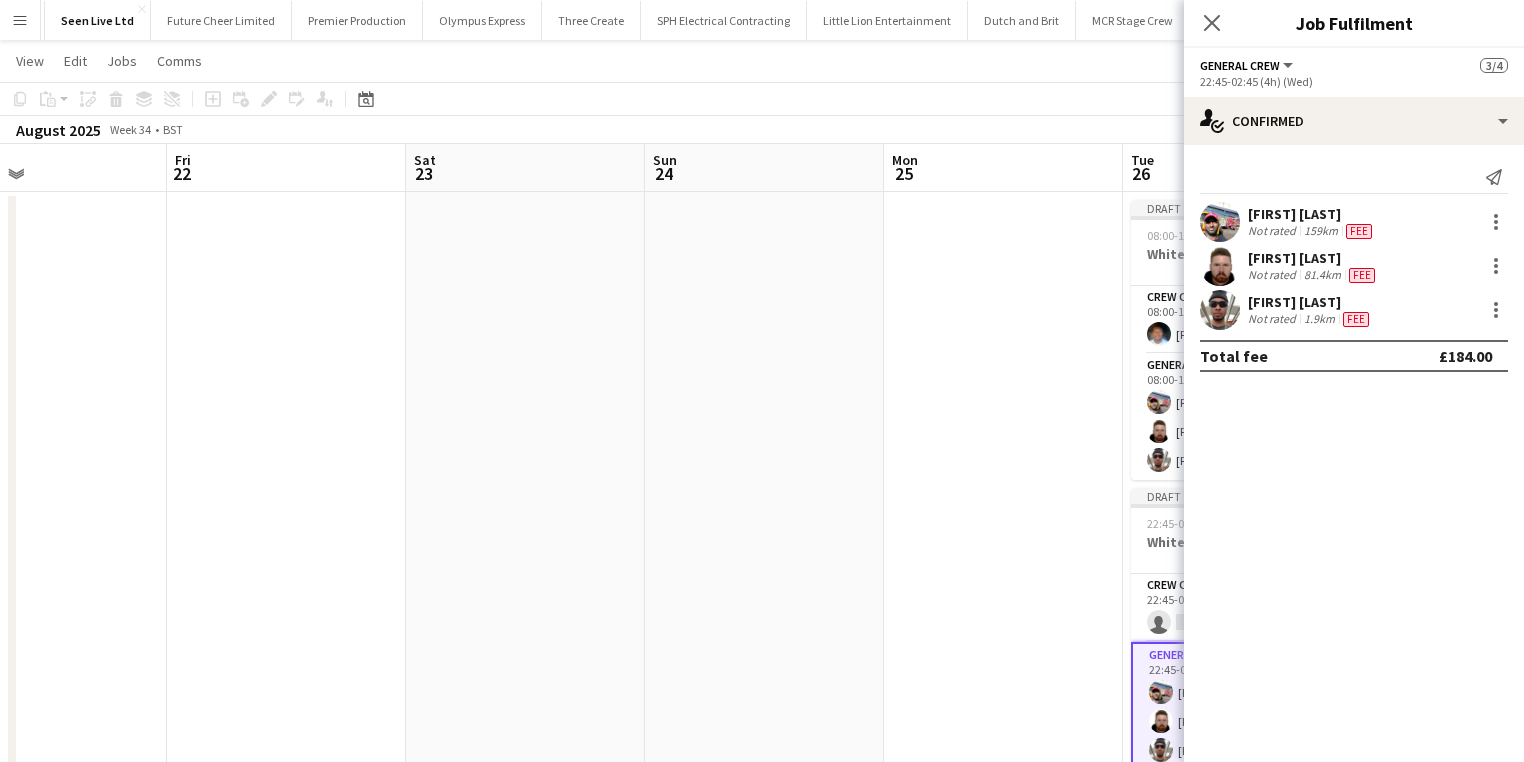 scroll, scrollTop: 0, scrollLeft: 549, axis: horizontal 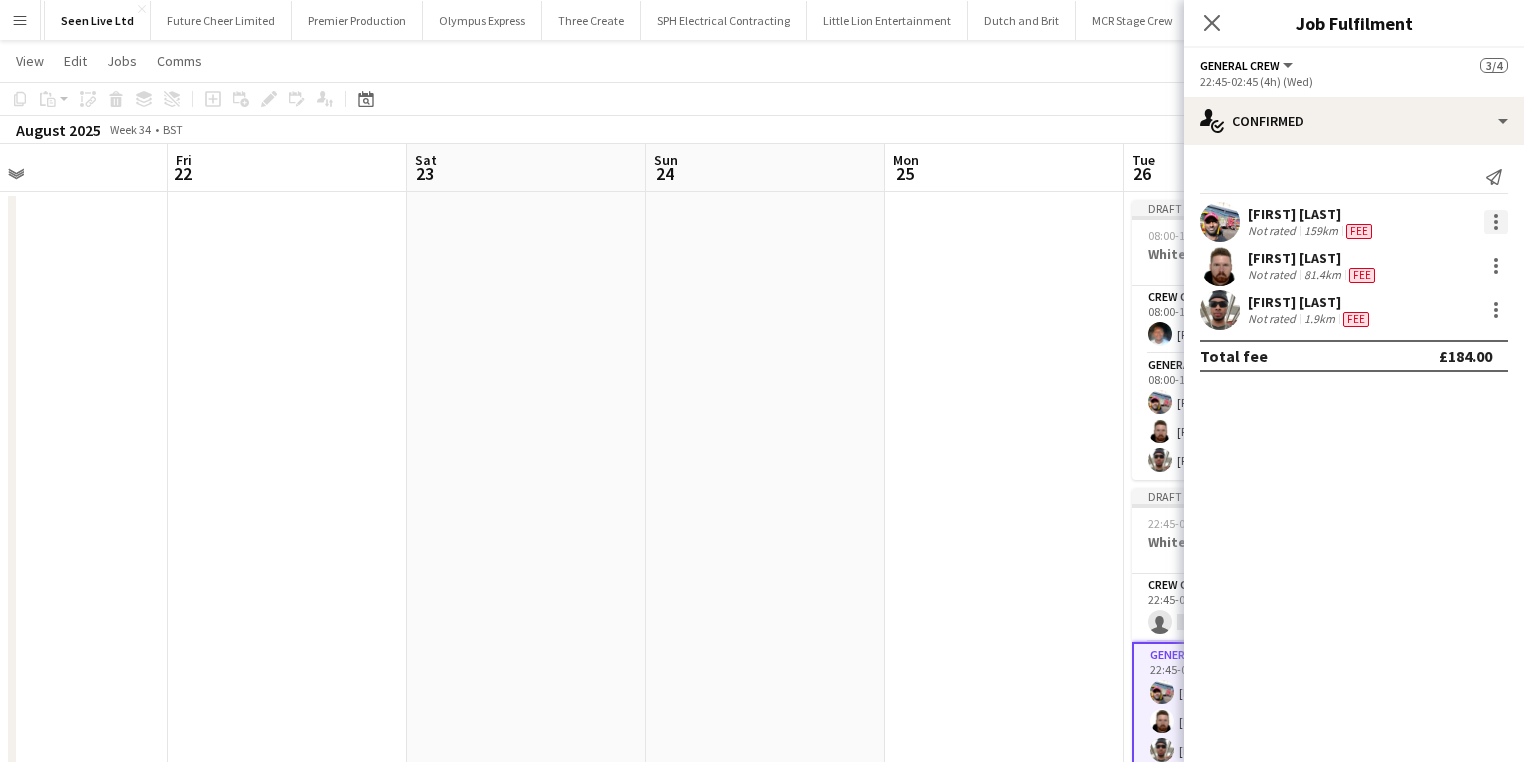 click at bounding box center [1496, 222] 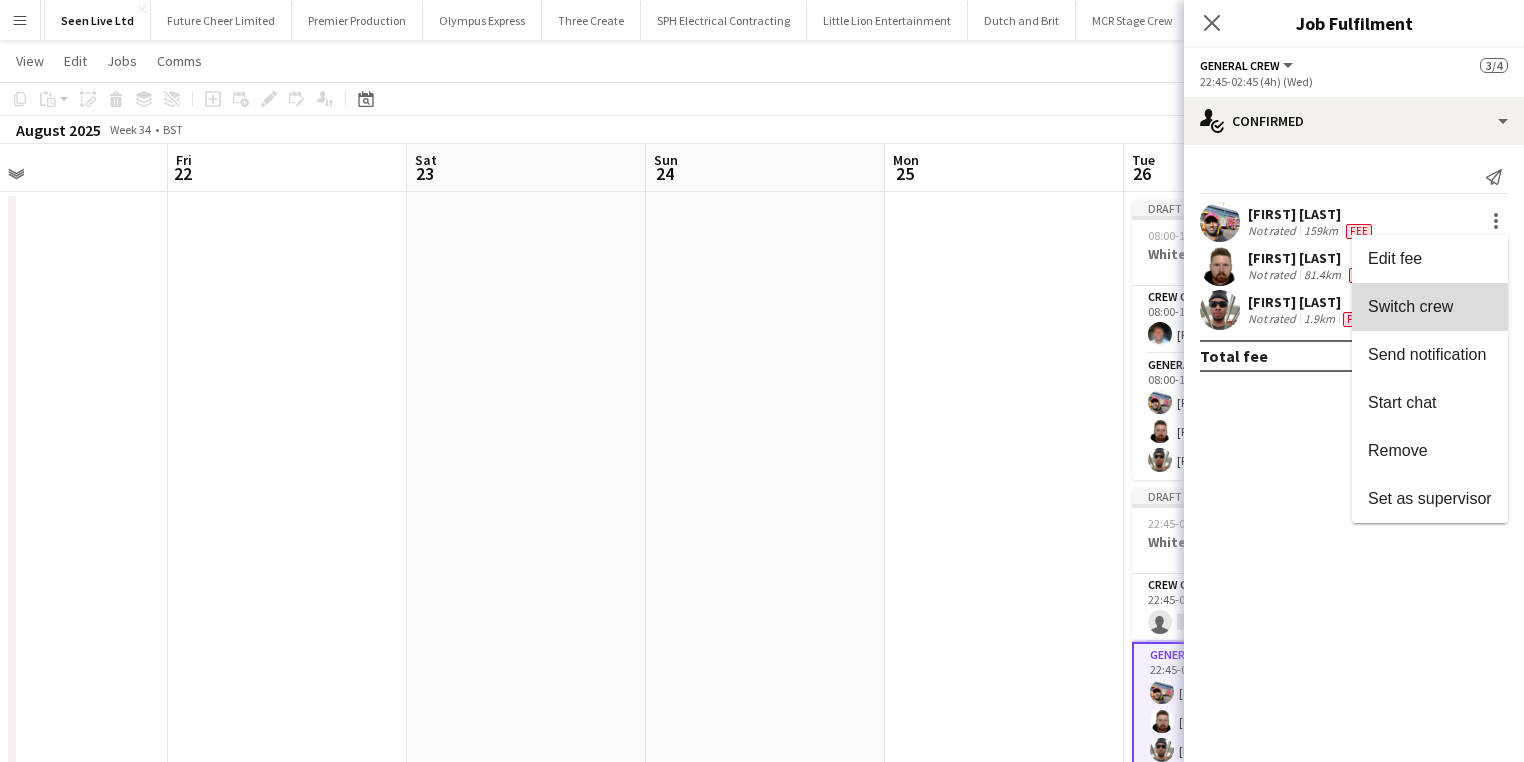 click on "Switch crew" at bounding box center [1430, 307] 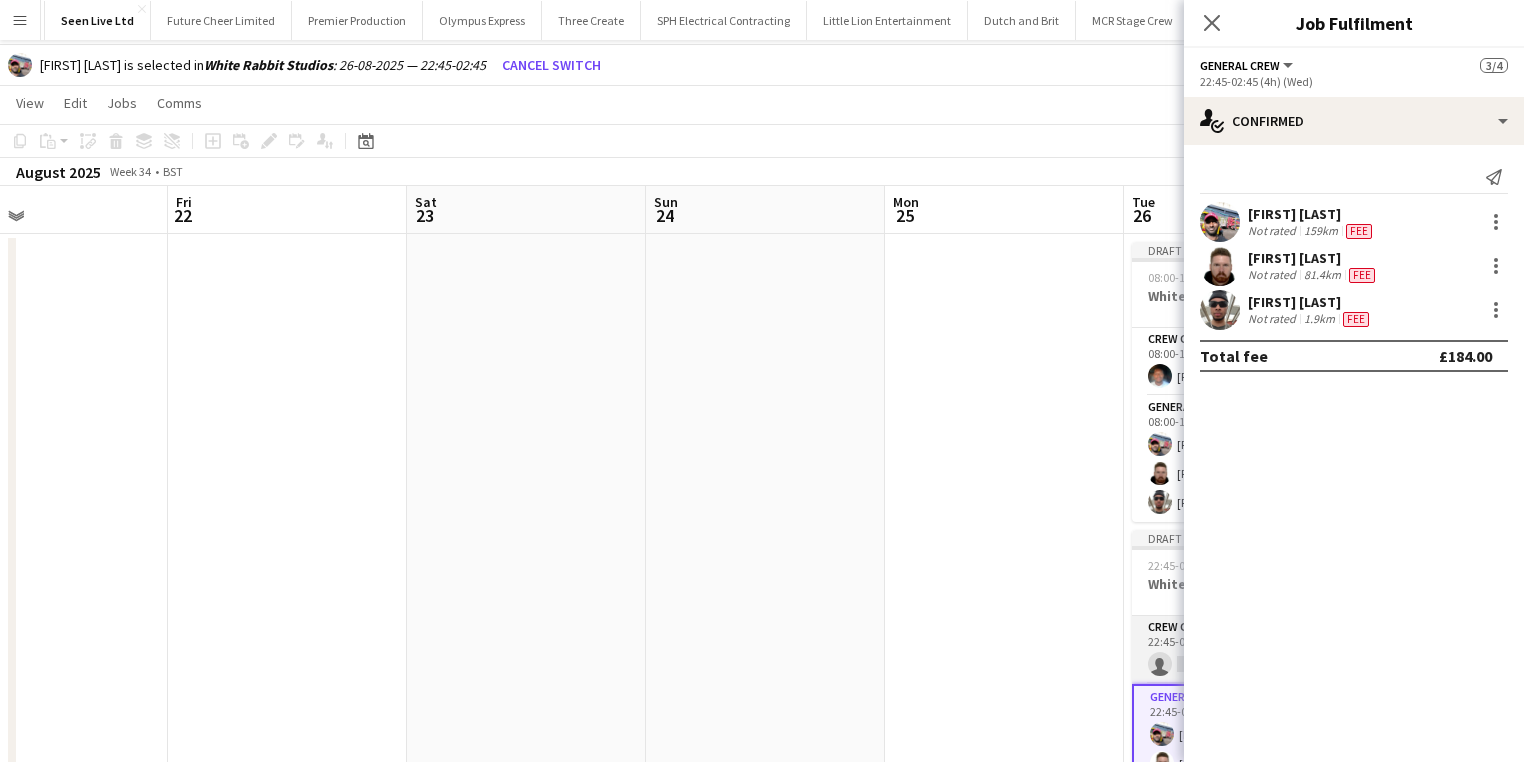click on "Crew Chief   0/1   22:45-02:45 (4h)
single-neutral-actions" at bounding box center (1244, 650) 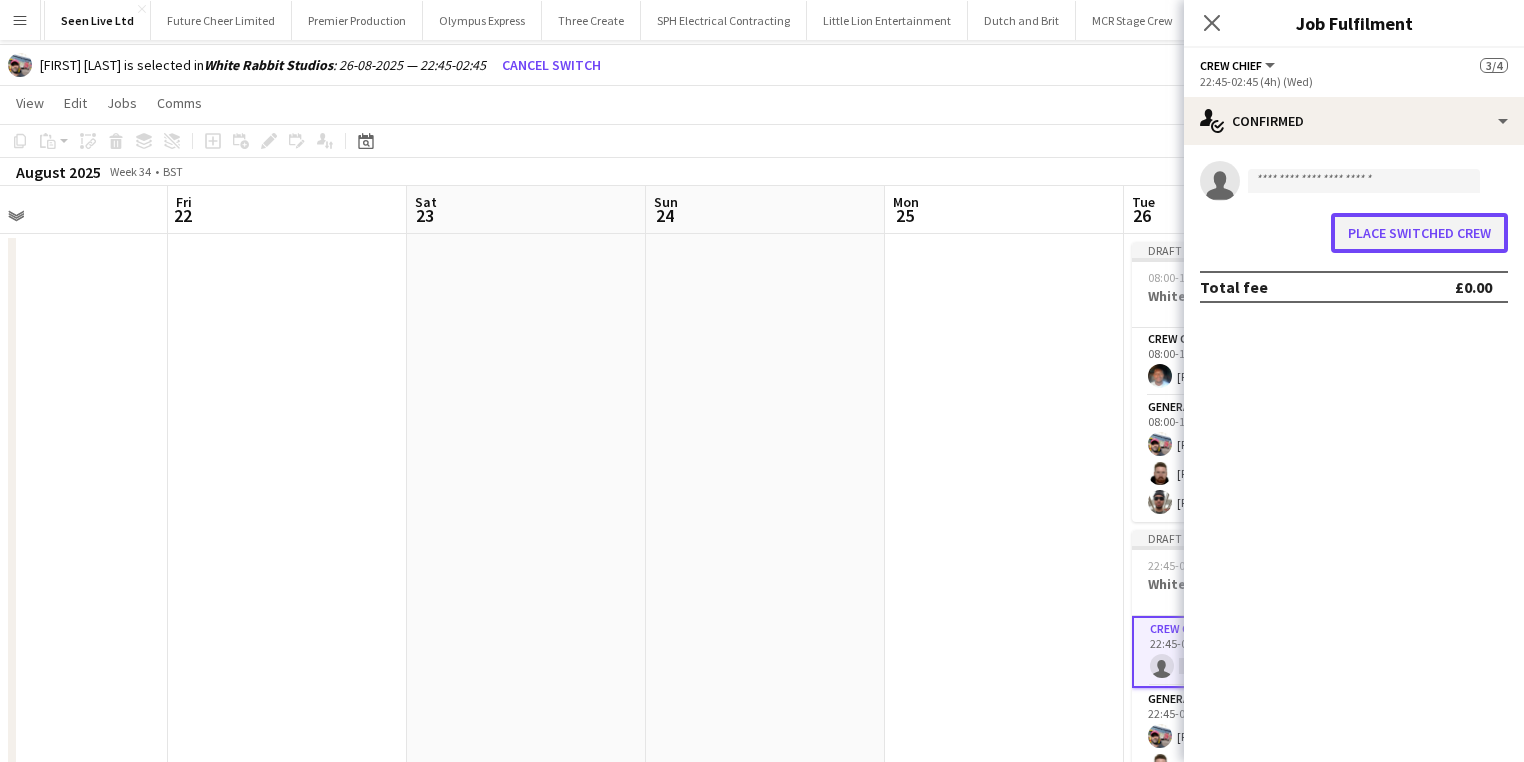 click on "Place switched crew" at bounding box center [1419, 233] 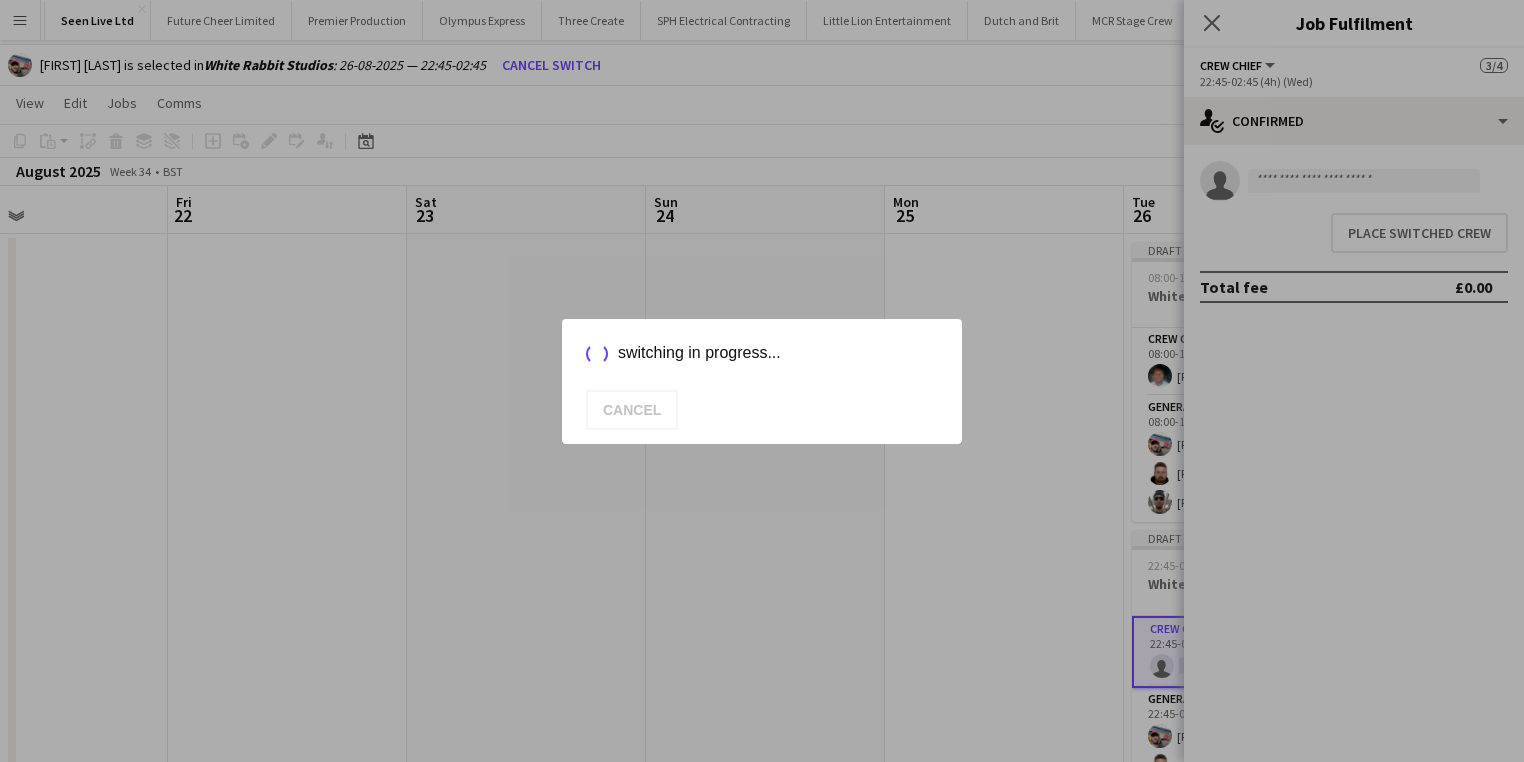 scroll, scrollTop: 34, scrollLeft: 0, axis: vertical 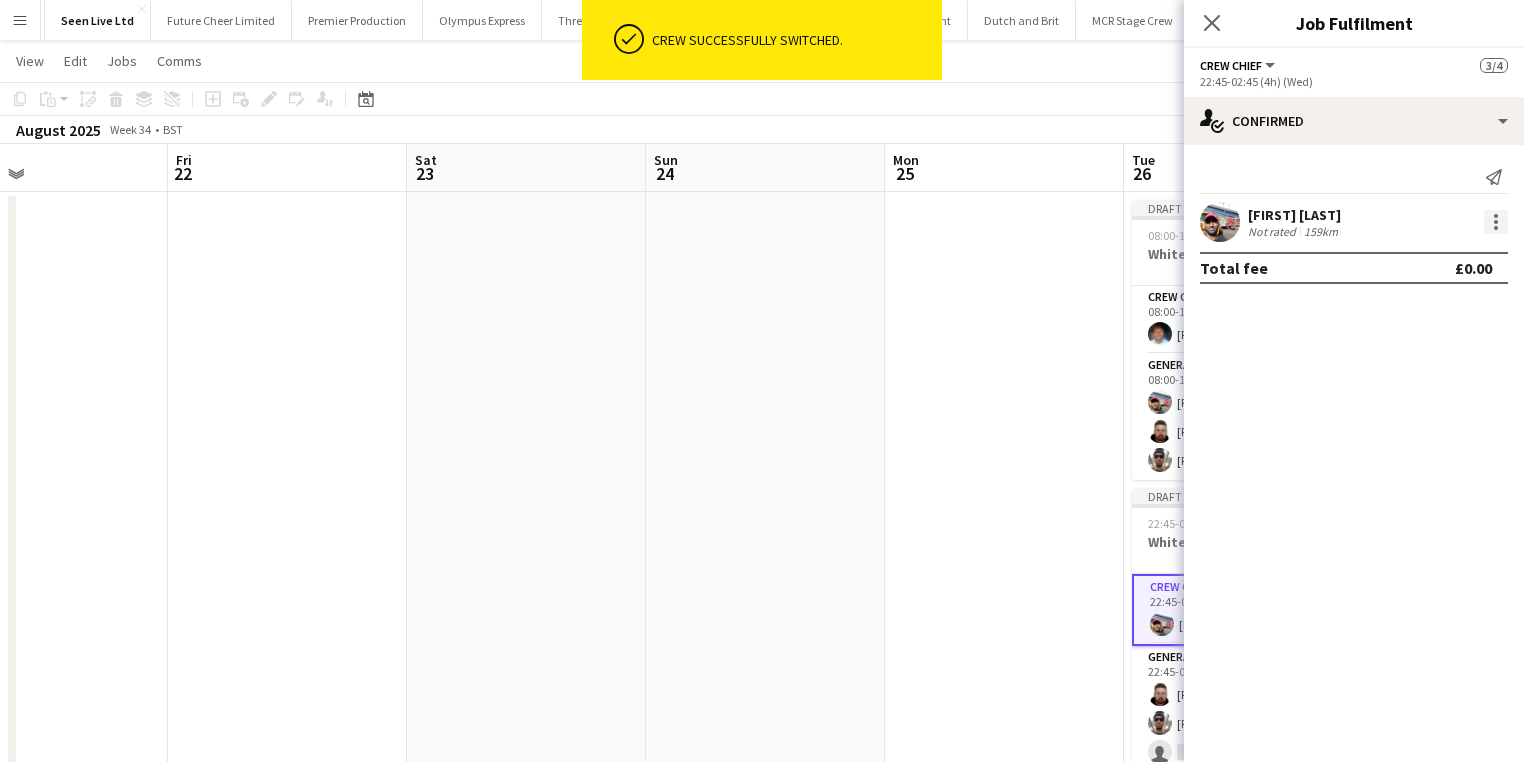 click at bounding box center [1496, 222] 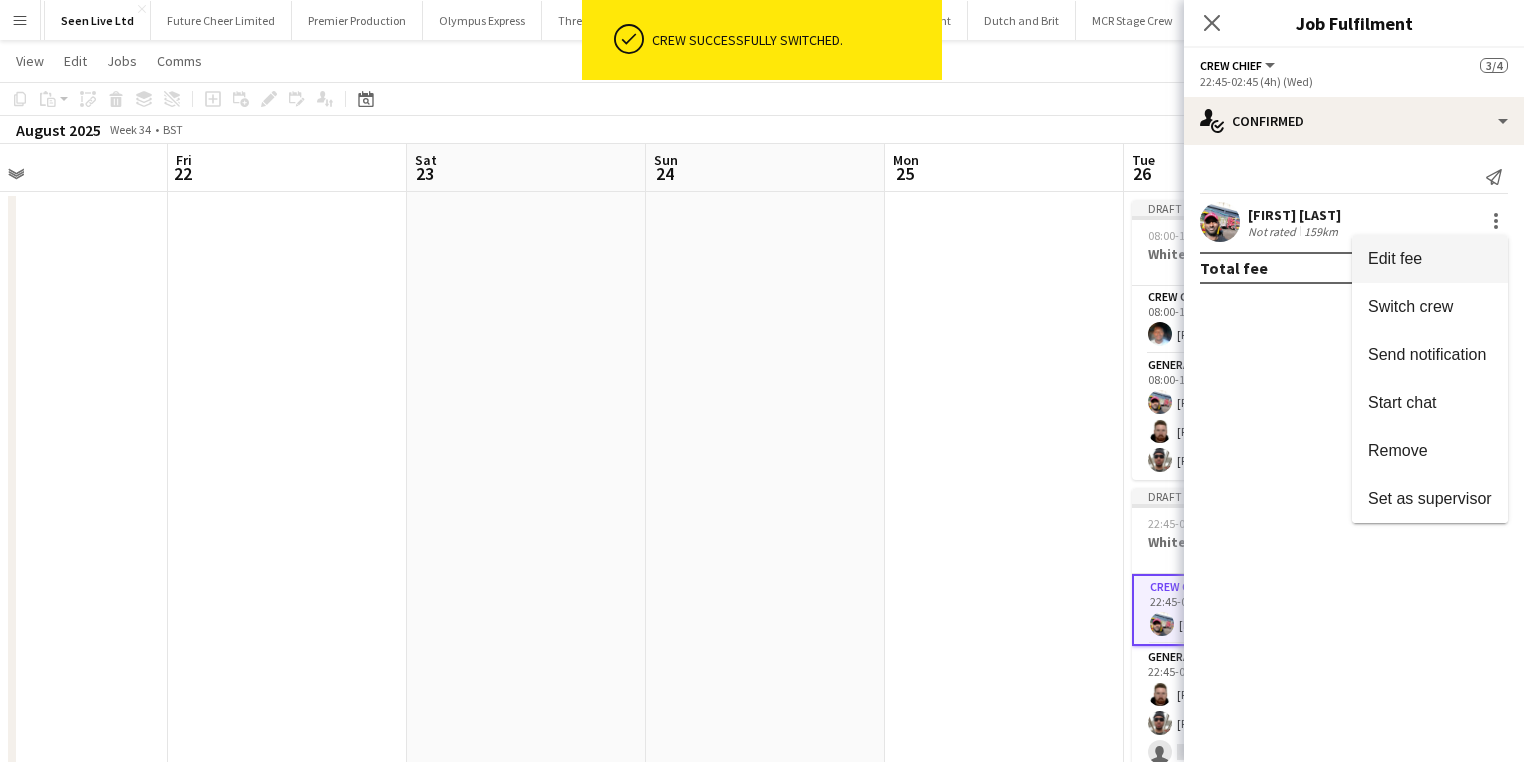 click on "Edit fee" at bounding box center (1430, 259) 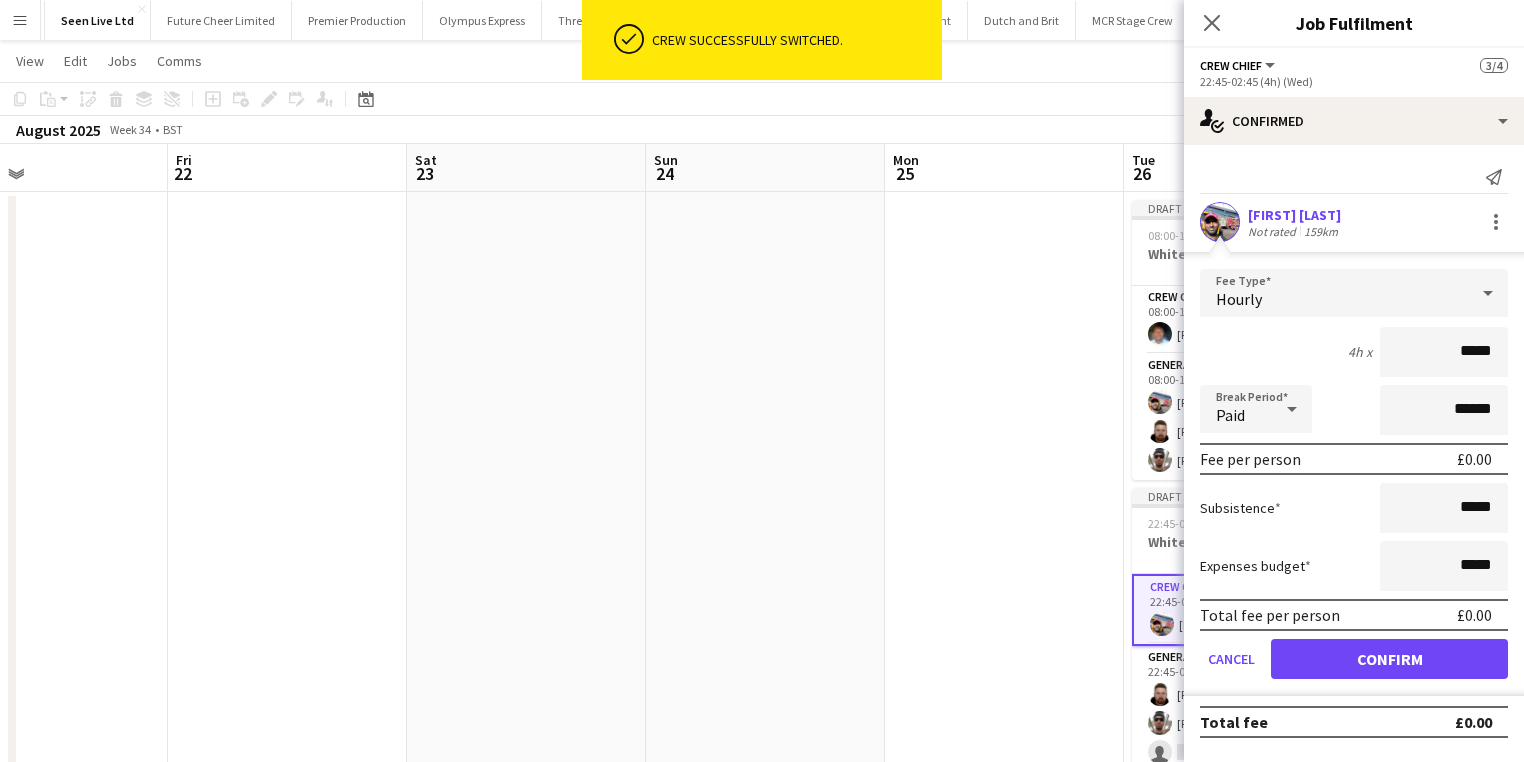 drag, startPoint x: 1448, startPoint y: 334, endPoint x: 1514, endPoint y: 348, distance: 67.46851 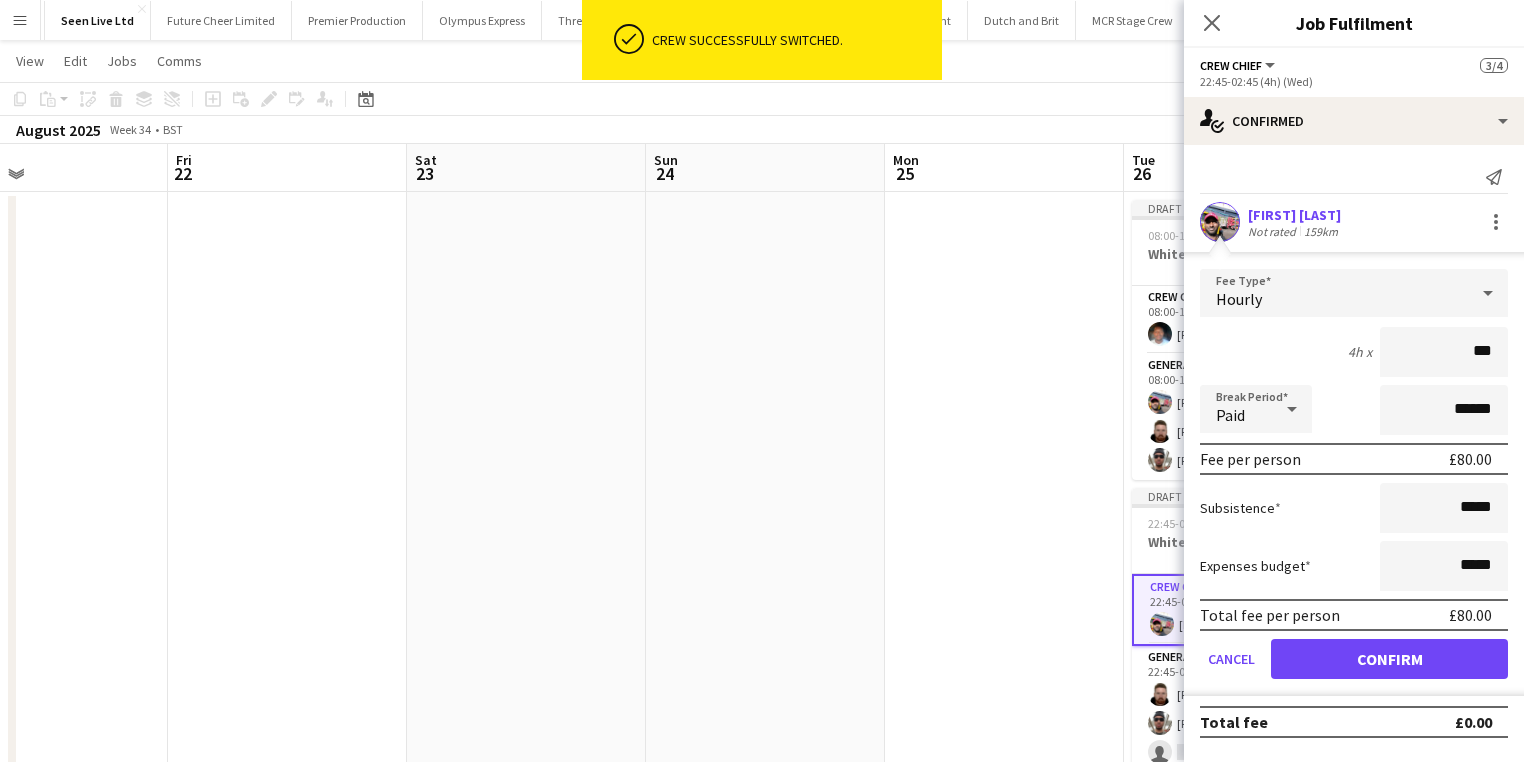 type on "***" 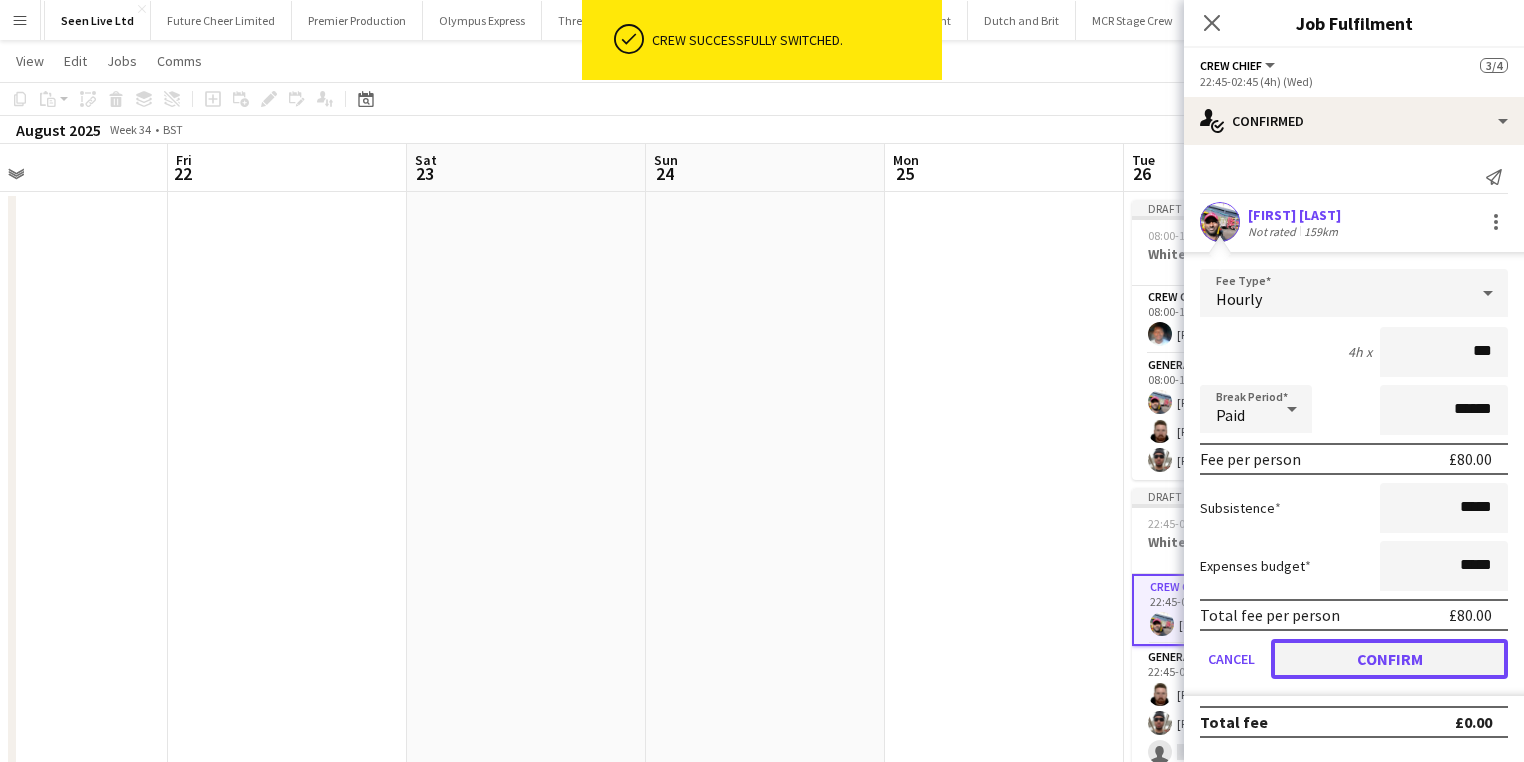 drag, startPoint x: 1399, startPoint y: 652, endPoint x: 1376, endPoint y: 652, distance: 23 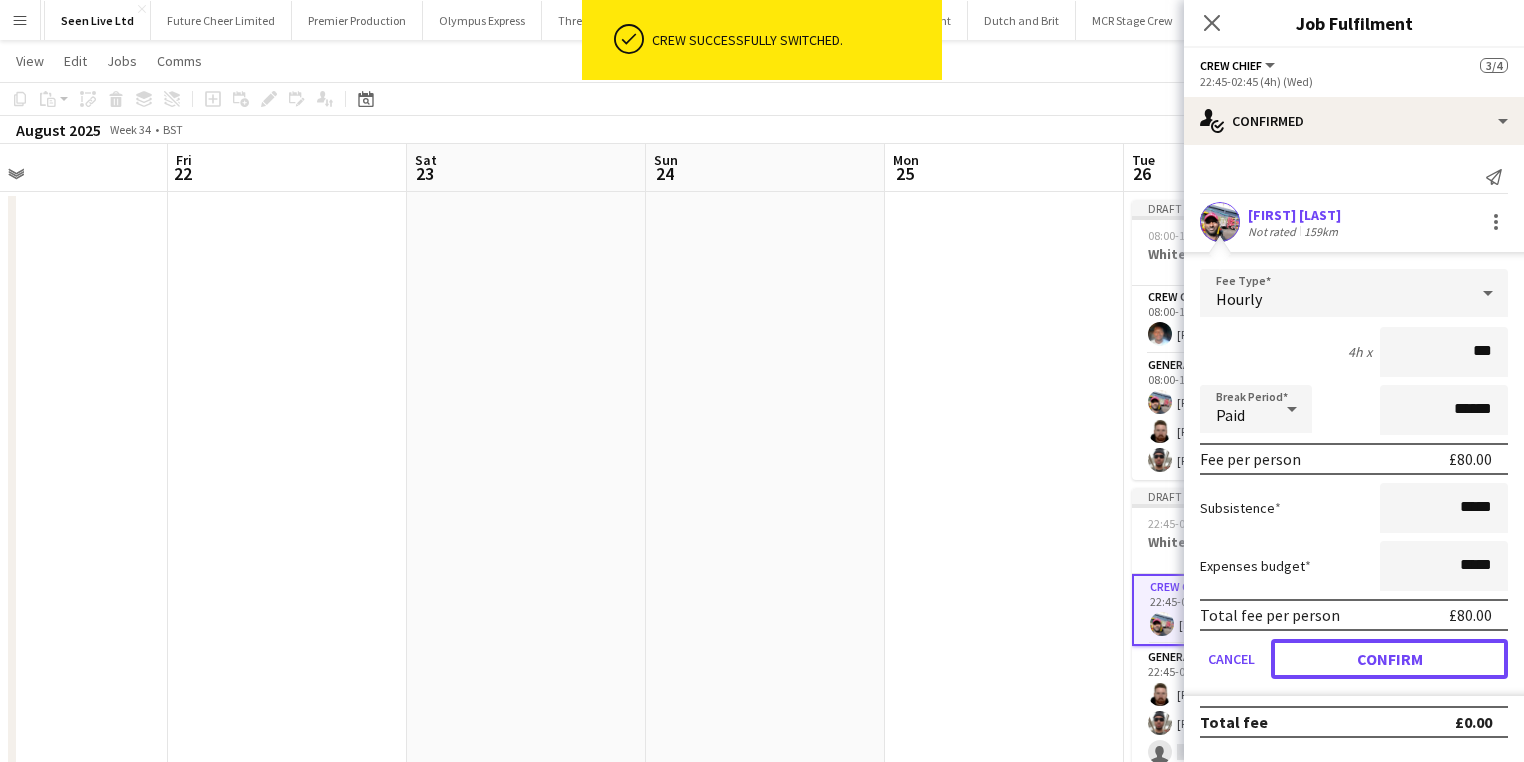 click on "Confirm" at bounding box center [1389, 659] 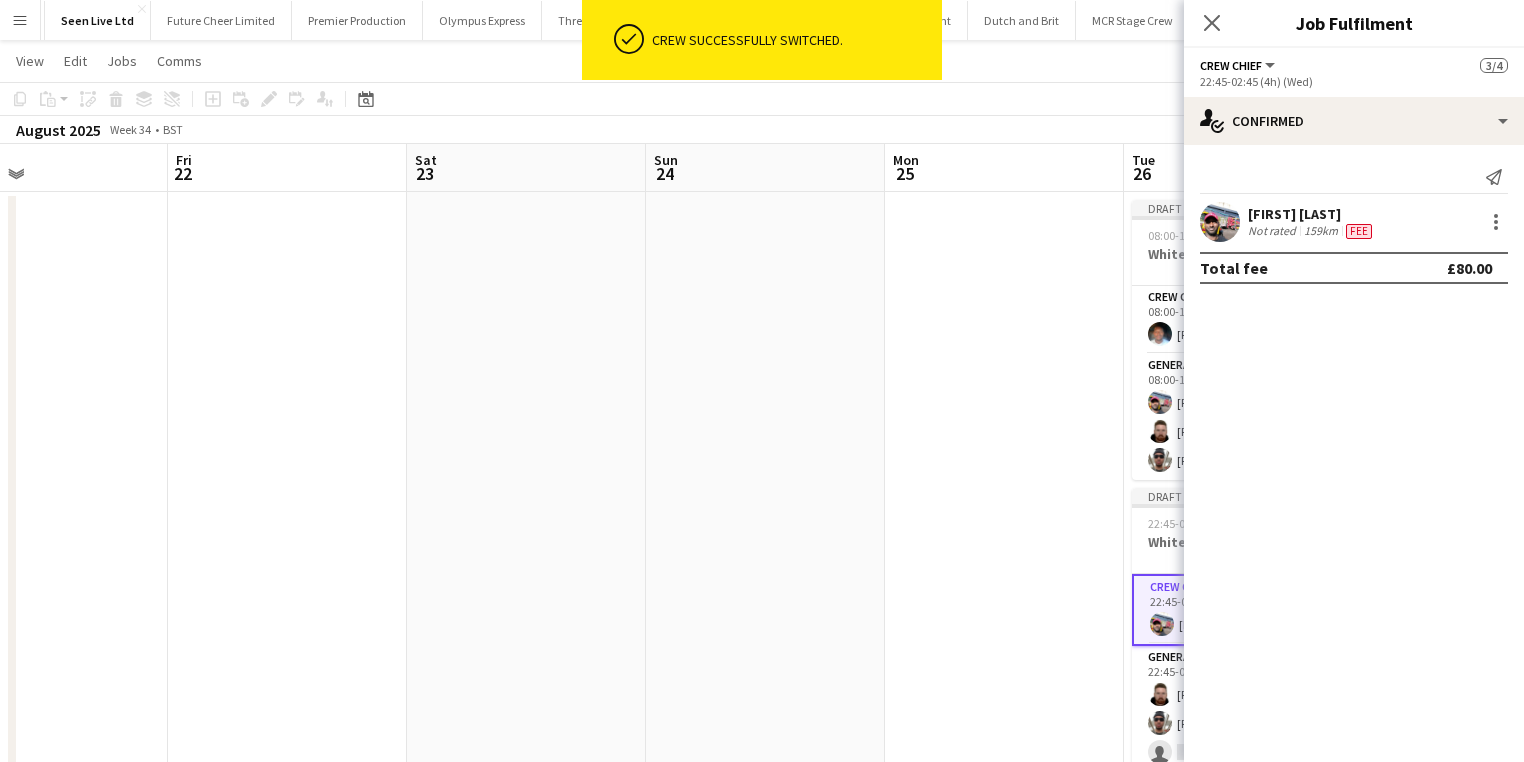 drag, startPoint x: 943, startPoint y: 600, endPoint x: 983, endPoint y: 620, distance: 44.72136 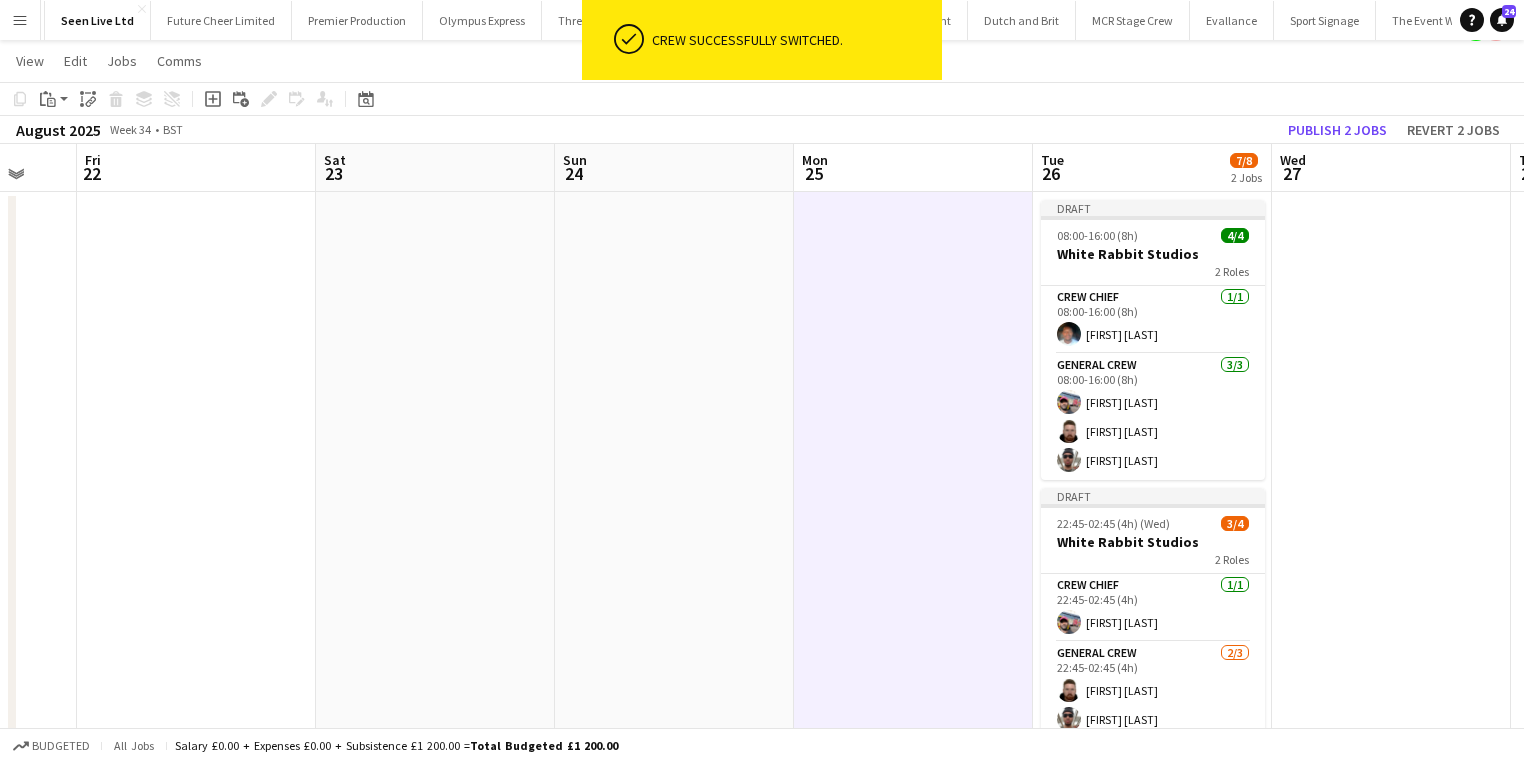 drag, startPoint x: 1064, startPoint y: 673, endPoint x: 1008, endPoint y: 665, distance: 56.568542 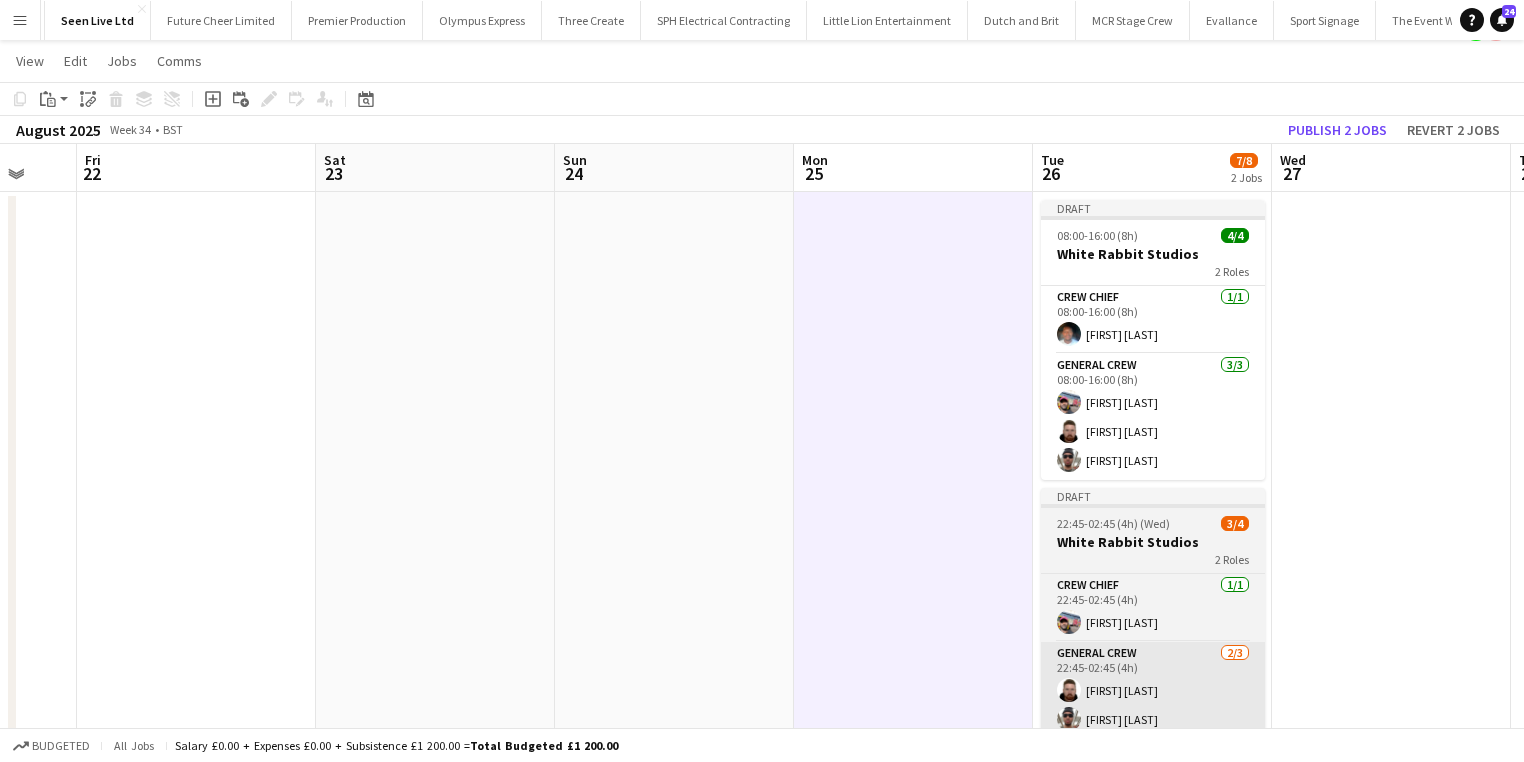 scroll, scrollTop: 0, scrollLeft: 676, axis: horizontal 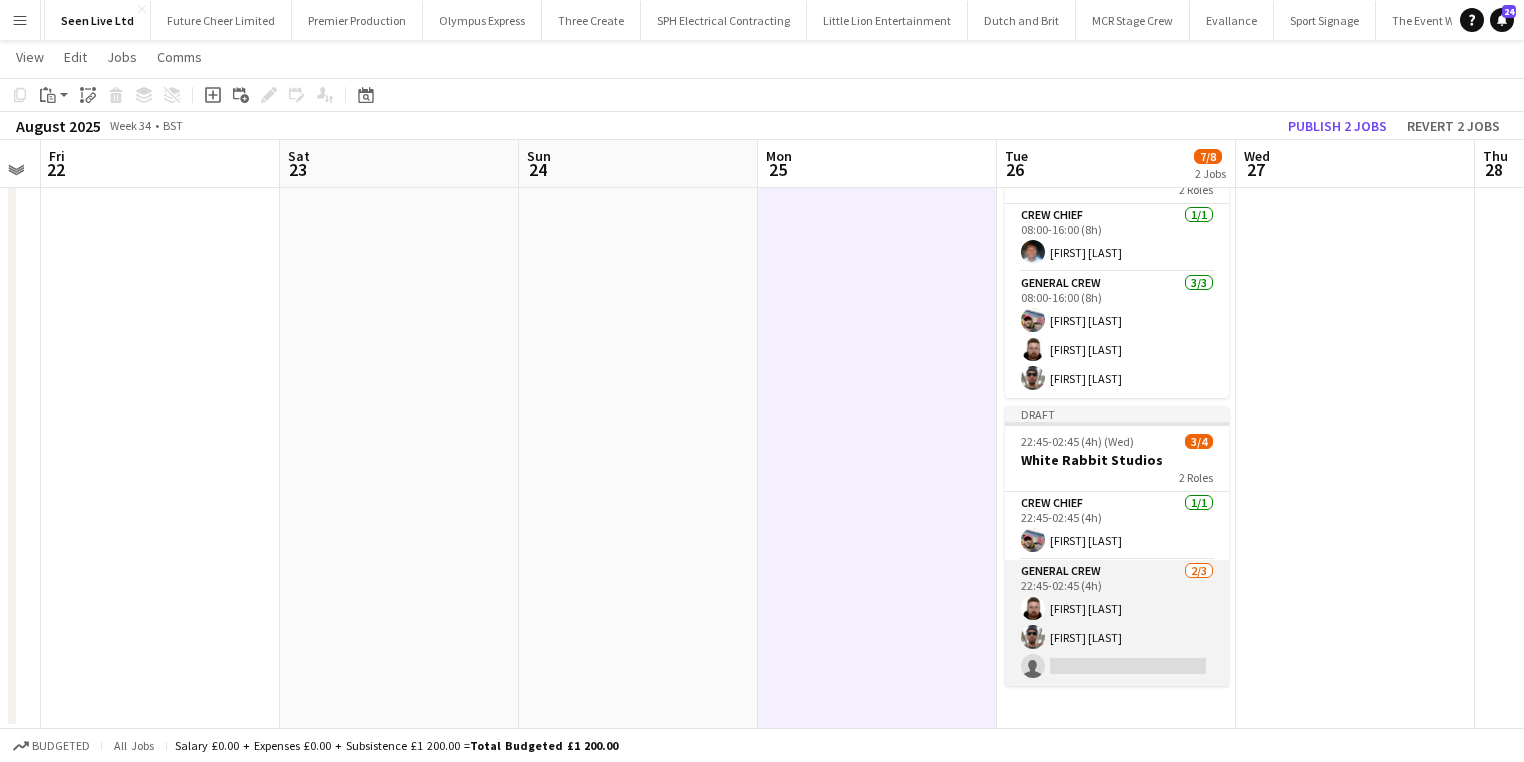 click on "General Crew   2/3   22:45-02:45 (4h)
Craig Barrett Stefan Simpson-Soye
single-neutral-actions" at bounding box center [1117, 623] 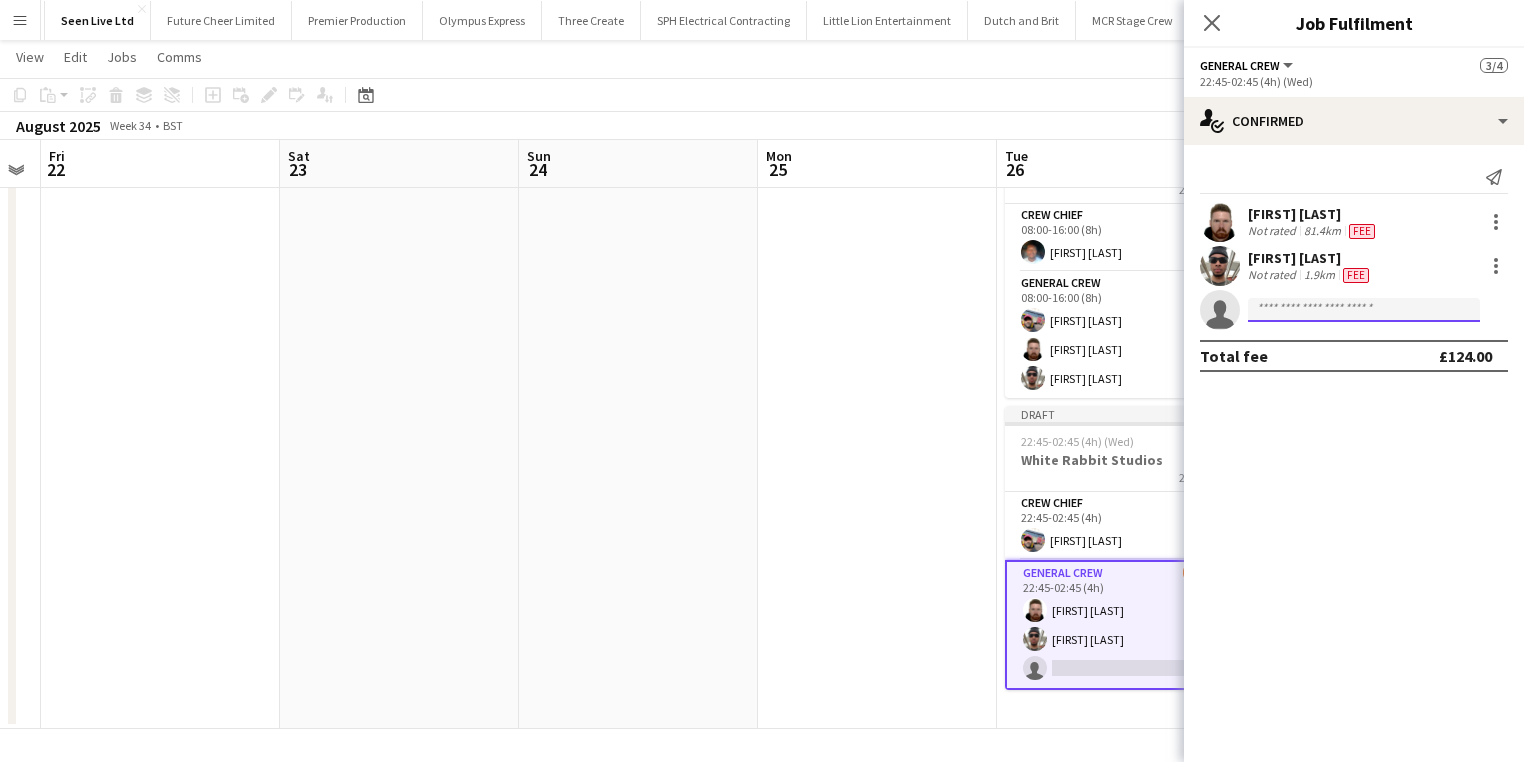 click 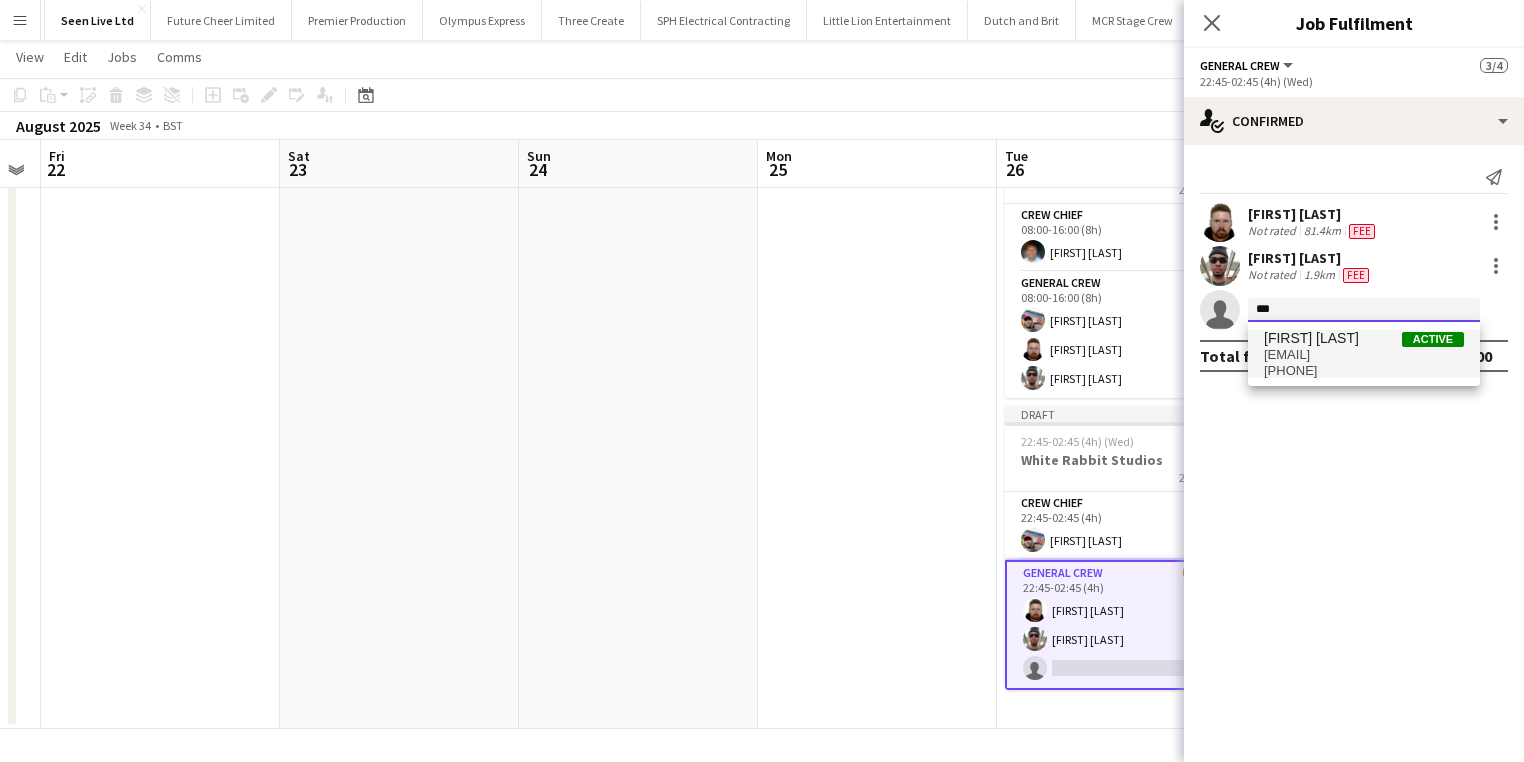 type on "***" 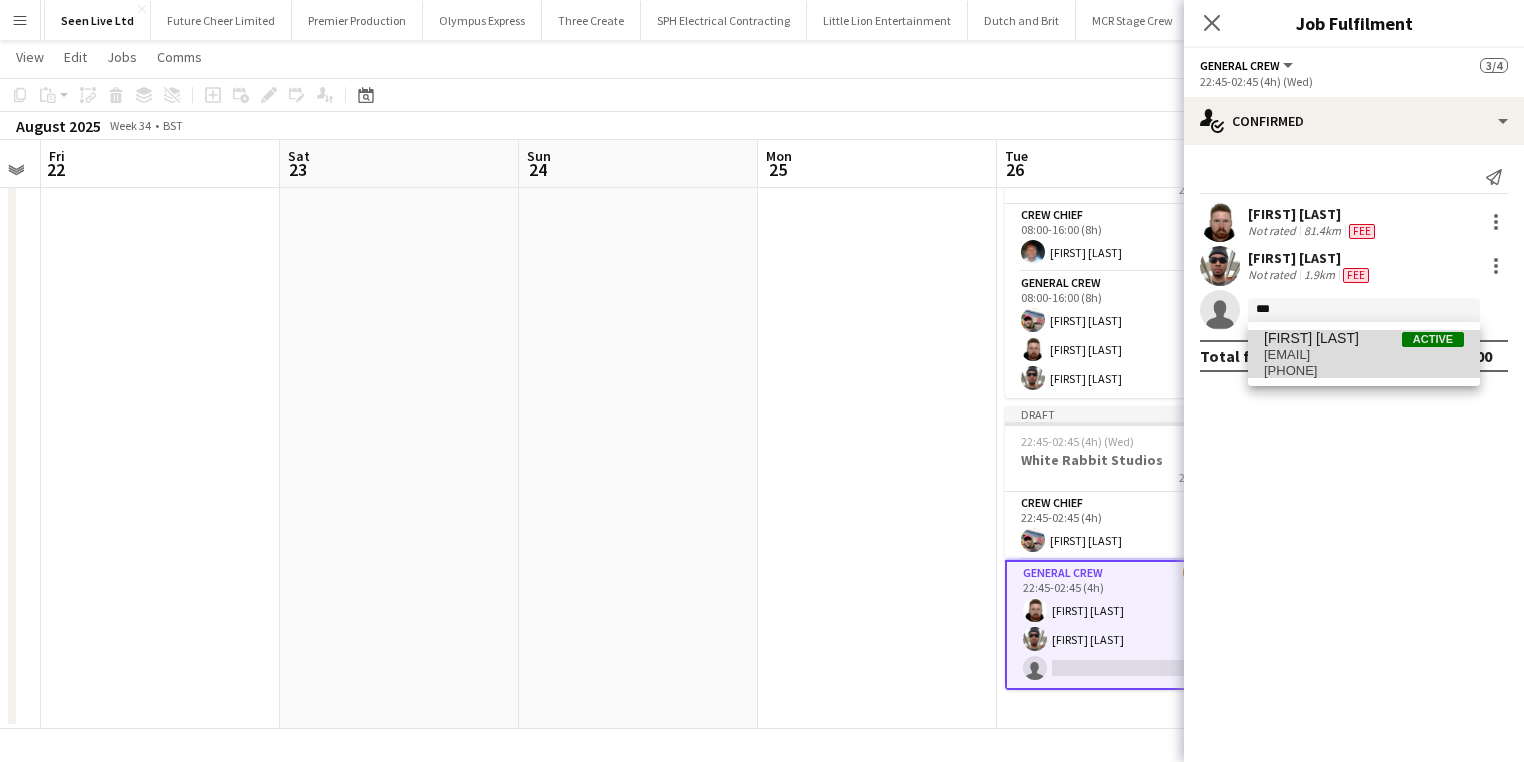 click on "Taoreed Alabi" at bounding box center [1311, 338] 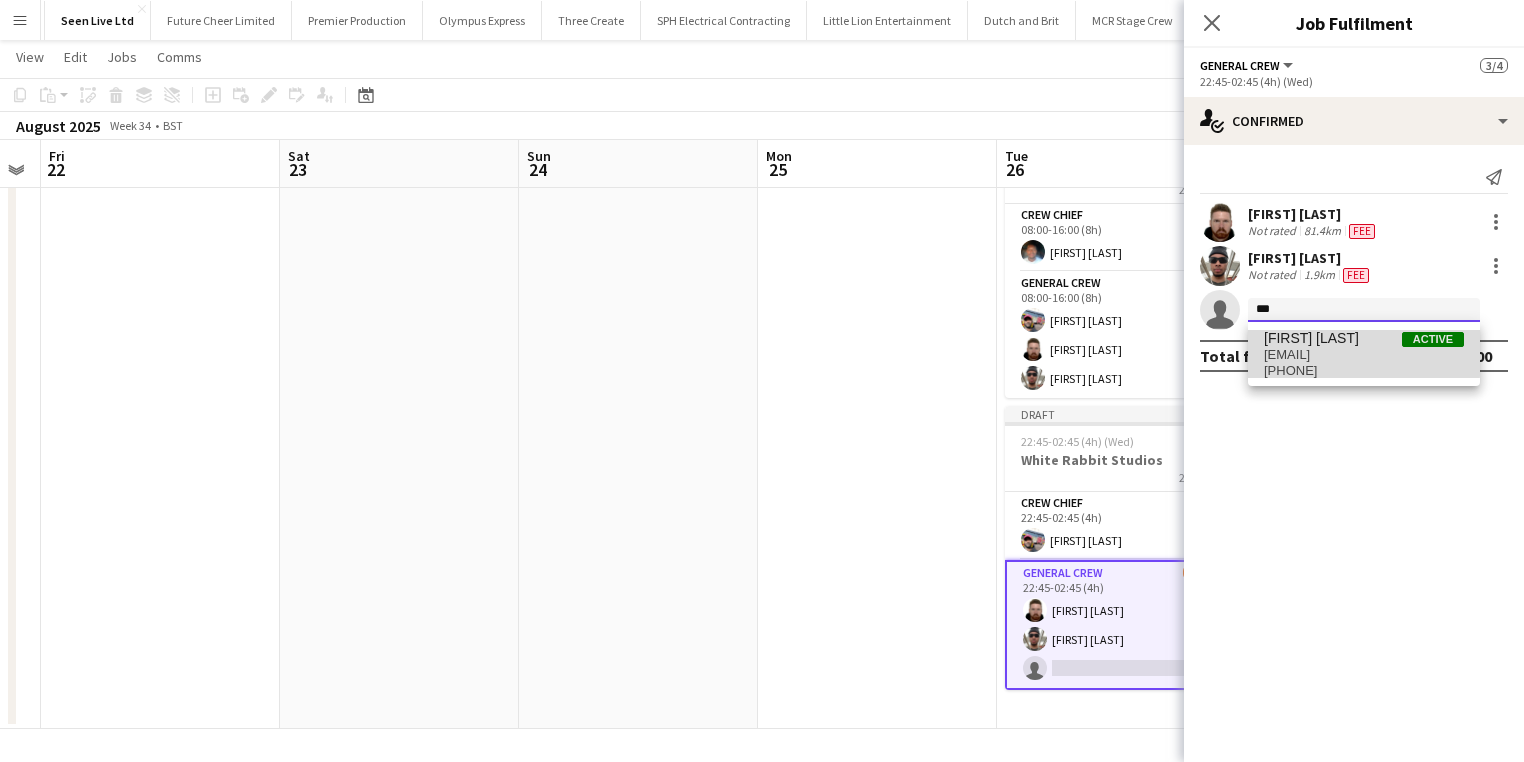 type 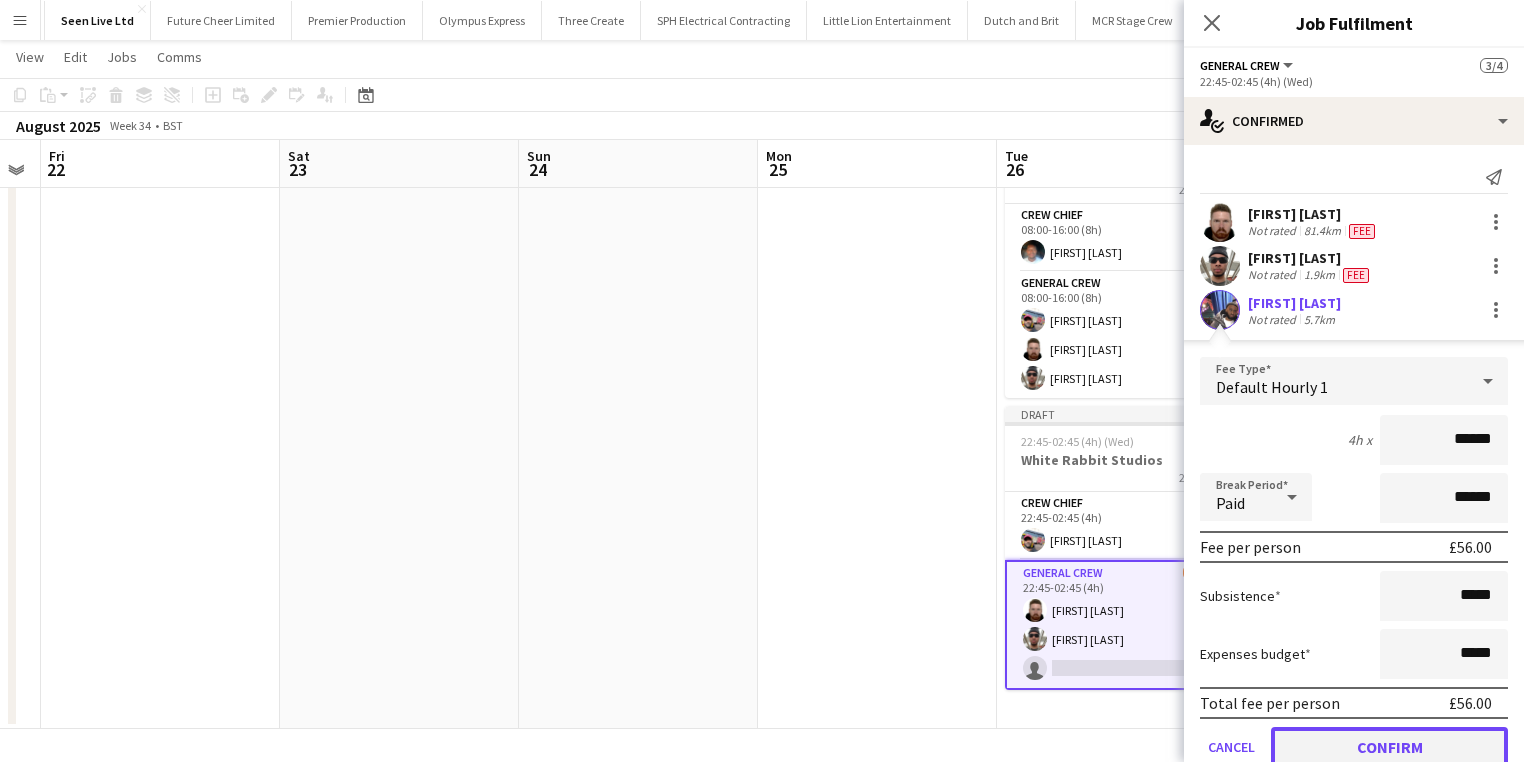 click on "Confirm" at bounding box center [1389, 747] 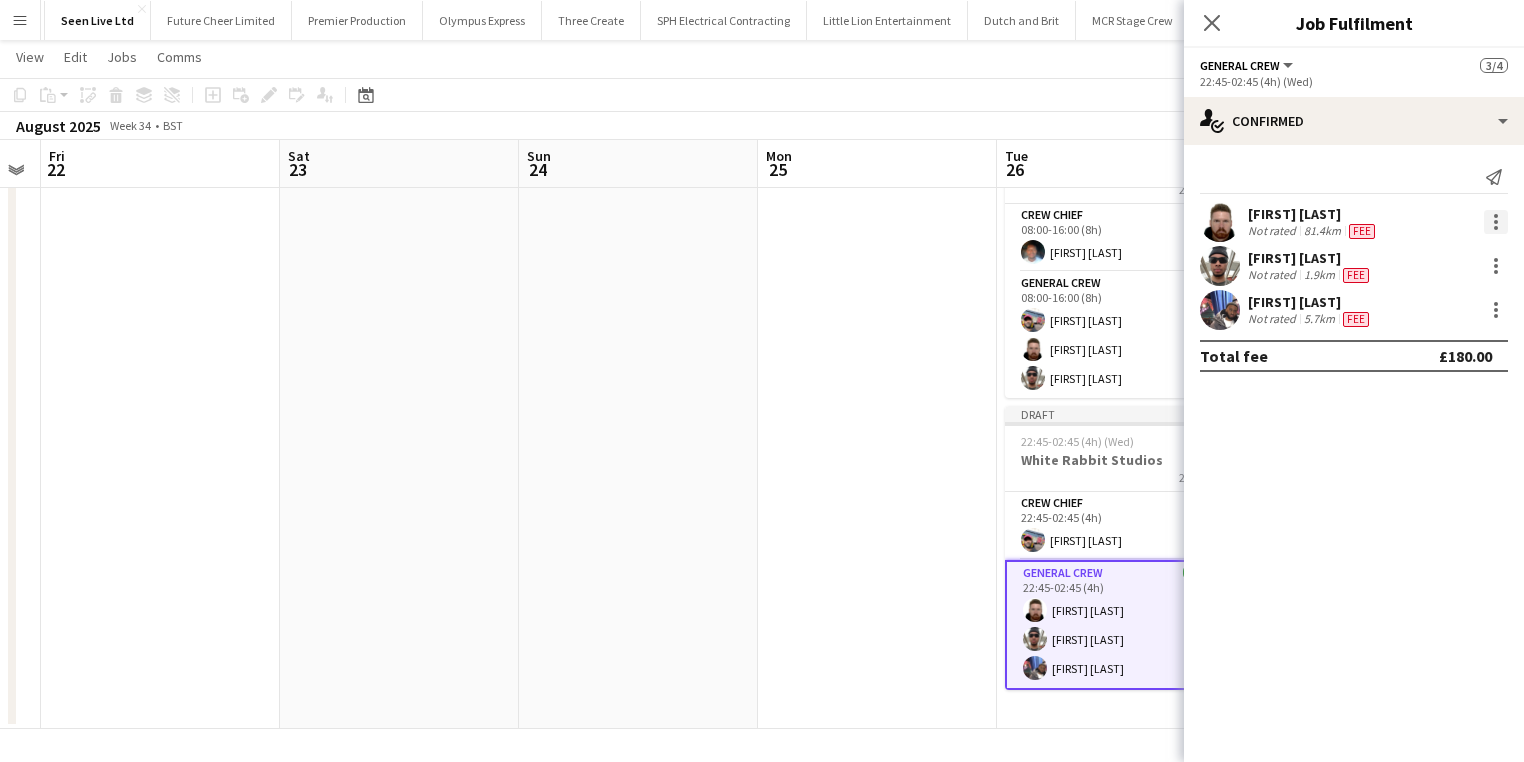 click at bounding box center [1496, 222] 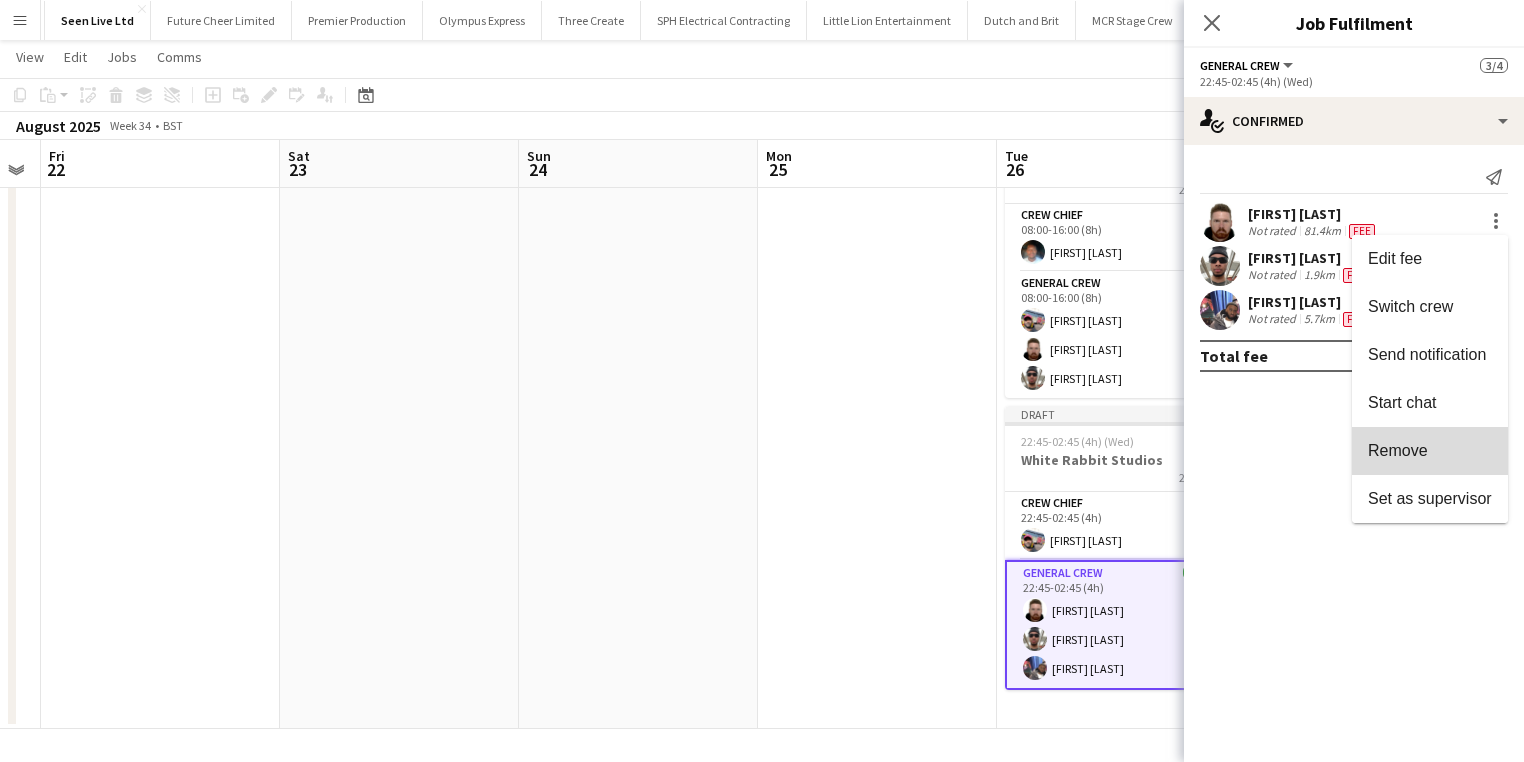 click on "Remove" at bounding box center [1430, 451] 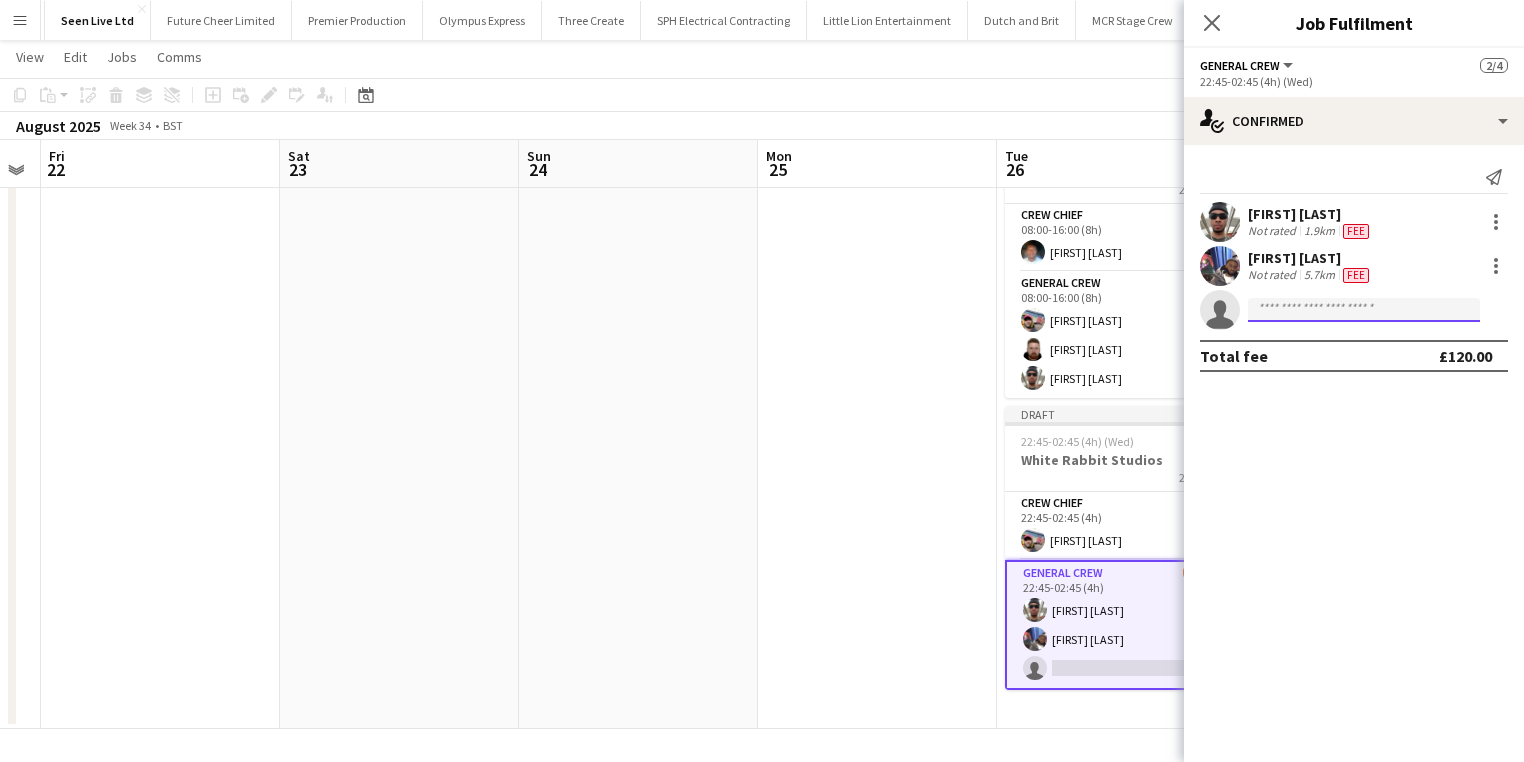 click 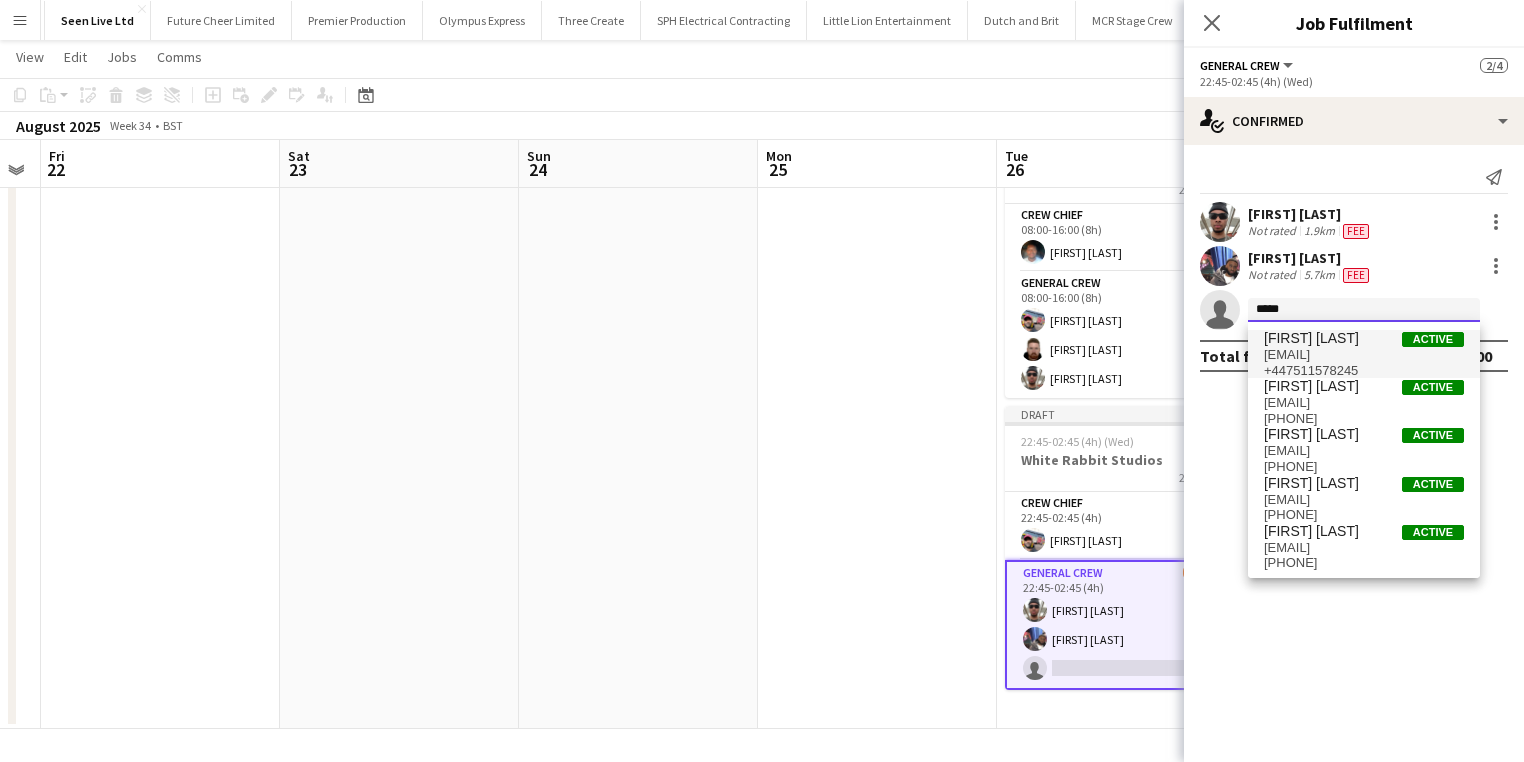 type on "*****" 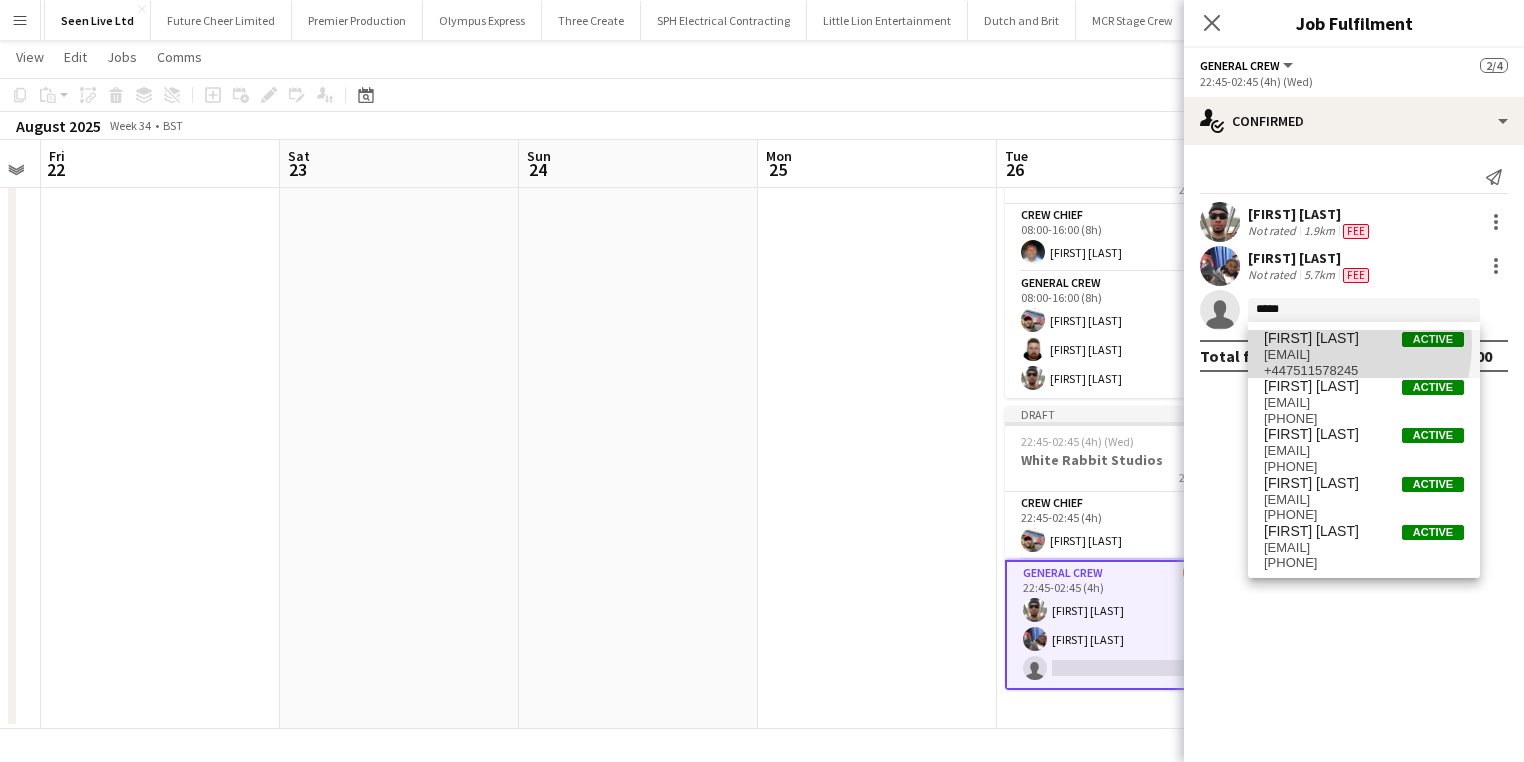 click on "James Granger" at bounding box center [1311, 338] 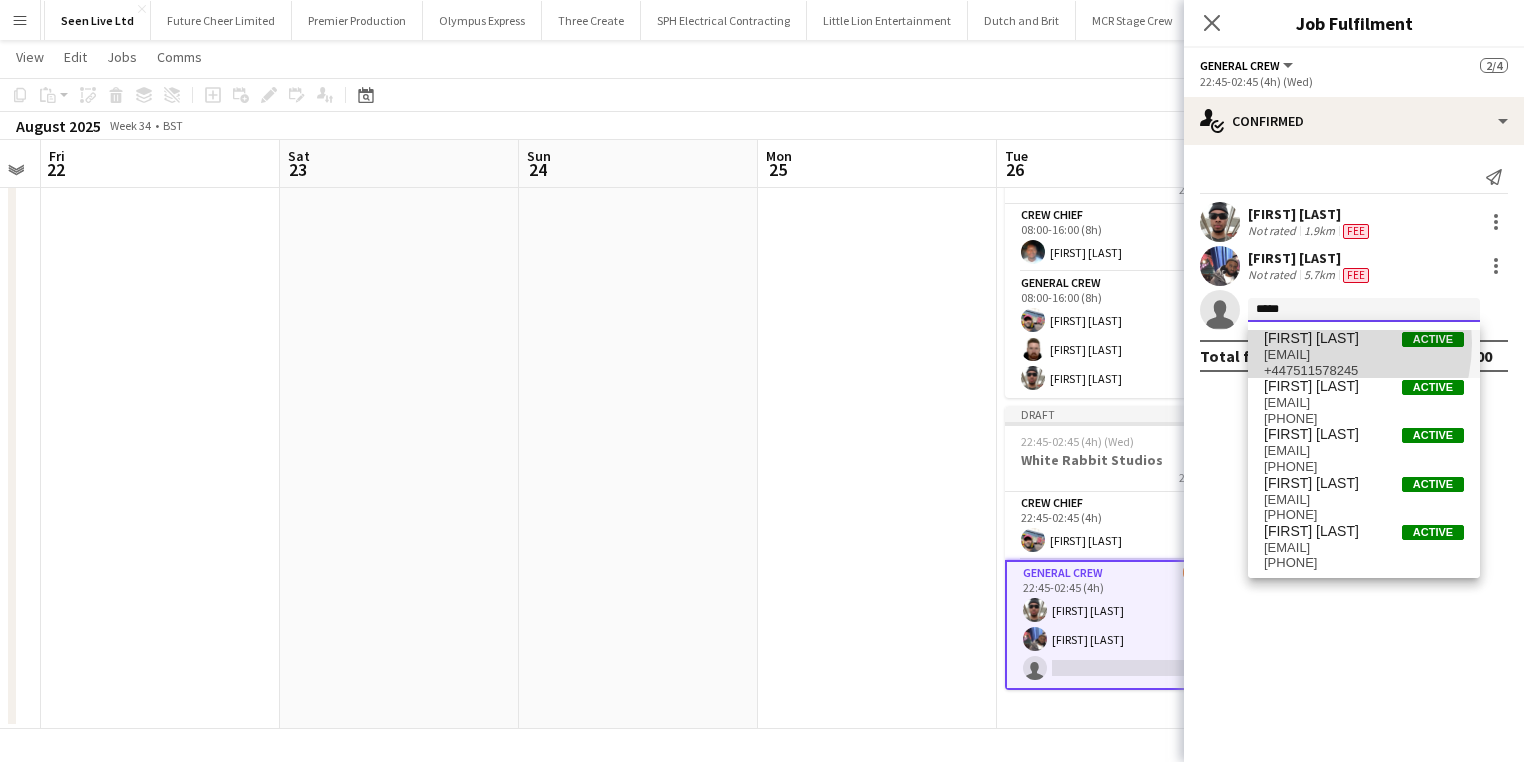 type 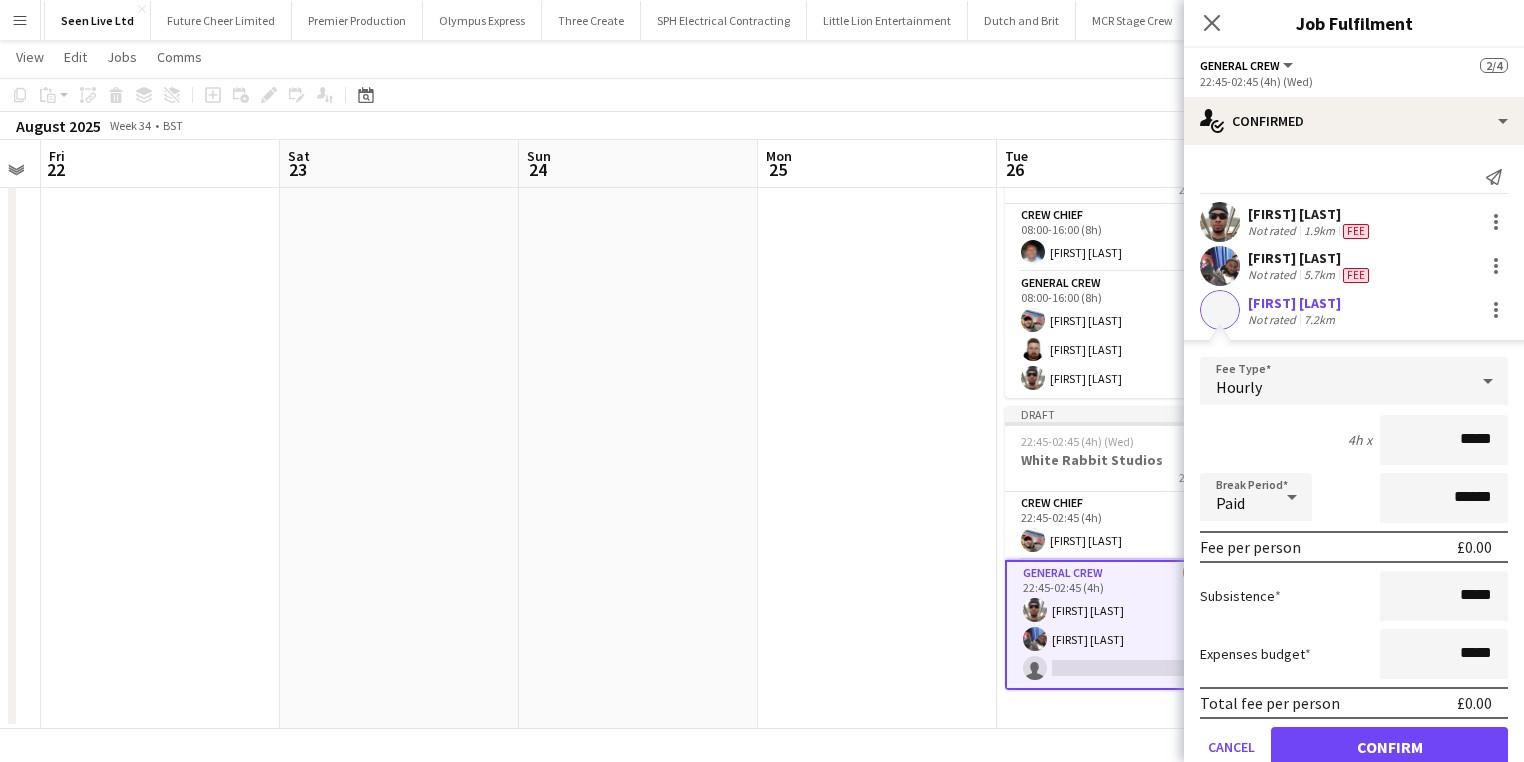 drag, startPoint x: 1397, startPoint y: 430, endPoint x: 1539, endPoint y: 433, distance: 142.0317 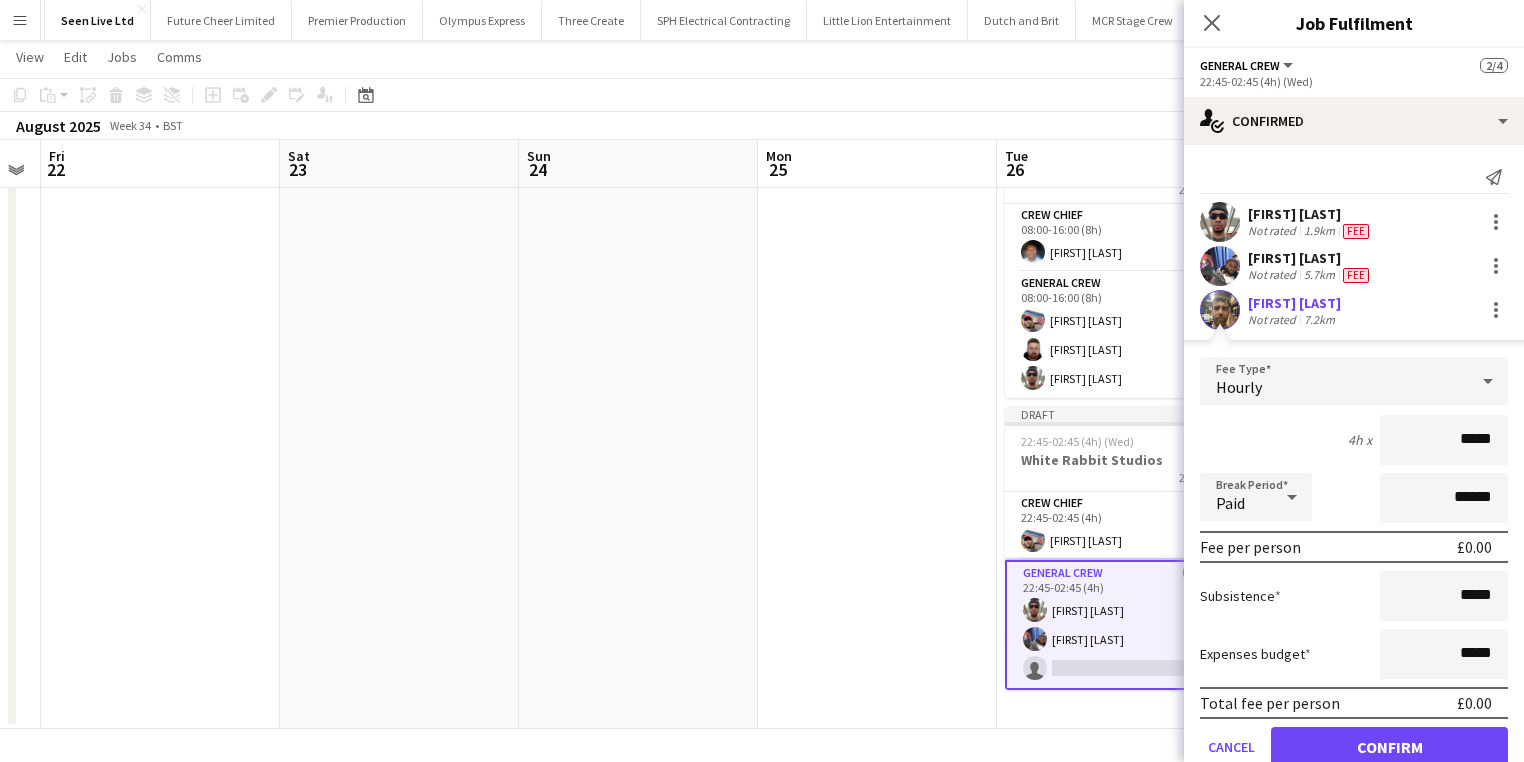 click on "Menu
Boards
Boards   Boards   All jobs   Status
Workforce
Workforce   My Workforce   Recruiting
Comms
Comms
Pay
Pay   Approvals   Payments   Reports
Platform Settings
Platform Settings   App settings   Your settings   Profiles
Training Academy
Training Academy
Knowledge Base
Knowledge Base
Product Updates
Product Updates   Log Out   Privacy   Wellpleased Events
Close
Wasserman
Close
Event People
Close
AMCI Global
Close
Seen Live Ltd
Close
Future Cheer Limited
Close
Premier Production
Close
Olympus Express
Close
Three Create" at bounding box center [762, 324] 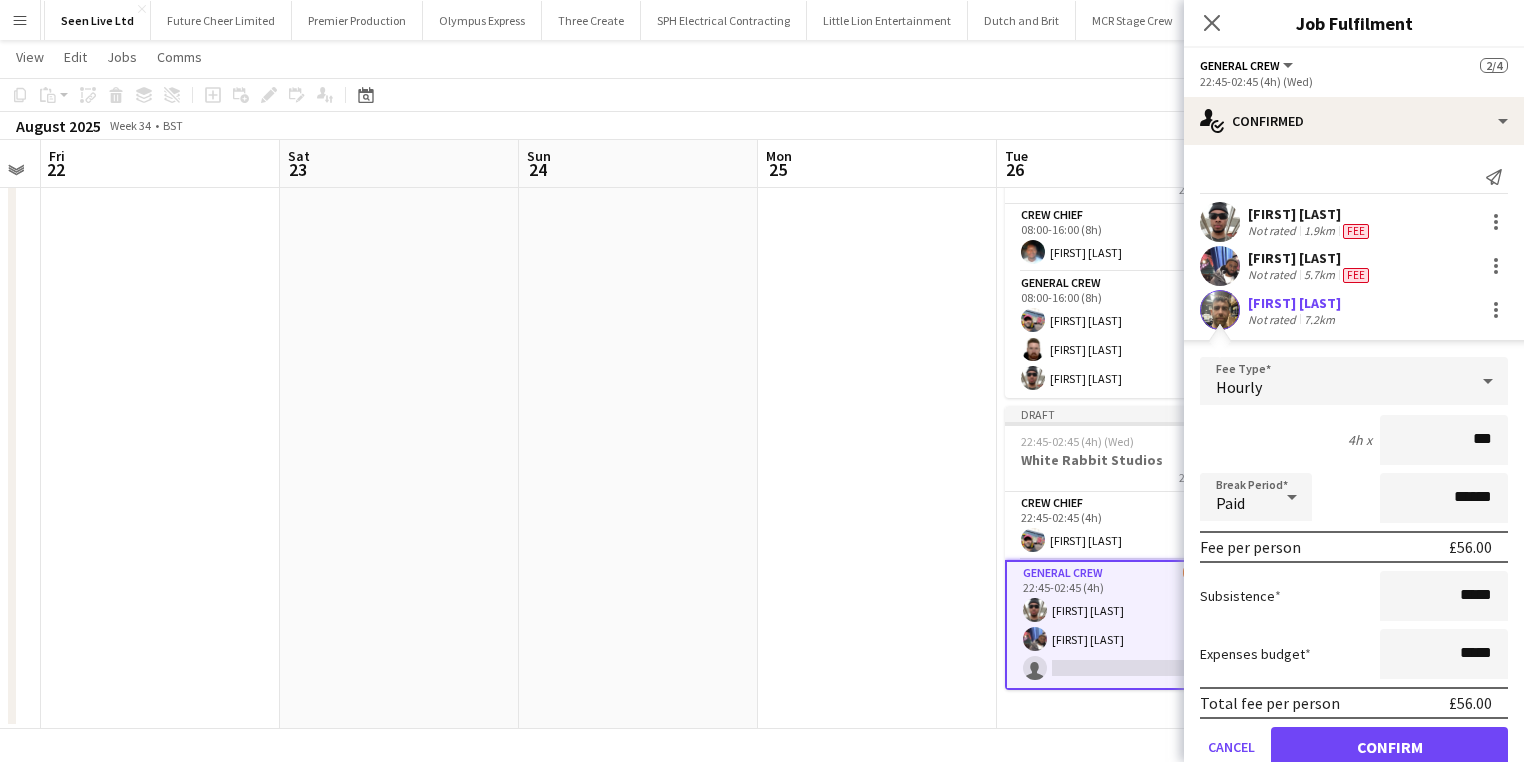 type on "***" 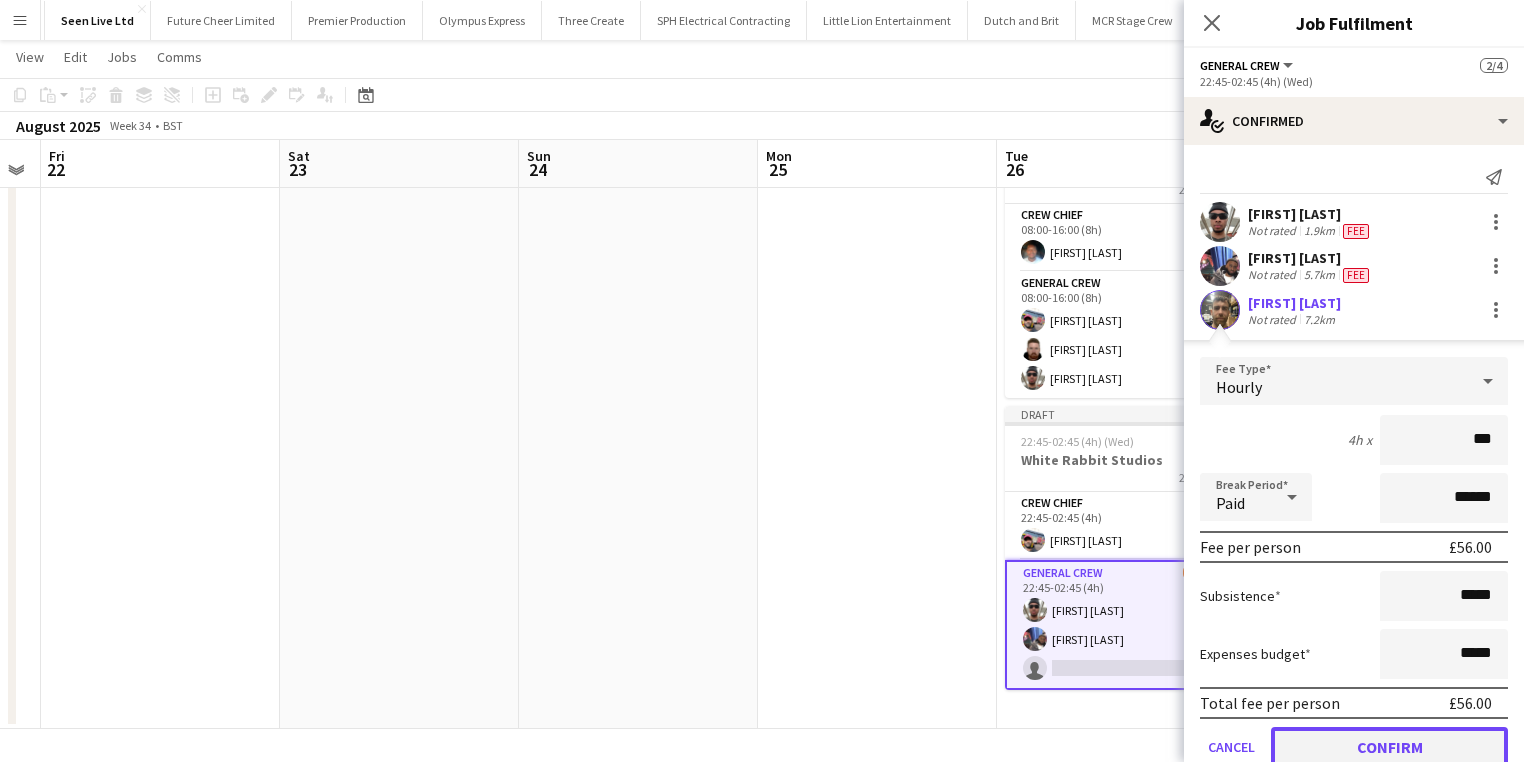 click on "Confirm" at bounding box center [1389, 747] 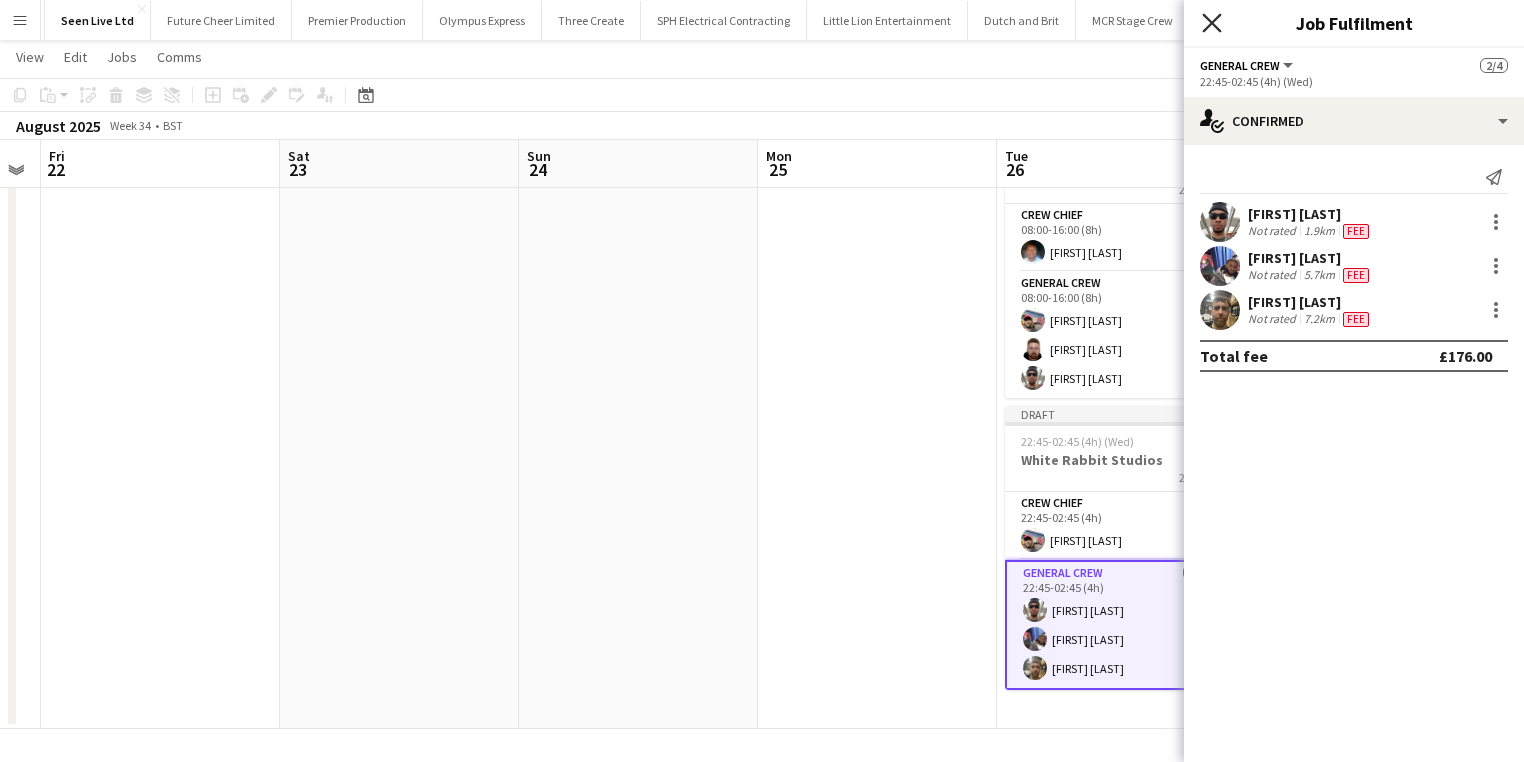 click 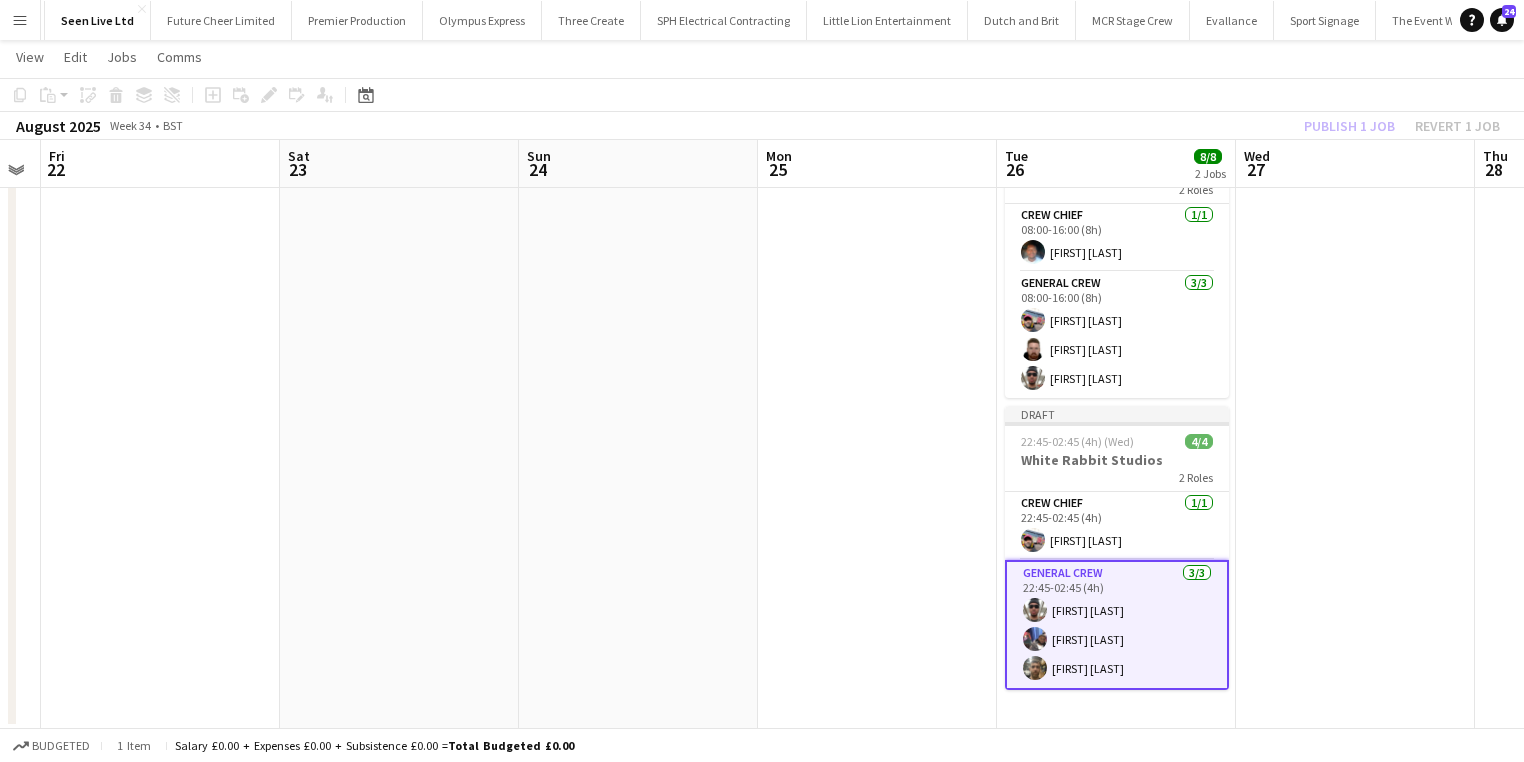 click on "Publish 1 job   Revert 1 job" 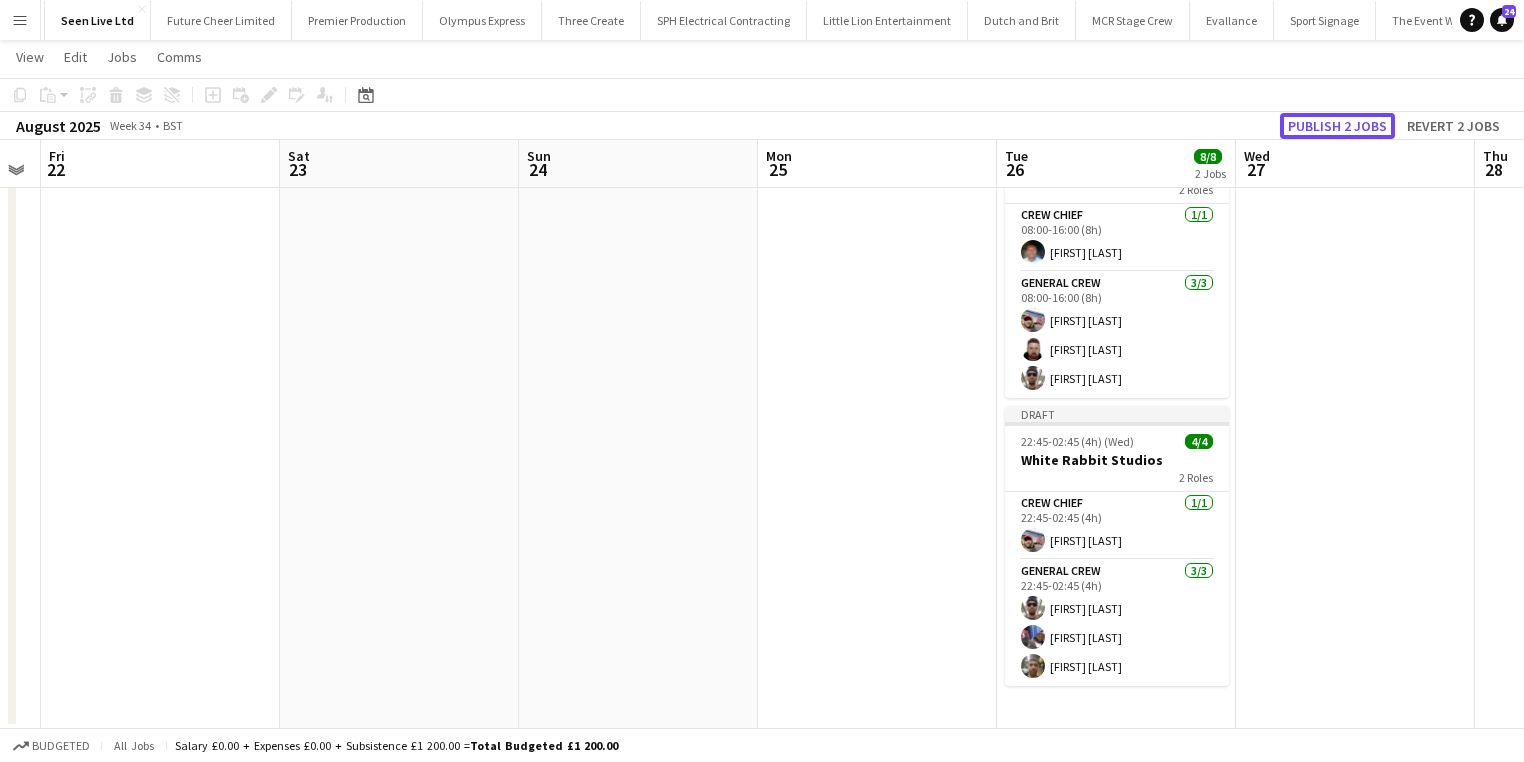 click on "Publish 2 jobs" 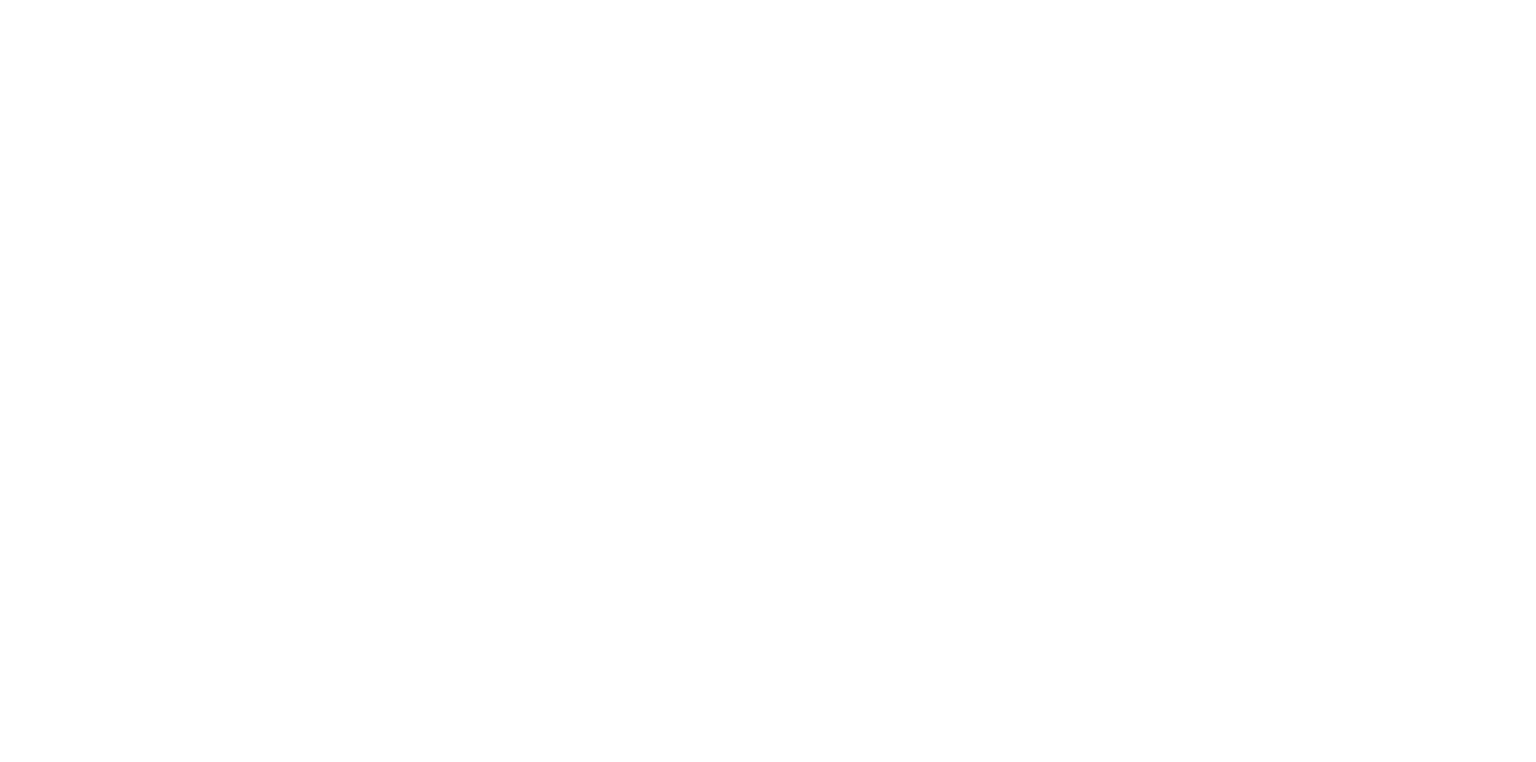 scroll, scrollTop: 0, scrollLeft: 0, axis: both 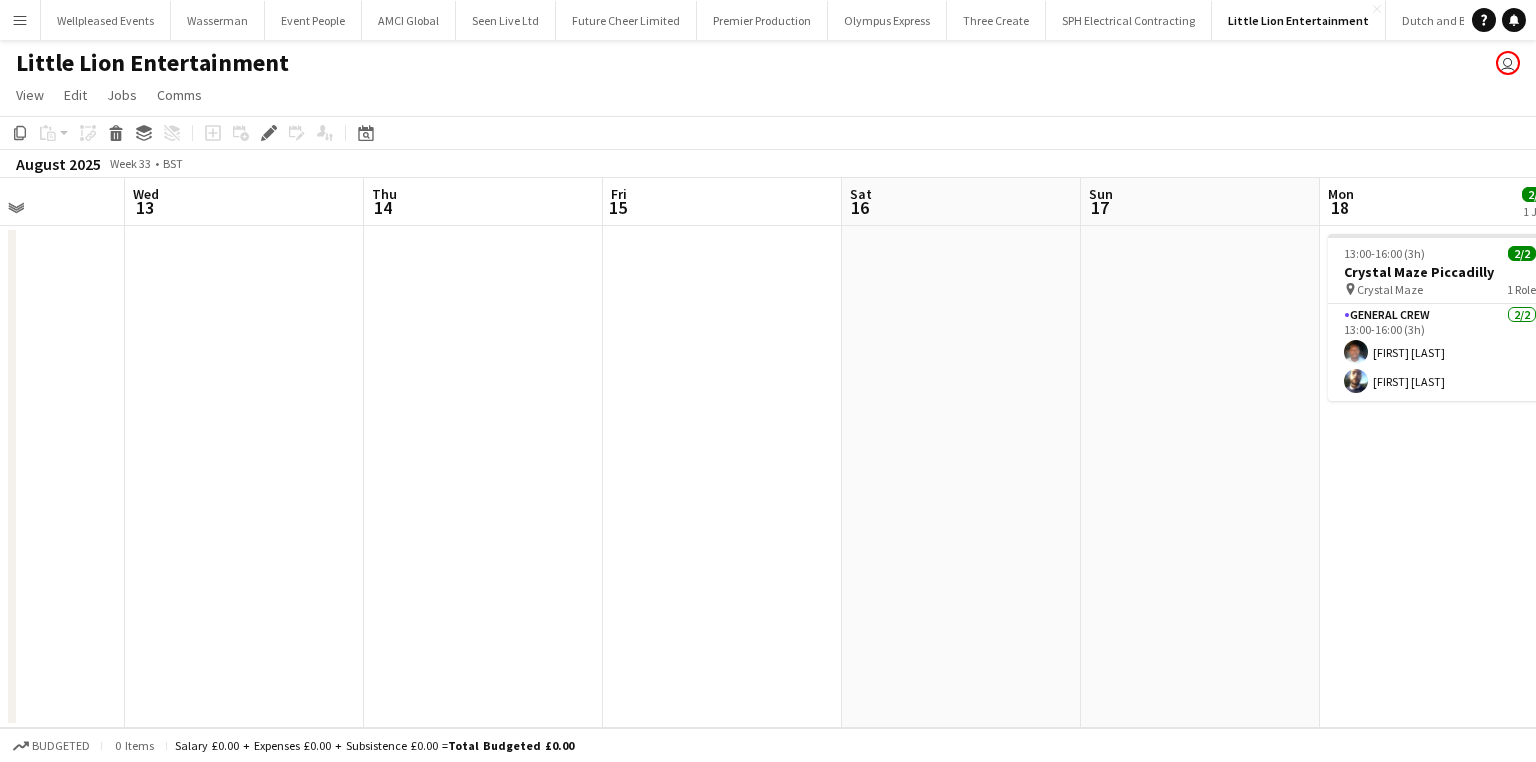 drag, startPoint x: 786, startPoint y: 504, endPoint x: 0, endPoint y: 499, distance: 786.0159 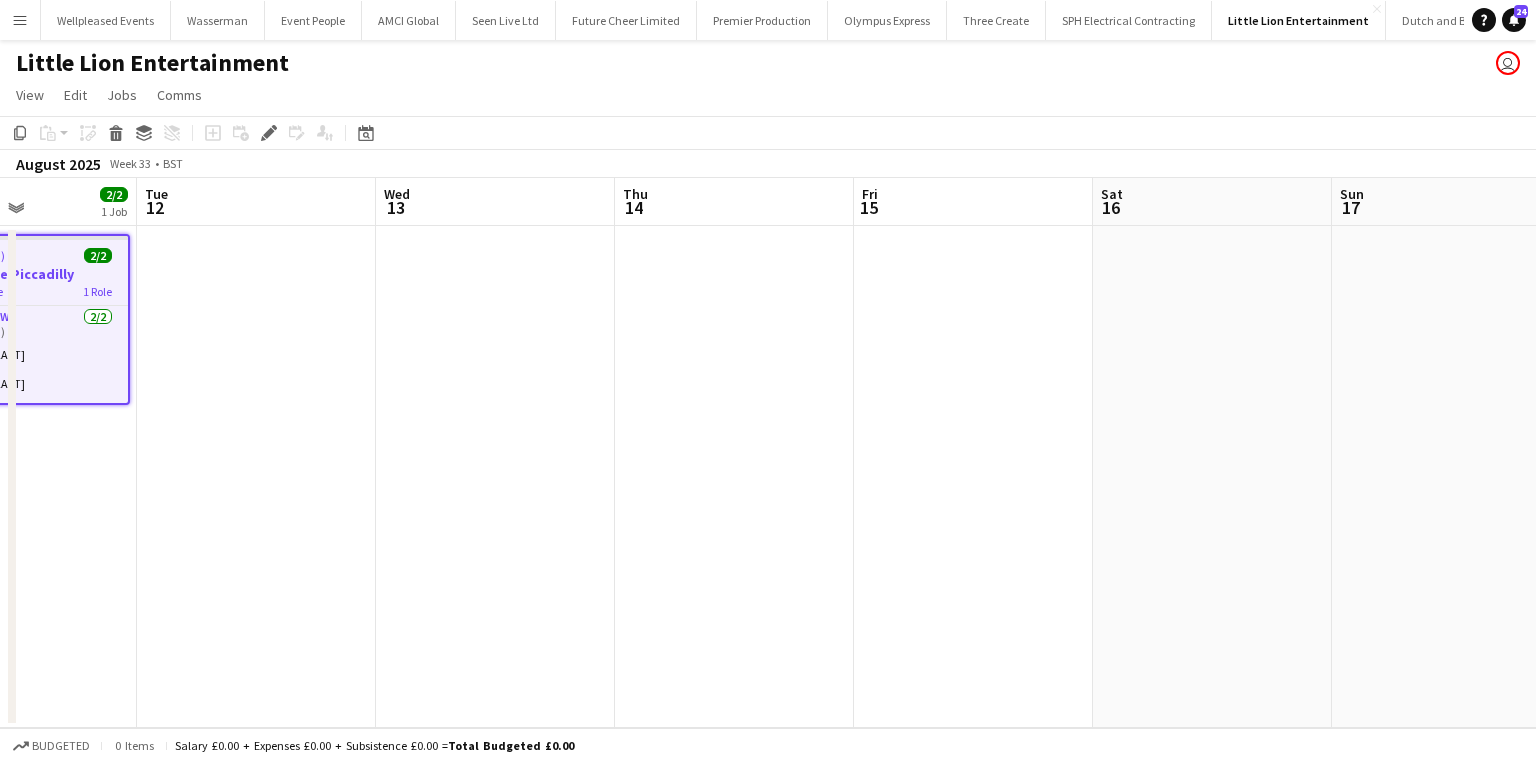 drag, startPoint x: 712, startPoint y: 534, endPoint x: 565, endPoint y: 534, distance: 147 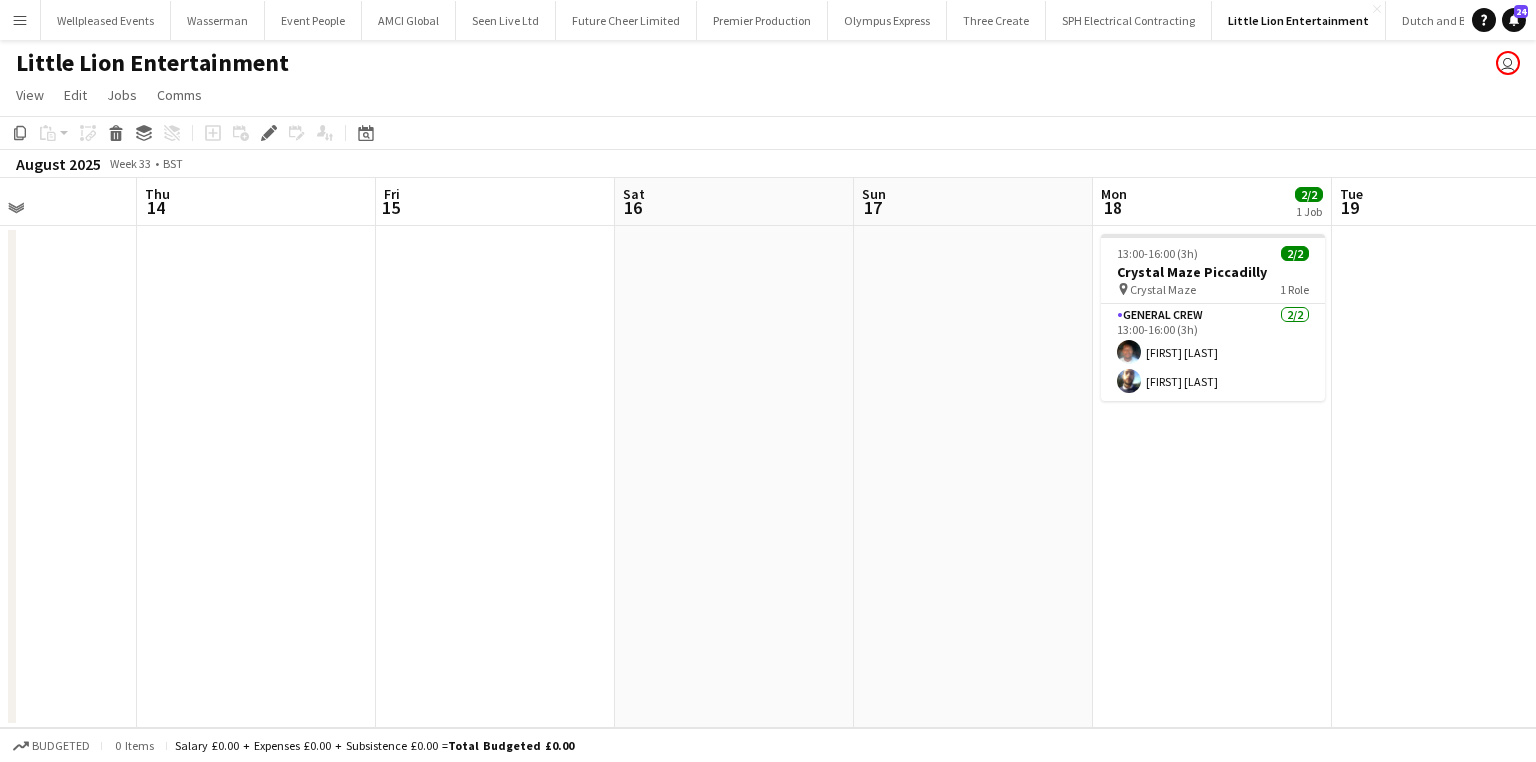 scroll, scrollTop: 0, scrollLeft: 613, axis: horizontal 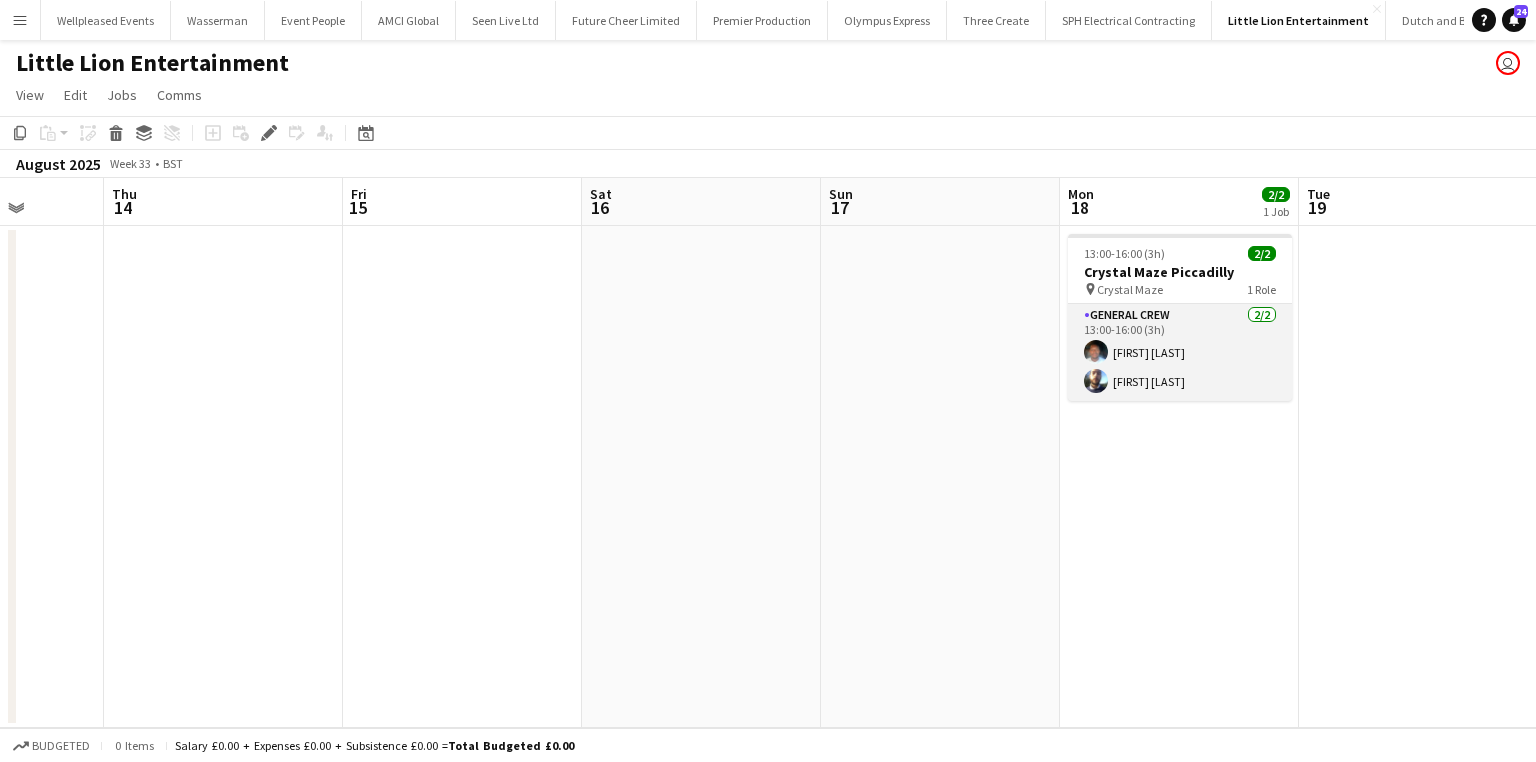 click on "General Crew   2/2   13:00-16:00 (3h)
Fitzgerald Williams-Owens Ben Scott" at bounding box center (1180, 352) 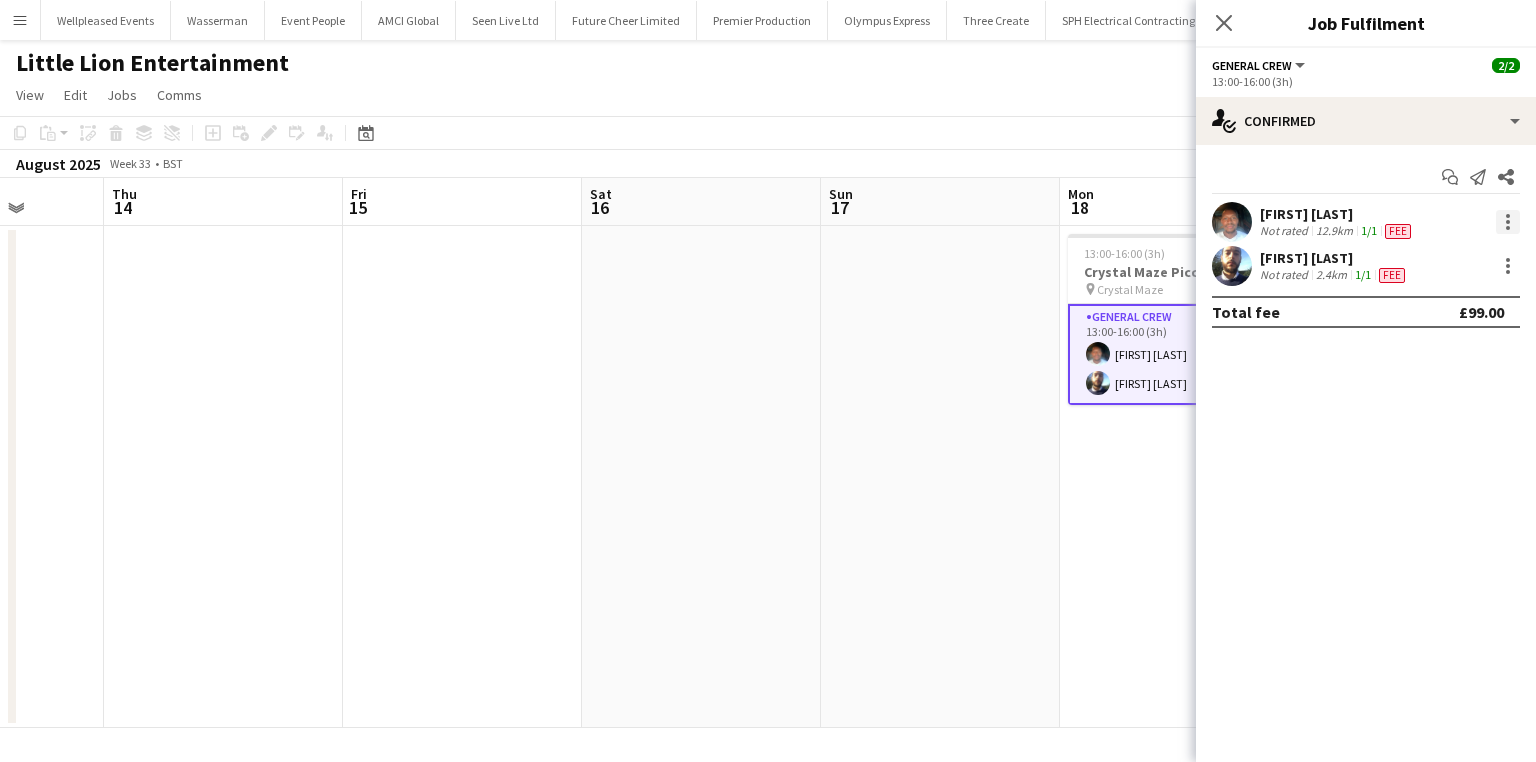 click at bounding box center [1508, 222] 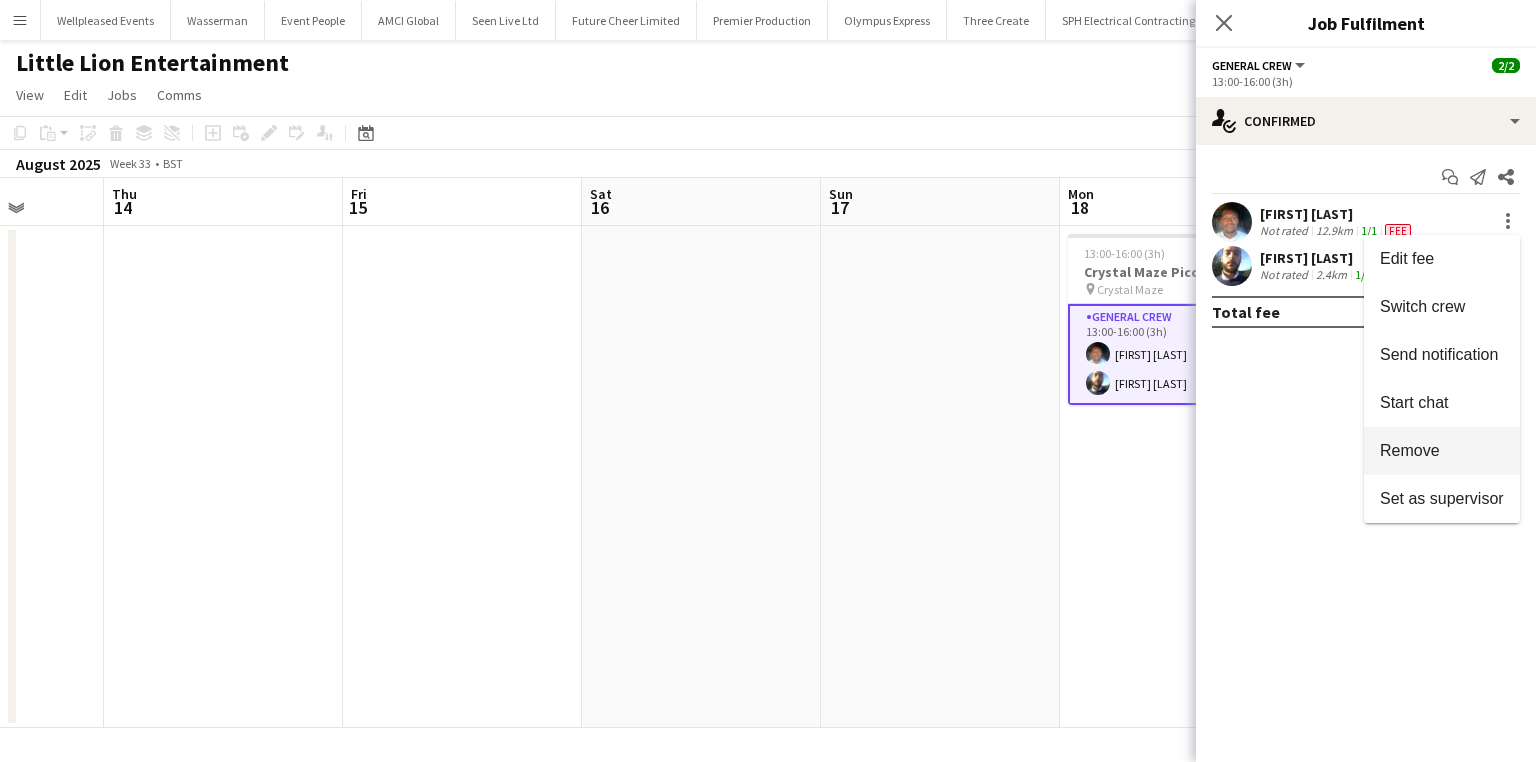 click on "Remove" at bounding box center (1442, 451) 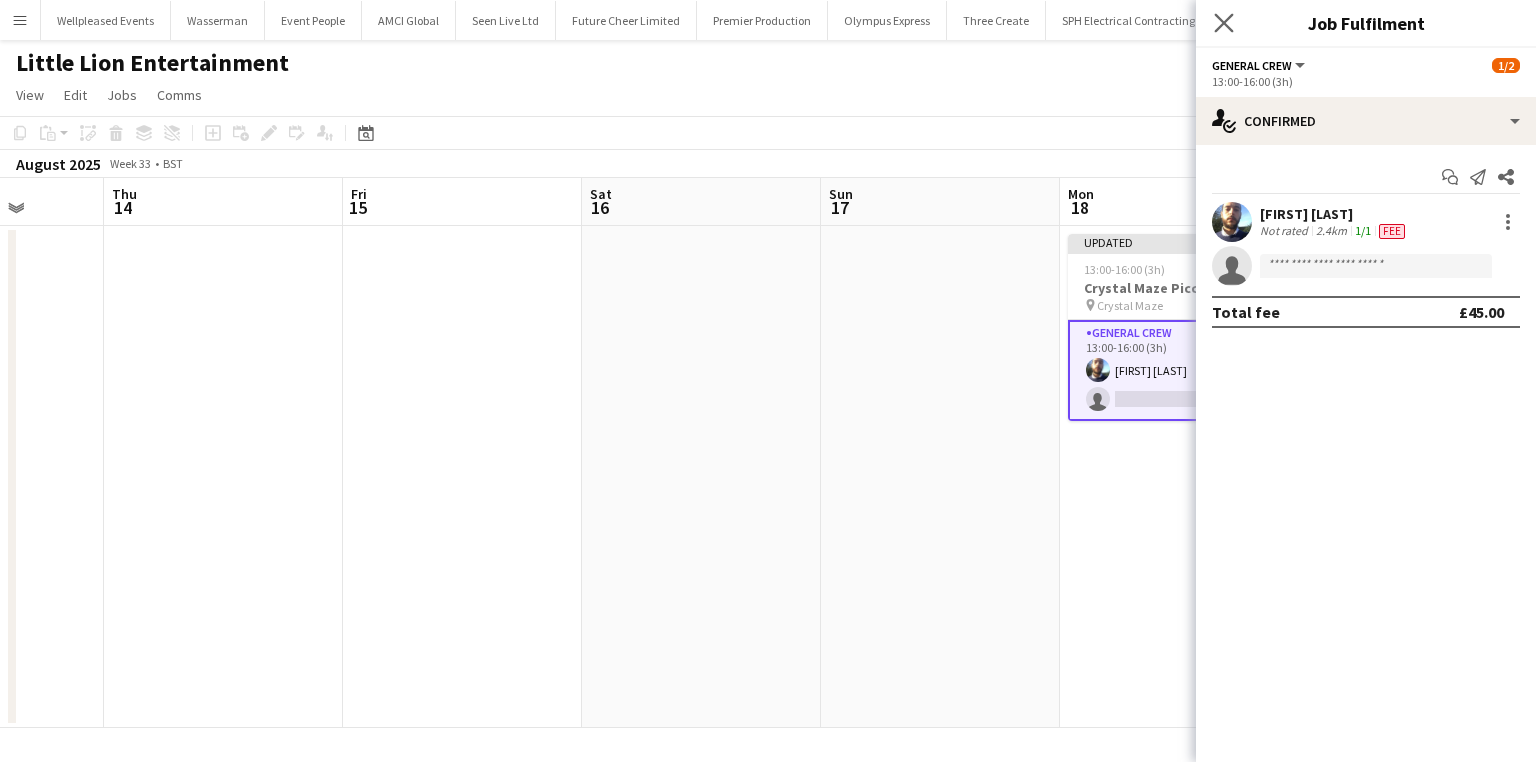 click on "Close pop-in" 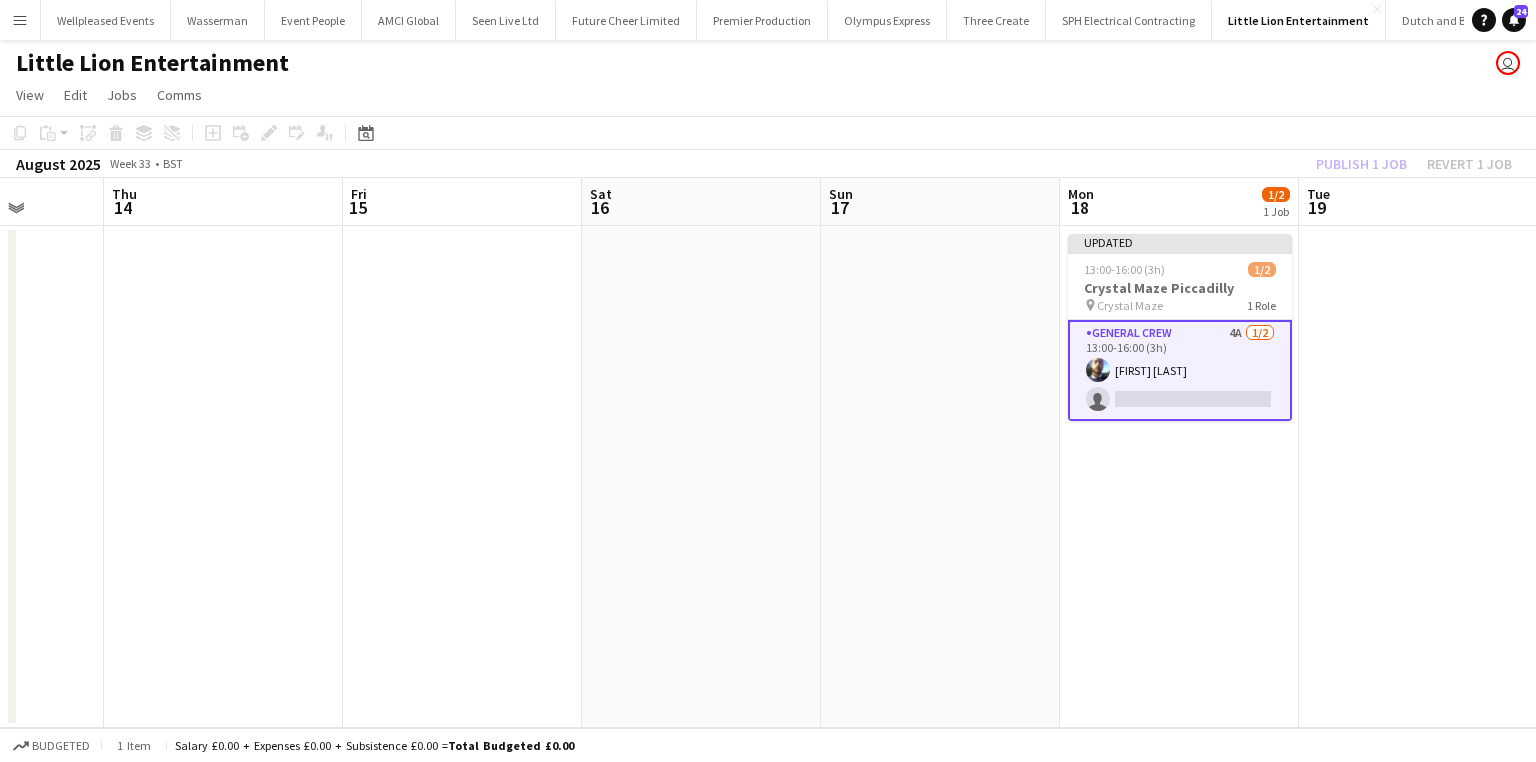 click on "Publish 1 job   Revert 1 job" 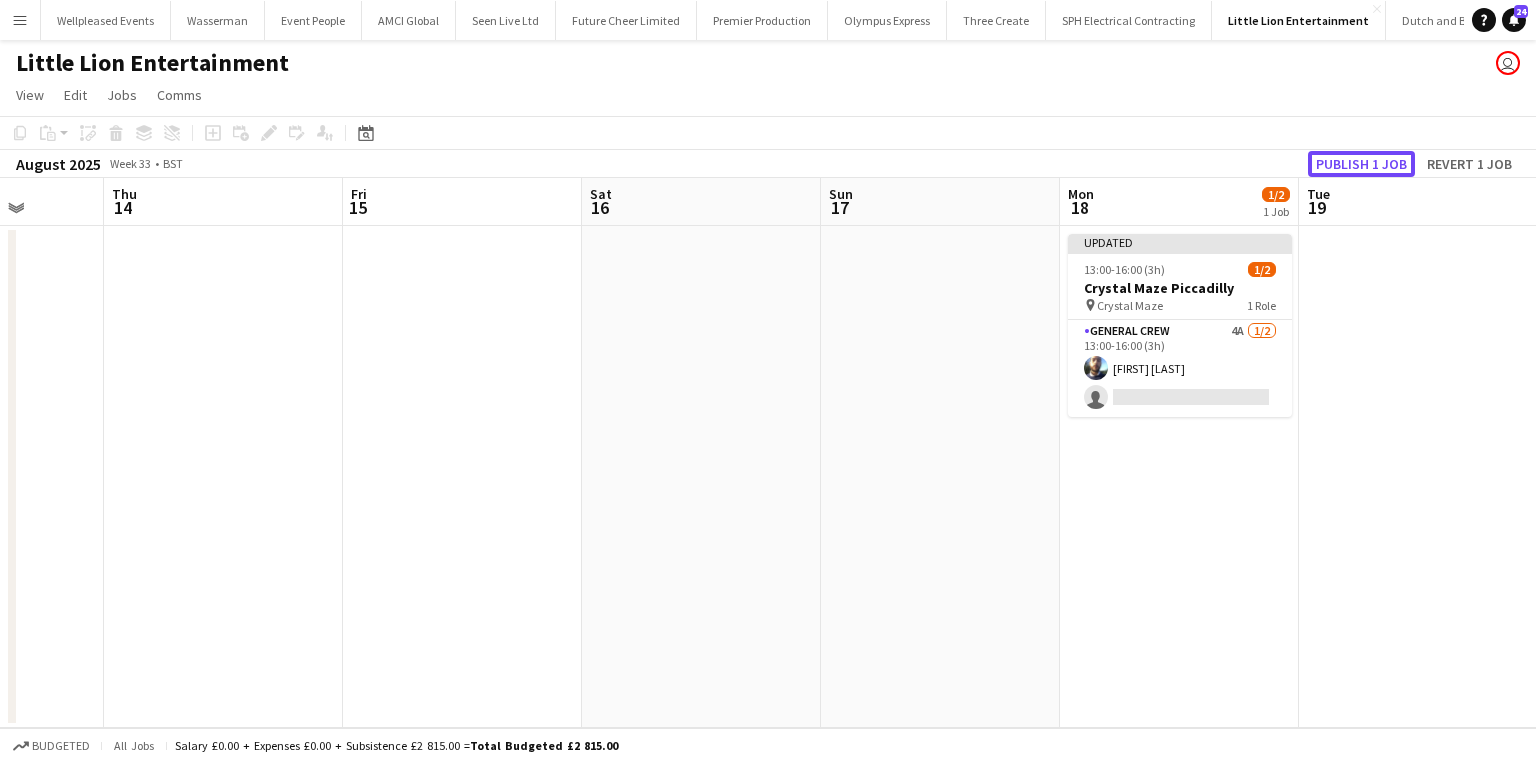 click on "Publish 1 job" 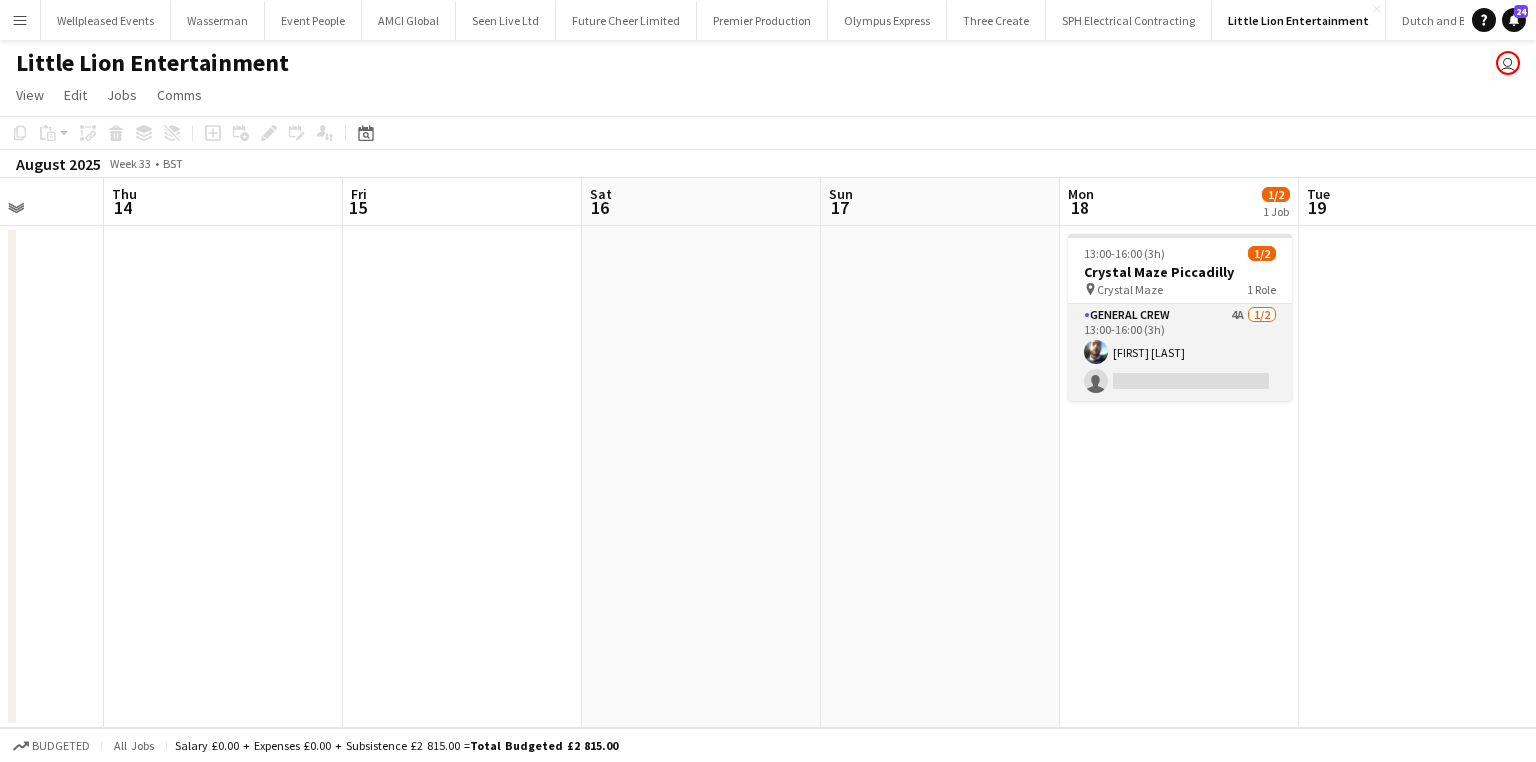 click on "General Crew   4A   1/2   13:00-16:00 (3h)
Ben Scott
single-neutral-actions" at bounding box center (1180, 352) 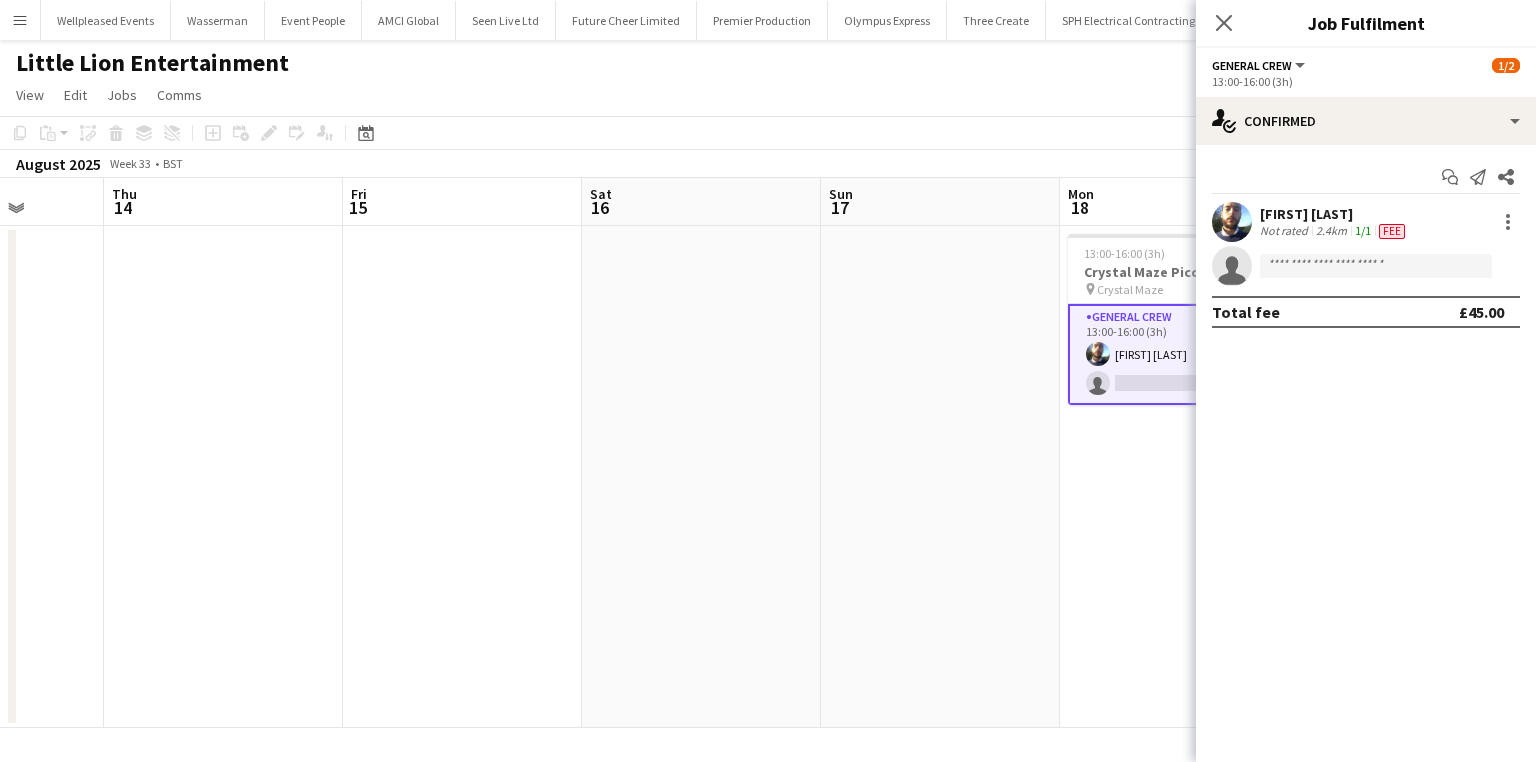 click on "single-neutral-actions" 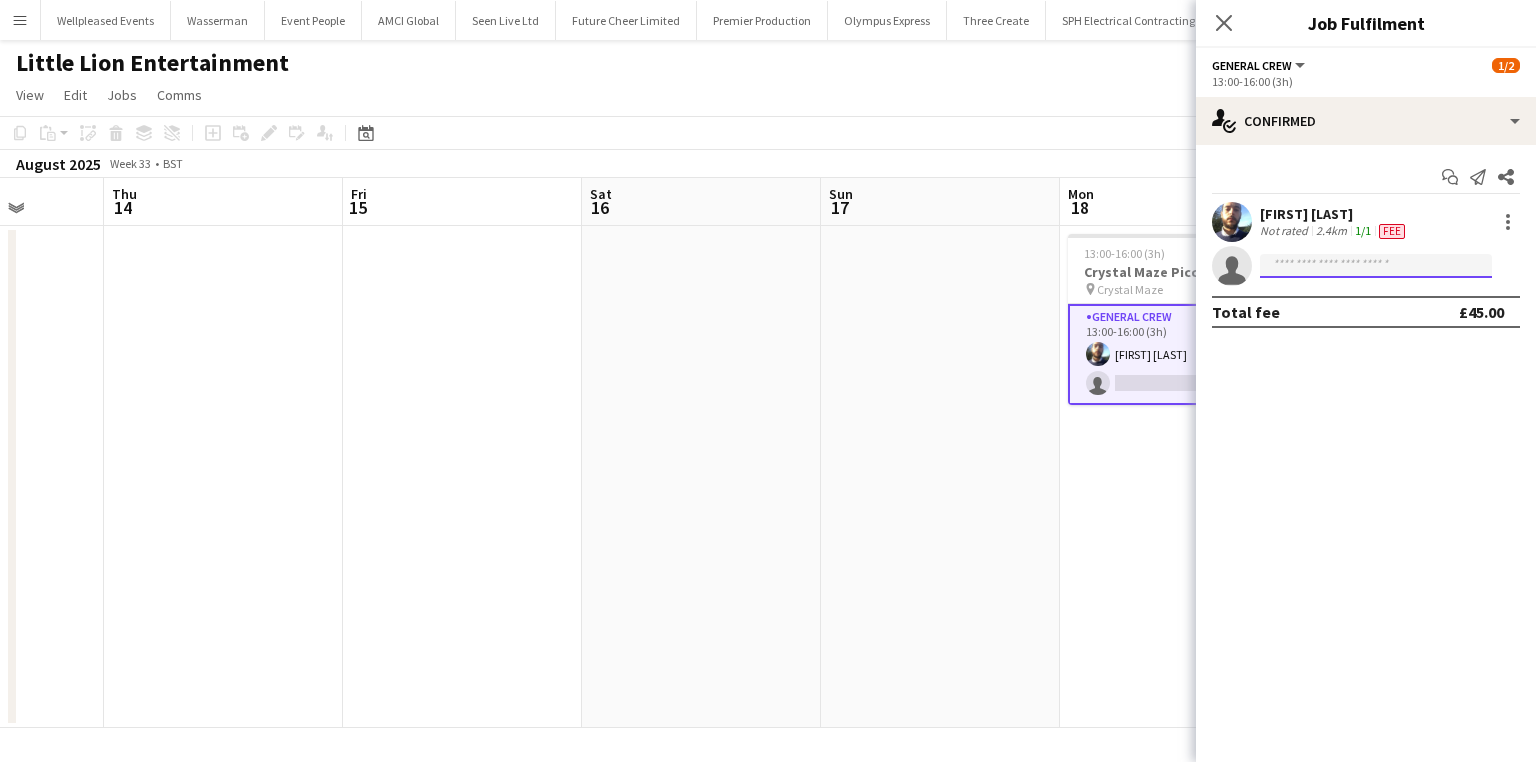 click on "Menu
Boards
Boards   Boards   All jobs   Status
Workforce
Workforce   My Workforce   Recruiting
Comms
Comms
Pay
Pay   Approvals   Payments   Reports
Platform Settings
Platform Settings   App settings   Your settings   Profiles
Training Academy
Training Academy
Knowledge Base
Knowledge Base
Product Updates
Product Updates   Log Out   Privacy   Wellpleased Events
Close
Wasserman
Close
Event People
Close
AMCI Global
Close
Seen Live Ltd
Close
Future Cheer Limited
Close
Premier Production
Close
Olympus Express
Close
Three Create" at bounding box center (768, 381) 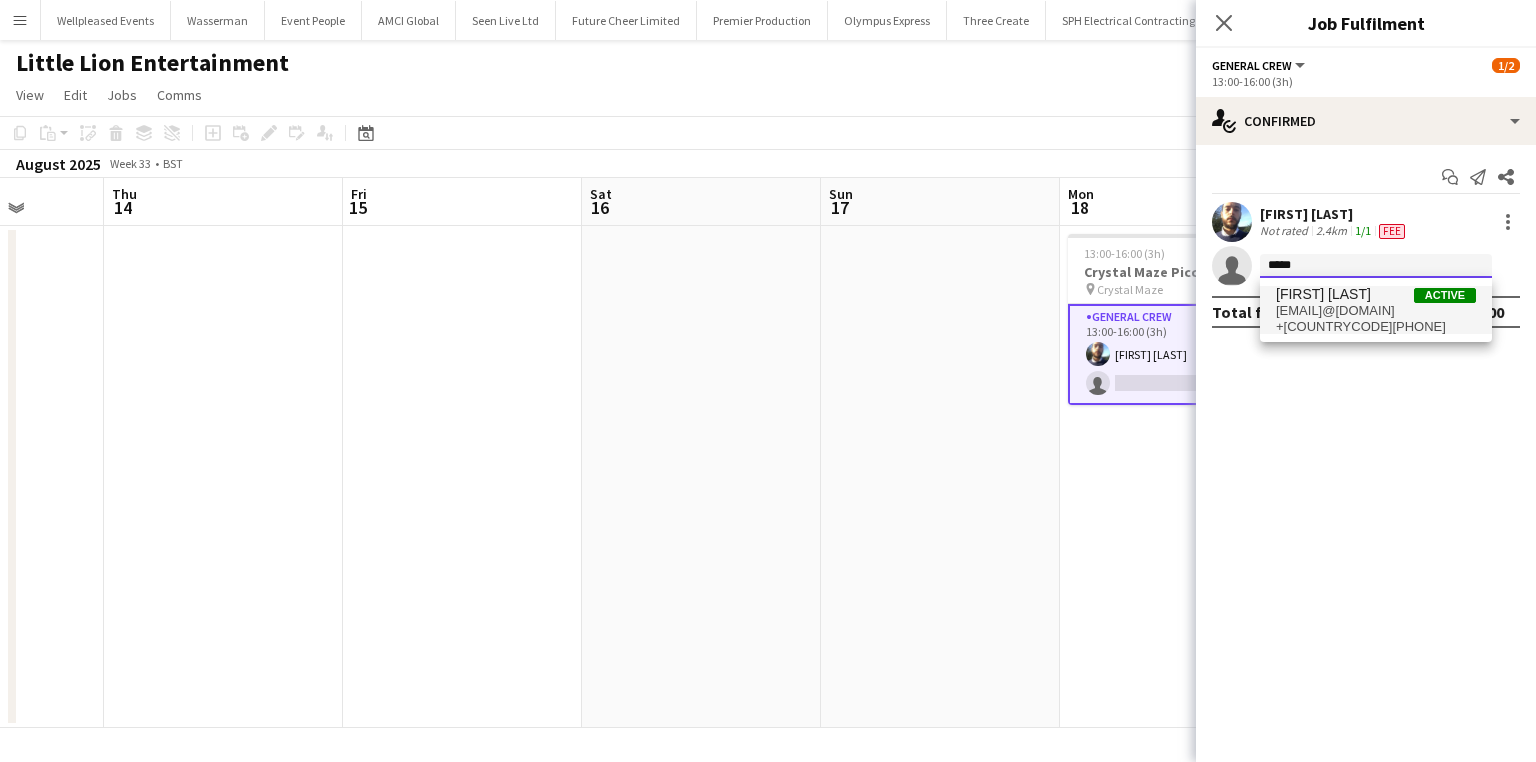 type on "*****" 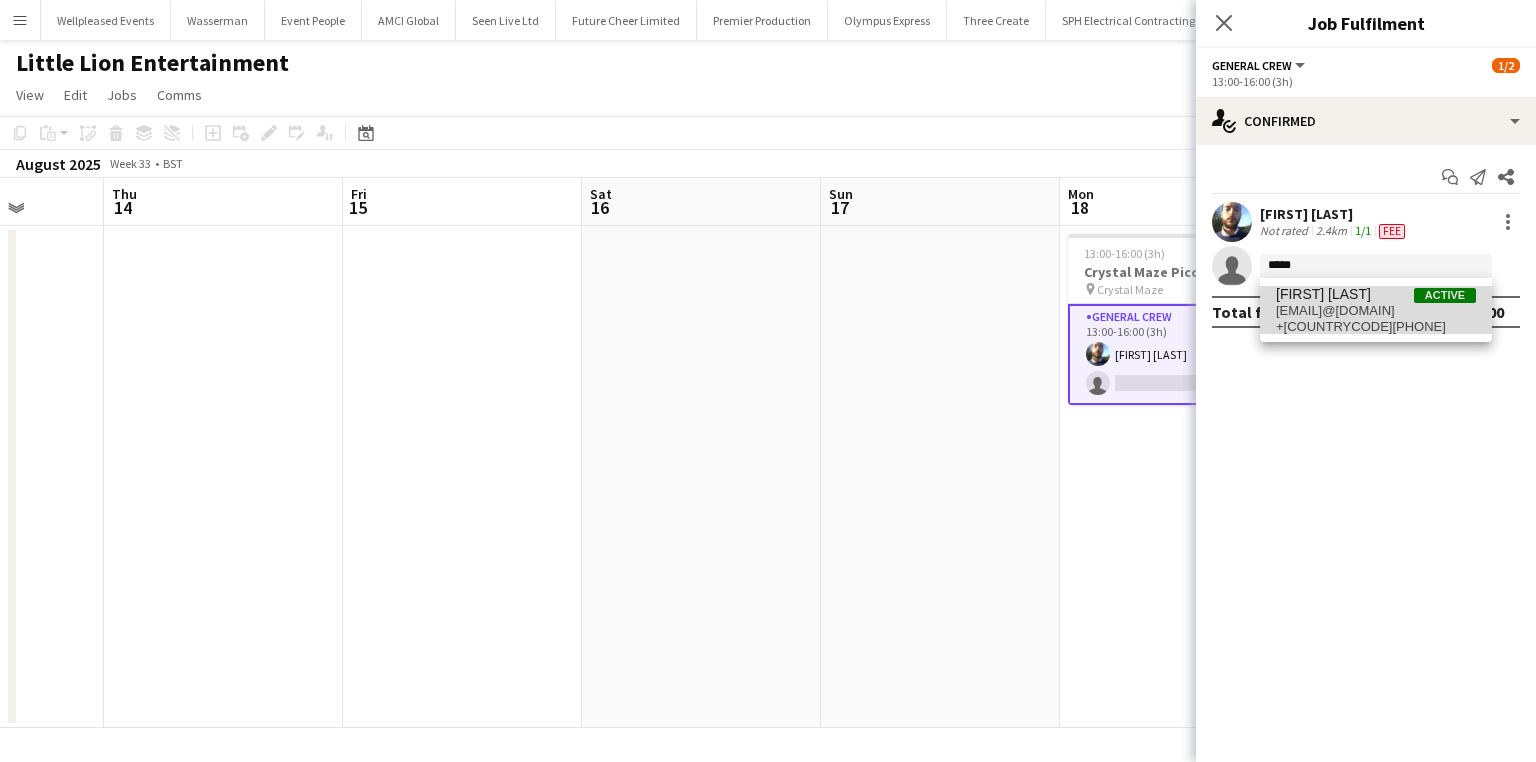 click on "Alexander Hines" at bounding box center (1323, 294) 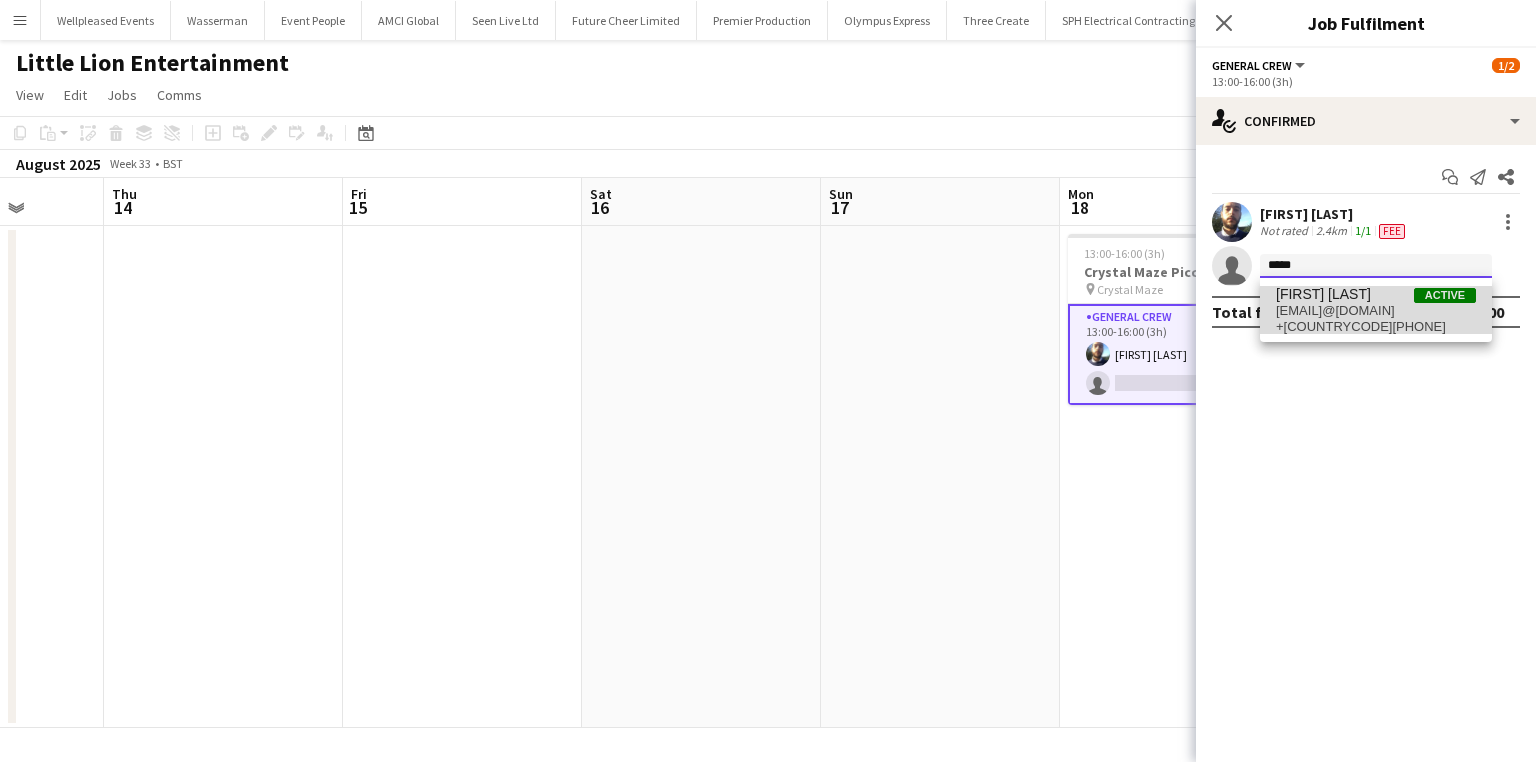 type 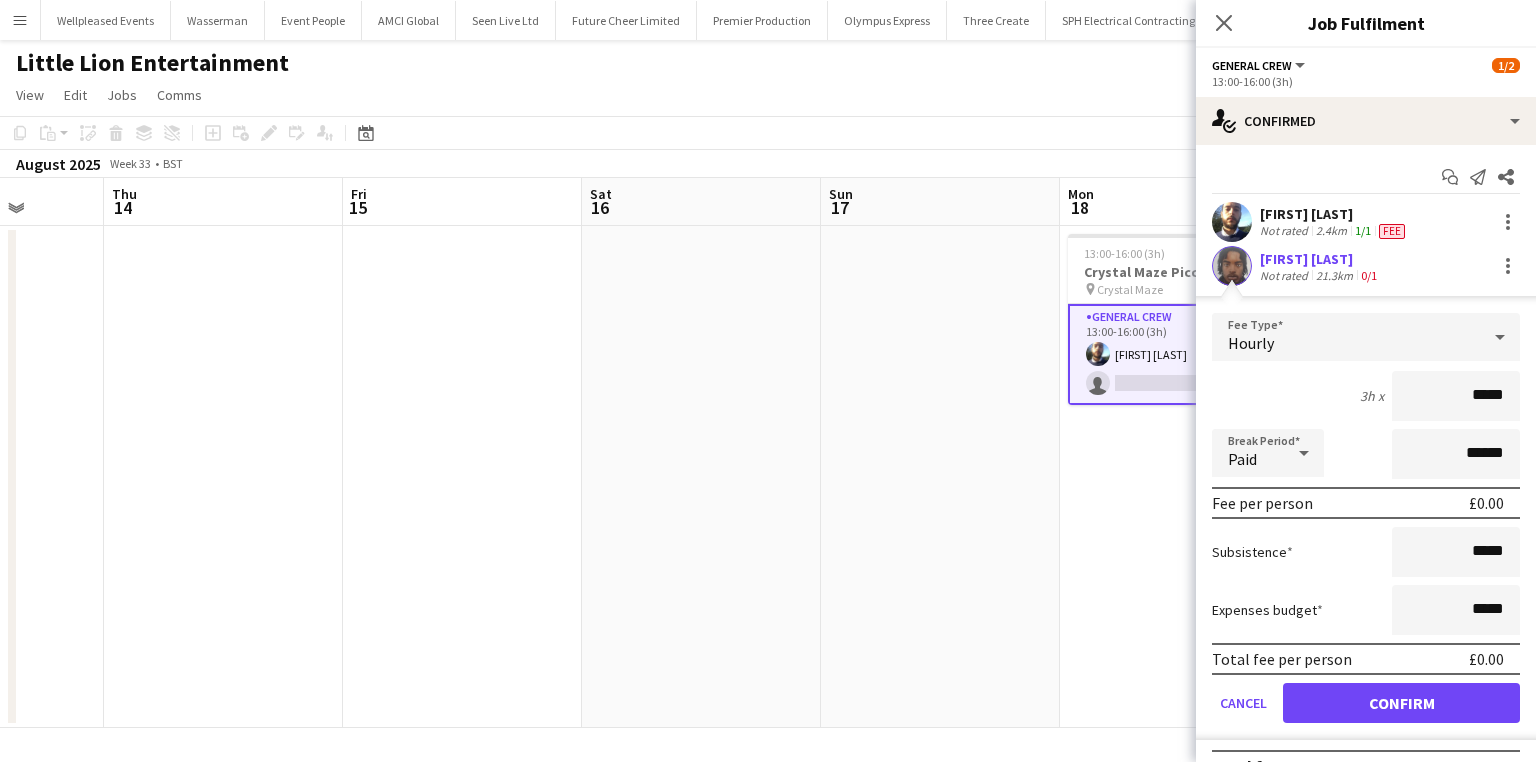 drag, startPoint x: 1436, startPoint y: 400, endPoint x: 1533, endPoint y: 400, distance: 97 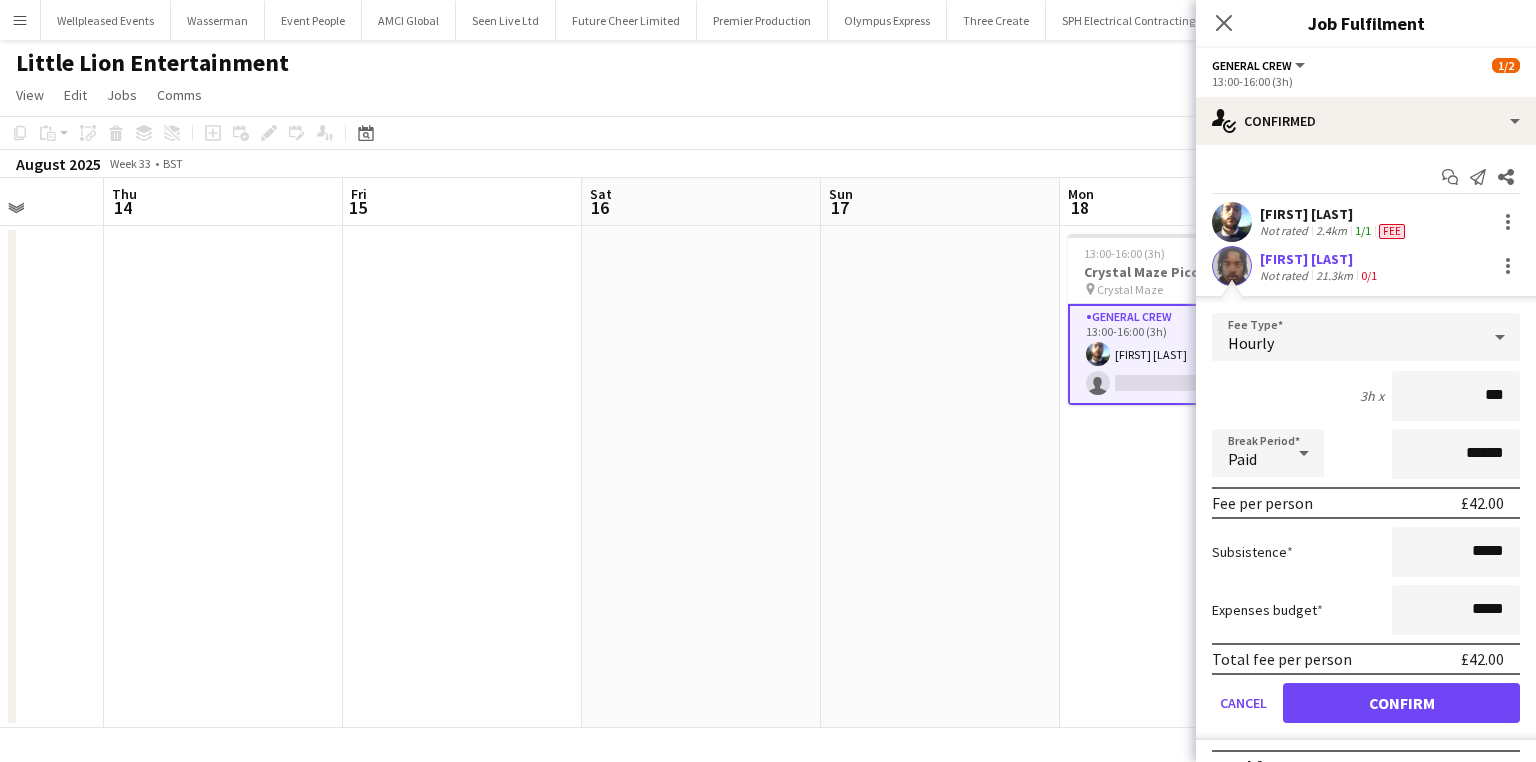 type on "***" 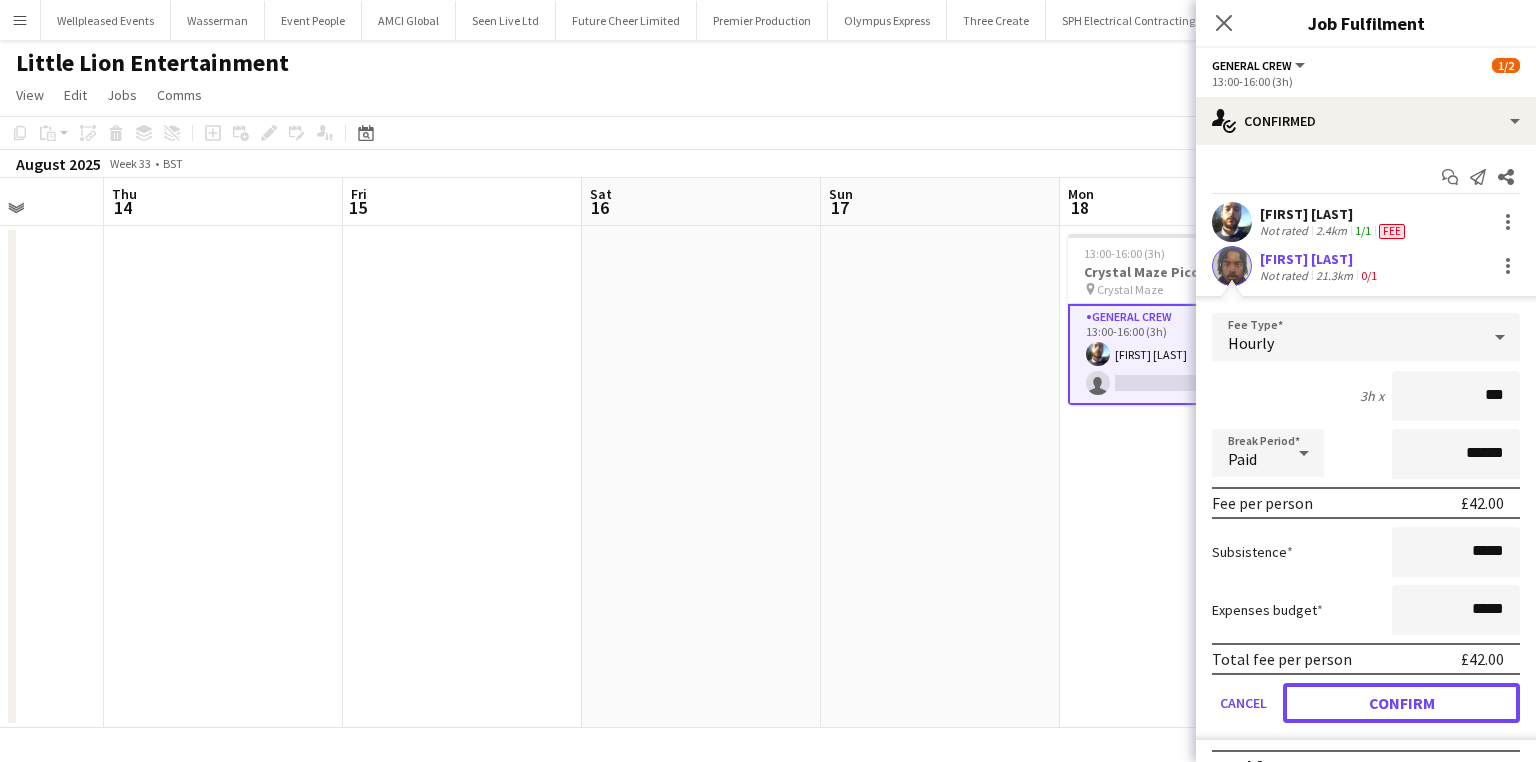 drag, startPoint x: 1427, startPoint y: 700, endPoint x: 1400, endPoint y: 652, distance: 55.072678 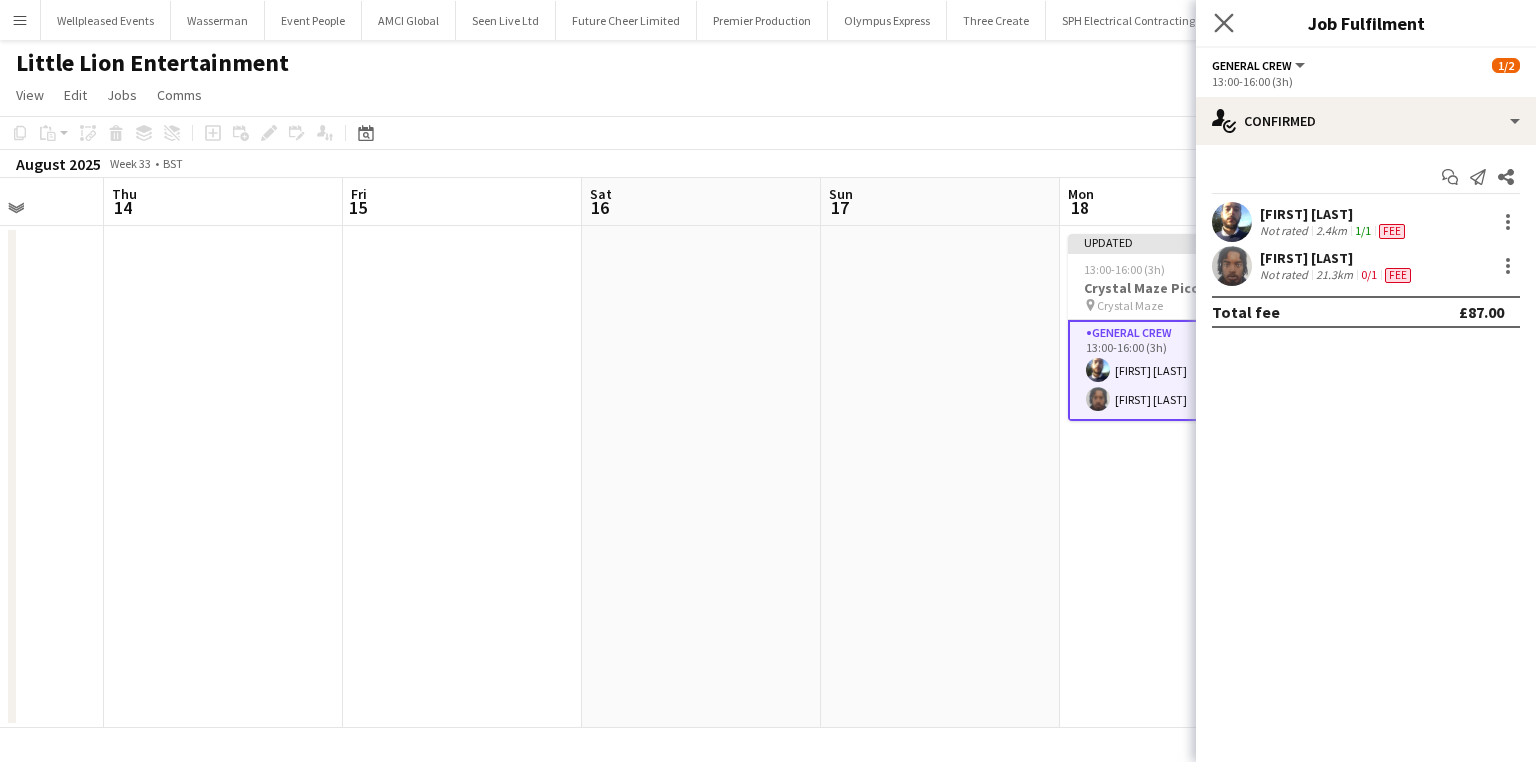 click on "Close pop-in" 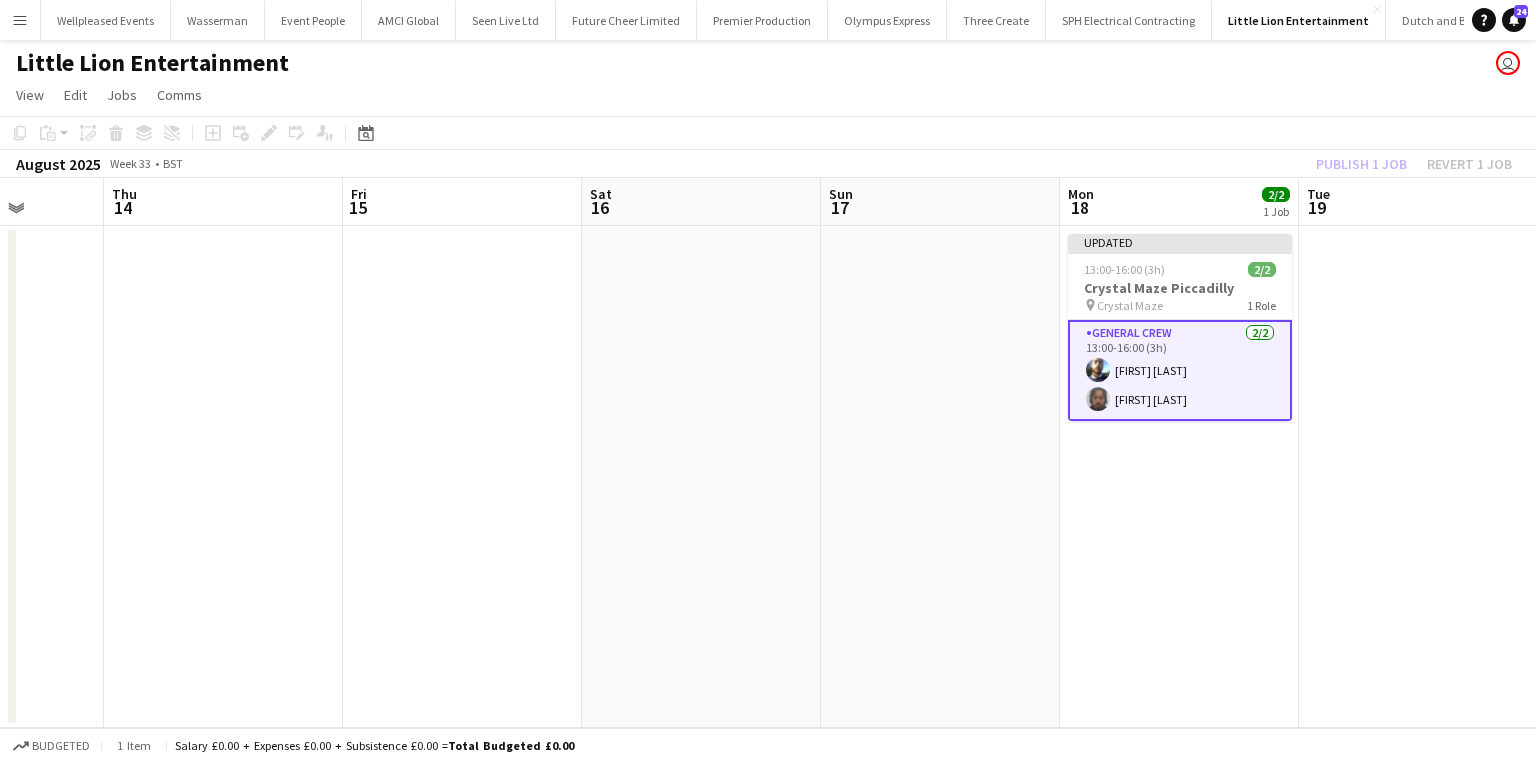 click on "Publish 1 job   Revert 1 job" 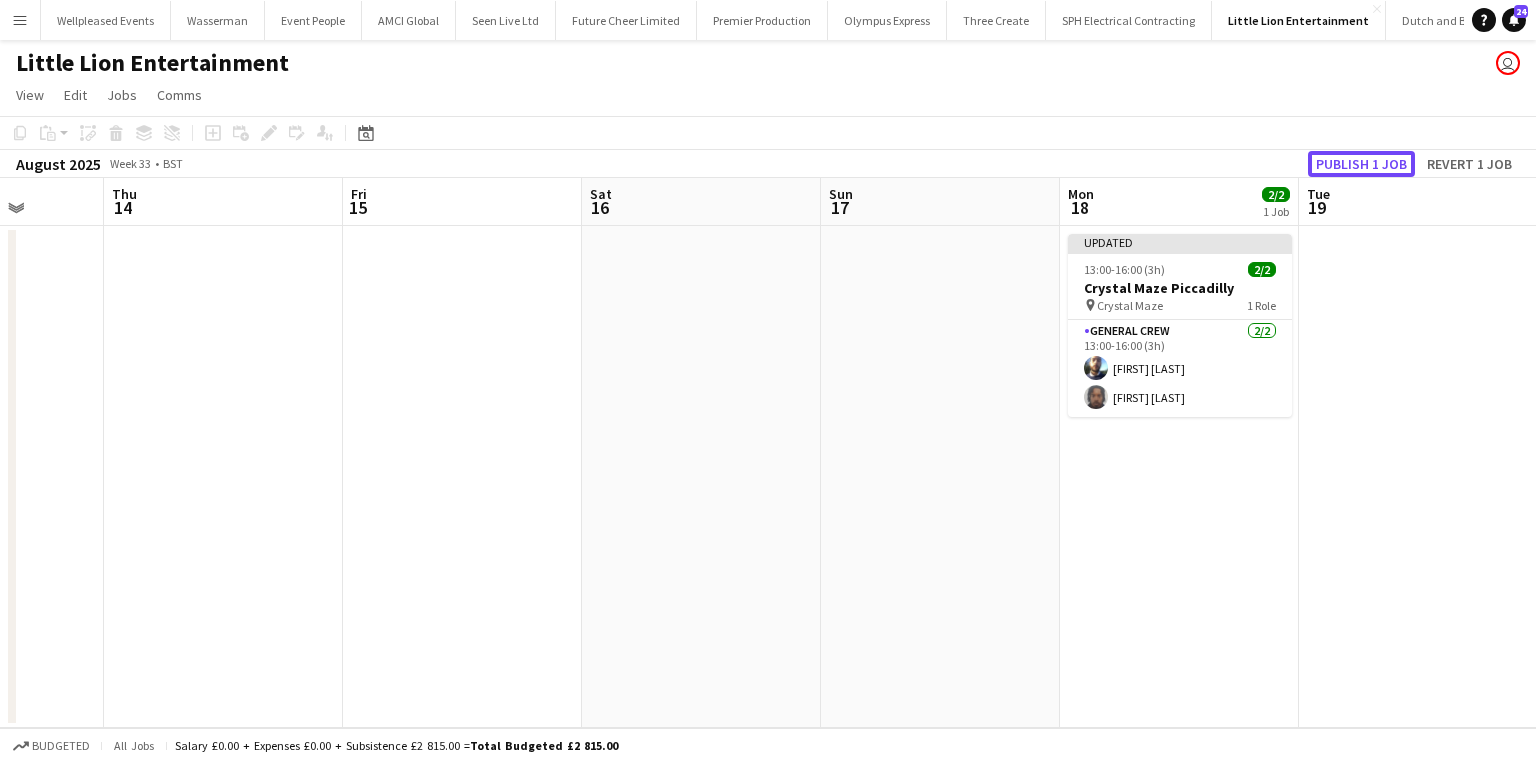 click on "Publish 1 job" 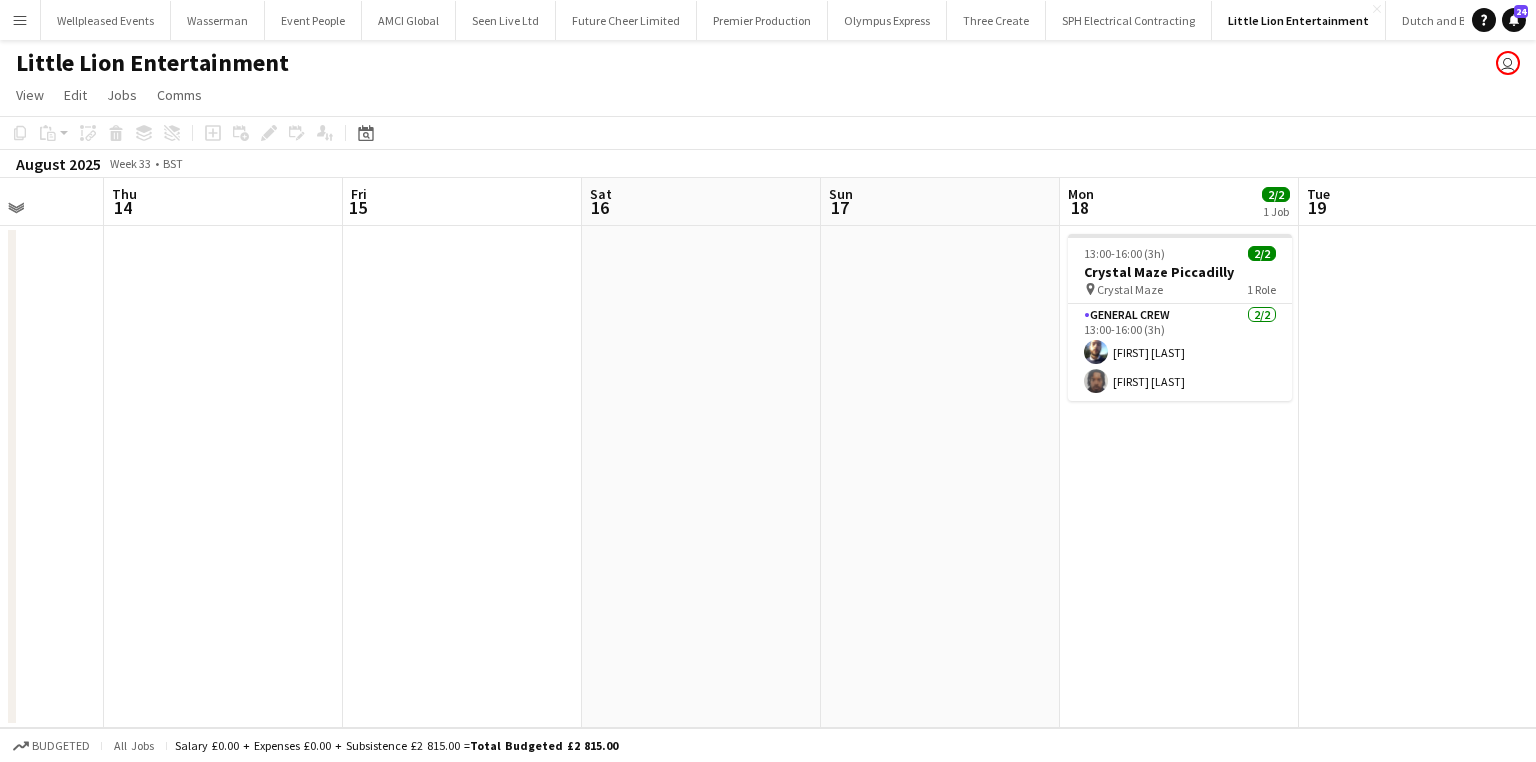 click on "Menu" at bounding box center [20, 20] 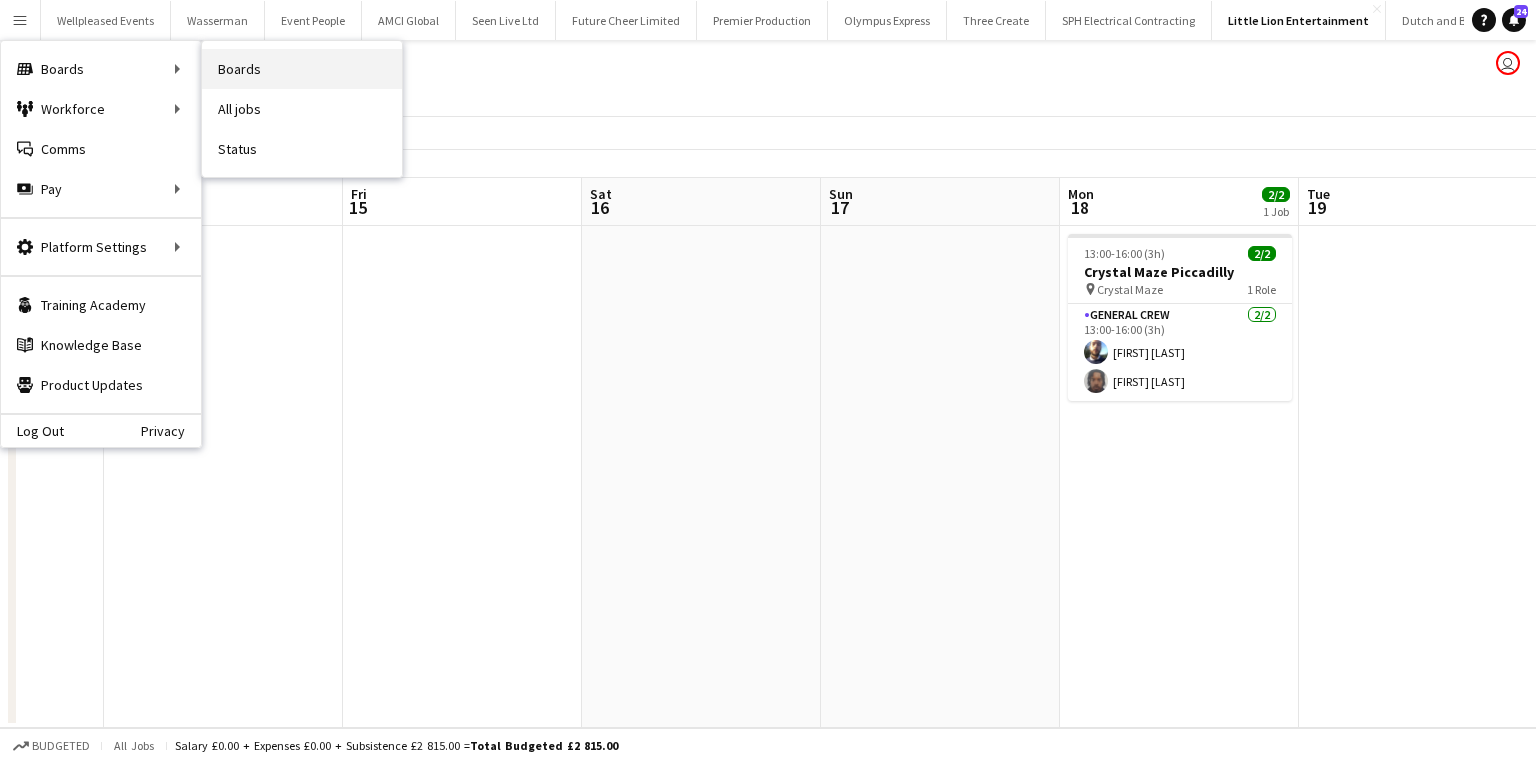 click on "Boards" at bounding box center (302, 69) 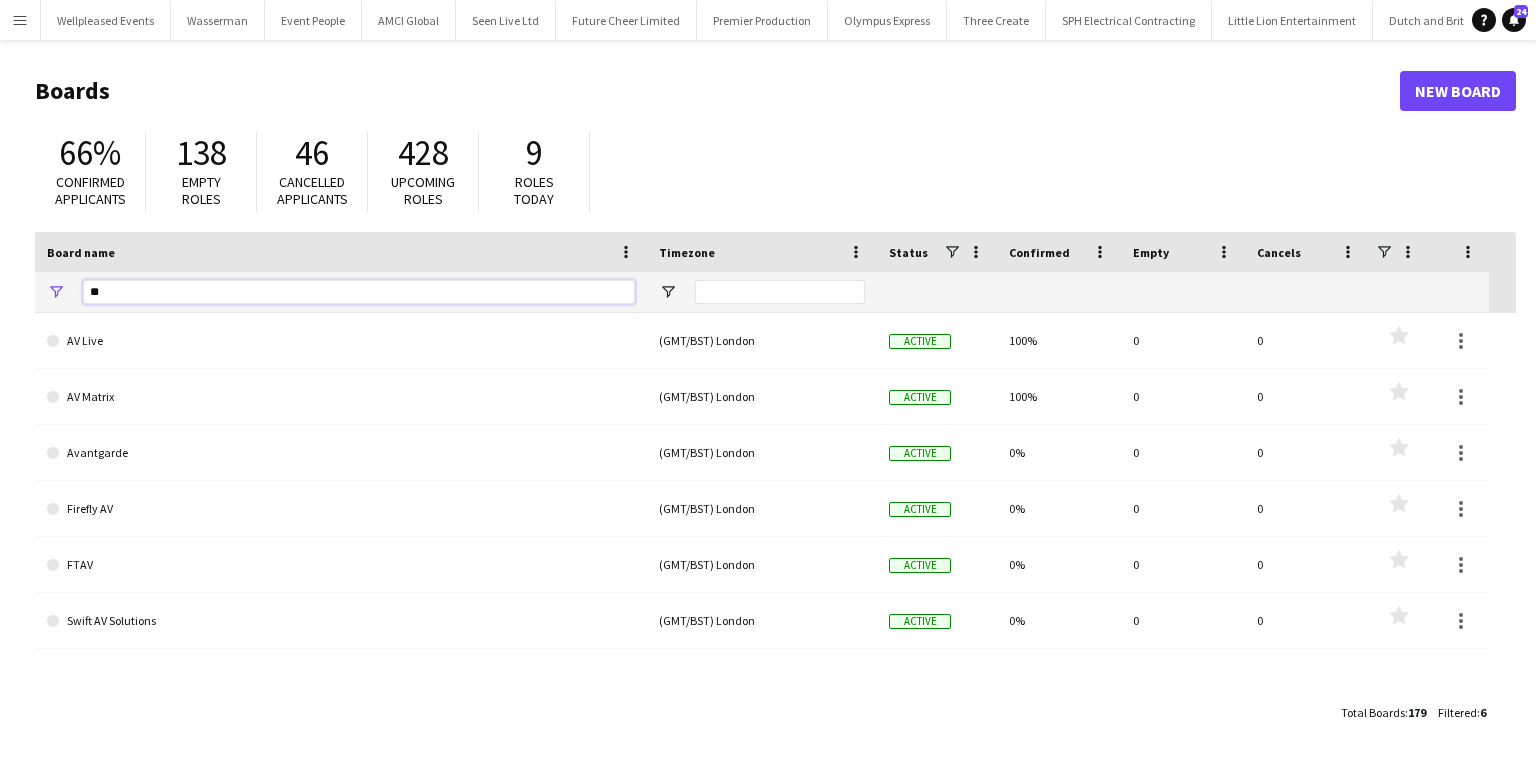 drag, startPoint x: 145, startPoint y: 281, endPoint x: 0, endPoint y: 276, distance: 145.08618 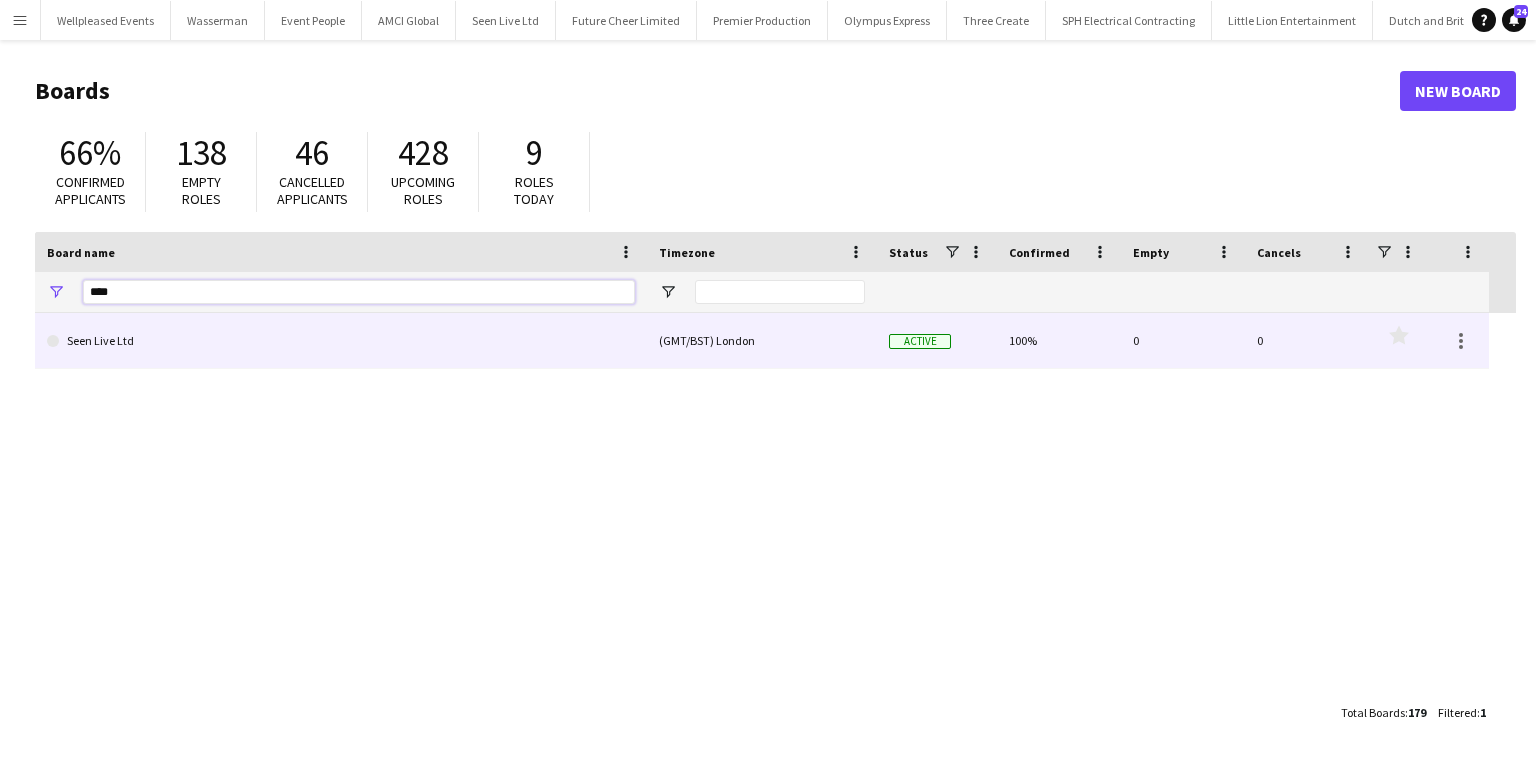 type on "****" 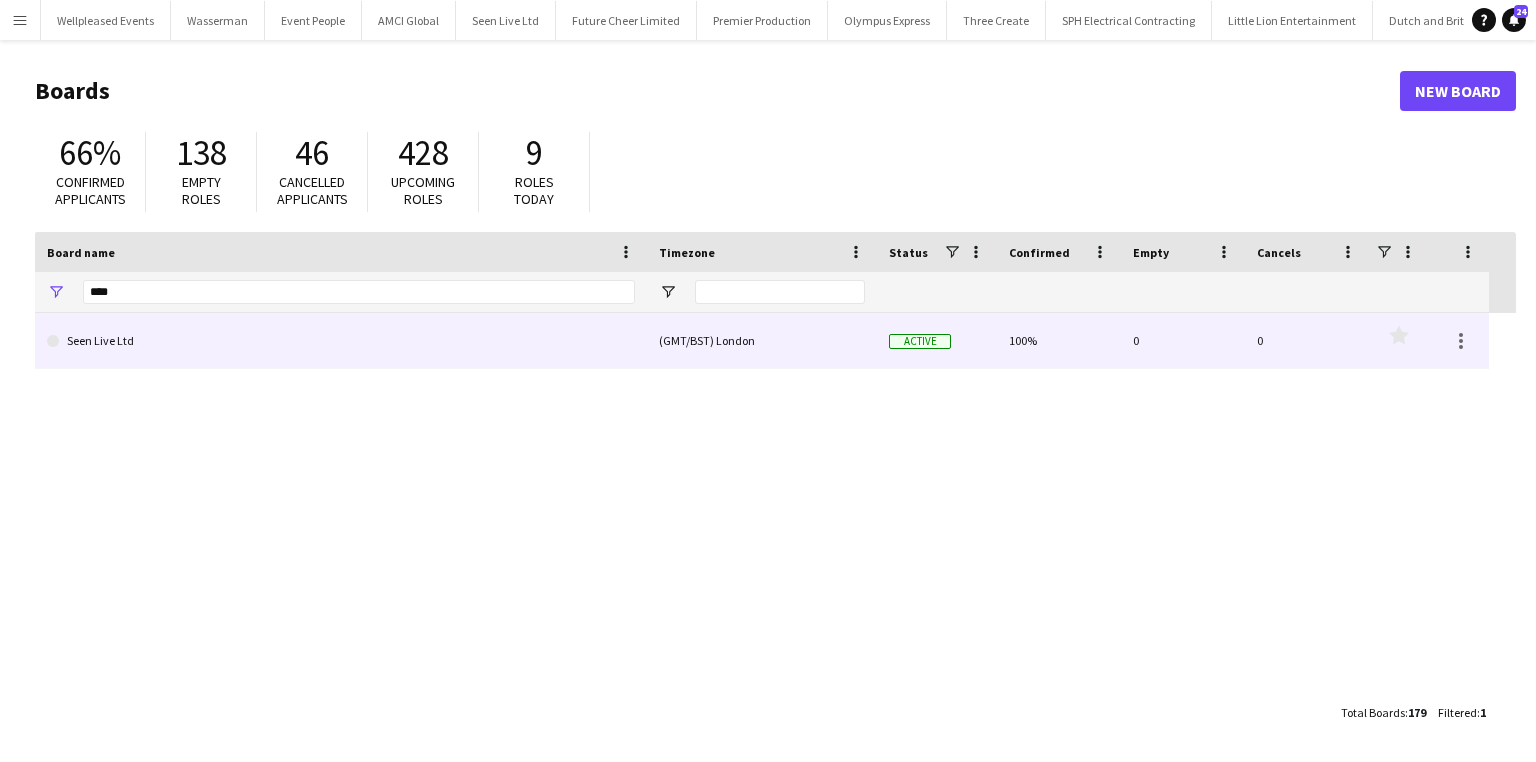 click on "Seen Live Ltd" 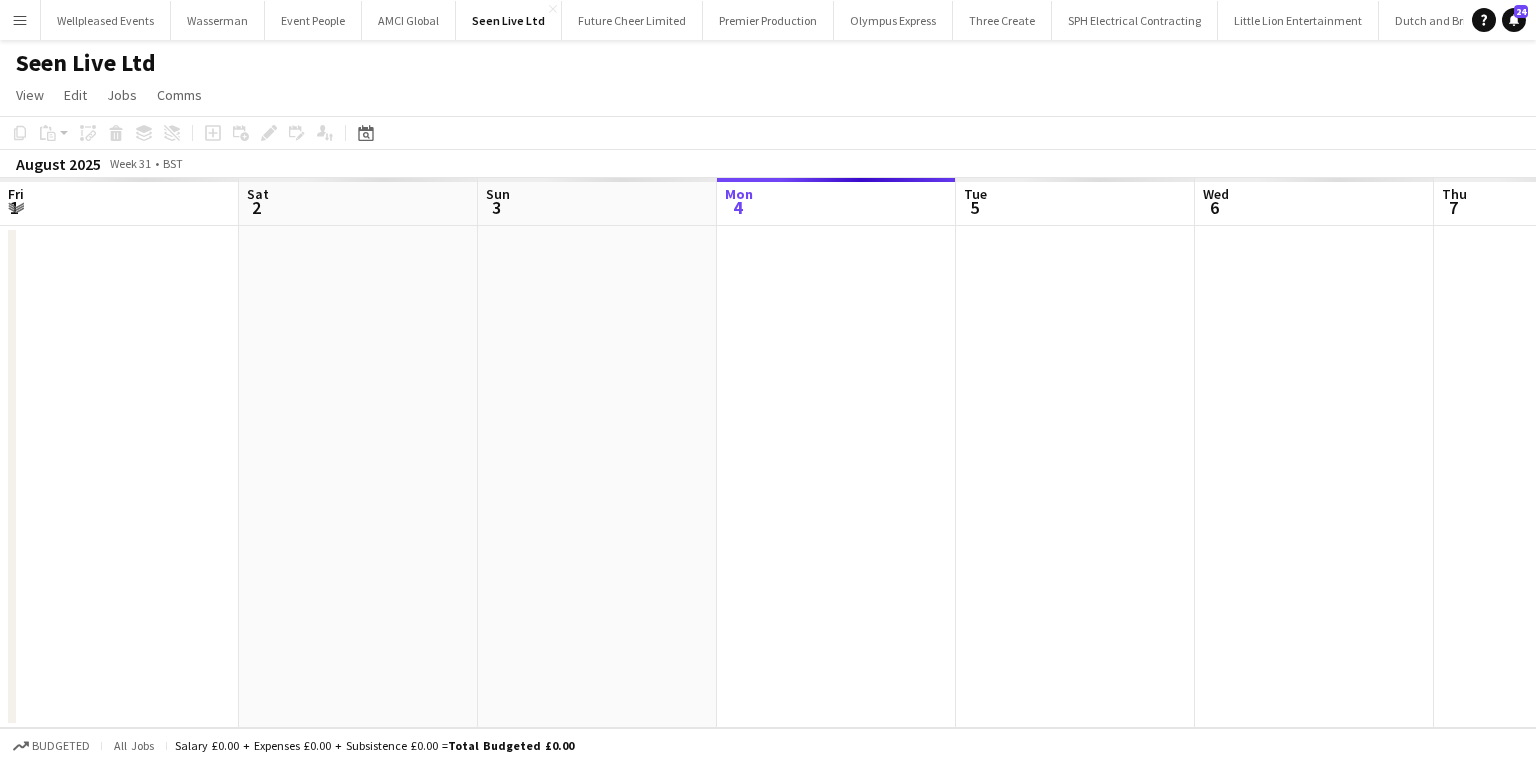 scroll, scrollTop: 0, scrollLeft: 478, axis: horizontal 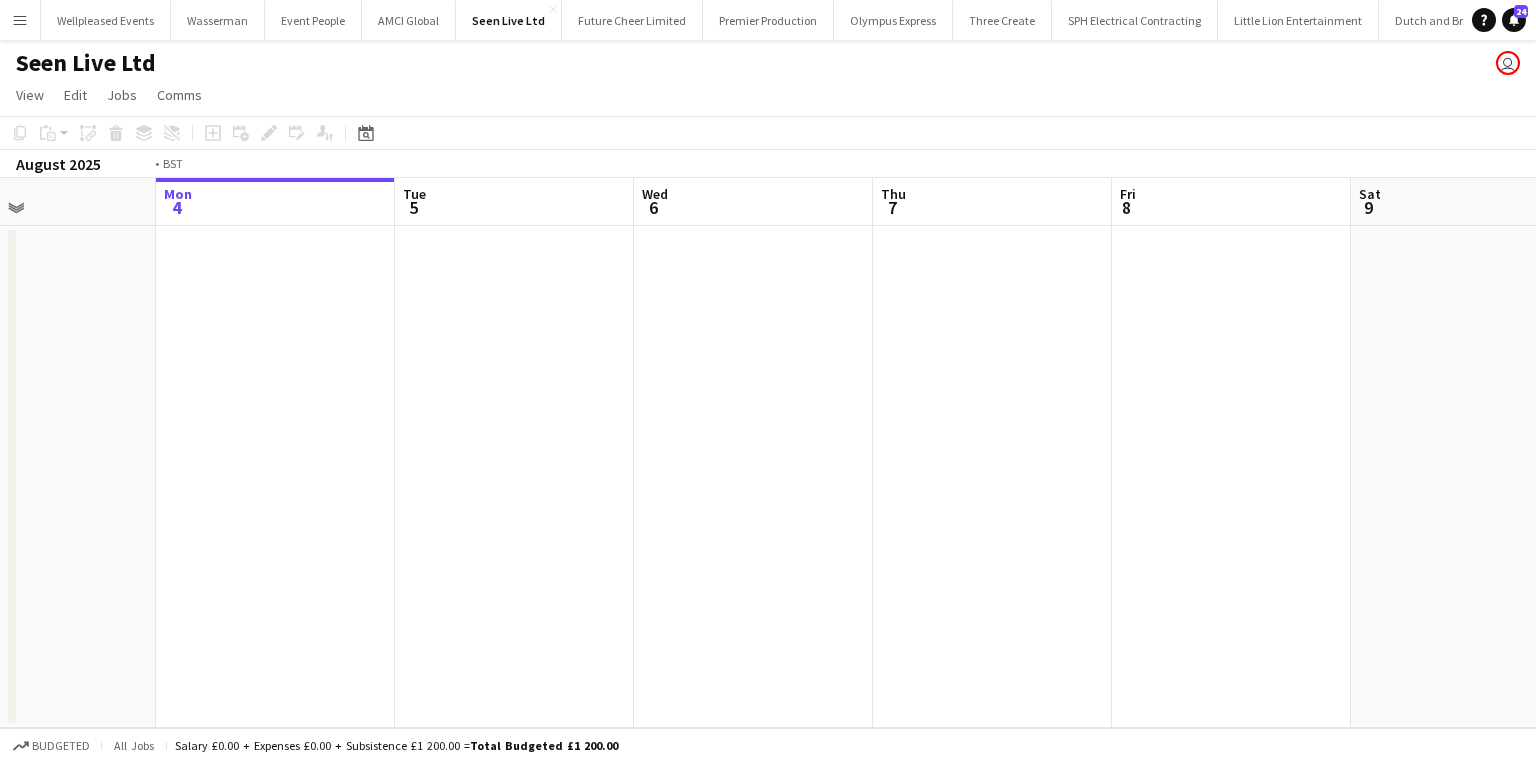 drag, startPoint x: 1118, startPoint y: 503, endPoint x: 666, endPoint y: 492, distance: 452.13382 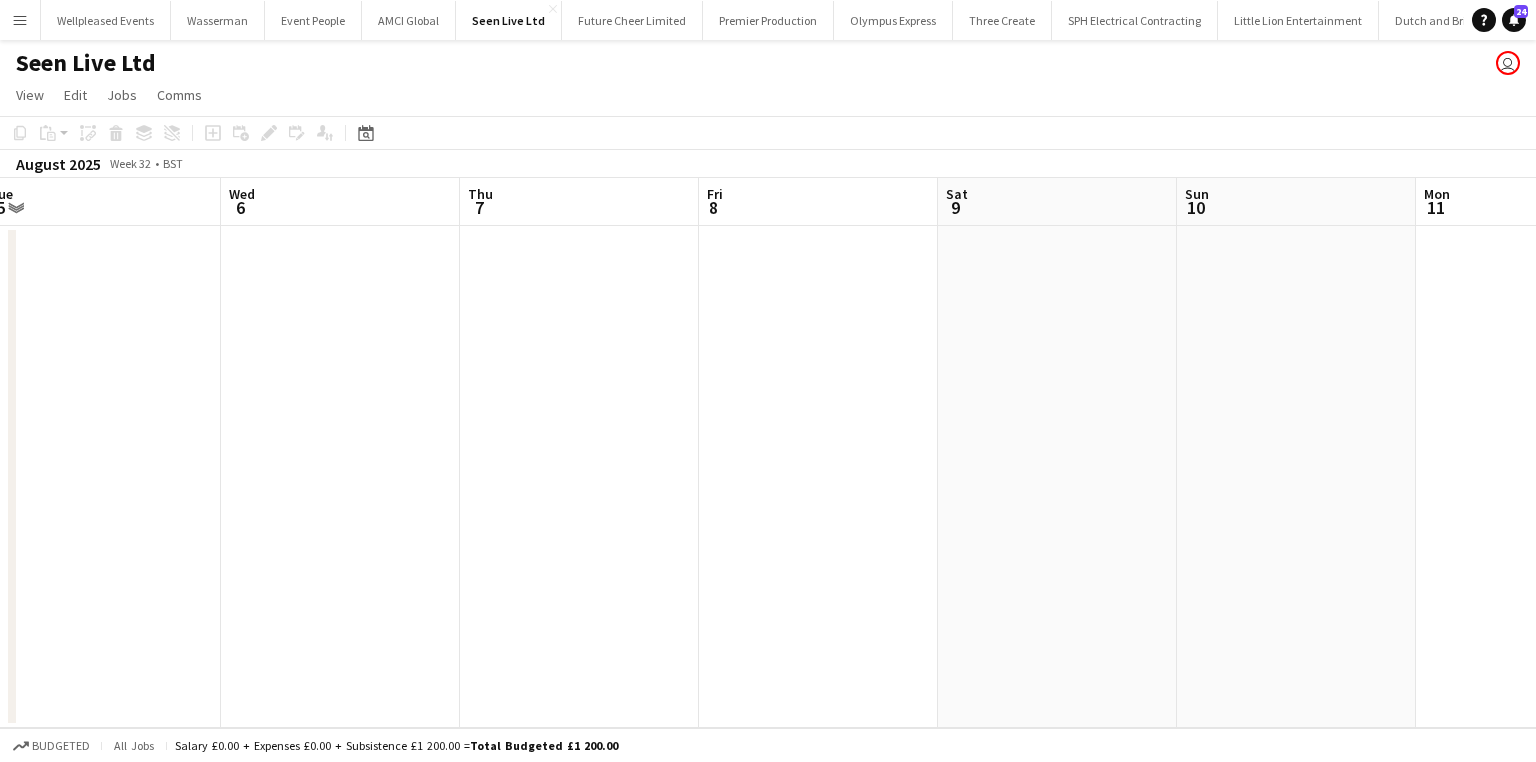 scroll, scrollTop: 0, scrollLeft: 577, axis: horizontal 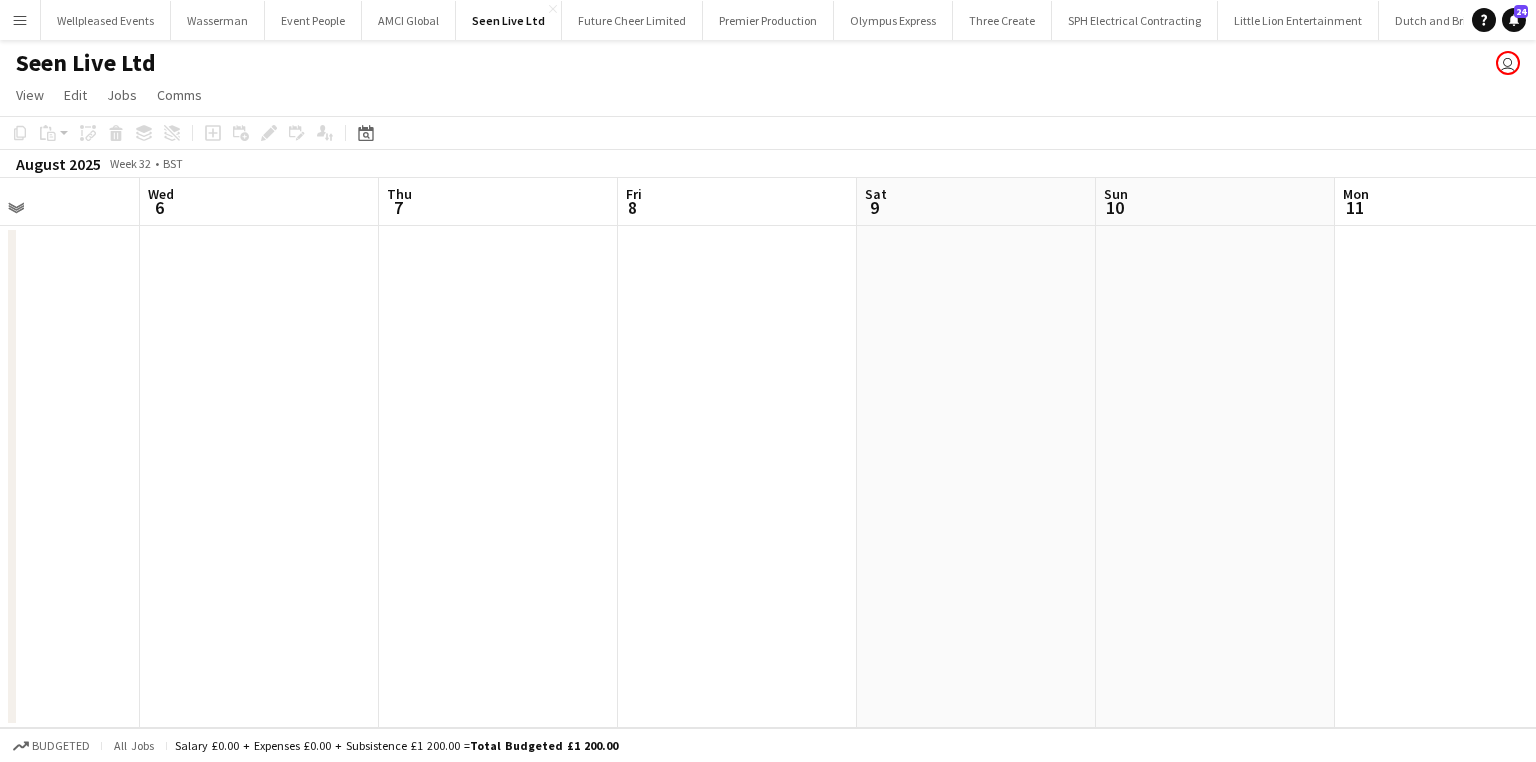 click on "Sun   3   Mon   4   Tue   5   Wed   6   Thu   7   Fri   8   Sat   9   Sun   10   Mon   11   Tue   12   Wed   13   Thu   14" at bounding box center (768, 453) 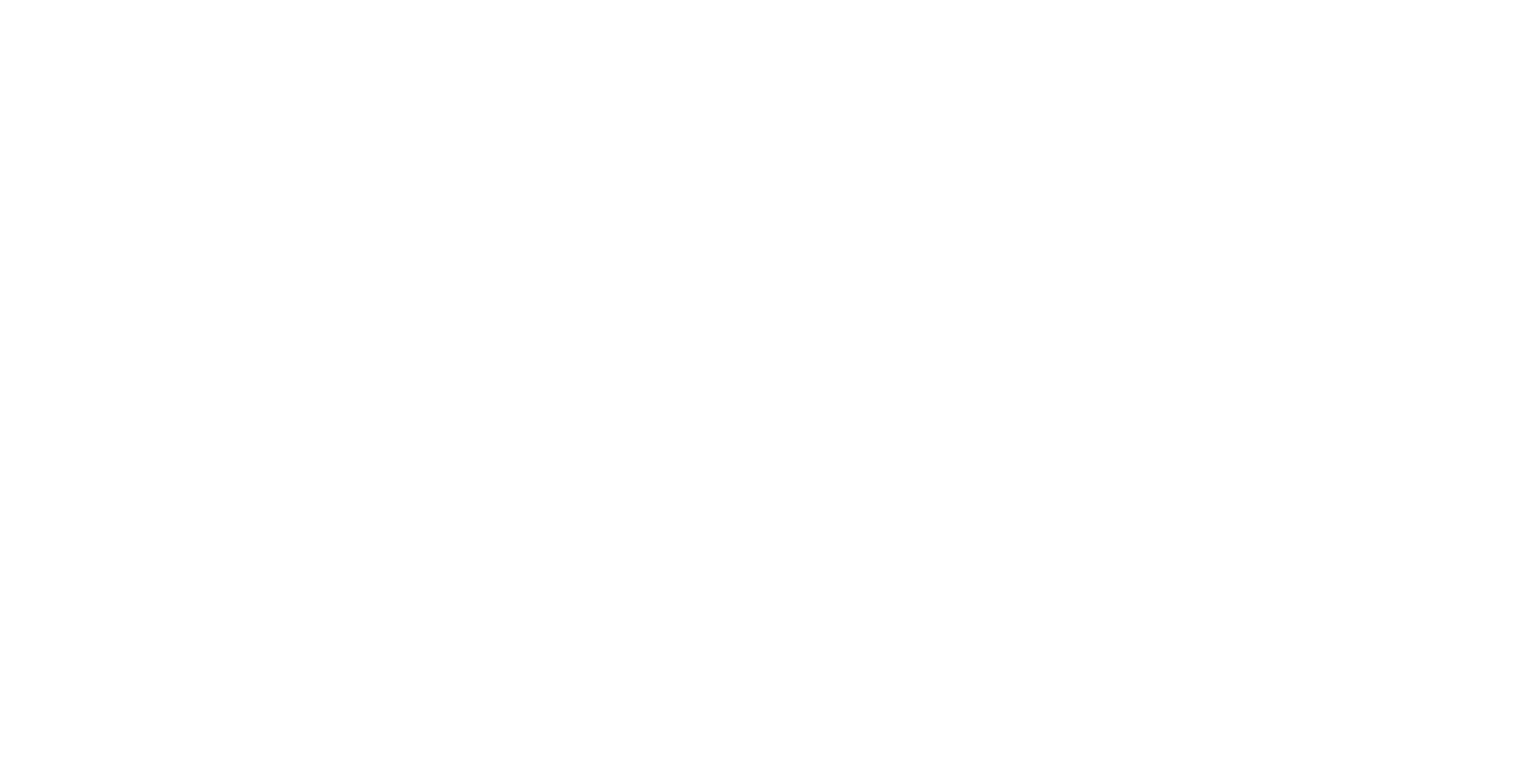 scroll, scrollTop: 0, scrollLeft: 0, axis: both 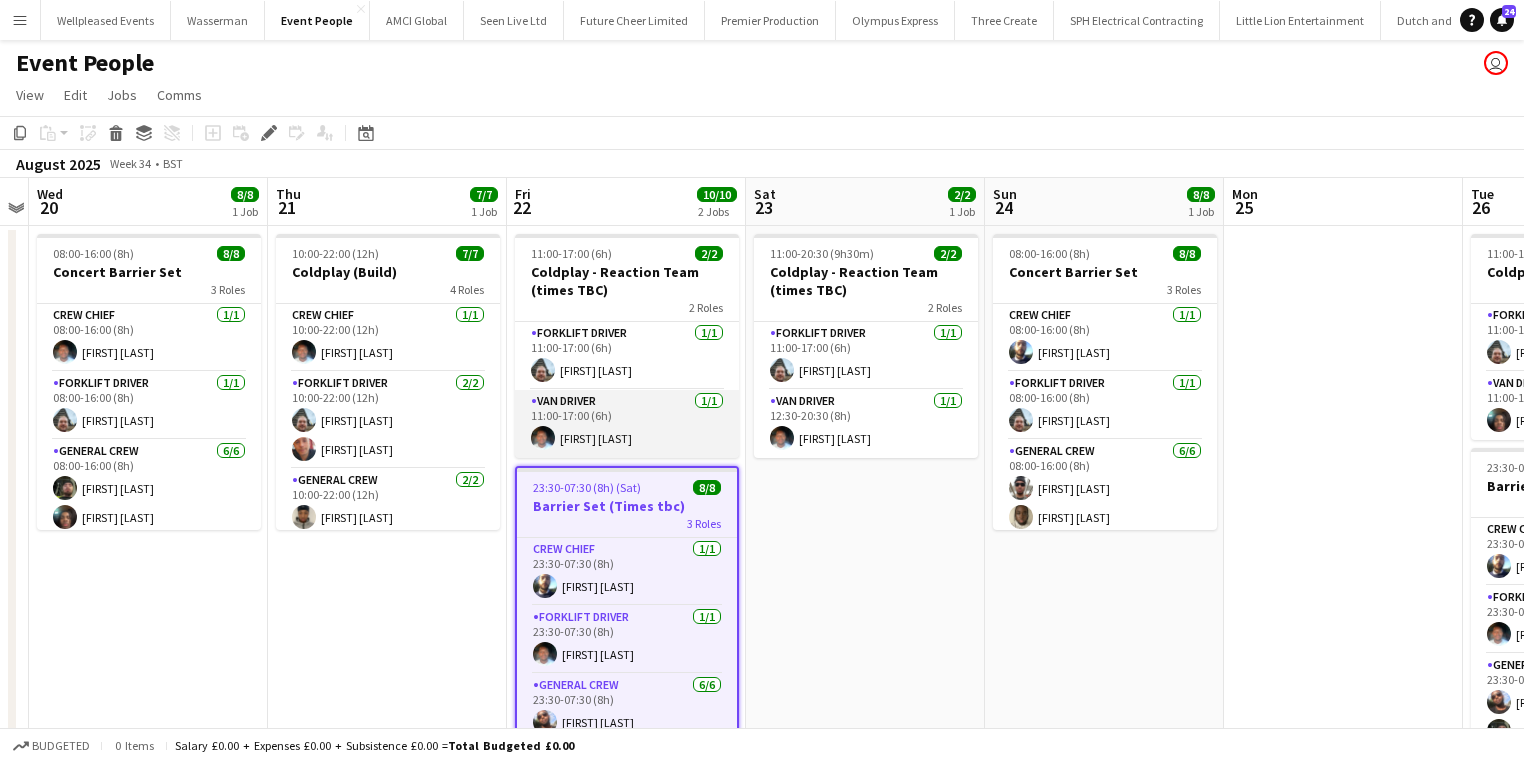 click on "Van Driver   1/1   11:00-17:00 (6h)
Fitzgerald Williams-Owens" at bounding box center (627, 424) 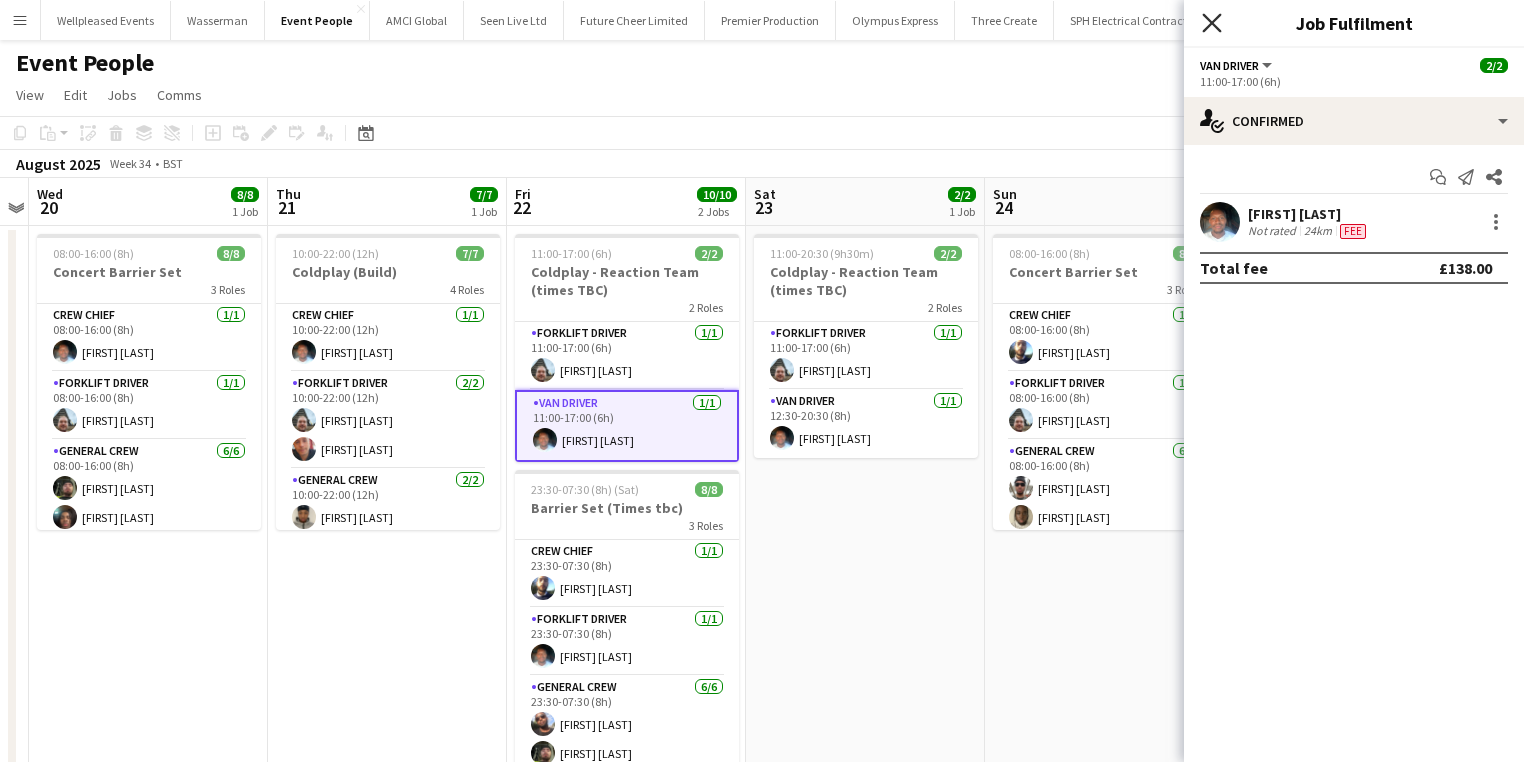 click on "Close pop-in" 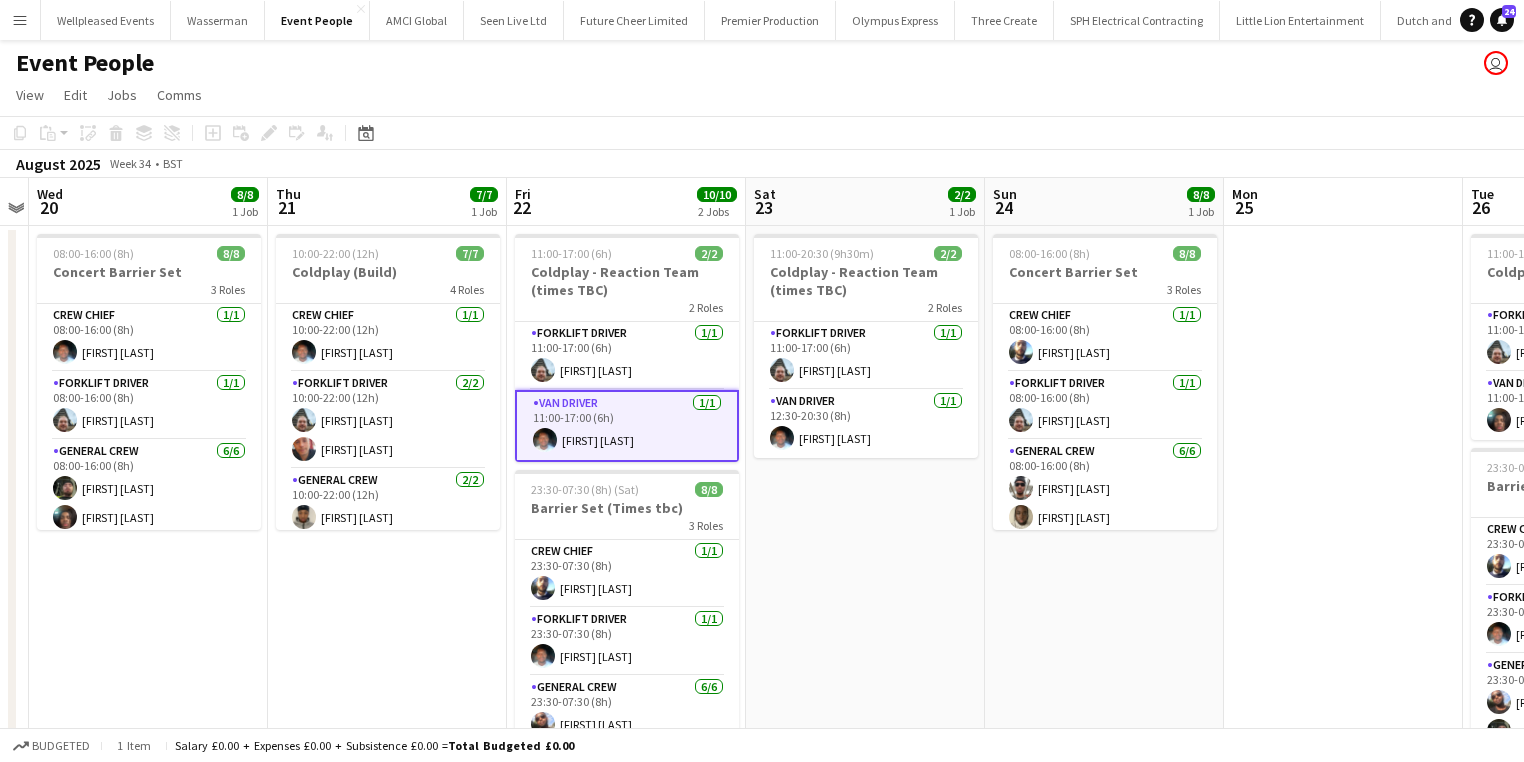 click on "Van Driver   1/1   11:00-17:00 (6h)
Fitzgerald Williams-Owens" at bounding box center (627, 426) 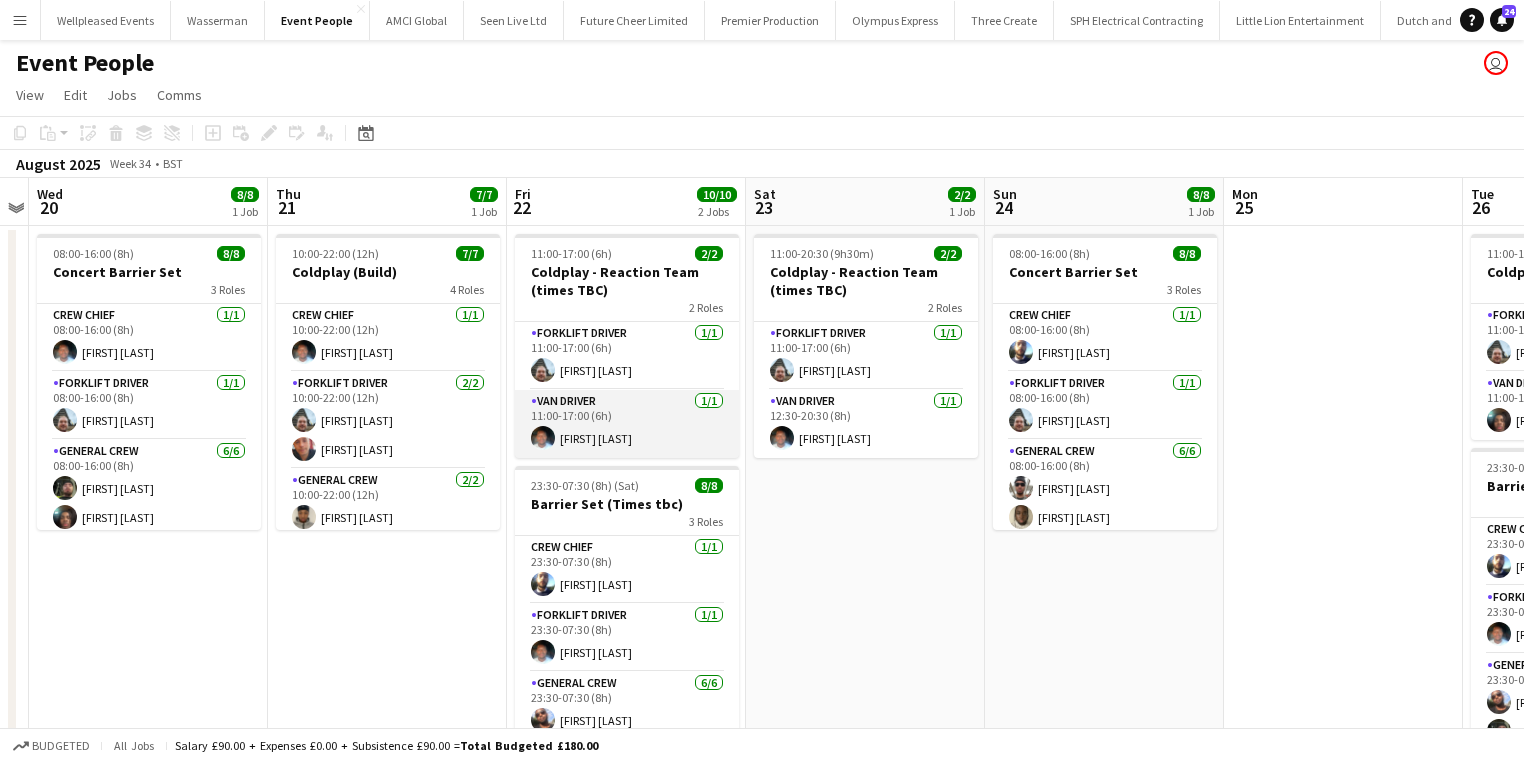 click on "Van Driver   1/1   11:00-17:00 (6h)
Fitzgerald Williams-Owens" at bounding box center [627, 424] 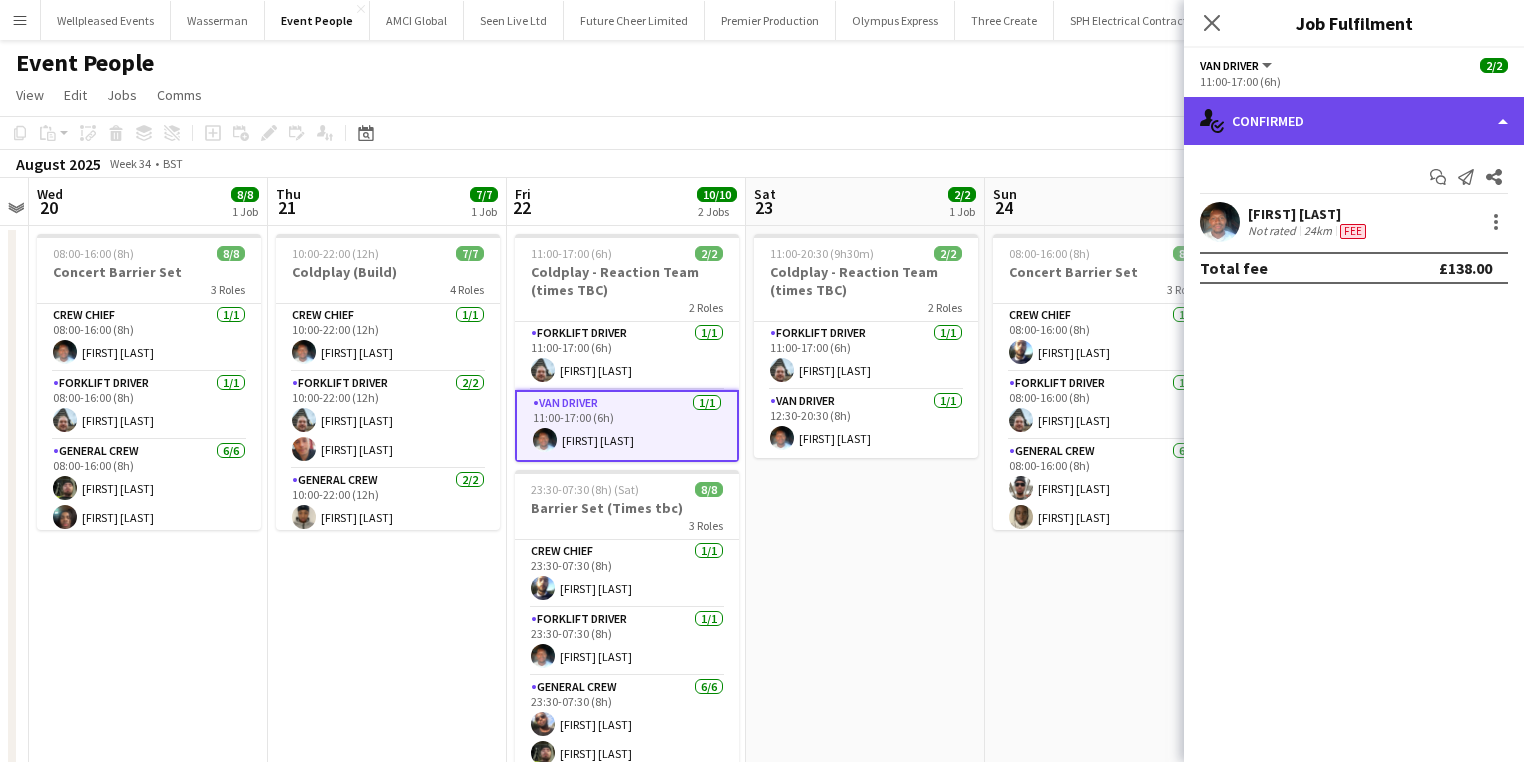 click on "single-neutral-actions-check-2
Confirmed" 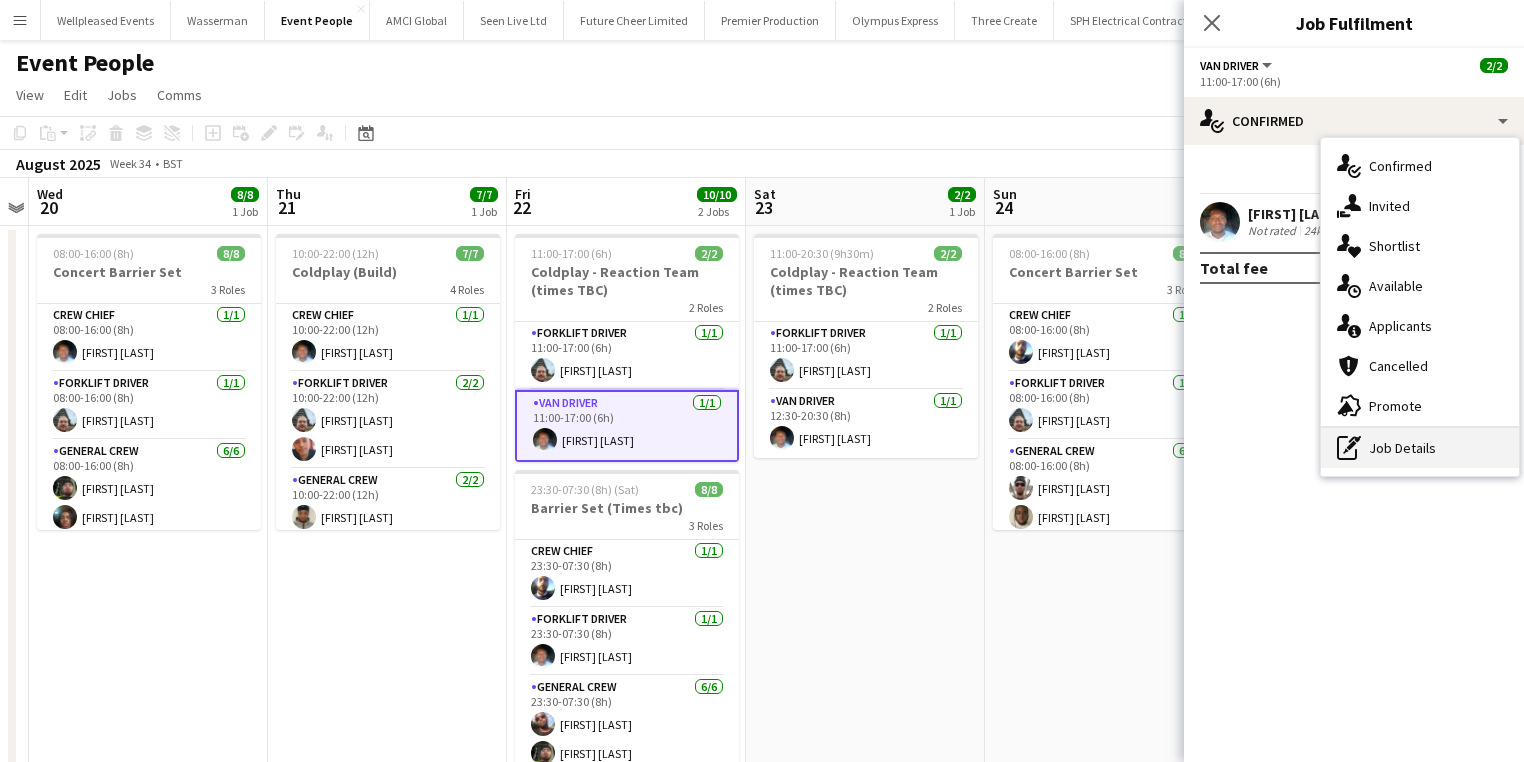 click on "pen-write
Job Details" at bounding box center [1420, 448] 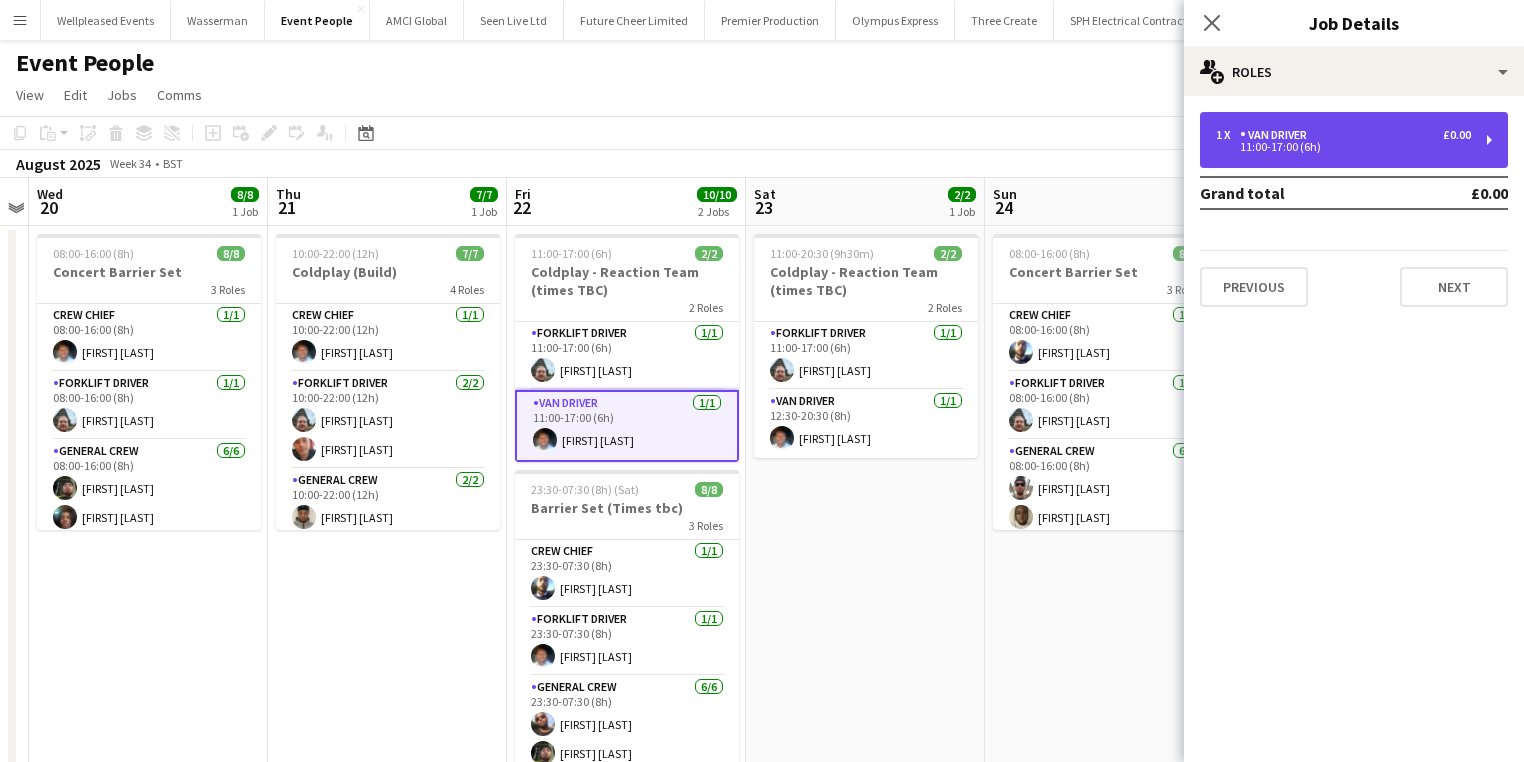 click on "11:00-17:00 (6h)" at bounding box center (1343, 147) 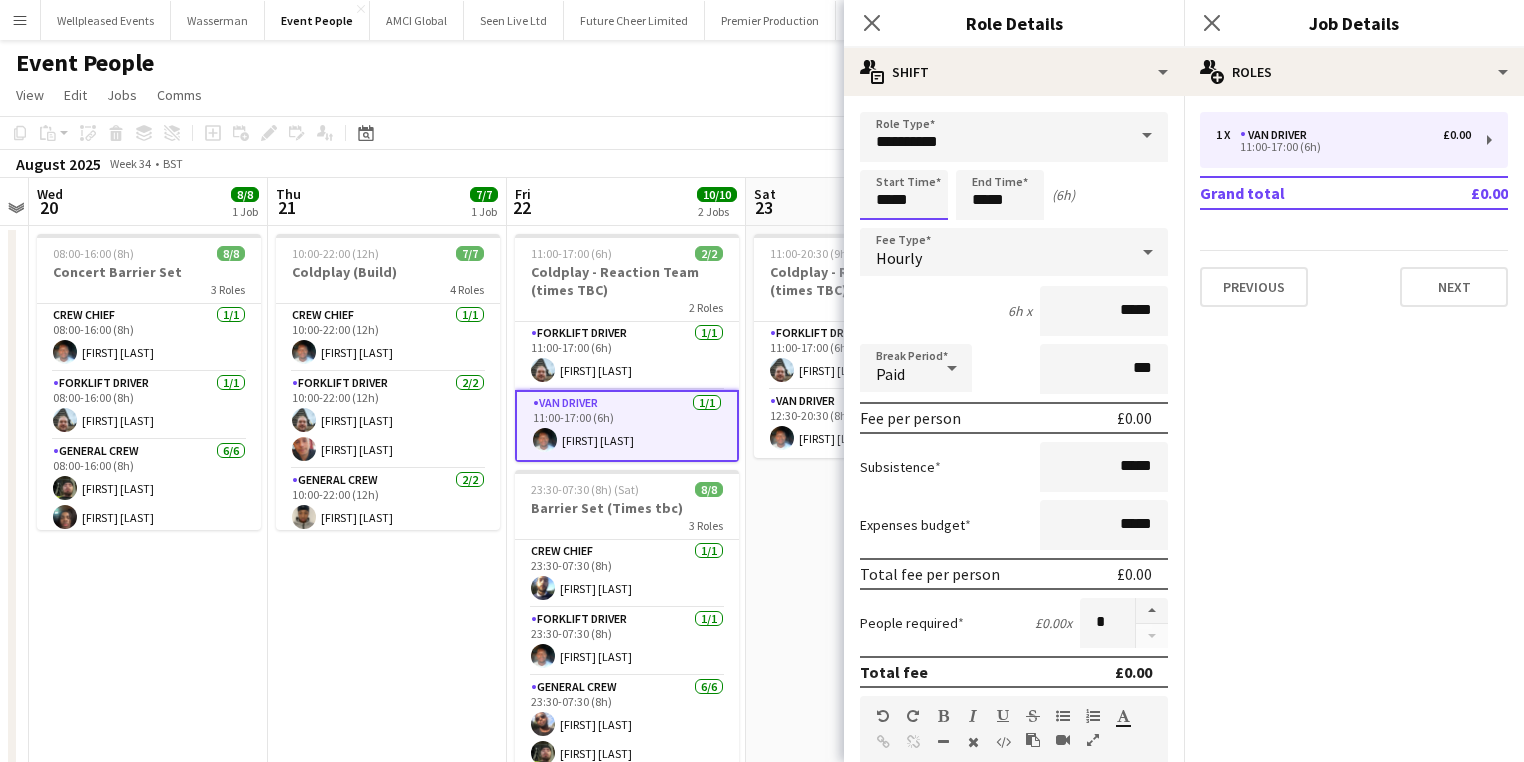 click on "*****" at bounding box center [904, 195] 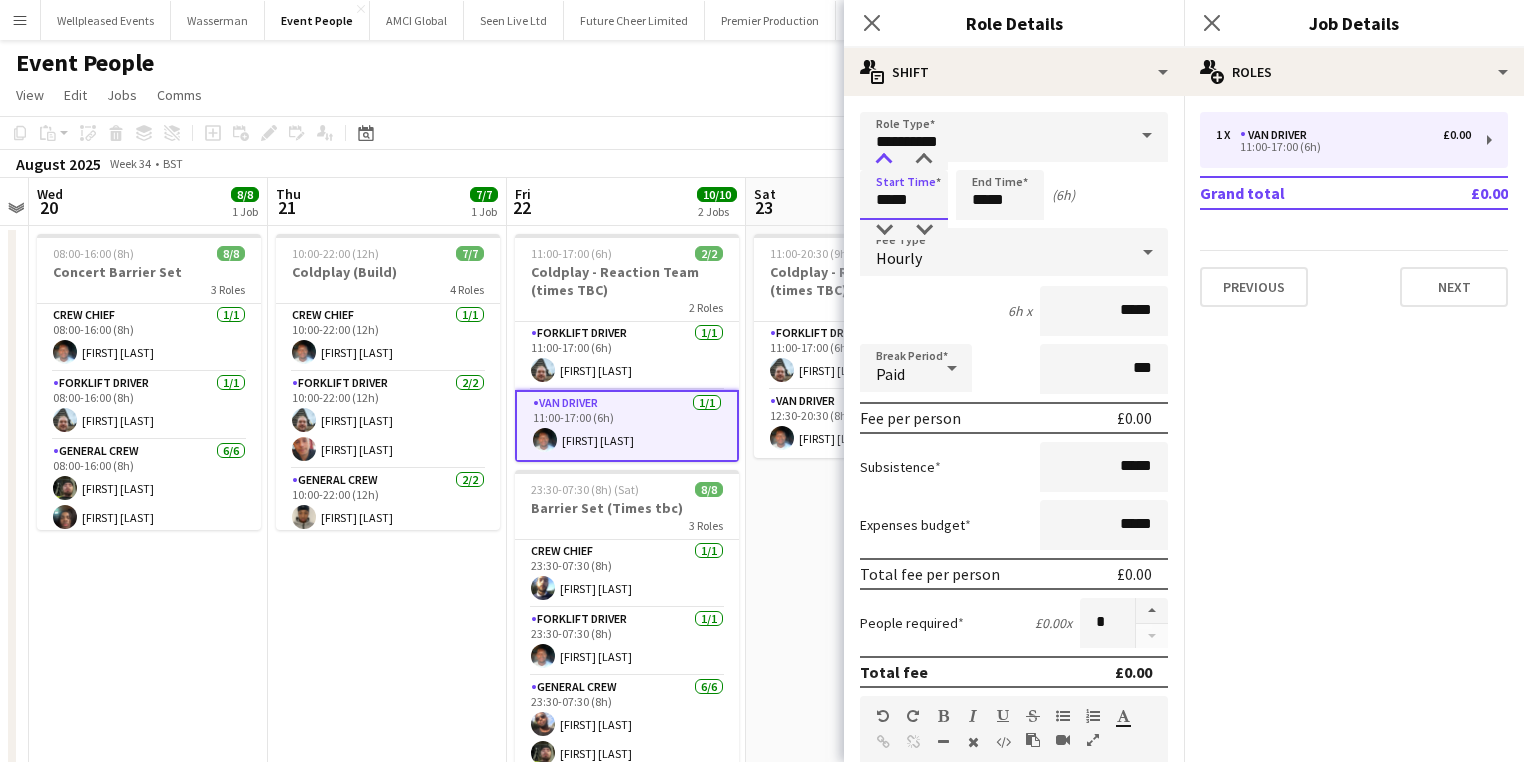 click at bounding box center [884, 160] 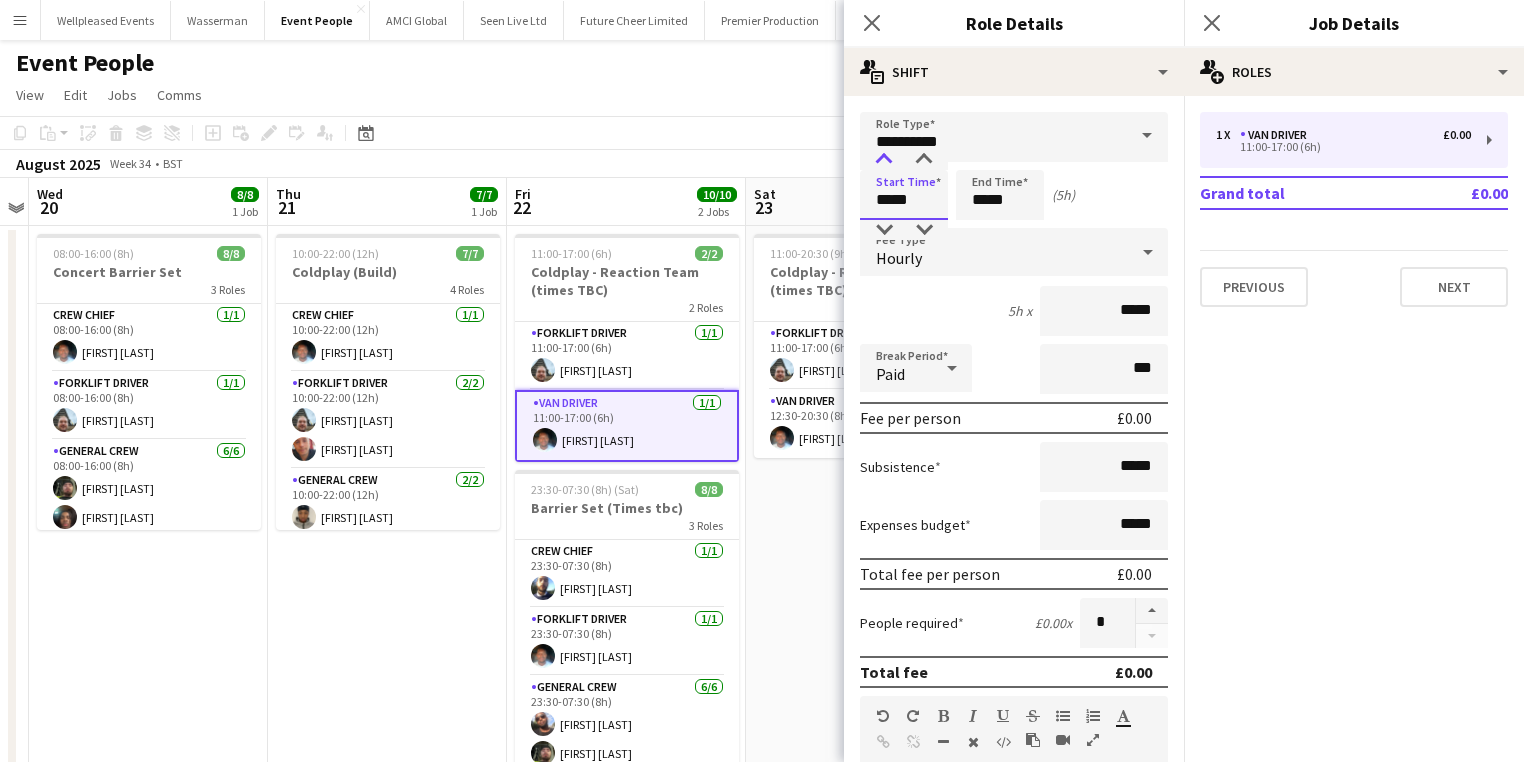 type on "*****" 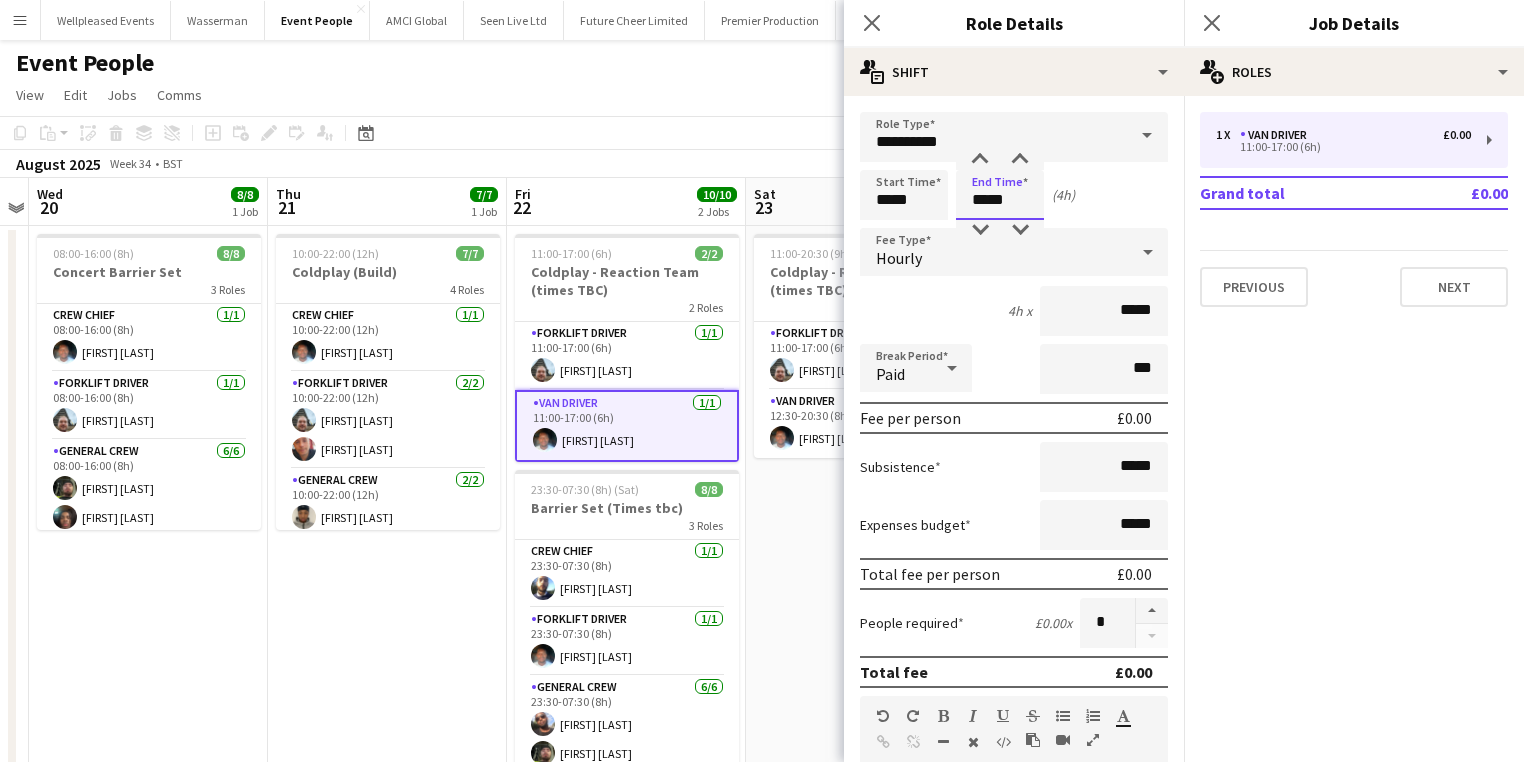 click on "*****" at bounding box center [1000, 195] 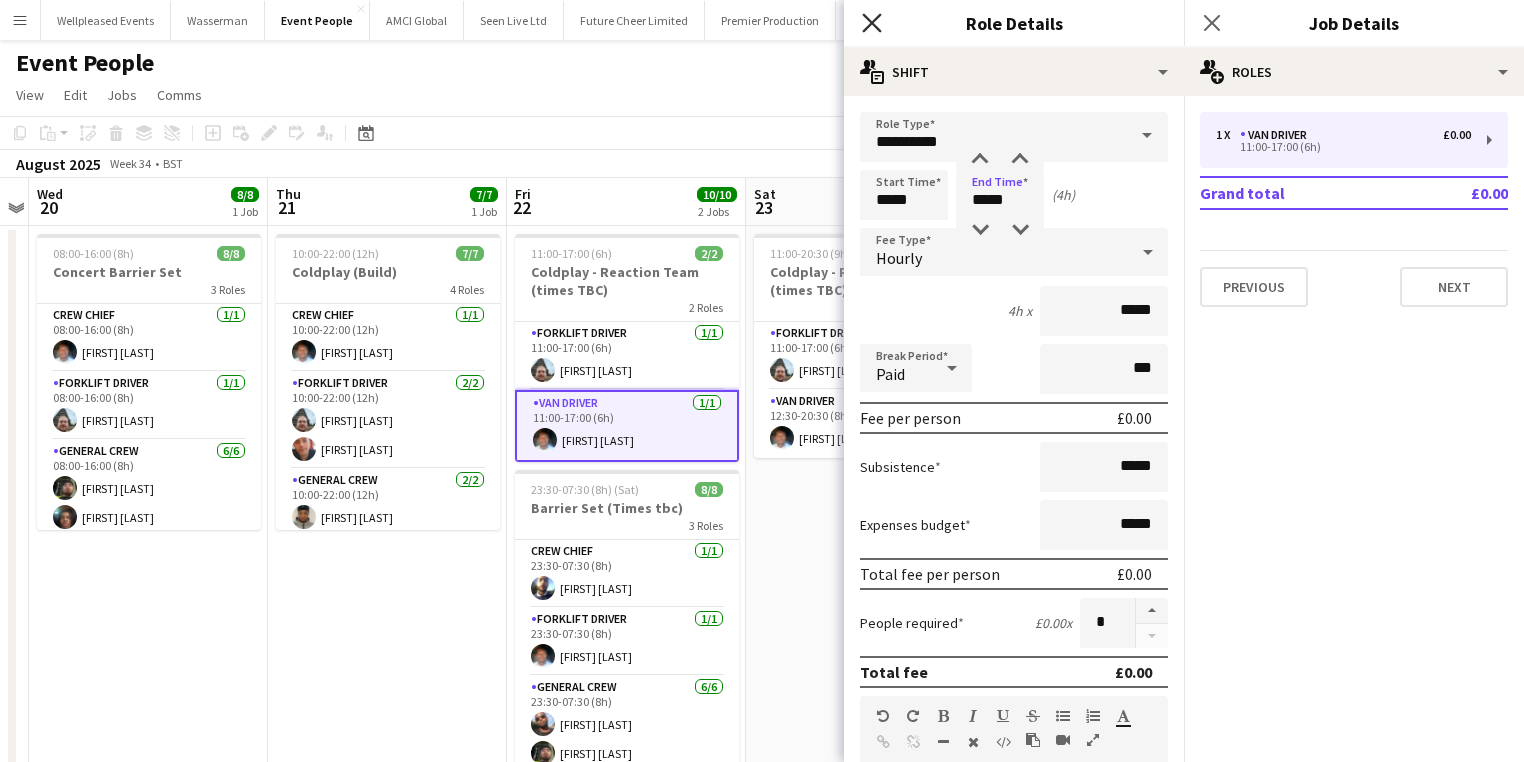 click on "Close pop-in" 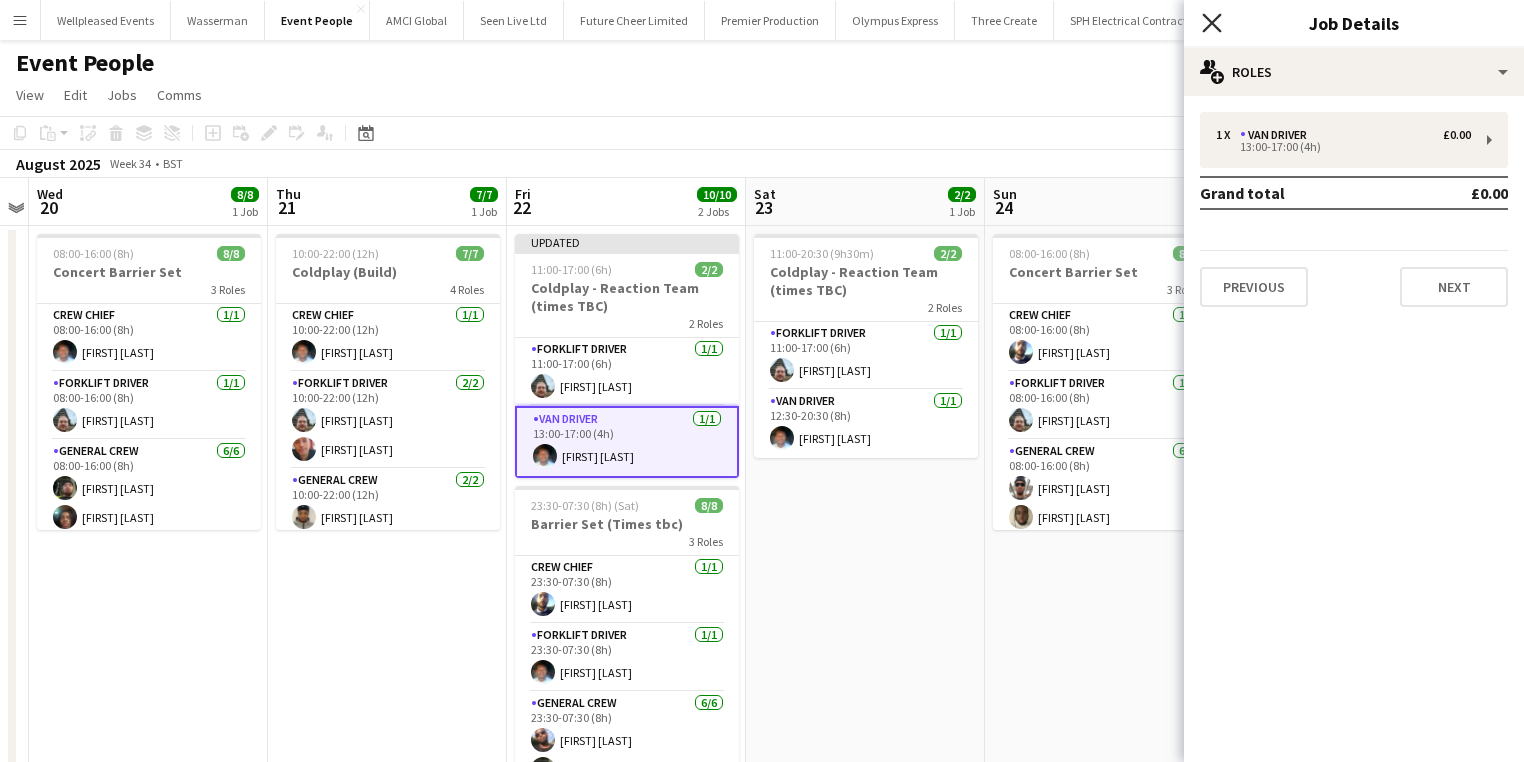 click on "Close pop-in" 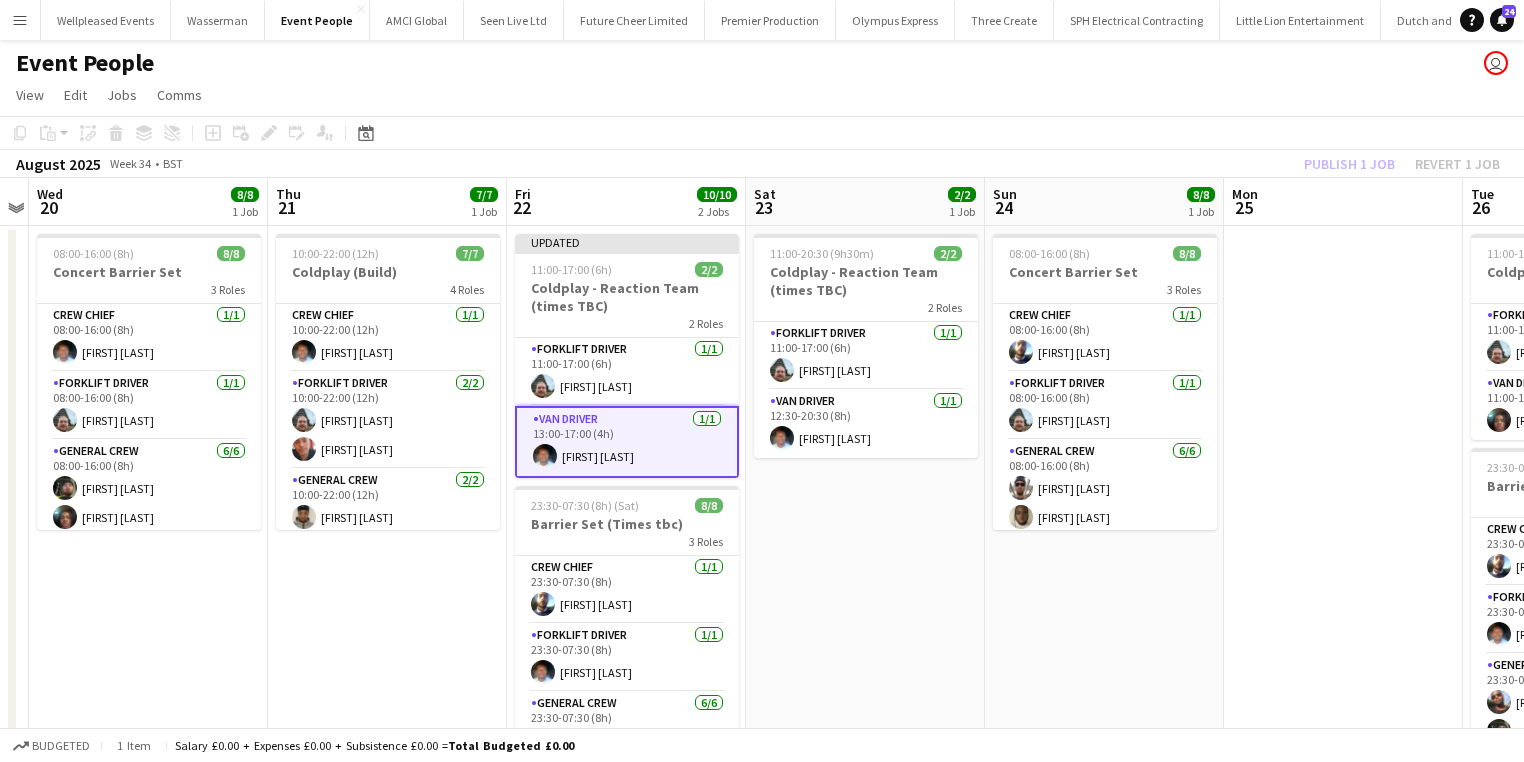 click on "Publish 1 job   Revert 1 job" 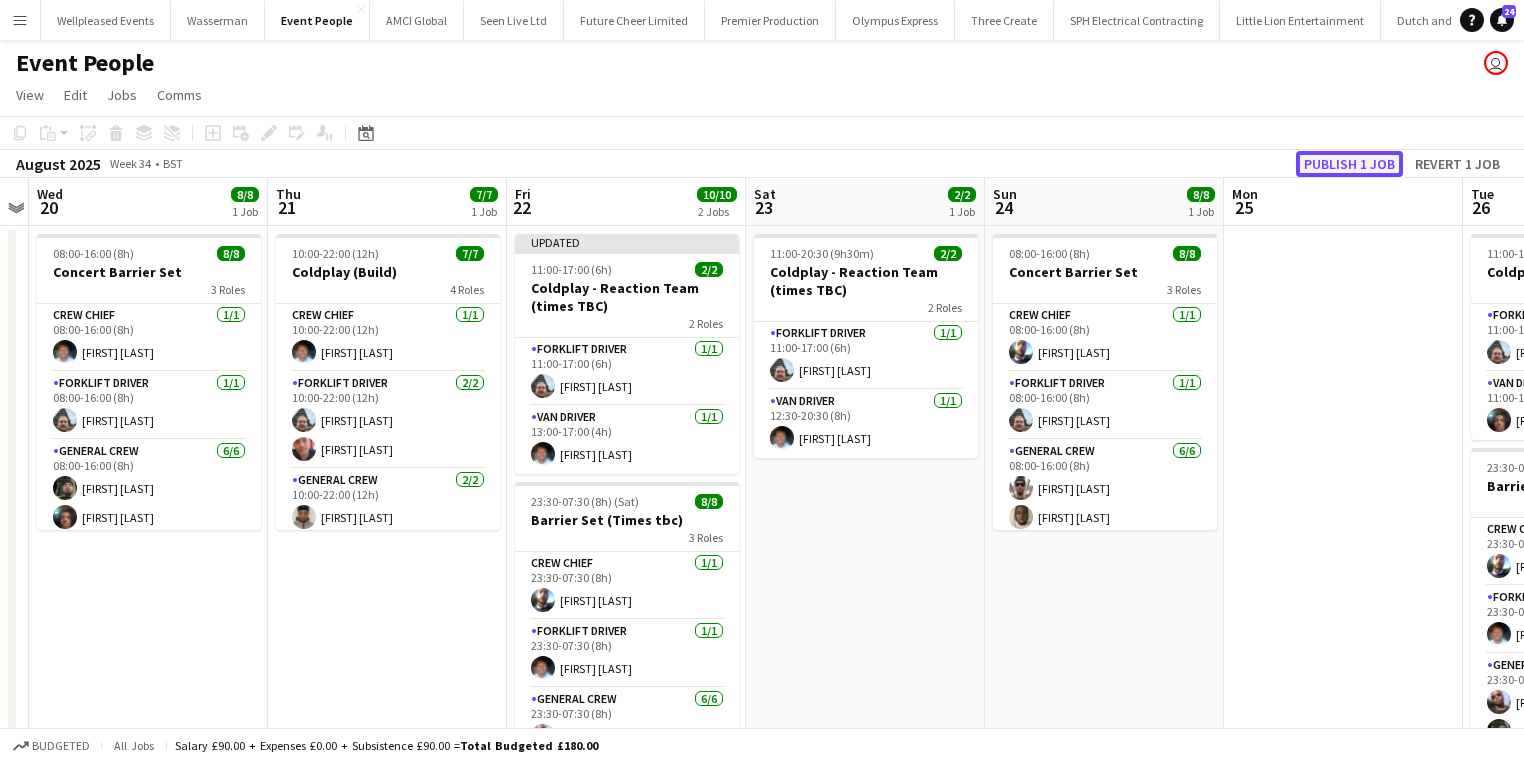 click on "Publish 1 job" 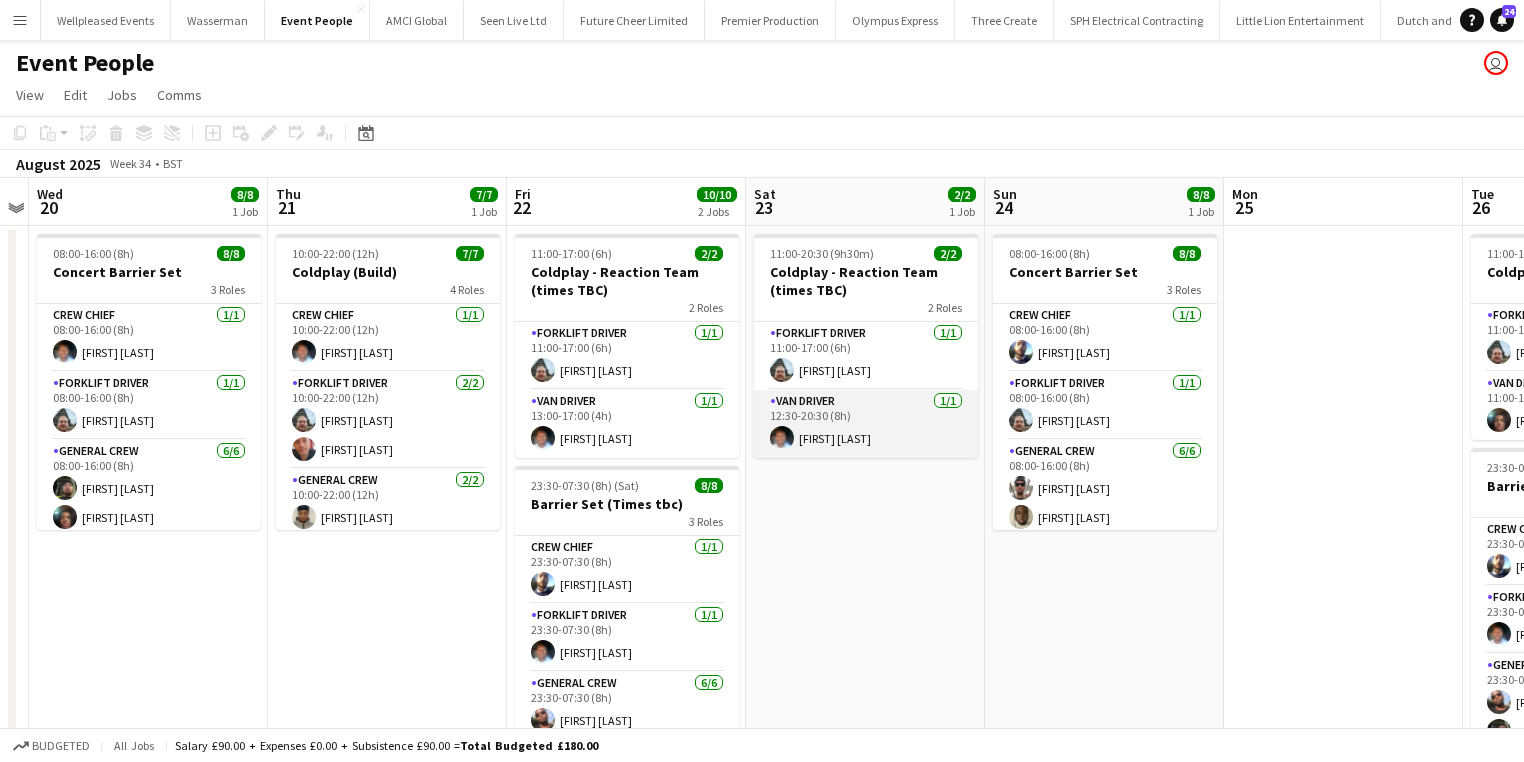 click on "Van Driver   1/1   12:30-20:30 (8h)
Fitzgerald Williams-Owens" at bounding box center (866, 424) 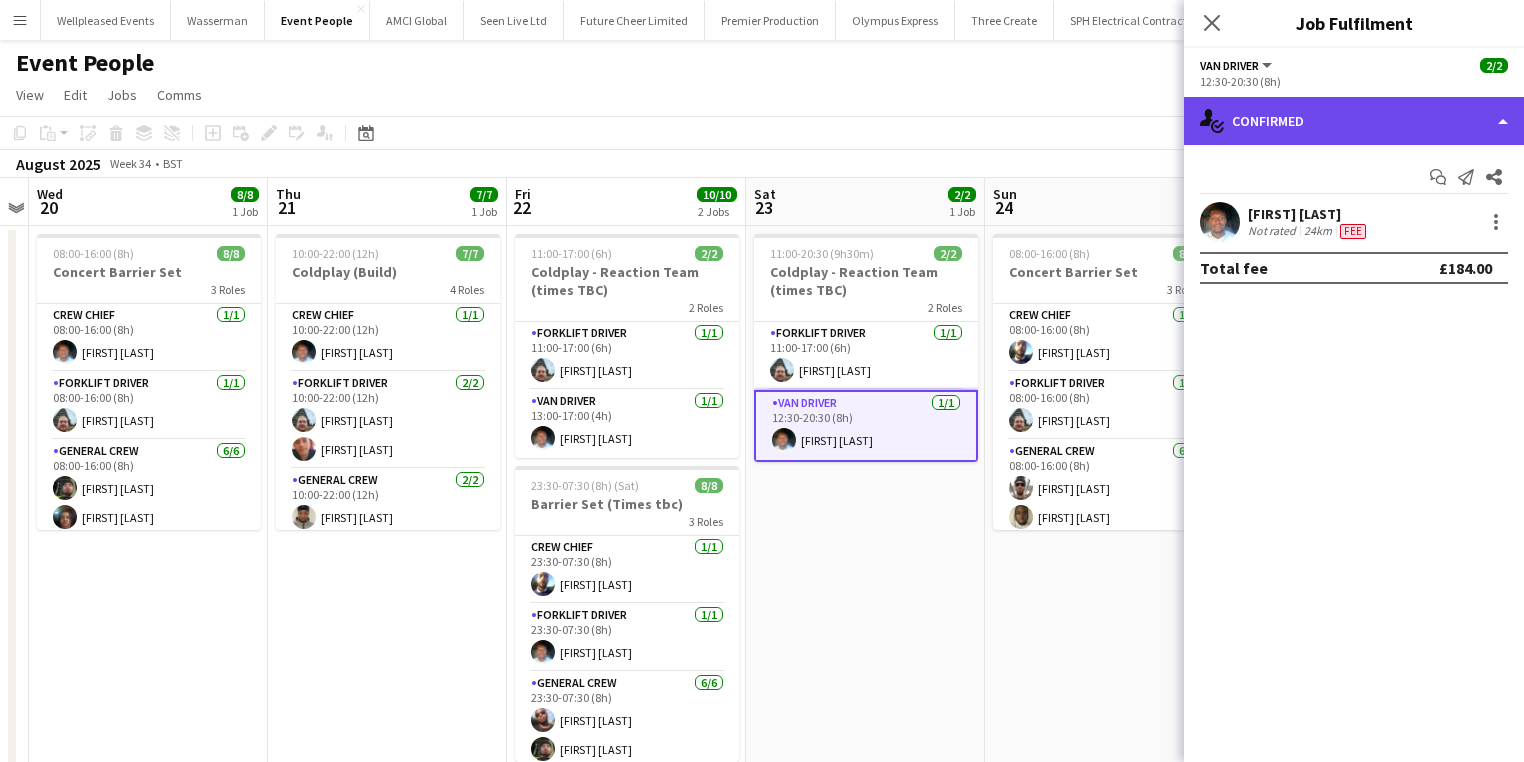 click on "single-neutral-actions-check-2
Confirmed" 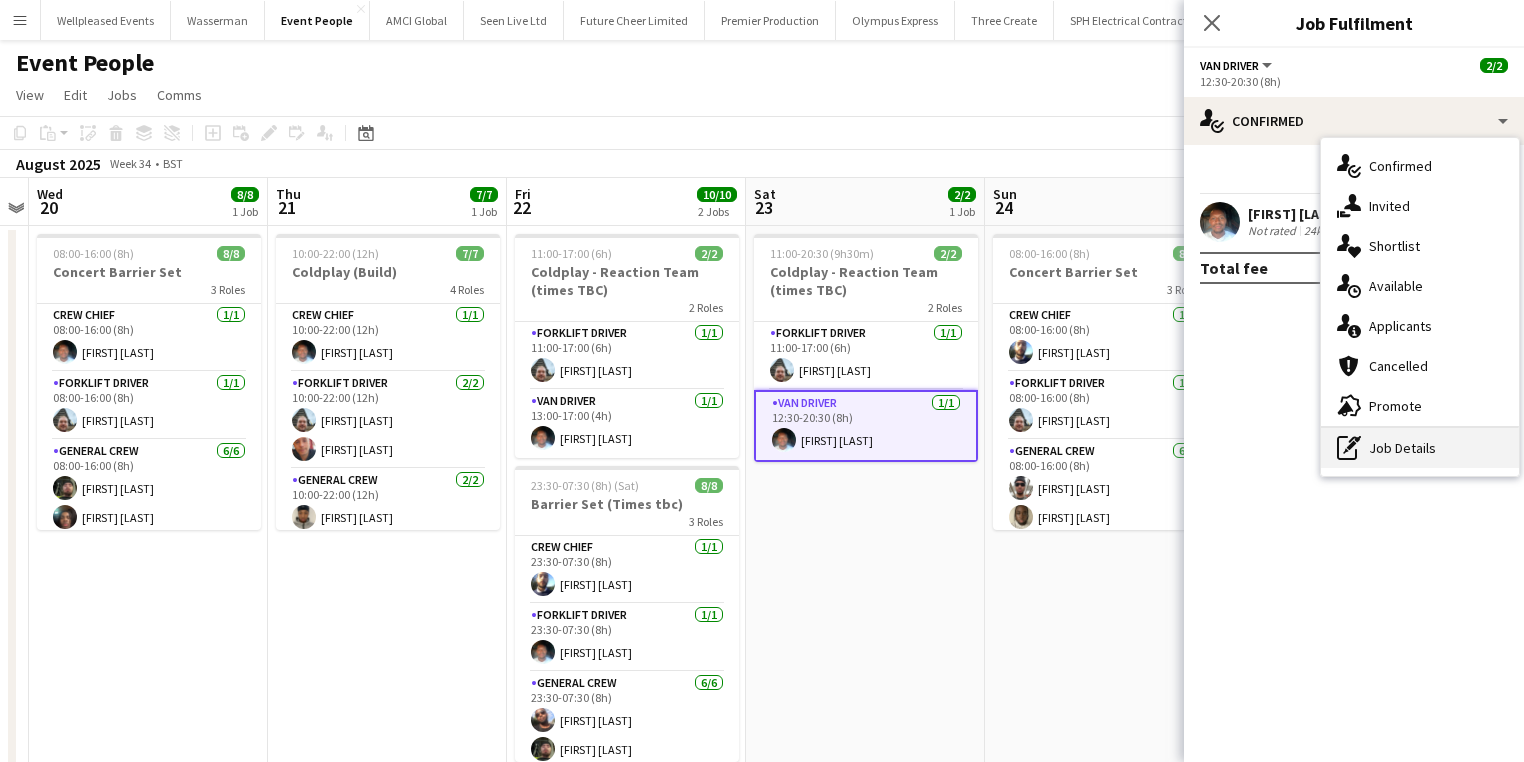 click on "pen-write
Job Details" at bounding box center (1420, 448) 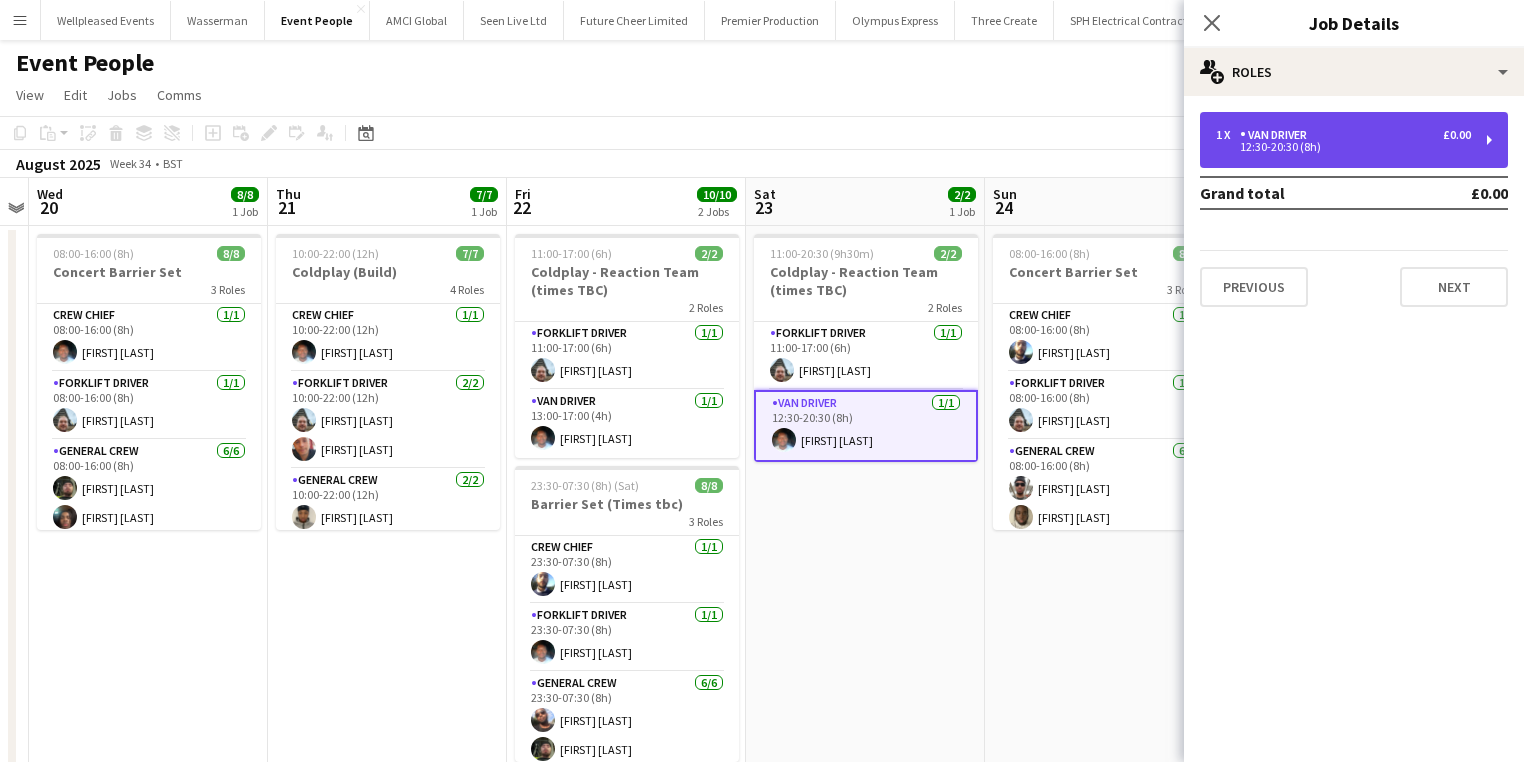 click on "12:30-20:30 (8h)" at bounding box center (1343, 147) 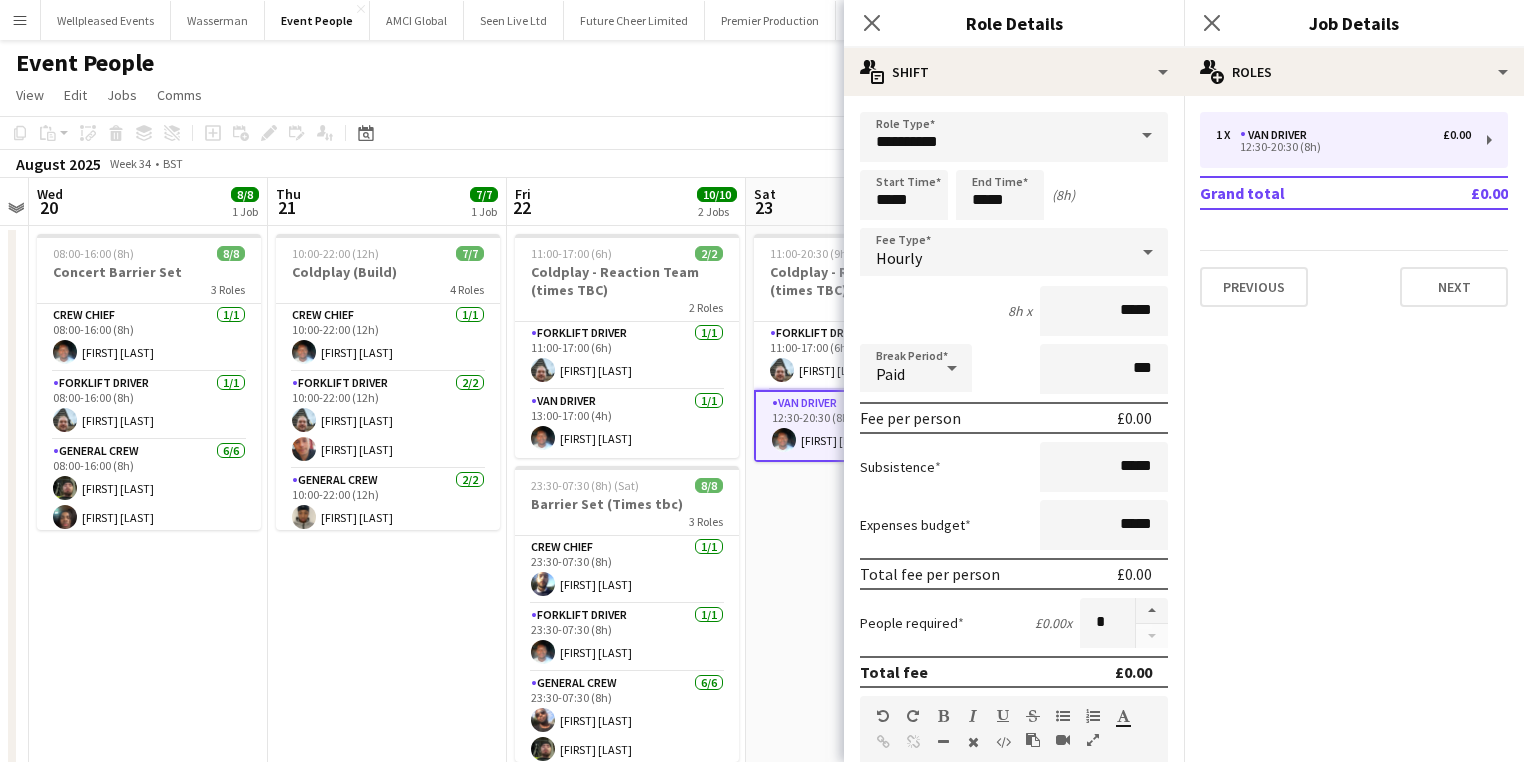 drag, startPoint x: 948, startPoint y: 195, endPoint x: 916, endPoint y: 197, distance: 32.06244 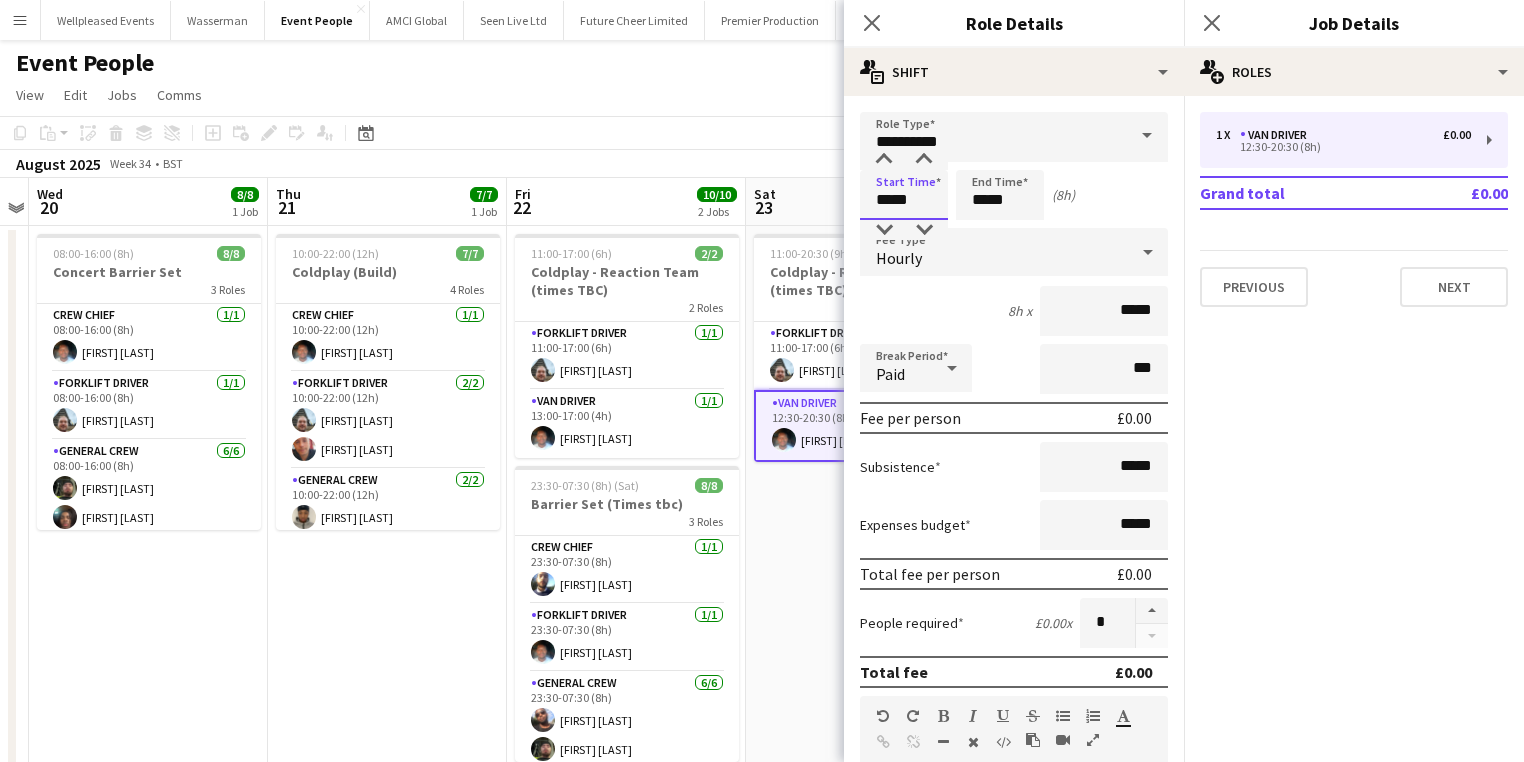 drag, startPoint x: 916, startPoint y: 197, endPoint x: 789, endPoint y: 207, distance: 127.39309 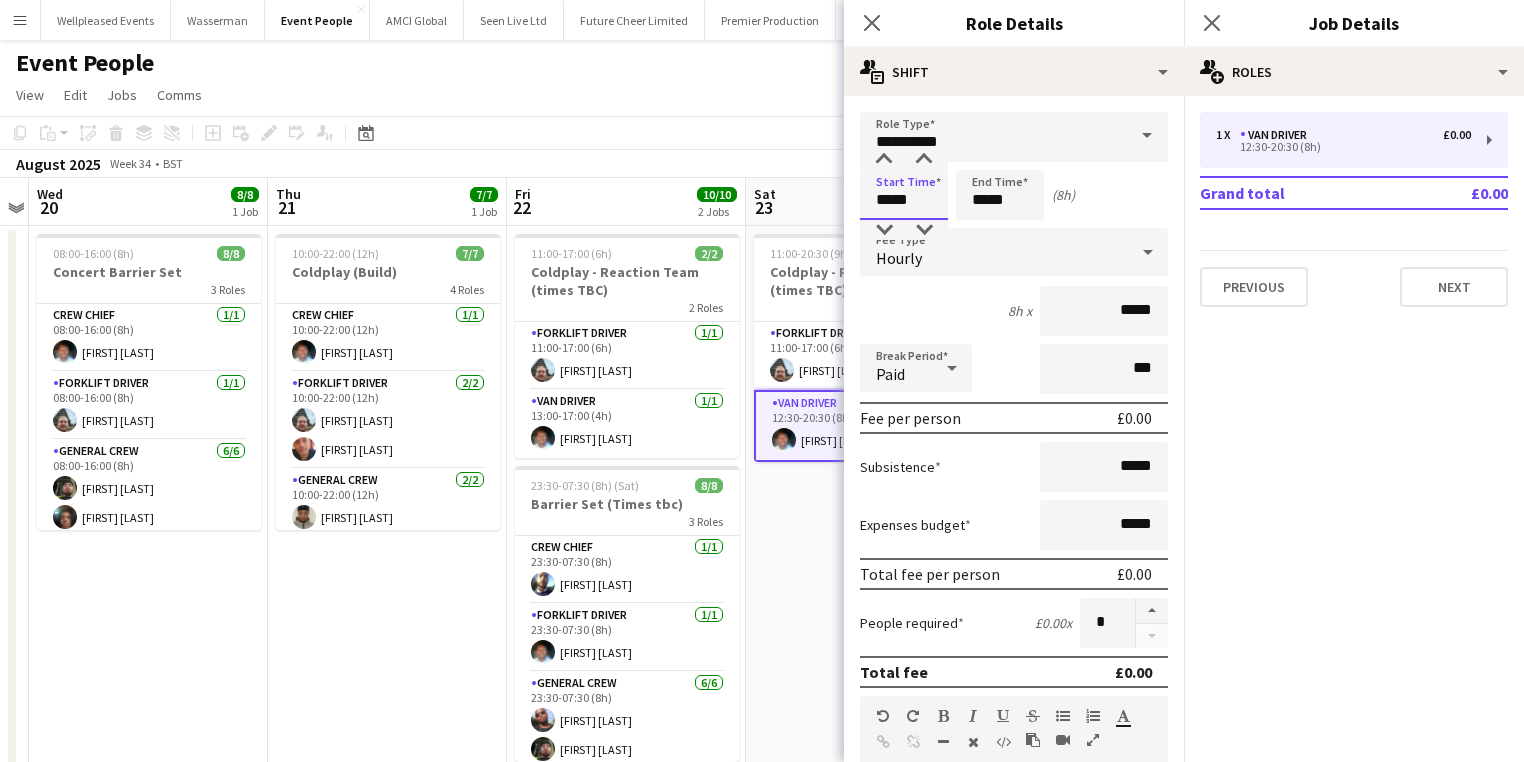 click on "Menu
Boards
Boards   Boards   All jobs   Status
Workforce
Workforce   My Workforce   Recruiting
Comms
Comms
Pay
Pay   Approvals   Payments   Reports
Platform Settings
Platform Settings   App settings   Your settings   Profiles
Training Academy
Training Academy
Knowledge Base
Knowledge Base
Product Updates
Product Updates   Log Out   Privacy   Wellpleased Events
Close
Wasserman
Close
Event People
Close
AMCI Global
Close
Seen Live Ltd
Close
Future Cheer Limited
Close
Premier Production
Close
Olympus Express
Close
Three Create" at bounding box center (762, 571) 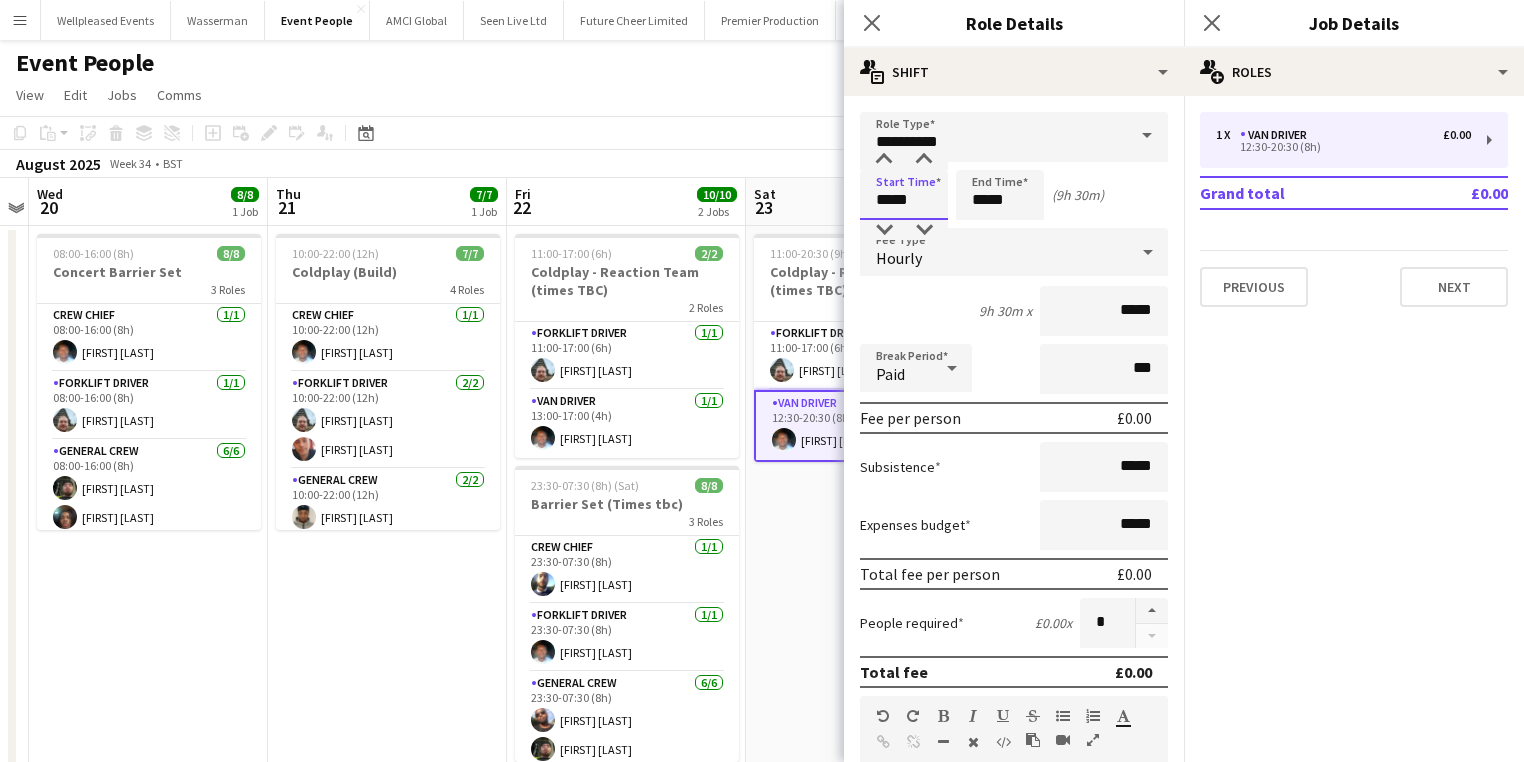 type on "*****" 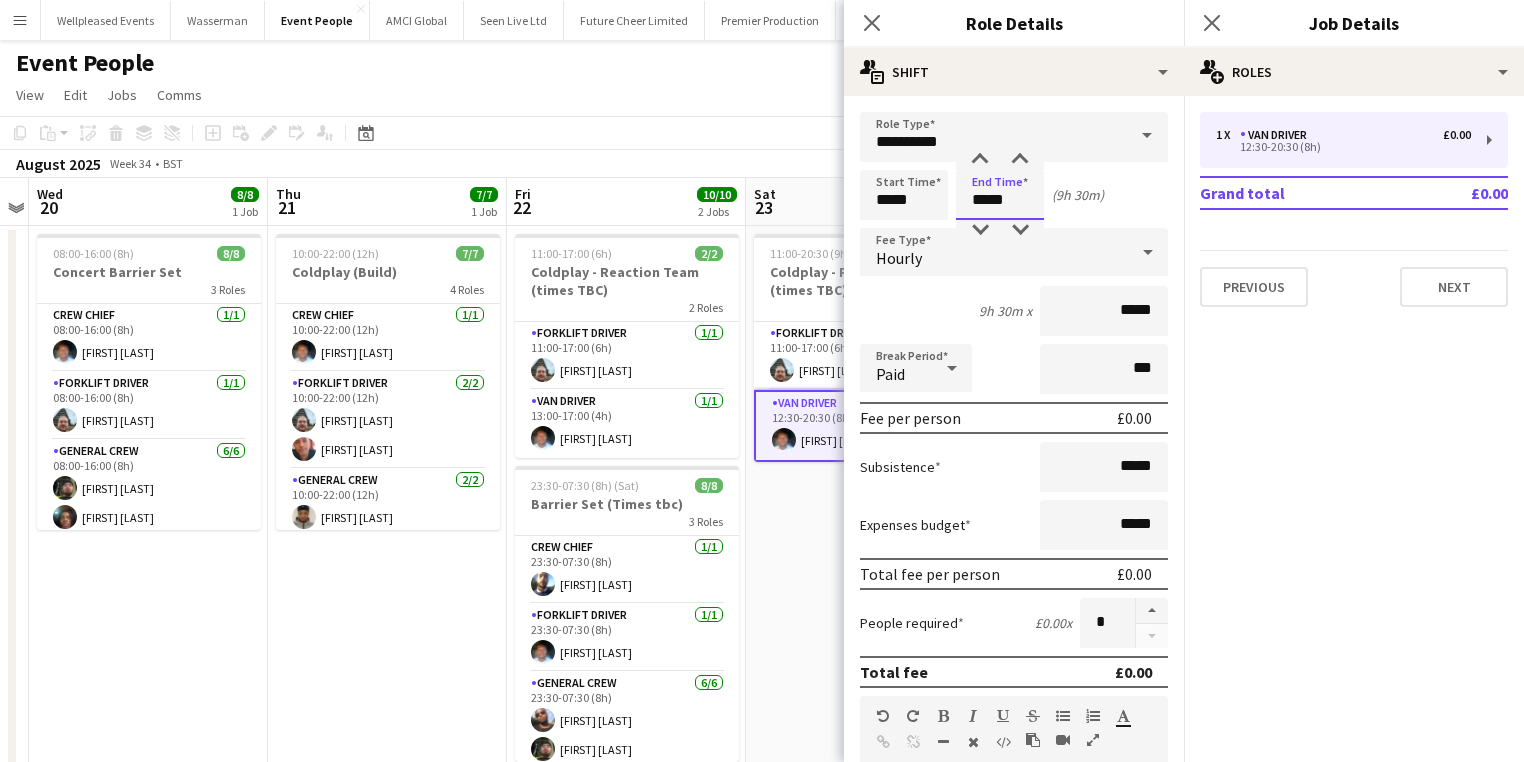 drag, startPoint x: 1029, startPoint y: 195, endPoint x: 920, endPoint y: 199, distance: 109.07337 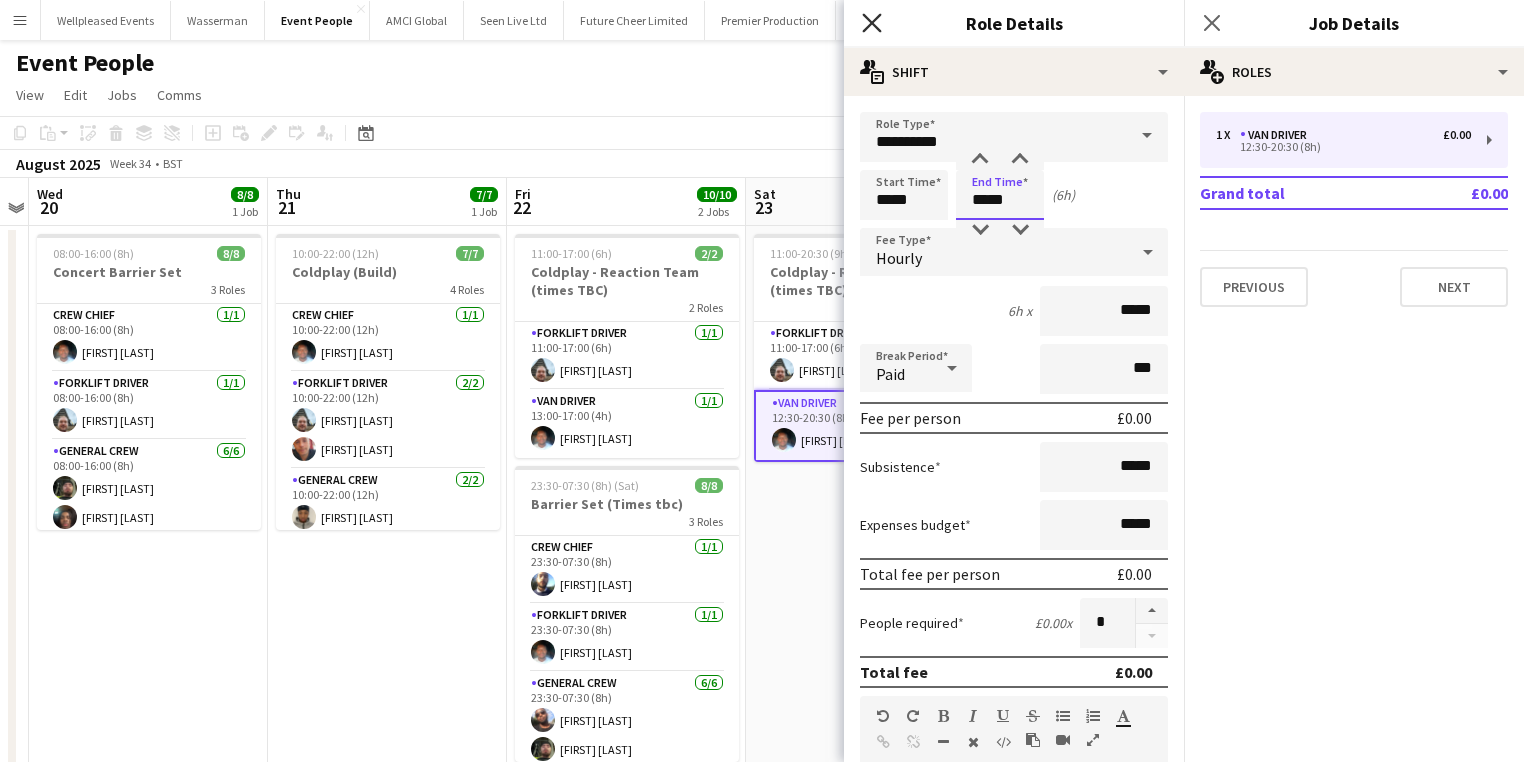 type on "*****" 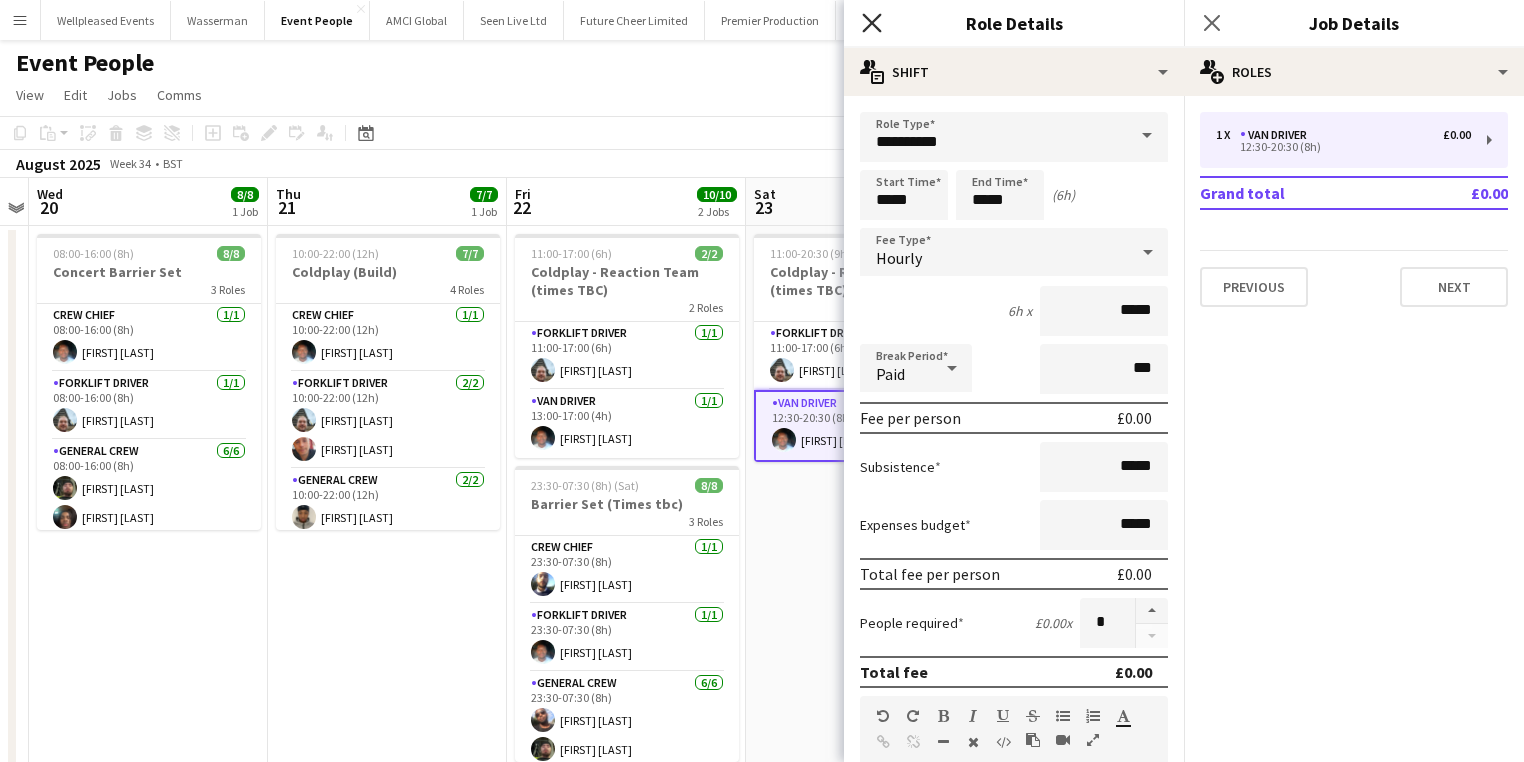 click 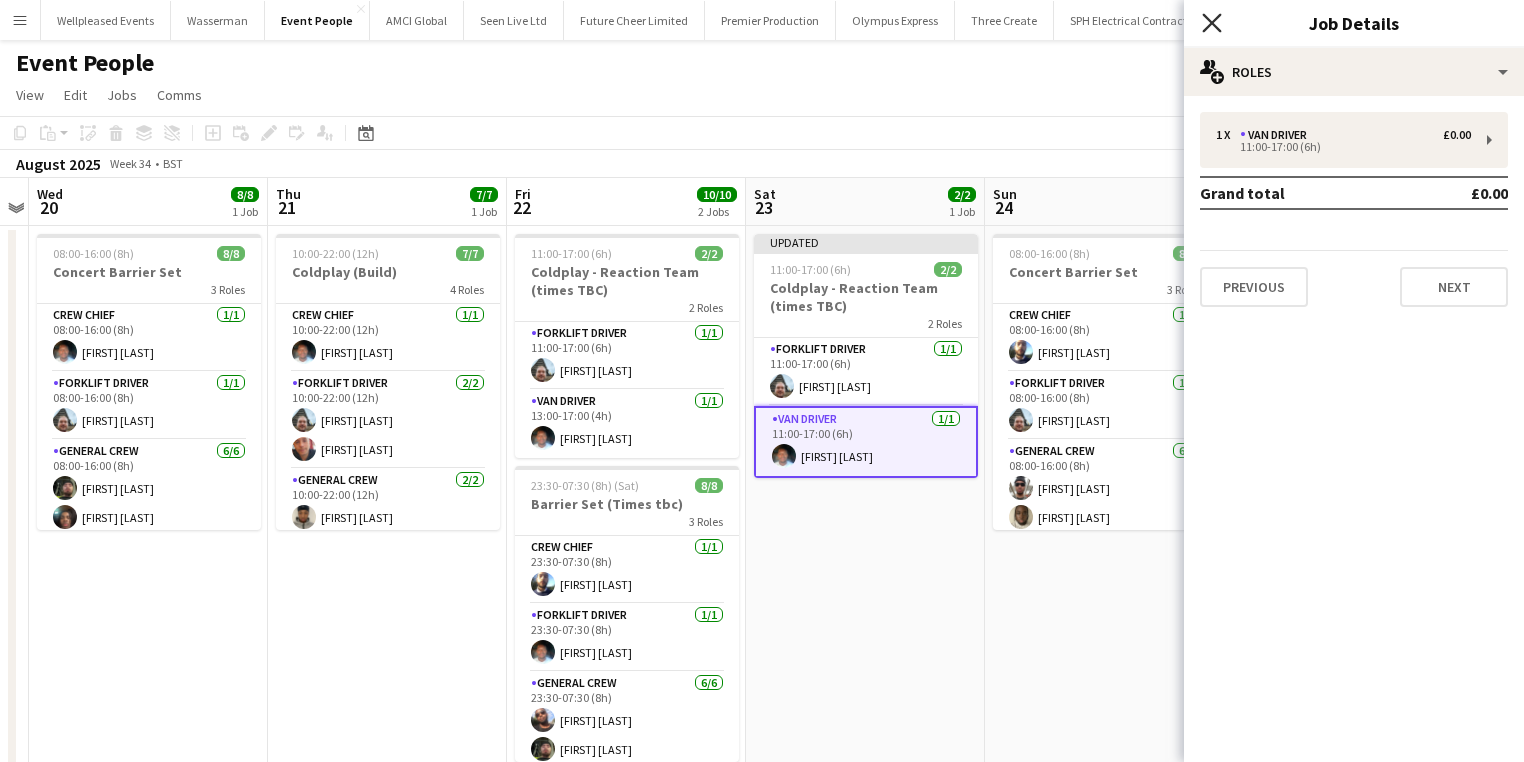 click on "Close pop-in" 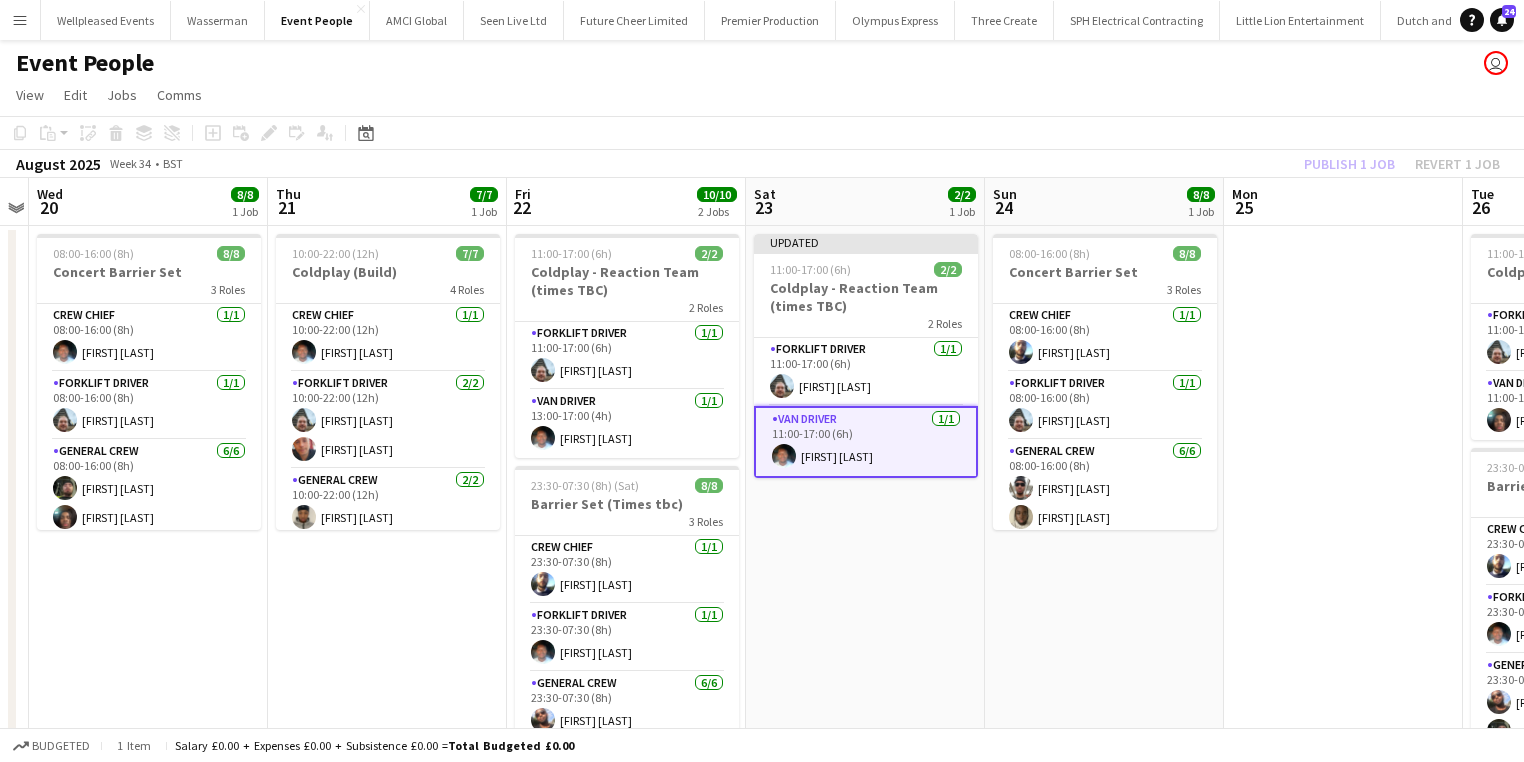 click on "Publish 1 job   Revert 1 job" 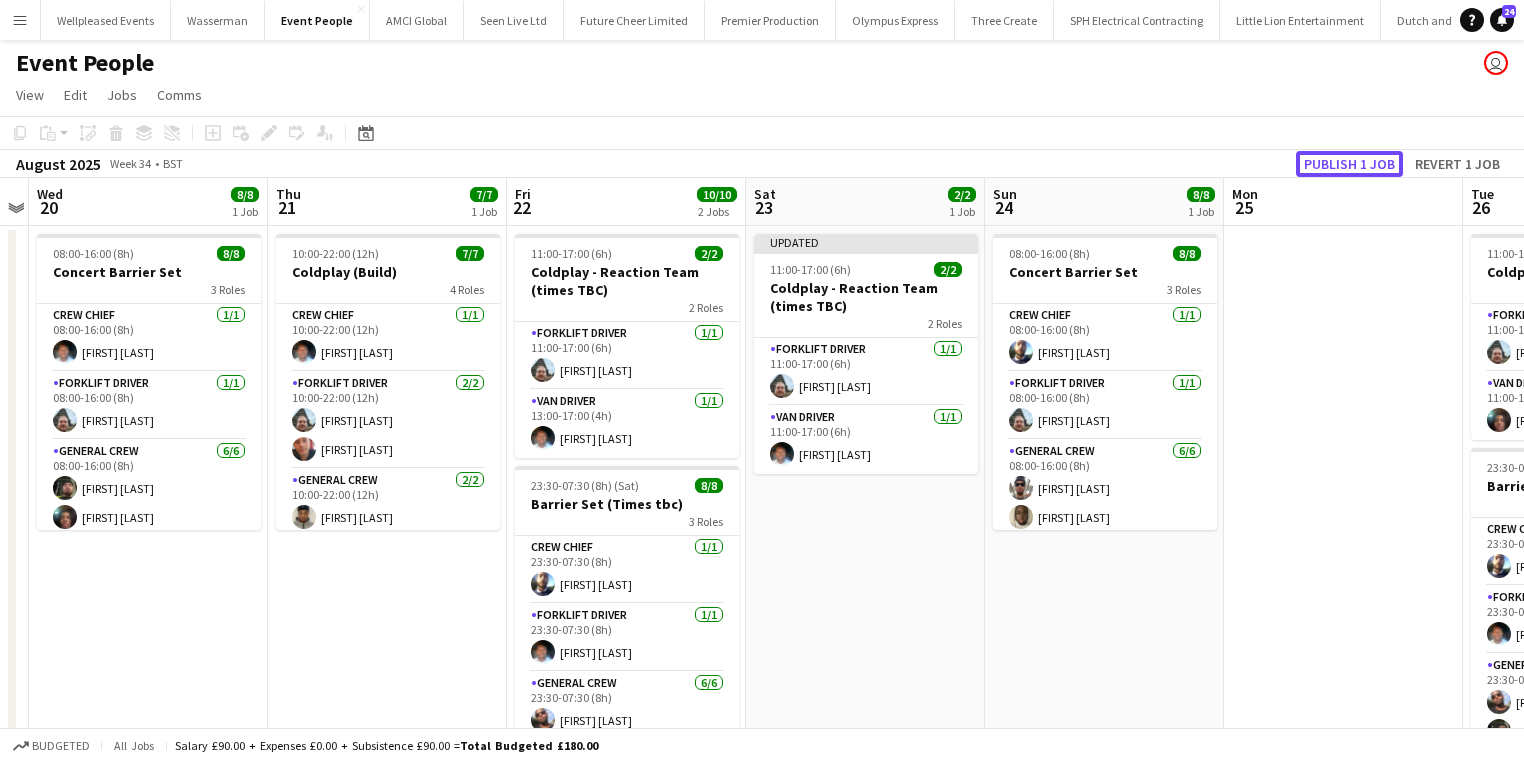 click on "Publish 1 job" 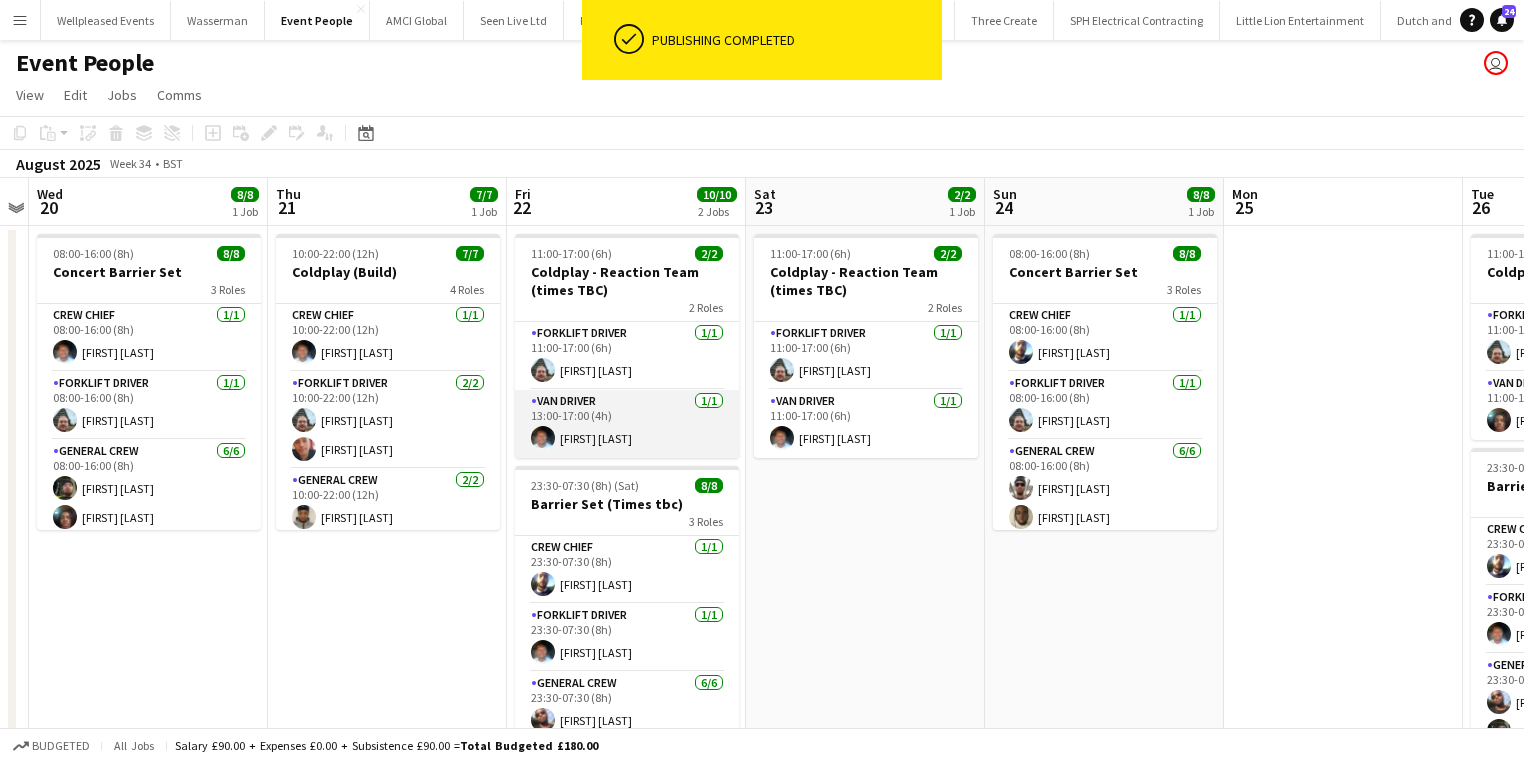 click on "Van Driver   1/1   13:00-17:00 (4h)
Fitzgerald Williams-Owens" at bounding box center (627, 424) 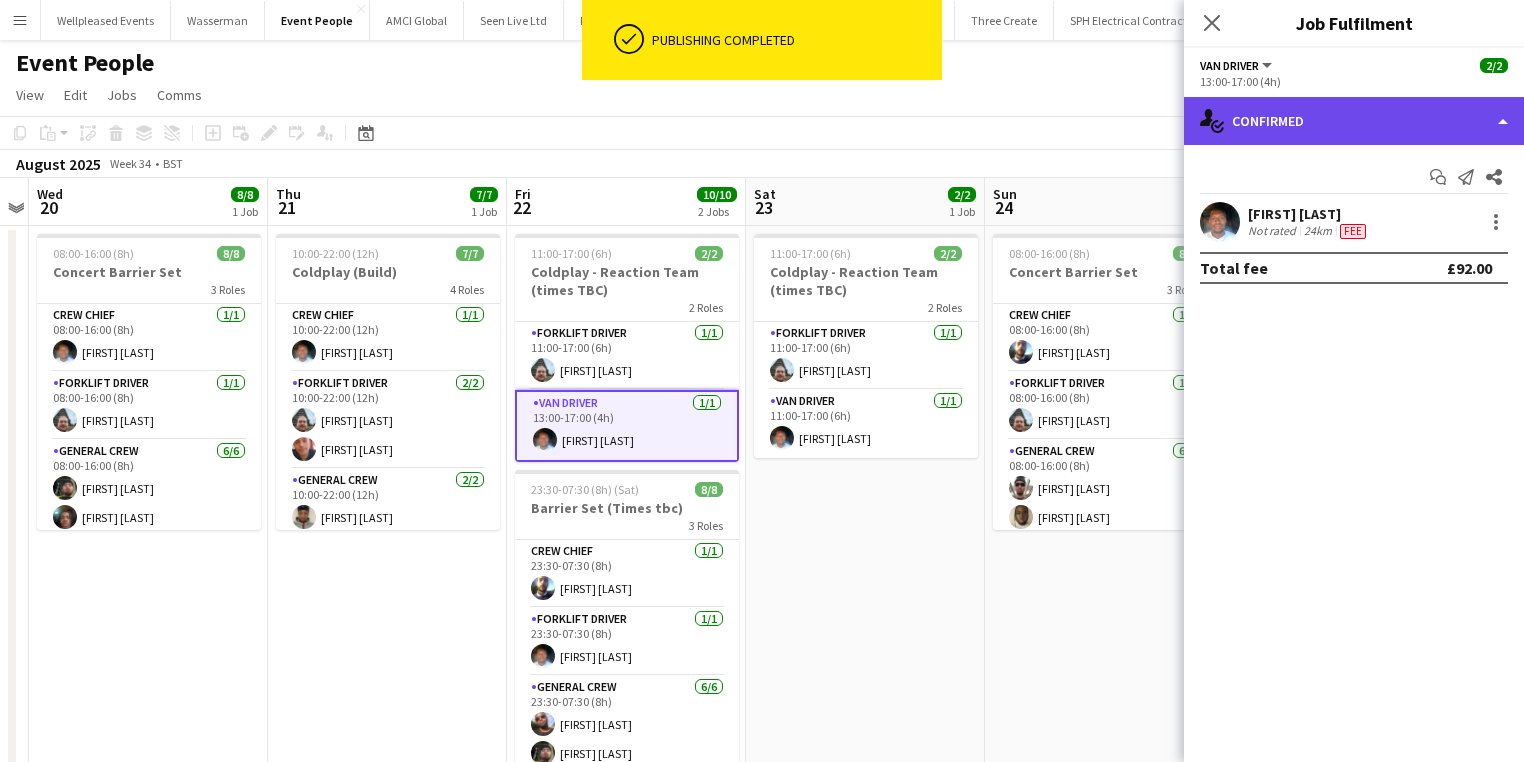 click on "single-neutral-actions-check-2
Confirmed" 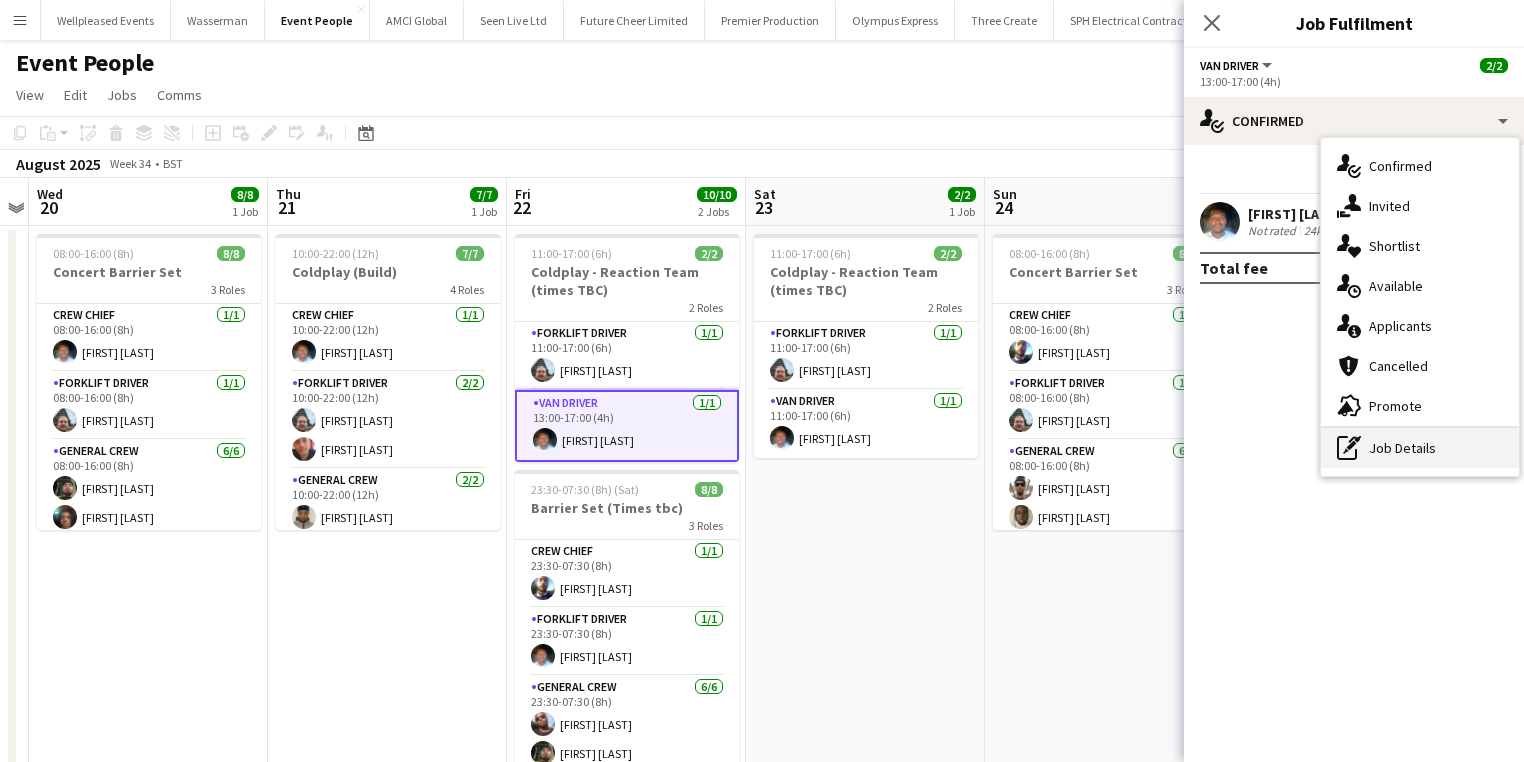 click on "pen-write
Job Details" at bounding box center (1420, 448) 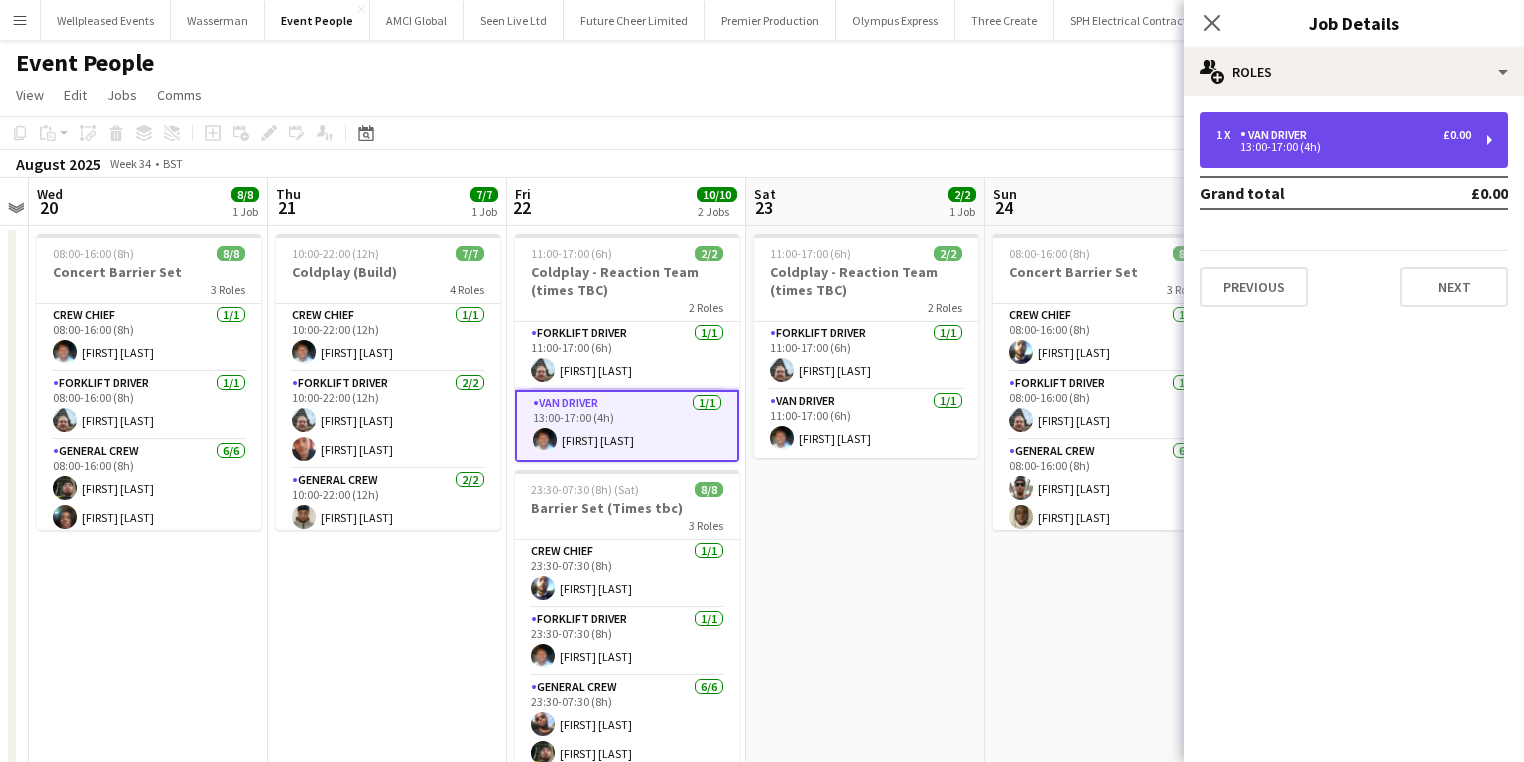 click on "1 x   Van Driver   £0.00   13:00-17:00 (4h)" at bounding box center (1354, 140) 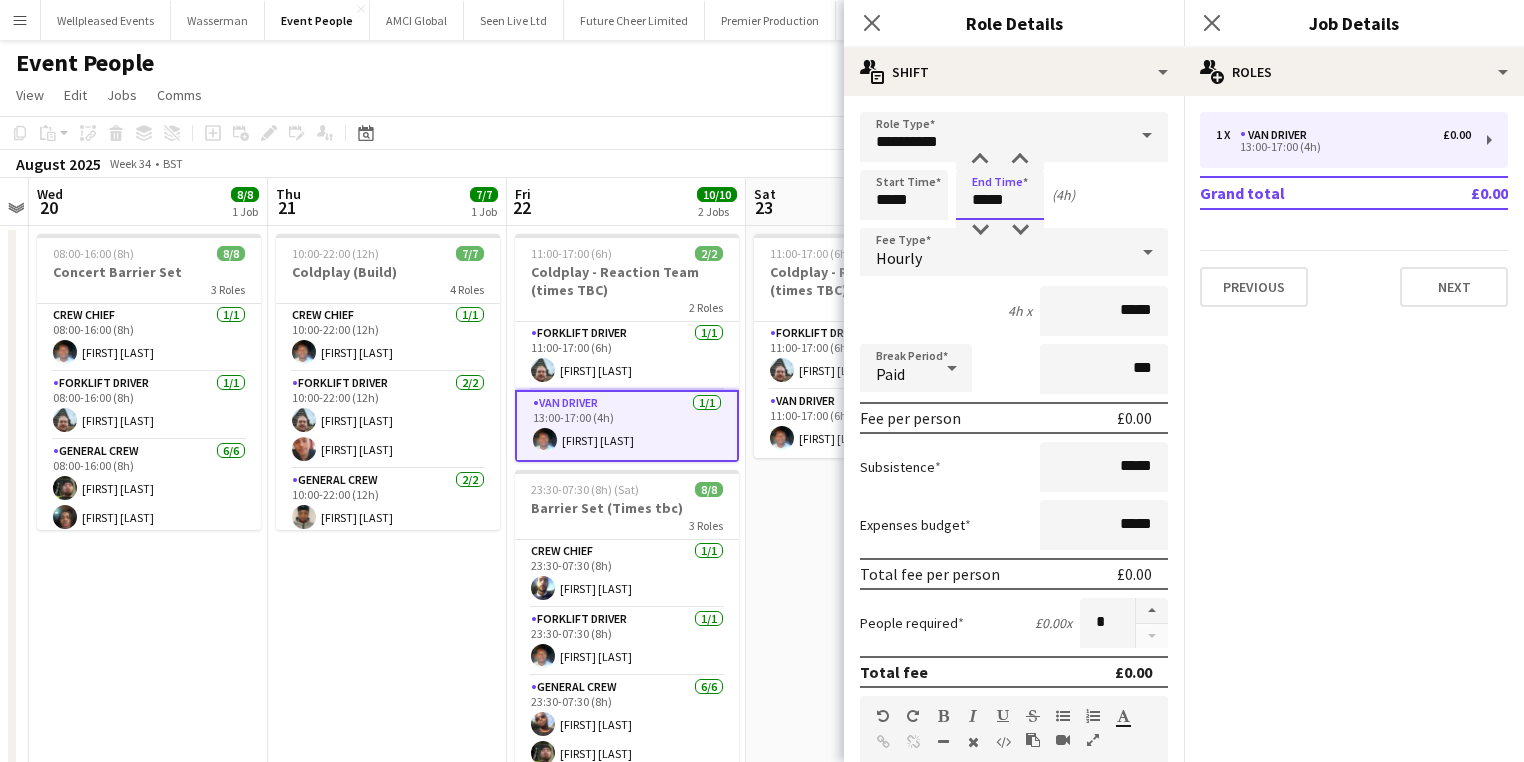 click on "*****" at bounding box center [1000, 195] 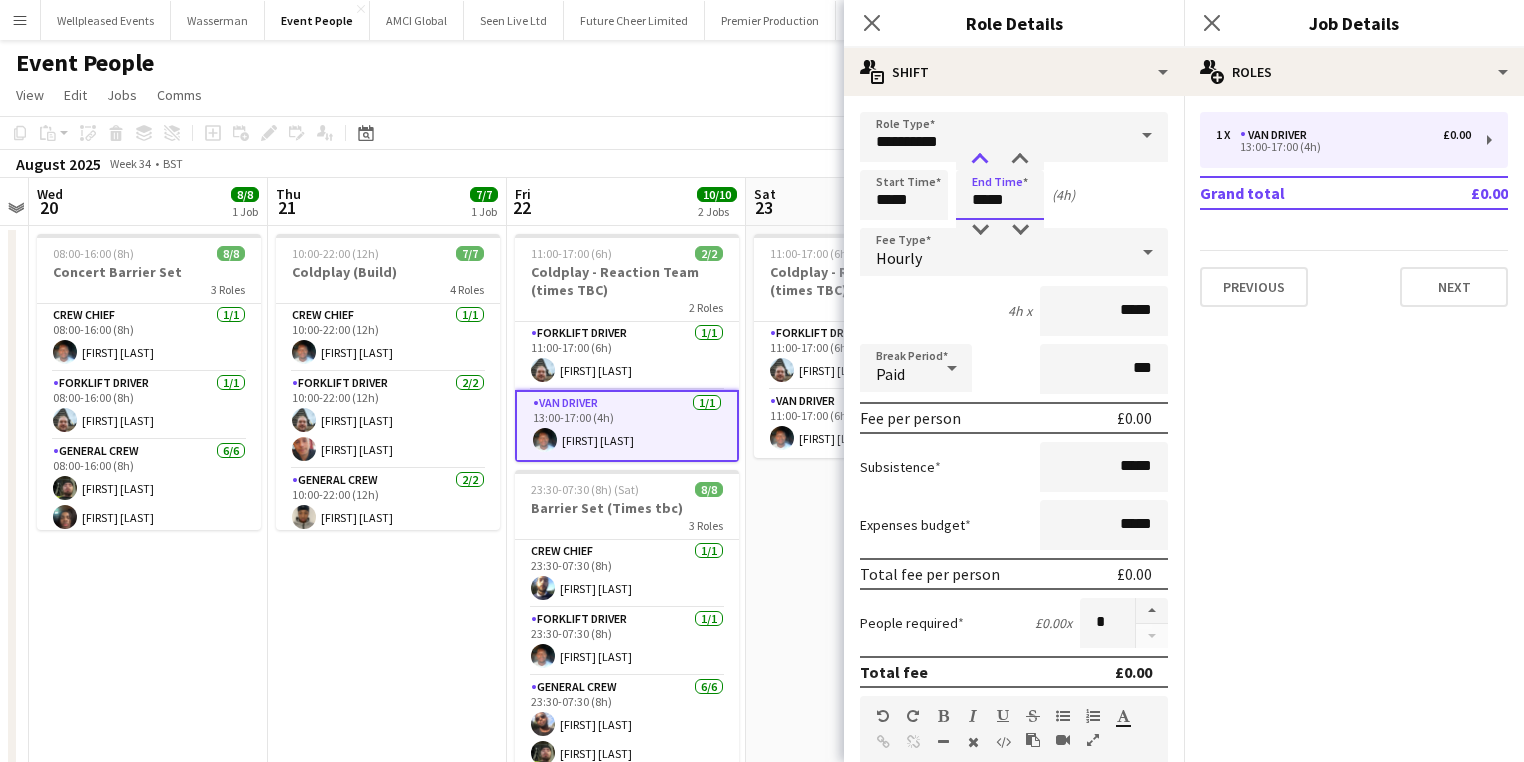 click at bounding box center (980, 160) 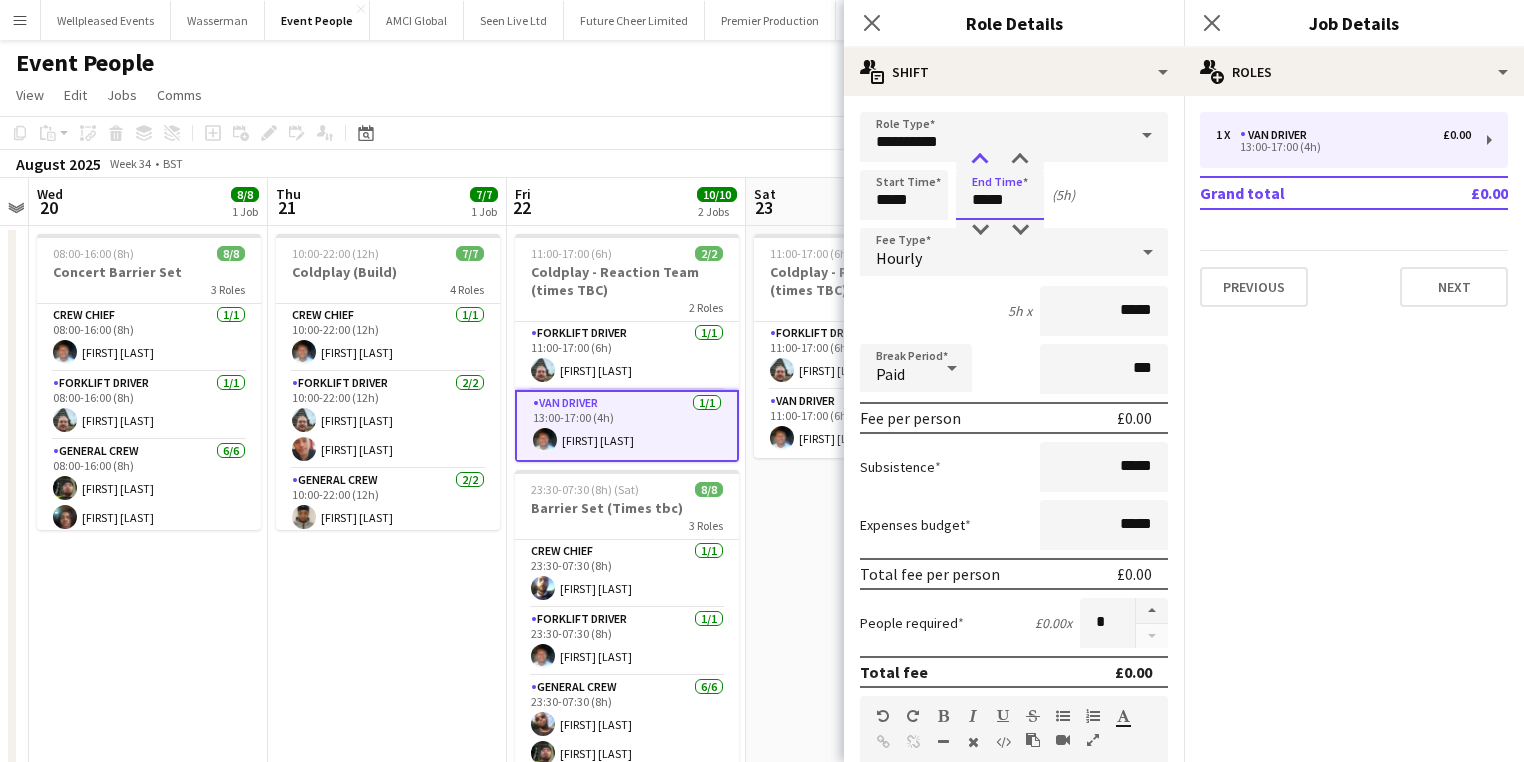 type on "*****" 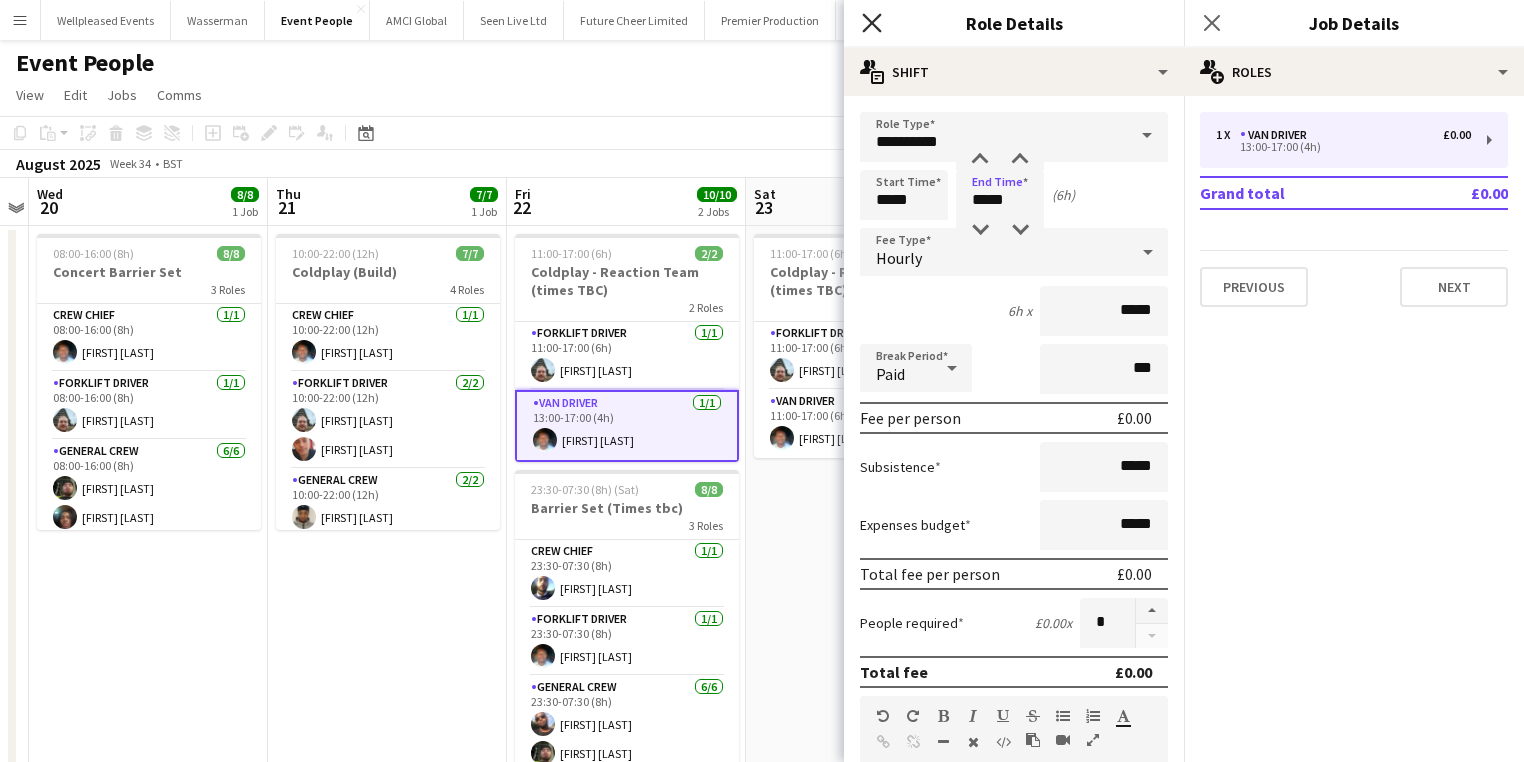 click on "Close pop-in" 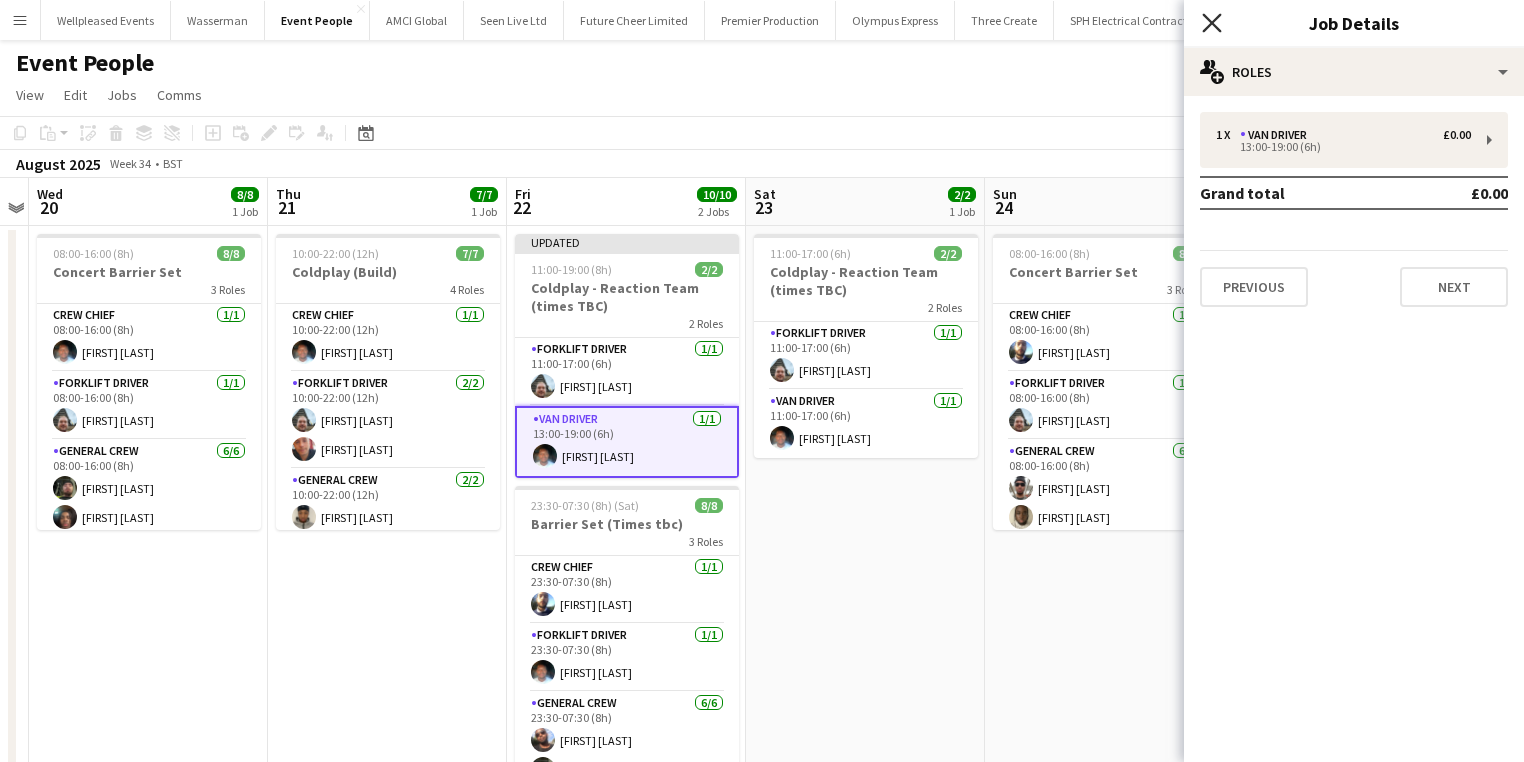click on "Close pop-in" 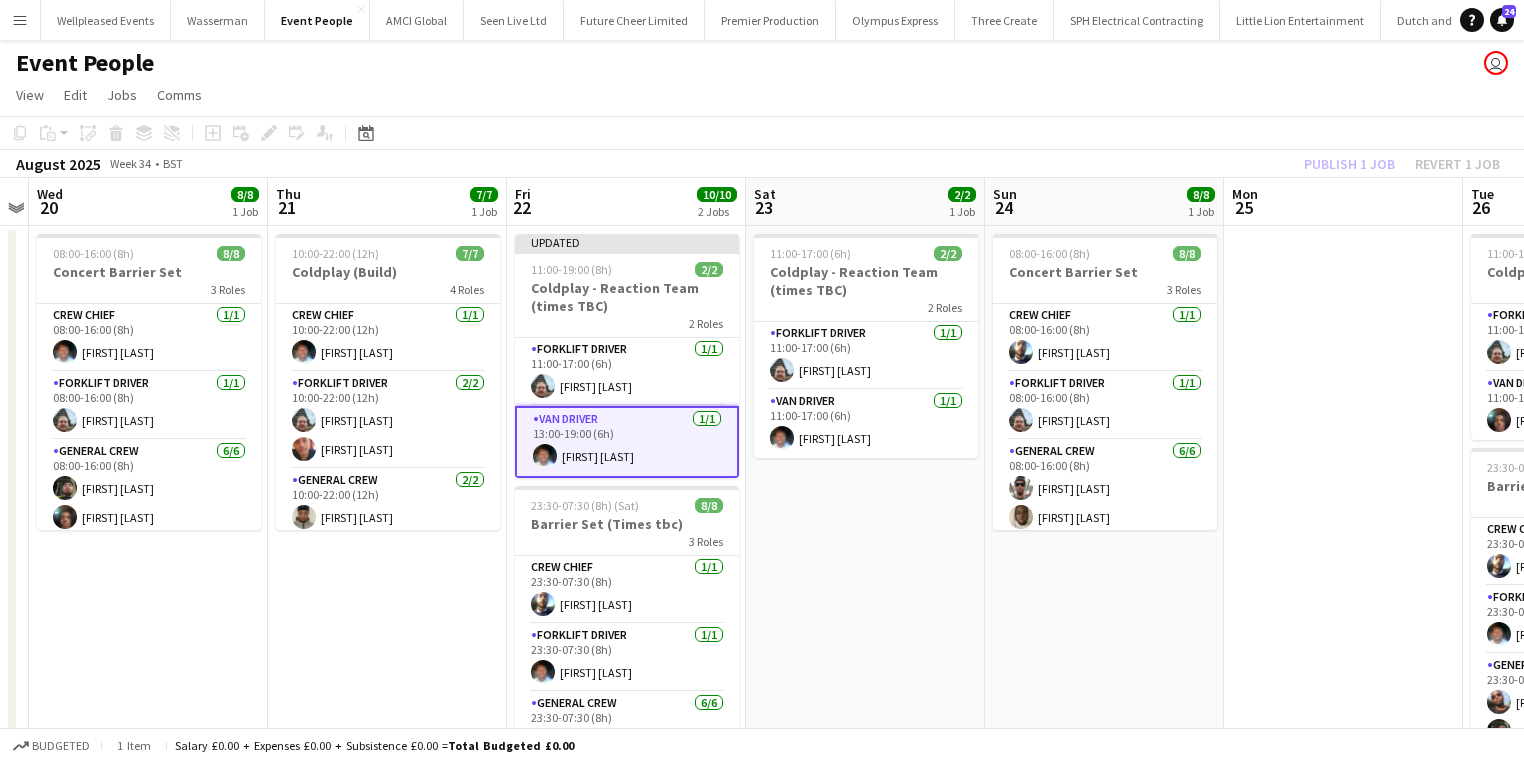 click on "Publish 1 job   Revert 1 job" 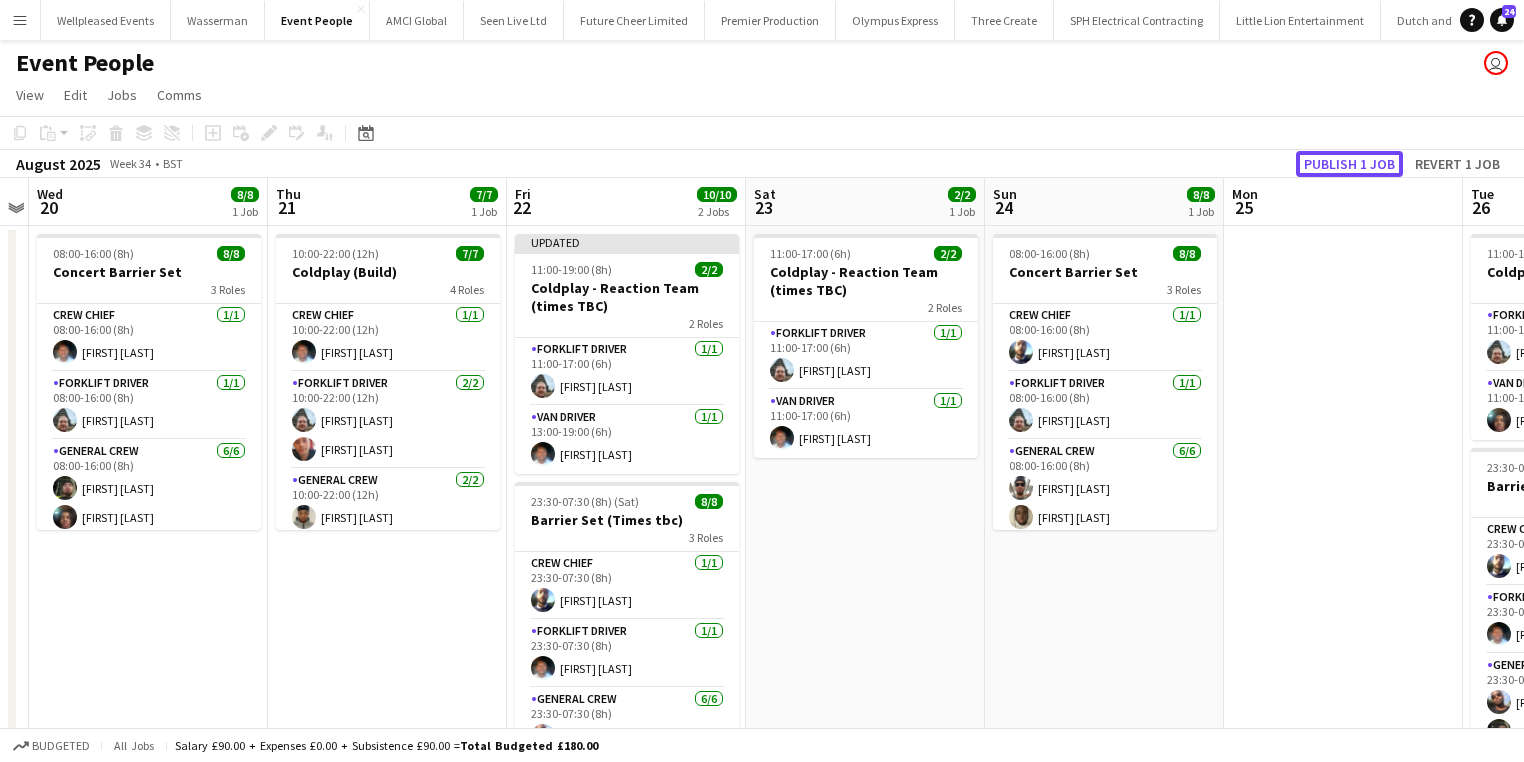 click on "Publish 1 job" 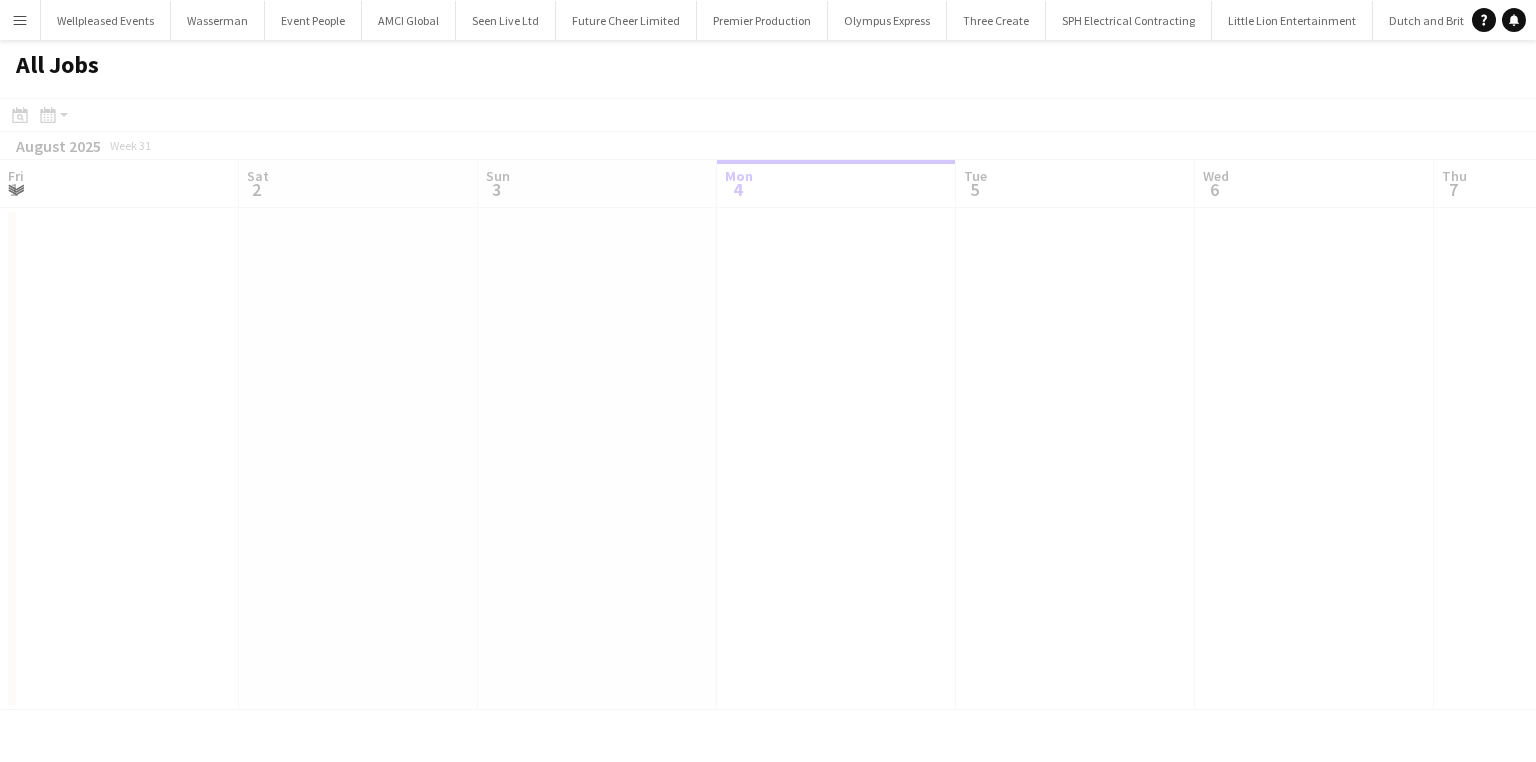scroll, scrollTop: 0, scrollLeft: 0, axis: both 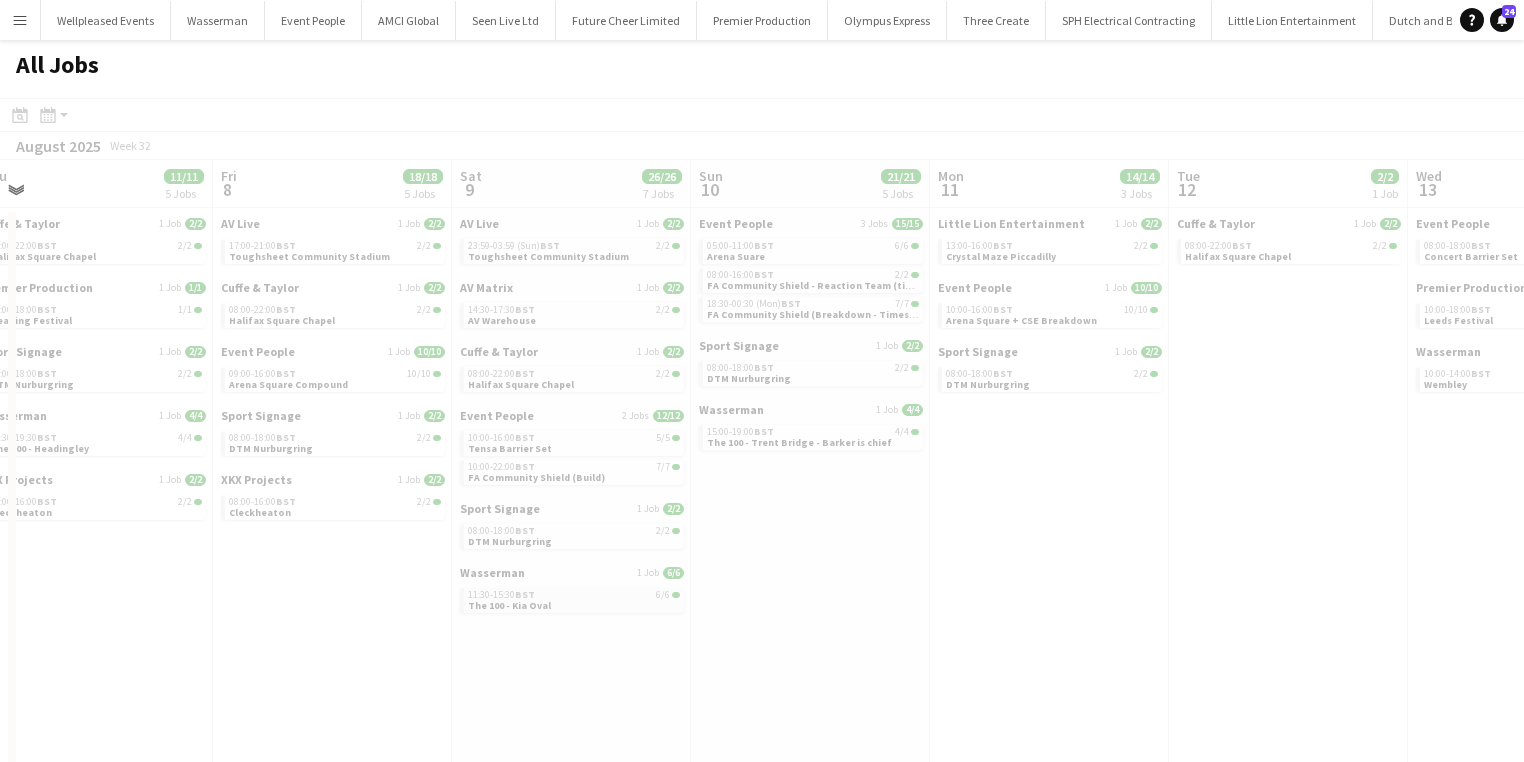 drag, startPoint x: 1059, startPoint y: 619, endPoint x: 641, endPoint y: 588, distance: 419.14795 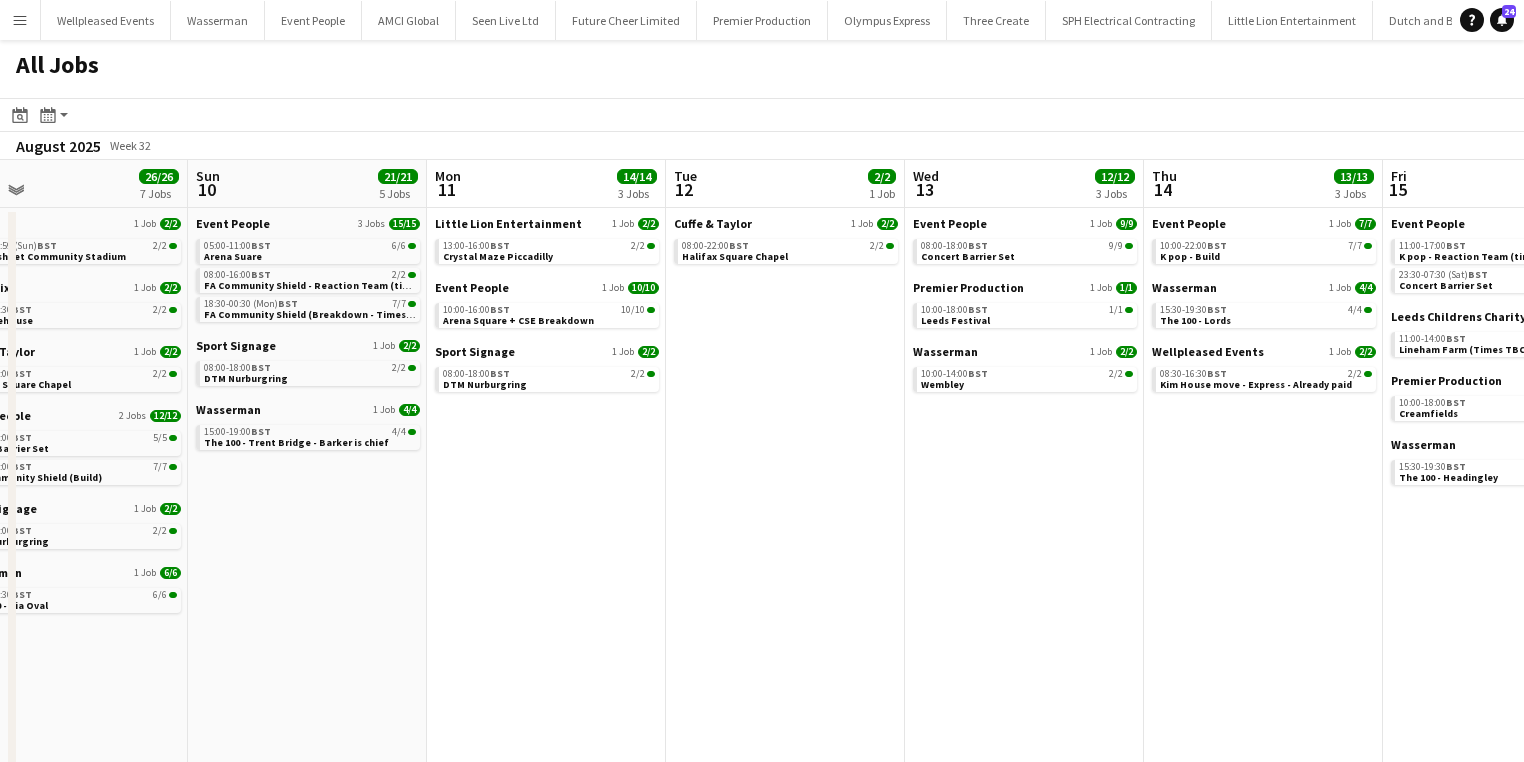drag, startPoint x: 1027, startPoint y: 573, endPoint x: 788, endPoint y: 569, distance: 239.03348 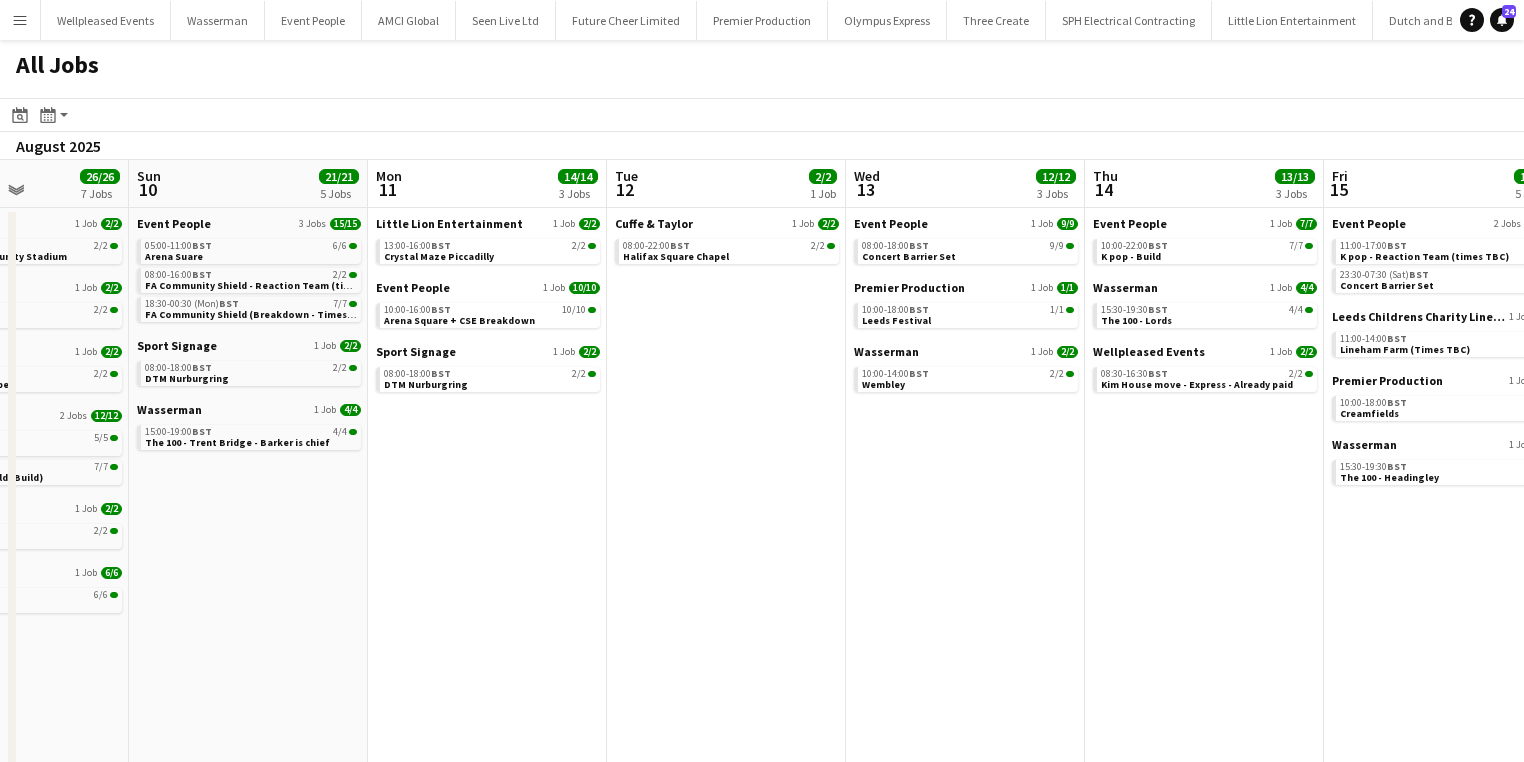click on "All Jobs
Date picker
AUG 2025 AUG 2025 Monday M Tuesday T Wednesday W Thursday T Friday F Saturday S Sunday S  AUG   1   2   3   4   5   6   7   8   9   10   11   12   13   14   15   16   17   18   19   20   21   22   23   24   25   26   27   28   29   30   31
Comparison range
Comparison range
Today
Month view / Day view
Day view by Board Day view by Job Month view  August 2025   Week 32
Expand/collapse
Thu   7   11/11   5 Jobs   Fri   8   18/18   5 Jobs   Sat   9   26/26   7 Jobs   Sun   10   21/21   5 Jobs   Mon   11   14/14   3 Jobs   Tue   12   2/2   1 Job   Wed   13   12/12   3 Jobs   Thu   14   13/13   3 Jobs   Fri   15   17/17   5 Jobs   Sat   16   21/21   5 Jobs   Sun   17   4/4   2 Jobs   Mon   18   8/8   3 Jobs   Cuffe & Taylor   1 Job   2/2   08:00-22:00    BST   2/2   Halifax Square Chapel   Premier Production   1 Job   1/1" 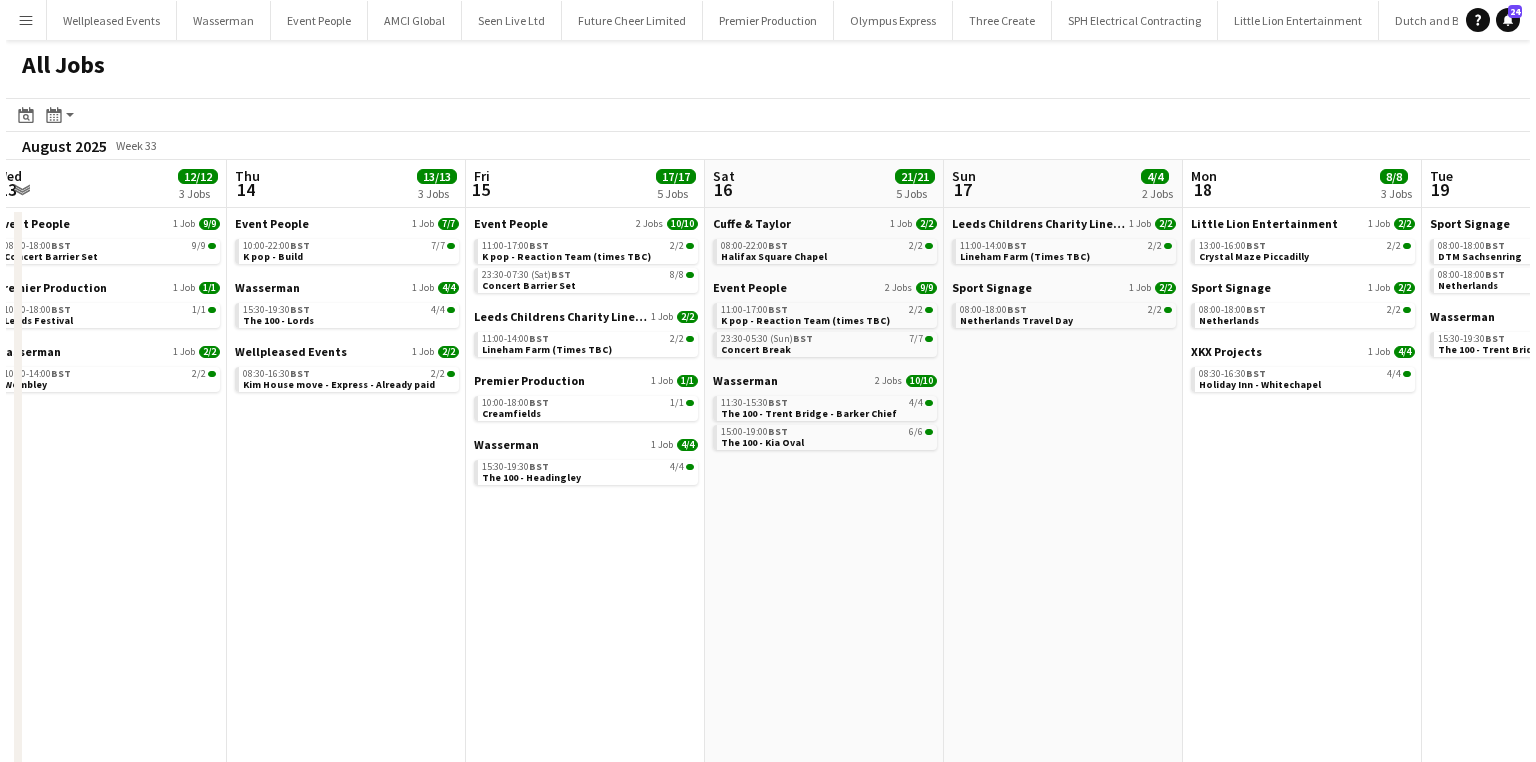 scroll, scrollTop: 0, scrollLeft: 523, axis: horizontal 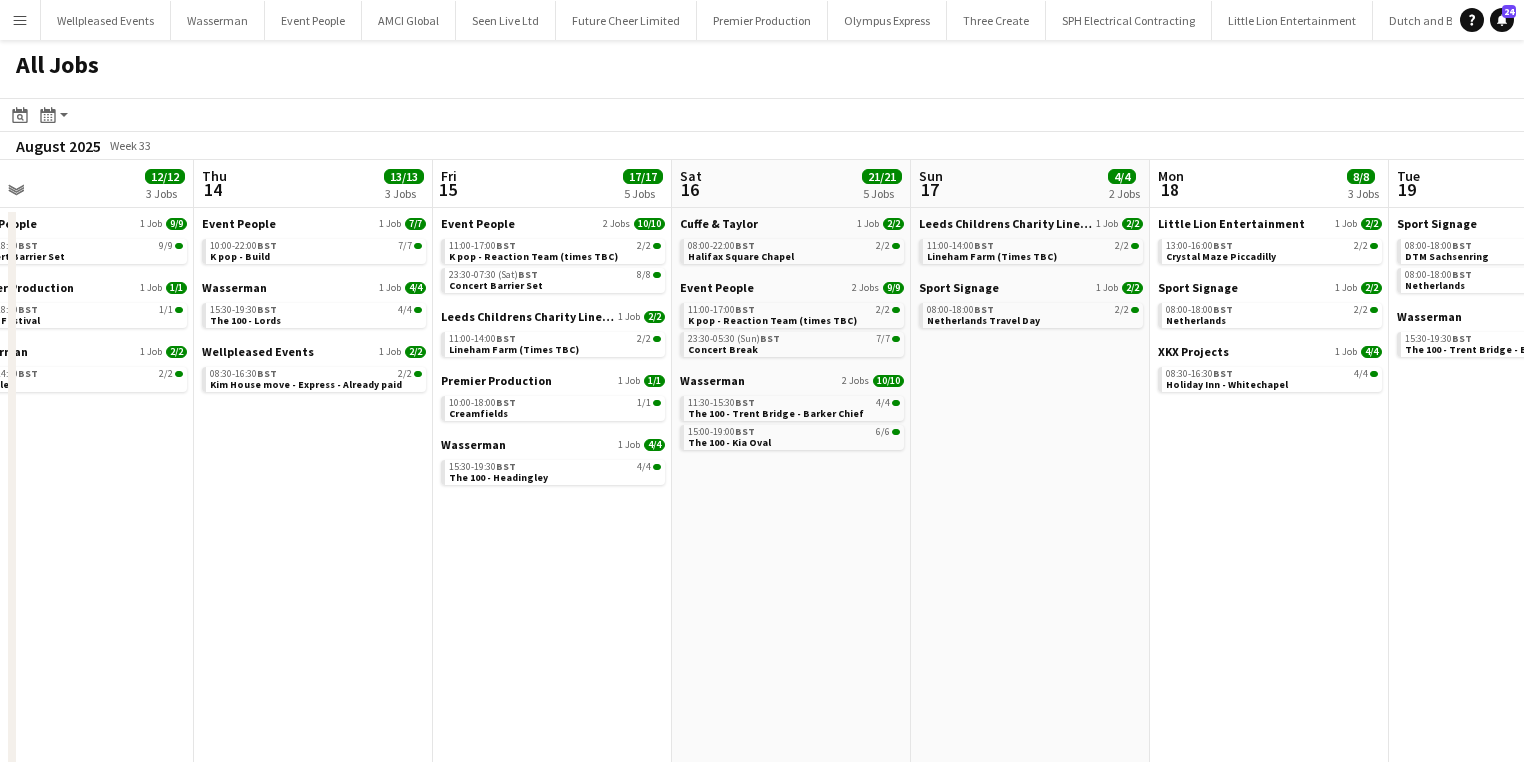 drag, startPoint x: 644, startPoint y: 632, endPoint x: 560, endPoint y: 632, distance: 84 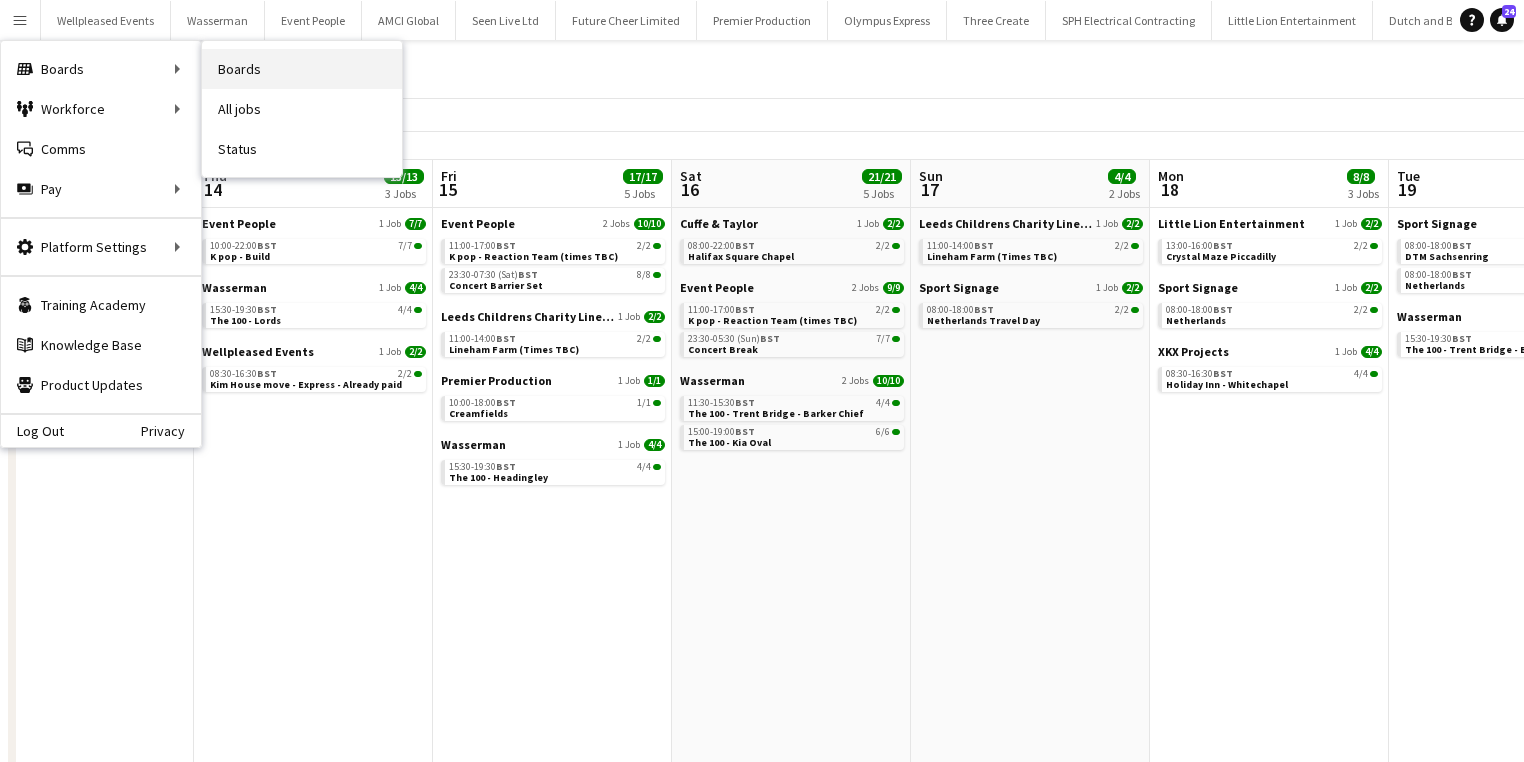 click on "Boards" at bounding box center [302, 69] 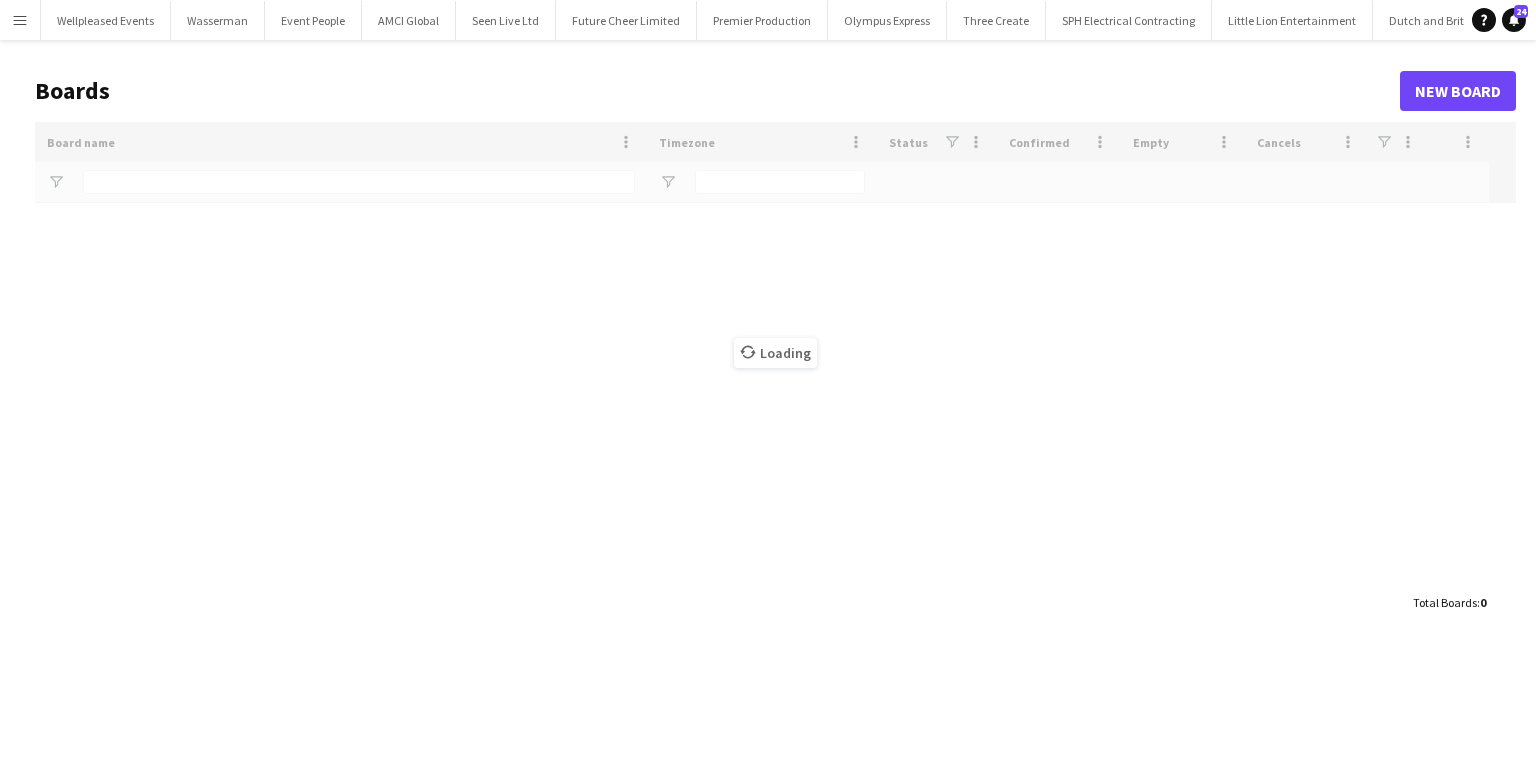 type on "****" 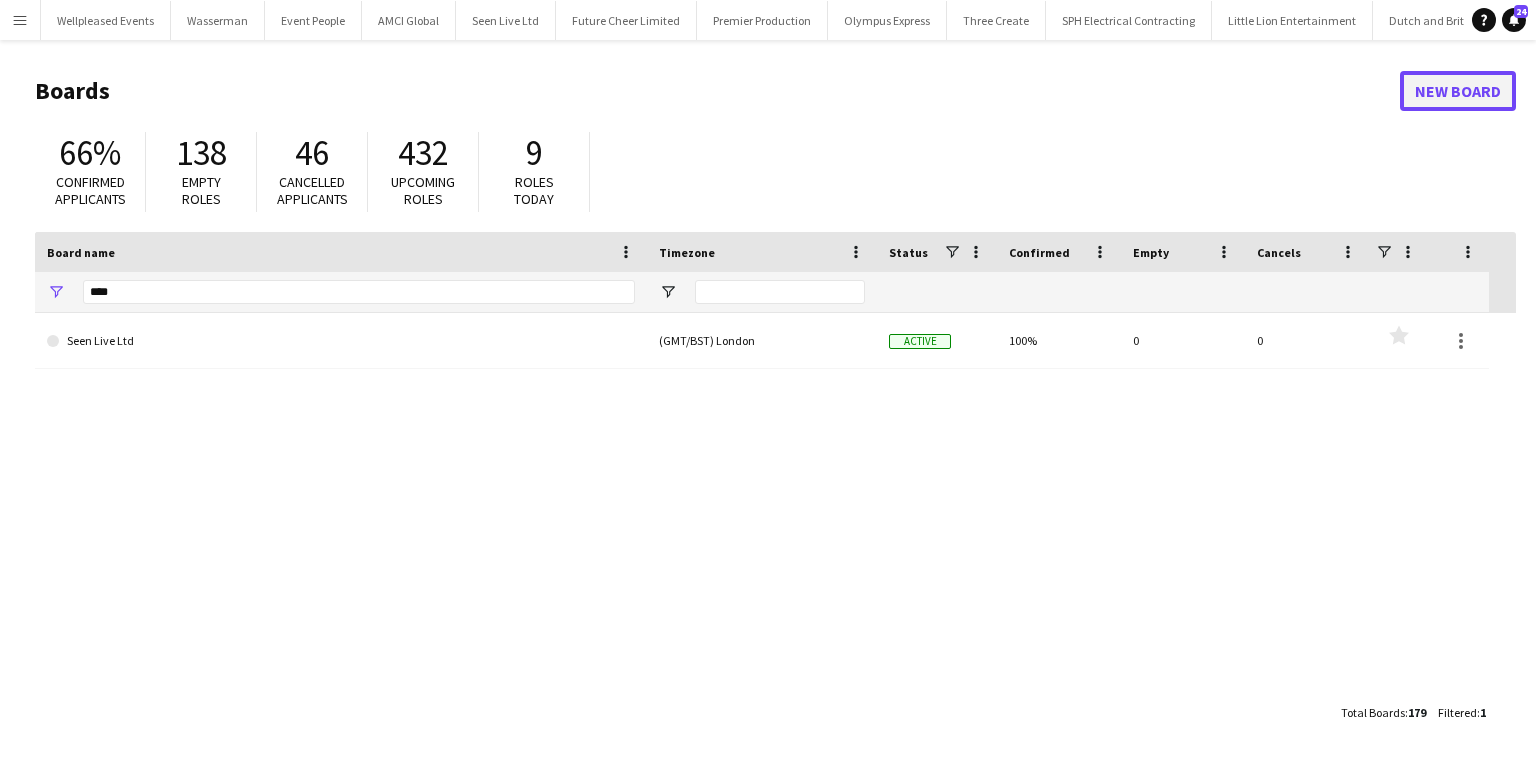 click on "New Board" 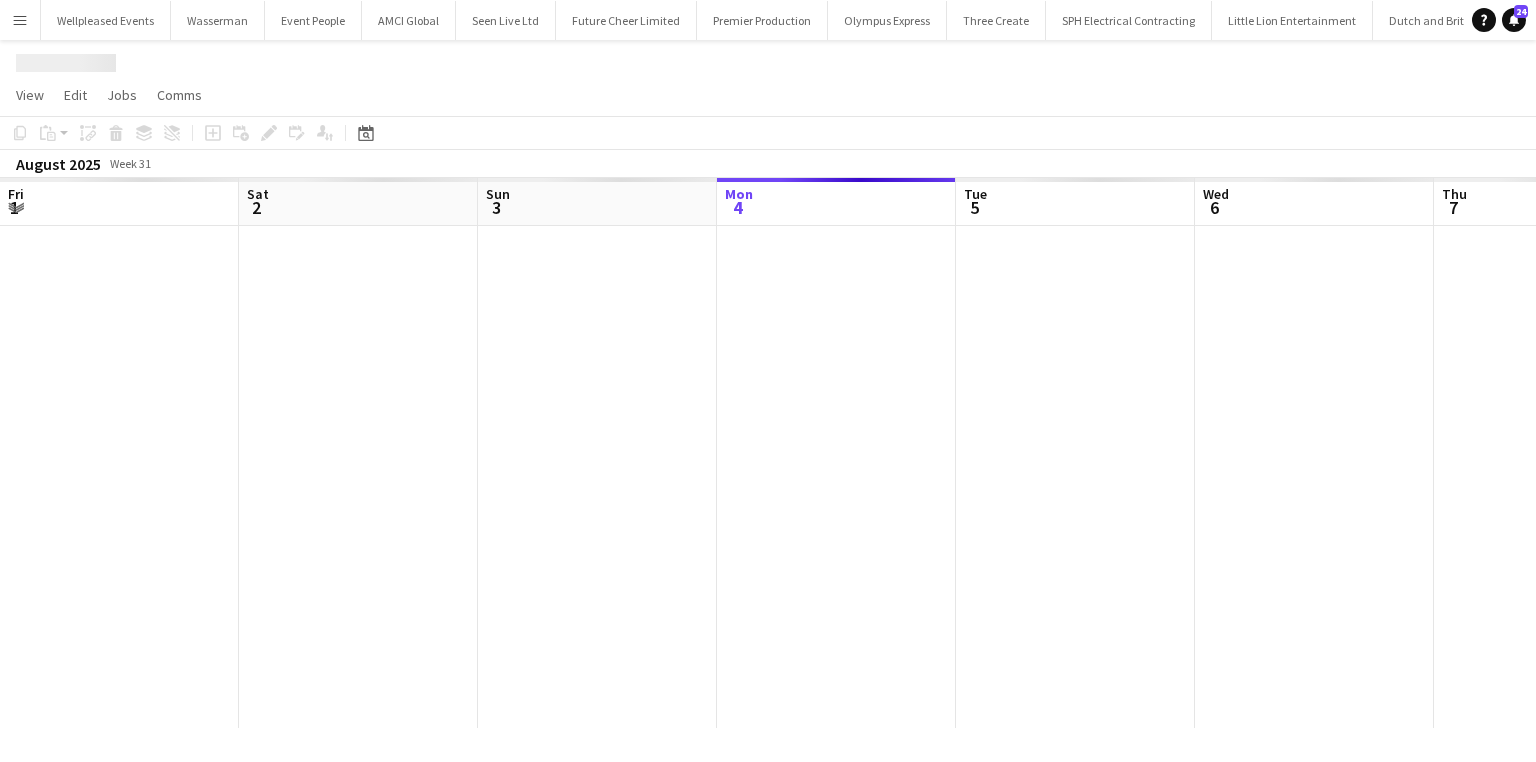 scroll, scrollTop: 0, scrollLeft: 478, axis: horizontal 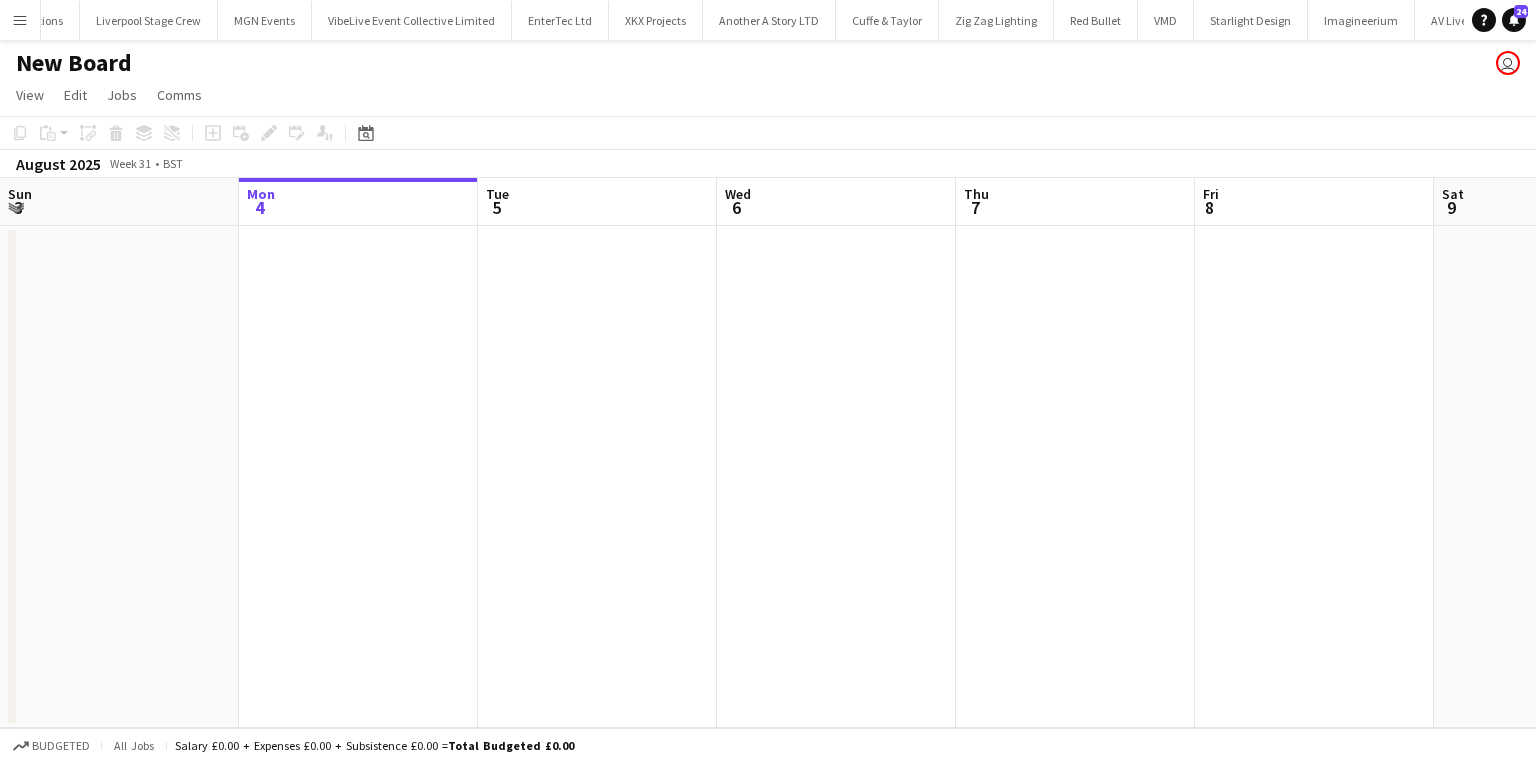 click on "New Board" 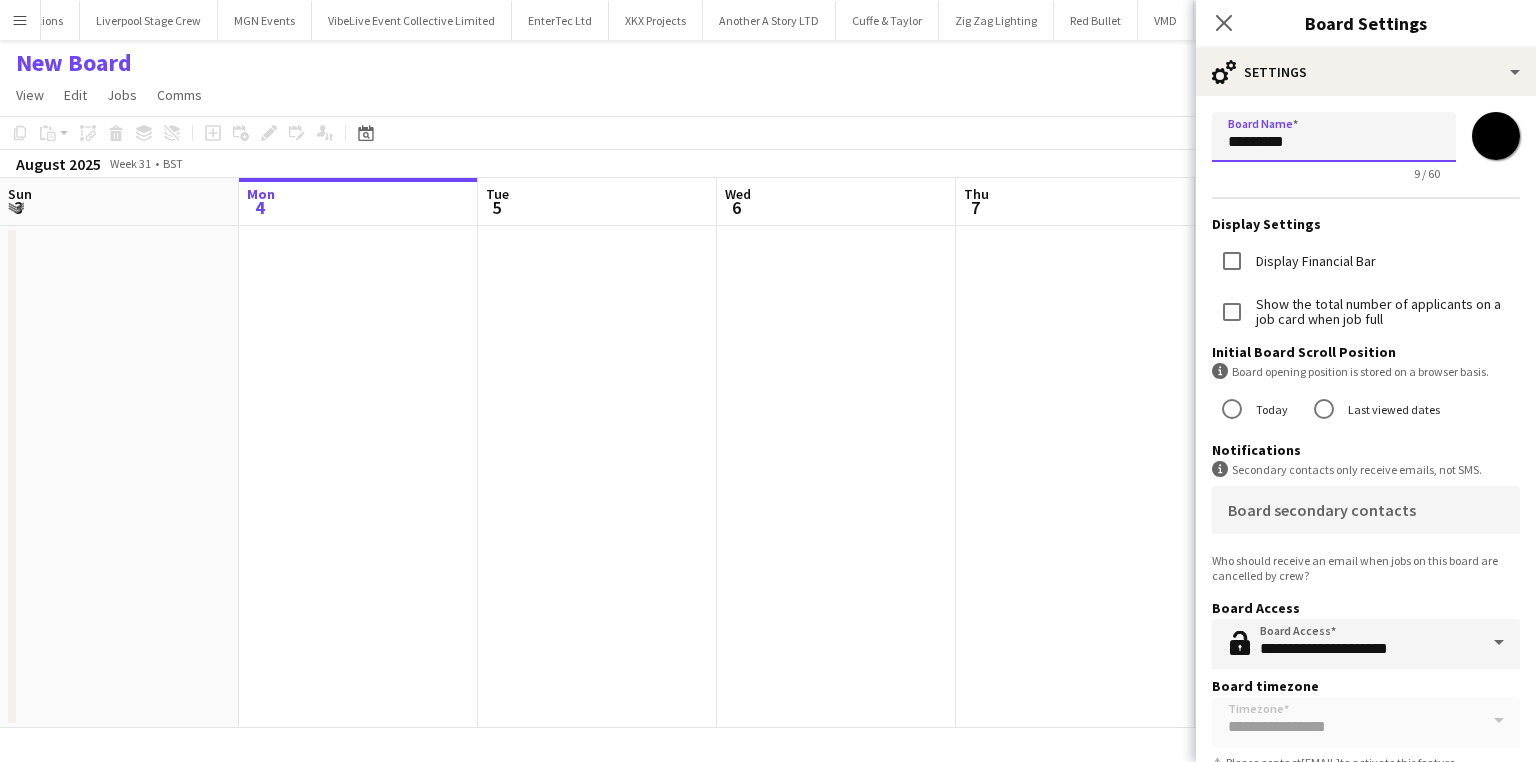drag, startPoint x: 1312, startPoint y: 140, endPoint x: 1168, endPoint y: 138, distance: 144.01389 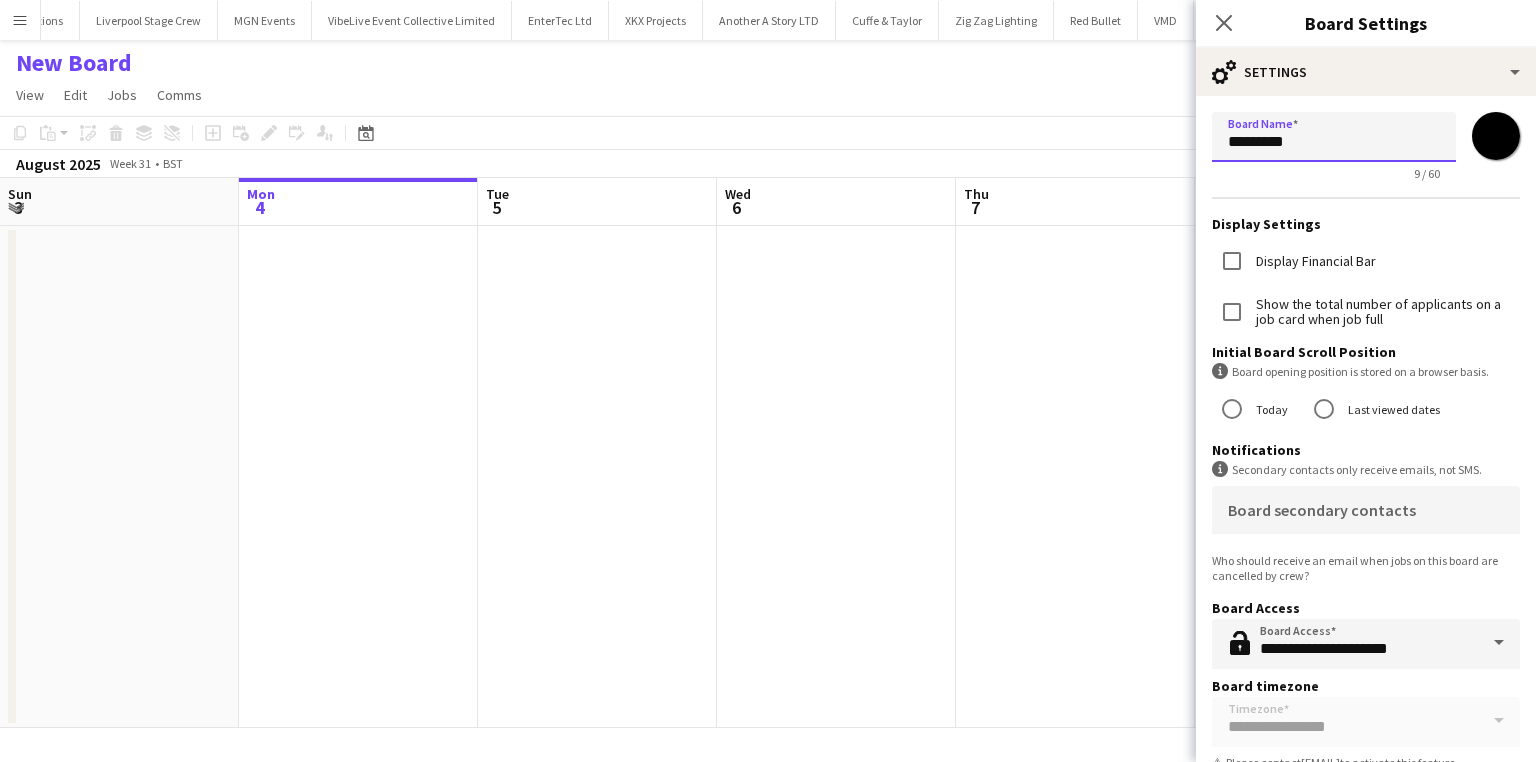 click on "Menu
Boards
Boards   Boards   All jobs   Status
Workforce
Workforce   My Workforce   Recruiting
Comms
Comms
Pay
Pay   Approvals   Payments   Reports
Platform Settings
Platform Settings   App settings   Your settings   Profiles
Training Academy
Training Academy
Knowledge Base
Knowledge Base
Product Updates
Product Updates   Log Out   Privacy   Wellpleased Events
Close
Wasserman
Close
Event People
Close
AMCI Global
Close
Seen Live Ltd
Close
Future Cheer Limited
Close
Premier Production
Close
Olympus Express
Close
Three Create" at bounding box center [768, 381] 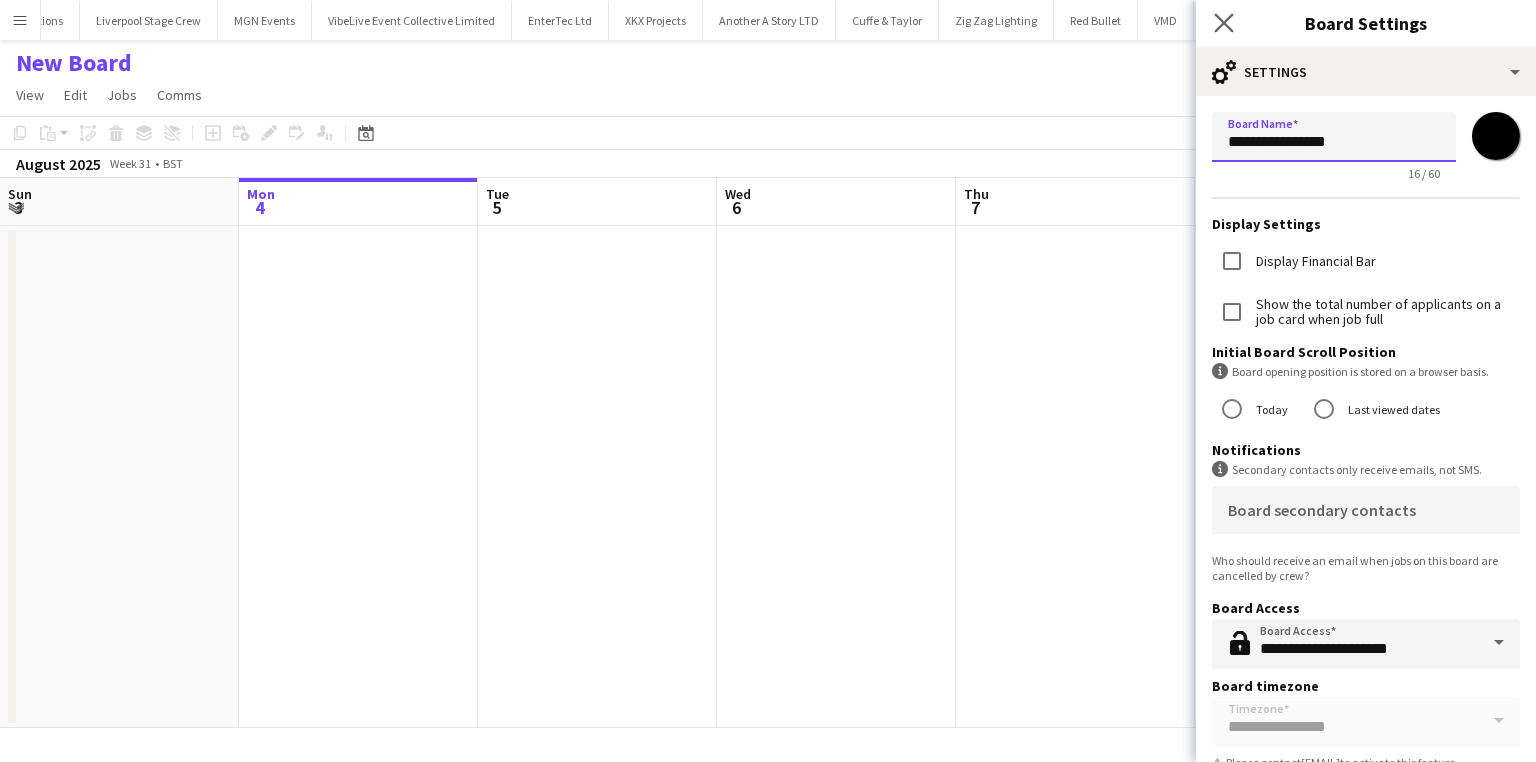 type on "**********" 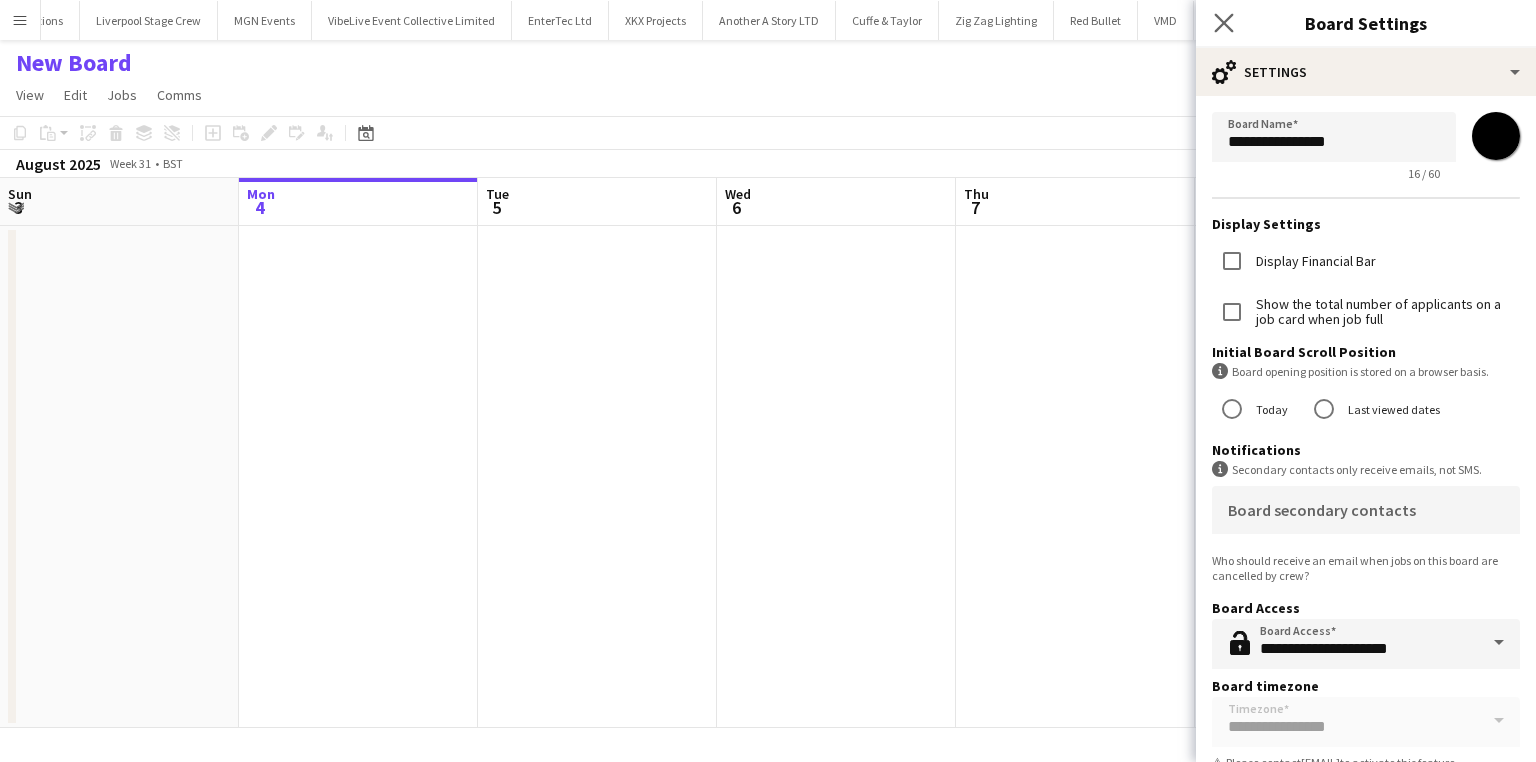 click 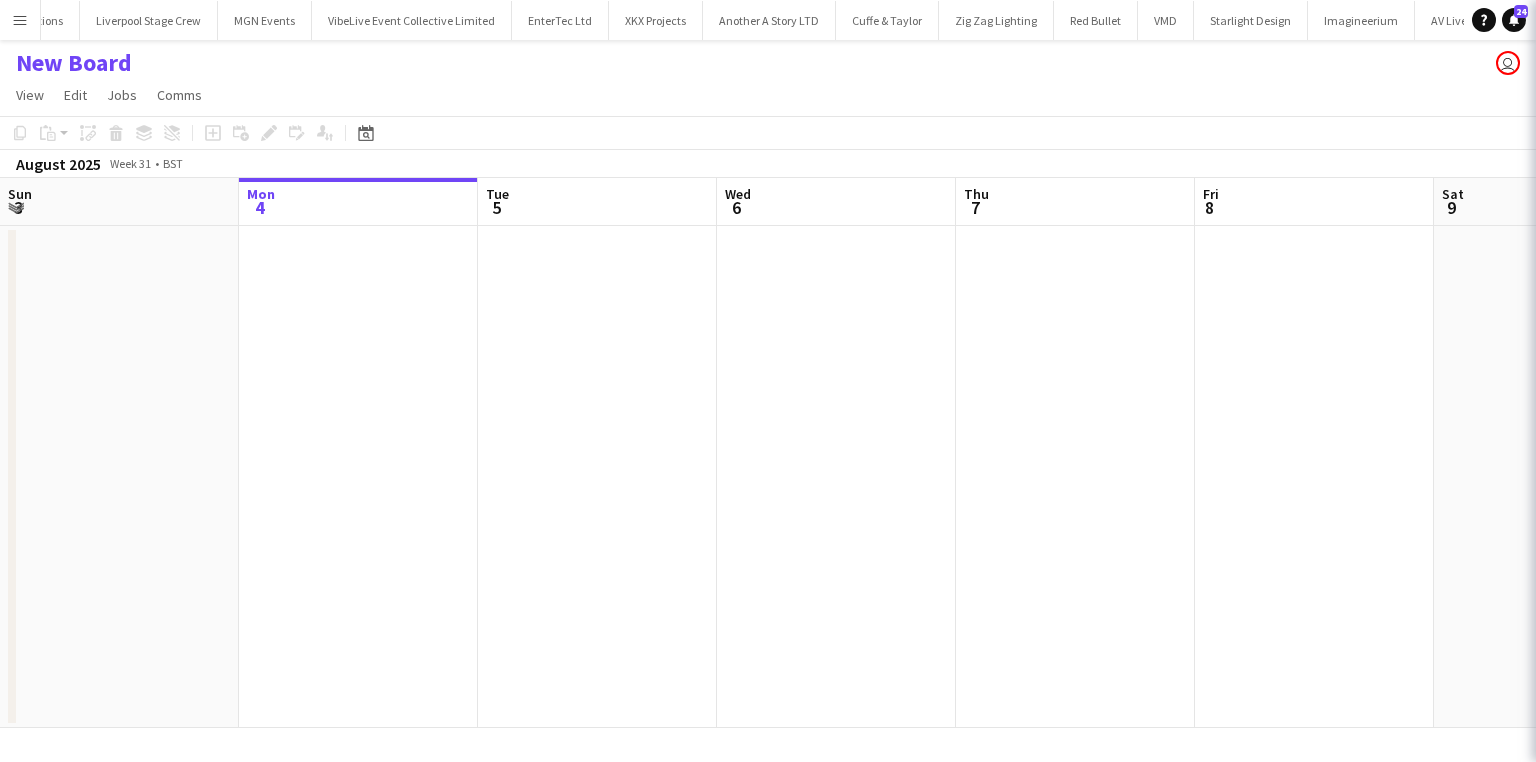 scroll, scrollTop: 0, scrollLeft: 8756, axis: horizontal 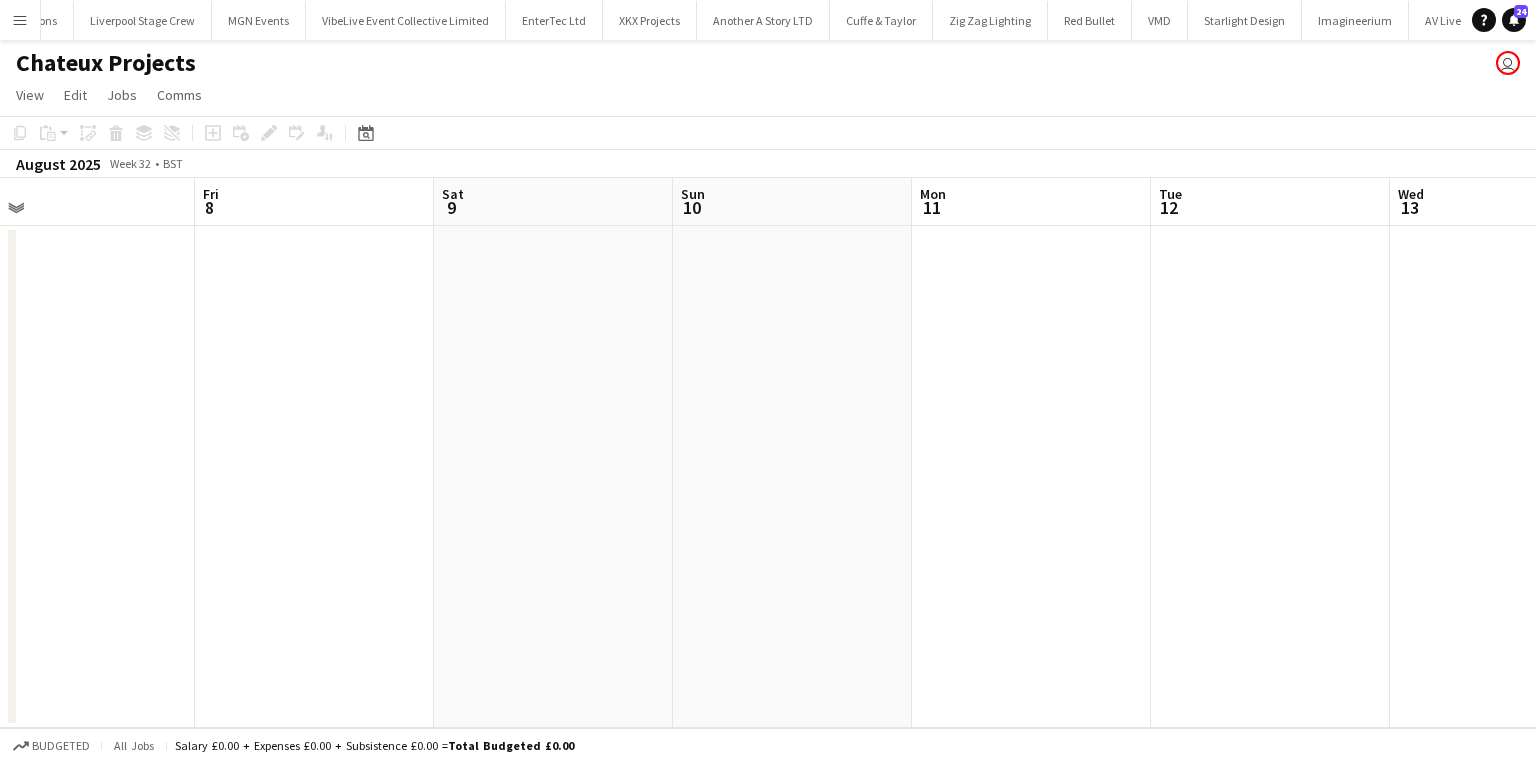 drag, startPoint x: 508, startPoint y: 466, endPoint x: 334, endPoint y: 460, distance: 174.10342 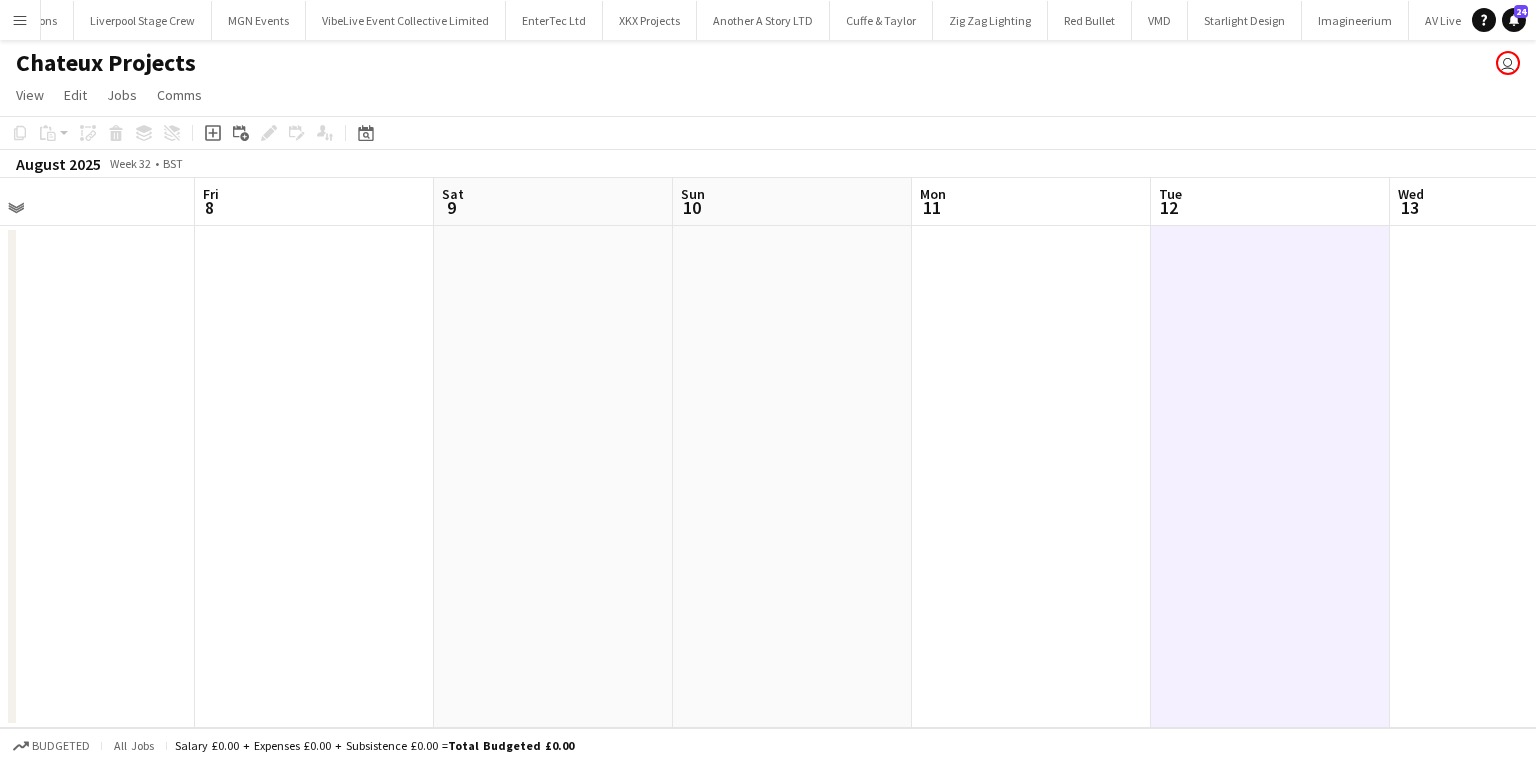 drag, startPoint x: 201, startPoint y: 133, endPoint x: 272, endPoint y: 135, distance: 71.02816 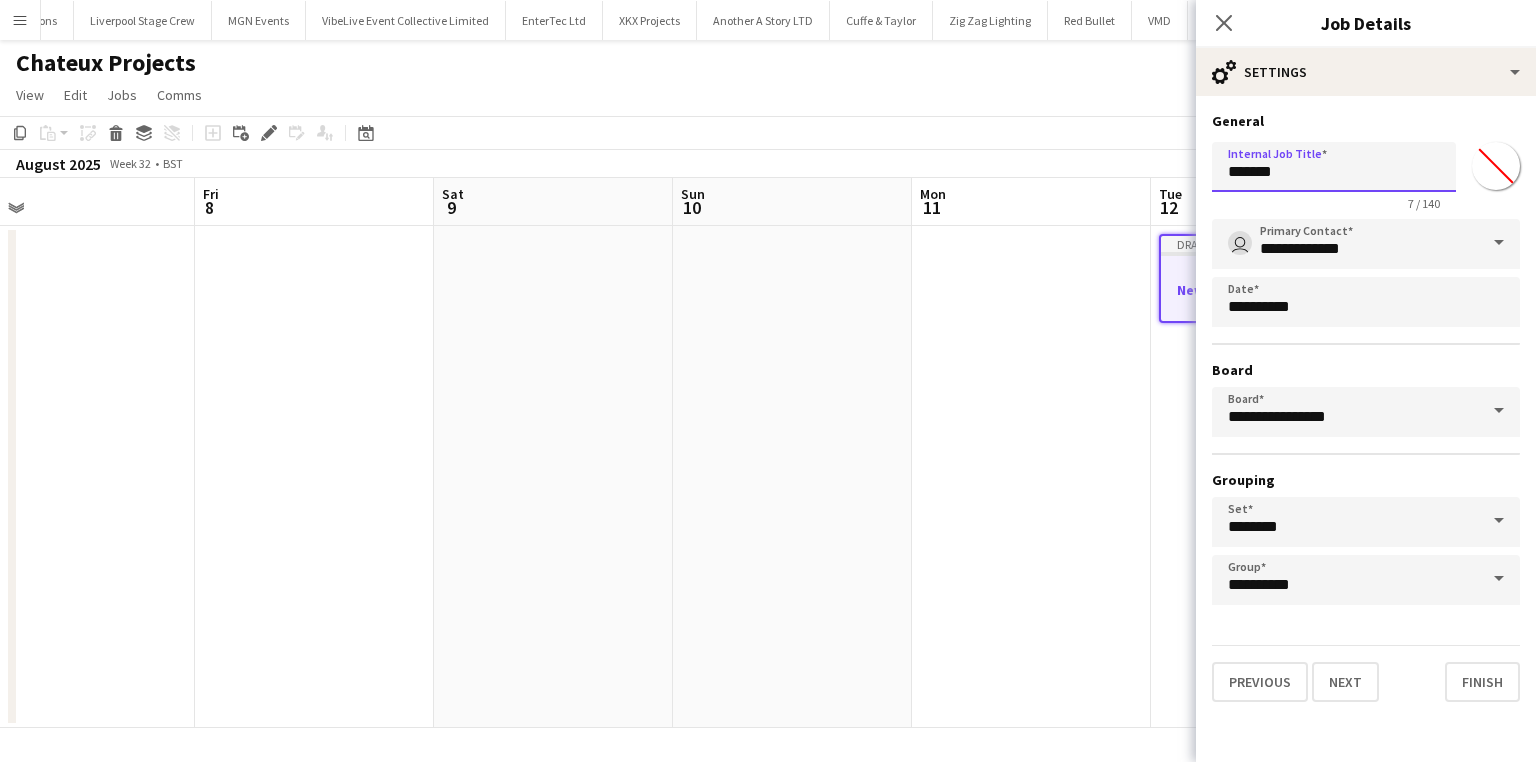 drag, startPoint x: 1347, startPoint y: 188, endPoint x: 1074, endPoint y: 188, distance: 273 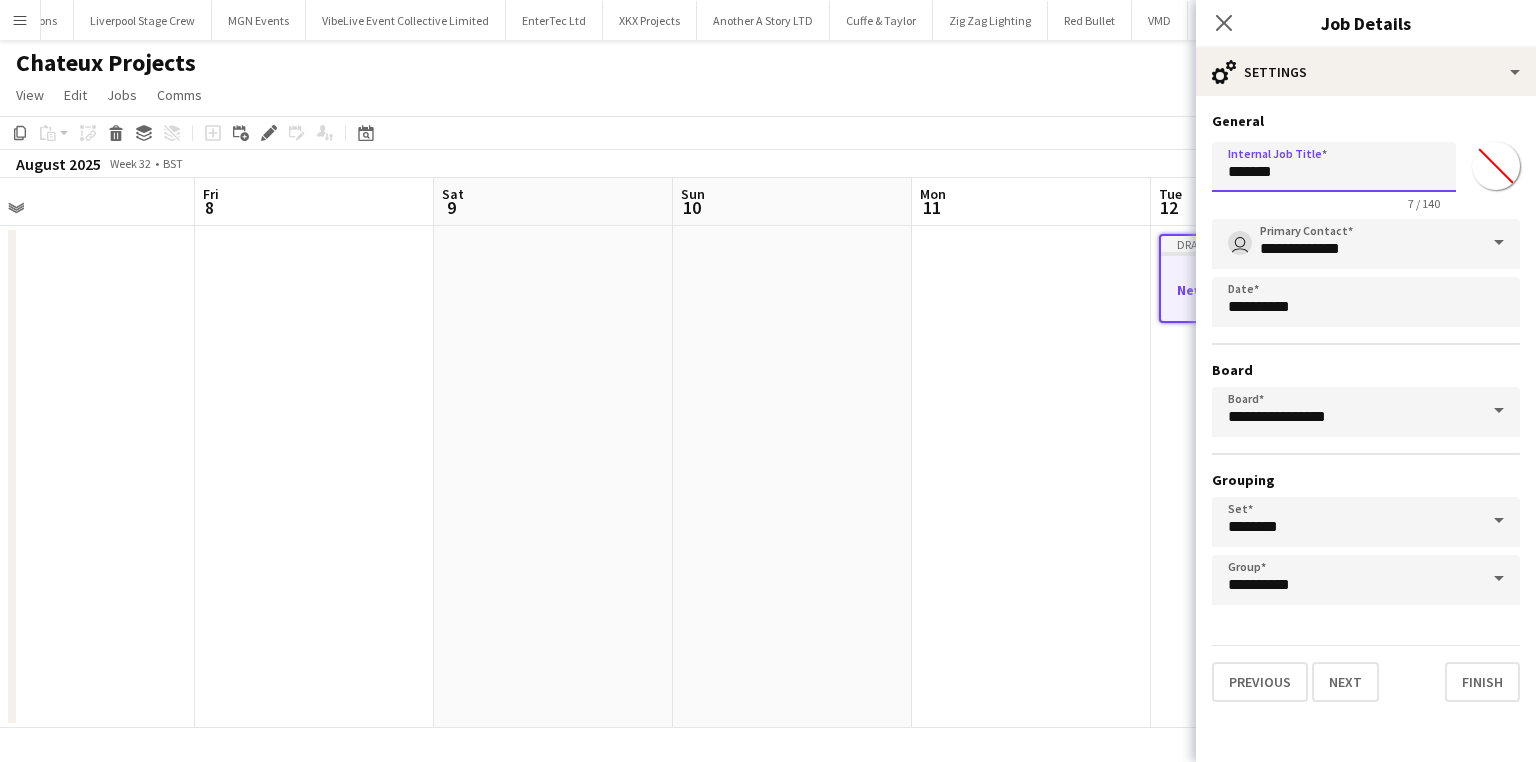 click on "Menu
Boards
Boards   Boards   All jobs   Status
Workforce
Workforce   My Workforce   Recruiting
Comms
Comms
Pay
Pay   Approvals   Payments   Reports
Platform Settings
Platform Settings   App settings   Your settings   Profiles
Training Academy
Training Academy
Knowledge Base
Knowledge Base
Product Updates
Product Updates   Log Out   Privacy   Wellpleased Events
Close
Wasserman
Close
Event People
Close
AMCI Global
Close
Seen Live Ltd
Close
Future Cheer Limited
Close
Premier Production
Close
Olympus Express
Close
Three Create" at bounding box center (768, 381) 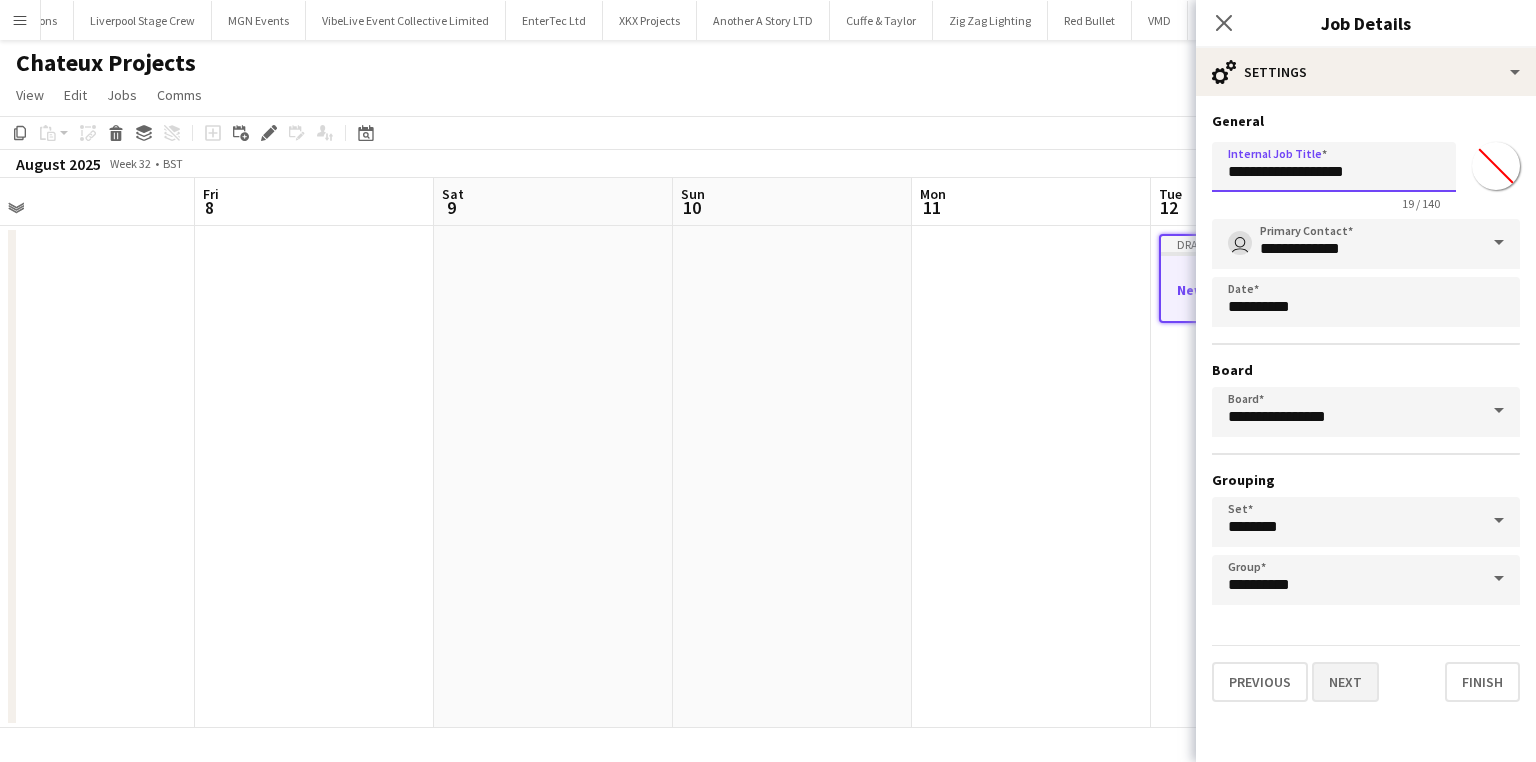 type on "**********" 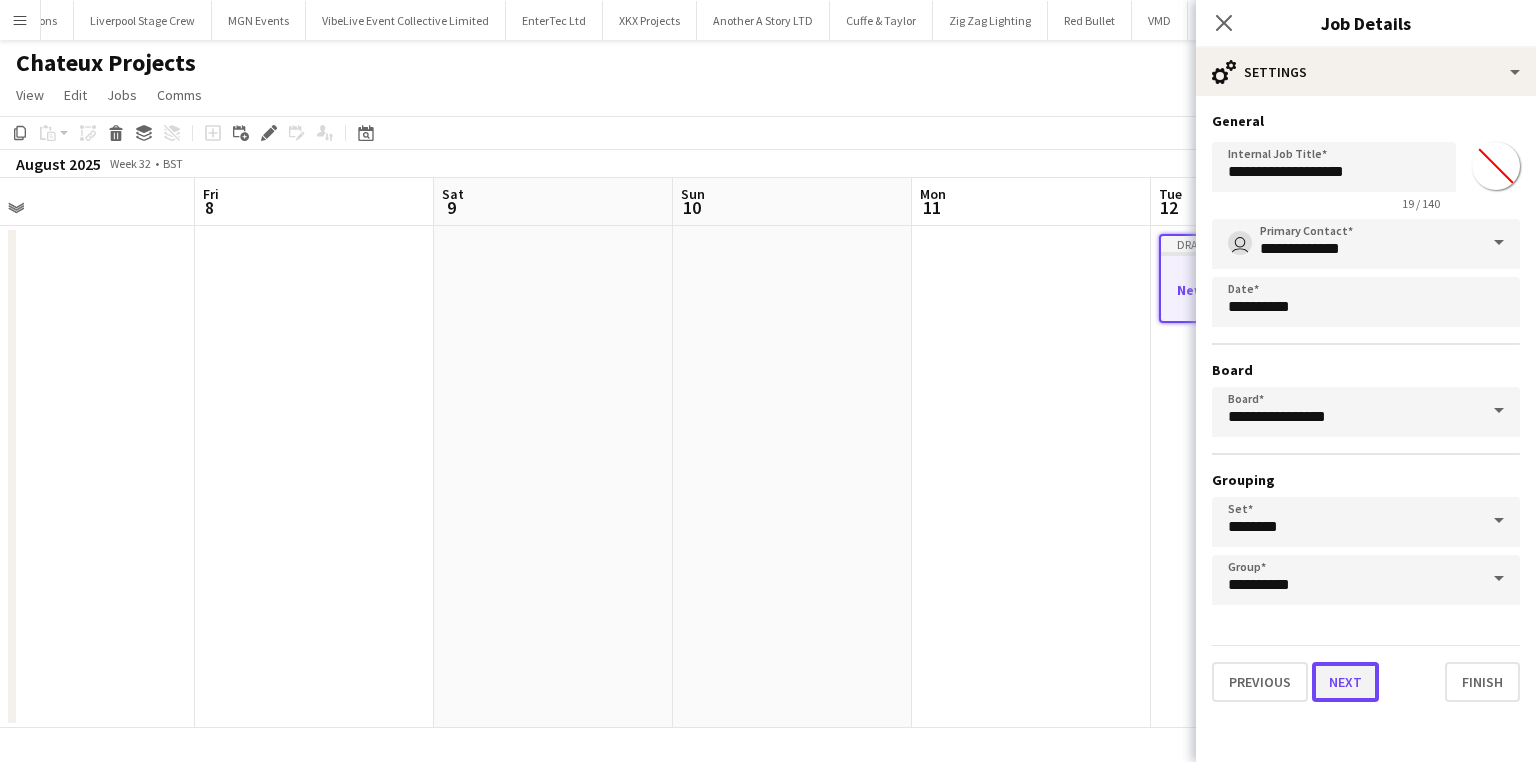 click on "Next" at bounding box center [1345, 682] 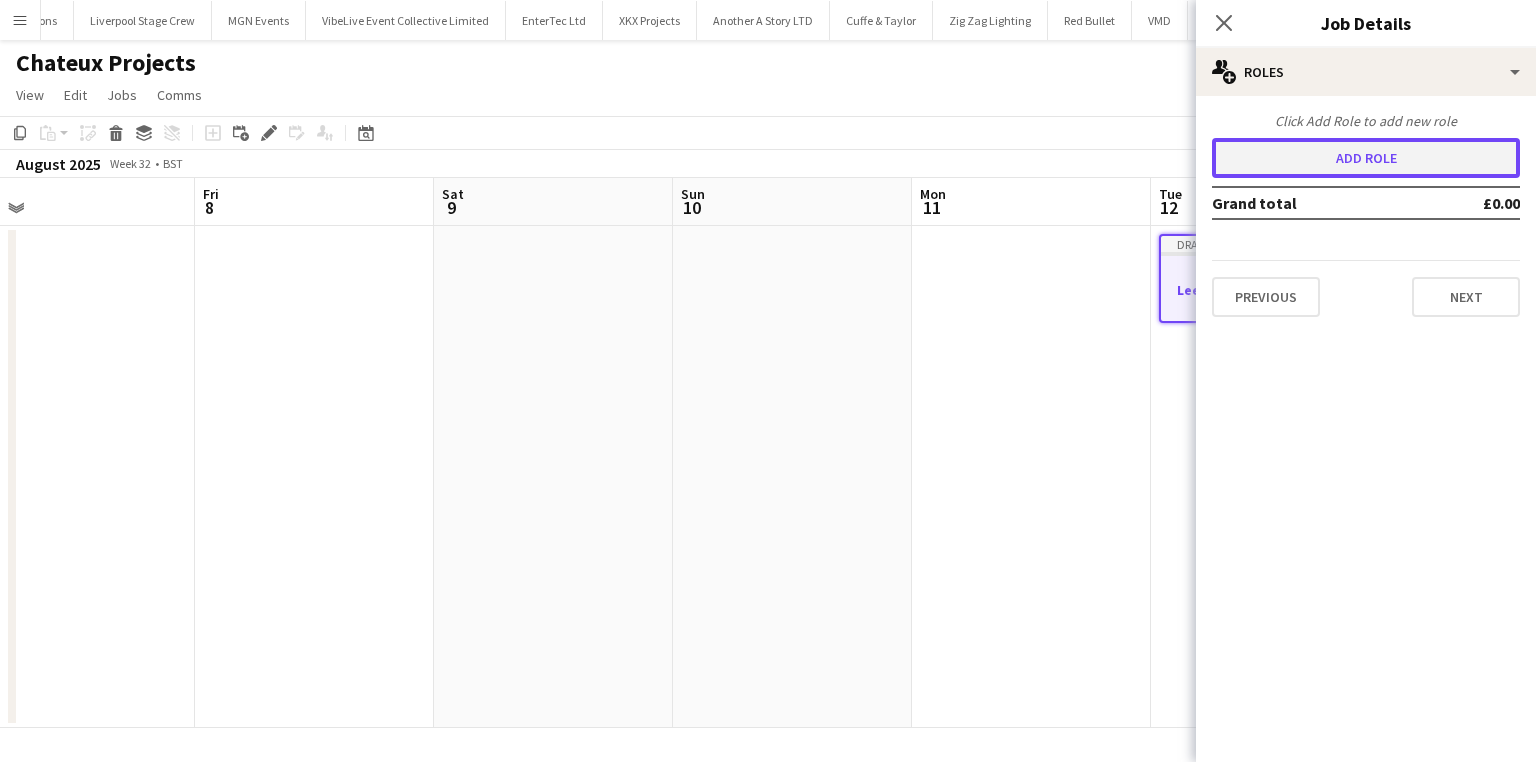 click on "Add role" at bounding box center [1366, 158] 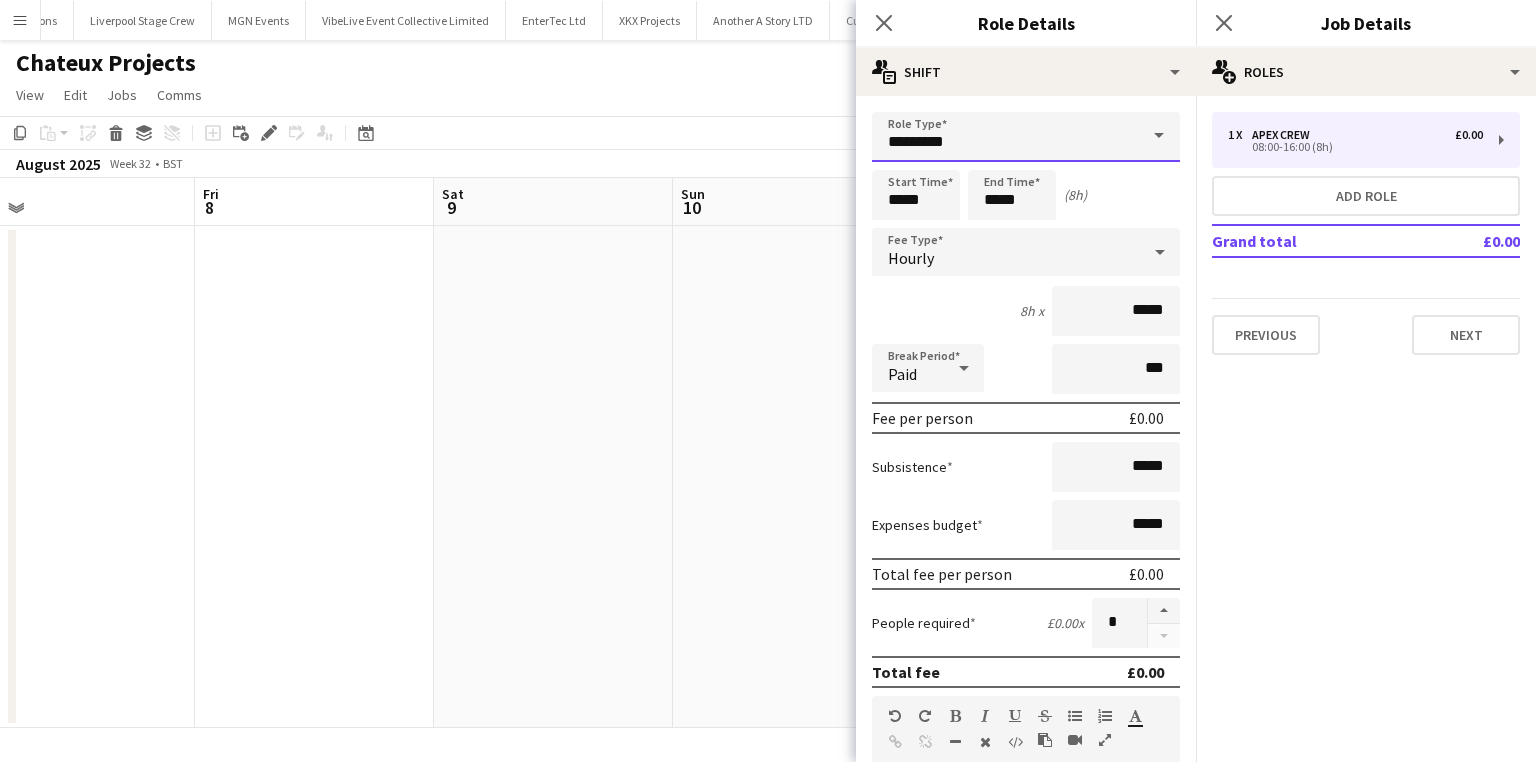 click on "*********" at bounding box center [1026, 137] 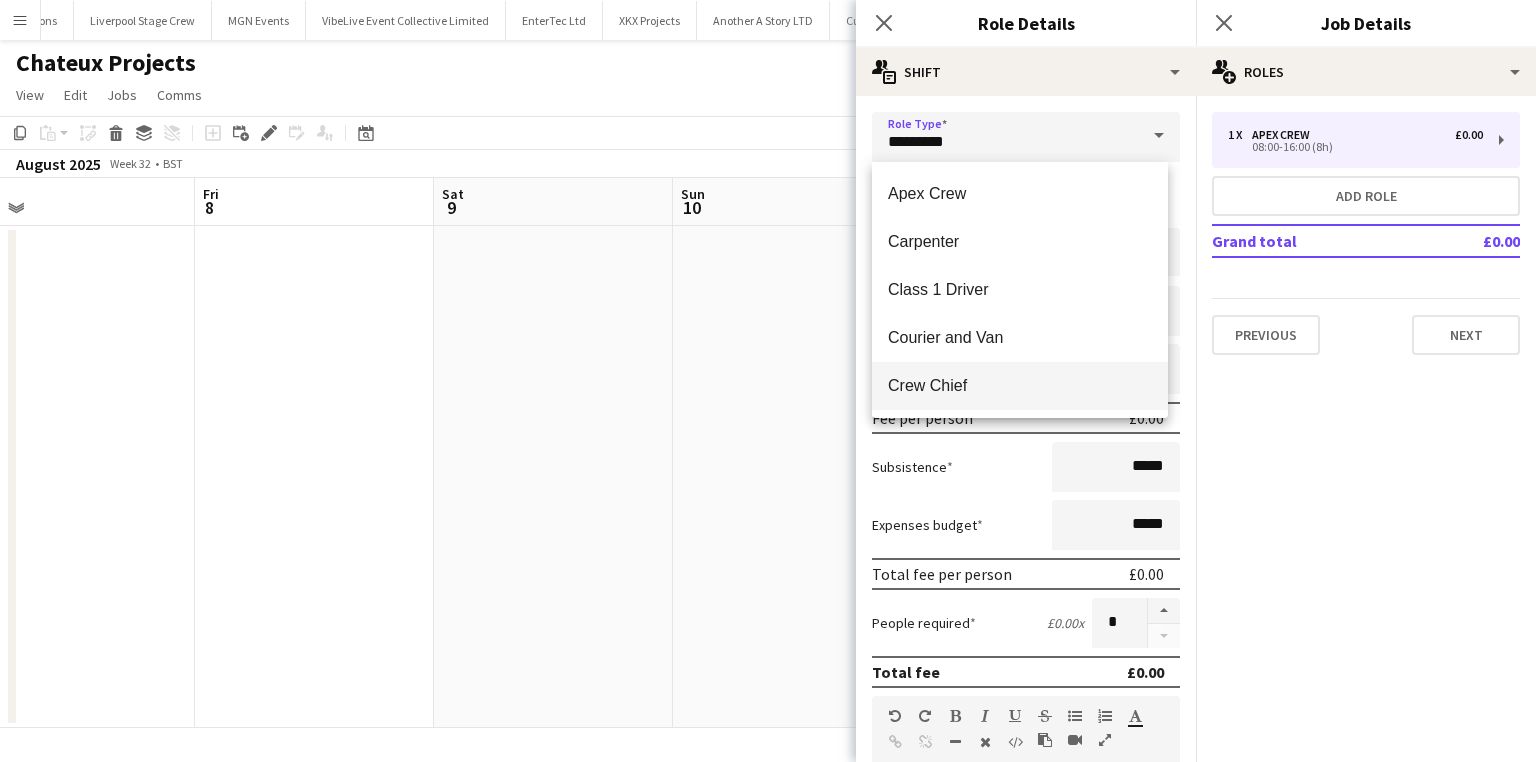 click on "Crew Chief" at bounding box center (1020, 385) 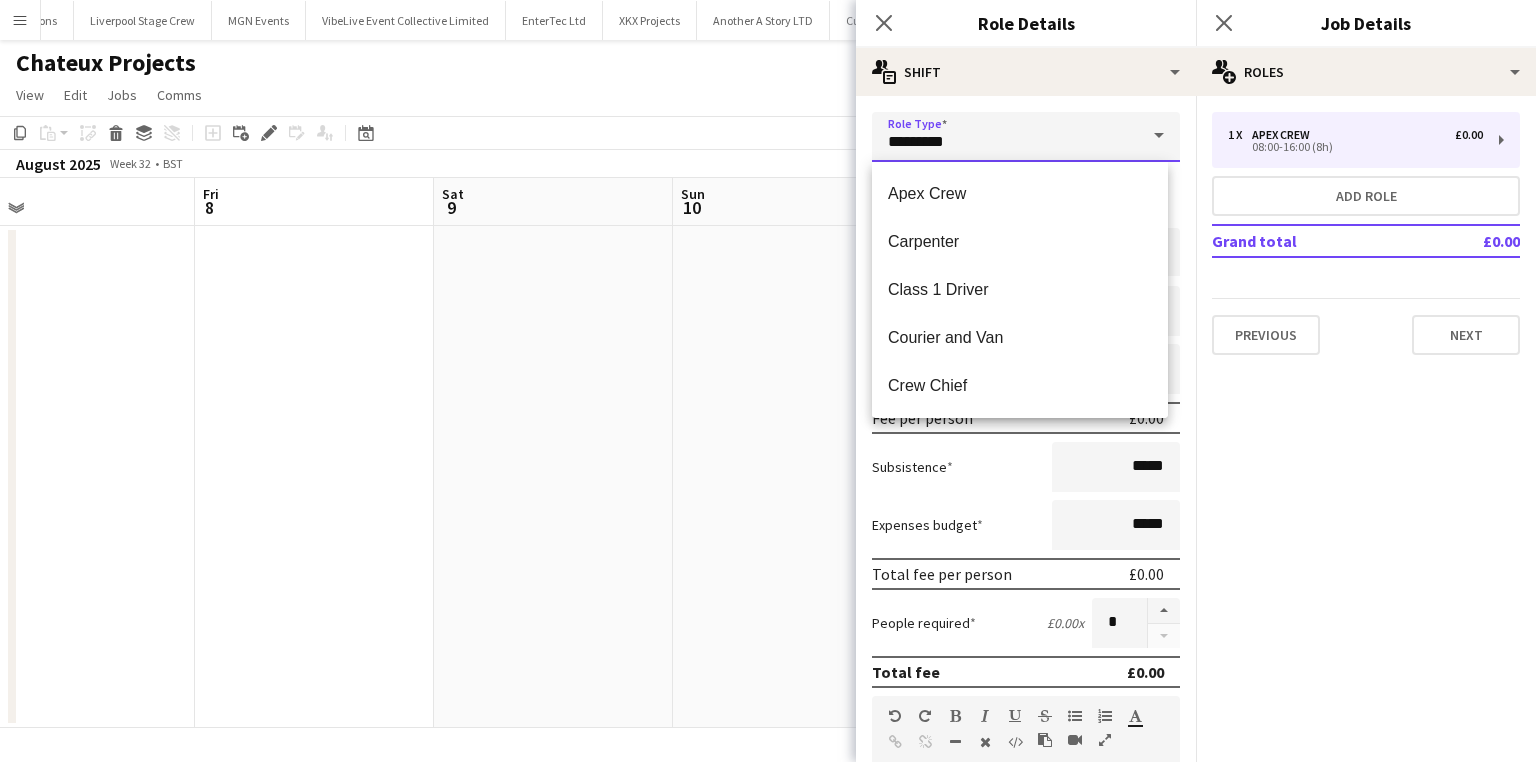 type on "**********" 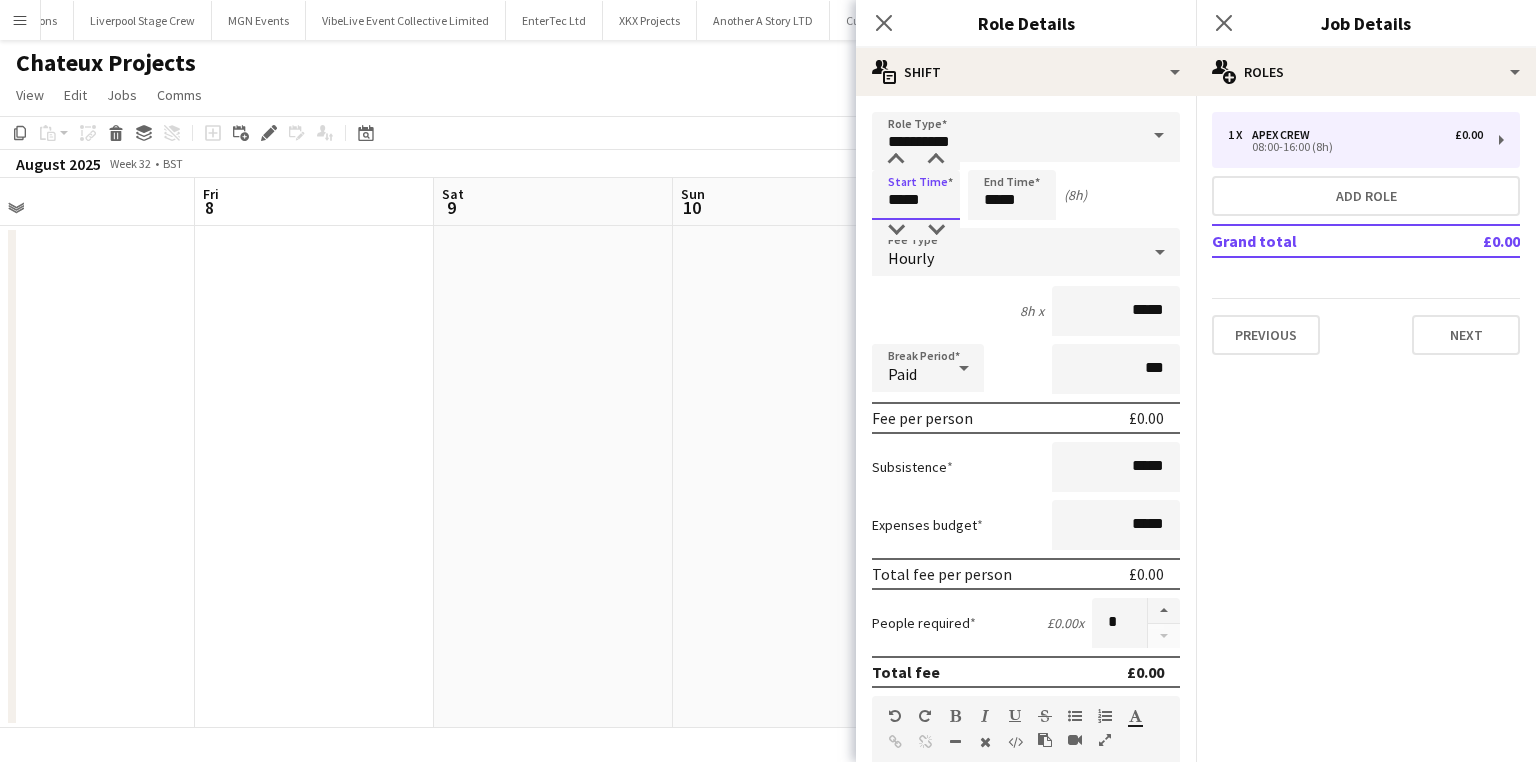 click on "*****" at bounding box center (916, 195) 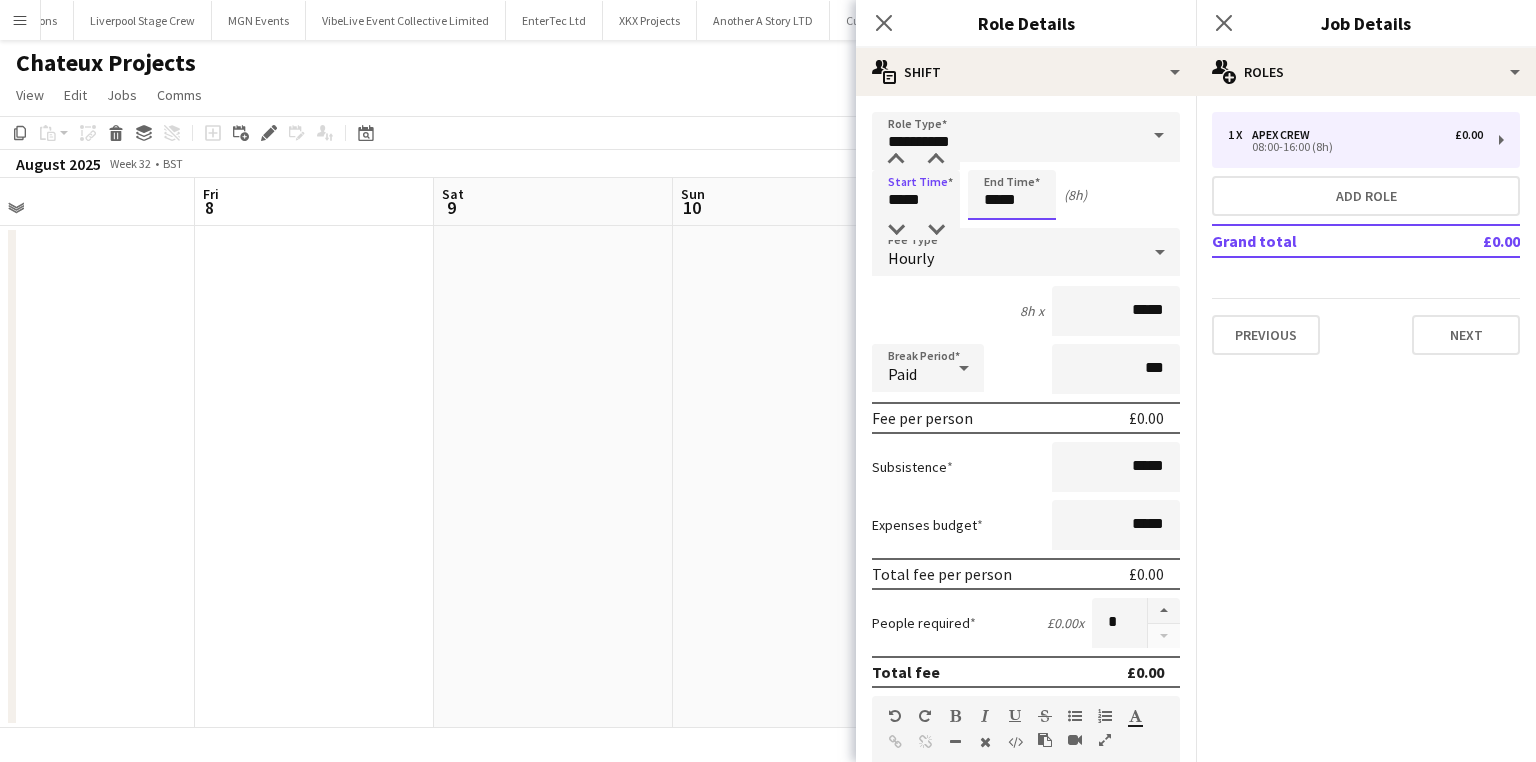 click on "*****" at bounding box center [1012, 195] 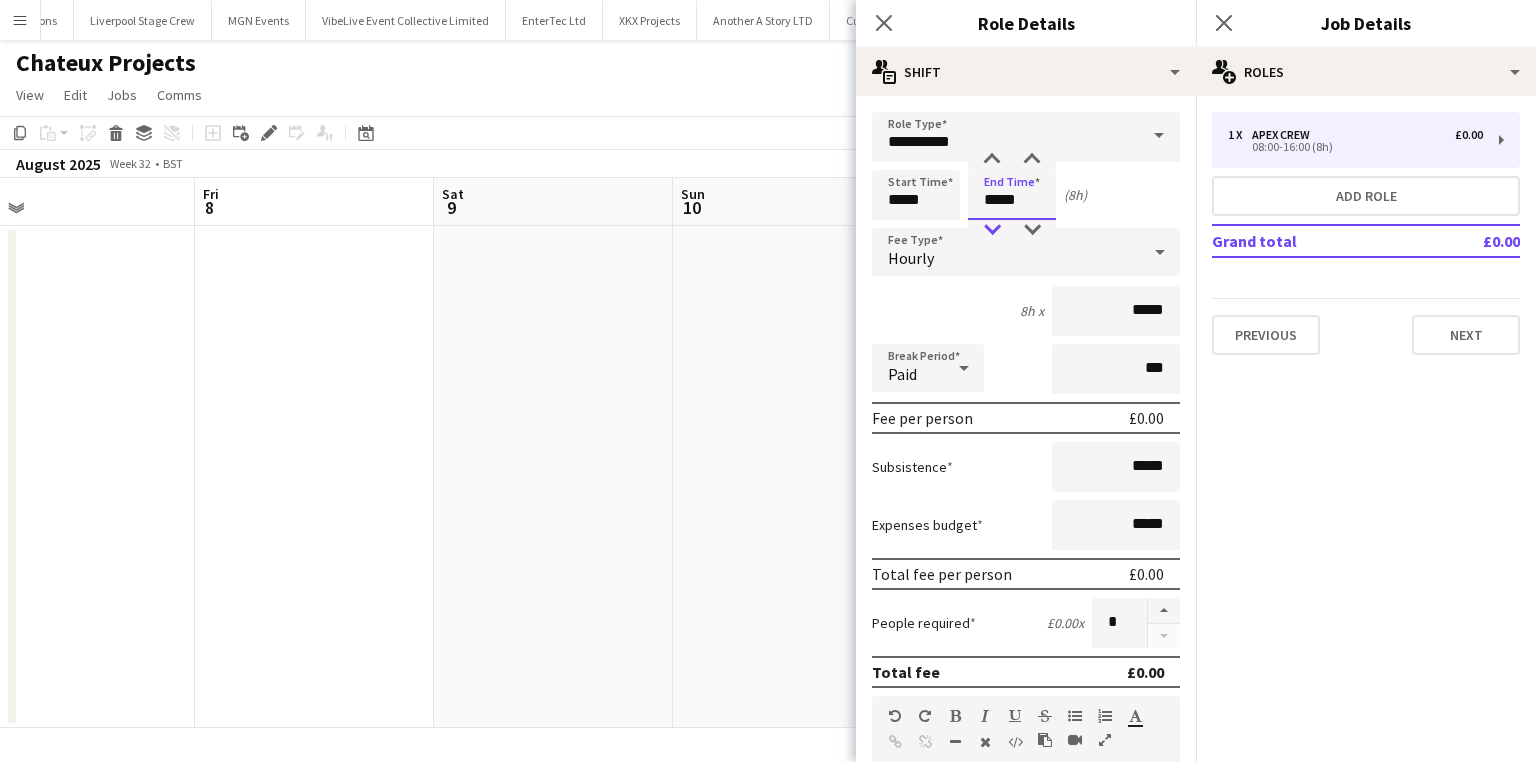 click at bounding box center [992, 230] 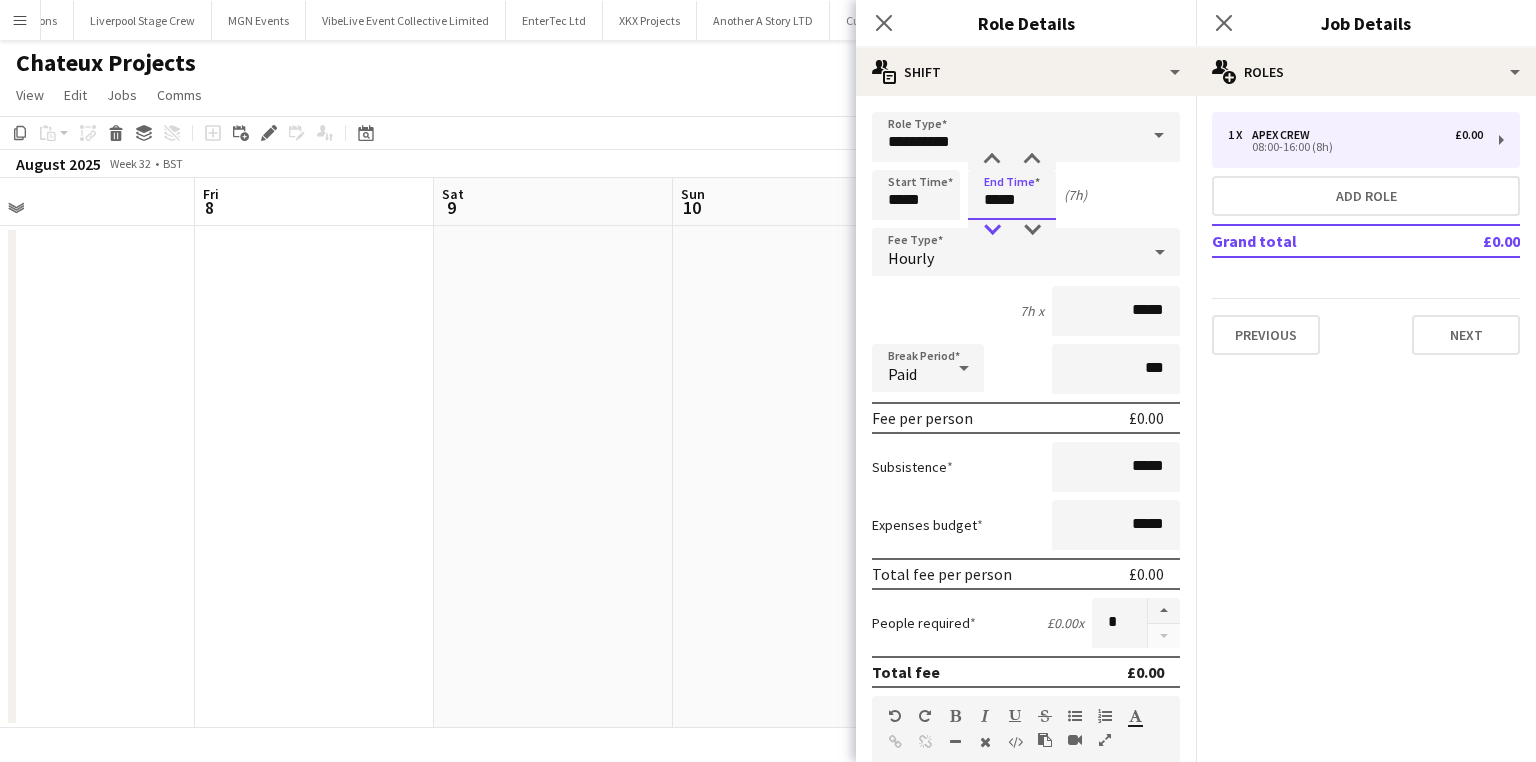 click at bounding box center [992, 230] 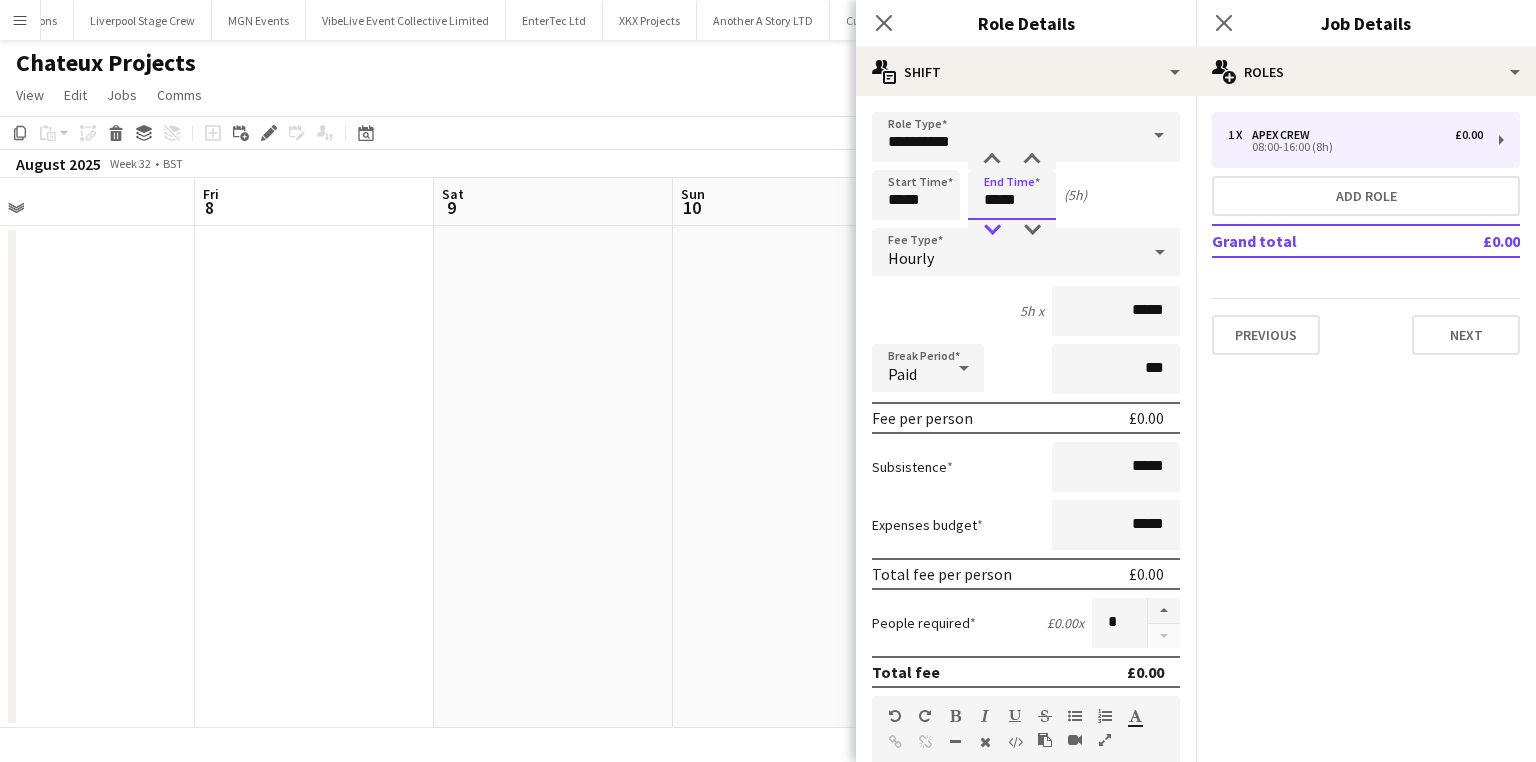 click at bounding box center [992, 230] 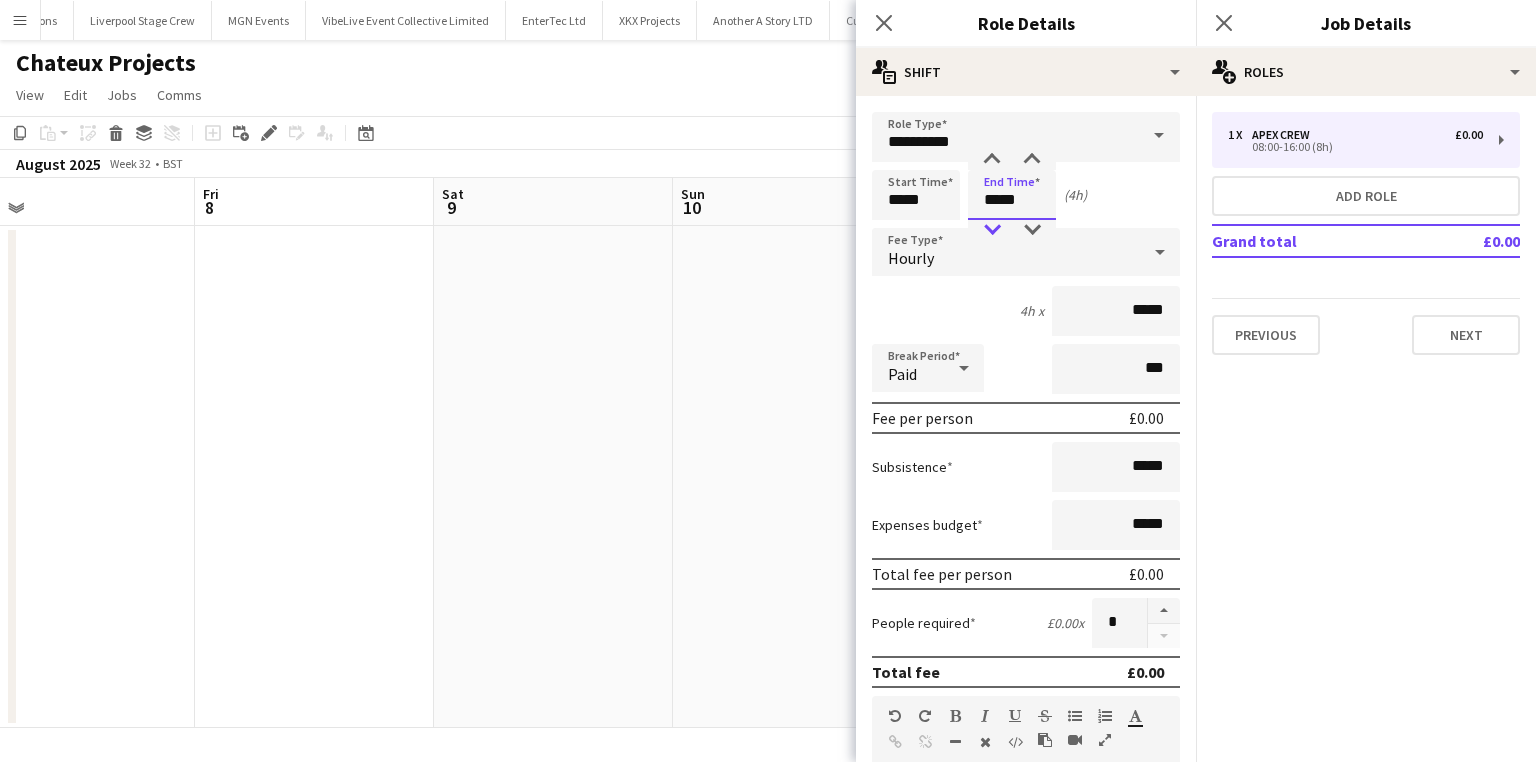 click at bounding box center [992, 230] 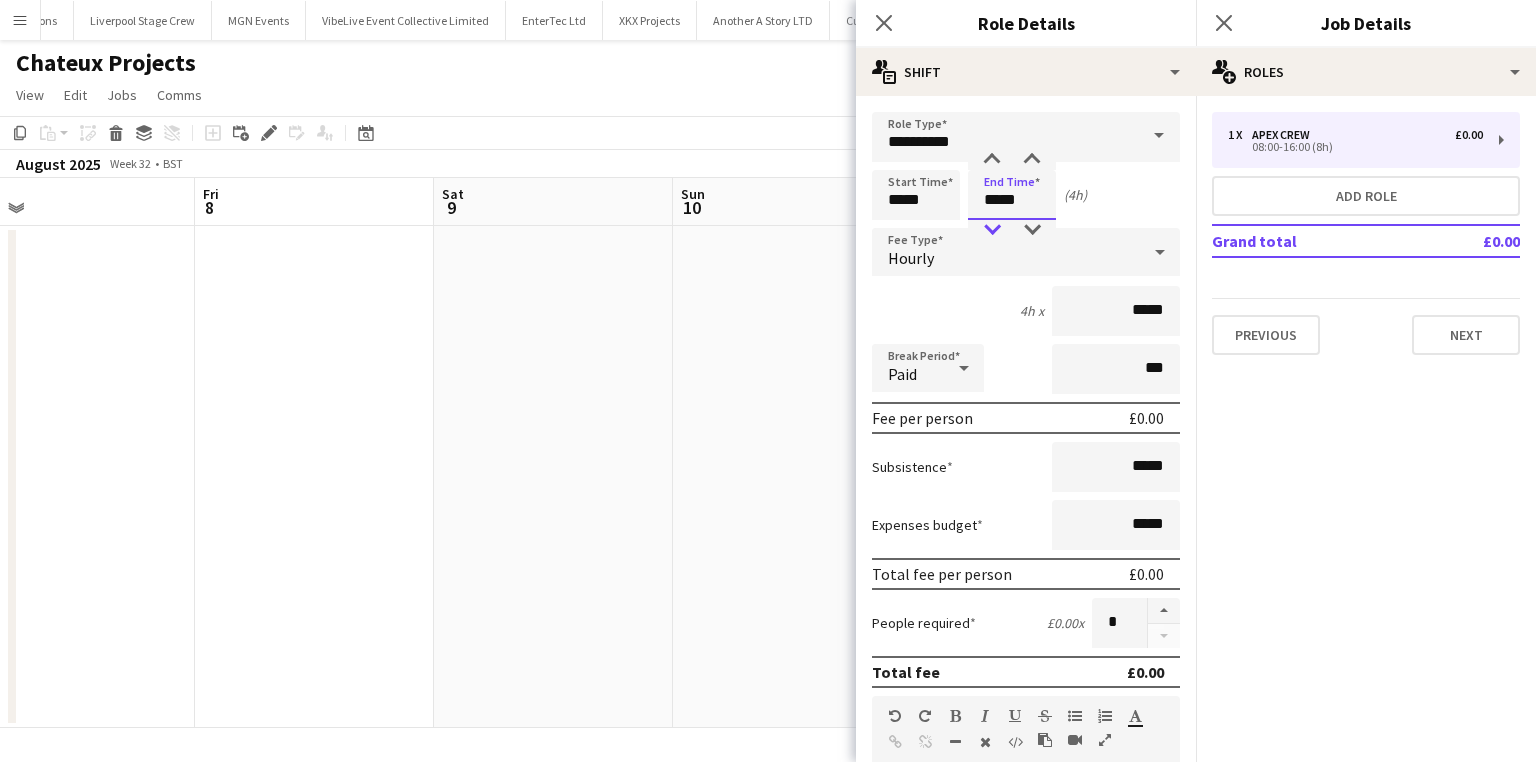 type on "*****" 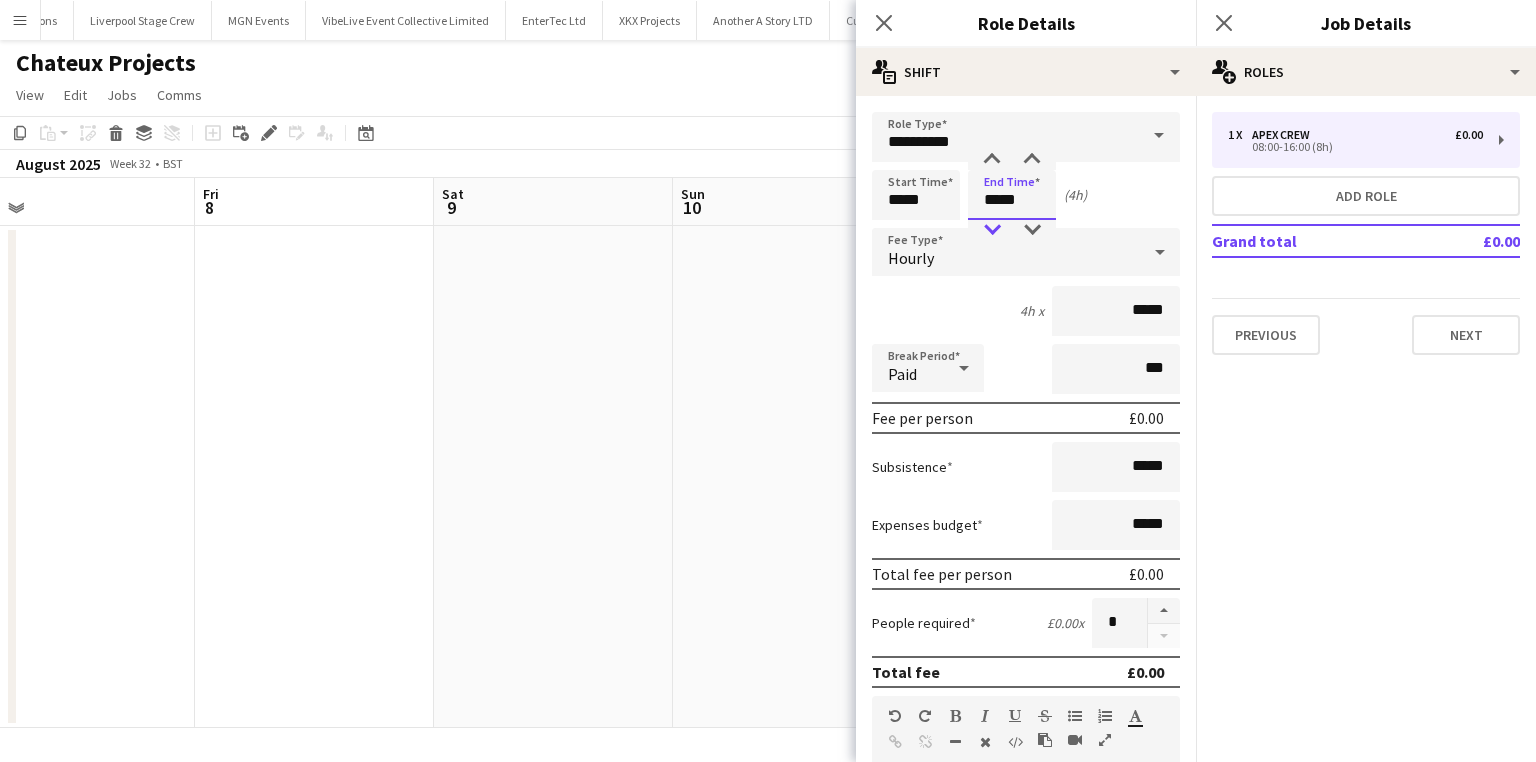 click at bounding box center (992, 230) 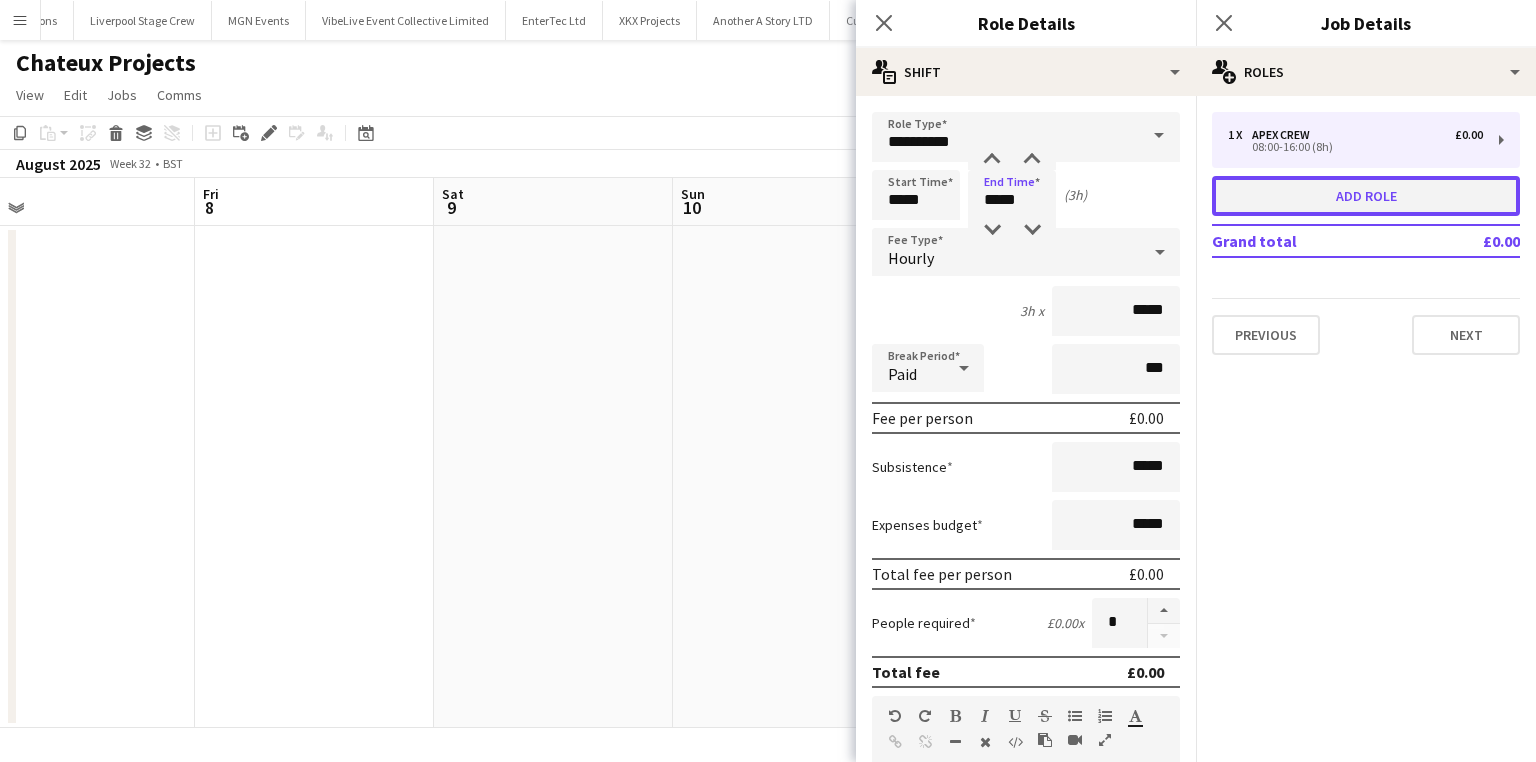 click on "Add role" at bounding box center [1366, 196] 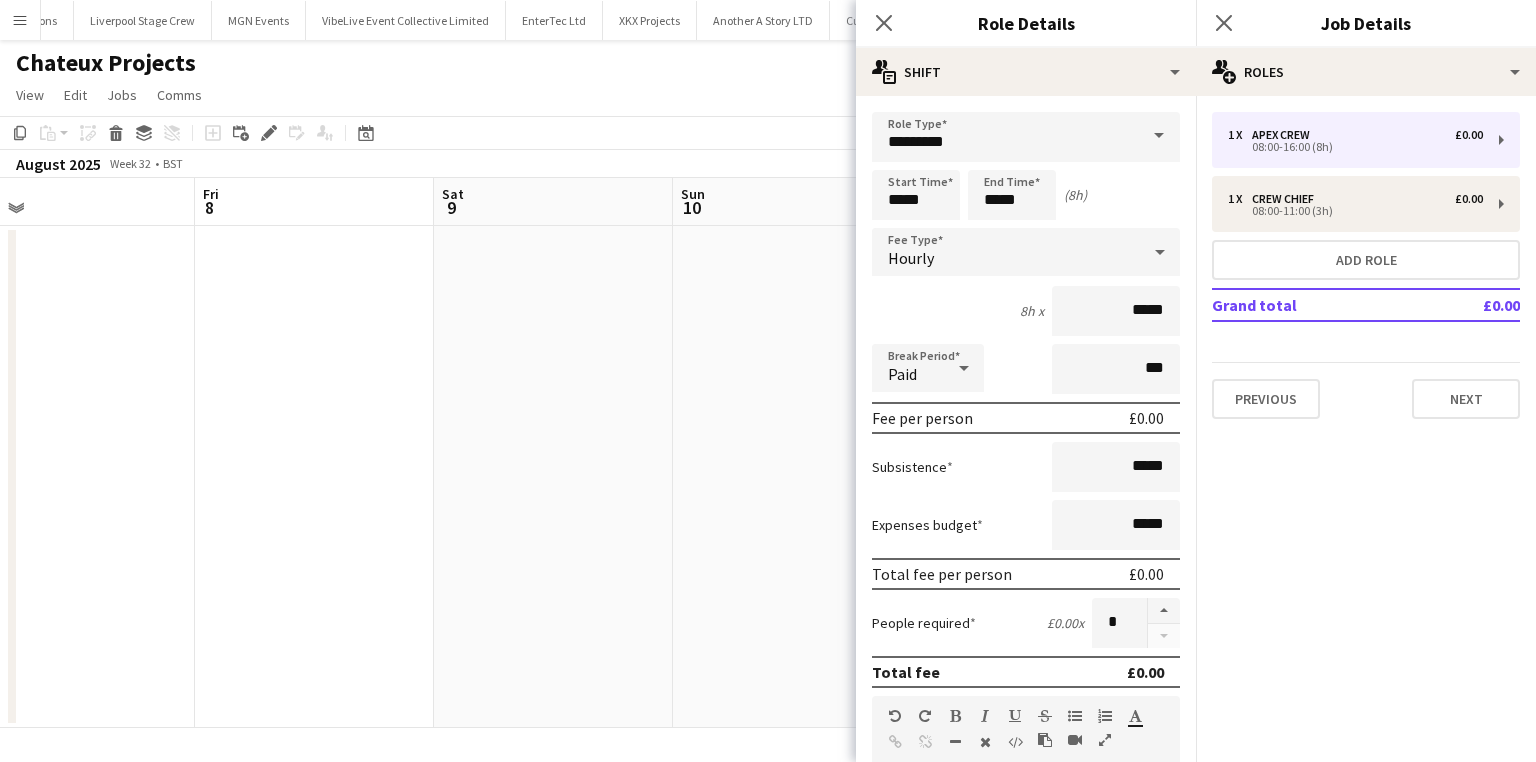 click on "Role Type  *********  Start Time  *****  End Time  *****  (8h)   Fee Type  Hourly  8h x  *****  Break Period  Paid ***  Fee per person   £0.00   Subsistence  *****  Expenses budget  *****  Total fee per person   £0.00   People required   £0.00   x  *  Total fee   £0.00   Role Description  default   Heading 1   Heading 2   Heading 3   Heading 4   Heading 5   Heading 6   Heading 7   Paragraph   Predefined   Standard   default  Times New Roman   Arial   Times New Roman   Calibri   Comic Sans MS  3   1   2   3   4   5   6   7  ******* ******* Specific details about this role  0 / 2000   Job Board Visibility
information-circle
Set options for visibility on the Crew App’s Job Board   Display Role on Job Board   Yes   No   Previous   Next" at bounding box center [1026, 674] 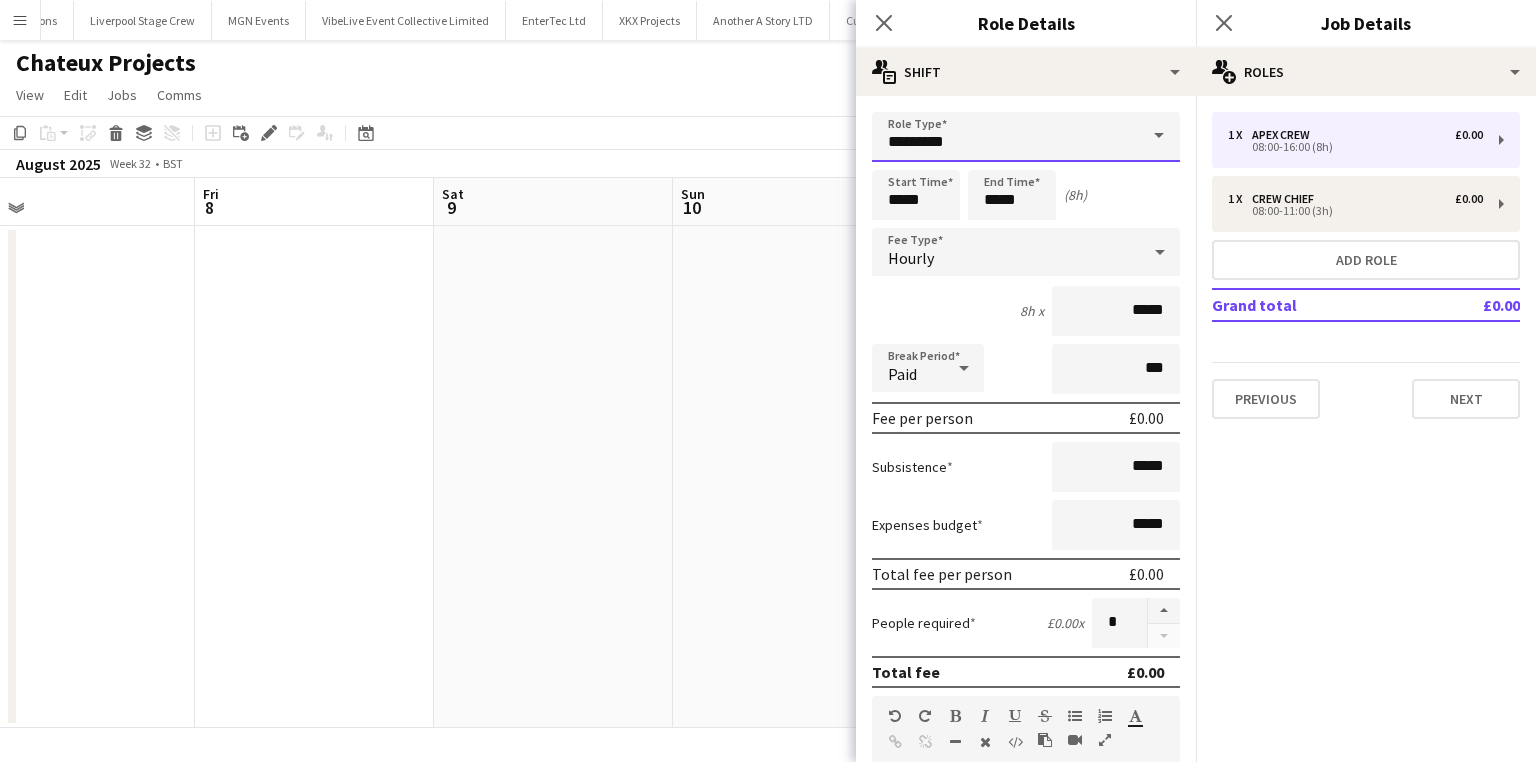 click on "*********" at bounding box center [1026, 137] 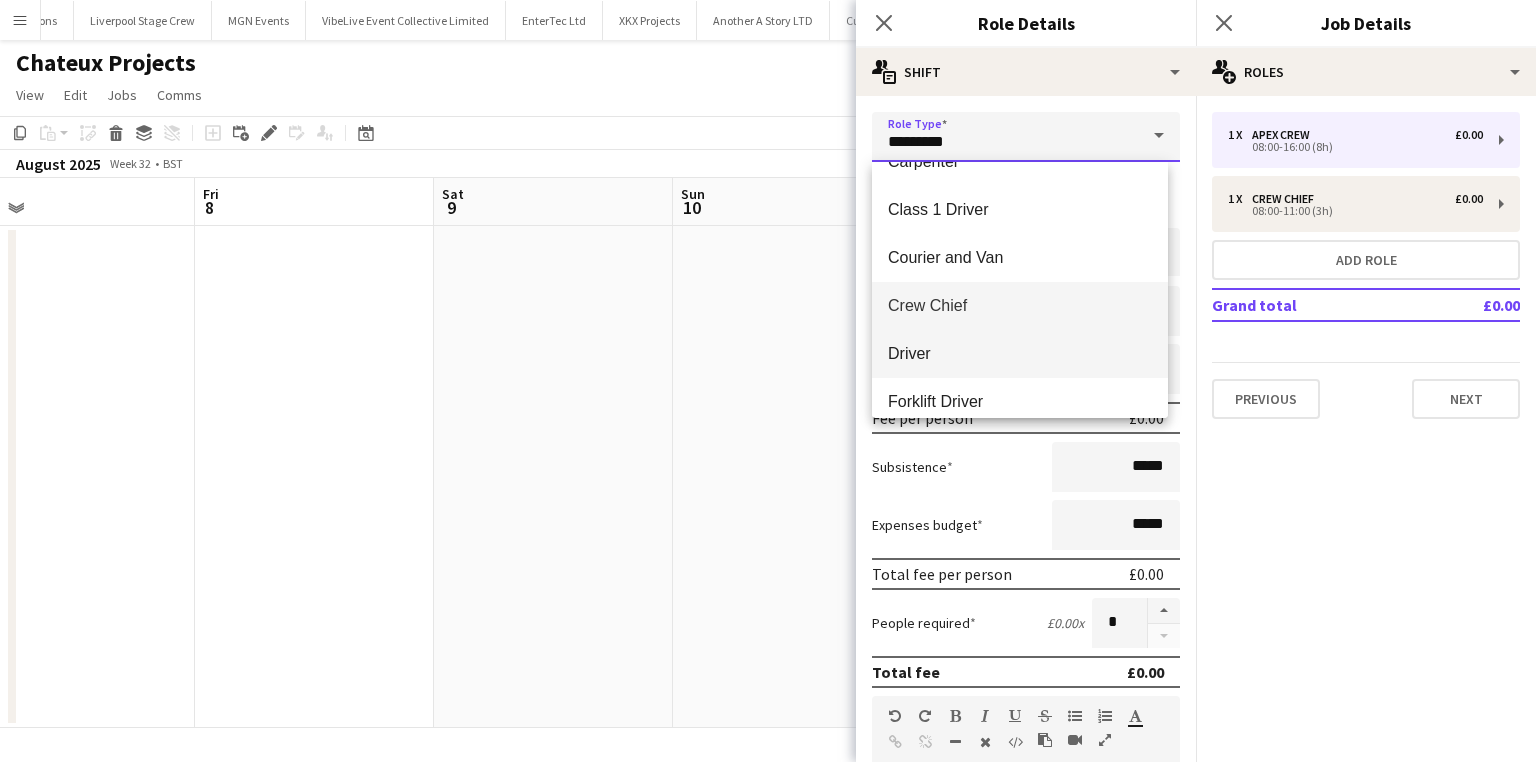 scroll, scrollTop: 160, scrollLeft: 0, axis: vertical 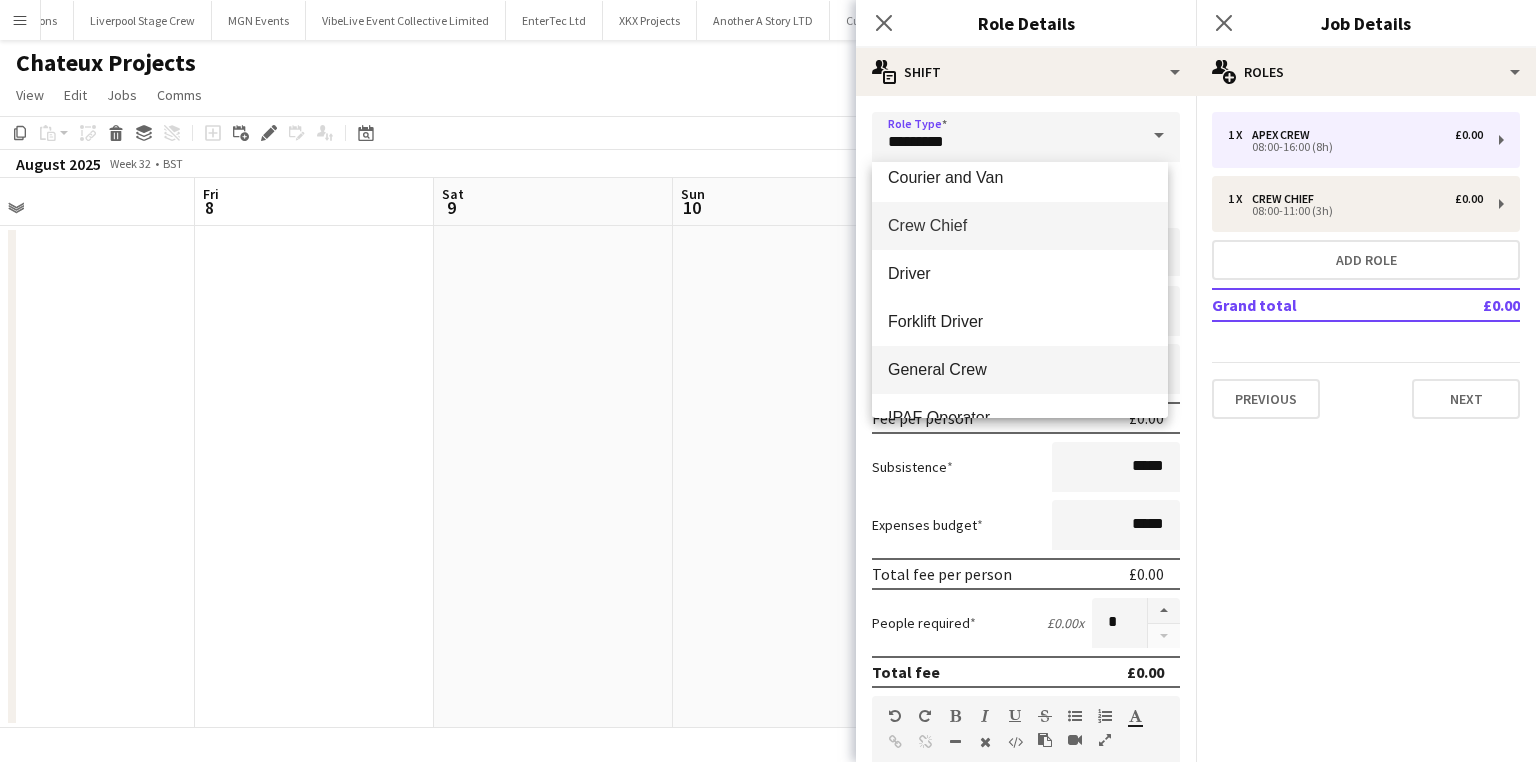 click on "General Crew" at bounding box center (1020, 369) 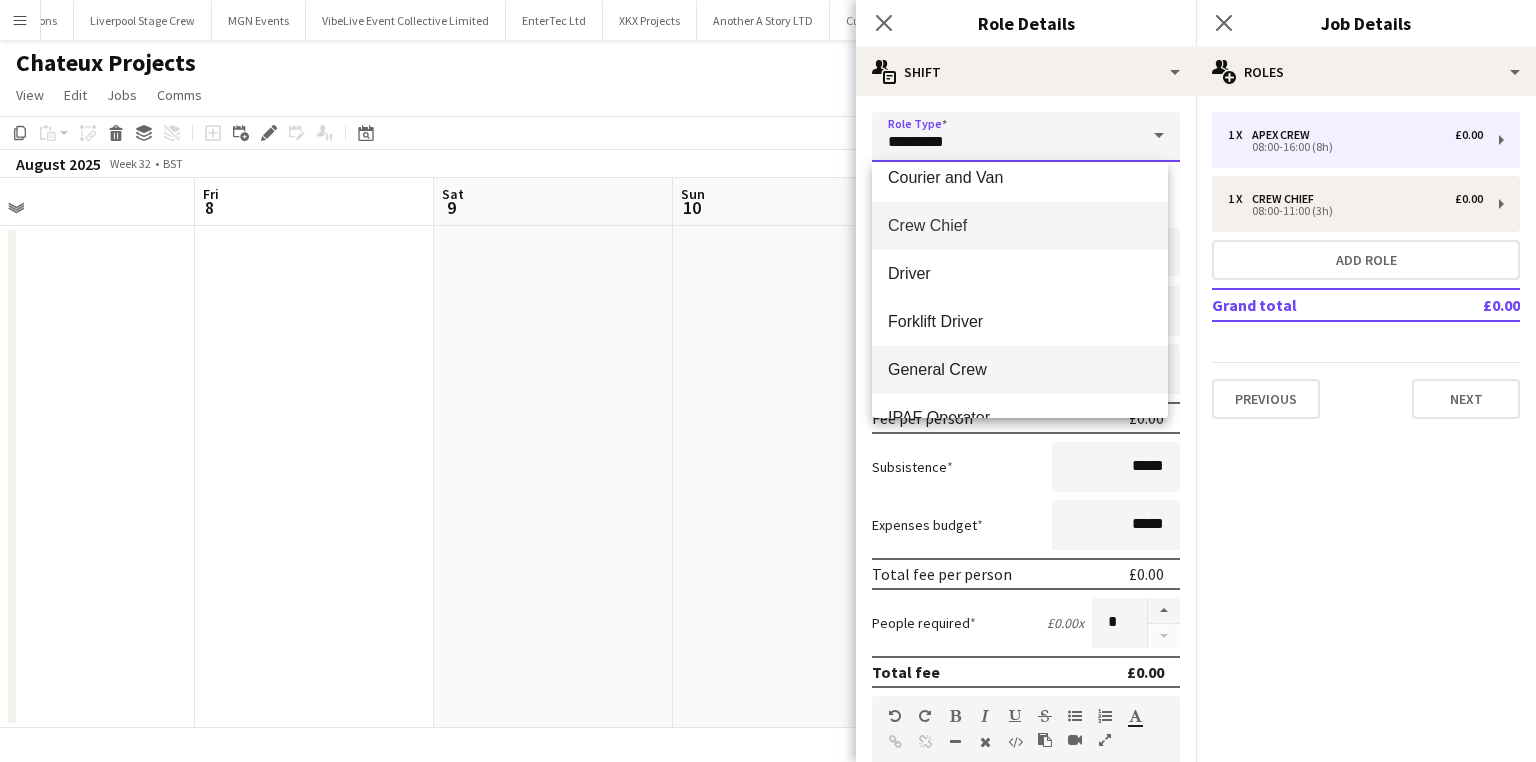 type on "**********" 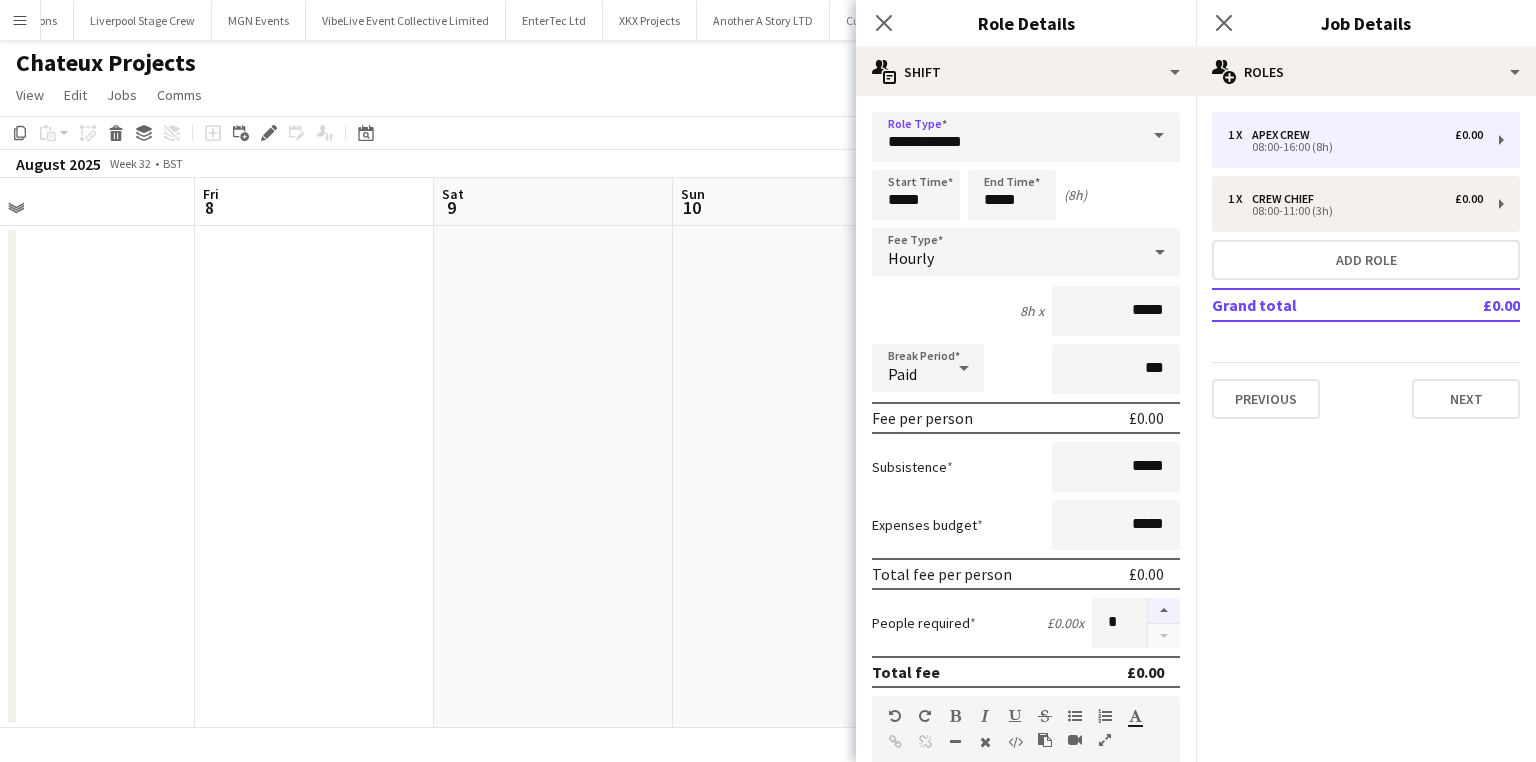 click at bounding box center [1164, 611] 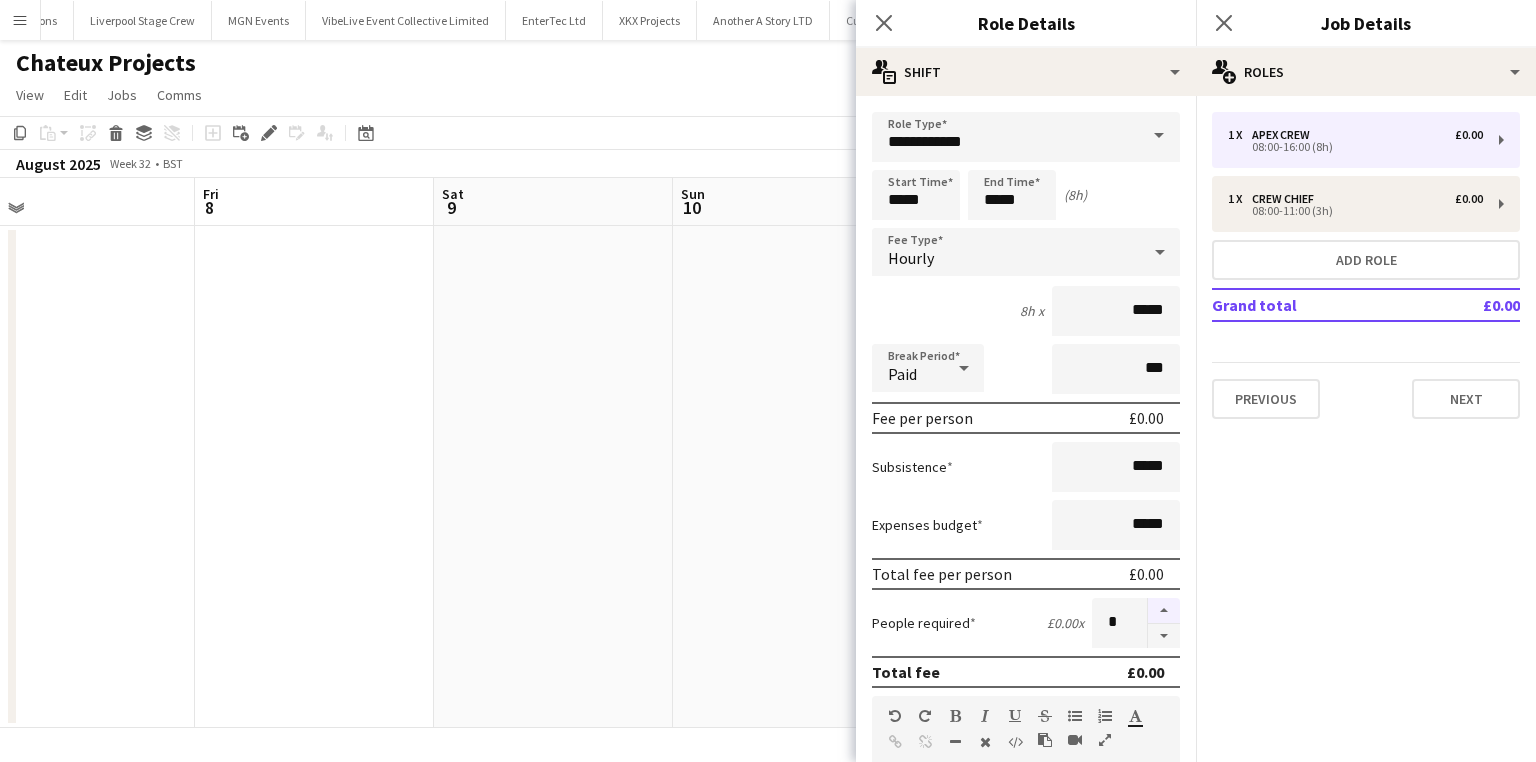 click at bounding box center (1164, 611) 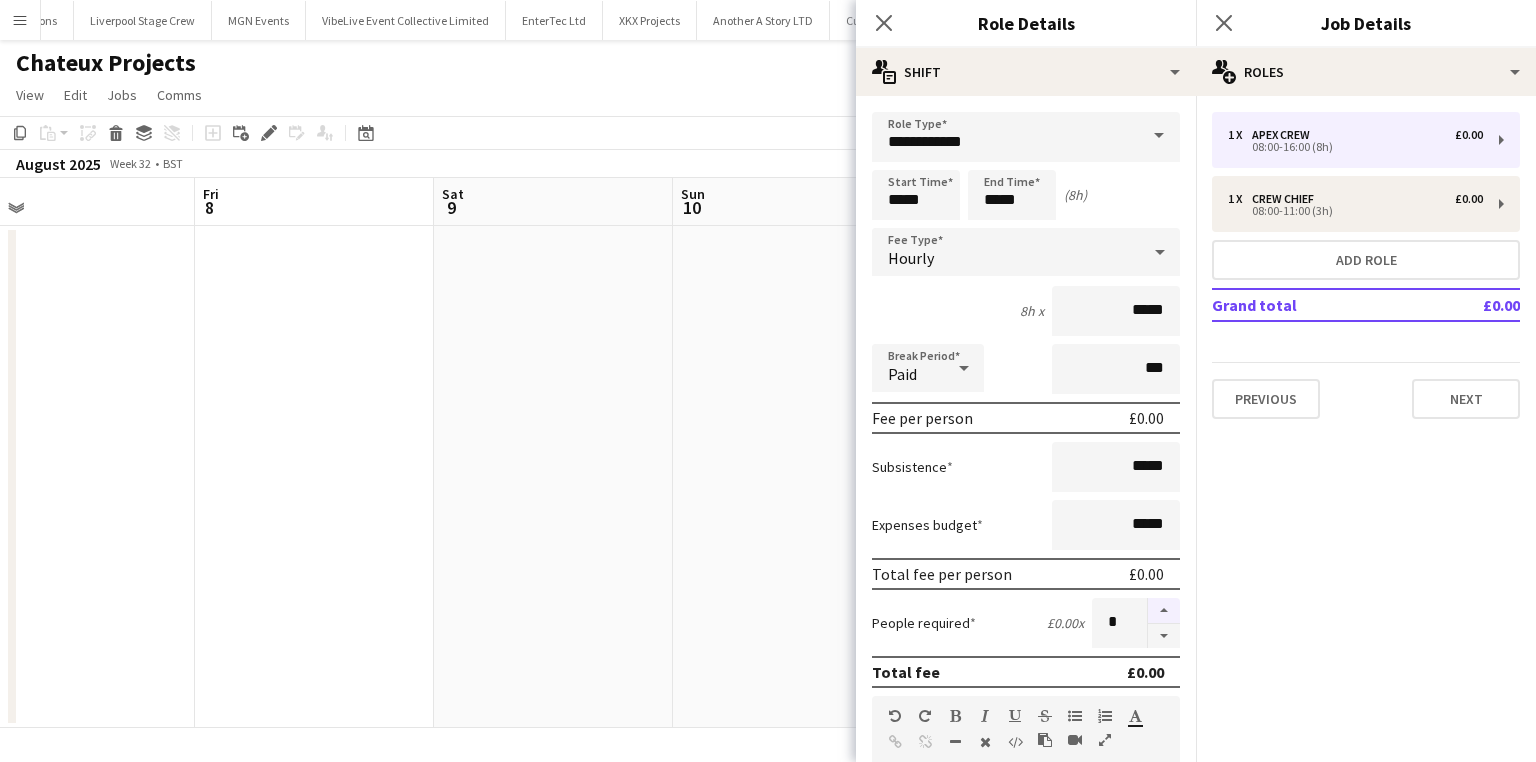 type on "*" 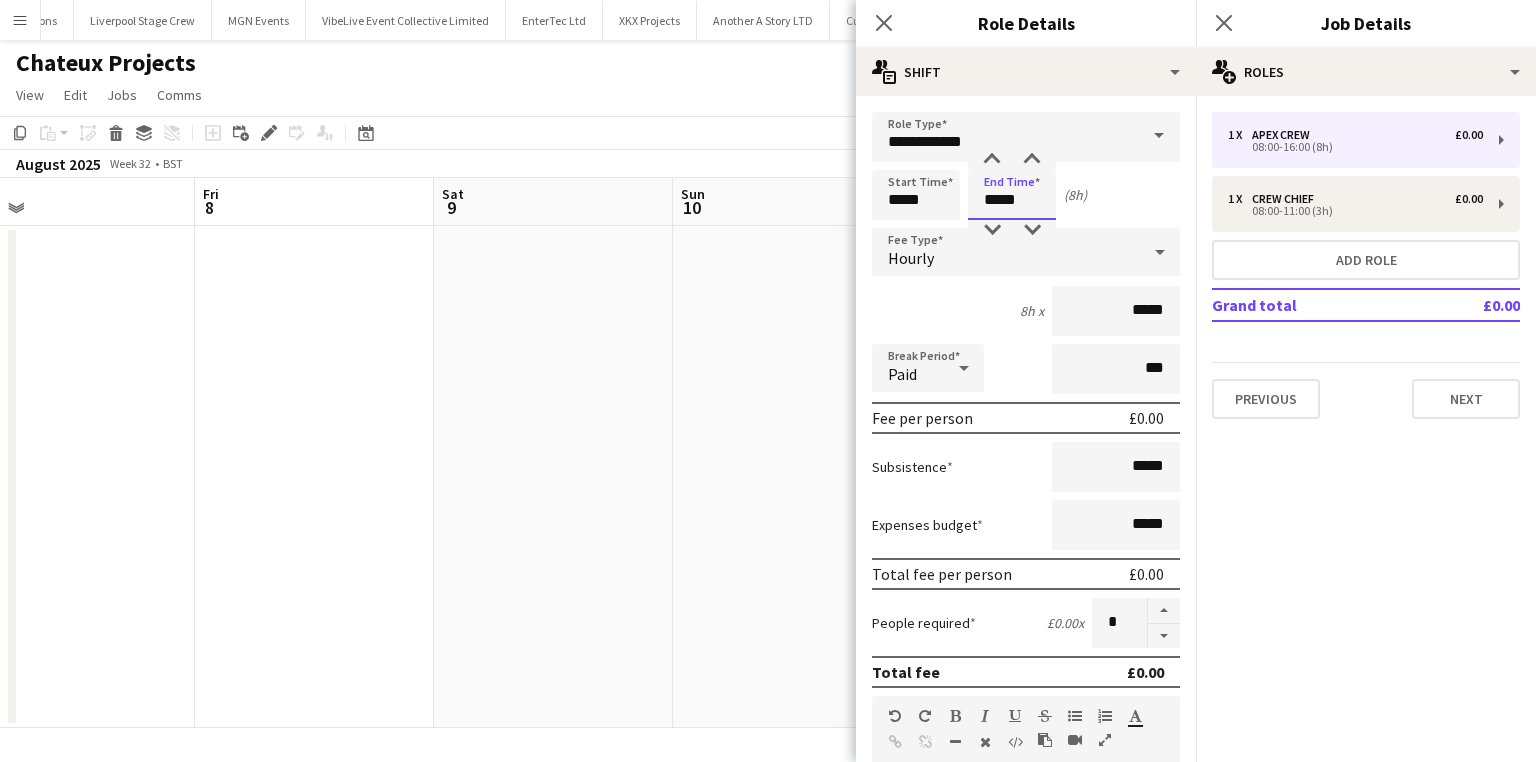 click on "*****" at bounding box center [1012, 195] 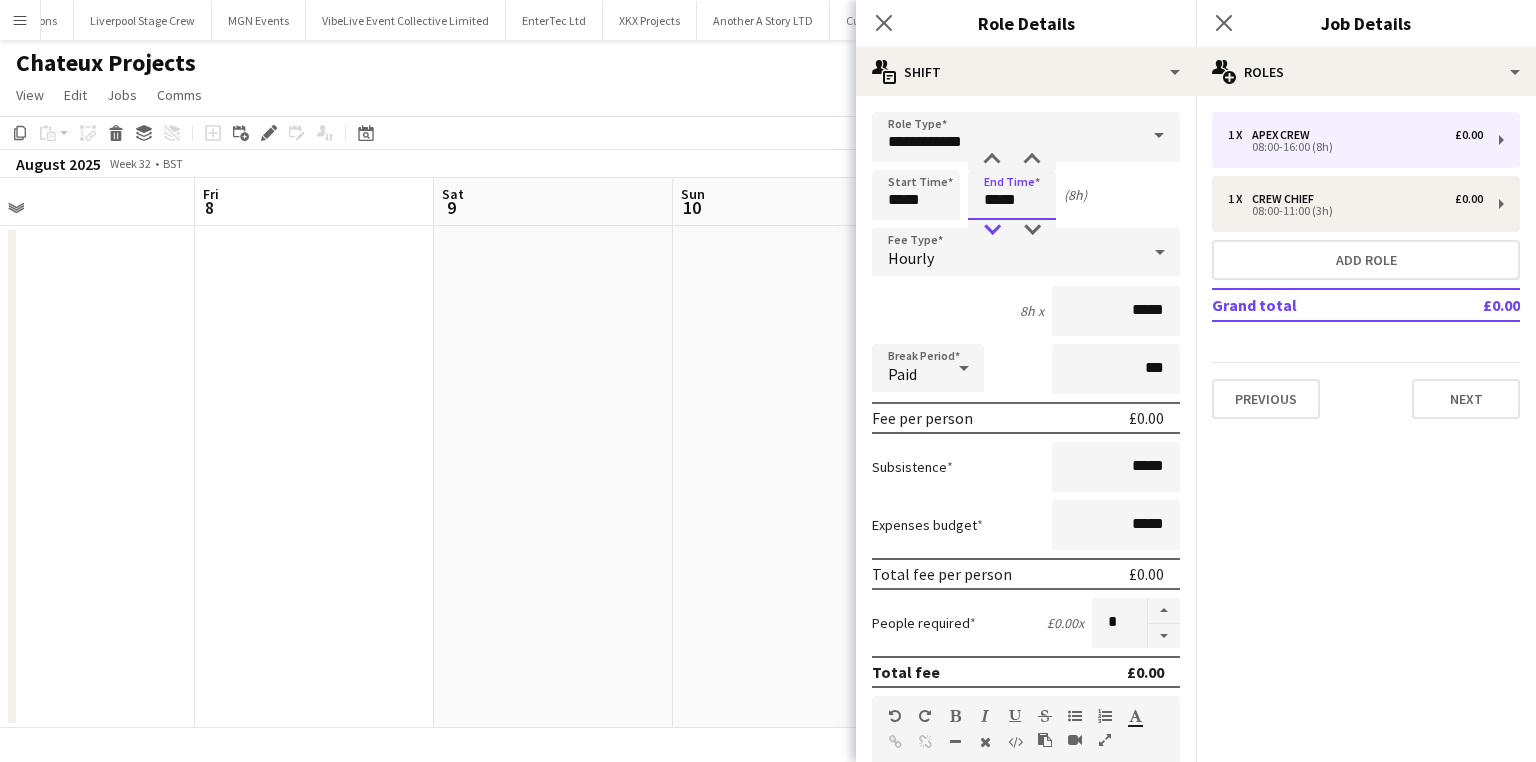 click at bounding box center (992, 230) 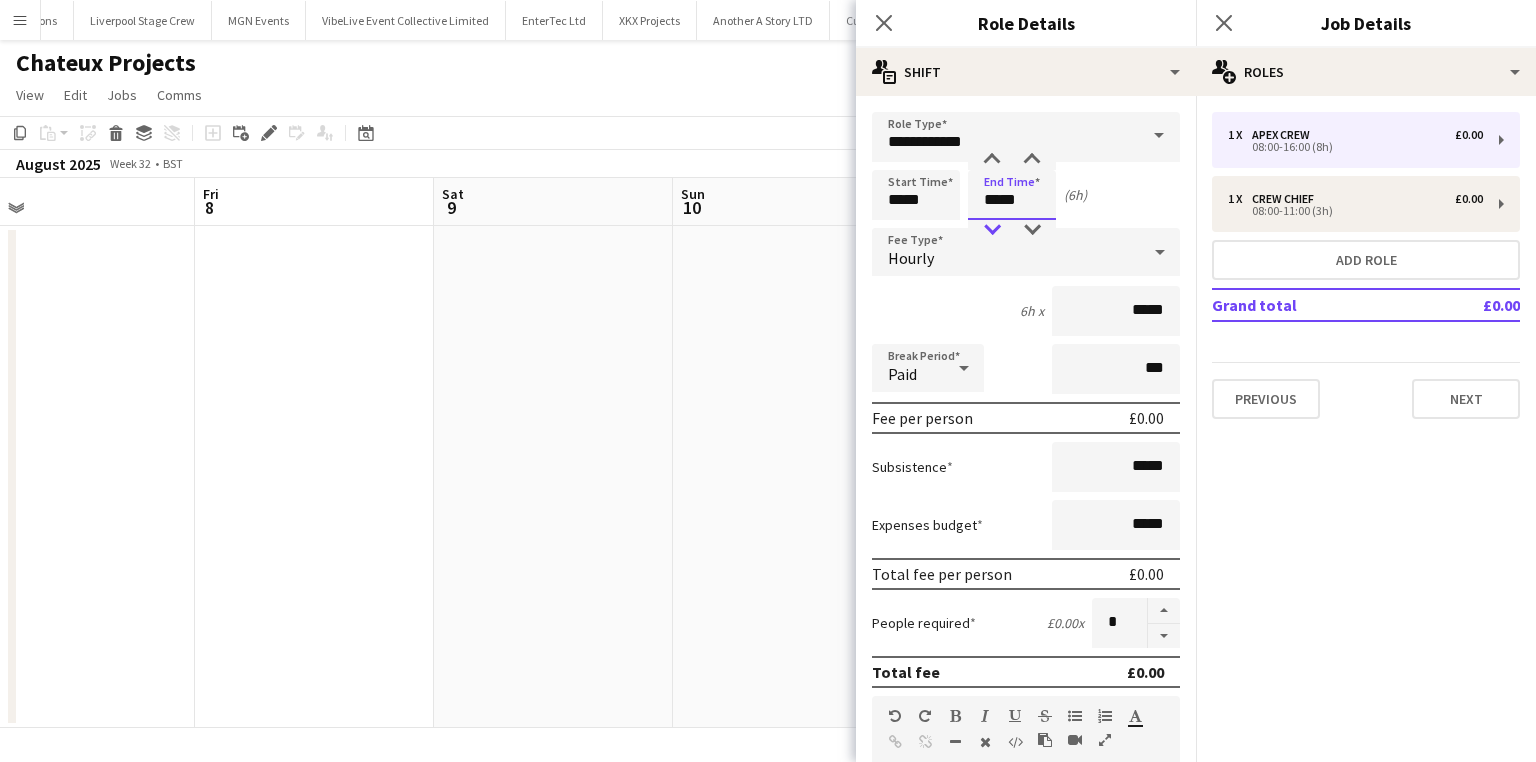 click at bounding box center [992, 230] 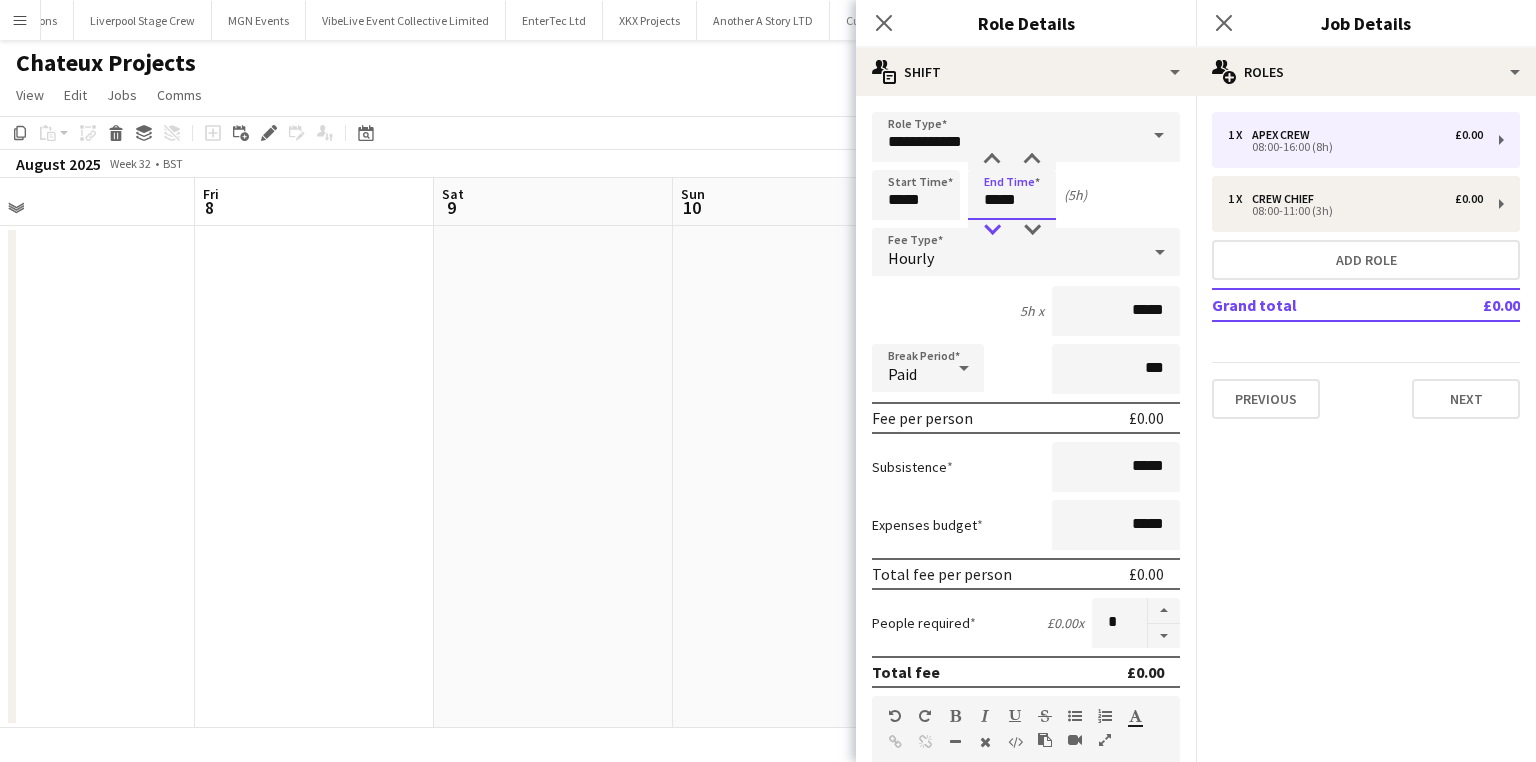 click at bounding box center (992, 230) 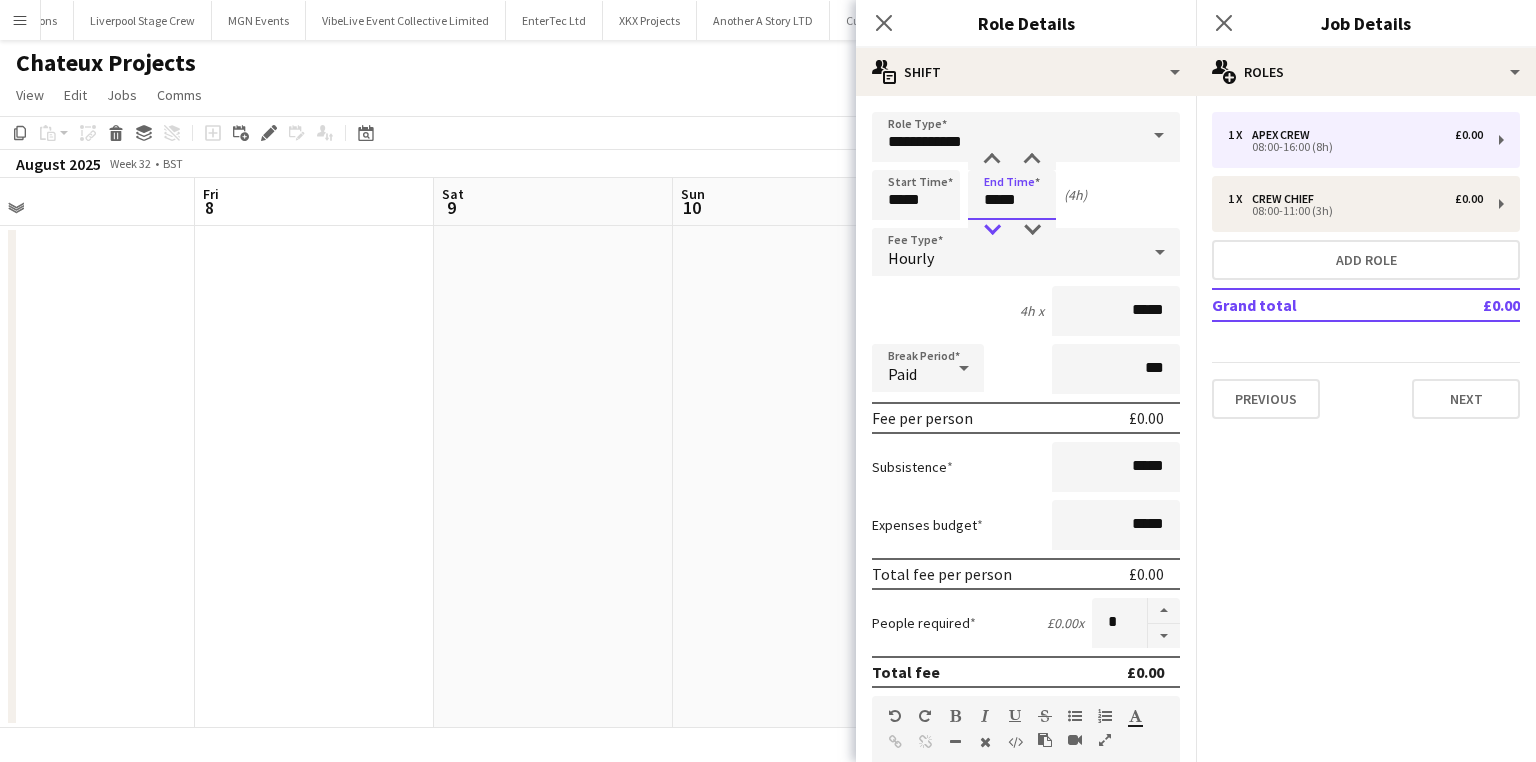 type on "*****" 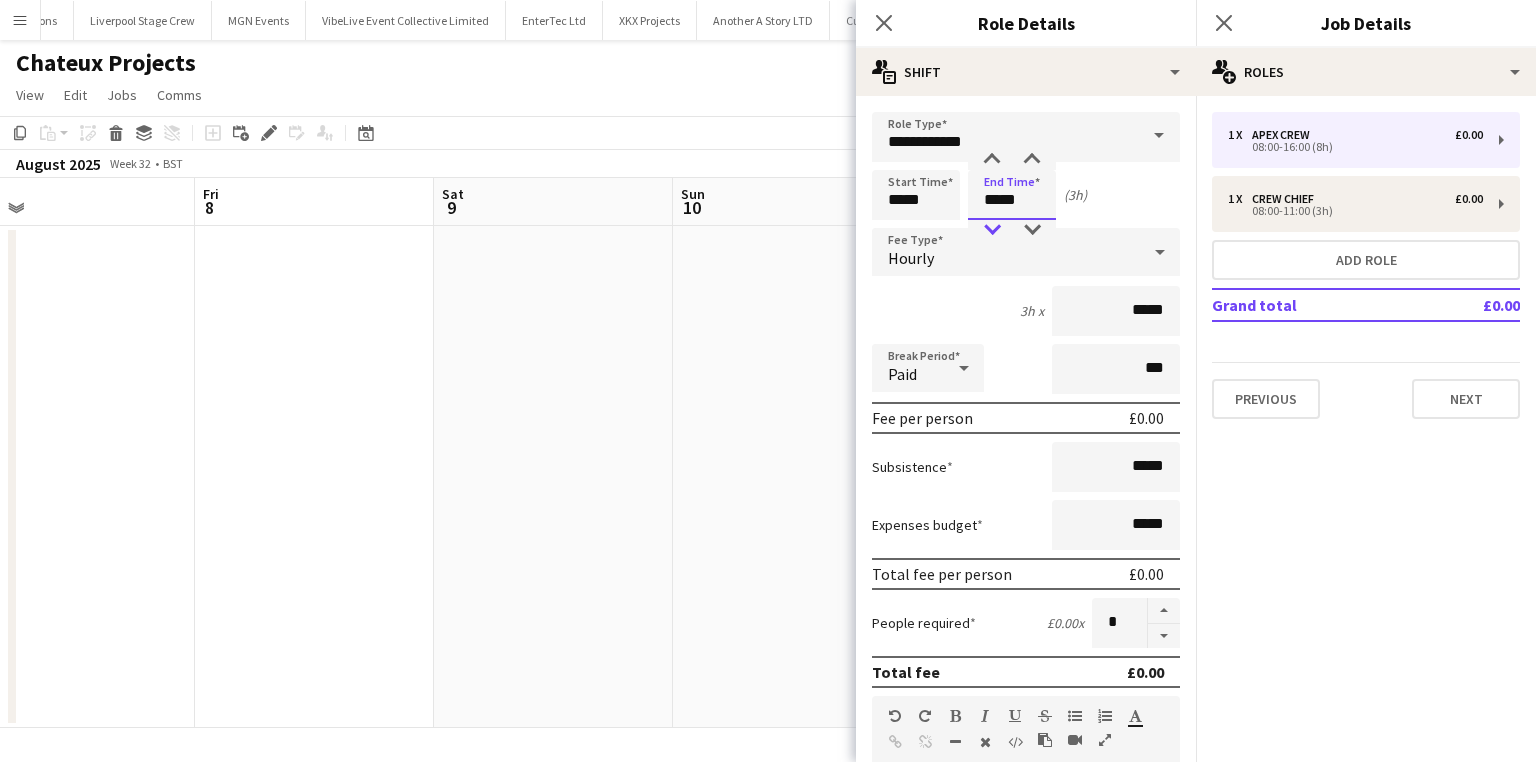 click at bounding box center [992, 230] 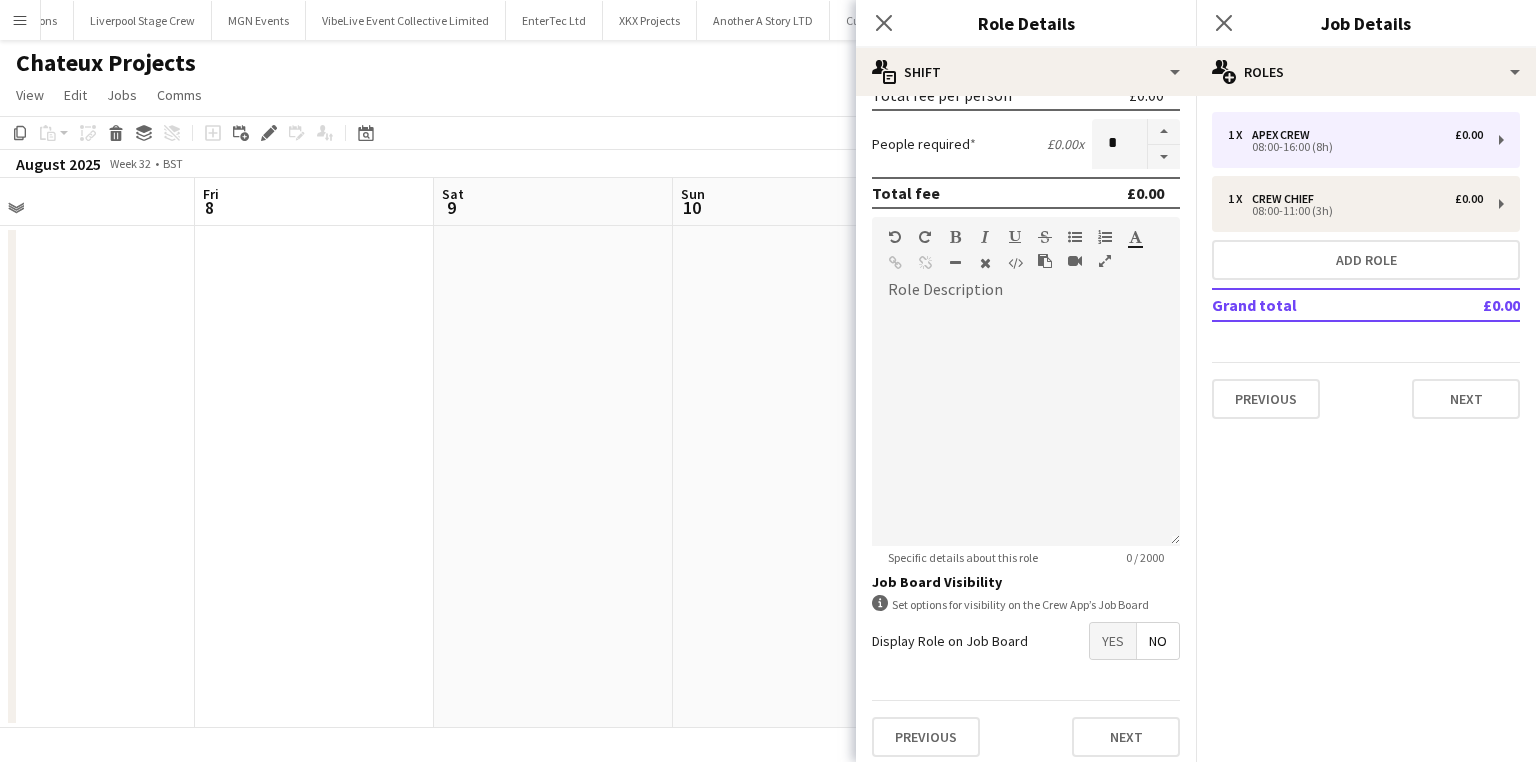 scroll, scrollTop: 485, scrollLeft: 0, axis: vertical 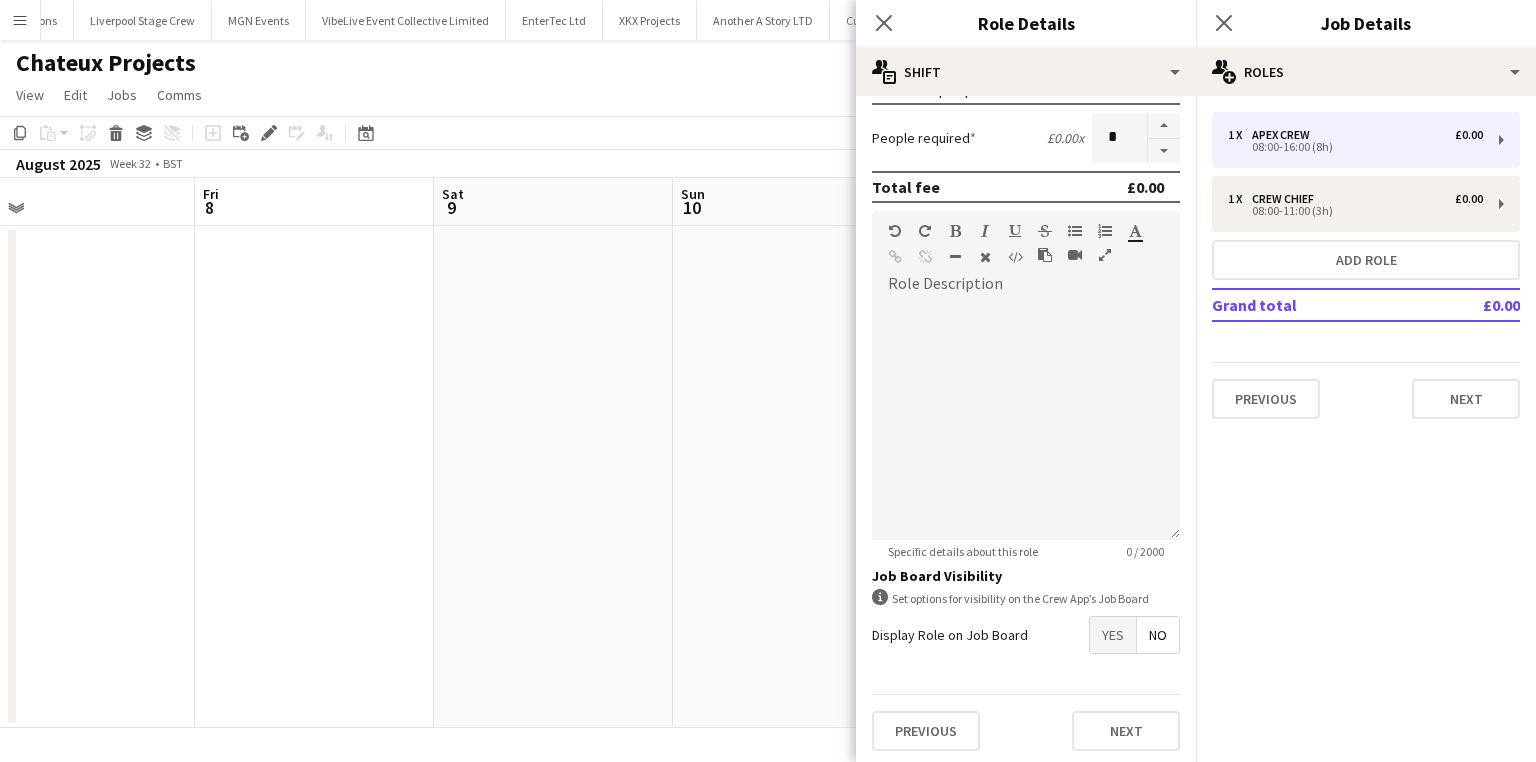 click on "Yes" at bounding box center (1113, 635) 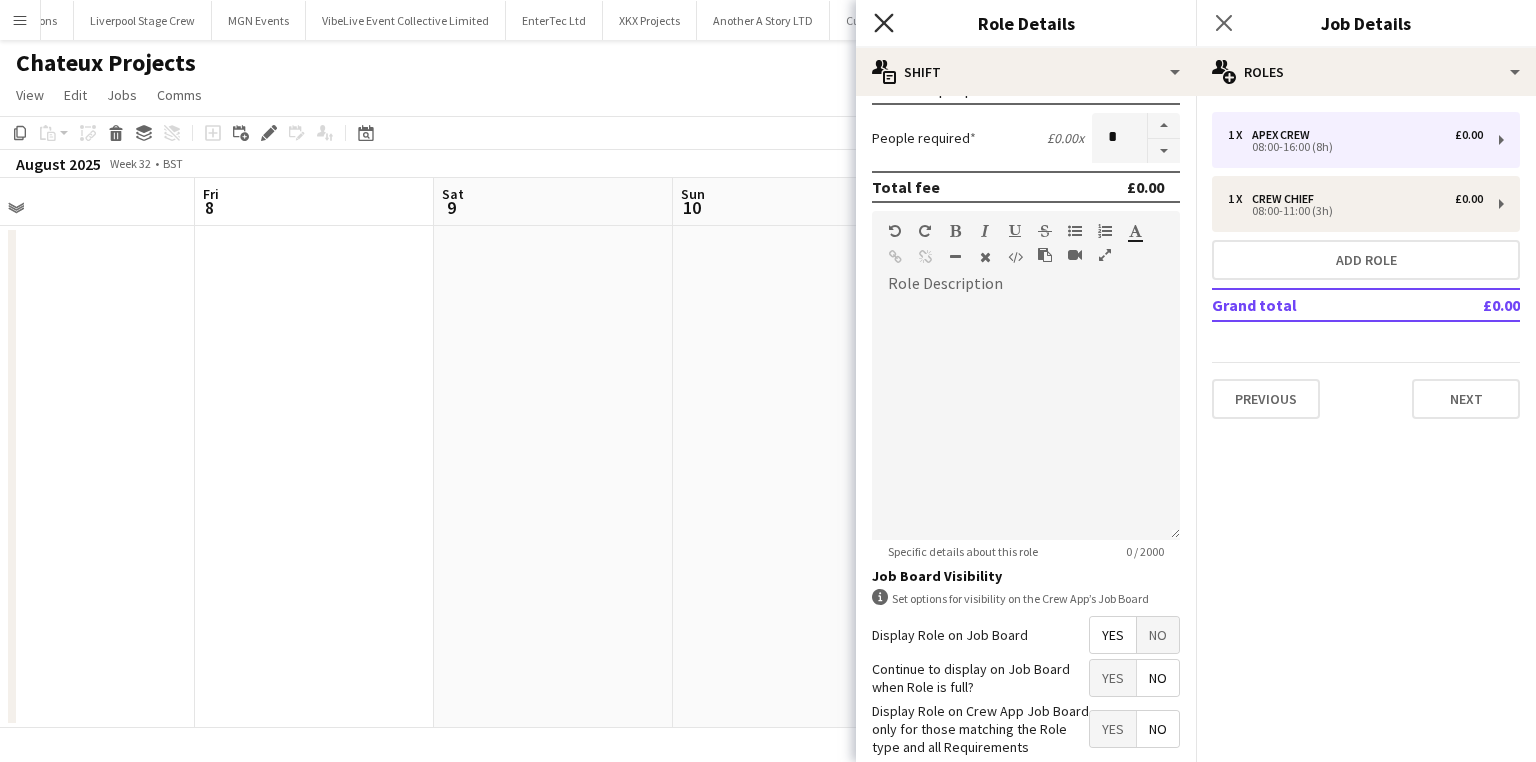 click on "Close pop-in" 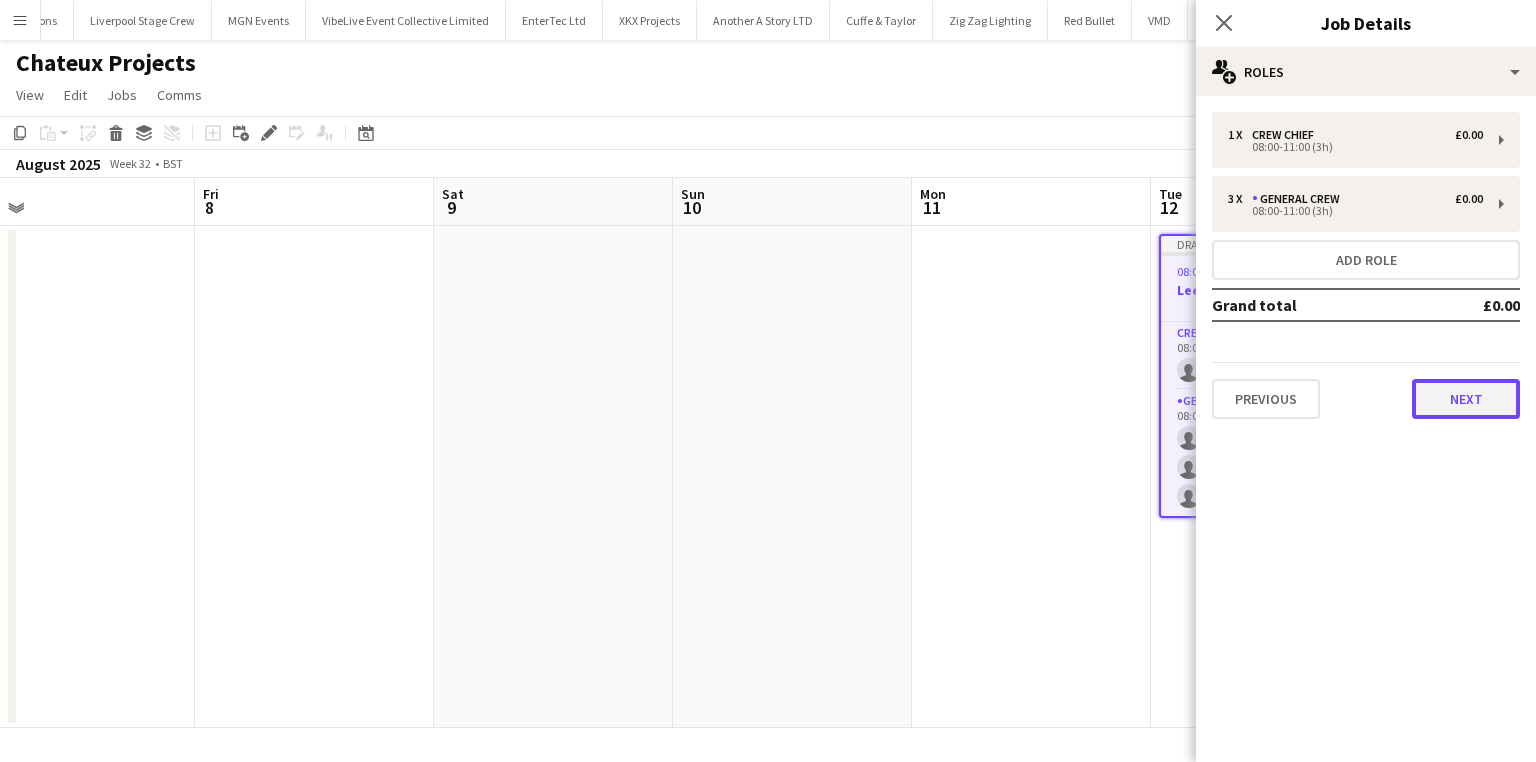 click on "Next" at bounding box center [1466, 399] 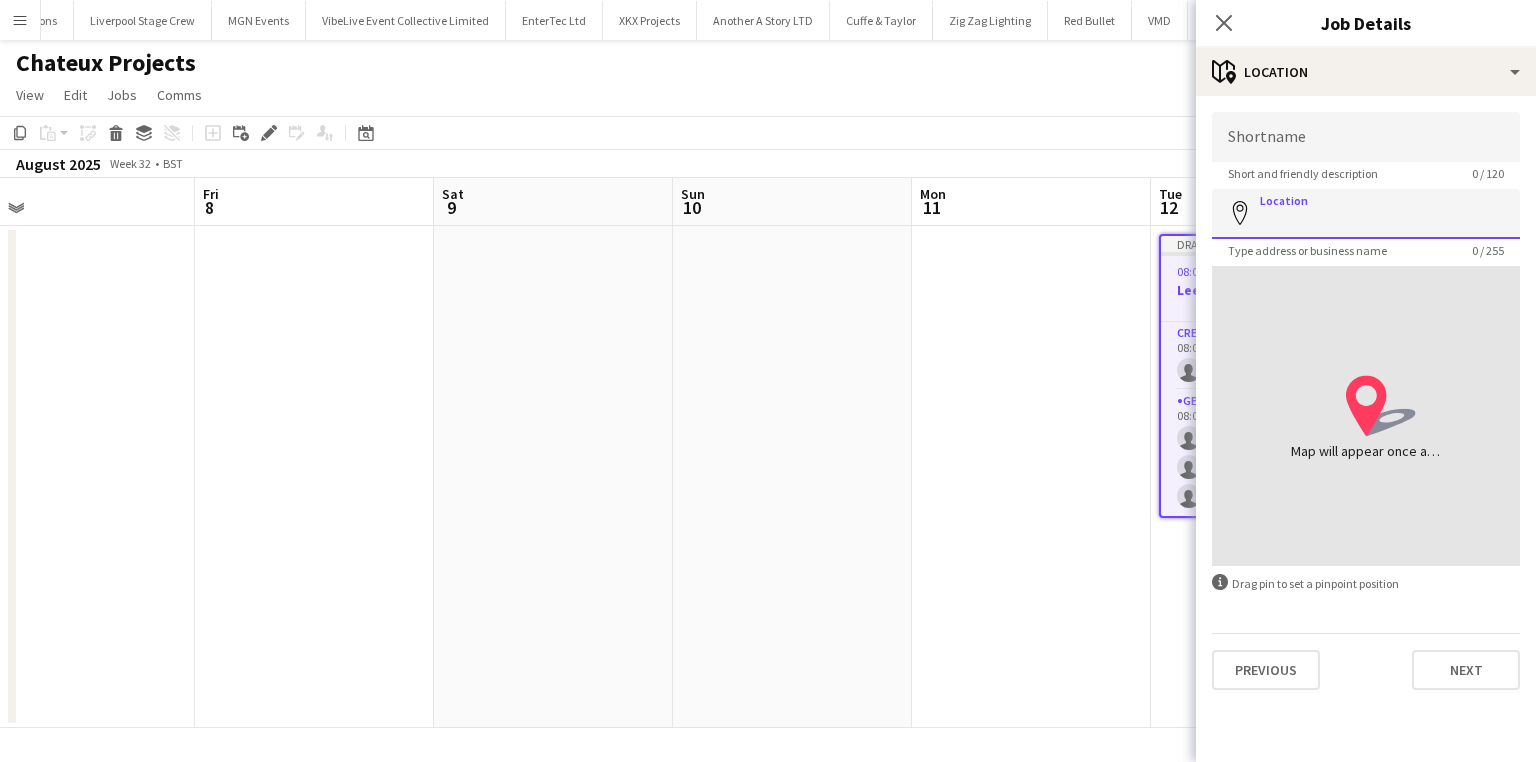 click on "Location" at bounding box center (1366, 214) 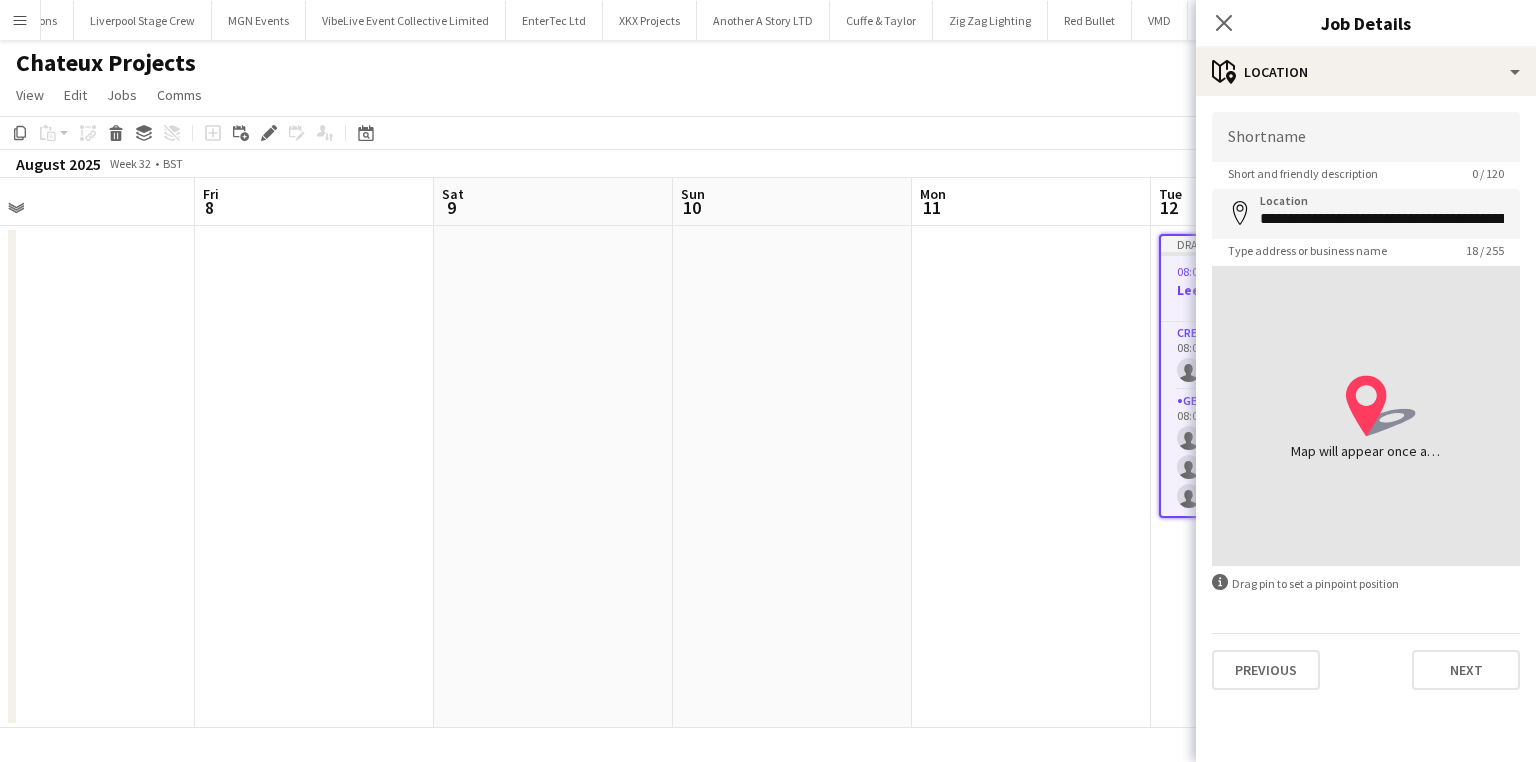 type on "**********" 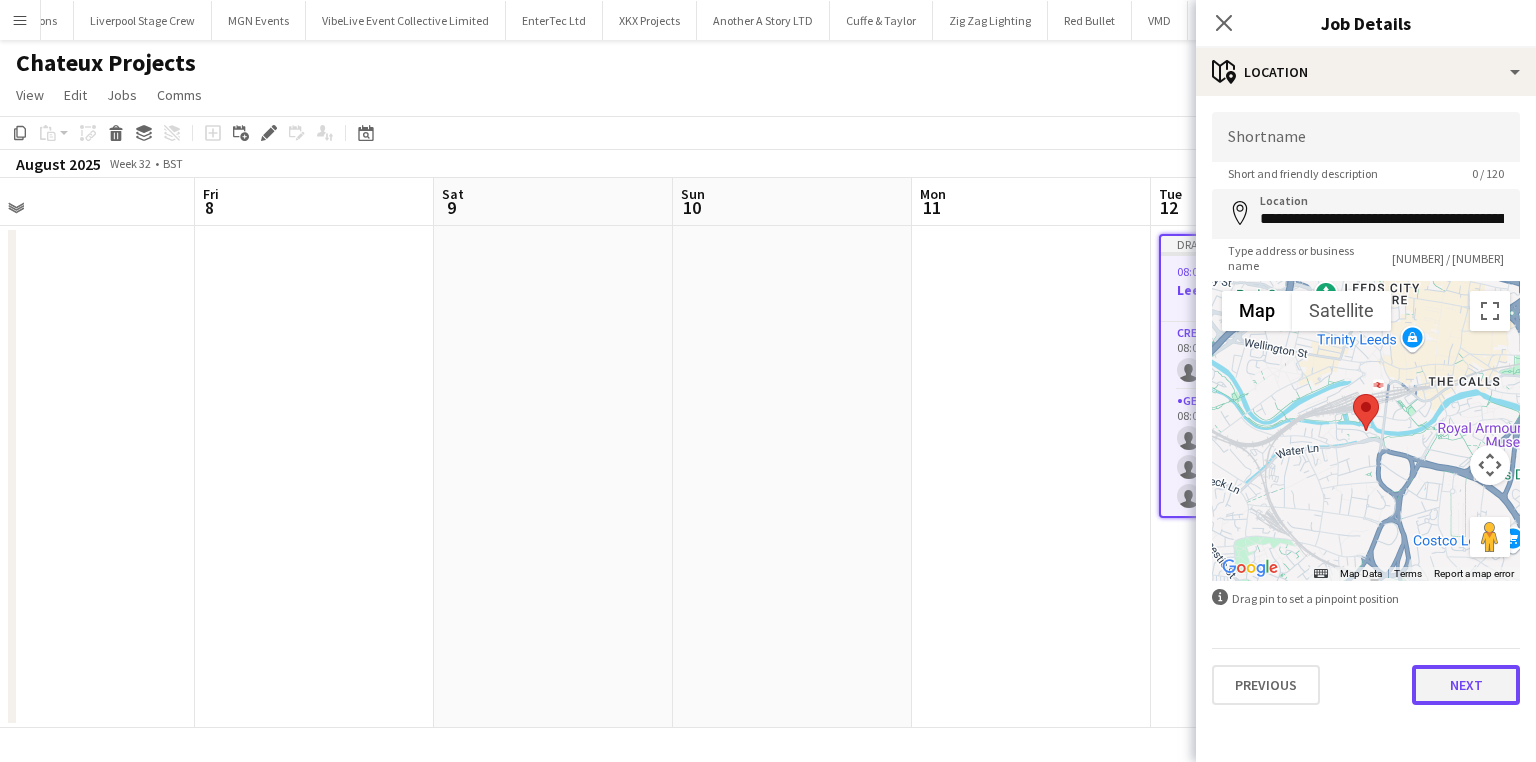 click on "Next" at bounding box center (1466, 685) 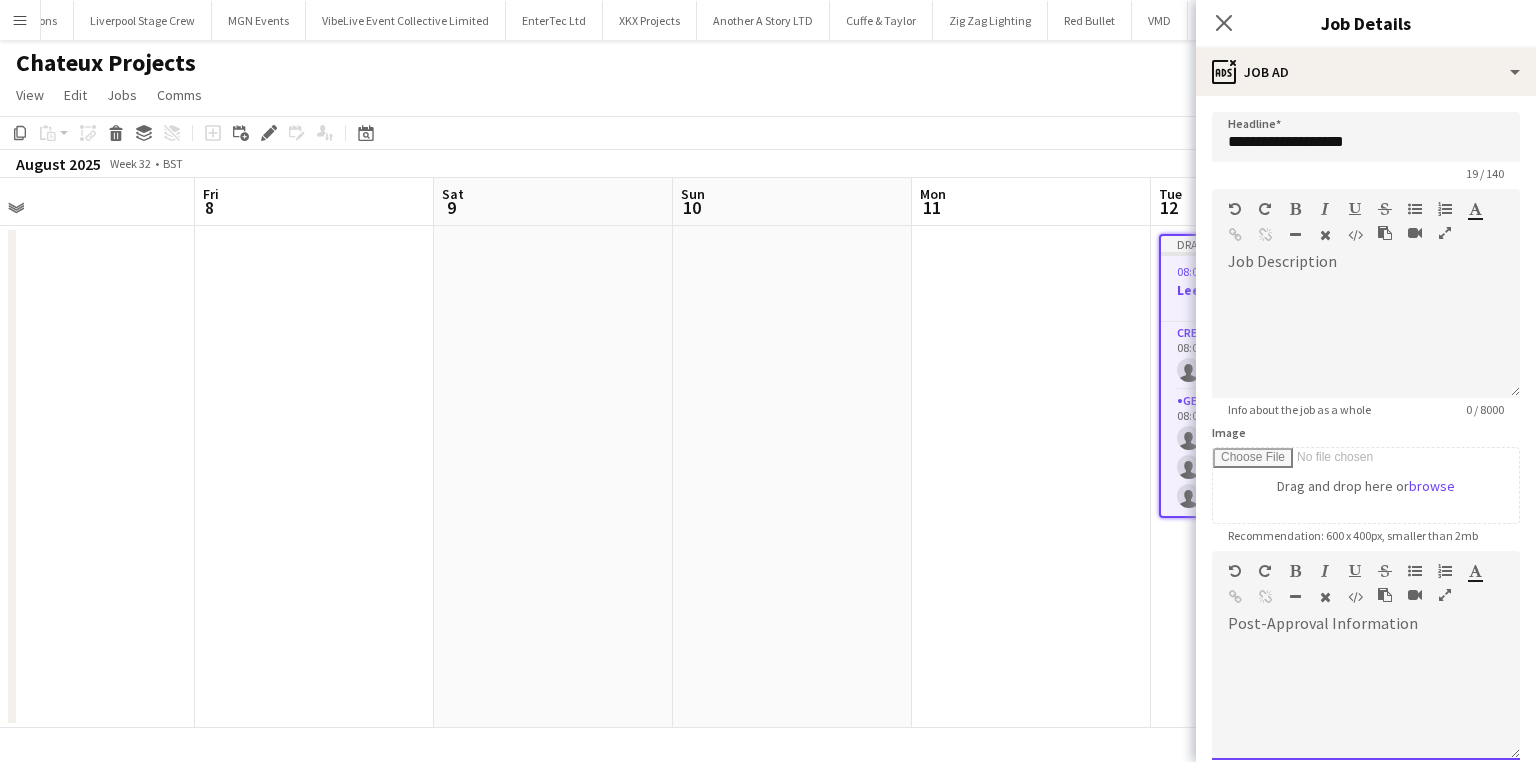 click at bounding box center (1366, 700) 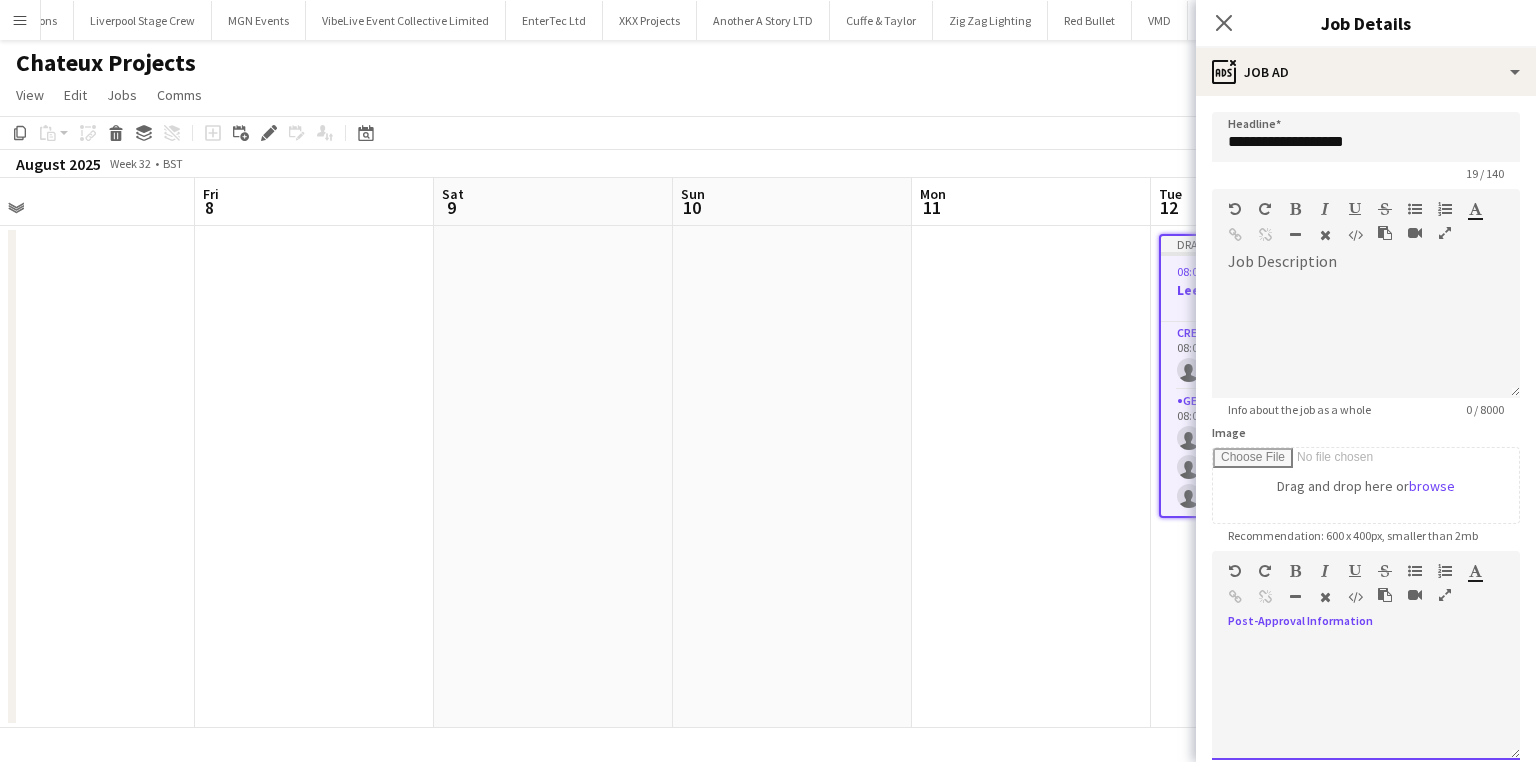 type 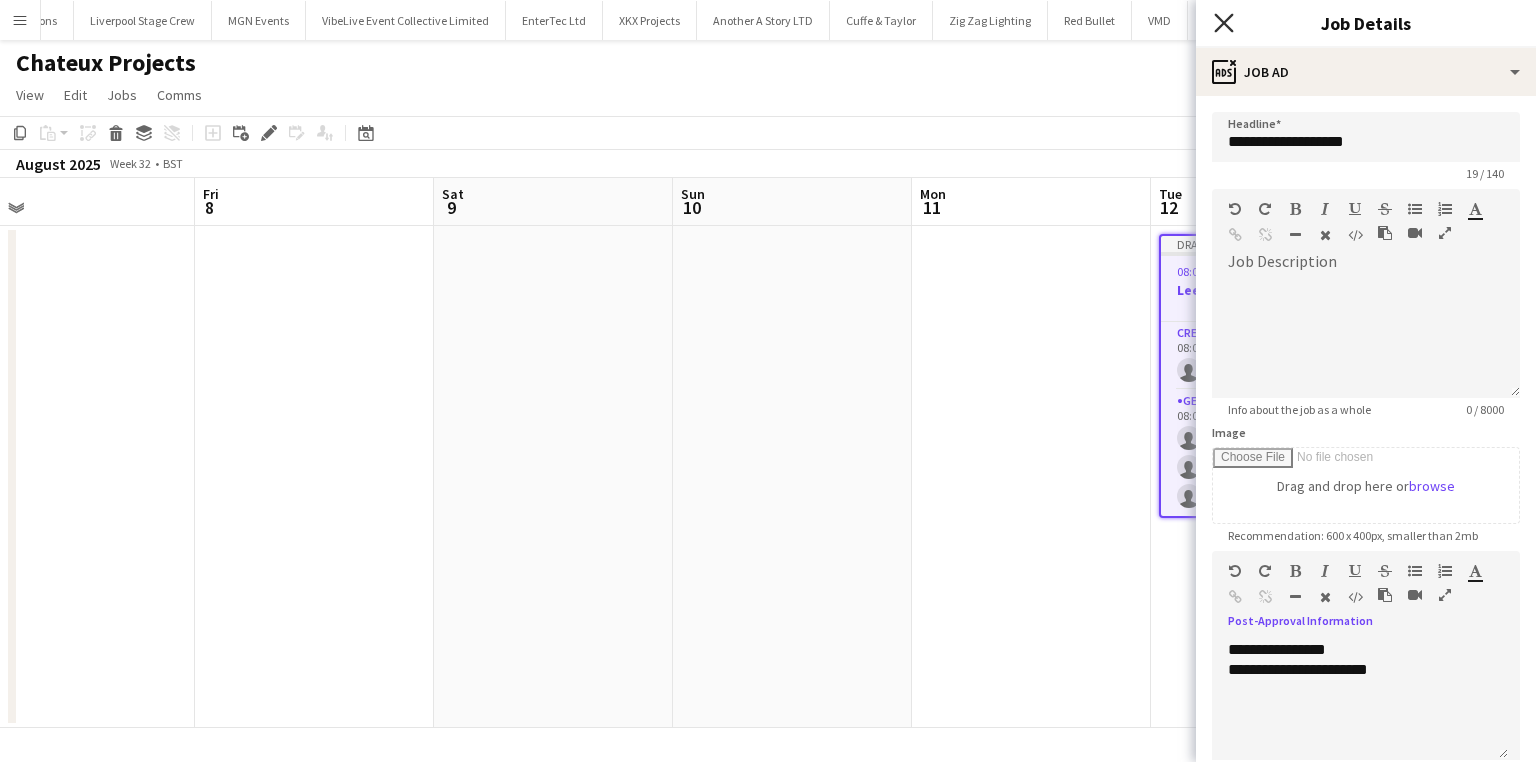 click 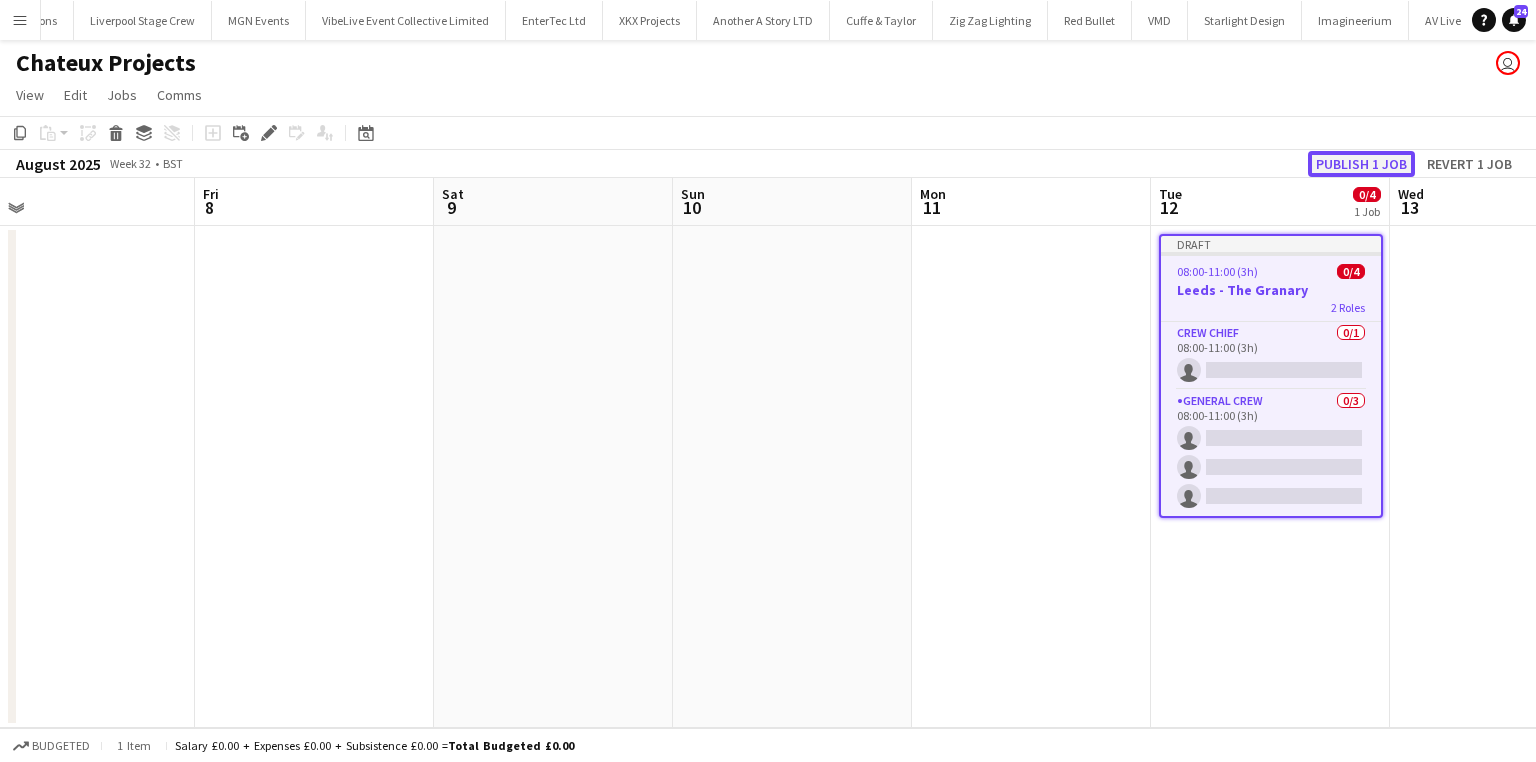 click on "Publish 1 job" 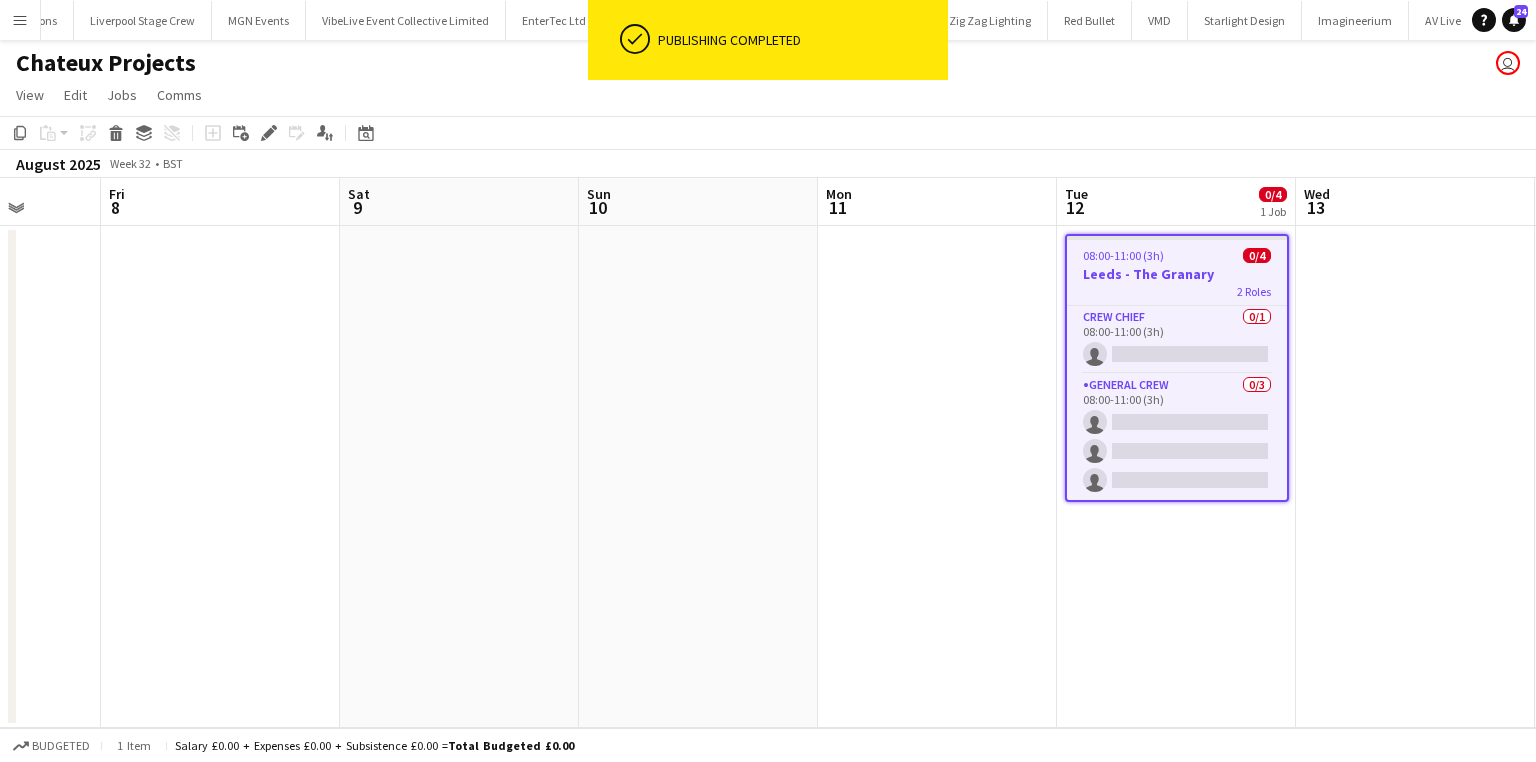 scroll, scrollTop: 0, scrollLeft: 705, axis: horizontal 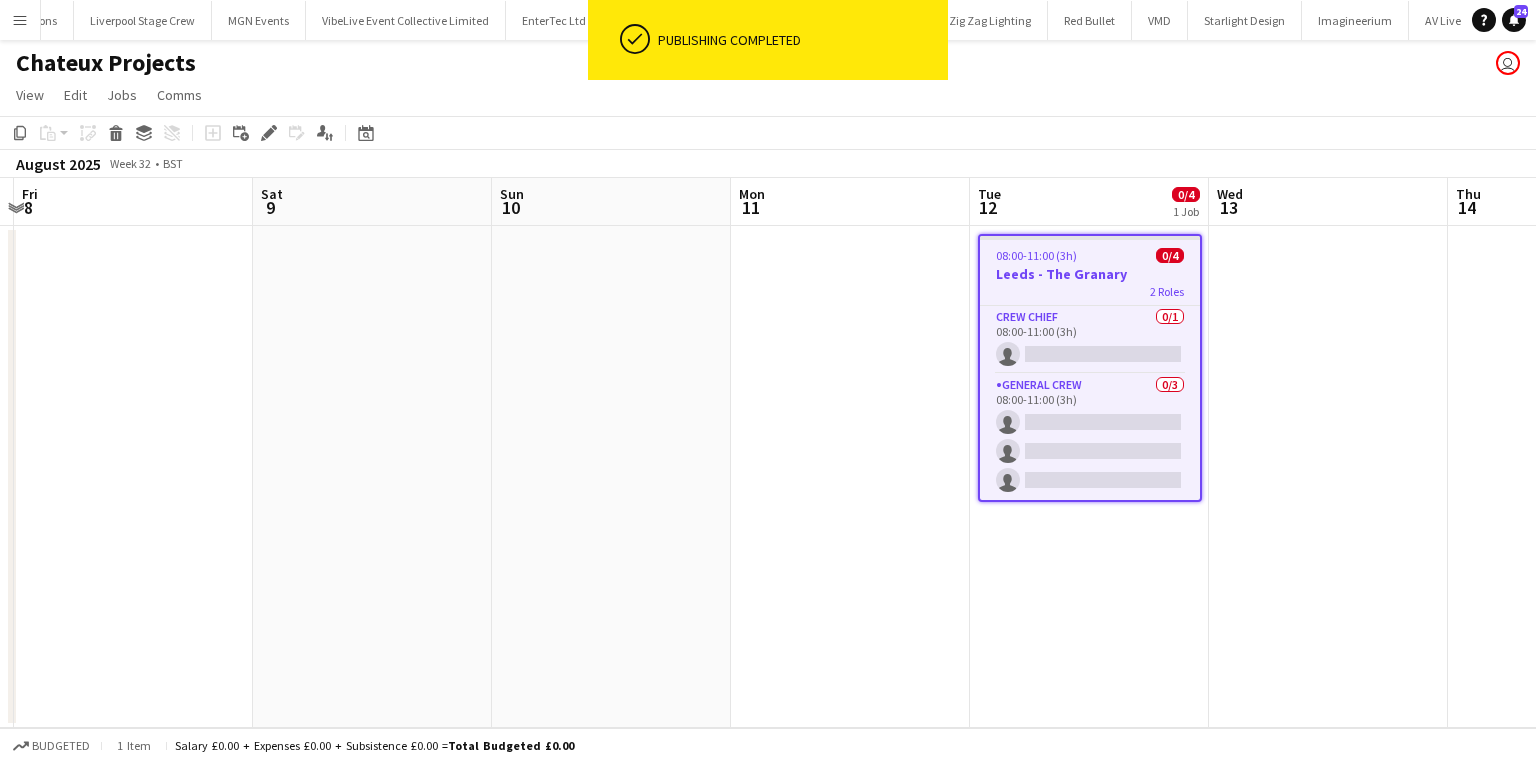 drag, startPoint x: 1357, startPoint y: 600, endPoint x: 1174, endPoint y: 600, distance: 183 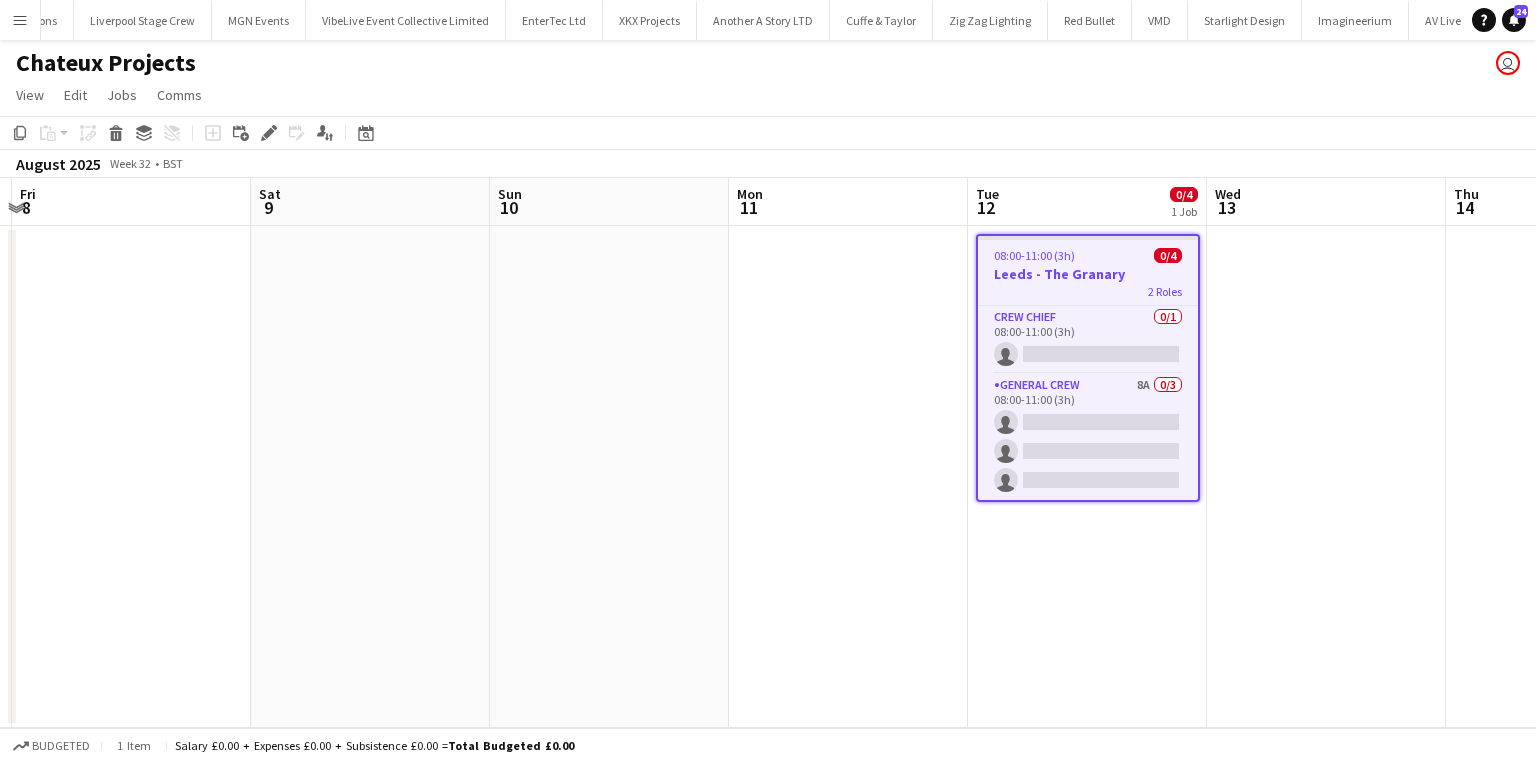 click on "Menu" at bounding box center [20, 20] 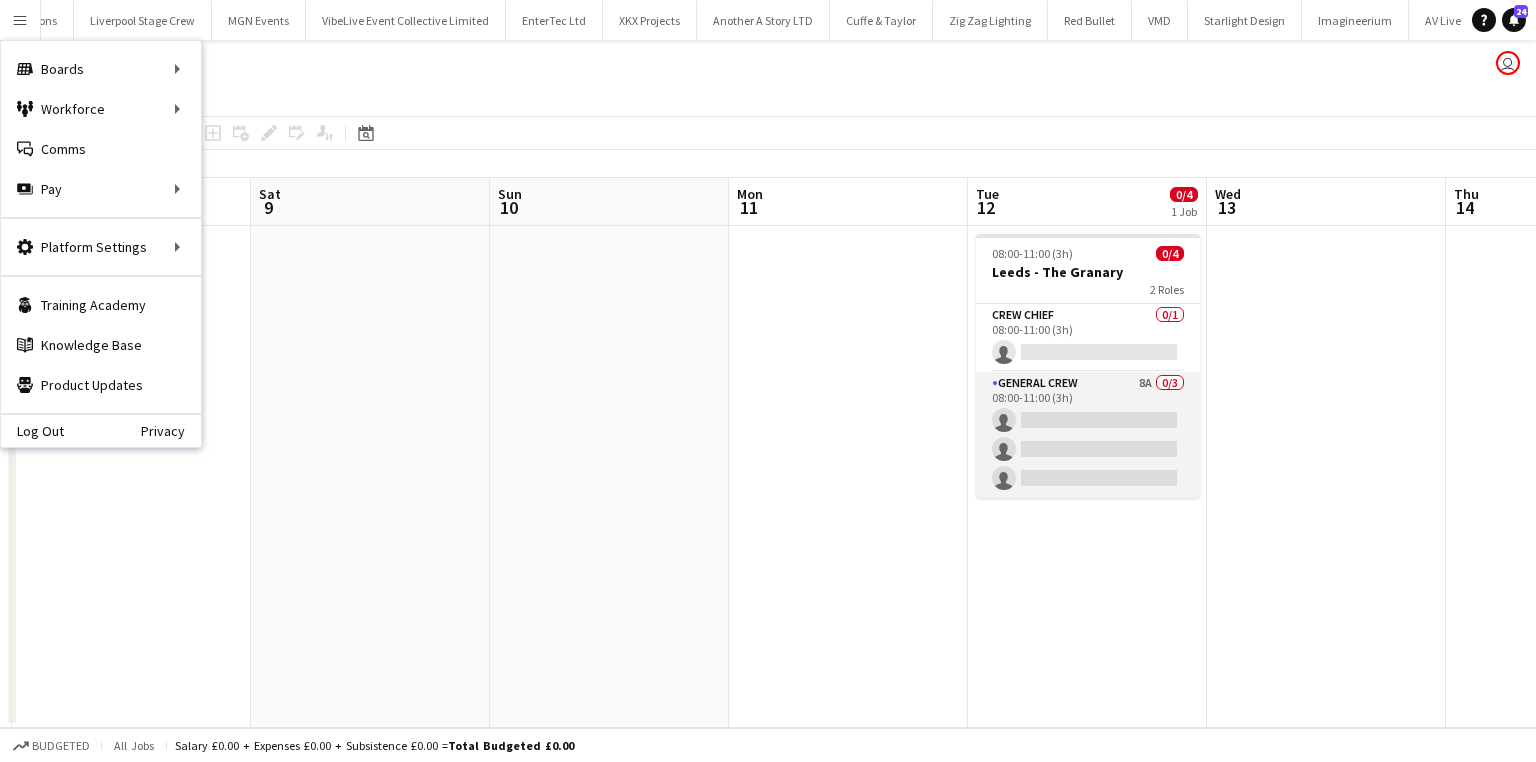 click on "General Crew   8A   0/3   08:00-11:00 (3h)
single-neutral-actions
single-neutral-actions
single-neutral-actions" at bounding box center (1088, 435) 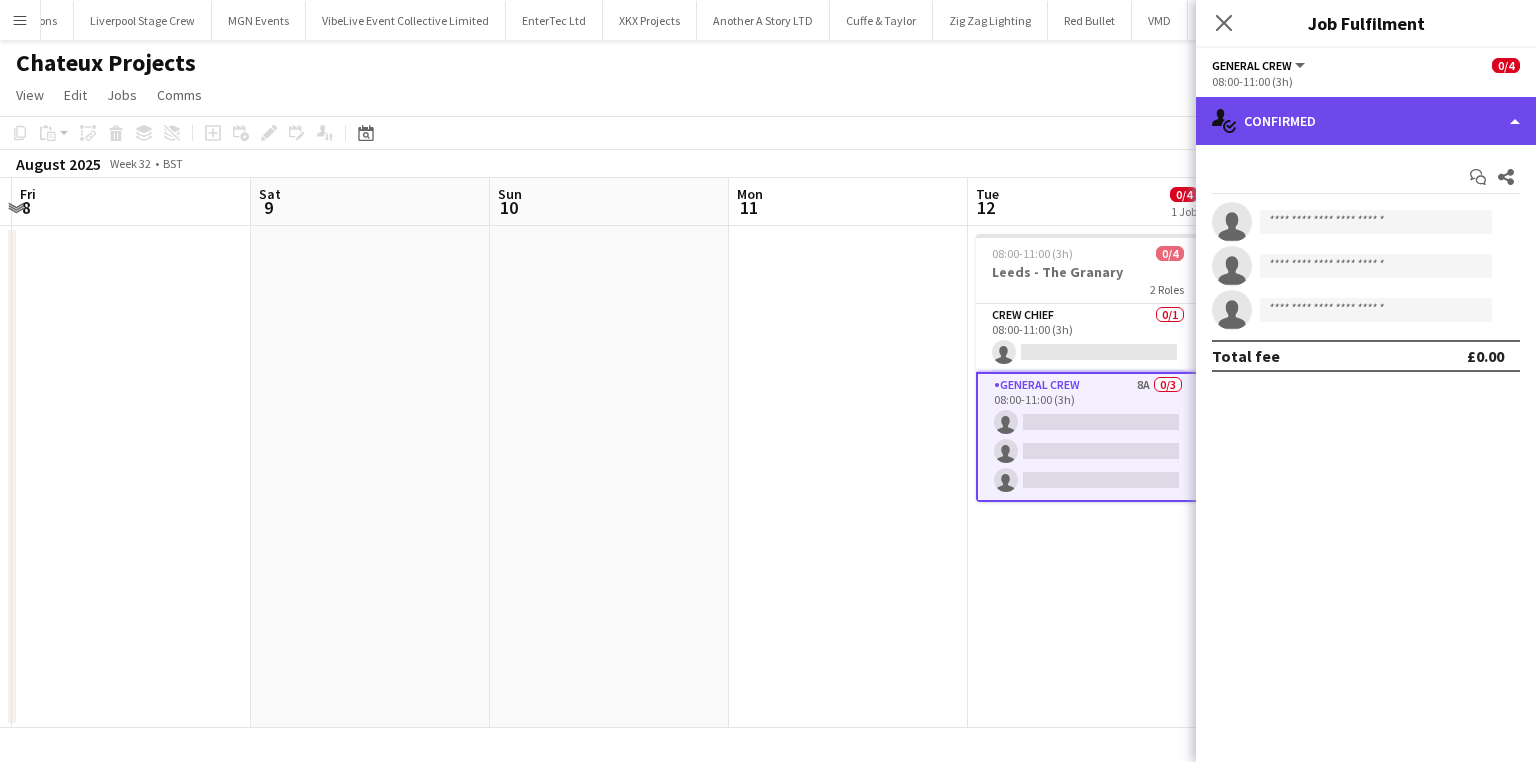 click on "single-neutral-actions-check-2
Confirmed" 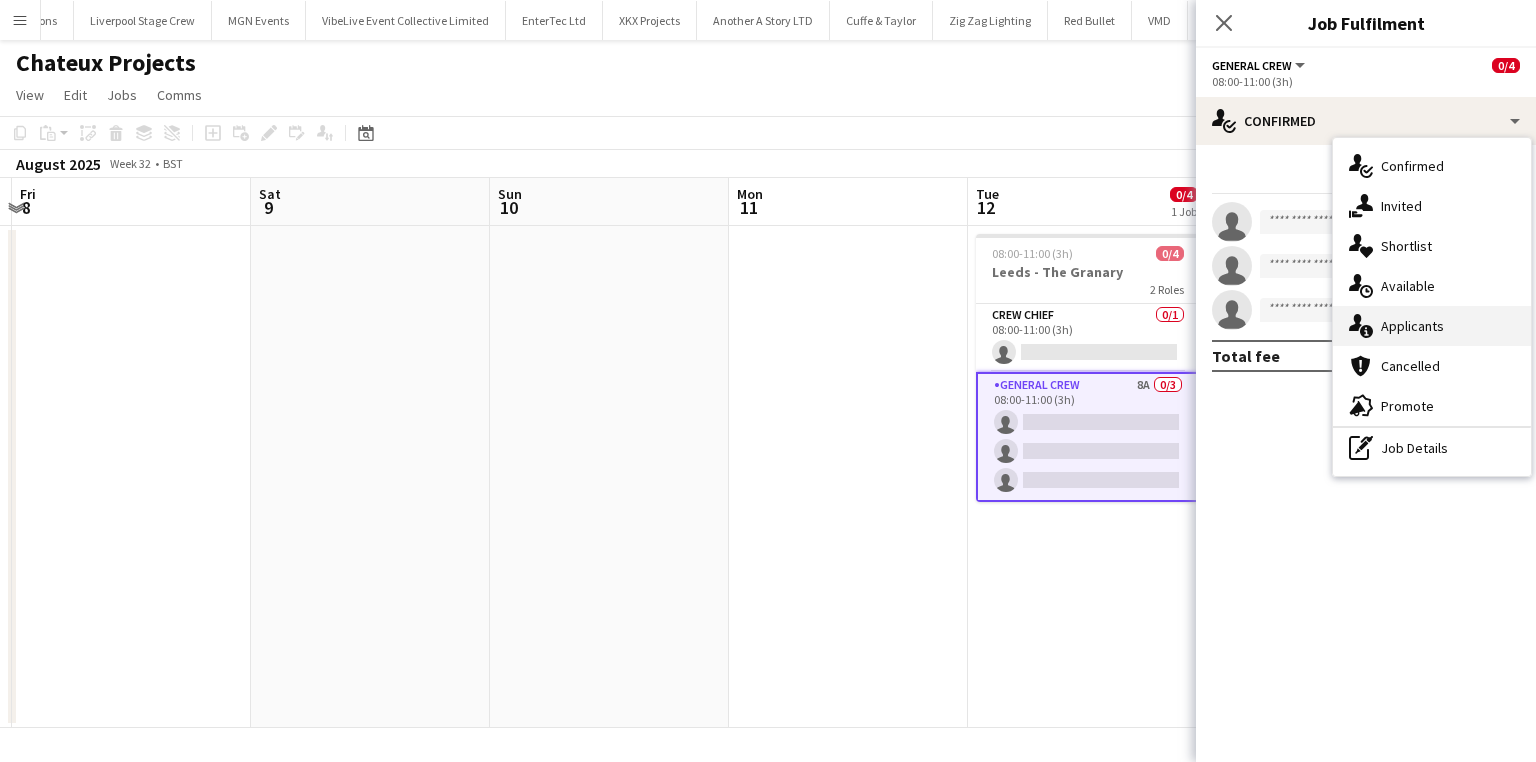 click on "single-neutral-actions-information
Applicants" at bounding box center [1432, 326] 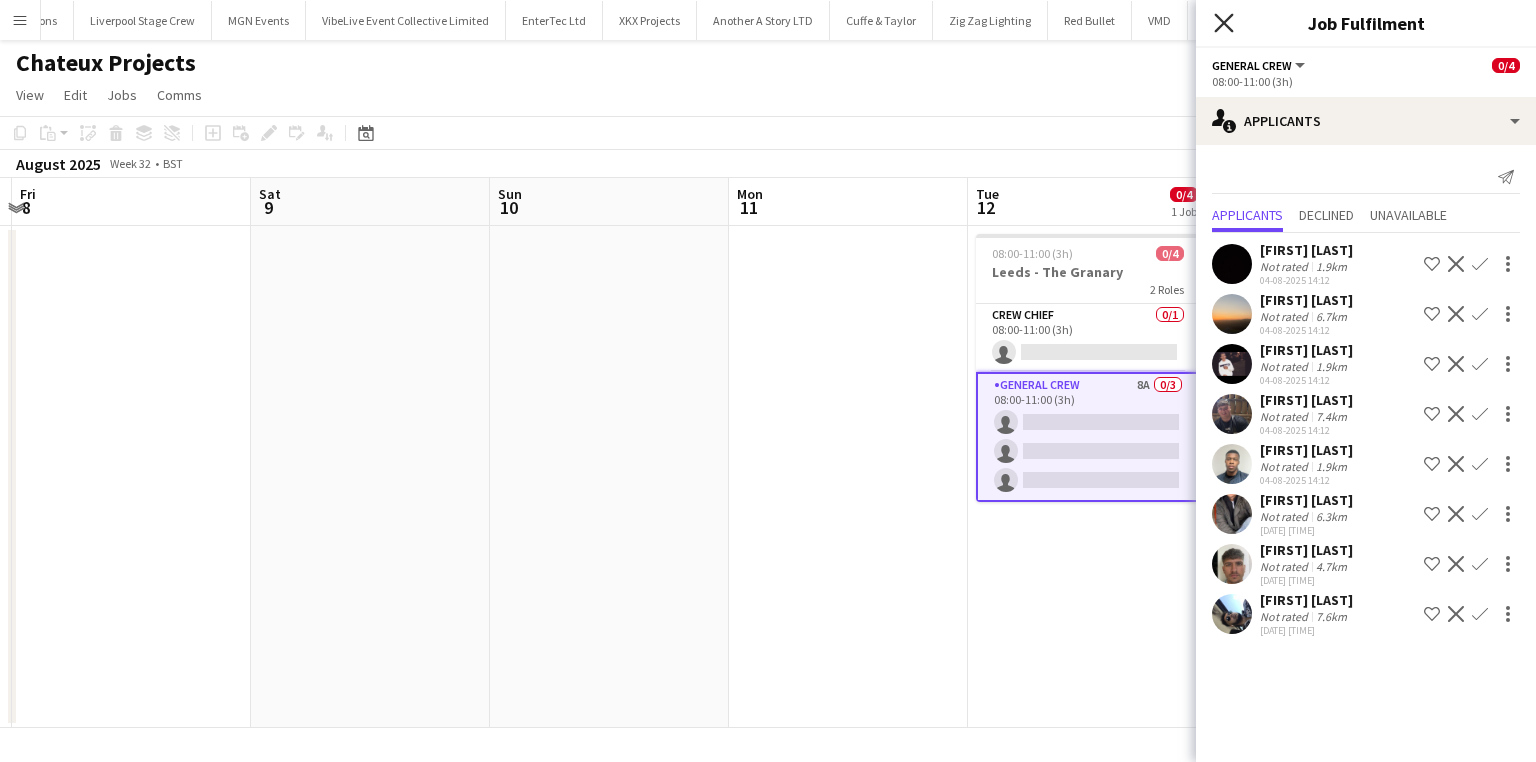 click 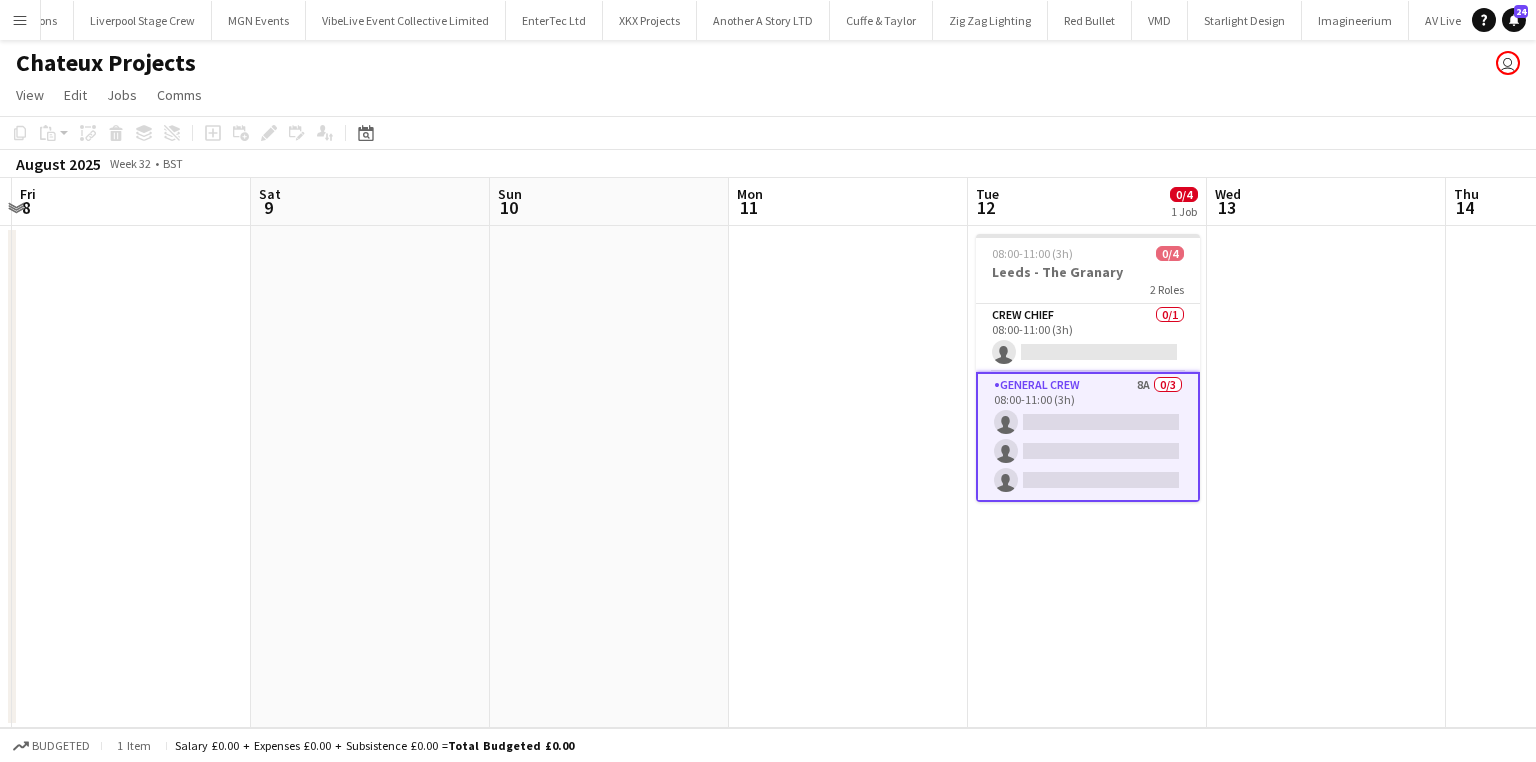 click on "Menu" at bounding box center [20, 20] 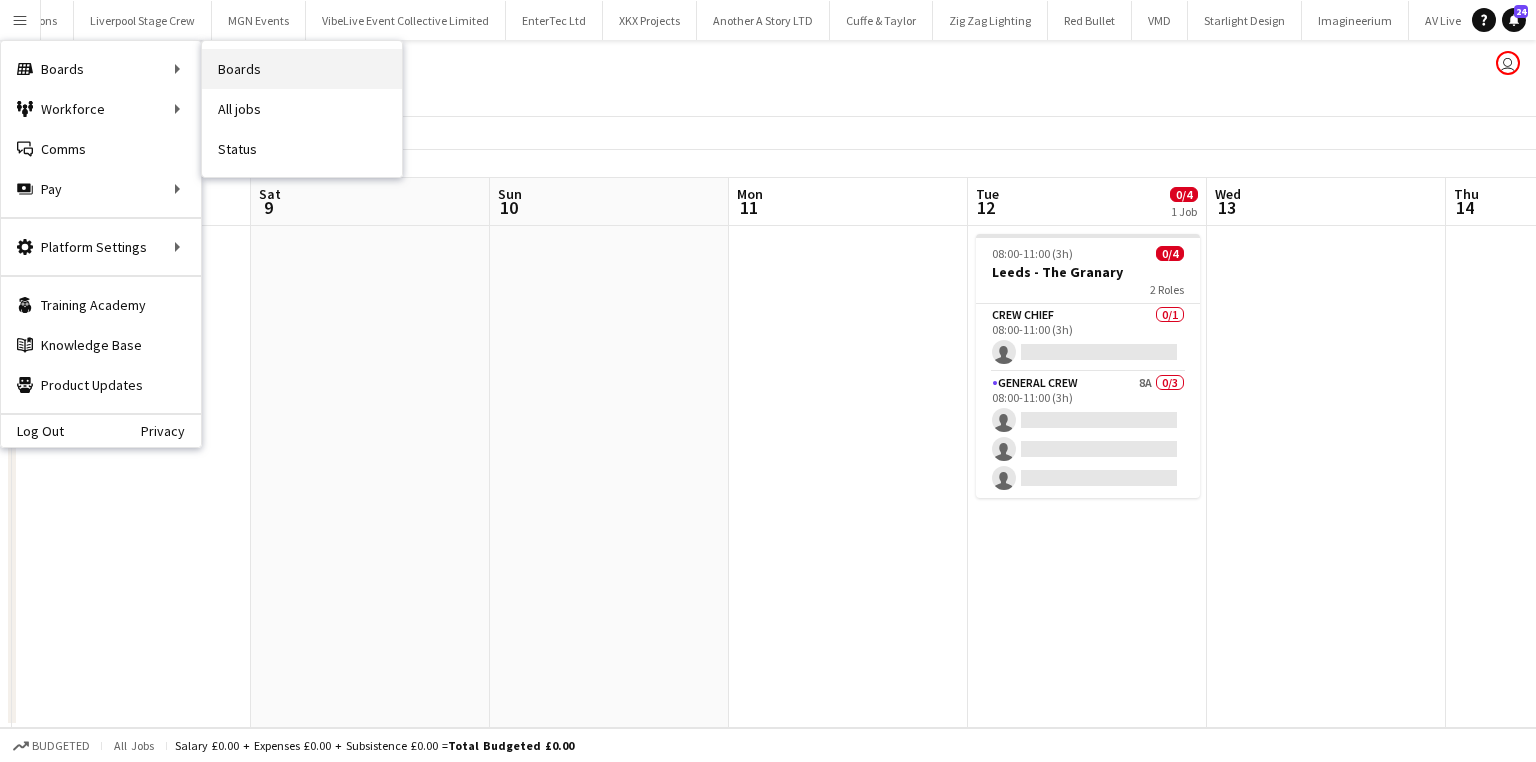 click on "Boards" at bounding box center [302, 69] 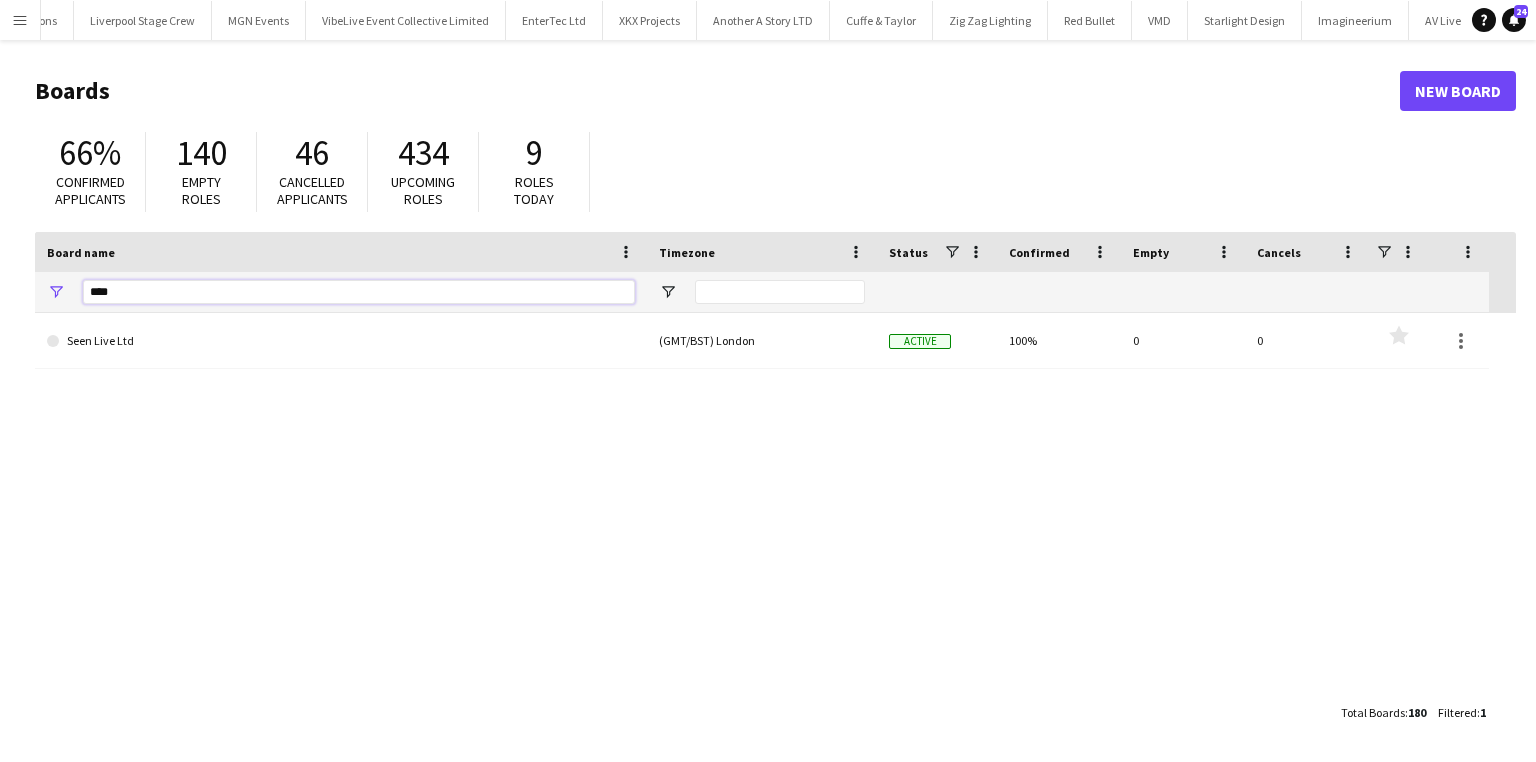 drag, startPoint x: 208, startPoint y: 296, endPoint x: 0, endPoint y: 302, distance: 208.08652 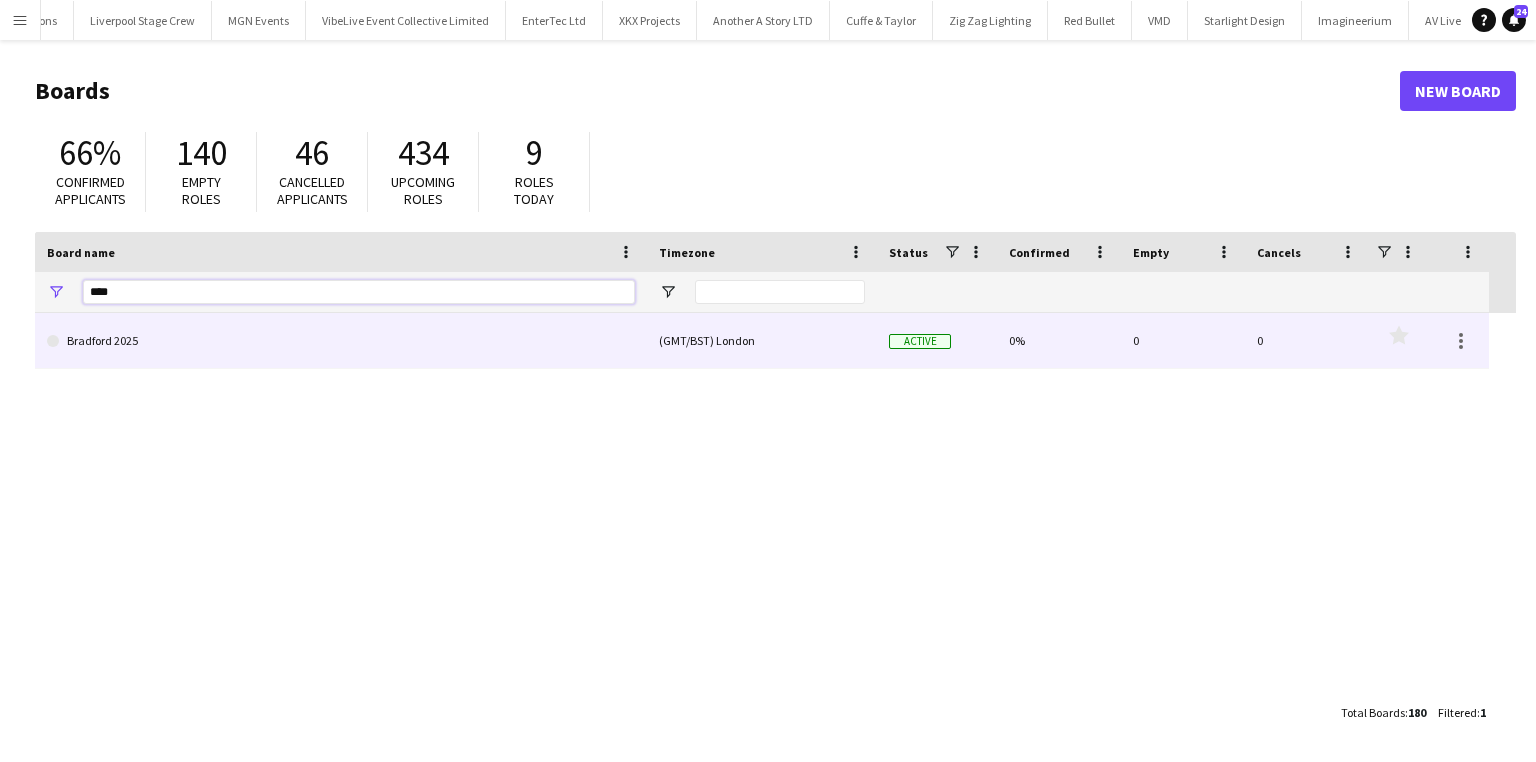 type on "****" 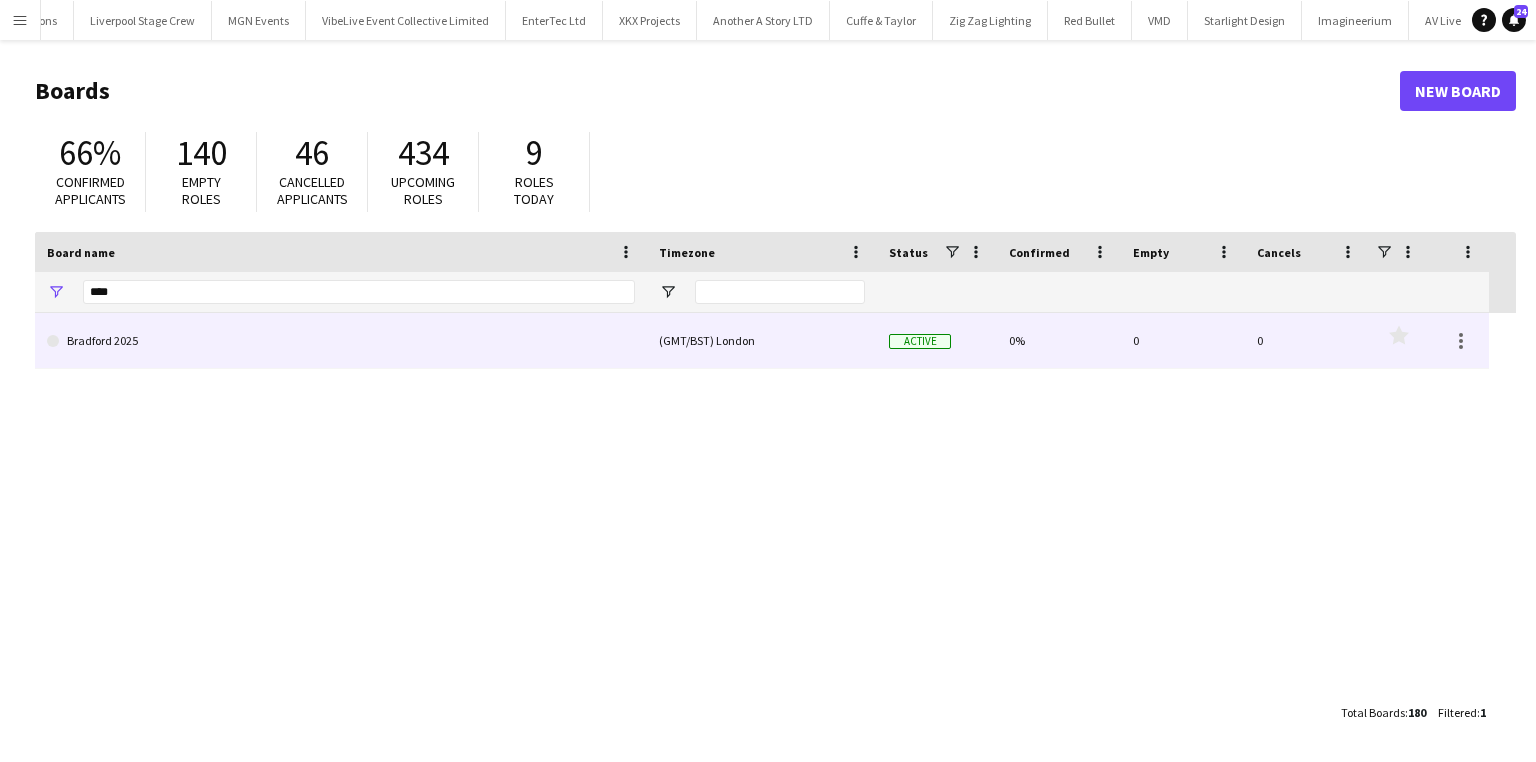 click on "Bradford 2025" 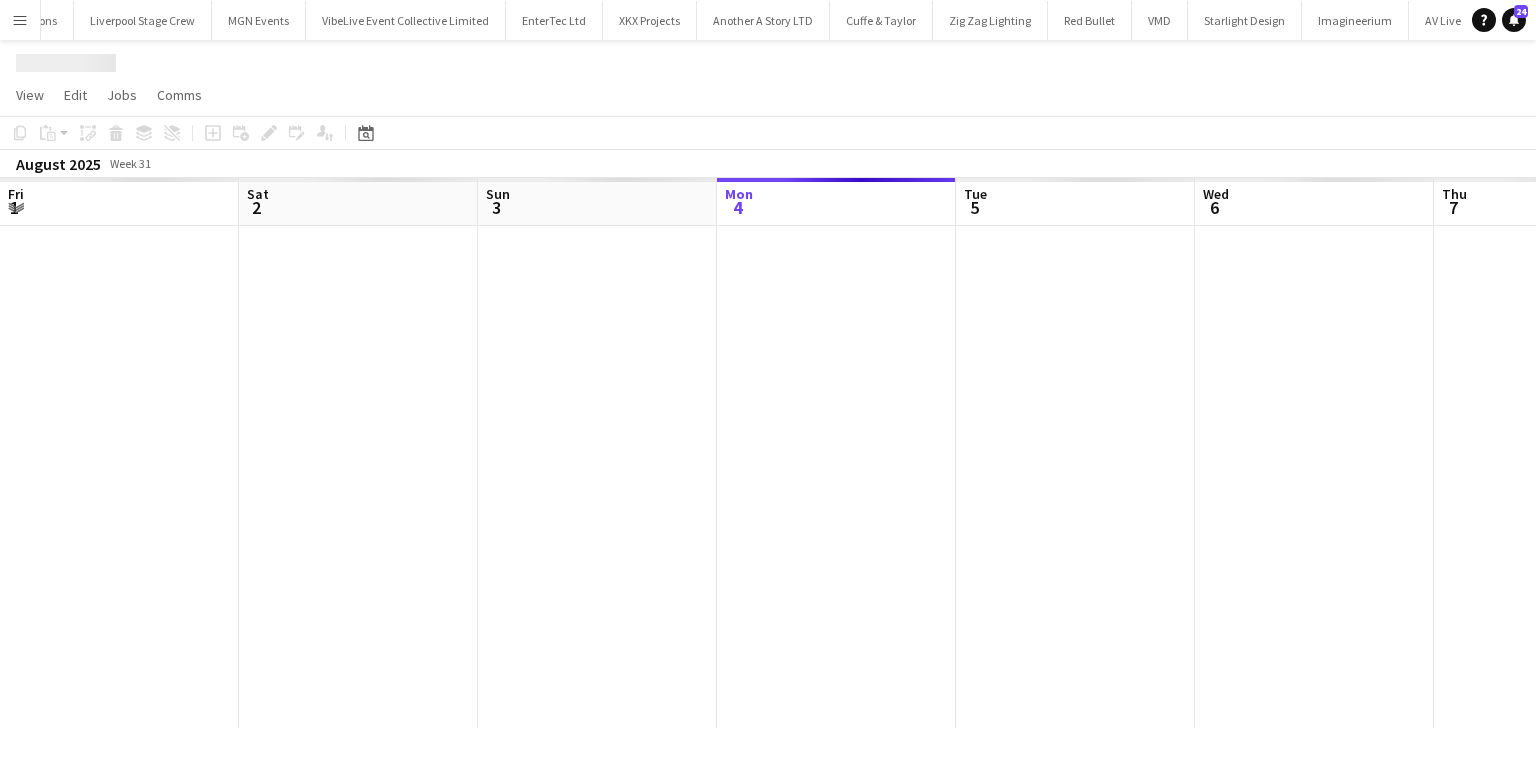 scroll, scrollTop: 0, scrollLeft: 478, axis: horizontal 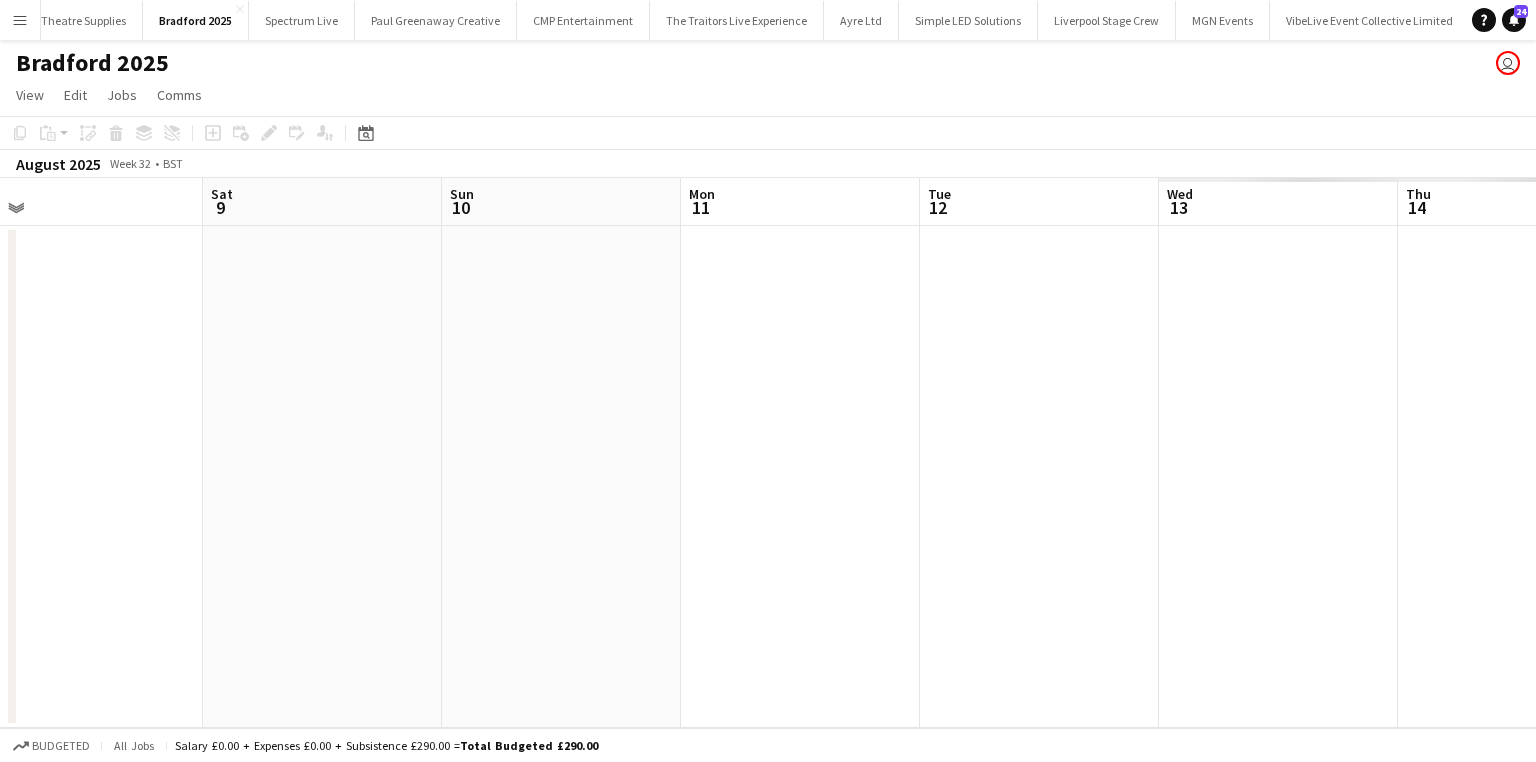 drag, startPoint x: 863, startPoint y: 485, endPoint x: 36, endPoint y: 455, distance: 827.54395 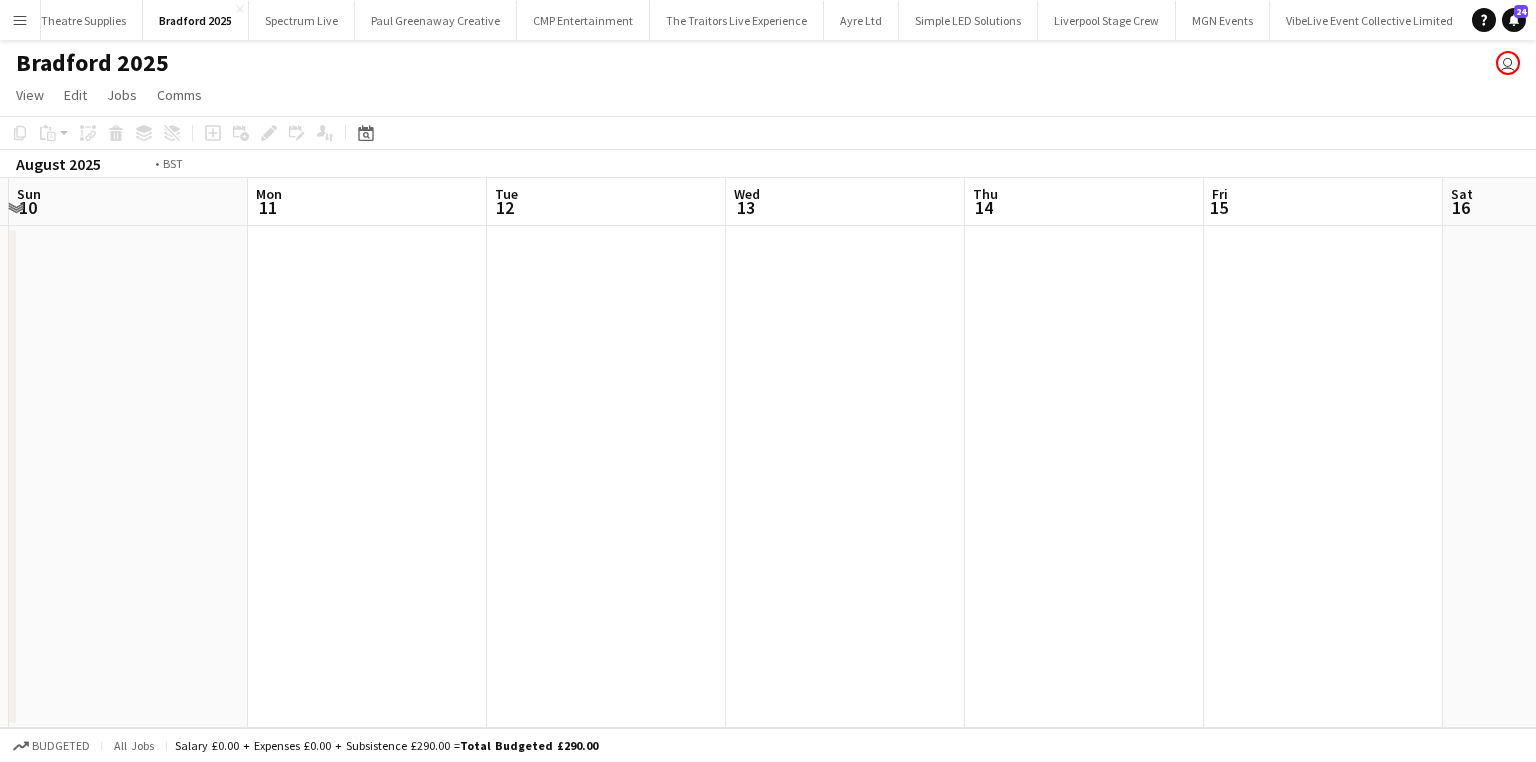 drag, startPoint x: 269, startPoint y: 536, endPoint x: 566, endPoint y: 548, distance: 297.24234 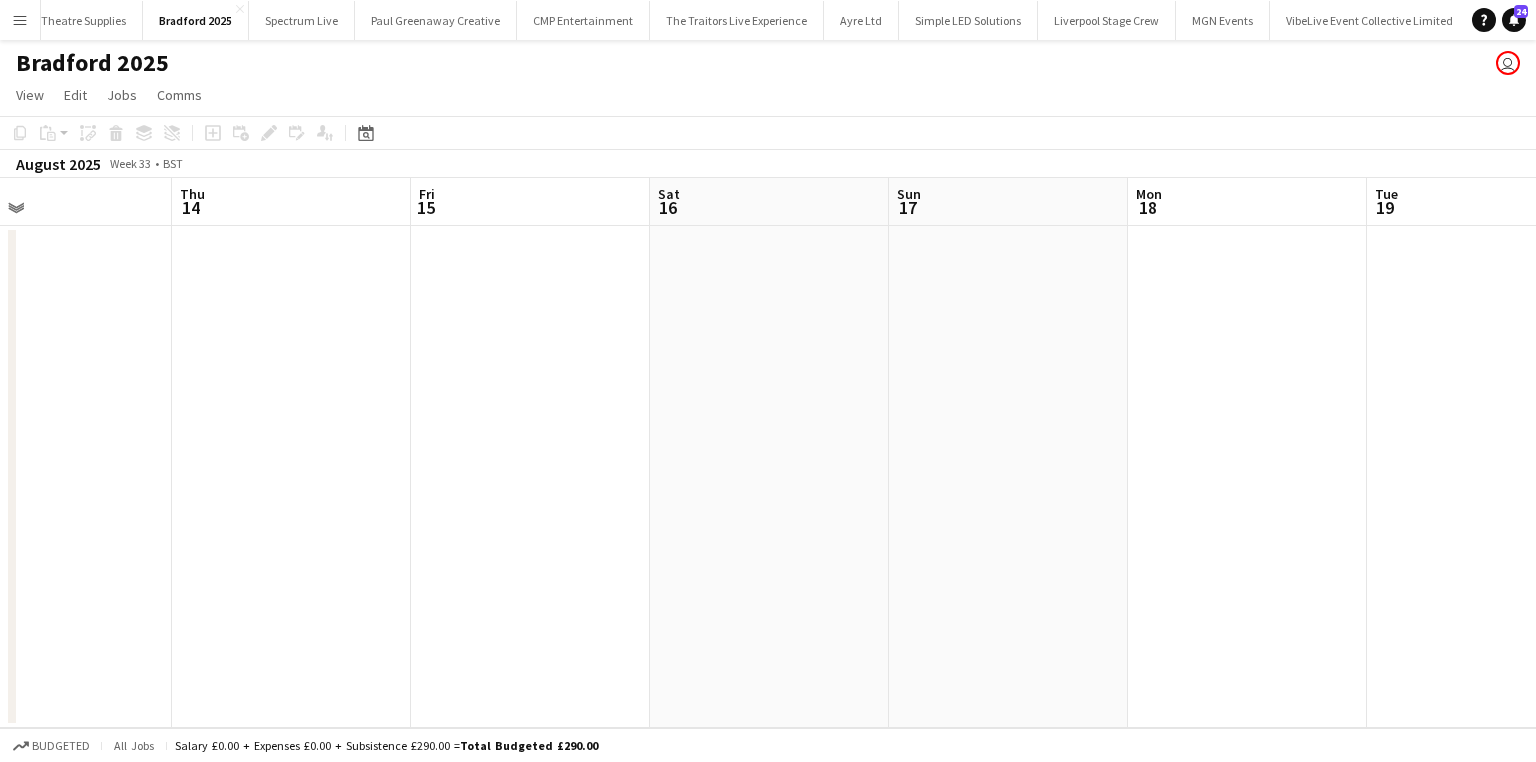 click on "Mon   11   Tue   12   Wed   13   Thu   14   Fri   15   Sat   16   Sun   17   Mon   18   Tue   19   Wed   20   Thu   21   Fri   22" at bounding box center (768, 453) 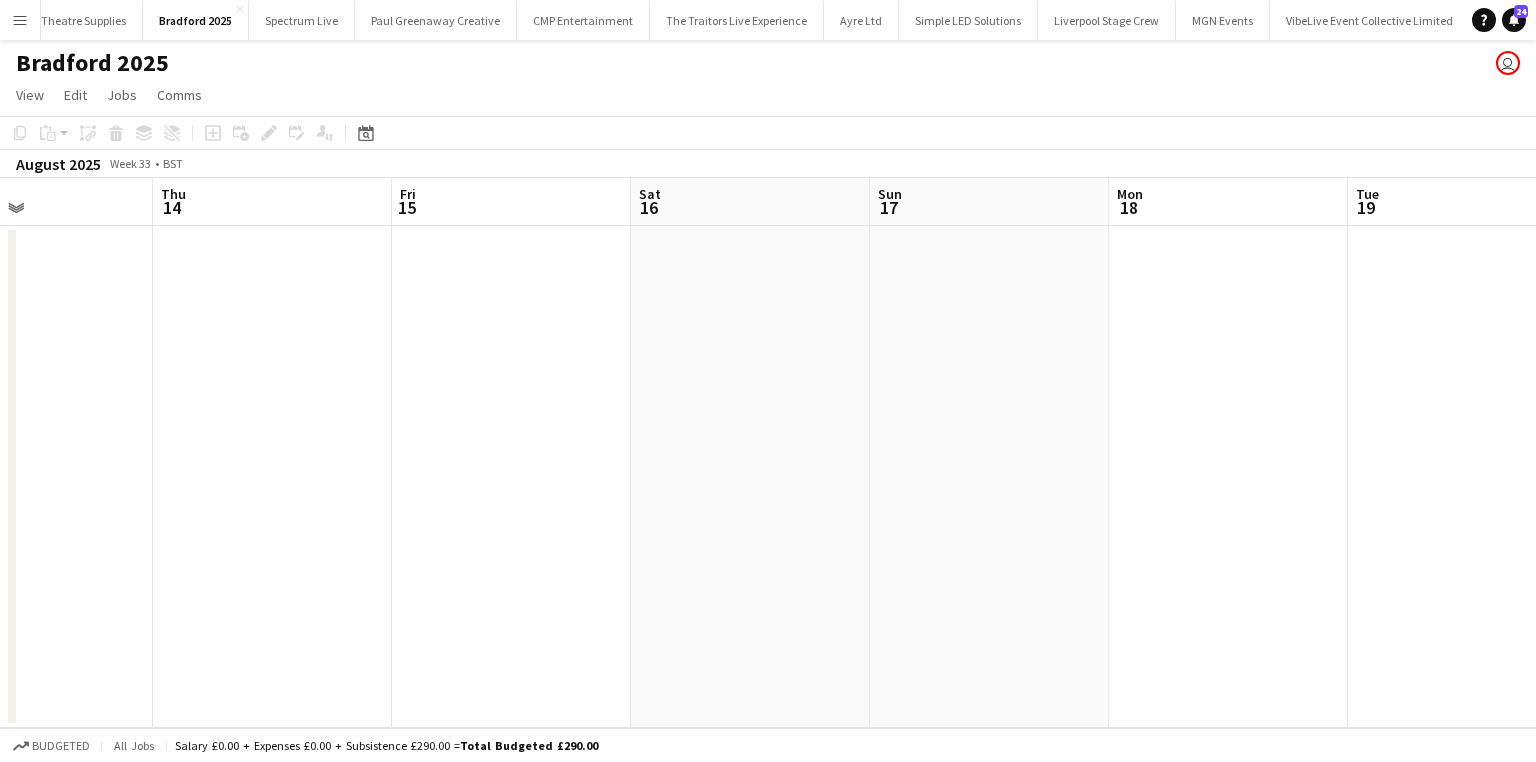 scroll, scrollTop: 0, scrollLeft: 599, axis: horizontal 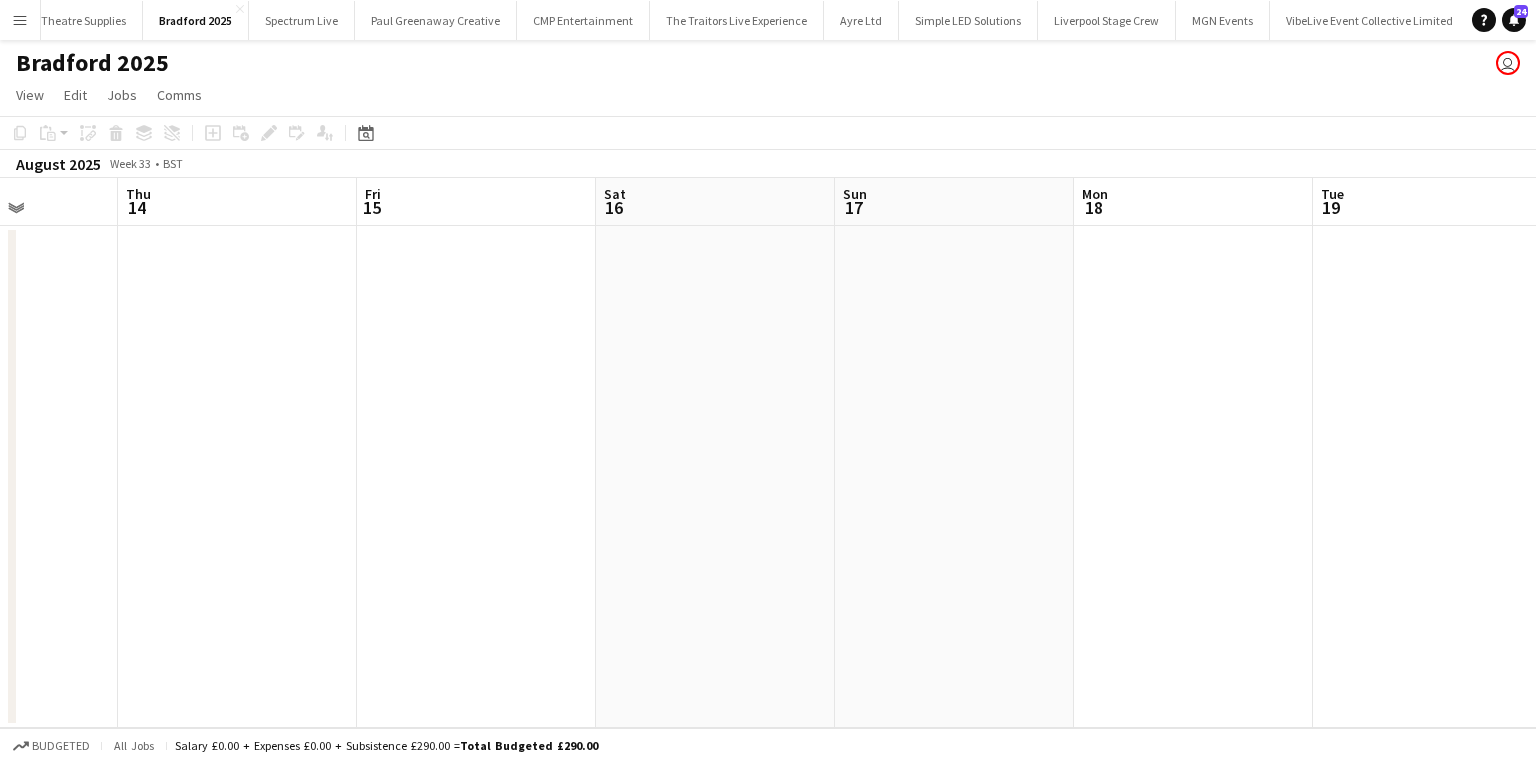 click on "Mon   11   Tue   12   Wed   13   Thu   14   Fri   15   Sat   16   Sun   17   Mon   18   Tue   19   Wed   20   Thu   21   Fri   22" at bounding box center (768, 453) 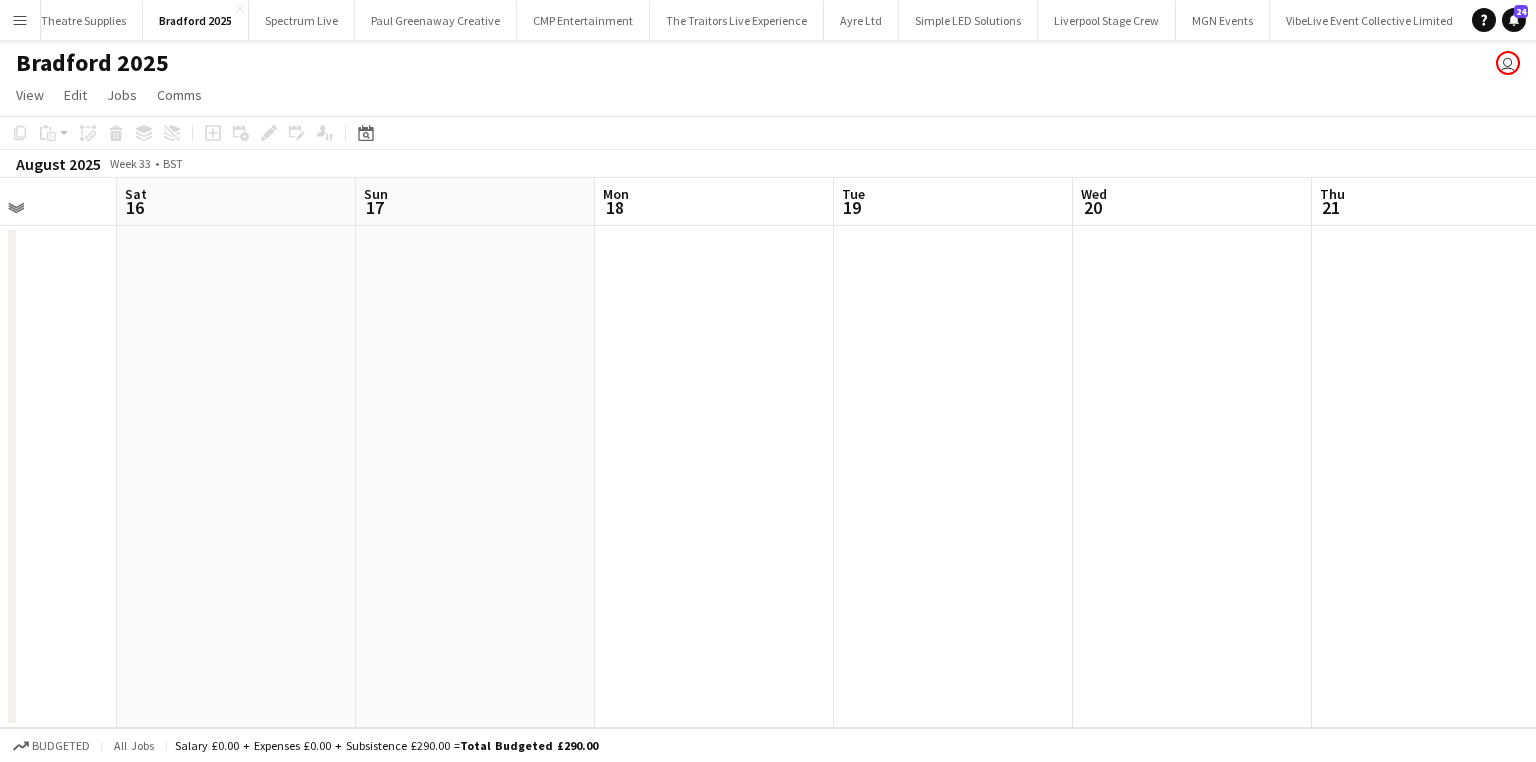 scroll, scrollTop: 0, scrollLeft: 772, axis: horizontal 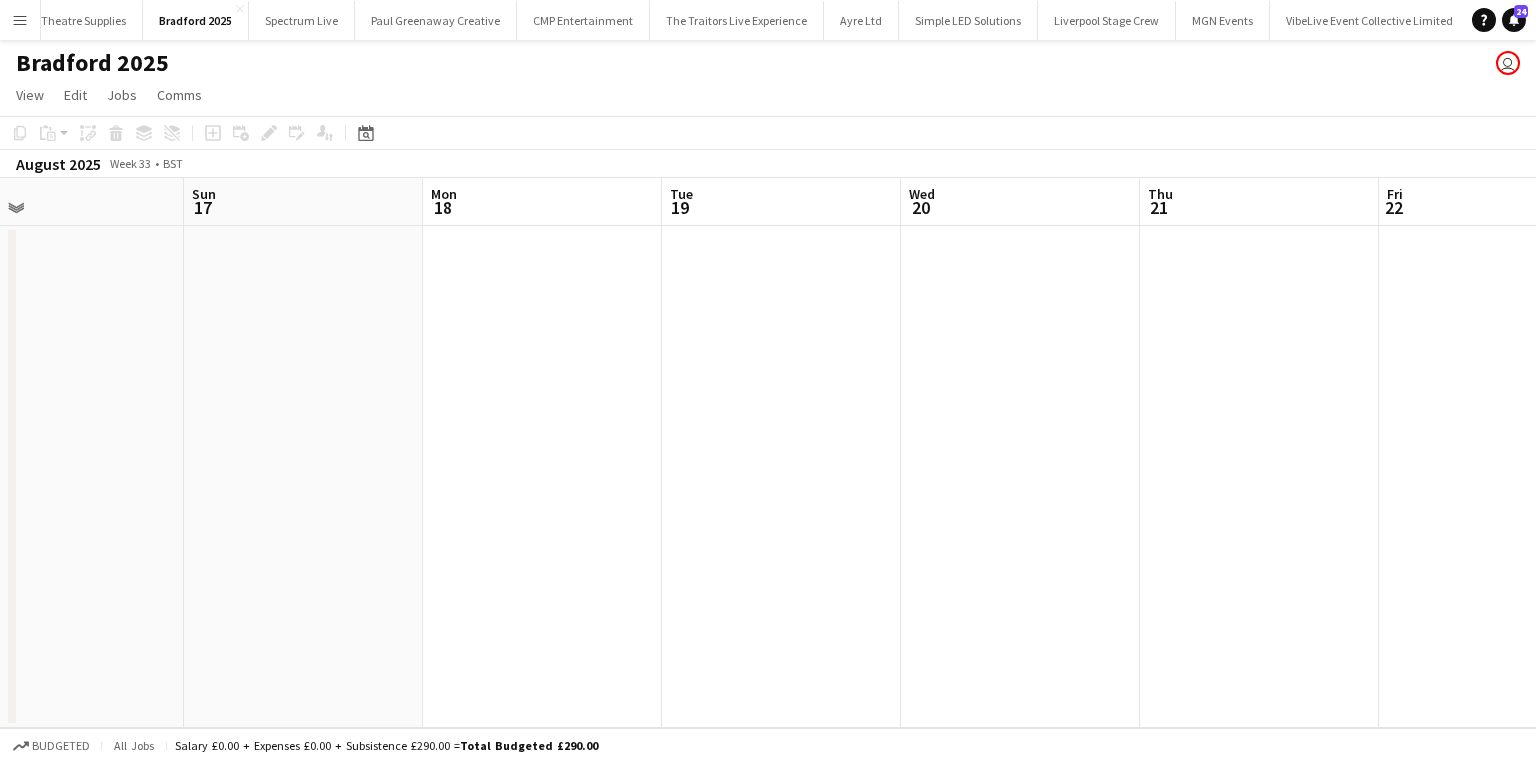 drag, startPoint x: 1249, startPoint y: 492, endPoint x: 736, endPoint y: 488, distance: 513.01556 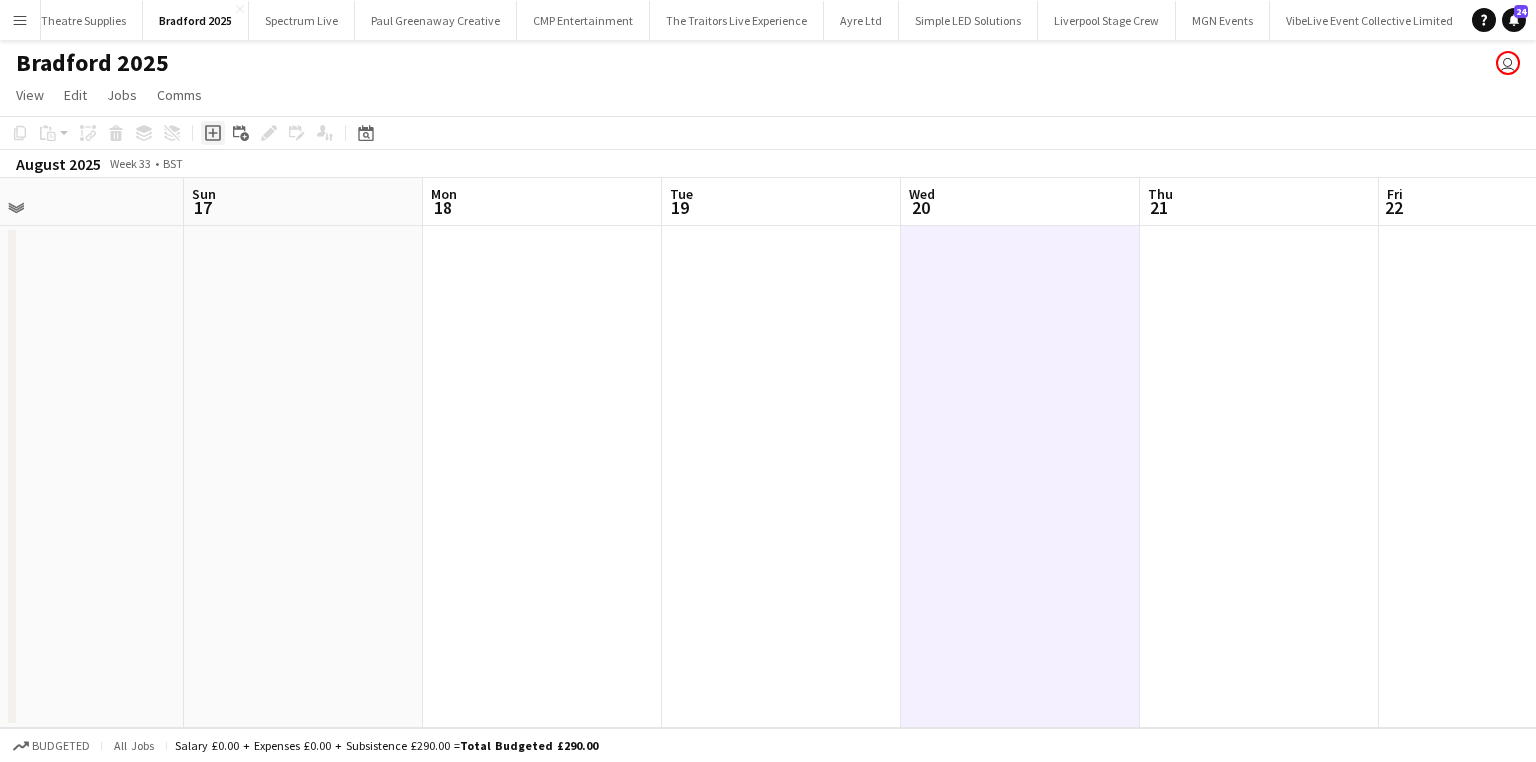 click on "Add job" at bounding box center (213, 133) 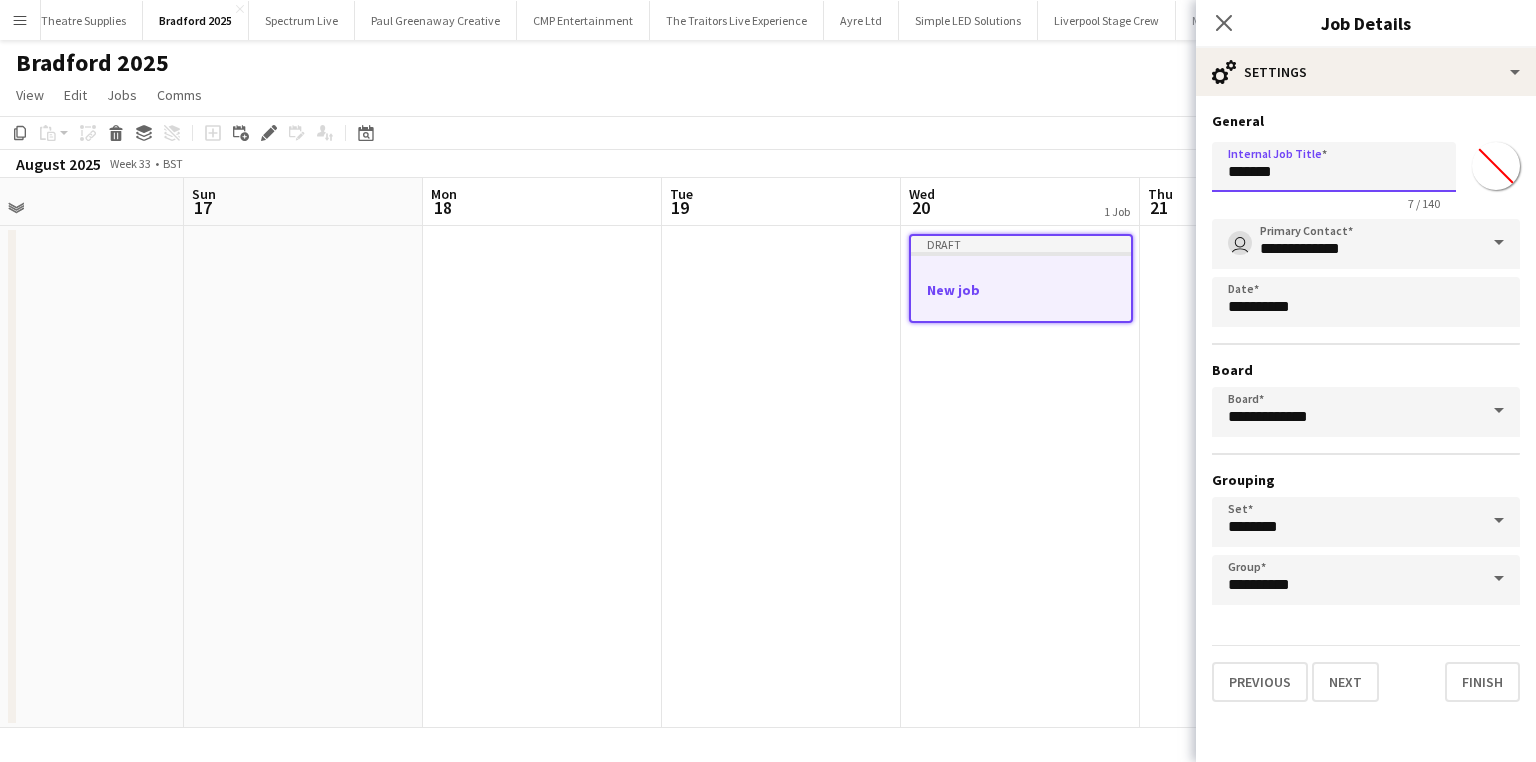 drag, startPoint x: 1326, startPoint y: 178, endPoint x: 986, endPoint y: 147, distance: 341.4103 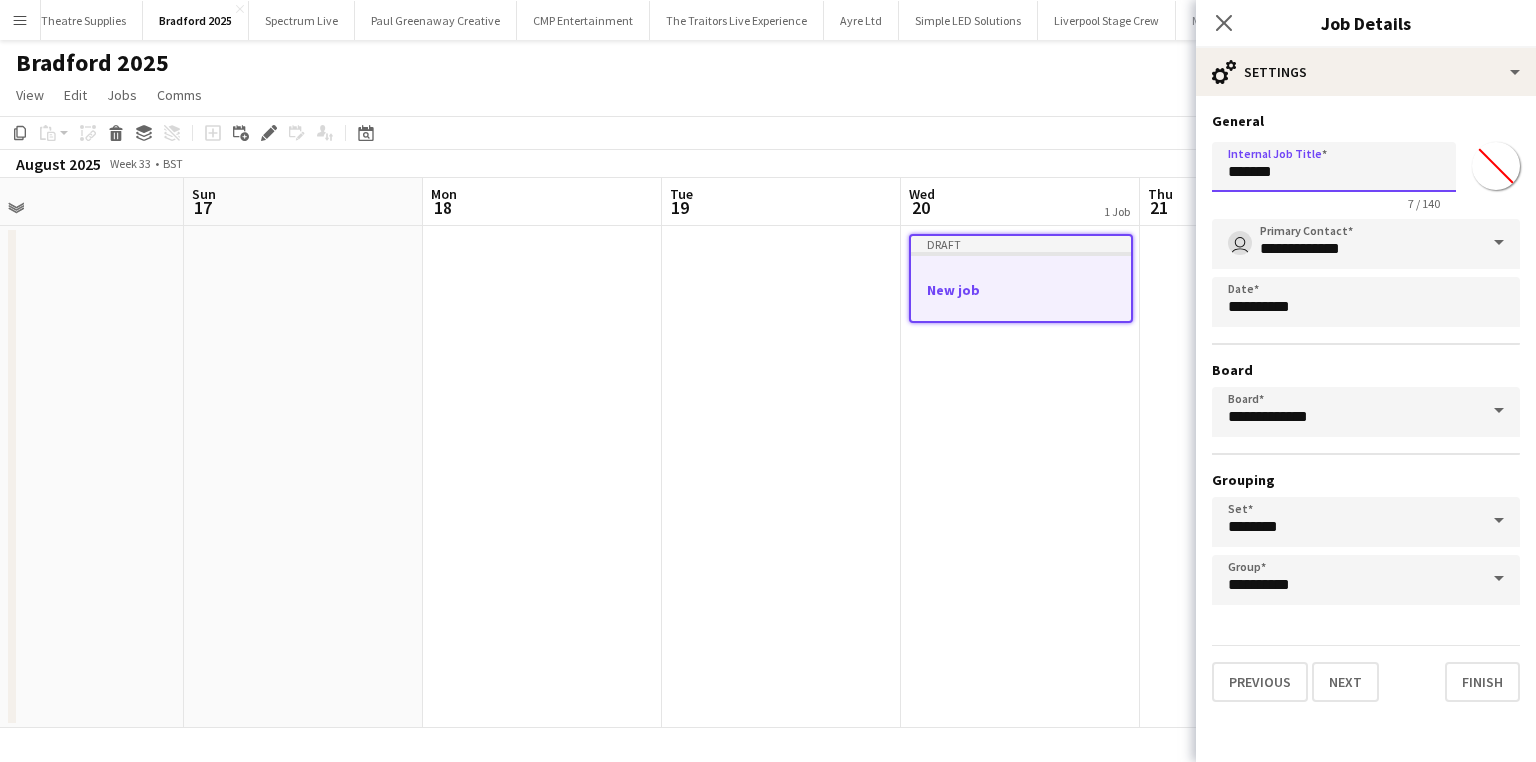 click on "Menu
Boards
Boards   Boards   All jobs   Status
Workforce
Workforce   My Workforce   Recruiting
Comms
Comms
Pay
Pay   Approvals   Payments   Reports
Platform Settings
Platform Settings   App settings   Your settings   Profiles
Training Academy
Training Academy
Knowledge Base
Knowledge Base
Product Updates
Product Updates   Log Out   Privacy   Wellpleased Events
Close
Wasserman
Close
Event People
Close
AMCI Global
Close
Seen Live Ltd
Close
Future Cheer Limited
Close
Premier Production
Close
Olympus Express
Close
Three Create" at bounding box center (768, 381) 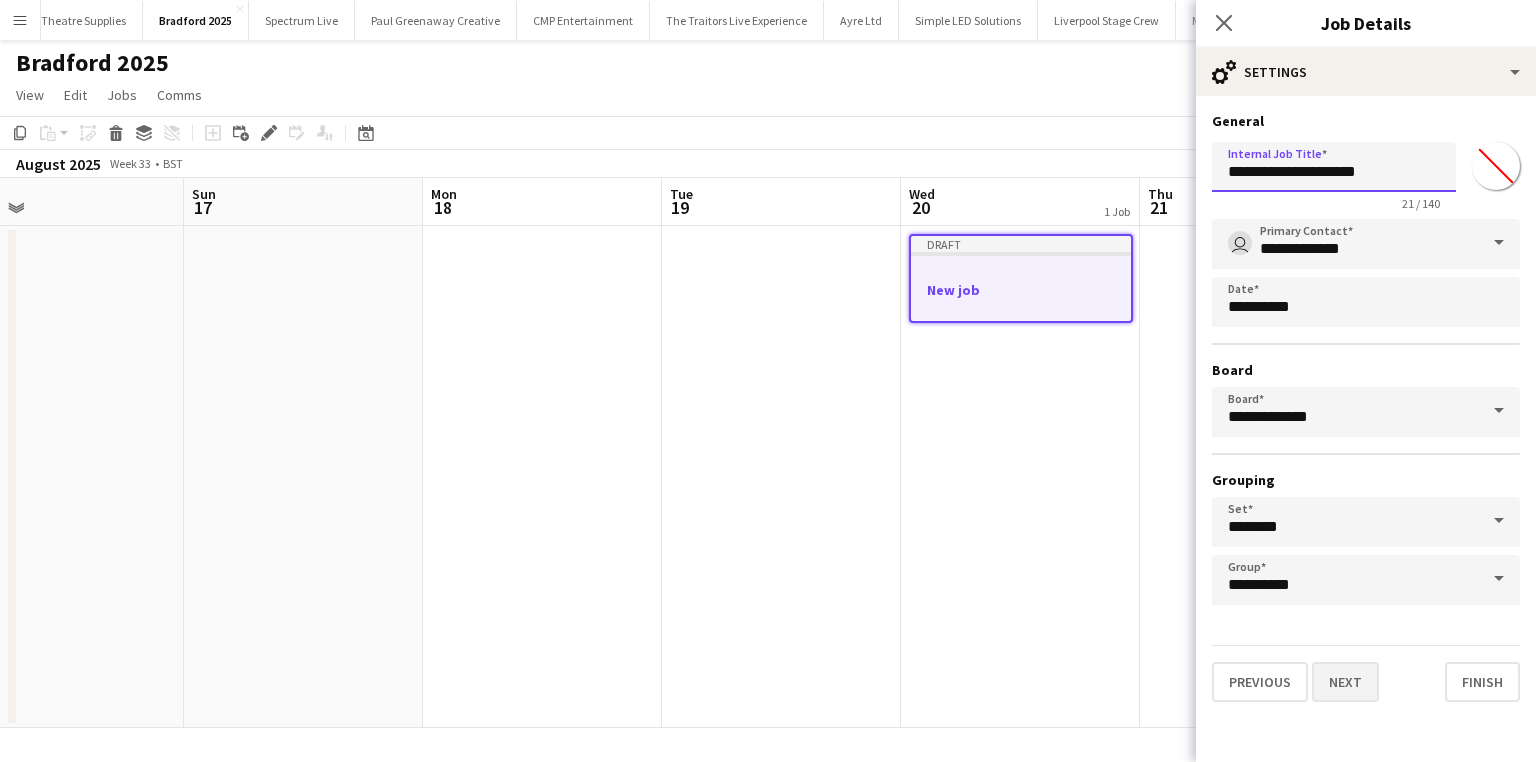 type on "**********" 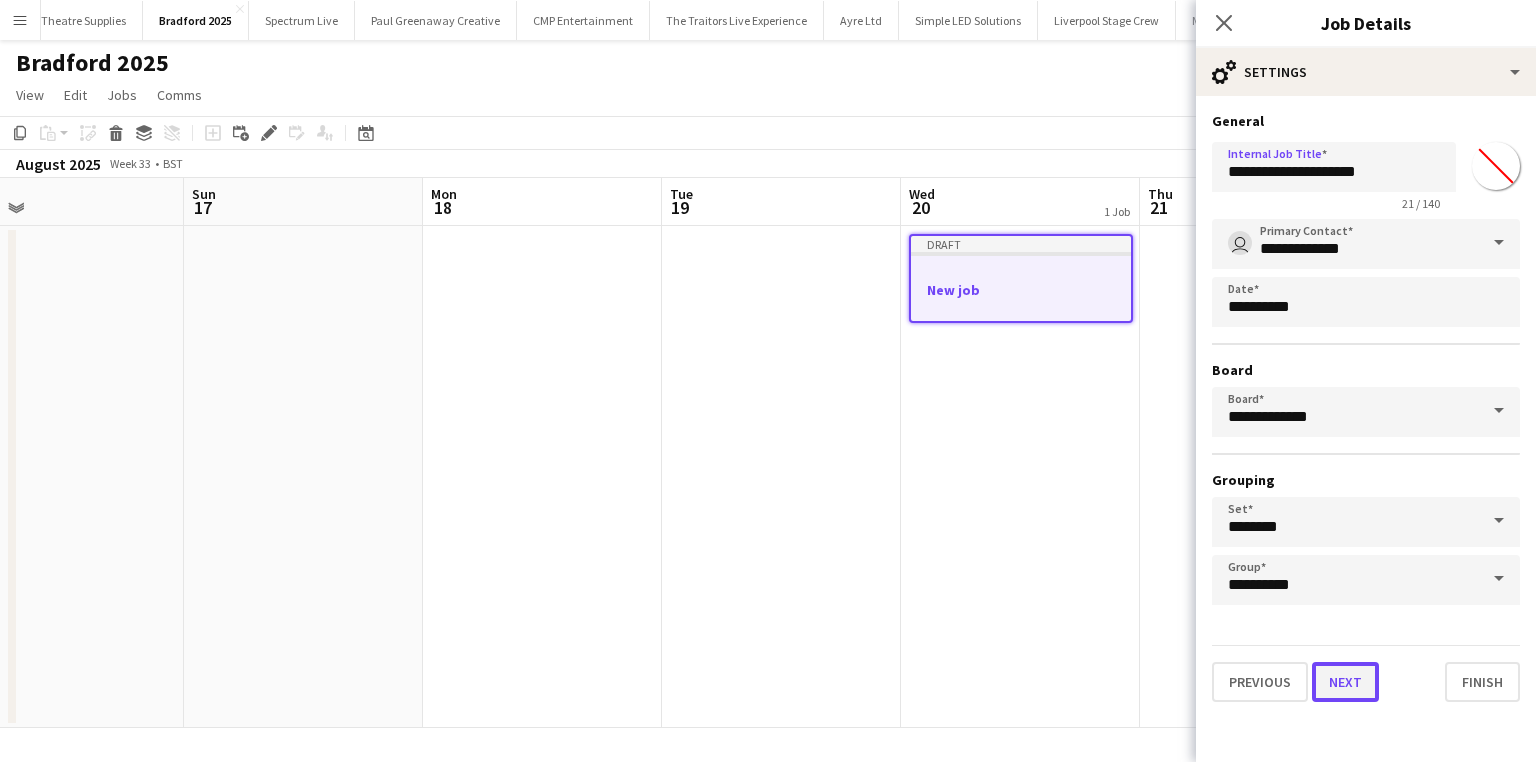 click on "Next" at bounding box center (1345, 682) 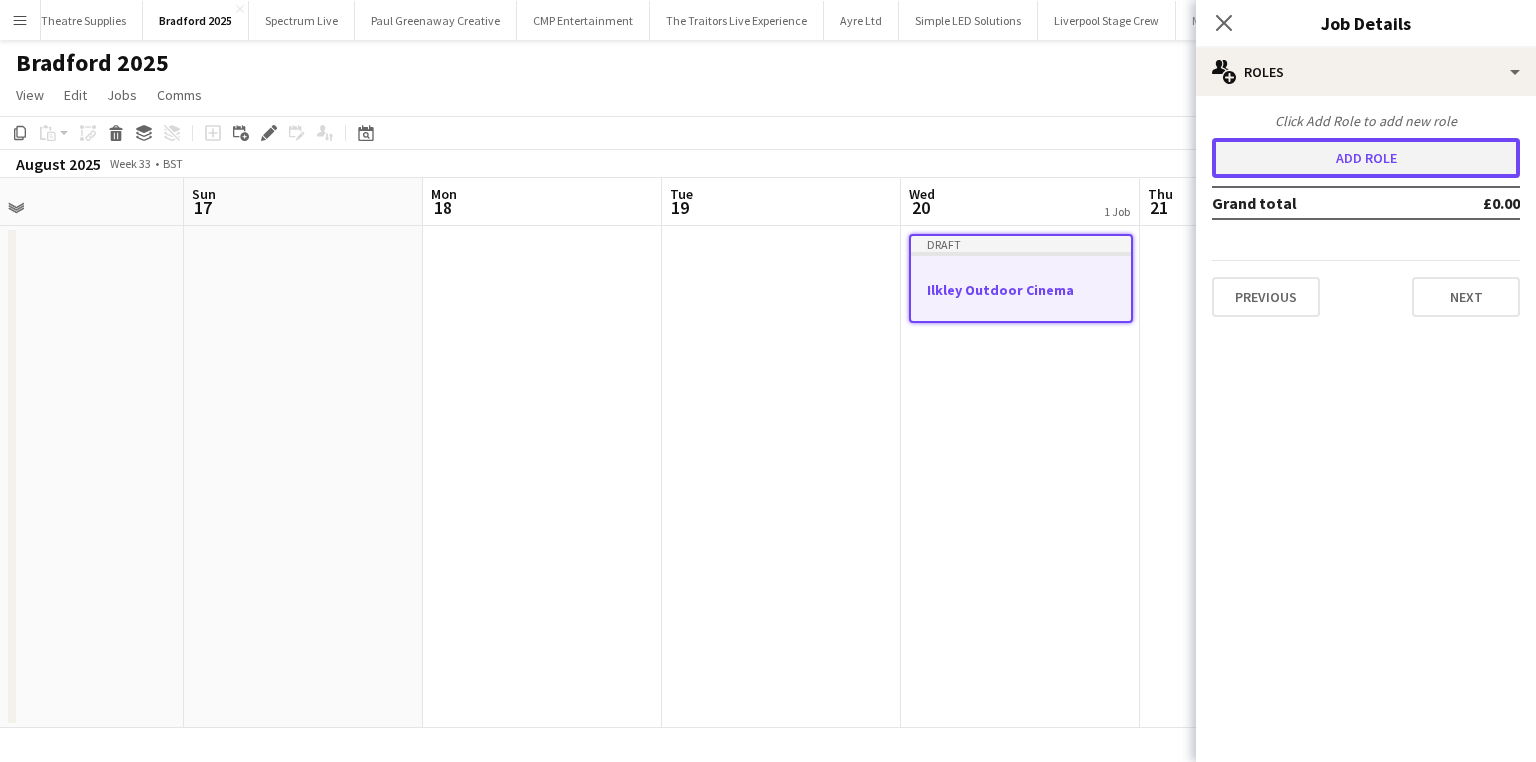 click on "Add role" at bounding box center [1366, 158] 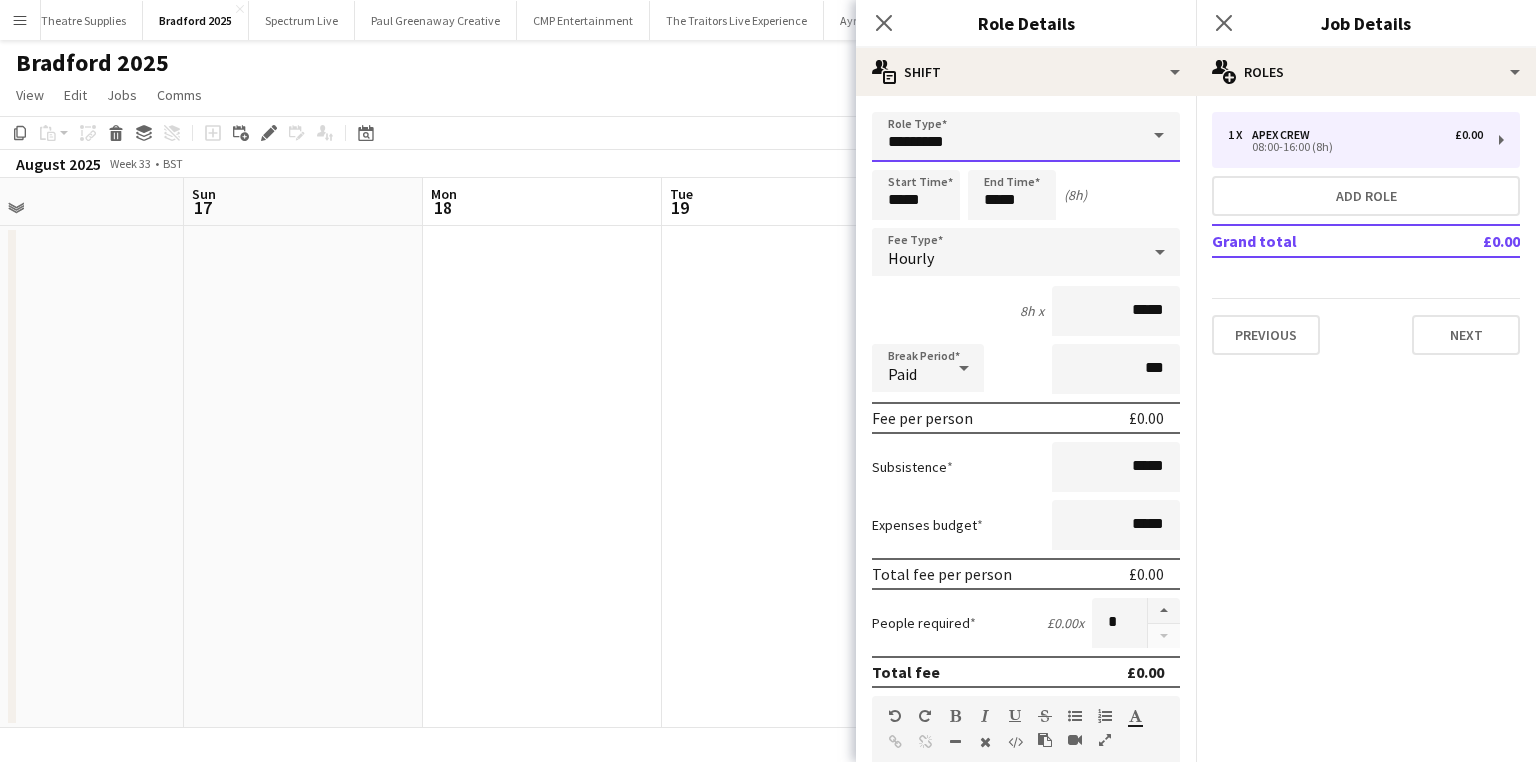 click on "*********" at bounding box center (1026, 137) 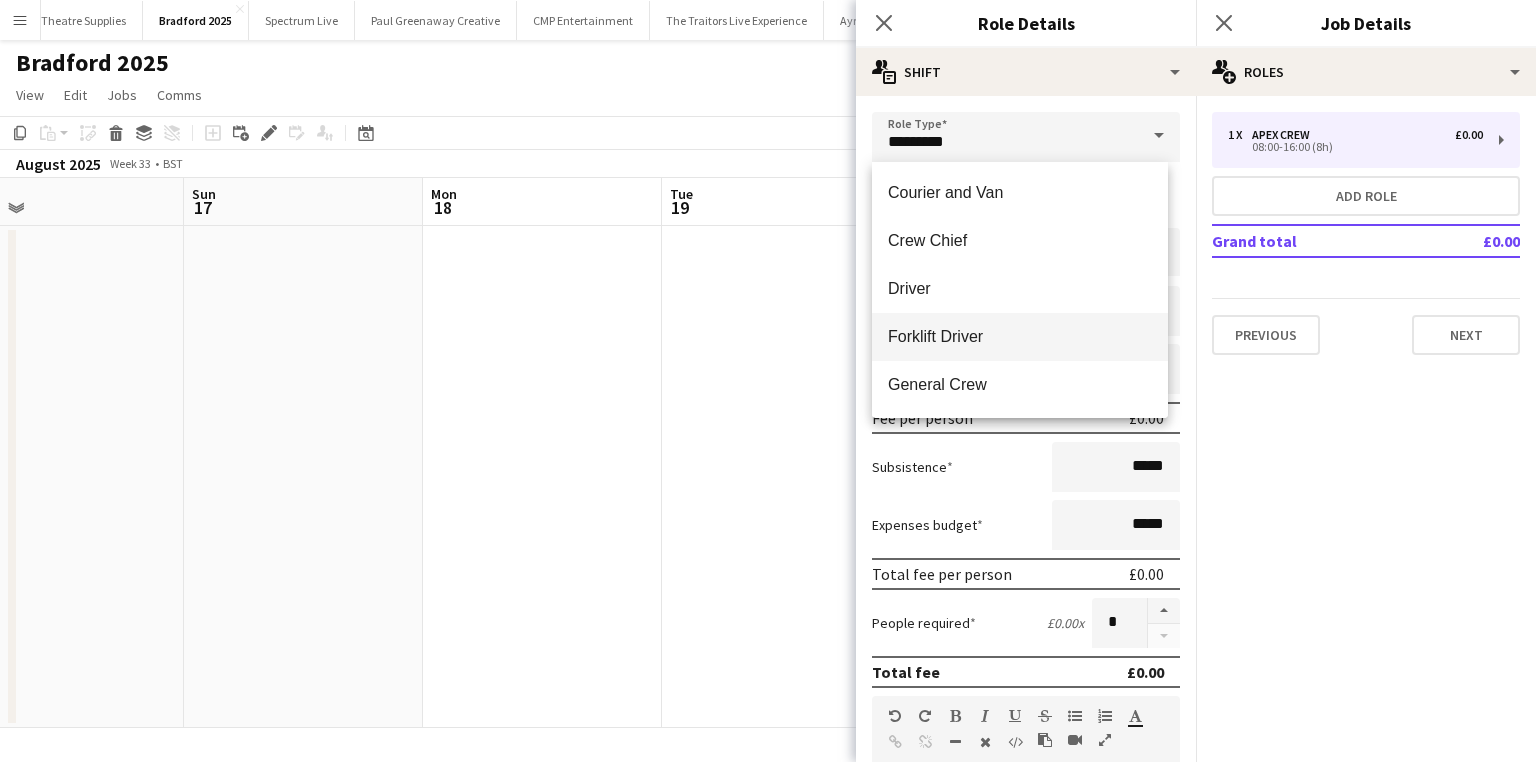 scroll, scrollTop: 160, scrollLeft: 0, axis: vertical 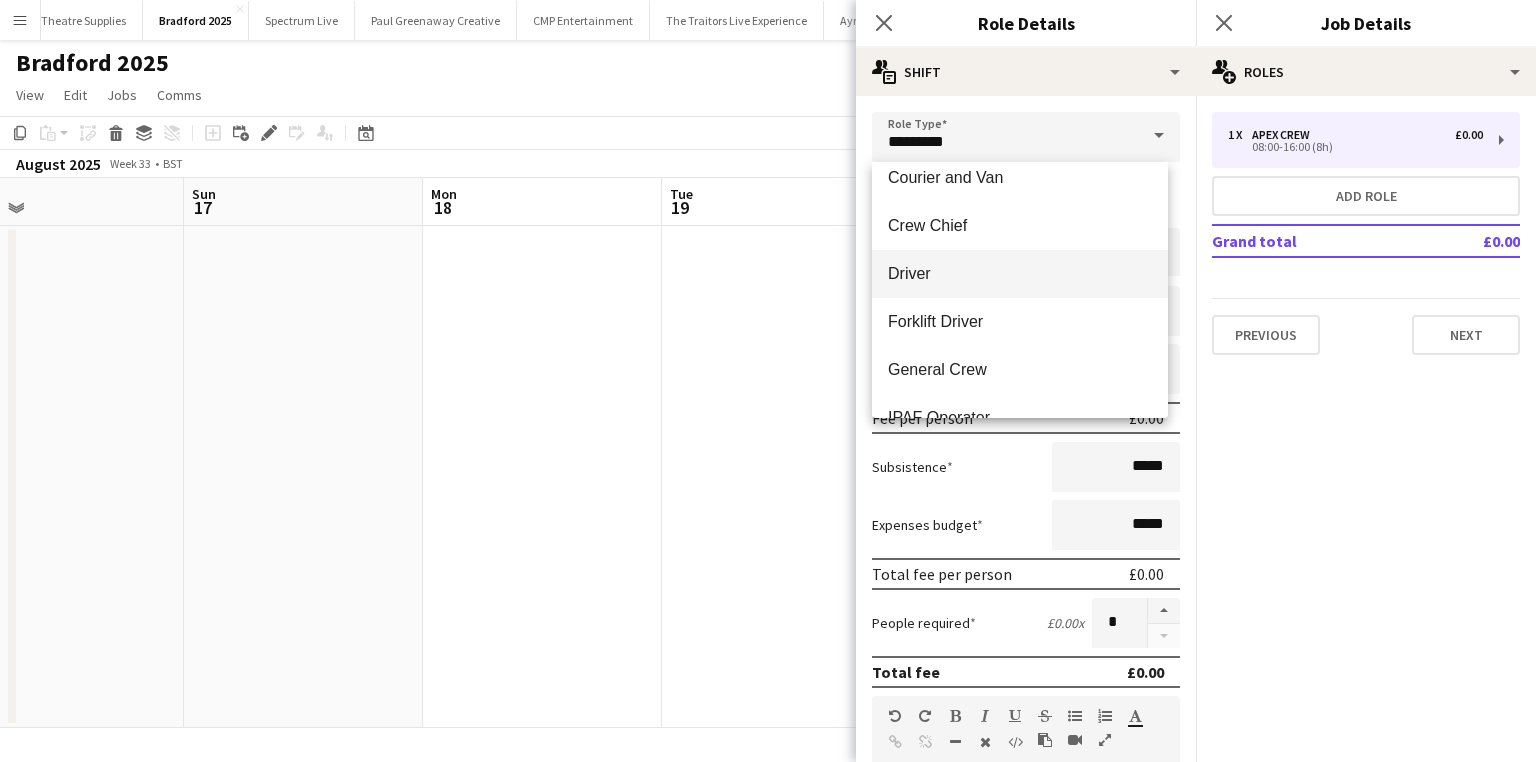 click on "Driver" at bounding box center [1020, 273] 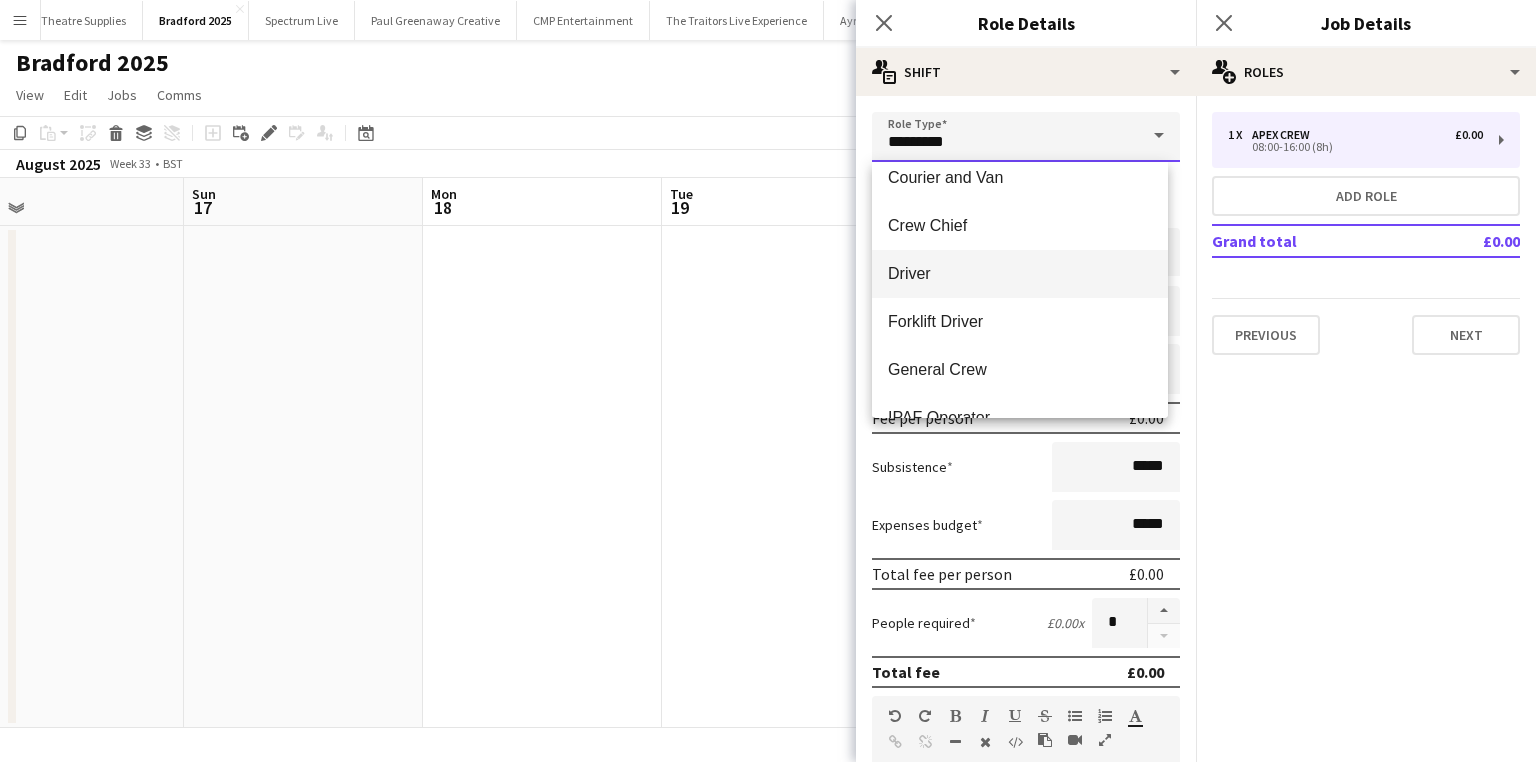 type on "******" 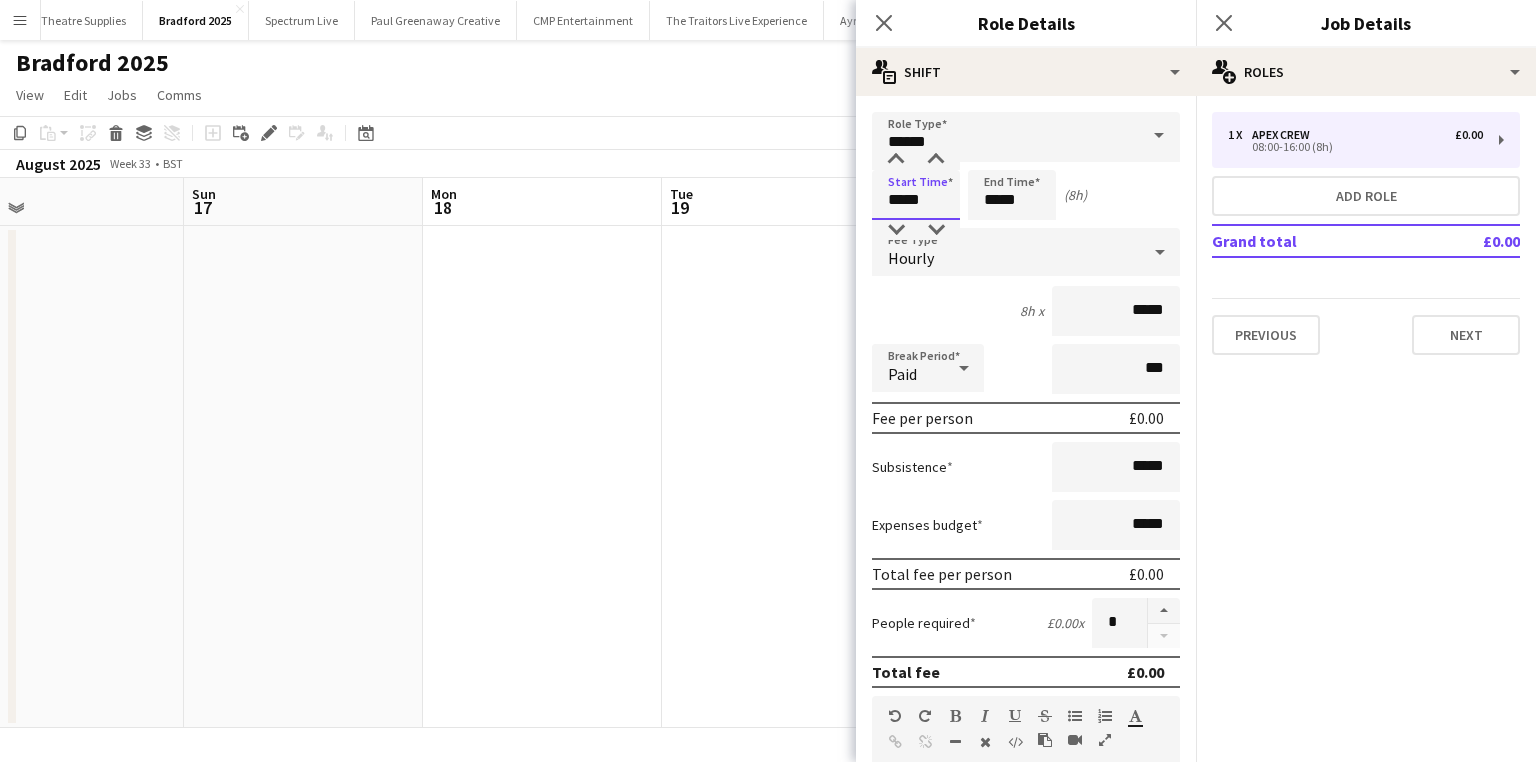 drag, startPoint x: 938, startPoint y: 200, endPoint x: 800, endPoint y: 212, distance: 138.52075 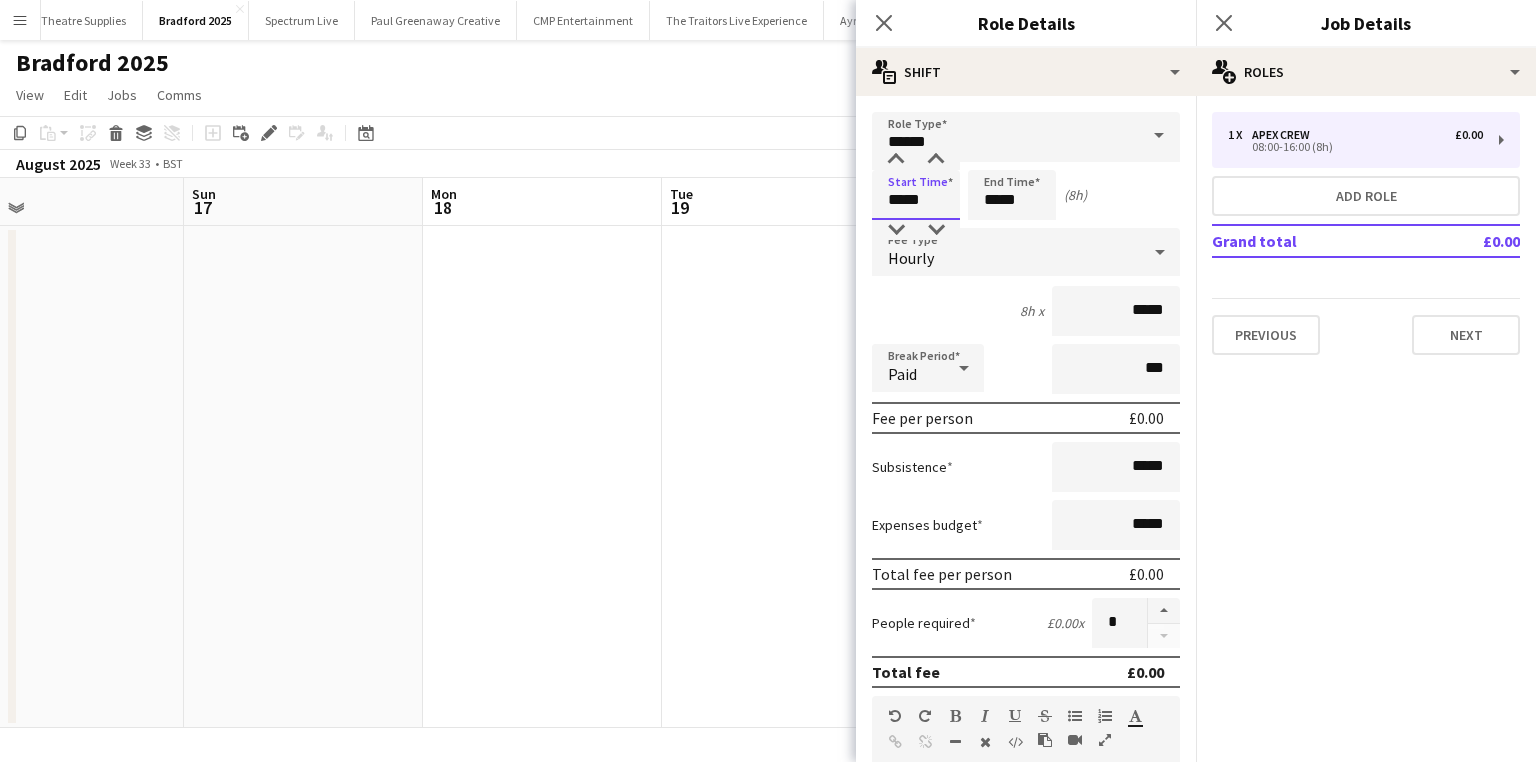 click on "Menu
Boards
Boards   Boards   All jobs   Status
Workforce
Workforce   My Workforce   Recruiting
Comms
Comms
Pay
Pay   Approvals   Payments   Reports
Platform Settings
Platform Settings   App settings   Your settings   Profiles
Training Academy
Training Academy
Knowledge Base
Knowledge Base
Product Updates
Product Updates   Log Out   Privacy   Wellpleased Events
Close
Wasserman
Close
Event People
Close
AMCI Global
Close
Seen Live Ltd
Close
Future Cheer Limited
Close
Premier Production
Close
Olympus Express
Close
Three Create" at bounding box center [768, 381] 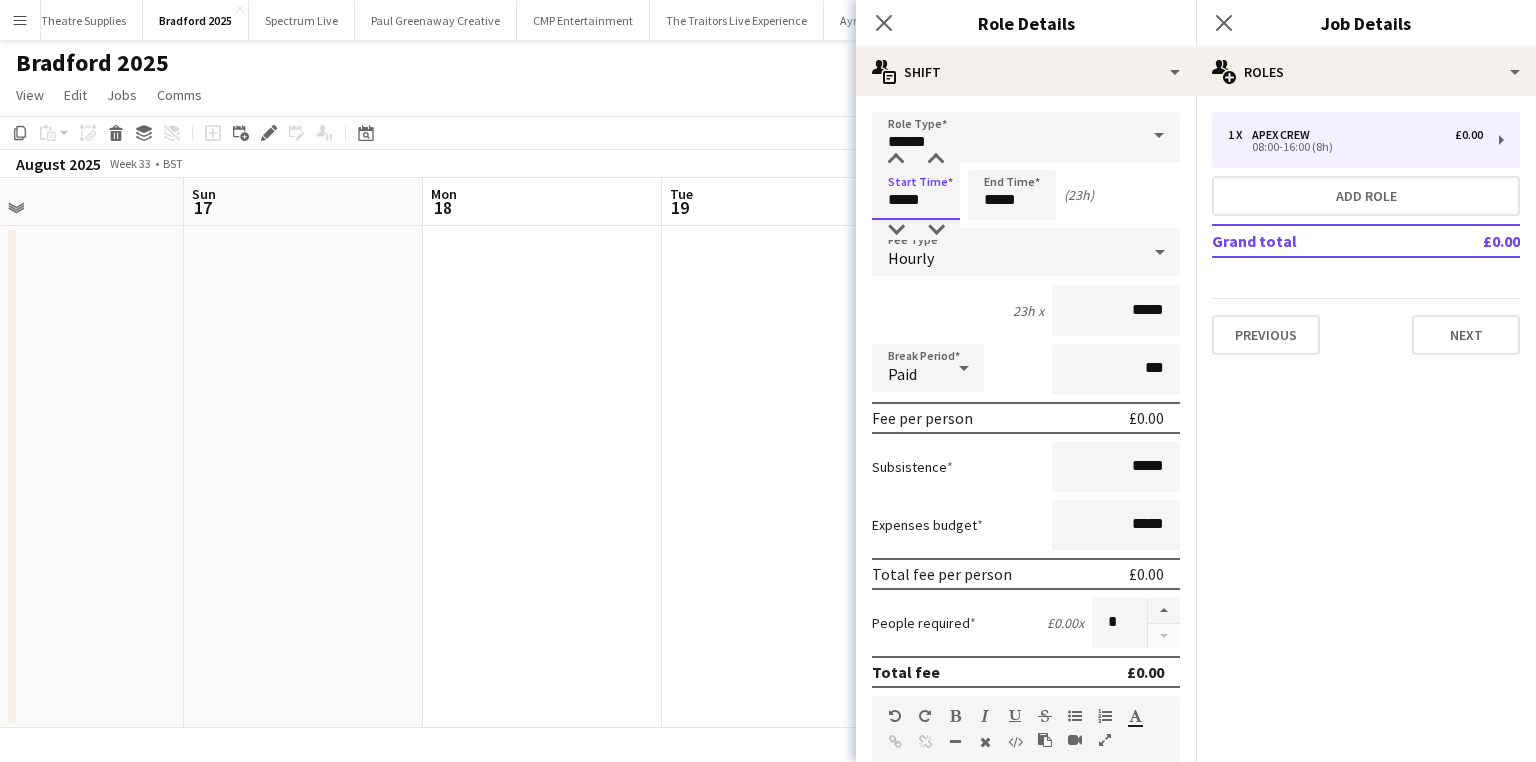 type on "*****" 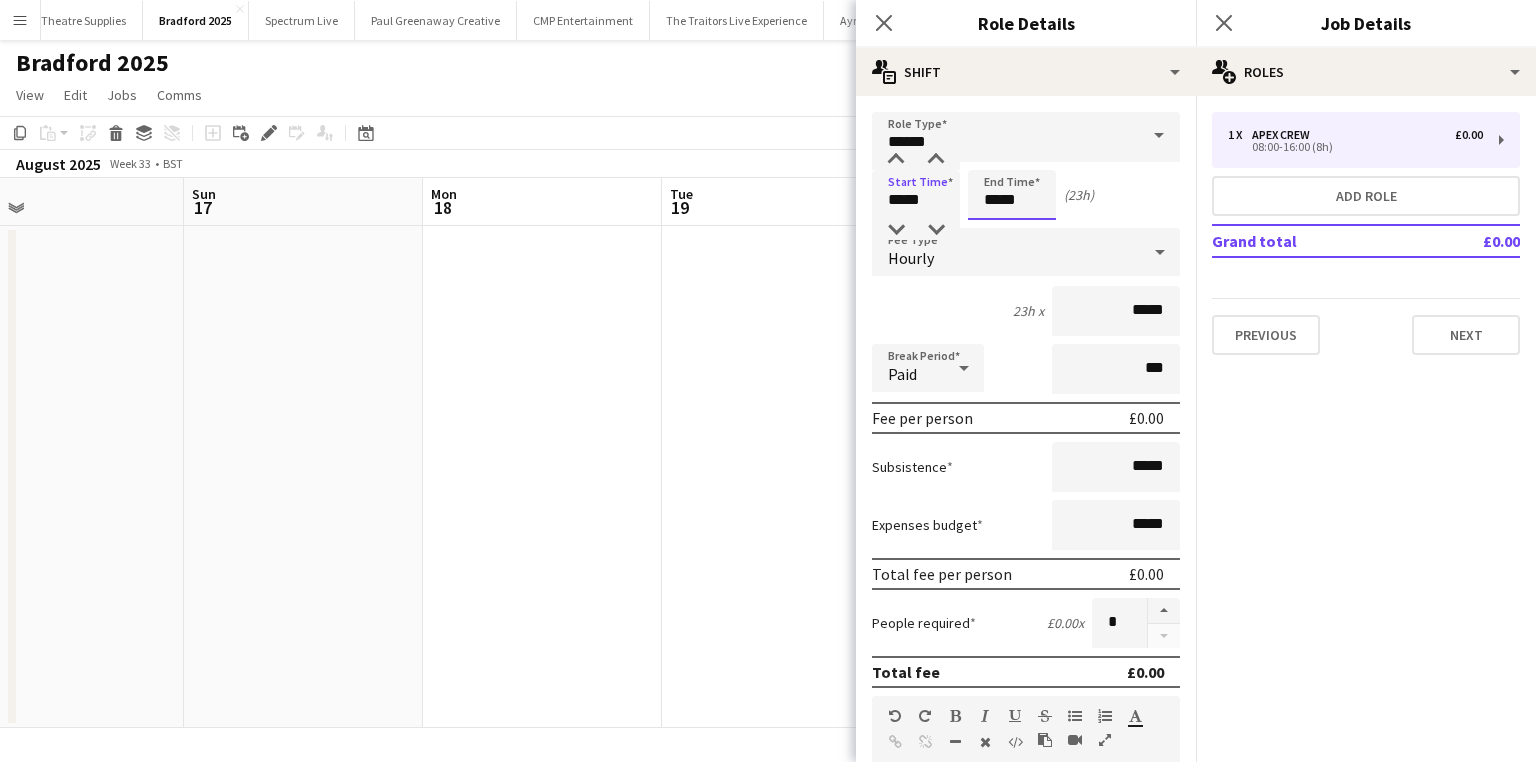 drag, startPoint x: 1053, startPoint y: 192, endPoint x: 904, endPoint y: 204, distance: 149.48244 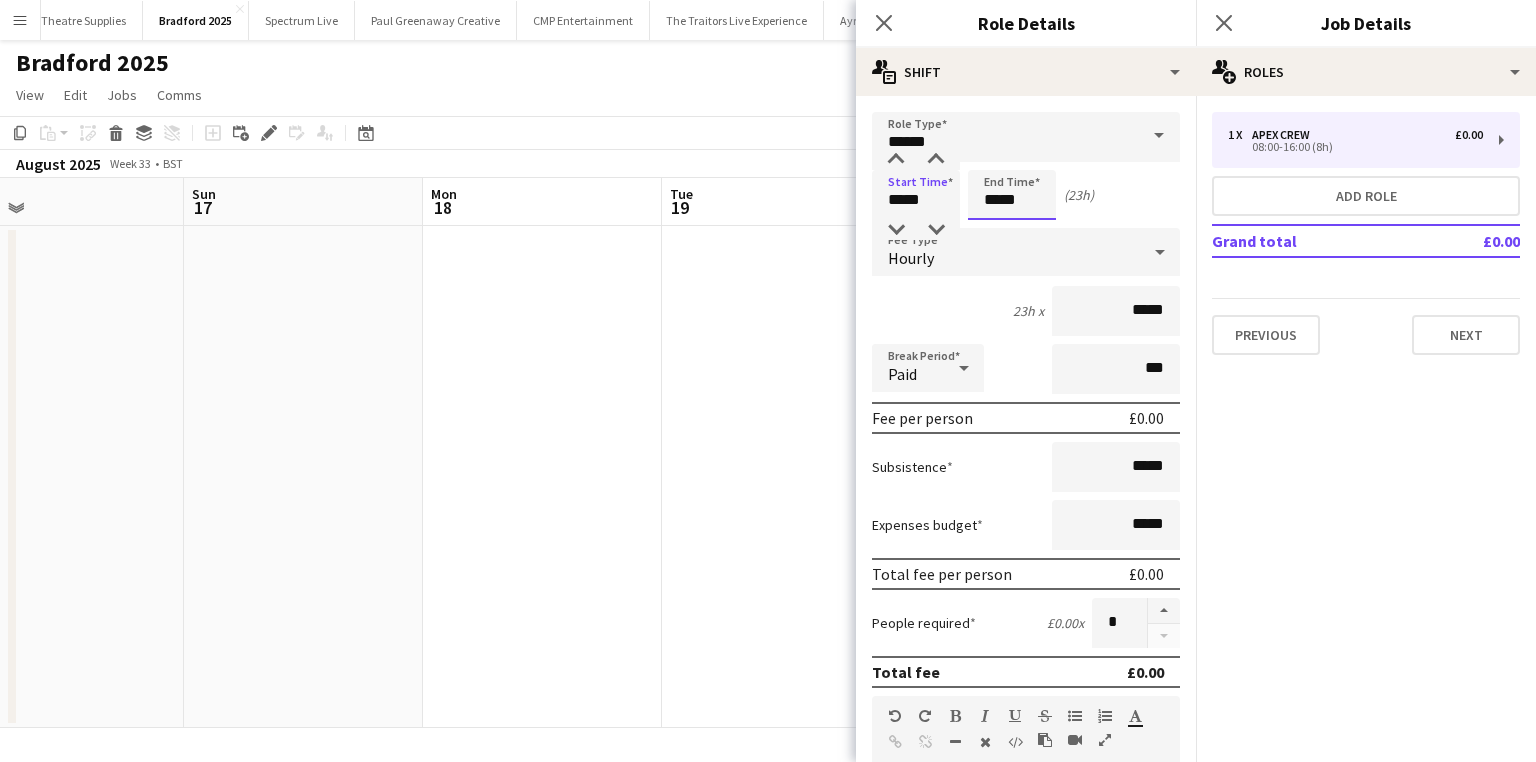 click on "Start Time  *****  End Time  *****  (23h)" at bounding box center (1026, 195) 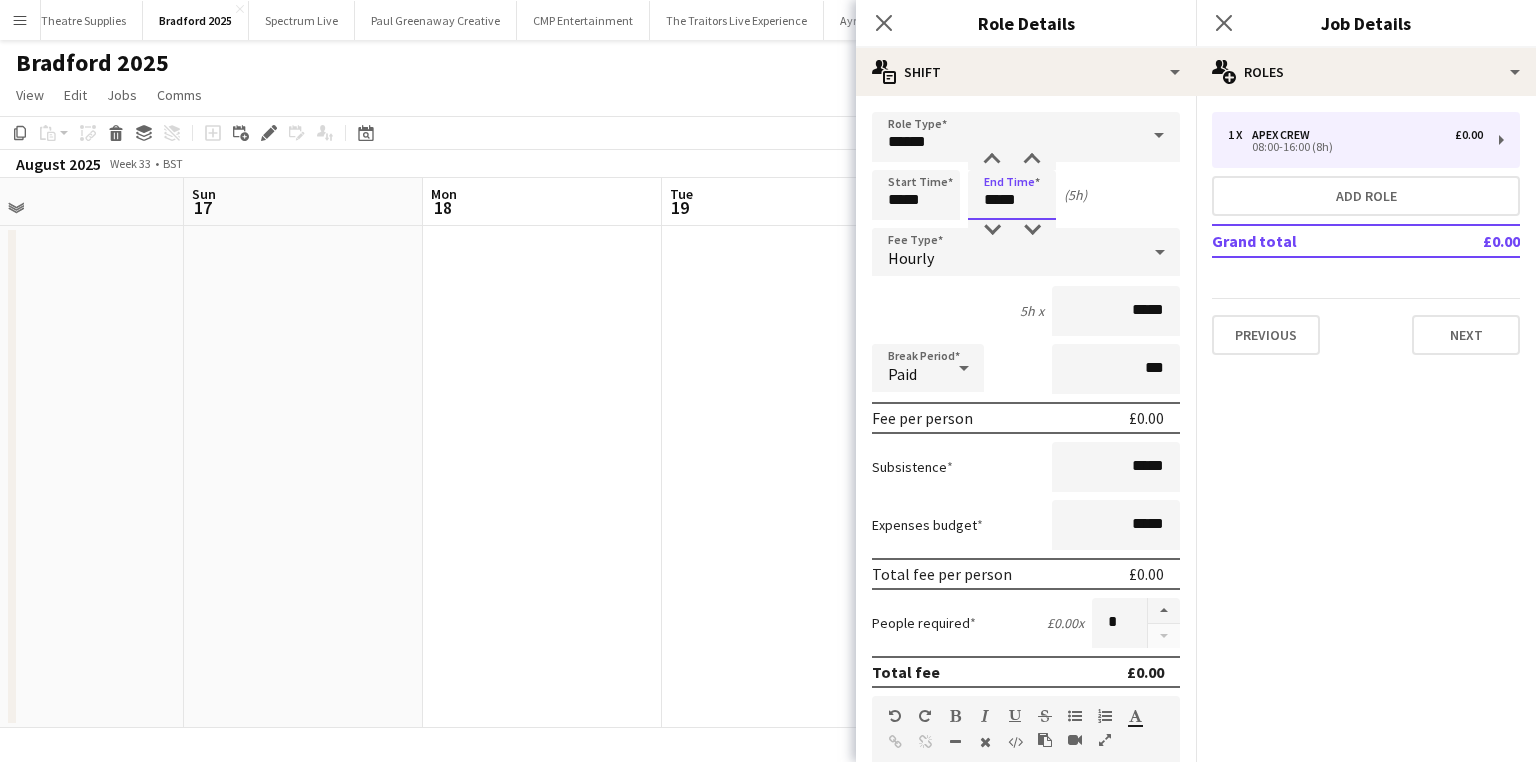 type on "*****" 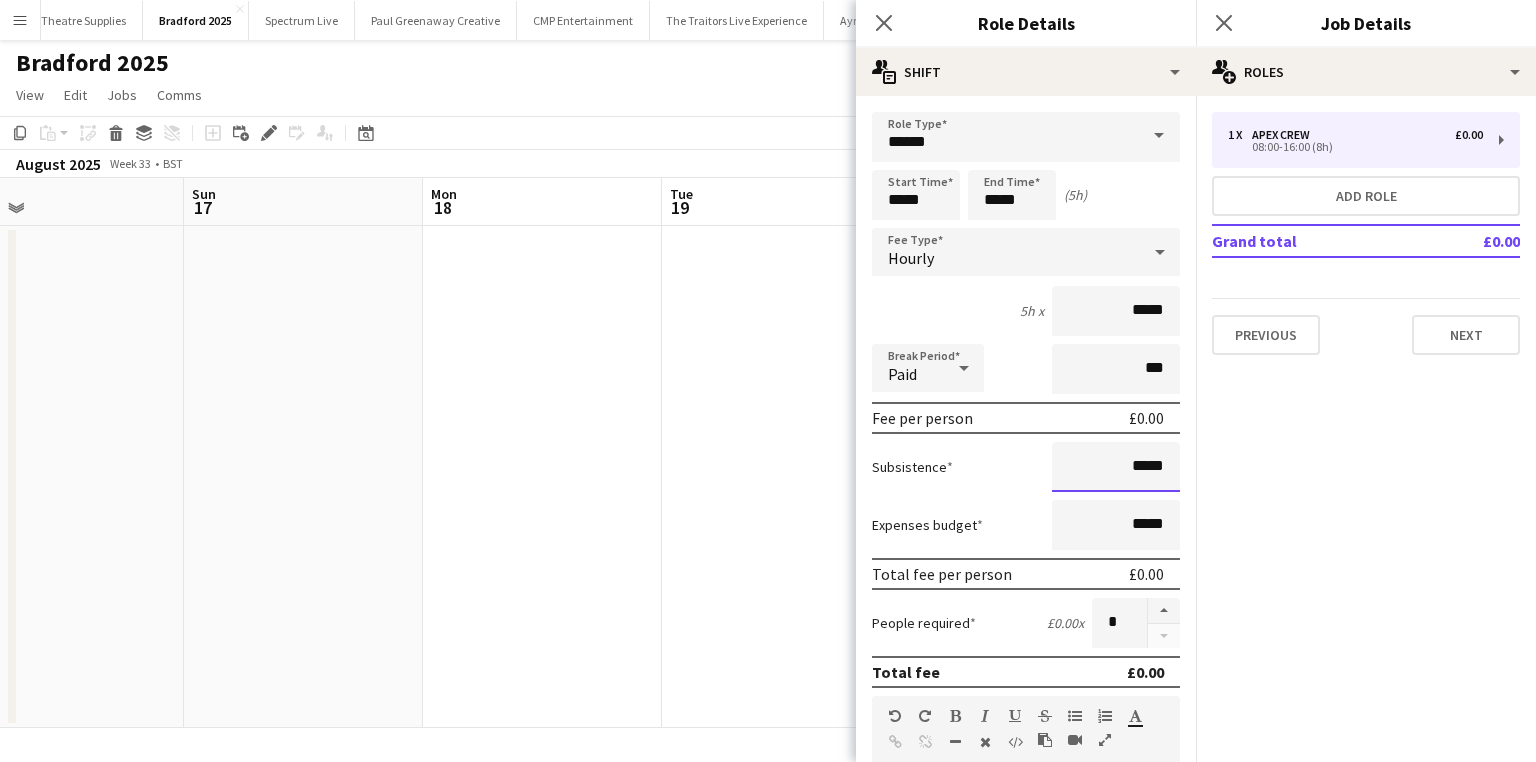 drag, startPoint x: 1108, startPoint y: 466, endPoint x: 1211, endPoint y: 466, distance: 103 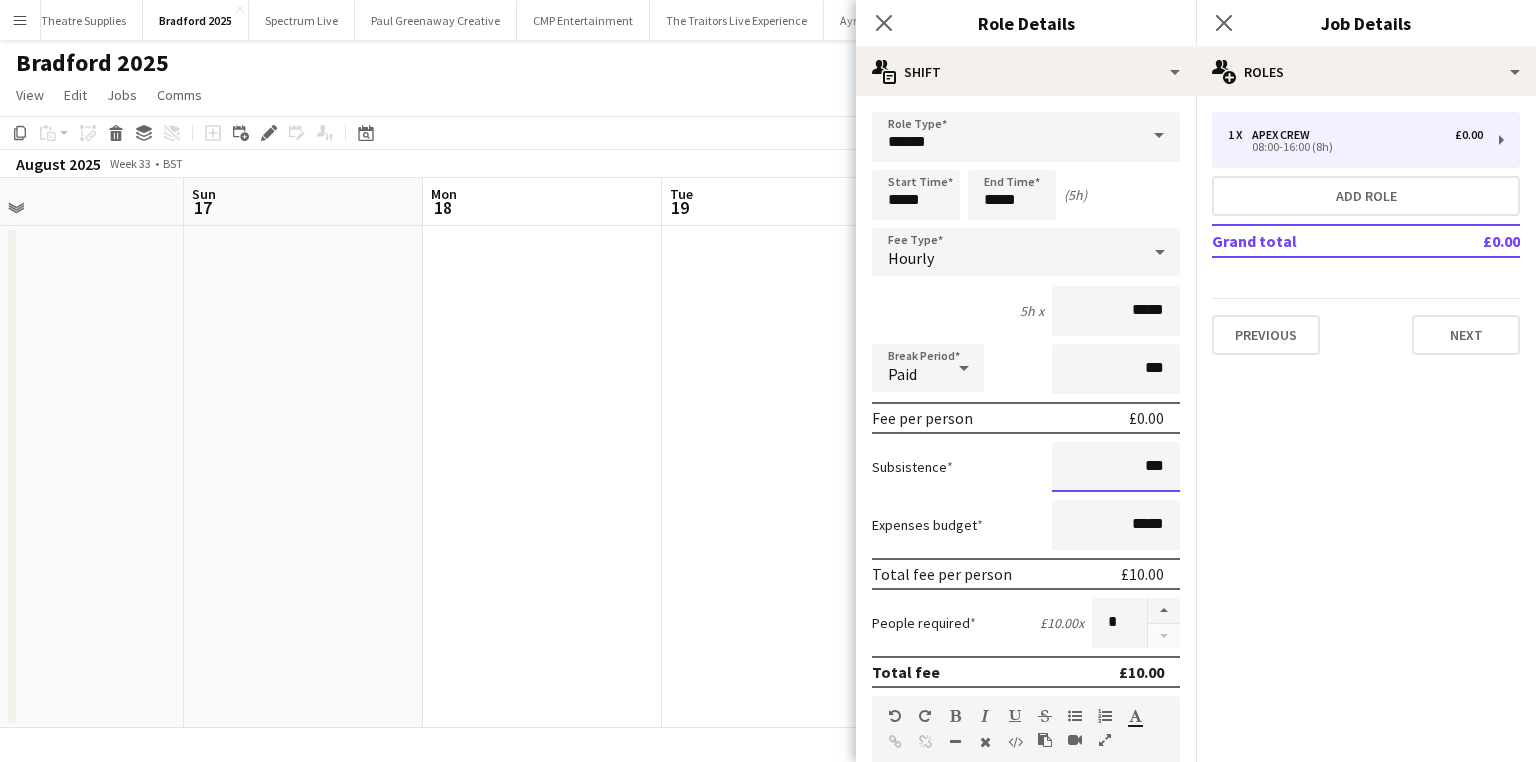 drag, startPoint x: 1101, startPoint y: 460, endPoint x: 1160, endPoint y: 460, distance: 59 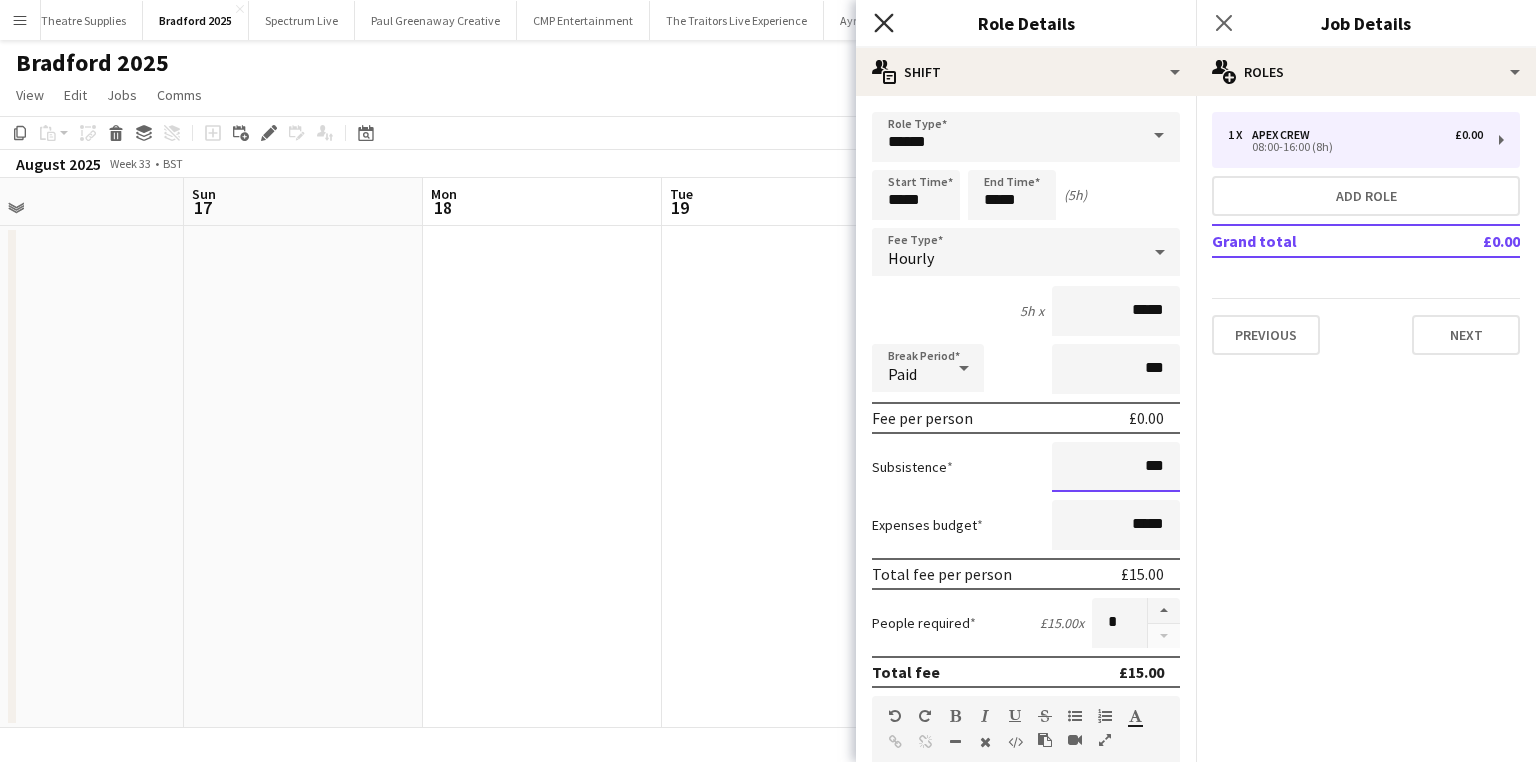 type on "***" 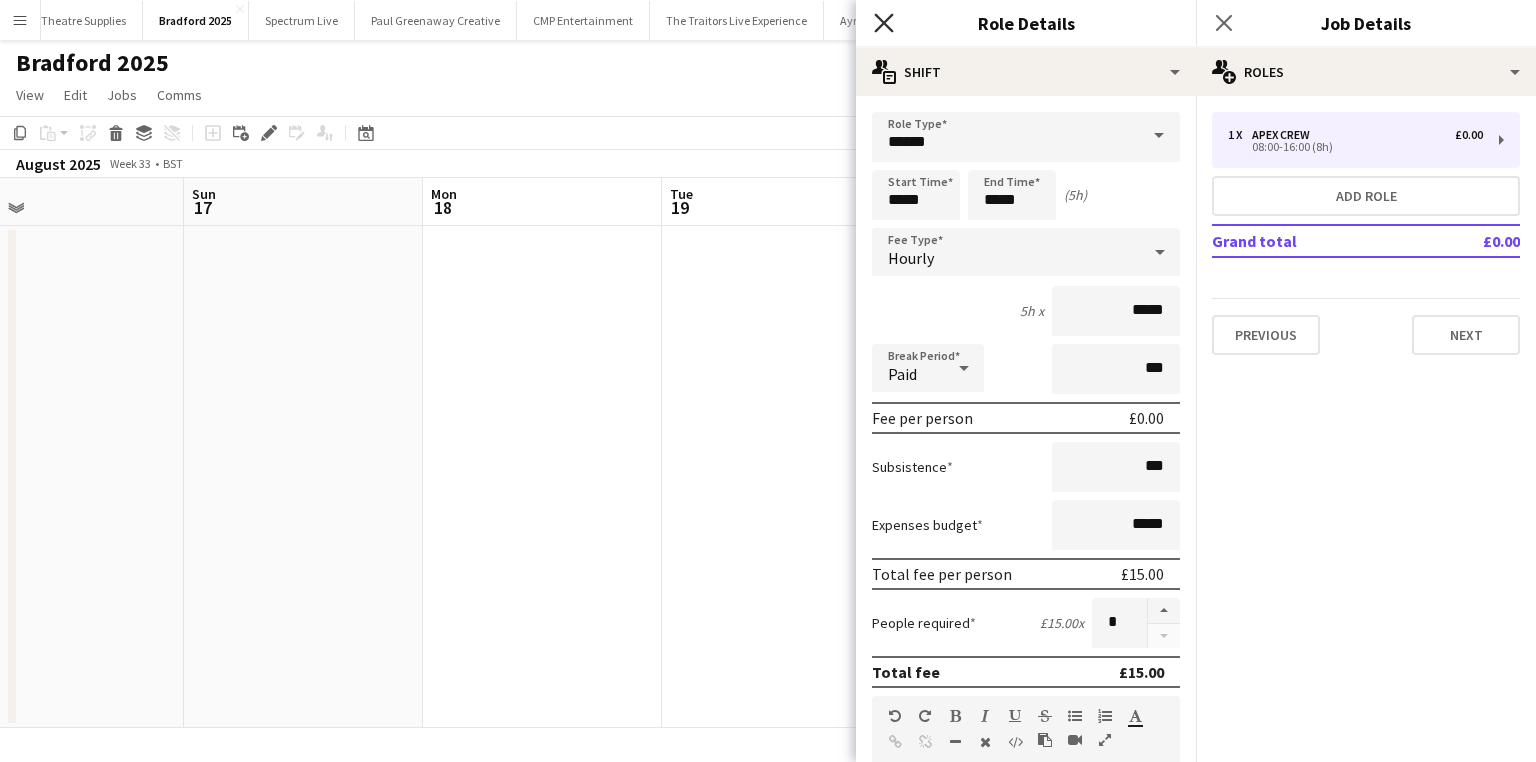 click 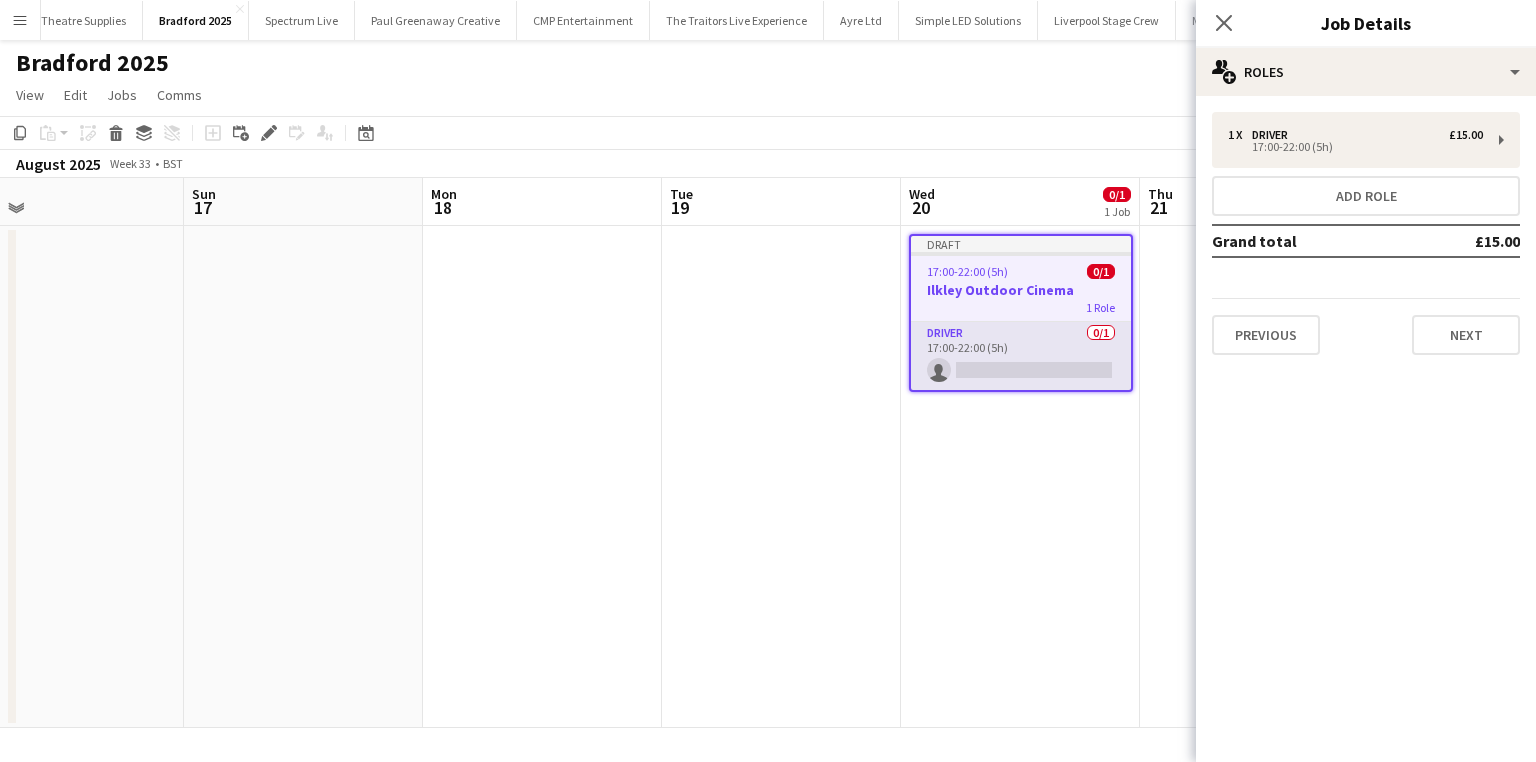 click on "Driver   0/1   17:00-22:00 (5h)
single-neutral-actions" at bounding box center (1021, 356) 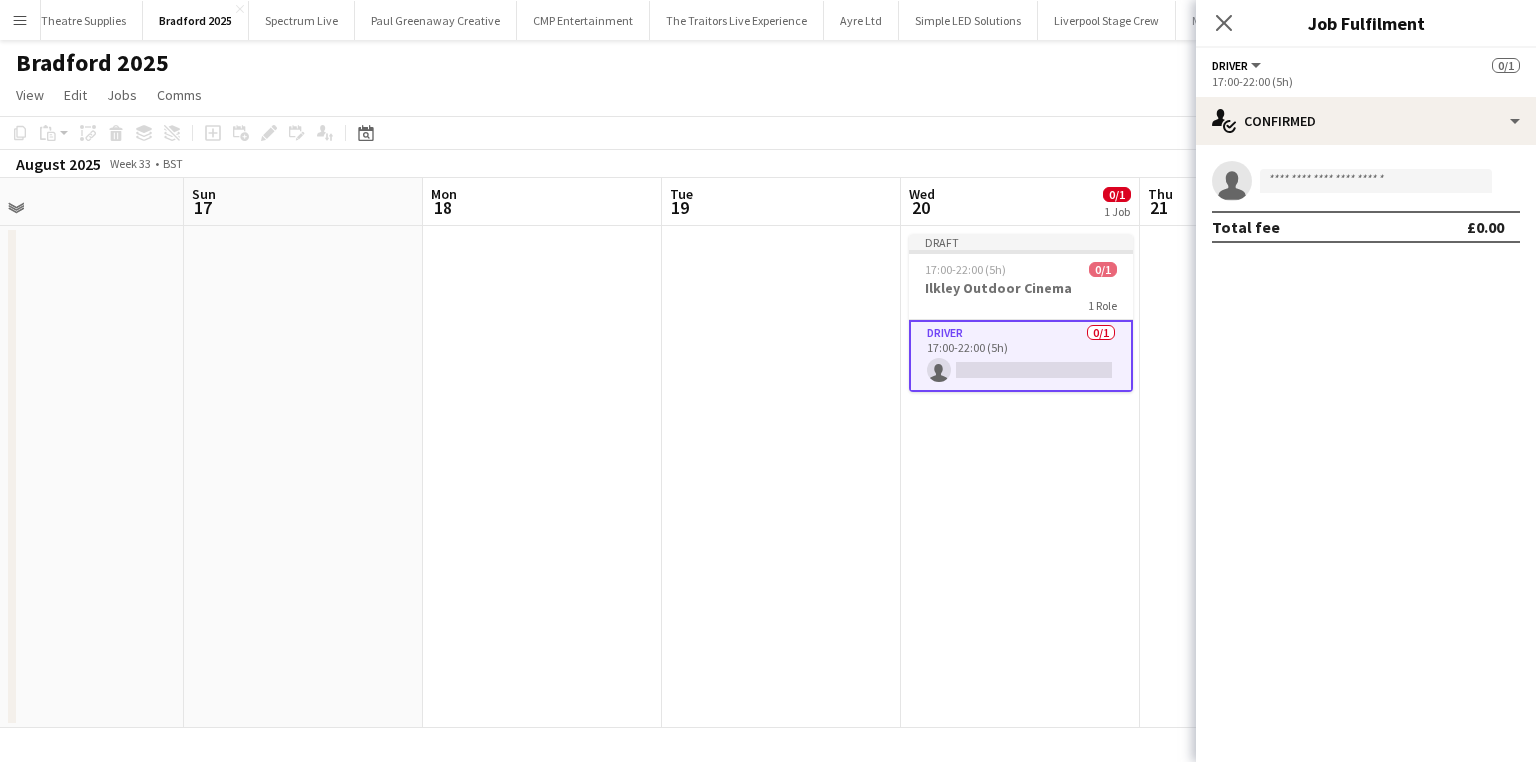 click on "Driver   0/1   17:00-22:00 (5h)
single-neutral-actions" at bounding box center [1021, 356] 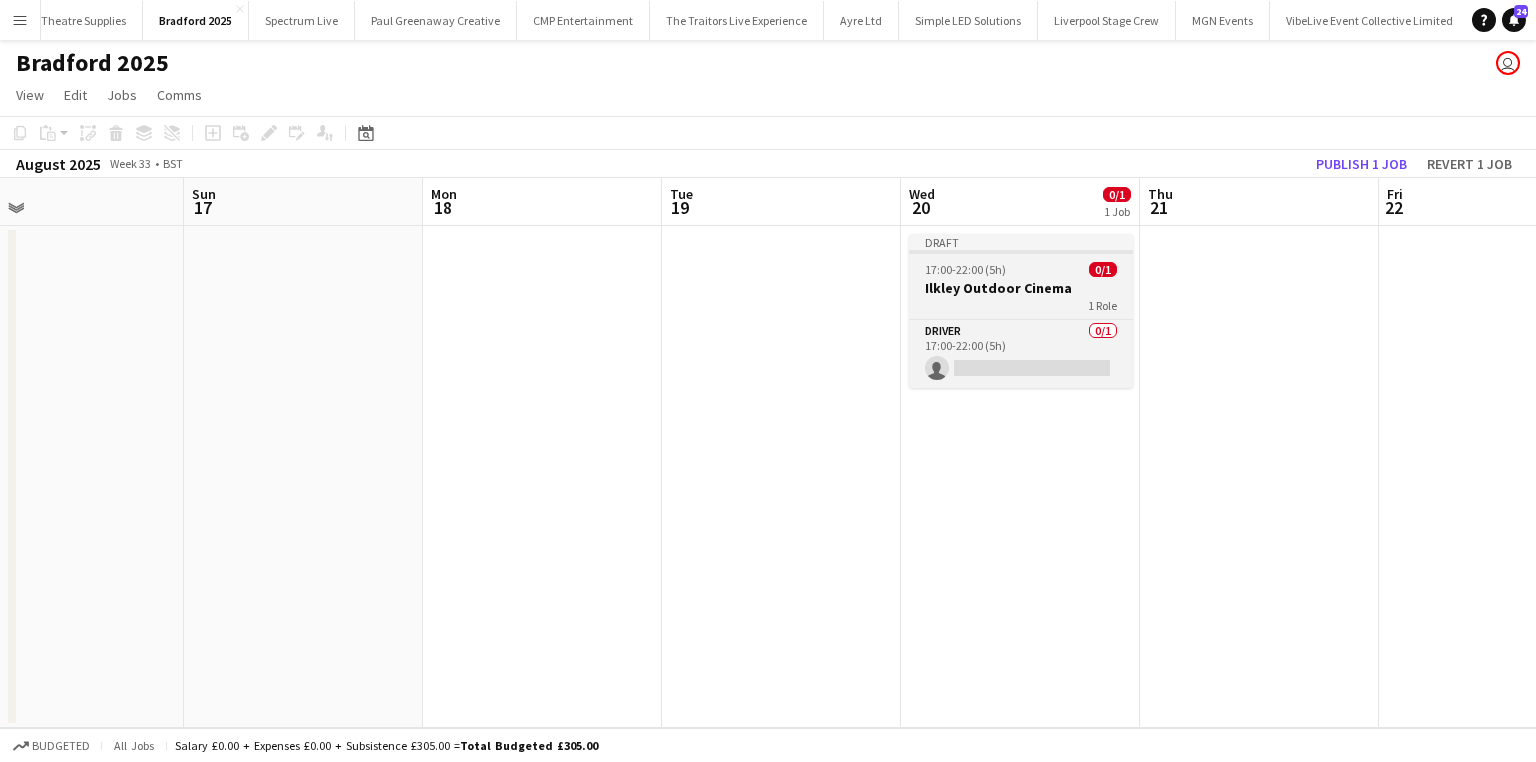 click on "Ilkley Outdoor Cinema" at bounding box center (1021, 288) 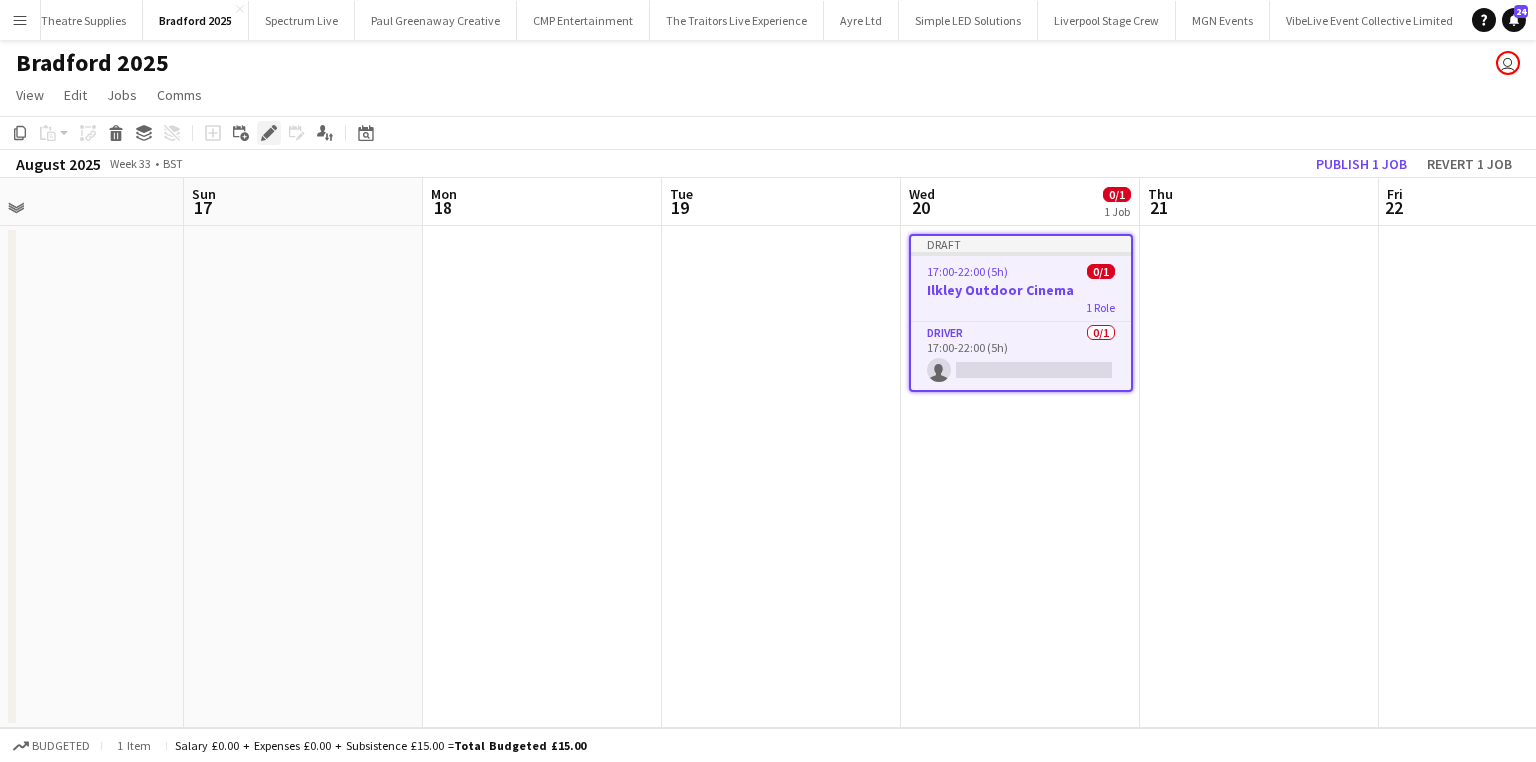 click on "Edit" at bounding box center [269, 133] 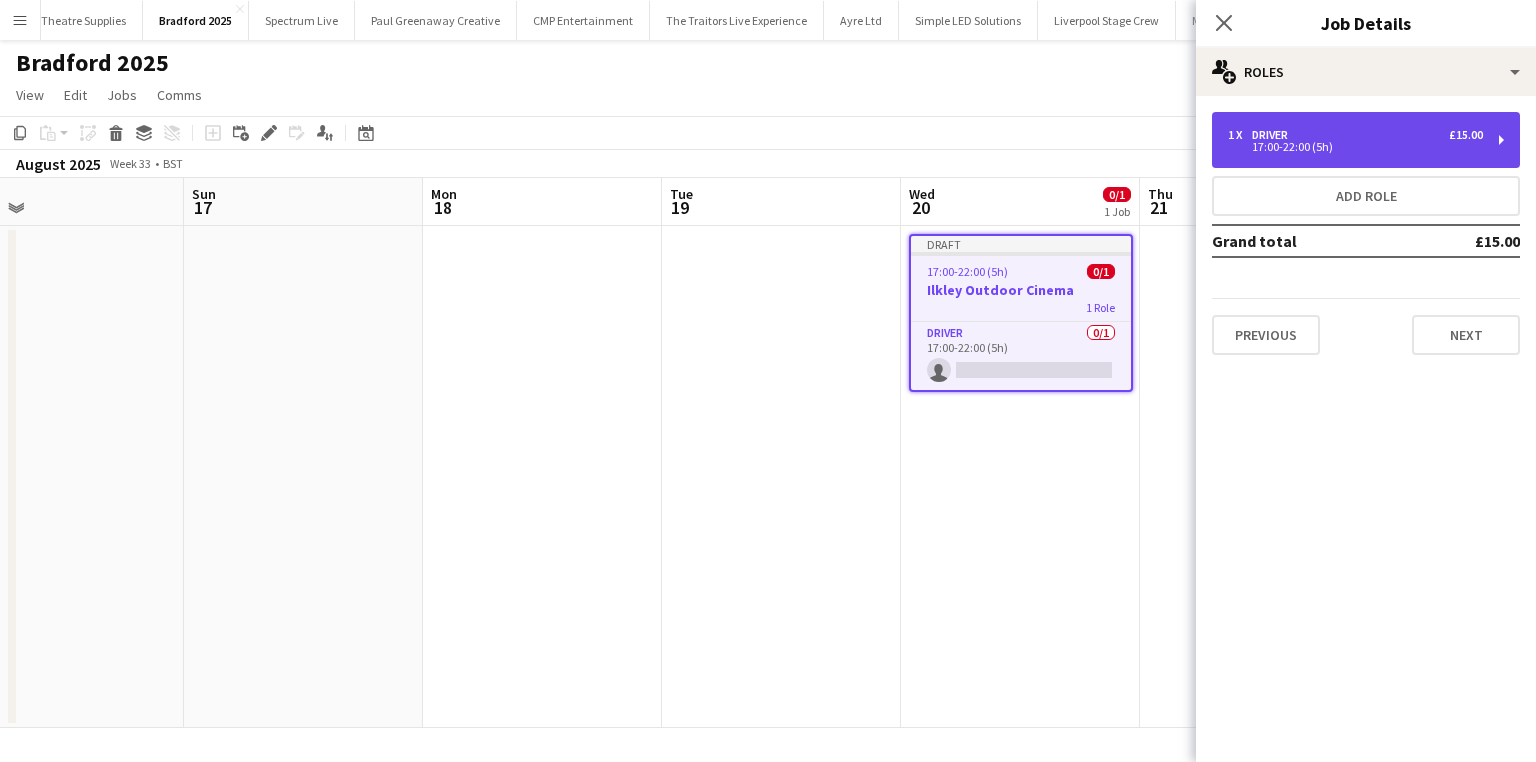 click on "17:00-22:00 (5h)" at bounding box center [1355, 147] 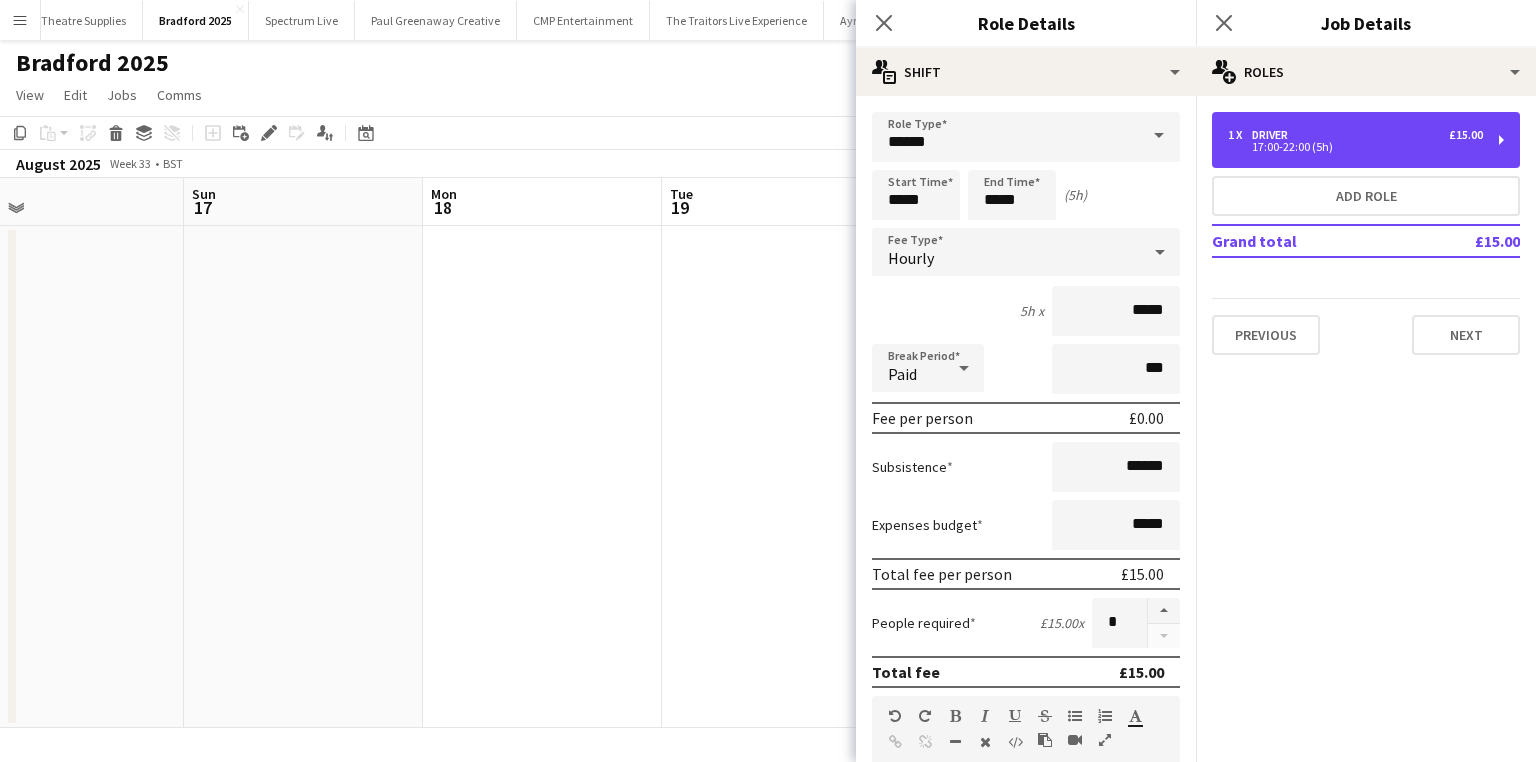 scroll, scrollTop: 400, scrollLeft: 0, axis: vertical 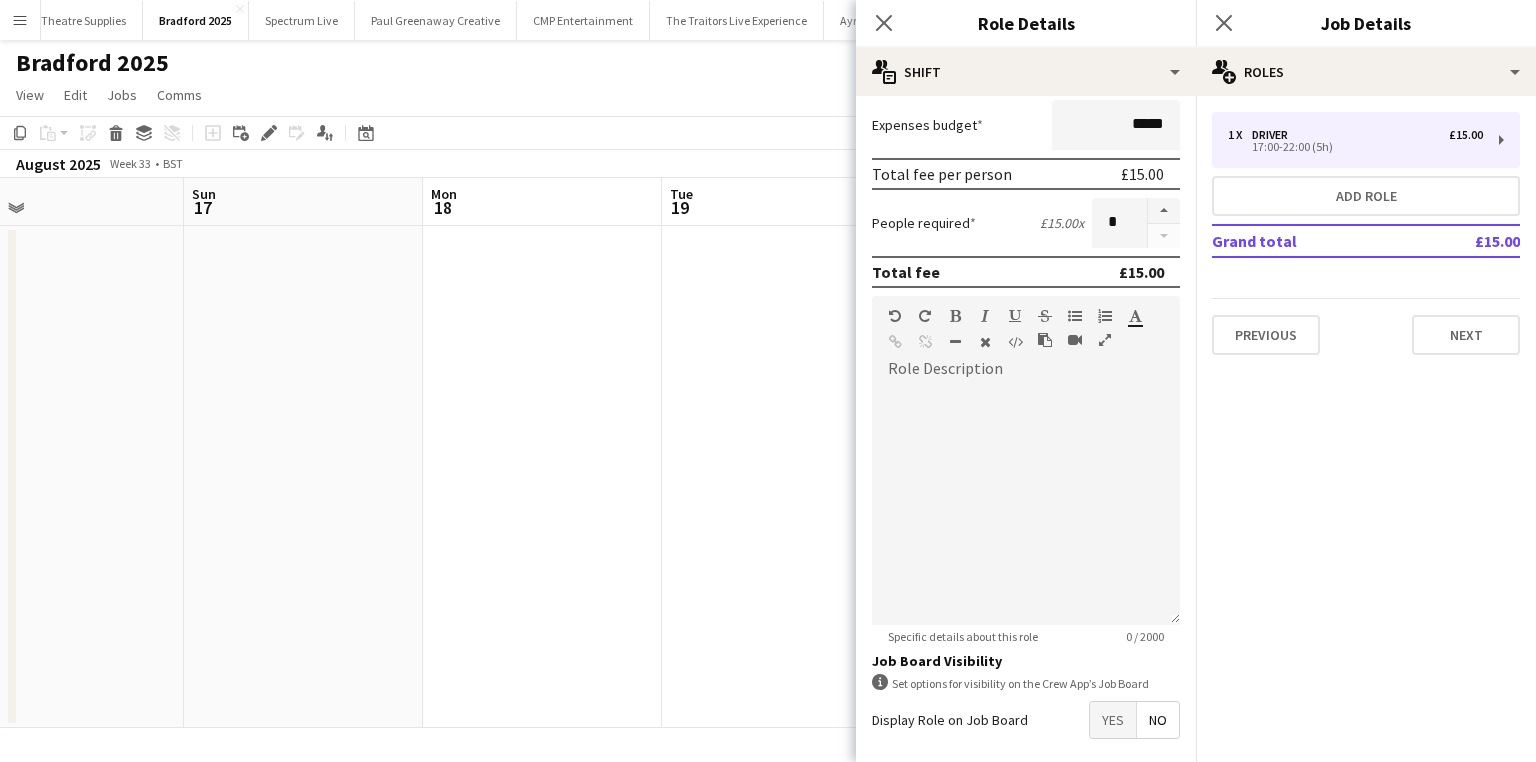 click on "Yes" at bounding box center [1113, 720] 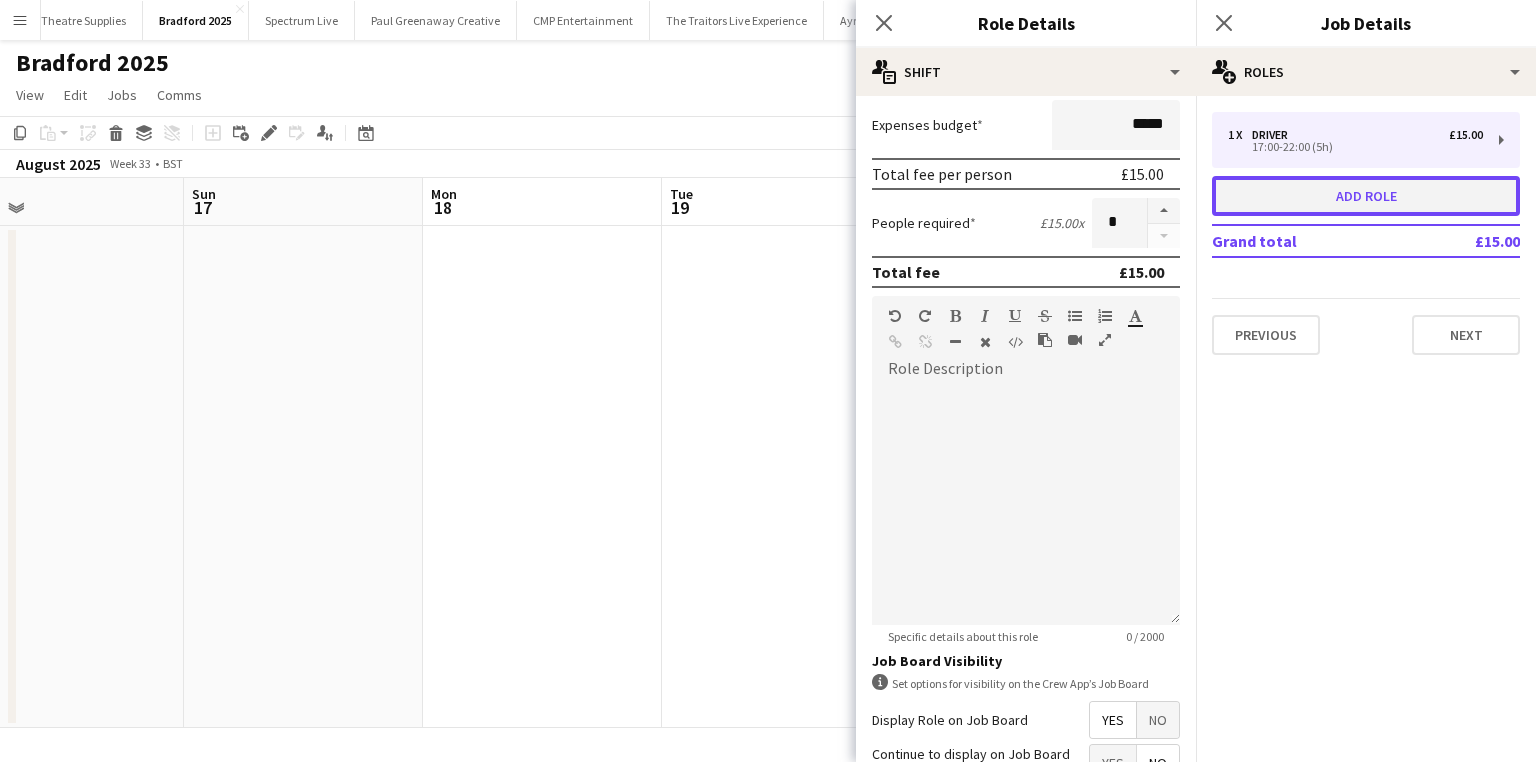 click on "Add role" at bounding box center (1366, 196) 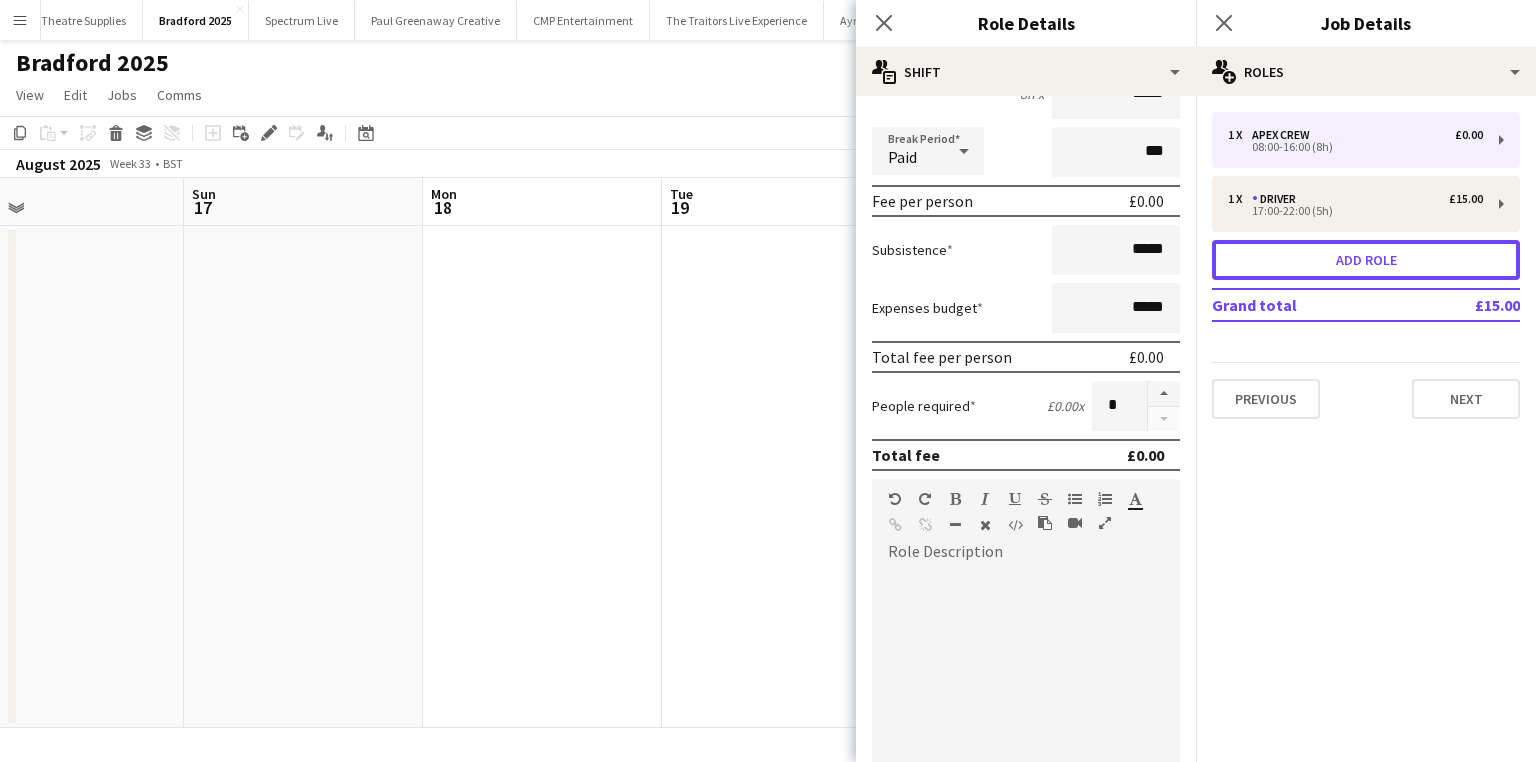 scroll, scrollTop: 80, scrollLeft: 0, axis: vertical 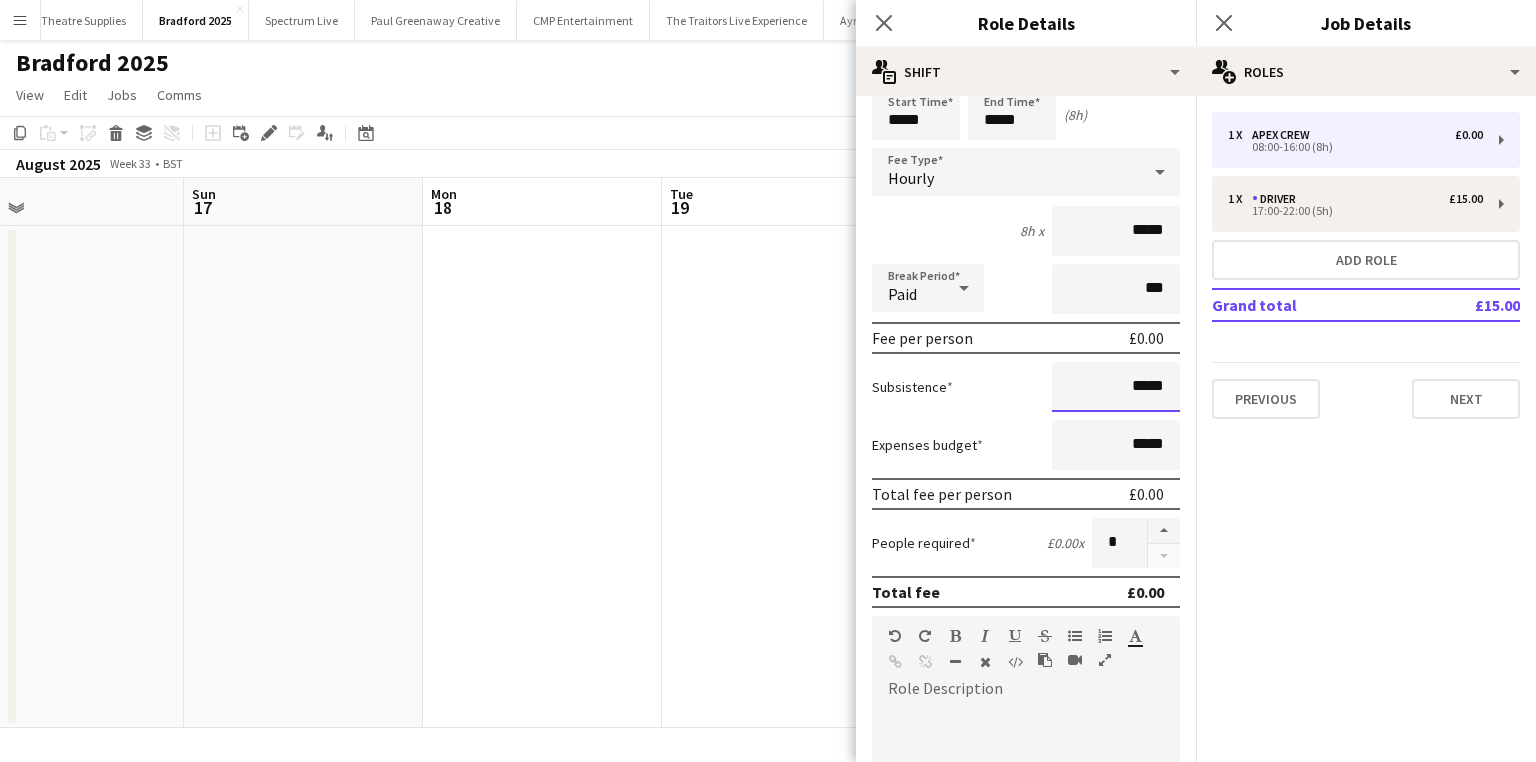 drag, startPoint x: 1067, startPoint y: 390, endPoint x: 1161, endPoint y: 390, distance: 94 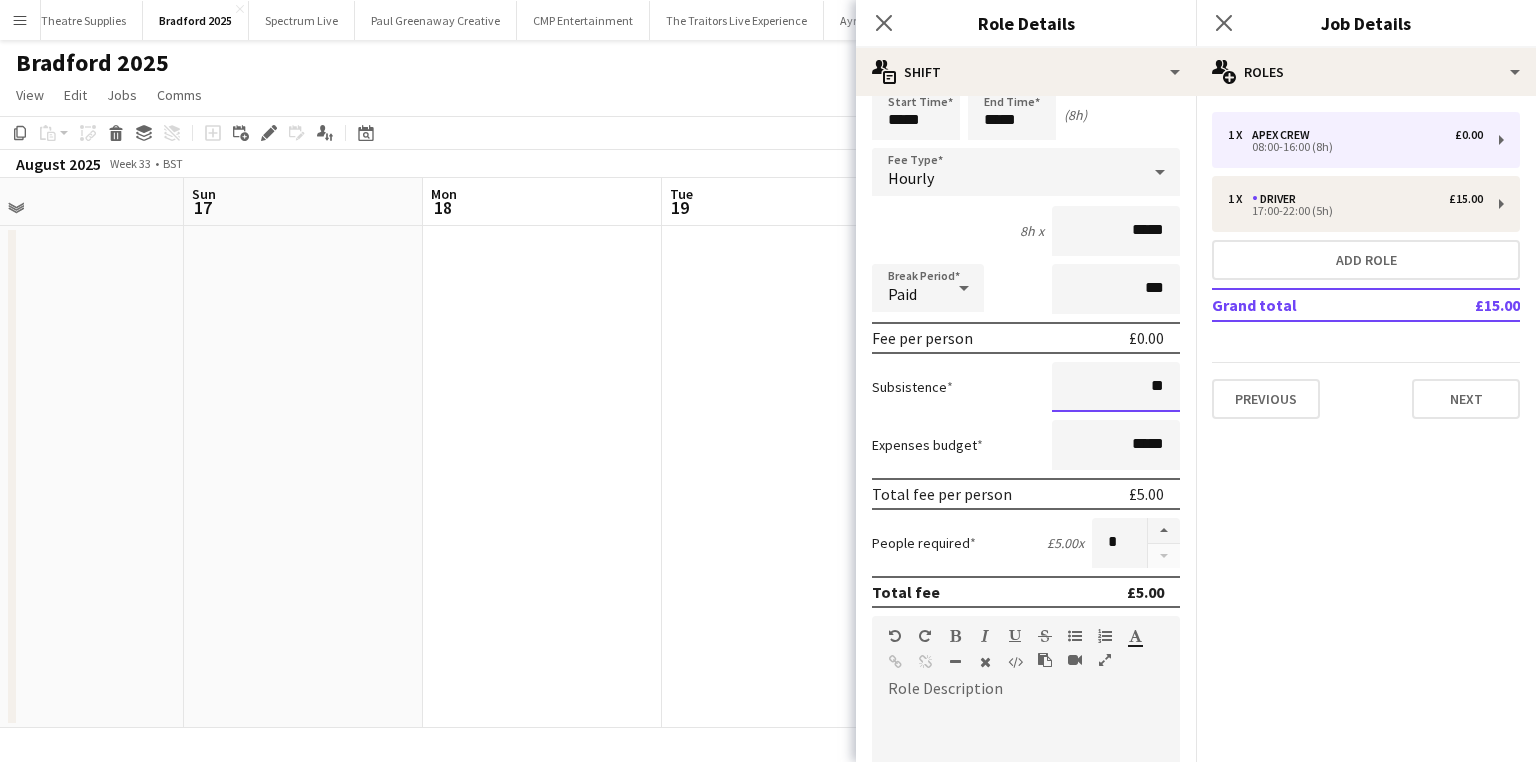 scroll, scrollTop: 0, scrollLeft: 0, axis: both 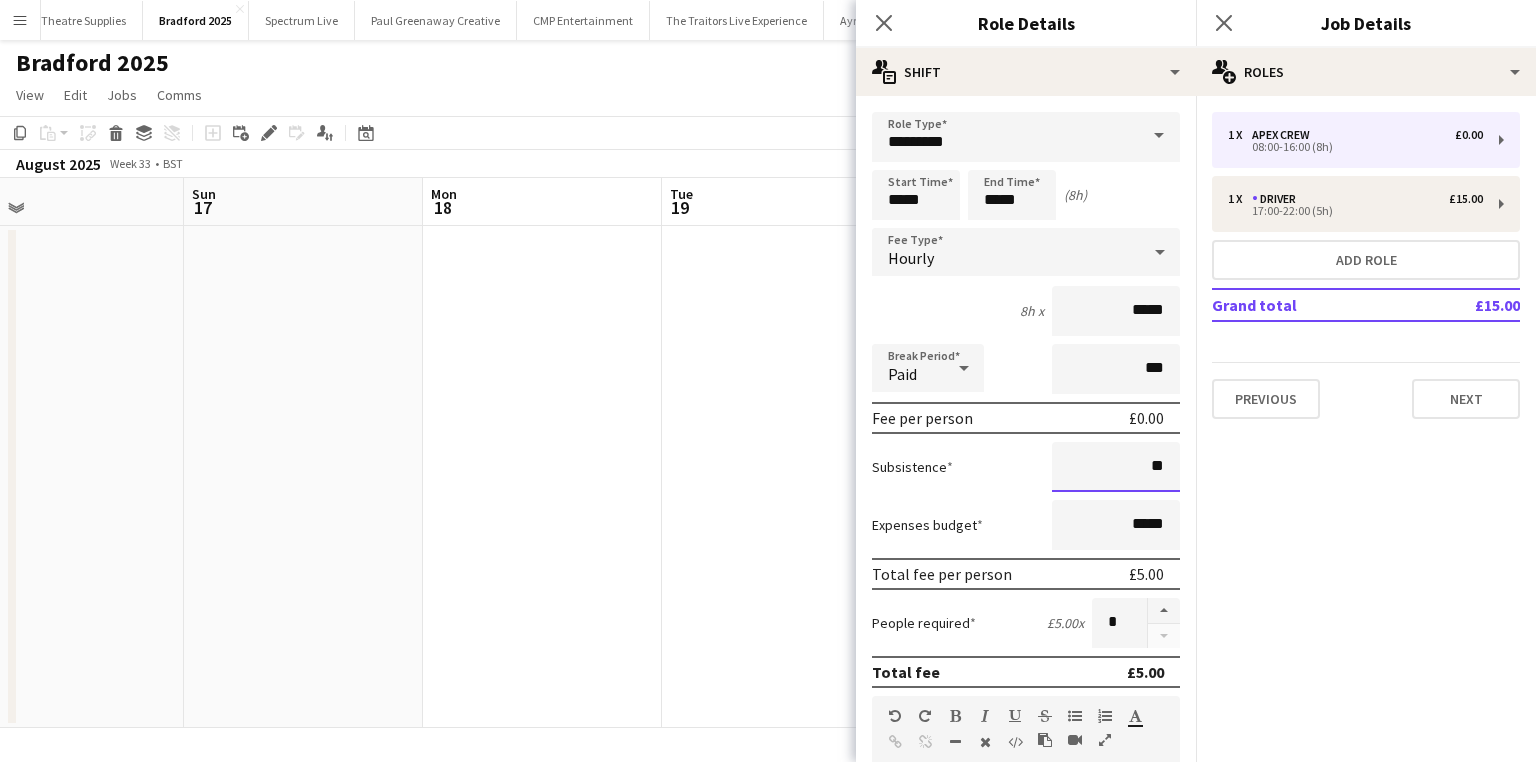 type on "**" 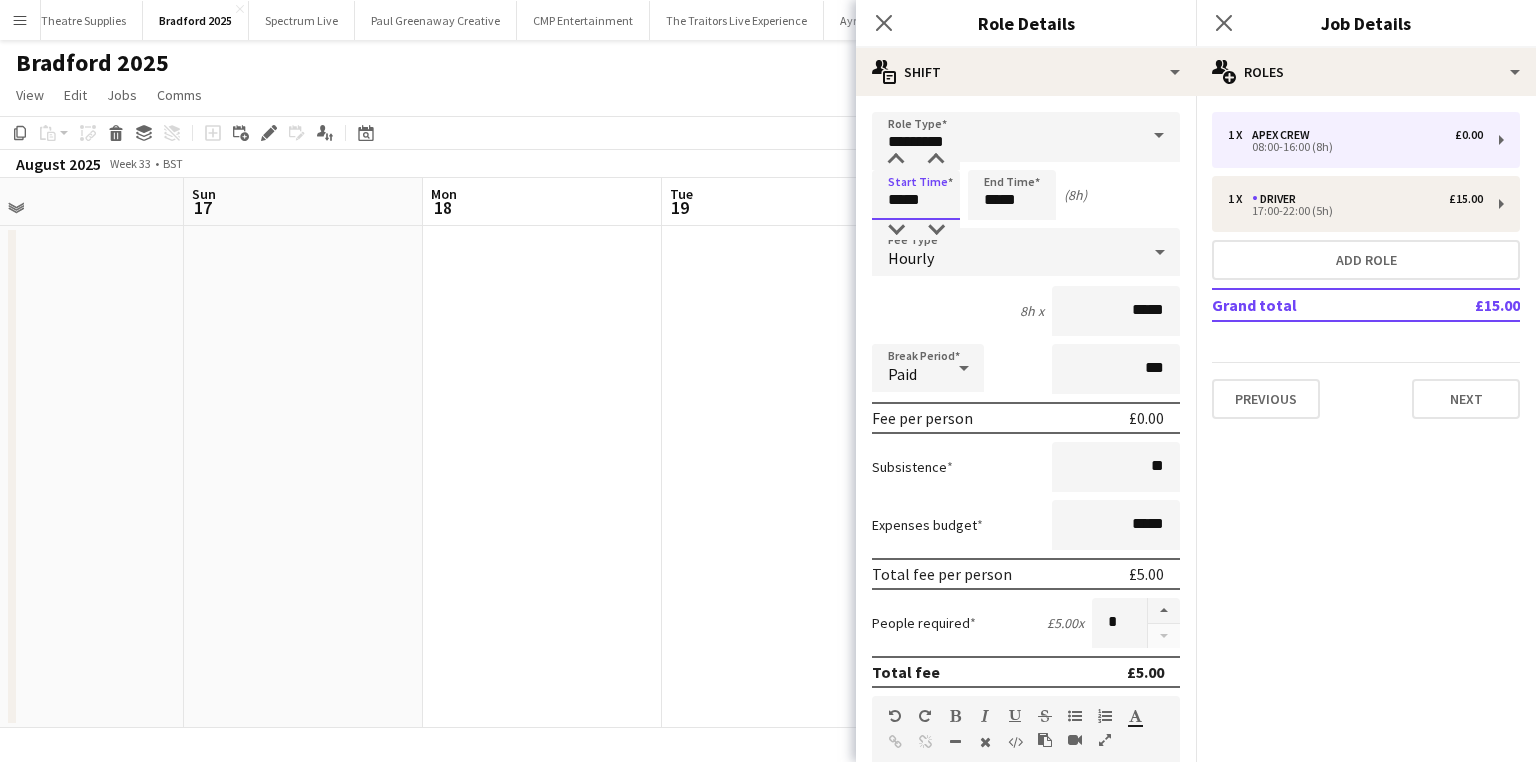 drag, startPoint x: 935, startPoint y: 200, endPoint x: 853, endPoint y: 200, distance: 82 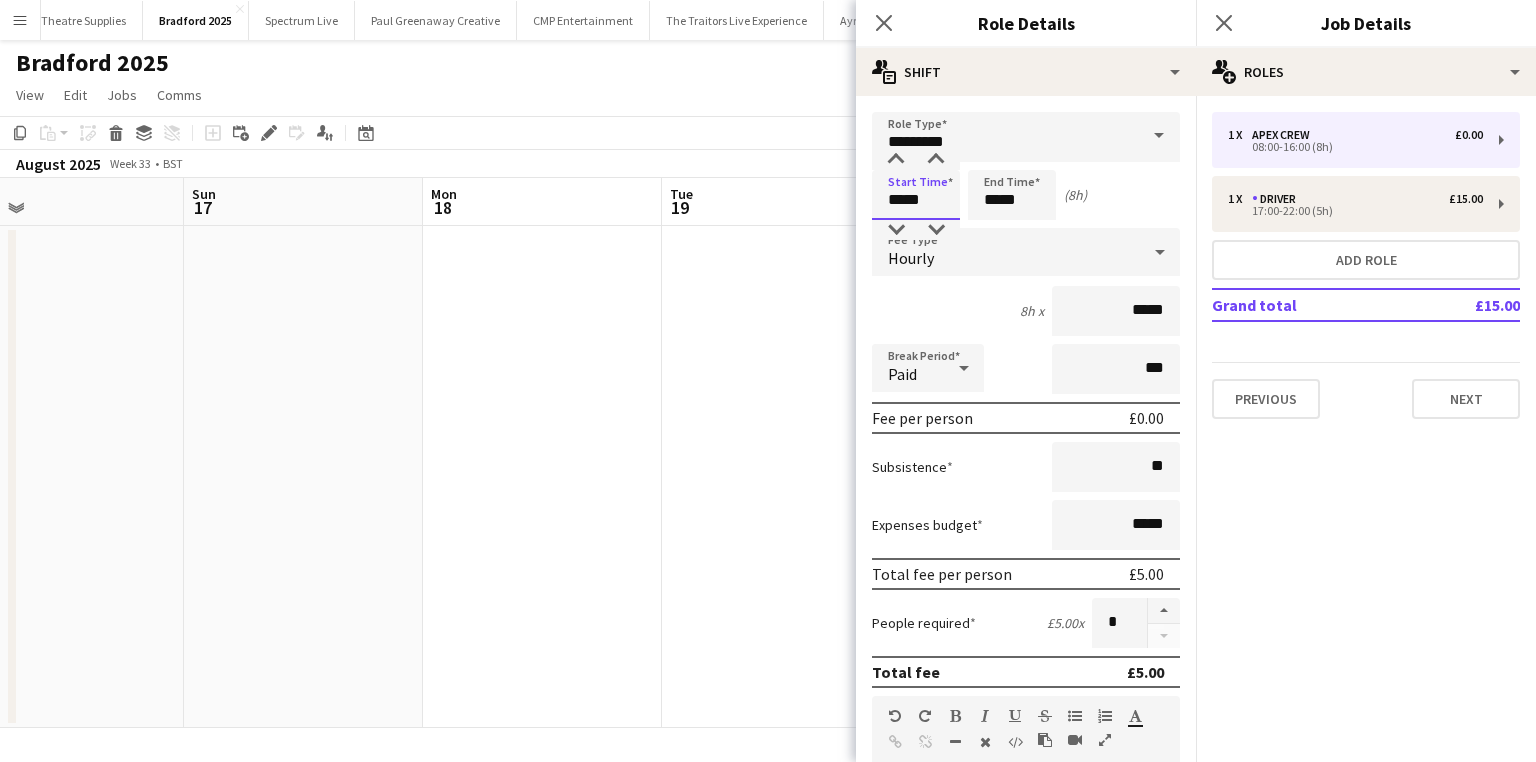 click on "Menu
Boards
Boards   Boards   All jobs   Status
Workforce
Workforce   My Workforce   Recruiting
Comms
Comms
Pay
Pay   Approvals   Payments   Reports
Platform Settings
Platform Settings   App settings   Your settings   Profiles
Training Academy
Training Academy
Knowledge Base
Knowledge Base
Product Updates
Product Updates   Log Out   Privacy   Wellpleased Events
Close
Wasserman
Close
Event People
Close
AMCI Global
Close
Seen Live Ltd
Close
Future Cheer Limited
Close
Premier Production
Close
Olympus Express
Close
Three Create" at bounding box center (768, 381) 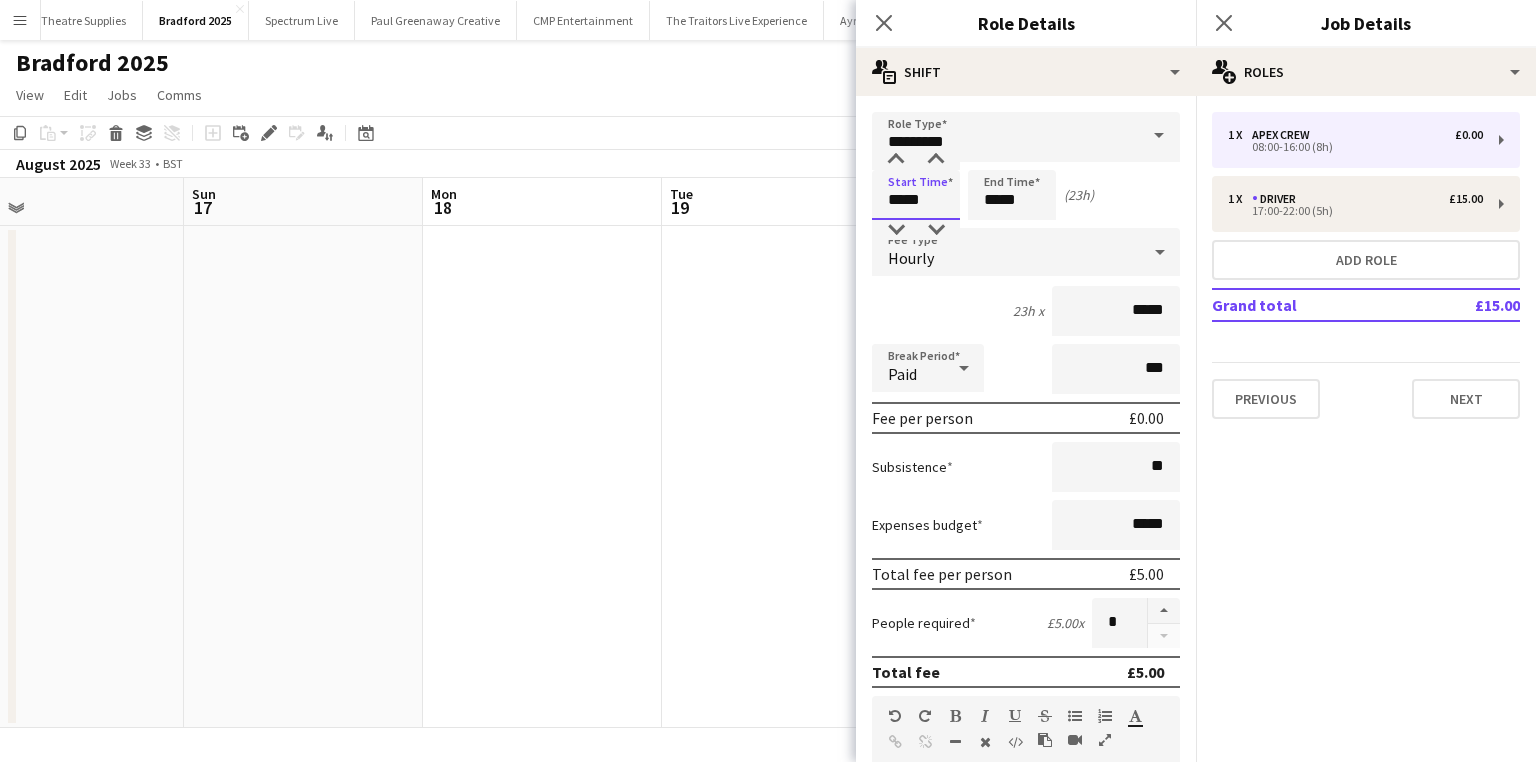 type on "*****" 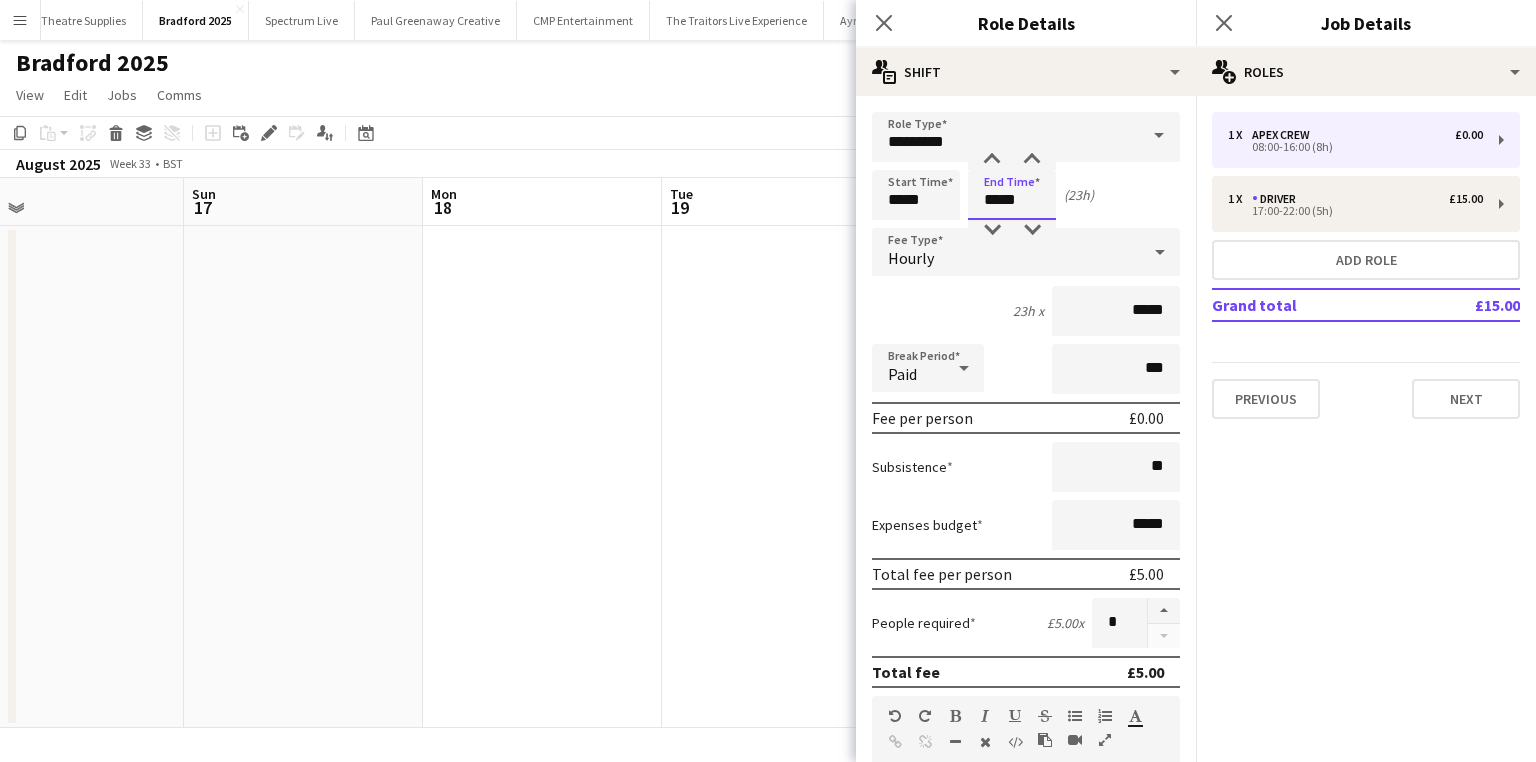 drag, startPoint x: 1040, startPoint y: 207, endPoint x: 931, endPoint y: 207, distance: 109 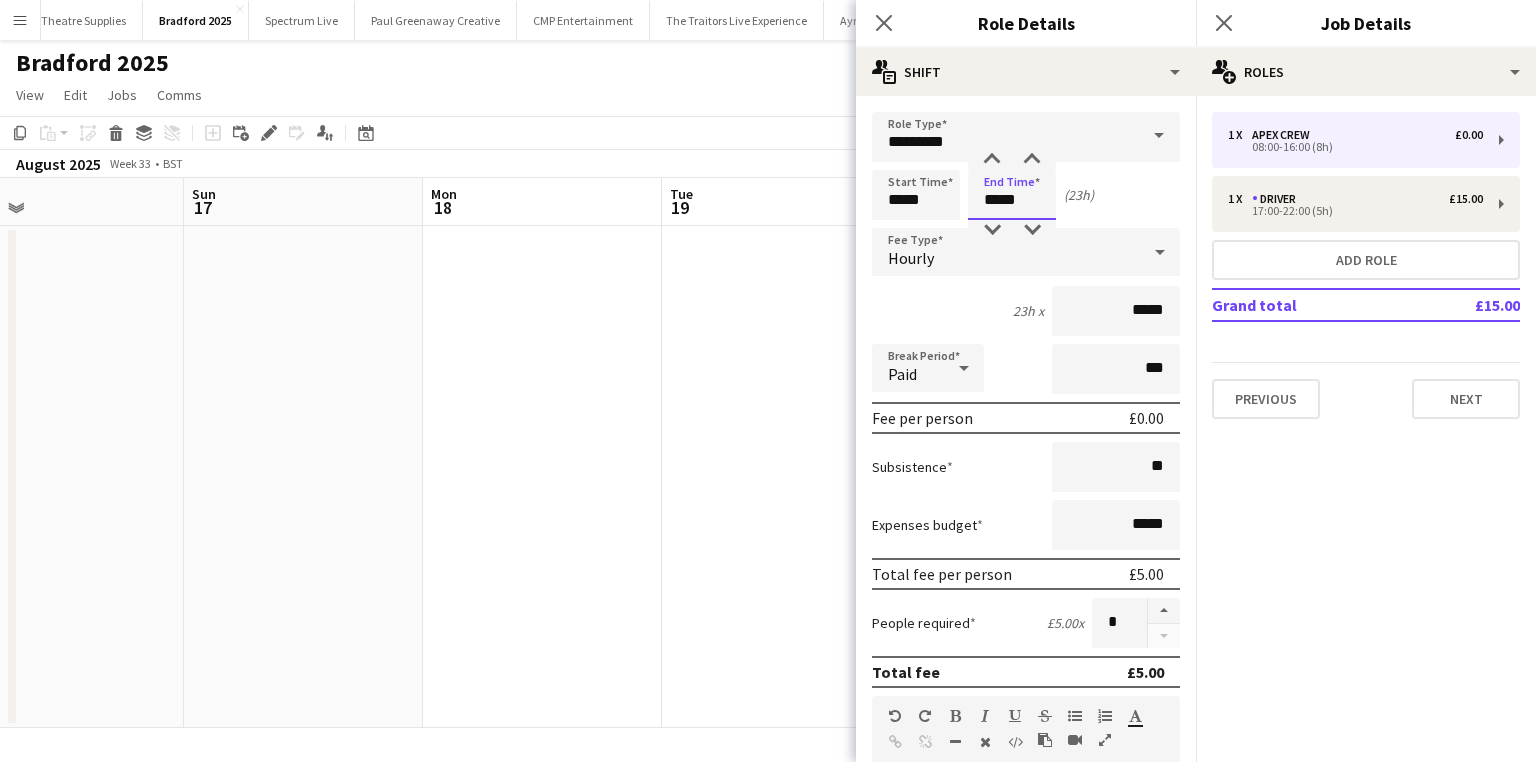 click on "Start Time  *****  End Time  *****  (23h)" at bounding box center [1026, 195] 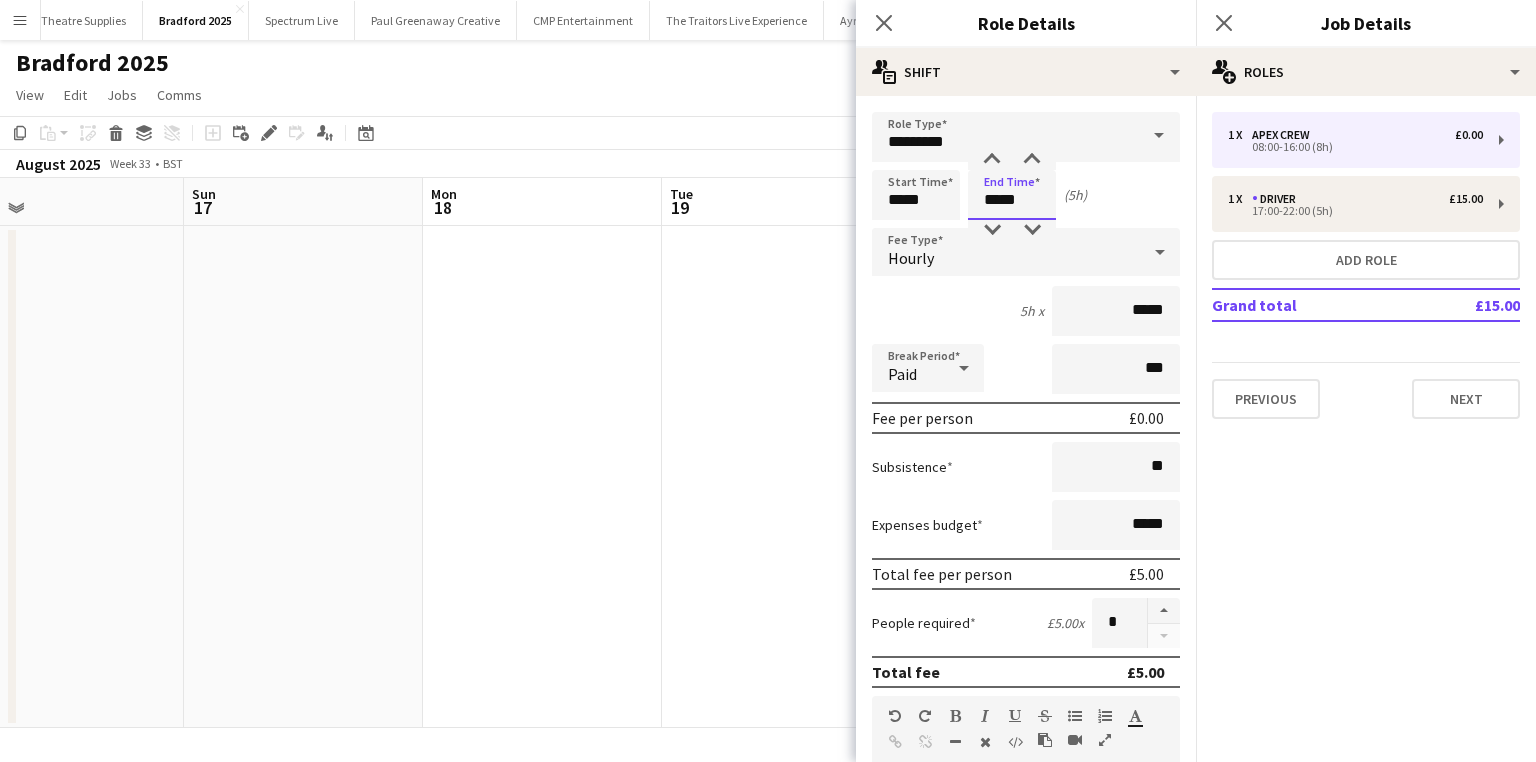 type on "*****" 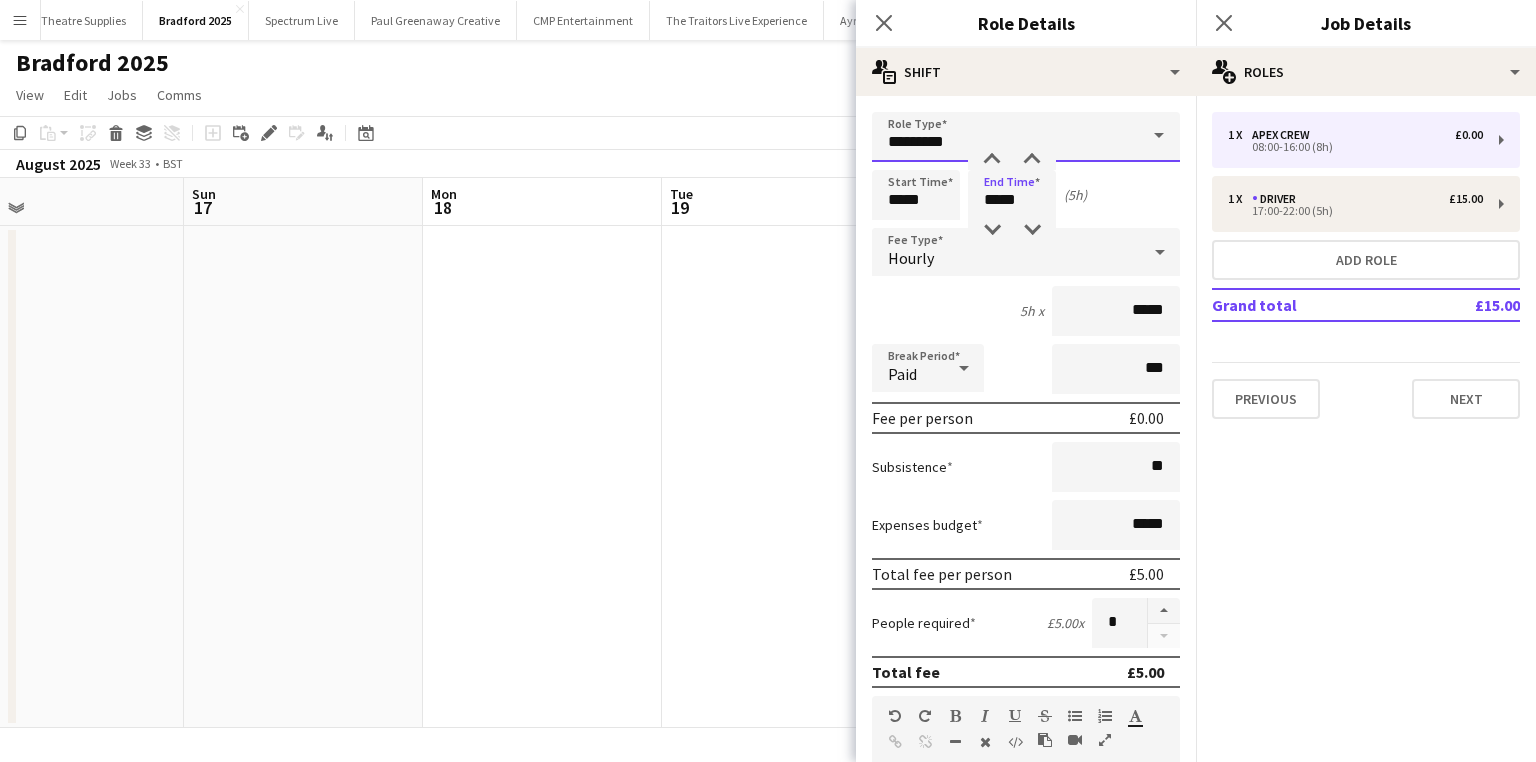 click on "*********" at bounding box center (1026, 137) 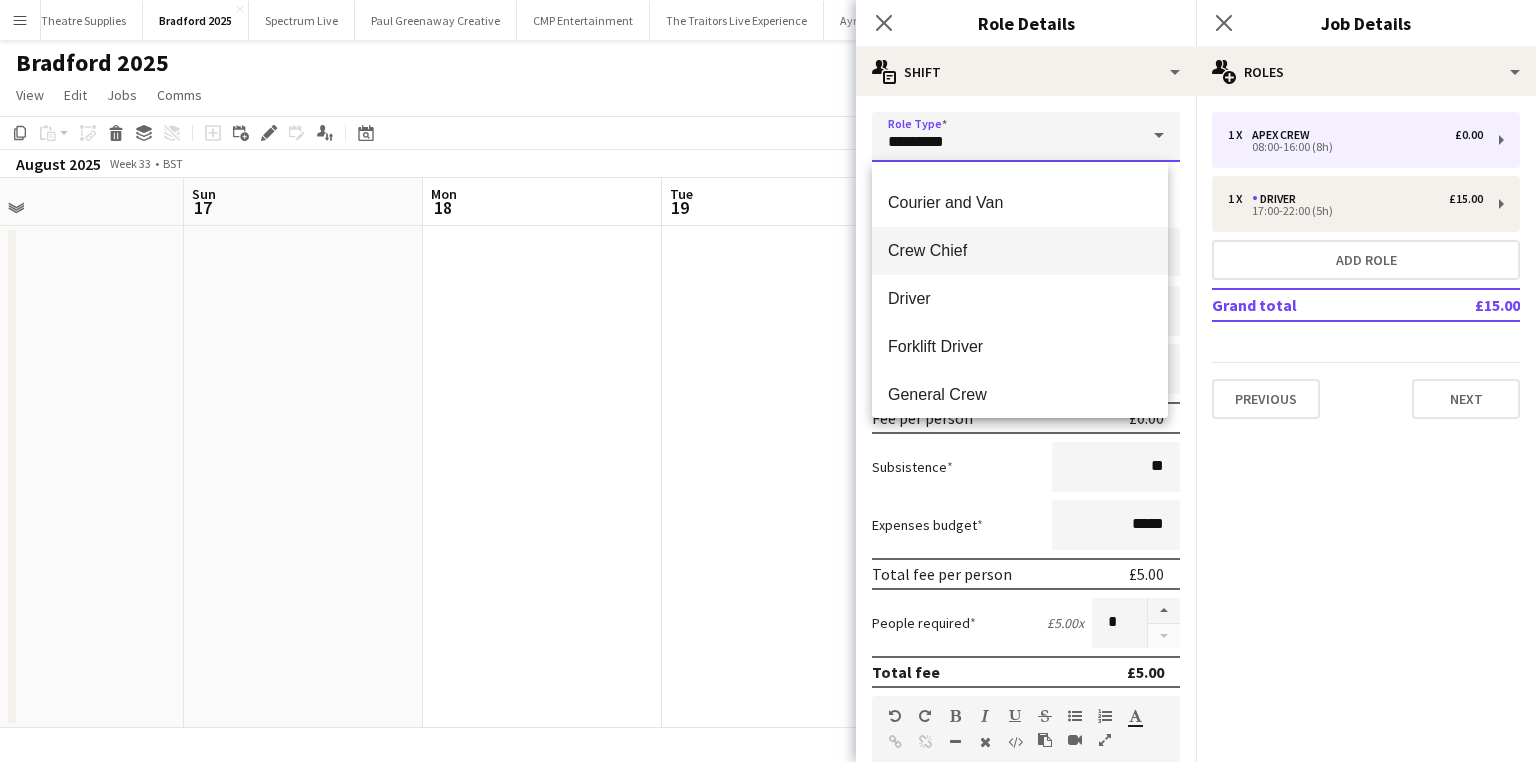 scroll, scrollTop: 160, scrollLeft: 0, axis: vertical 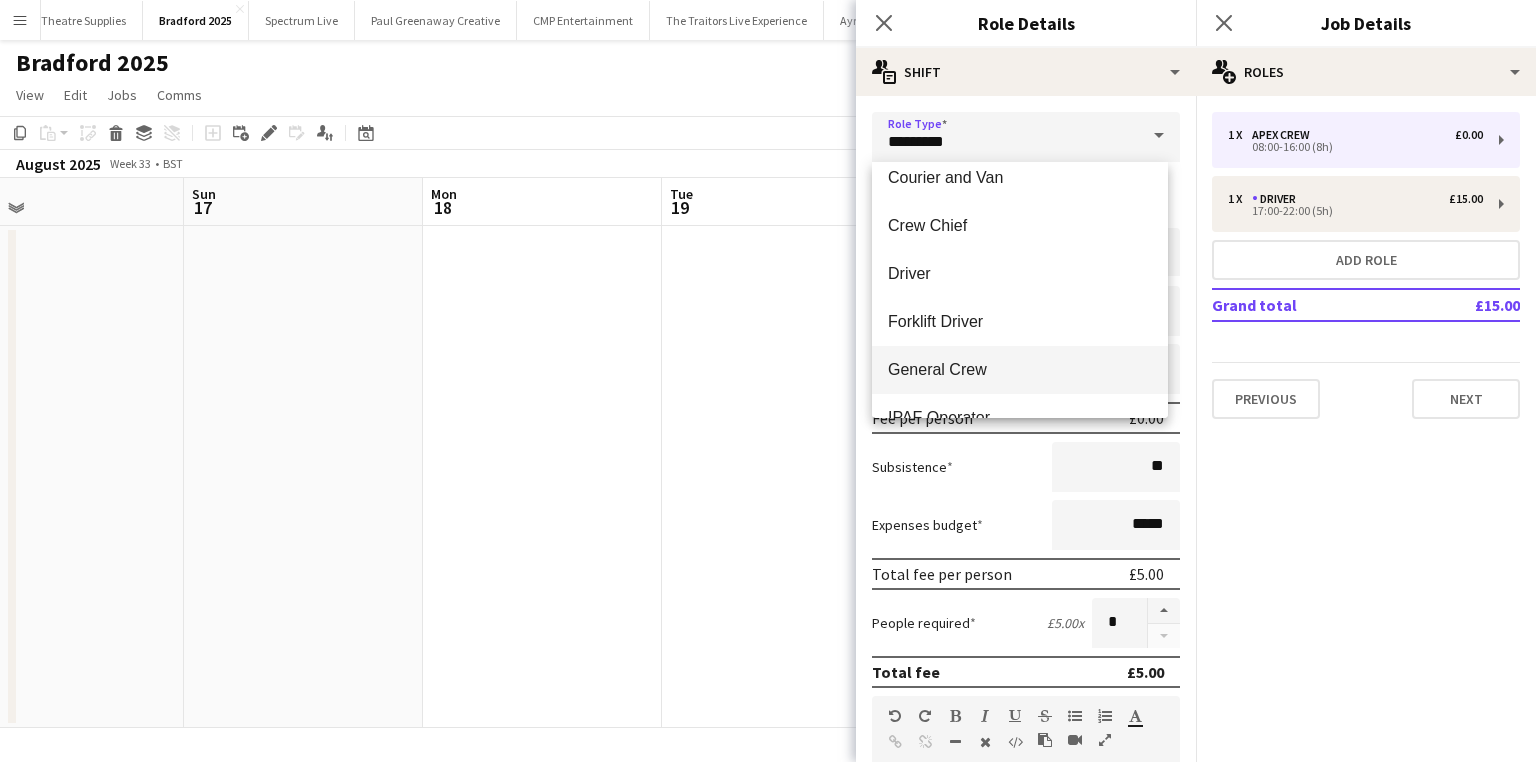 click on "General Crew" at bounding box center (1020, 369) 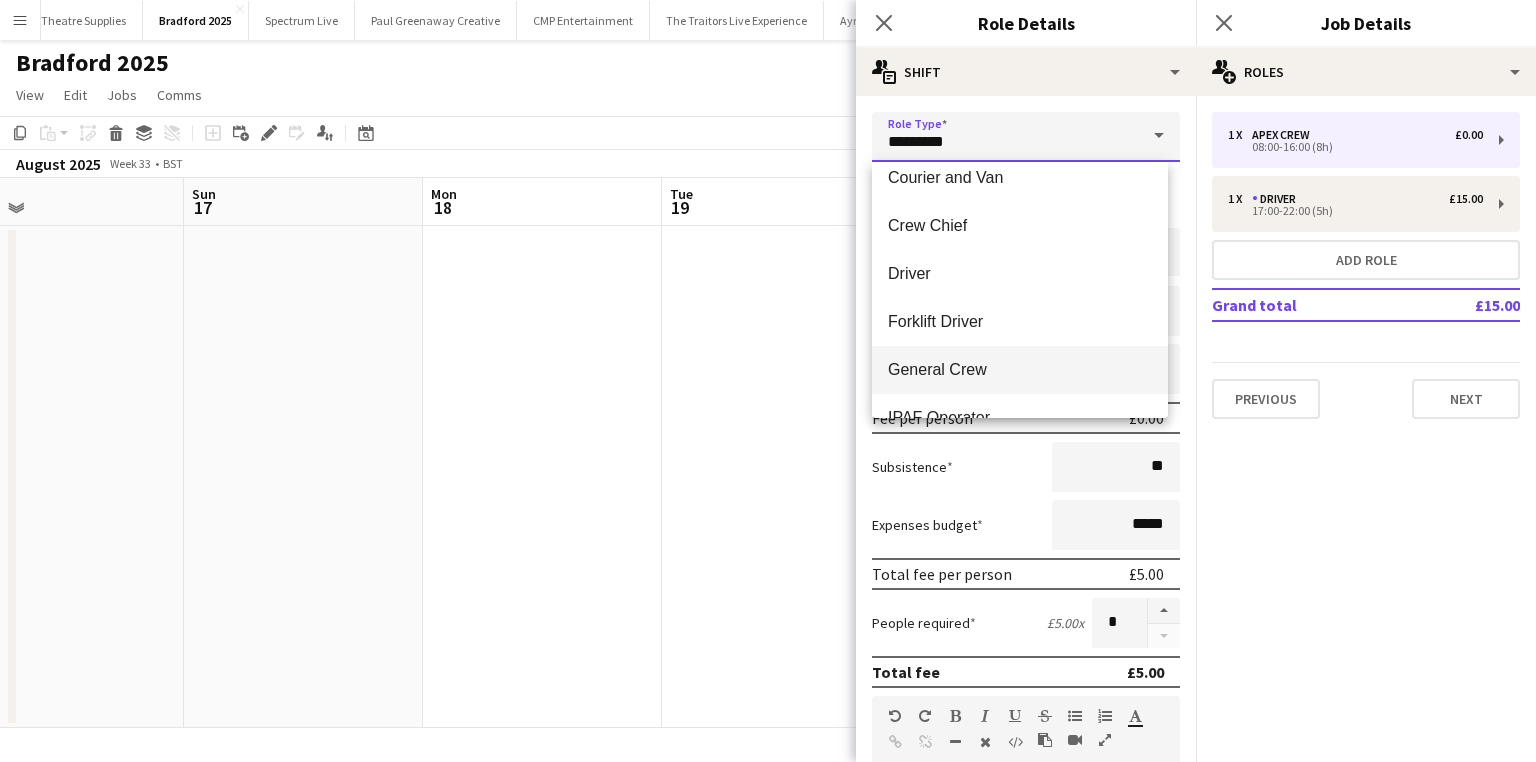 type on "**********" 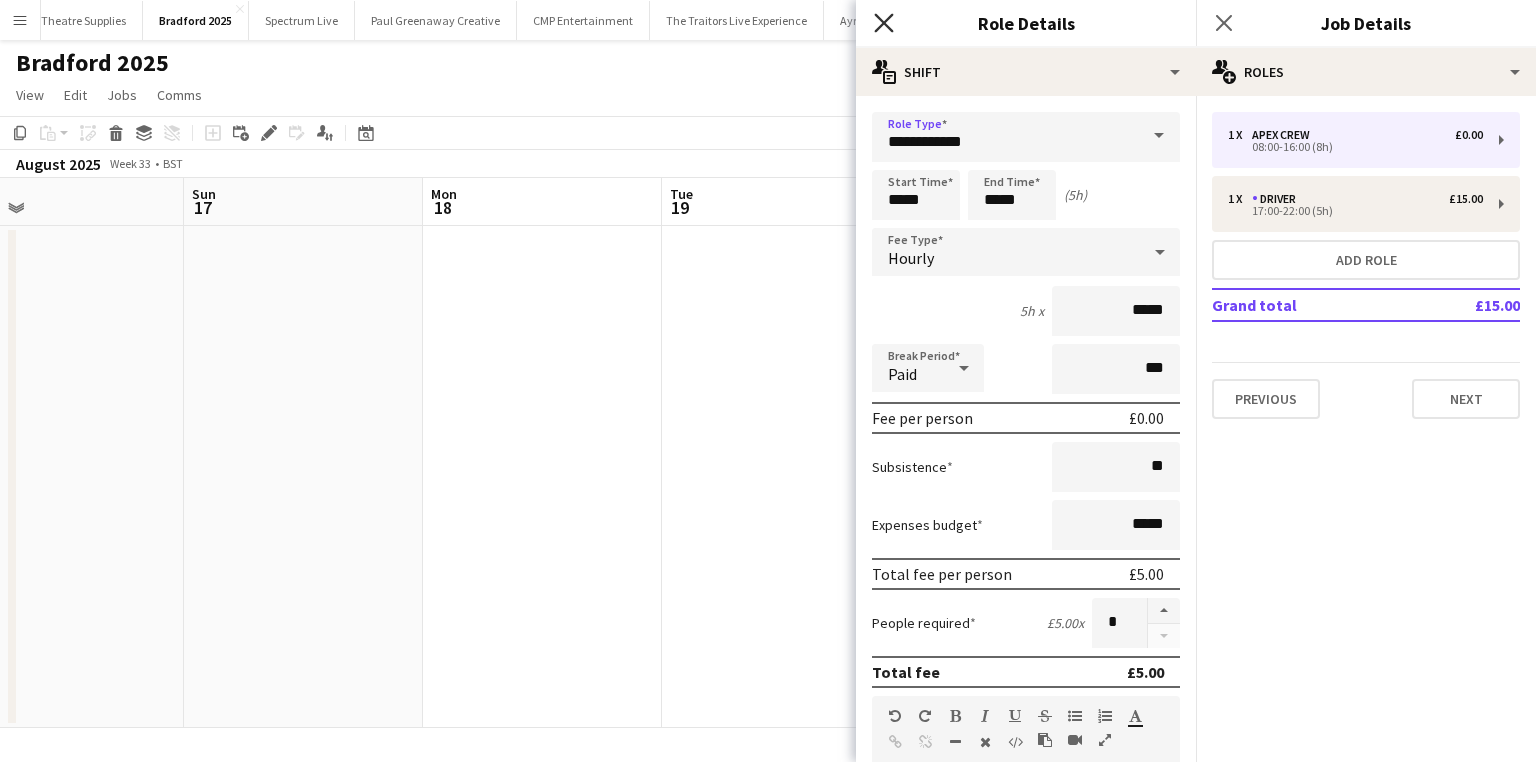 click 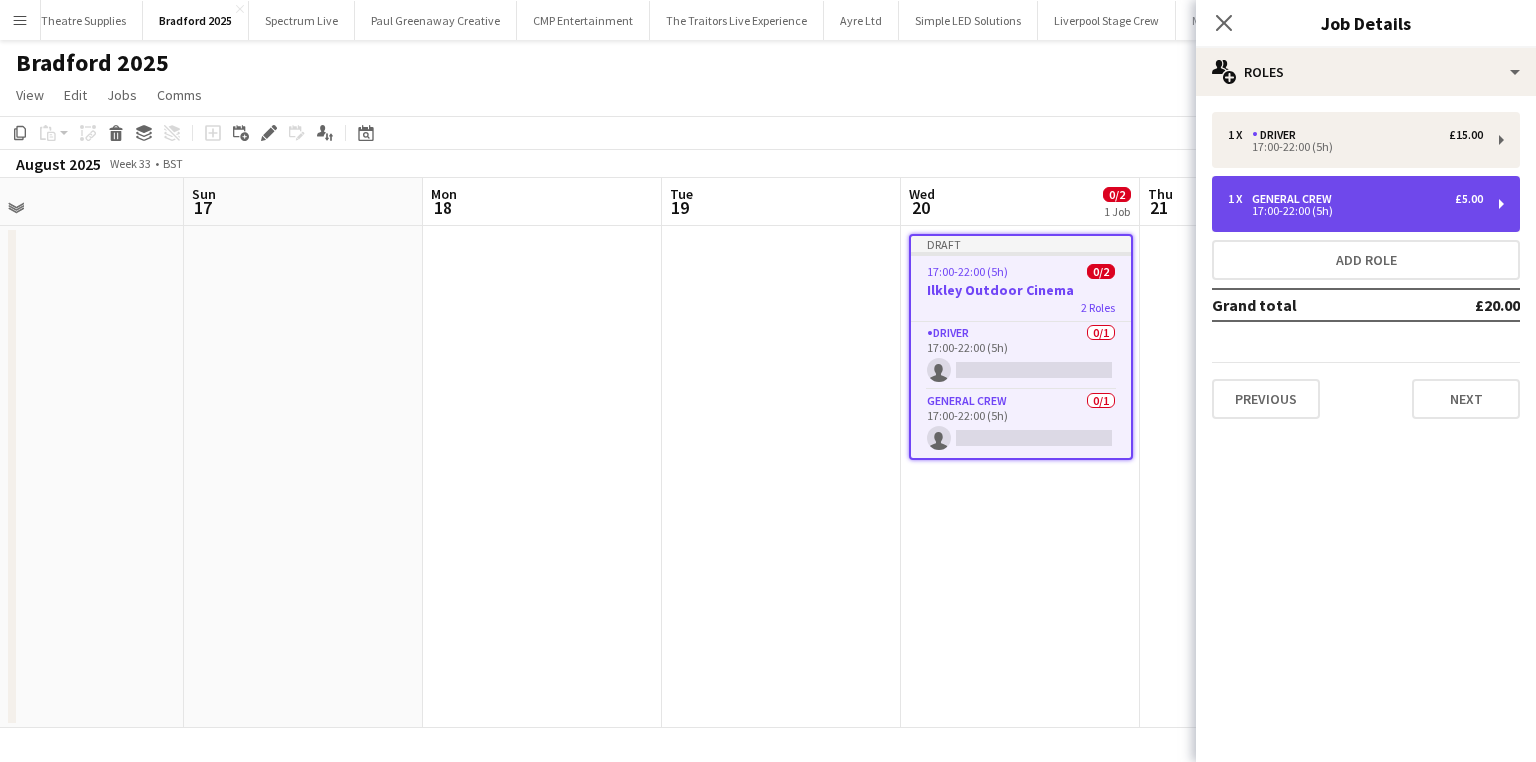 click on "General Crew" at bounding box center [1296, 199] 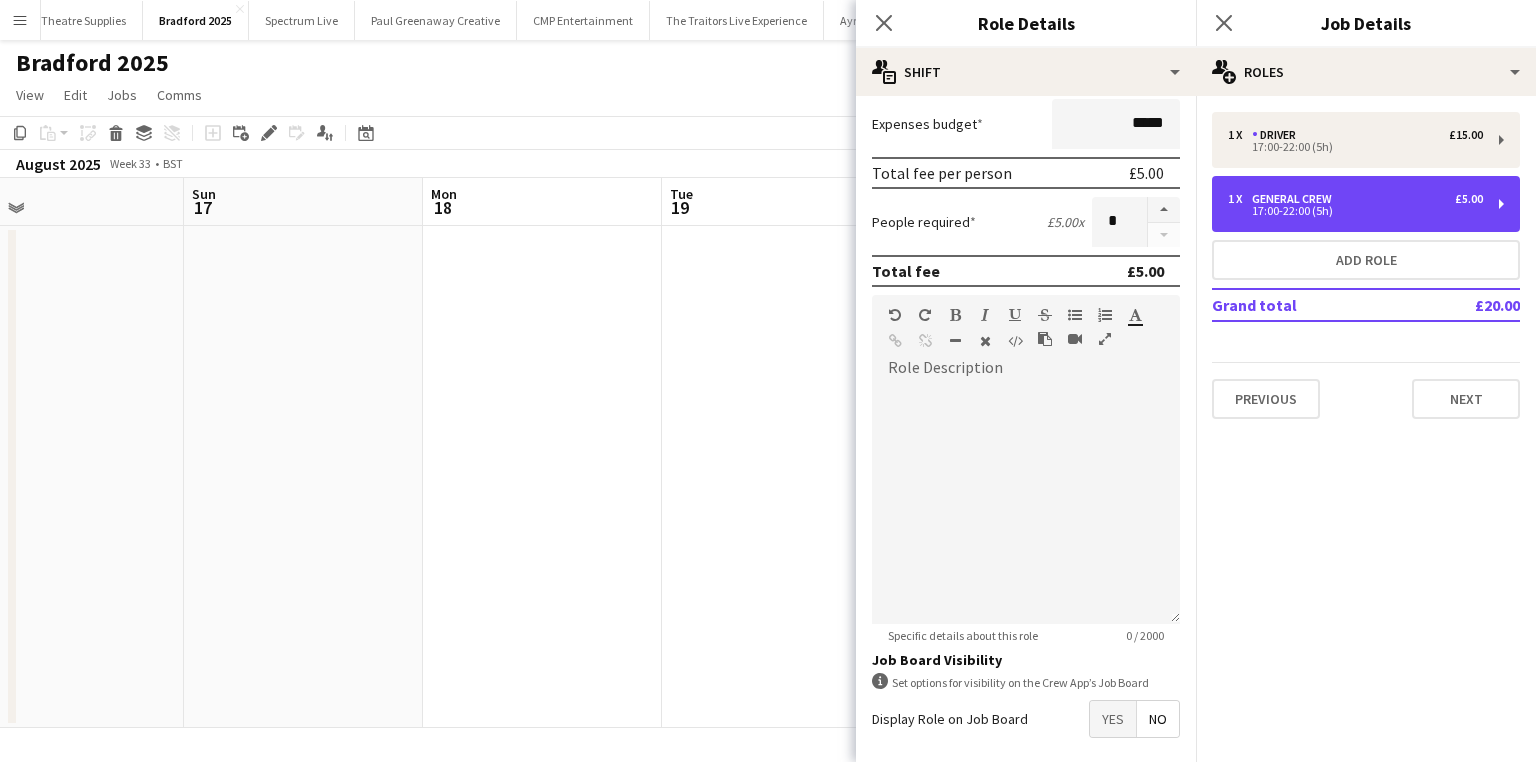 scroll, scrollTop: 485, scrollLeft: 0, axis: vertical 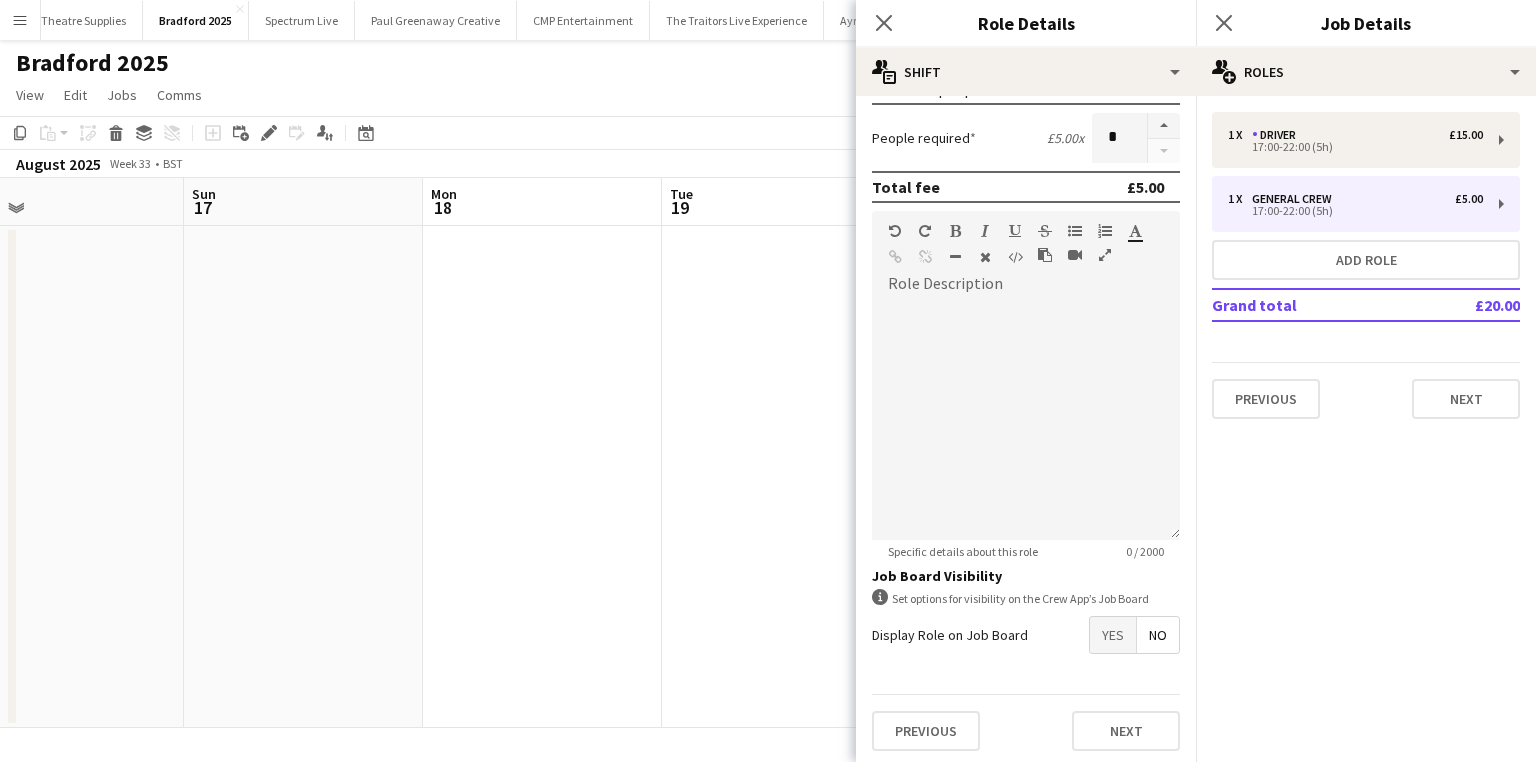 click on "Yes" at bounding box center [1113, 635] 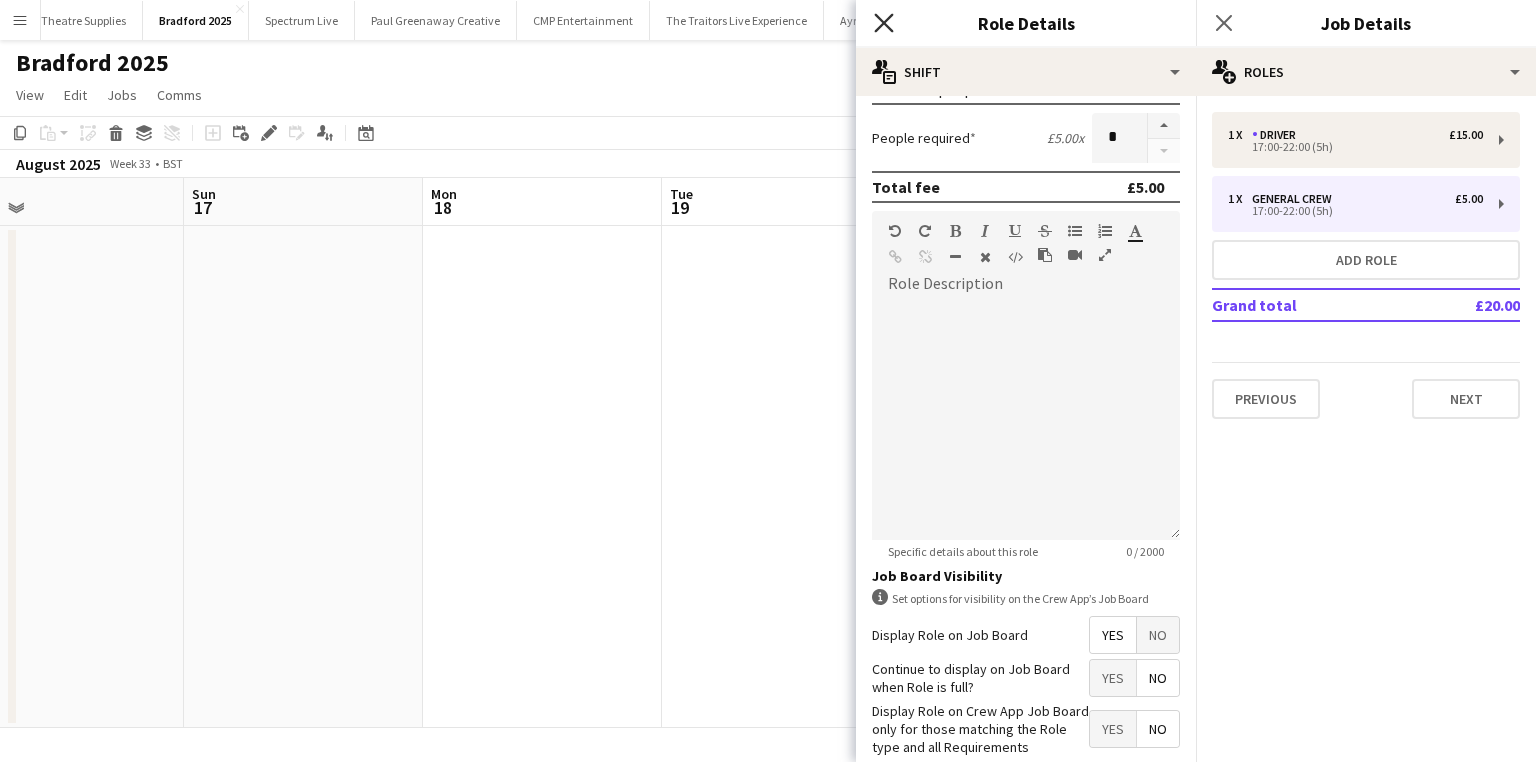 click on "Close pop-in" 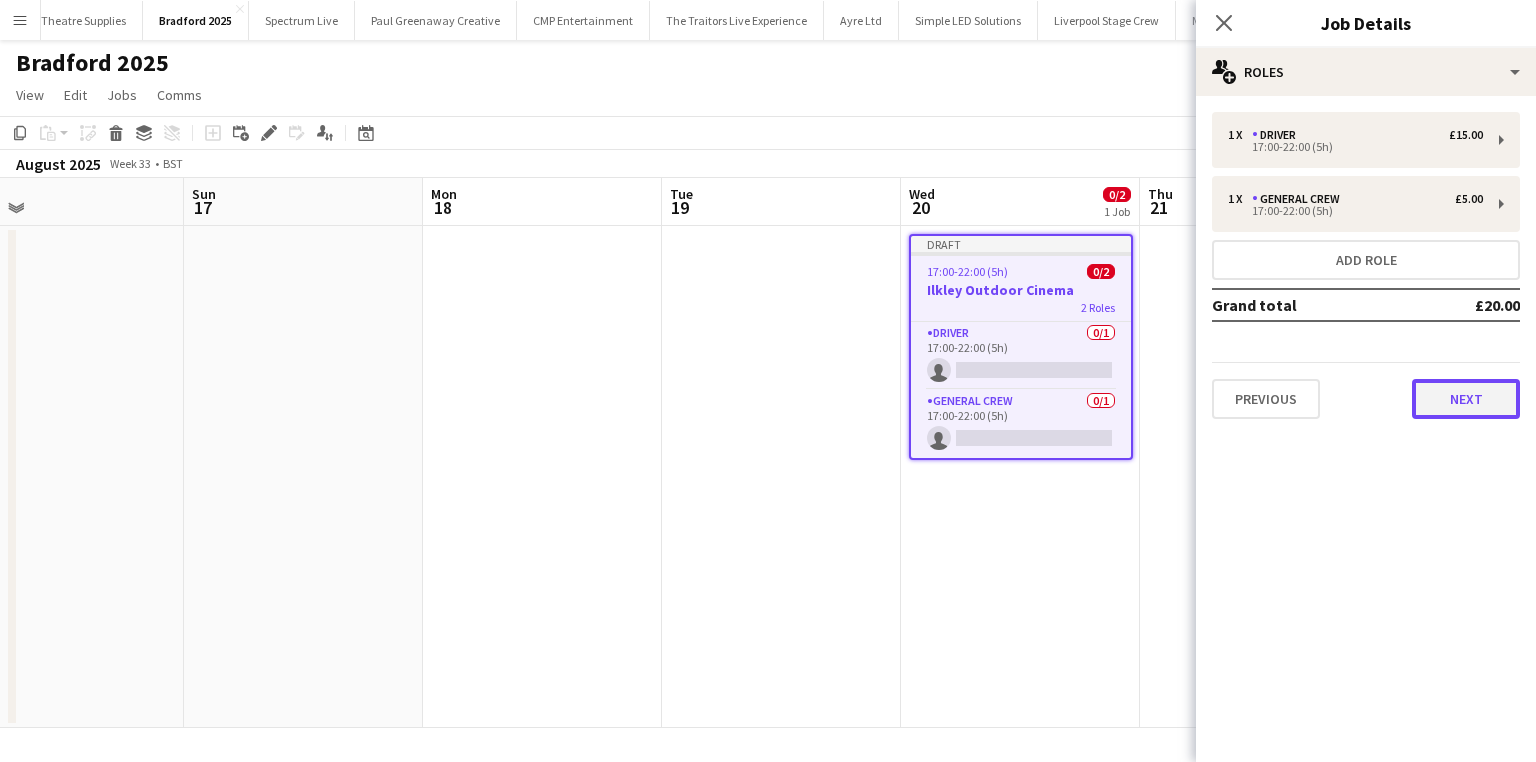 click on "Next" at bounding box center (1466, 399) 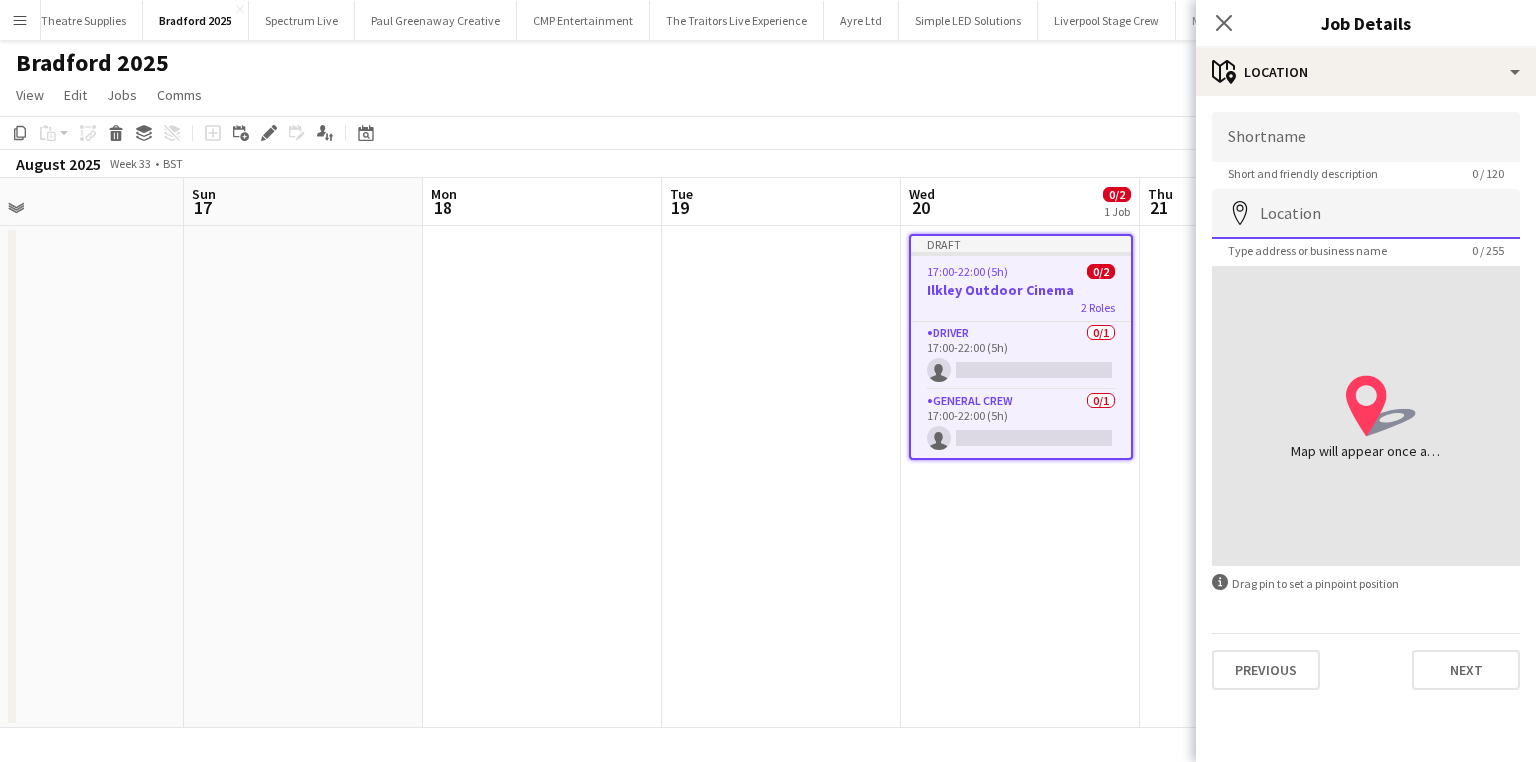 click on "Location" at bounding box center [1366, 214] 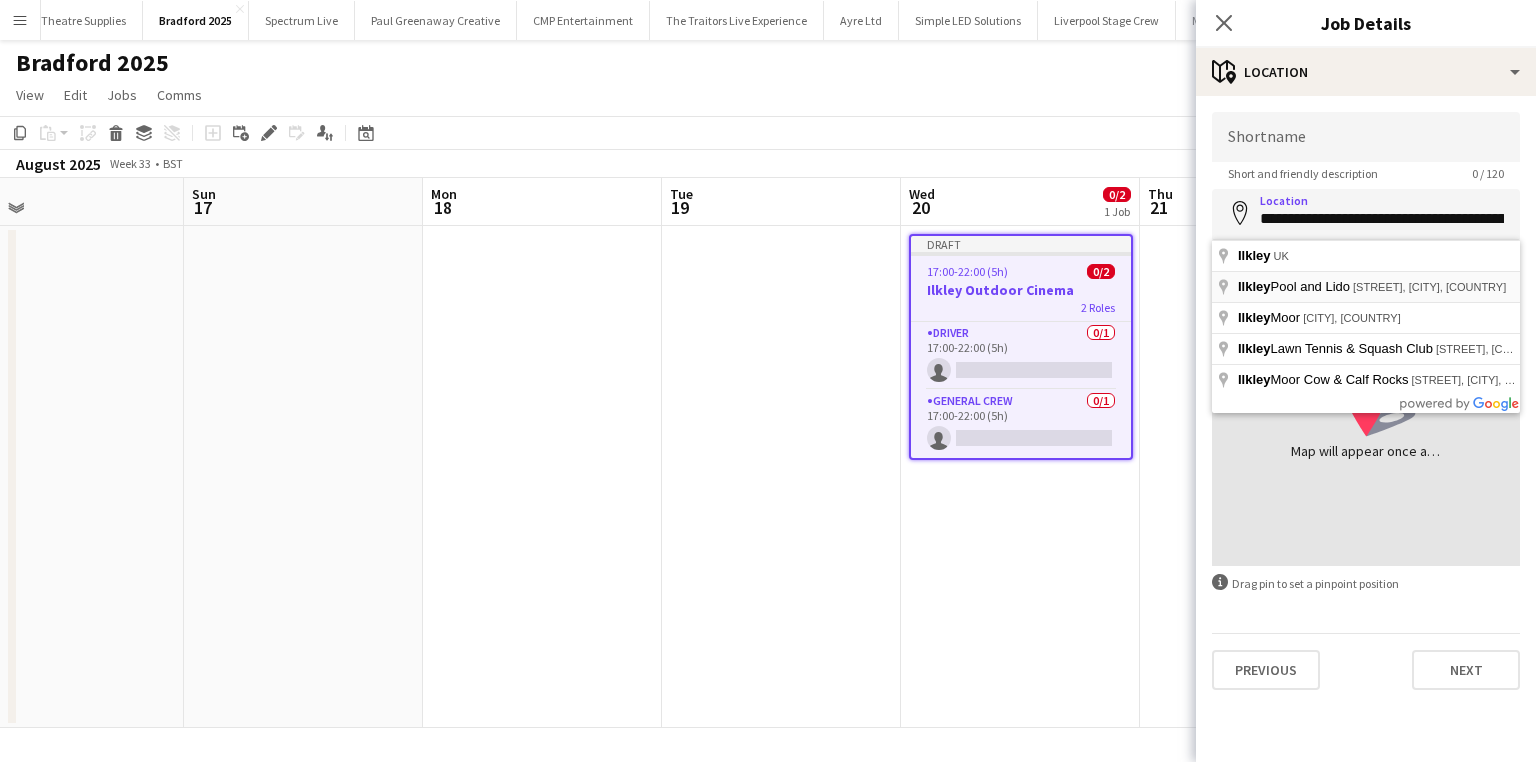 type on "**********" 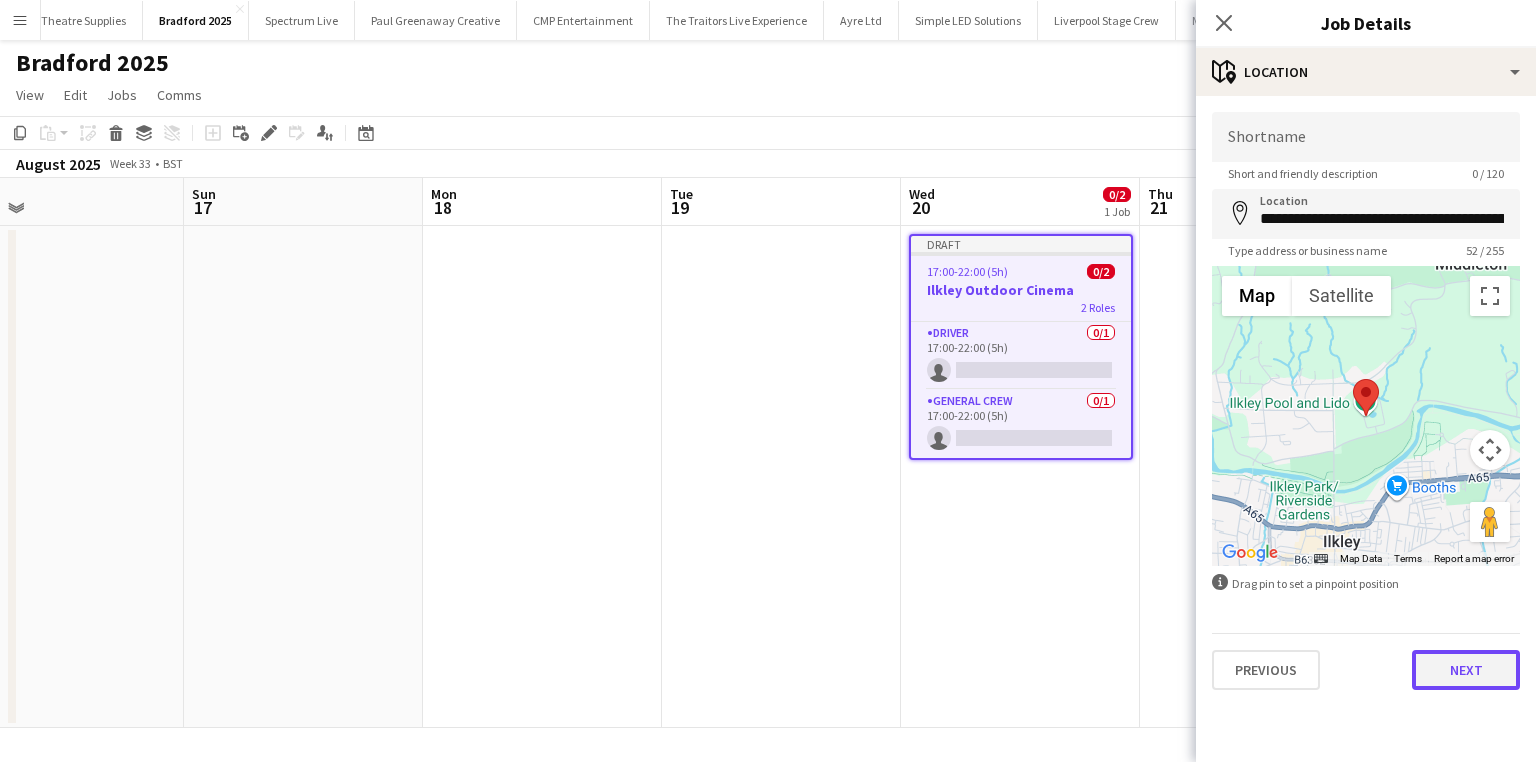 click on "Next" at bounding box center (1466, 670) 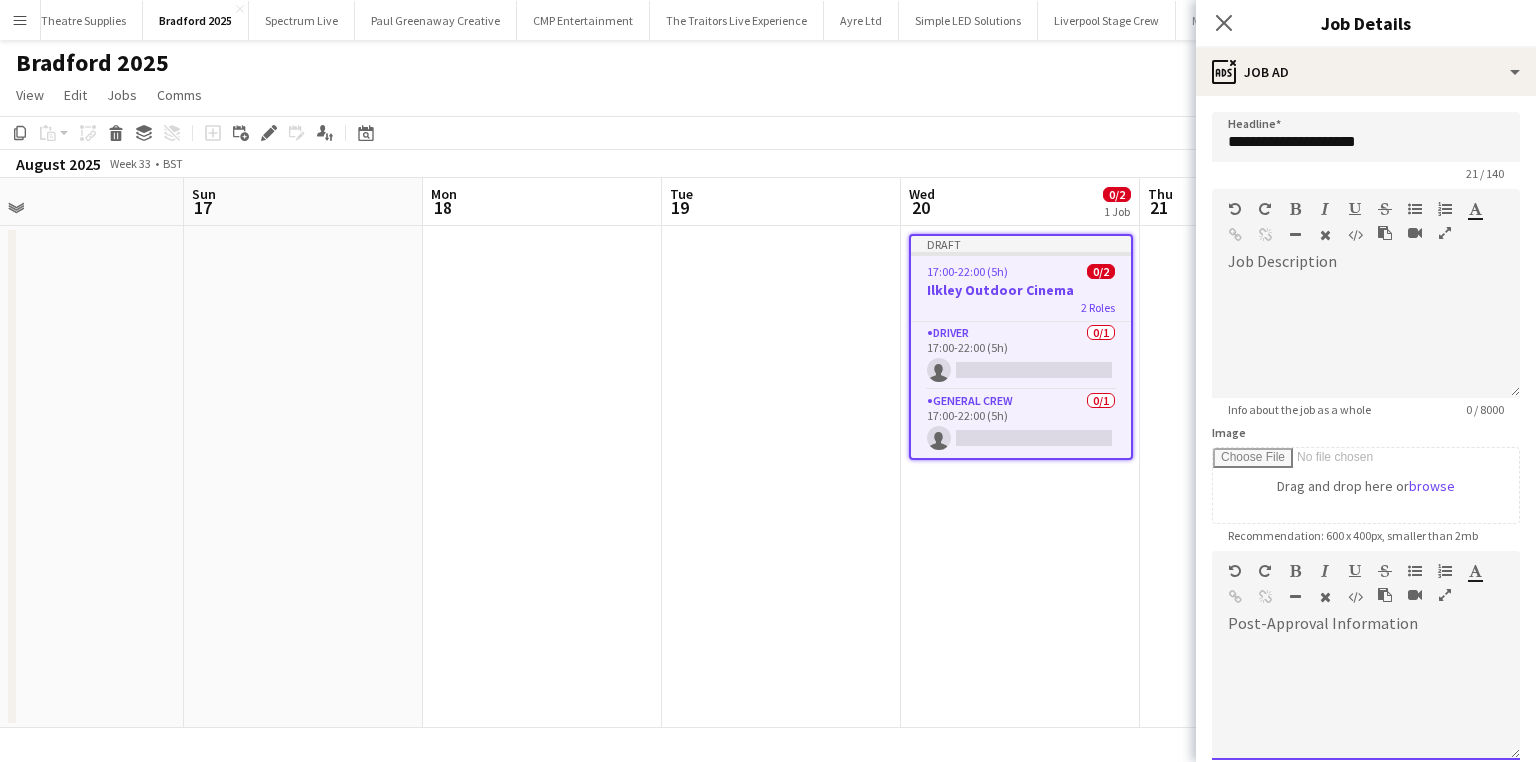 click at bounding box center (1366, 700) 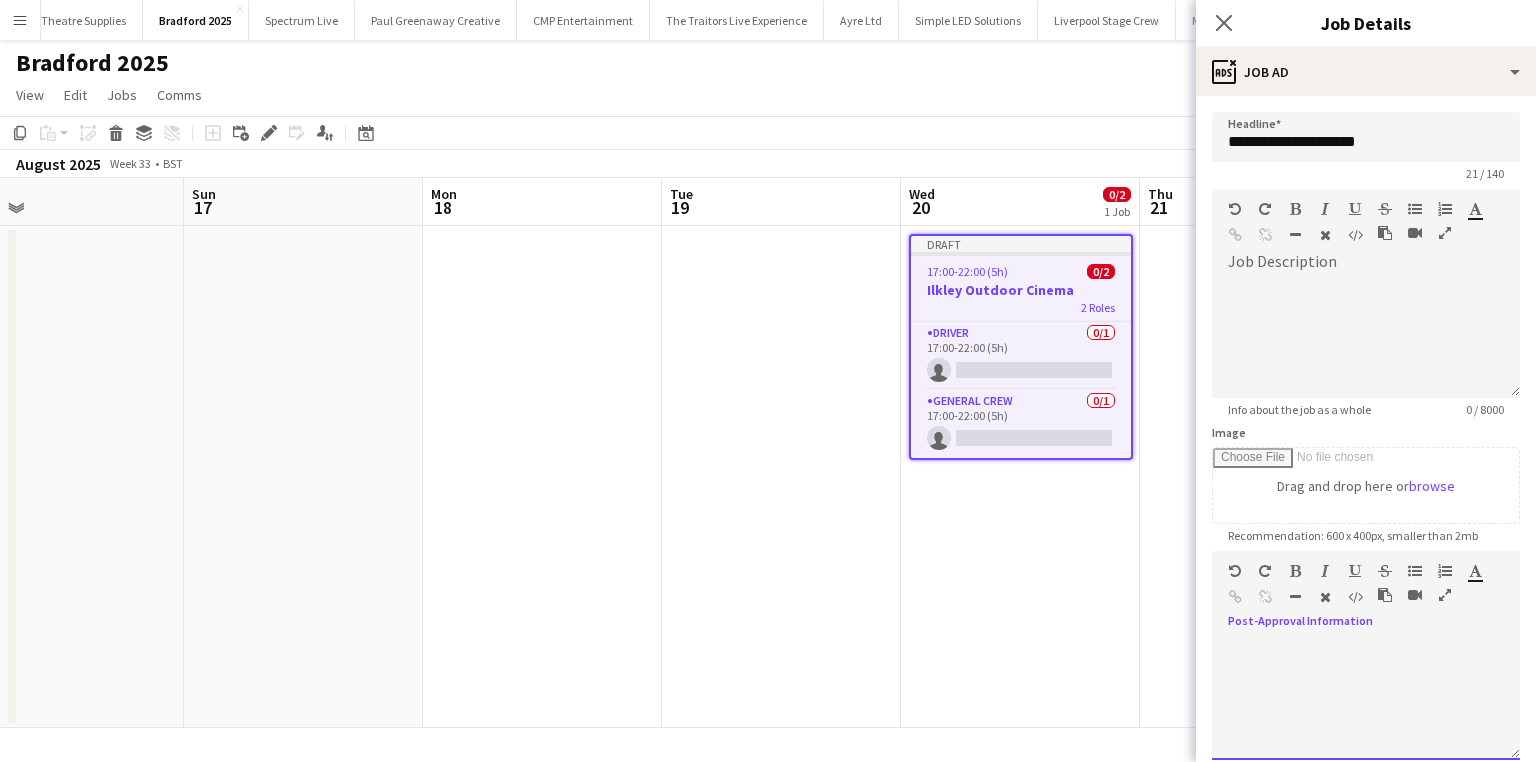 type 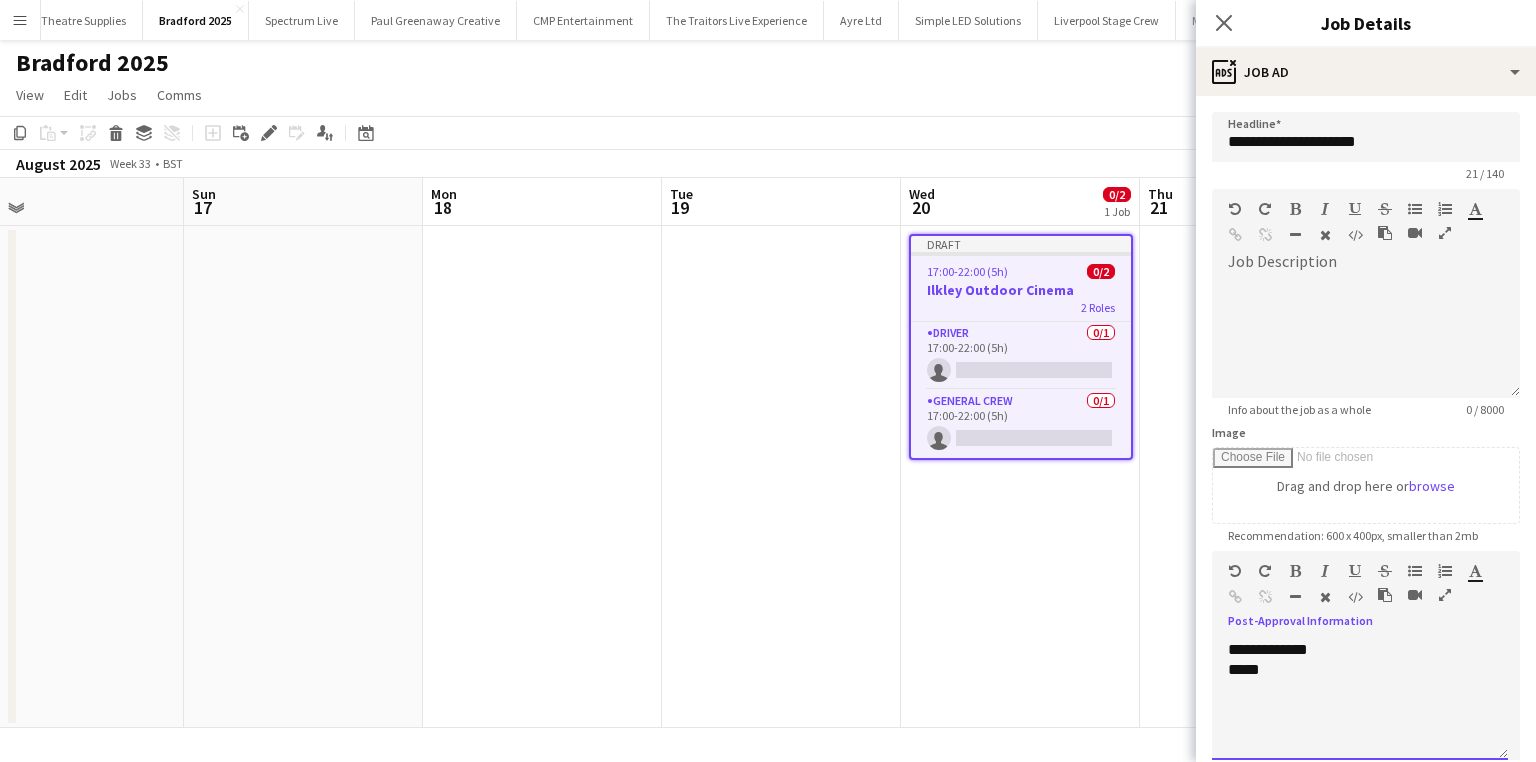click on "*****" at bounding box center (1360, 670) 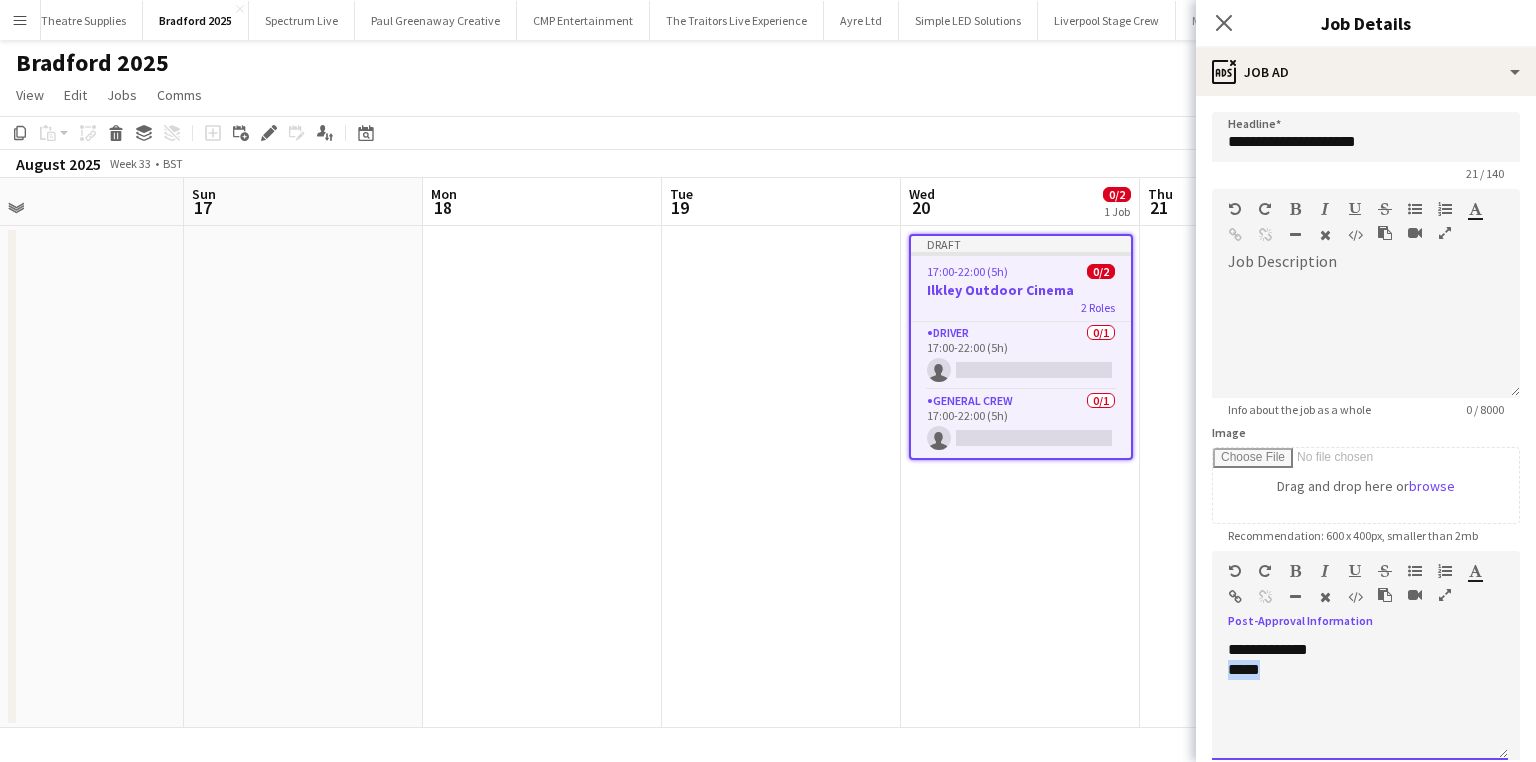 drag, startPoint x: 1321, startPoint y: 672, endPoint x: 1127, endPoint y: 672, distance: 194 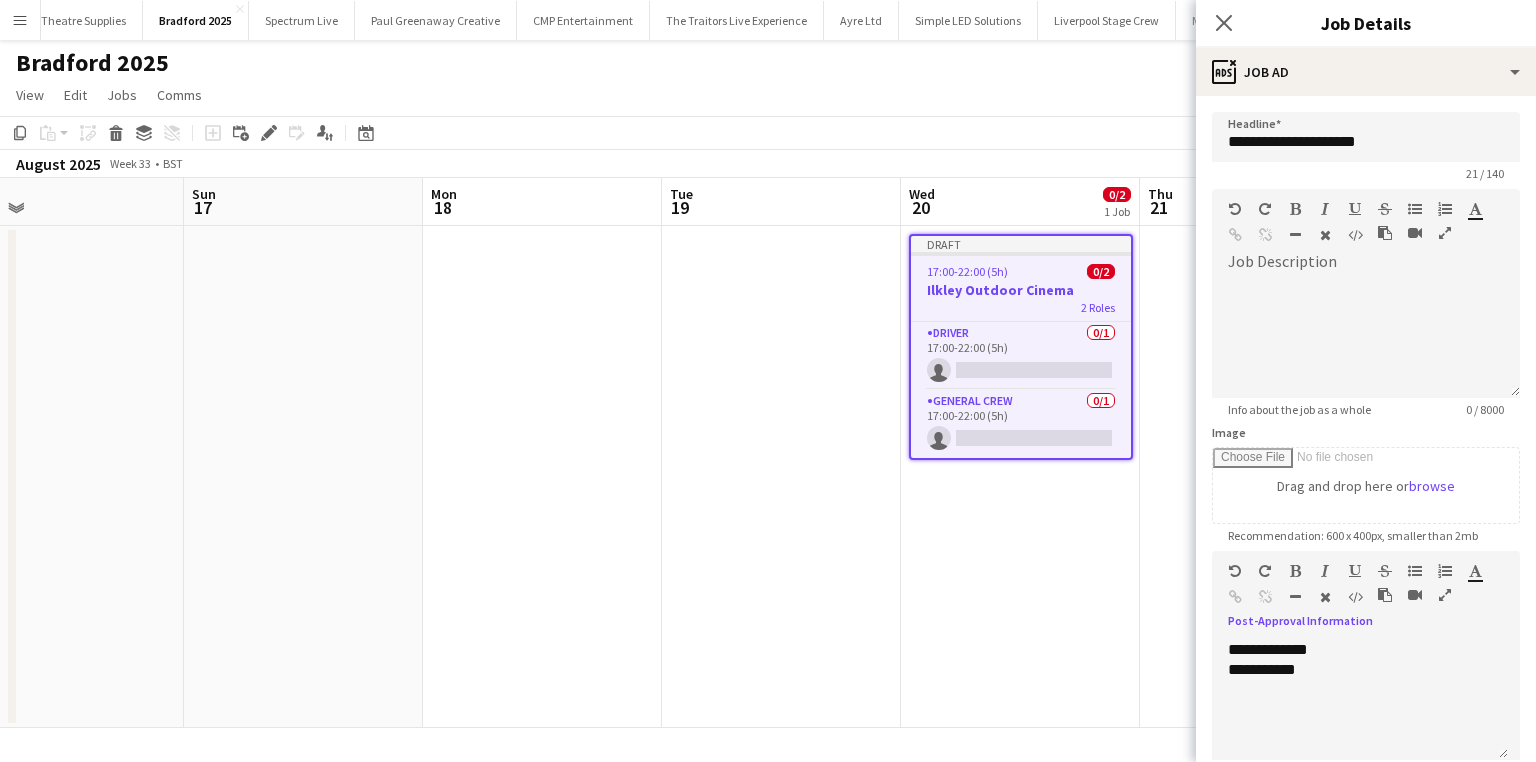 click on "Draft   17:00-22:00 (5h)    0/2   Ilkley Outdoor Cinema   2 Roles   Driver   0/1   17:00-22:00 (5h)
single-neutral-actions
General Crew   0/1   17:00-22:00 (5h)
single-neutral-actions" at bounding box center [1020, 477] 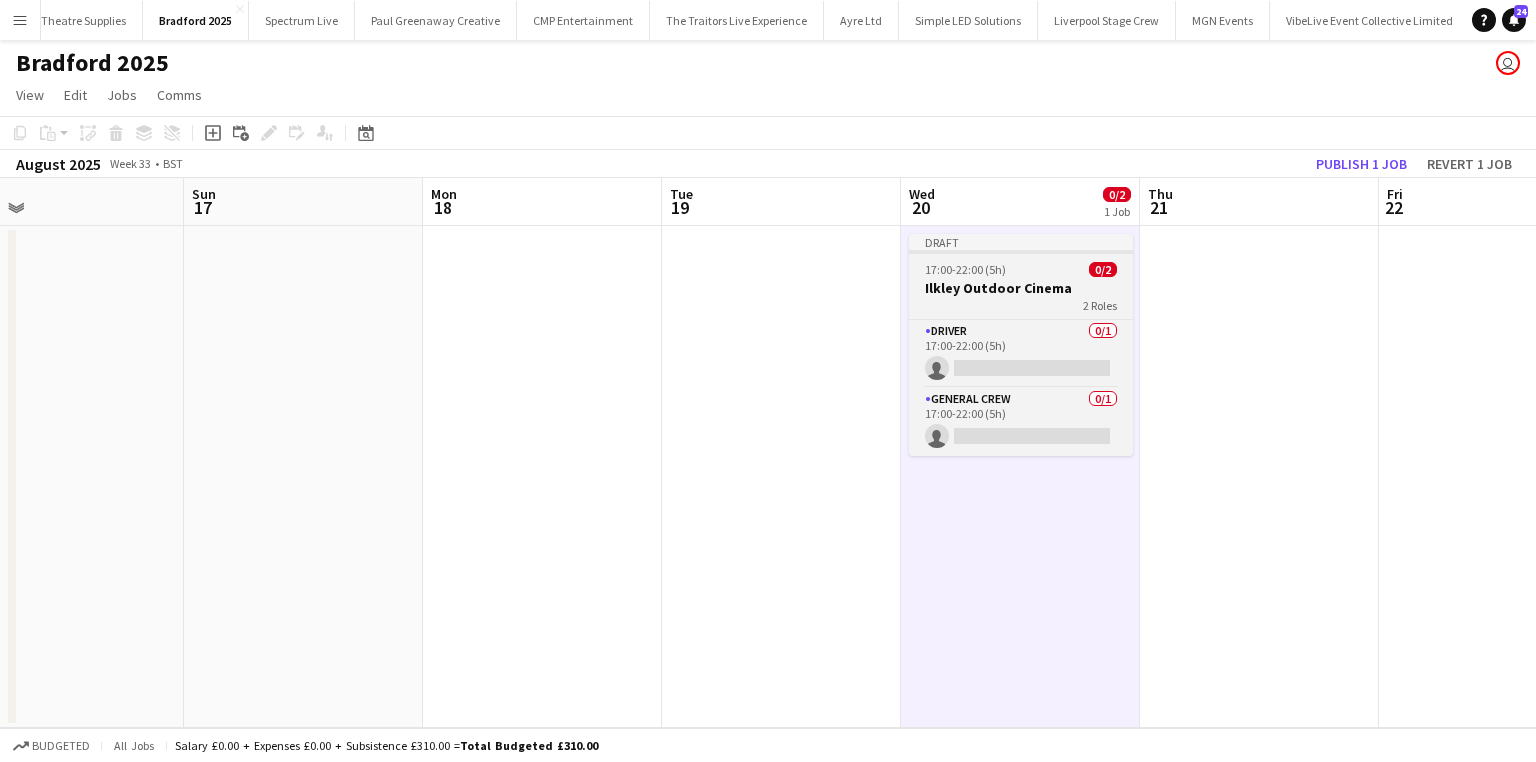 click on "Ilkley Outdoor Cinema" at bounding box center (1021, 288) 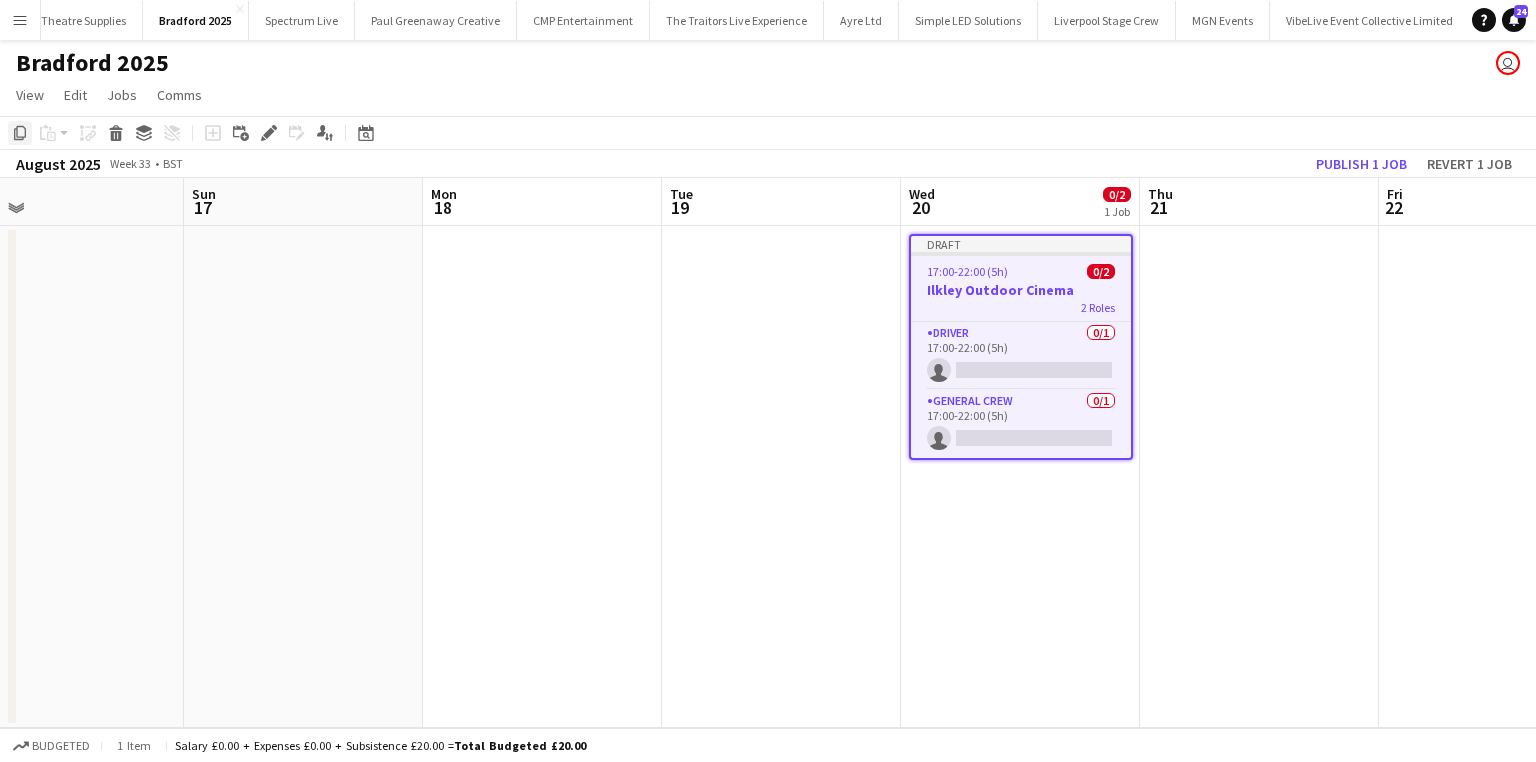 click on "Copy" at bounding box center [20, 133] 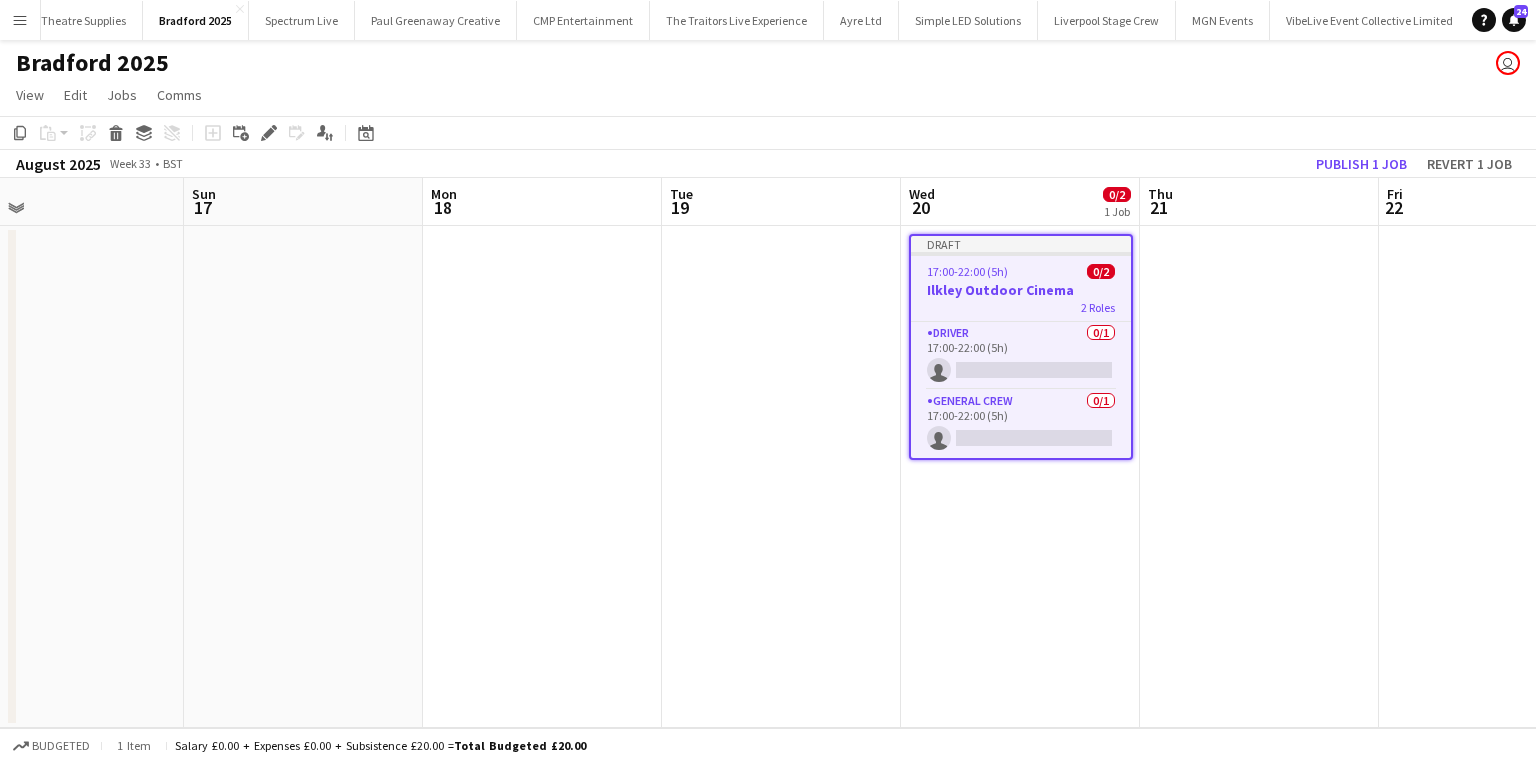 click at bounding box center [1259, 477] 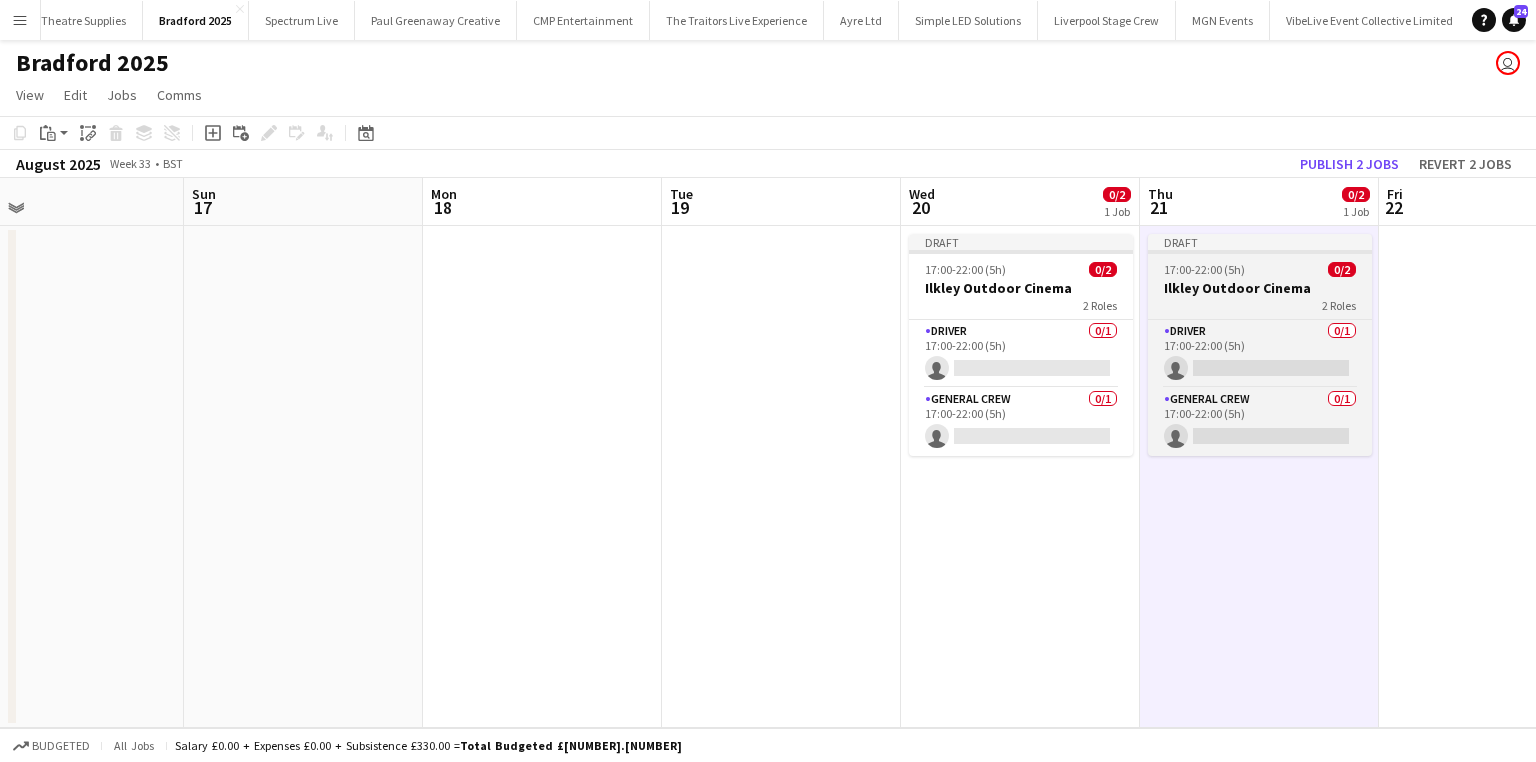 click on "Ilkley Outdoor Cinema" at bounding box center [1260, 288] 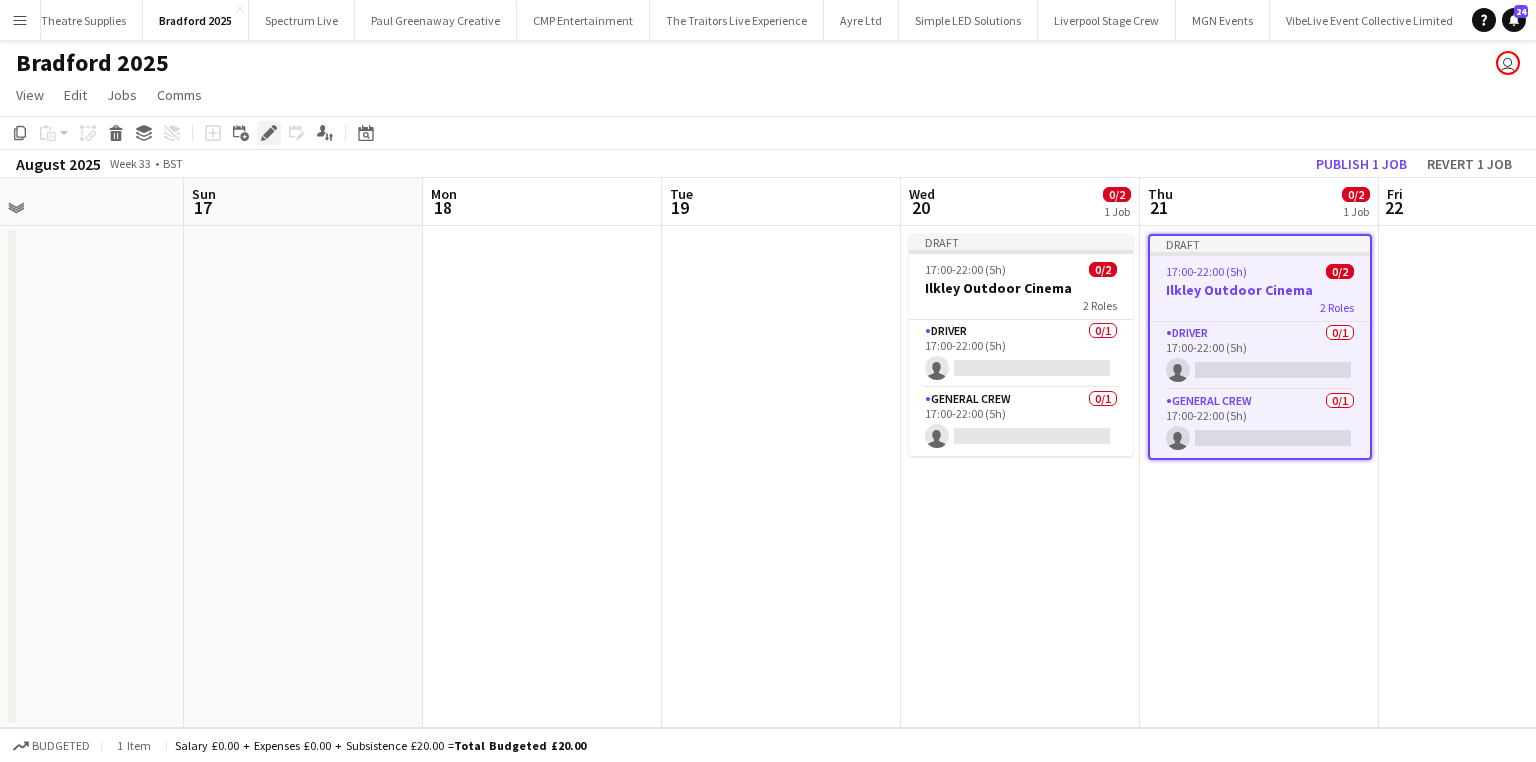 drag, startPoint x: 259, startPoint y: 125, endPoint x: 272, endPoint y: 126, distance: 13.038404 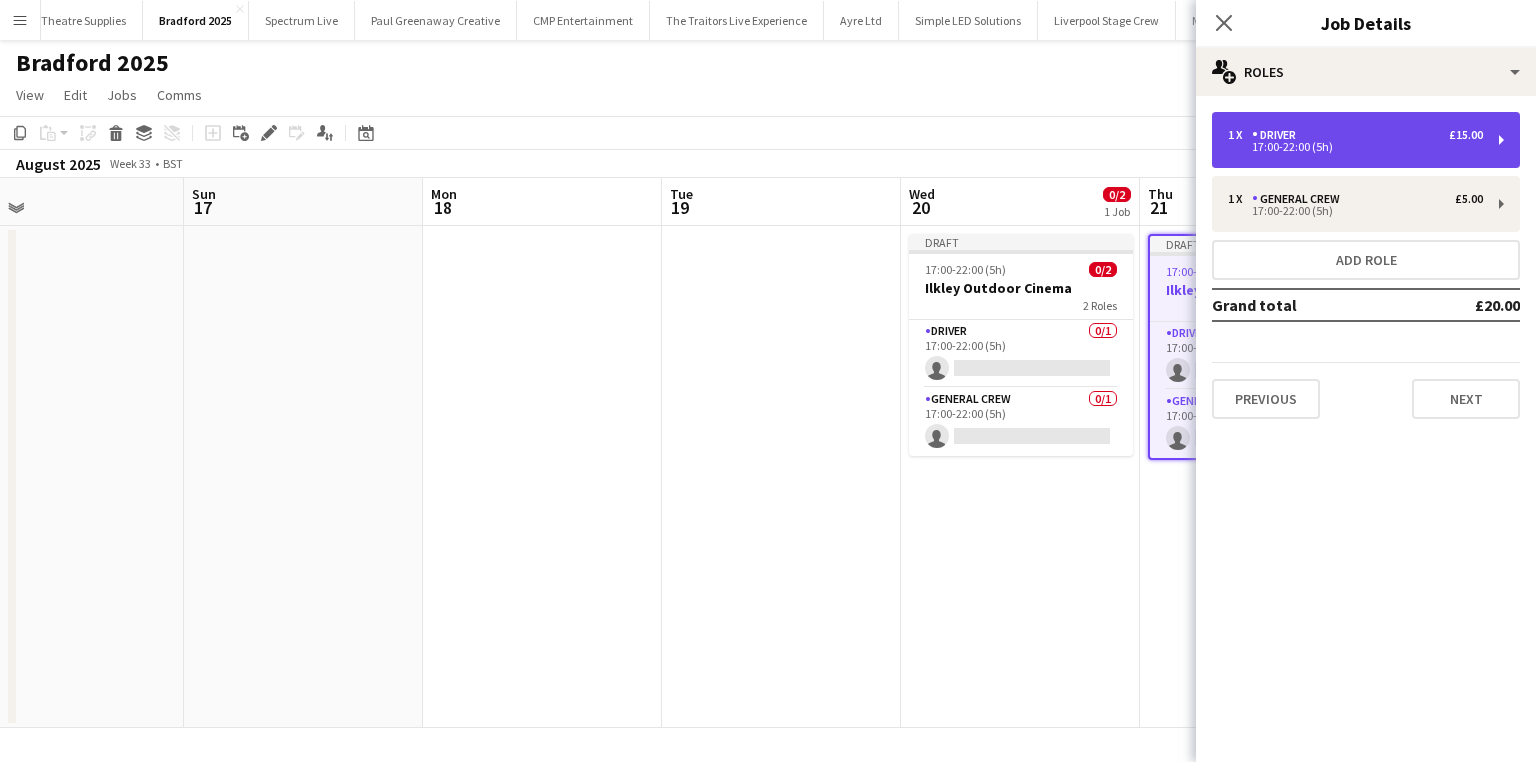 click on "Driver" at bounding box center (1278, 135) 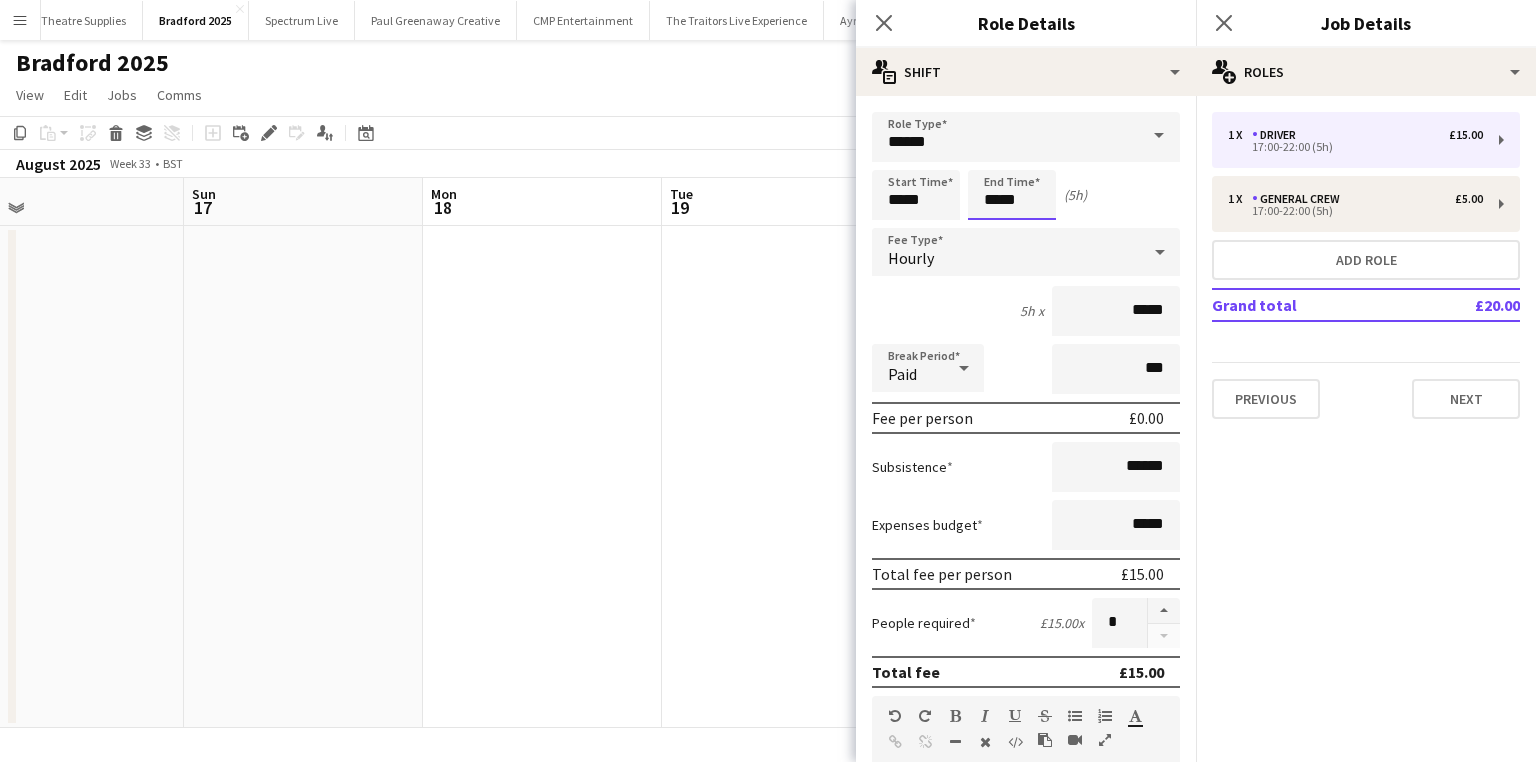 click on "*****" at bounding box center (1012, 195) 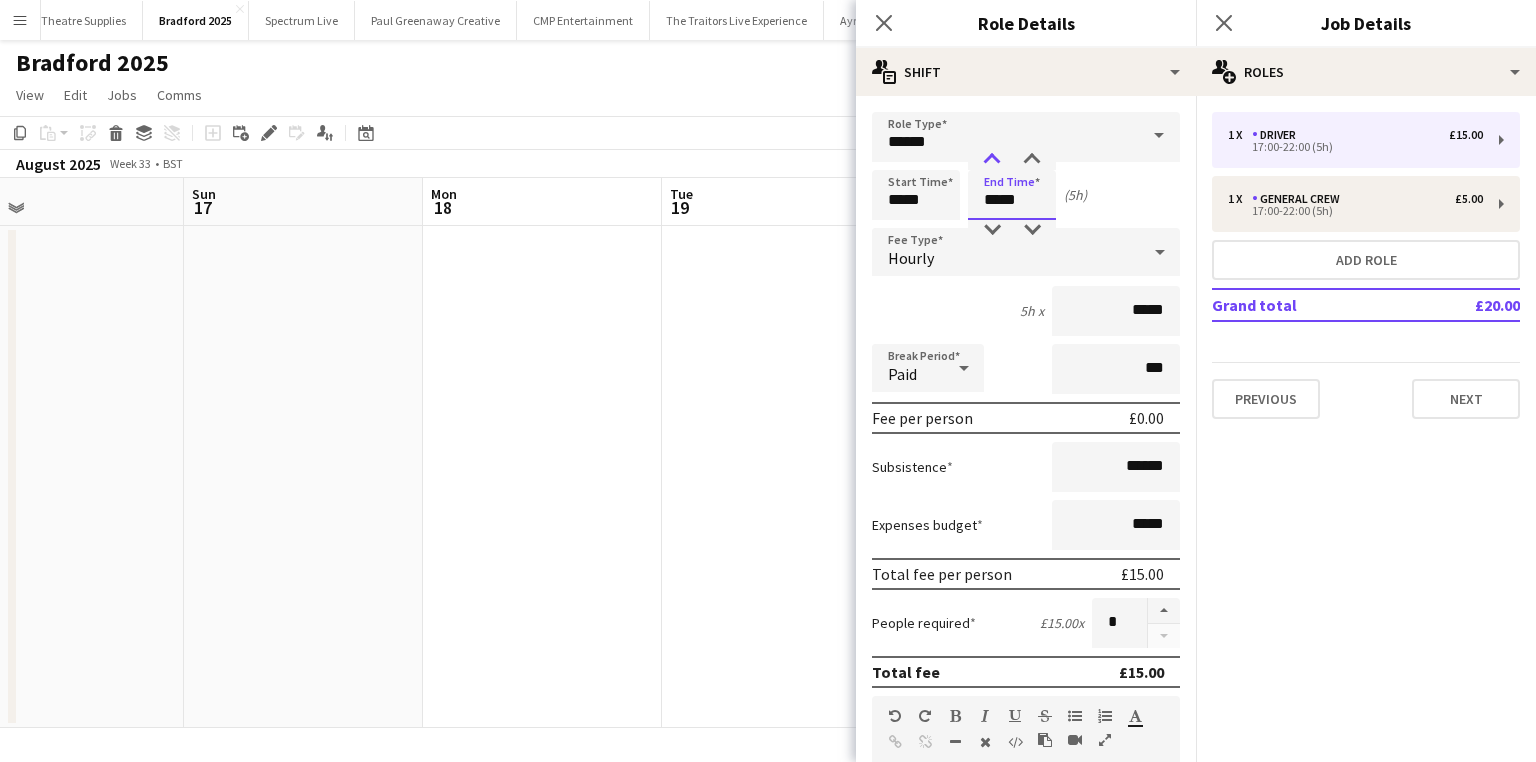 type on "*****" 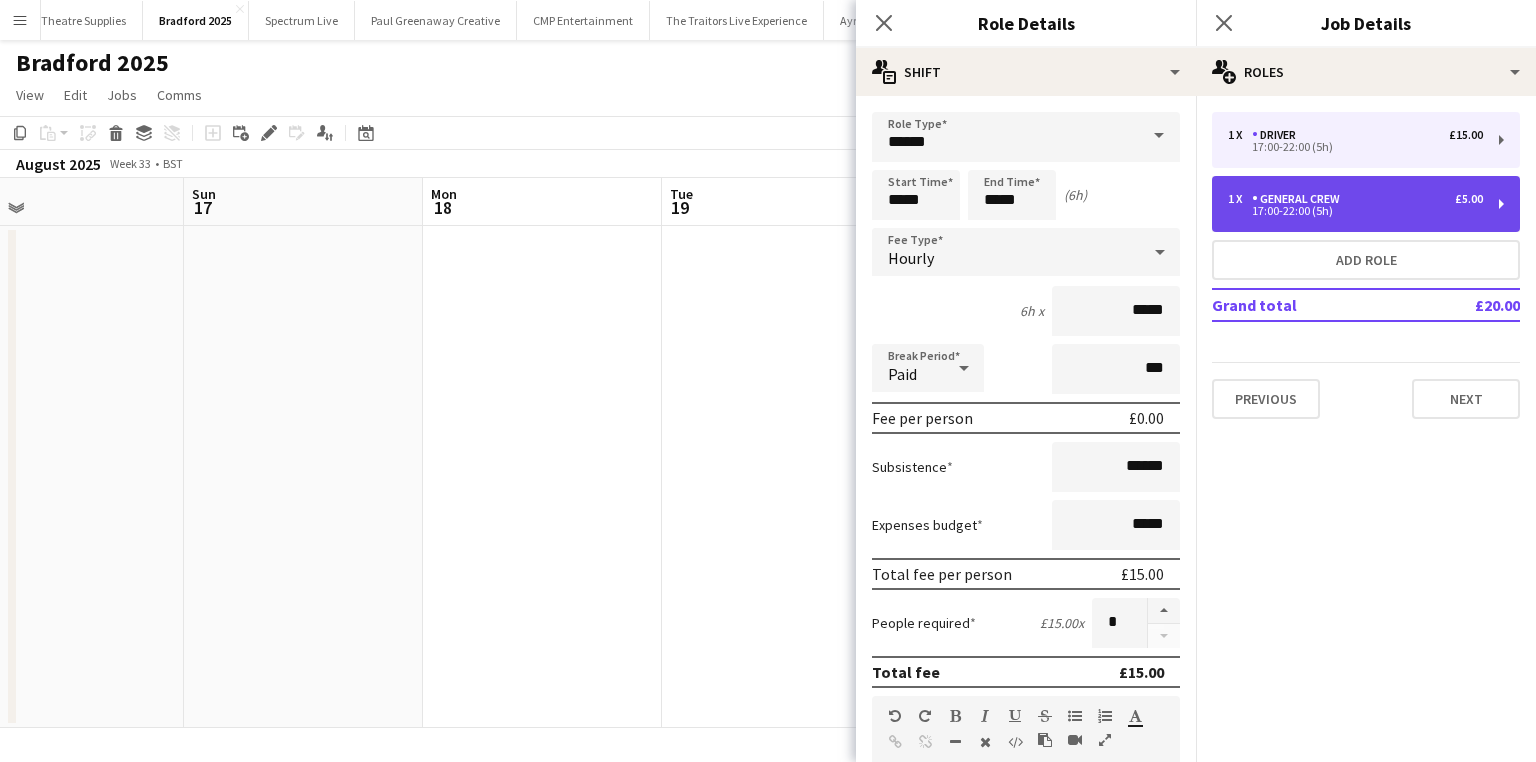 click on "General Crew" at bounding box center (1300, 199) 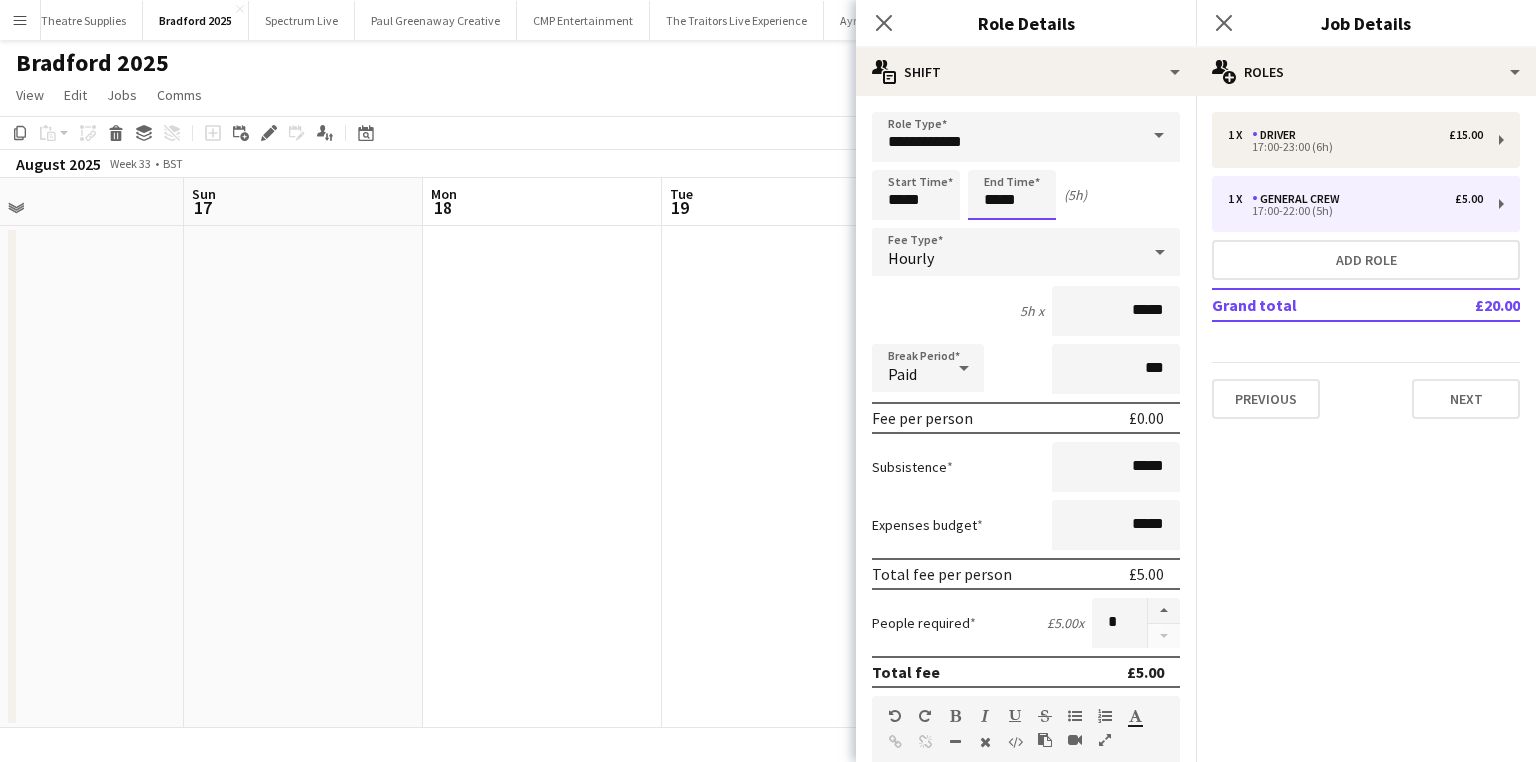 click on "*****" at bounding box center (1012, 195) 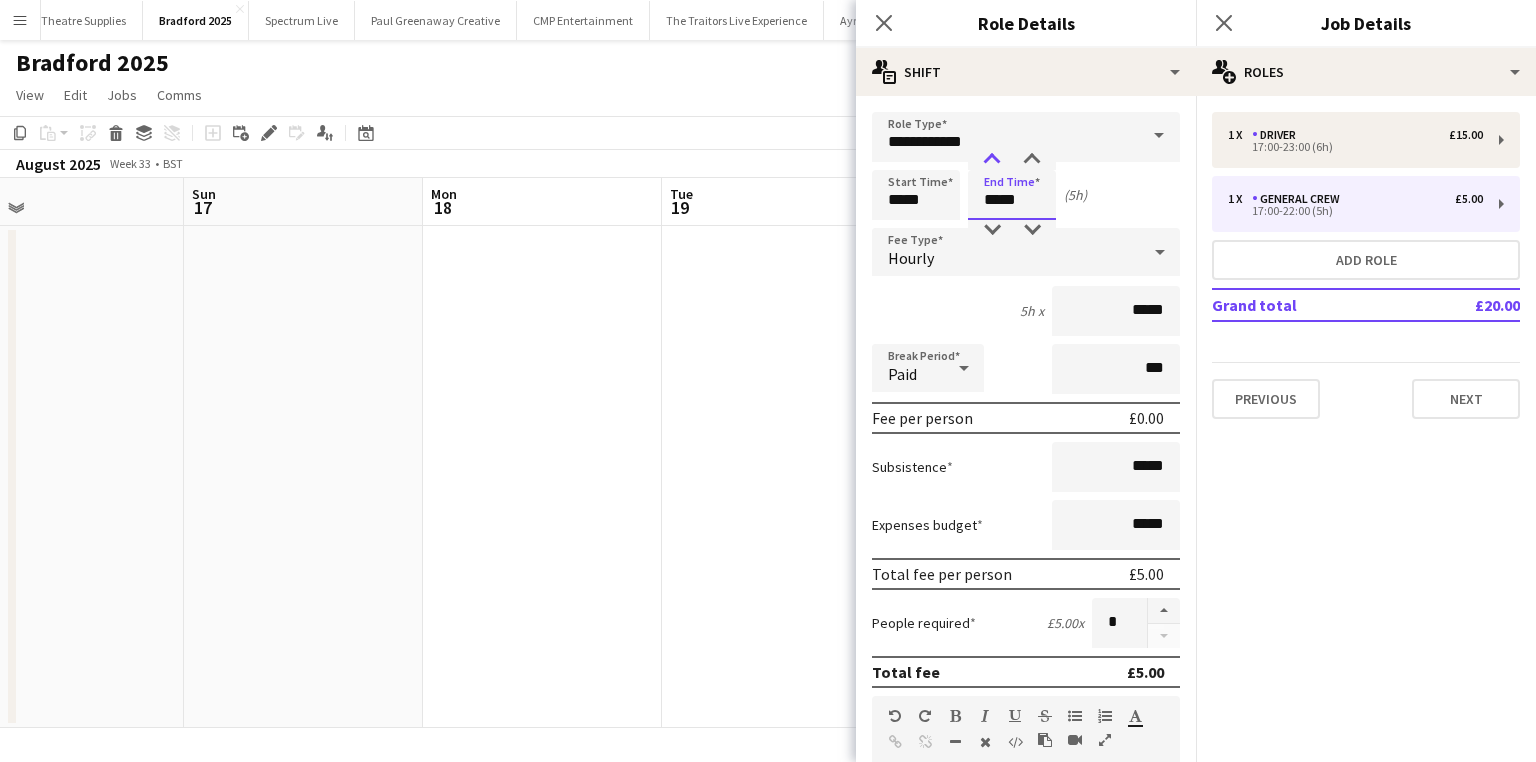 type on "*****" 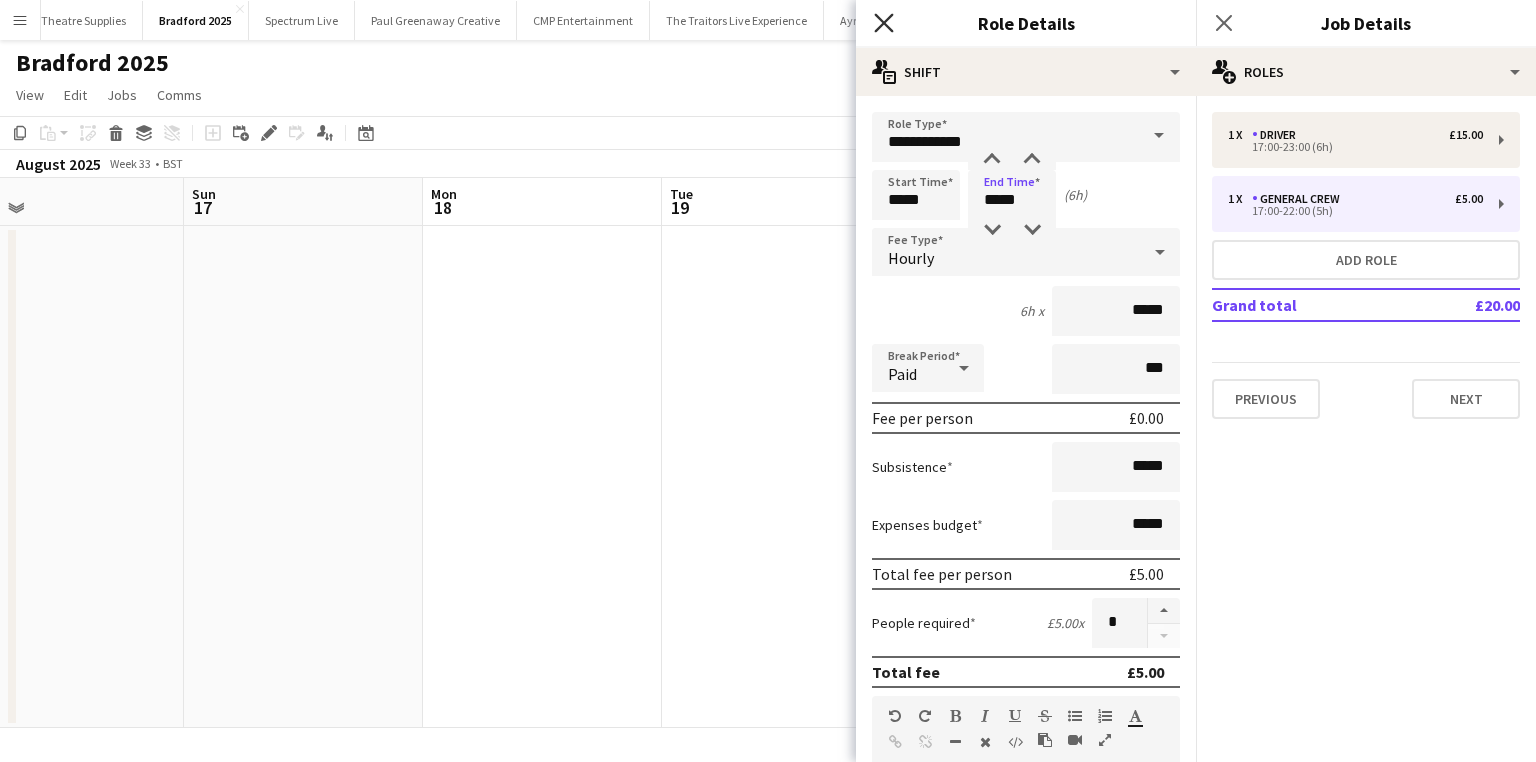 click on "Close pop-in" 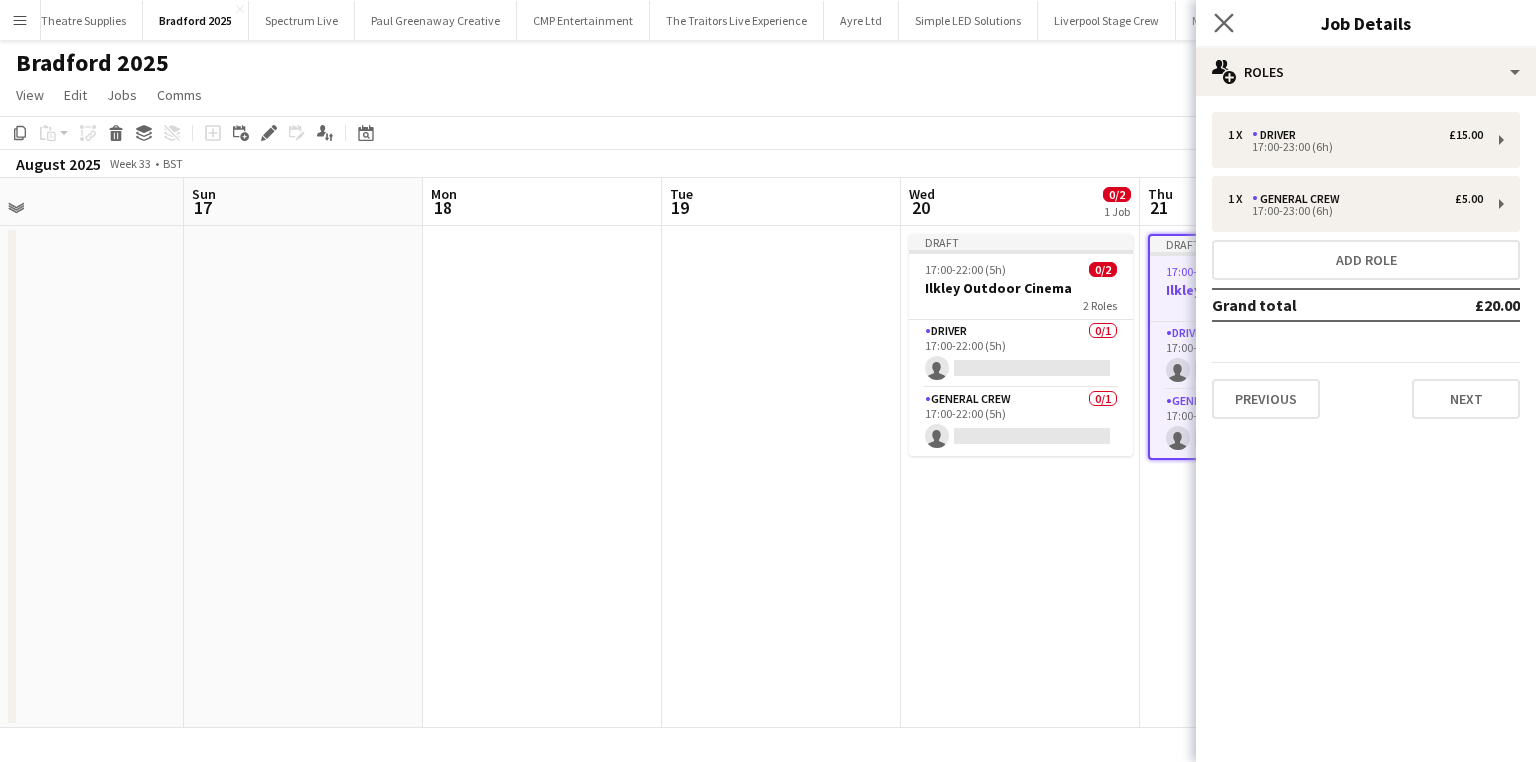 click on "Close pop-in" 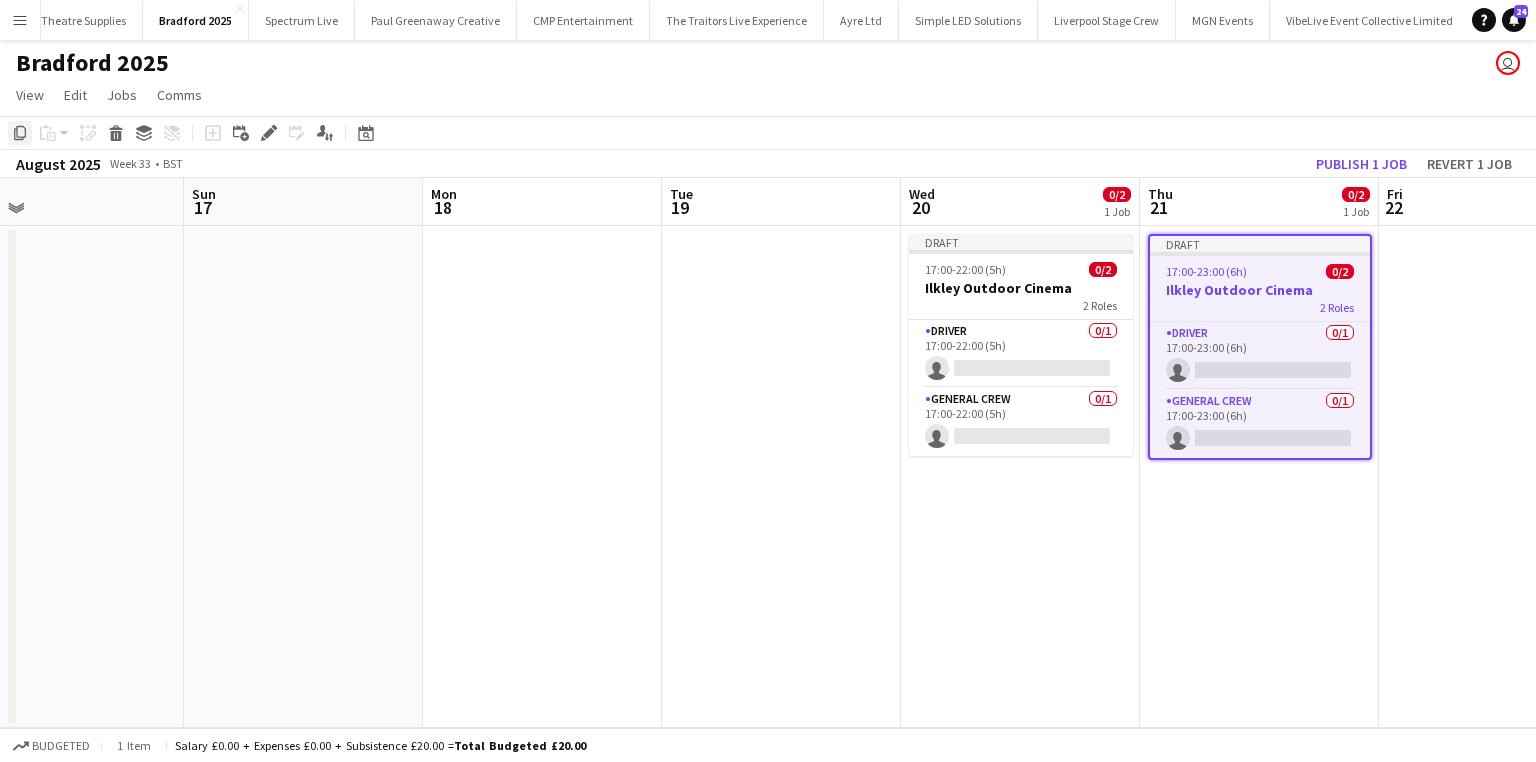 click 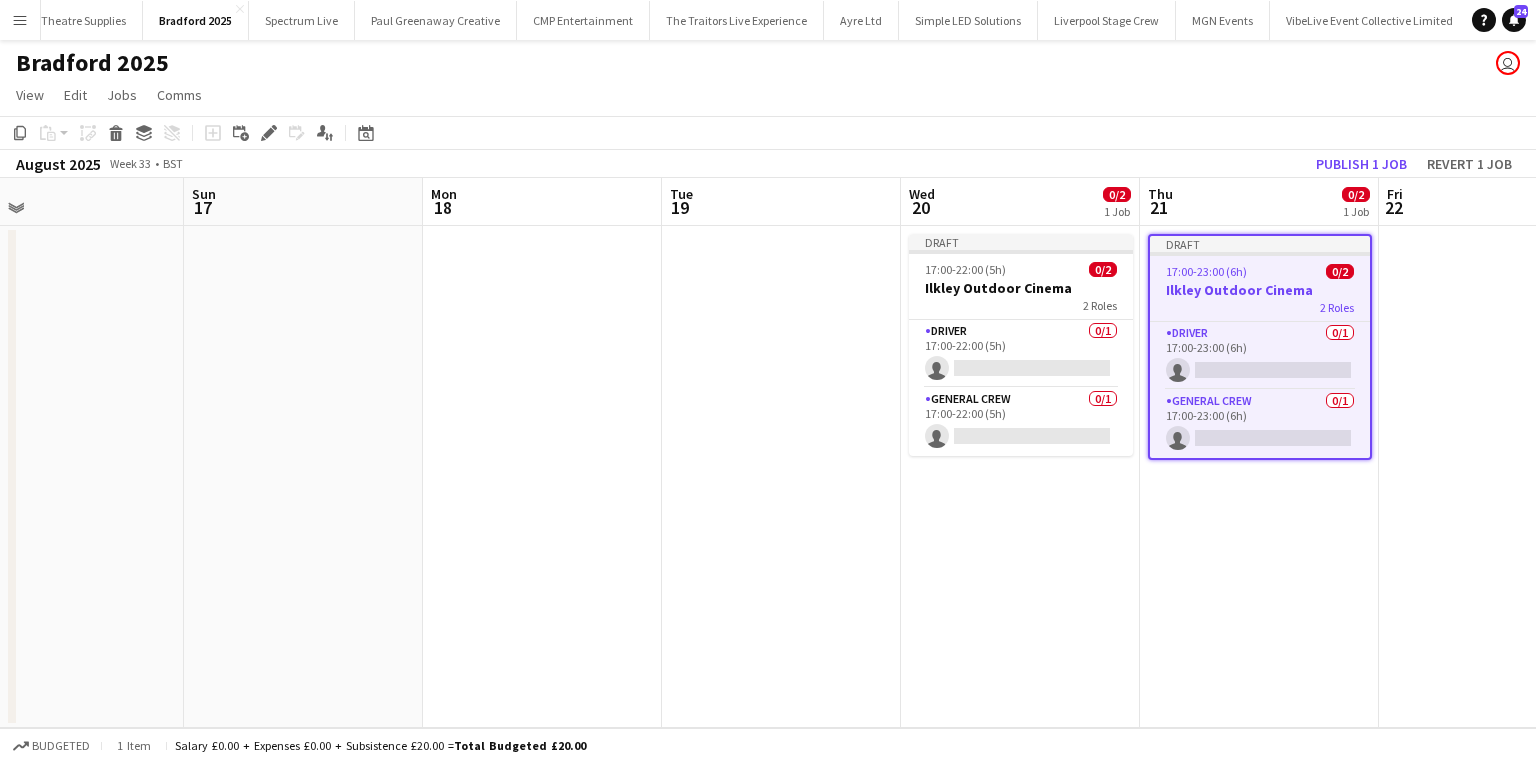 click at bounding box center [1498, 477] 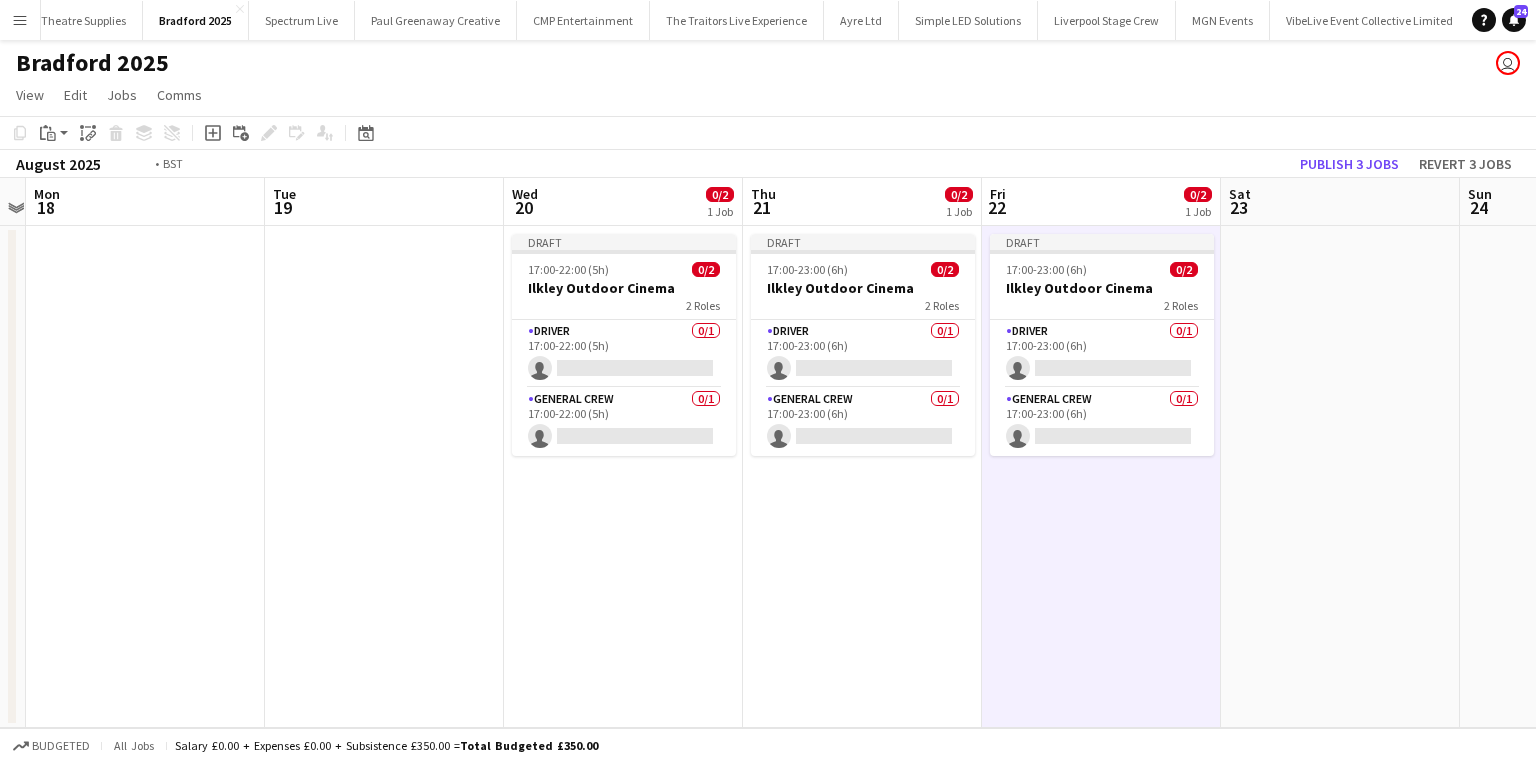 scroll, scrollTop: 0, scrollLeft: 544, axis: horizontal 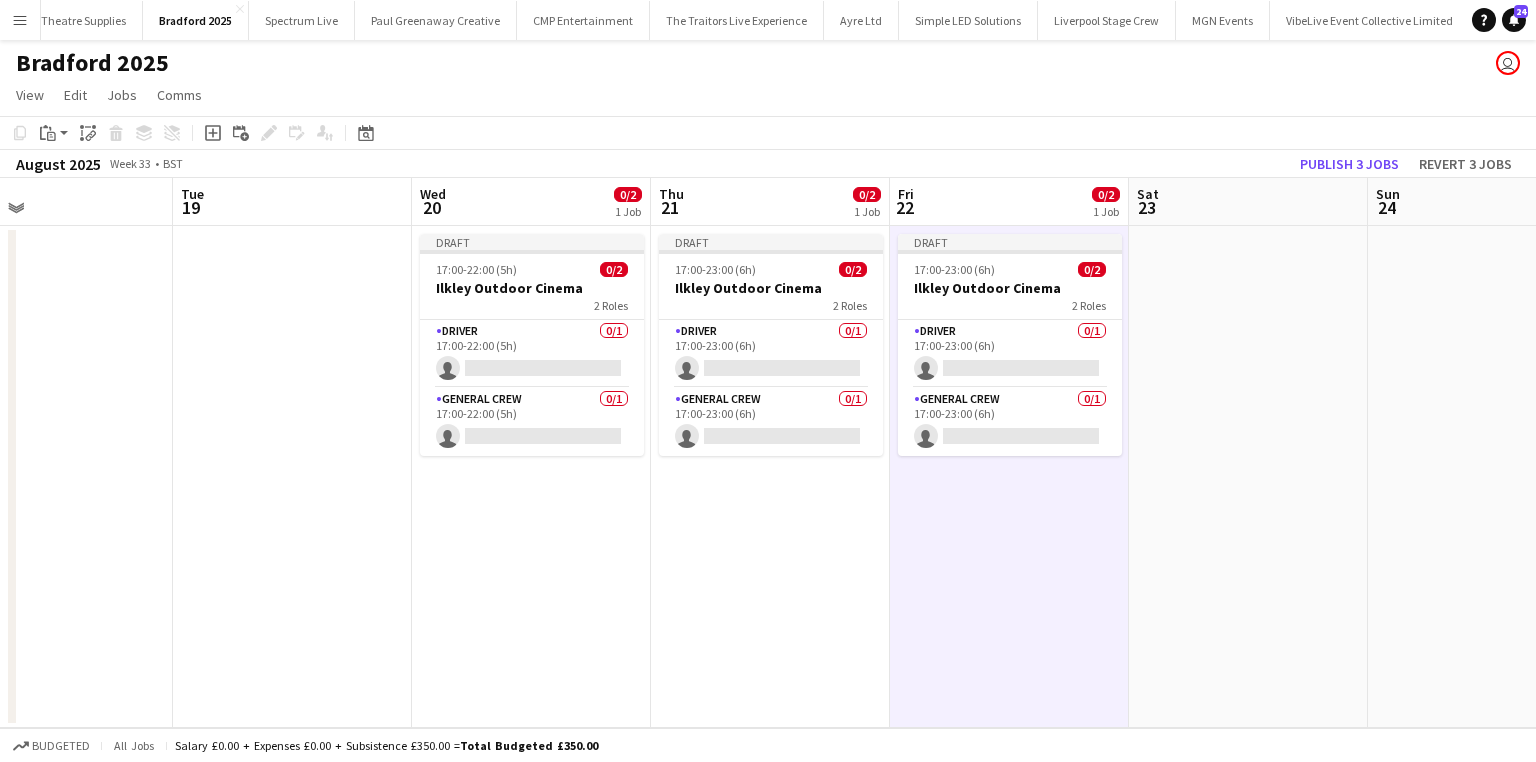 drag, startPoint x: 1275, startPoint y: 530, endPoint x: 828, endPoint y: 530, distance: 447 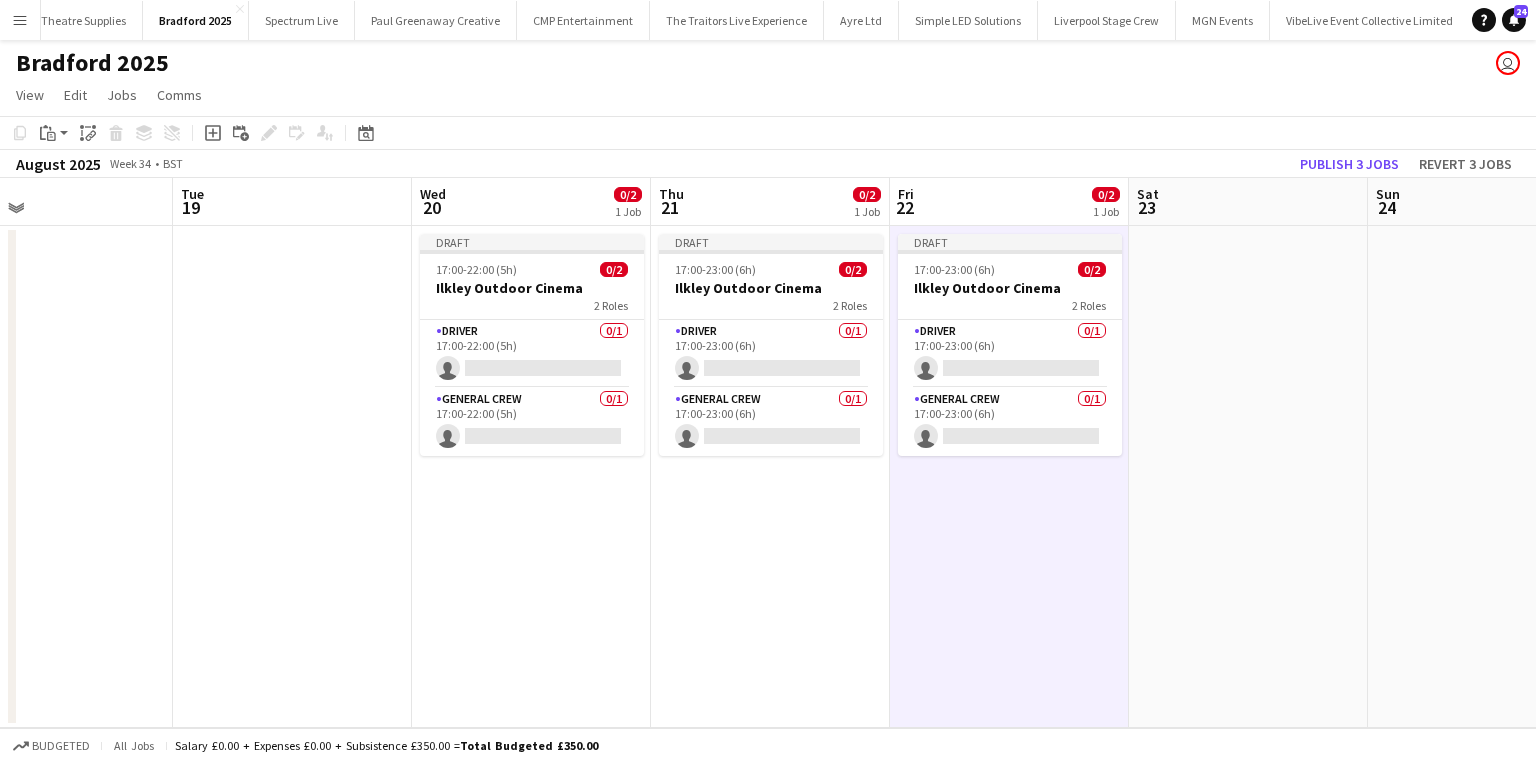 click at bounding box center [1248, 477] 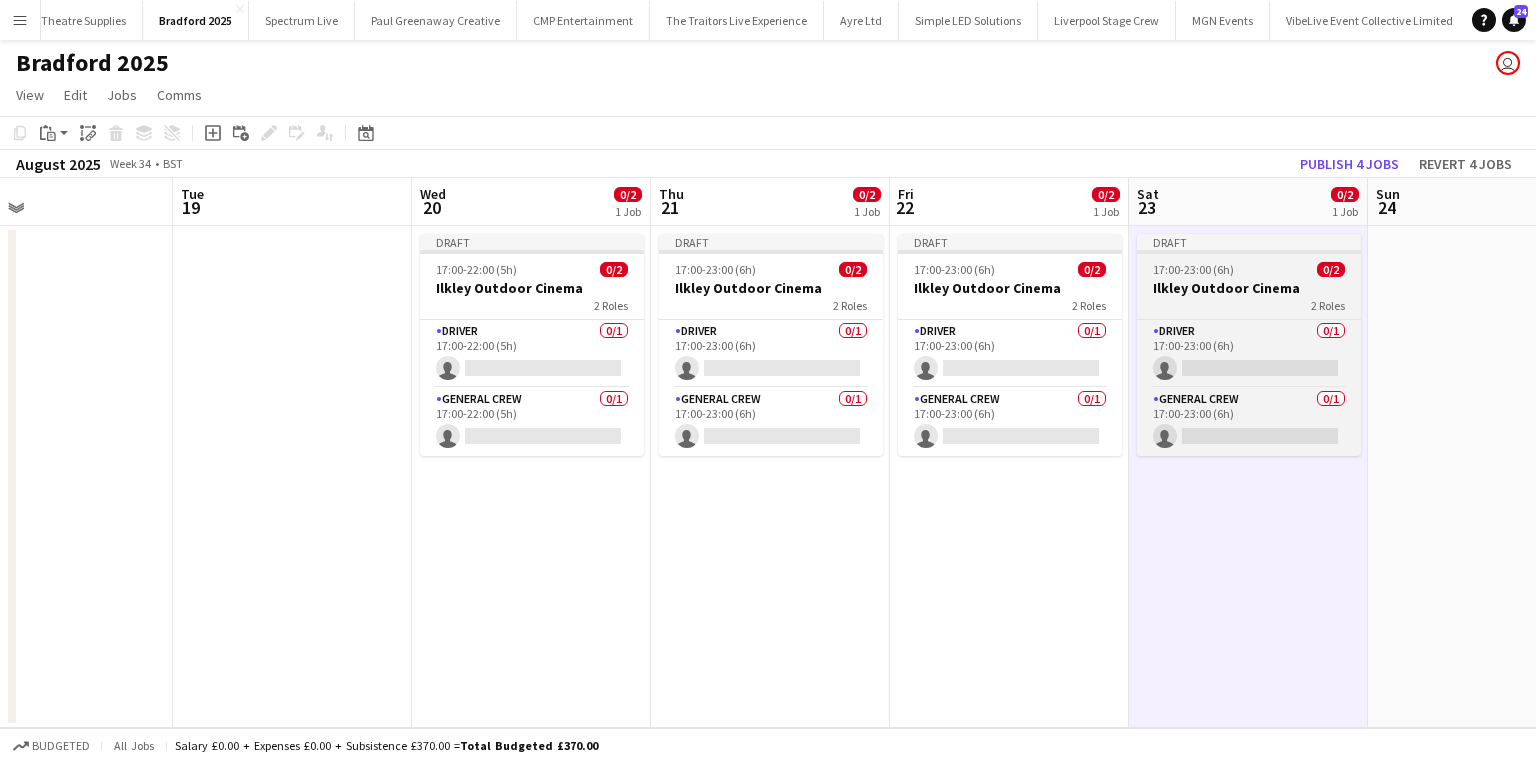 click on "Ilkley Outdoor Cinema" at bounding box center (1249, 288) 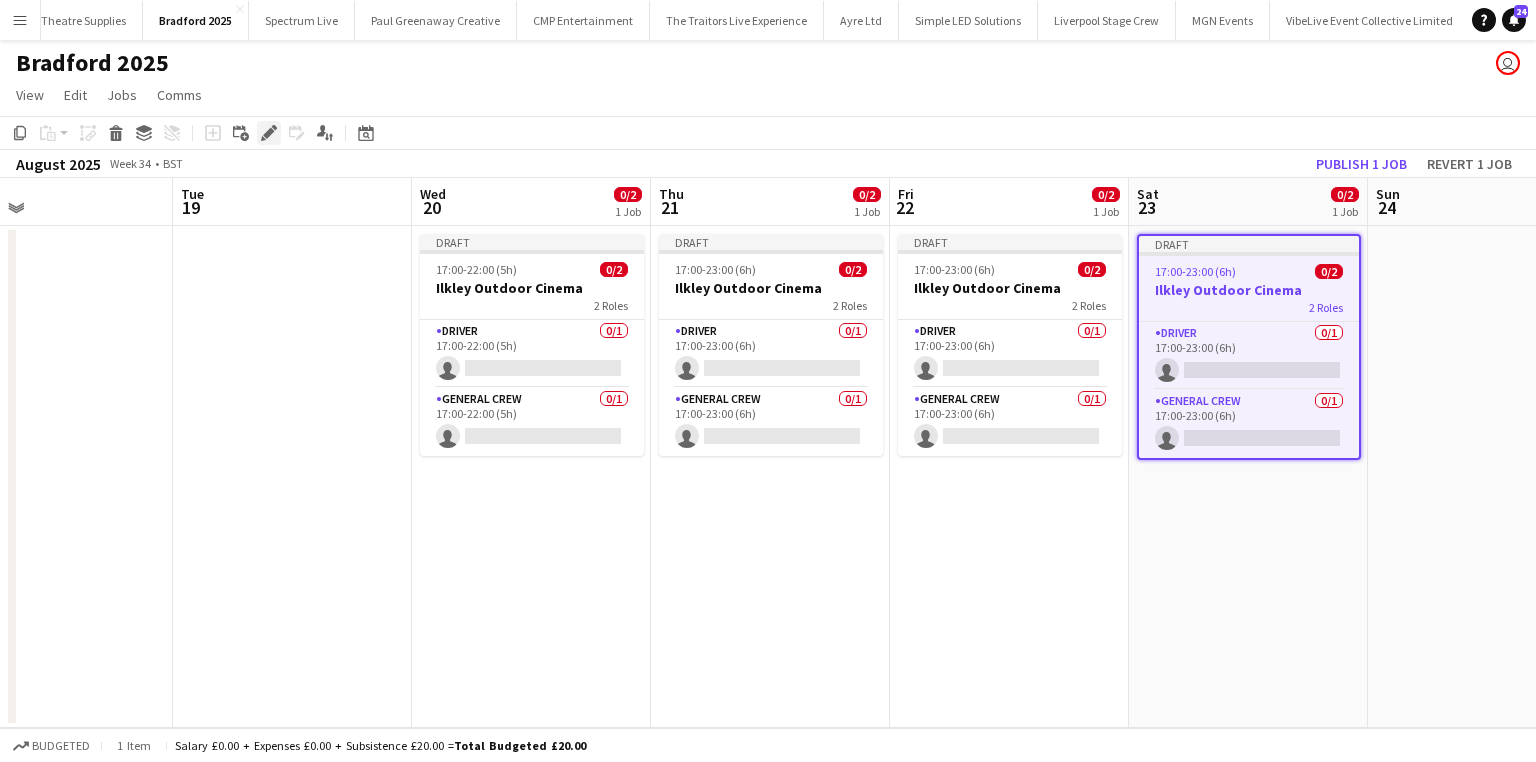 click 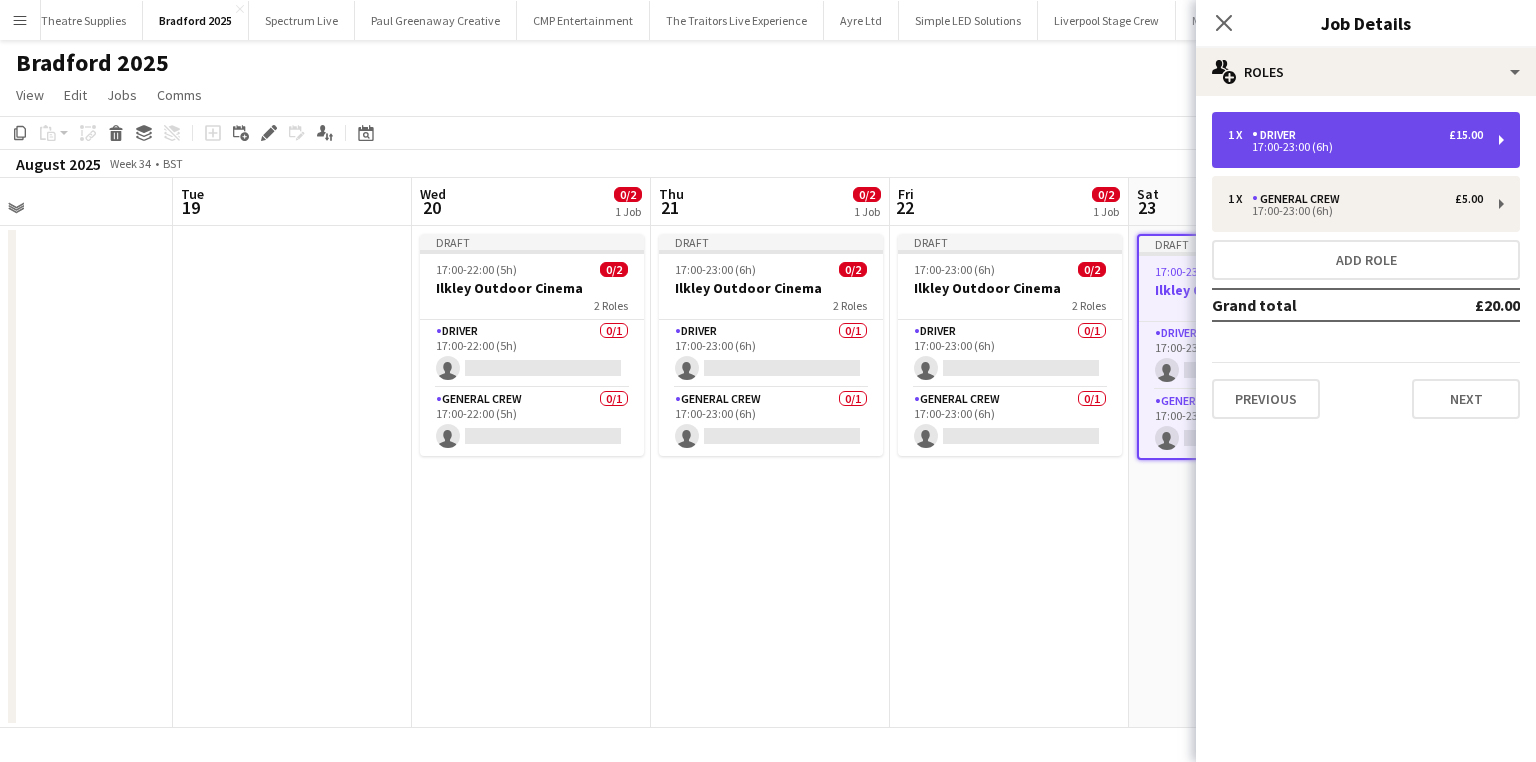 click on "1 x" at bounding box center [1240, 135] 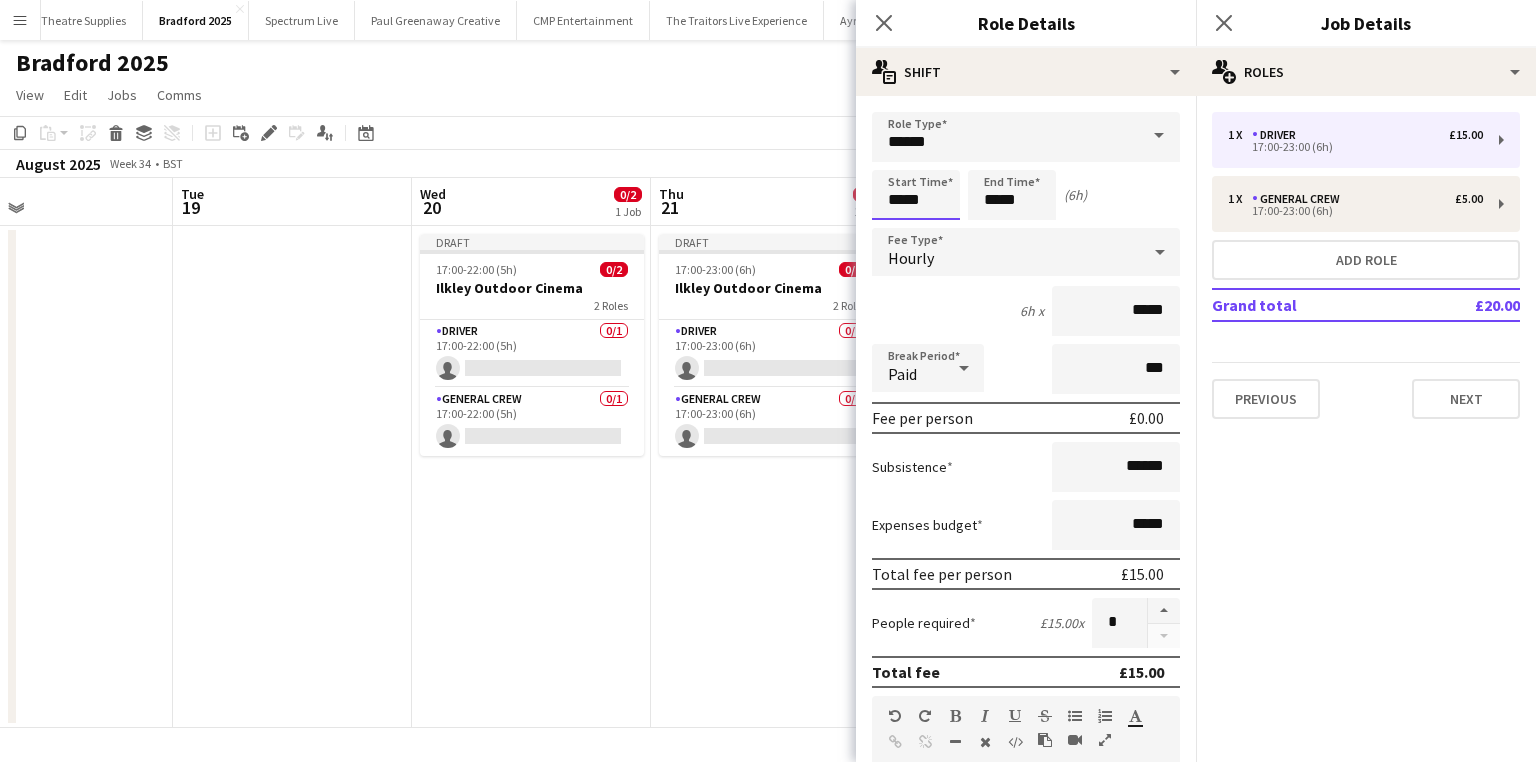 click on "*****" at bounding box center [916, 195] 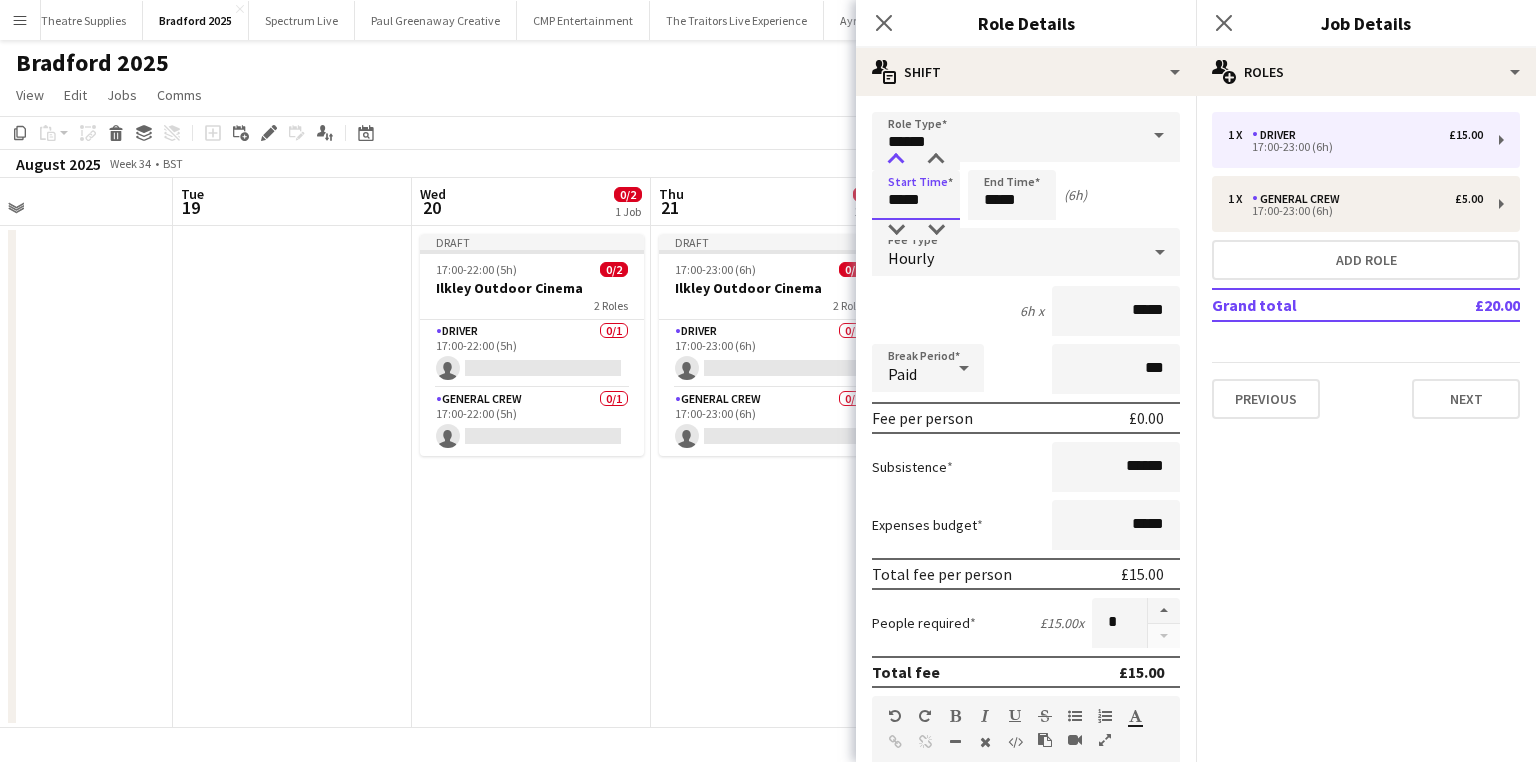 click at bounding box center [896, 160] 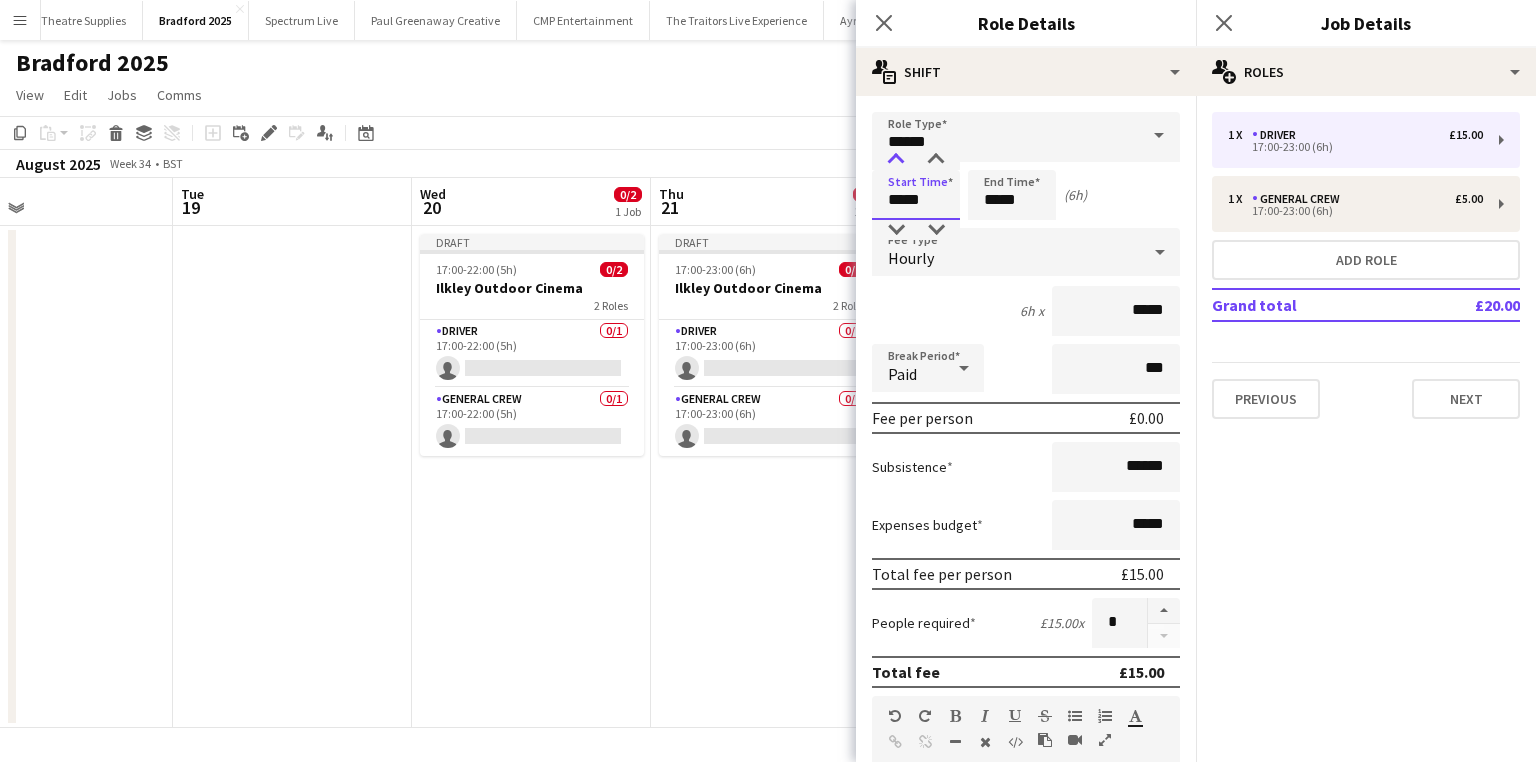 type on "*****" 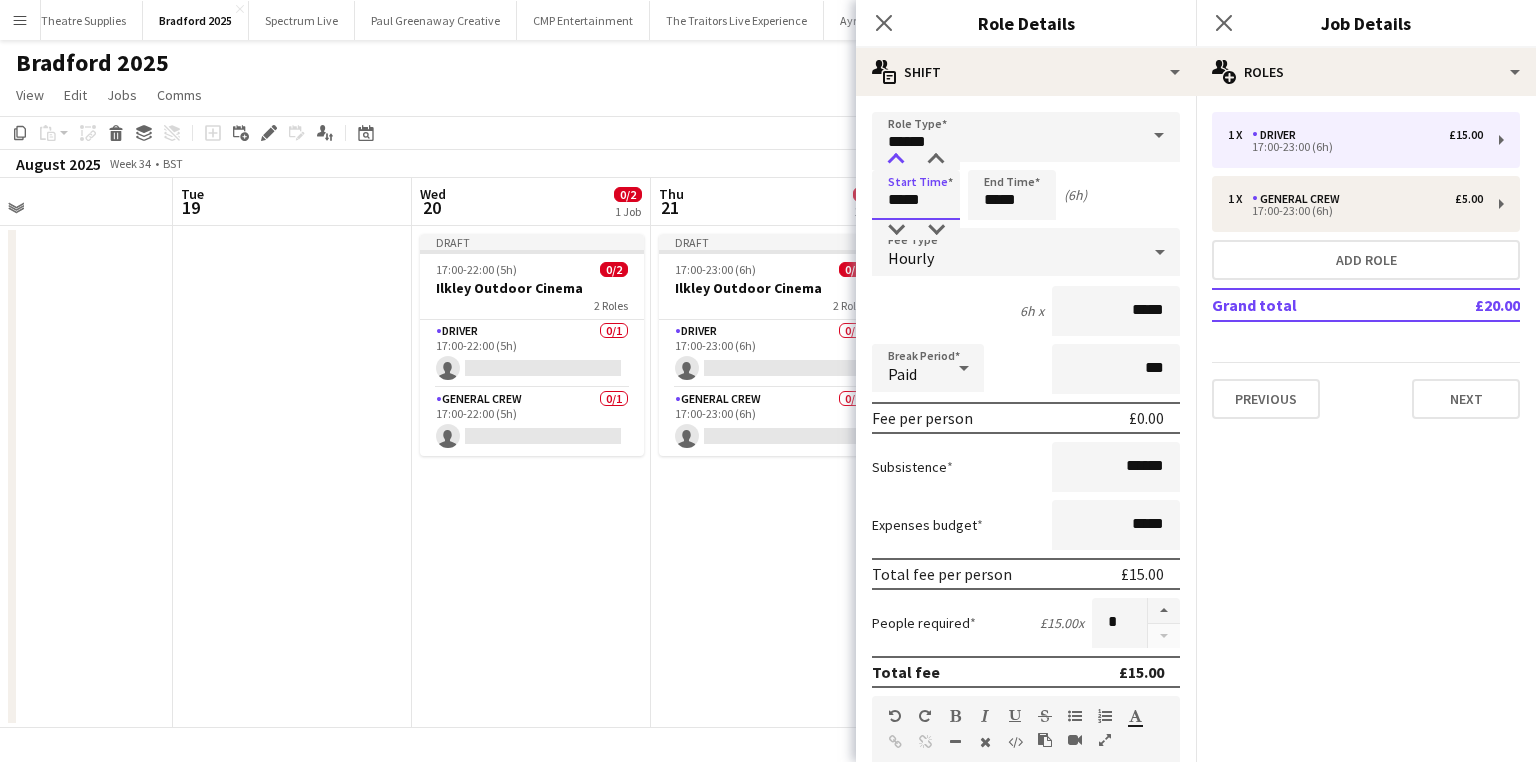 click at bounding box center (896, 160) 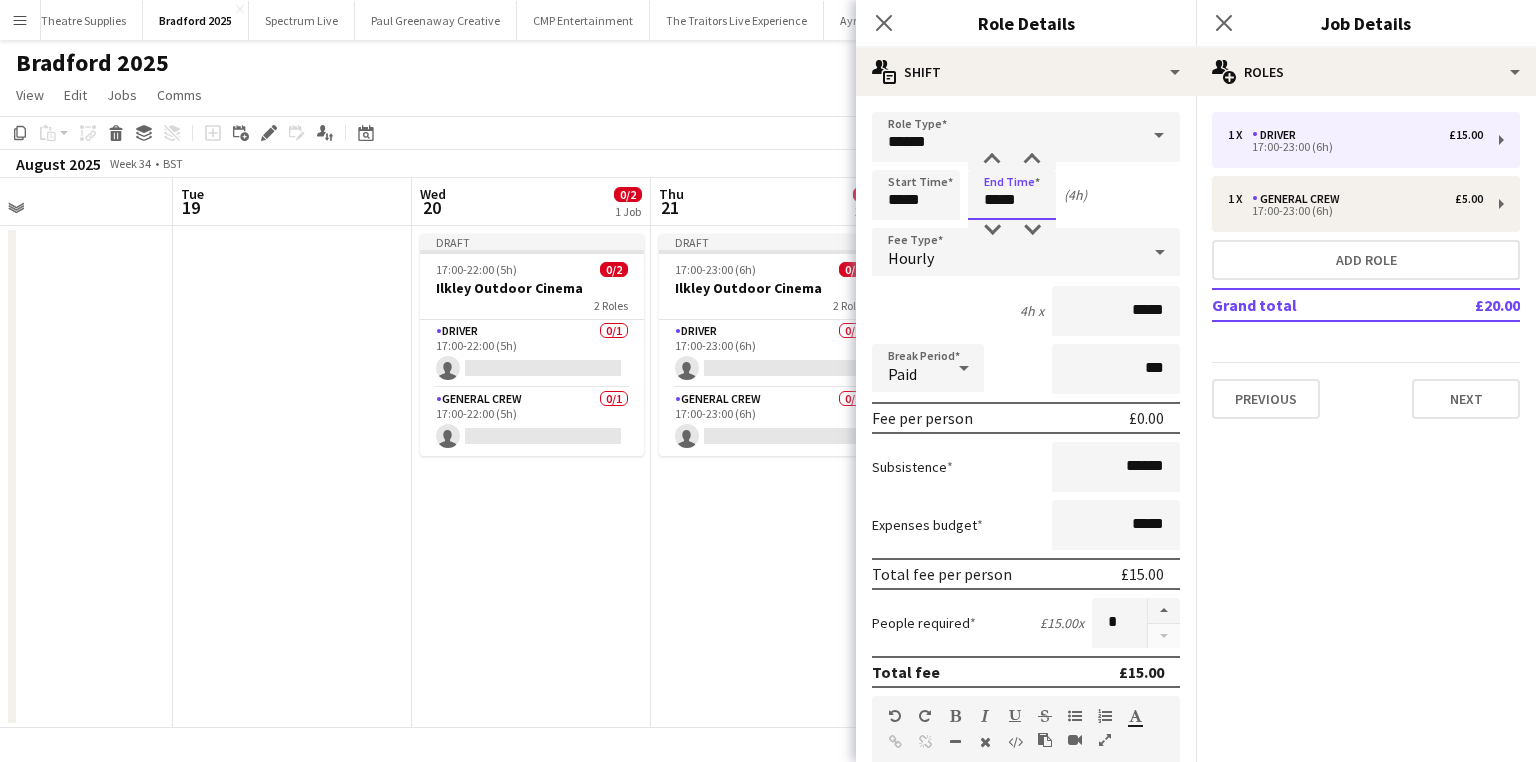 click on "*****" at bounding box center [1012, 195] 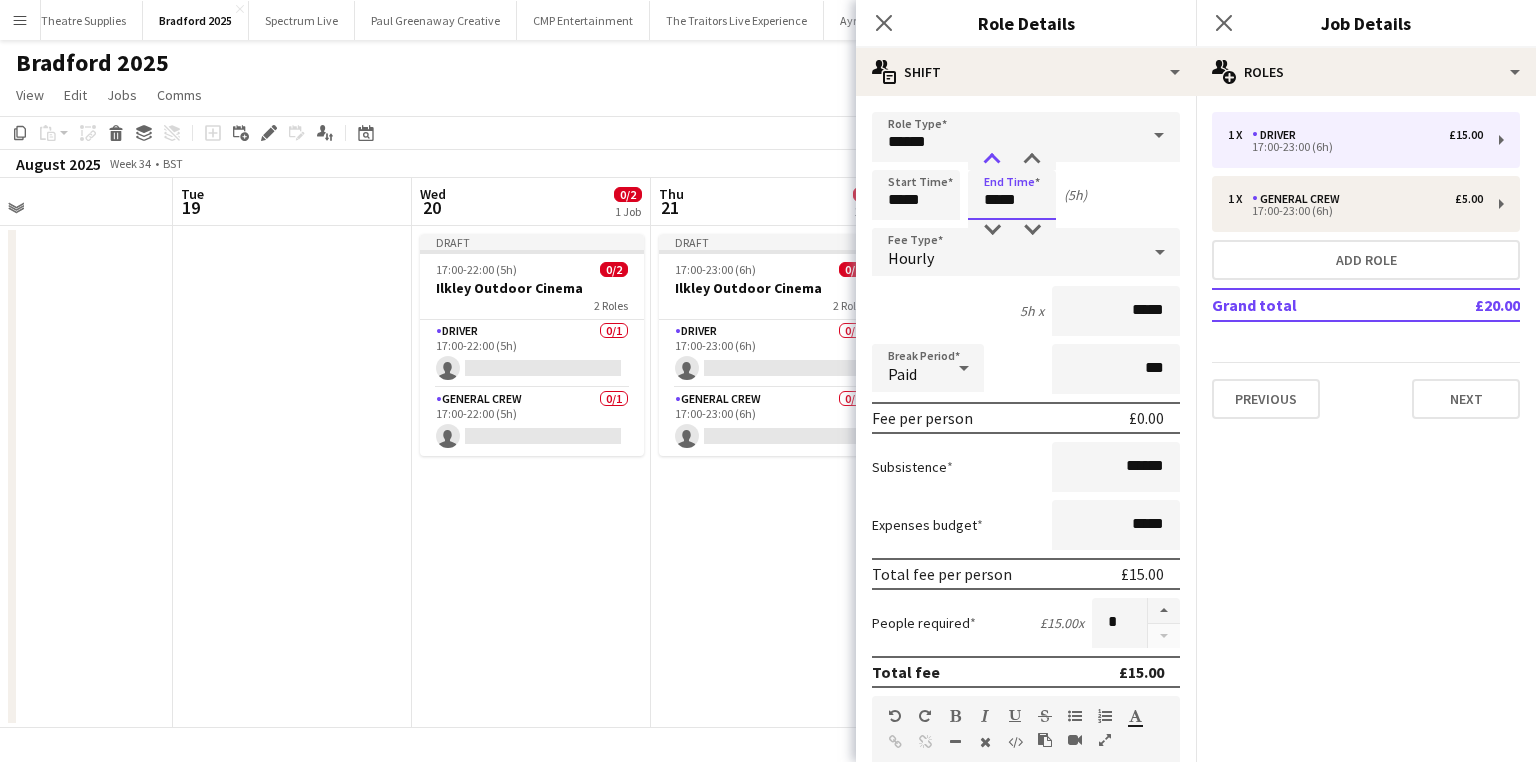 click at bounding box center [992, 160] 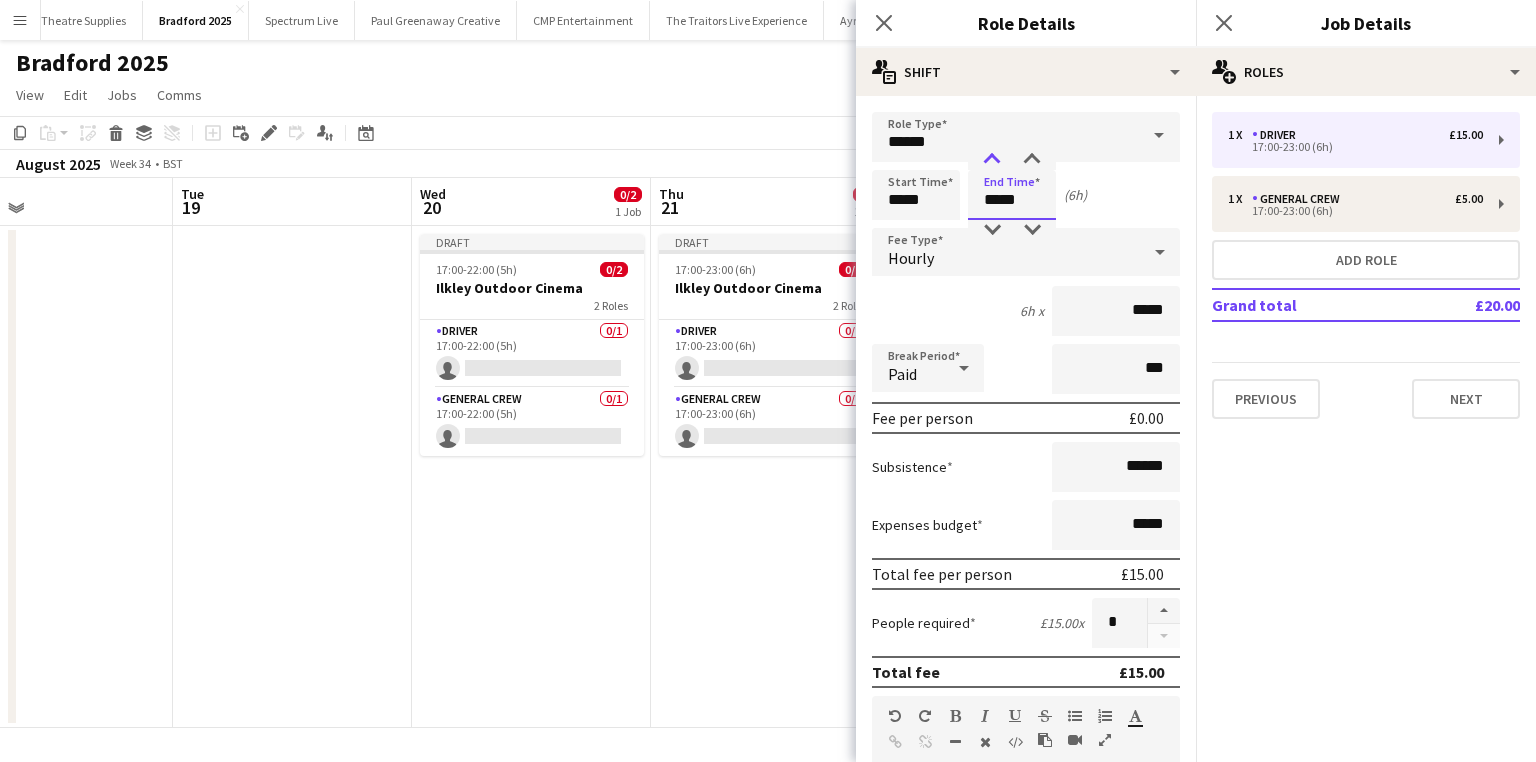 click at bounding box center [992, 160] 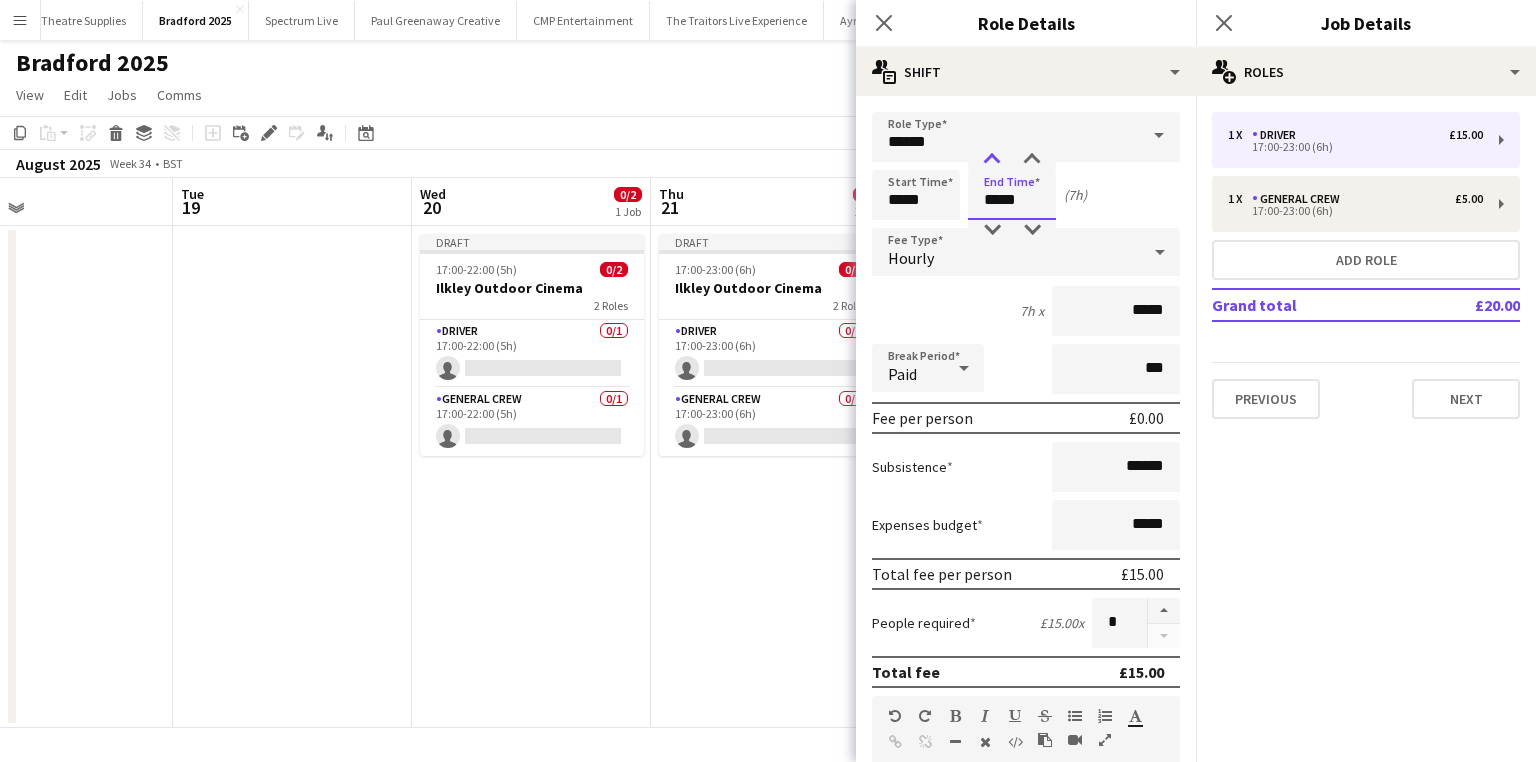 type on "*****" 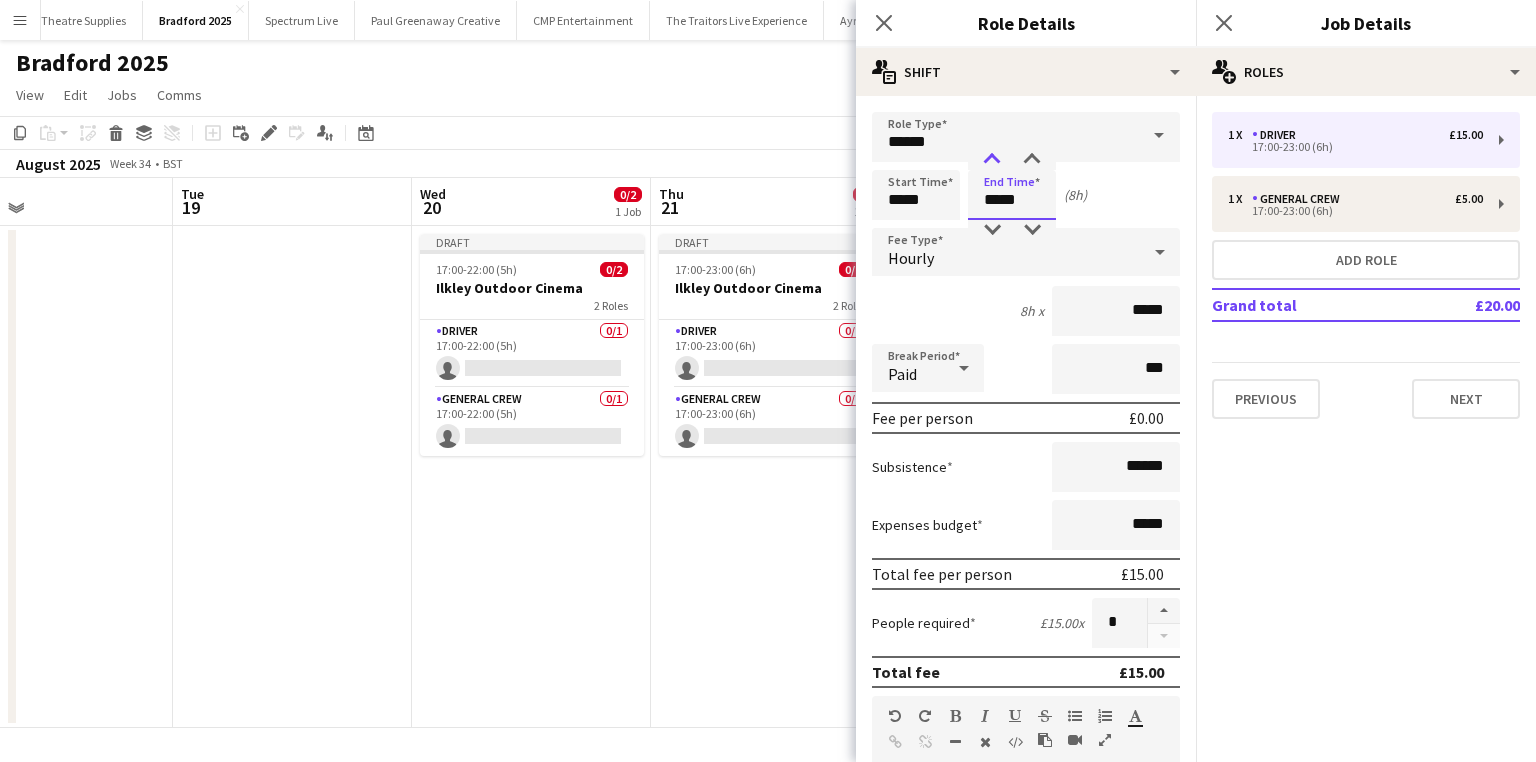 click at bounding box center [992, 160] 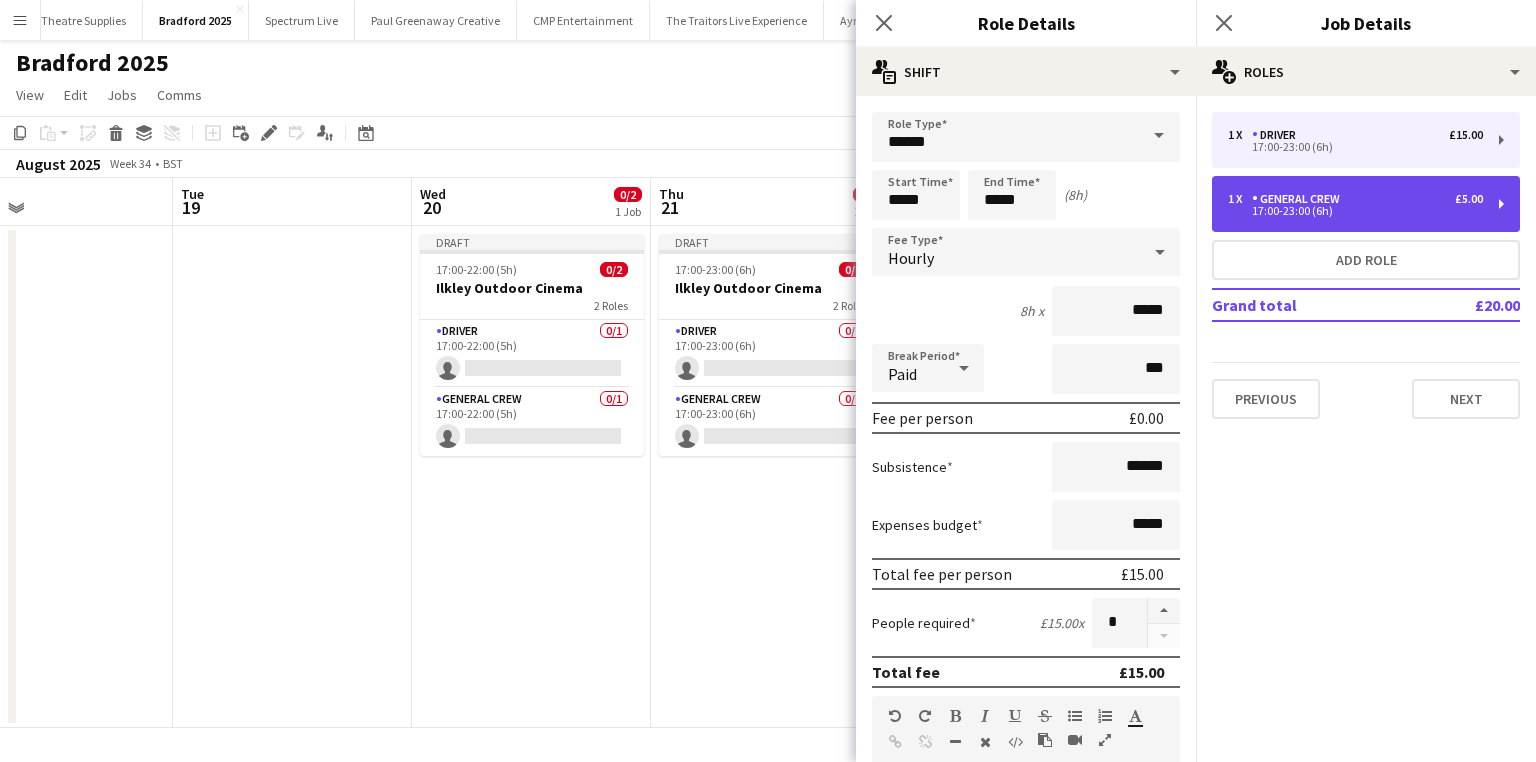 click on "General Crew" at bounding box center [1300, 199] 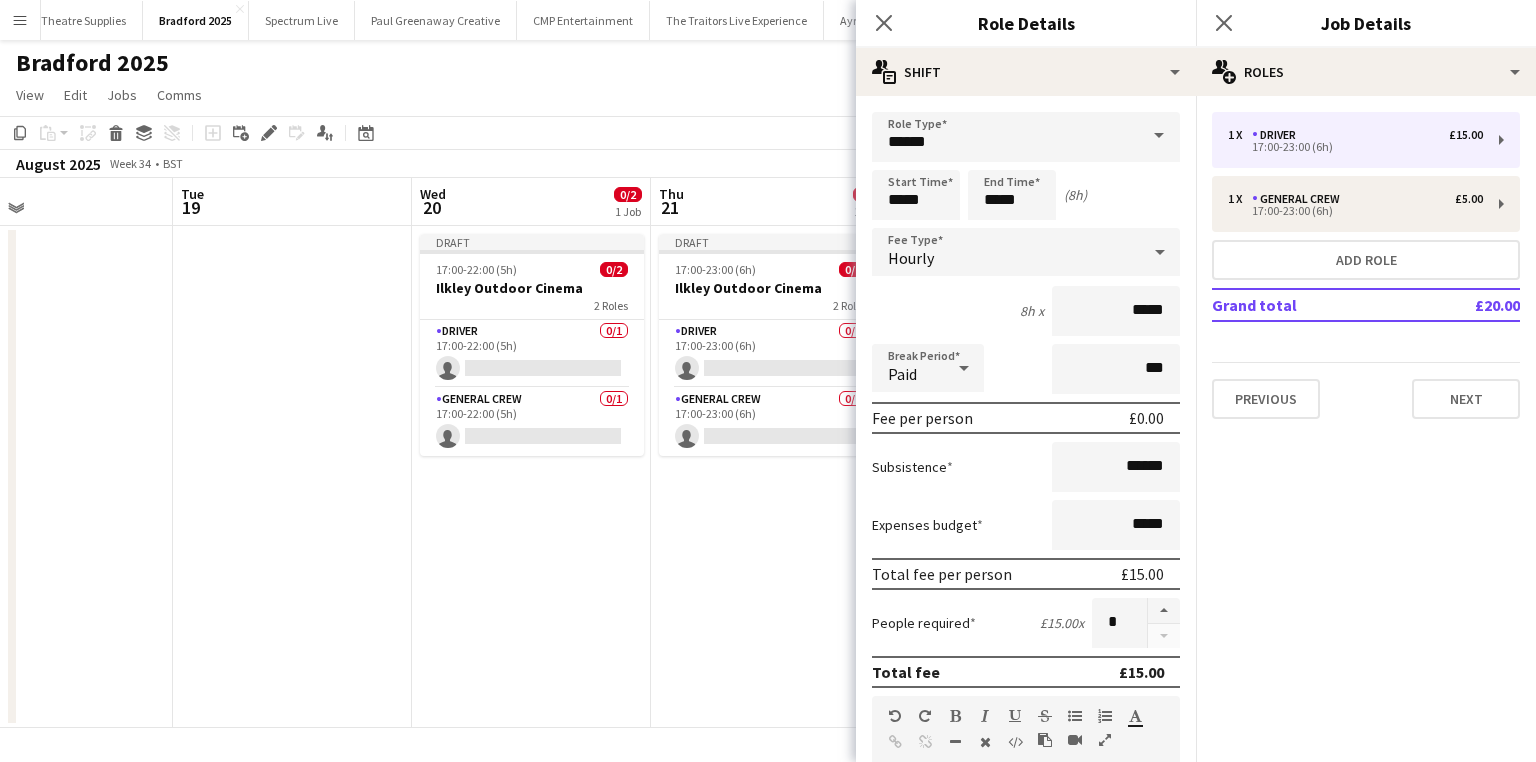 type on "**********" 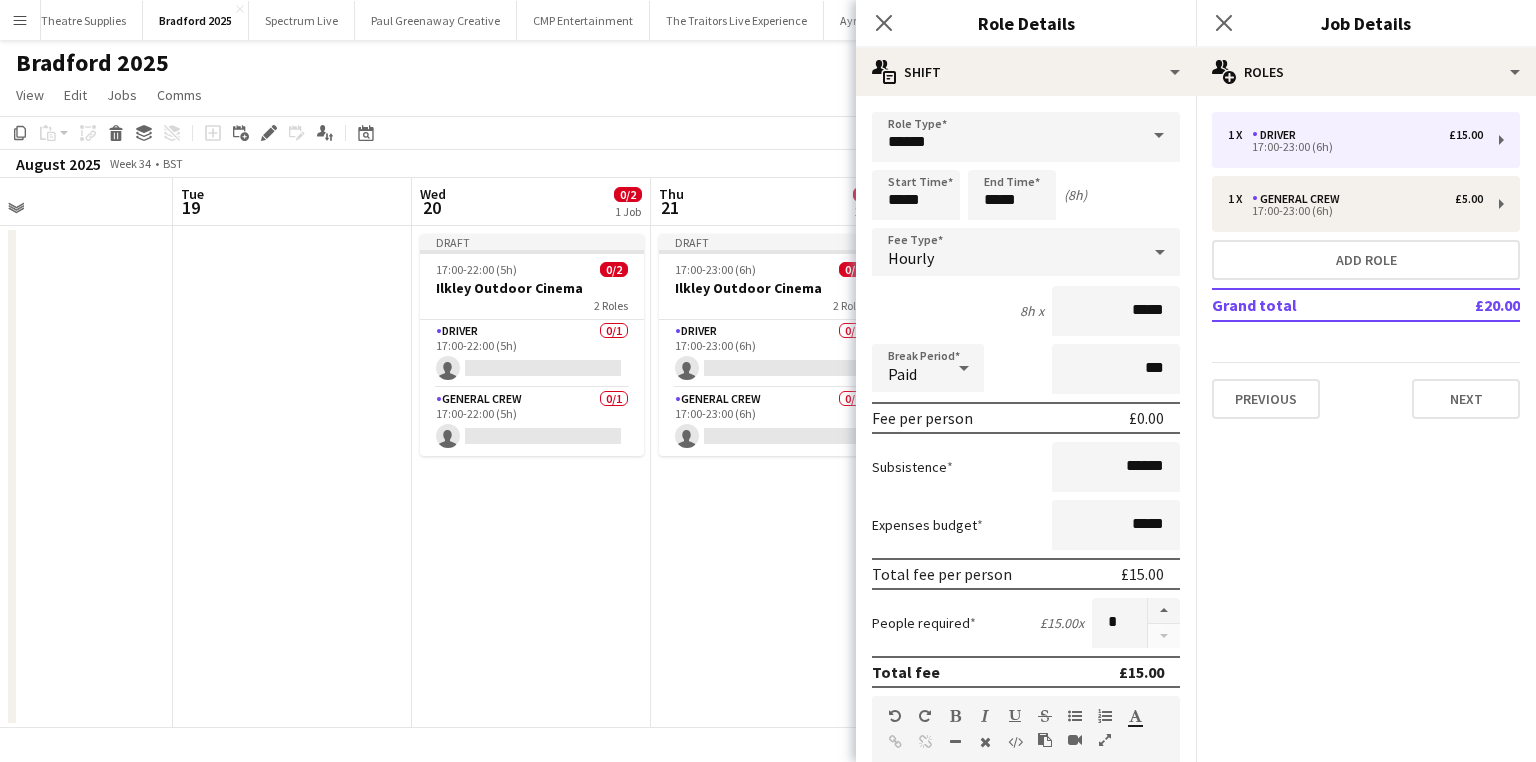 type on "*****" 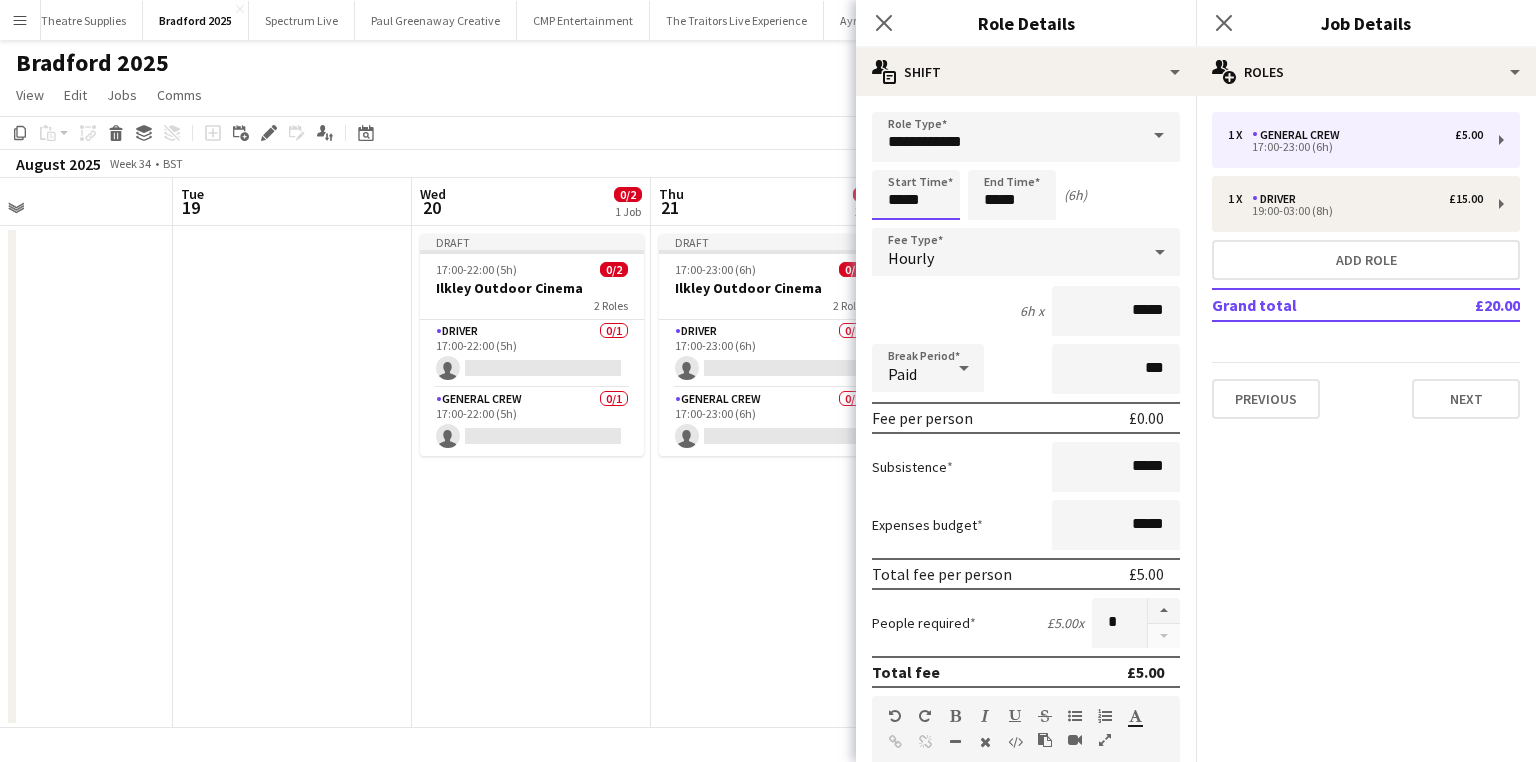 click on "*****" at bounding box center (916, 195) 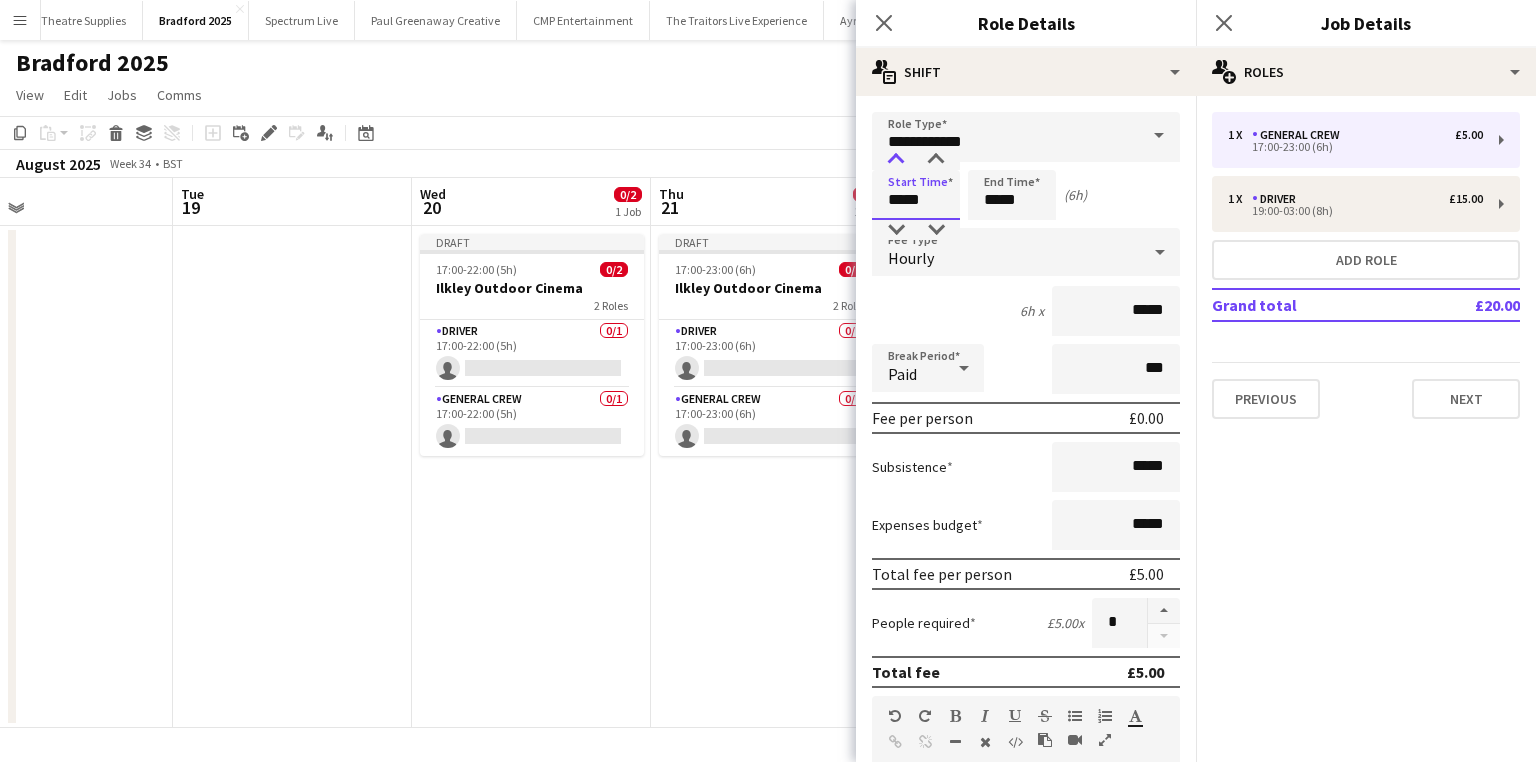 click at bounding box center [896, 160] 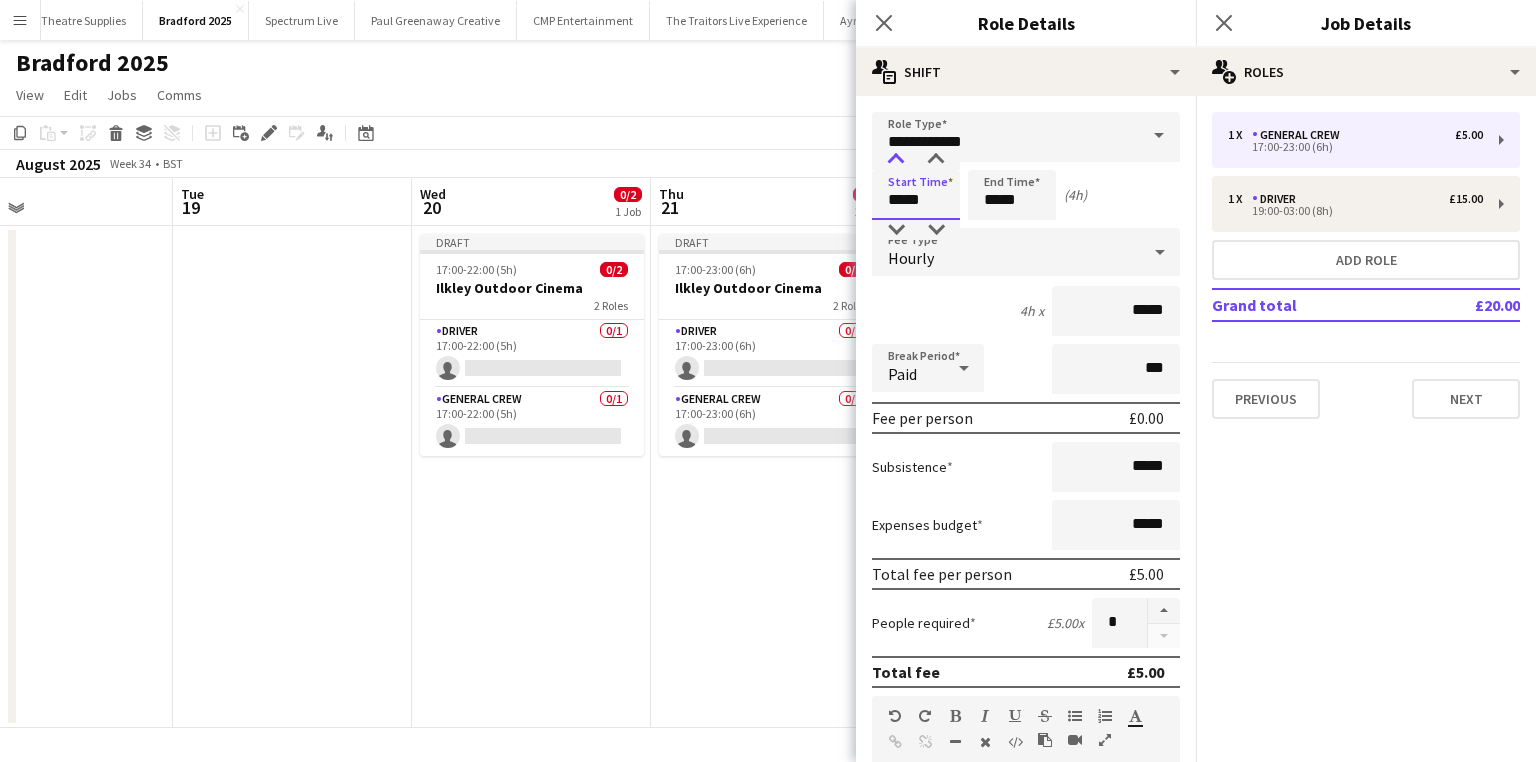 click at bounding box center [896, 160] 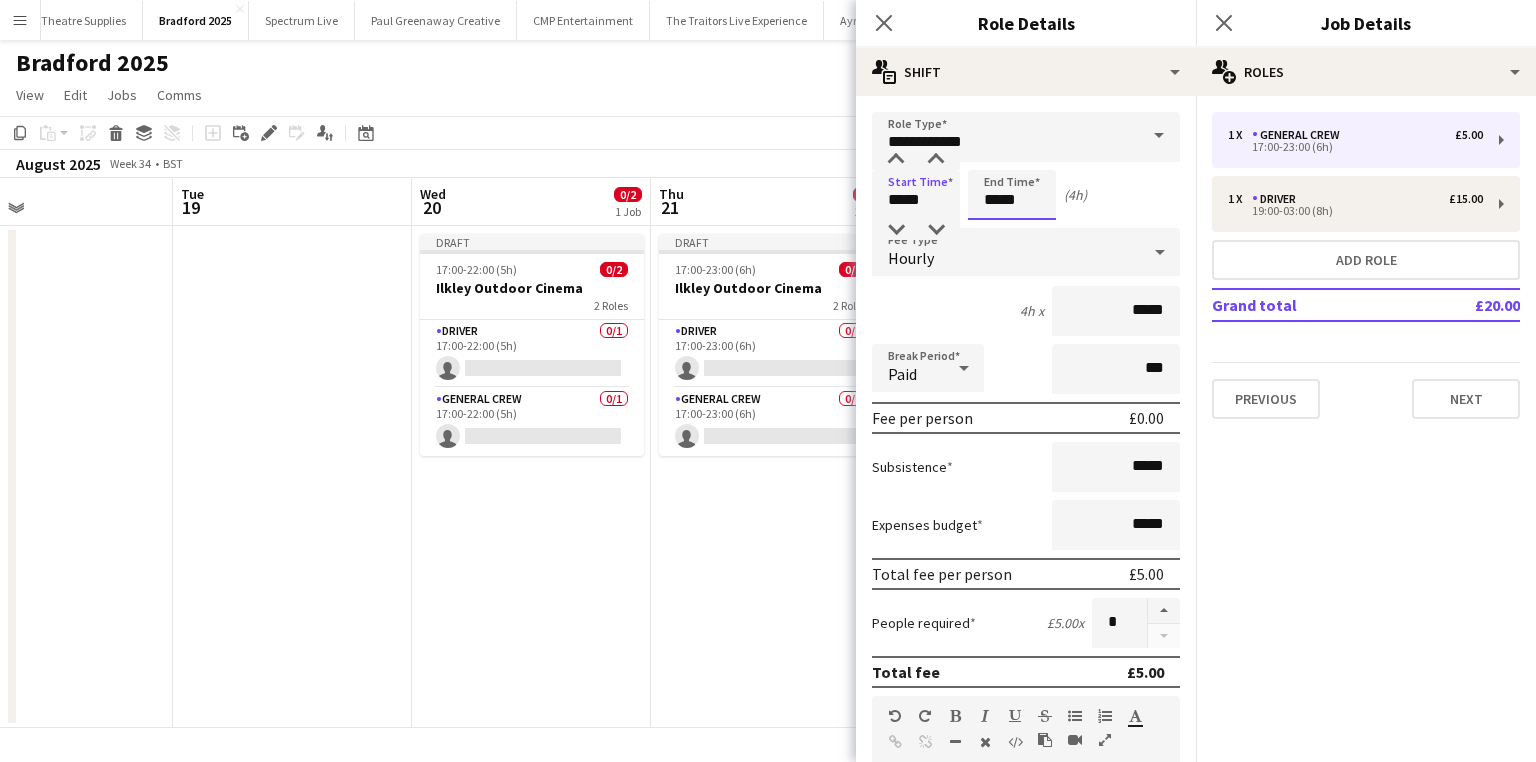 click on "*****" at bounding box center [1012, 195] 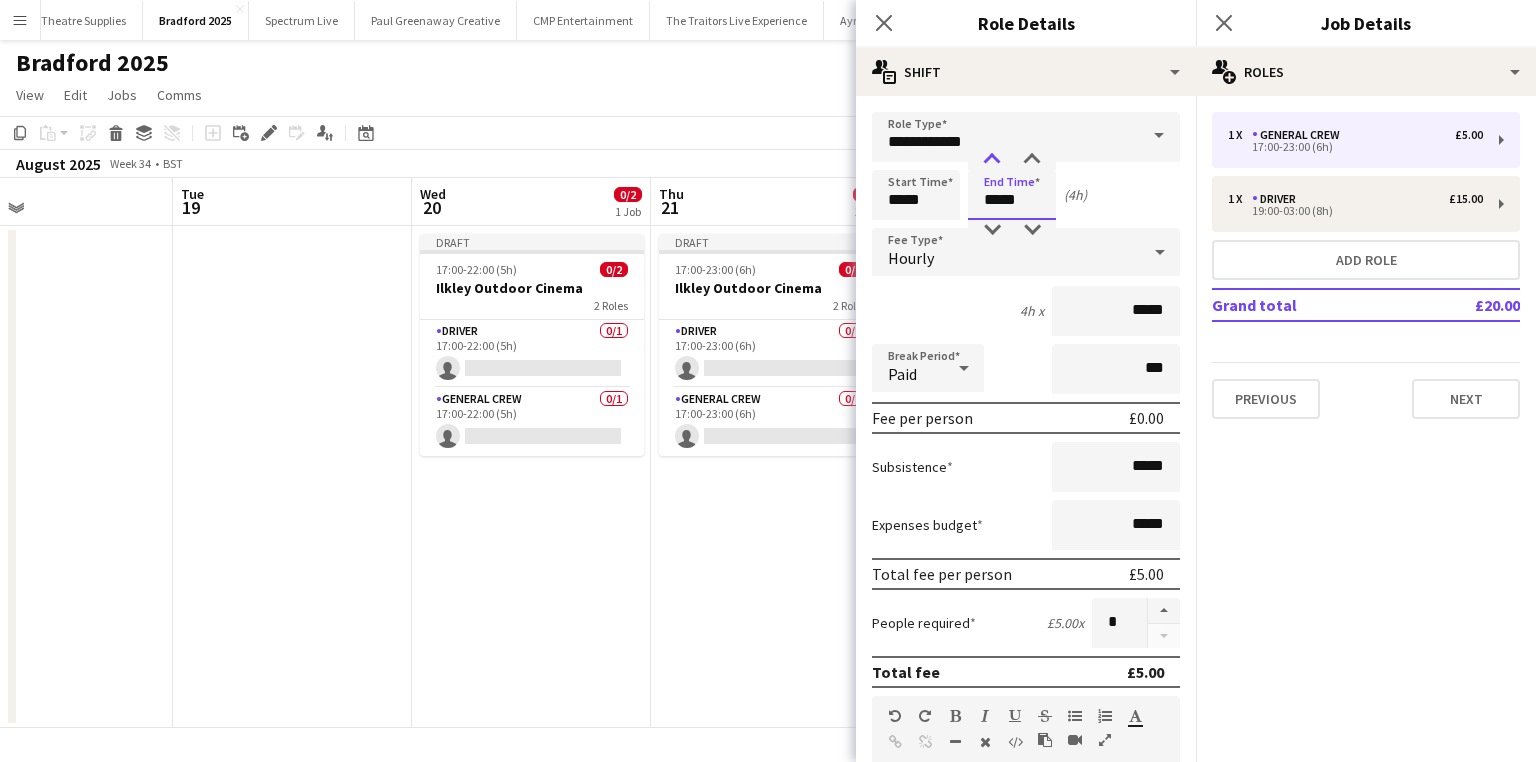 click at bounding box center (992, 160) 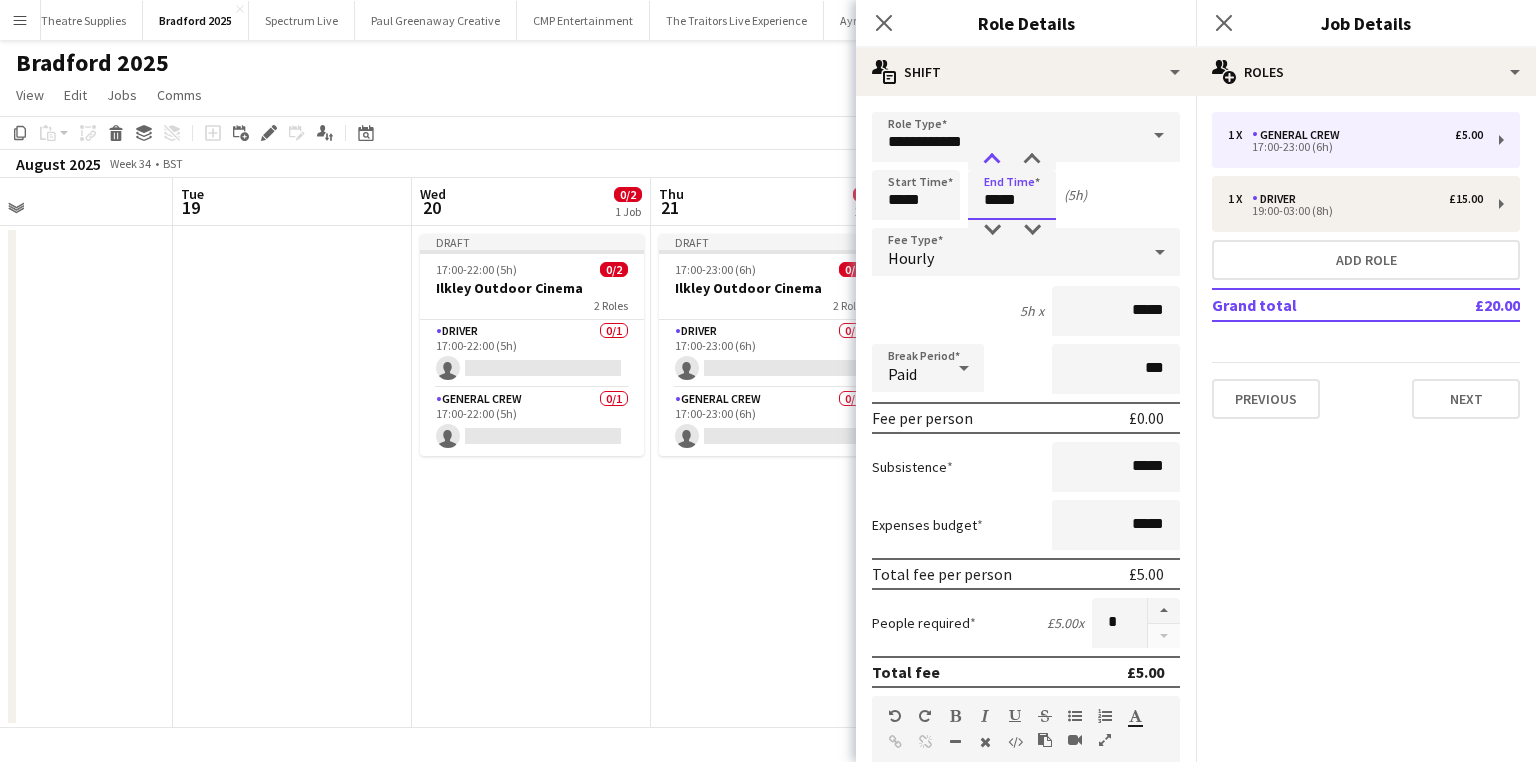 click at bounding box center [992, 160] 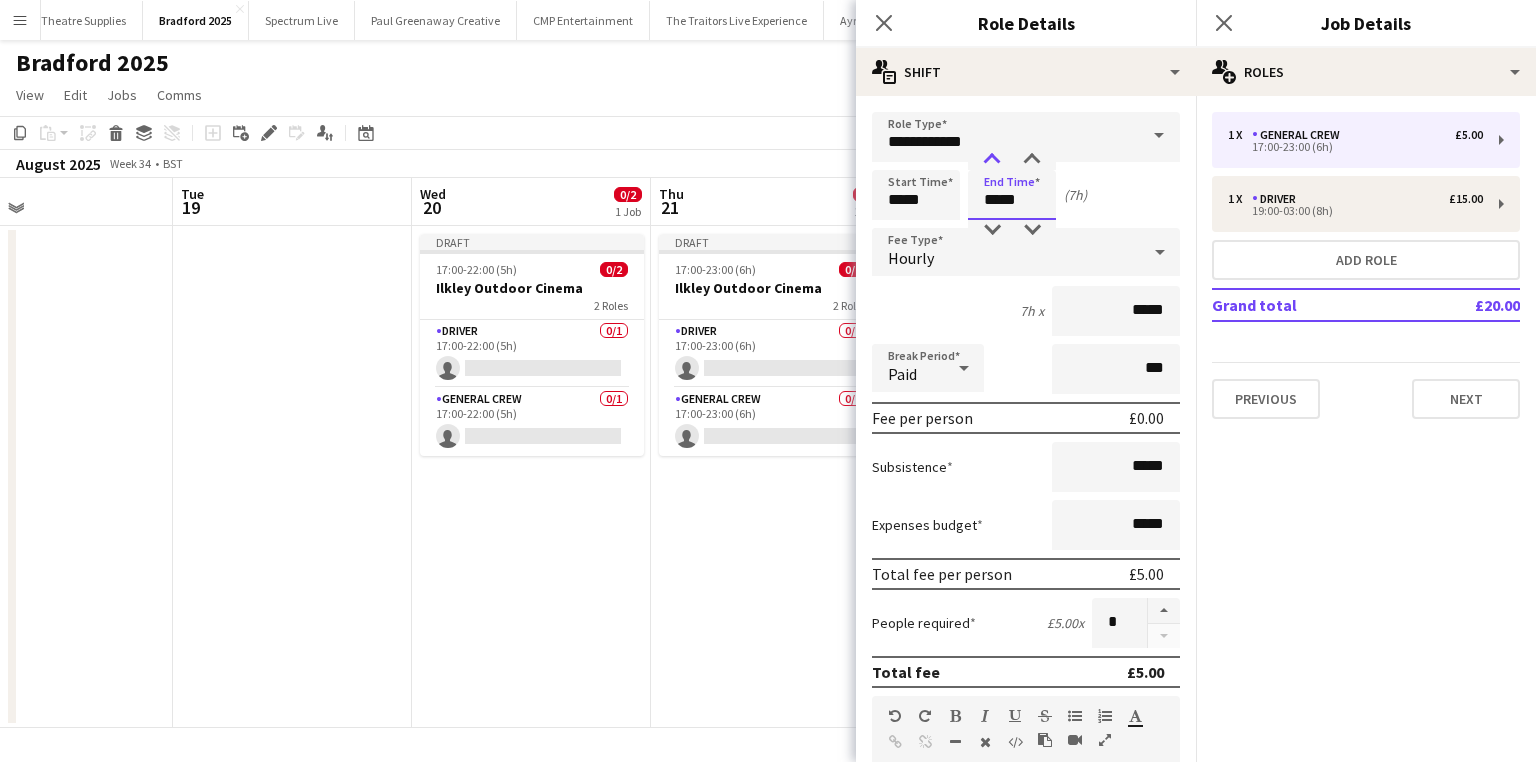 click at bounding box center (992, 160) 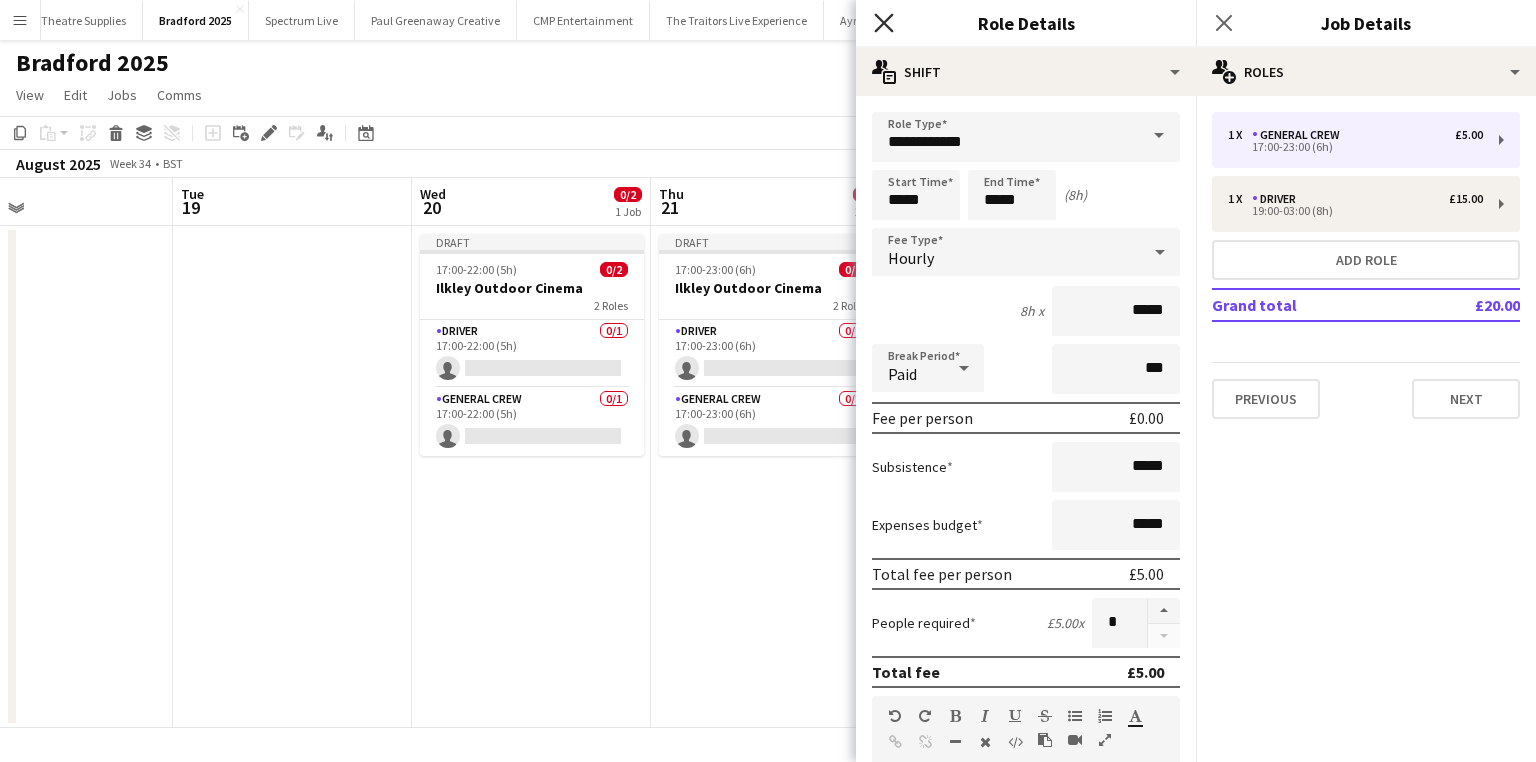 click 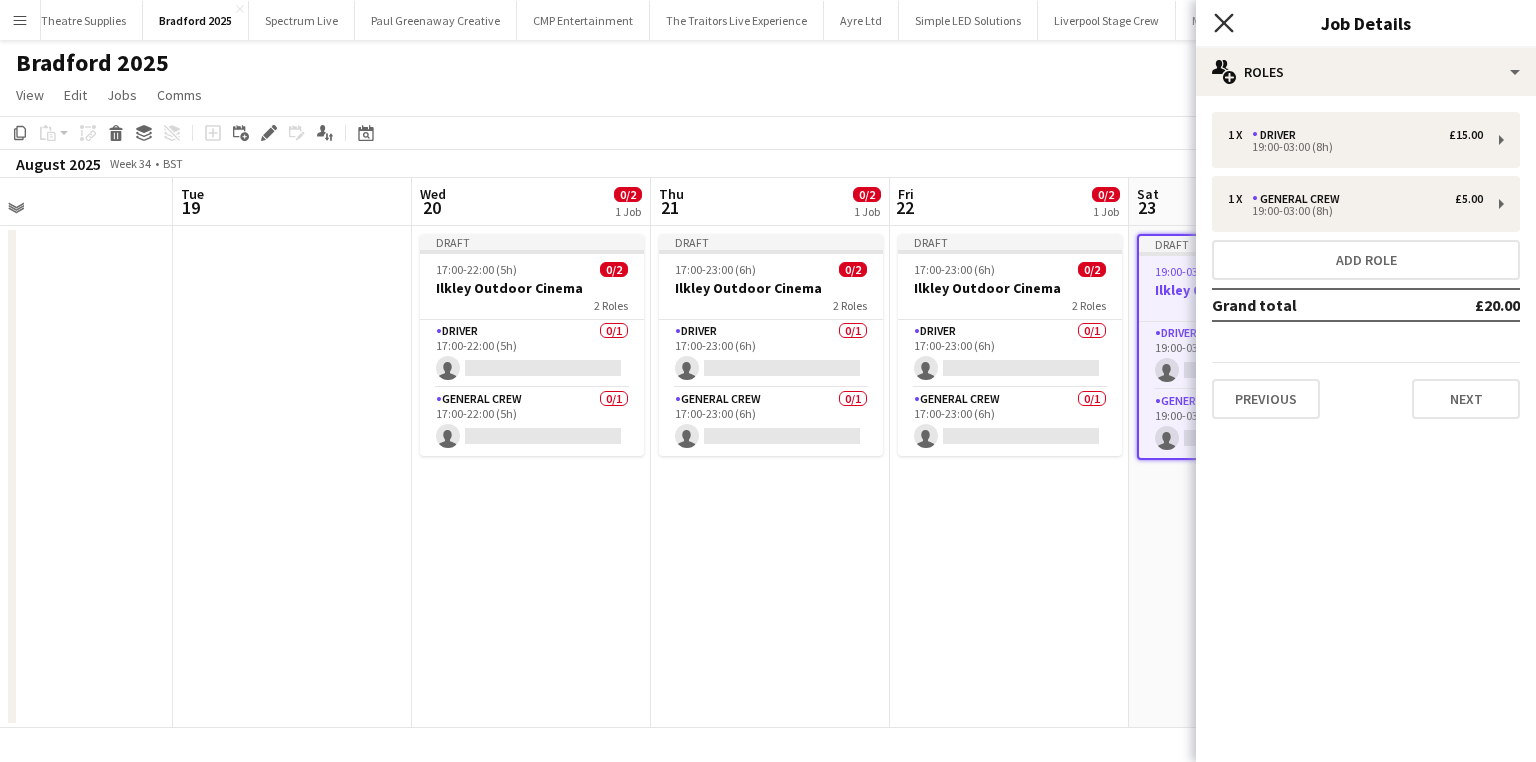 click 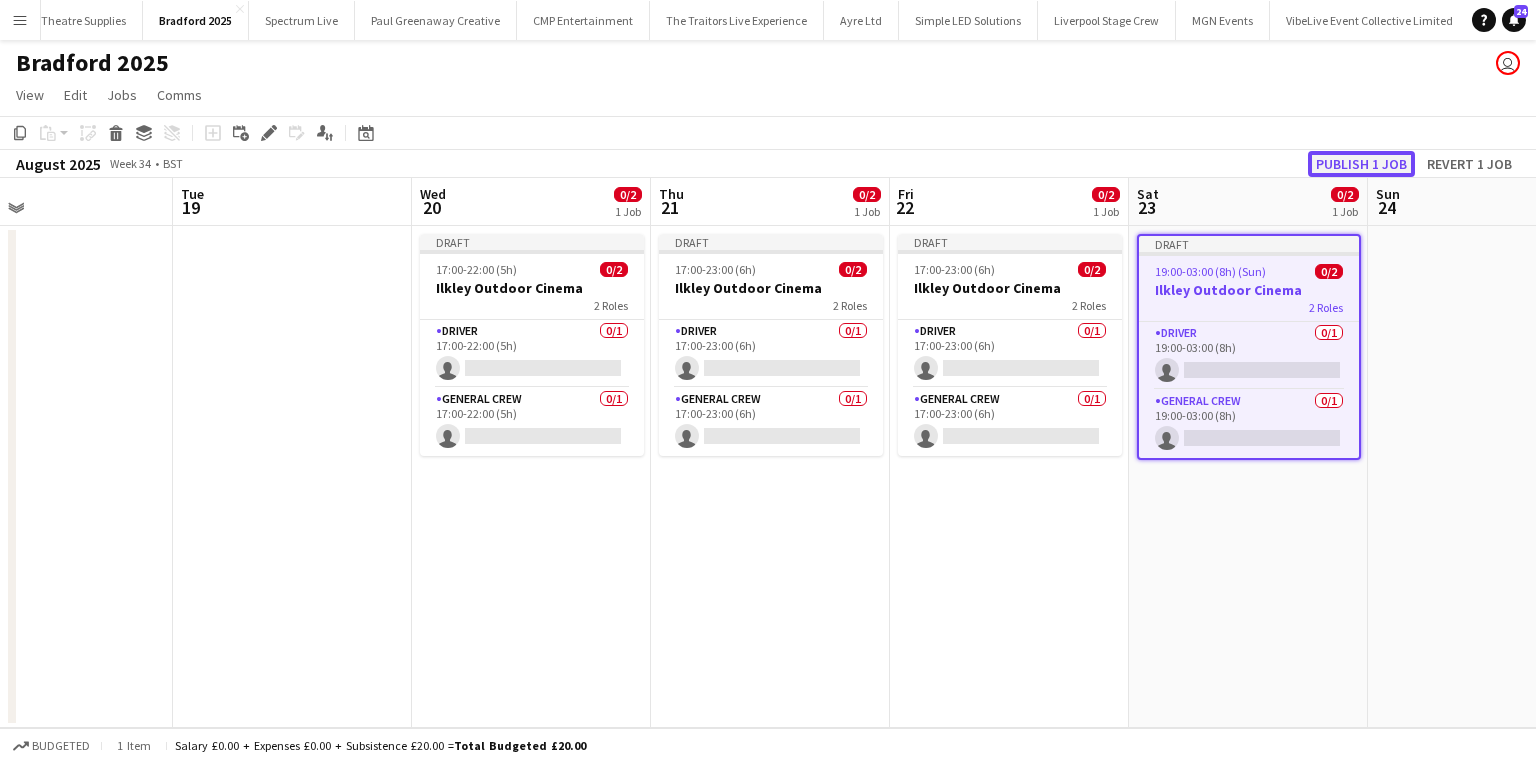 click on "Publish 1 job" 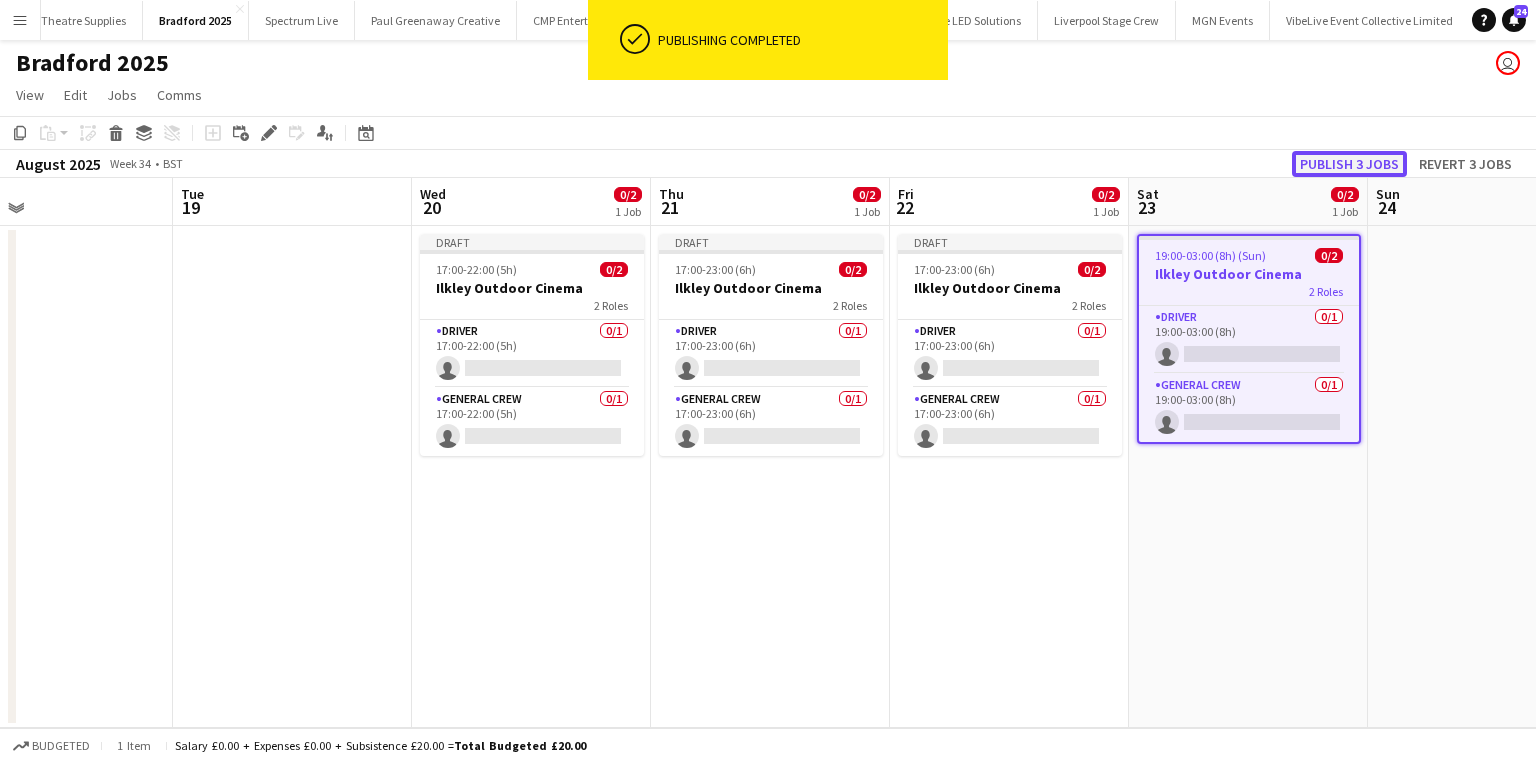 click on "Publish 3 jobs" 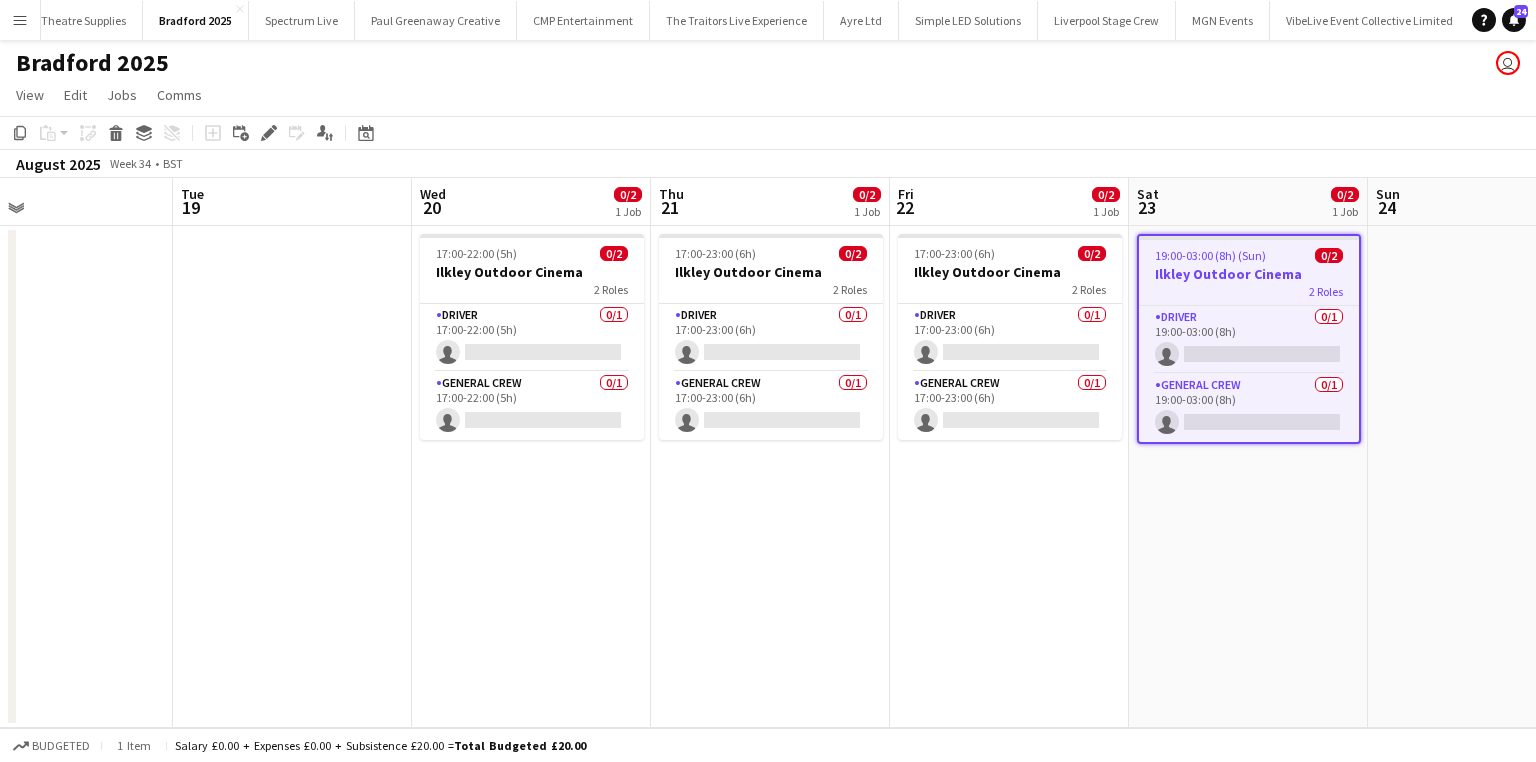 click at bounding box center [1487, 477] 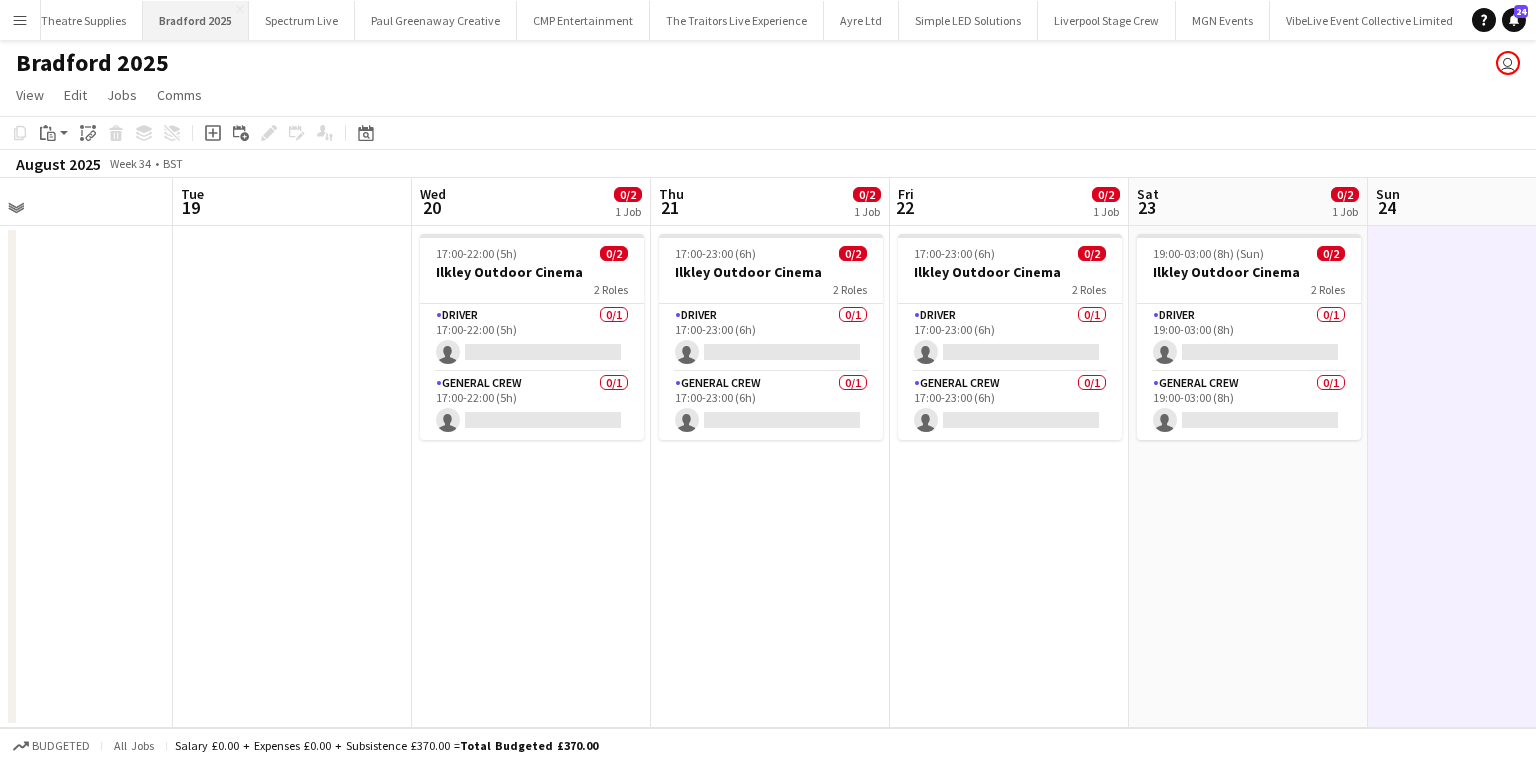 drag, startPoint x: 27, startPoint y: 17, endPoint x: 47, endPoint y: 28, distance: 22.825424 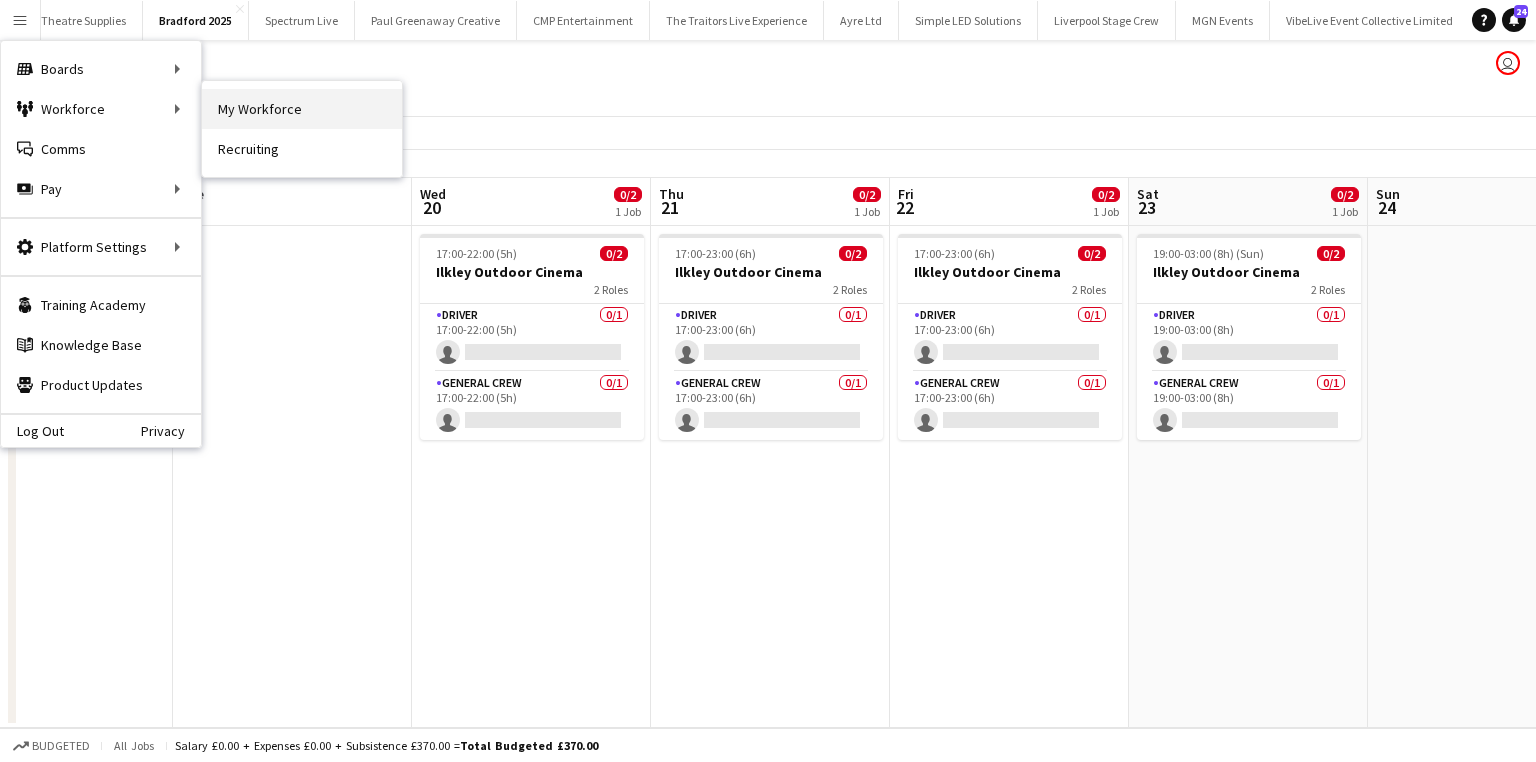 click on "My Workforce" at bounding box center [302, 109] 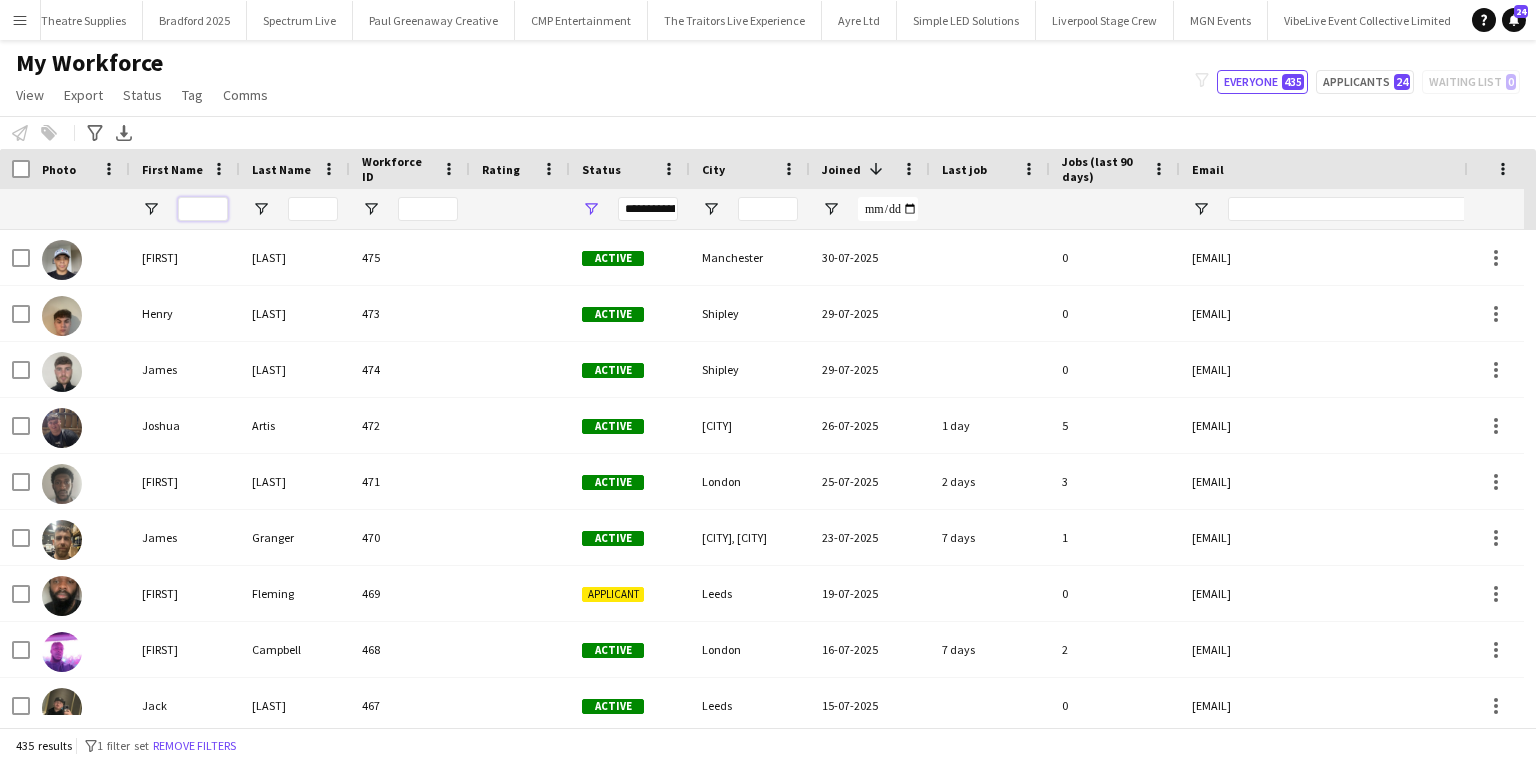 click at bounding box center (203, 209) 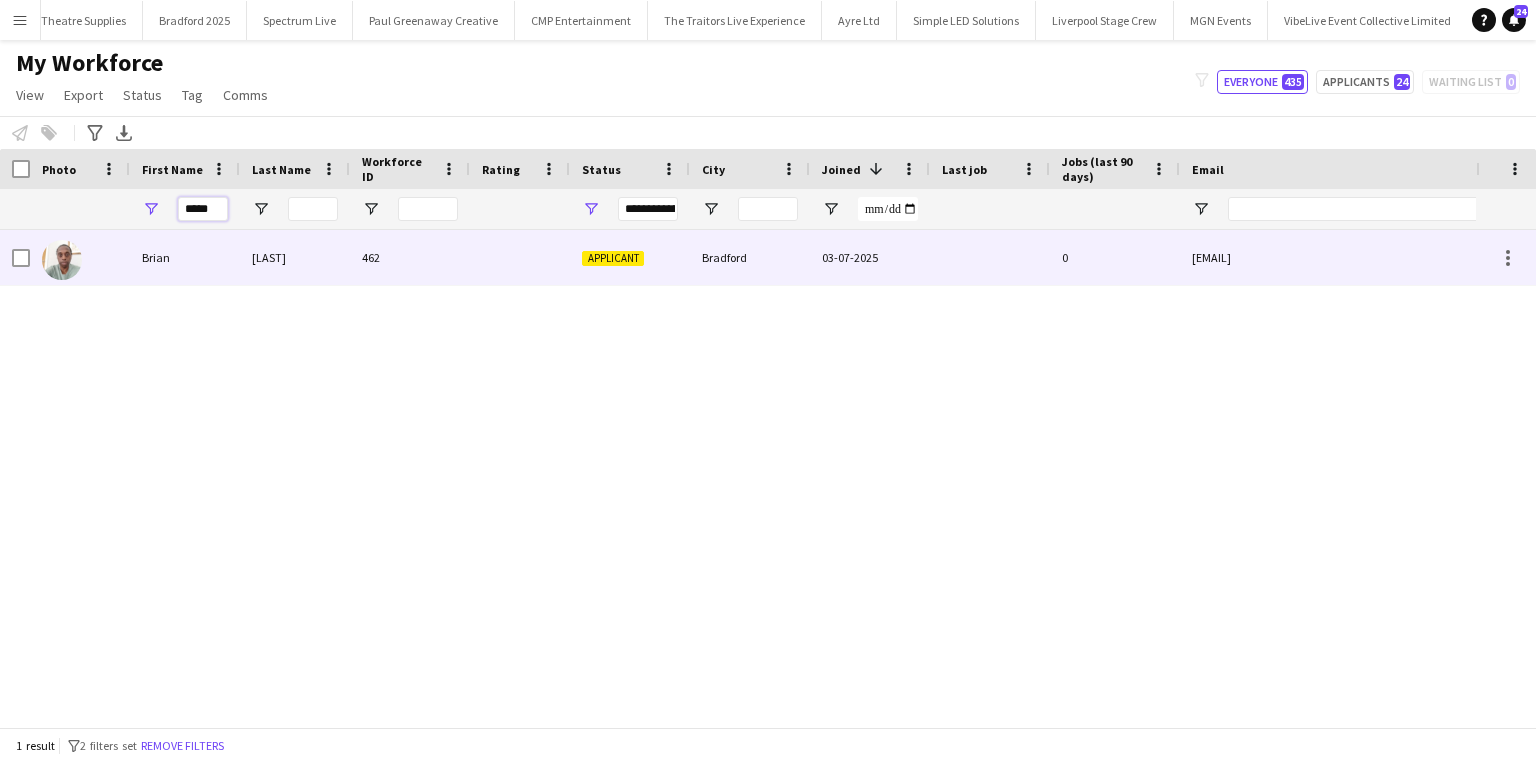 type on "*****" 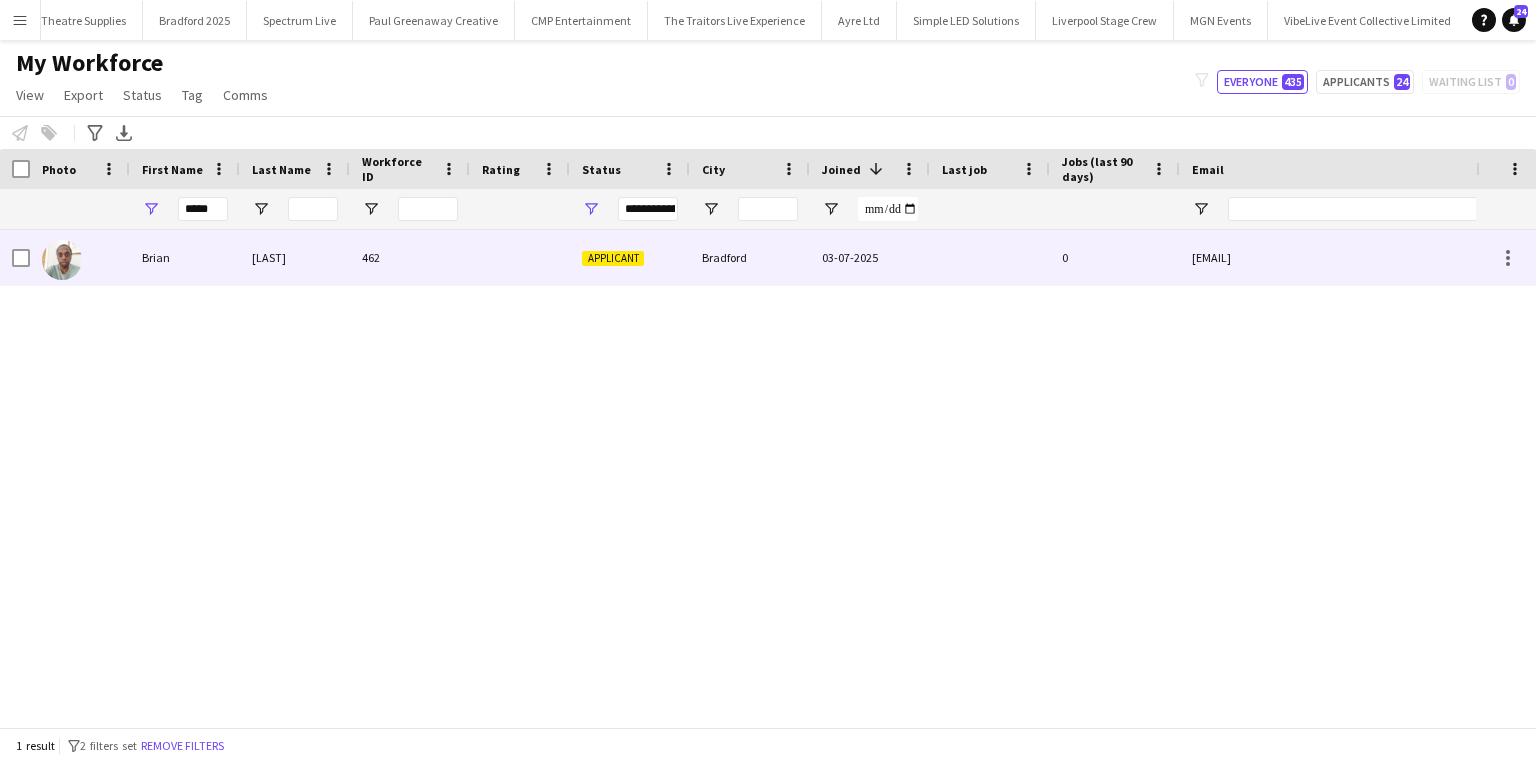 click on "Brian" at bounding box center [185, 257] 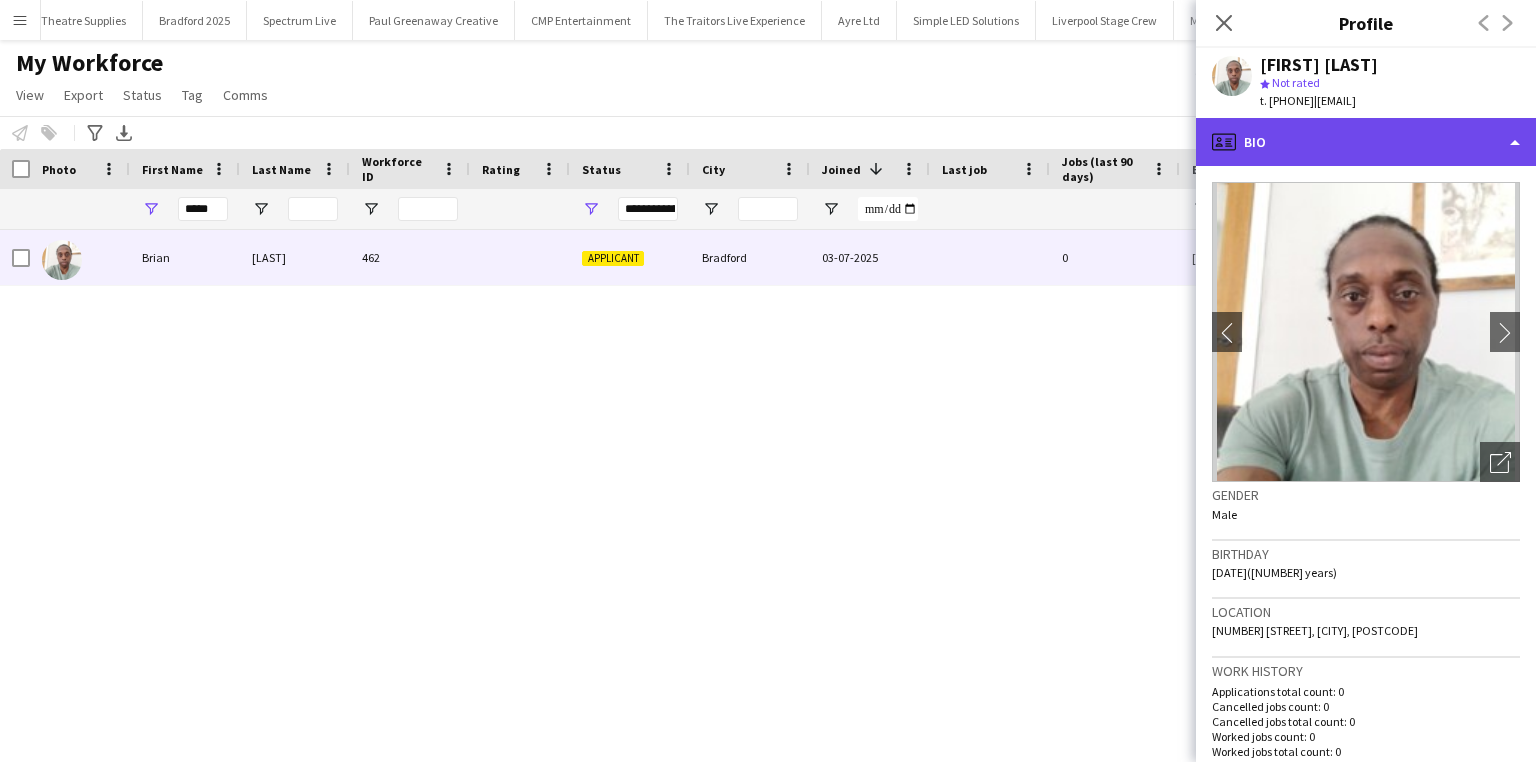 click on "profile
Bio" 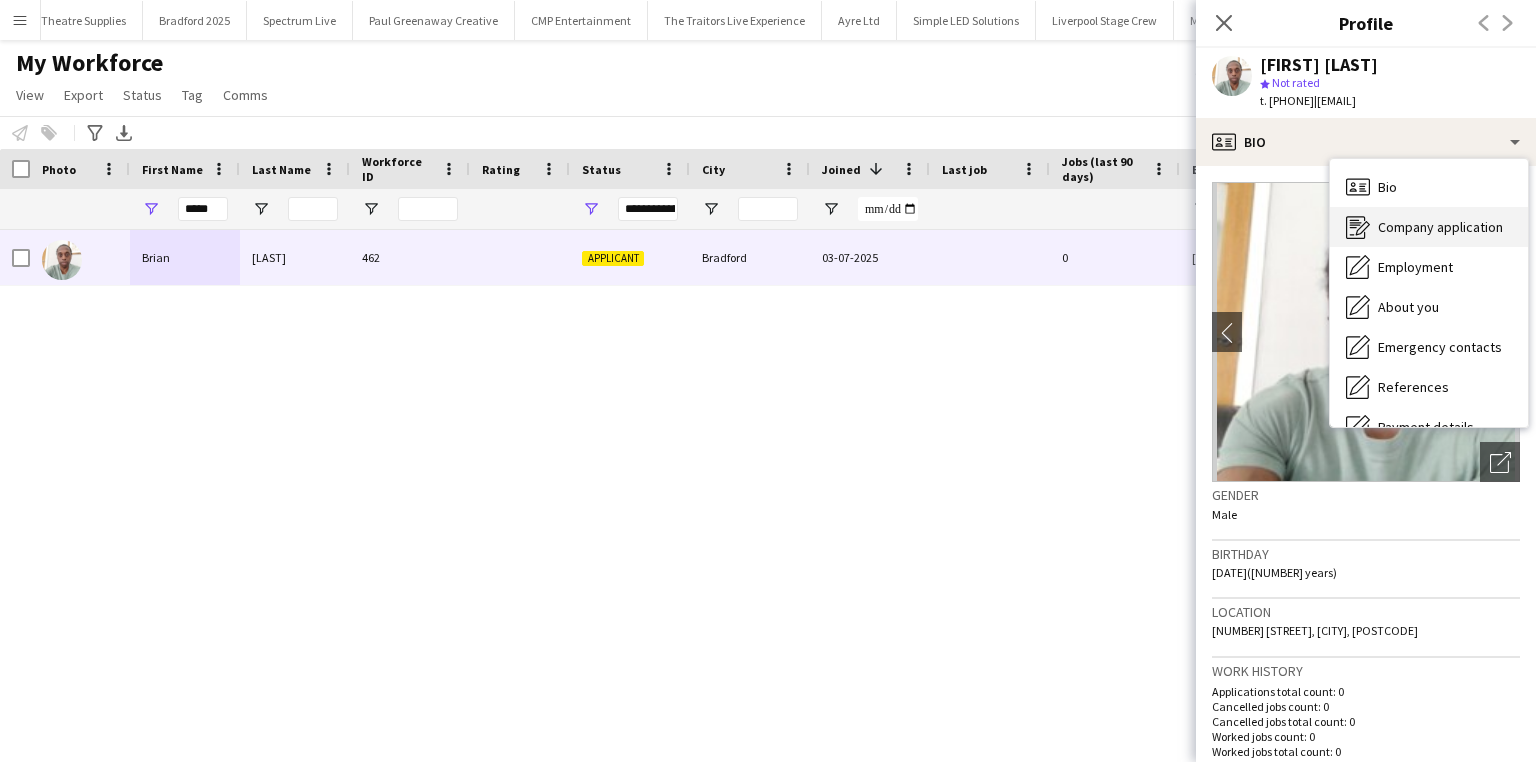click on "Company application" at bounding box center (1440, 227) 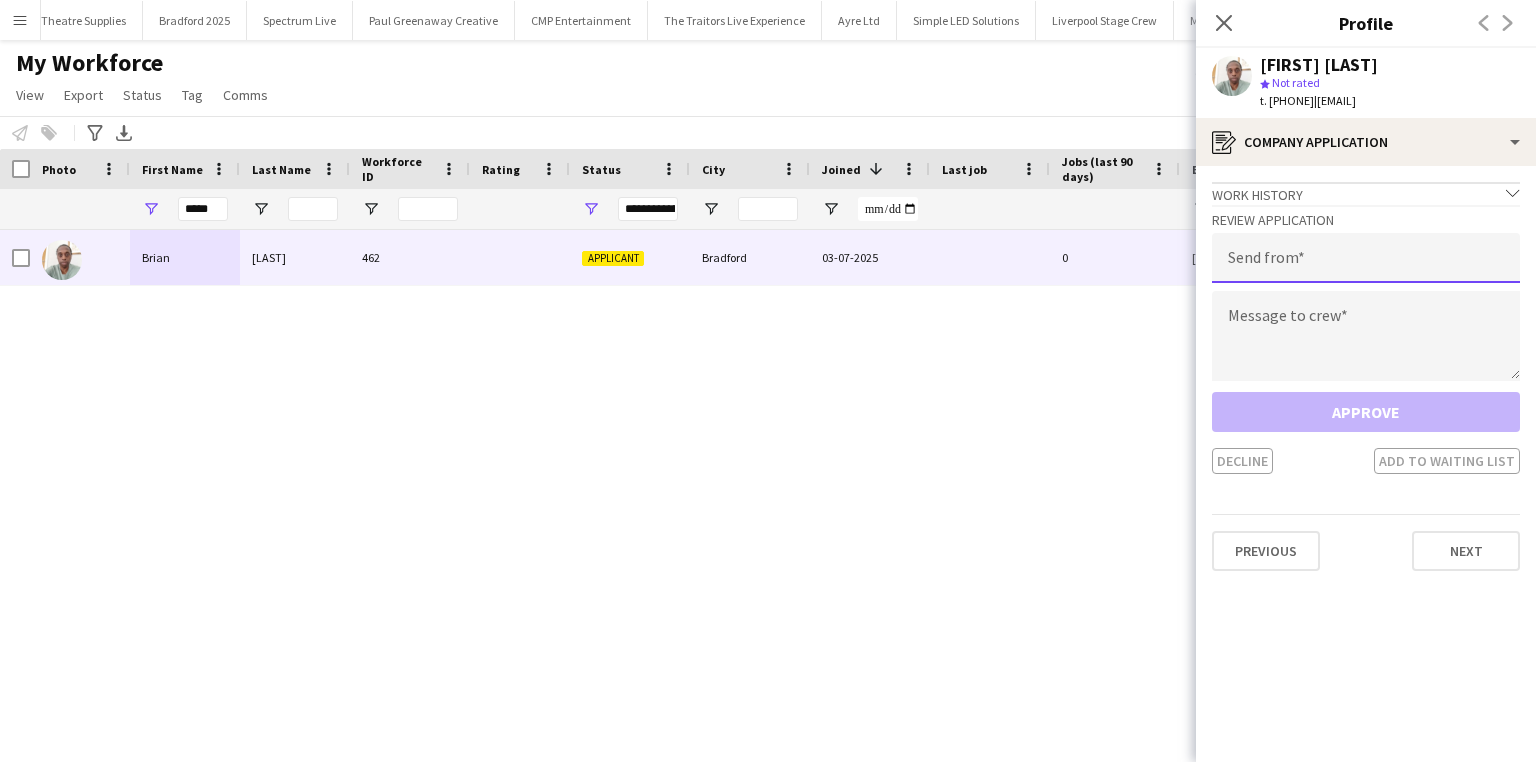 click 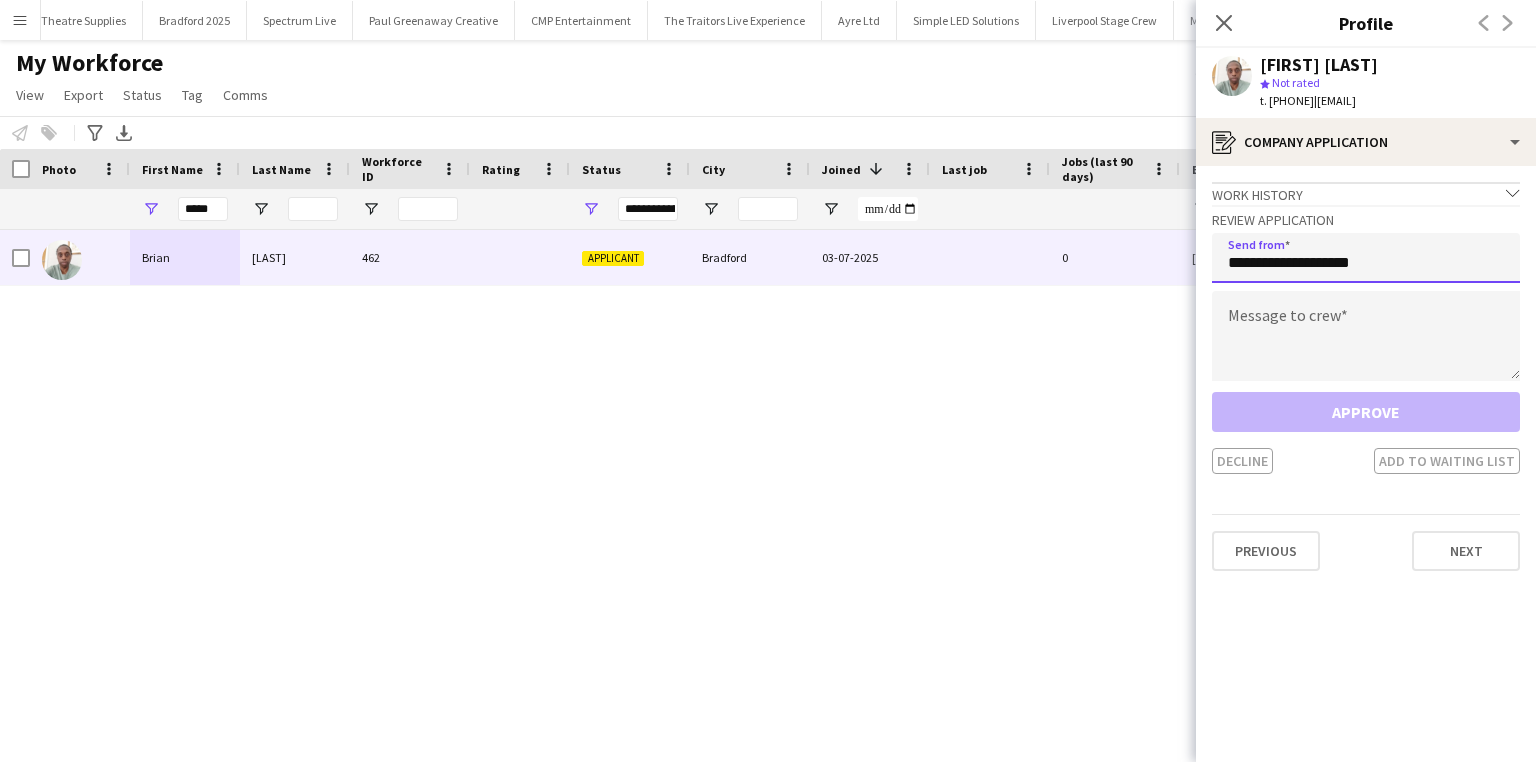 click on "**********" 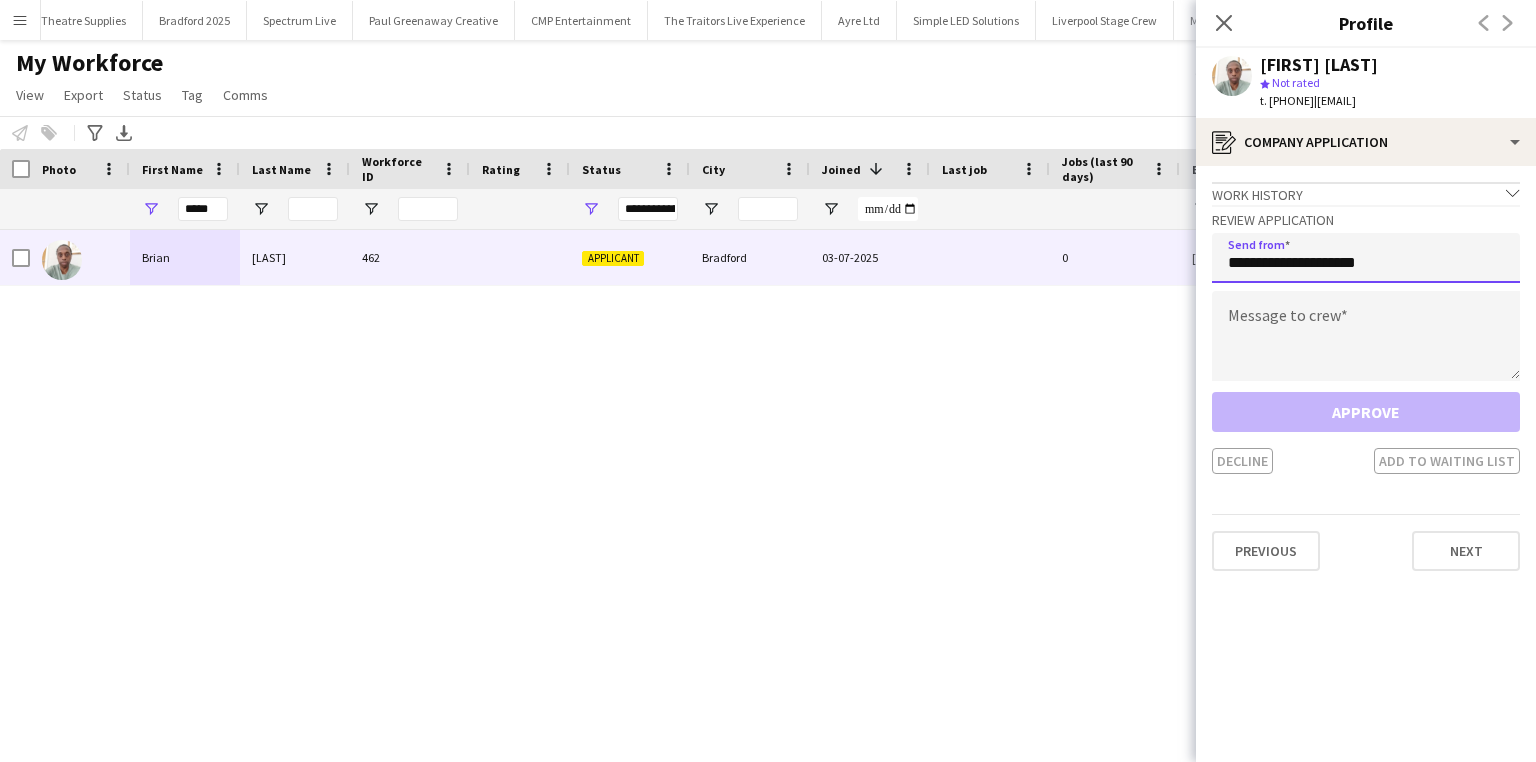 type on "**********" 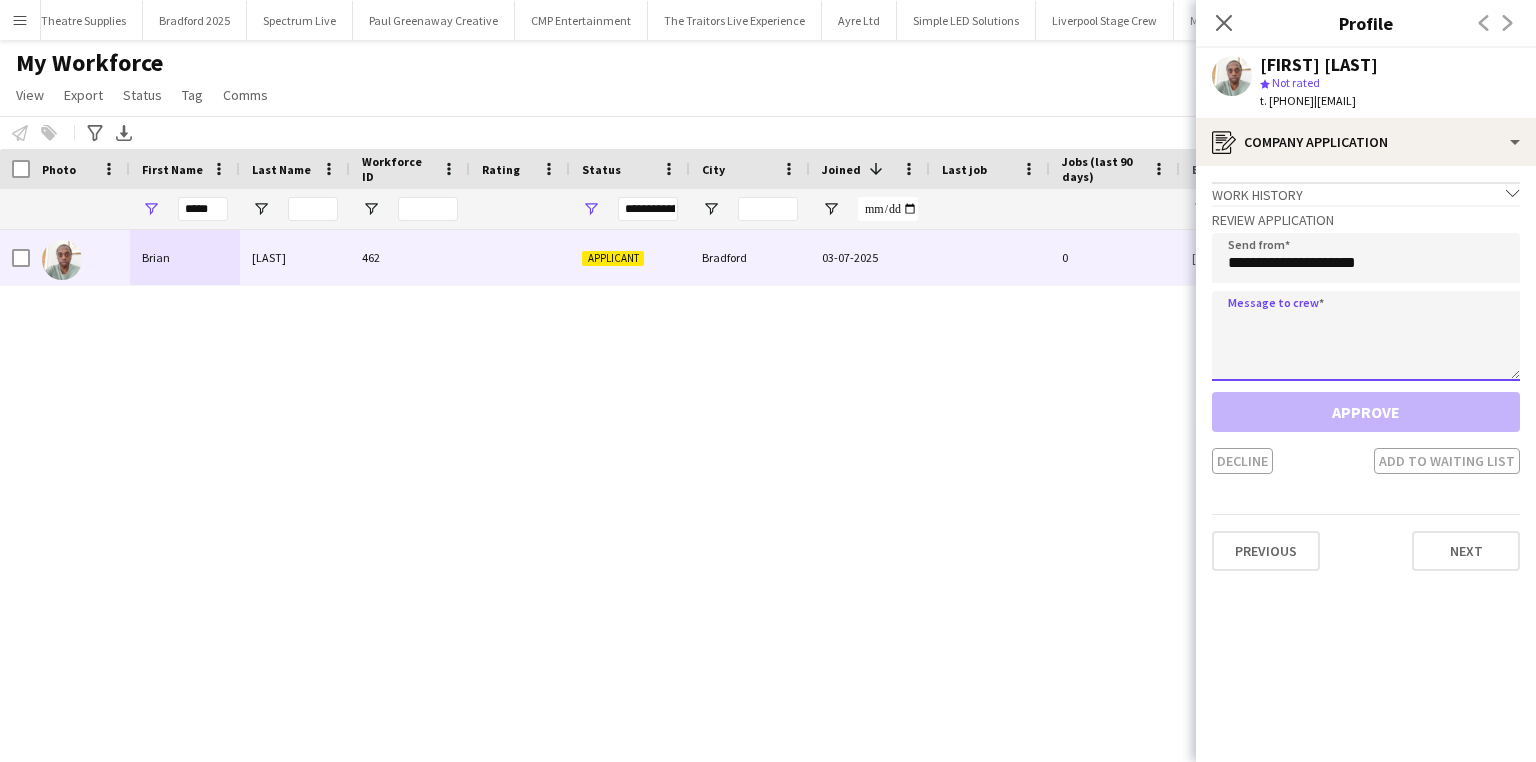 click 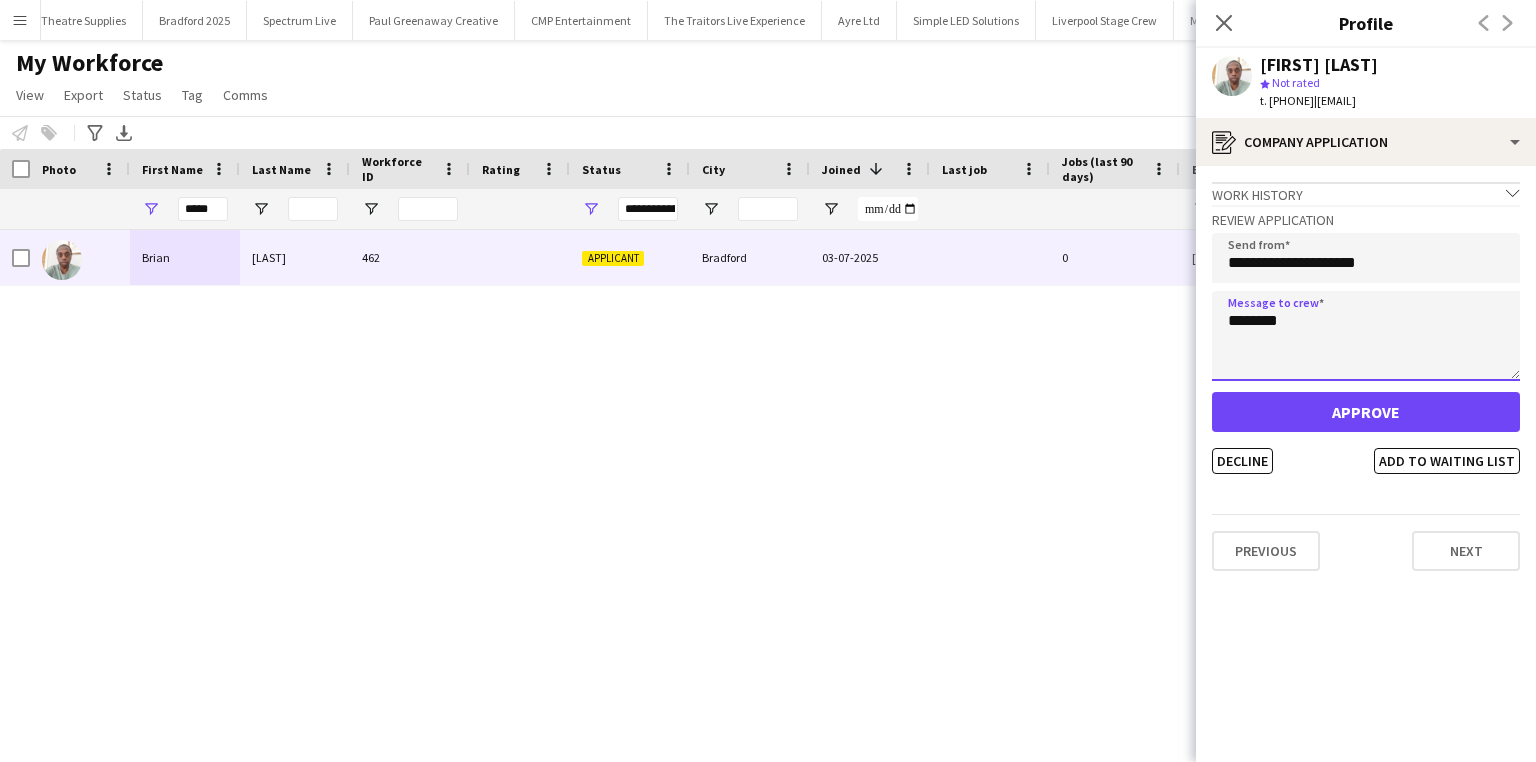 type on "********" 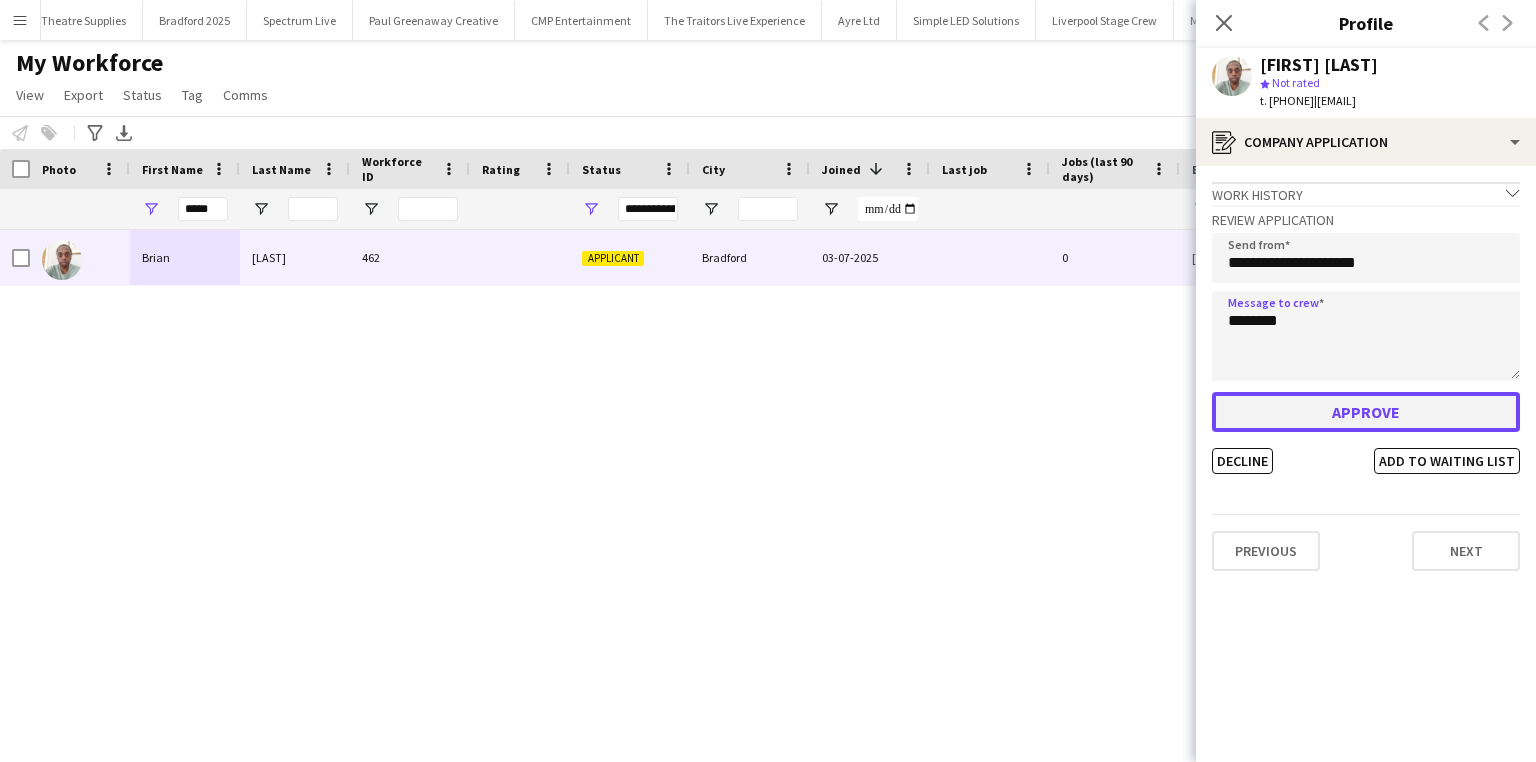 click on "Approve" 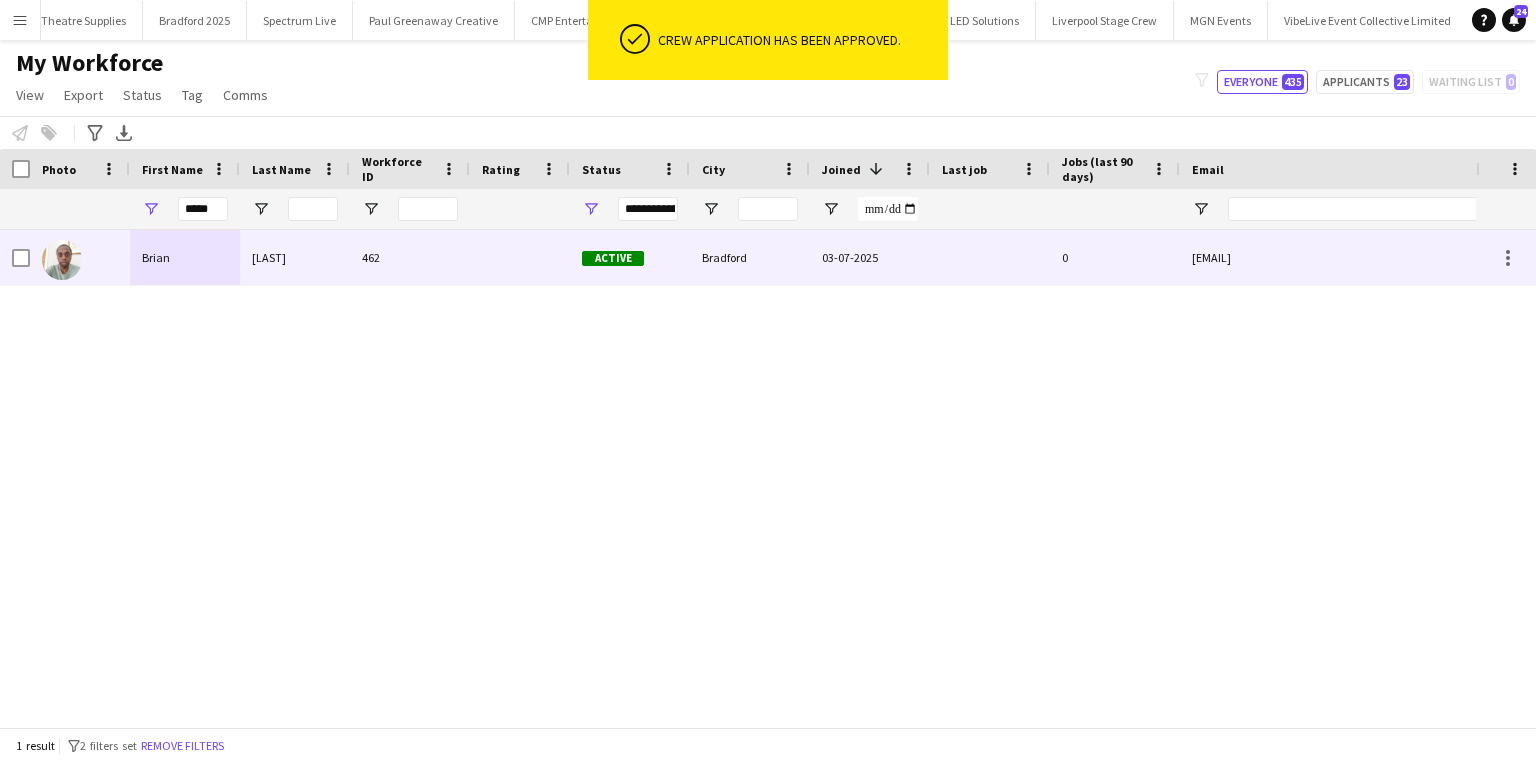 click on "Brian" at bounding box center [185, 257] 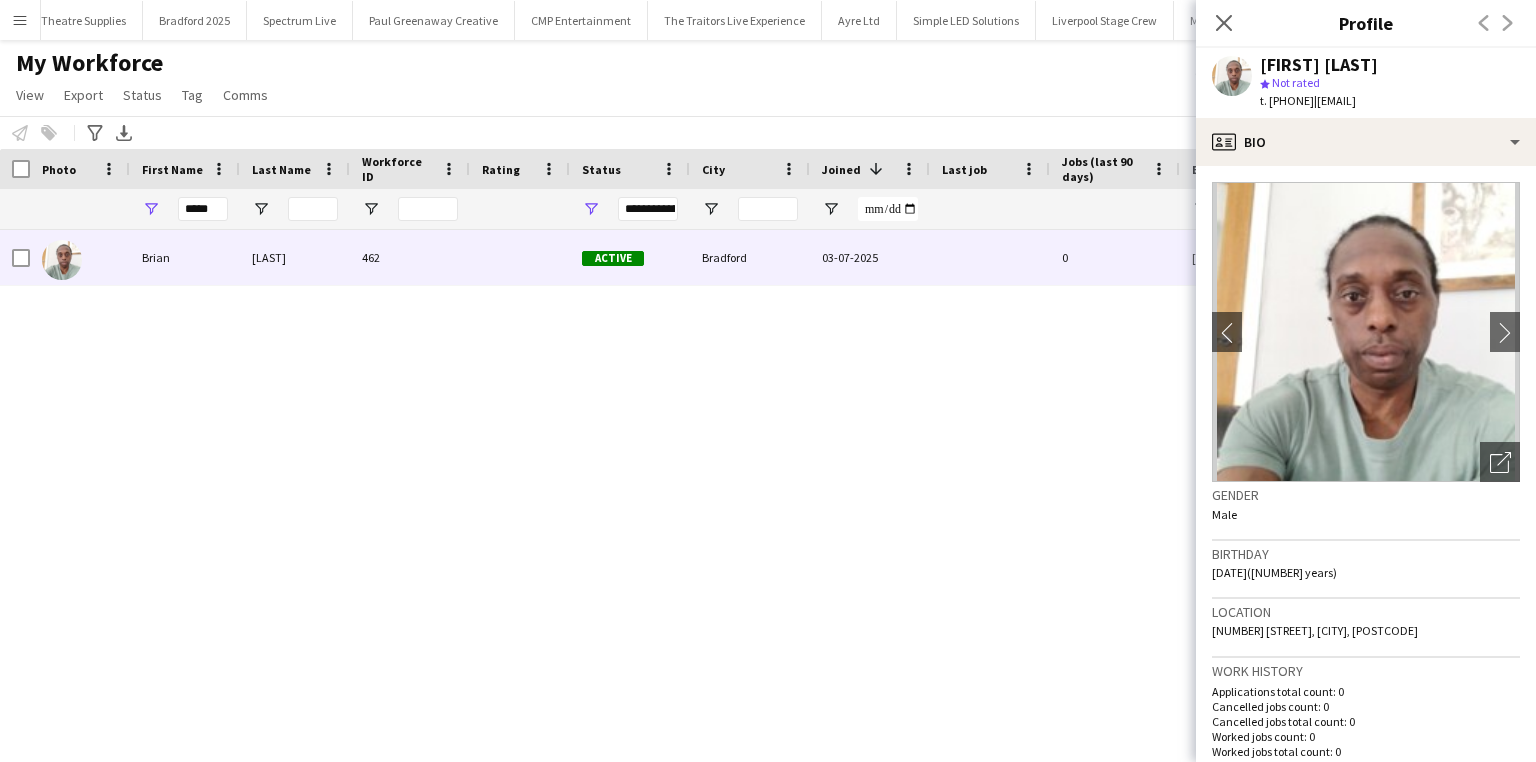 click on "Menu" at bounding box center [20, 20] 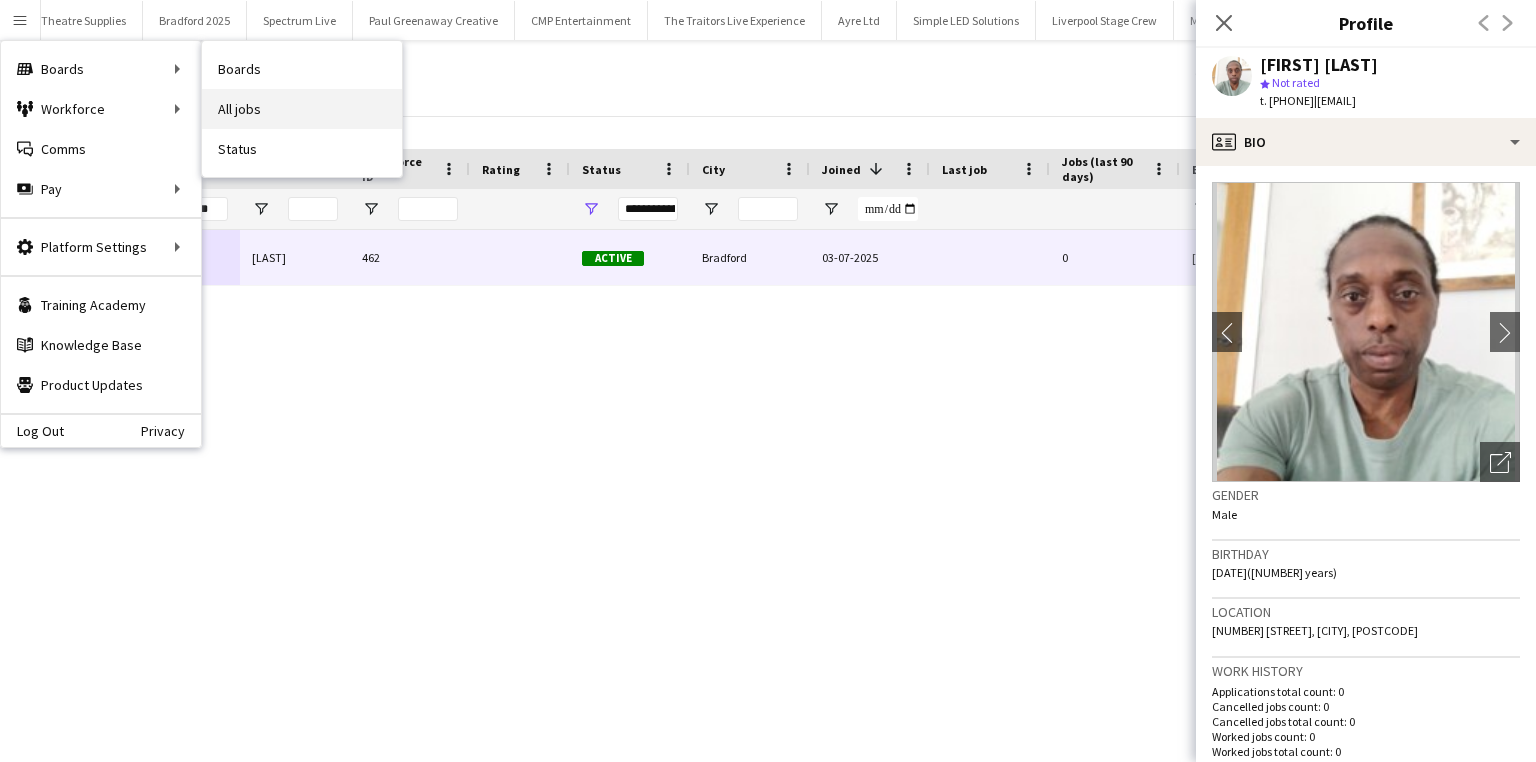 click on "All jobs" at bounding box center (302, 109) 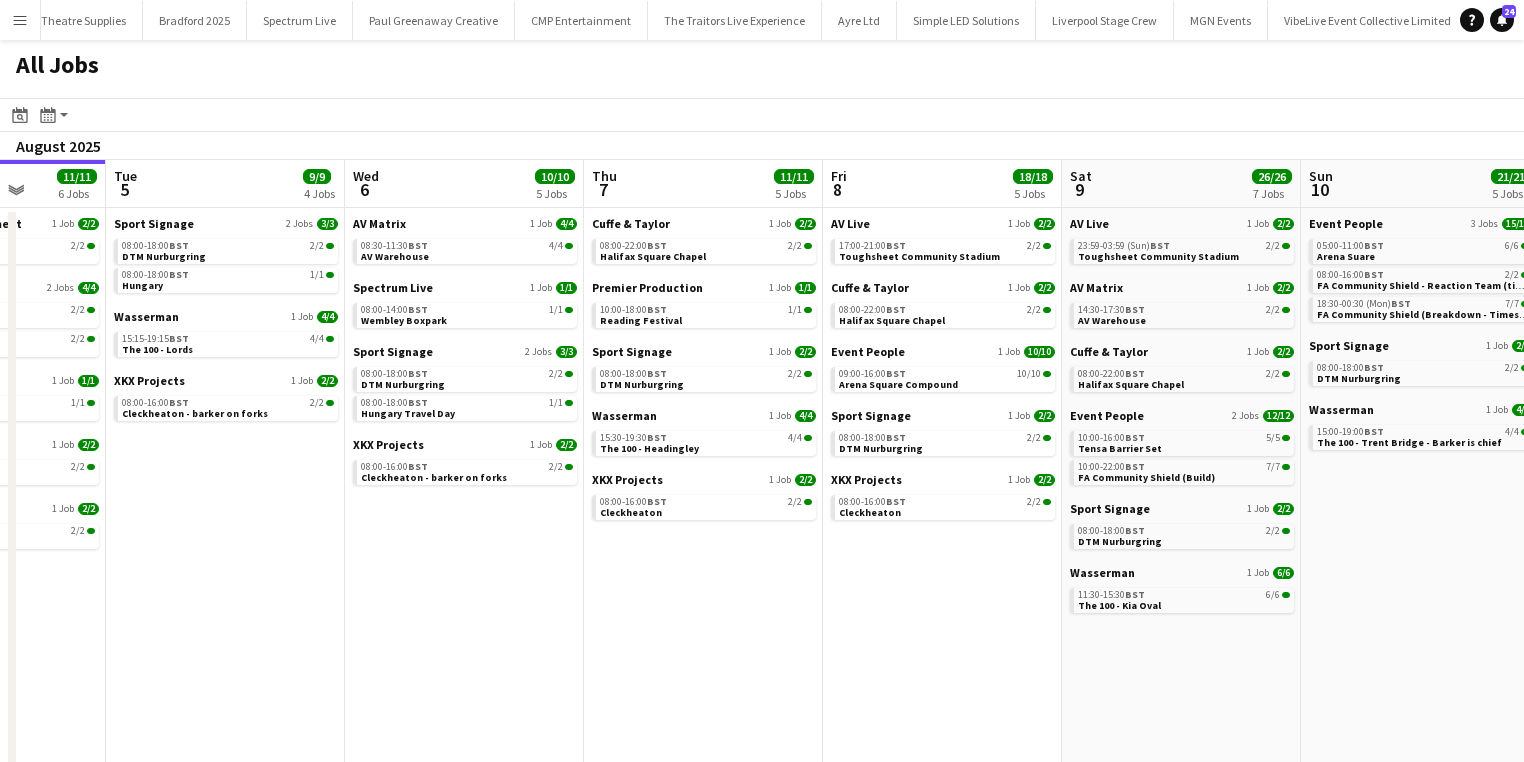 click on "All Jobs
Date picker
AUG 2025 AUG 2025 Monday M Tuesday T Wednesday W Thursday T Friday F Saturday S Sunday S  AUG   1   2   3   4   5   6   7   8   9   10   11   12   13   14   15   16   17   18   19   20   21   22   23   24   25   26   27   28   29   30   31
Comparison range
Comparison range
Today
Month view / Day view
Day view by Board Day view by Job Month view  August 2025   Week 31
Expand/collapse
Fri   1   27/27   6 Jobs   Sat   2   22/22   7 Jobs   Sun   3   20/20   6 Jobs   Mon   4   11/11   6 Jobs   Tue   5   9/9   4 Jobs   Wed   6   10/10   5 Jobs   Thu   7   11/11   5 Jobs   Fri   8   18/18   5 Jobs   Sat   9   26/26   7 Jobs   Sun   10   21/21   5 Jobs   Mon   11   14/14   3 Jobs   Tue   12   2/6   2 Jobs   Bradford 2025   1 Job   2/2   13:00-17:00    BST   2/2   The Beacon Cliffe Castle Park   Cuffe & Taylor   1 Job   2/2" 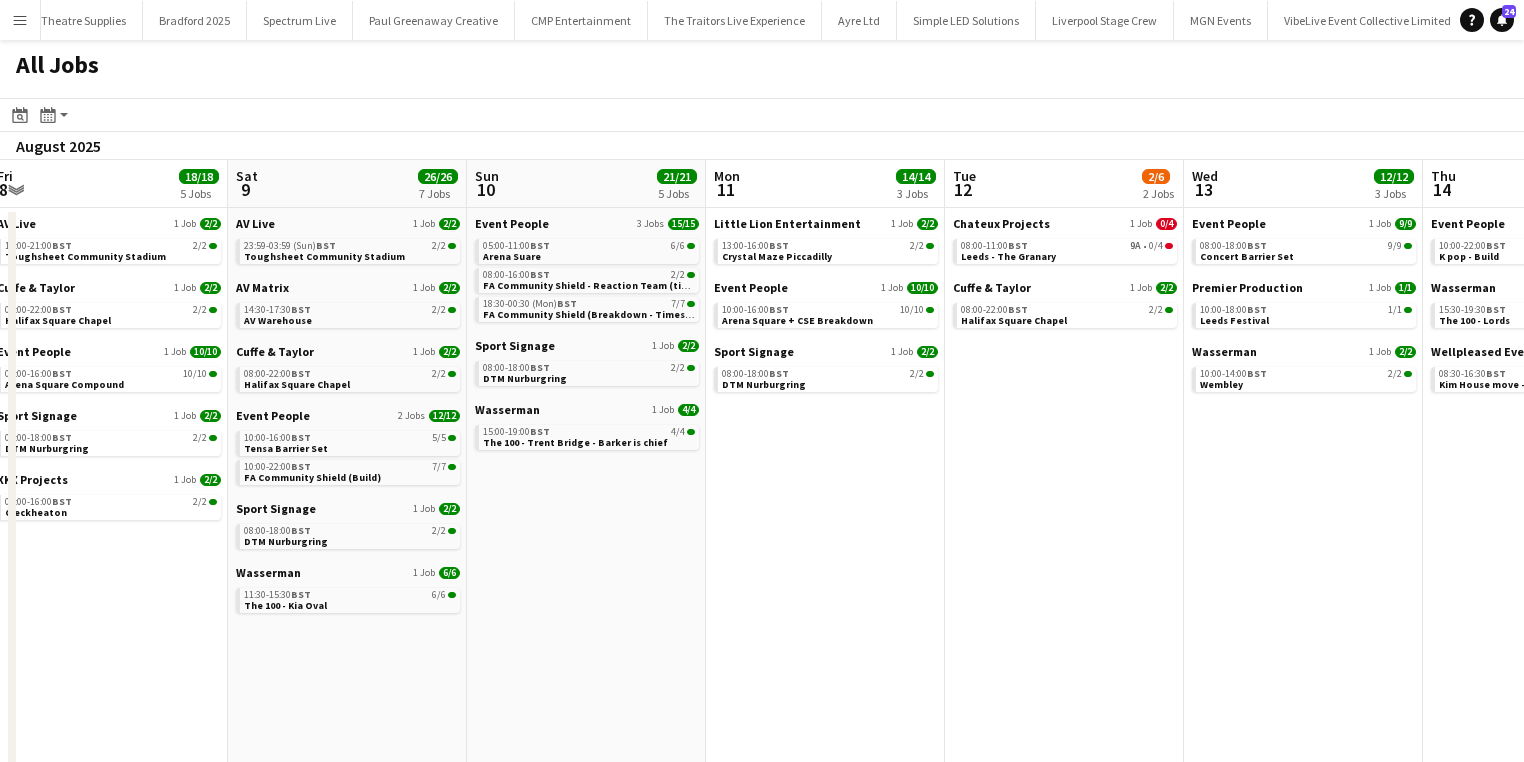 drag, startPoint x: 612, startPoint y: 561, endPoint x: 140, endPoint y: 561, distance: 472 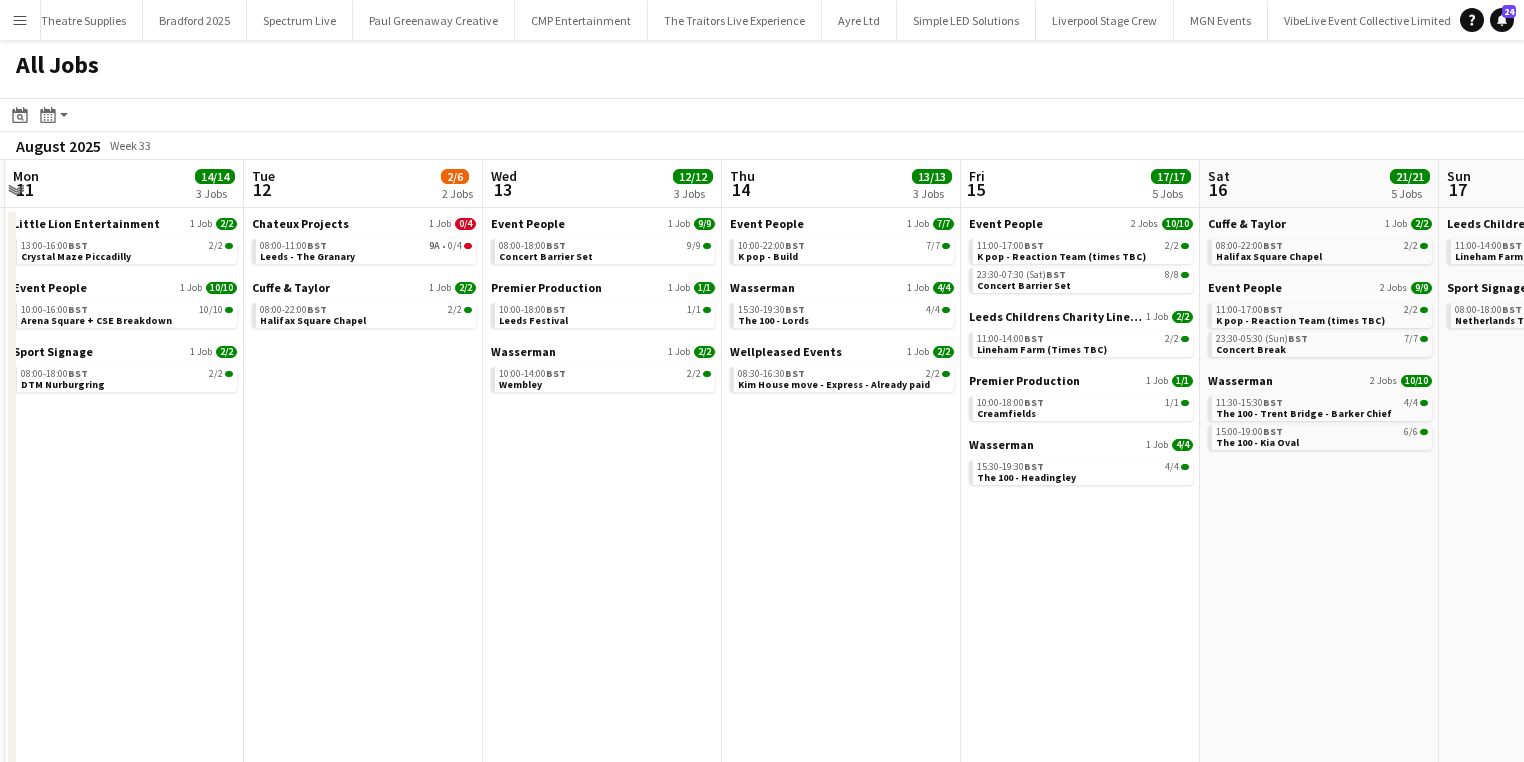 click on "All Jobs
Date picker
AUG 2025 AUG 2025 Monday M Tuesday T Wednesday W Thursday T Friday F Saturday S Sunday S  AUG   1   2   3   4   5   6   7   8   9   10   11   12   13   14   15   16   17   18   19   20   21   22   23   24   25   26   27   28   29   30   31
Comparison range
Comparison range
Today
Month view / Day view
Day view by Board Day view by Job Month view  August 2025   Week 33
Expand/collapse
Fri   8   18/18   5 Jobs   Sat   9   26/26   7 Jobs   Sun   10   21/21   5 Jobs   Mon   11   14/14   3 Jobs   Tue   12   2/6   2 Jobs   Wed   13   12/12   3 Jobs   Thu   14   13/13   3 Jobs   Fri   15   17/17   5 Jobs   Sat   16   21/21   5 Jobs   Sun   17   4/4   2 Jobs   Mon   18   8/8   3 Jobs   Tue   19   8/8   3 Jobs   AV Live   1 Job   2/2   17:00-21:00    BST   2/2   Toughsheet Community Stadium   Cuffe & Taylor   1 Job   2/2   9A" 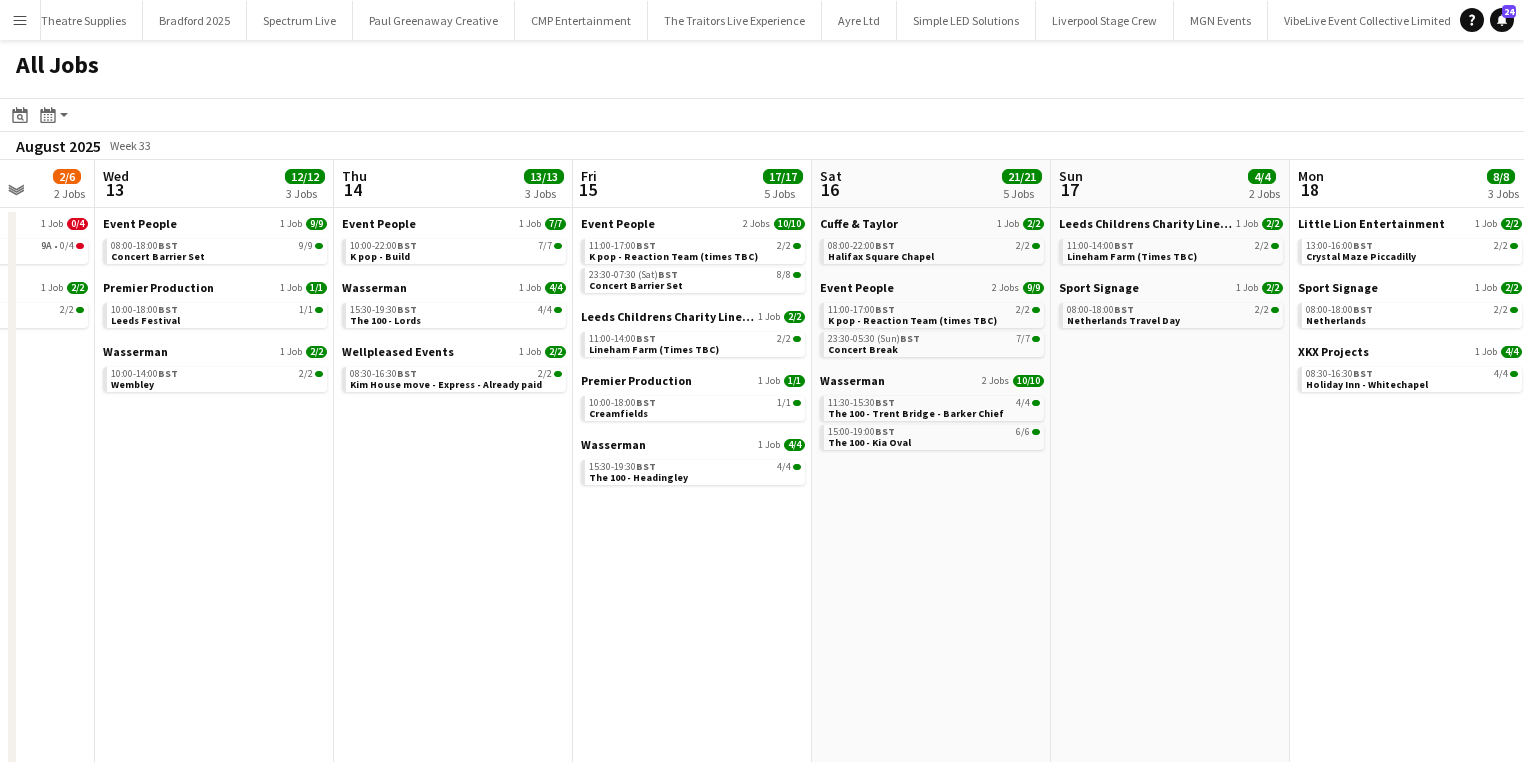 click on "All Jobs
Date picker
AUG 2025 AUG 2025 Monday M Tuesday T Wednesday W Thursday T Friday F Saturday S Sunday S  AUG   1   2   3   4   5   6   7   8   9   10   11   12   13   14   15   16   17   18   19   20   21   22   23   24   25   26   27   28   29   30   31
Comparison range
Comparison range
Today
Month view / Day view
Day view by Board Day view by Job Month view  August 2025   Week 33
Expand/collapse
Sat   9   26/26   7 Jobs   Sun   10   21/21   5 Jobs   Mon   11   14/14   3 Jobs   Tue   12   2/6   2 Jobs   Wed   13   12/12   3 Jobs   Thu   14   13/13   3 Jobs   Fri   15   17/17   5 Jobs   Sat   16   21/21   5 Jobs   Sun   17   4/4   2 Jobs   Mon   18   8/8   3 Jobs   Tue   19   8/8   3 Jobs   Wed   20   16/18   5 Jobs   AV Live   1 Job   2/2   23:59-03:59 (Sun)   BST   2/2   Toughsheet Community Stadium   AV Matrix   1 Job   2/2" 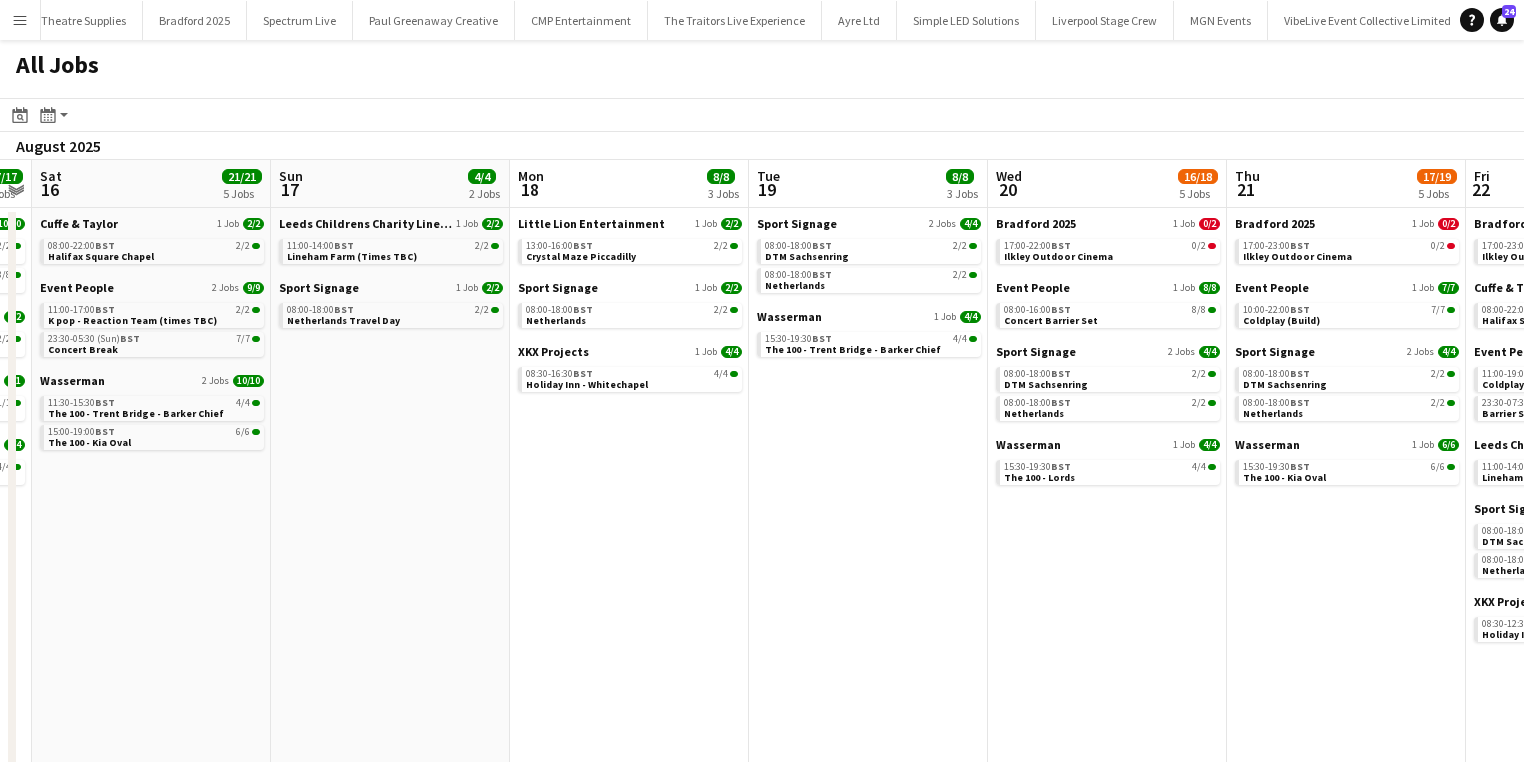 click on "All Jobs
Date picker
AUG 2025 AUG 2025 Monday M Tuesday T Wednesday W Thursday T Friday F Saturday S Sunday S  AUG   1   2   3   4   5   6   7   8   9   10   11   12   13   14   15   16   17   18   19   20   21   22   23   24   25   26   27   28   29   30   31
Comparison range
Comparison range
Today
Month view / Day view
Day view by Board Day view by Job Month view  August 2025   Week 33
Expand/collapse
Wed   13   12/12   3 Jobs   Thu   14   13/13   3 Jobs   Fri   15   17/17   5 Jobs   Sat   16   21/21   5 Jobs   Sun   17   4/4   2 Jobs   Mon   18   8/8   3 Jobs   Tue   19   8/8   3 Jobs   Wed   20   16/18   5 Jobs   Thu   21   17/19   5 Jobs   Fri   22   22/24   8 Jobs   Sat   23   16/18   7 Jobs   Sun   24   16/16   5 Jobs   Event People   1 Job   9/9   08:00-18:00    BST   9/9   Concert Barrier Set   Premier Production   1 Job   1/1" 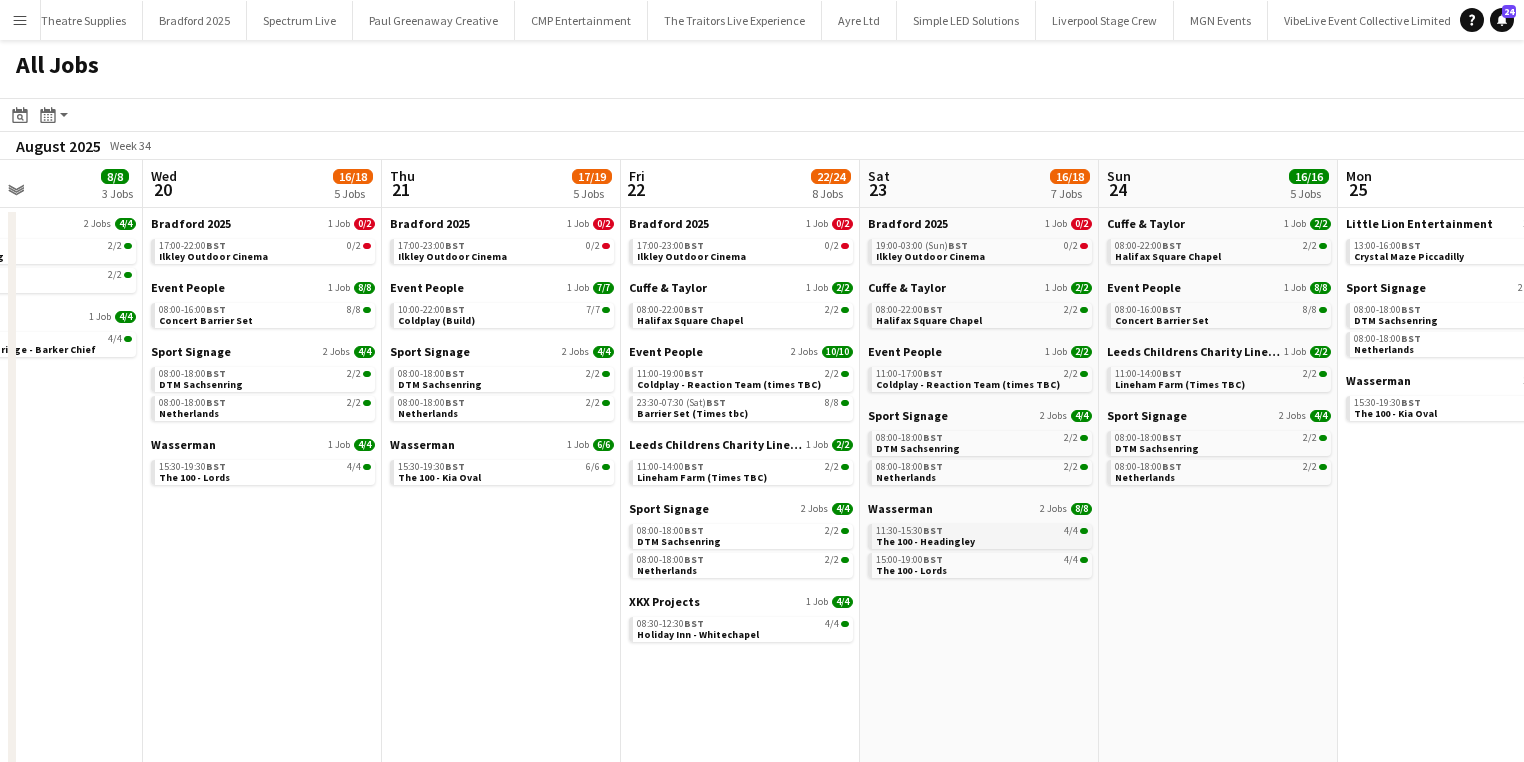 click on "All Jobs
Date picker
AUG 2025 AUG 2025 Monday M Tuesday T Wednesday W Thursday T Friday F Saturday S Sunday S  AUG   1   2   3   4   5   6   7   8   9   10   11   12   13   14   15   16   17   18   19   20   21   22   23   24   25   26   27   28   29   30   31
Comparison range
Comparison range
Today
Month view / Day view
Day view by Board Day view by Job Month view  August 2025   Week 34
Expand/collapse
Sun   17   4/4   2 Jobs   Mon   18   8/8   3 Jobs   Tue   19   8/8   3 Jobs   Wed   20   16/18   5 Jobs   Thu   21   17/19   5 Jobs   Fri   22   22/24   8 Jobs   Sat   23   16/18   7 Jobs   Sun   24   16/16   5 Jobs   Mon   25   12/12   4 Jobs   Tue   26   25/25   7 Jobs   Wed   27   9/9   4 Jobs   Thu   28   11/11   3 Jobs   Leeds Childrens Charity Lineham   1 Job   2/2   11:00-14:00    BST   2/2   Lineham Farm (Times TBC)   1 Job   2/2" 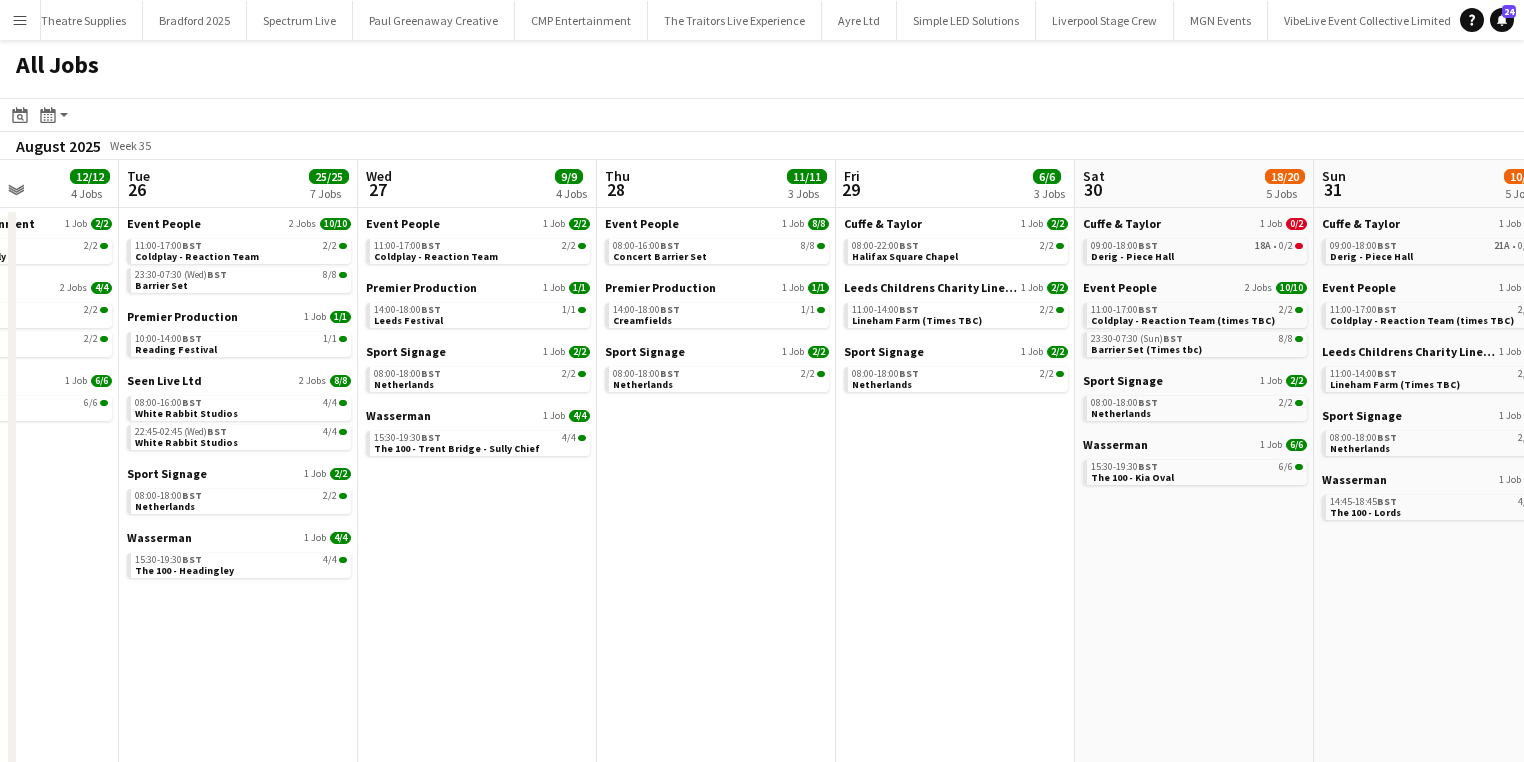 click on "All Jobs
Date picker
AUG 2025 AUG 2025 Monday M Tuesday T Wednesday W Thursday T Friday F Saturday S Sunday S  AUG   1   2   3   4   5   6   7   8   9   10   11   12   13   14   15   16   17   18   19   20   21   22   23   24   25   26   27   28   29   30   31
Comparison range
Comparison range
Today
Month view / Day view
Day view by Board Day view by Job Month view  August 2025   Week 34
Expand/collapse
Sat   23   16/18   7 Jobs   Sun   24   16/16   5 Jobs   Mon   25   12/12   4 Jobs   Tue   26   25/25   7 Jobs   Wed   27   9/9   4 Jobs   Thu   28   11/11   3 Jobs   Fri   29   6/6   3 Jobs   Sat   30   18/20   5 Jobs   Sun   31   10/14   5 Jobs   Mon   1   2/10   3 Jobs   Tue   2   2/11   3 Jobs   Wed   3   2/17   4 Jobs   Bradford 2025   1 Job   0/2   19:00-03:00 (Sun)   BST   0/2   Ilkley Outdoor Cinema   Cuffe & Taylor   1 Job   2/2" 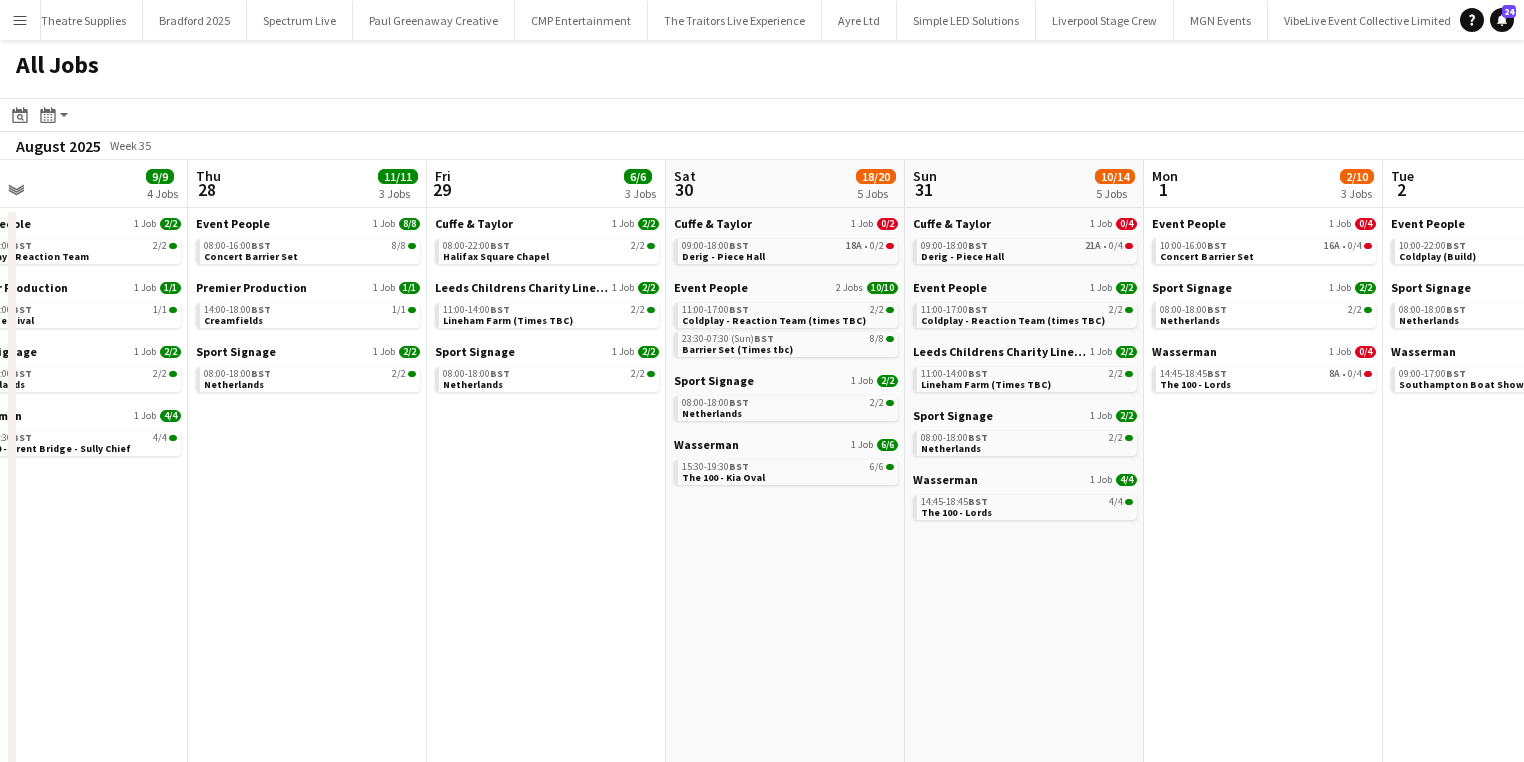 click on "Event People   1 Job   0/4   10:00-16:00    BST   16A   •   0/4   Concert Barrier Set   Sport Signage   1 Job   2/2   08:00-18:00    BST   2/2   Netherlands   Wasserman   1 Job   0/4   14:45-18:45    BST   8A   •   0/4   The 100 - Lords" at bounding box center [1263, 527] 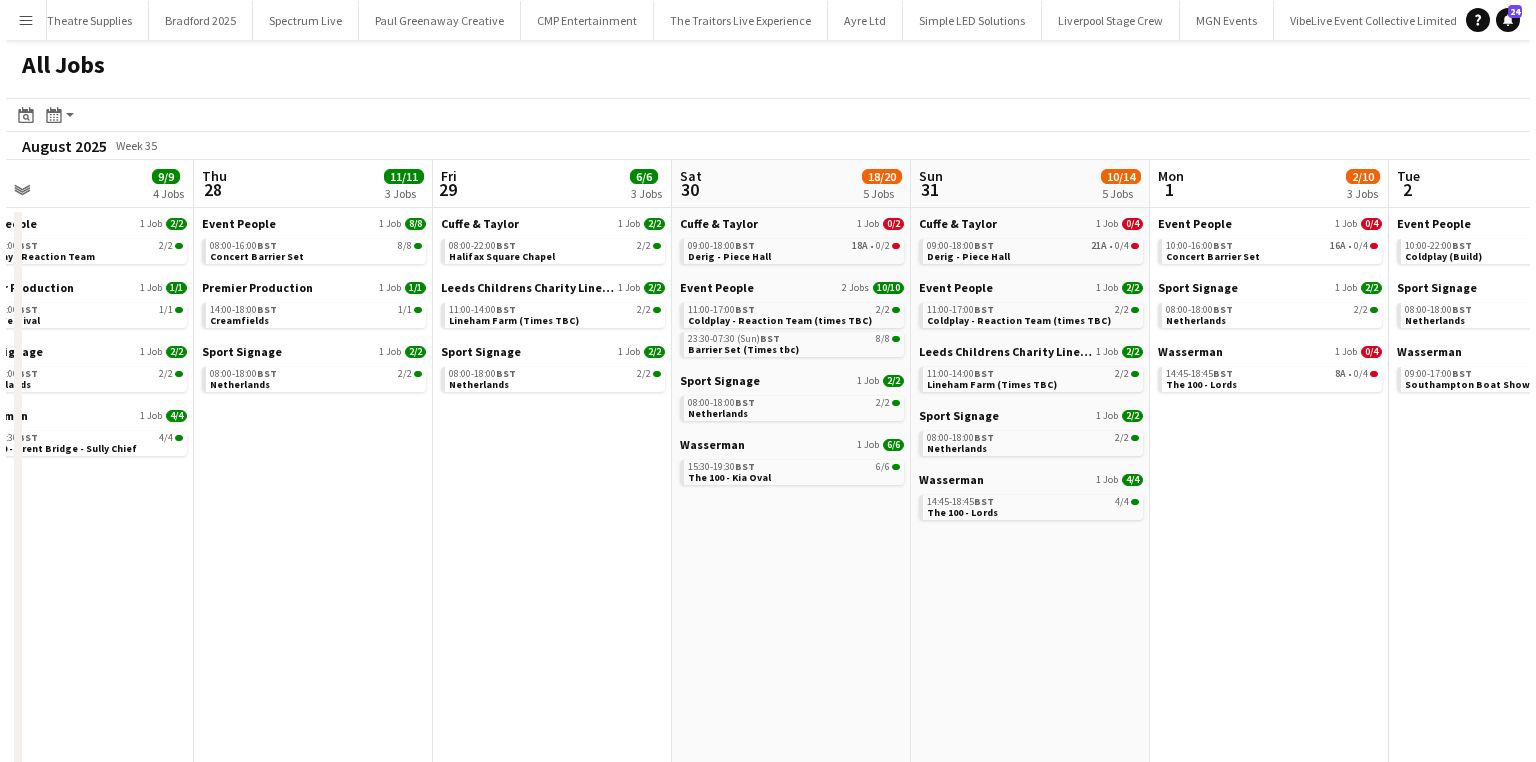 scroll, scrollTop: 0, scrollLeft: 531, axis: horizontal 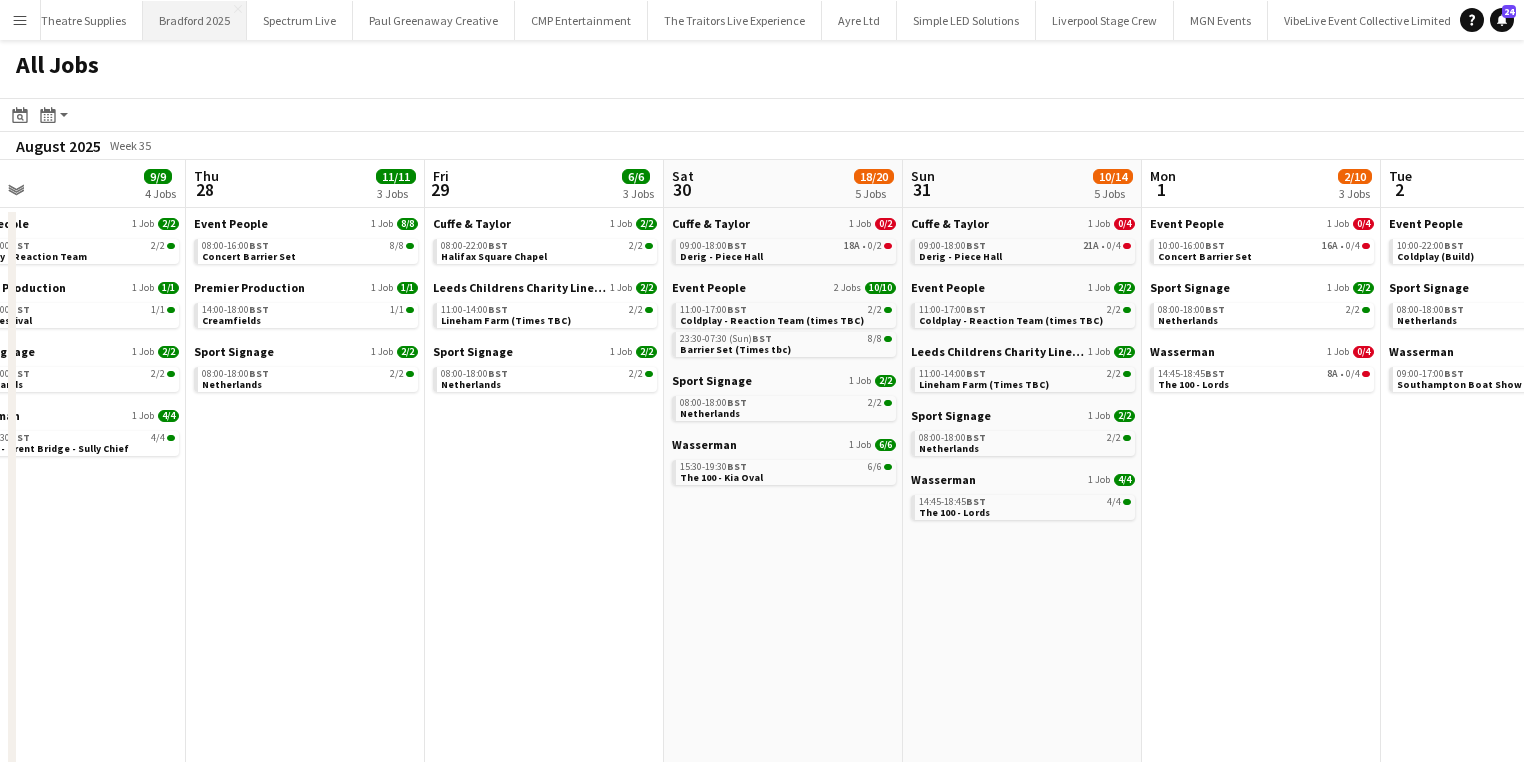click on "Bradford 2025
Close" at bounding box center (195, 20) 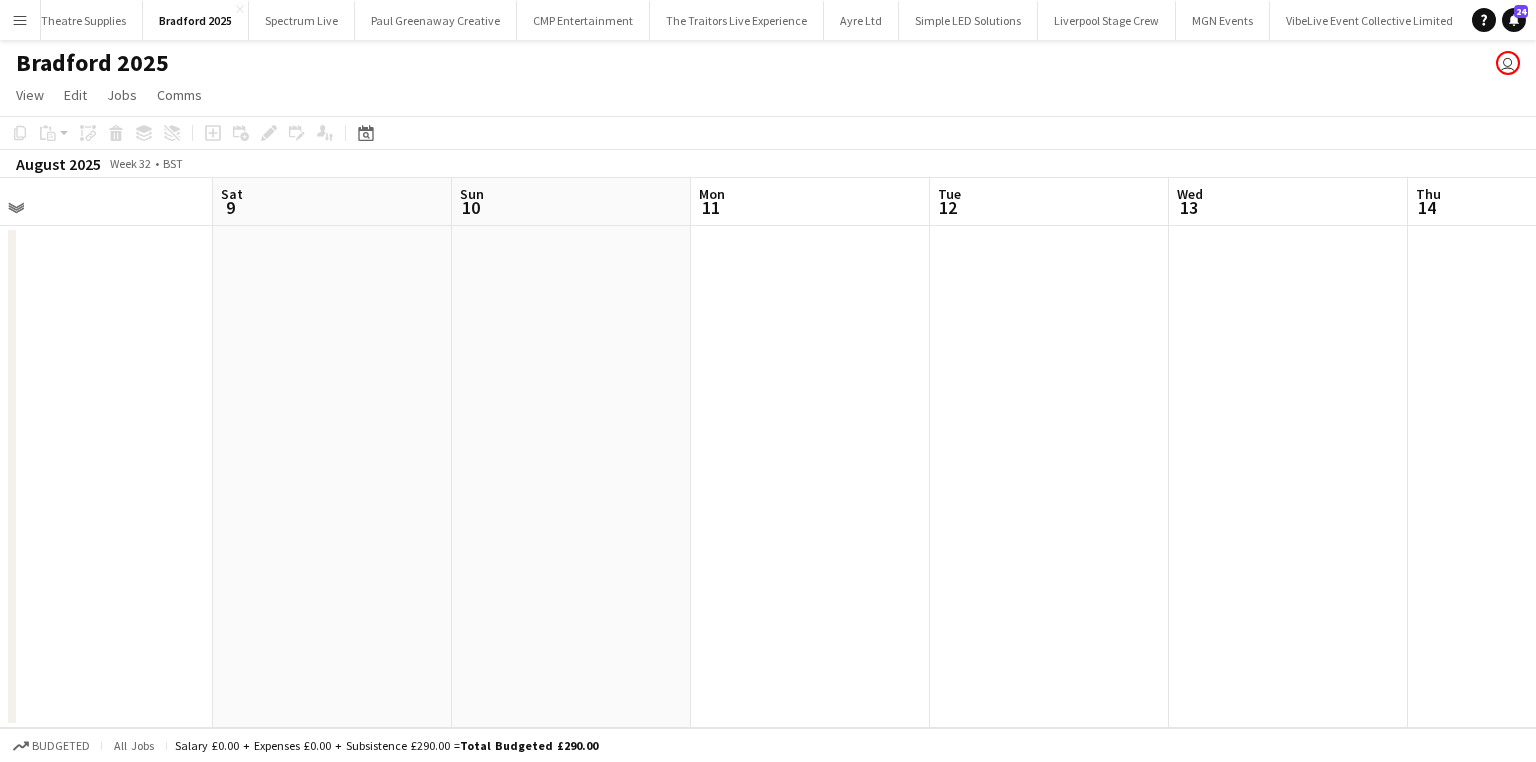 drag, startPoint x: 1167, startPoint y: 556, endPoint x: 208, endPoint y: 542, distance: 959.1022 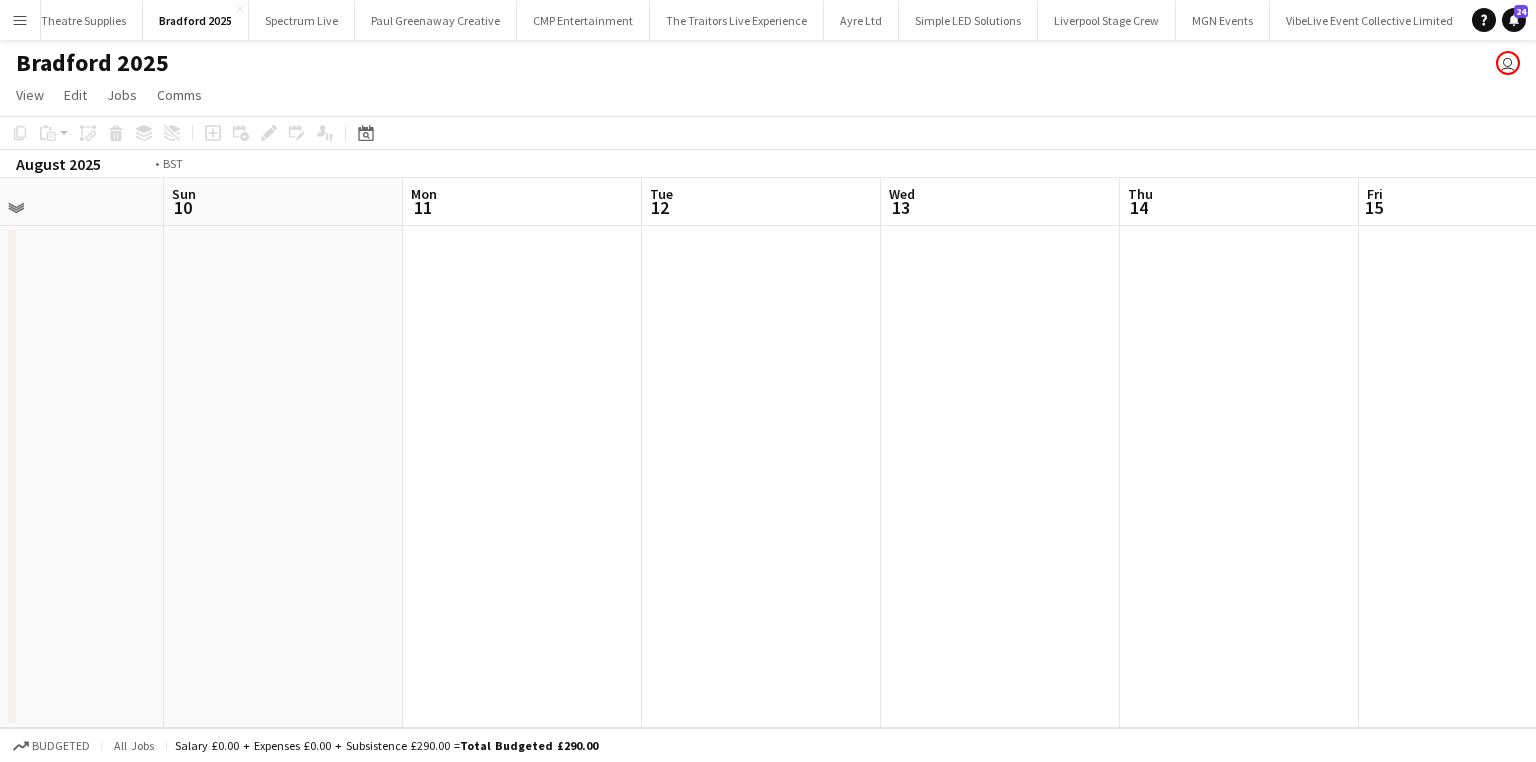 drag, startPoint x: 536, startPoint y: 529, endPoint x: 677, endPoint y: 505, distance: 143.02797 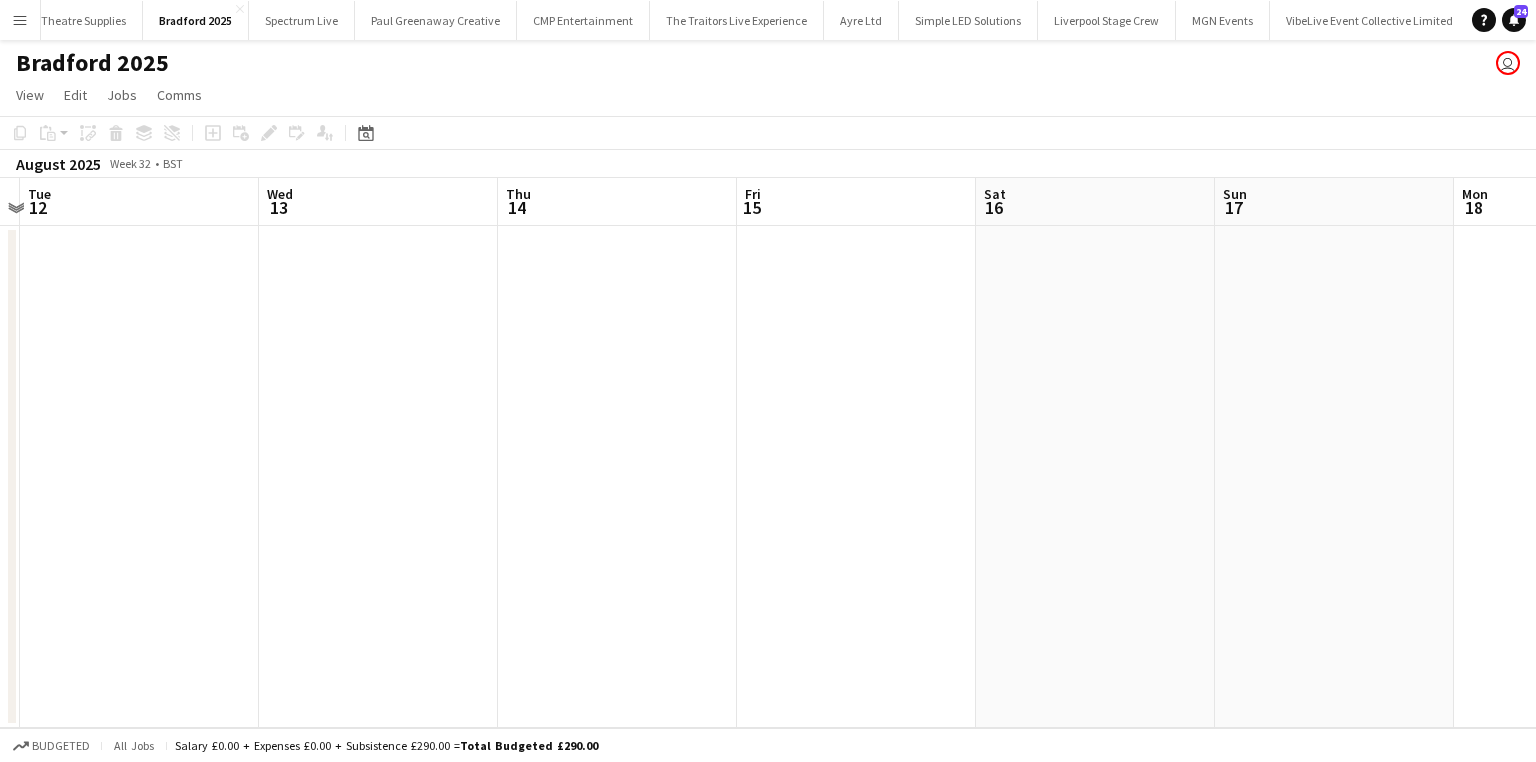 drag, startPoint x: 723, startPoint y: 505, endPoint x: 432, endPoint y: 506, distance: 291.0017 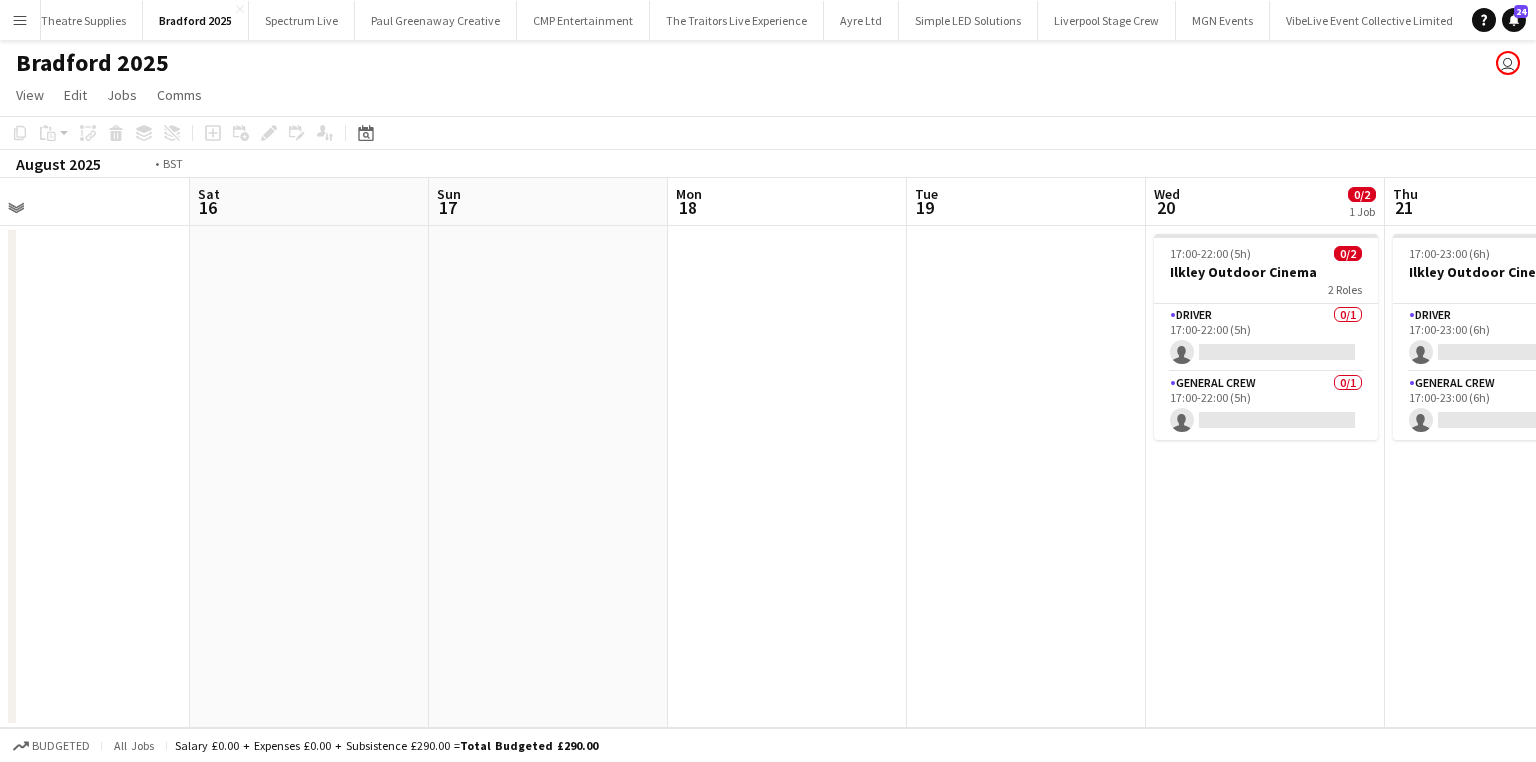 scroll, scrollTop: 0, scrollLeft: 744, axis: horizontal 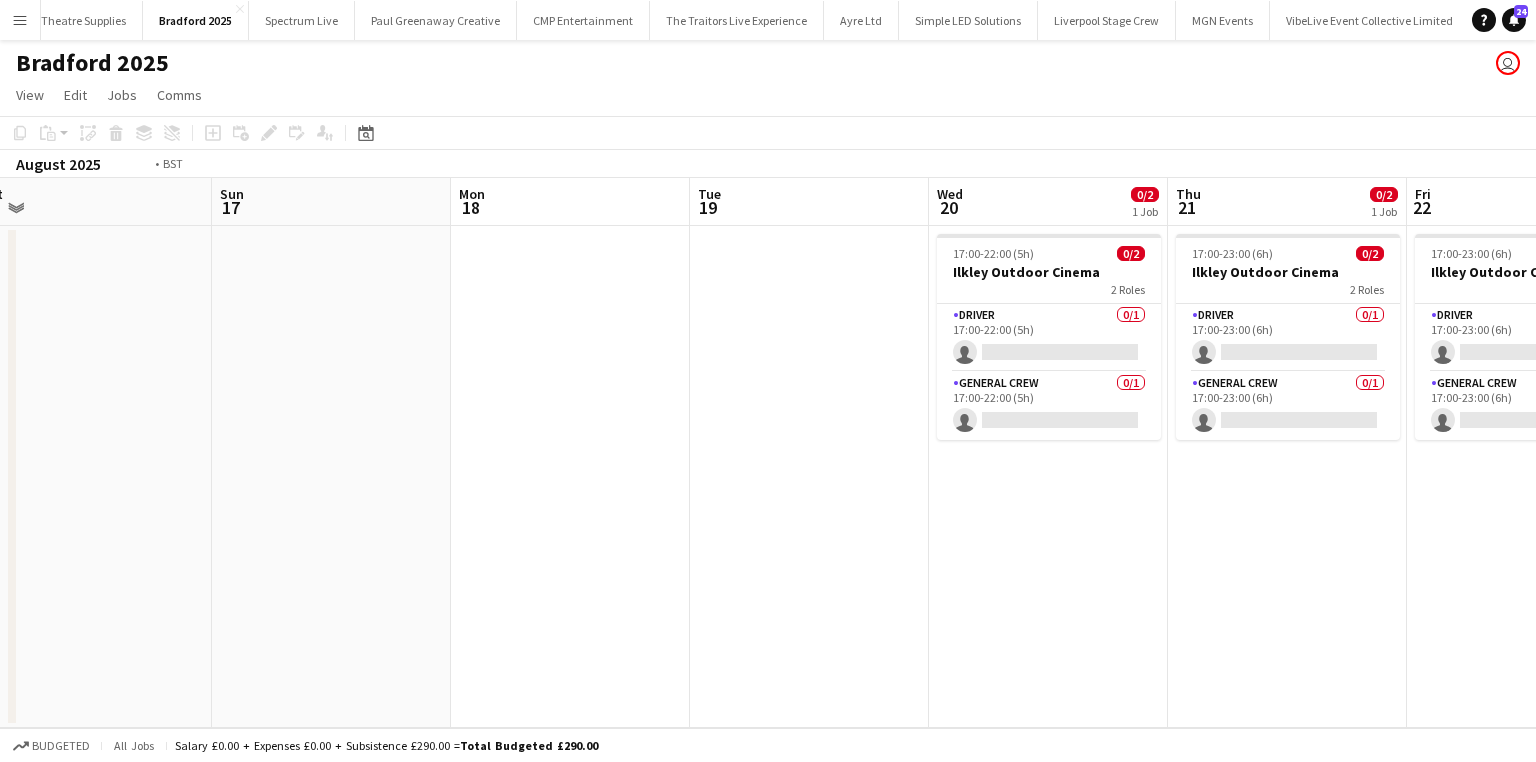 drag, startPoint x: 864, startPoint y: 492, endPoint x: 427, endPoint y: 488, distance: 437.0183 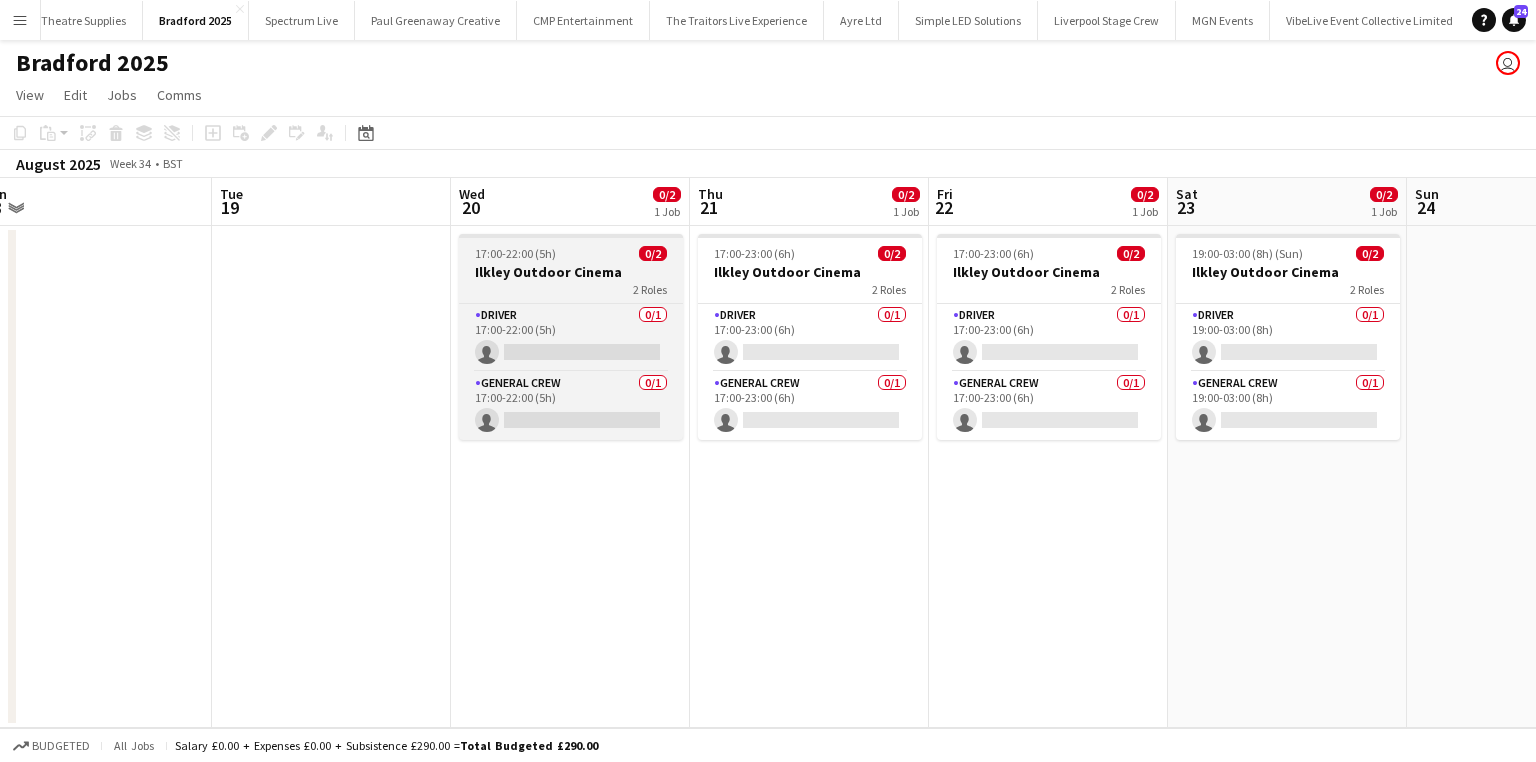 click on "2 Roles" at bounding box center [571, 289] 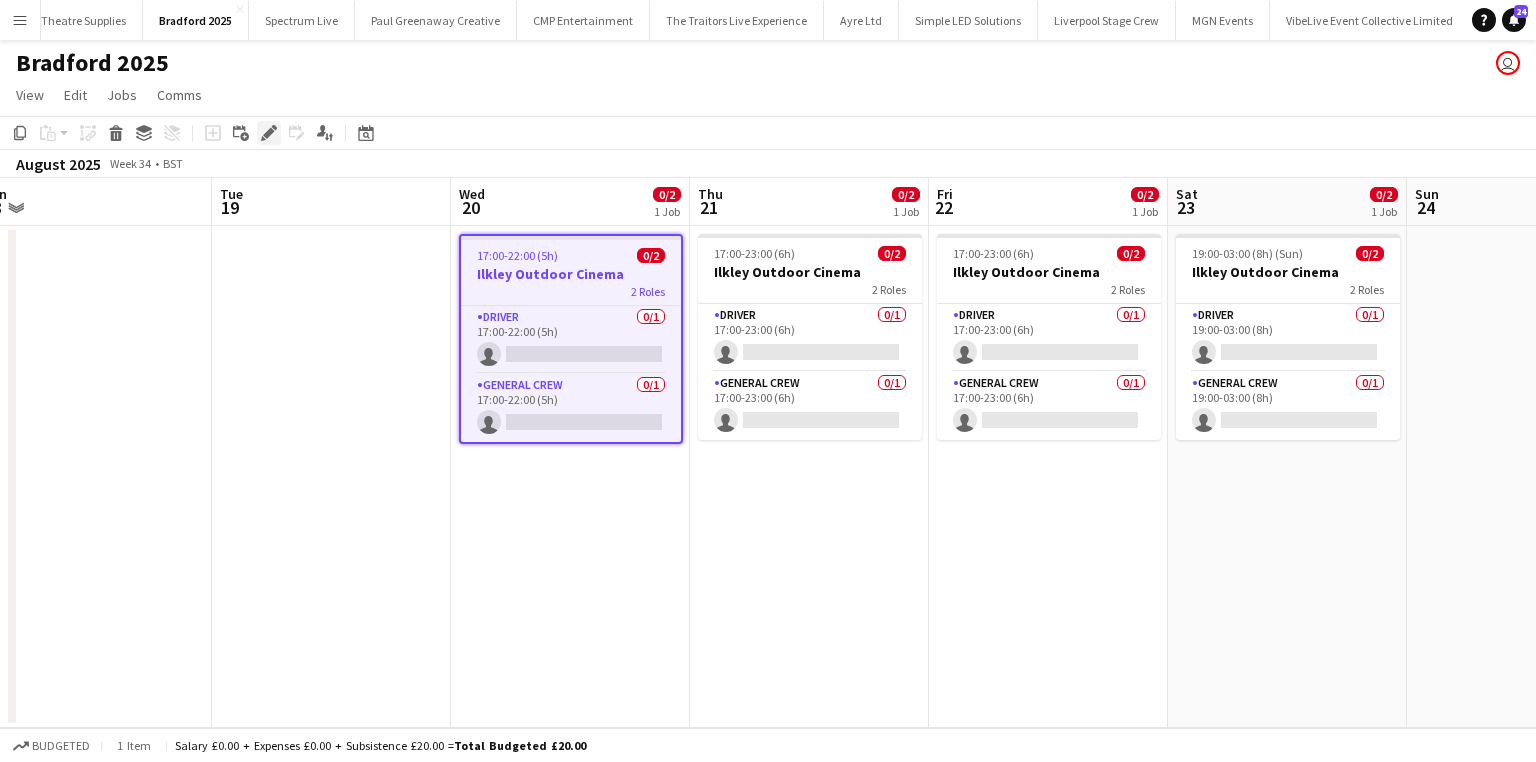 click 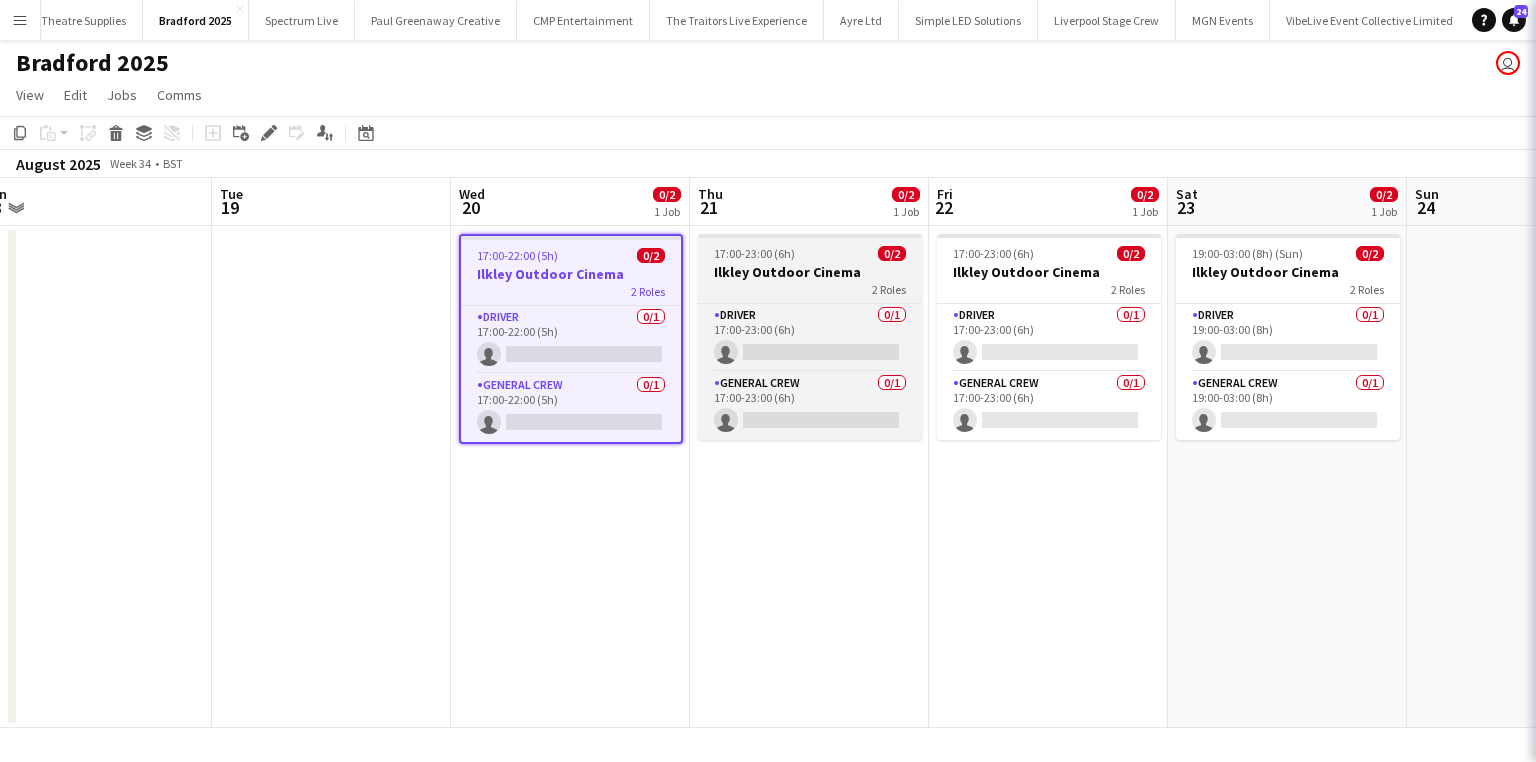 type on "**********" 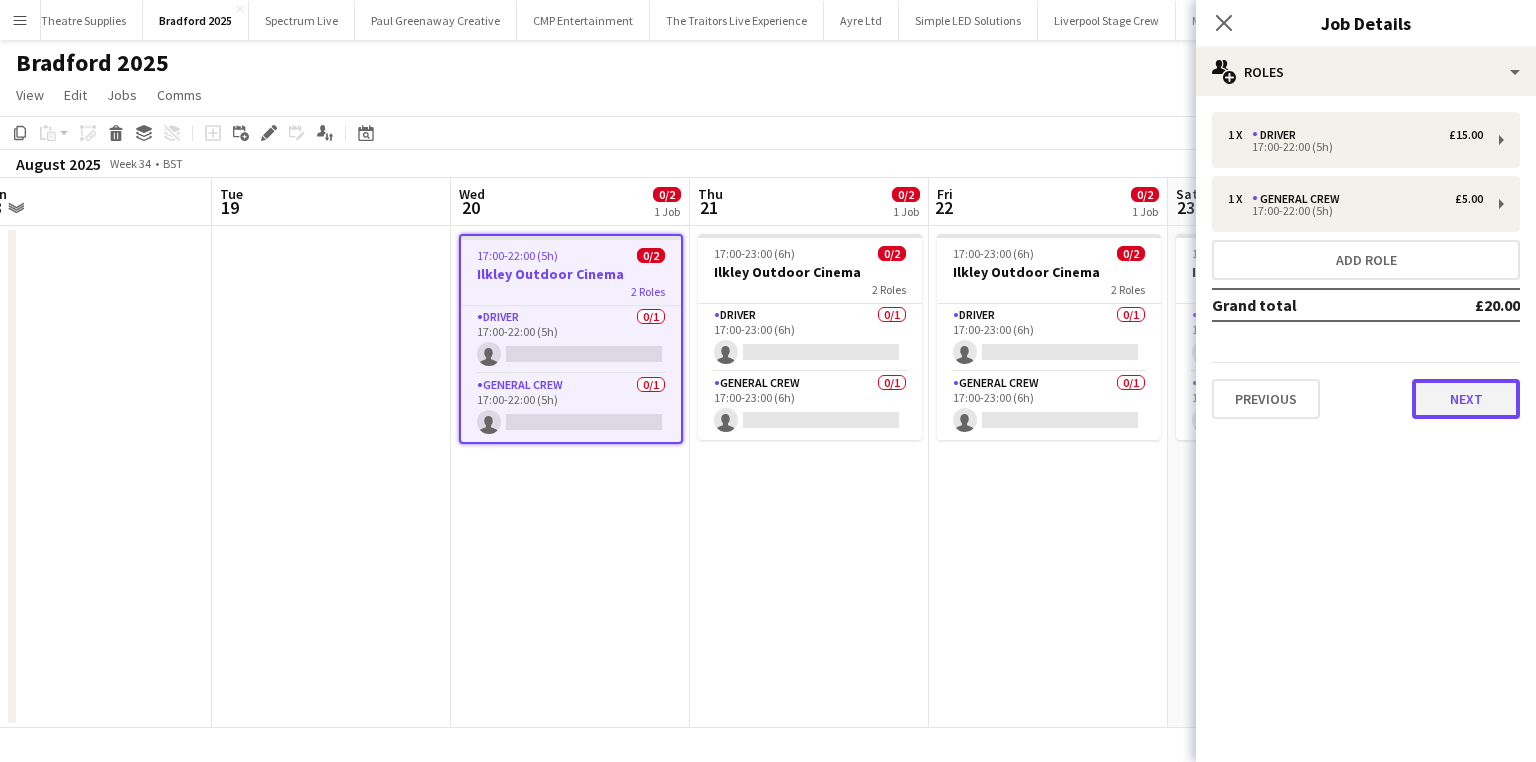 click on "Next" at bounding box center [1466, 399] 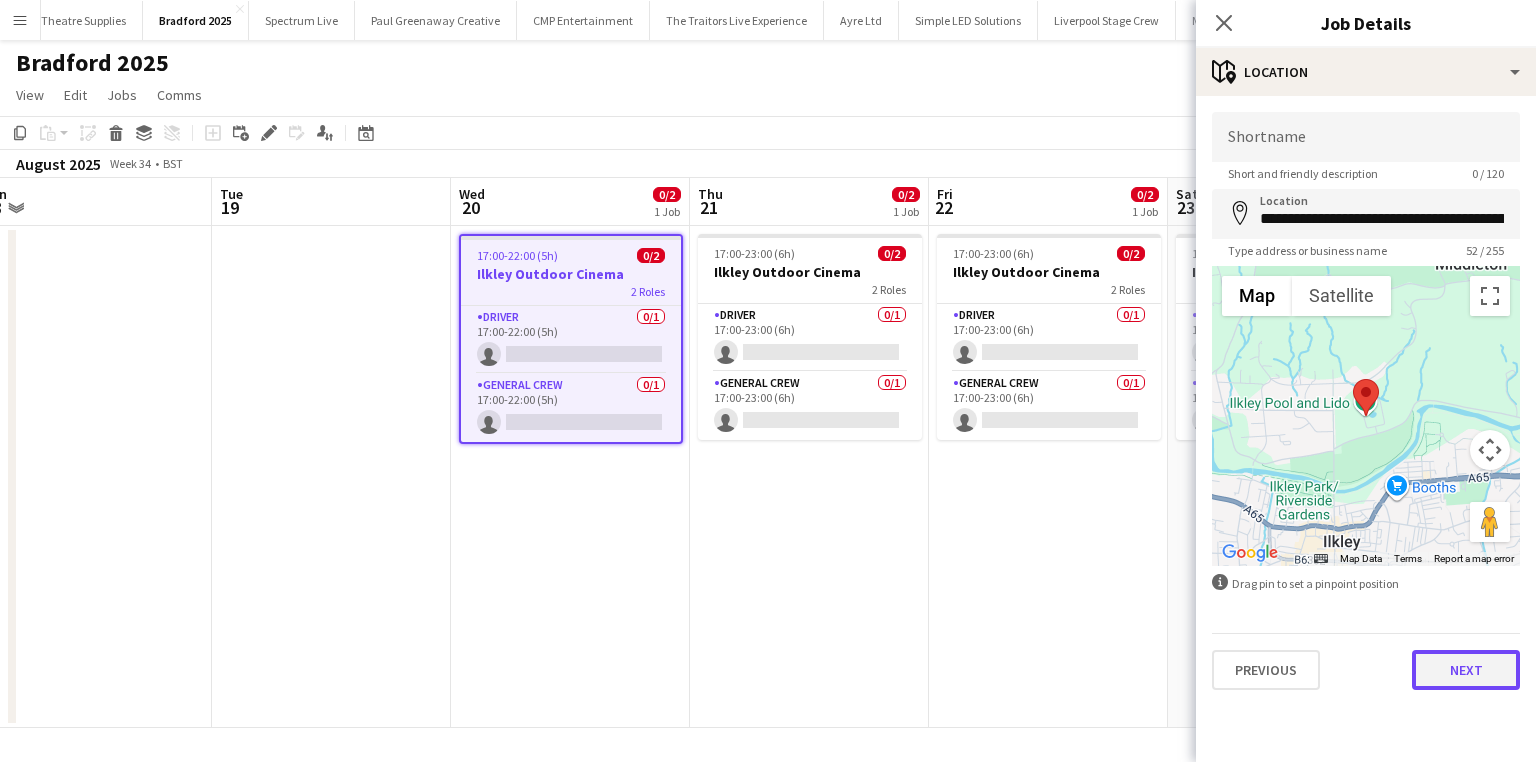 click on "Next" at bounding box center (1466, 670) 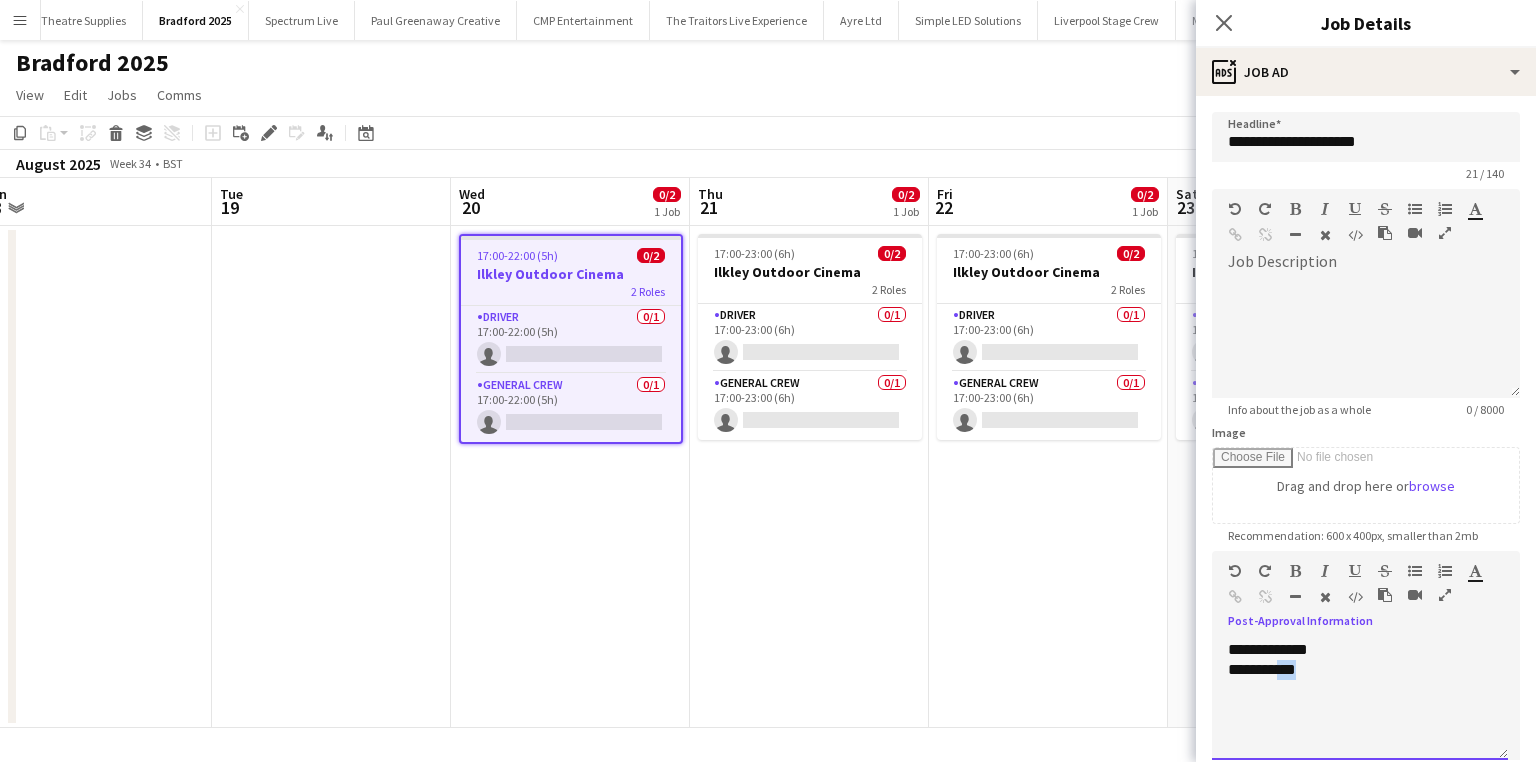 drag, startPoint x: 1345, startPoint y: 672, endPoint x: 1284, endPoint y: 672, distance: 61 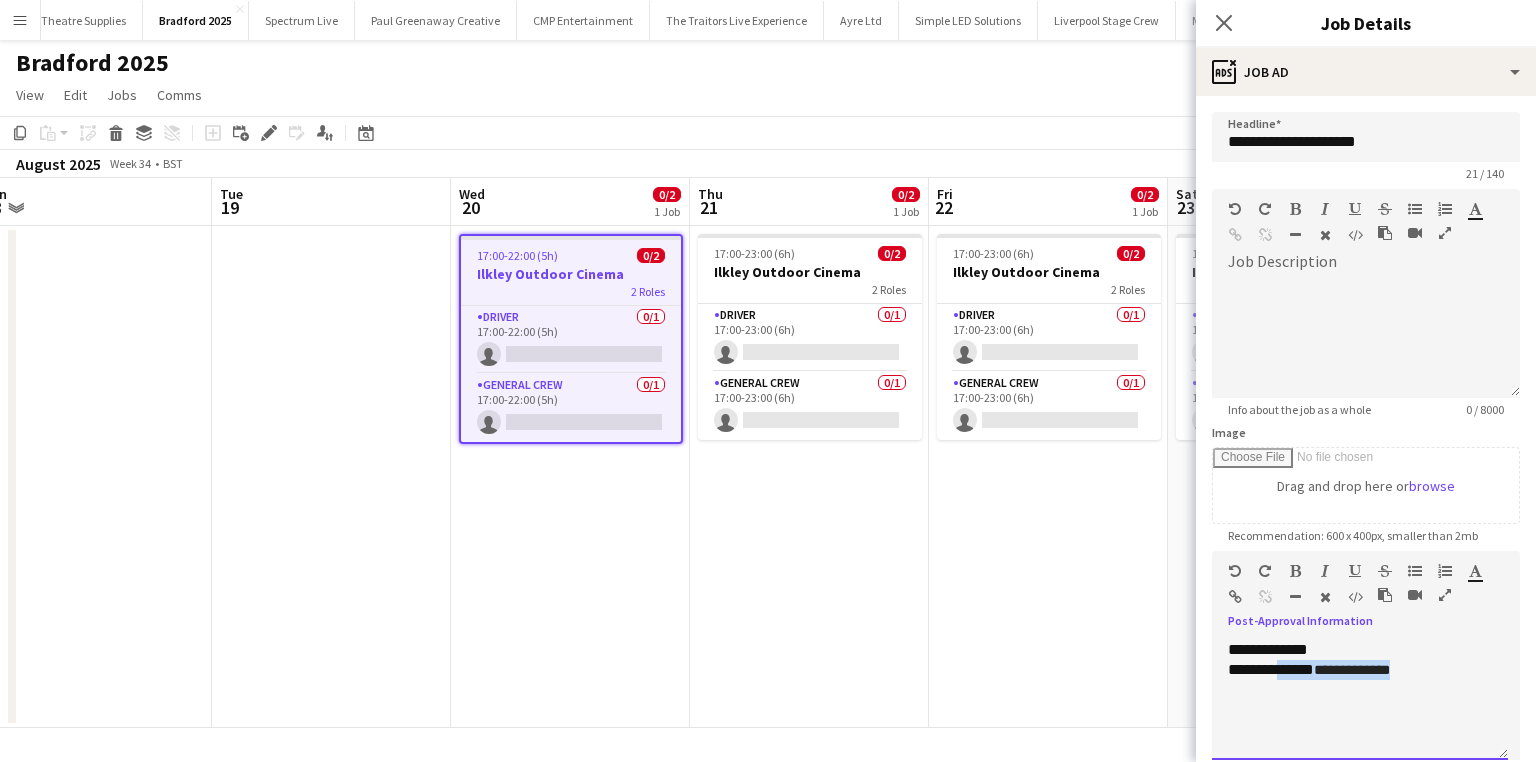drag, startPoint x: 1447, startPoint y: 684, endPoint x: 1288, endPoint y: 678, distance: 159.11317 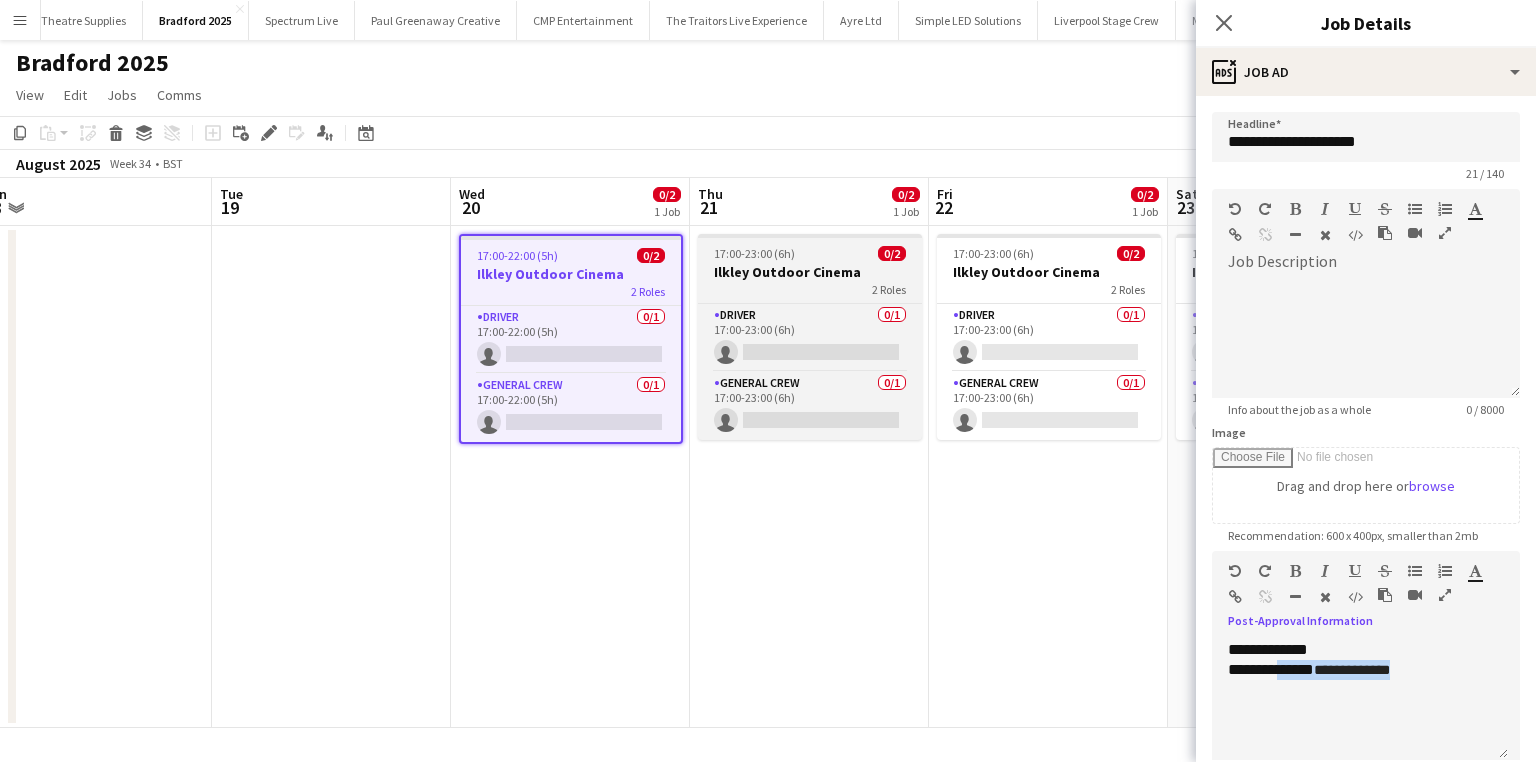click on "2 Roles" at bounding box center [810, 289] 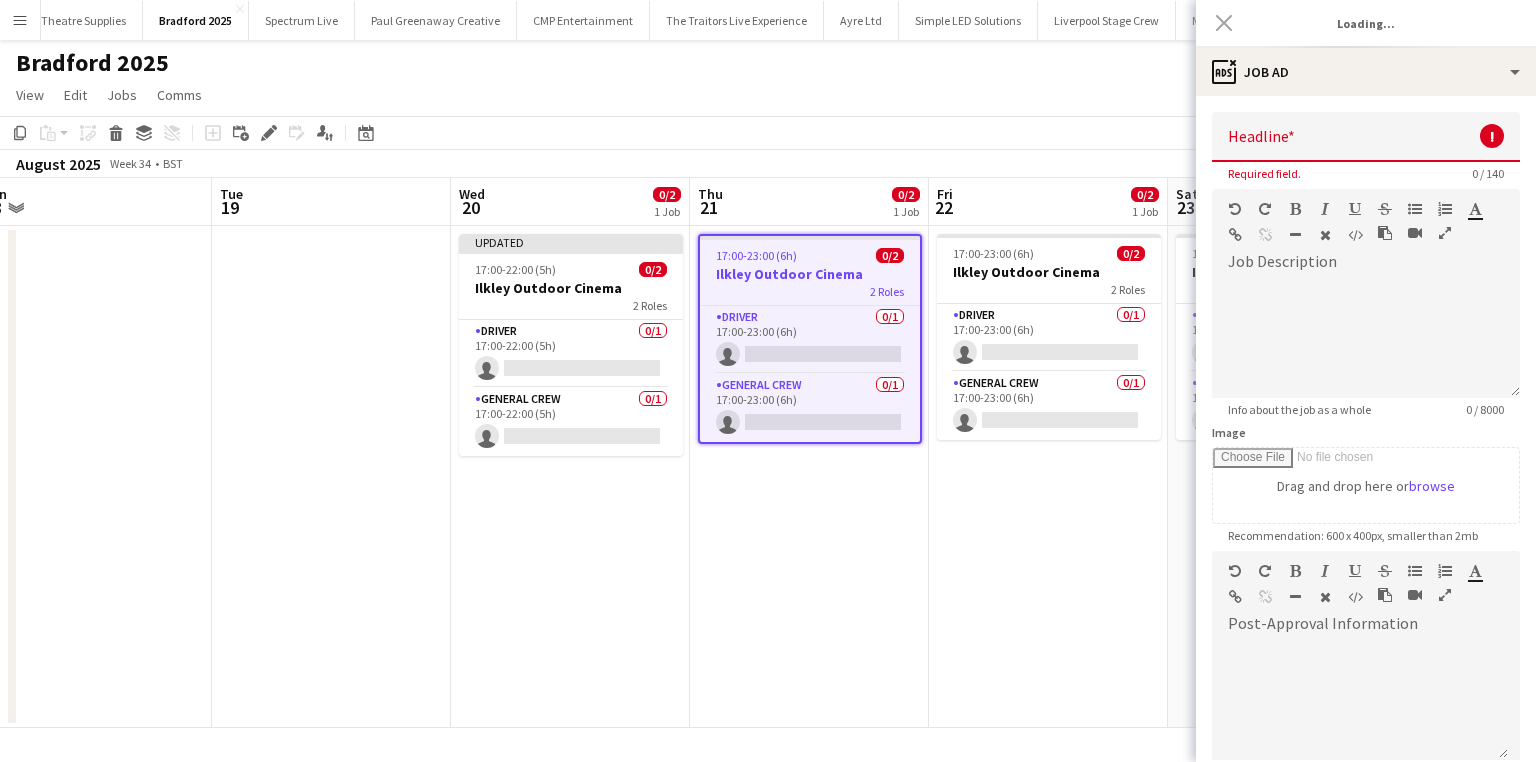 type on "**********" 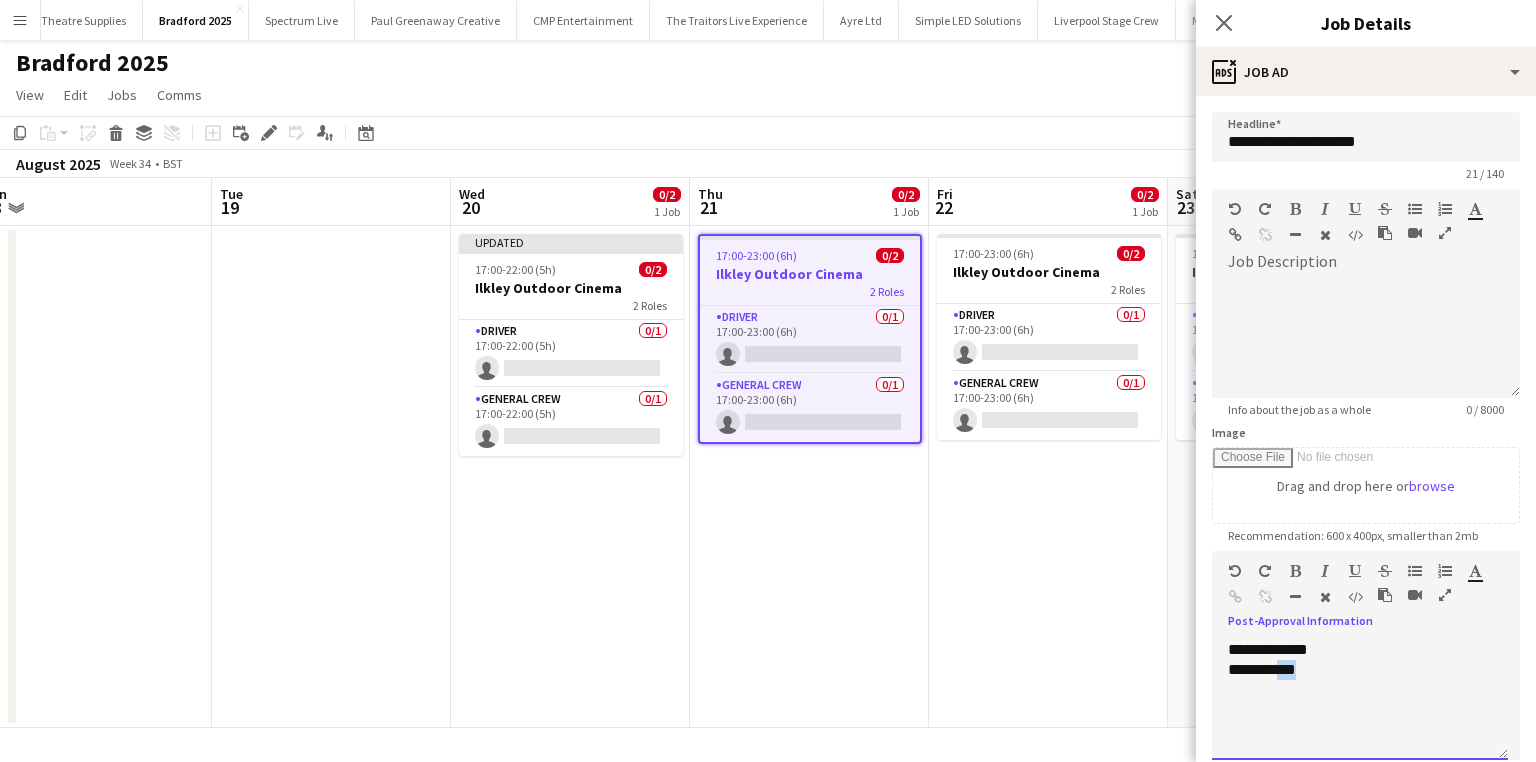 drag, startPoint x: 1347, startPoint y: 682, endPoint x: 1282, endPoint y: 672, distance: 65.76473 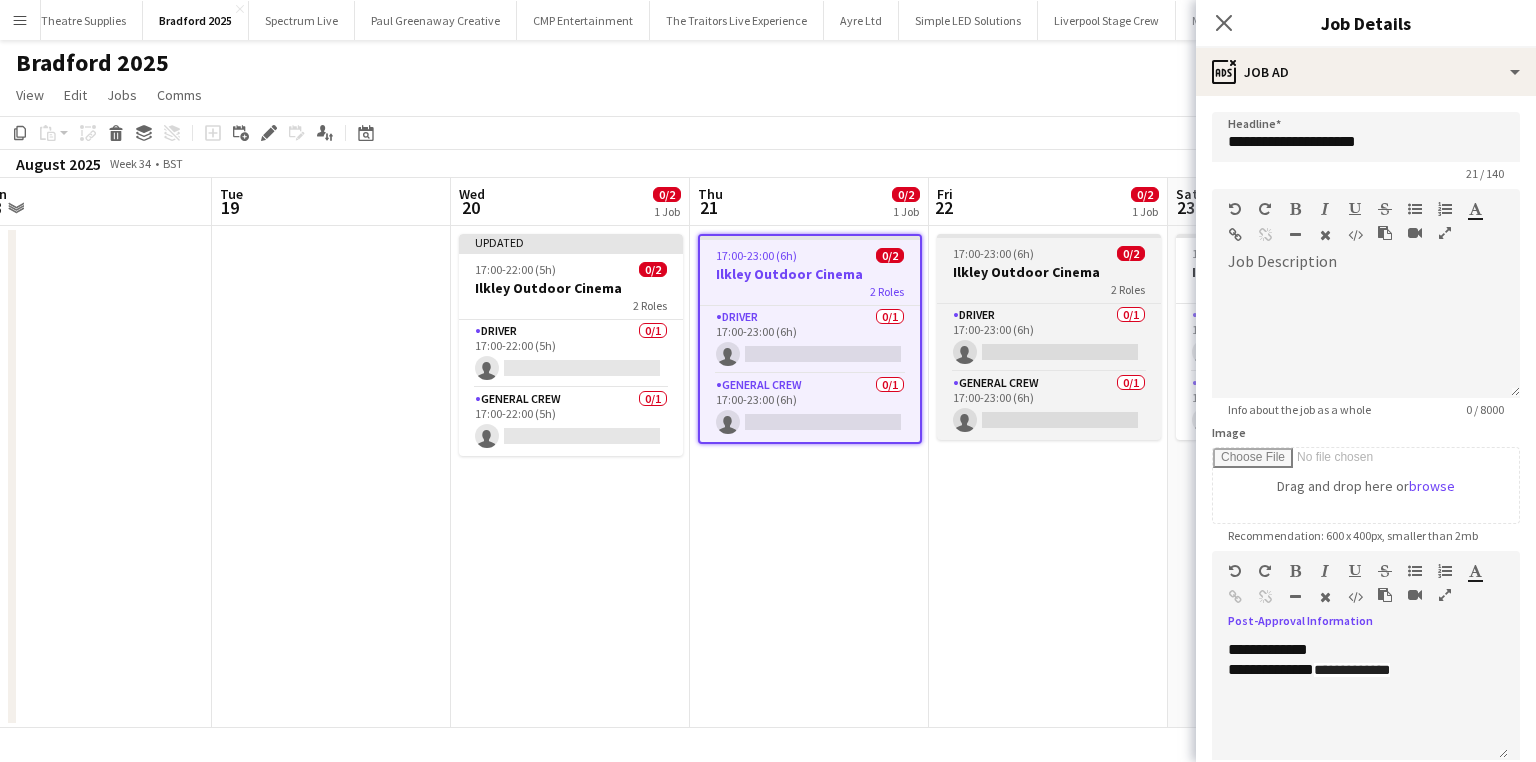 click on "17:00-23:00 (6h)    0/2" at bounding box center [1049, 253] 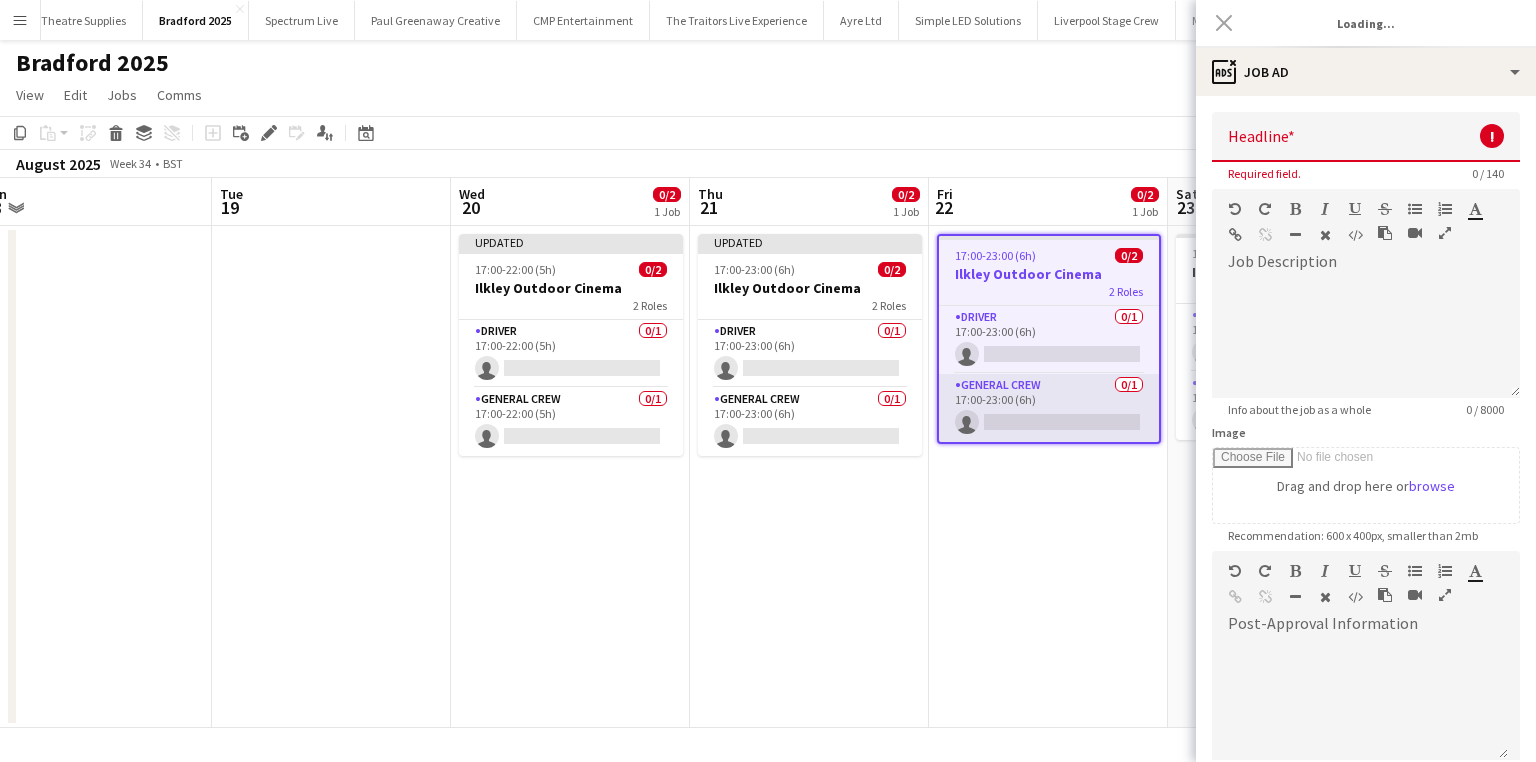 type on "**********" 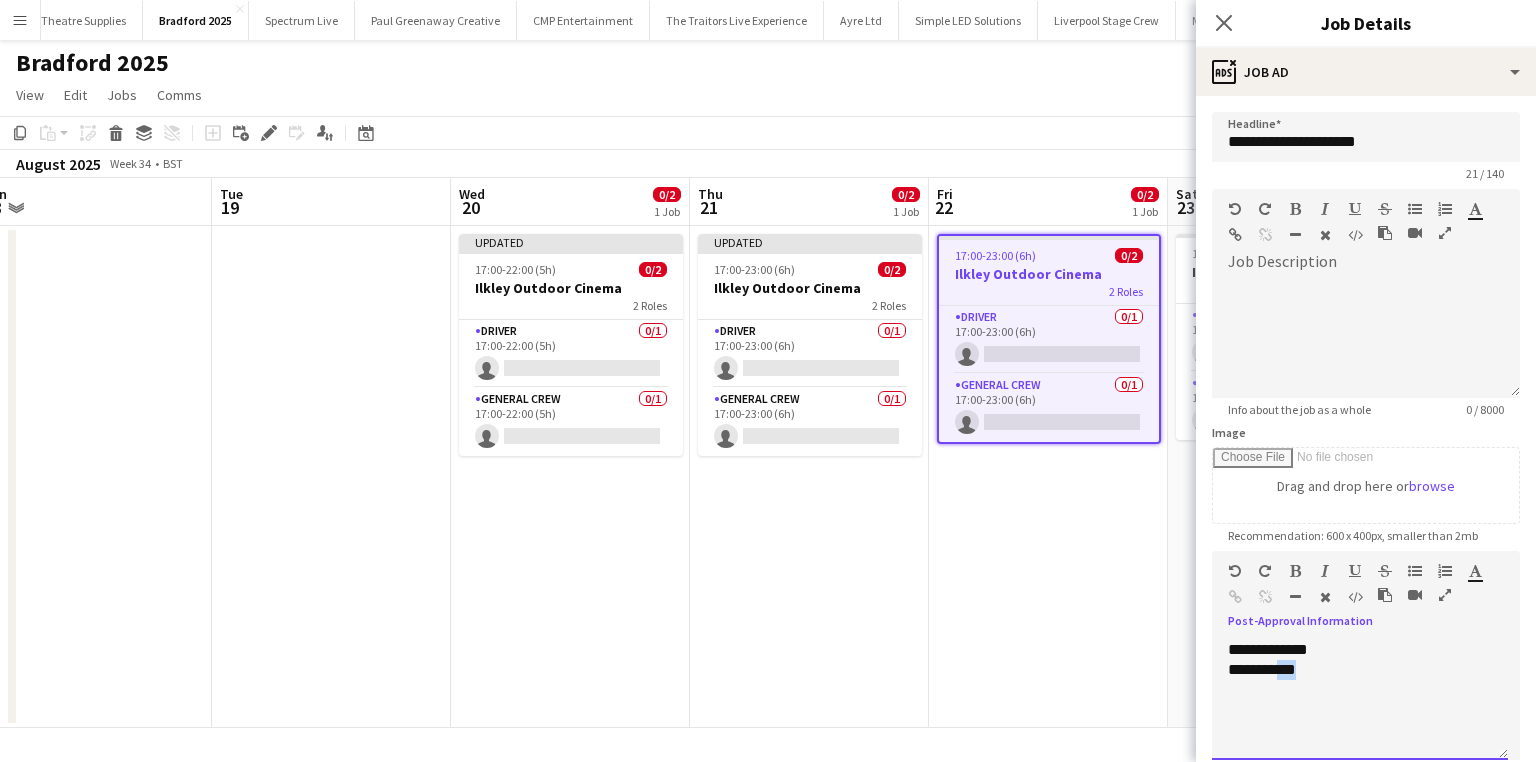 drag, startPoint x: 1328, startPoint y: 679, endPoint x: 1282, endPoint y: 675, distance: 46.173584 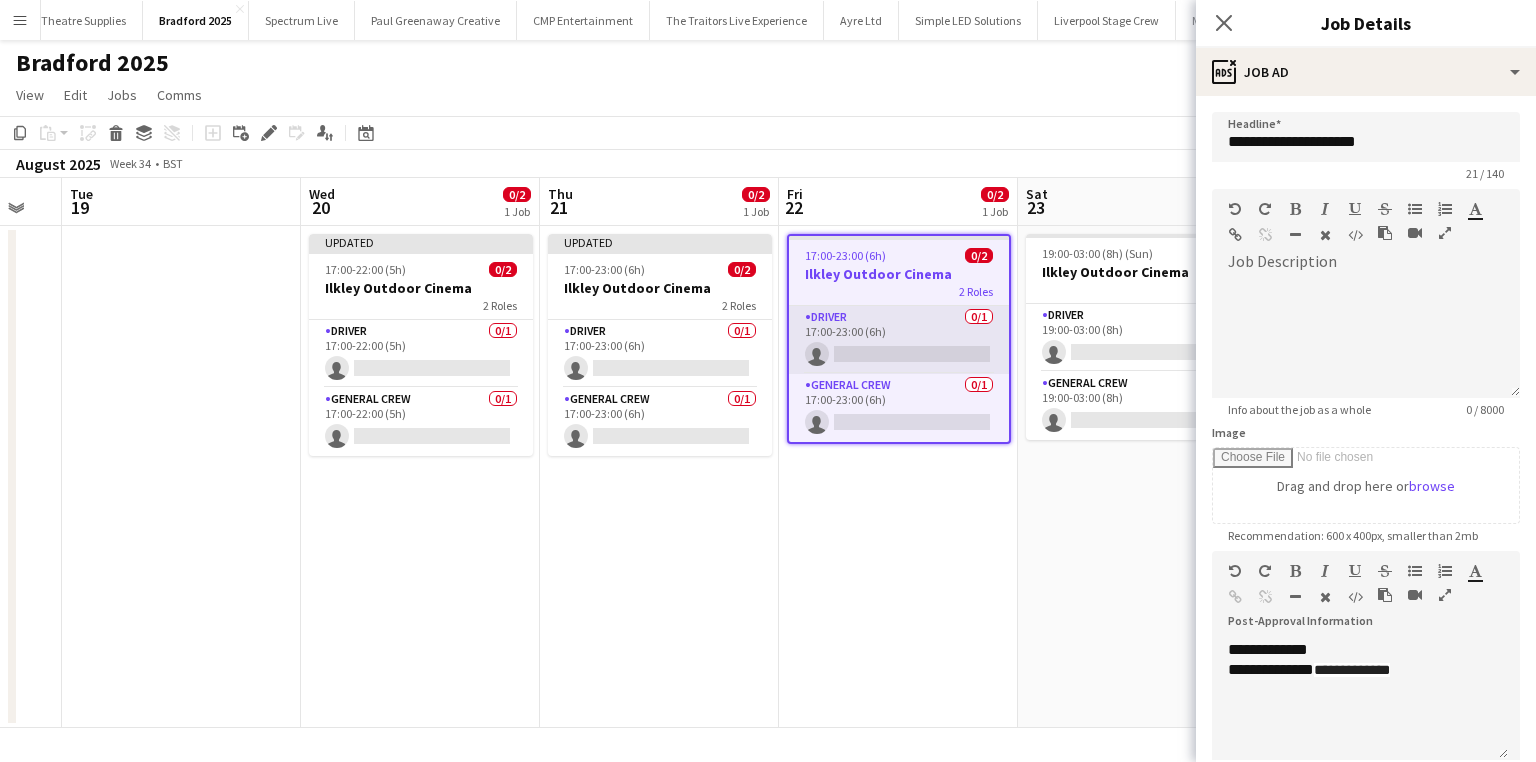 drag, startPoint x: 1048, startPoint y: 541, endPoint x: 960, endPoint y: 371, distance: 191.42622 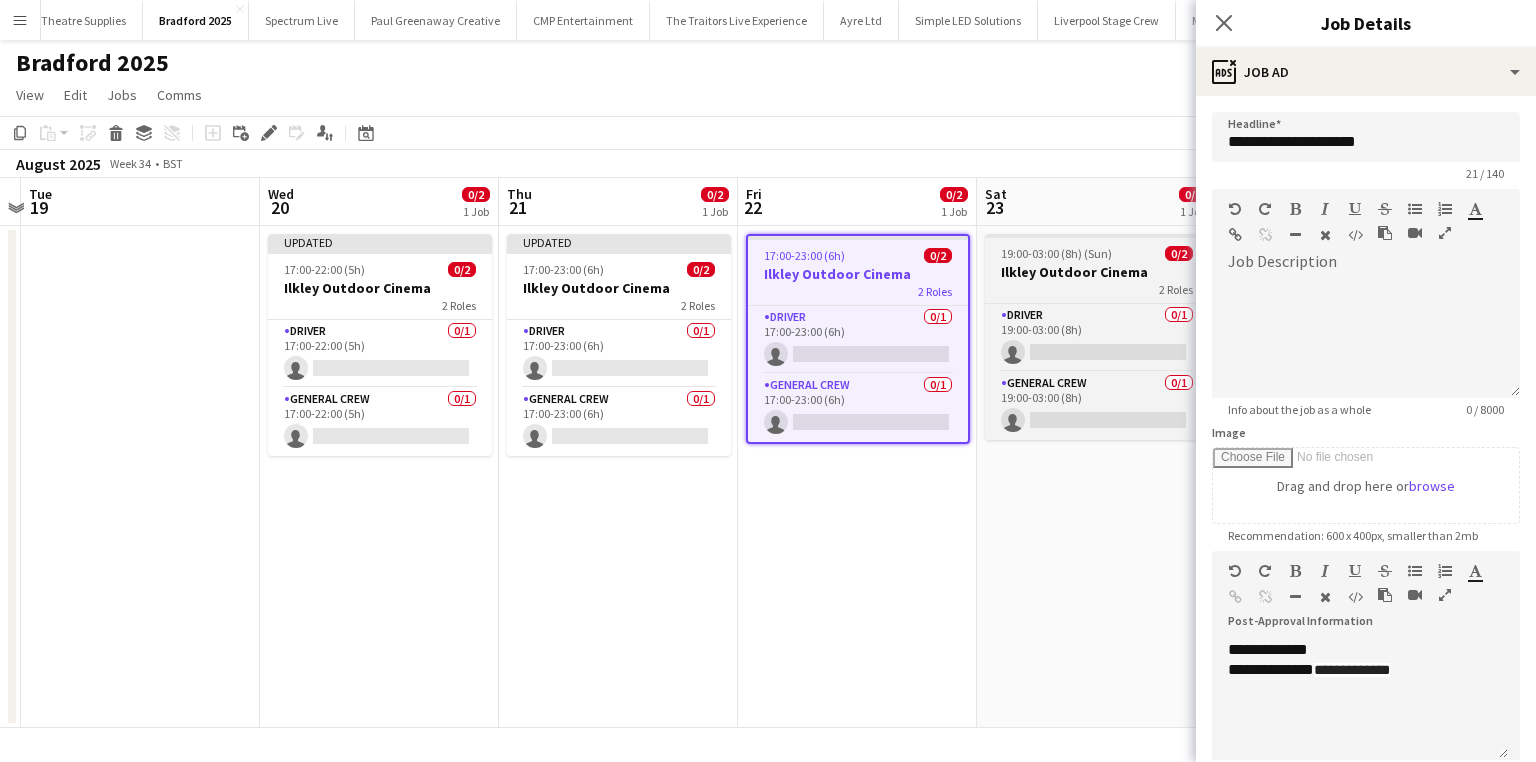 click on "Ilkley Outdoor Cinema" at bounding box center (1097, 272) 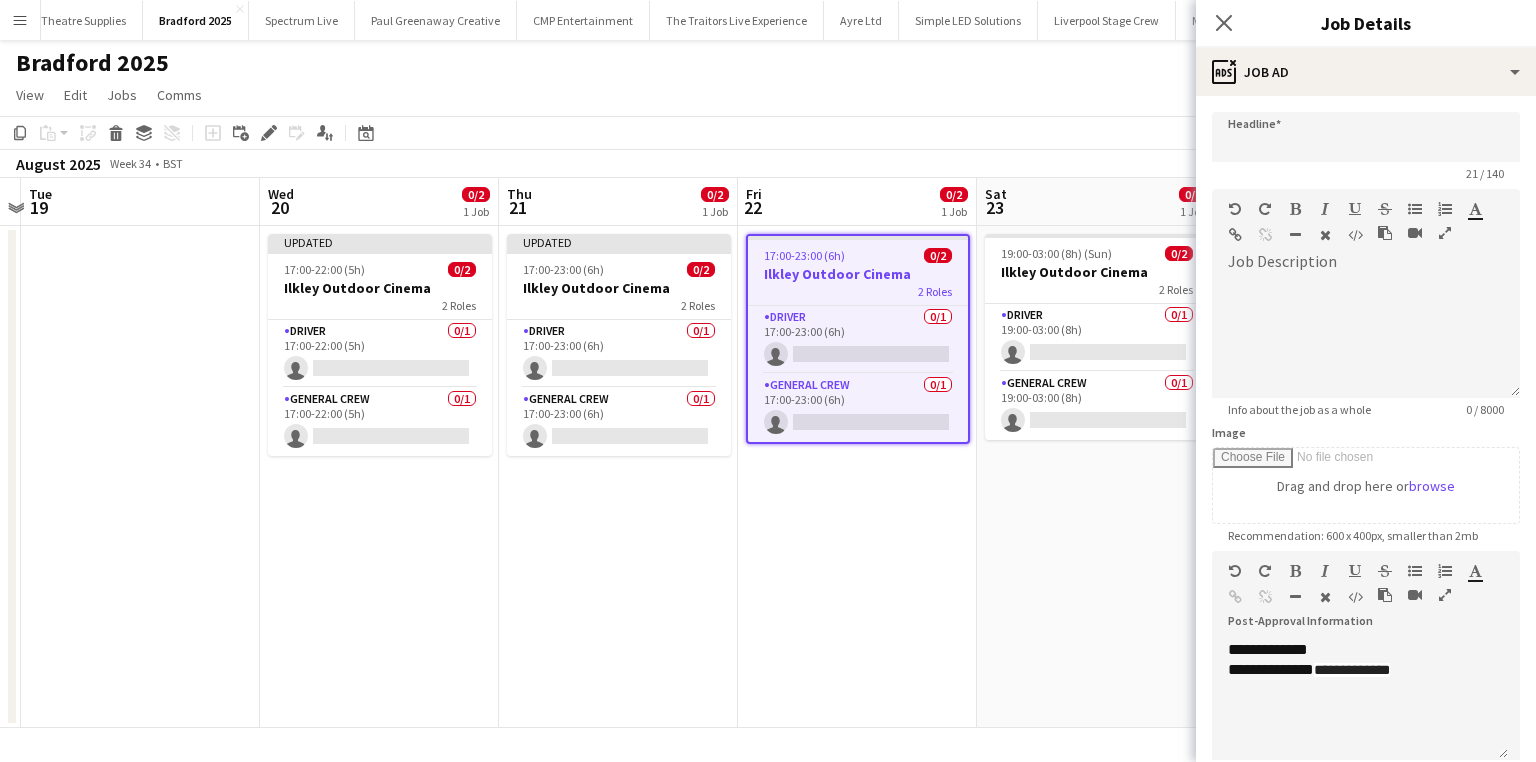 type on "**********" 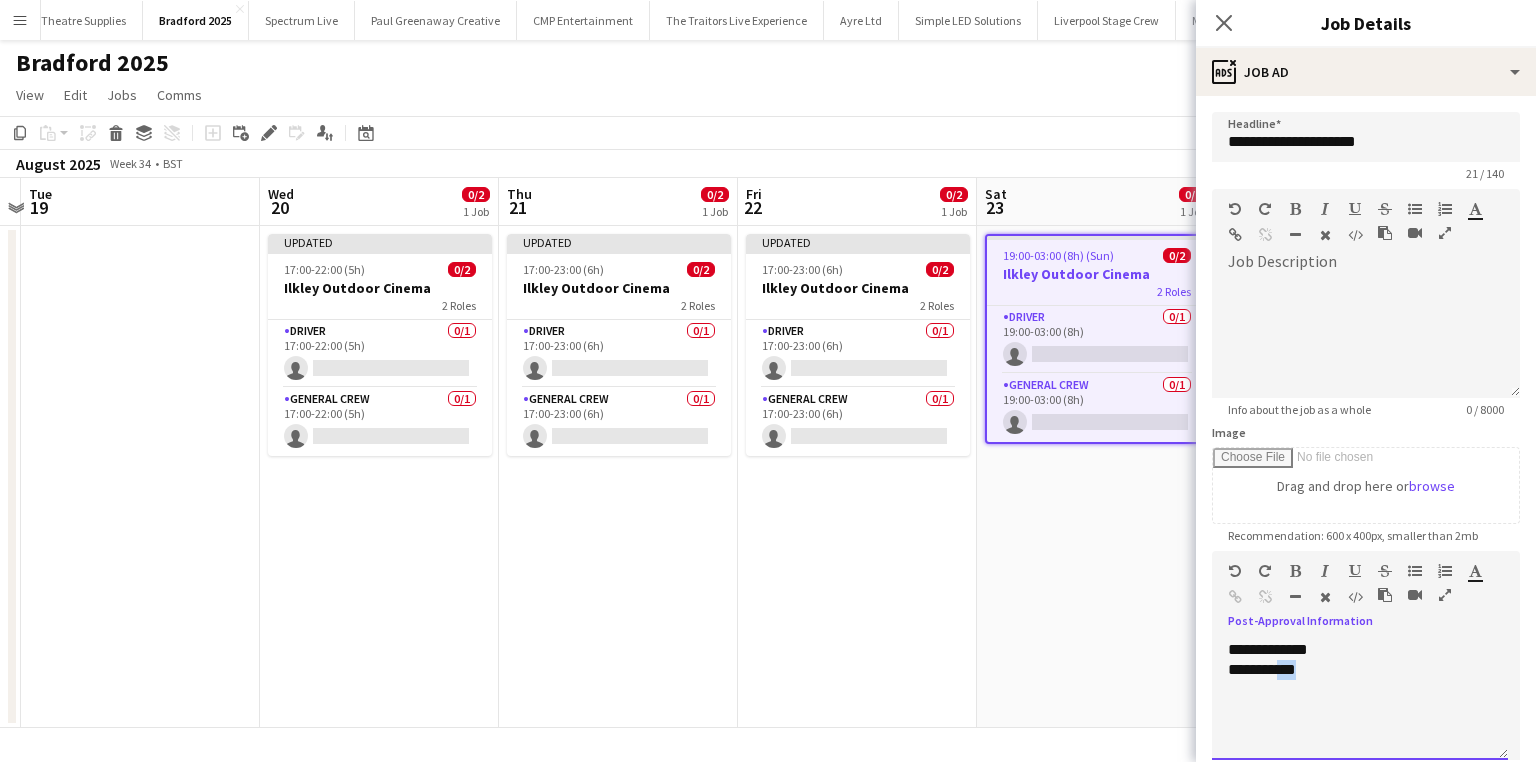 drag, startPoint x: 1320, startPoint y: 690, endPoint x: 1283, endPoint y: 679, distance: 38.600517 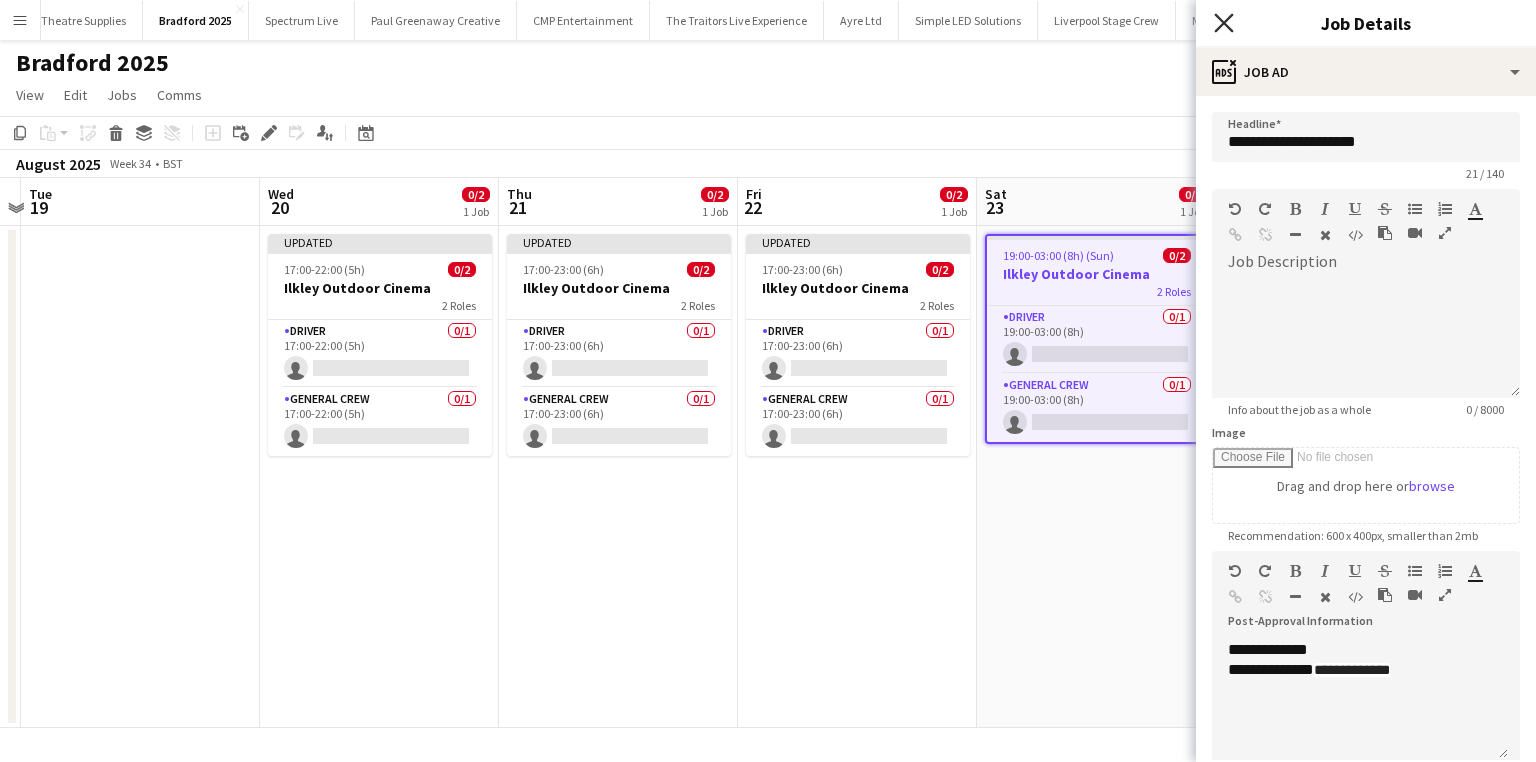 click on "Close pop-in" 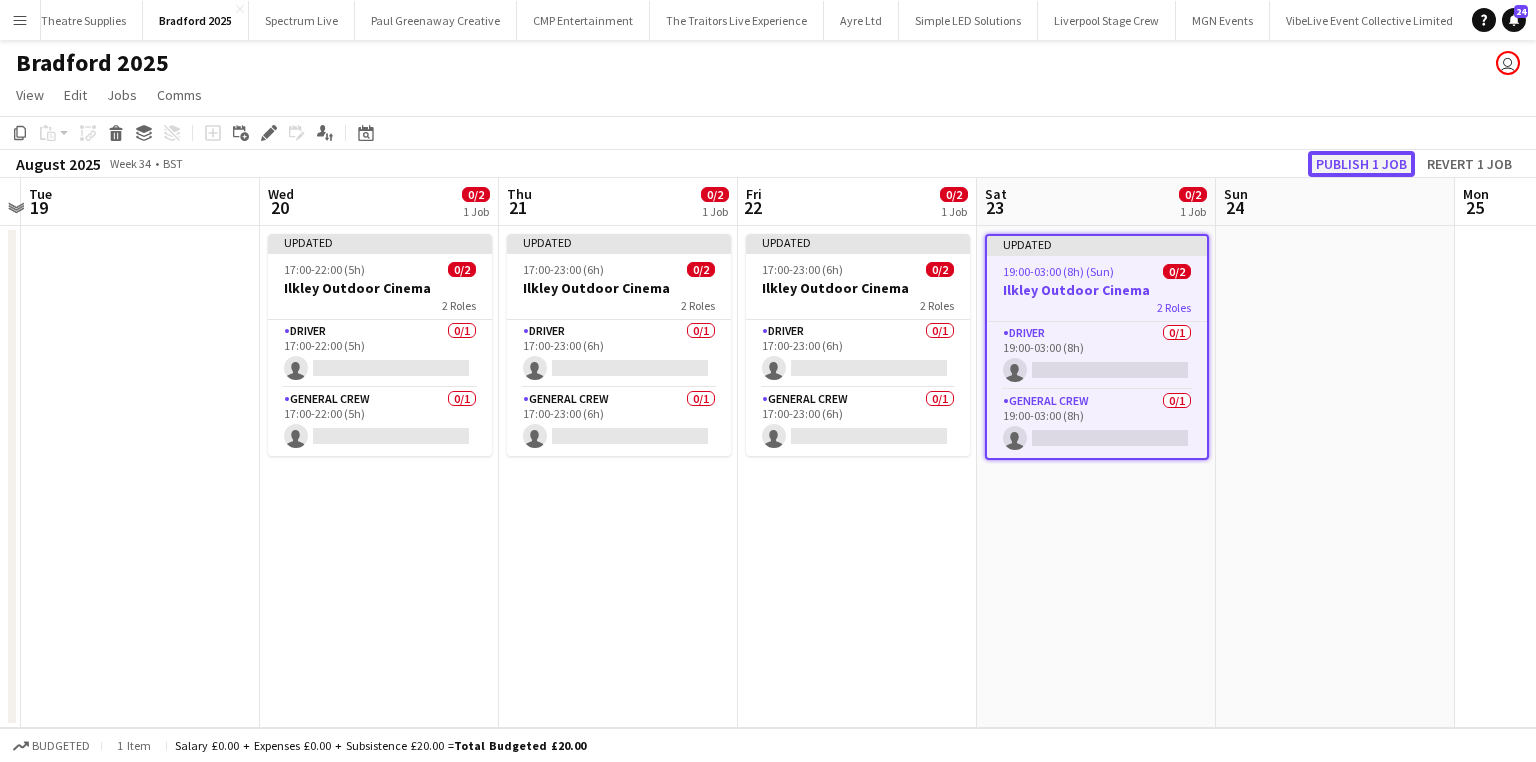 click on "Publish 1 job" 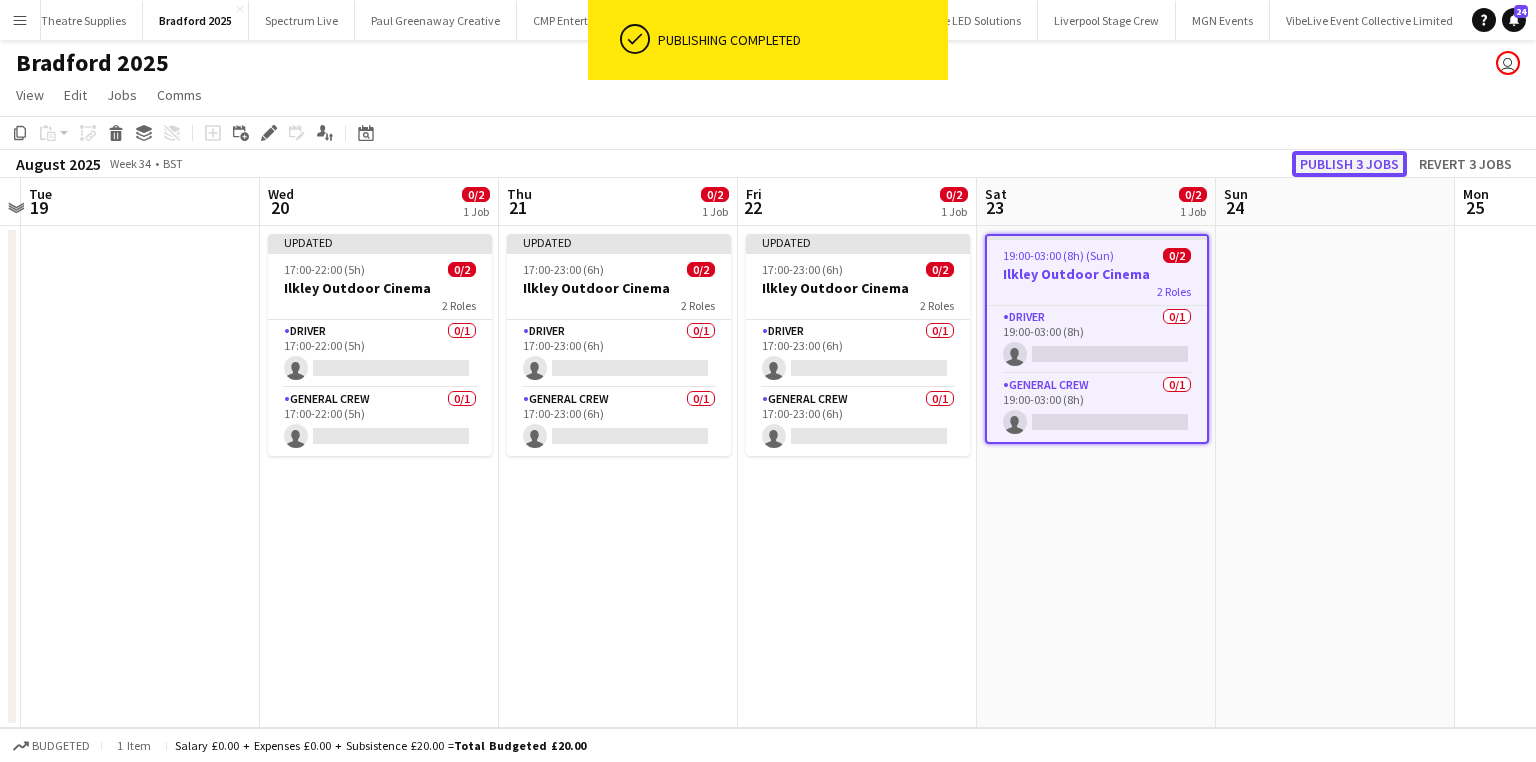 click on "Publish 3 jobs" 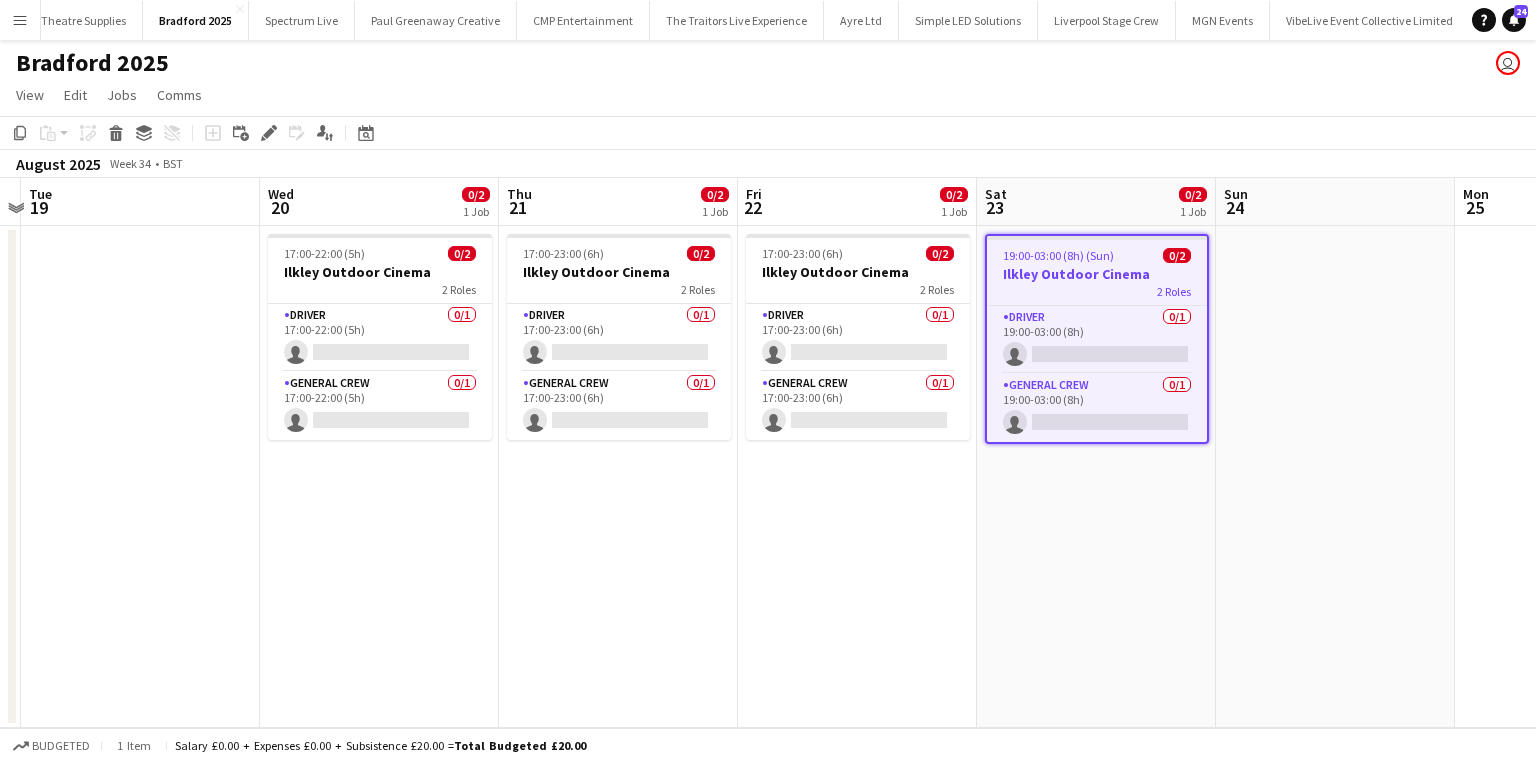 click on "Menu" at bounding box center (20, 20) 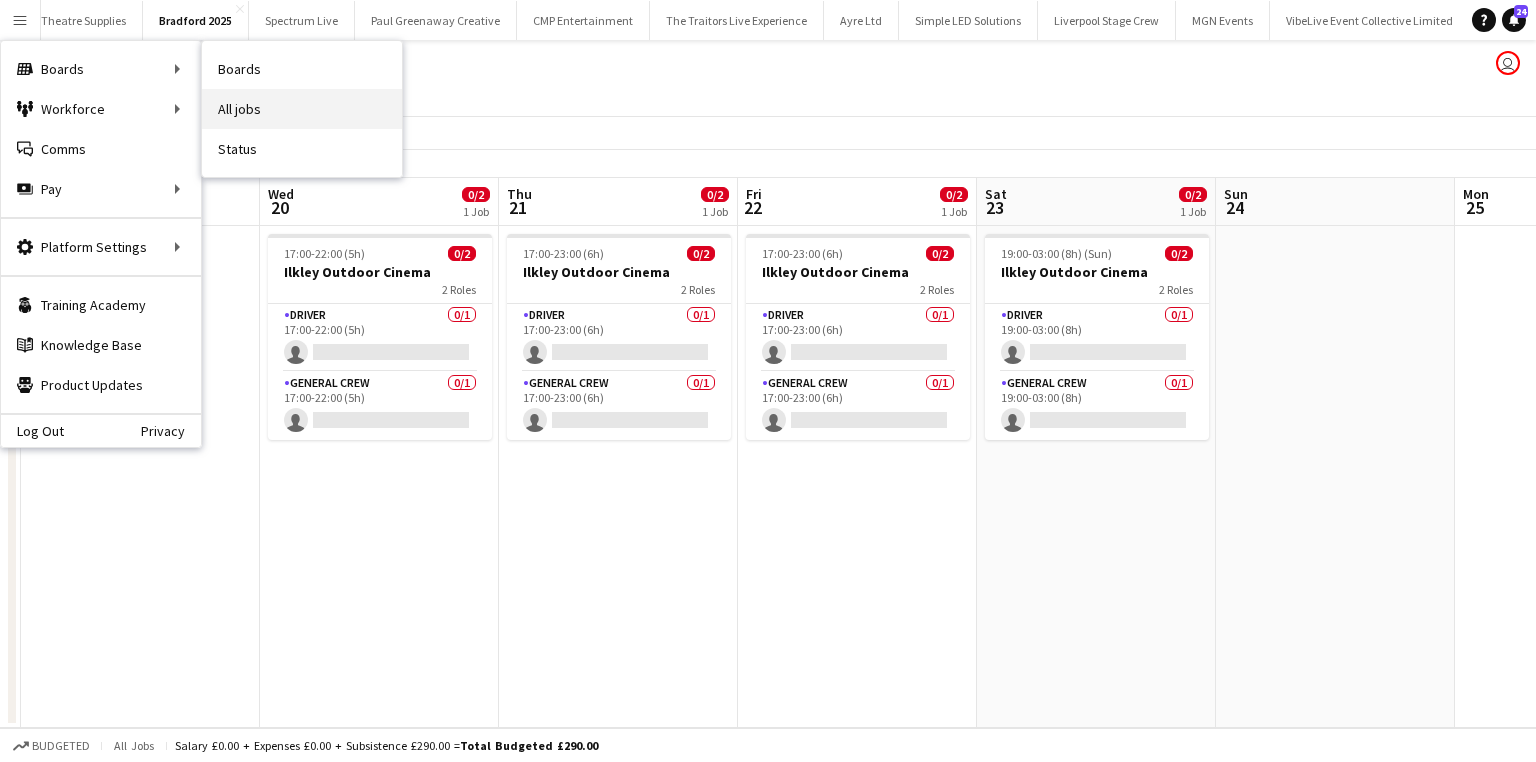 click on "All jobs" at bounding box center [302, 109] 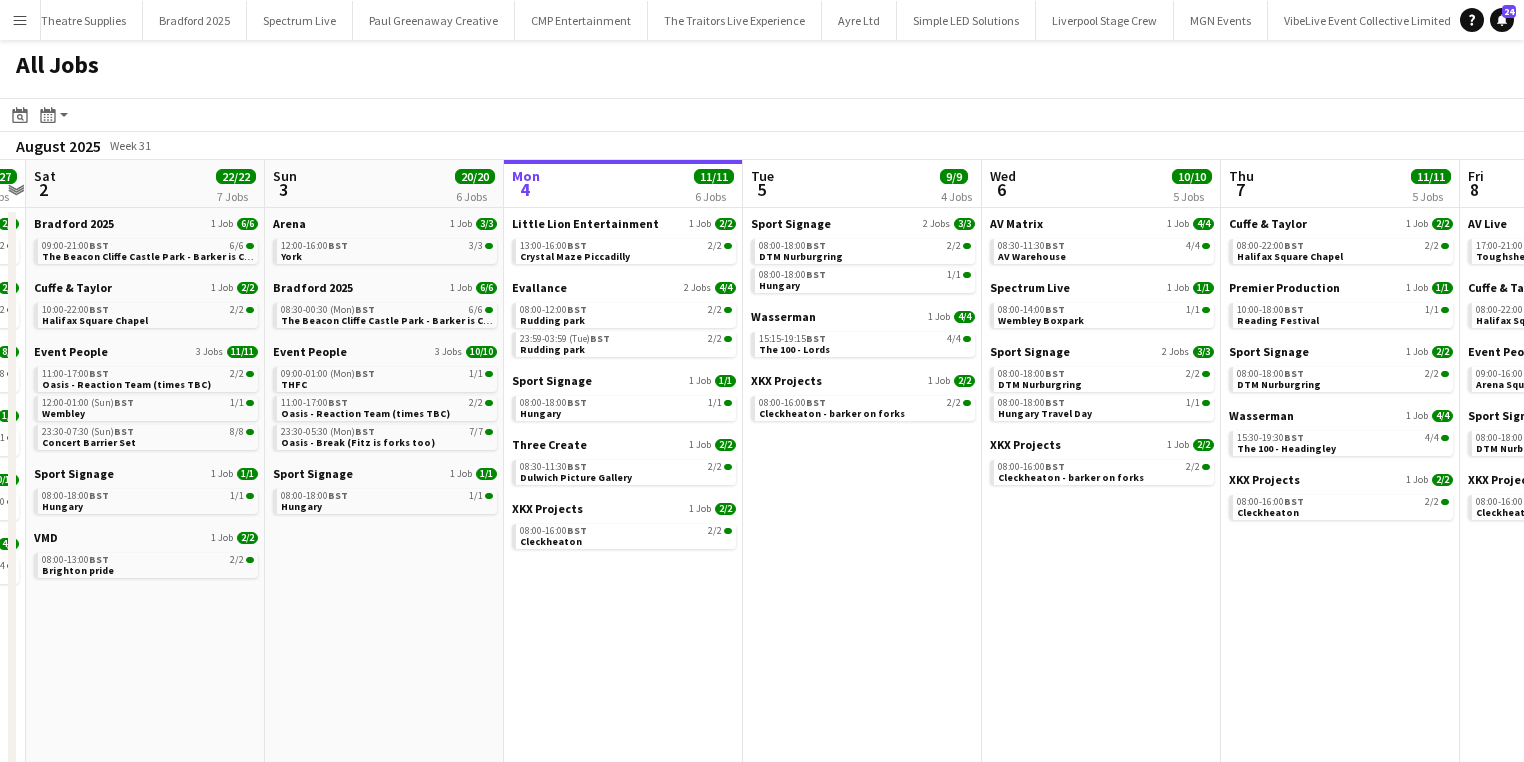 click on "All Jobs
Date picker
AUG 2025 AUG 2025 Monday M Tuesday T Wednesday W Thursday T Friday F Saturday S Sunday S  AUG   1   2   3   4   5   6   7   8   9   10   11   12   13   14   15   16   17   18   19   20   21   22   23   24   25   26   27   28   29   30   31
Comparison range
Comparison range
Today
Month view / Day view
Day view by Board Day view by Job Month view  August 2025   Week 31
Expand/collapse
Fri   1   27/27   6 Jobs   Sat   2   22/22   7 Jobs   Sun   3   20/20   6 Jobs   Mon   4   11/11   6 Jobs   Tue   5   9/9   4 Jobs   Wed   6   10/10   5 Jobs   Thu   7   11/11   5 Jobs   Fri   8   18/18   5 Jobs   Sat   9   26/26   7 Jobs   Sun   10   21/21   5 Jobs   Mon   11   14/14   3 Jobs   Tue   12   2/6   2 Jobs   Bradford 2025   1 Job   2/2   13:00-17:00    BST   2/2   The Beacon Cliffe Castle Park   Cuffe & Taylor   1 Job   2/2" 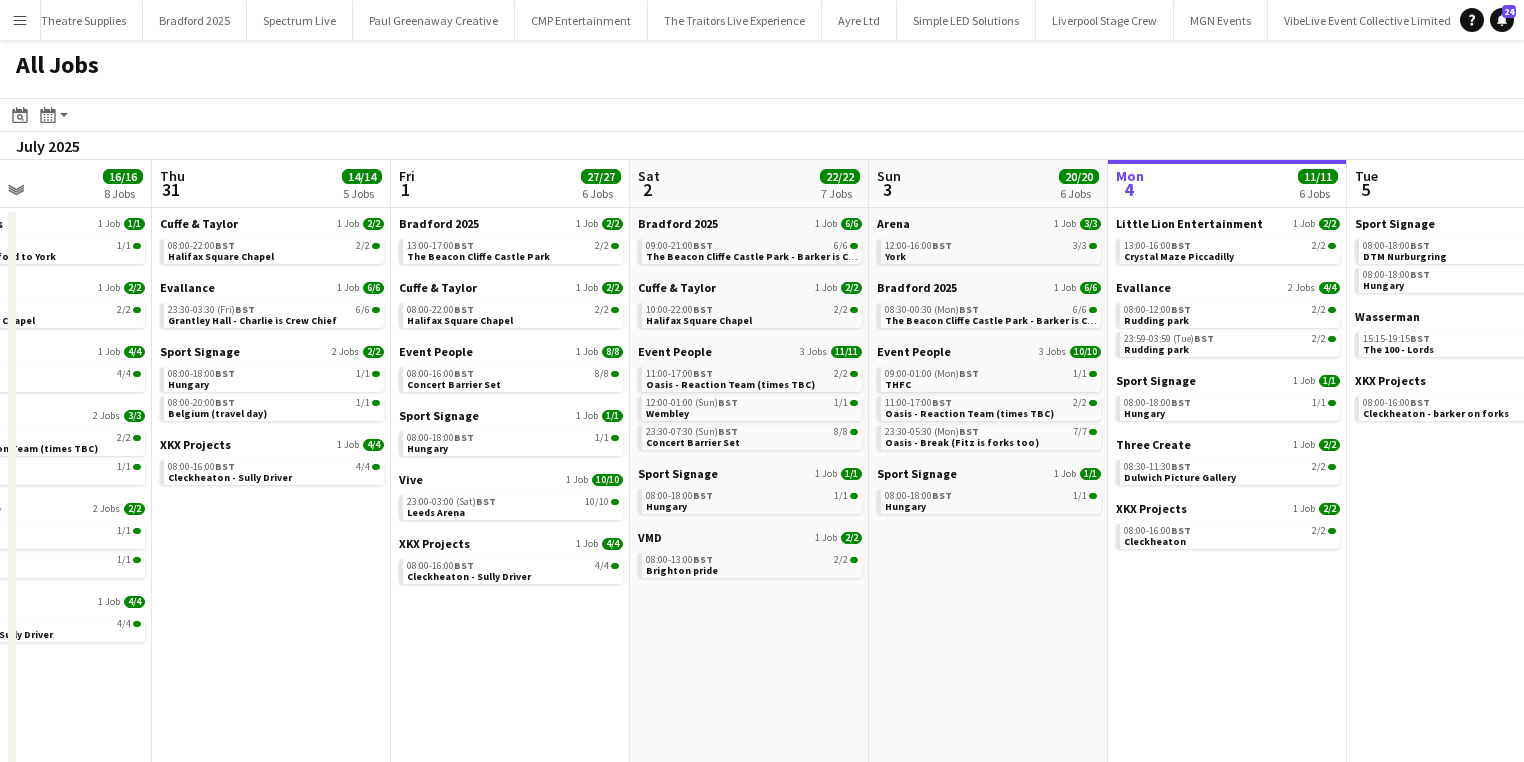 click on "All Jobs
Date picker
AUG 2025 AUG 2025 Monday M Tuesday T Wednesday W Thursday T Friday F Saturday S Sunday S  AUG   1   2   3   4   5   6   7   8   9   10   11   12   13   14   15   16   17   18   19   20   21   22   23   24   25   26   27   28   29   30   31
Comparison range
Comparison range
Today
Month view / Day view
Day view by Board Day view by Job Month view  July 2025   Week 31
Expand/collapse
Mon   28   57/57   13 Jobs   Tue   29   28/28   11 Jobs   Wed   30   16/16   8 Jobs   Thu   31   14/14   5 Jobs   Fri   1   27/27   6 Jobs   Sat   2   22/22   7 Jobs   Sun   3   20/20   6 Jobs   Mon   4   11/11   6 Jobs   Tue   5   9/9   4 Jobs   Wed   6   10/10   5 Jobs   Thu   7   11/11   5 Jobs   Fri   8   18/18   5 Jobs   SPORTFIVE UK   1 Job   6/6   09:00-17:00    BST   6/6   Sunderland   Sandpit Creations   1 Job   5/5   08:00-18:00" 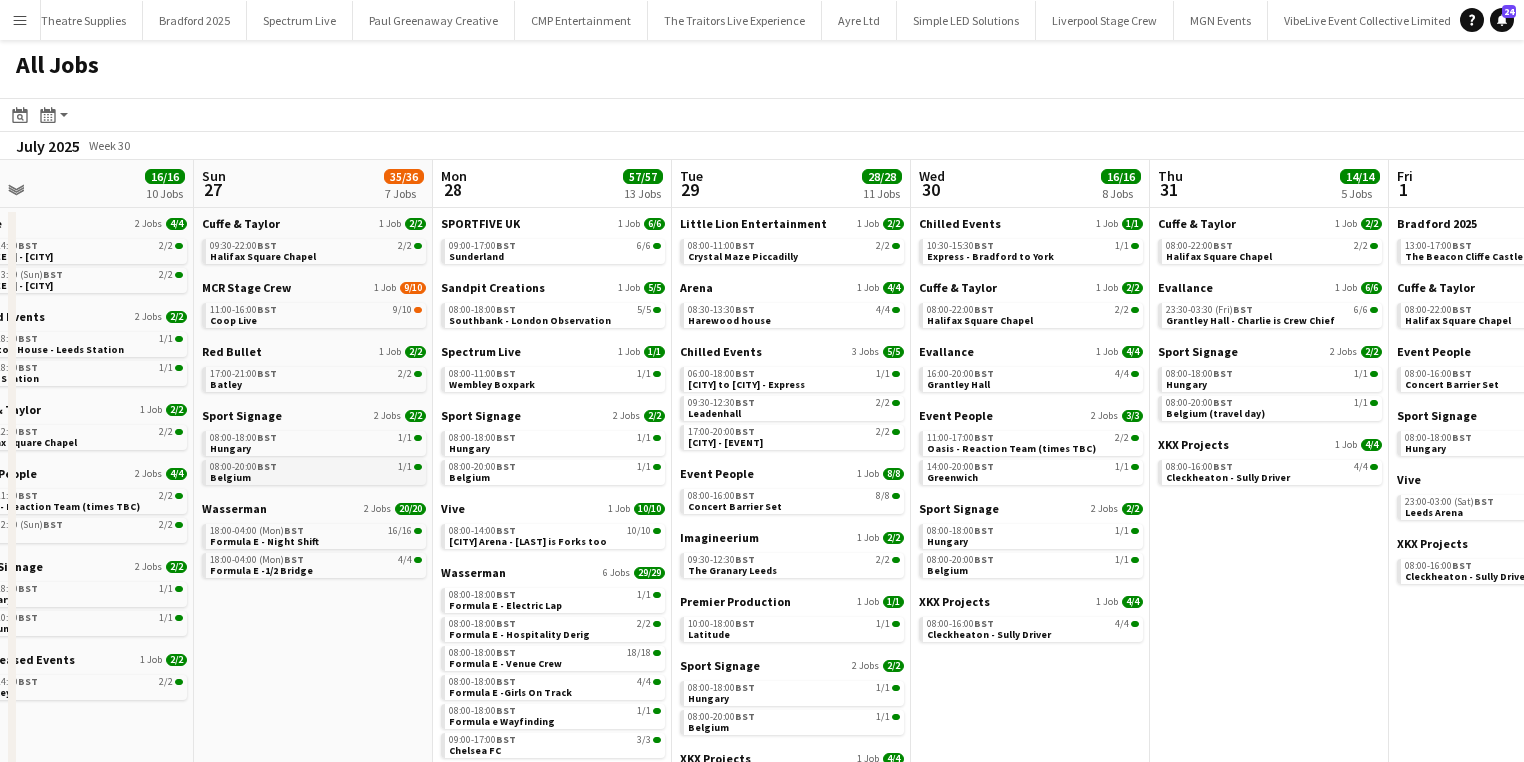 drag, startPoint x: 402, startPoint y: 555, endPoint x: 1036, endPoint y: 477, distance: 638.7801 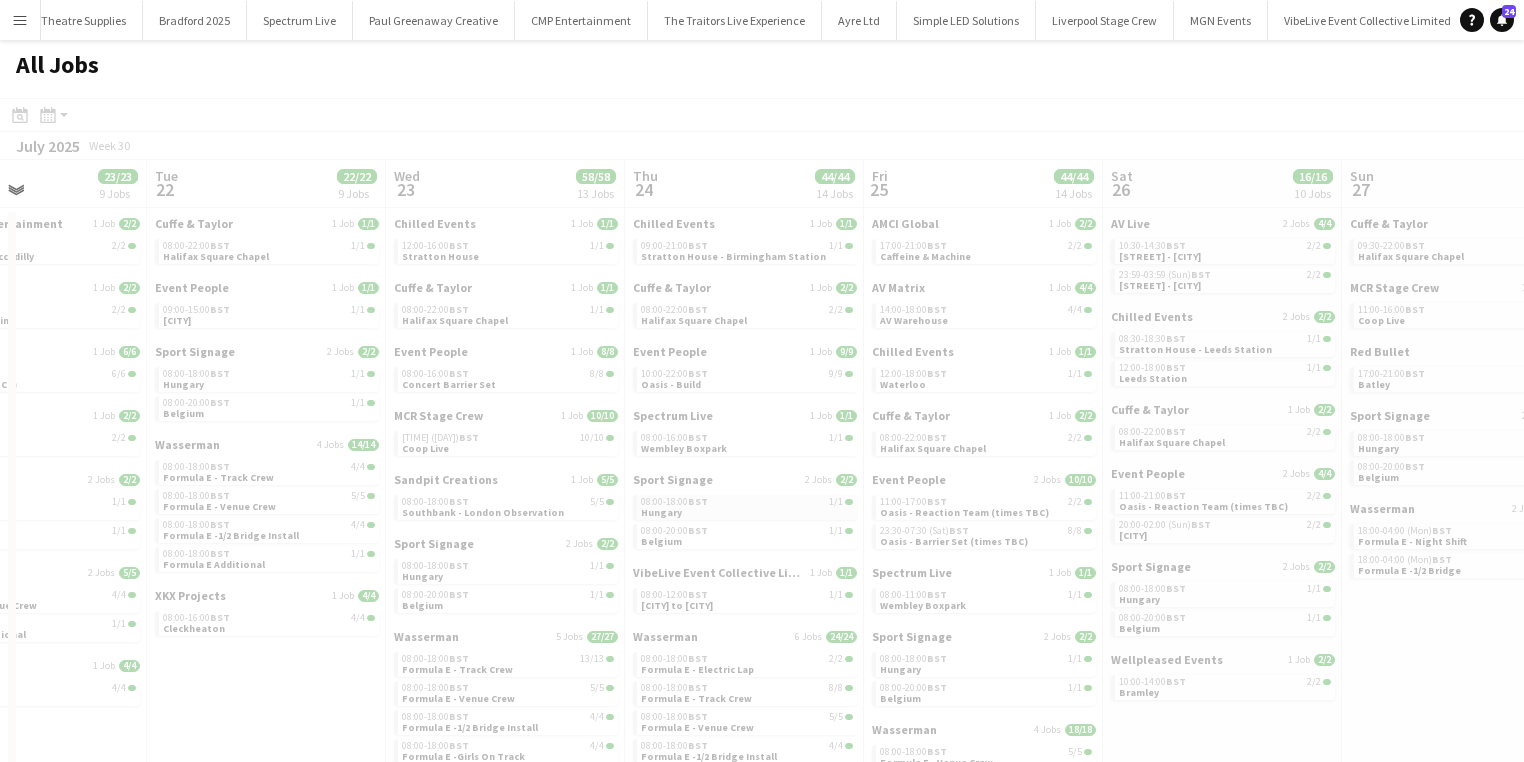 drag, startPoint x: 867, startPoint y: 466, endPoint x: 726, endPoint y: 508, distance: 147.12239 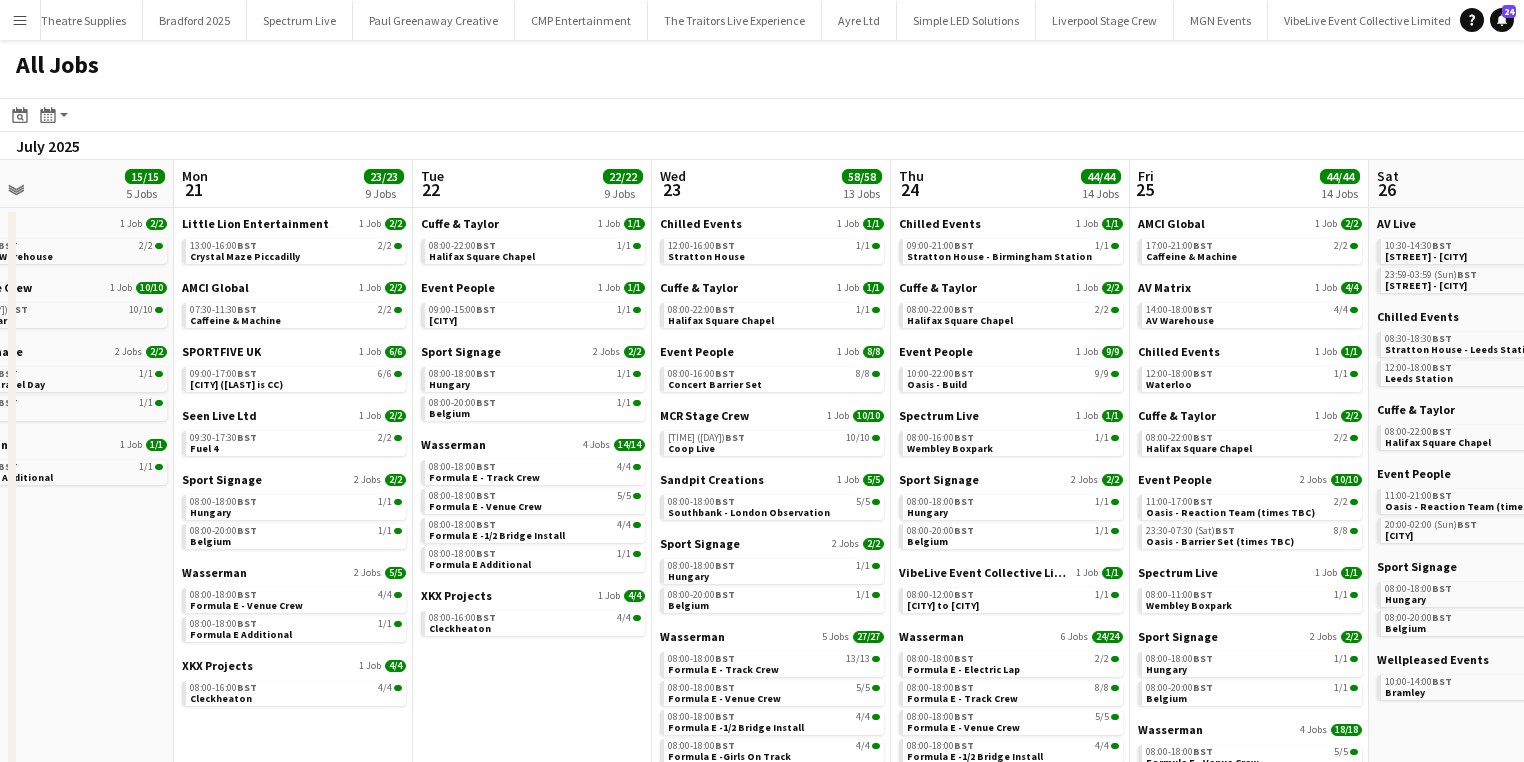 drag, startPoint x: 390, startPoint y: 519, endPoint x: 1132, endPoint y: 383, distance: 754.36066 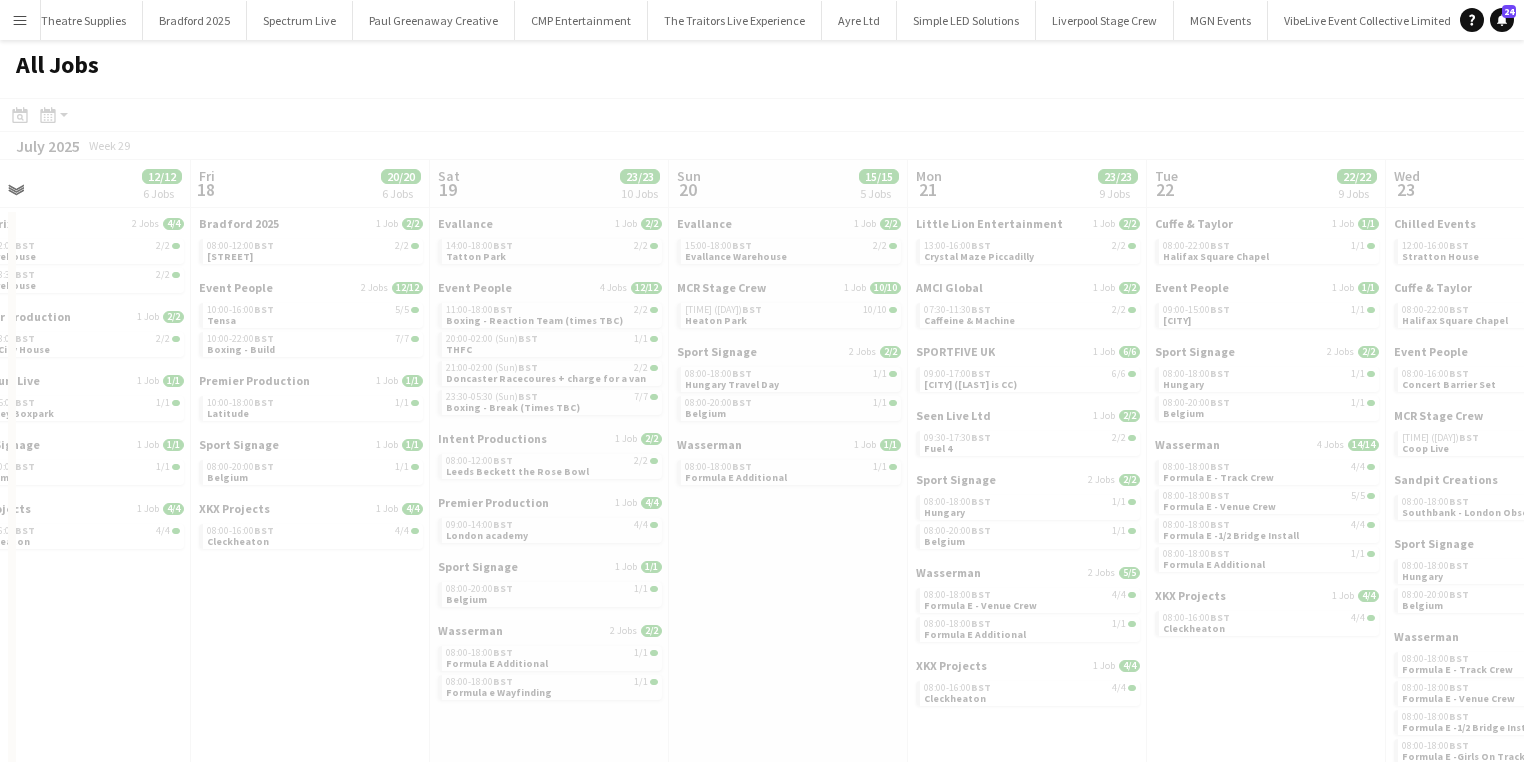 drag, startPoint x: 517, startPoint y: 469, endPoint x: 892, endPoint y: 424, distance: 377.69034 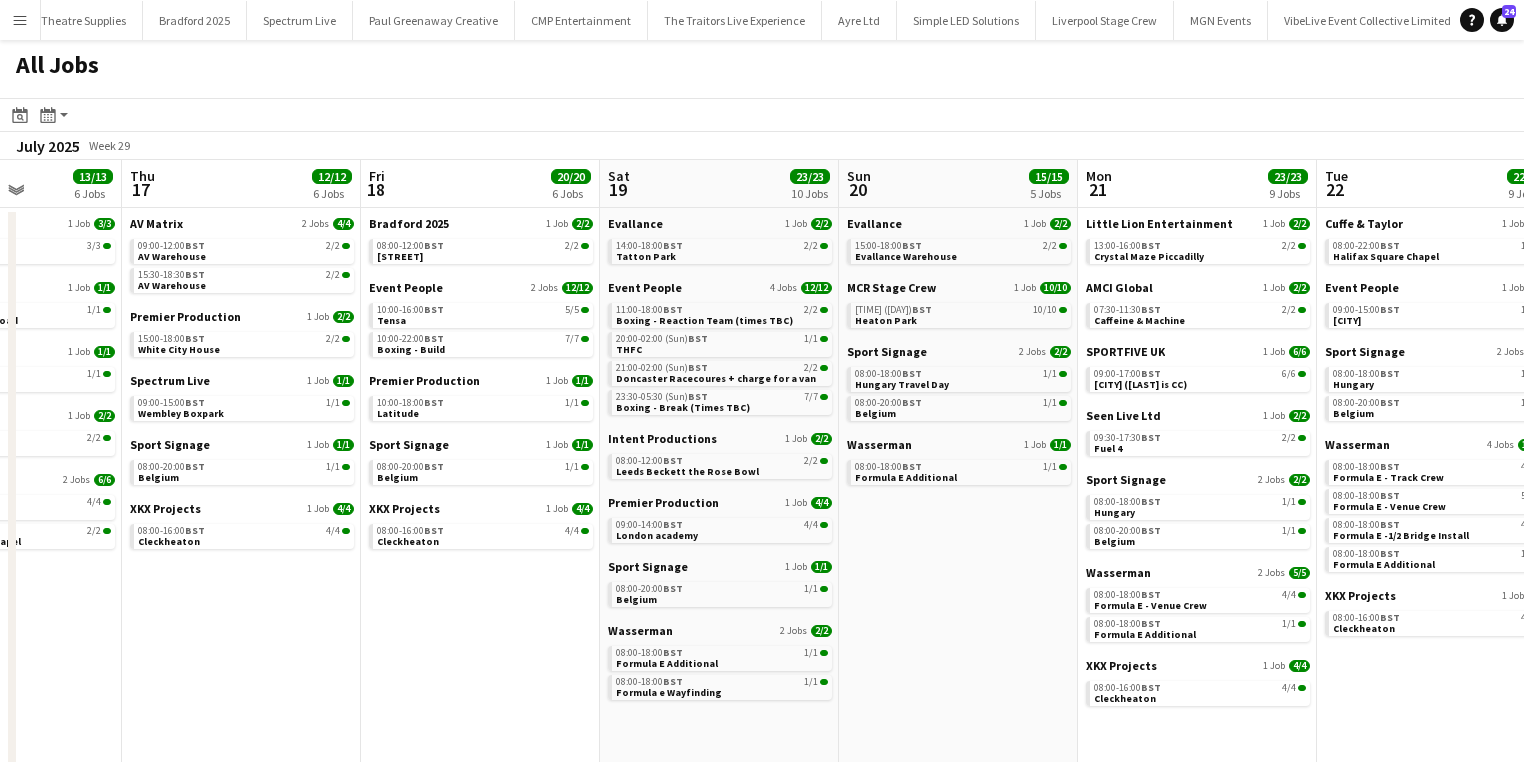 drag, startPoint x: 428, startPoint y: 495, endPoint x: 1151, endPoint y: 338, distance: 739.85 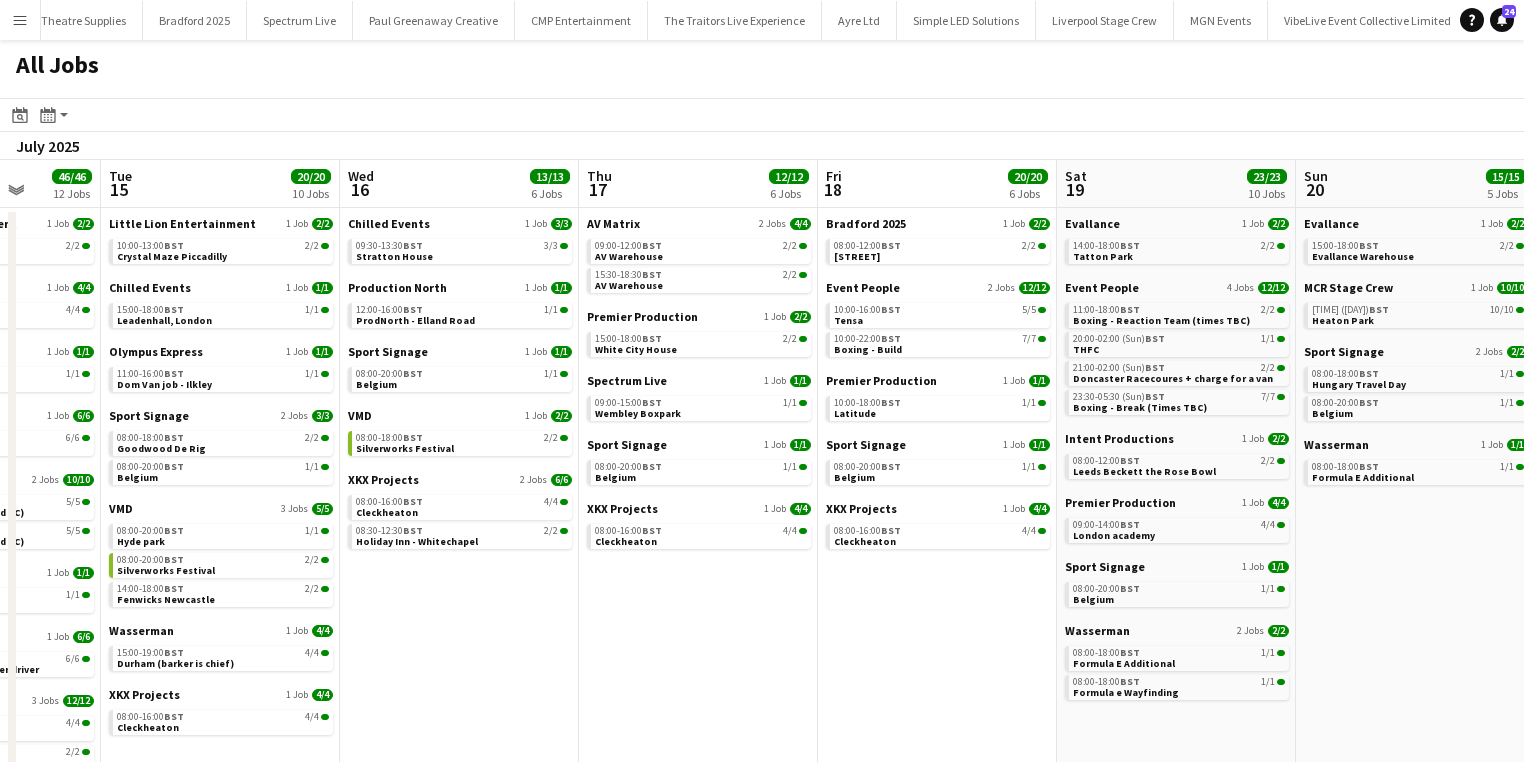 drag, startPoint x: 416, startPoint y: 485, endPoint x: 526, endPoint y: 441, distance: 118.473625 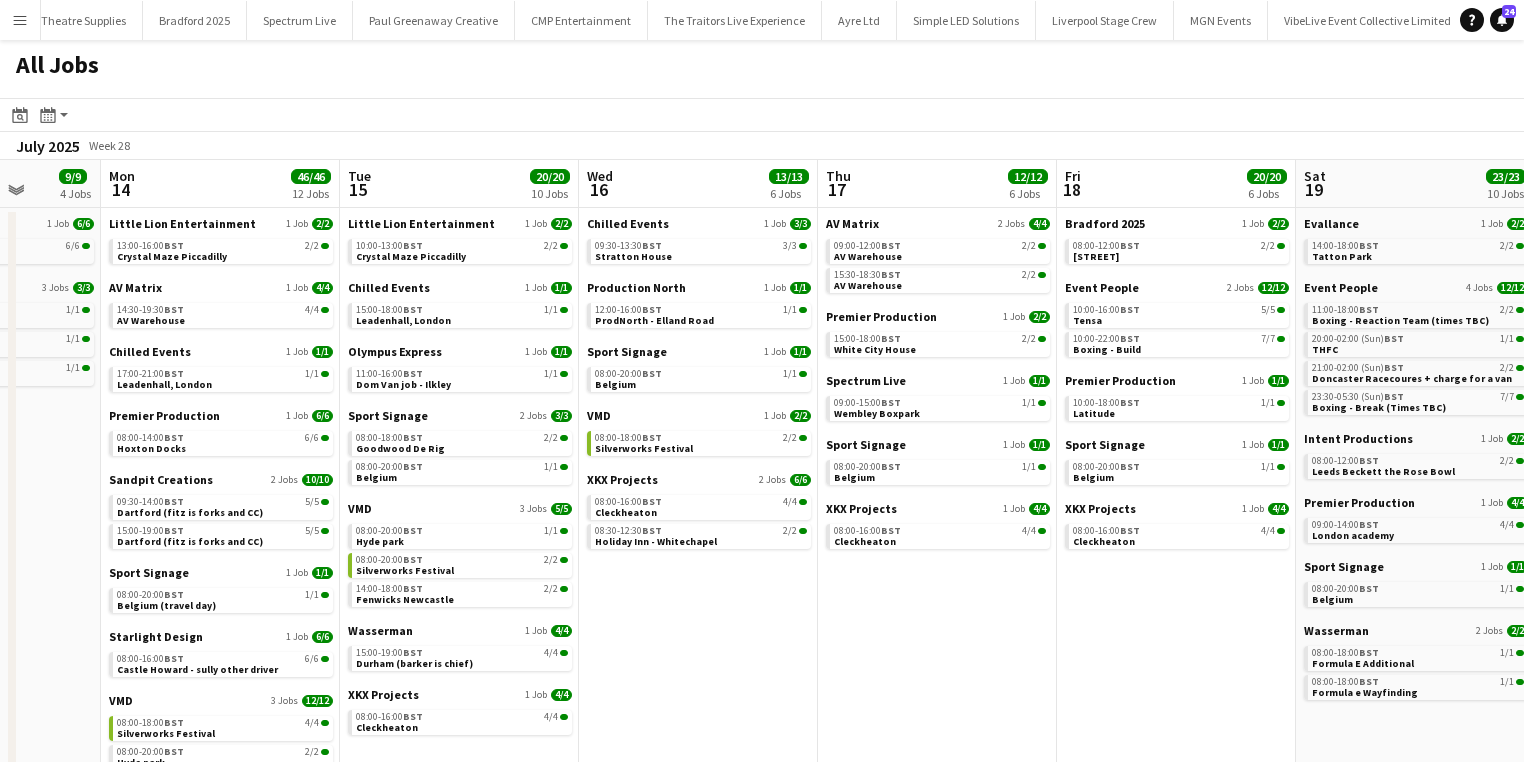 scroll, scrollTop: 0, scrollLeft: 484, axis: horizontal 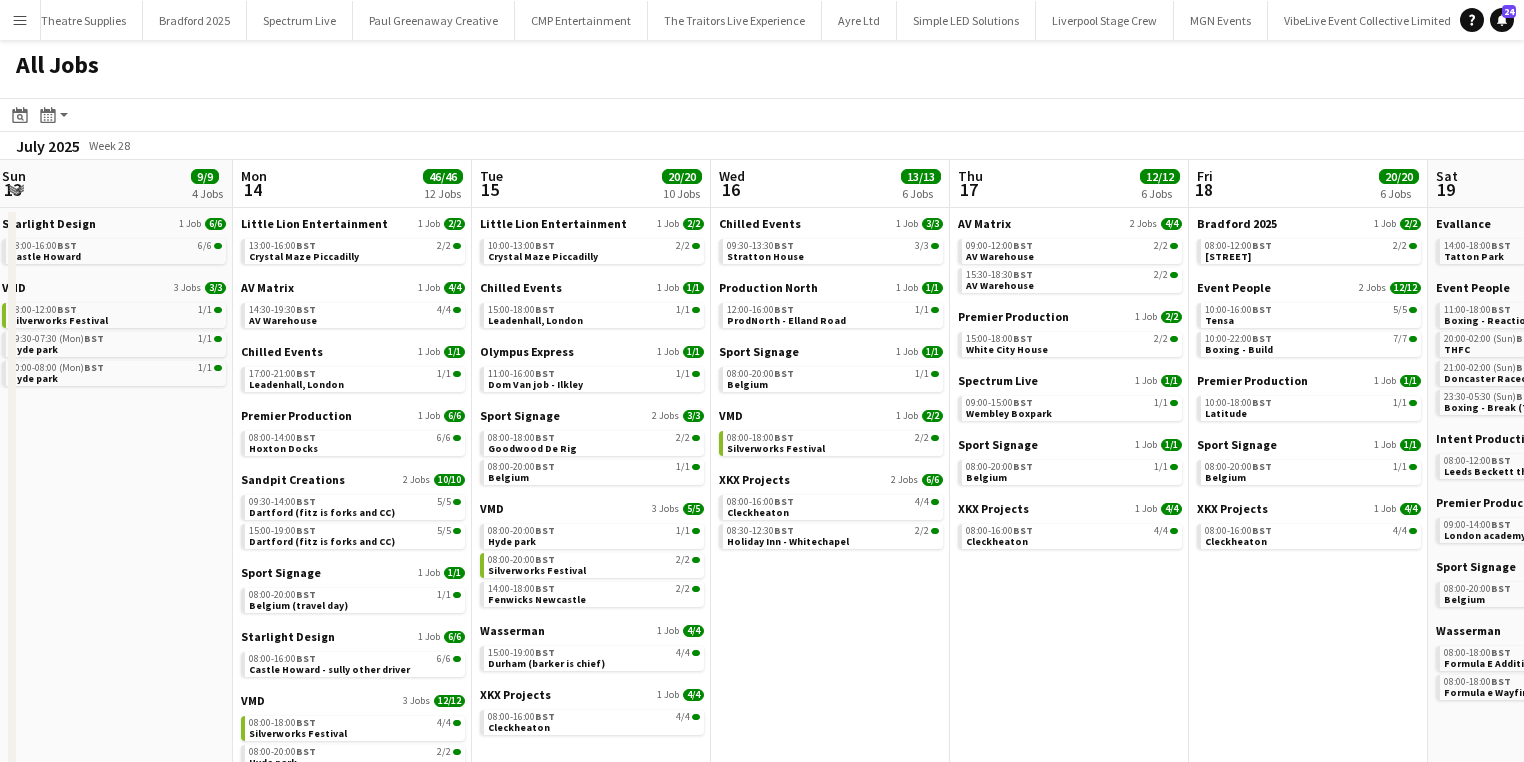 click on "Fri   11   30/30   12 Jobs   Sat   12   17/17   8 Jobs   Sun   13   9/9   4 Jobs   Mon   14   46/46   12 Jobs   Tue   15   20/20   10 Jobs   Wed   16   13/13   6 Jobs   Thu   17   12/12   6 Jobs   Fri   18   20/20   6 Jobs   Sat   19   23/23   10 Jobs   Sun   20   15/15   5 Jobs   Mon   21   23/23   9 Jobs   Tue   22   22/22   9 Jobs   AV Matrix   1 Job   3/3   16:00-19:00    BST   3/3   AV Warehouse     Ayre Ltd   1 Job   2/2   22:30-02:30 (Sat)   BST   2/2   Bradford Cedar Court Hotel   Bradford 2025   2 Jobs   3/3   08:00-13:00    BST   1/1   Cliffe Castle   08:30-16:30    BST   2/2   Bradford 2025   Cuffe & Taylor   1 Job   2/2   08:00-22:00    BST   2/2   Halifax Square Chapel   Event People   1 Job   4/4   10:00-16:00    BST   4/4   Reset Day   Intent Productions   1 Job   2/2   09:00-13:00    BST   2/2   Leeds Beckett the Rose Bowl   Seen Live Ltd   1 Job   4/4   19:00-00:00 (Sat)   BST   4/4   ITV Studios (Sully is chief)   Starlight Design   1 Job   4/4   15:00-19:00    BST   4/4   Castle Howard" at bounding box center (762, 566) 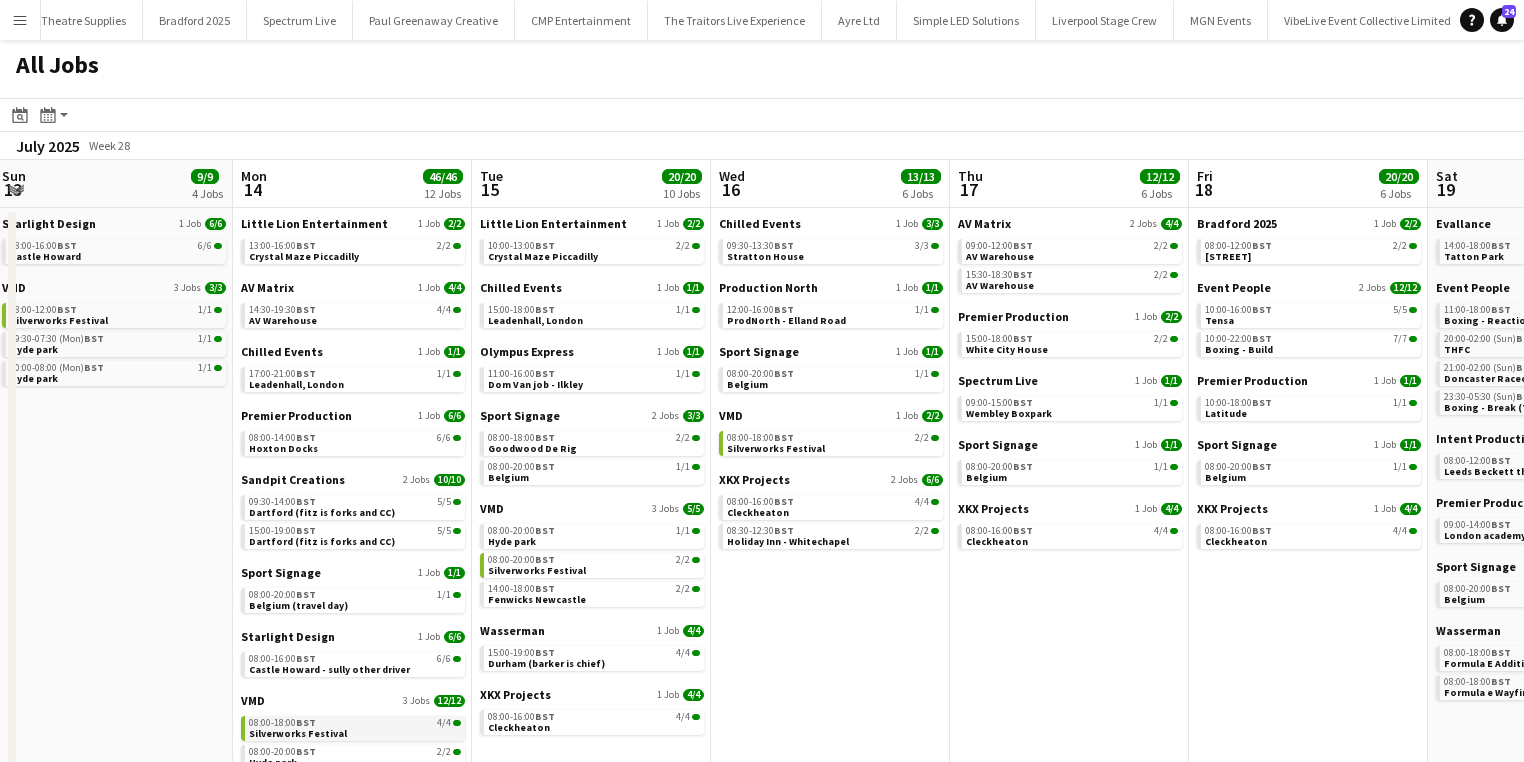click on "Silverworks Festival" at bounding box center (298, 733) 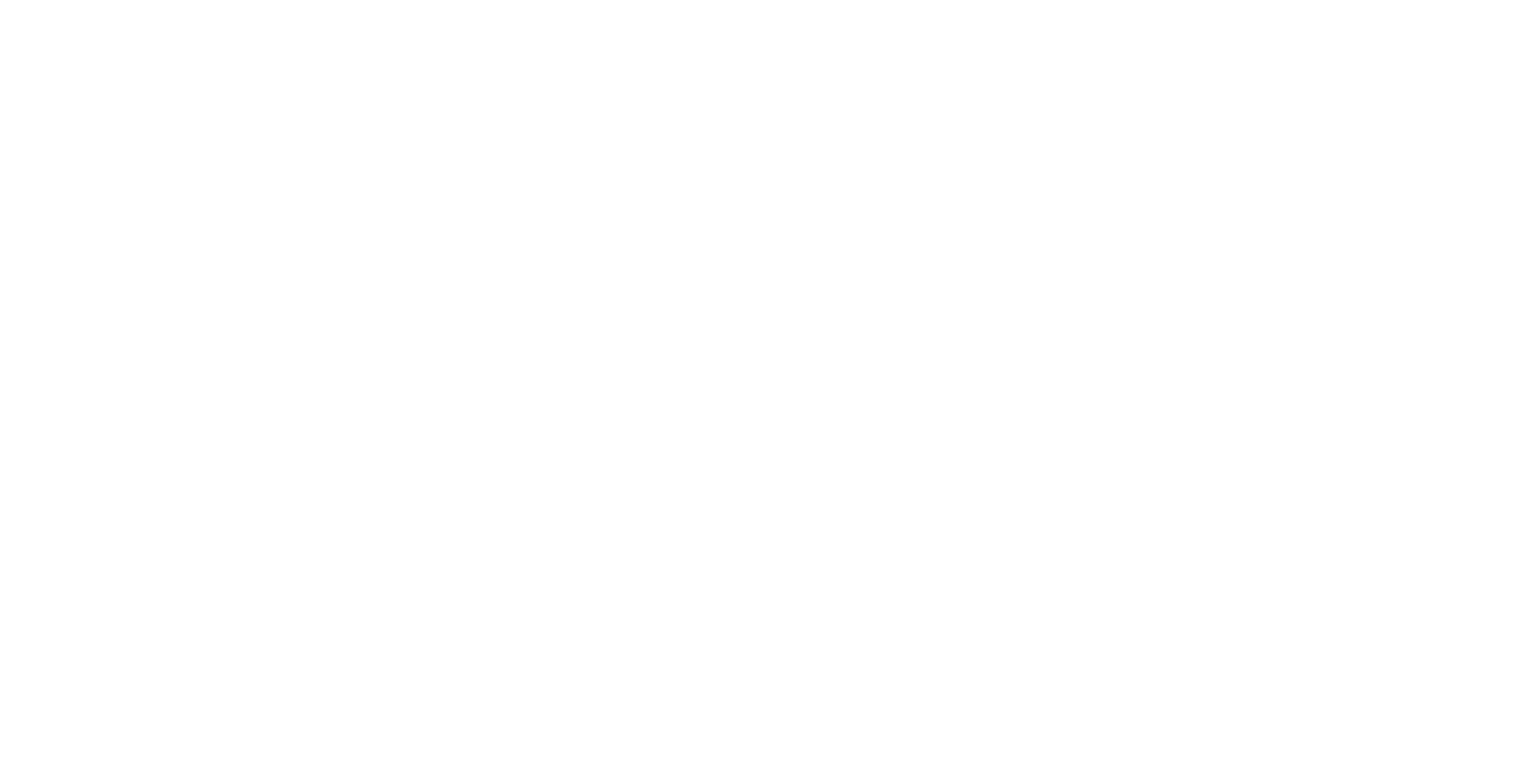 scroll, scrollTop: 0, scrollLeft: 0, axis: both 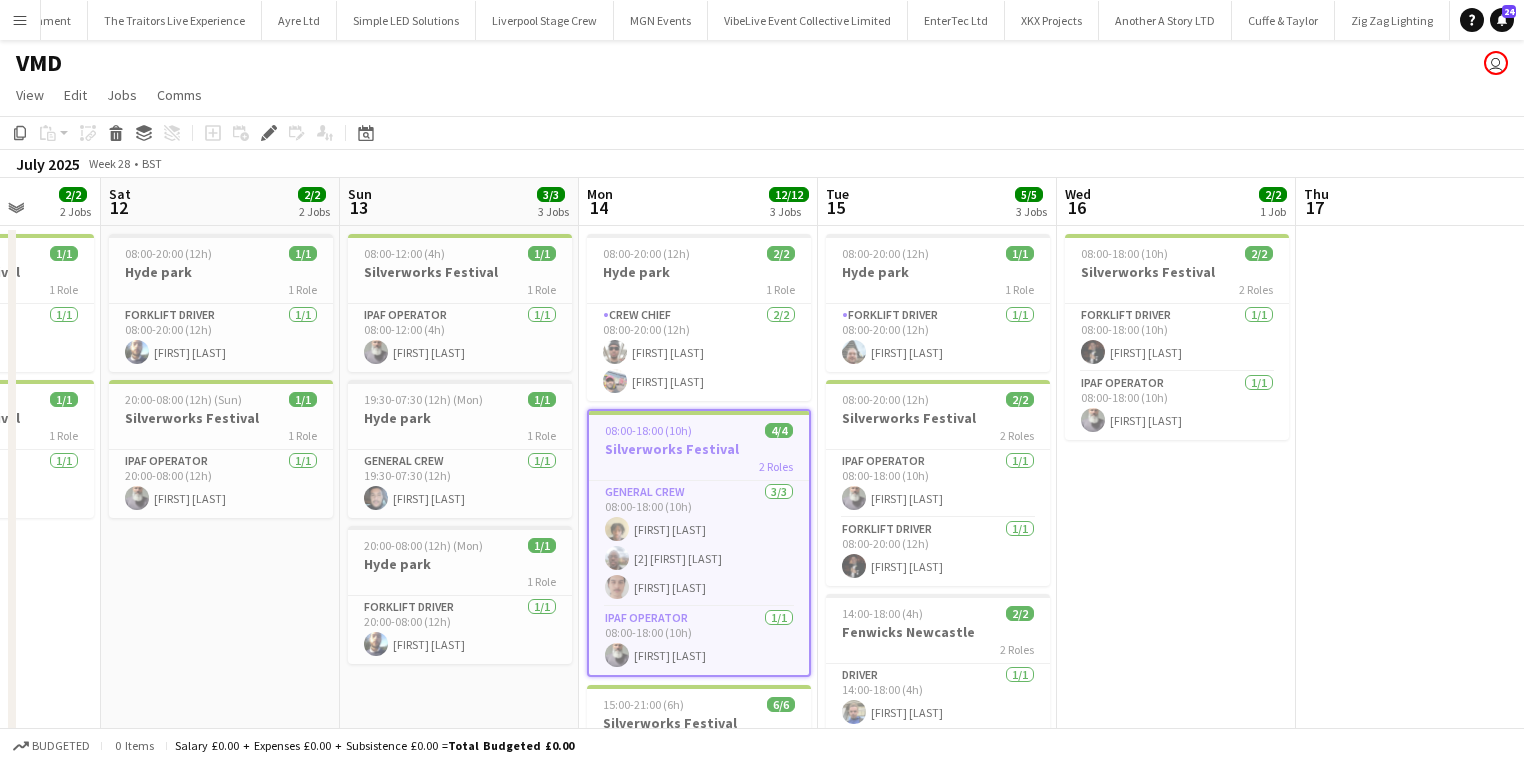 drag, startPoint x: 204, startPoint y: 580, endPoint x: 264, endPoint y: 515, distance: 88.45903 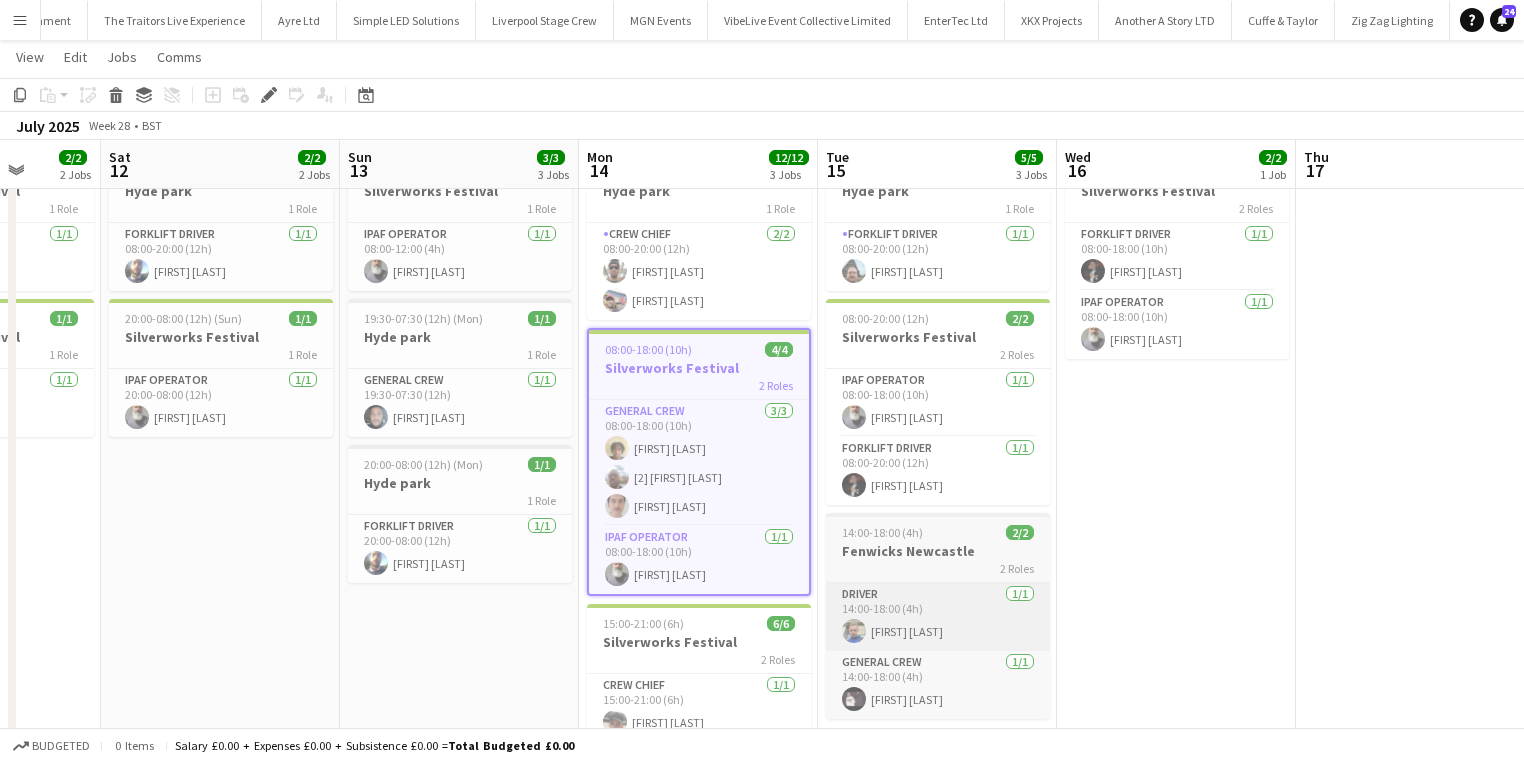 scroll, scrollTop: 80, scrollLeft: 0, axis: vertical 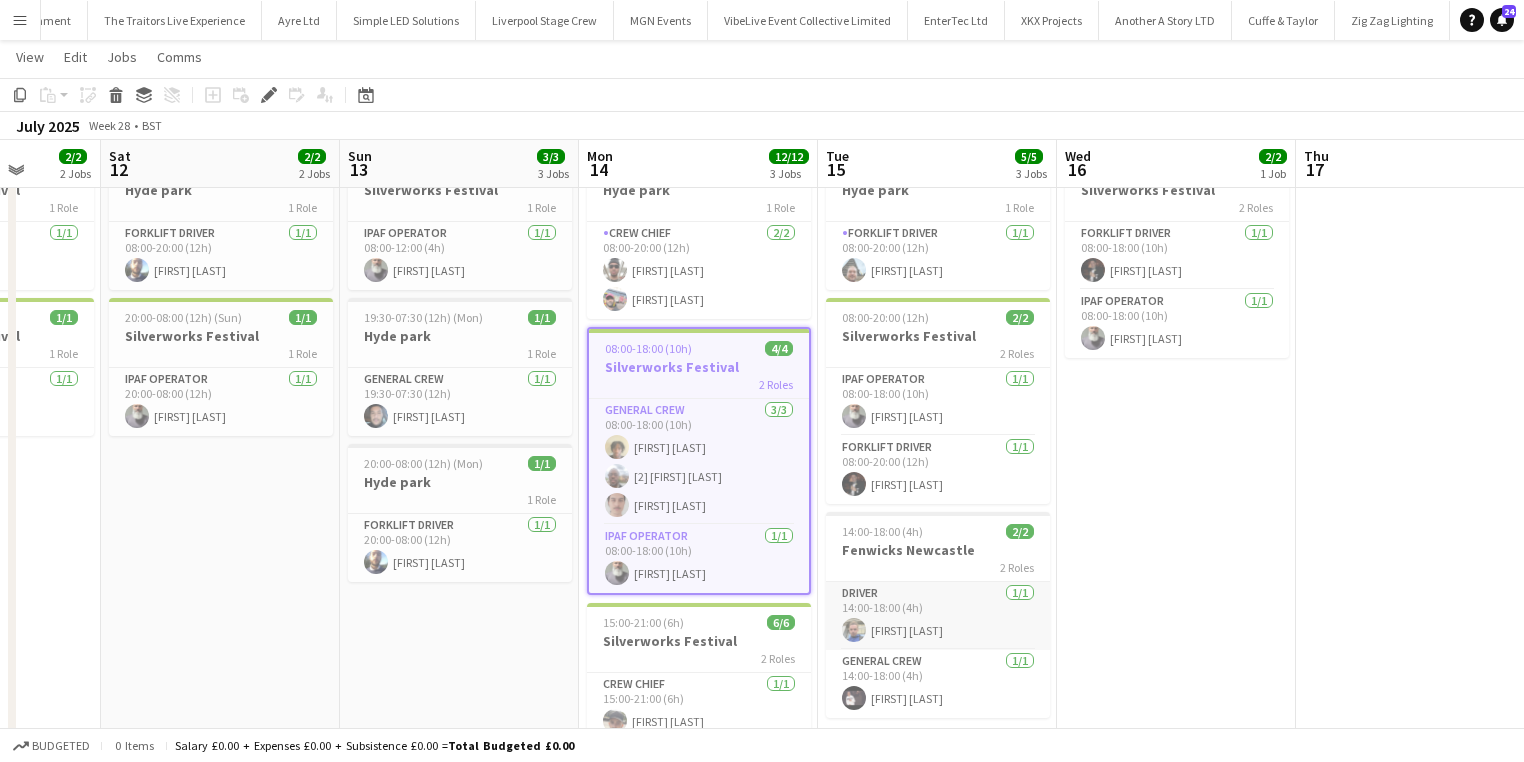 click on "Driver 1/1 14:00-18:00 (4h)
[FIRST] [LAST]" at bounding box center [938, 616] 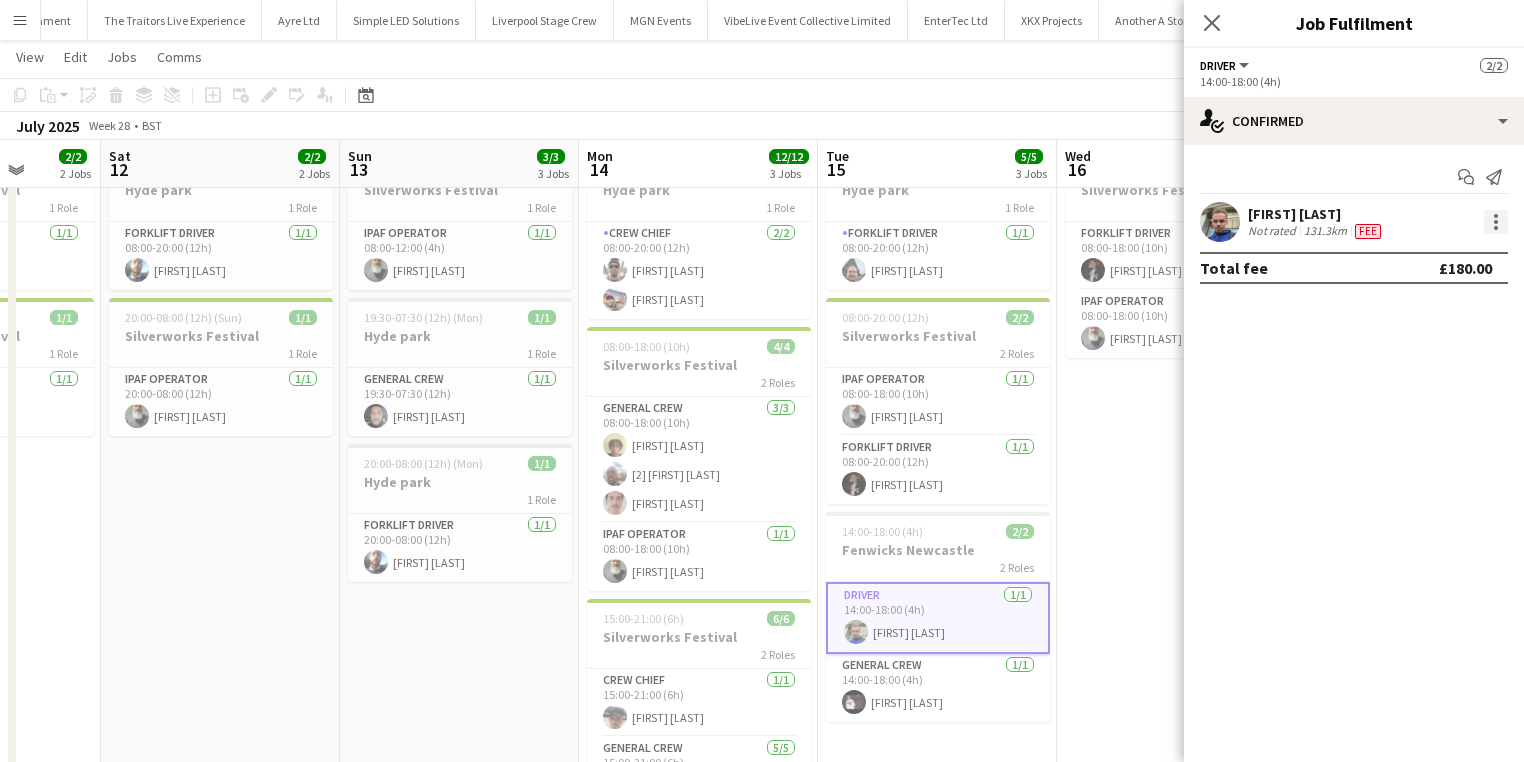 click at bounding box center (1496, 222) 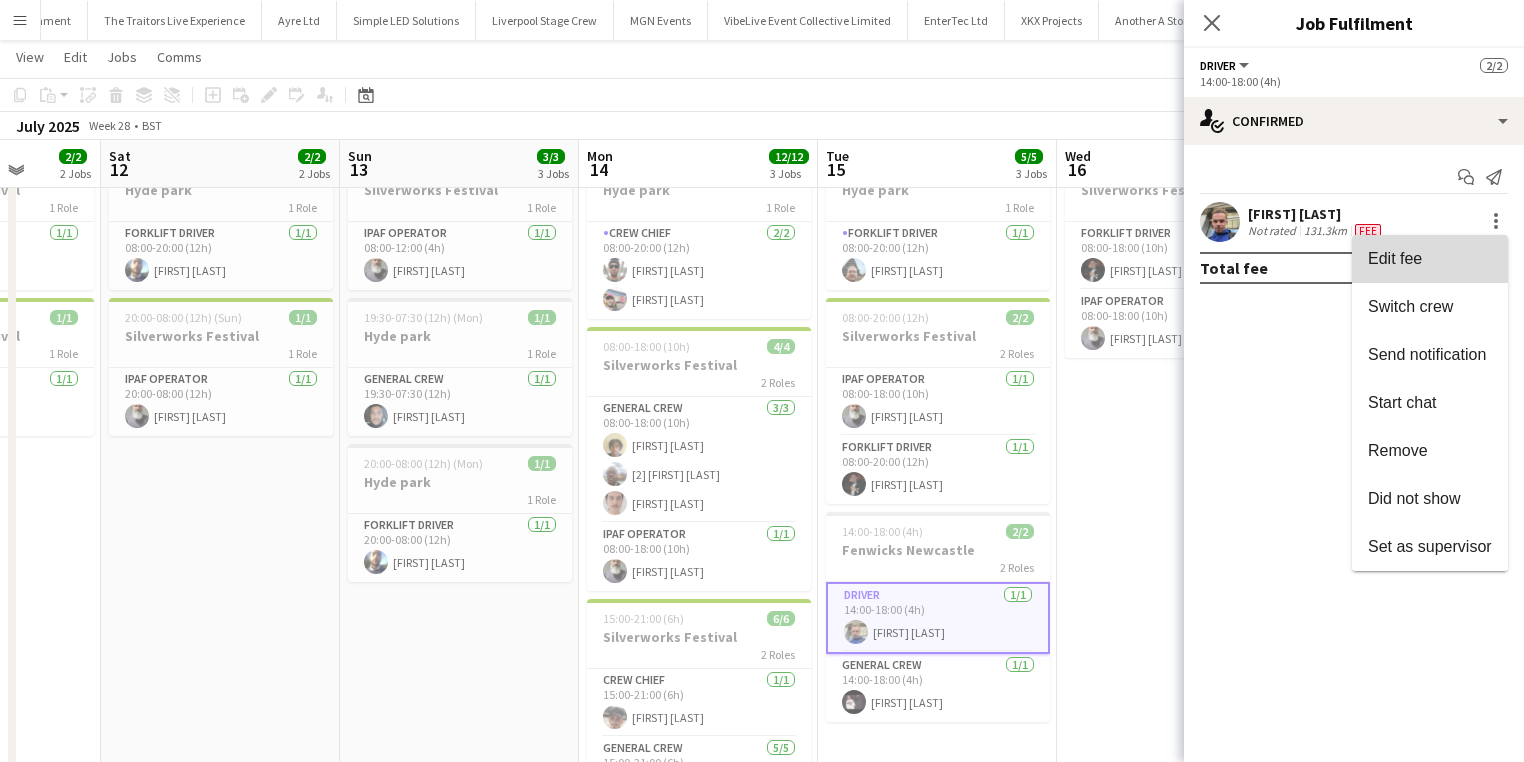 click on "Edit fee" at bounding box center (1430, 259) 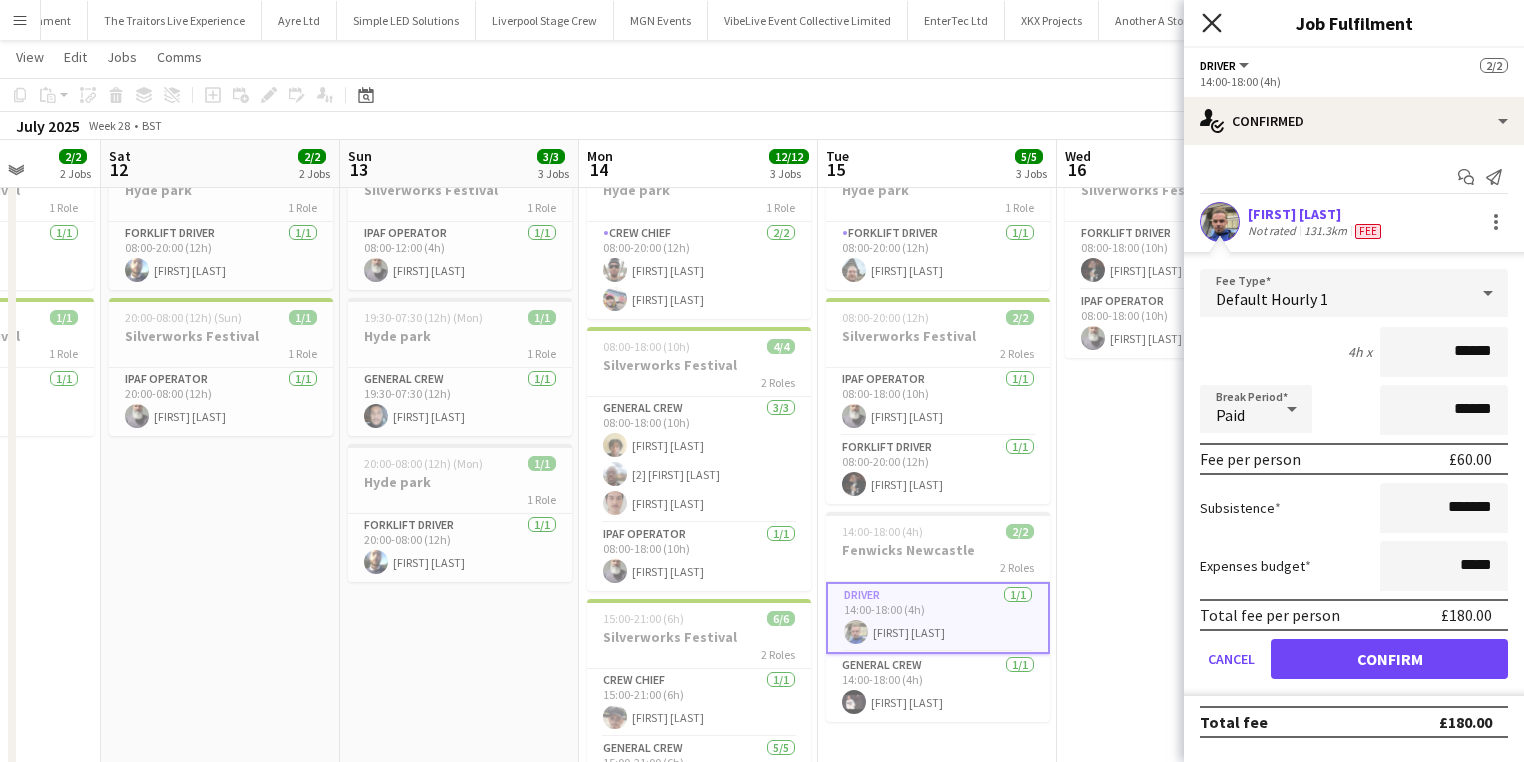 click on "Close pop-in" 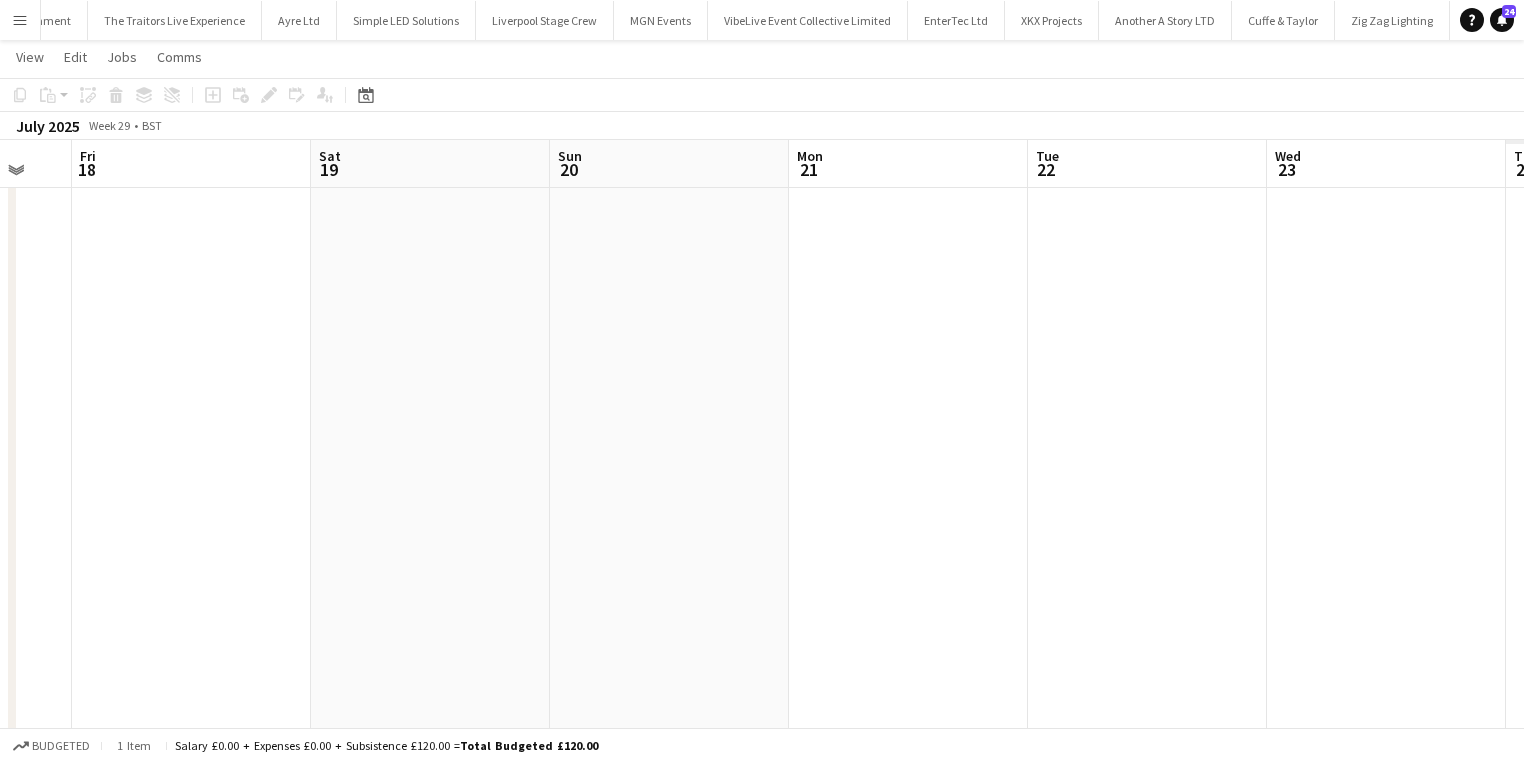 scroll, scrollTop: 0, scrollLeft: 615, axis: horizontal 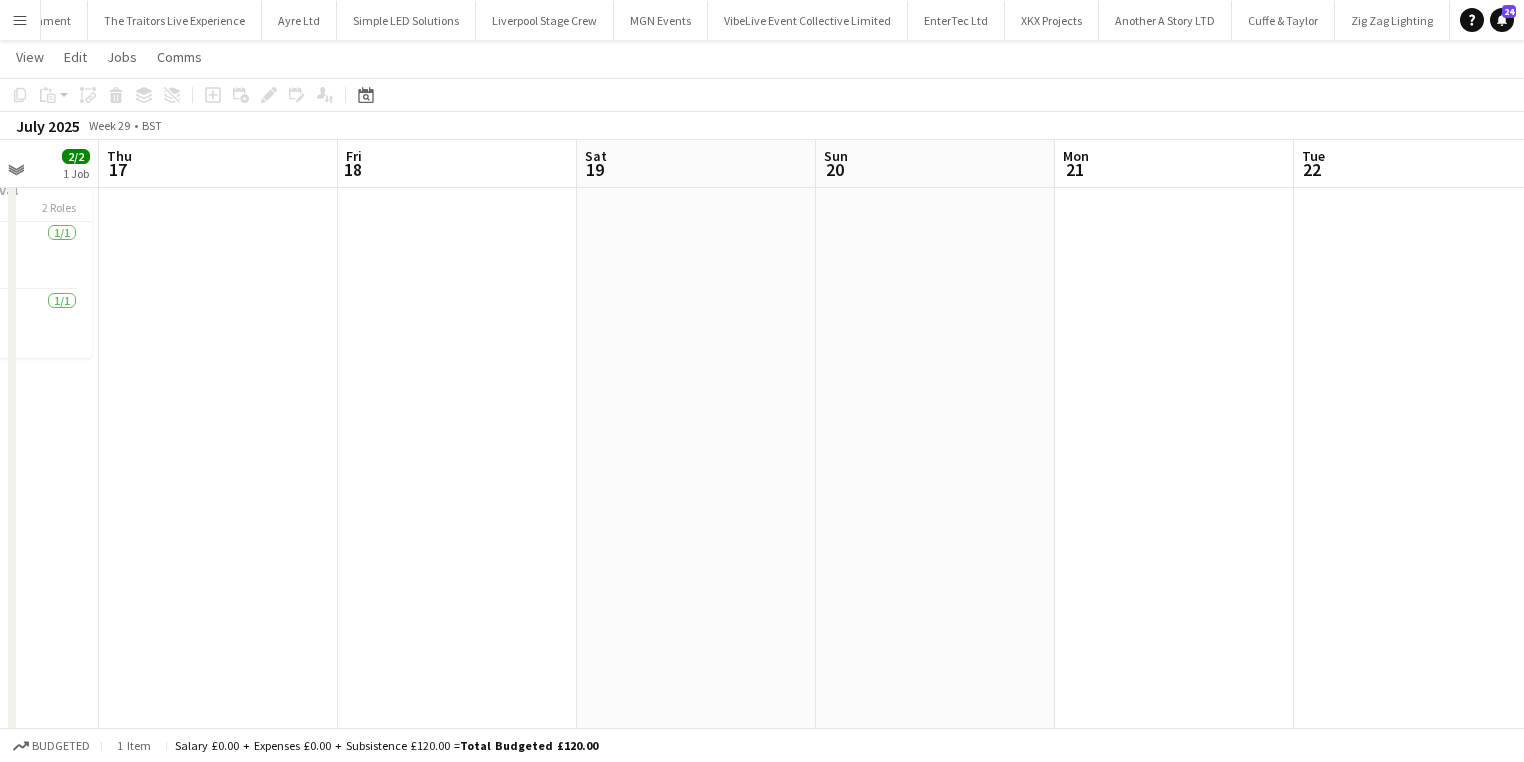 drag, startPoint x: 1293, startPoint y: 579, endPoint x: 713, endPoint y: 590, distance: 580.1043 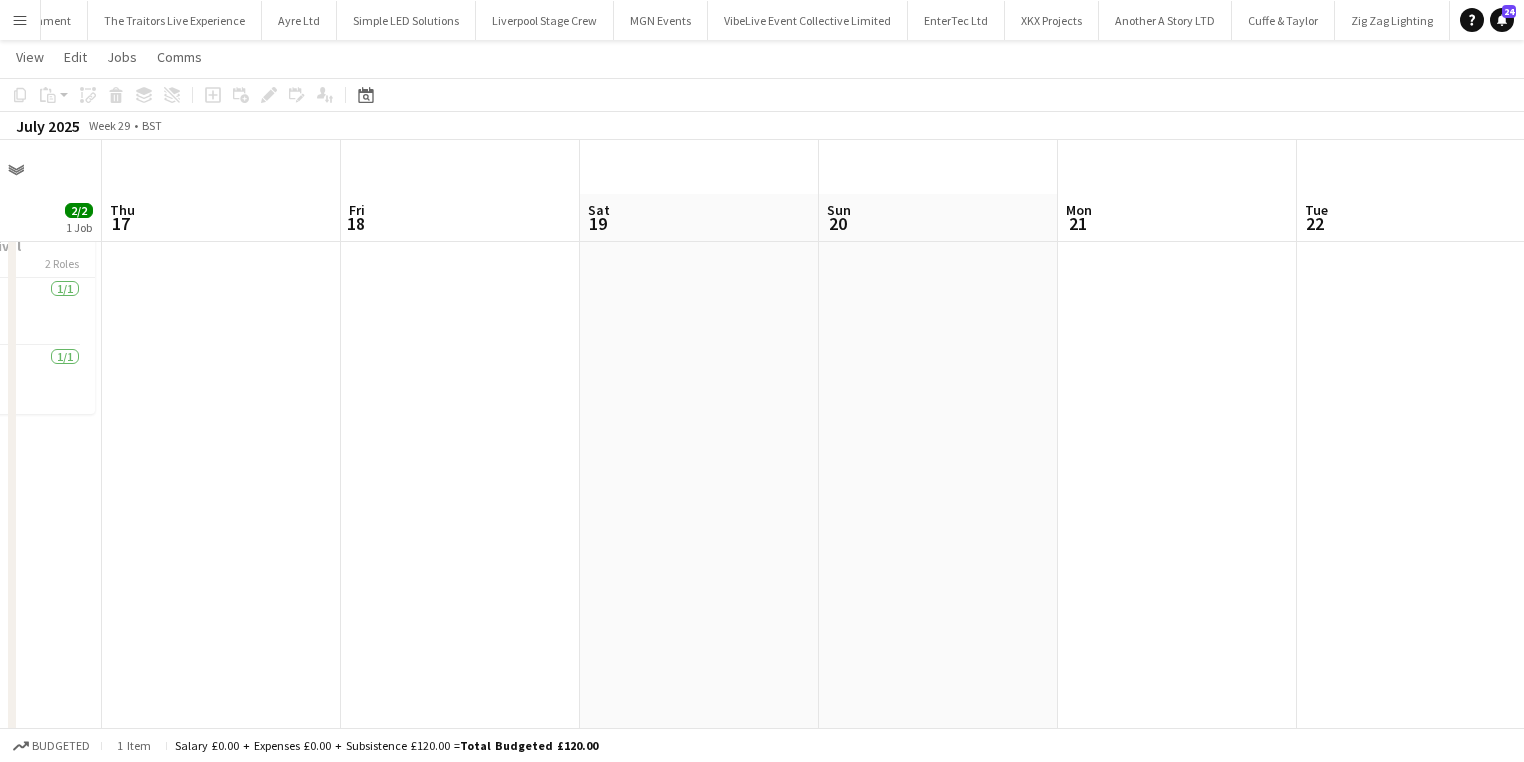 scroll, scrollTop: 0, scrollLeft: 0, axis: both 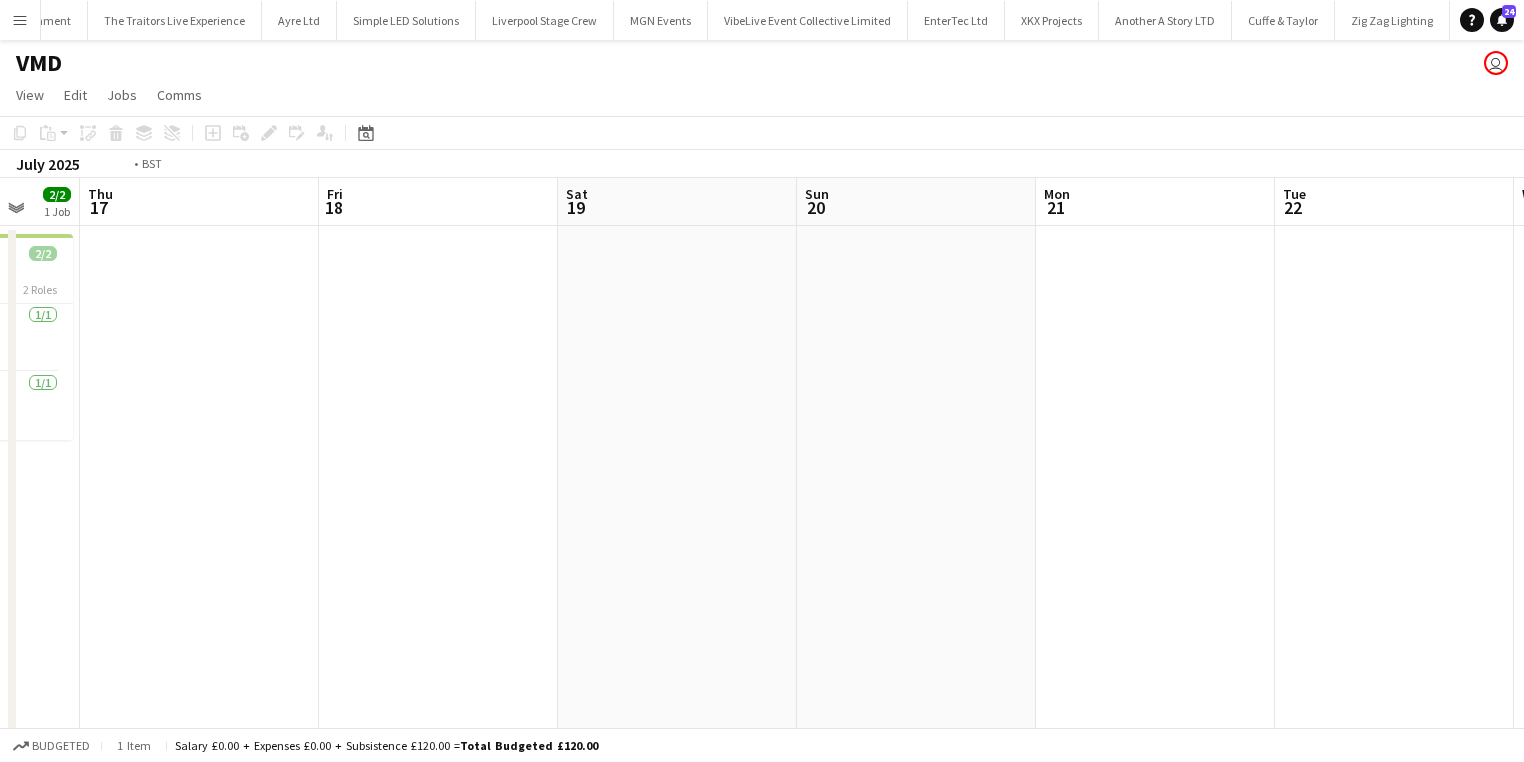 drag, startPoint x: 1296, startPoint y: 528, endPoint x: 86, endPoint y: 528, distance: 1210 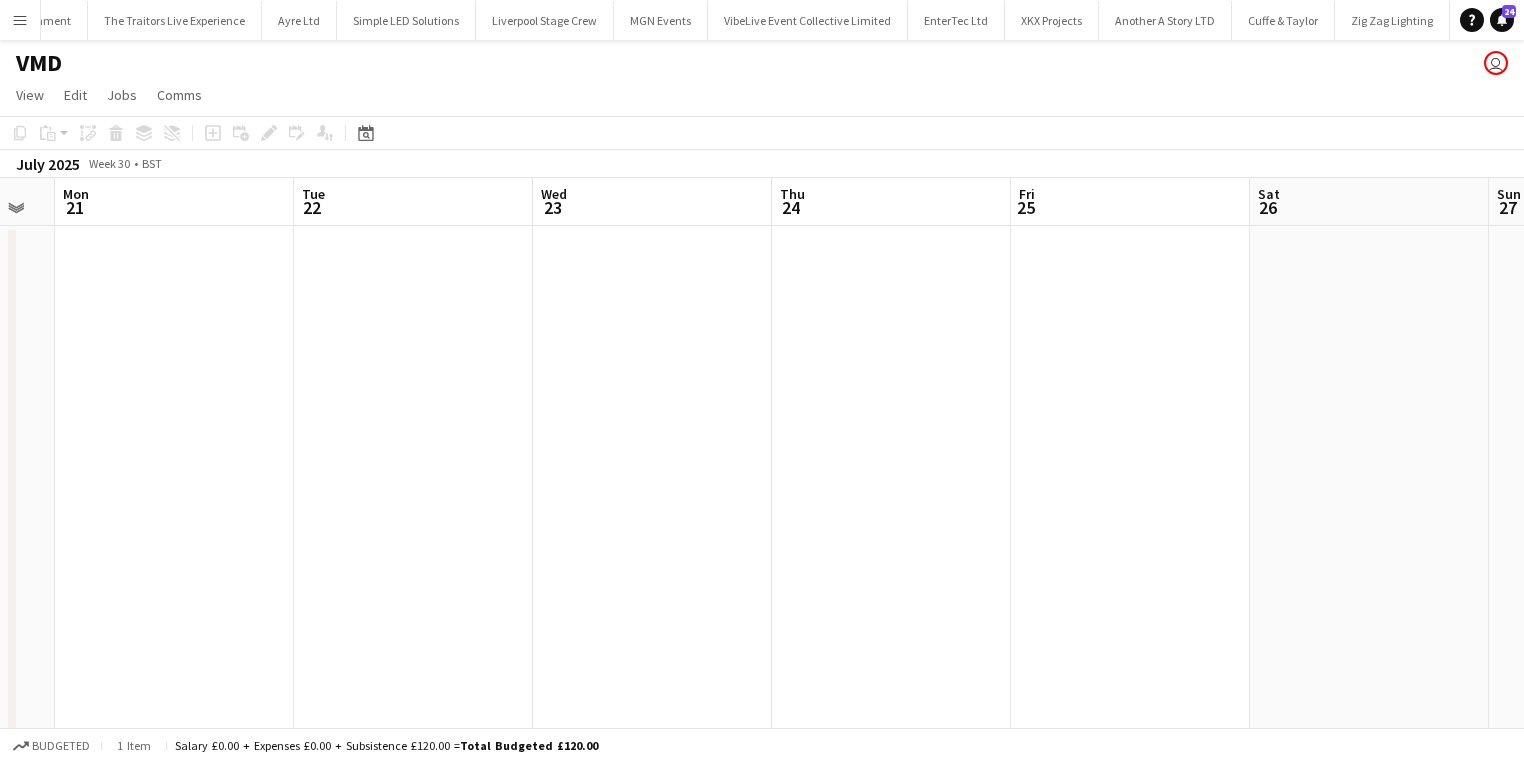 drag, startPoint x: 1039, startPoint y: 517, endPoint x: 155, endPoint y: 512, distance: 884.01416 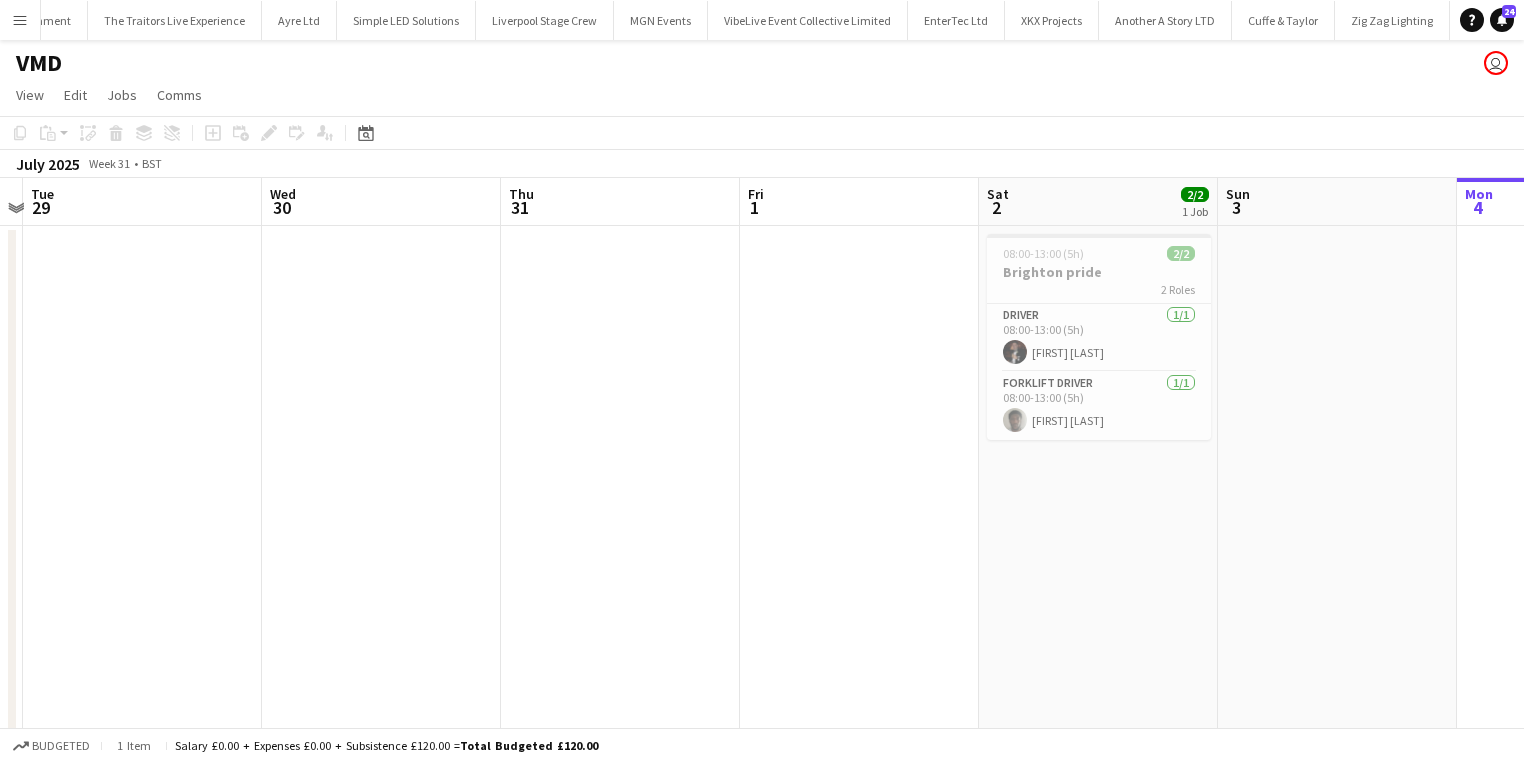 drag, startPoint x: 1194, startPoint y: 528, endPoint x: 272, endPoint y: 537, distance: 922.04395 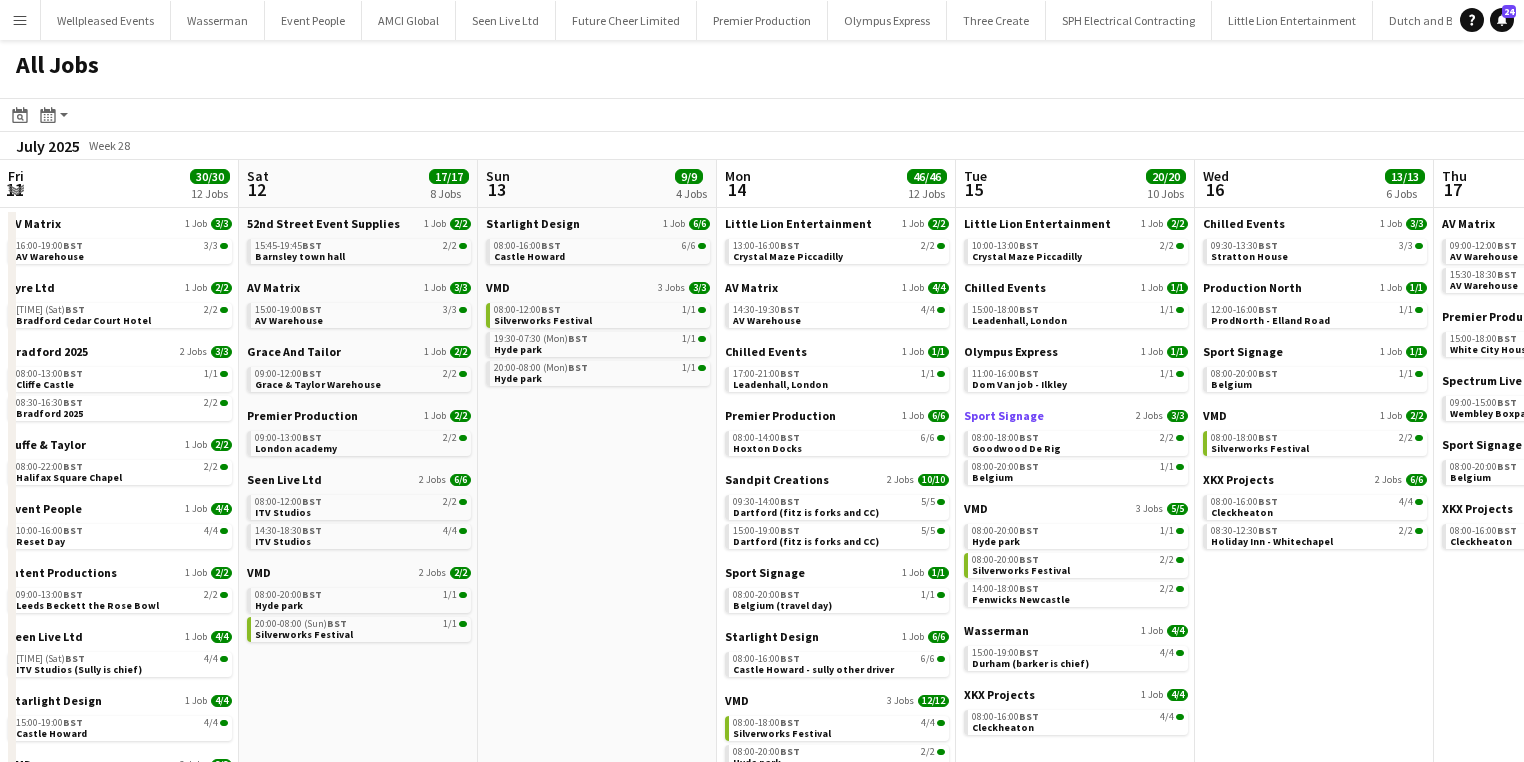 scroll, scrollTop: 0, scrollLeft: 0, axis: both 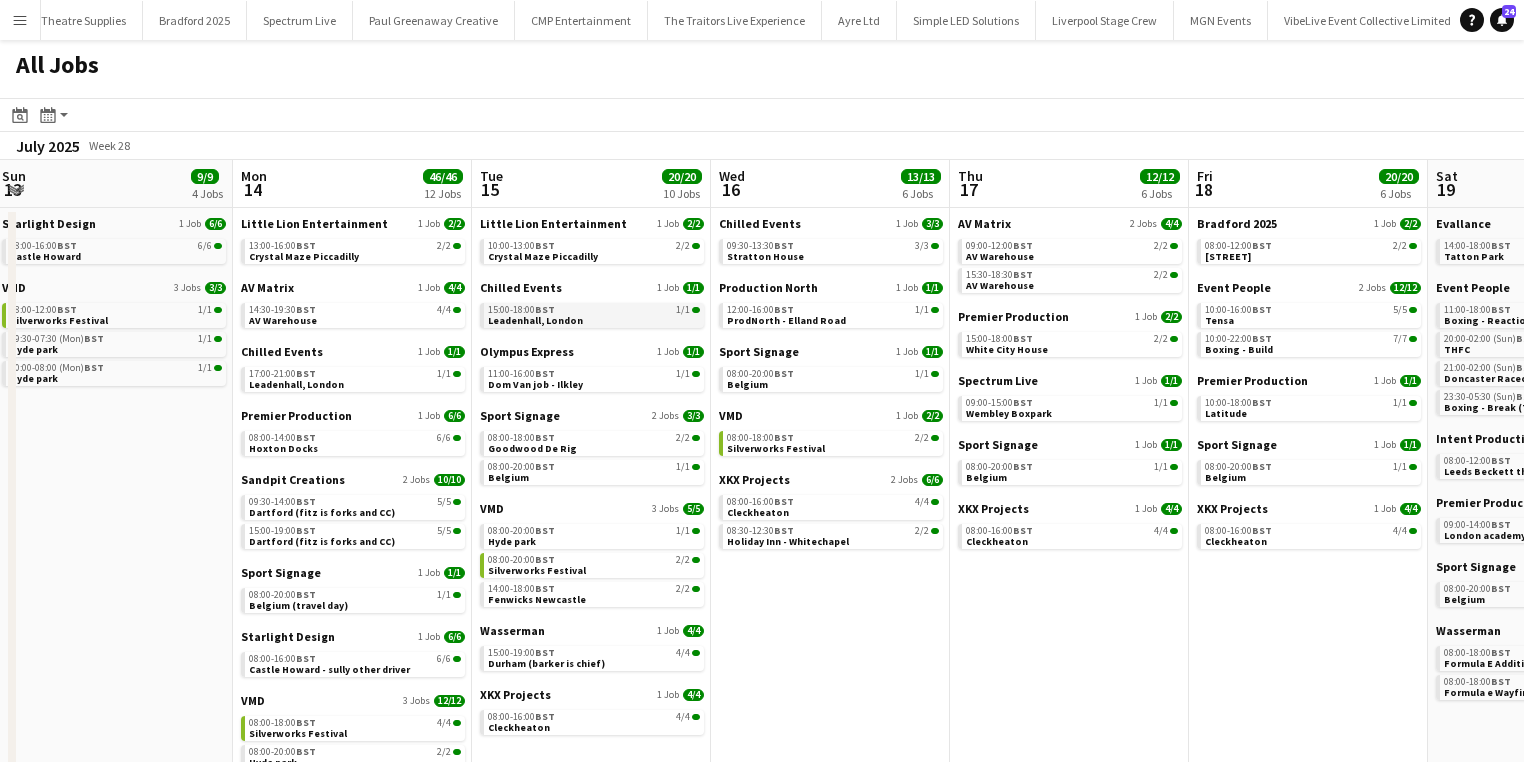 click on "[TIME]    [TIMEZONE]" at bounding box center [521, 310] 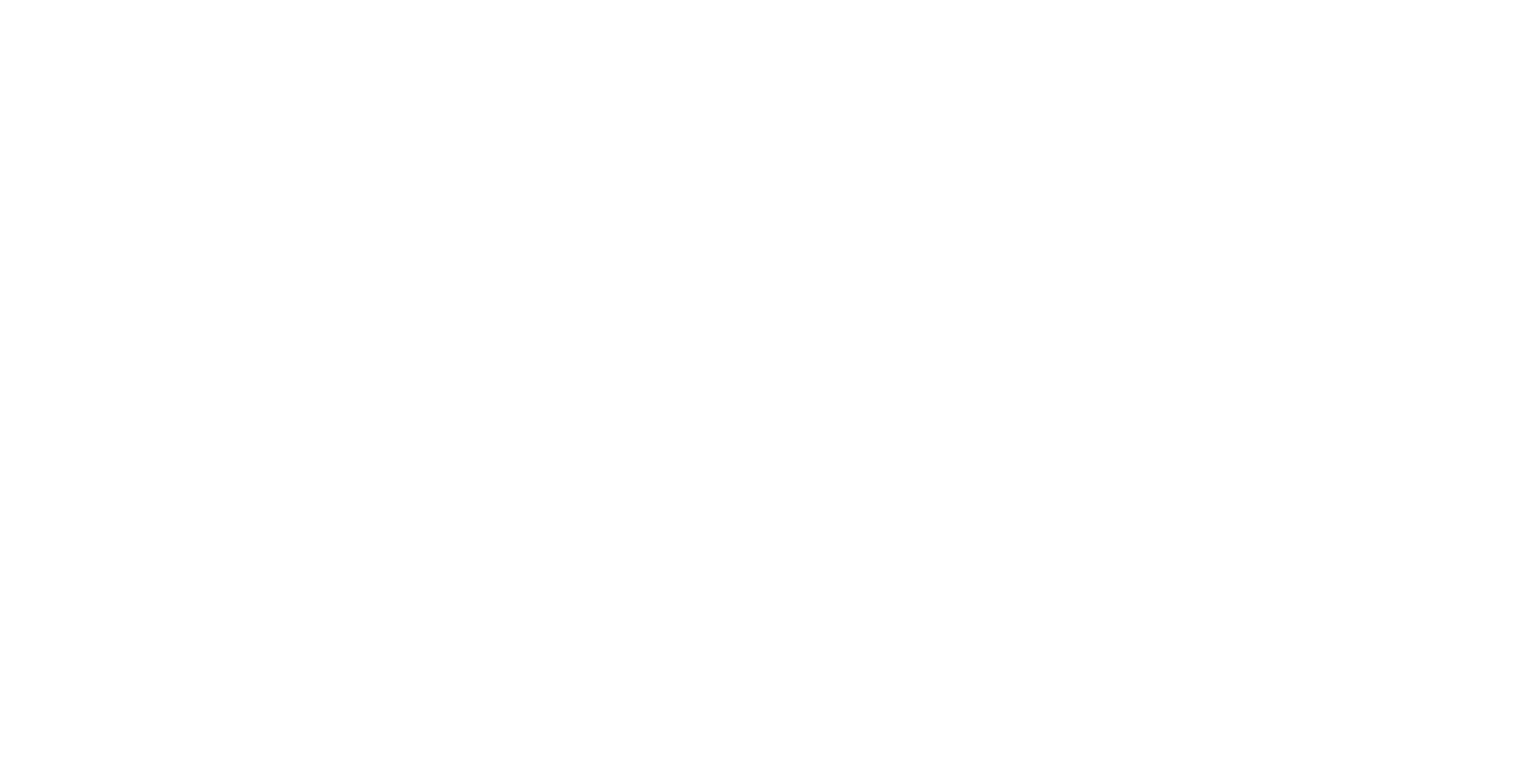 scroll, scrollTop: 0, scrollLeft: 0, axis: both 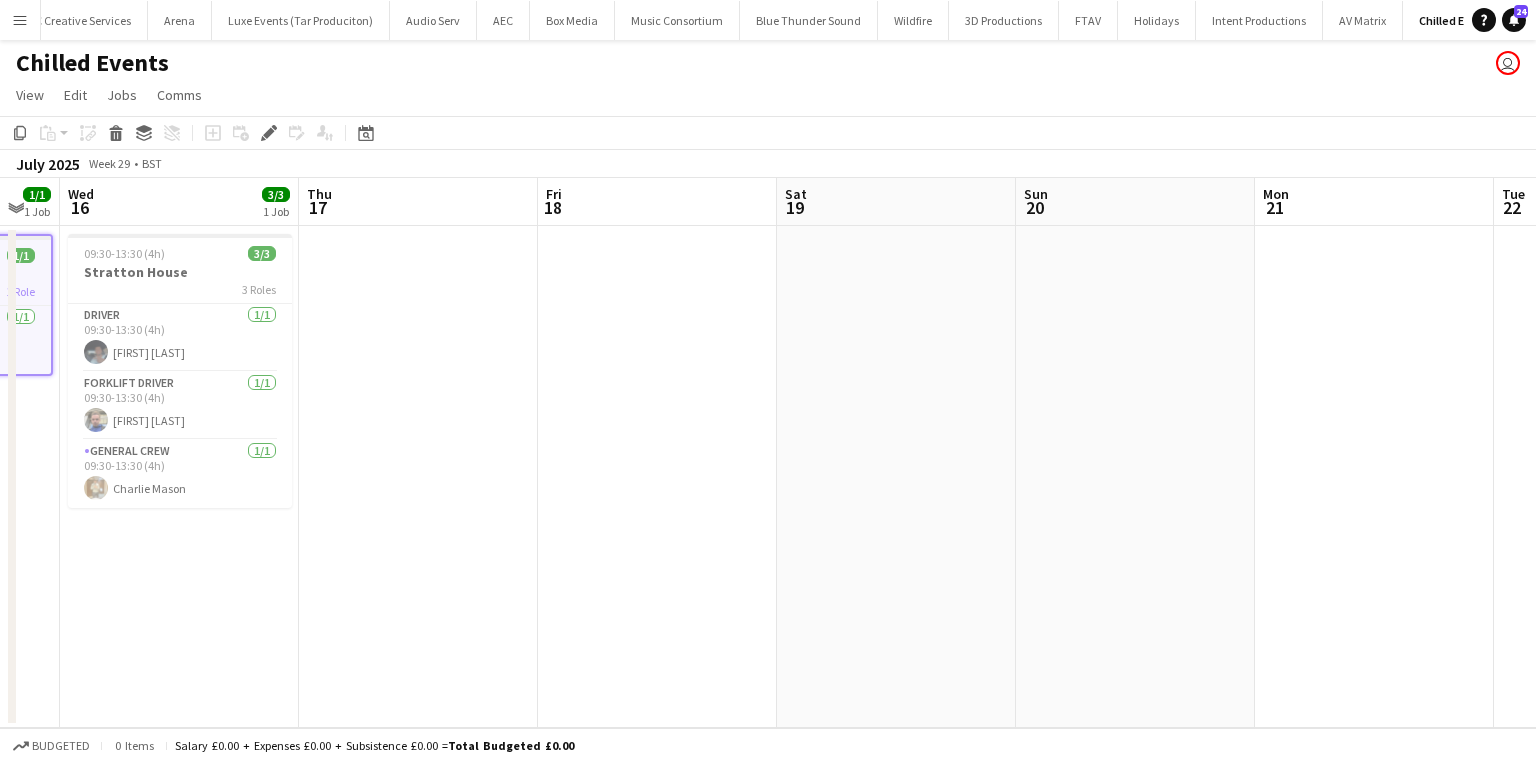 drag, startPoint x: 560, startPoint y: 580, endPoint x: 250, endPoint y: 561, distance: 310.58173 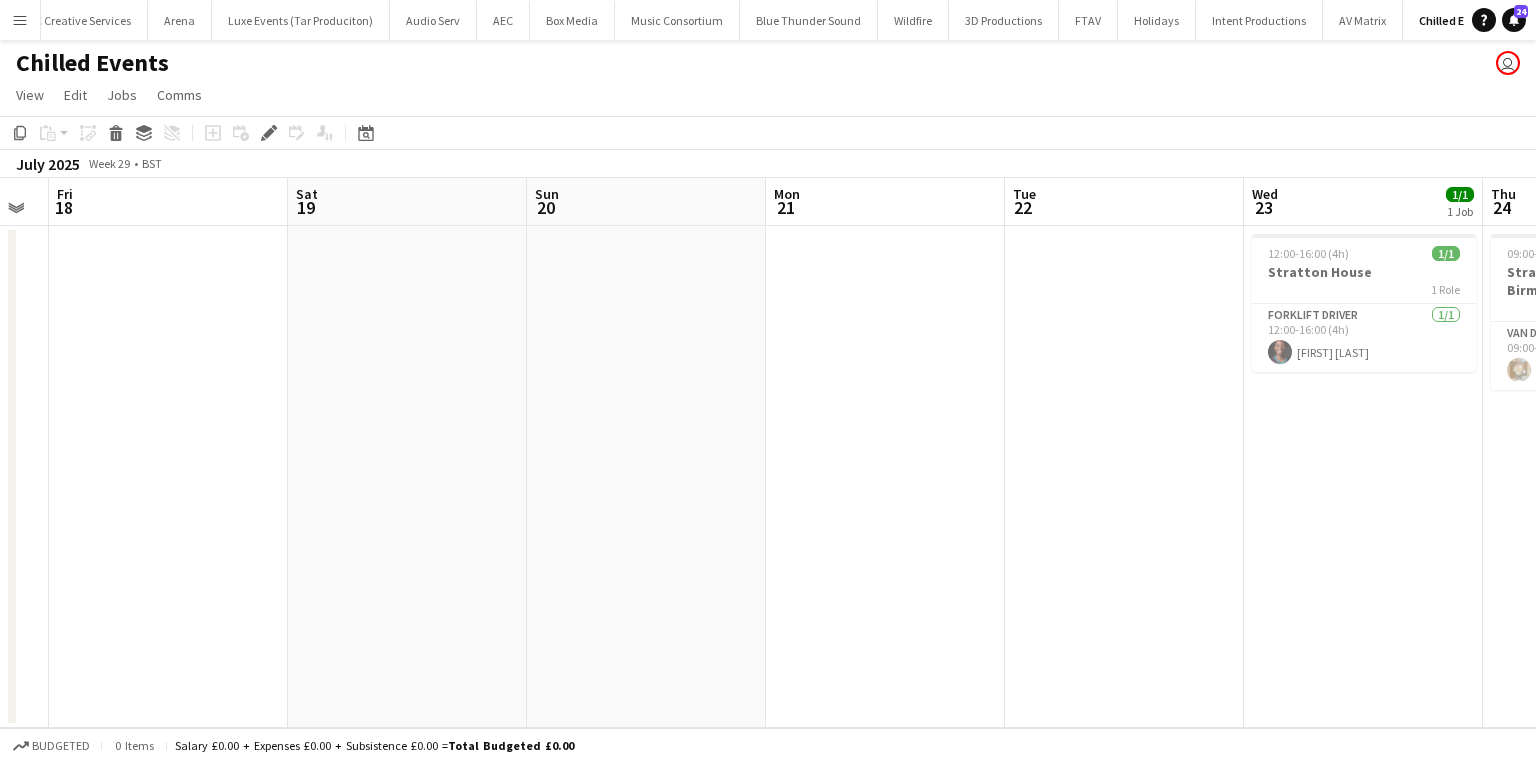 drag, startPoint x: 1213, startPoint y: 556, endPoint x: 541, endPoint y: 556, distance: 672 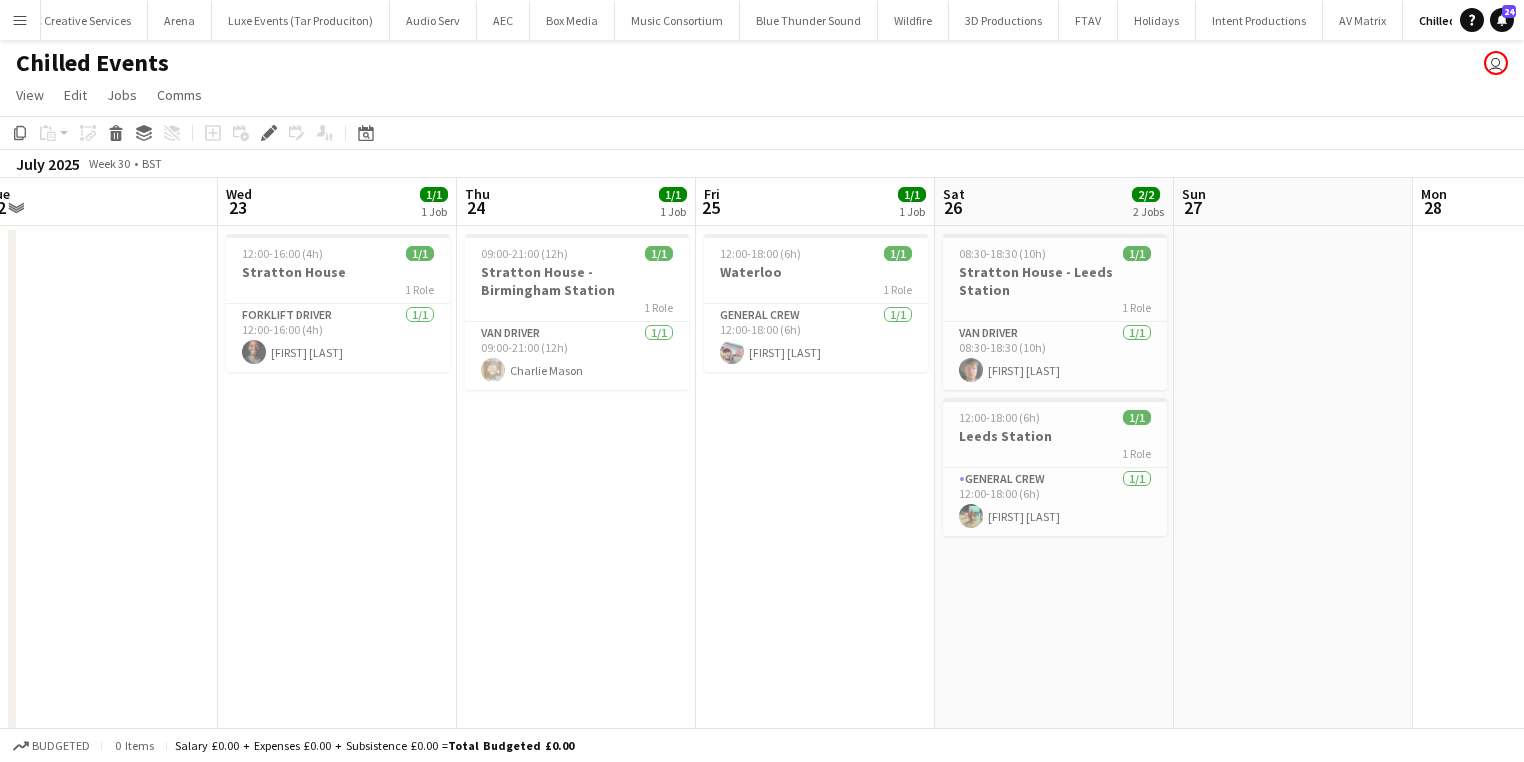 drag, startPoint x: 766, startPoint y: 532, endPoint x: 695, endPoint y: 519, distance: 72.18033 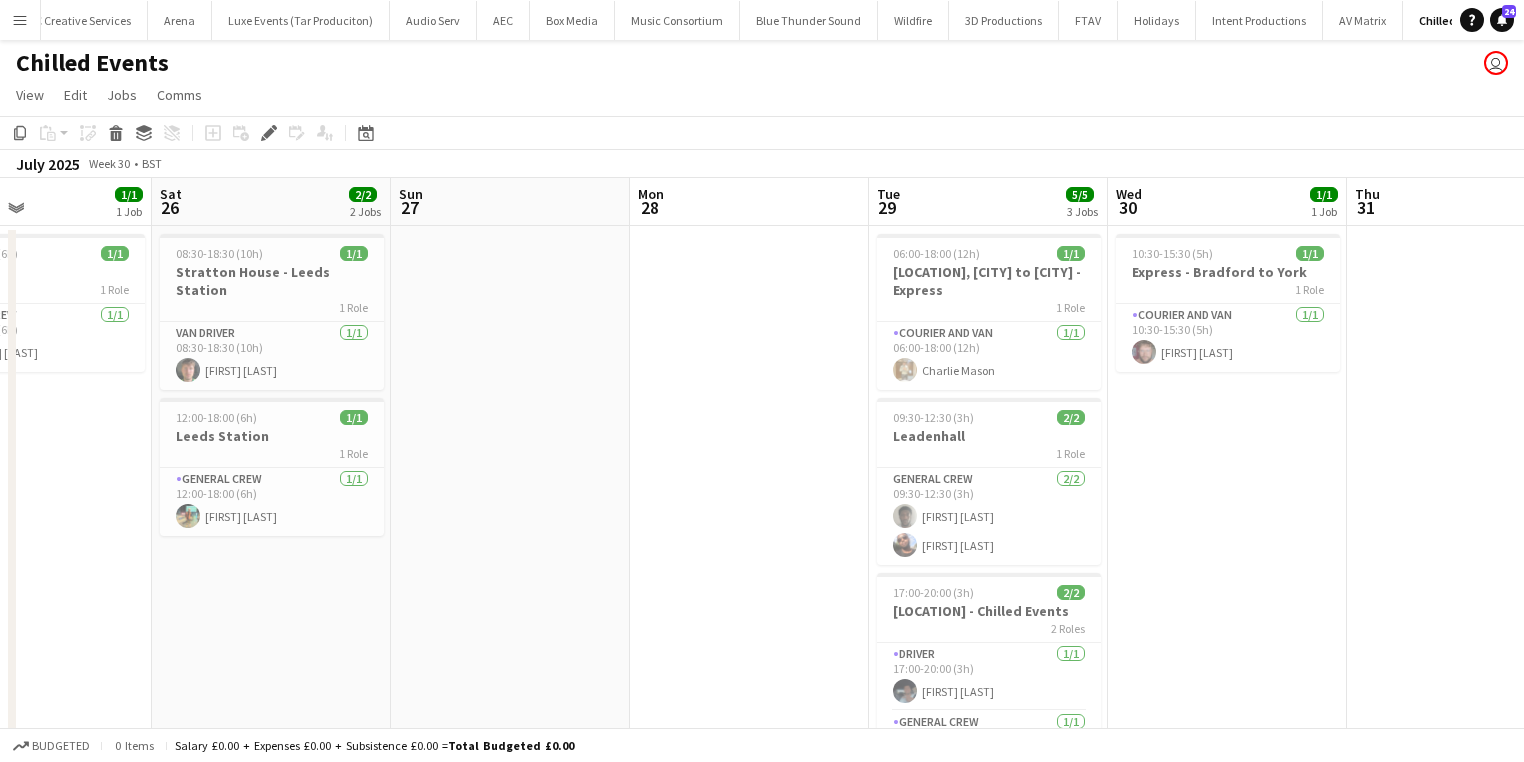 drag, startPoint x: 173, startPoint y: 493, endPoint x: 304, endPoint y: 555, distance: 144.93102 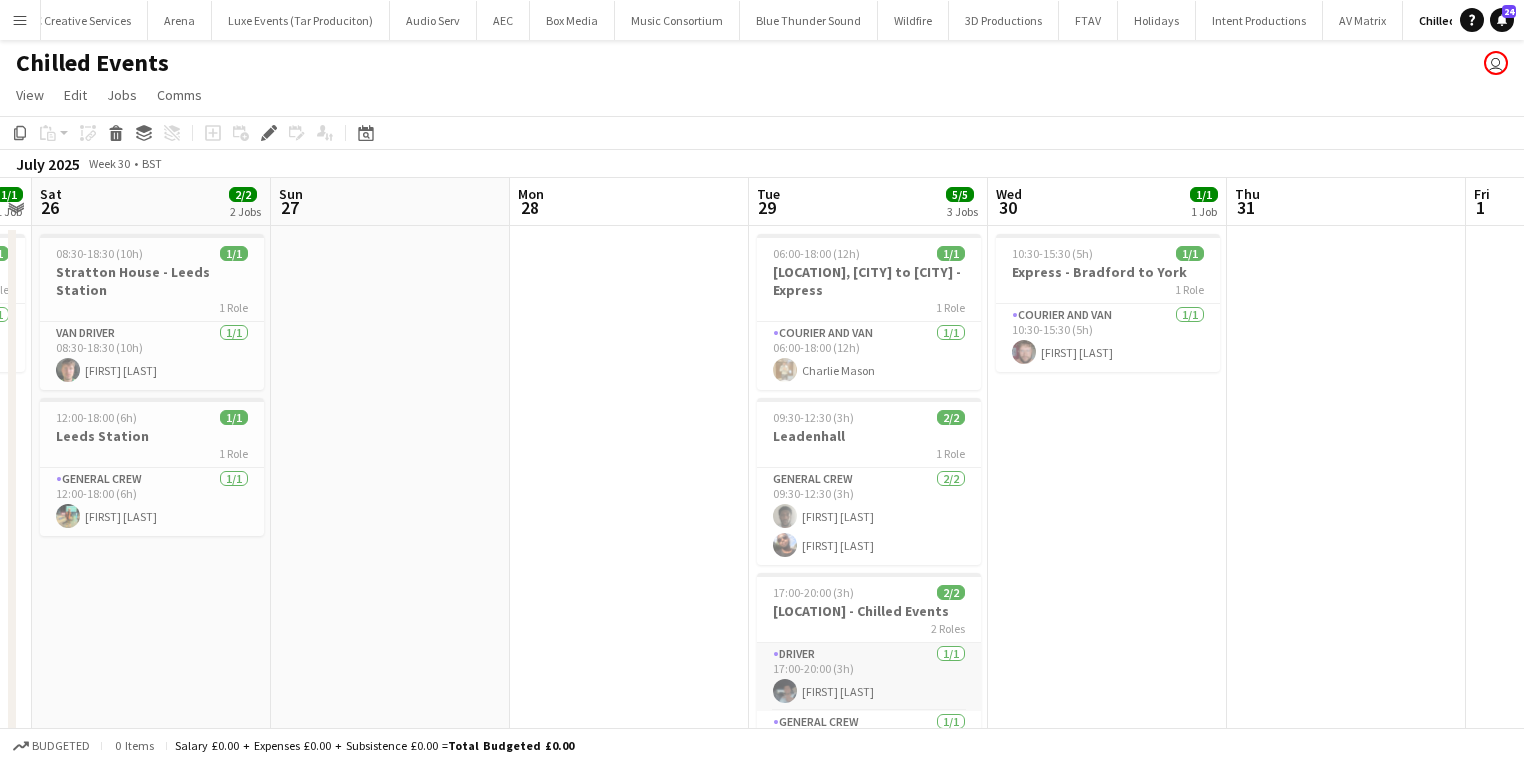 click on "Driver   1/1   17:00-20:00 (3h)
Benn Dyer" at bounding box center [869, 677] 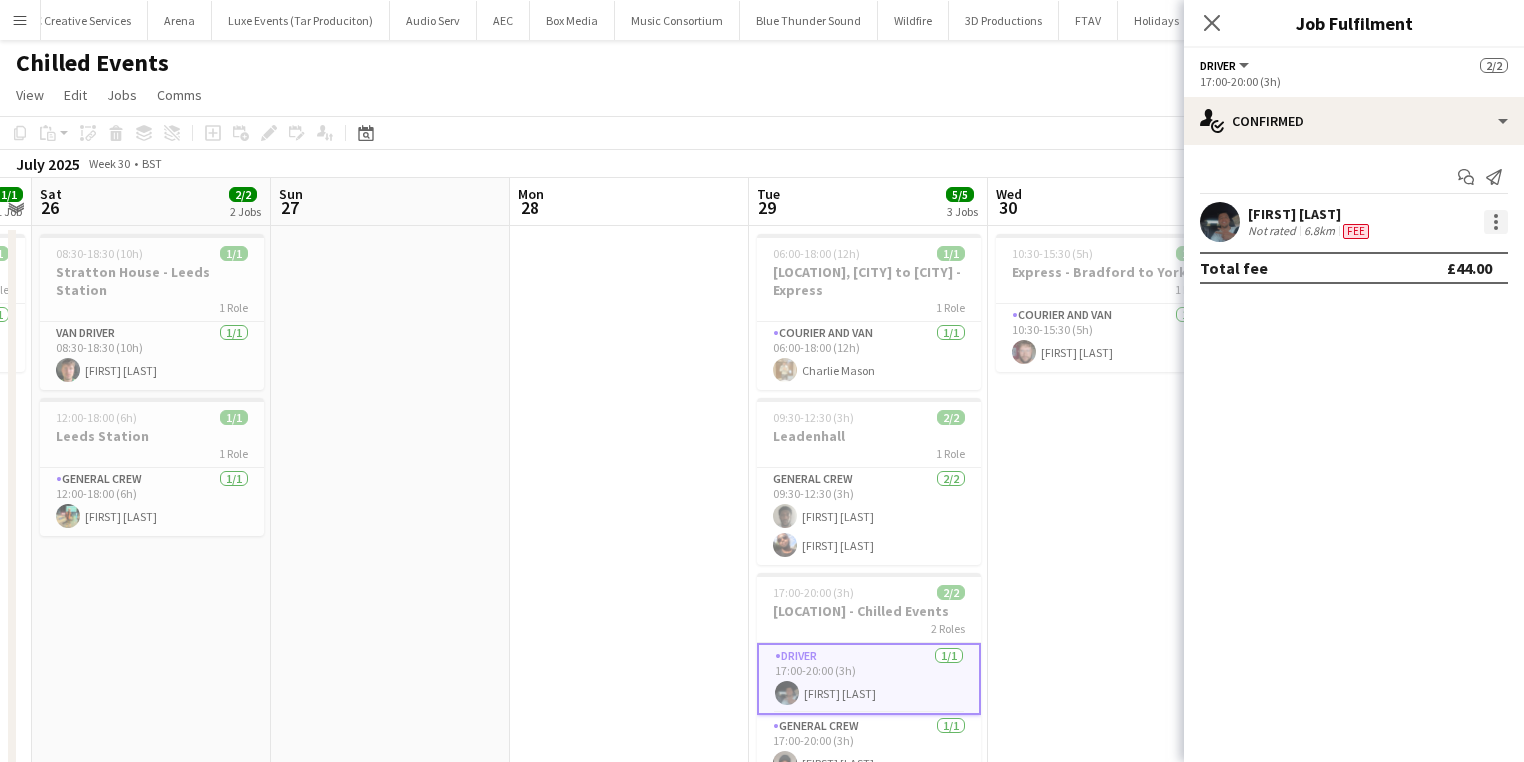 click at bounding box center (1496, 222) 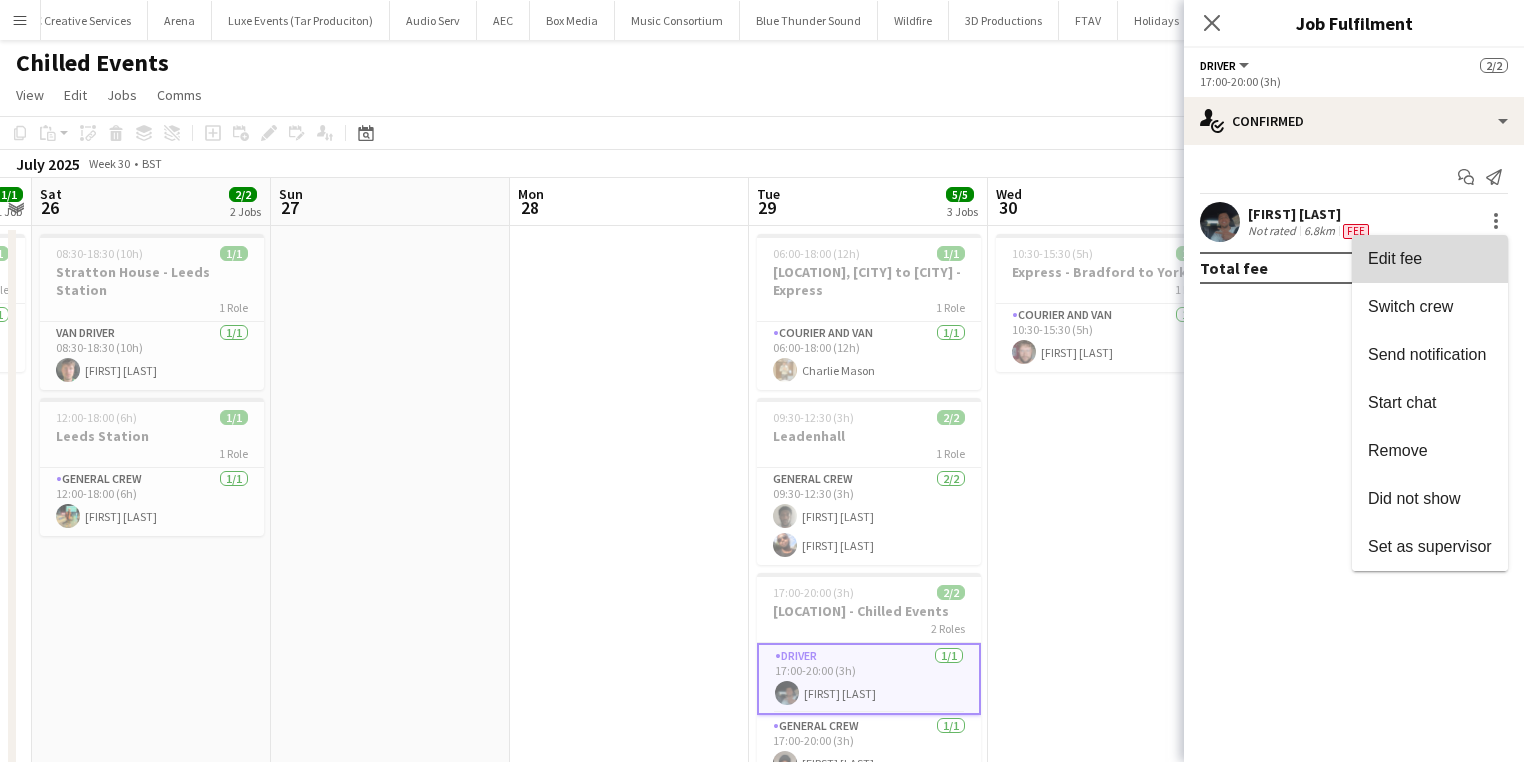 click on "Edit fee" at bounding box center [1430, 259] 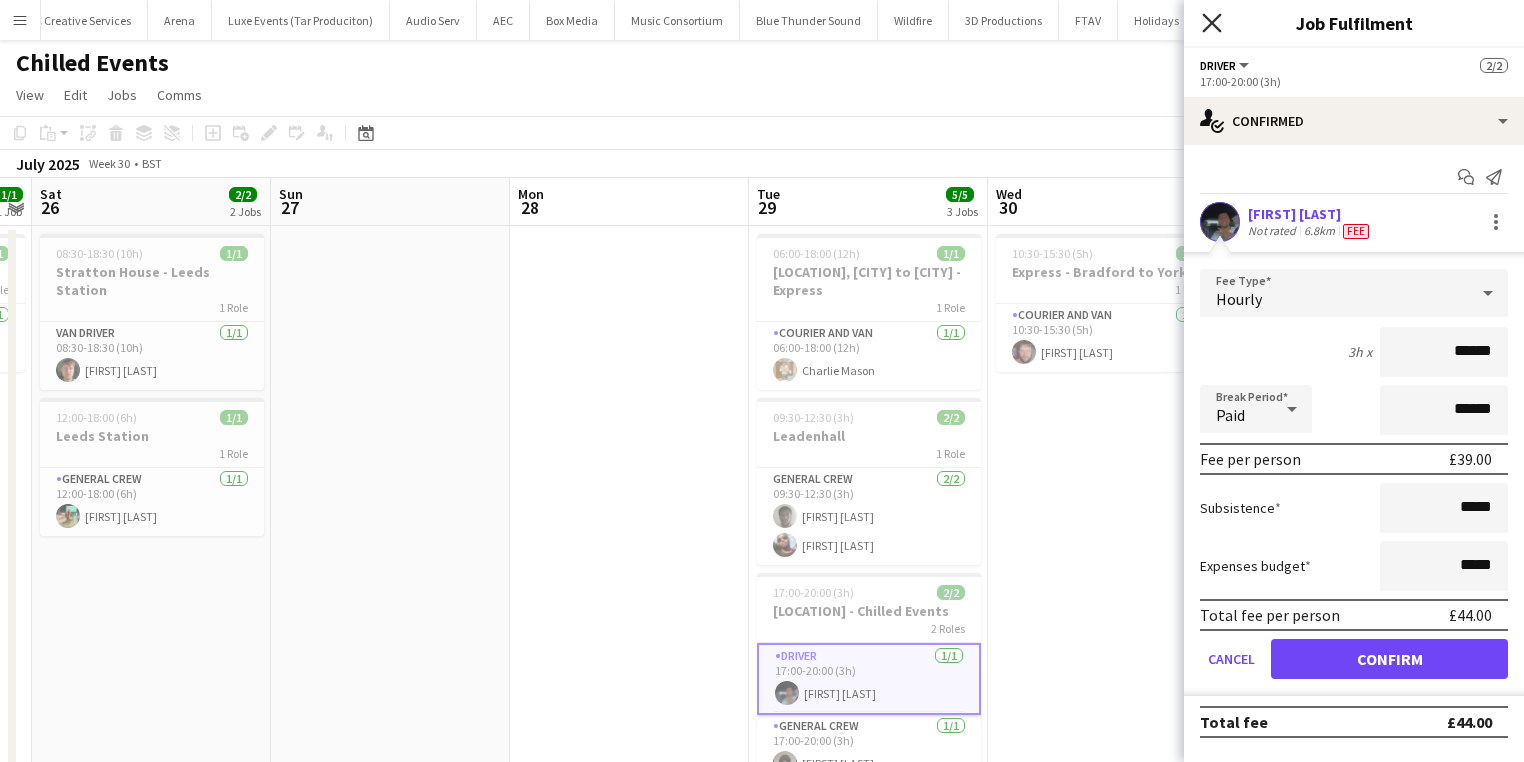 click 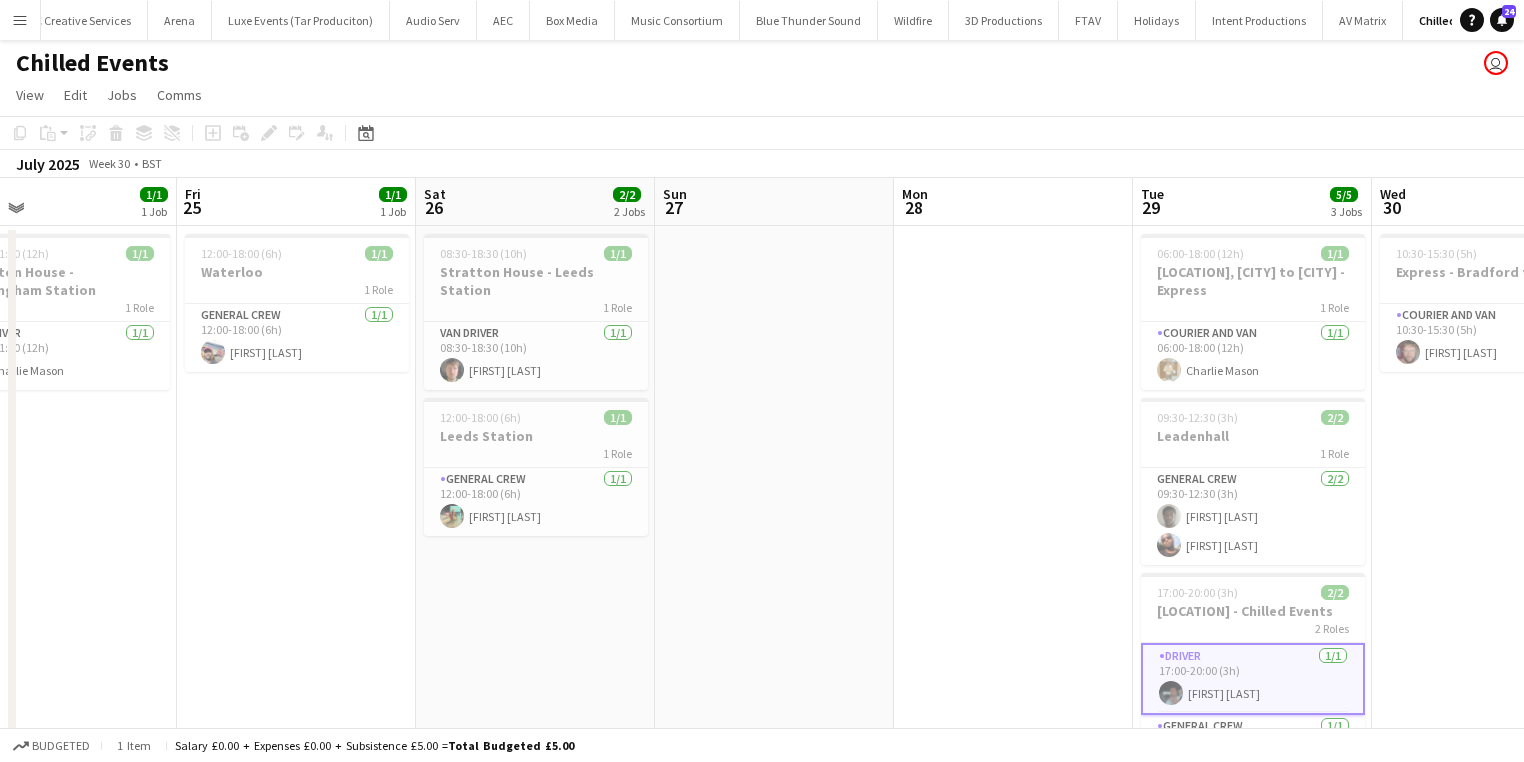 drag, startPoint x: 382, startPoint y: 633, endPoint x: 1481, endPoint y: 618, distance: 1099.1024 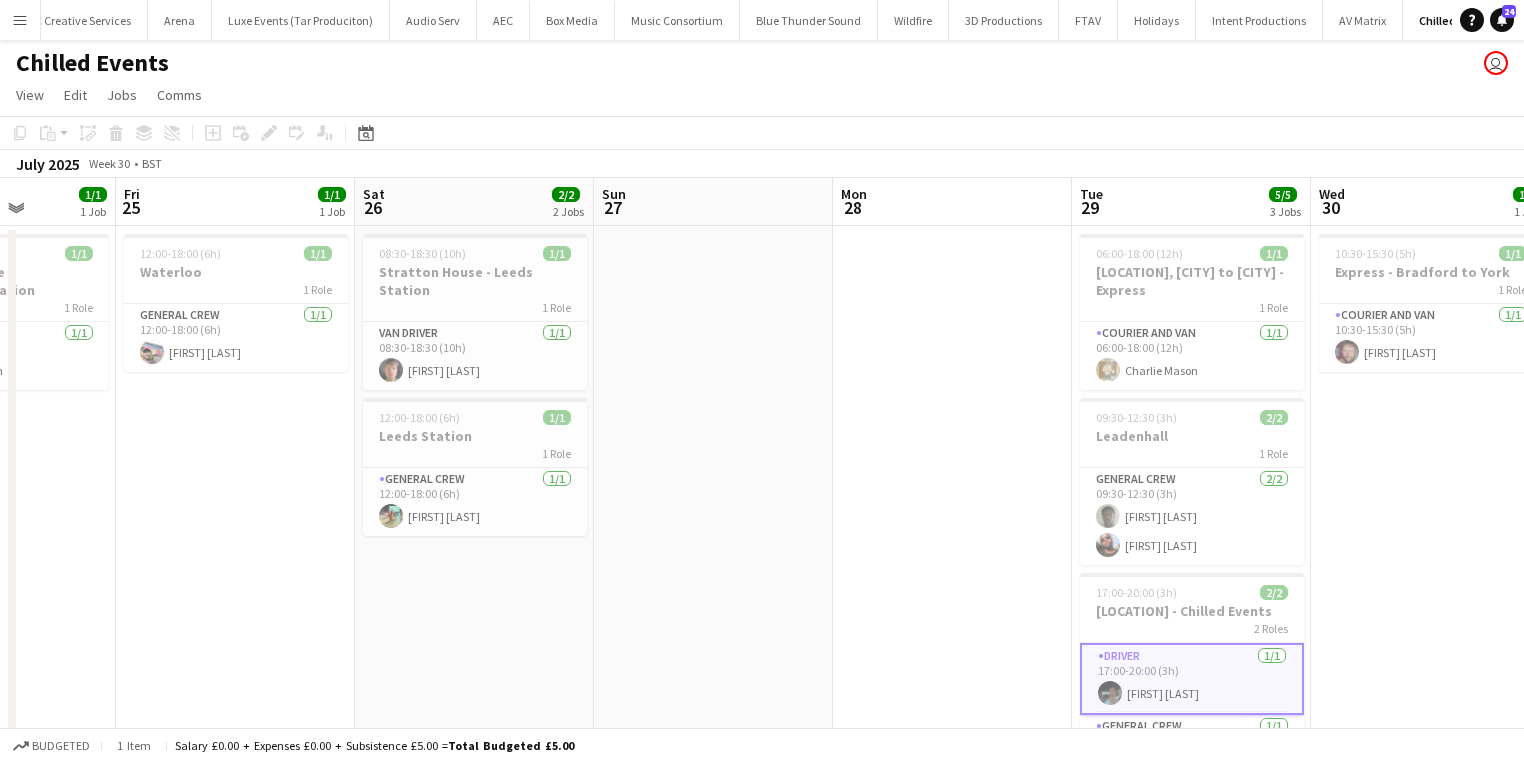 click on "Menu
Boards
Boards   Boards   All jobs   Status
Workforce
Workforce   My Workforce   Recruiting
Comms
Comms
Pay
Pay   Approvals   Payments   Reports
Platform Settings
Platform Settings   App settings   Your settings   Profiles
Training Academy
Training Academy
Knowledge Base
Knowledge Base
Product Updates
Product Updates   Log Out   Privacy   Wellpleased Events
Close
Wasserman
Close
Event People
Close
AMCI Global
Close
Seen Live Ltd
Close
Future Cheer Limited
Close
Premier Production
Close
Olympus Express
Close
Three Create" at bounding box center [762, 438] 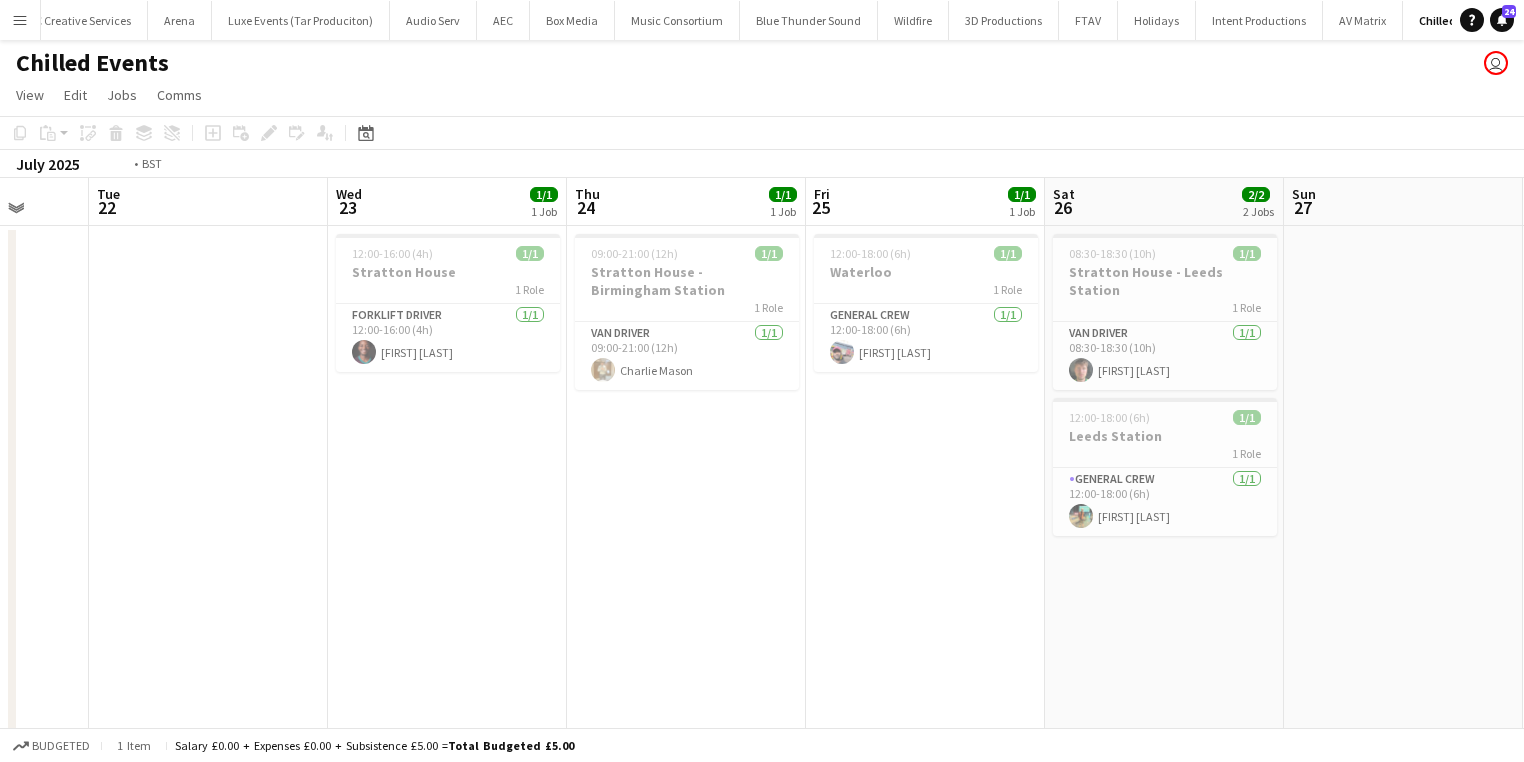 drag, startPoint x: 335, startPoint y: 660, endPoint x: 860, endPoint y: 684, distance: 525.5483 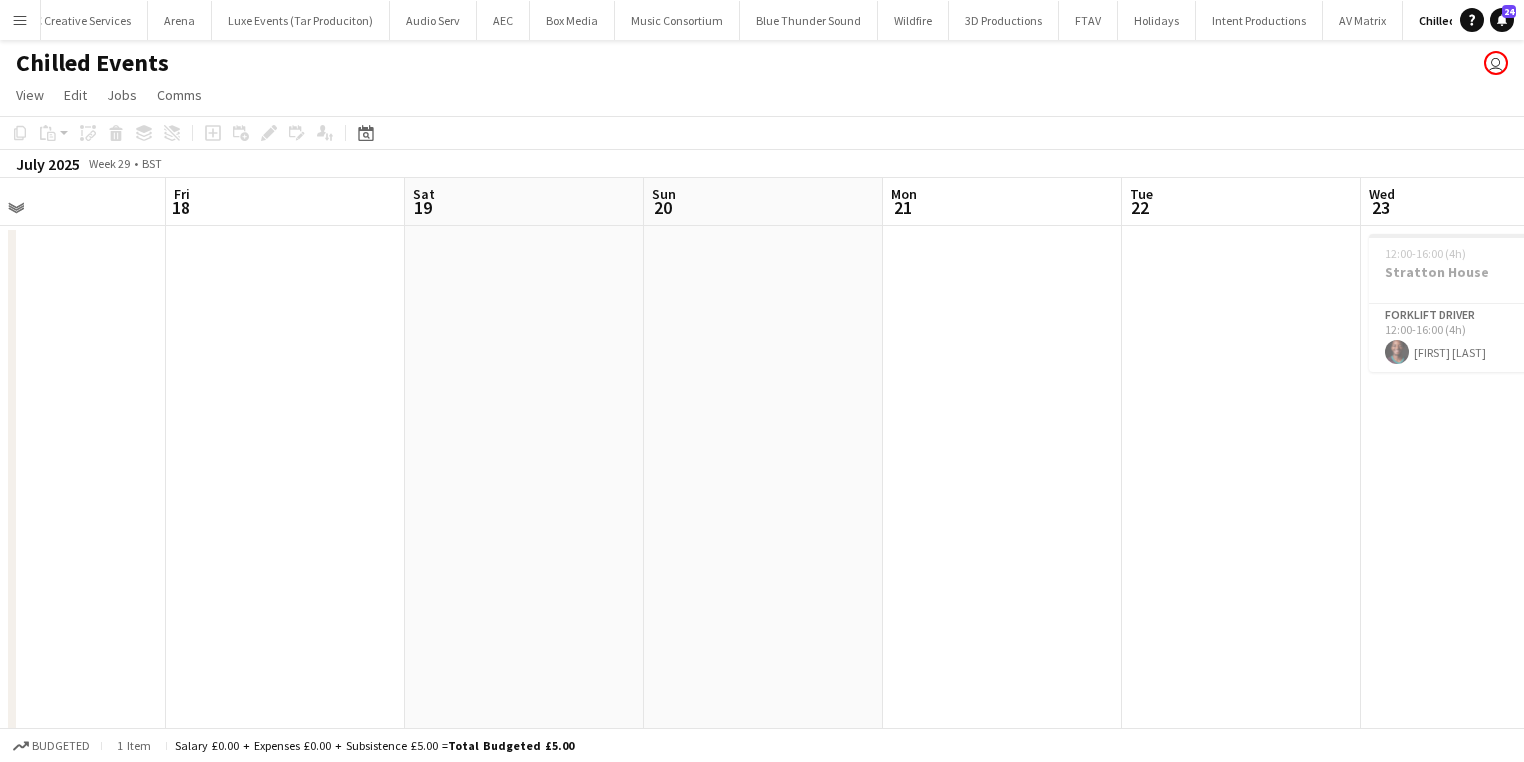 drag, startPoint x: 468, startPoint y: 674, endPoint x: 1370, endPoint y: 672, distance: 902.0022 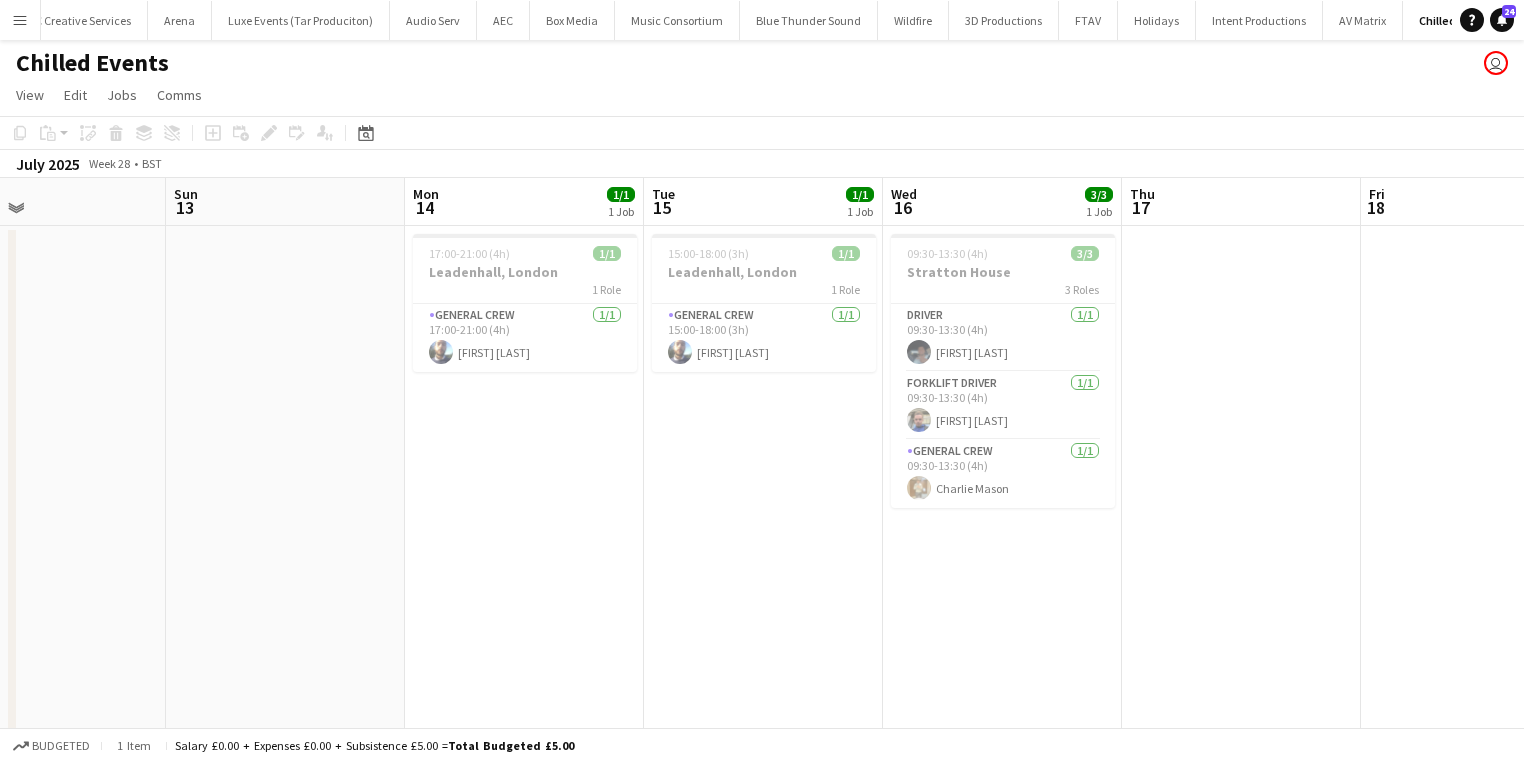 scroll, scrollTop: 0, scrollLeft: 656, axis: horizontal 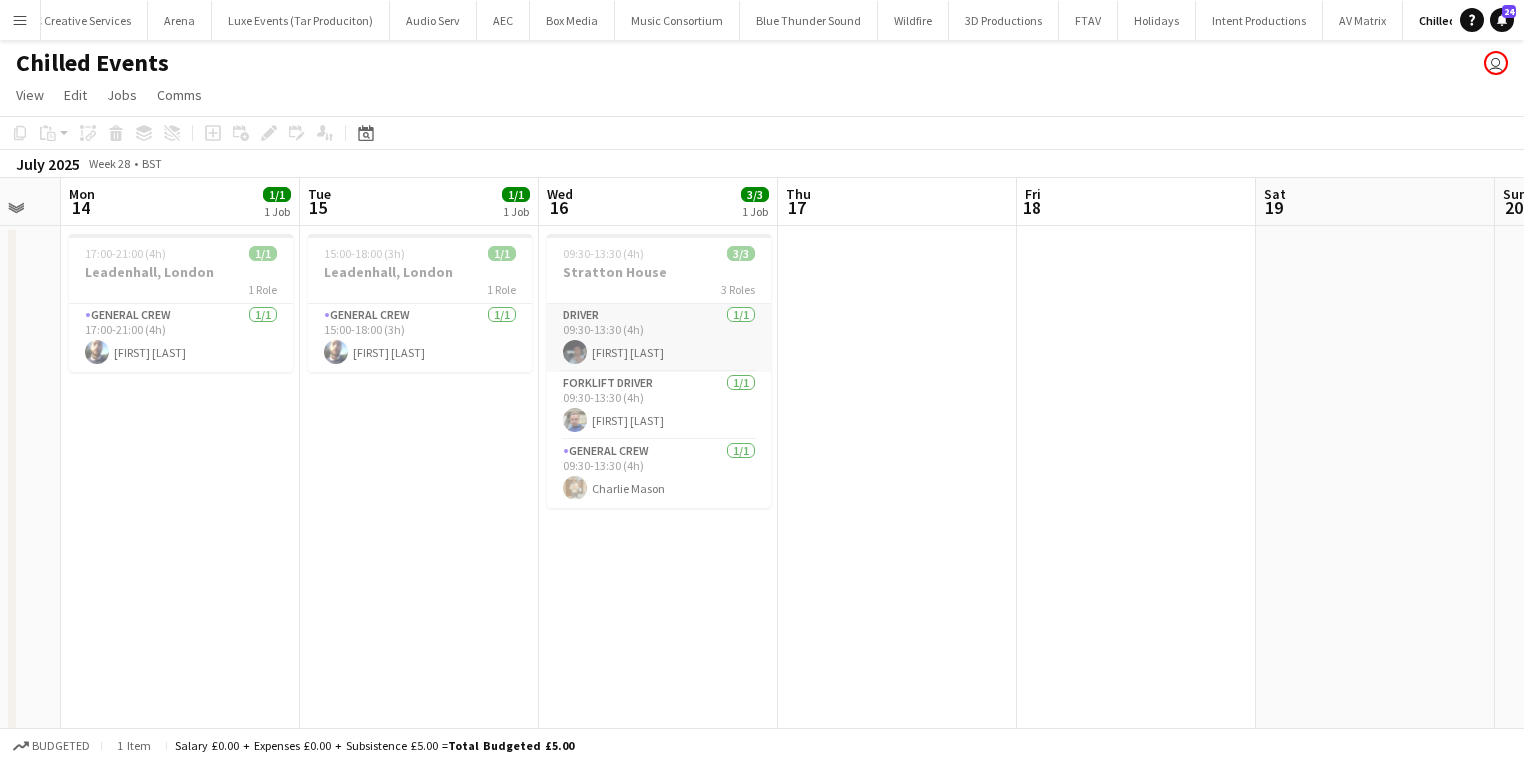 click on "Driver   1/1   09:30-13:30 (4h)
Benn Dyer" at bounding box center [659, 338] 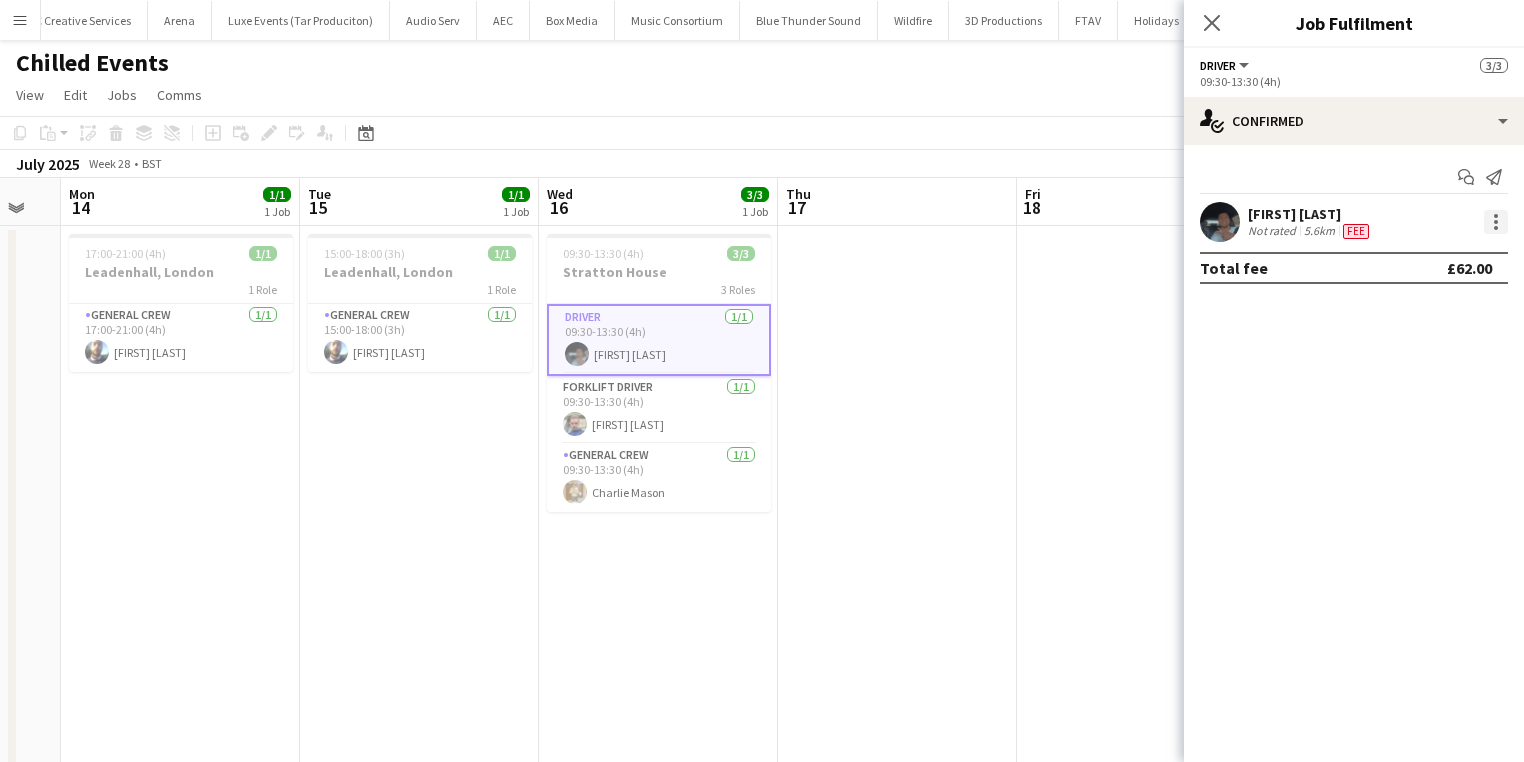 click at bounding box center [1496, 222] 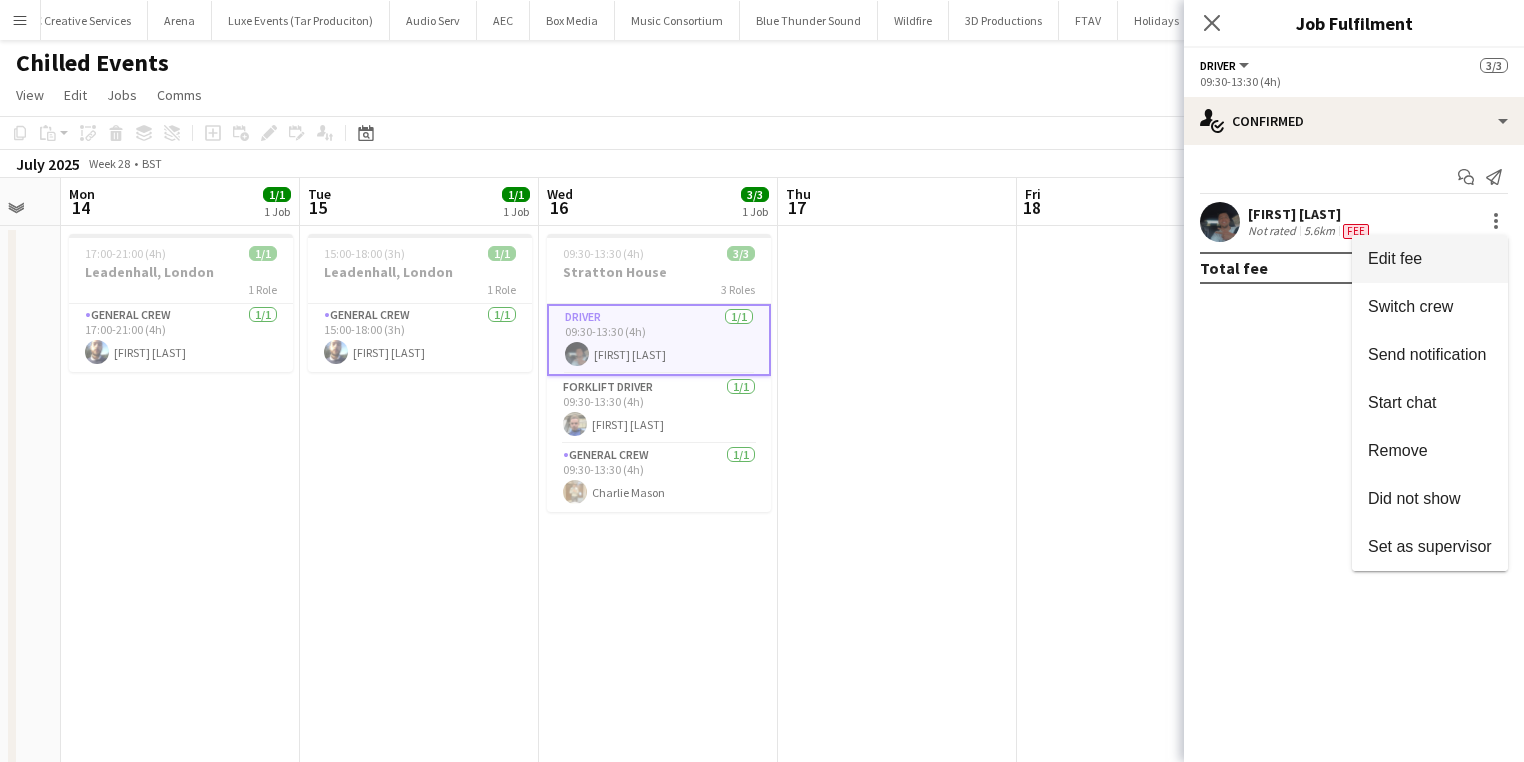 click on "Edit fee" at bounding box center (1430, 259) 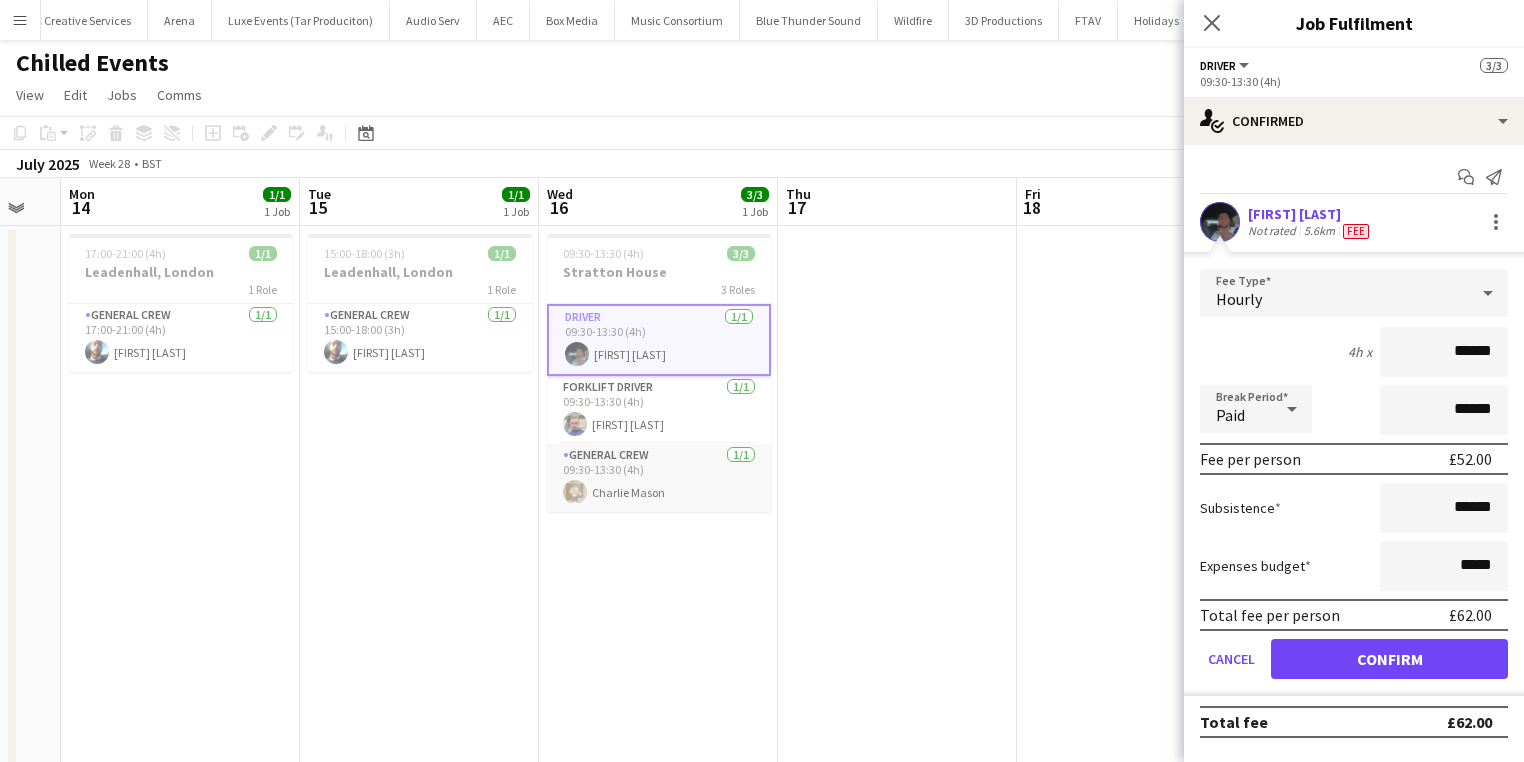 click on "General Crew   1/1   09:30-13:30 (4h)
Charlie Mason" at bounding box center (659, 478) 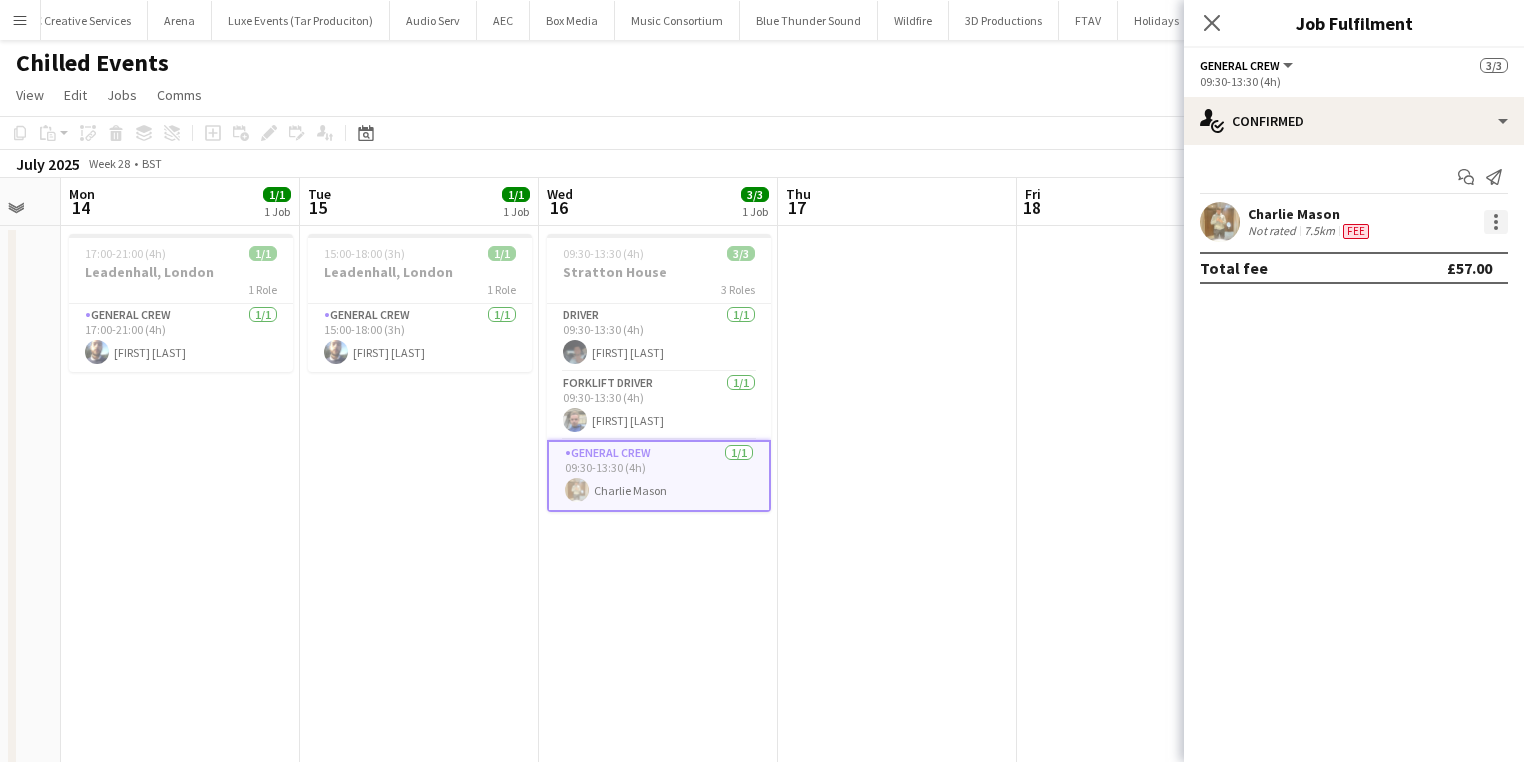 click at bounding box center (1496, 222) 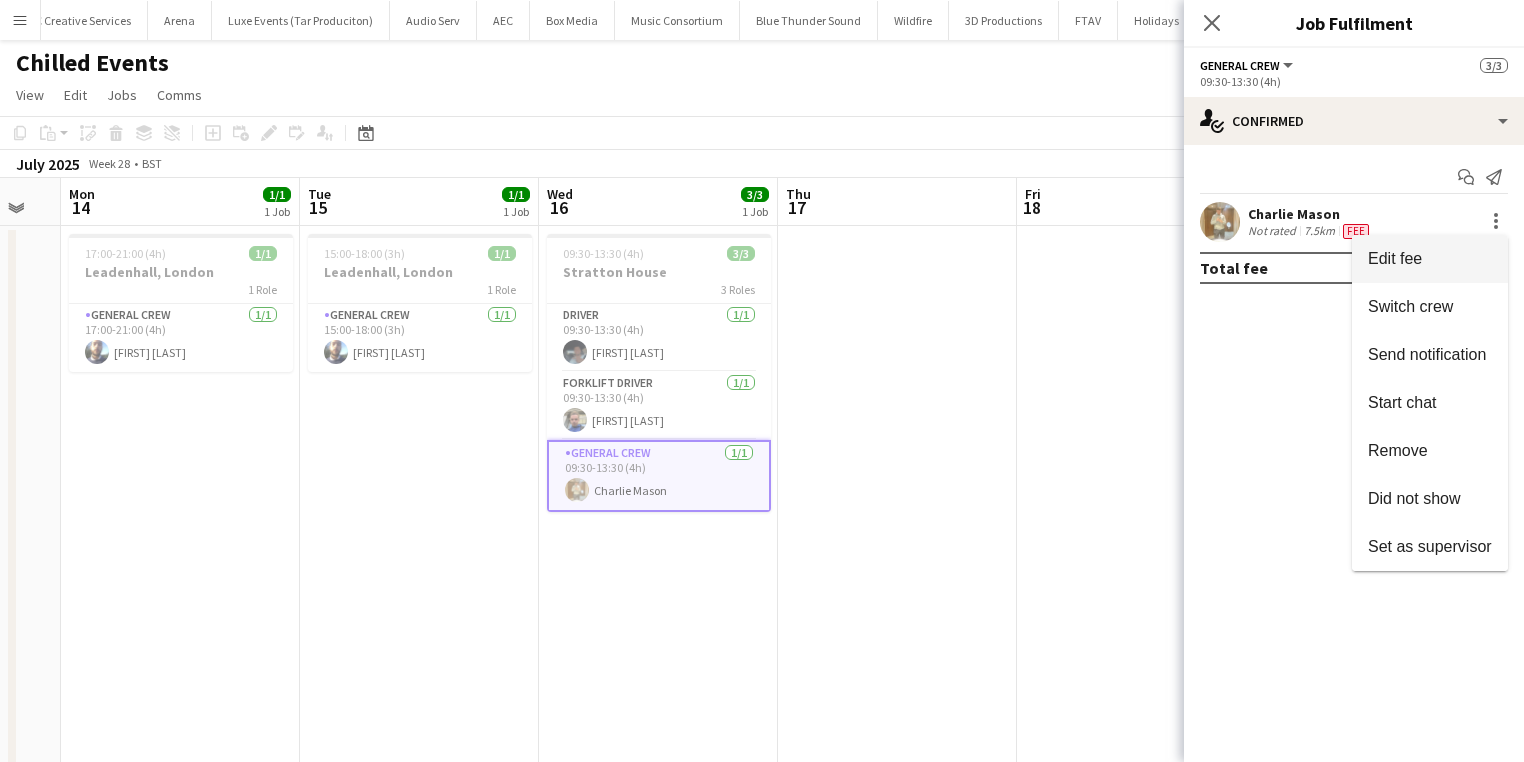 click on "Edit fee" at bounding box center (1430, 259) 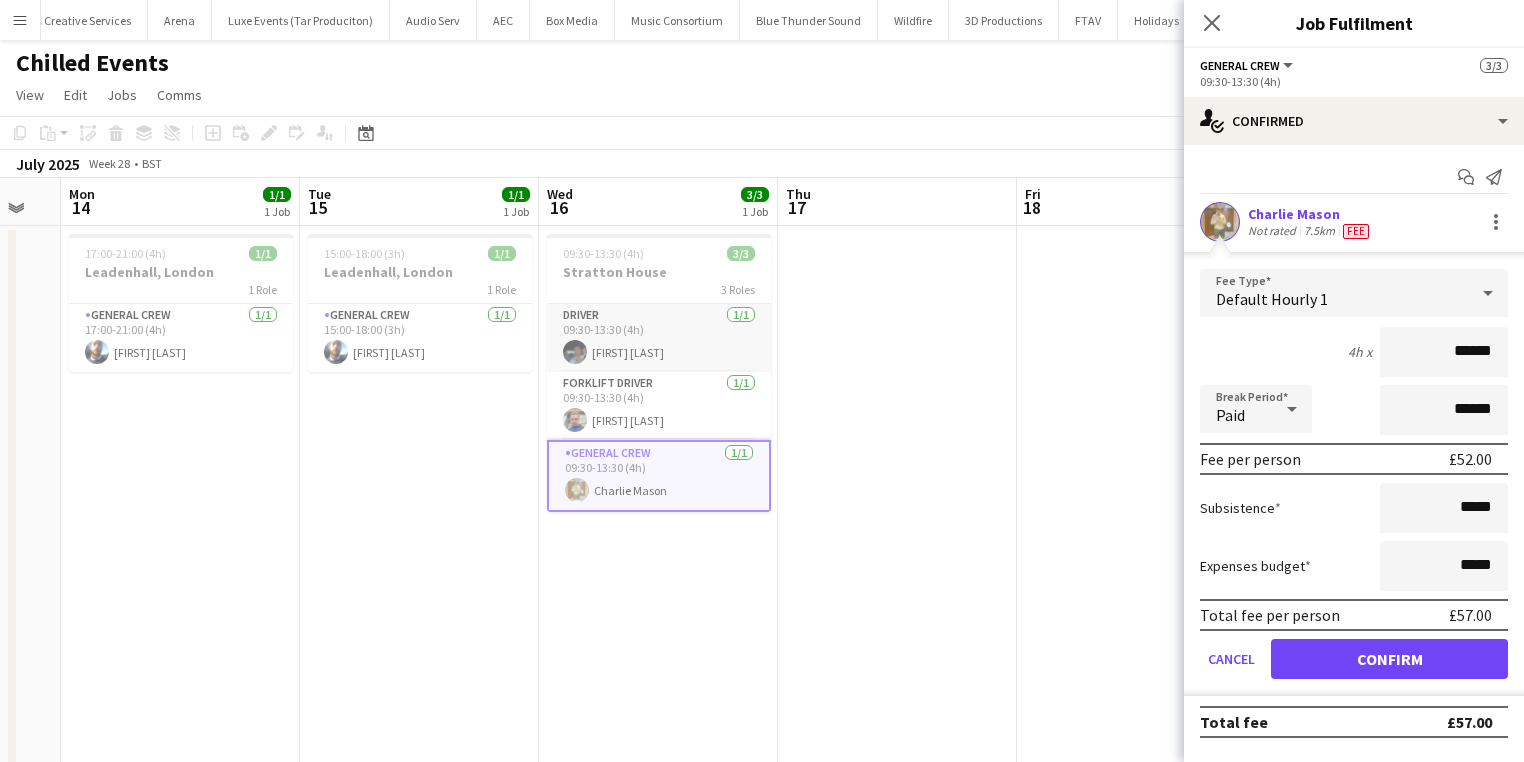 click on "Driver   1/1   09:30-13:30 (4h)
Benn Dyer" at bounding box center [659, 338] 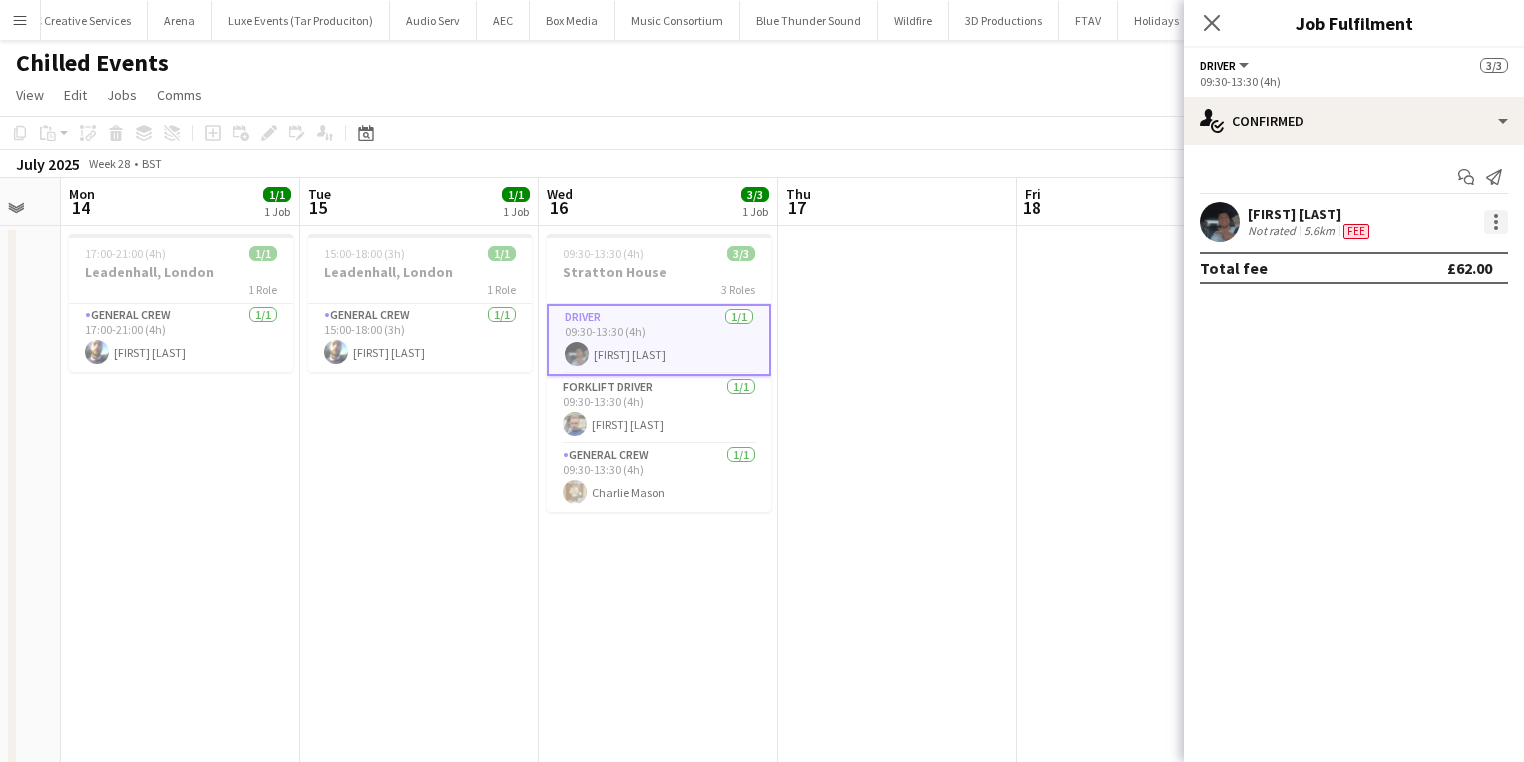 click at bounding box center (1496, 228) 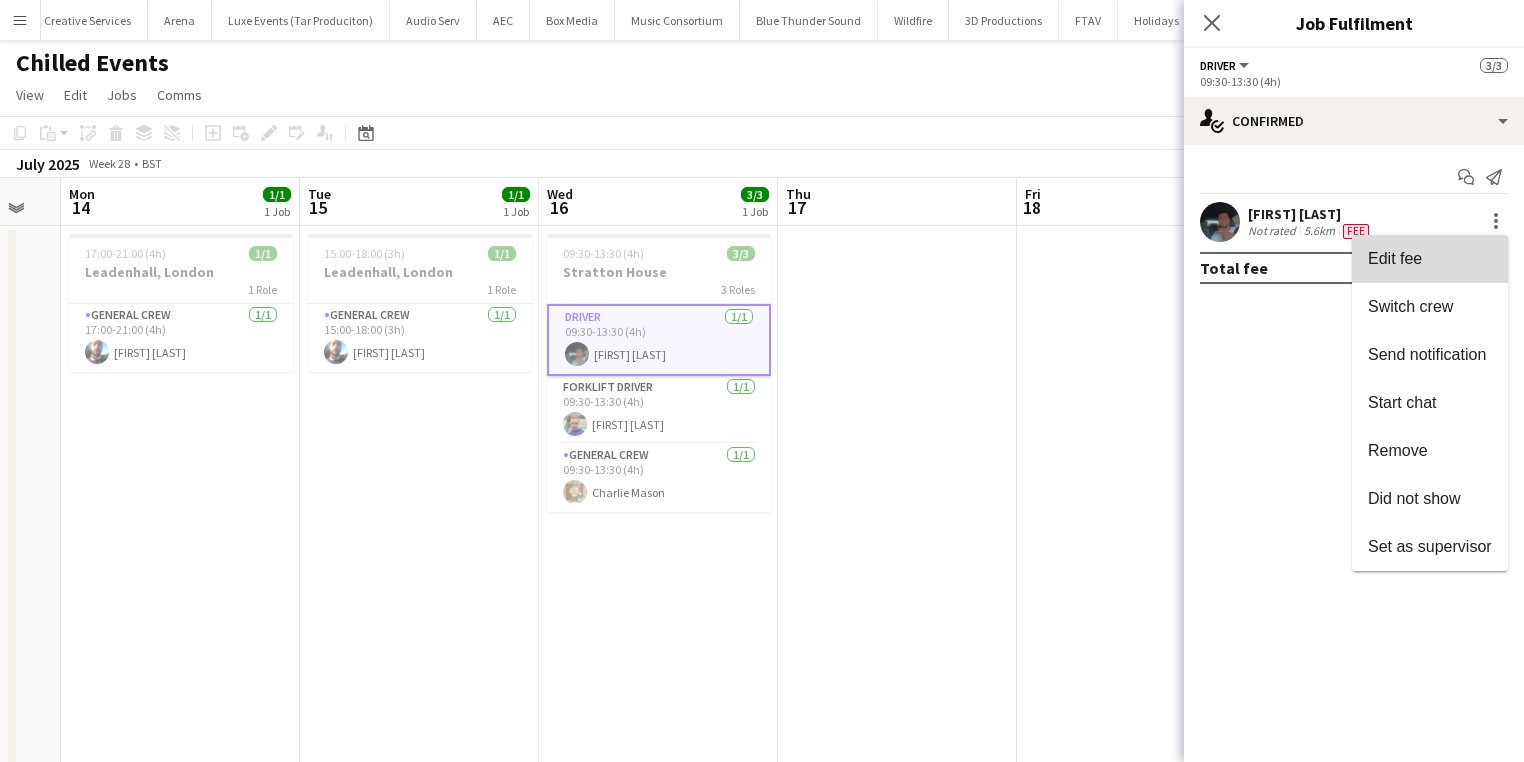 click on "Edit fee" at bounding box center [1430, 259] 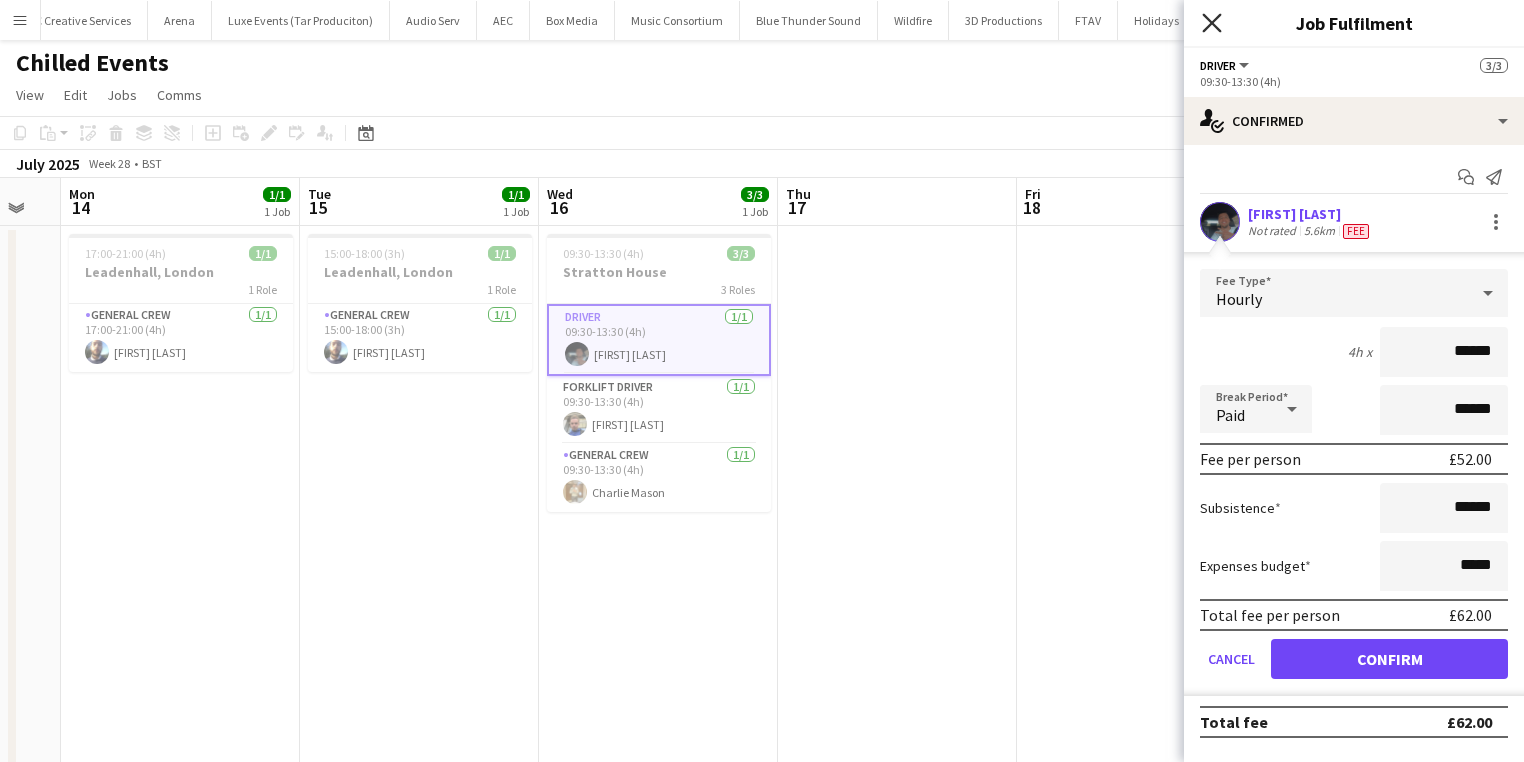 click 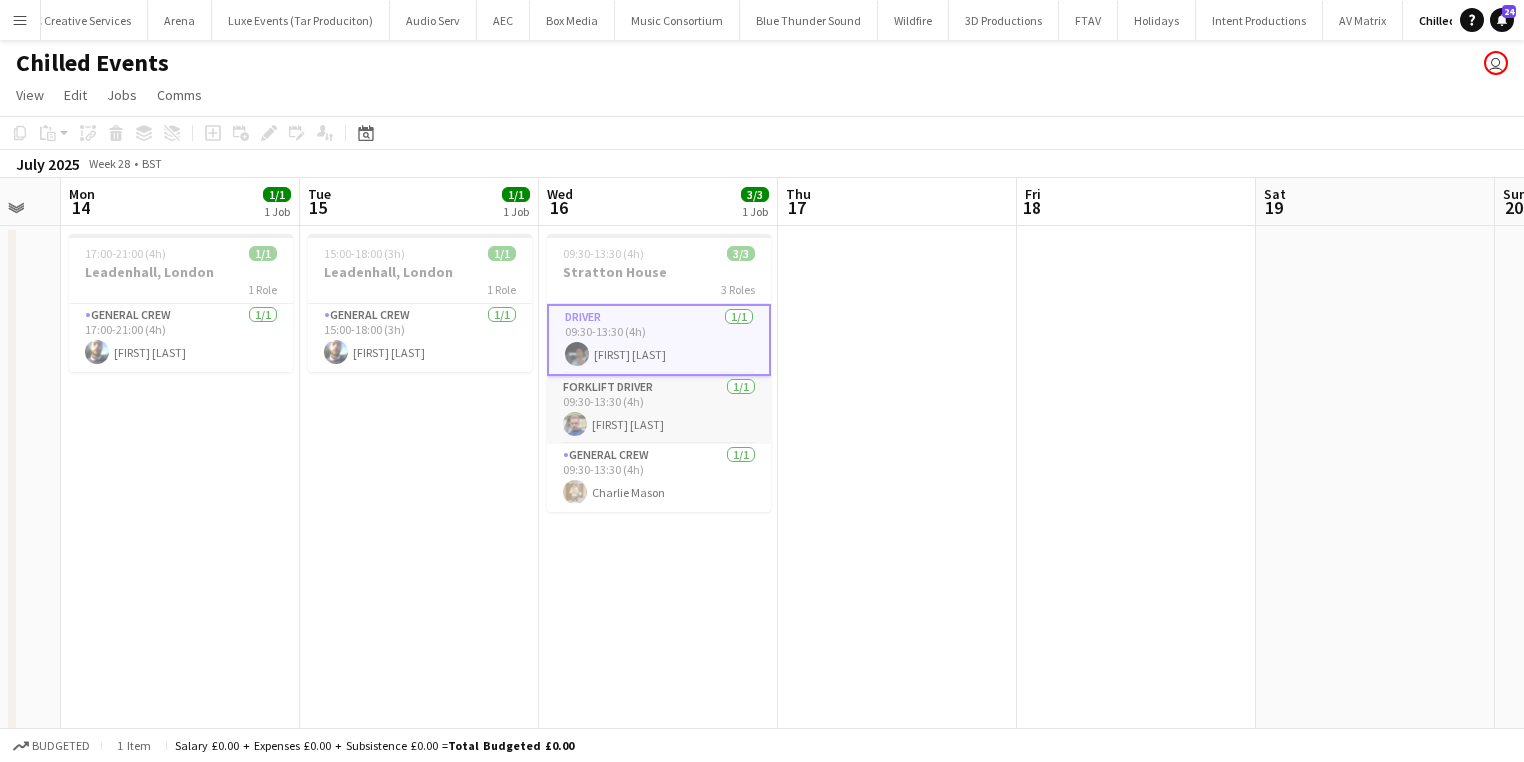 click on "Forklift Driver   1/1   09:30-13:30 (4h)
Sullivan Elliott" at bounding box center (659, 410) 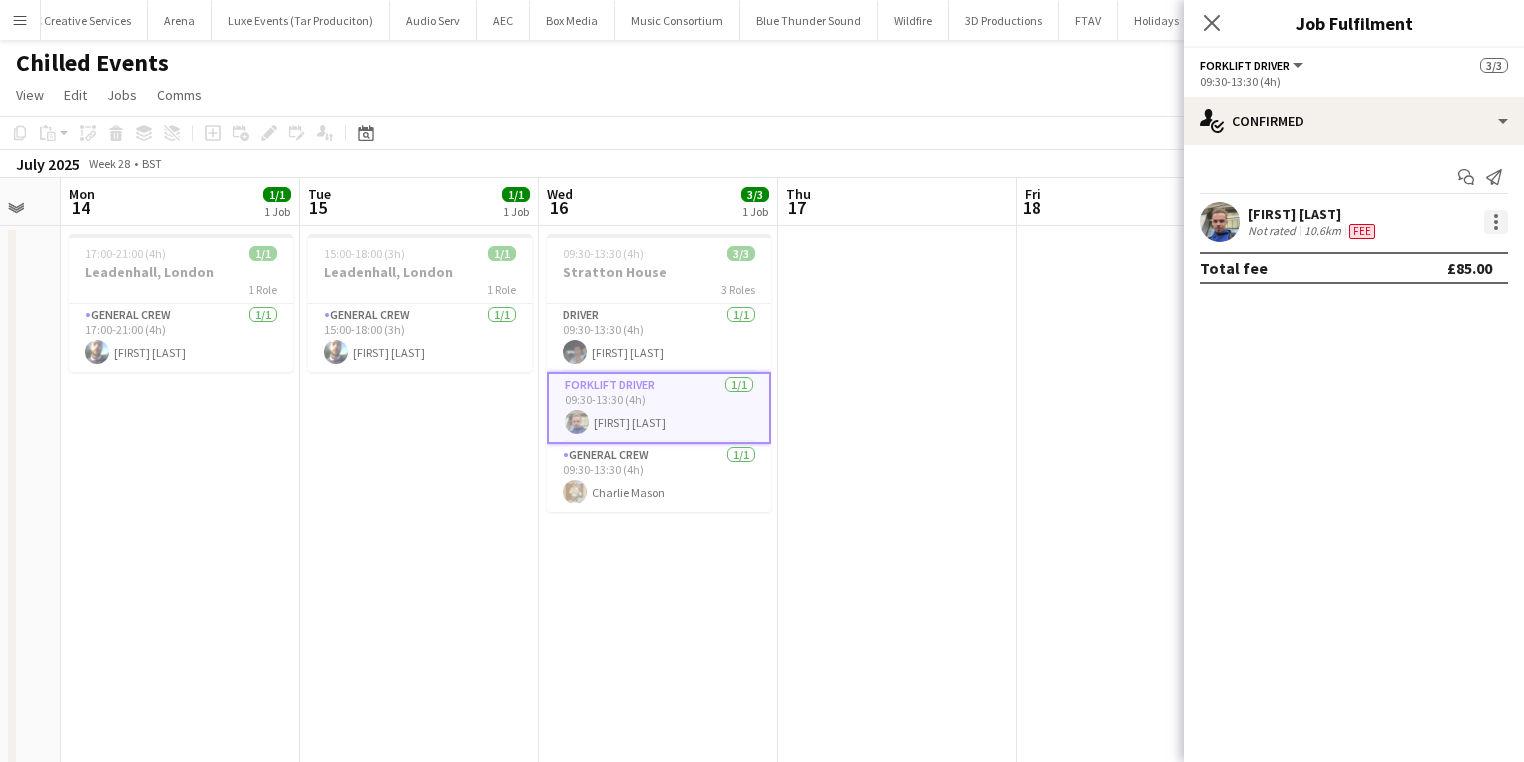 click at bounding box center (1496, 222) 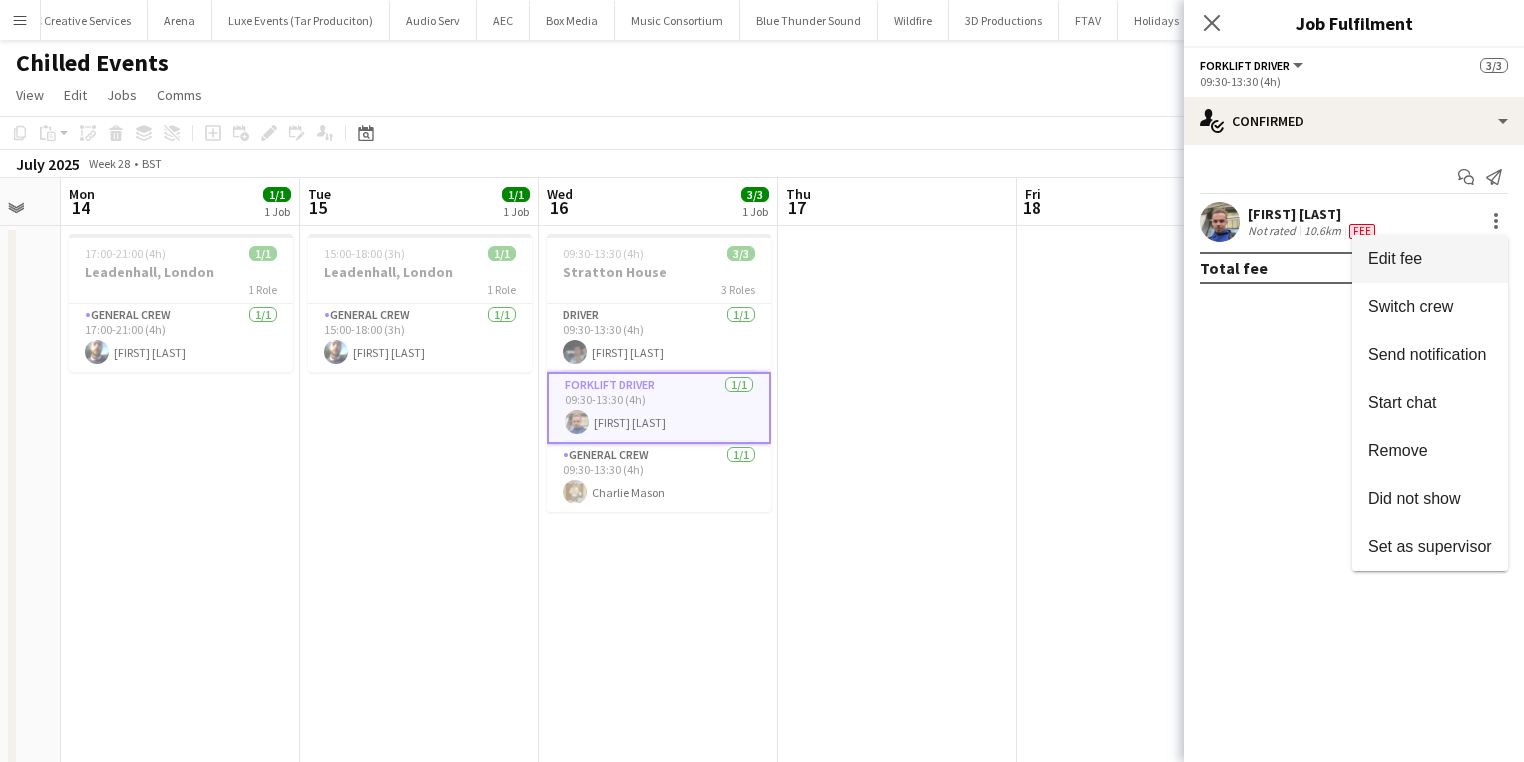 click on "Edit fee" at bounding box center [1430, 259] 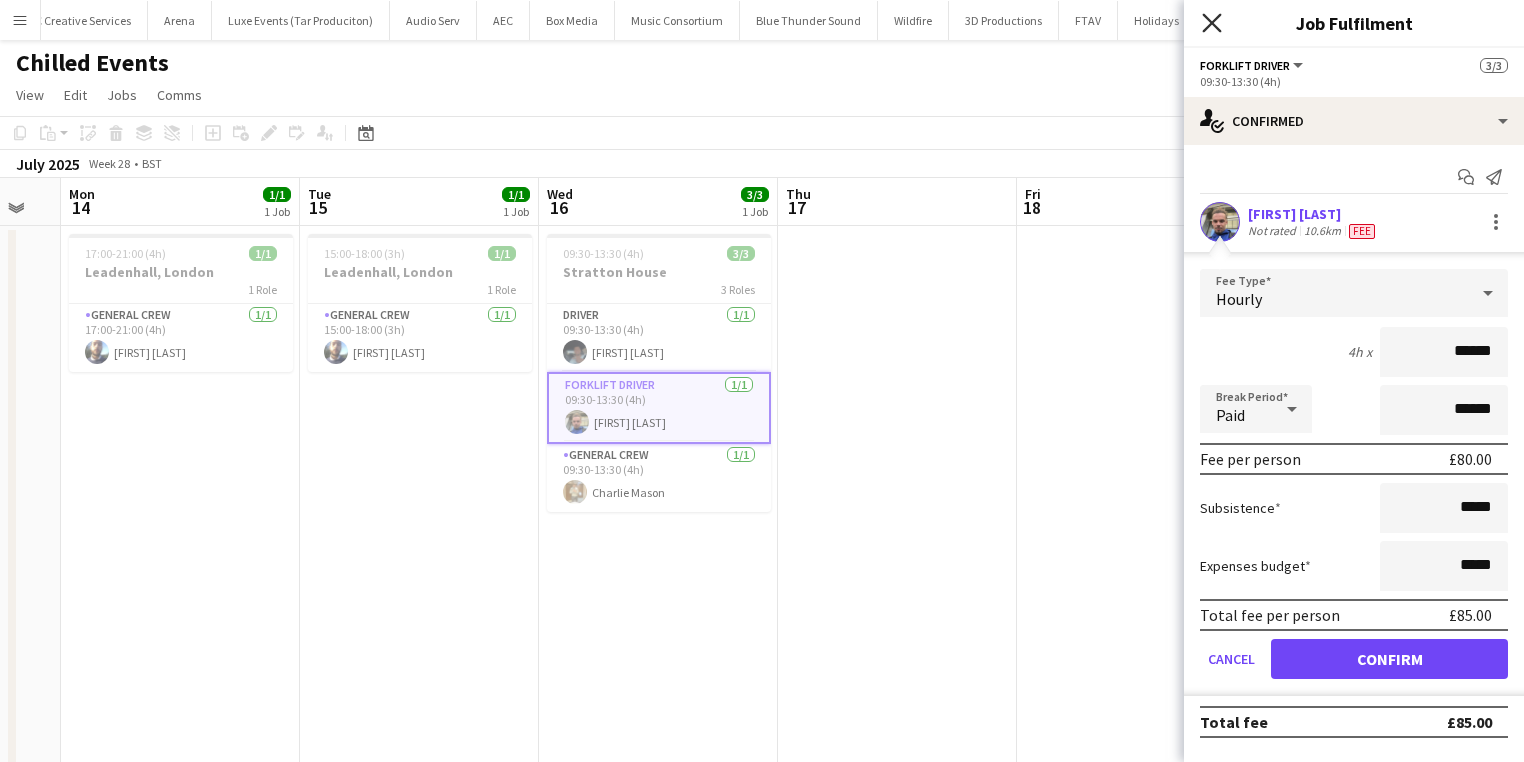 click on "Close pop-in" 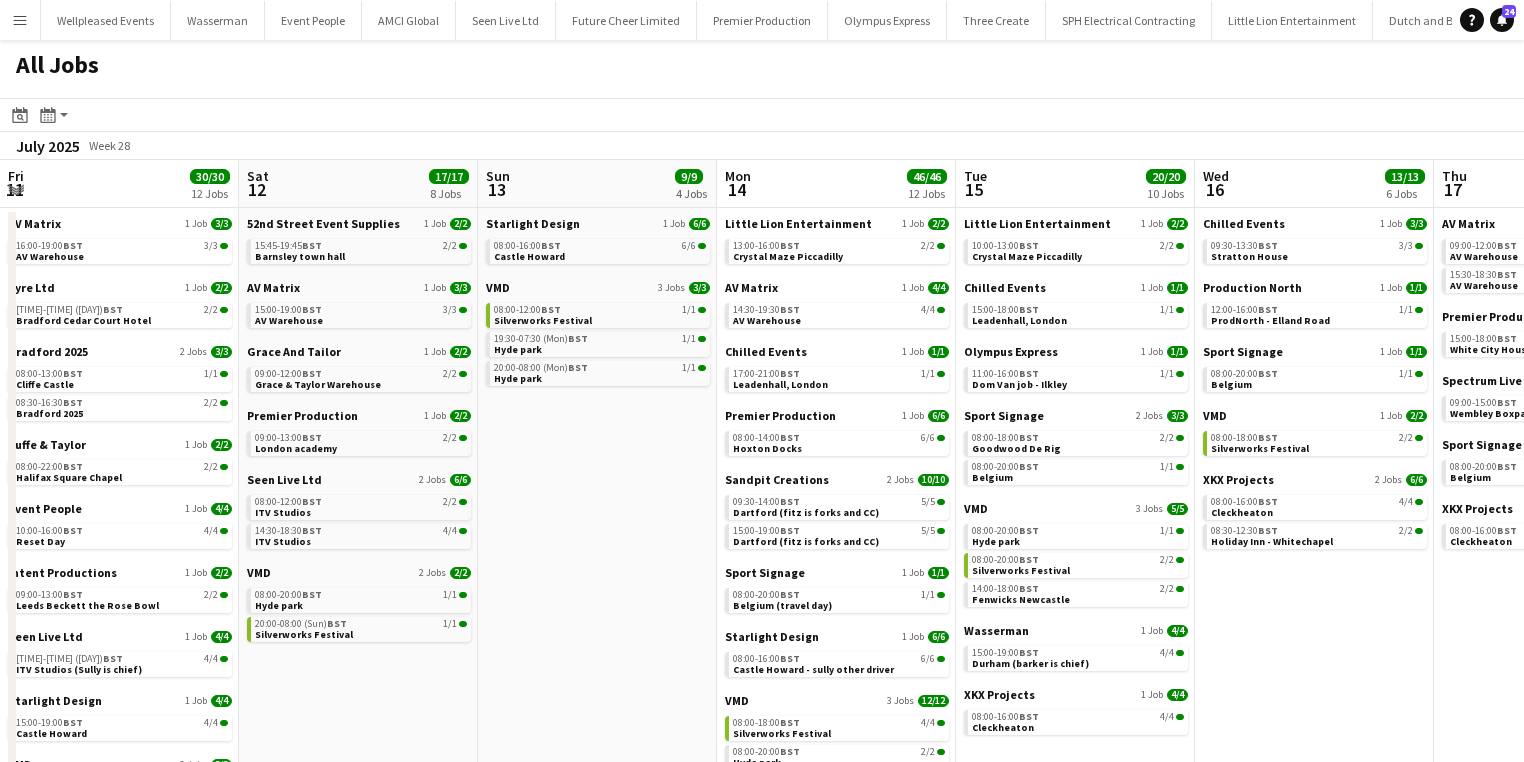 scroll, scrollTop: 0, scrollLeft: 0, axis: both 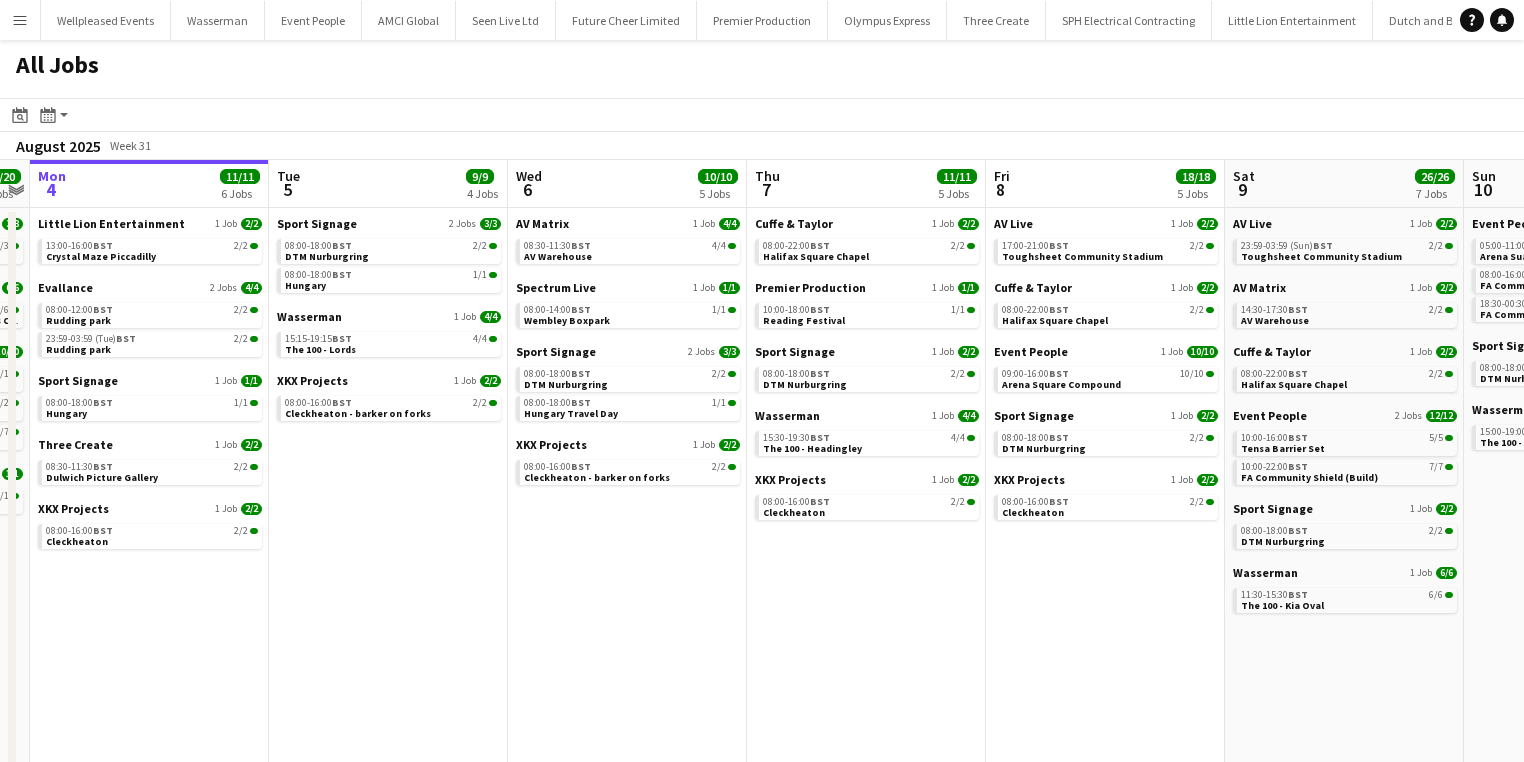 drag, startPoint x: 1147, startPoint y: 600, endPoint x: 938, endPoint y: 600, distance: 209 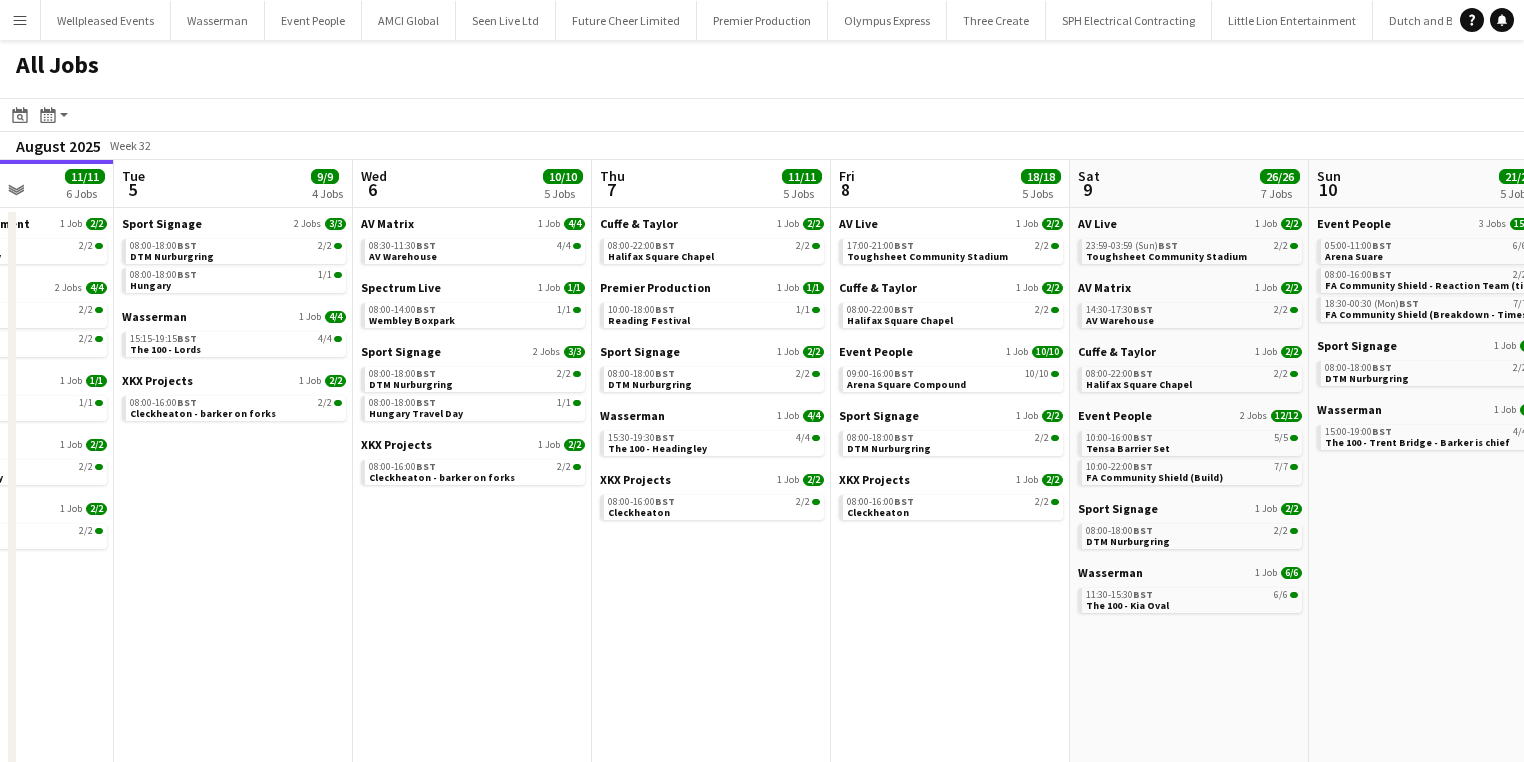 drag, startPoint x: 1125, startPoint y: 616, endPoint x: 1021, endPoint y: 620, distance: 104.0769 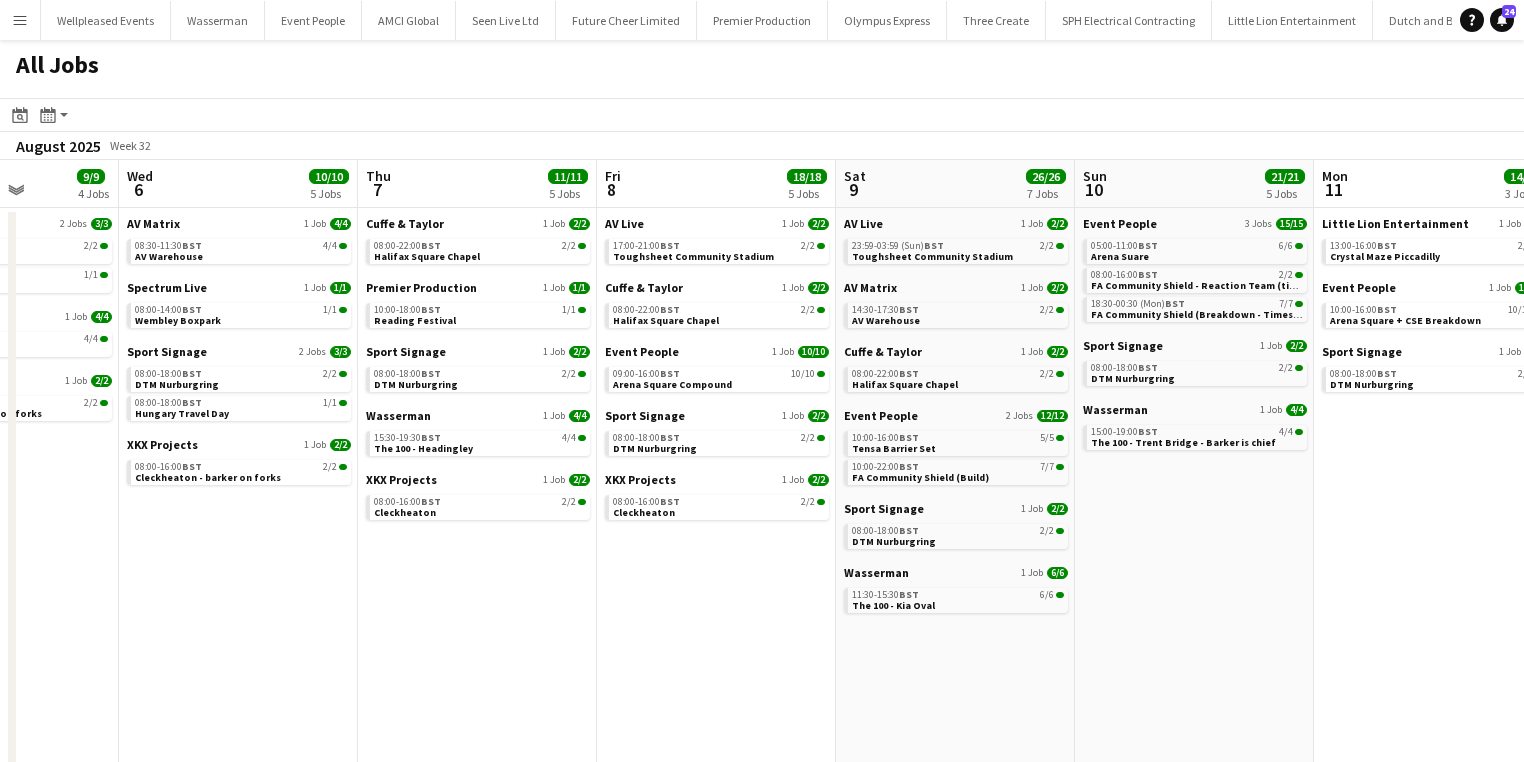 drag, startPoint x: 1287, startPoint y: 642, endPoint x: 1047, endPoint y: 643, distance: 240.00209 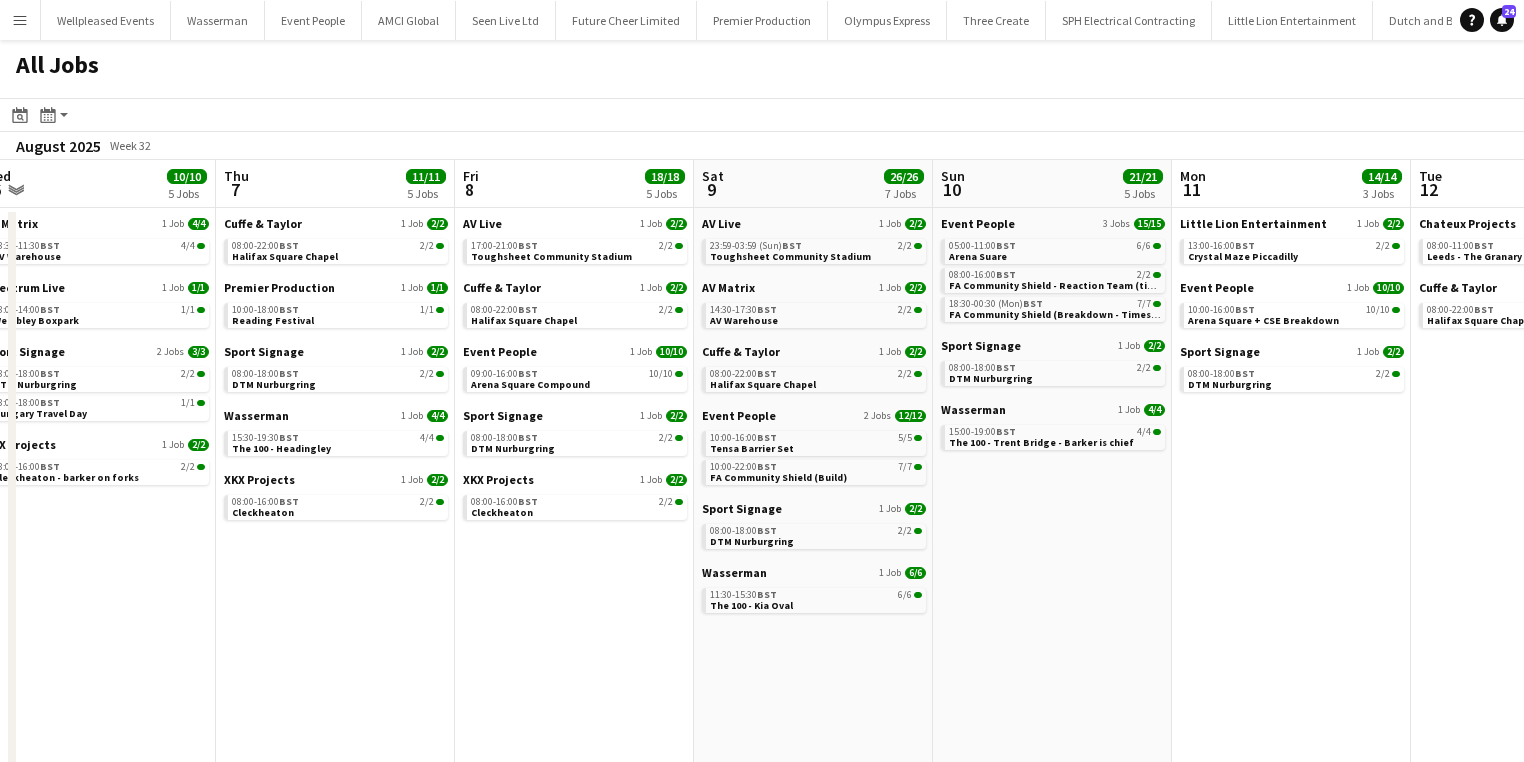 drag, startPoint x: 1259, startPoint y: 639, endPoint x: 1031, endPoint y: 639, distance: 228 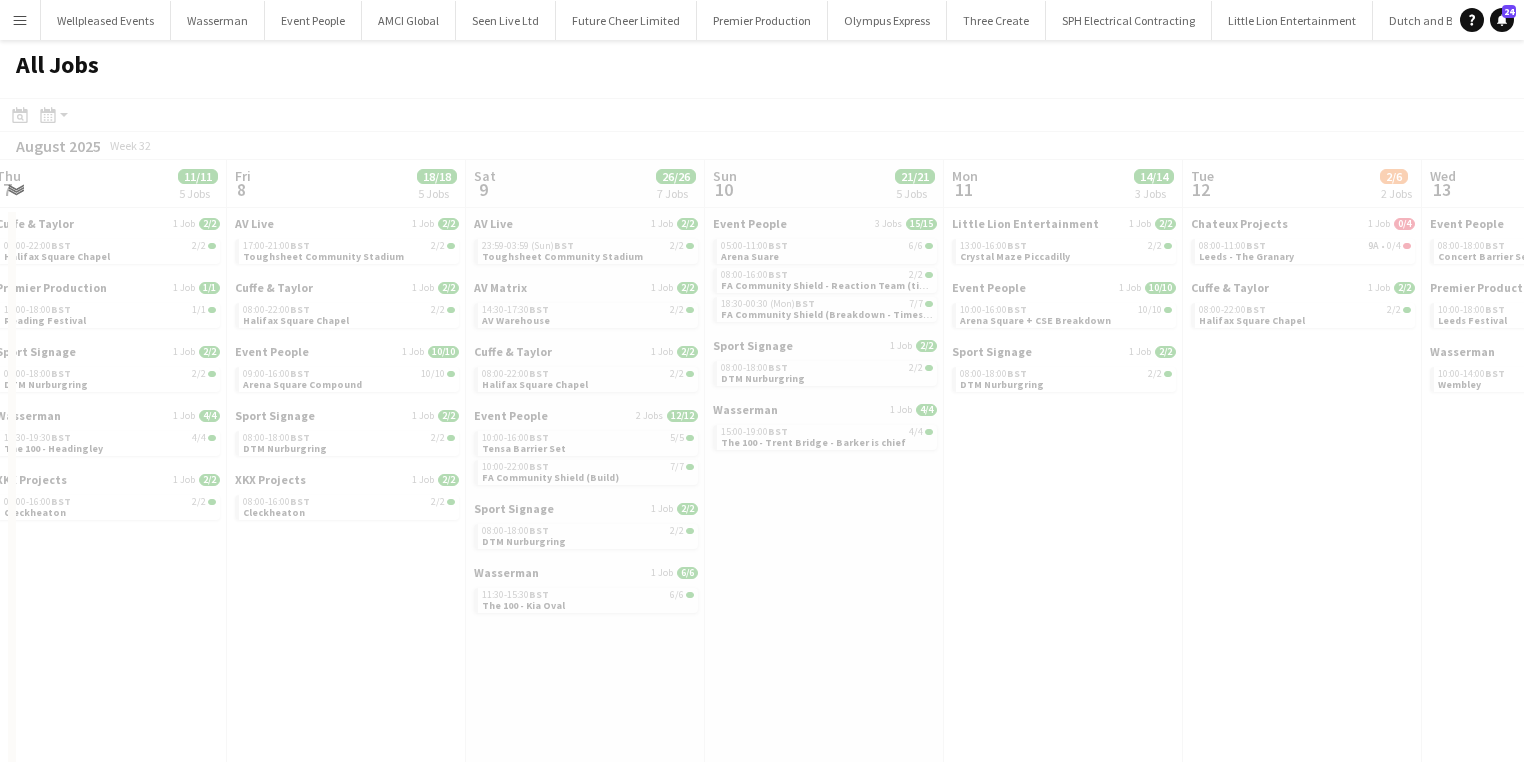 drag, startPoint x: 1231, startPoint y: 632, endPoint x: 1202, endPoint y: 632, distance: 29 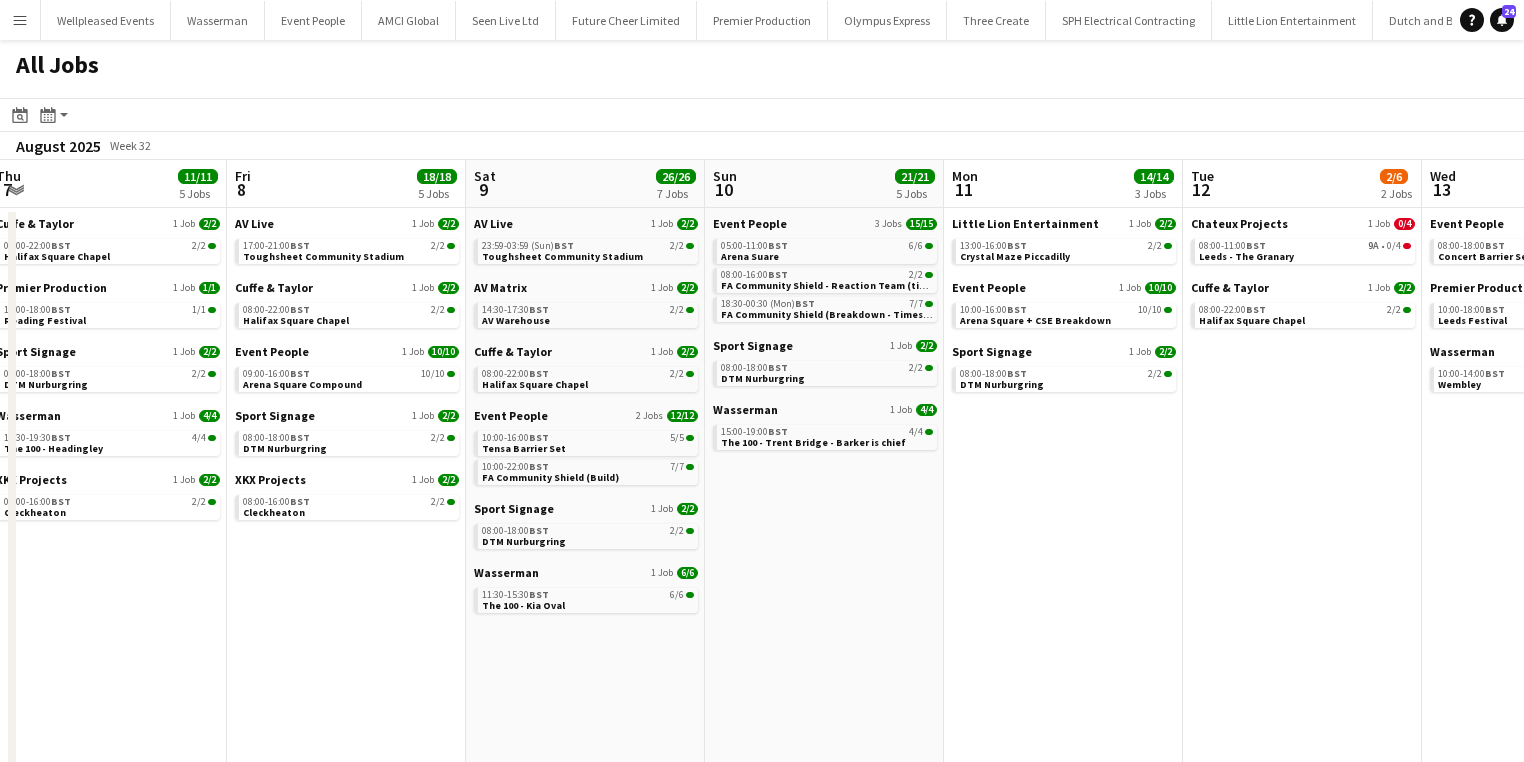 scroll, scrollTop: 0, scrollLeft: 622, axis: horizontal 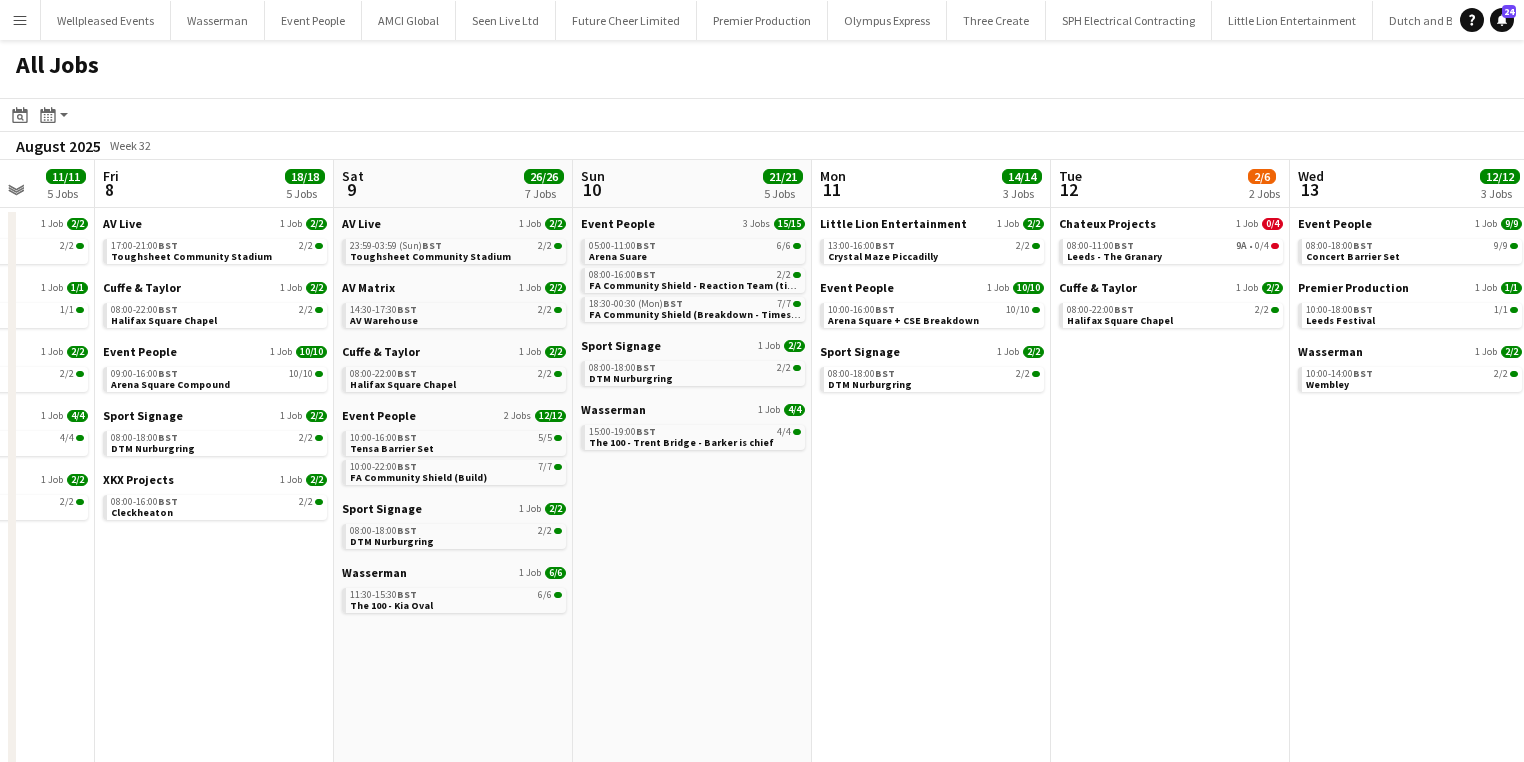 drag, startPoint x: 1318, startPoint y: 620, endPoint x: 1192, endPoint y: 620, distance: 126 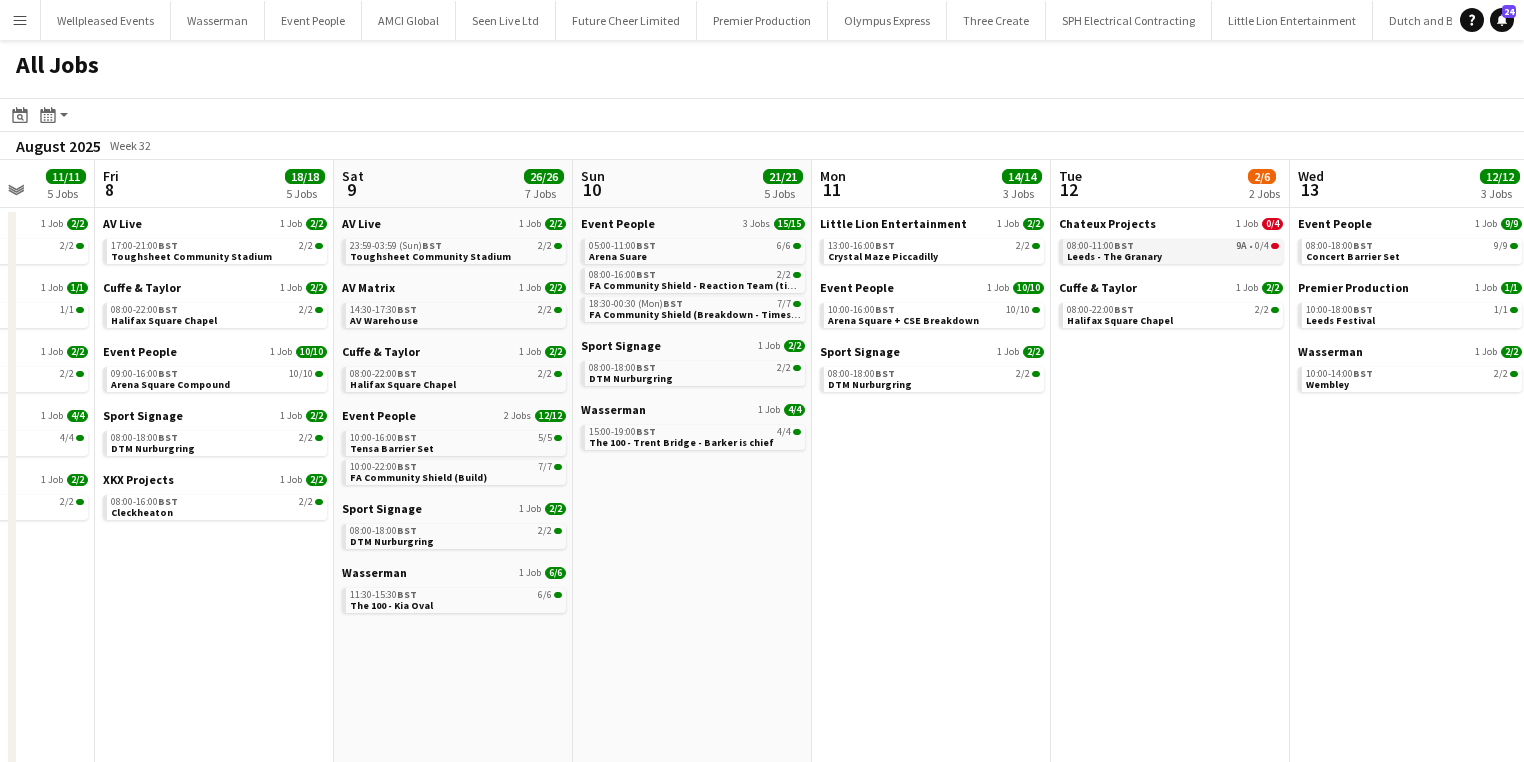 click on "08:00-11:00    BST   9A   •   0/4   [CITY] - The Granary" at bounding box center (1173, 250) 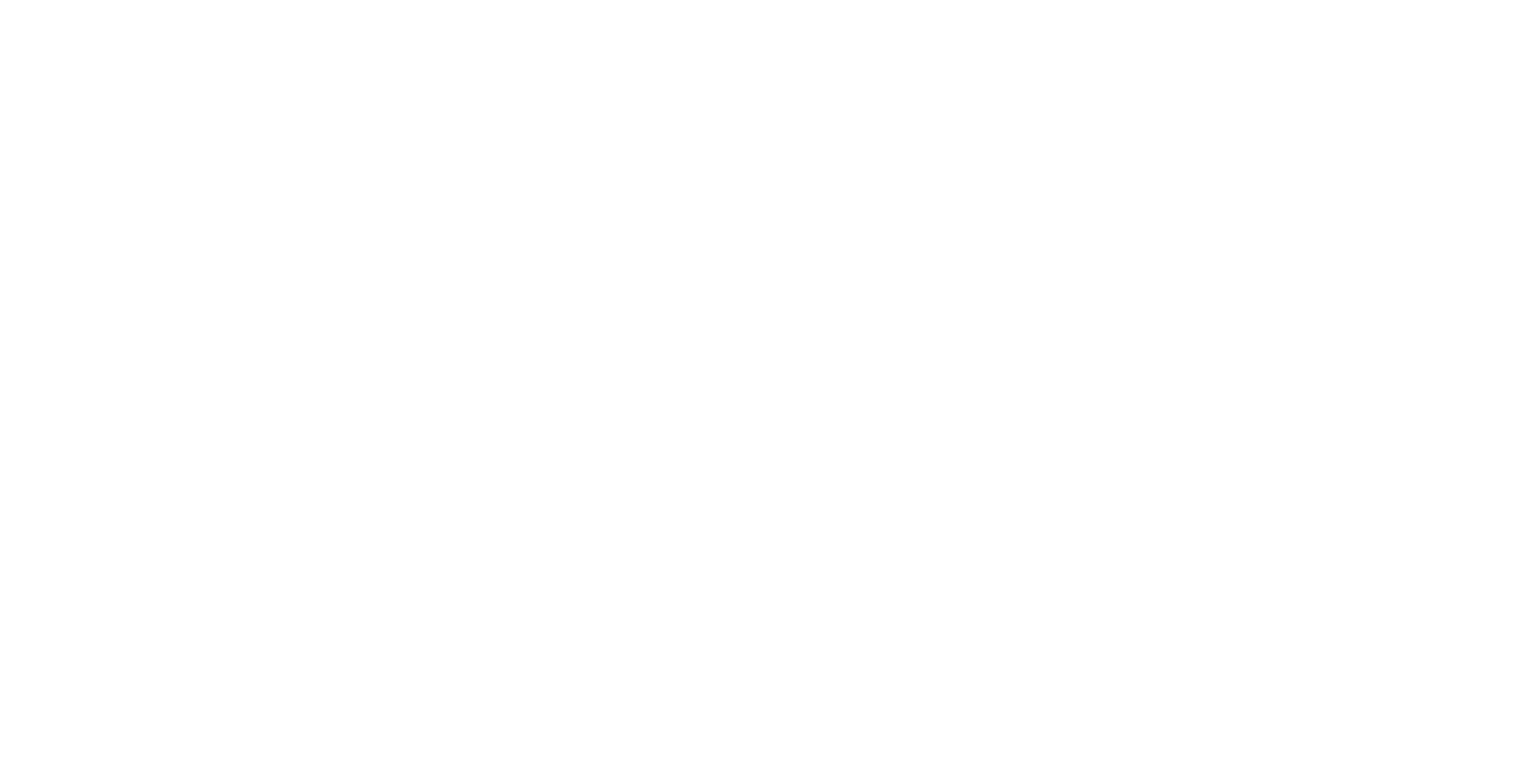 scroll, scrollTop: 0, scrollLeft: 0, axis: both 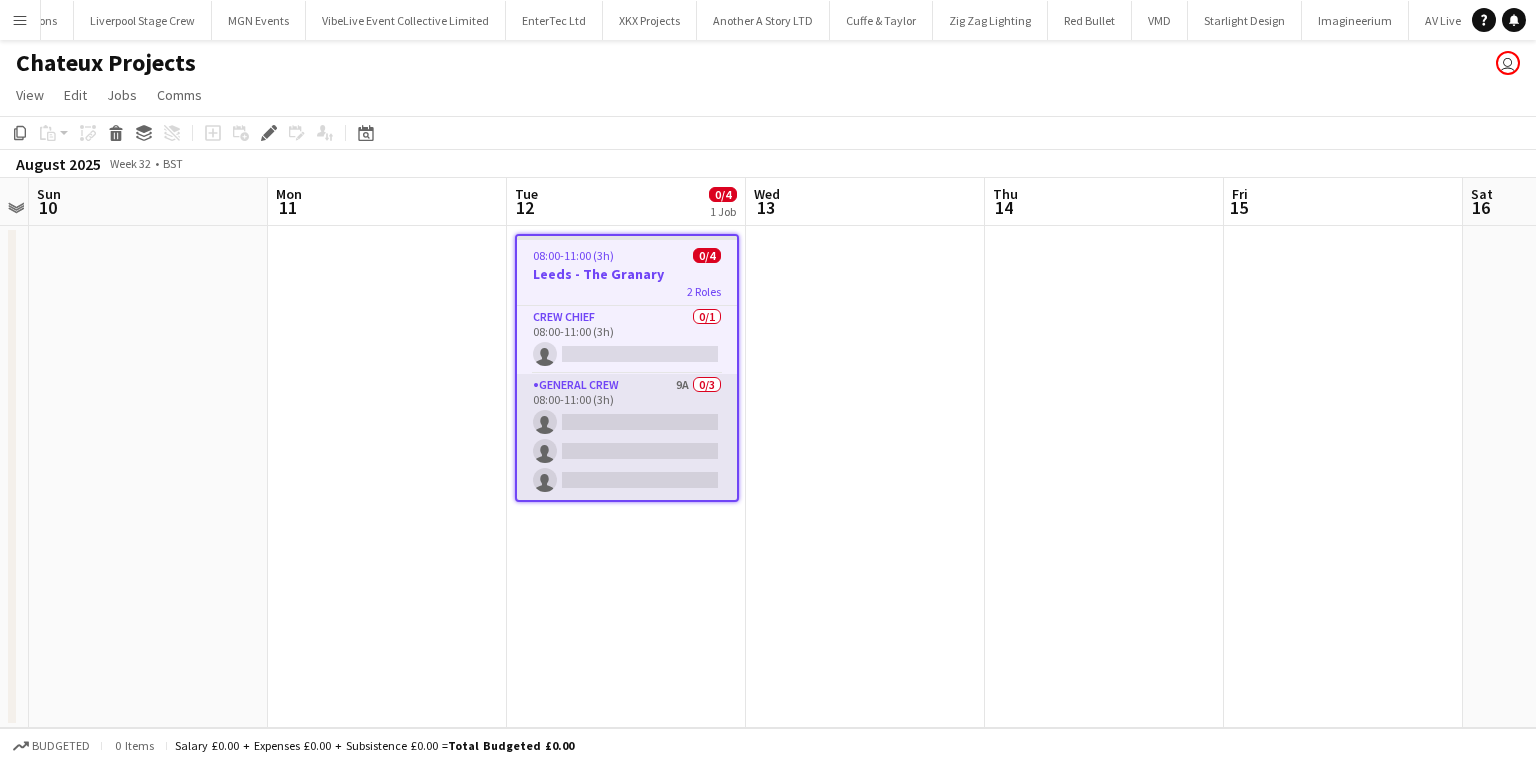 click on "General Crew   9A   0/3   08:00-11:00 (3h)
single-neutral-actions
single-neutral-actions
single-neutral-actions" at bounding box center [627, 437] 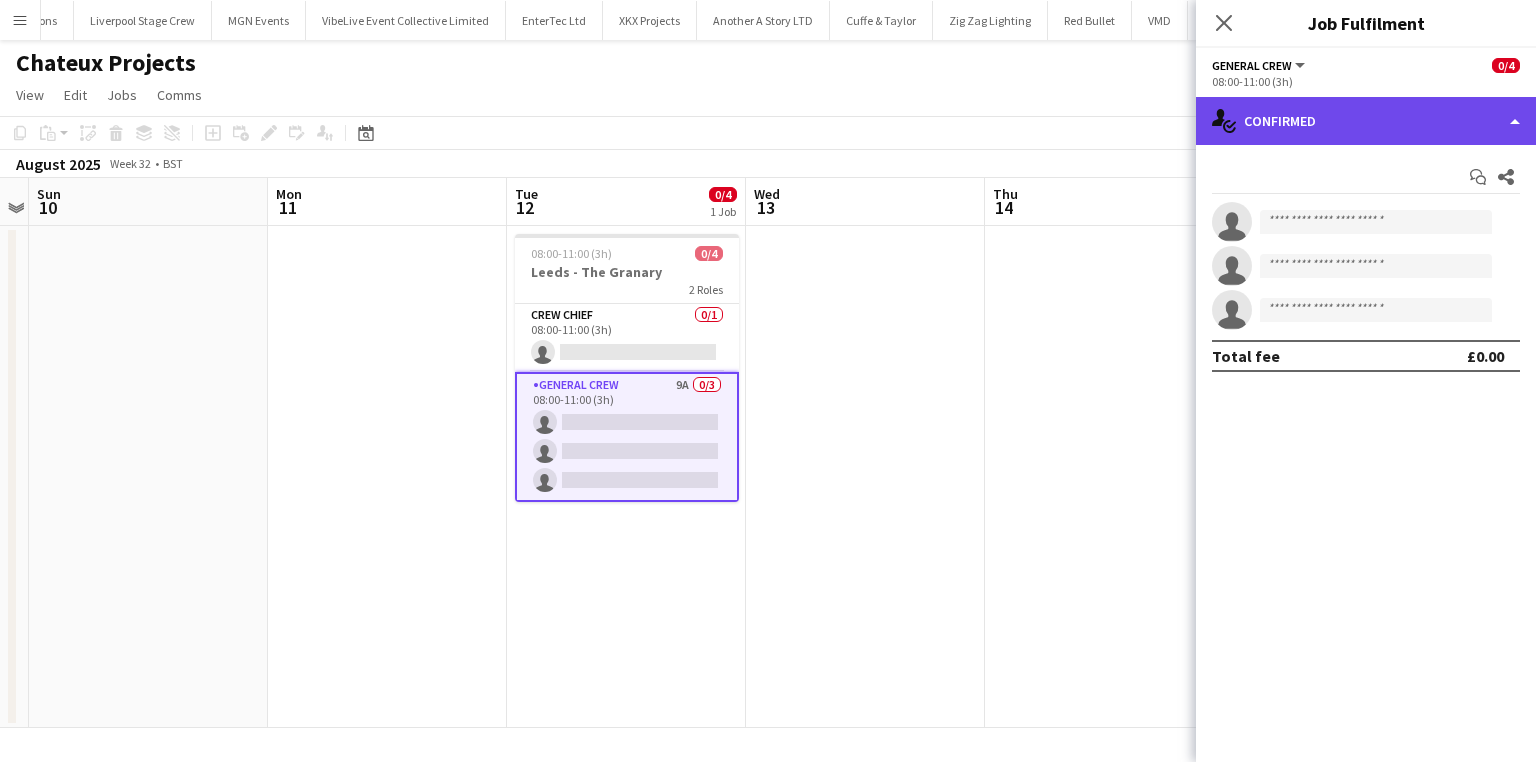 click on "single-neutral-actions-check-2
Confirmed" 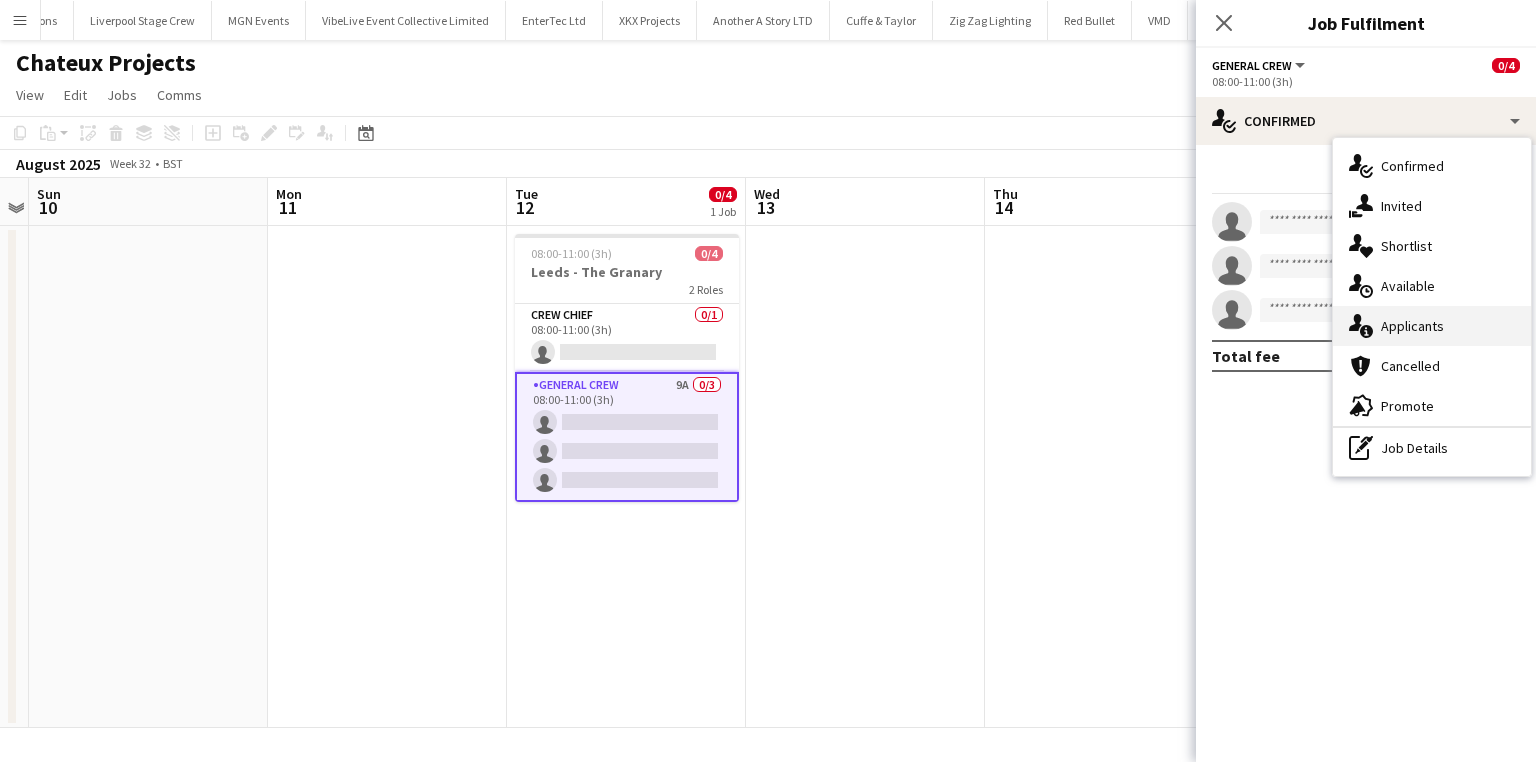 click on "single-neutral-actions-information
Applicants" at bounding box center (1432, 326) 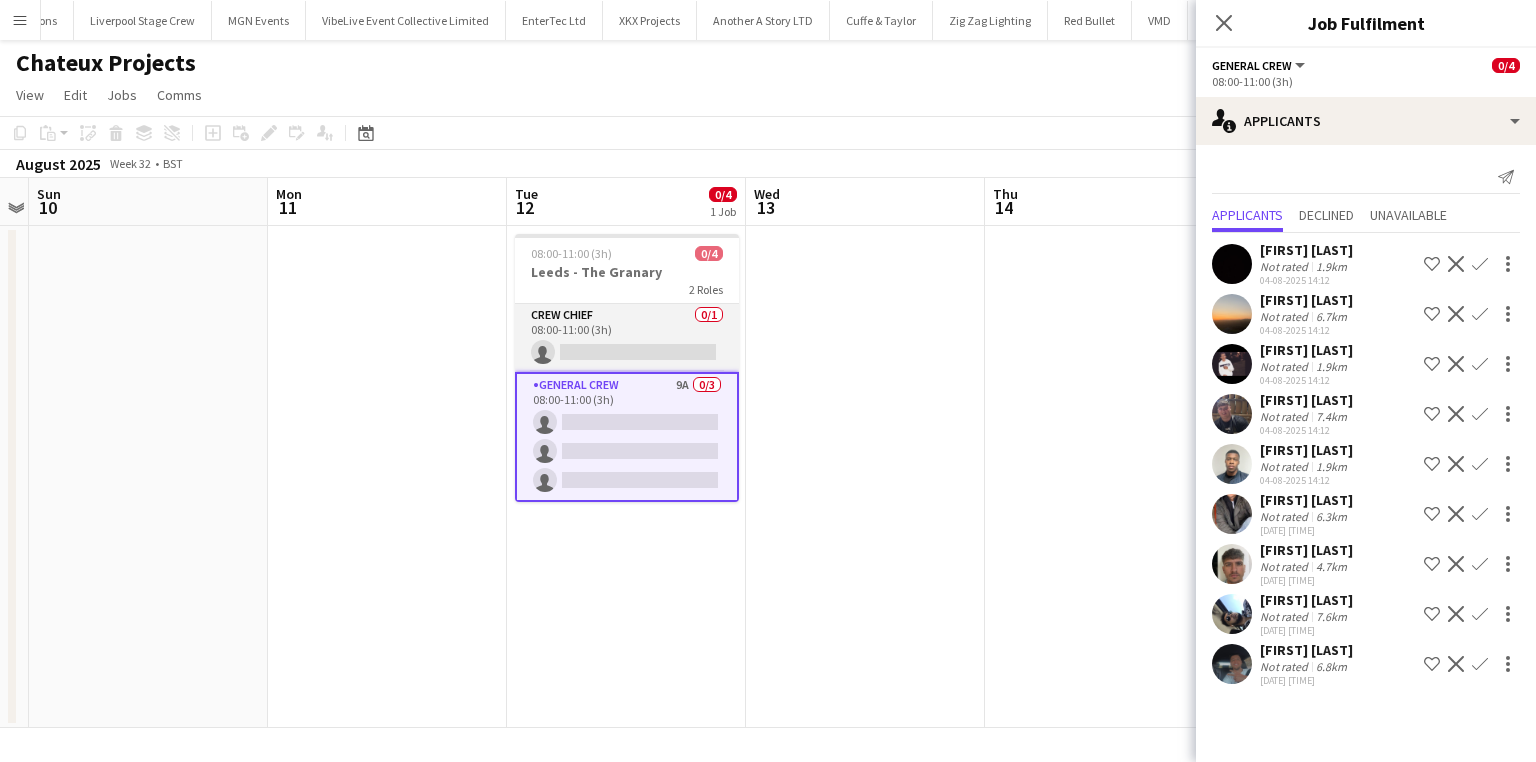 click on "Crew Chief   0/1   08:00-11:00 (3h)
single-neutral-actions" at bounding box center (627, 338) 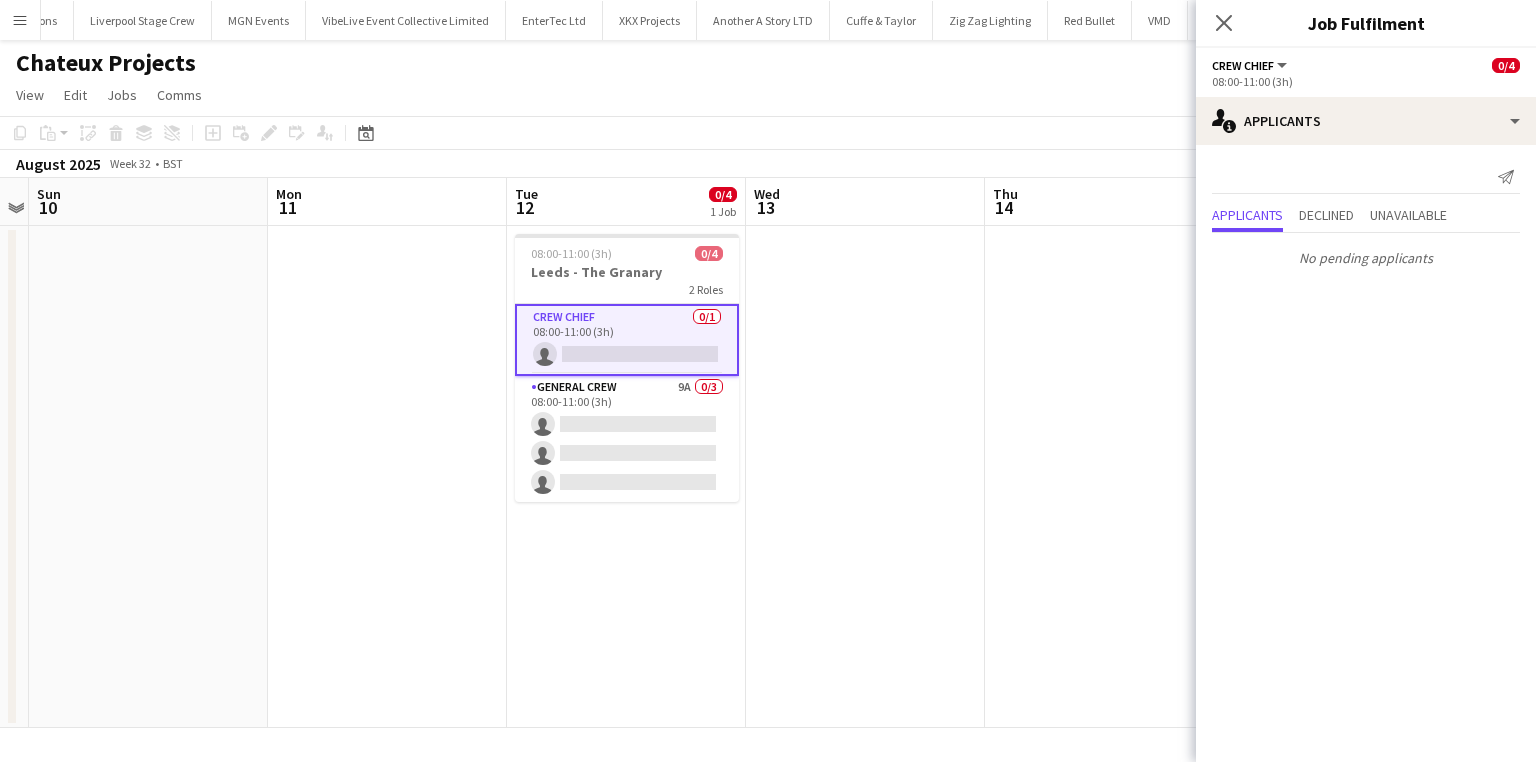 click on "Crew Chief   0/1   08:00-11:00 (3h)
single-neutral-actions" at bounding box center (627, 340) 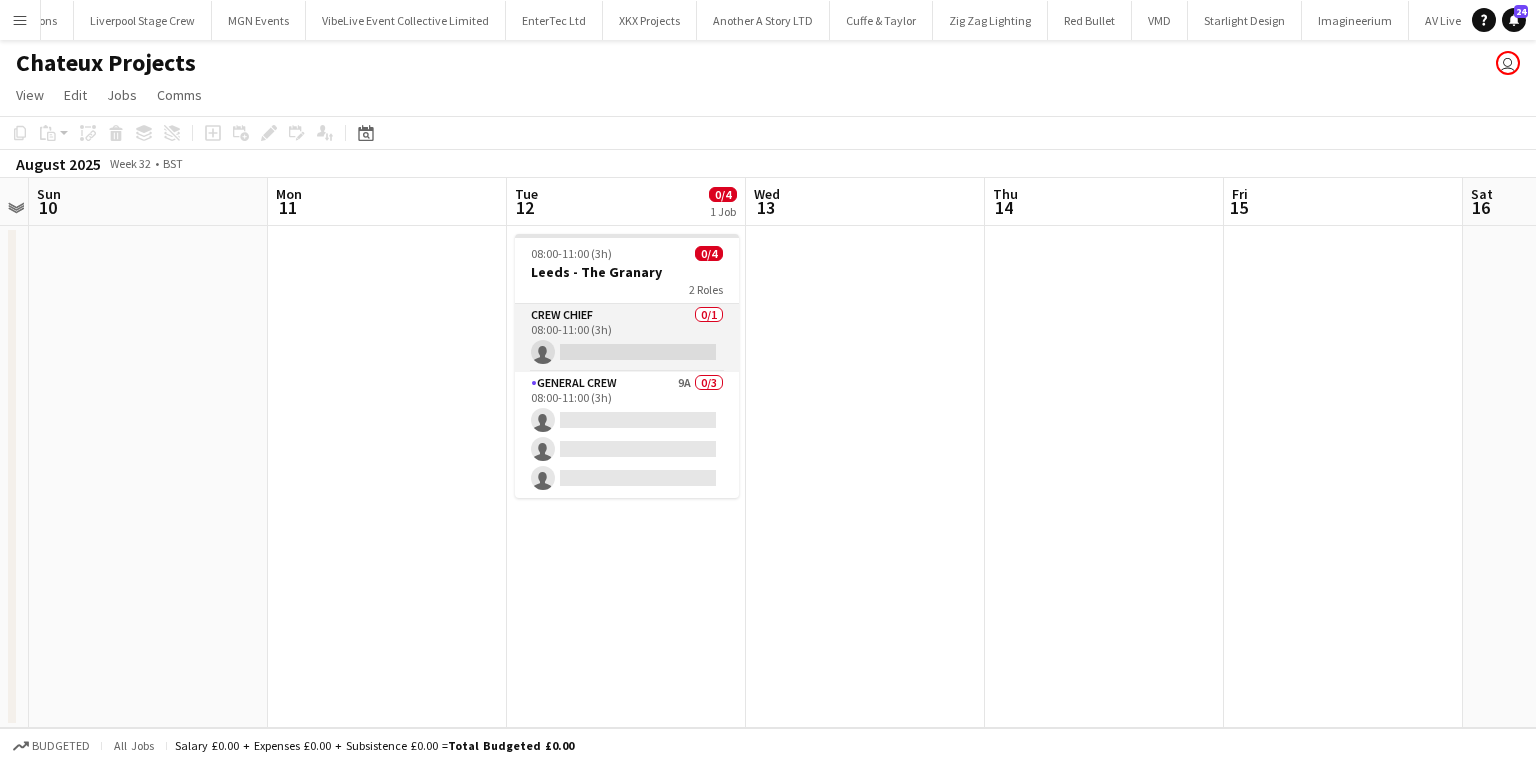 click on "Crew Chief   0/1   08:00-11:00 (3h)
single-neutral-actions" at bounding box center (627, 338) 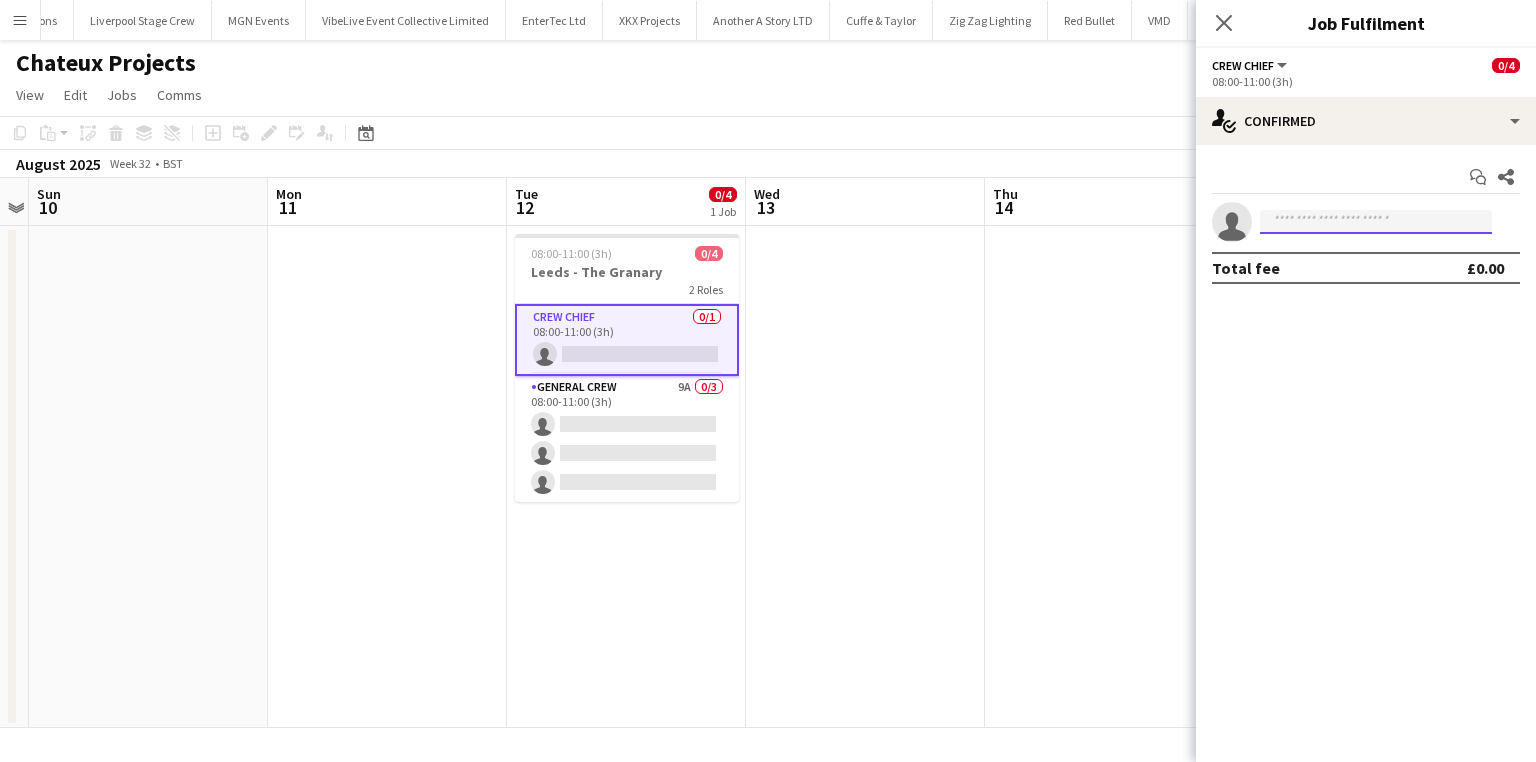 click at bounding box center [1376, 222] 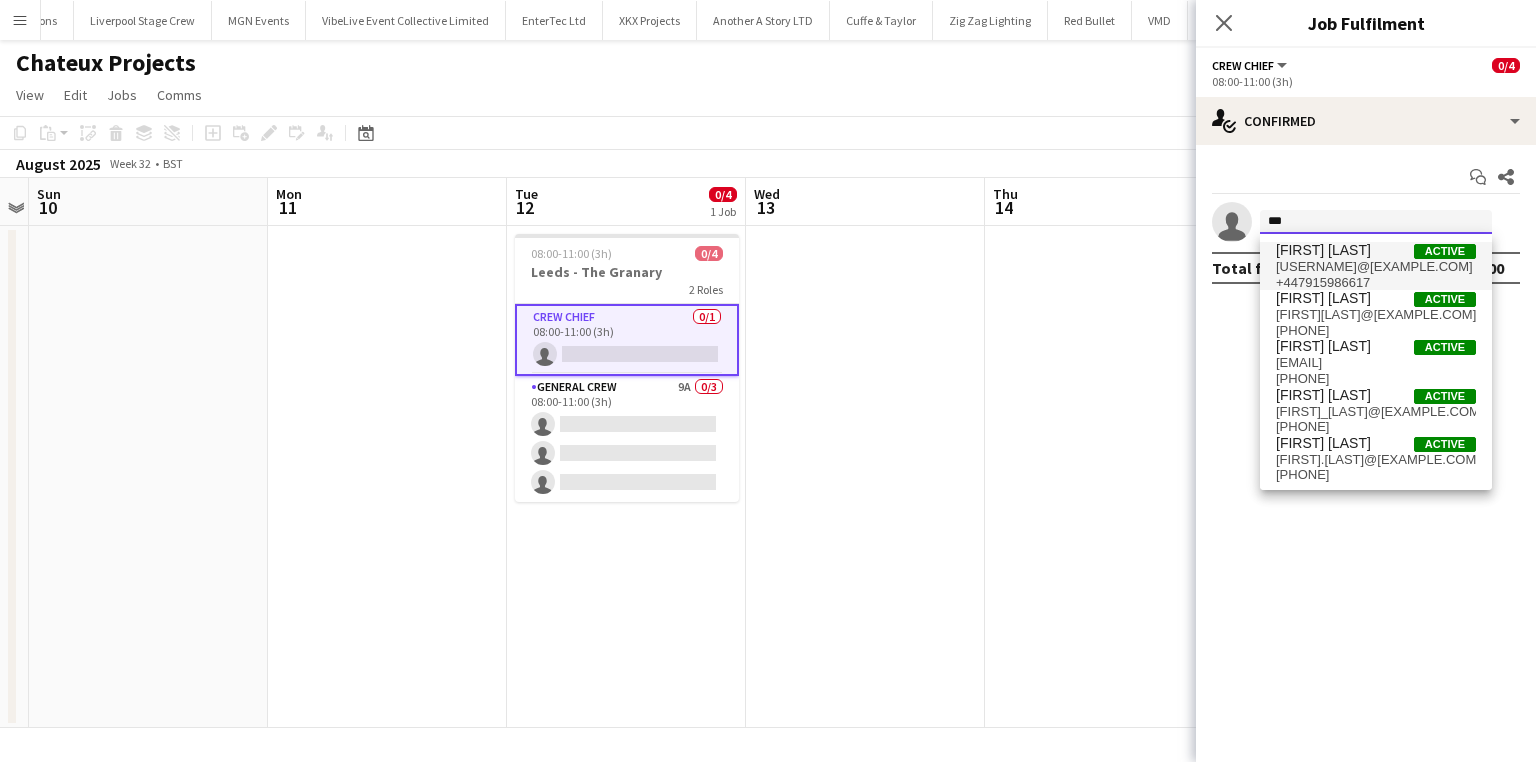 type on "***" 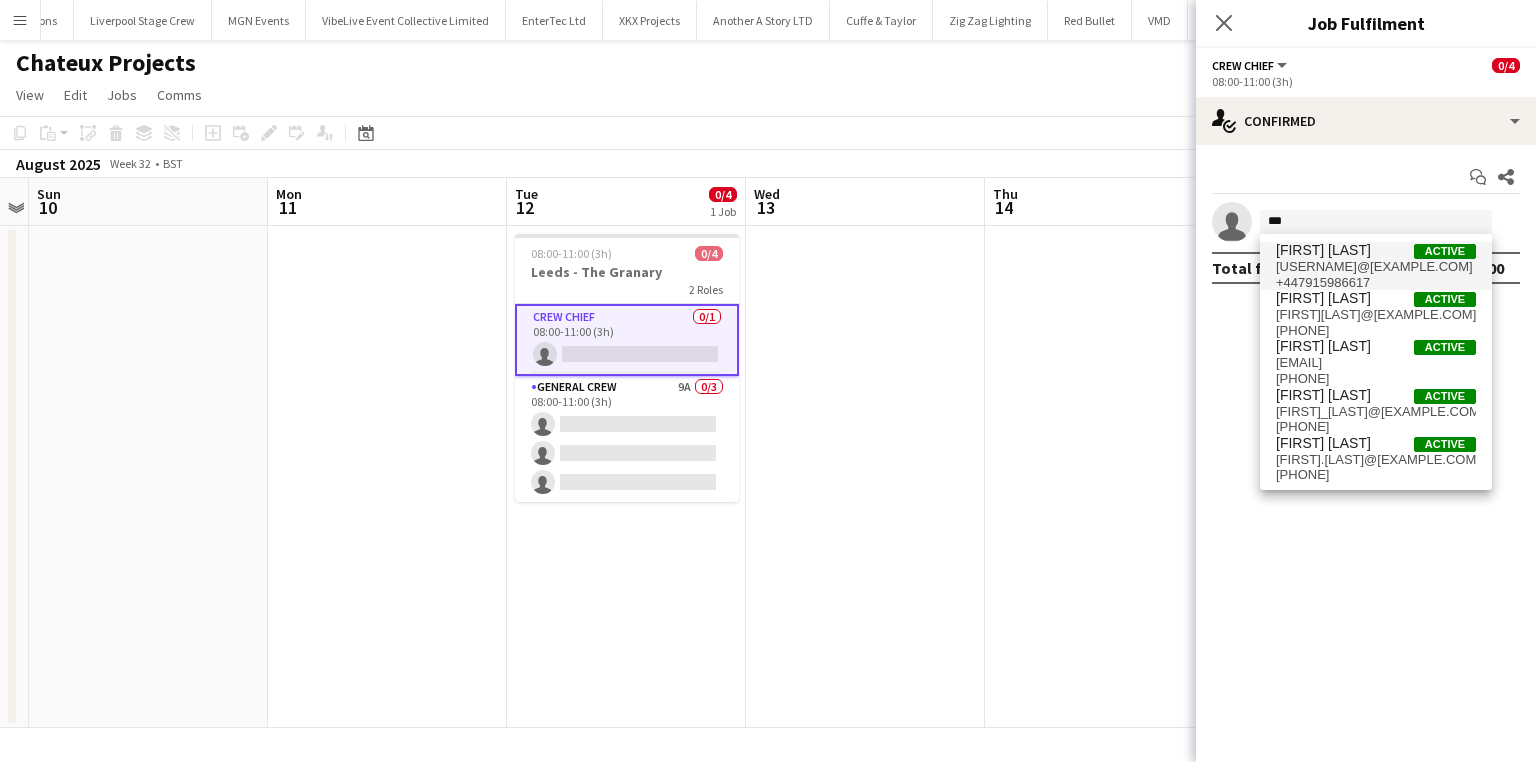 click on "[USERNAME]@[EXAMPLE.COM]" at bounding box center [1376, 267] 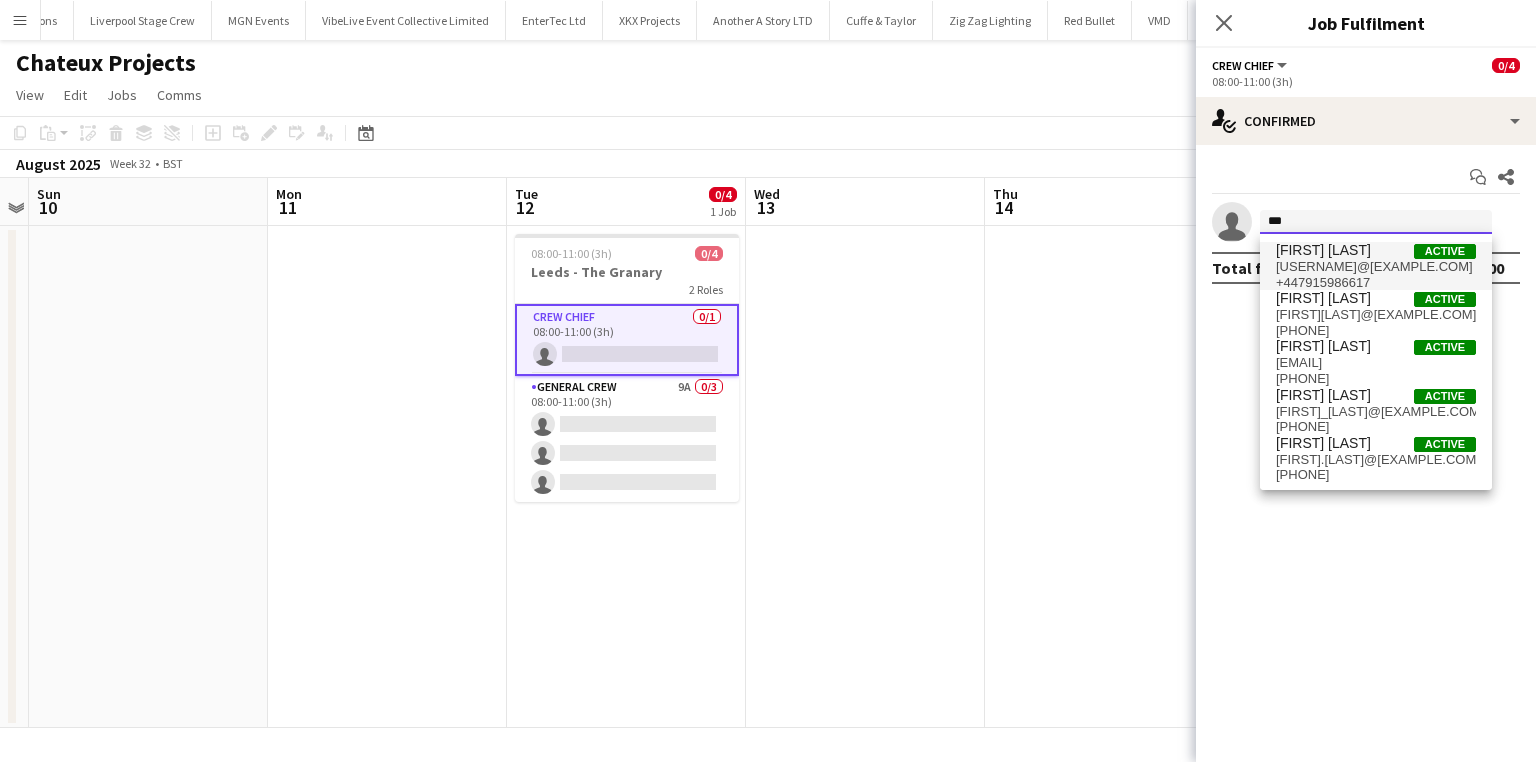 type 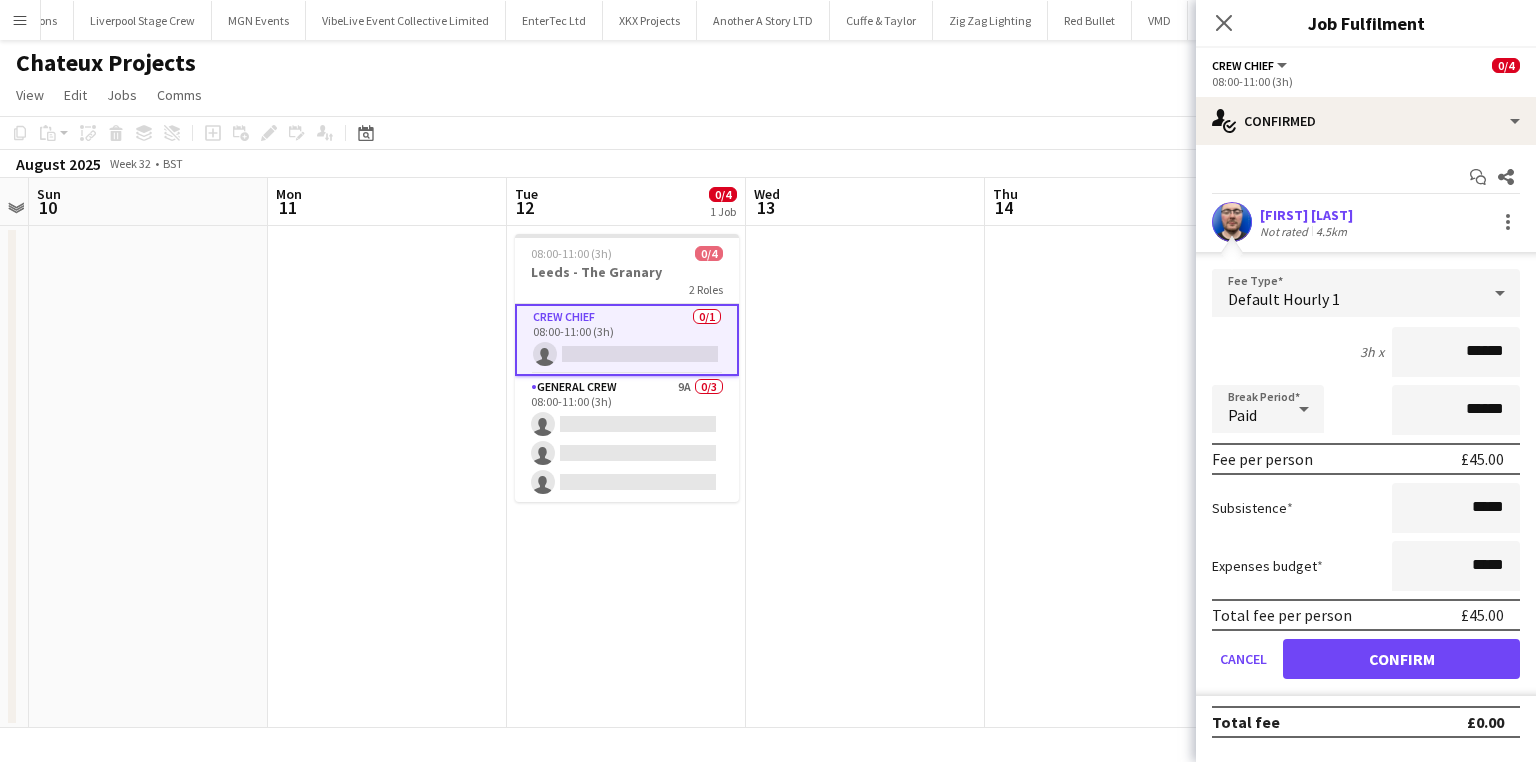 drag, startPoint x: 1433, startPoint y: 332, endPoint x: 1644, endPoint y: 362, distance: 213.12202 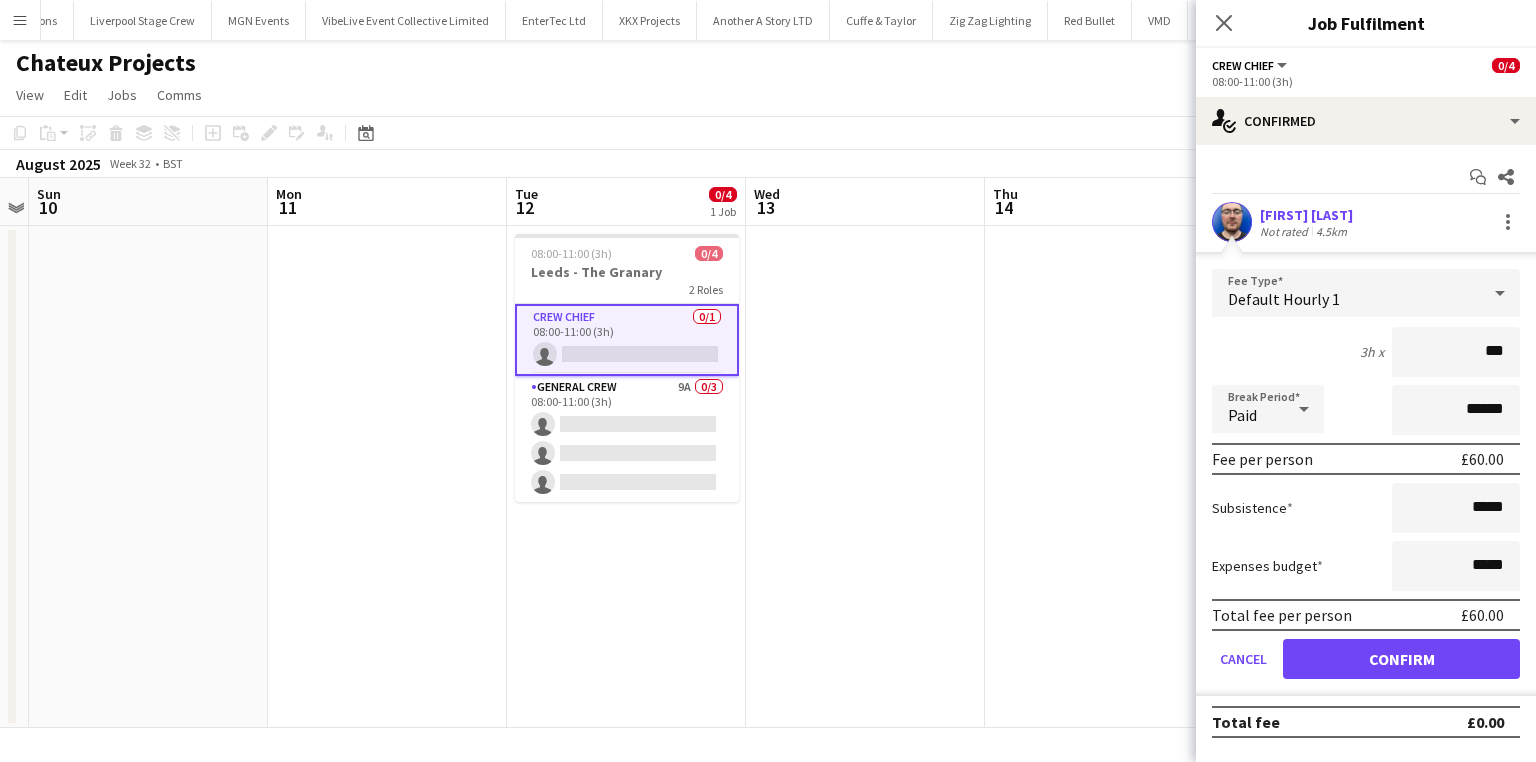 type on "***" 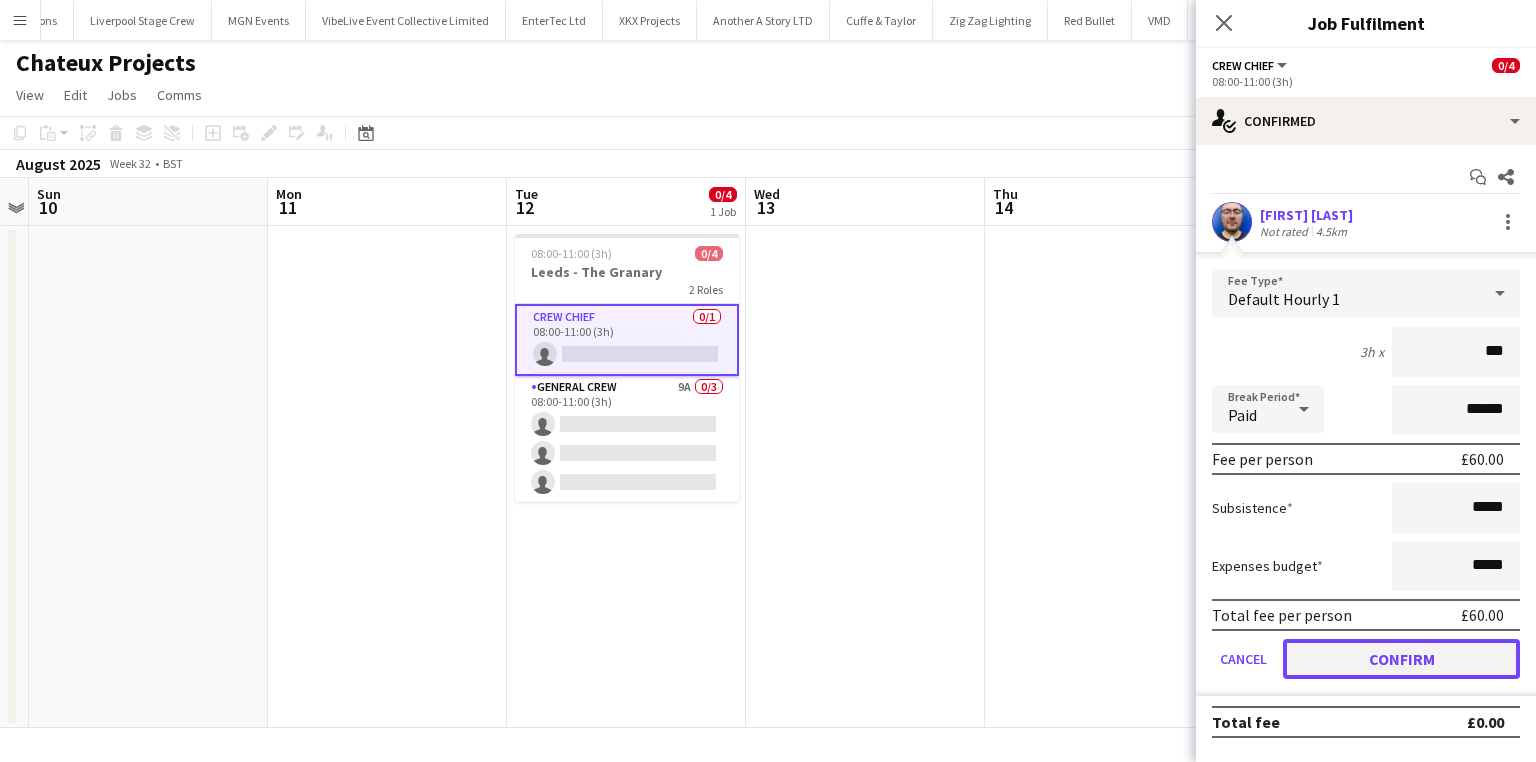 click on "Confirm" at bounding box center (1401, 659) 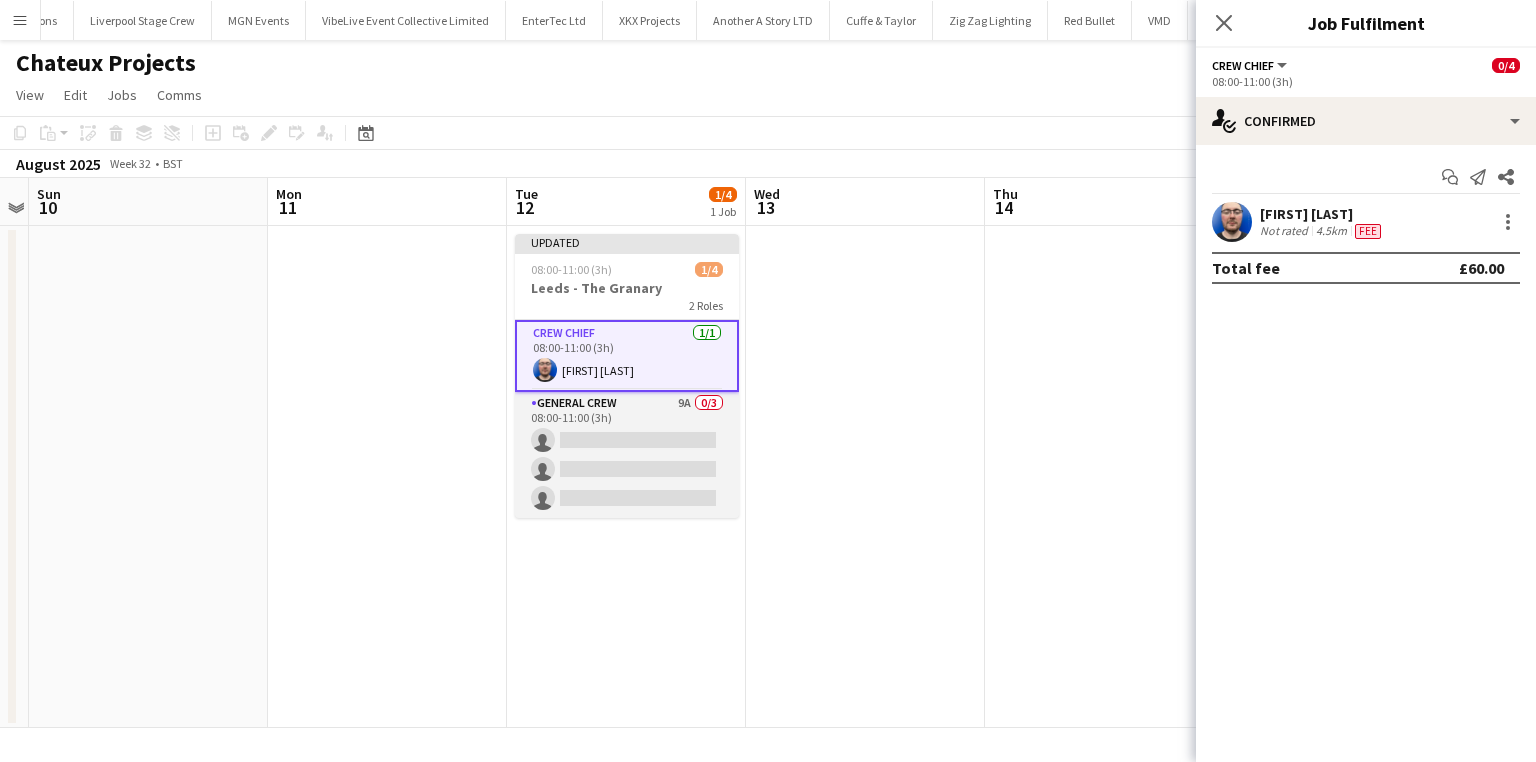 click on "General Crew   9A   0/3   08:00-11:00 (3h)
single-neutral-actions
single-neutral-actions
single-neutral-actions" at bounding box center (627, 455) 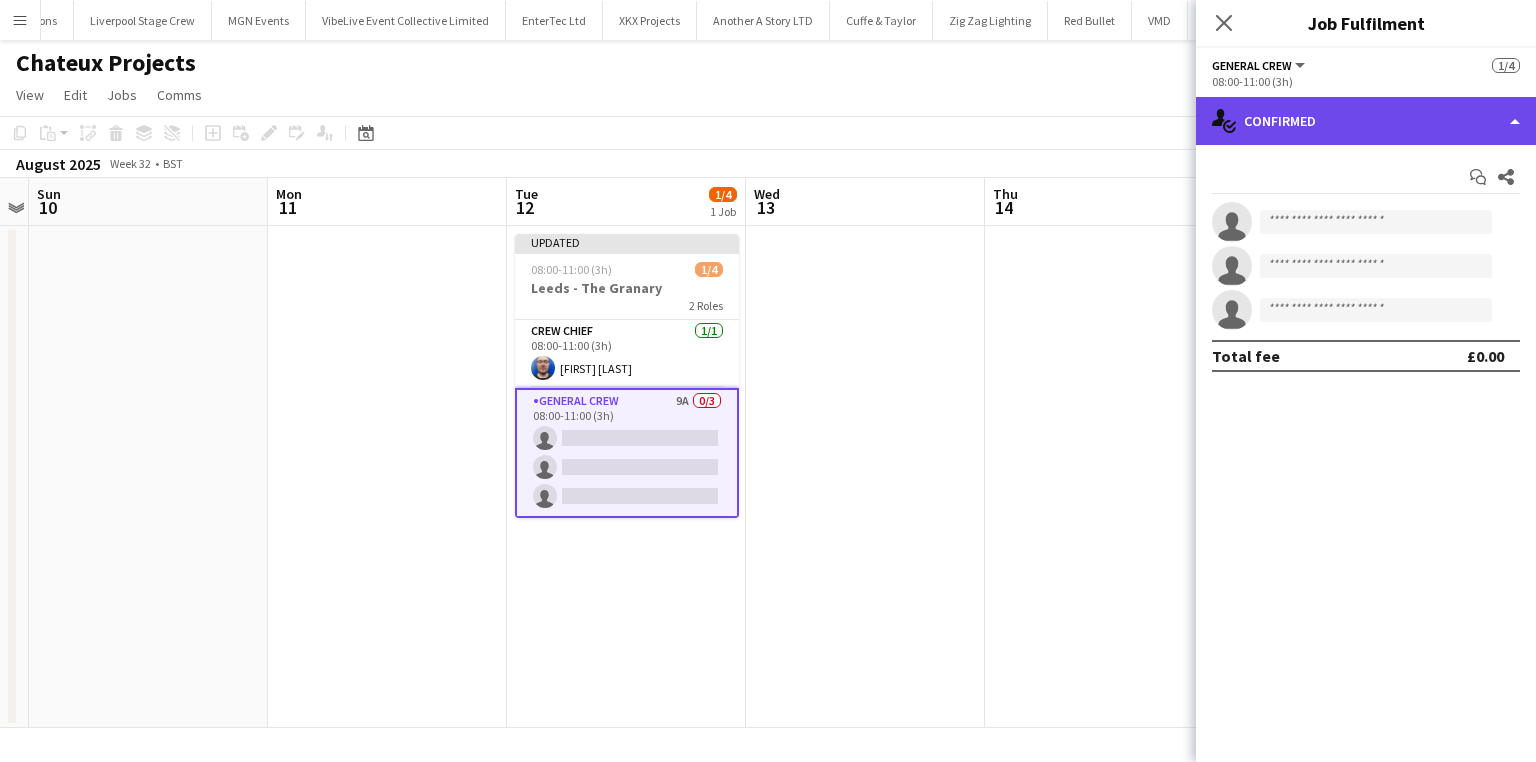 click on "single-neutral-actions-check-2
Confirmed" 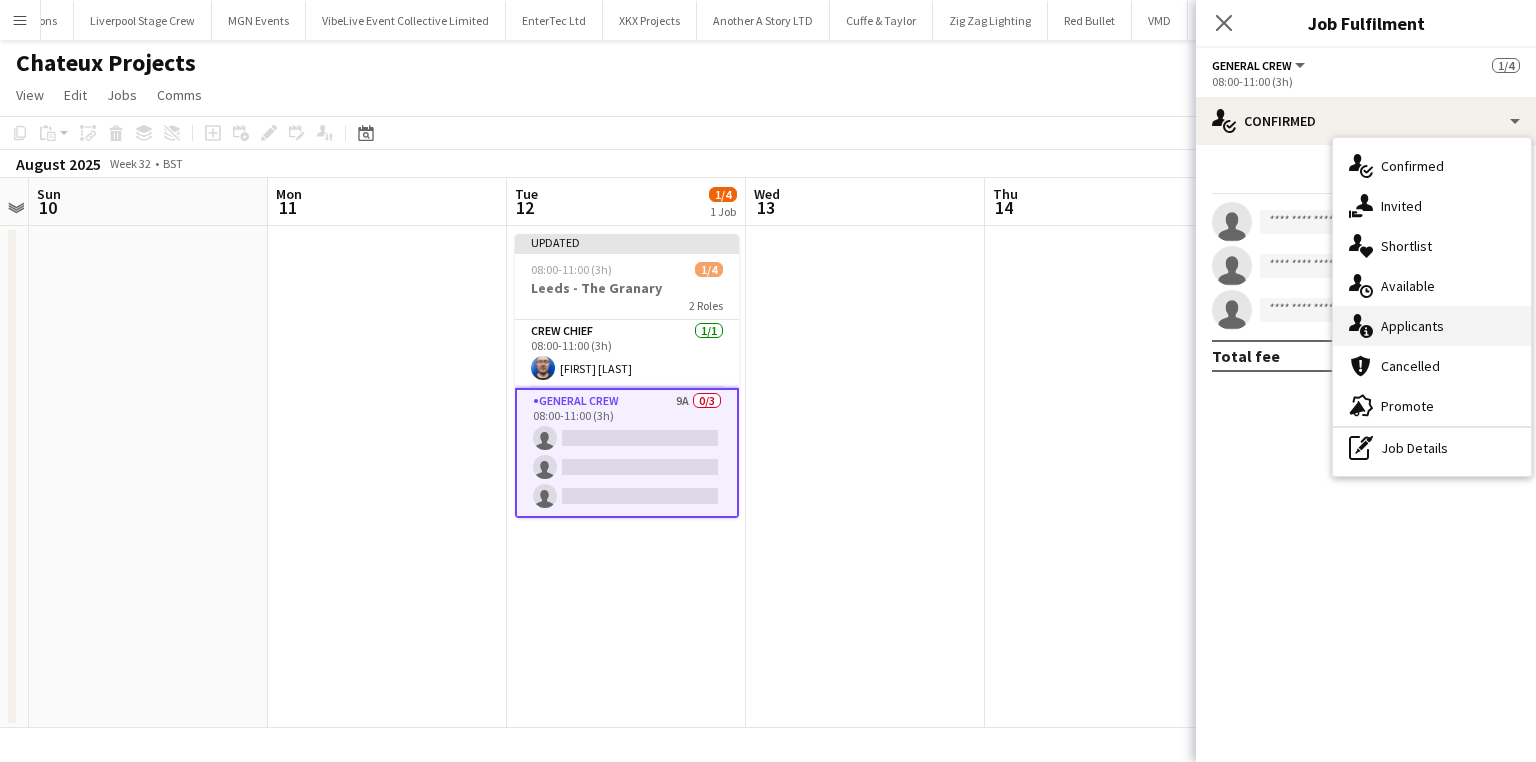 click on "single-neutral-actions-information
Applicants" at bounding box center [1432, 326] 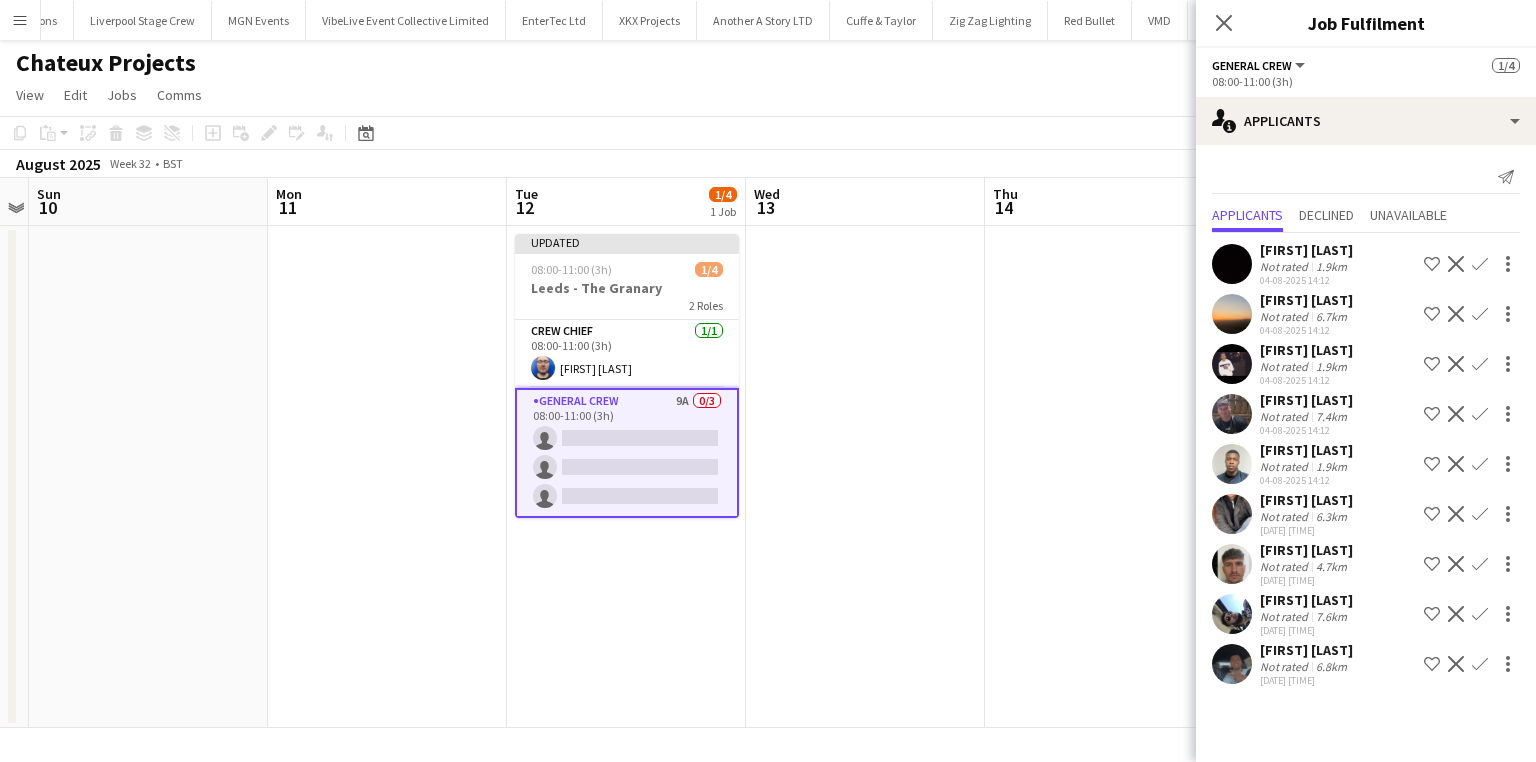 click on "Confirm" 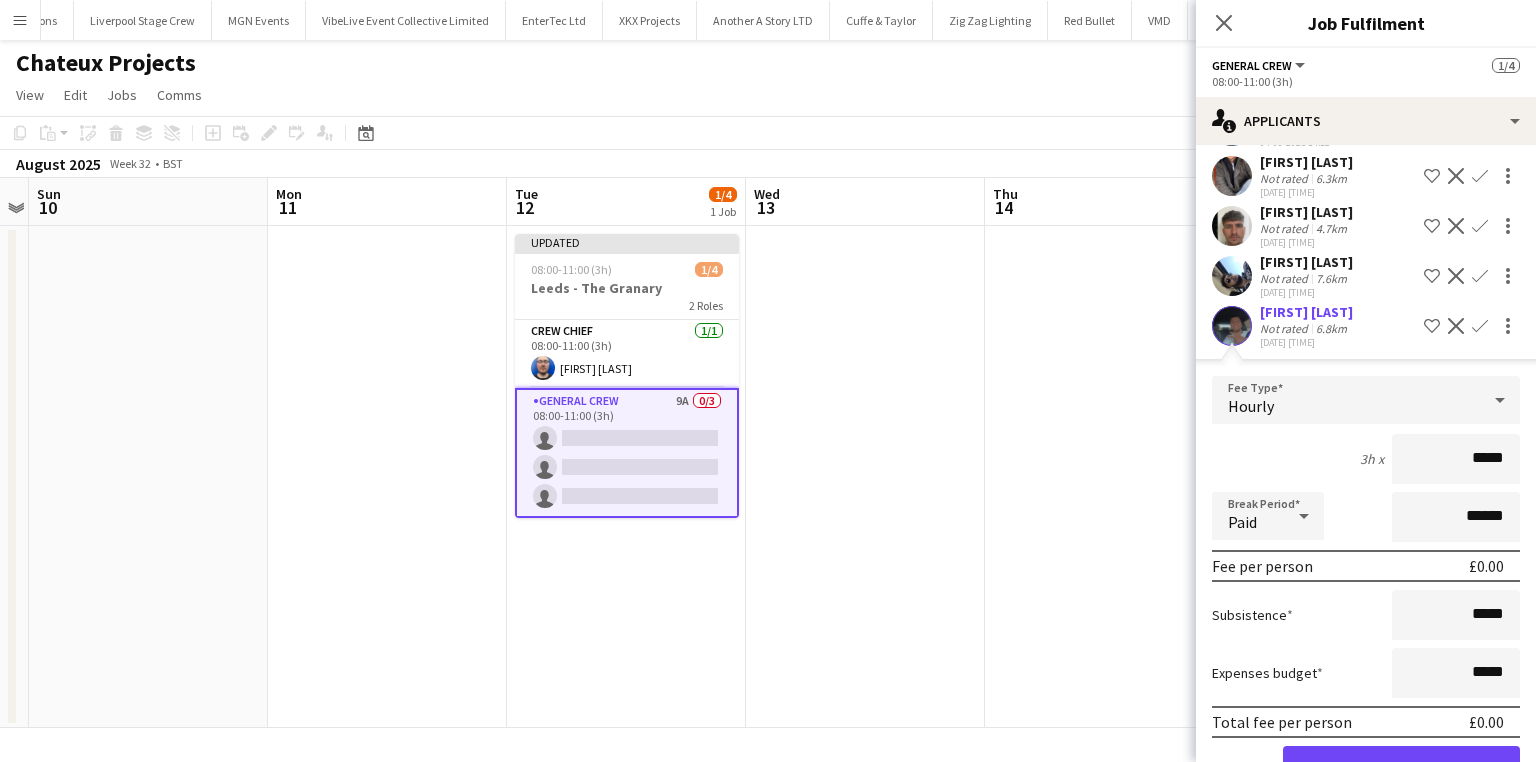drag, startPoint x: 1438, startPoint y: 452, endPoint x: 1674, endPoint y: 447, distance: 236.05296 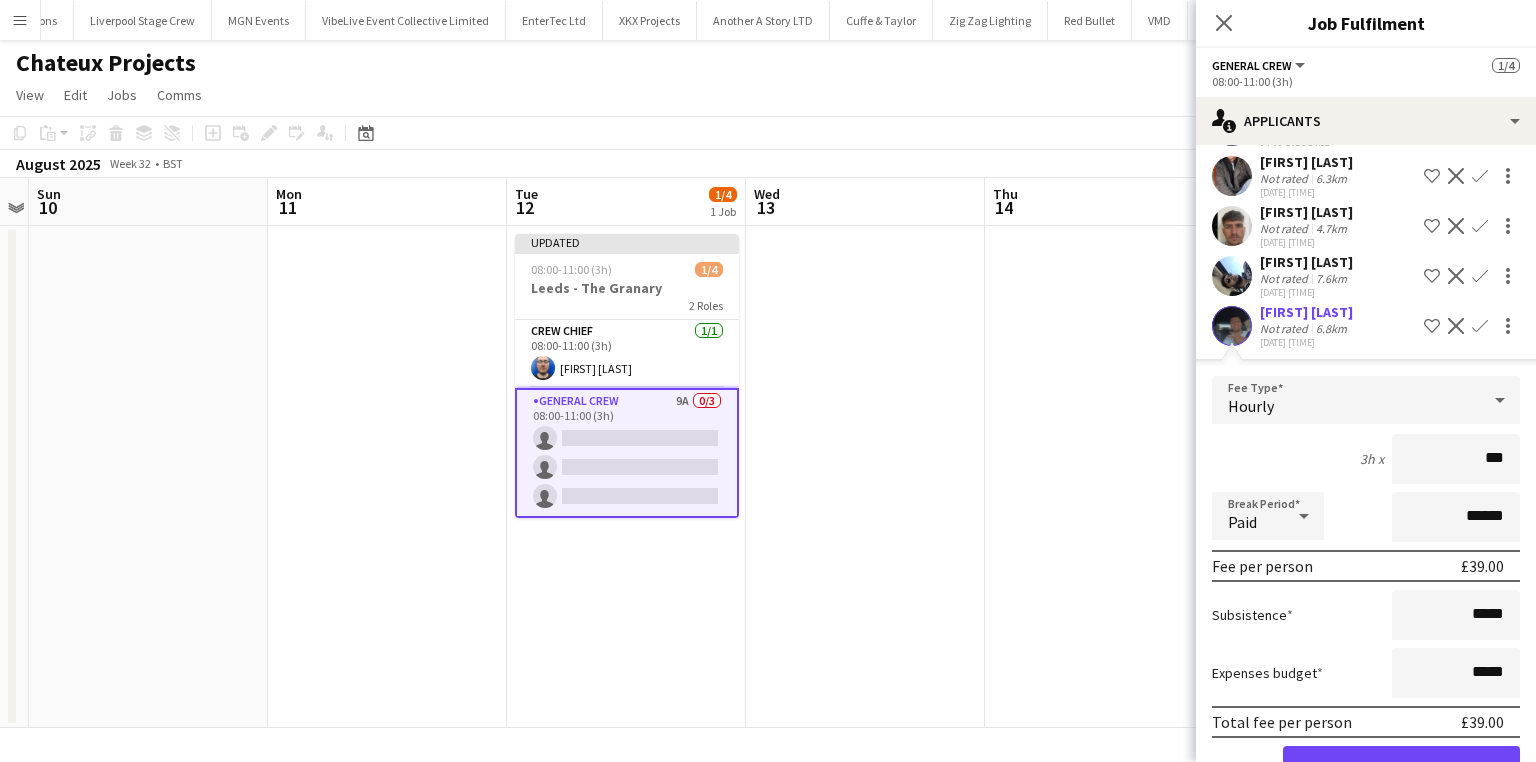 type on "***" 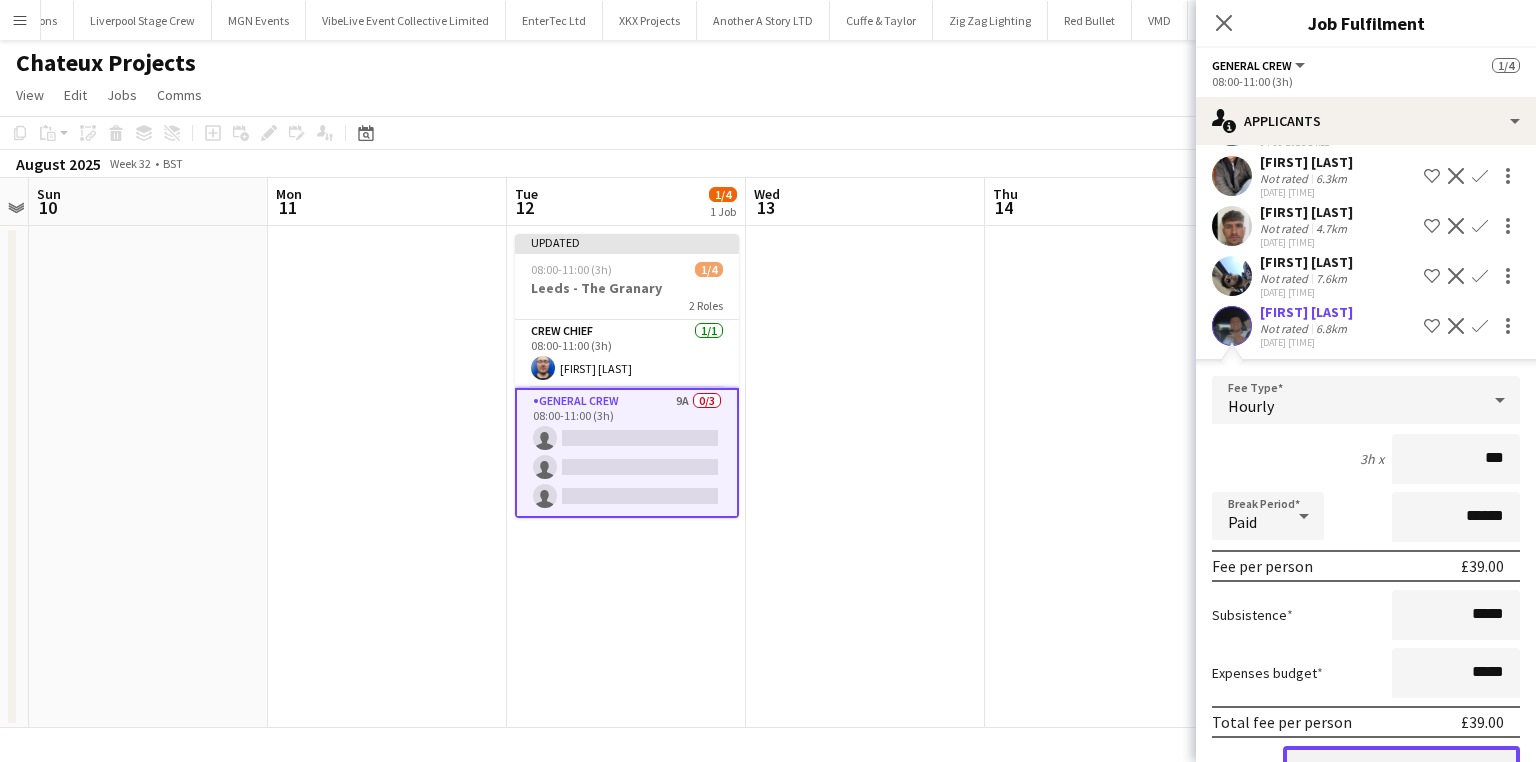 click on "Confirm" 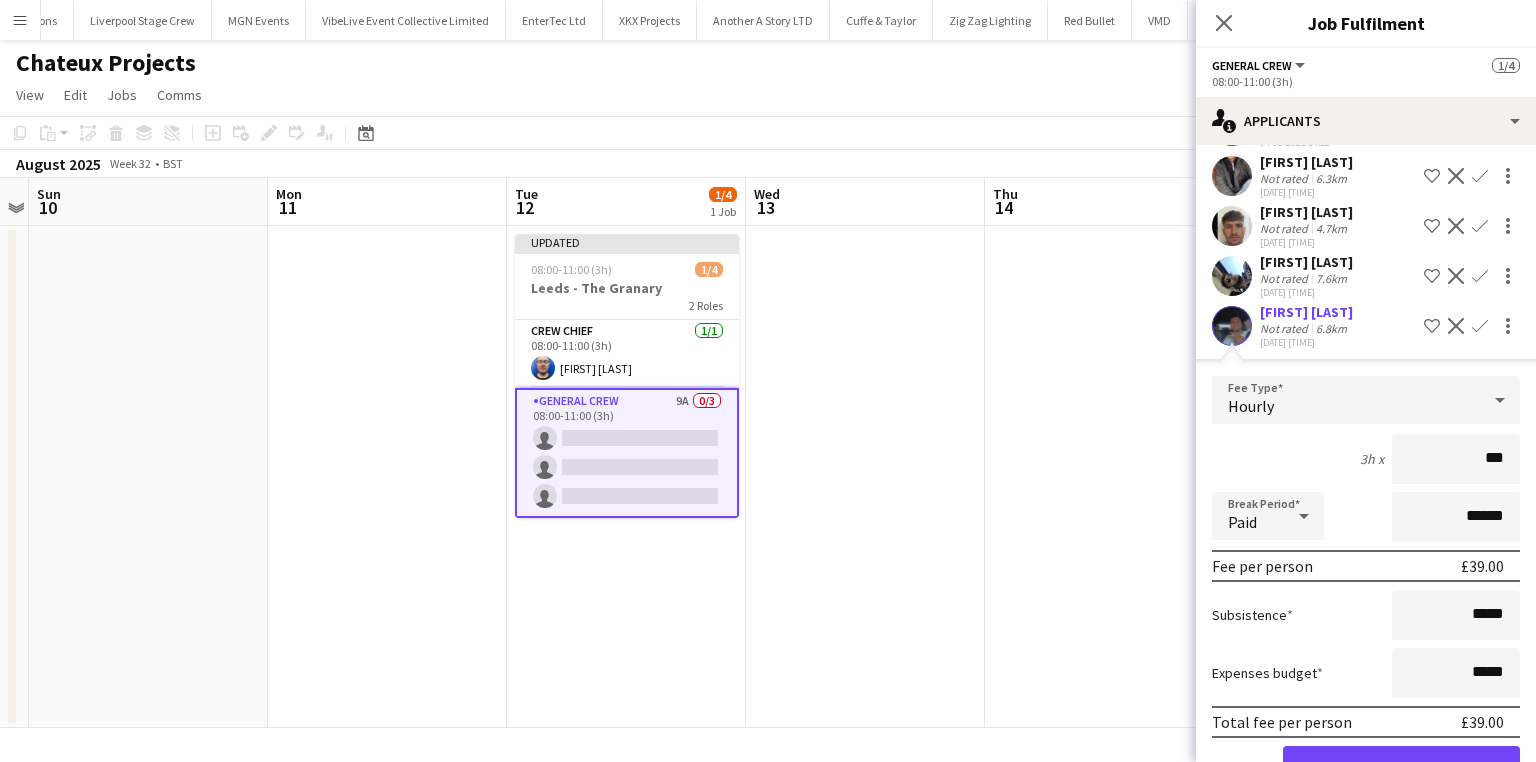 scroll, scrollTop: 0, scrollLeft: 0, axis: both 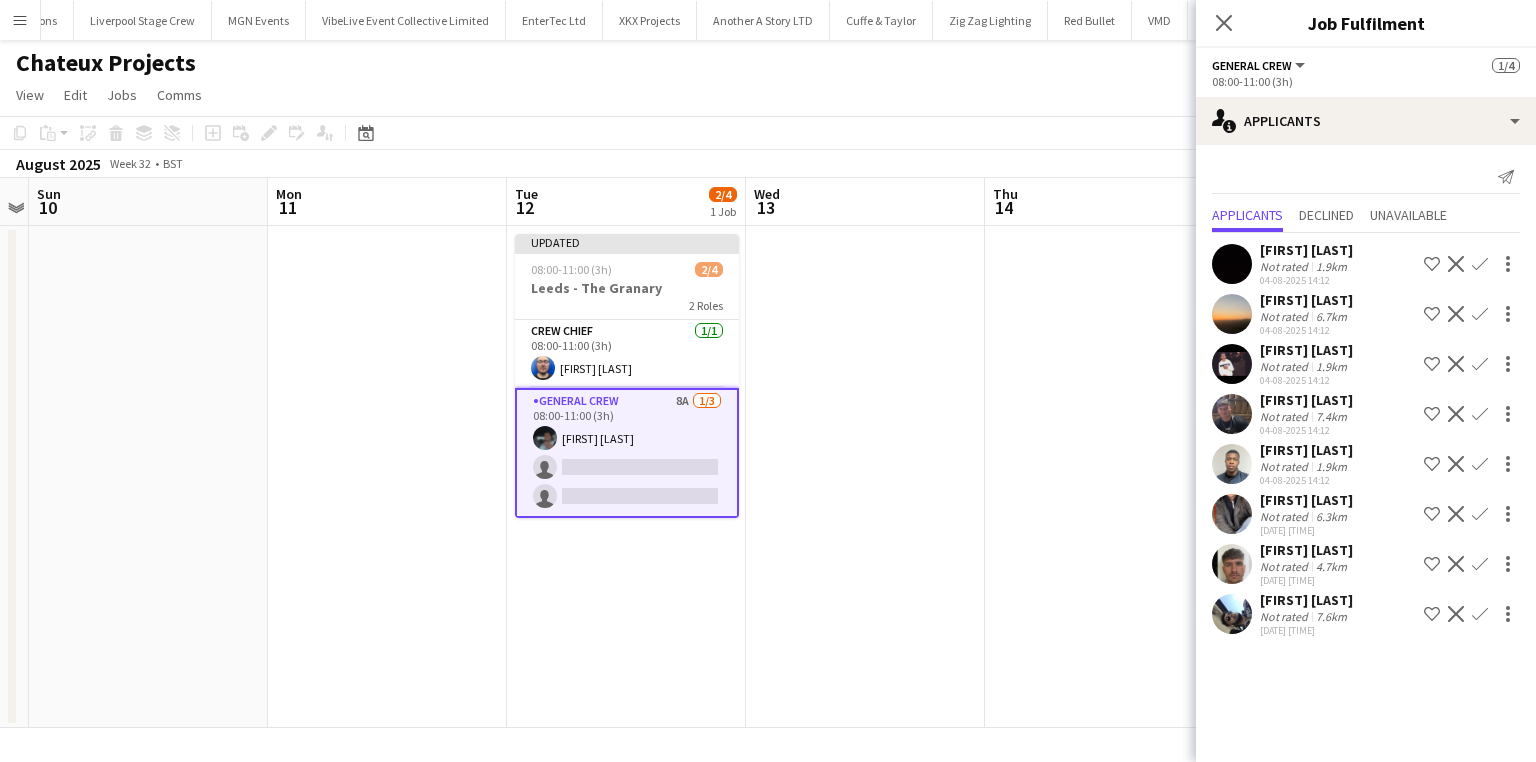 click on "Confirm" 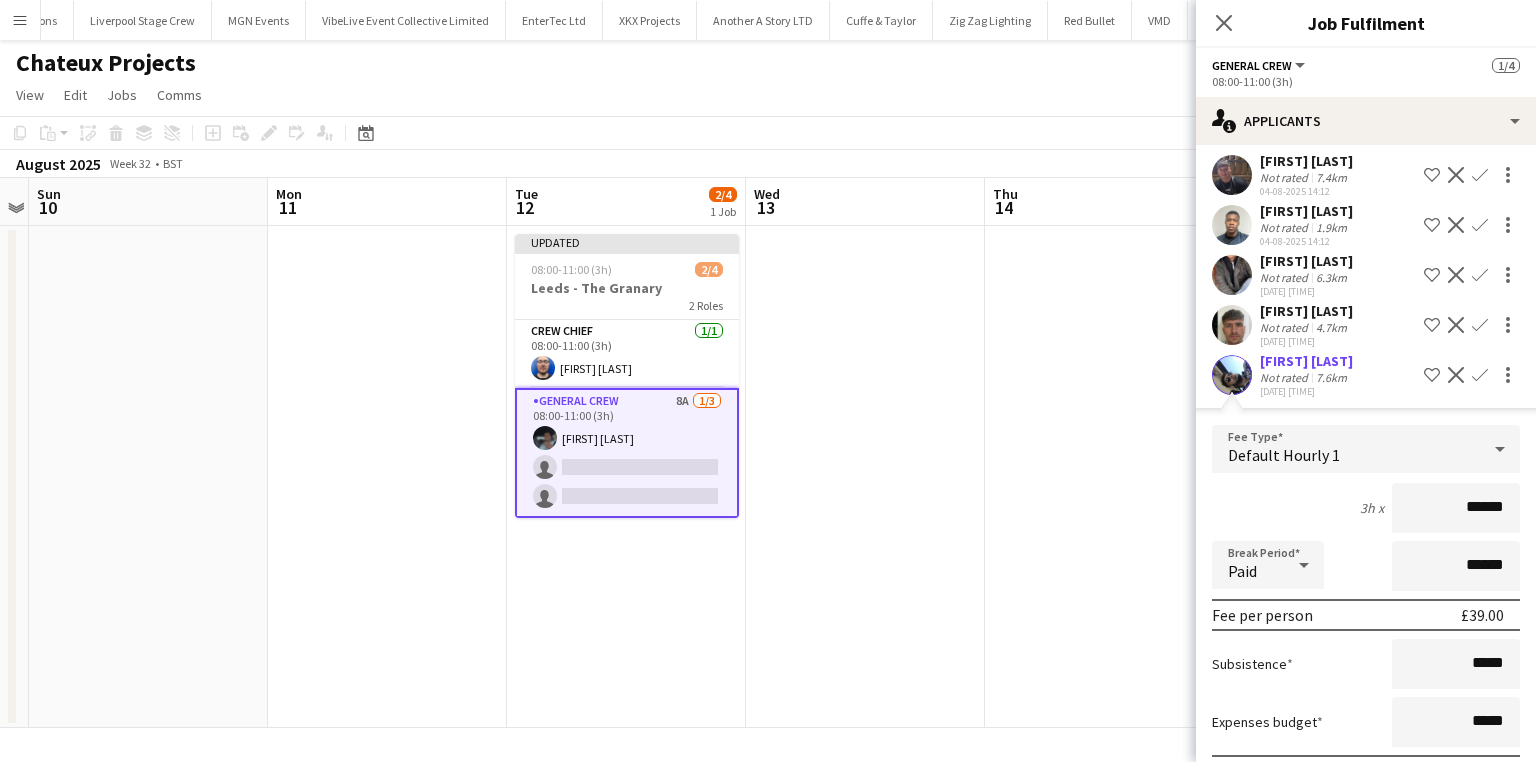scroll, scrollTop: 345, scrollLeft: 0, axis: vertical 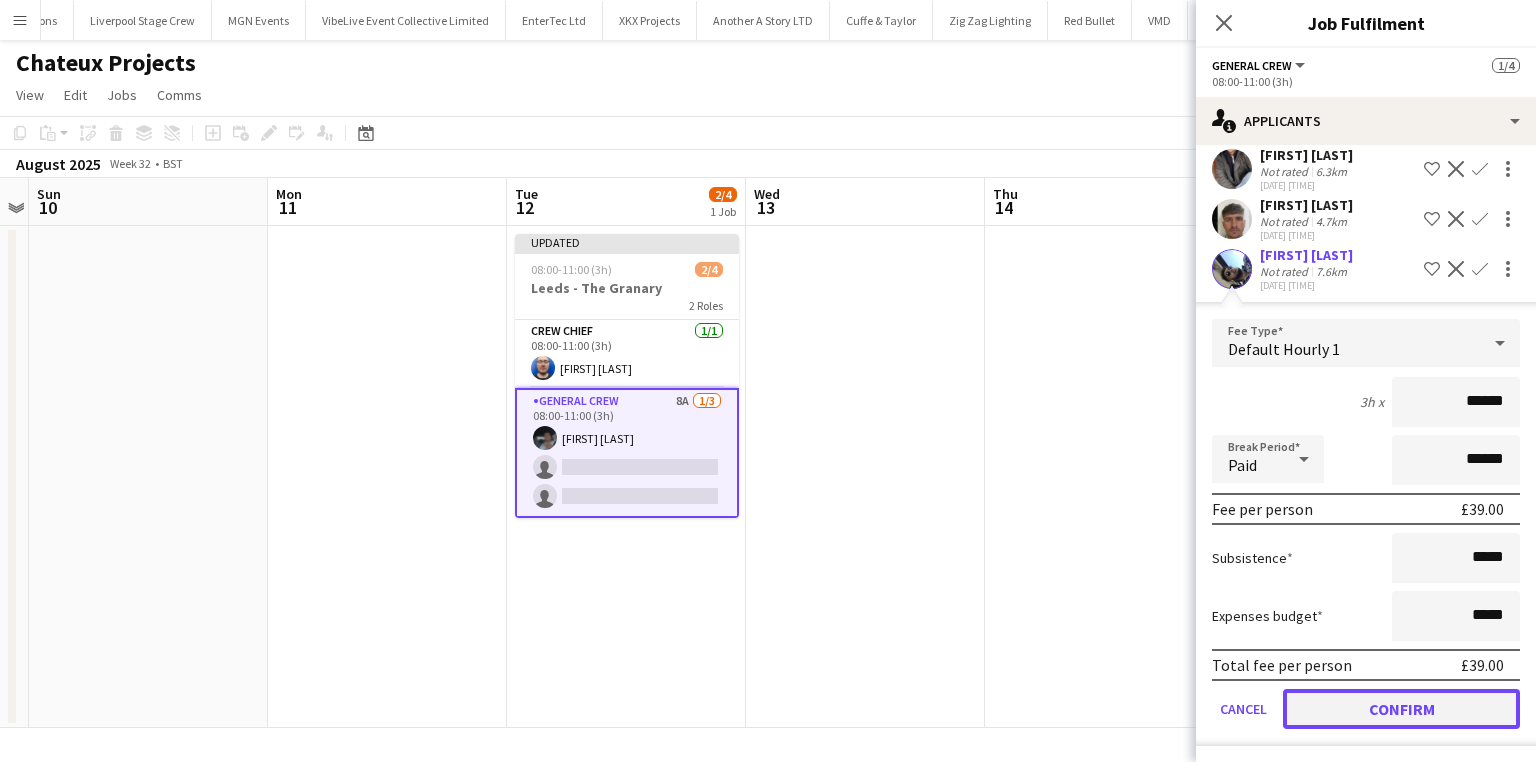 click on "Confirm" 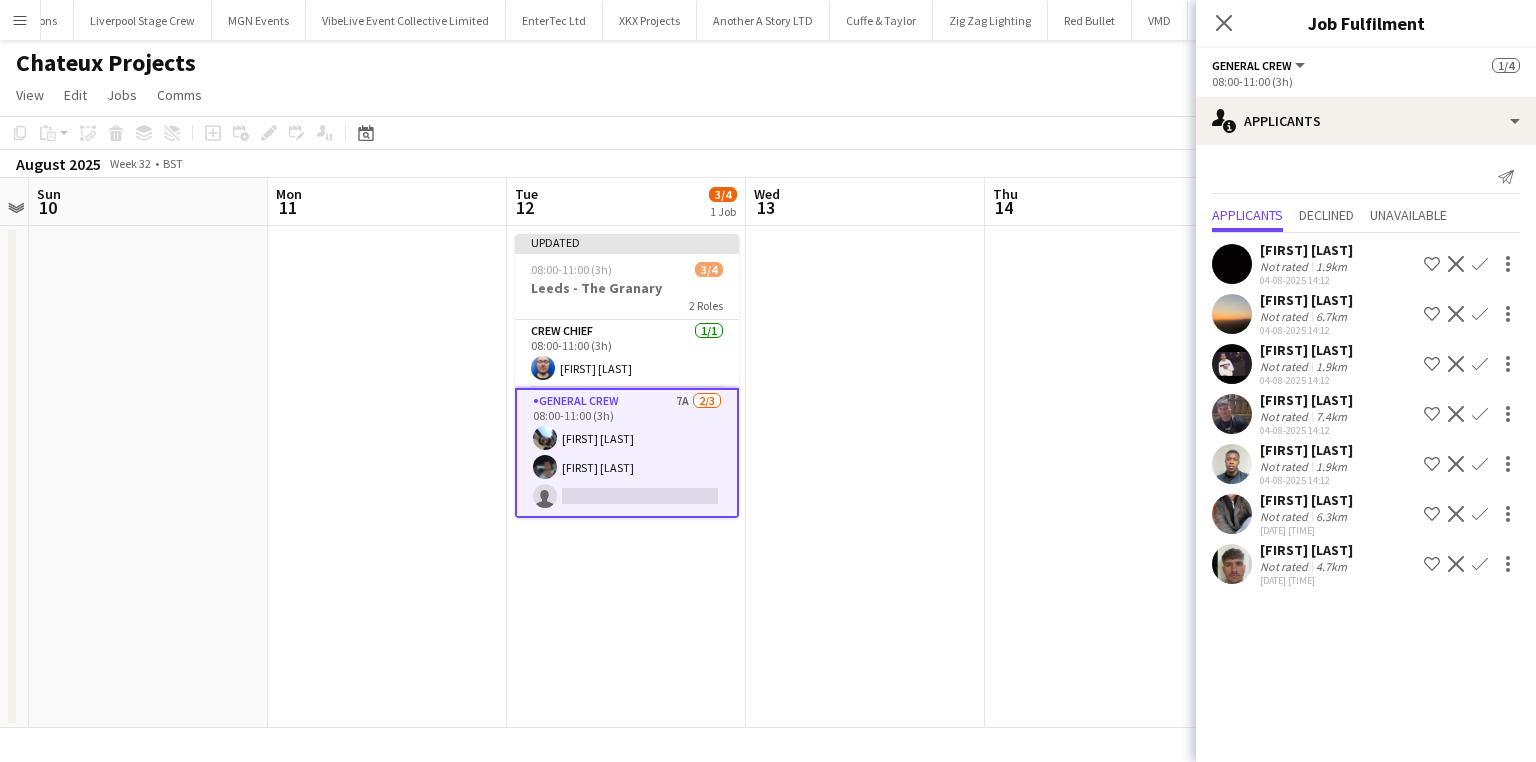 scroll, scrollTop: 0, scrollLeft: 0, axis: both 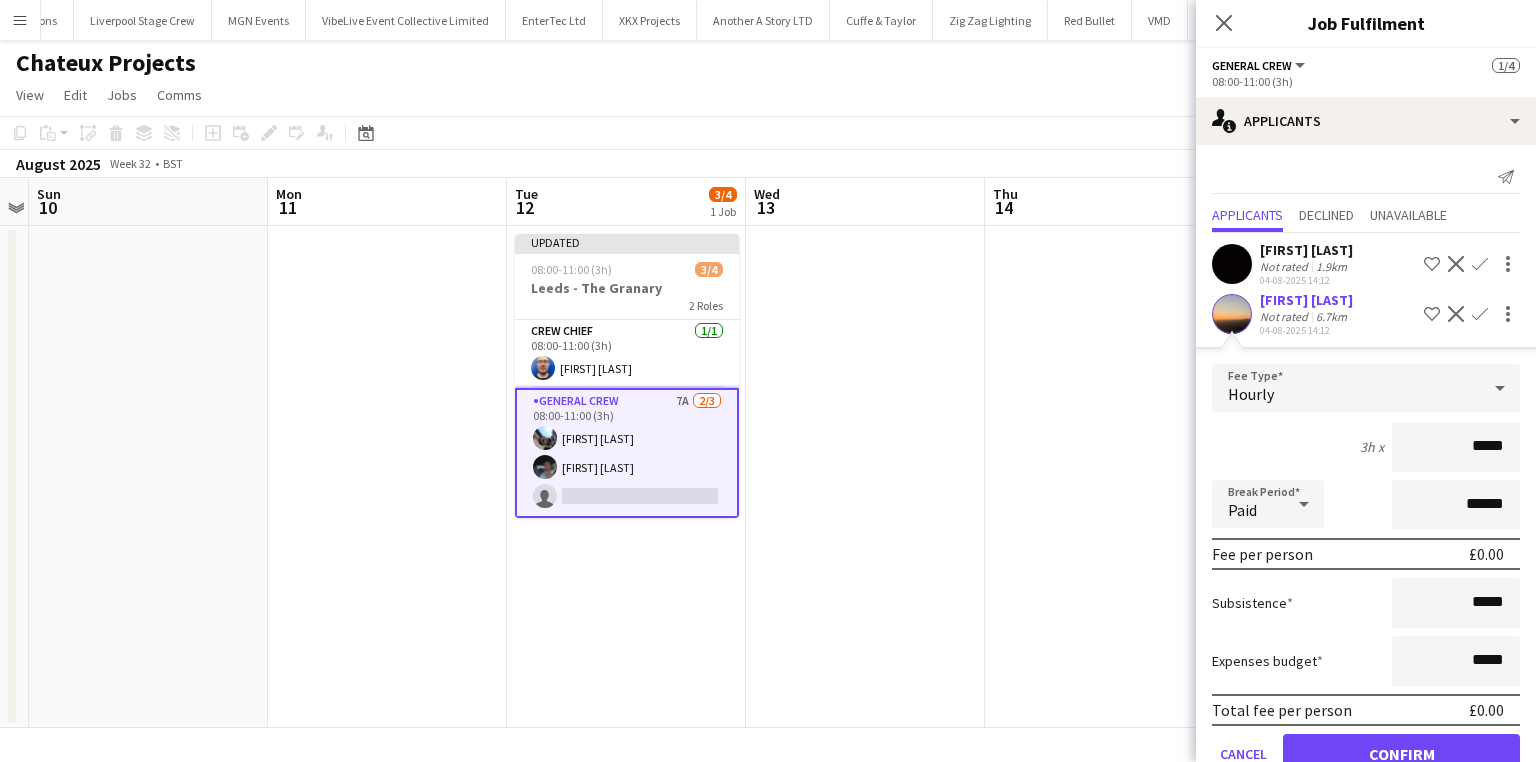 drag, startPoint x: 1446, startPoint y: 447, endPoint x: 1527, endPoint y: 452, distance: 81.154175 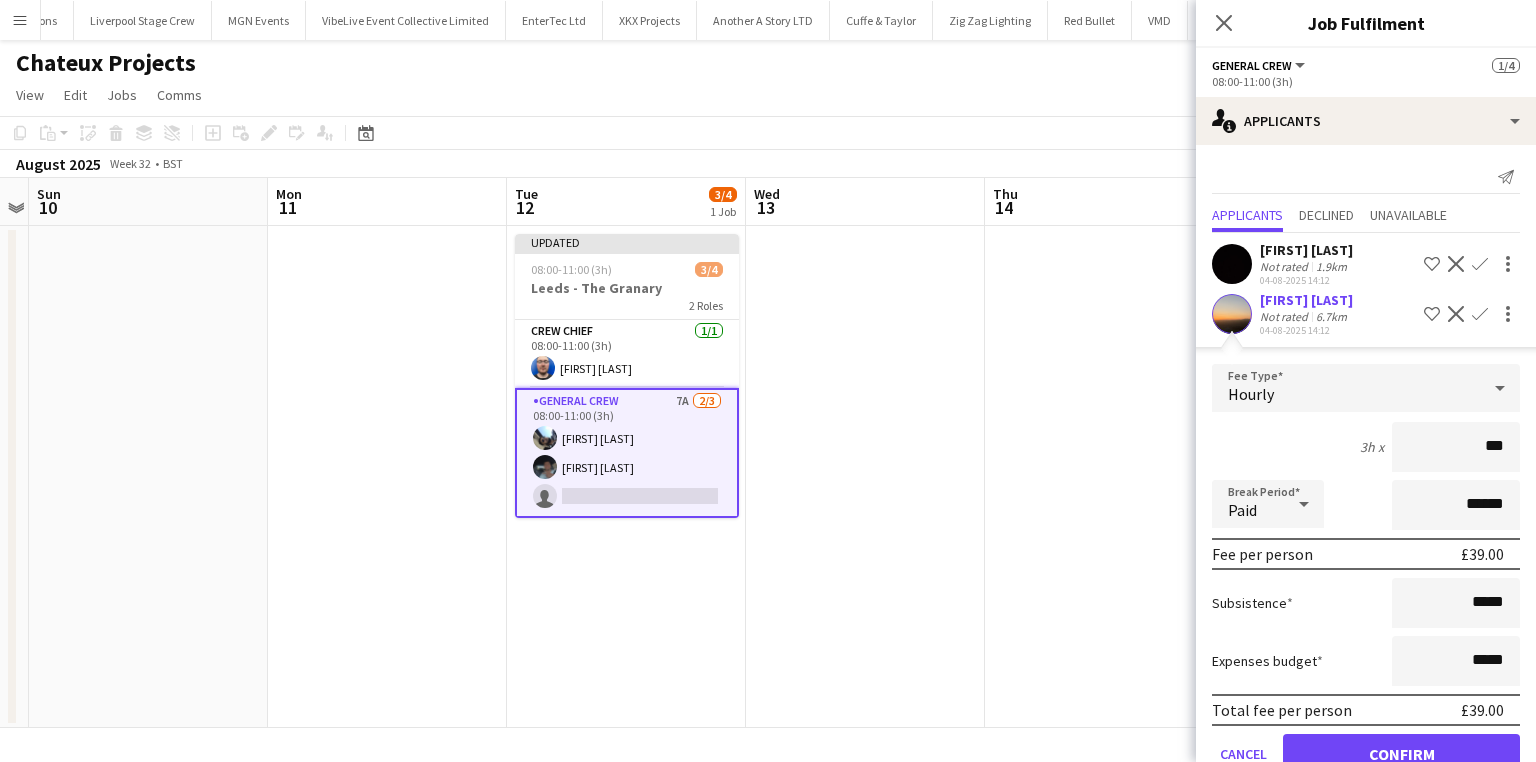 type on "***" 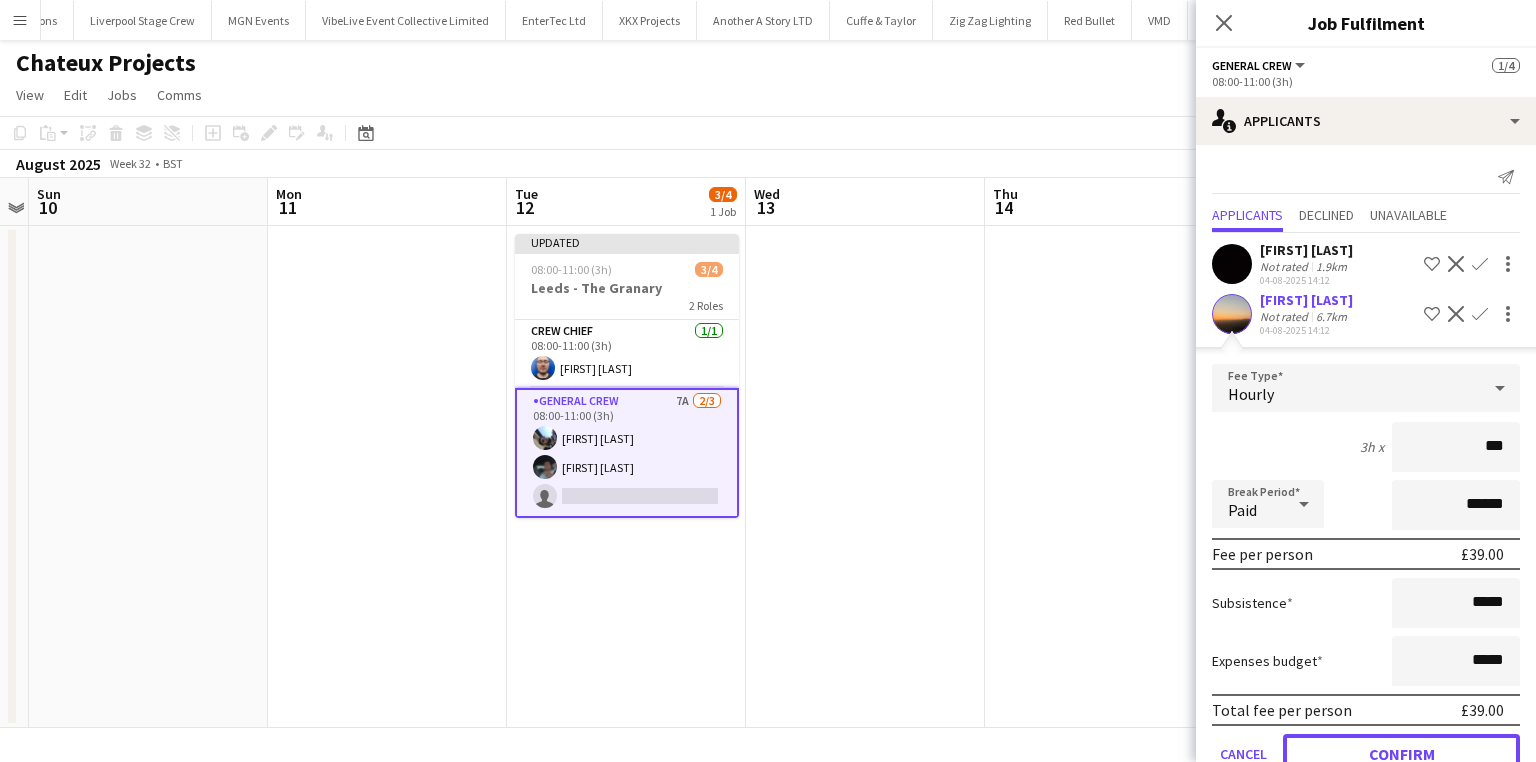 drag, startPoint x: 1425, startPoint y: 747, endPoint x: 1388, endPoint y: 716, distance: 48.270073 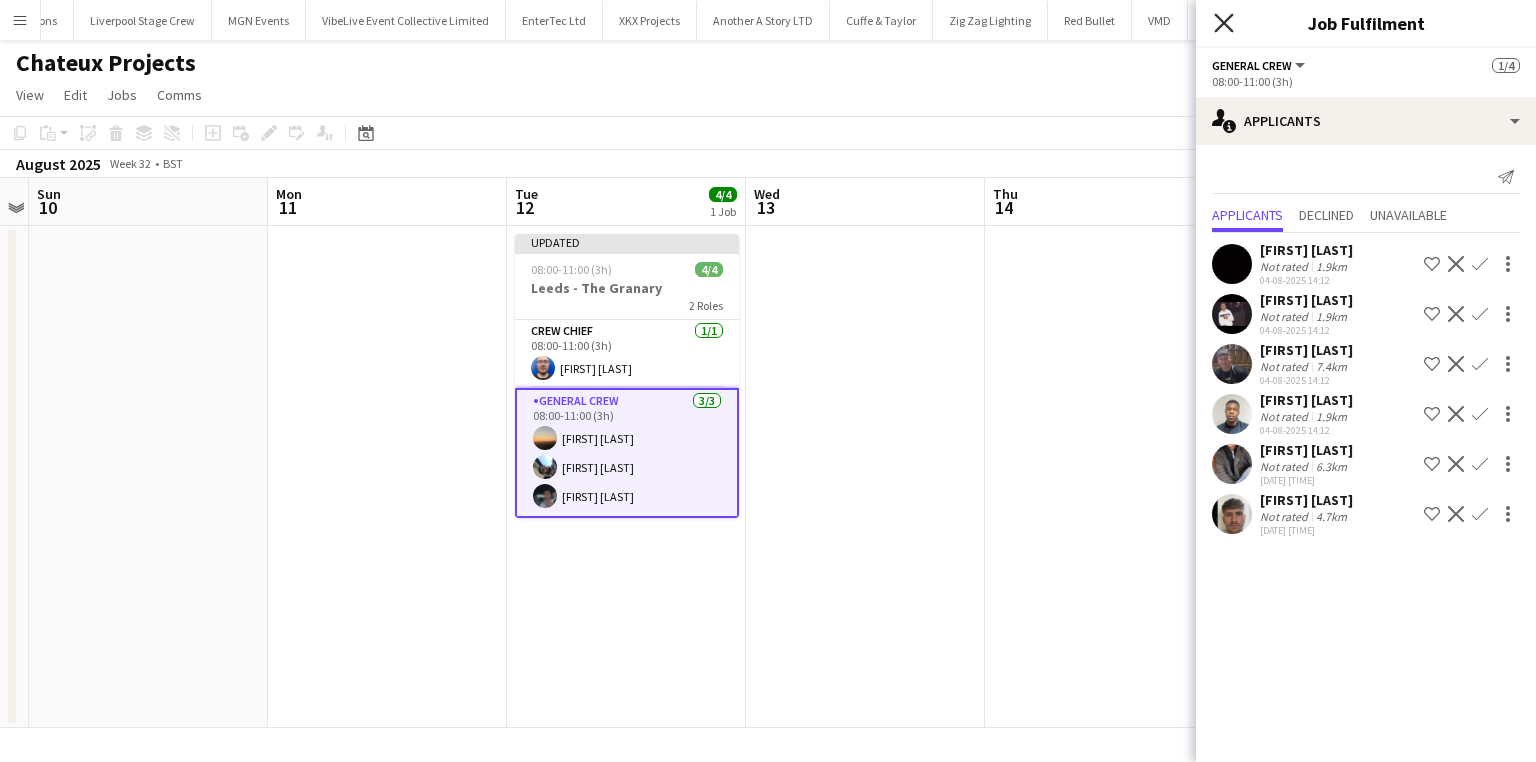 click on "Close pop-in" 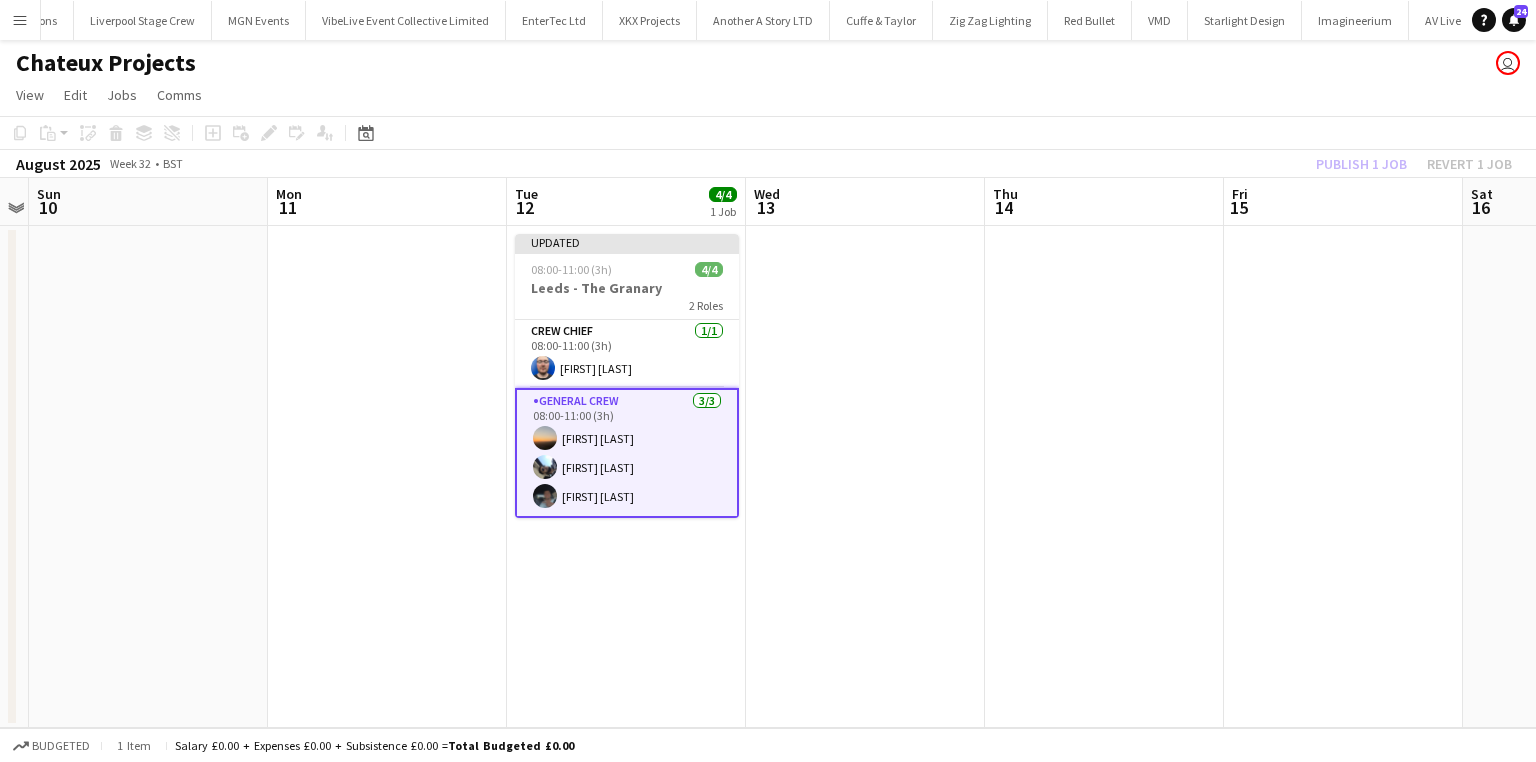 click on "Publish 1 job   Revert 1 job" 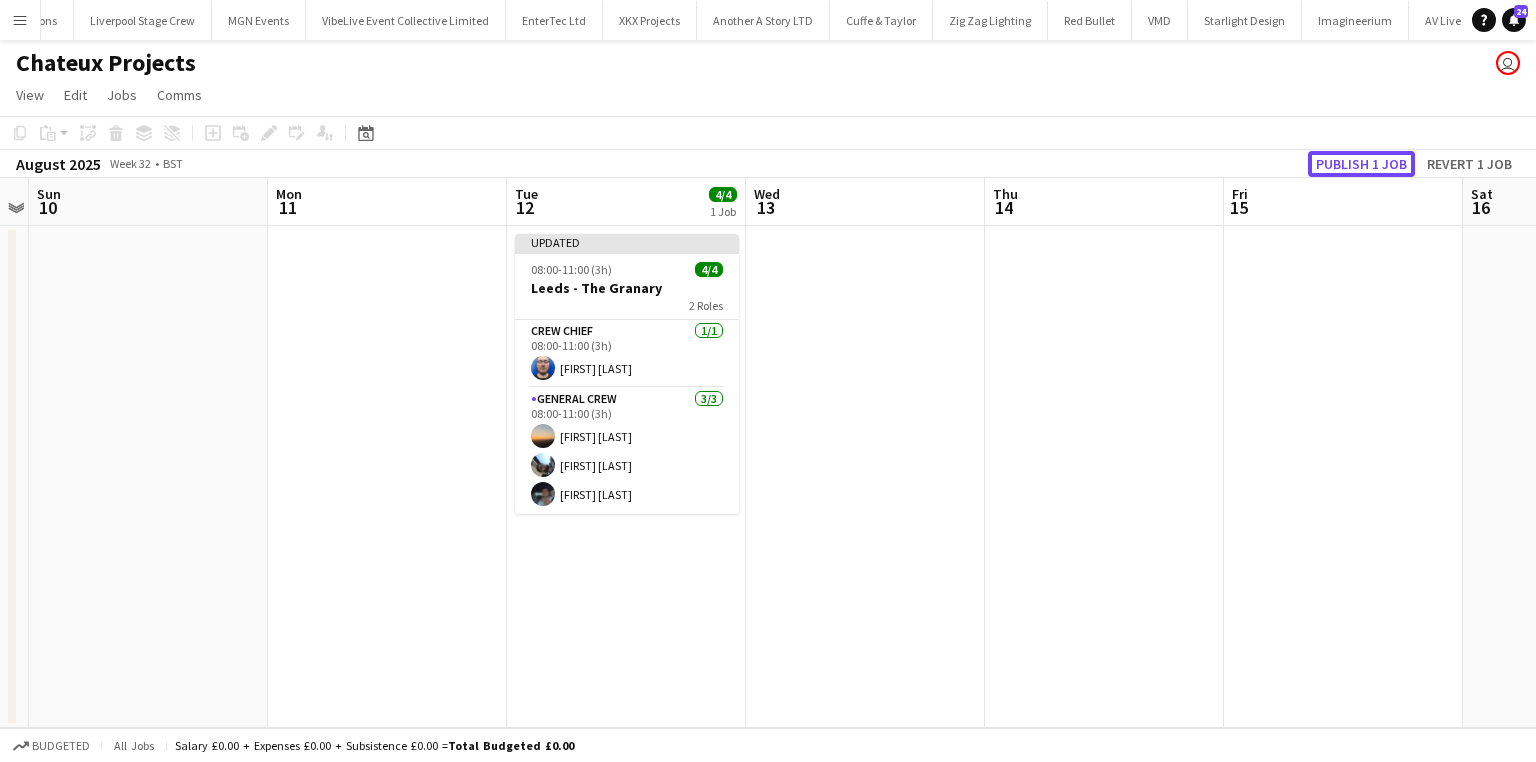 click on "Publish 1 job" 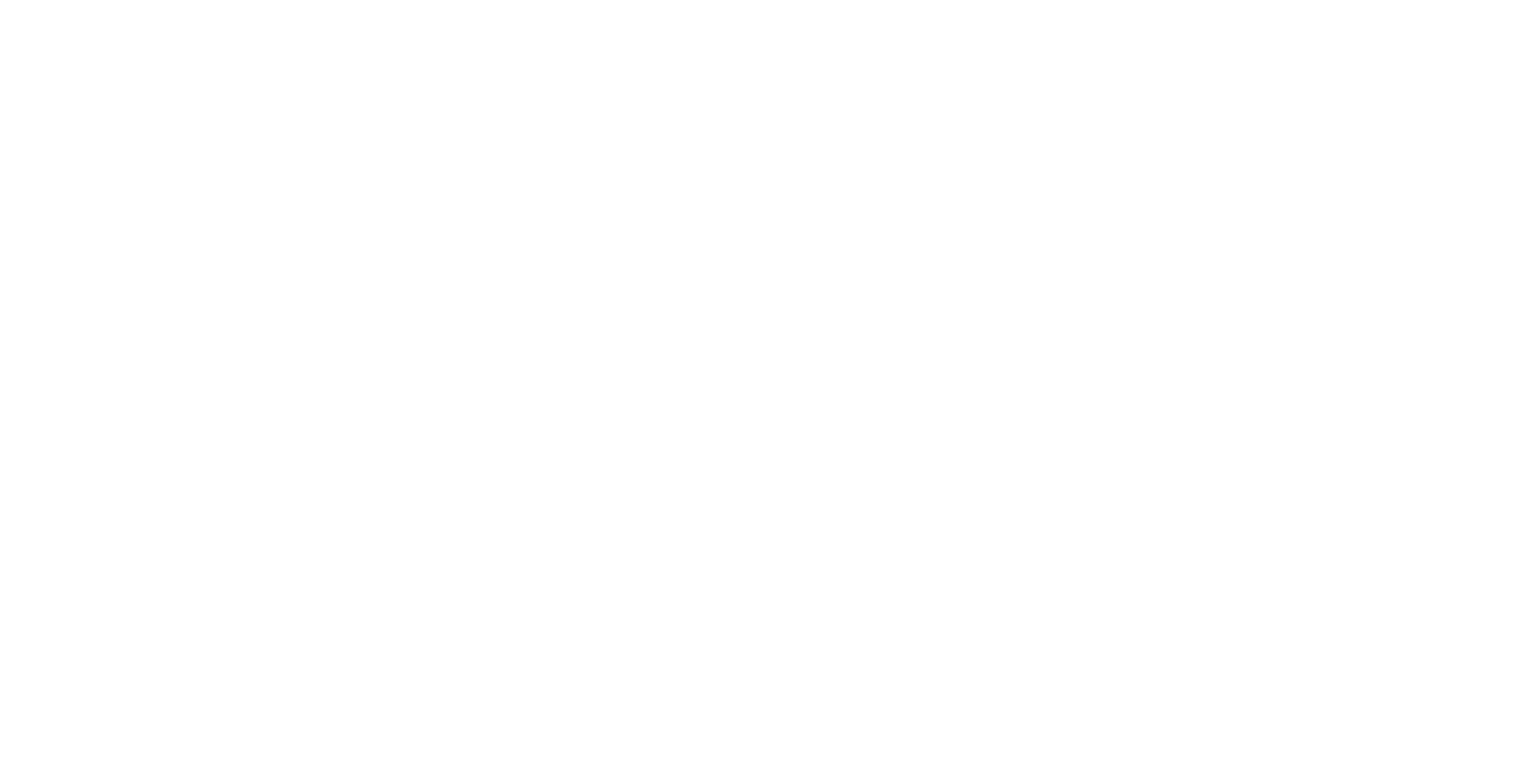 scroll, scrollTop: 0, scrollLeft: 0, axis: both 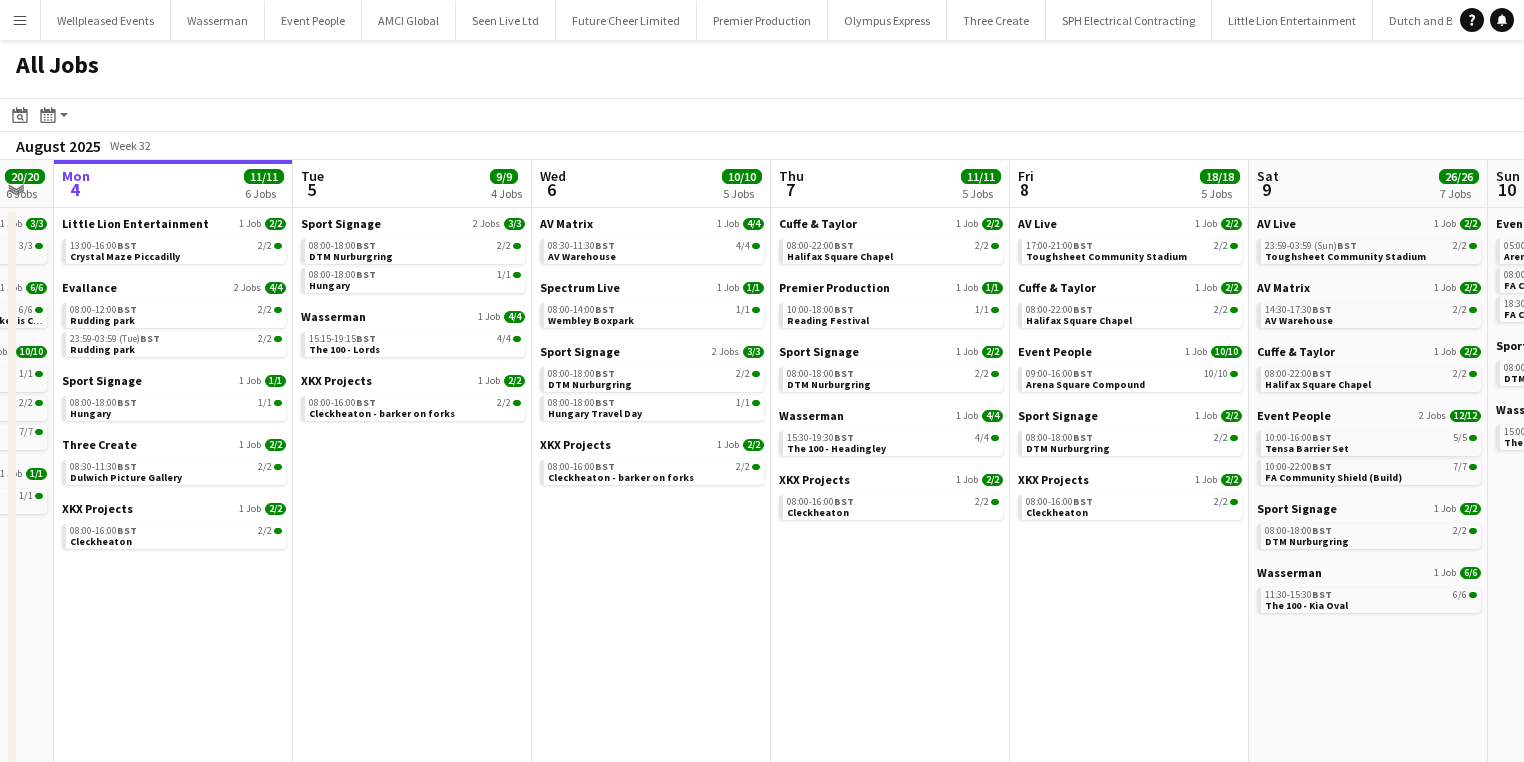 drag, startPoint x: 810, startPoint y: 548, endPoint x: 576, endPoint y: 539, distance: 234.17302 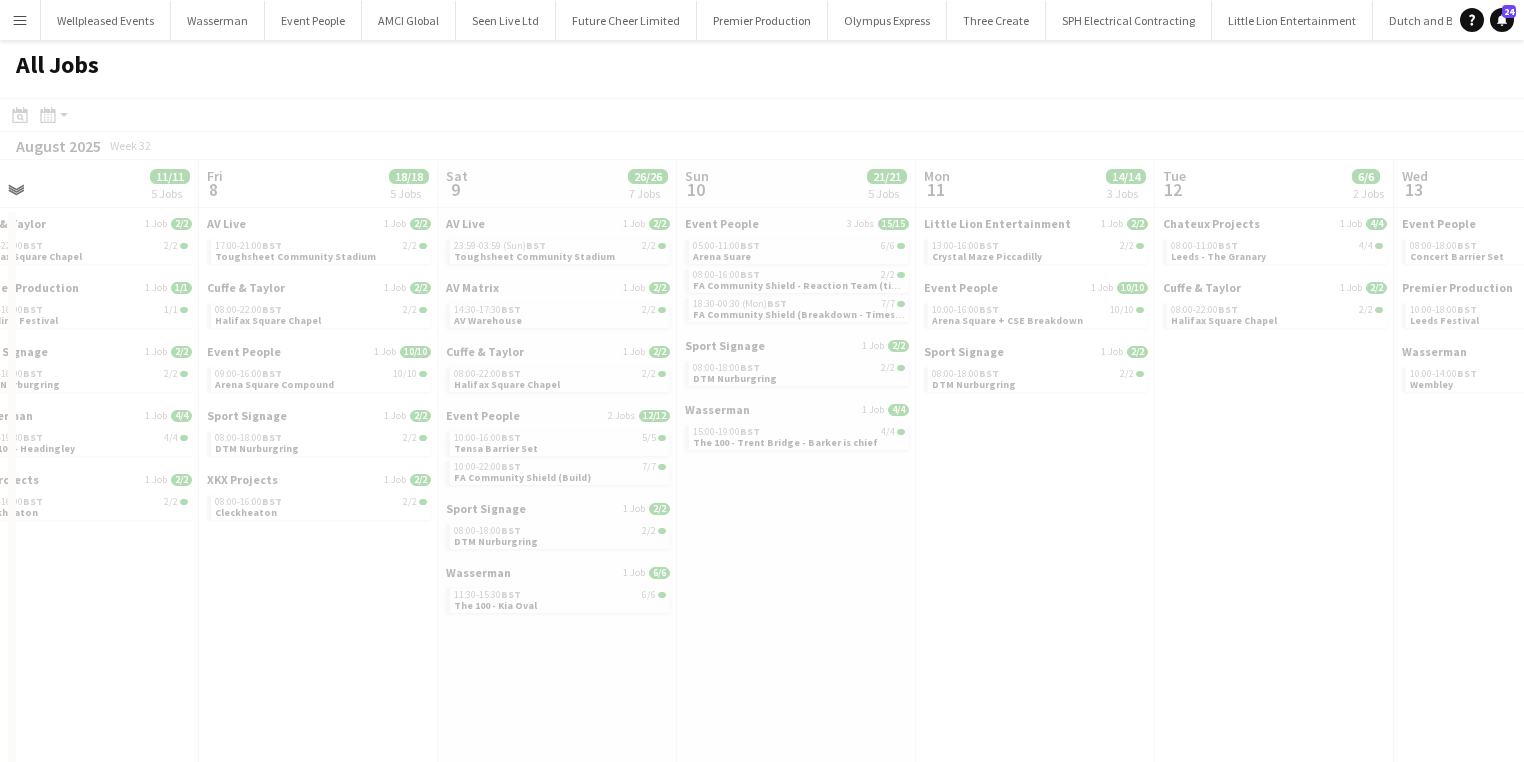 drag, startPoint x: 1028, startPoint y: 633, endPoint x: 808, endPoint y: 620, distance: 220.38376 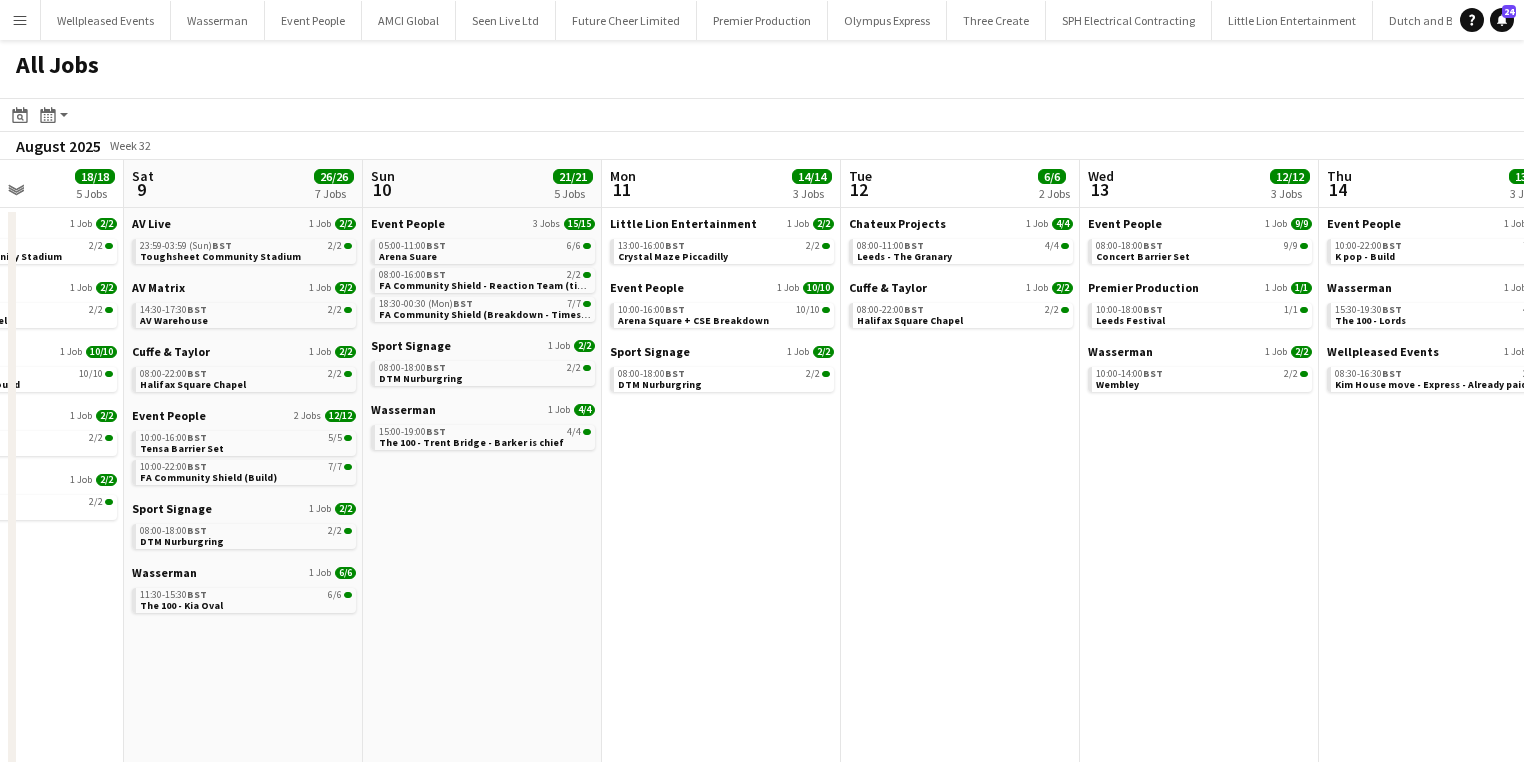 drag, startPoint x: 994, startPoint y: 587, endPoint x: 879, endPoint y: 586, distance: 115.00435 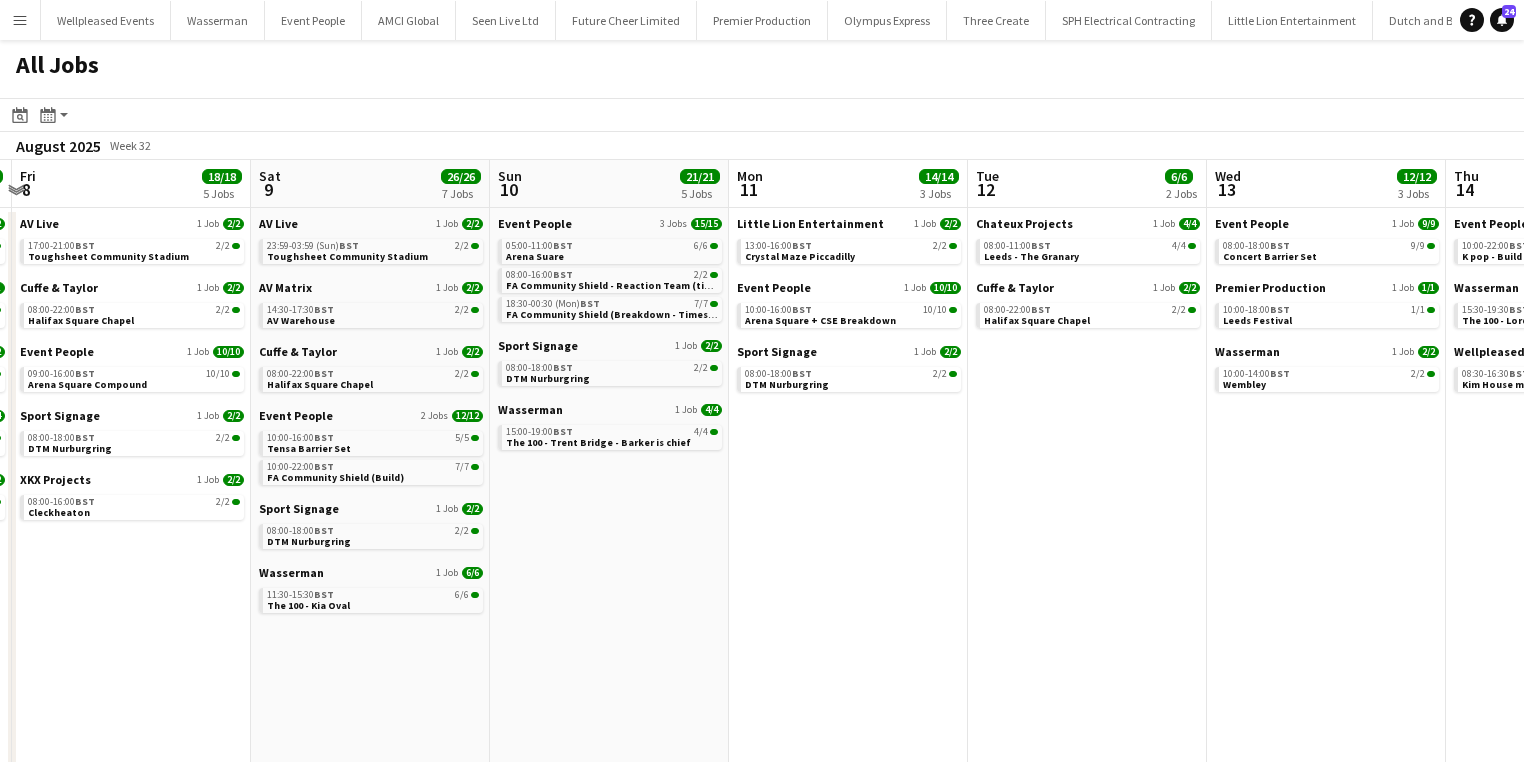 drag, startPoint x: 1251, startPoint y: 584, endPoint x: 981, endPoint y: 578, distance: 270.06665 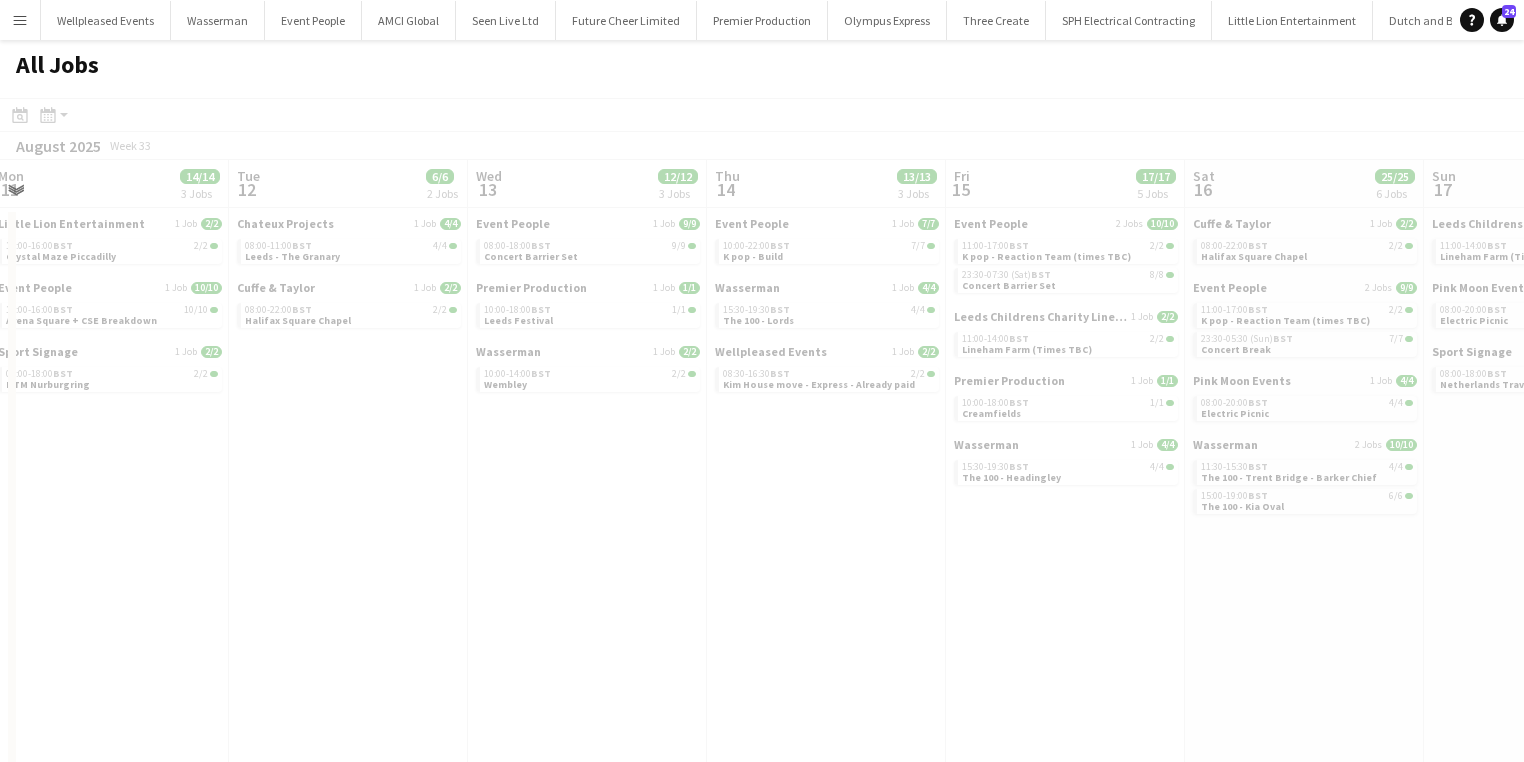 drag, startPoint x: 1225, startPoint y: 618, endPoint x: 1019, endPoint y: 606, distance: 206.34921 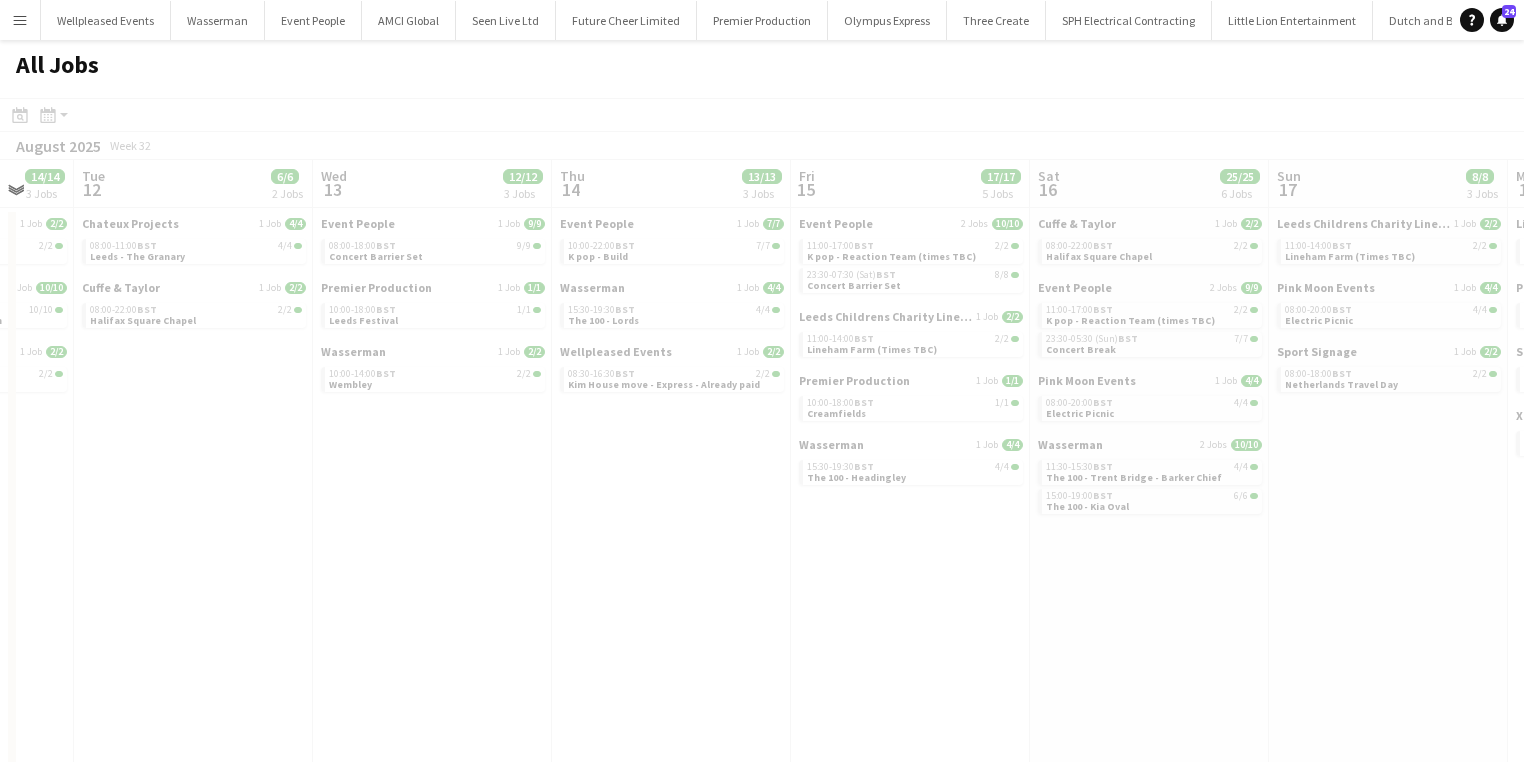 drag, startPoint x: 1215, startPoint y: 606, endPoint x: 1055, endPoint y: 598, distance: 160.19987 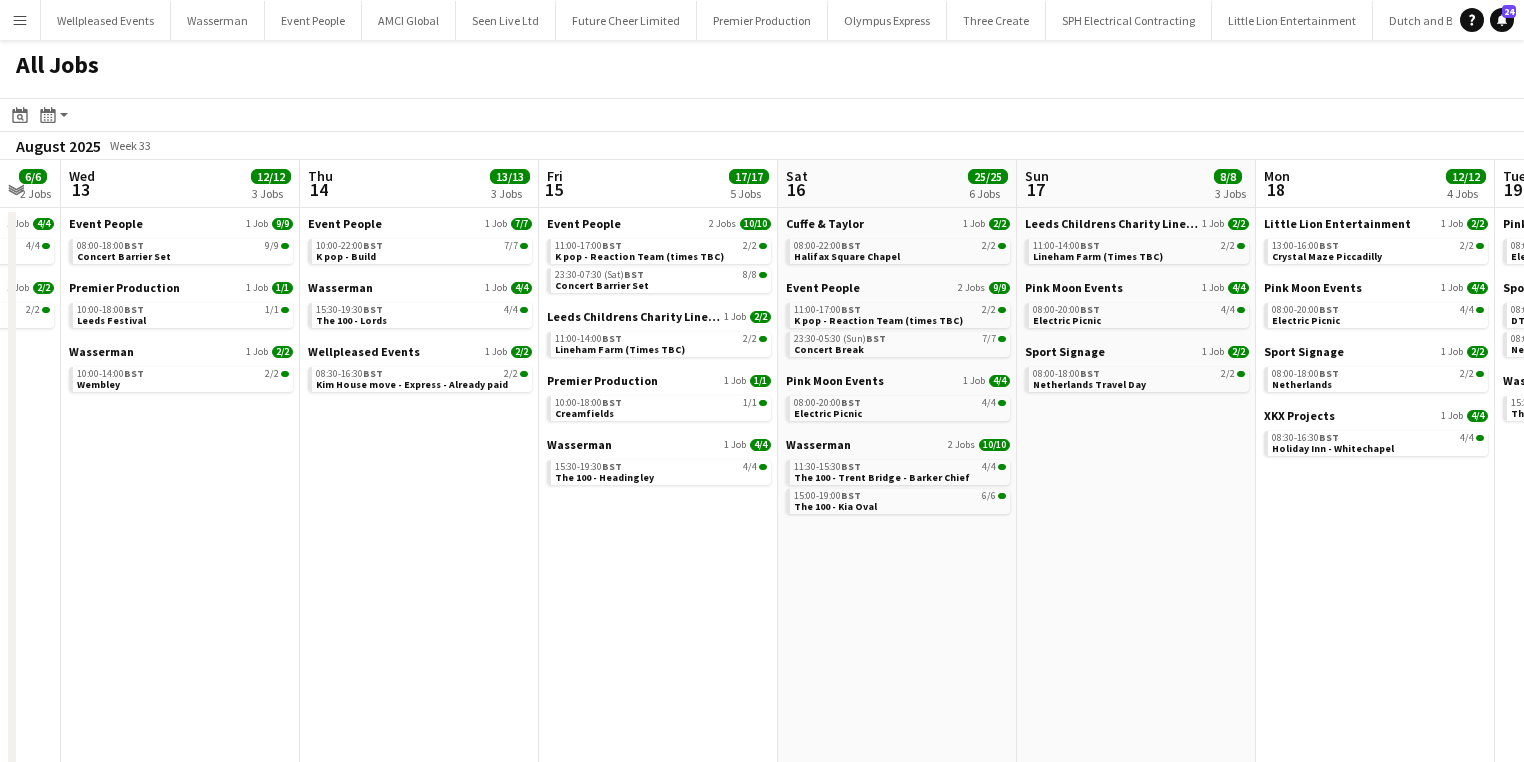 drag, startPoint x: 1229, startPoint y: 591, endPoint x: 900, endPoint y: 580, distance: 329.18384 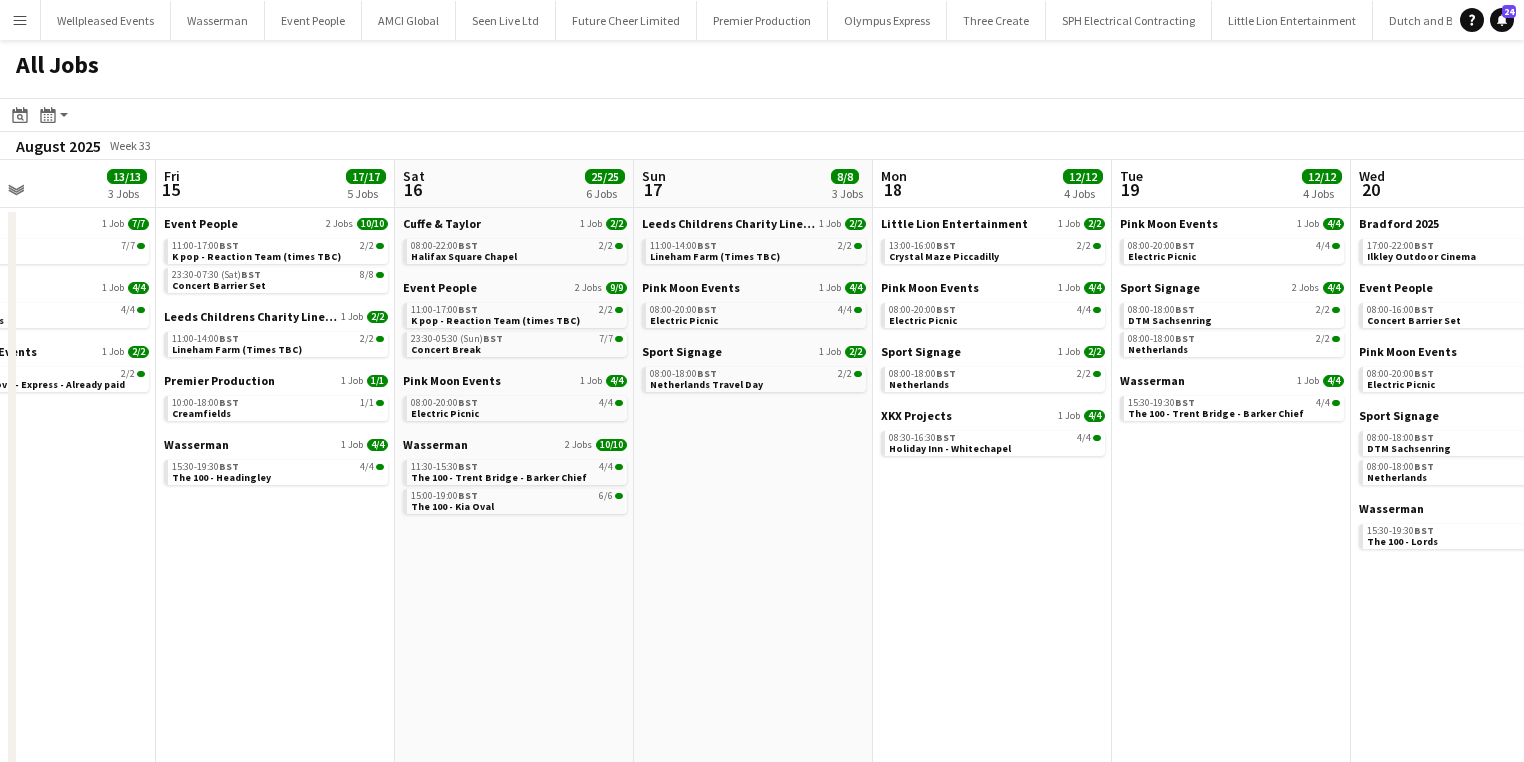 click on "Mon   11   14/14   3 Jobs   Tue   12   6/6   2 Jobs   Wed   13   12/12   3 Jobs   Thu   14   13/13   3 Jobs   Fri   15   17/17   5 Jobs   Sat   16   25/25   6 Jobs   Sun   17   8/8   3 Jobs   Mon   18   12/12   4 Jobs   Tue   19   12/12   4 Jobs   Wed   20   20/22   6 Jobs   Thu   21   21/23   6 Jobs   Fri   22   26/28   9 Jobs    Little Lion Entertainment   1 Job   2/2   13:00-16:00    BST   2/2   Crystal Maze Piccadilly   Event People   1 Job   10/10   10:00-16:00    BST   10/10   Arena Square + CSE Breakdown   Sport Signage   1 Job   2/2   08:00-18:00    BST   2/2   DTM Nurburgring   Chateux Projects   1 Job   4/4   08:00-11:00    BST   4/4   Leeds - The Granary   Cuffe & Taylor   1 Job   2/2   08:00-22:00    BST   2/2   Halifax Square Chapel   Event People   1 Job   9/9   08:00-18:00    BST   9/9   Concert Barrier Set   Premier Production   1 Job   1/1   10:00-18:00    BST   1/1   Leeds Festival   Wasserman   1 Job   2/2   10:00-14:00    BST   2/2   Wembley   Event People   1 Job   7/7   10:00-22:00" at bounding box center [762, 503] 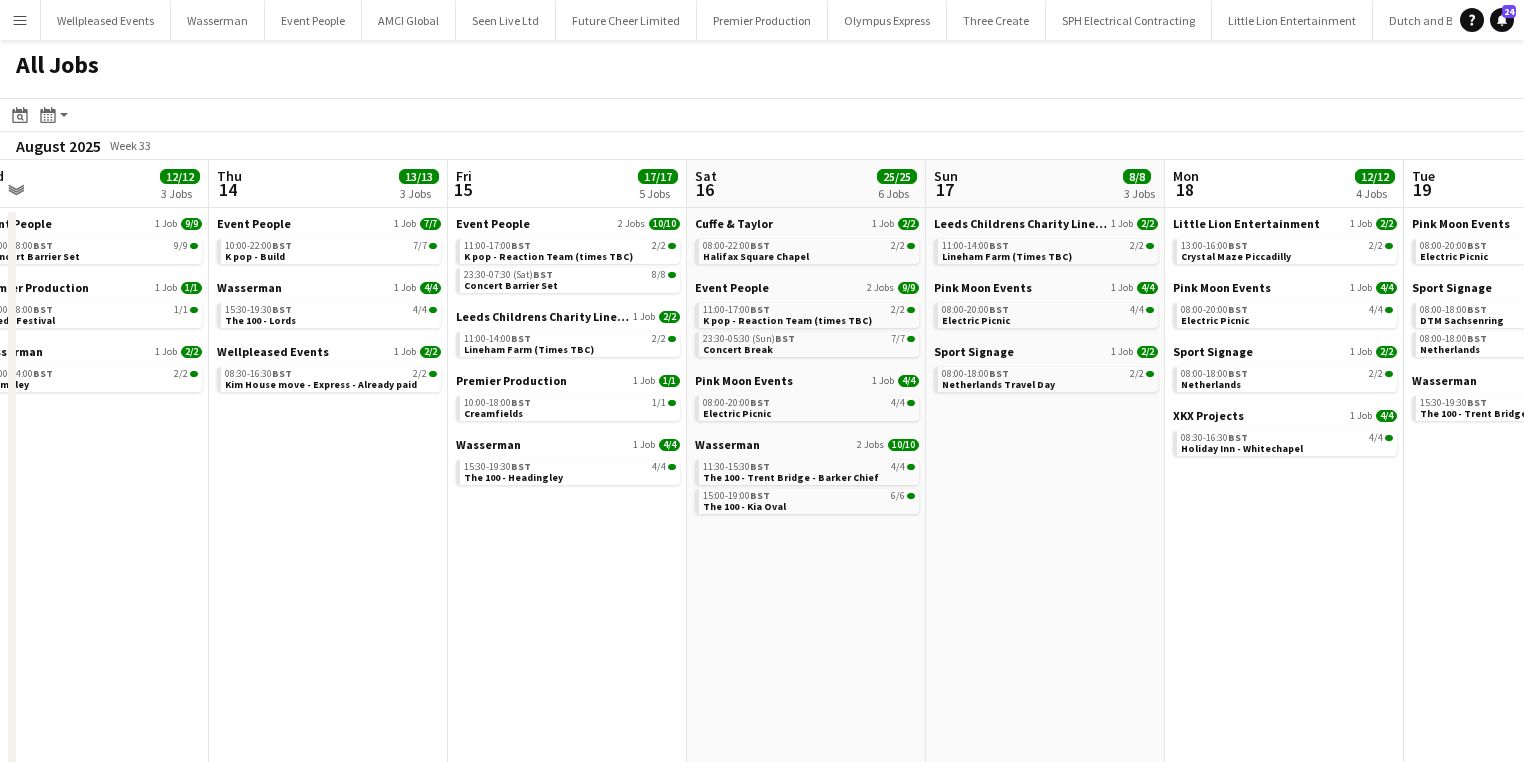 click on "All Jobs
Date picker
AUG 2025 AUG 2025 Monday M Tuesday T Wednesday W Thursday T Friday F Saturday S Sunday S  AUG   1   2   3   4   5   6   7   8   9   10   11   12   13   14   15   16   17   18   19   20   21   22   23   24   25   26   27   28   29   30   31
Comparison range
Comparison range
Today
Month view / Day view
Day view by Board Day view by Job Month view  August 2025   Week 33
Expand/collapse
Mon   11   14/14   3 Jobs   Tue   12   6/6   2 Jobs   Wed   13   12/12   3 Jobs   Thu   14   13/13   3 Jobs   Fri   15   17/17   5 Jobs   Sat   16   25/25   6 Jobs   Sun   17   8/8   3 Jobs   Mon   18   12/12   4 Jobs   Tue   19   12/12   4 Jobs   Wed   20   20/22   6 Jobs   Thu   21   21/23   6 Jobs   Fri   22   26/28   9 Jobs    Little Lion Entertainment   1 Job   2/2   13:00-16:00    BST   2/2   Crystal Maze Piccadilly   Event People" 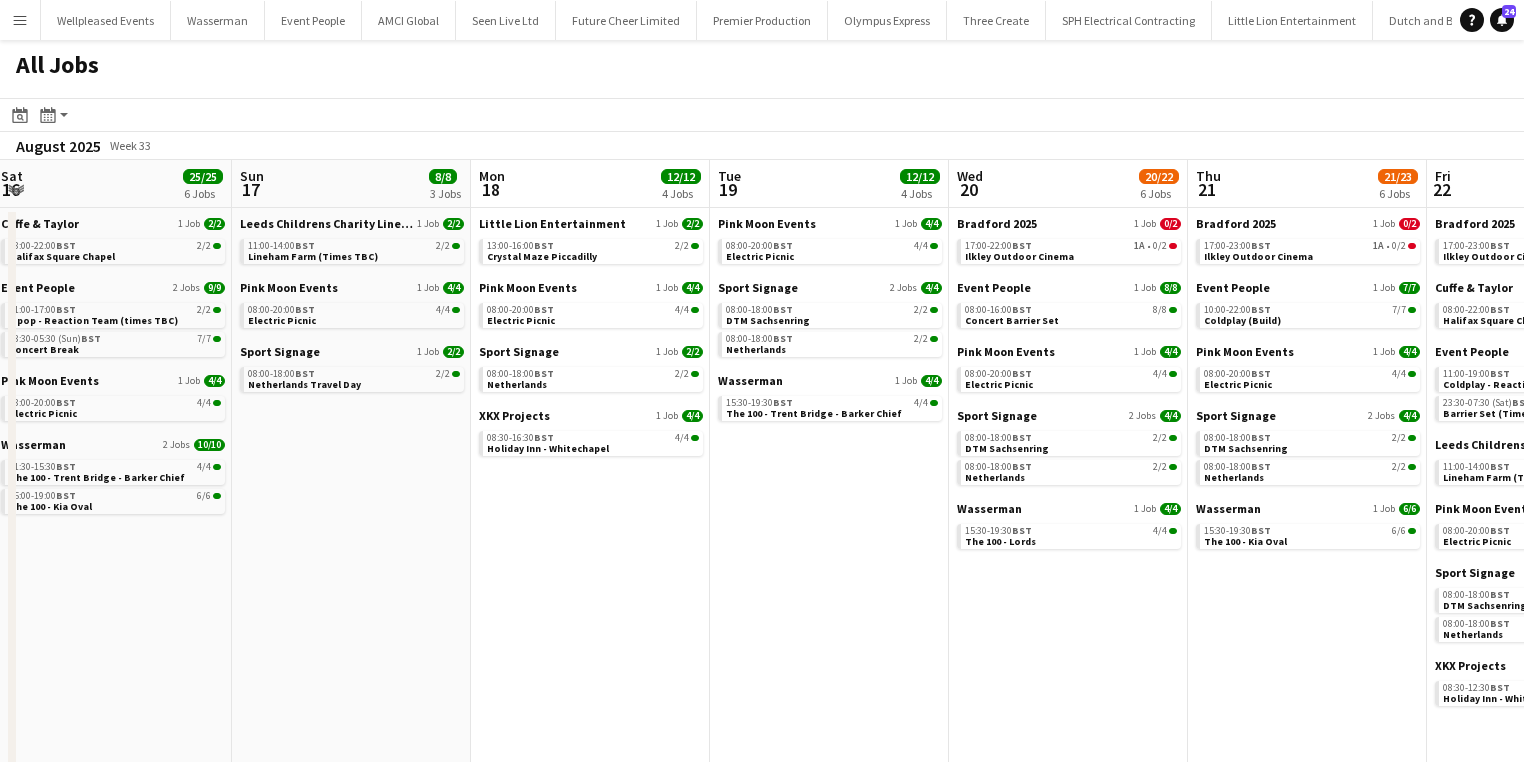 drag, startPoint x: 1128, startPoint y: 593, endPoint x: 871, endPoint y: 596, distance: 257.01752 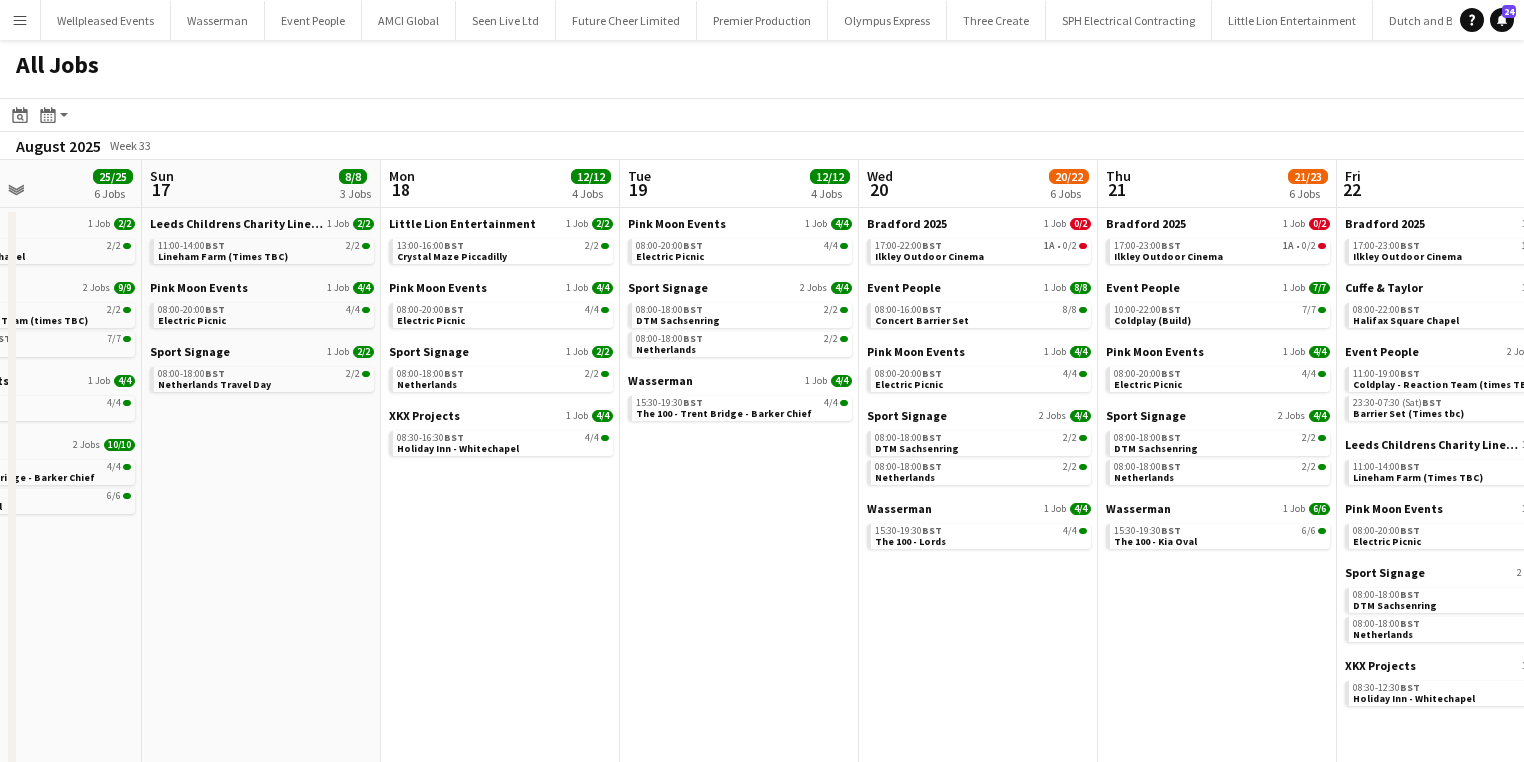 drag, startPoint x: 1193, startPoint y: 652, endPoint x: 1149, endPoint y: 652, distance: 44 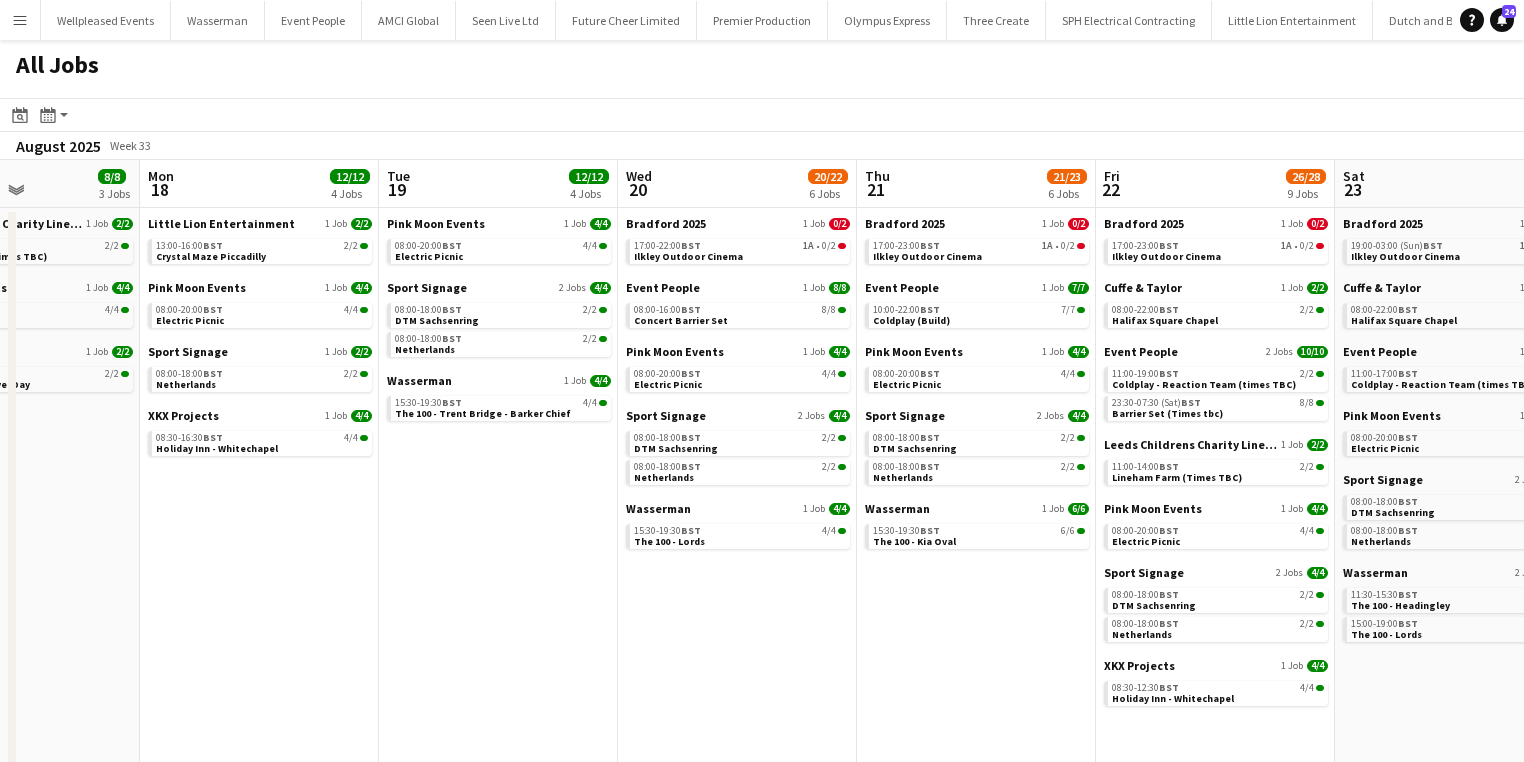 drag, startPoint x: 1149, startPoint y: 652, endPoint x: 916, endPoint y: 644, distance: 233.1373 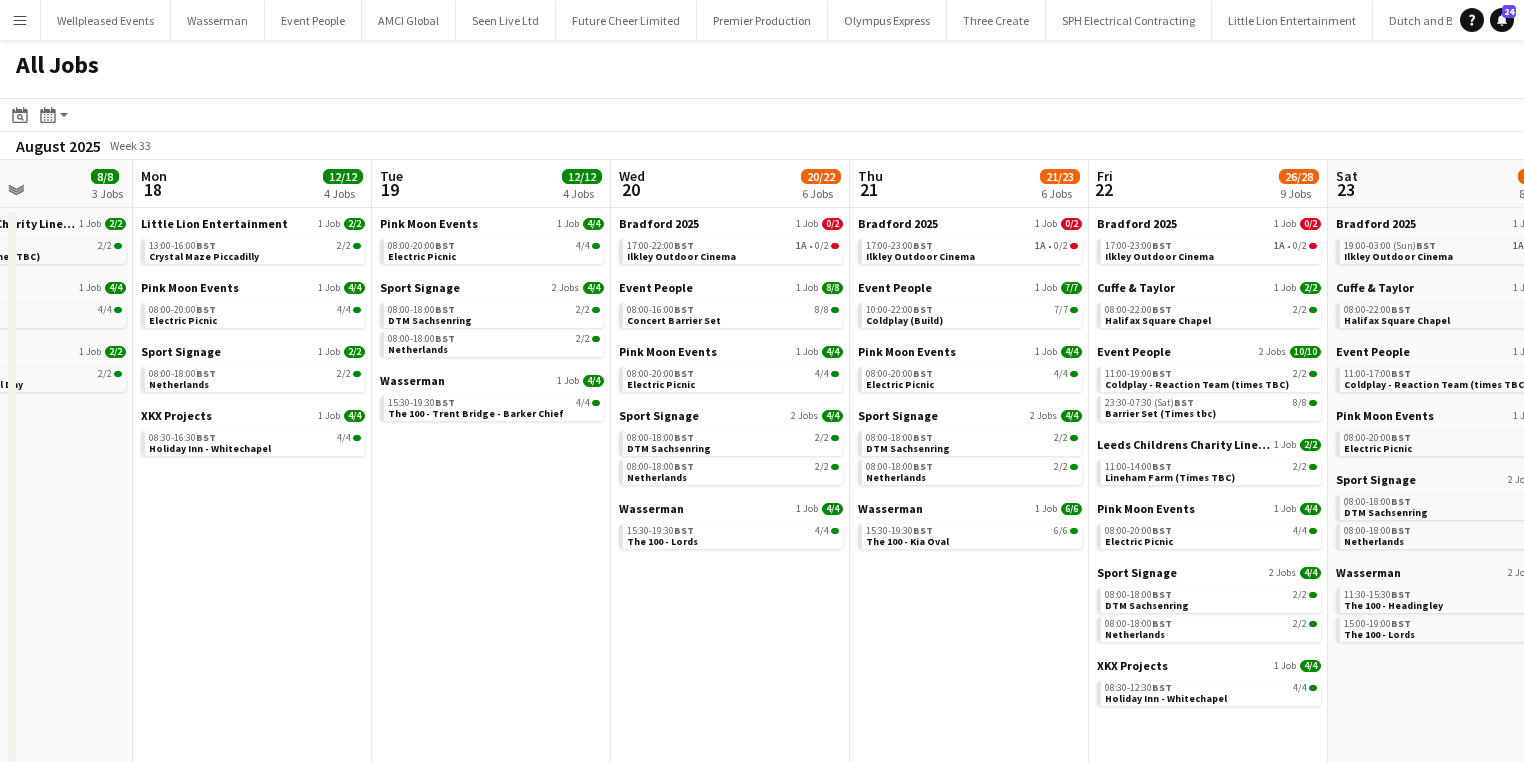 scroll, scrollTop: 0, scrollLeft: 0, axis: both 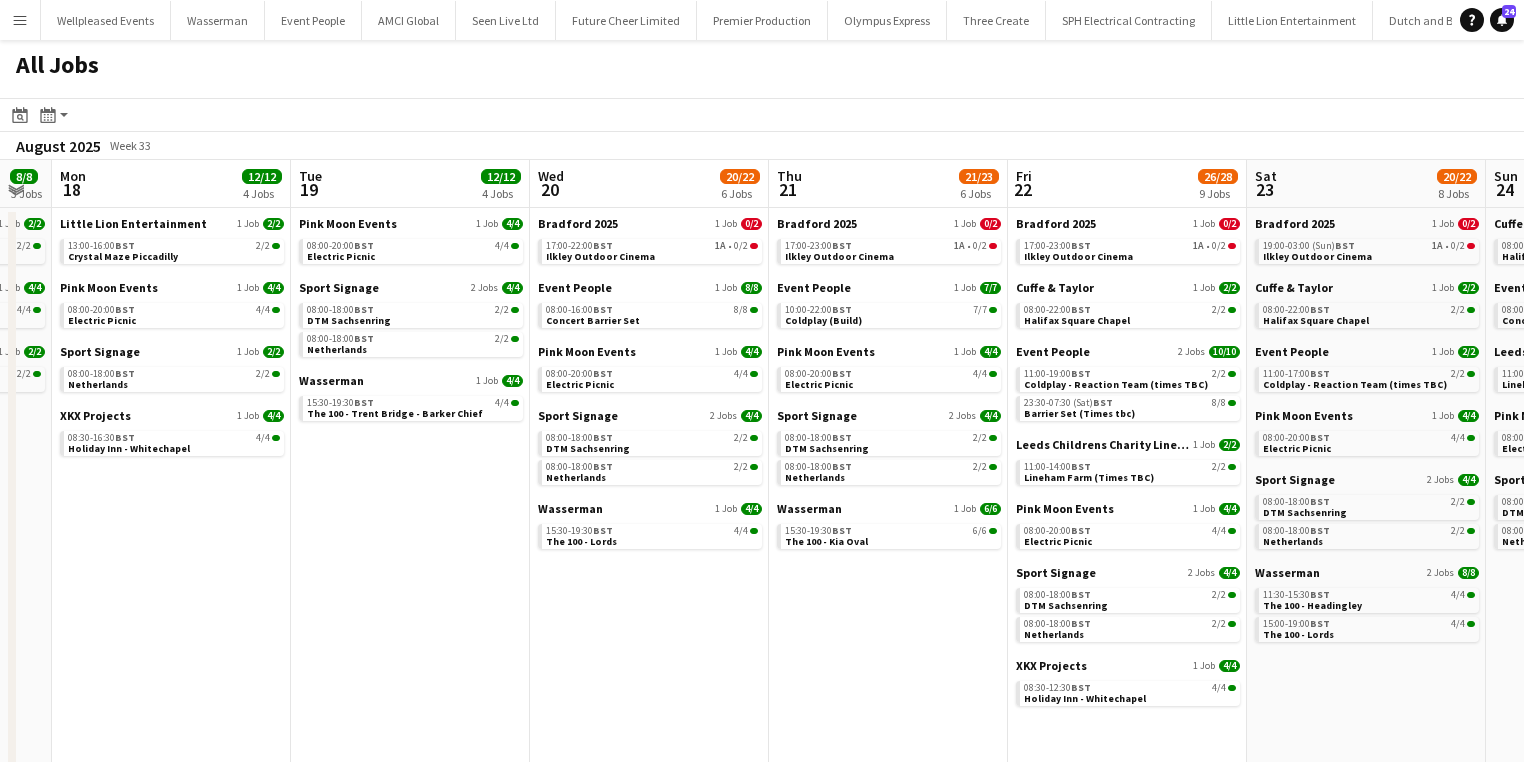 drag, startPoint x: 969, startPoint y: 631, endPoint x: 888, endPoint y: 632, distance: 81.00617 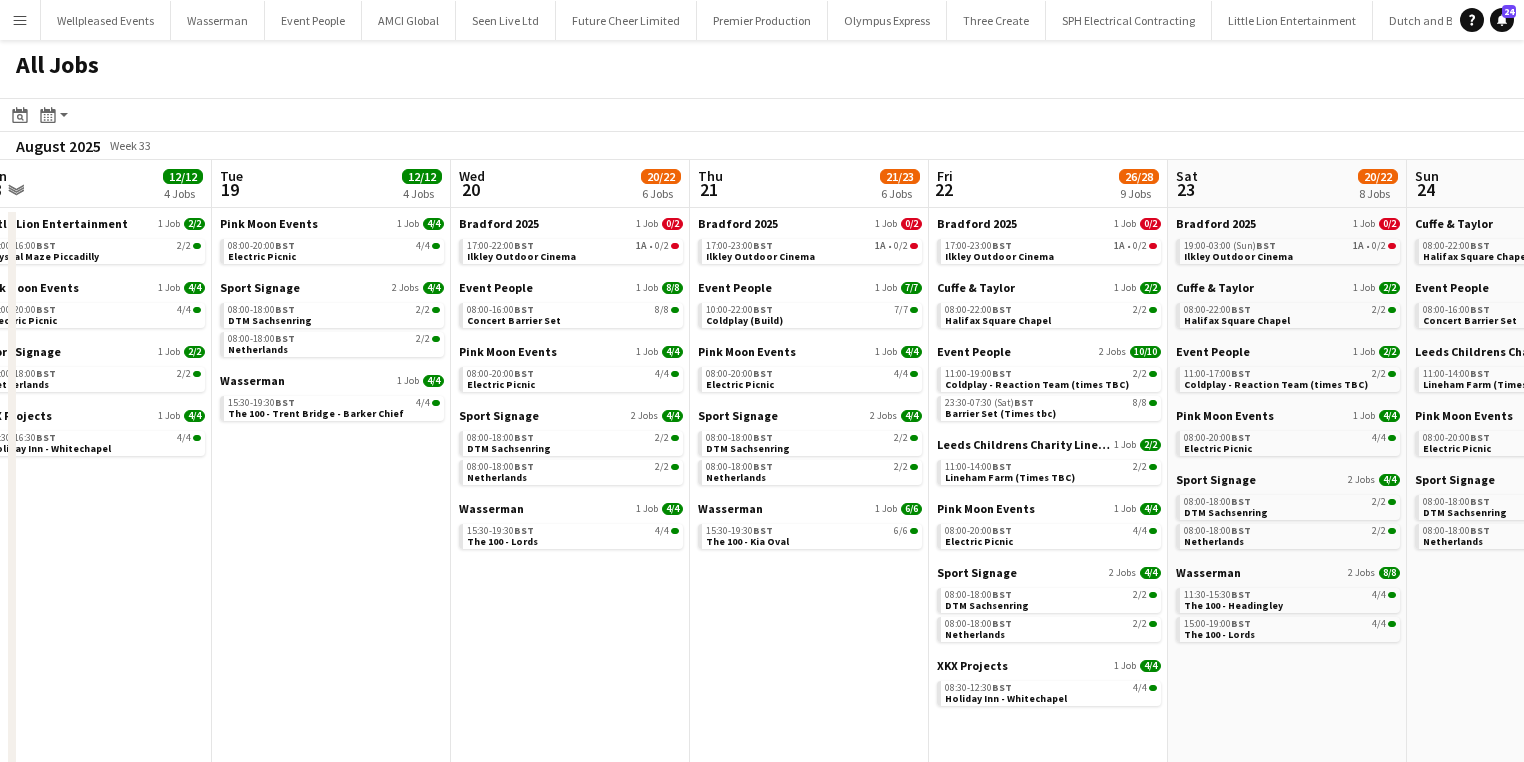 scroll, scrollTop: 0, scrollLeft: 751, axis: horizontal 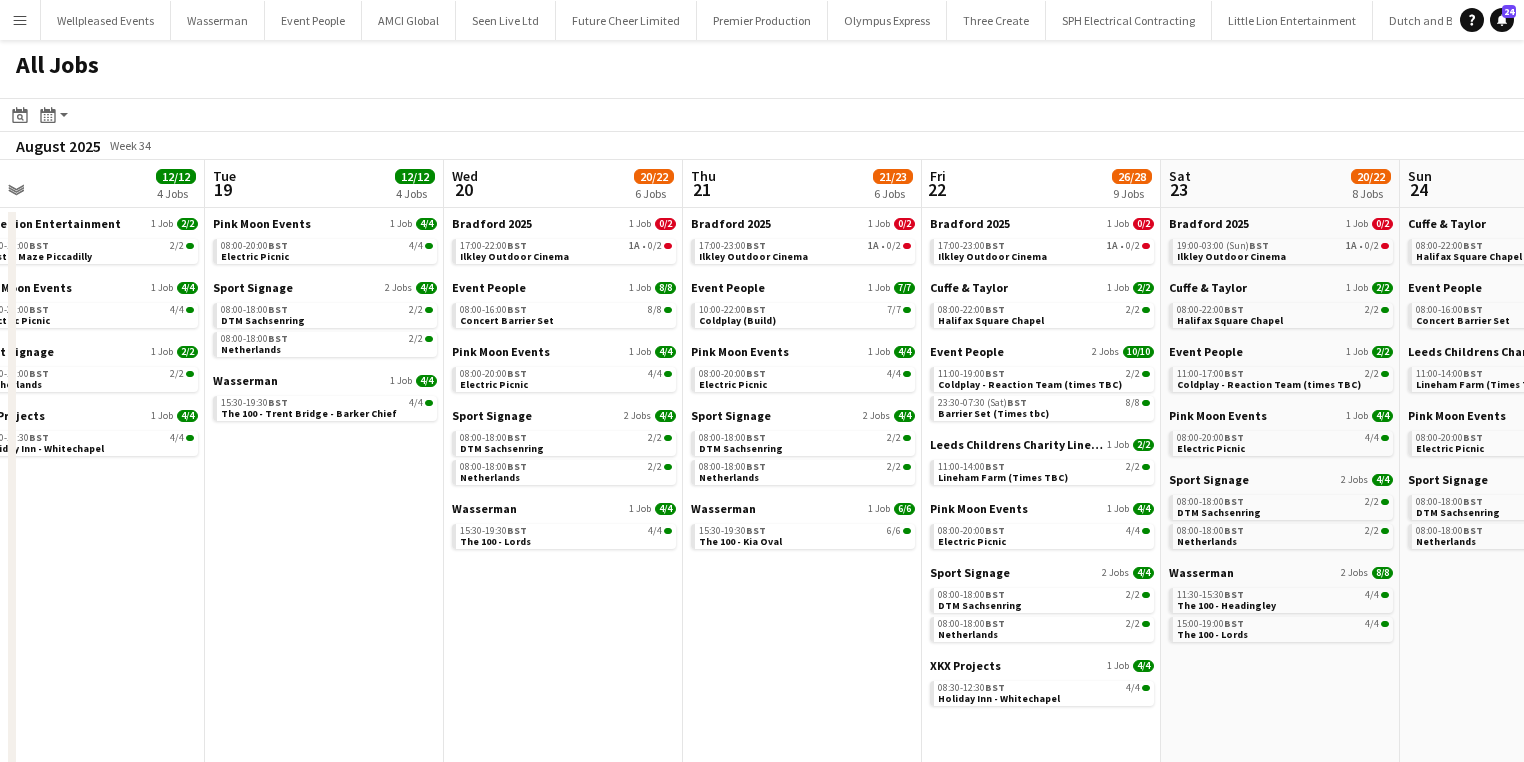 drag, startPoint x: 880, startPoint y: 672, endPoint x: 794, endPoint y: 673, distance: 86.00581 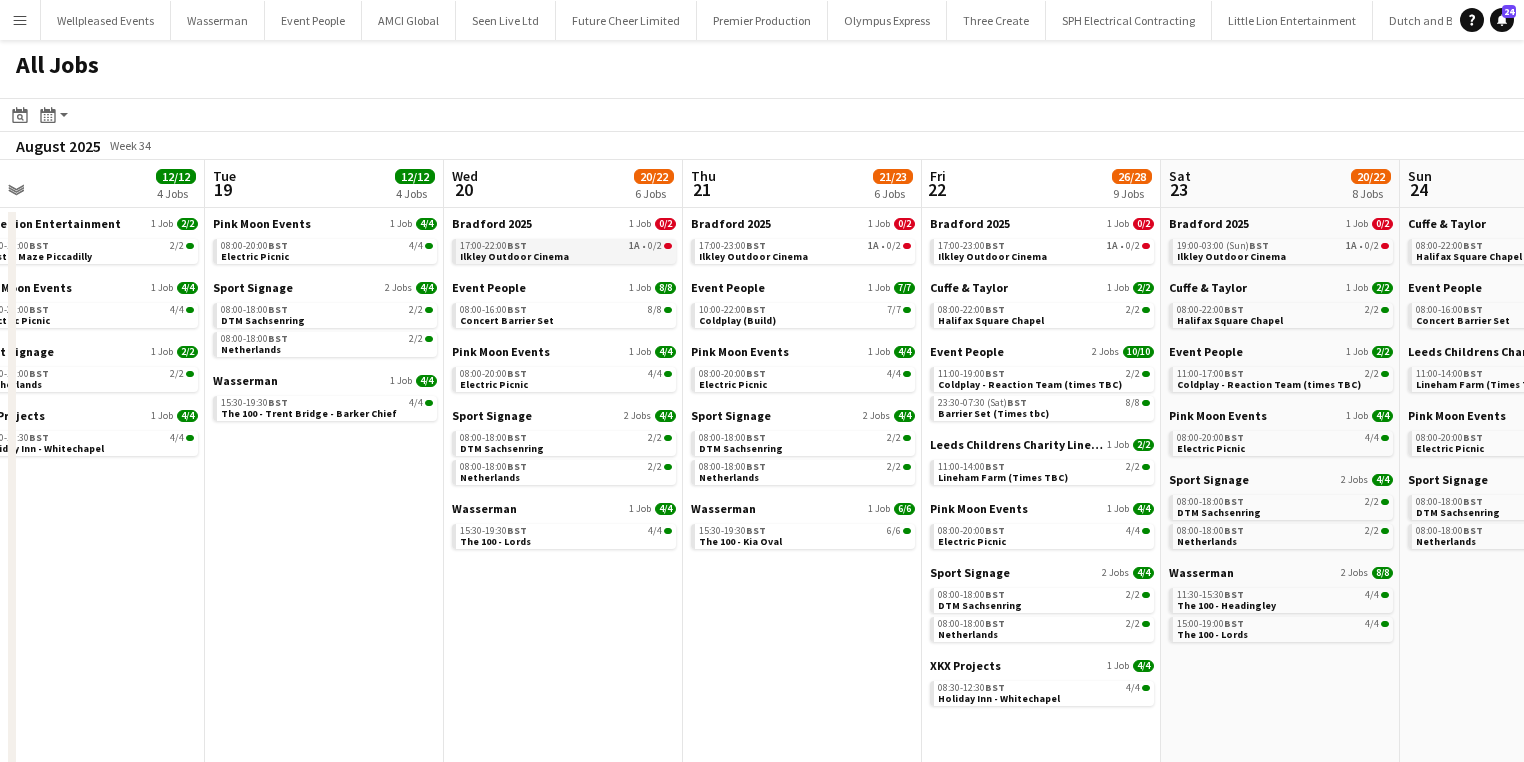 click on "0/2" at bounding box center [655, 246] 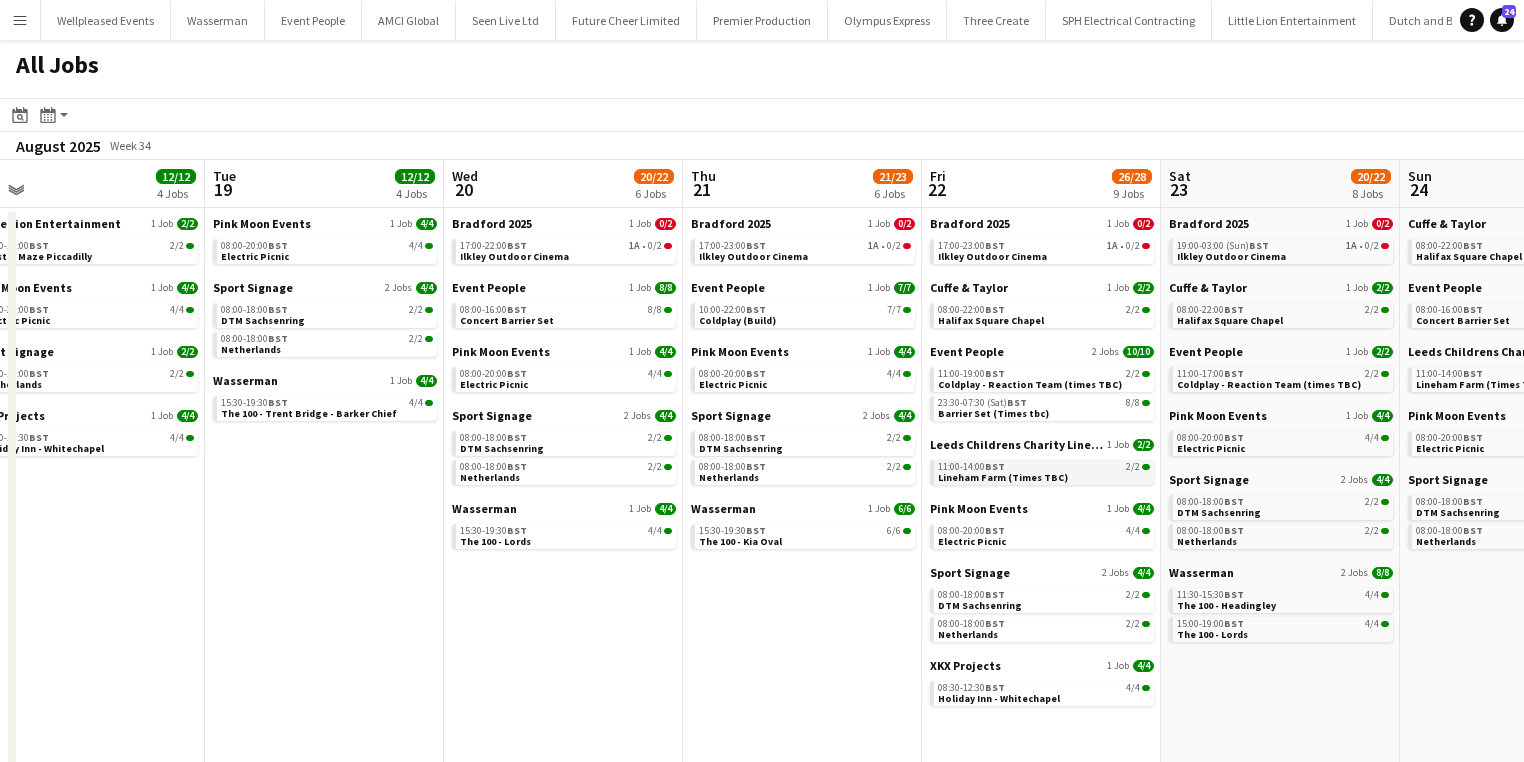 click on "Lineham Farm (Times TBC)" at bounding box center (1003, 477) 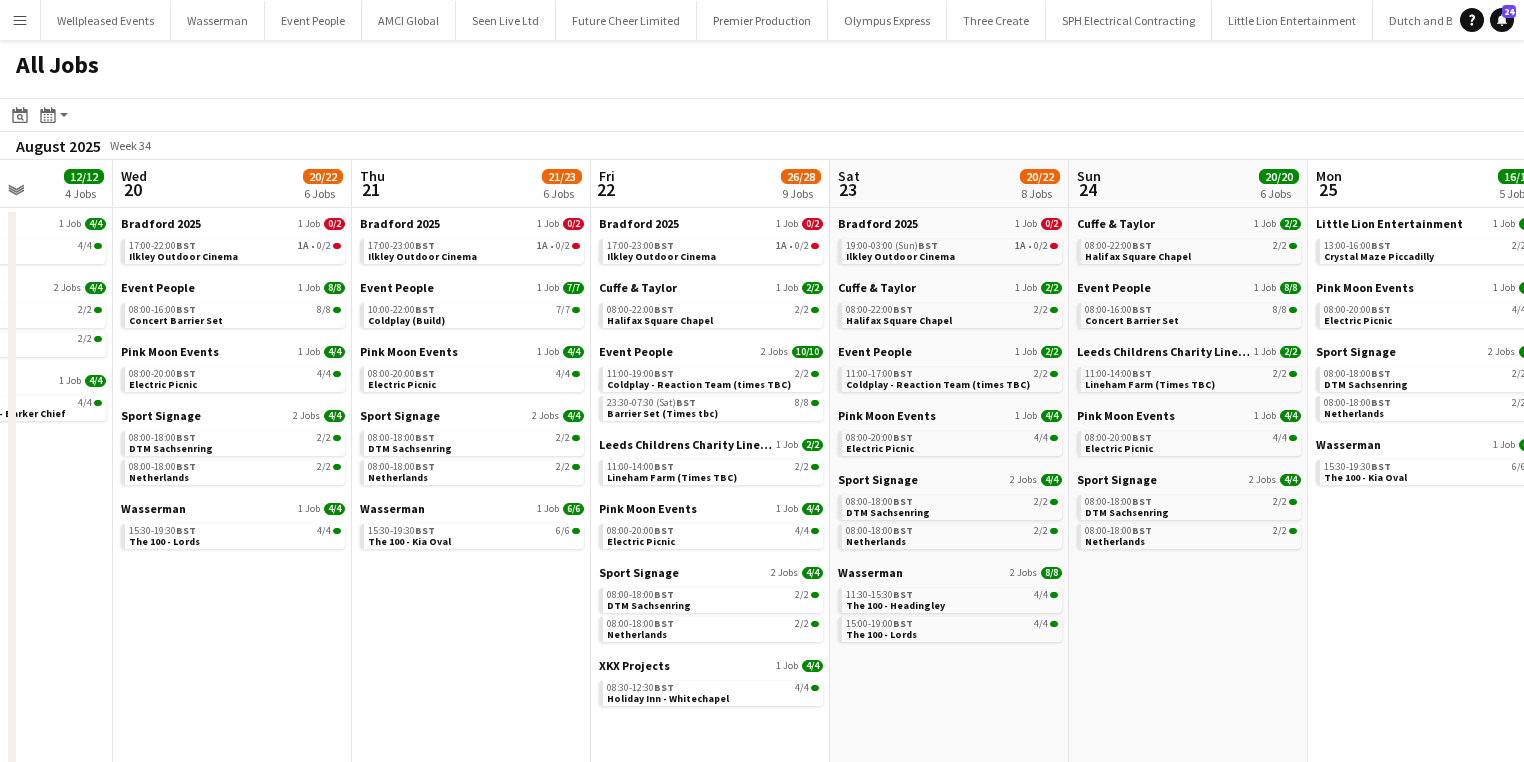 drag, startPoint x: 1335, startPoint y: 551, endPoint x: 942, endPoint y: 524, distance: 393.9264 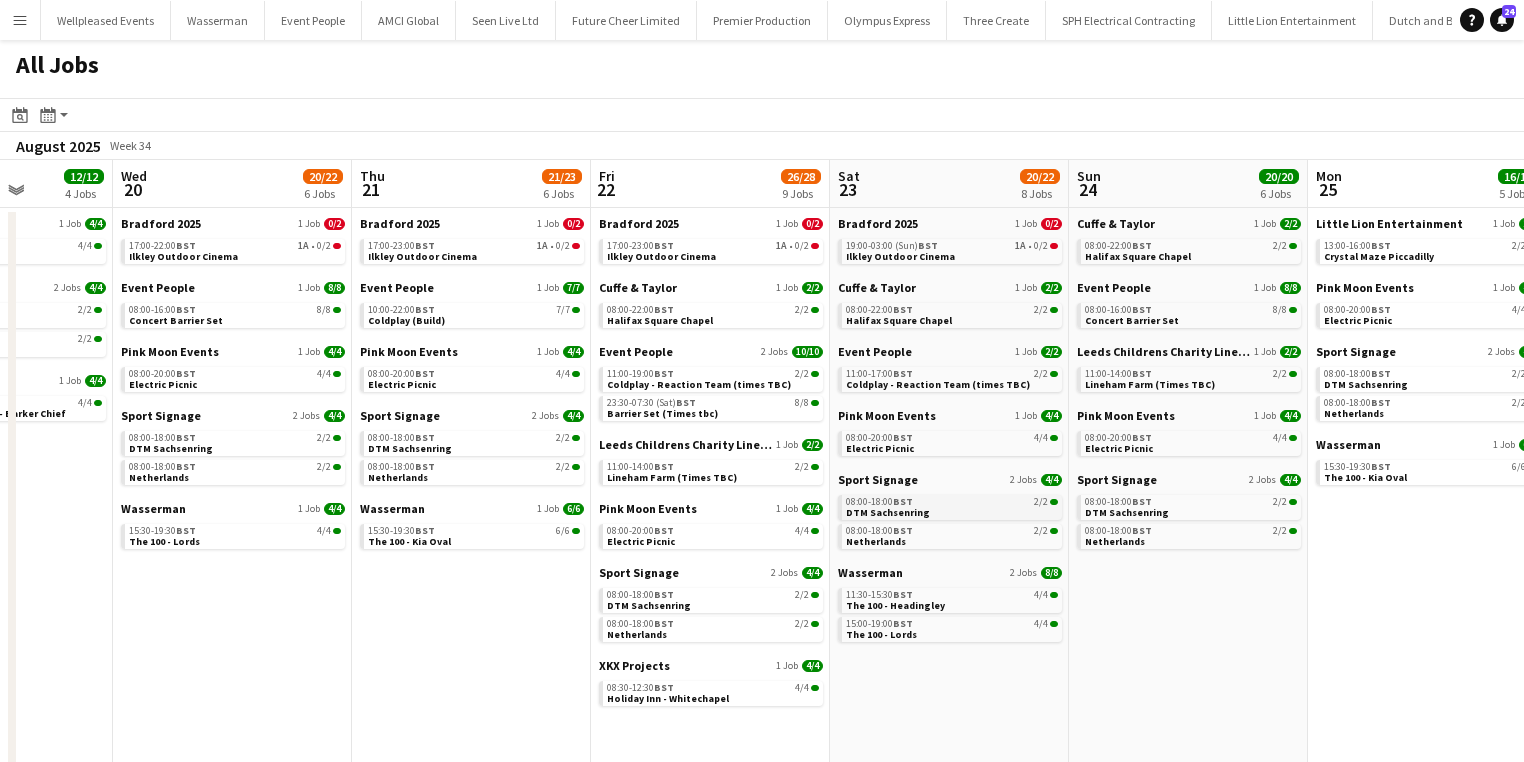 scroll, scrollTop: 0, scrollLeft: 905, axis: horizontal 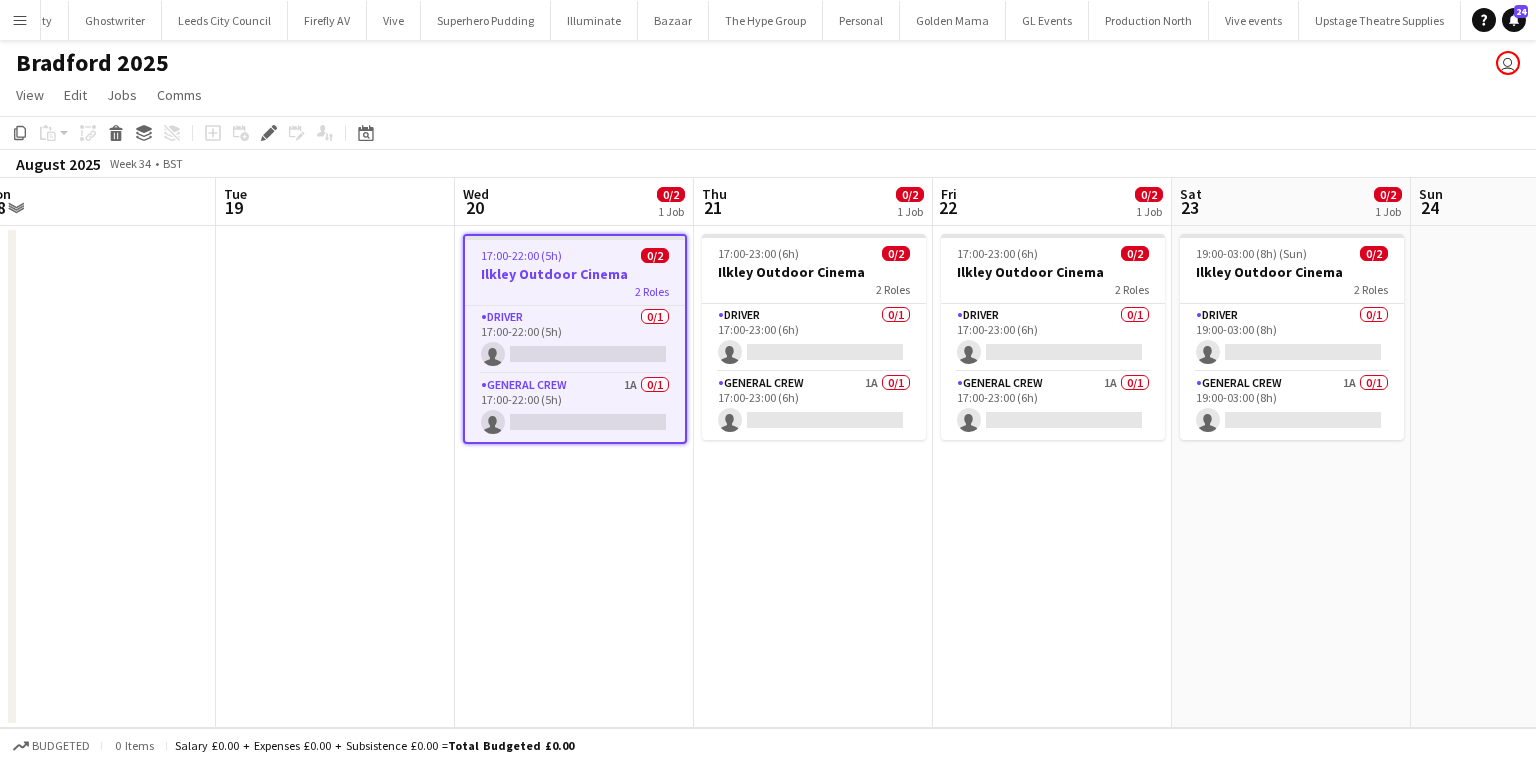 drag, startPoint x: 973, startPoint y: 530, endPoint x: 915, endPoint y: 527, distance: 58.077534 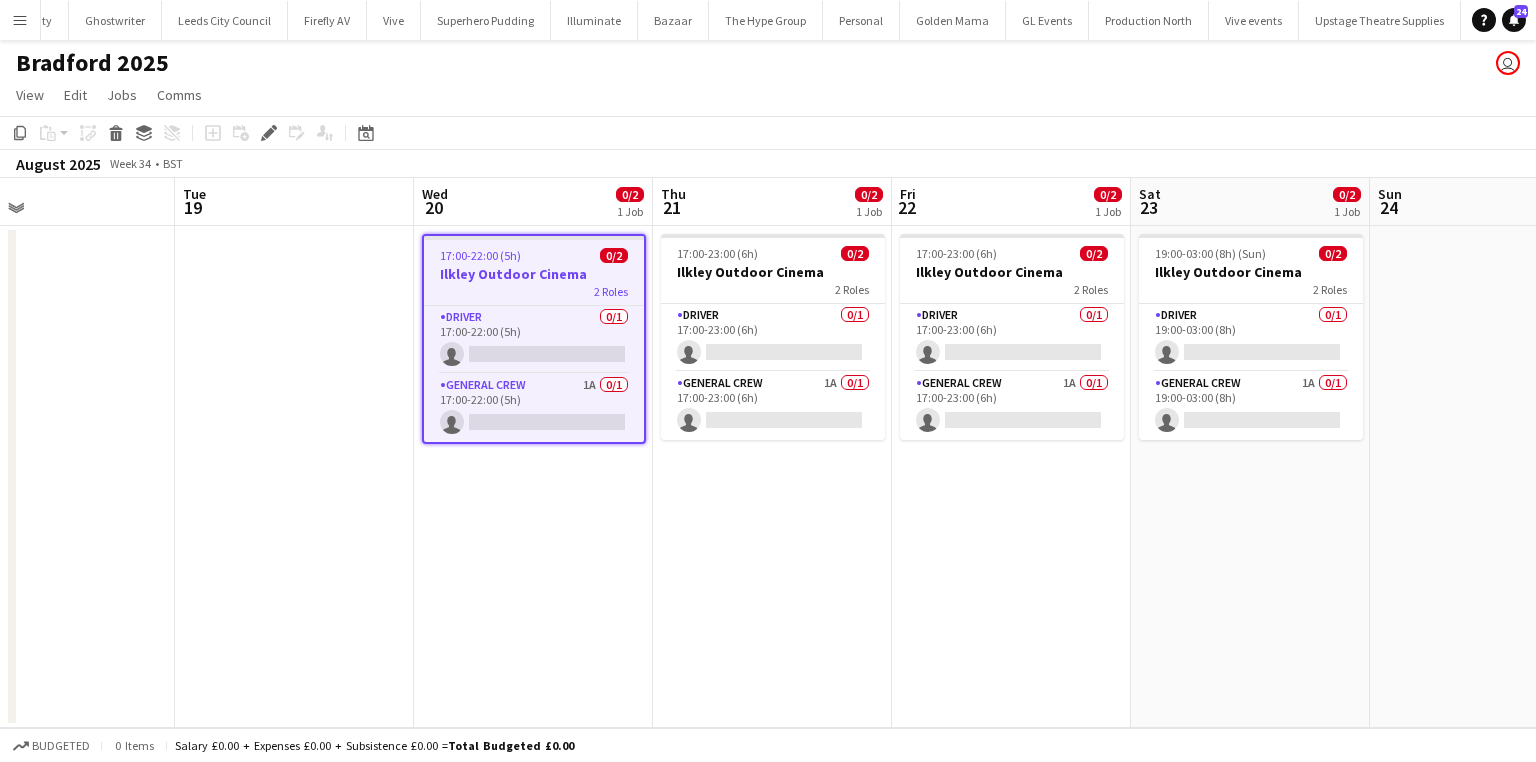 drag, startPoint x: 908, startPoint y: 527, endPoint x: 862, endPoint y: 527, distance: 46 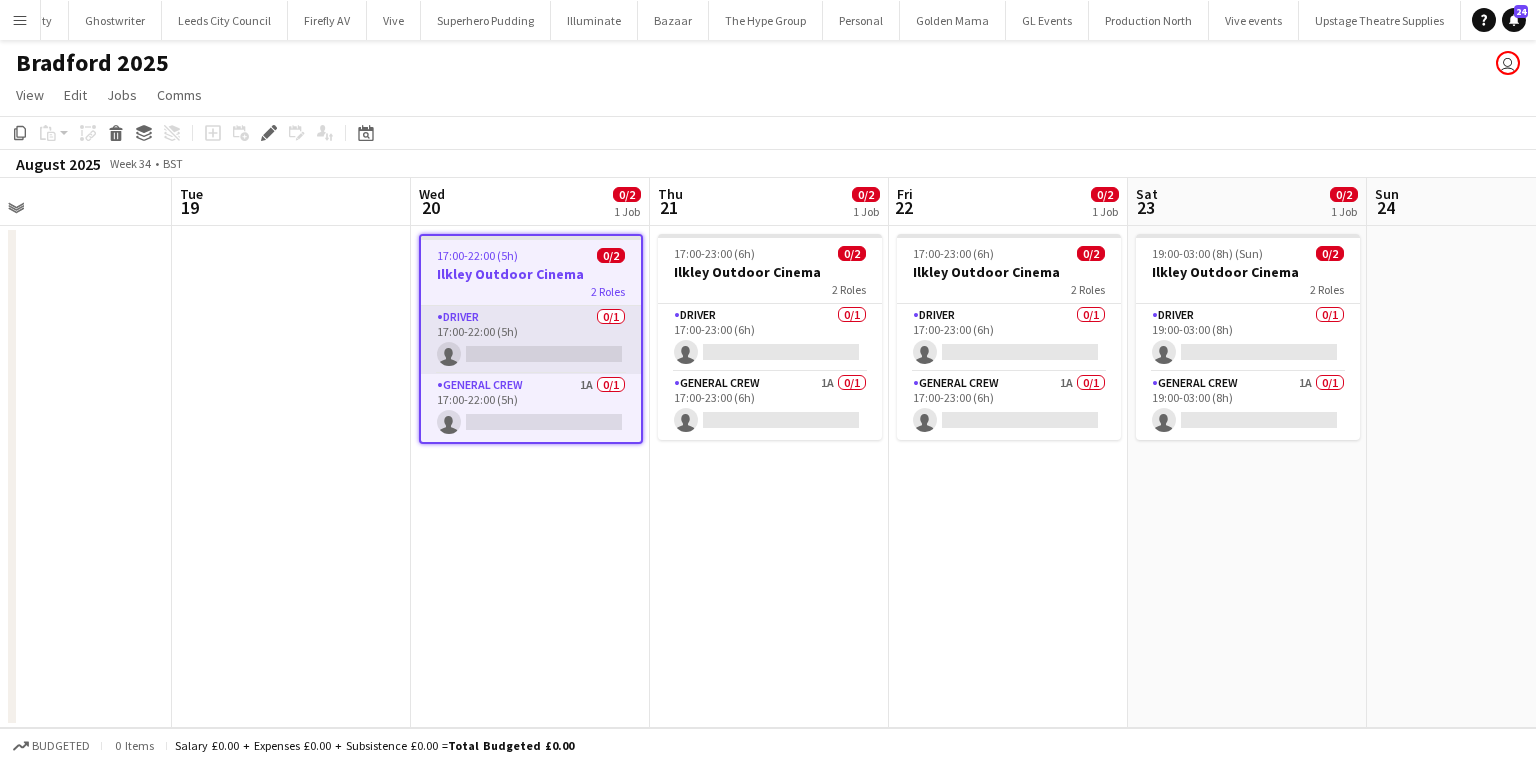 click on "Driver   0/1   17:00-22:00 (5h)
single-neutral-actions" at bounding box center [531, 340] 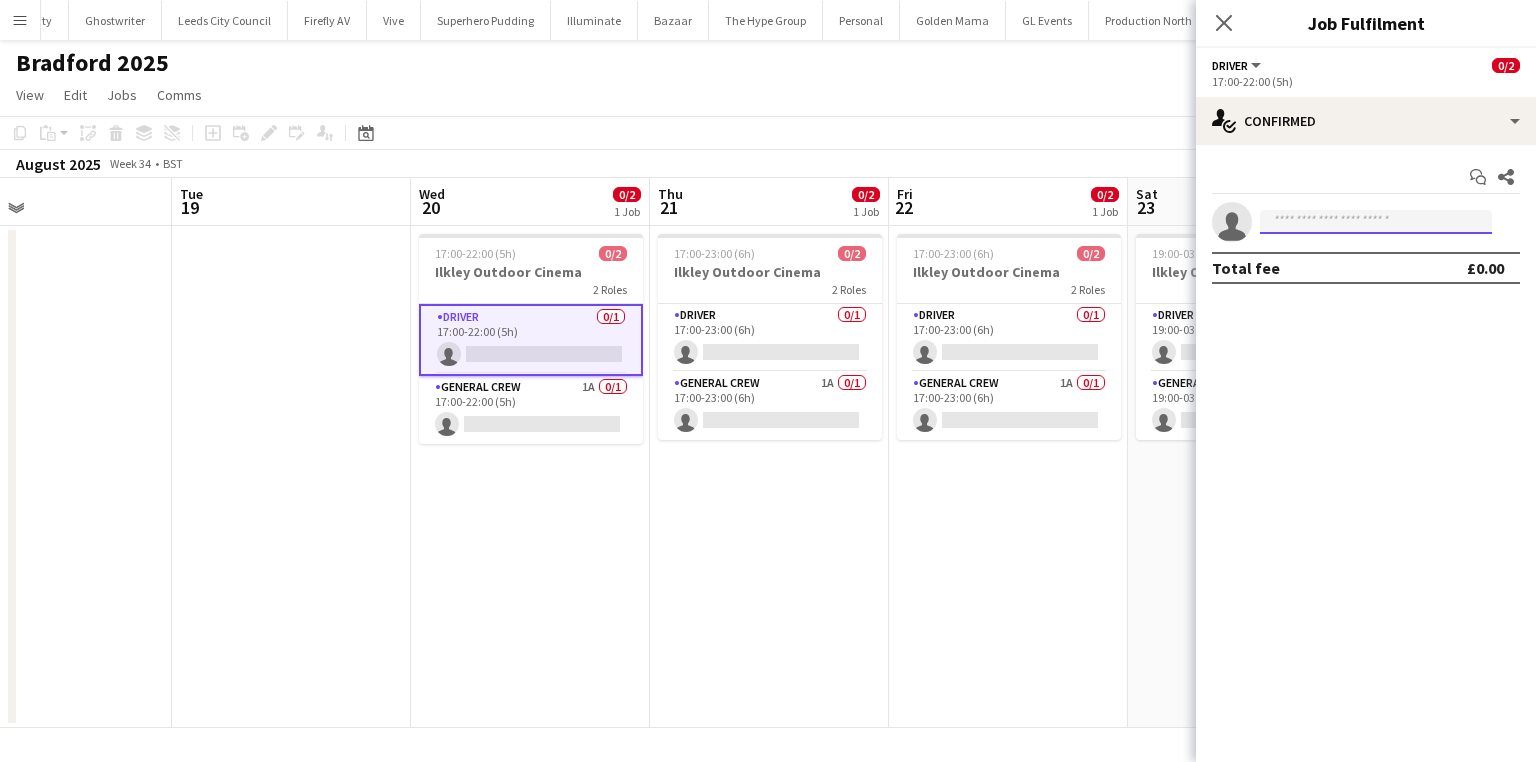 click at bounding box center (1376, 222) 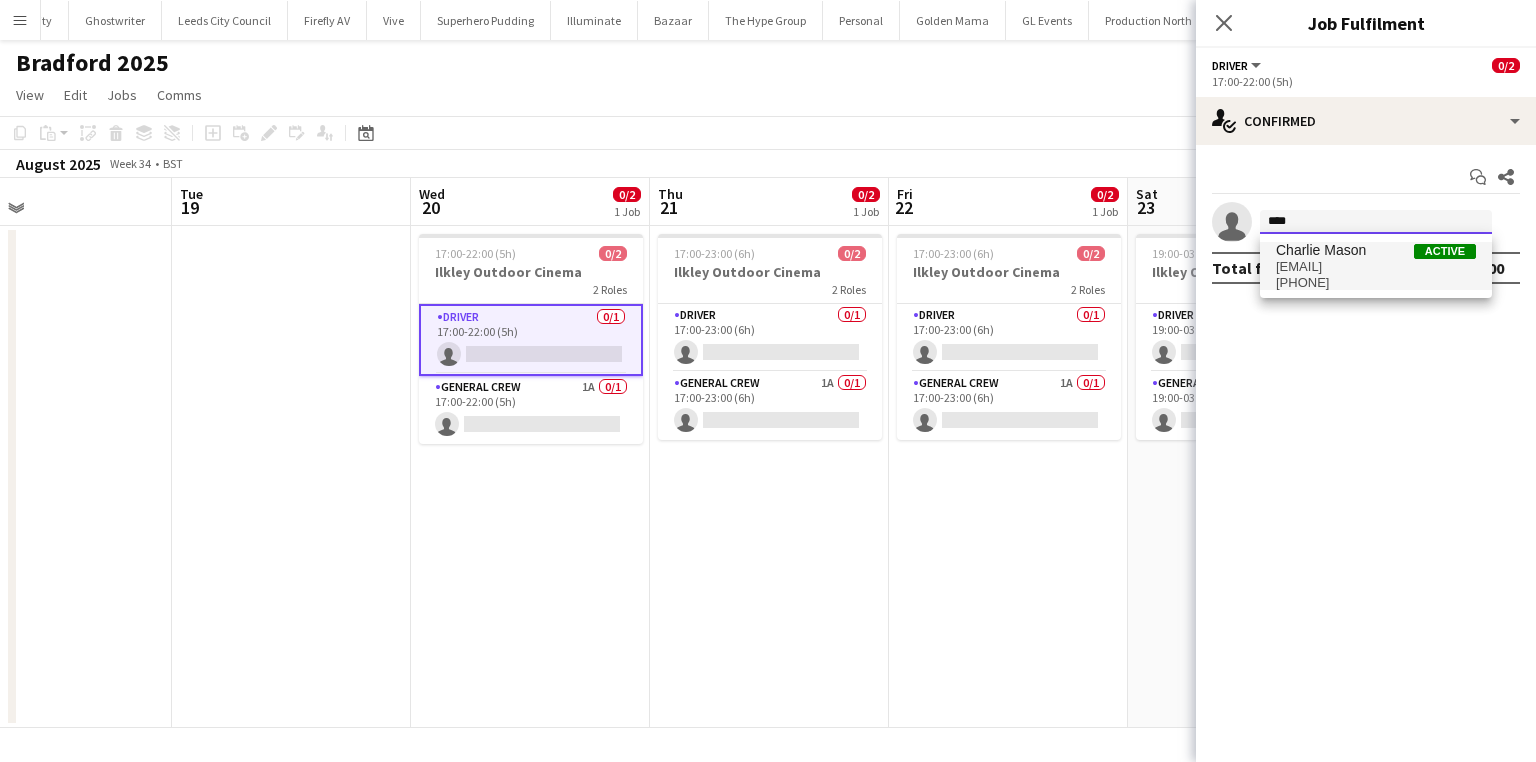 type on "****" 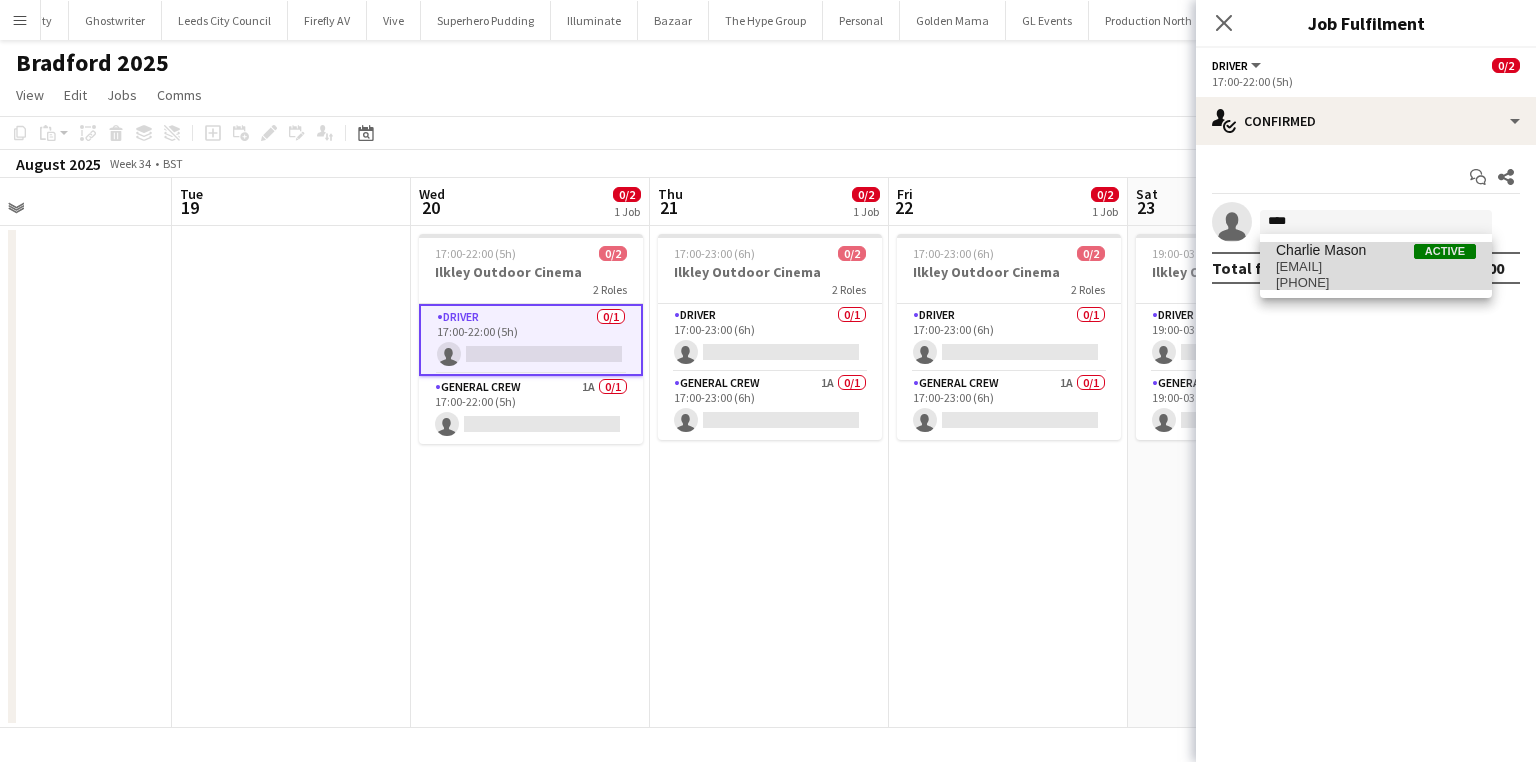drag, startPoint x: 1326, startPoint y: 257, endPoint x: 1337, endPoint y: 251, distance: 12.529964 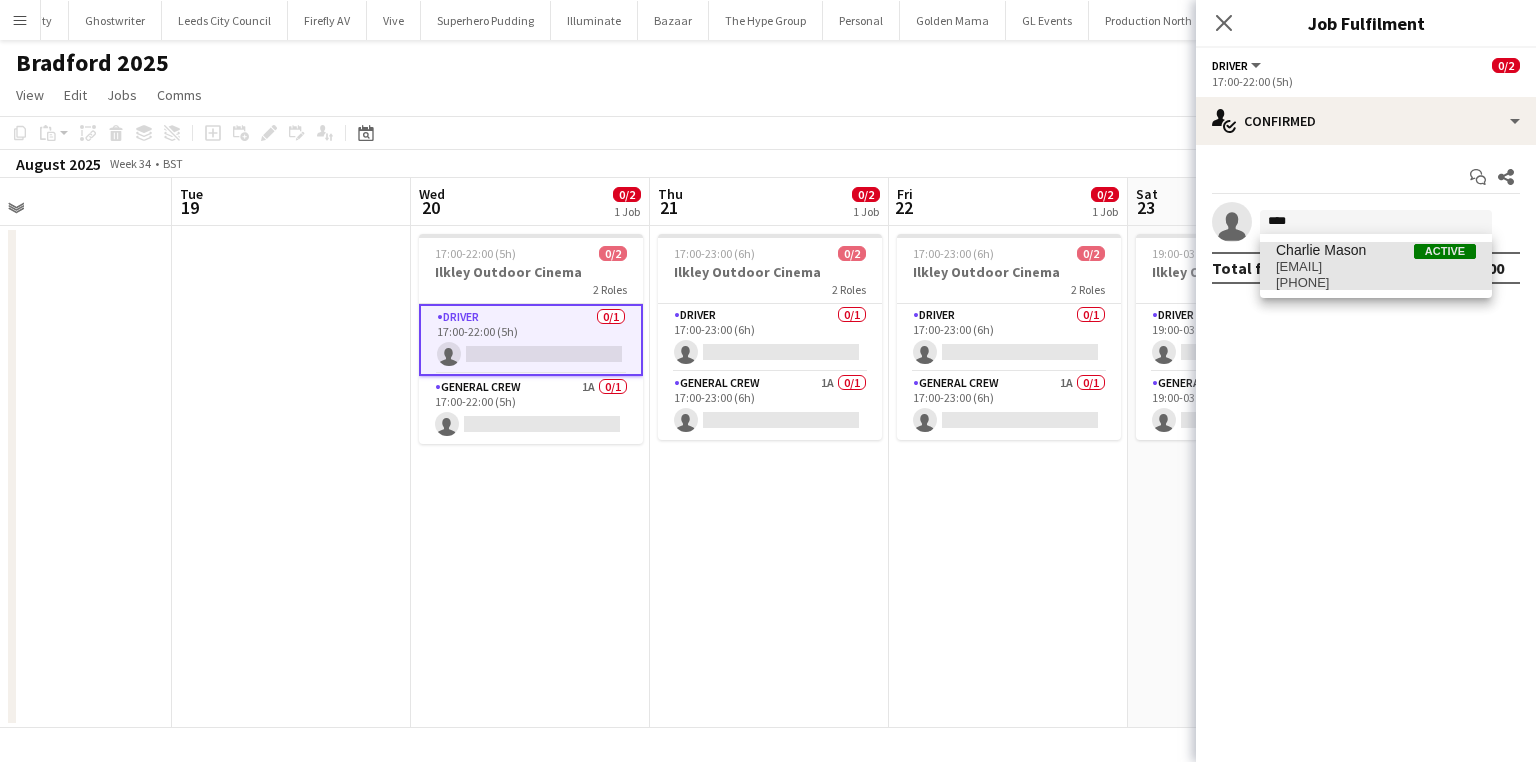 click on "Charlie Mason" at bounding box center (1321, 250) 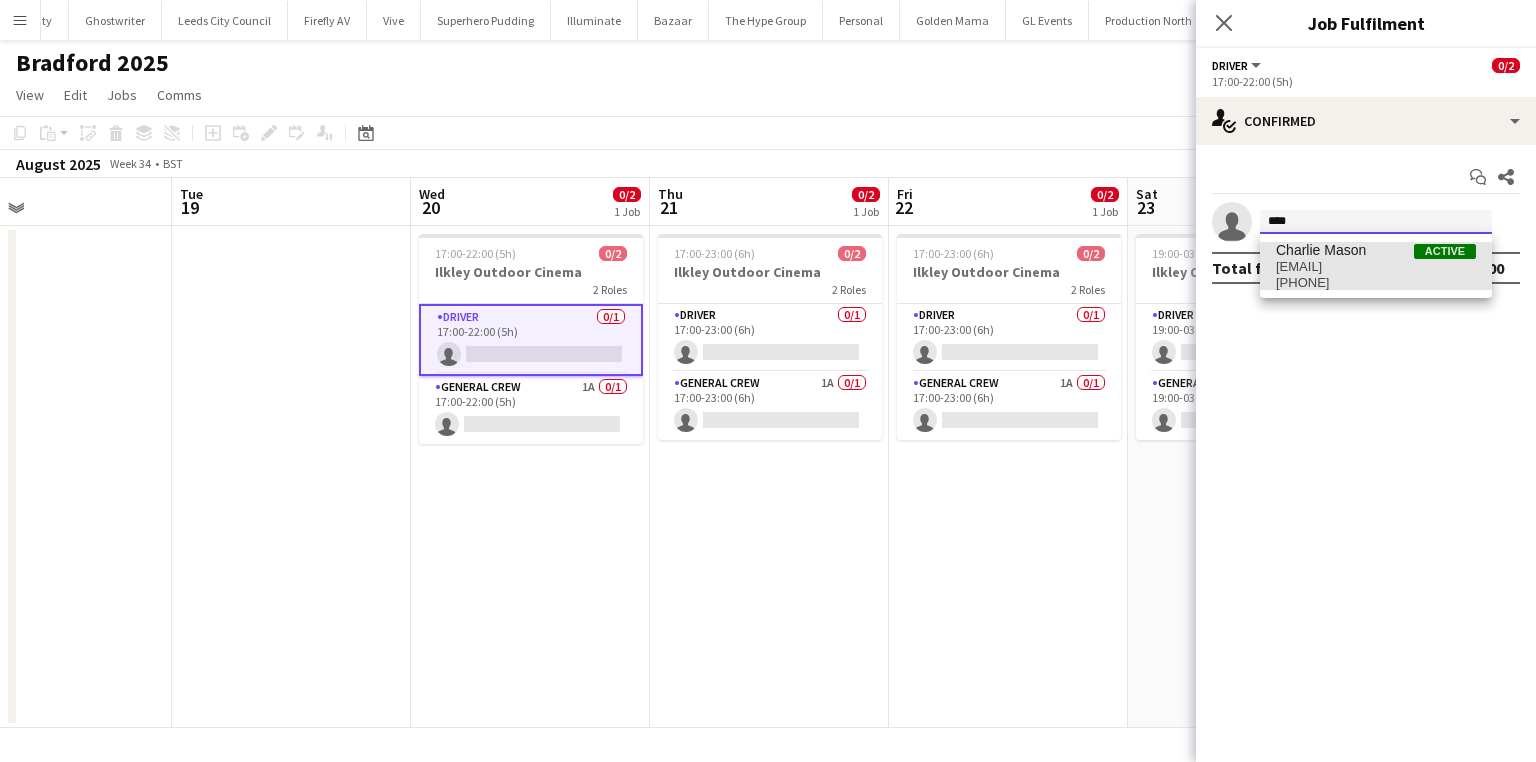 type 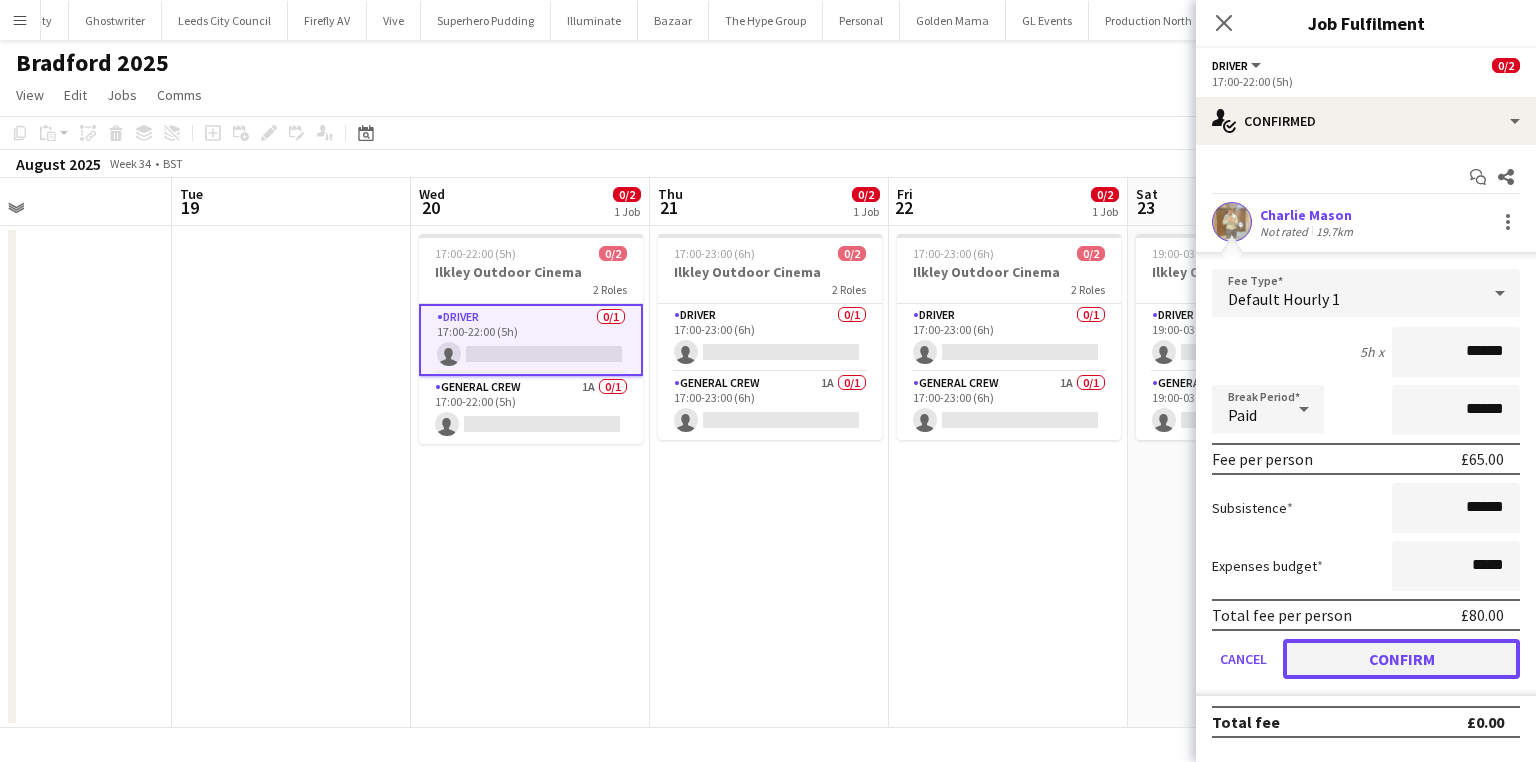 click on "Confirm" at bounding box center [1401, 659] 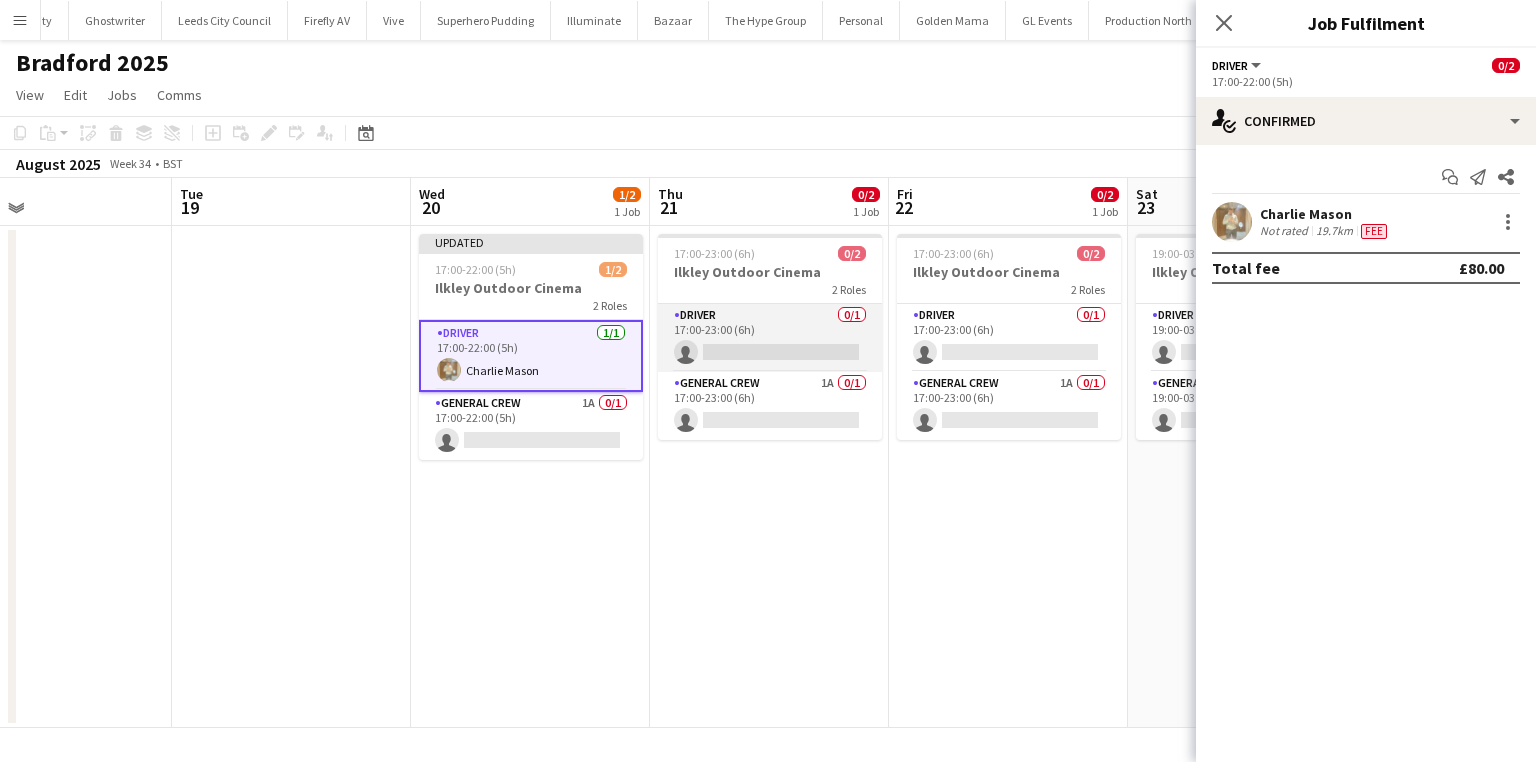 click on "Driver   0/1   17:00-23:00 (6h)
single-neutral-actions" at bounding box center [770, 338] 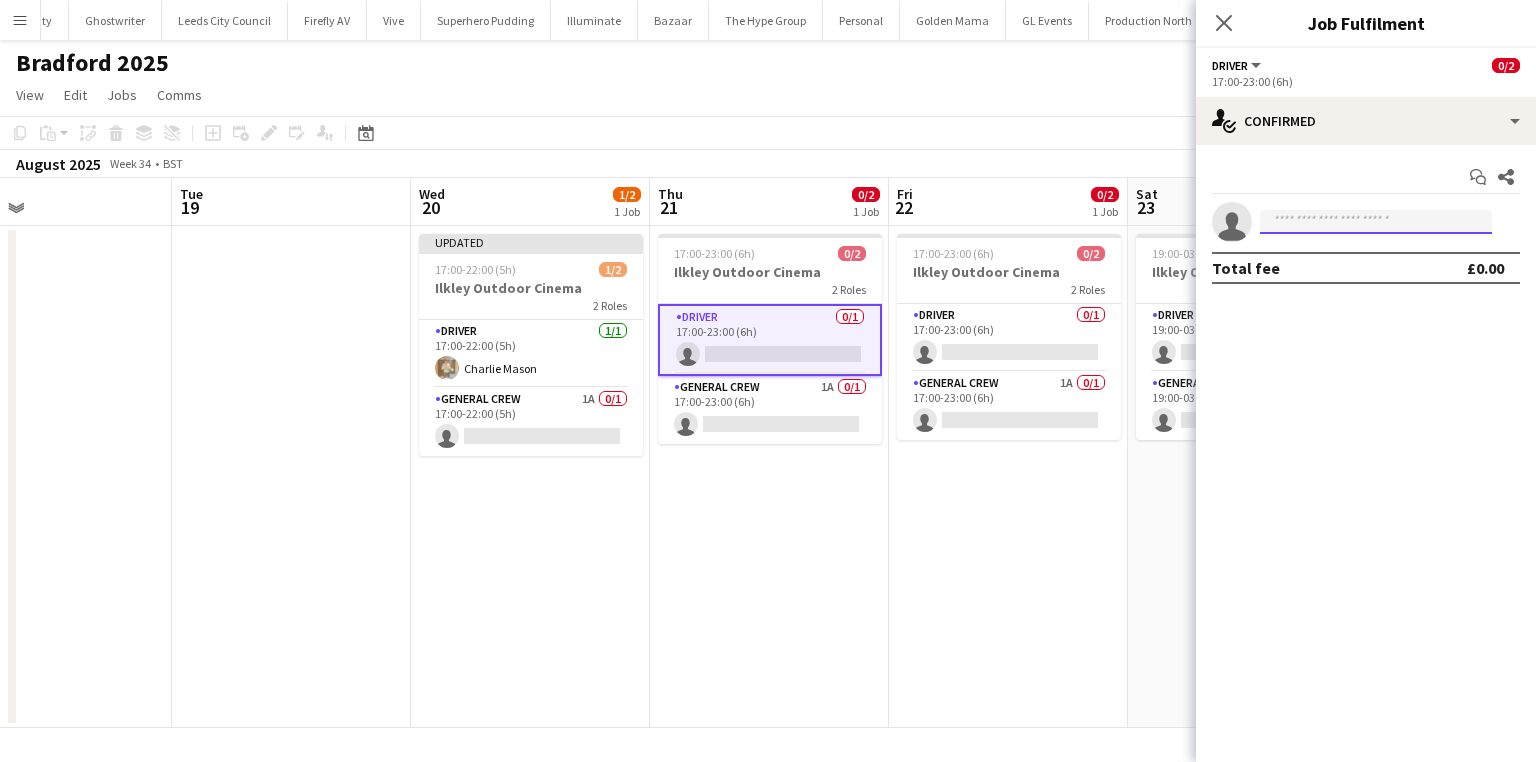 click at bounding box center [1376, 222] 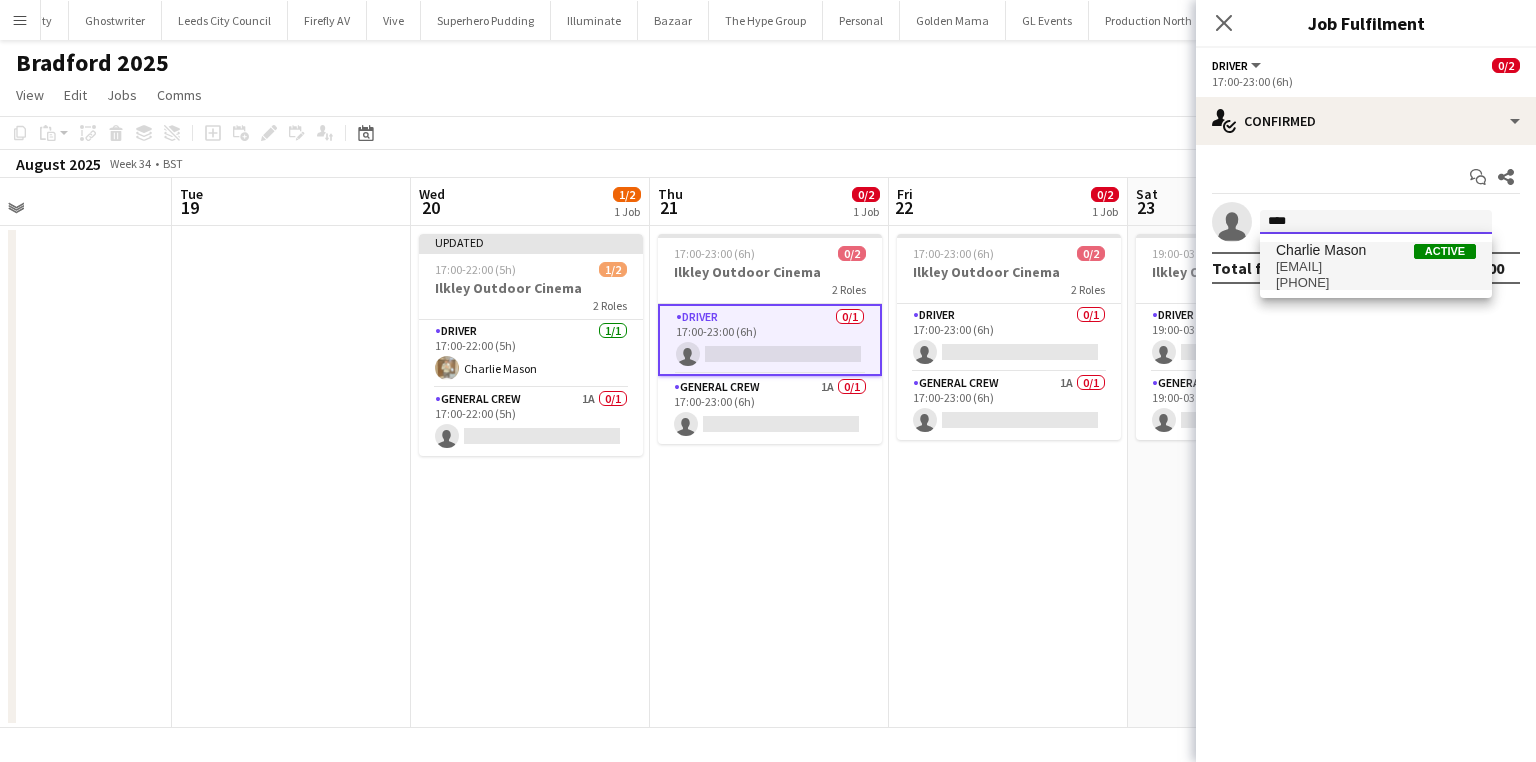 type on "****" 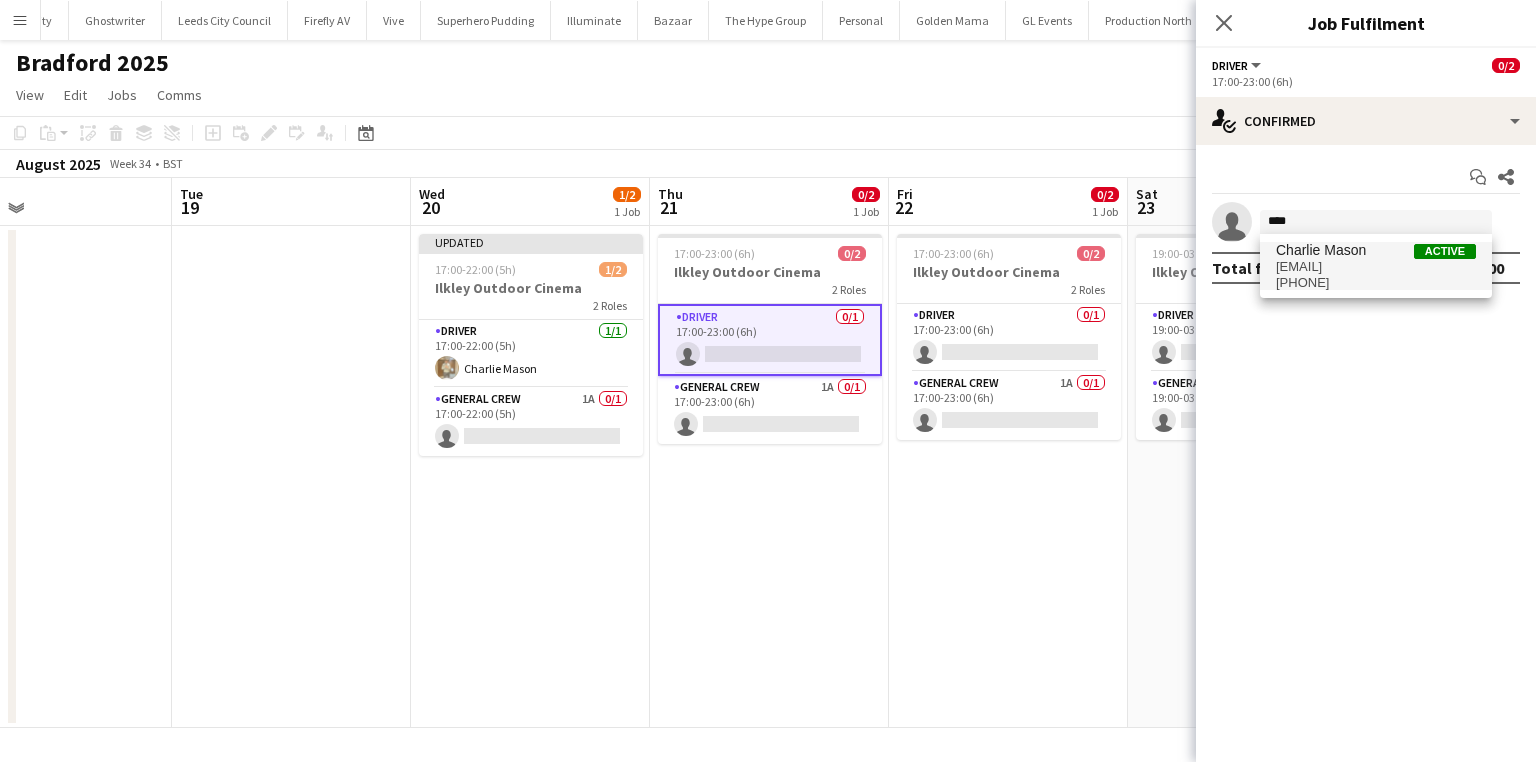 click on "charlie.mason375@gmail.com" at bounding box center (1376, 267) 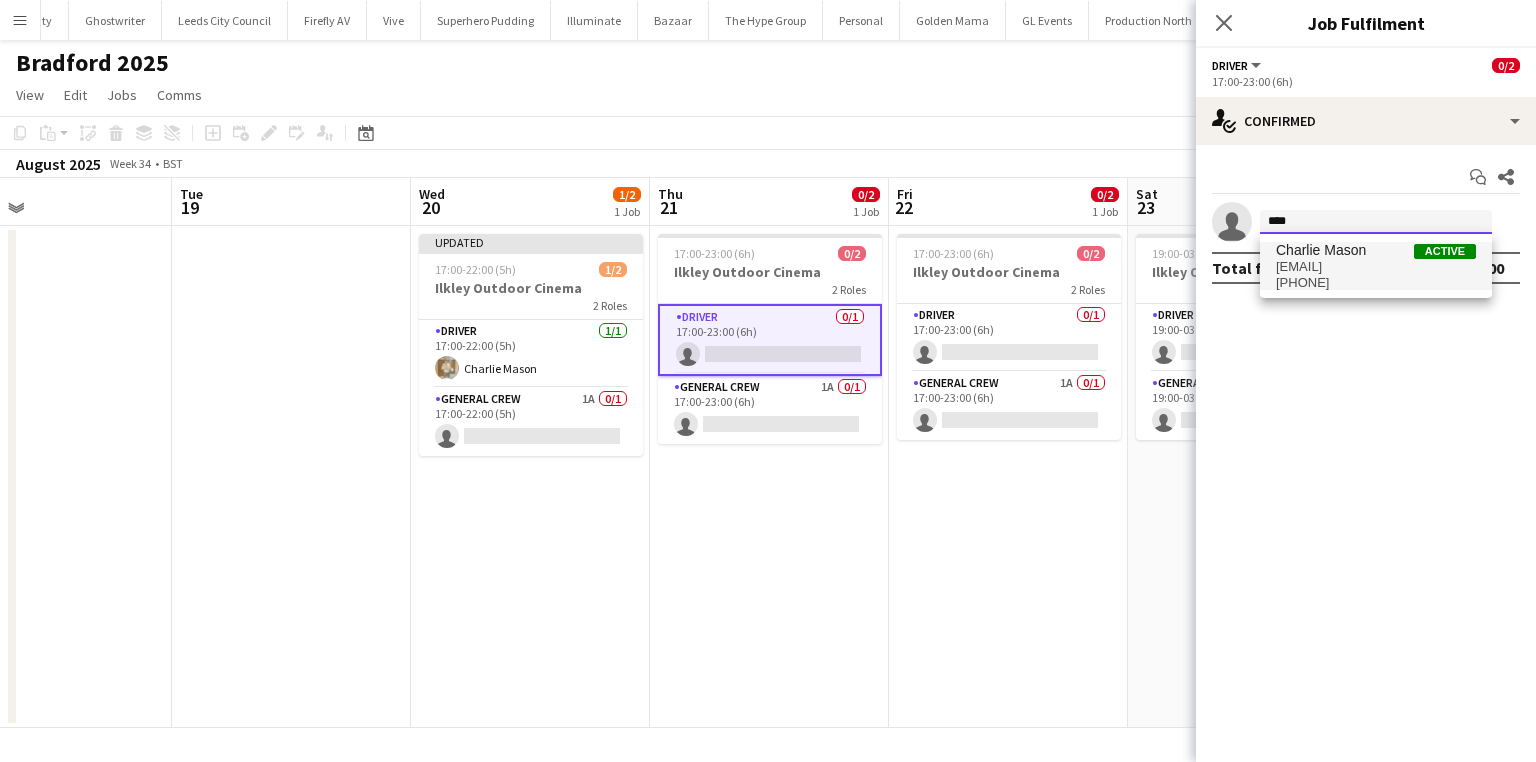 type 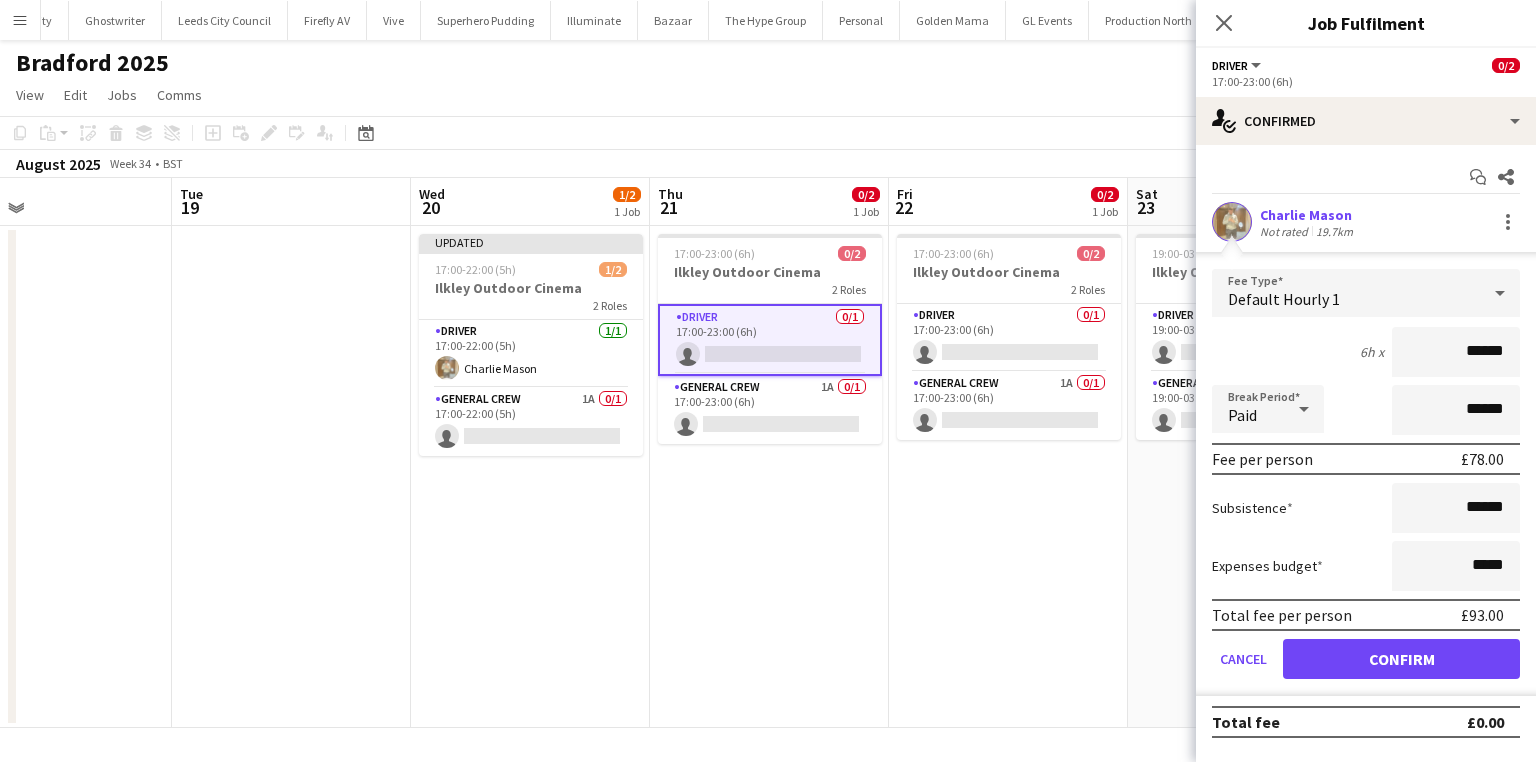 drag, startPoint x: 1452, startPoint y: 346, endPoint x: 1579, endPoint y: 367, distance: 128.72452 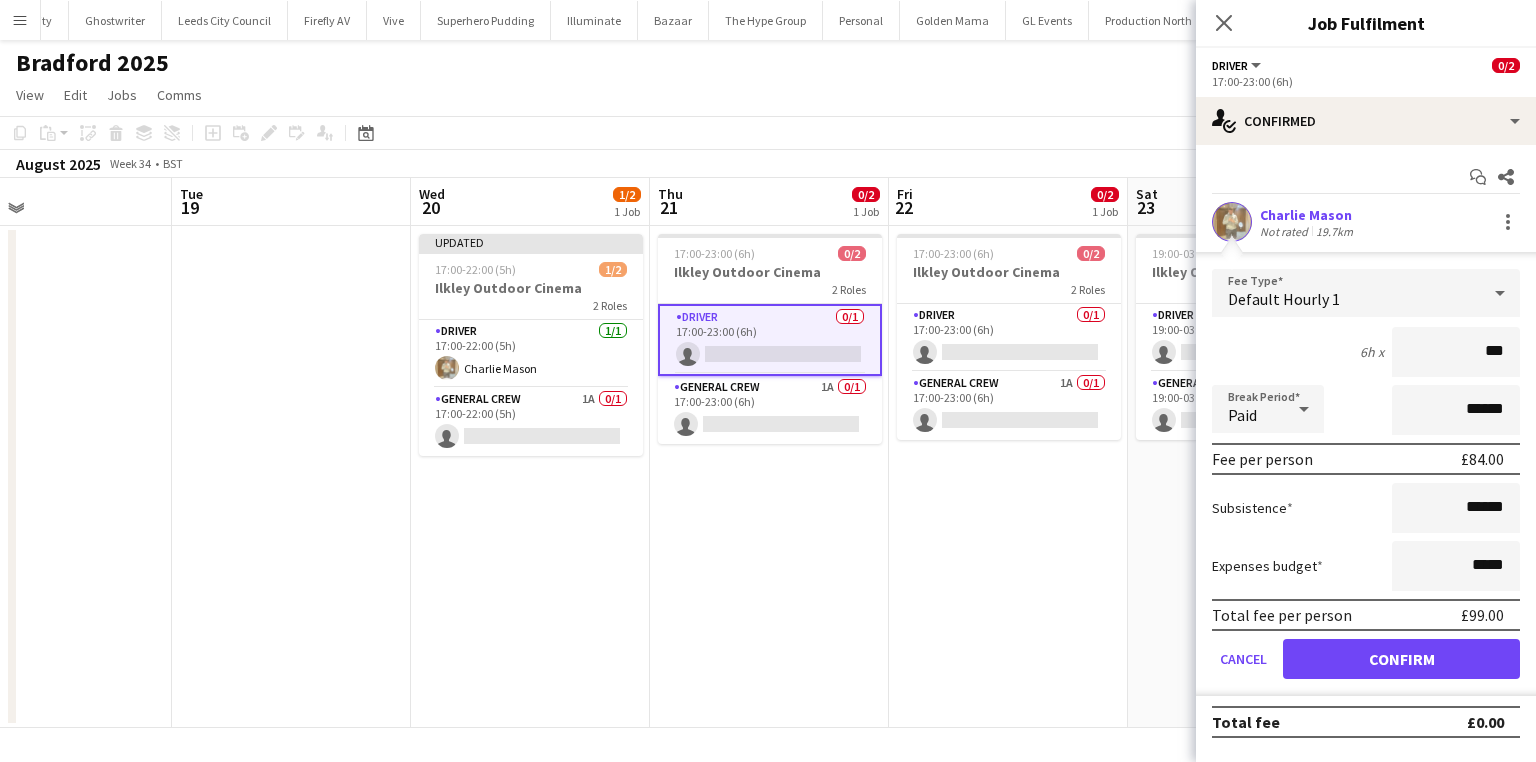 type on "***" 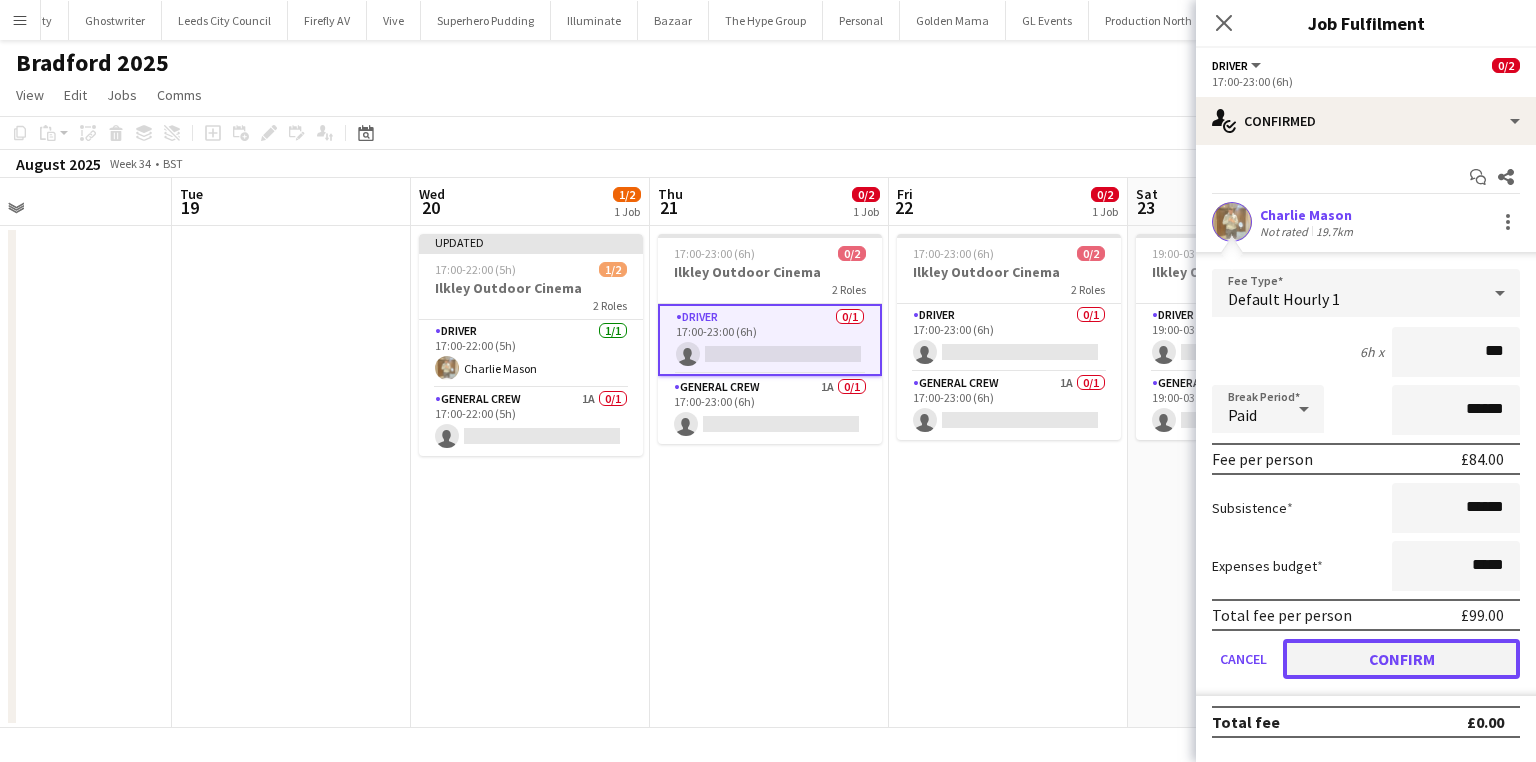 click on "Confirm" at bounding box center [1401, 659] 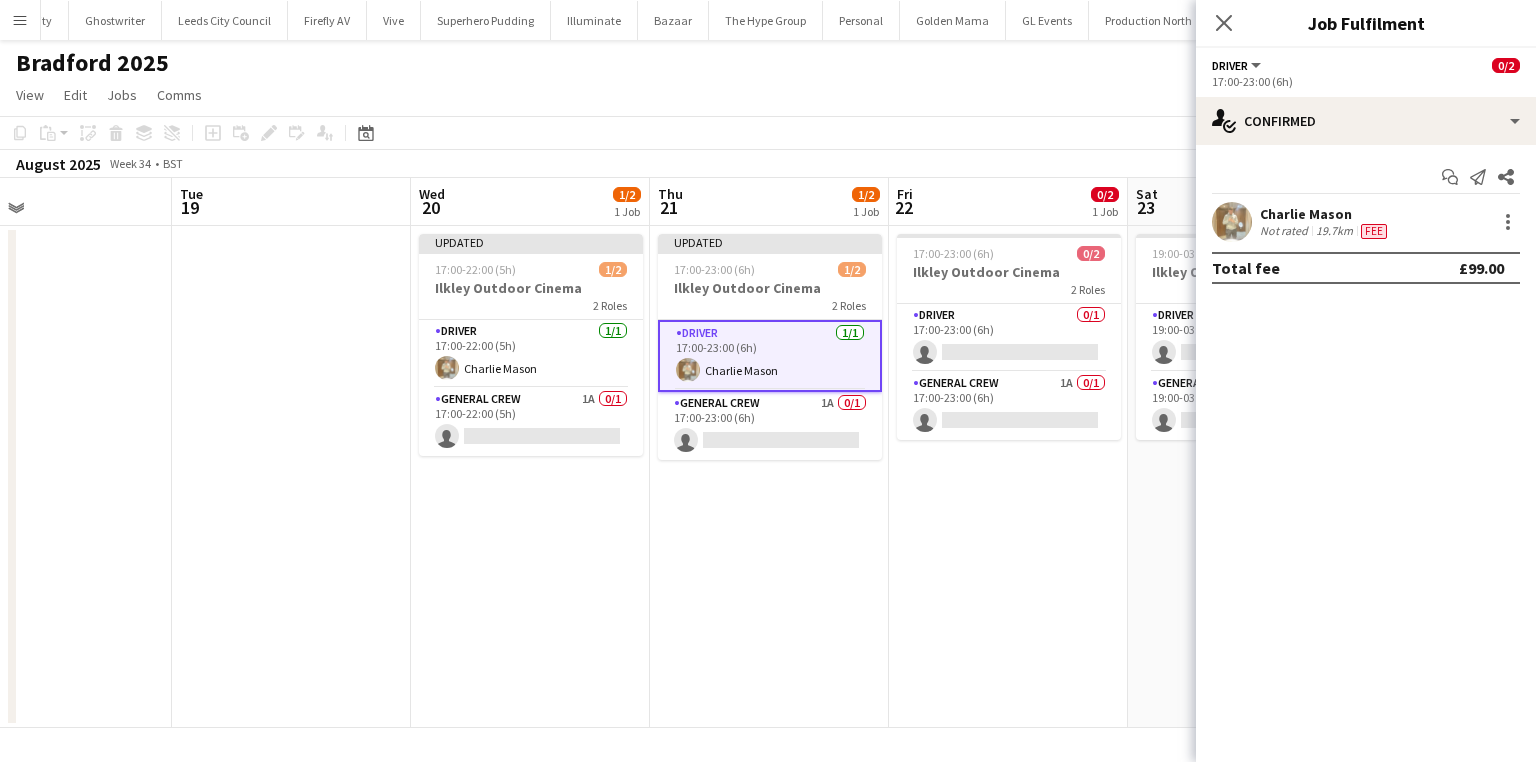 click on "Not rated" at bounding box center (1286, 231) 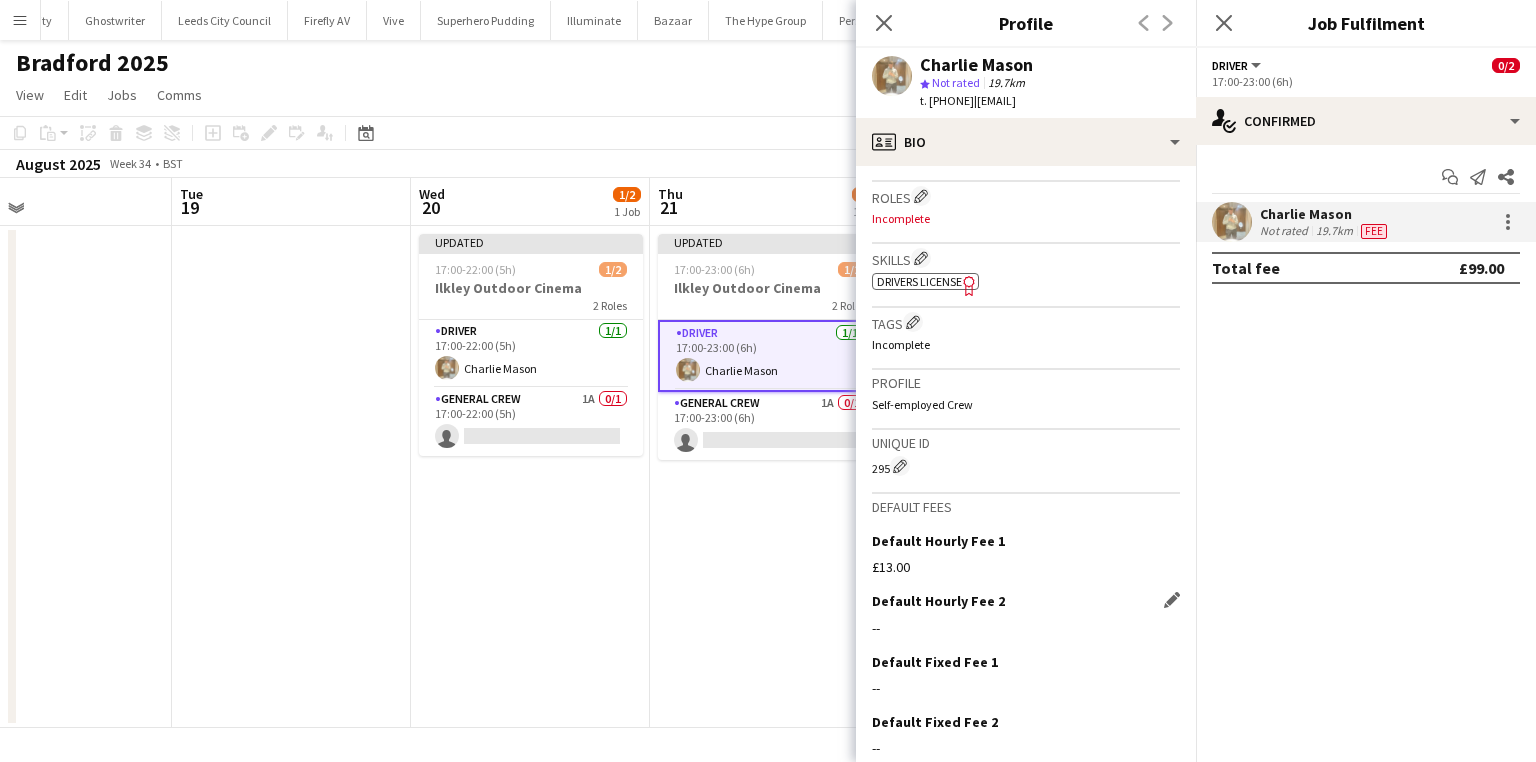 scroll, scrollTop: 722, scrollLeft: 0, axis: vertical 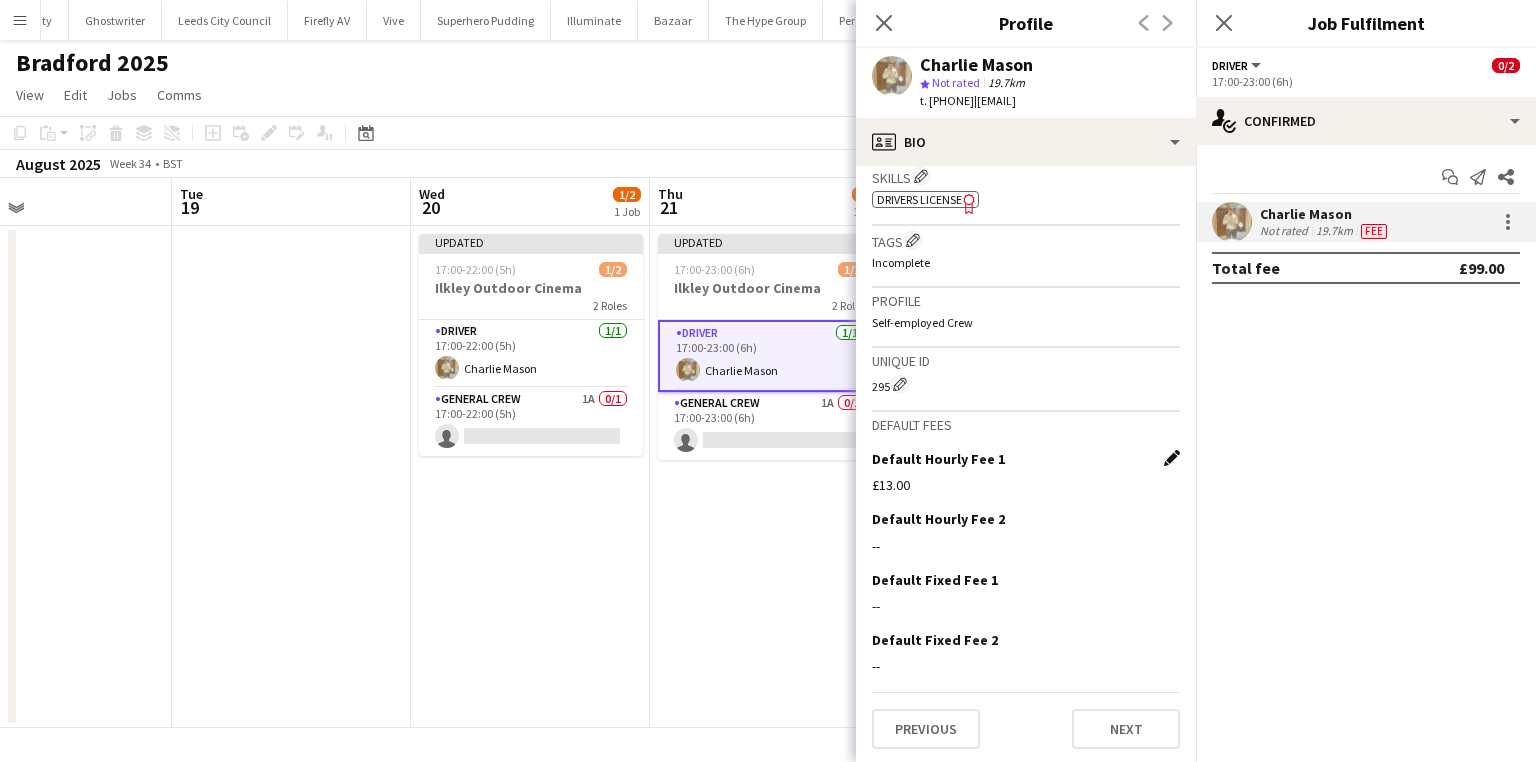 click on "Edit this field" 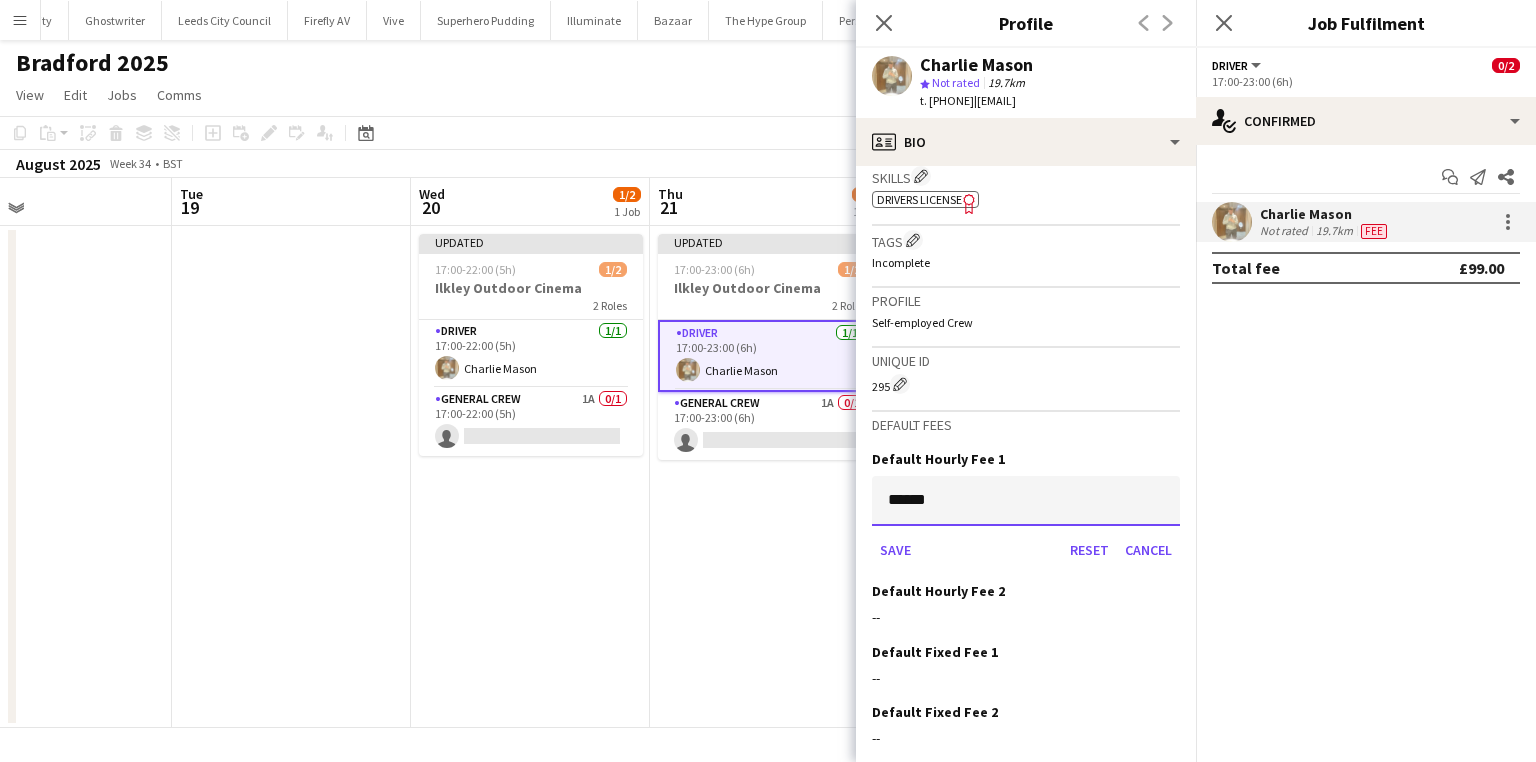 drag, startPoint x: 984, startPoint y: 508, endPoint x: 769, endPoint y: 508, distance: 215 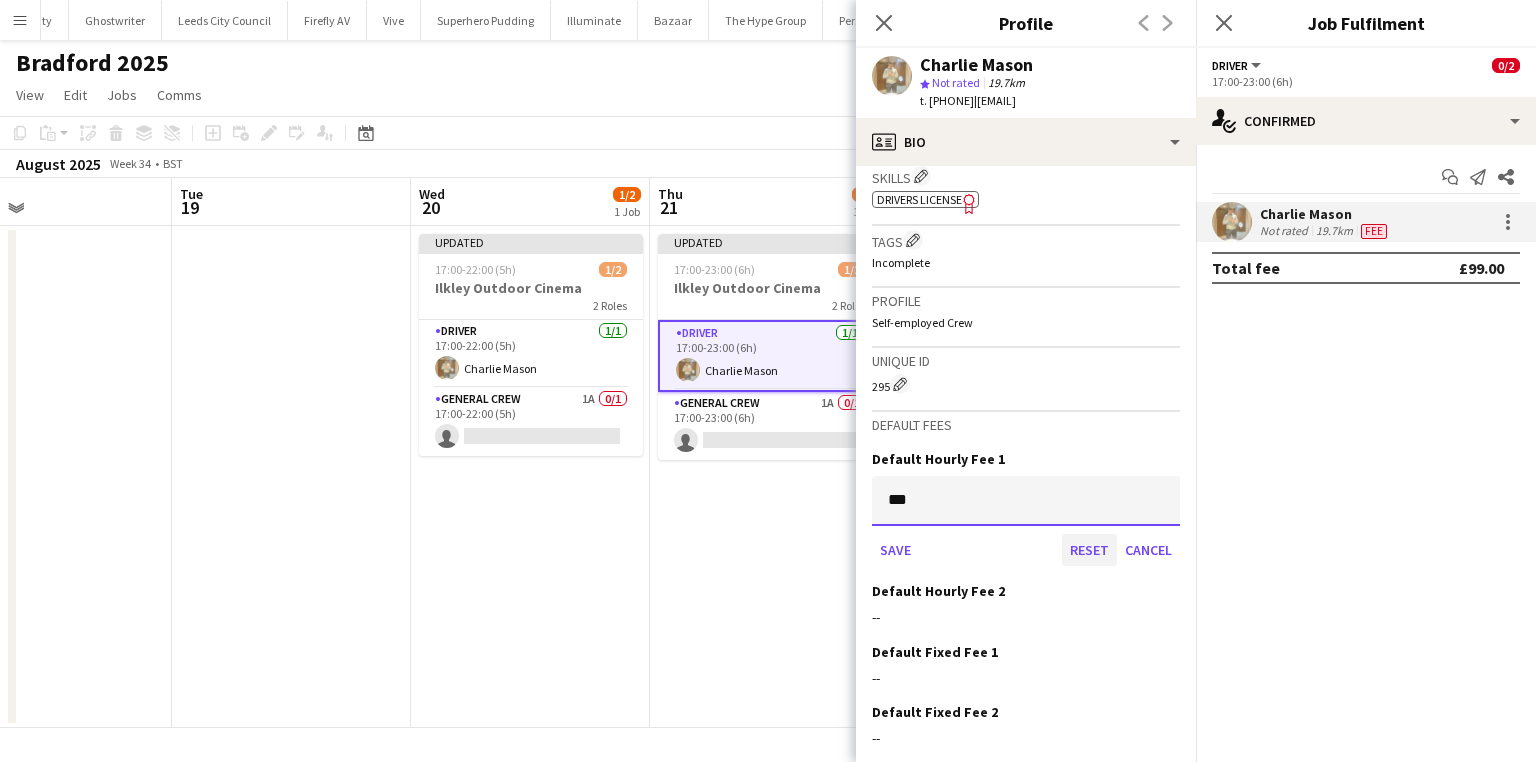 type on "***" 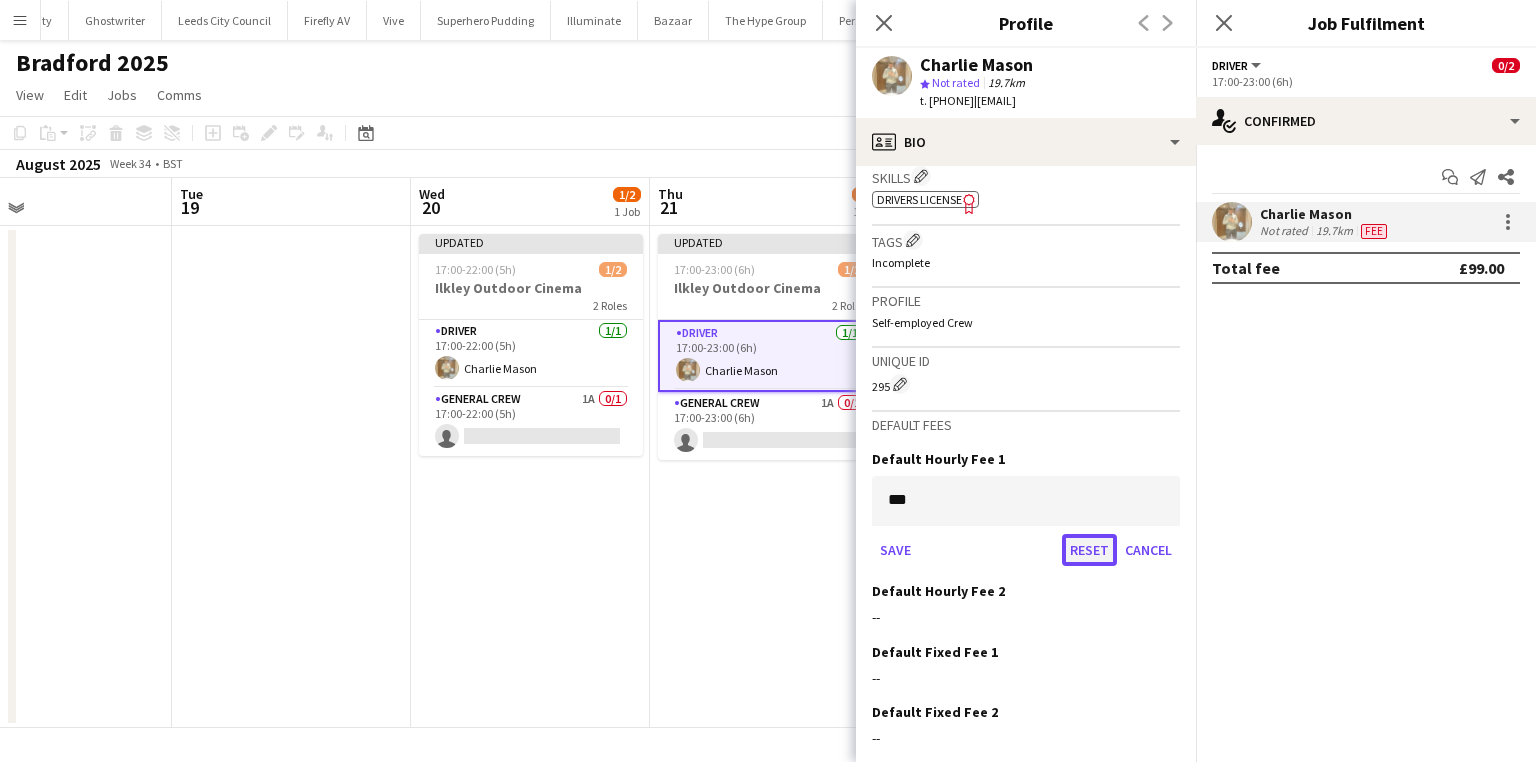 click on "Reset" 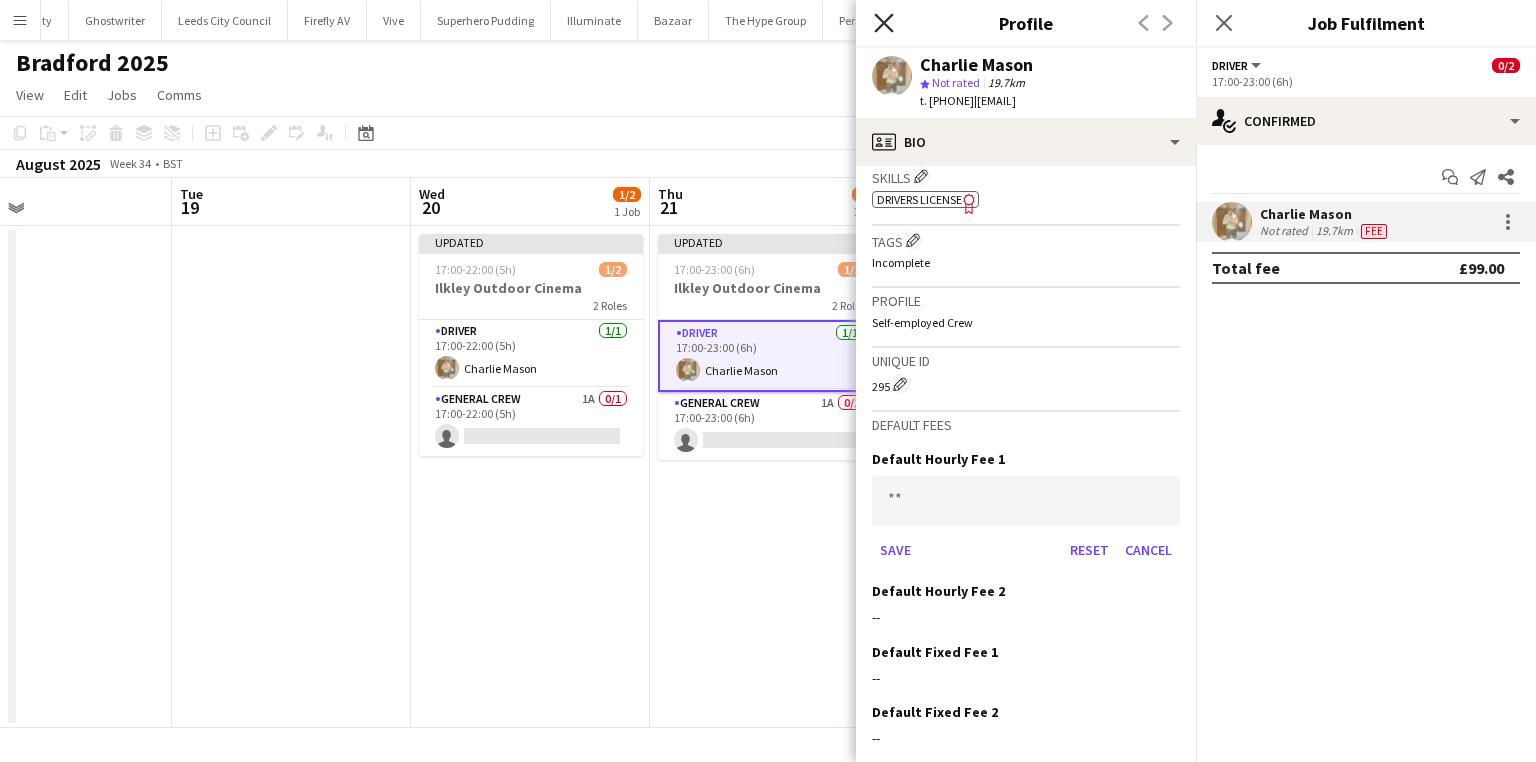 click 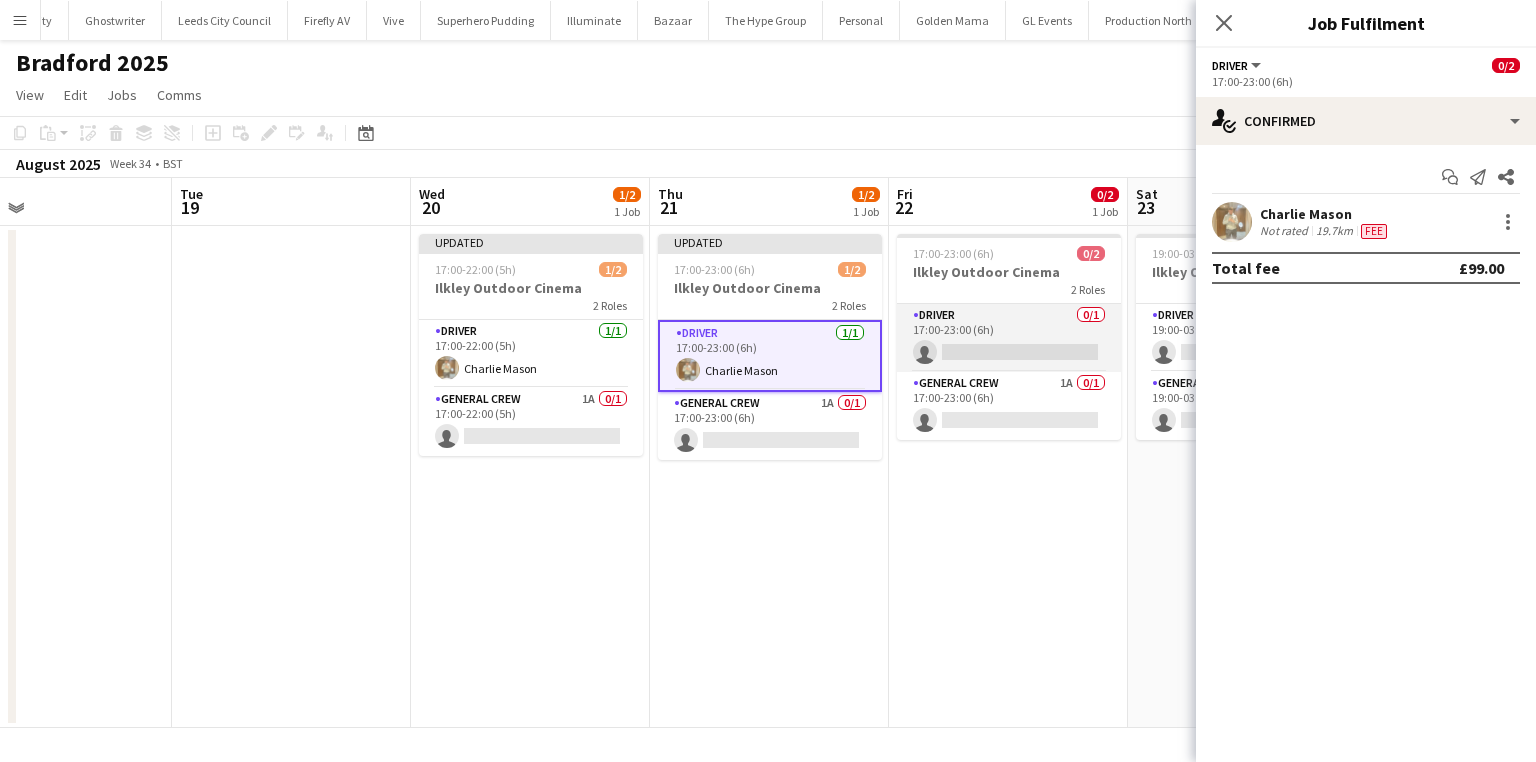 click on "Driver   0/1   17:00-23:00 (6h)
single-neutral-actions" at bounding box center (1009, 338) 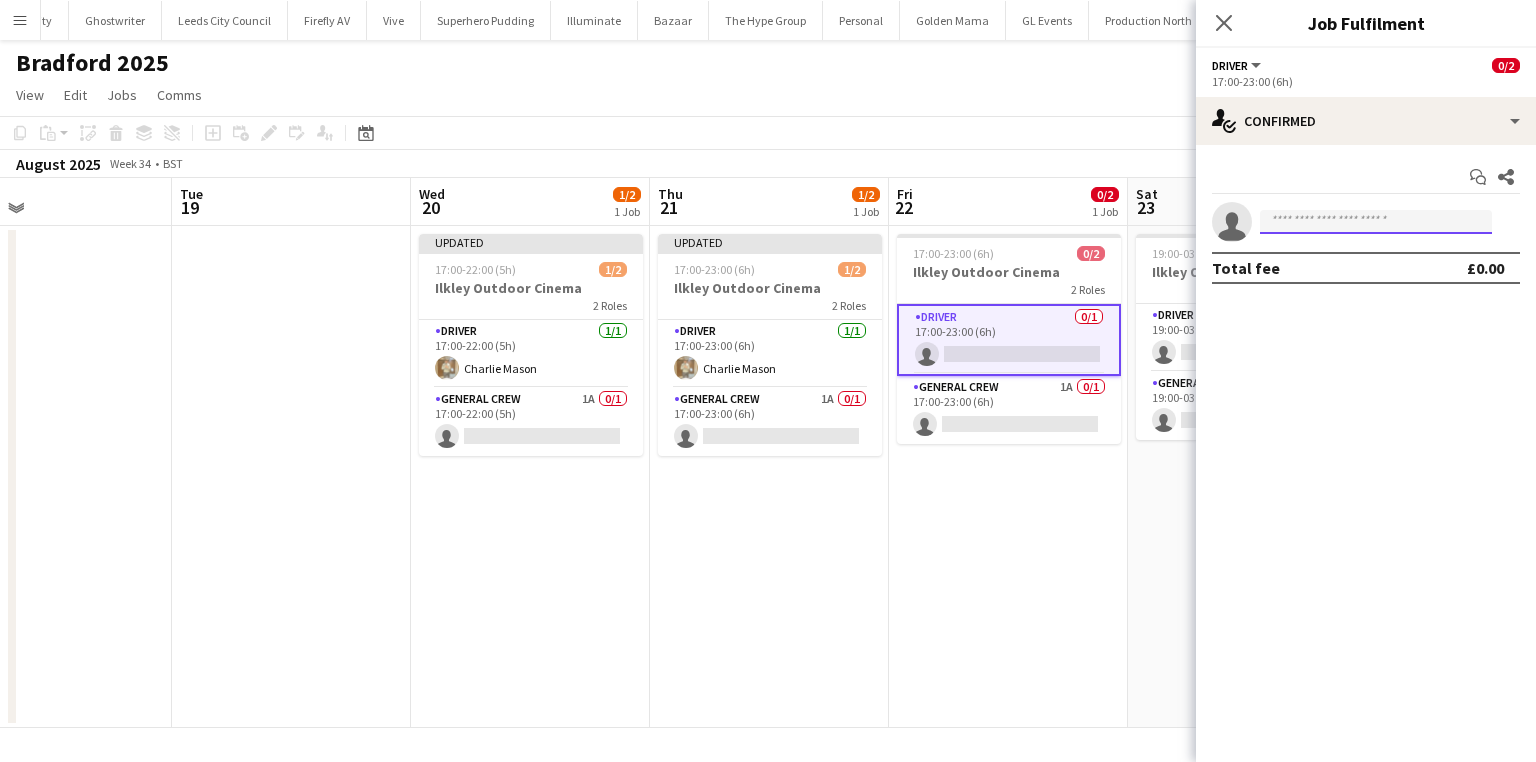 click at bounding box center (1376, 222) 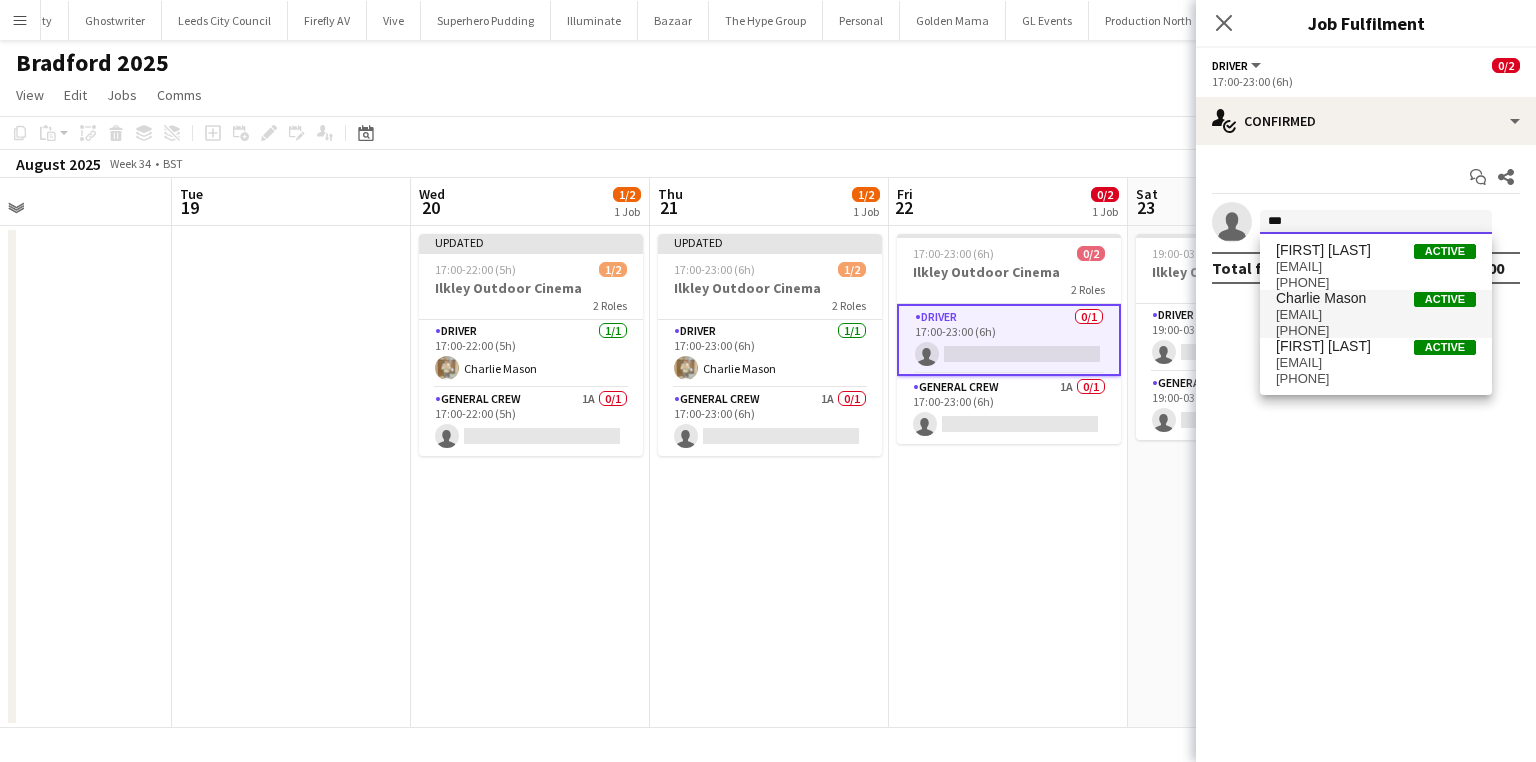 type on "***" 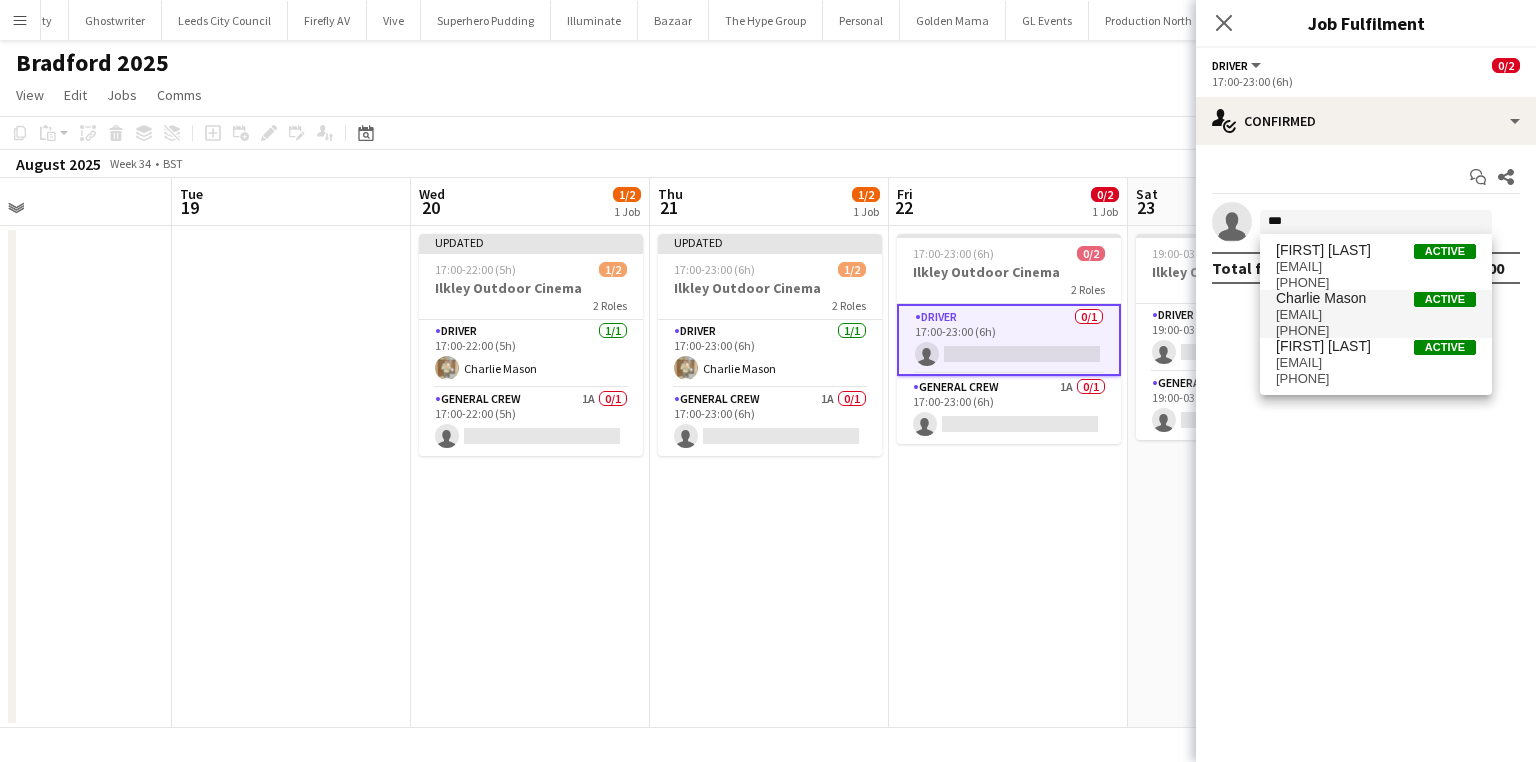 click on "Charlie Mason" at bounding box center (1321, 298) 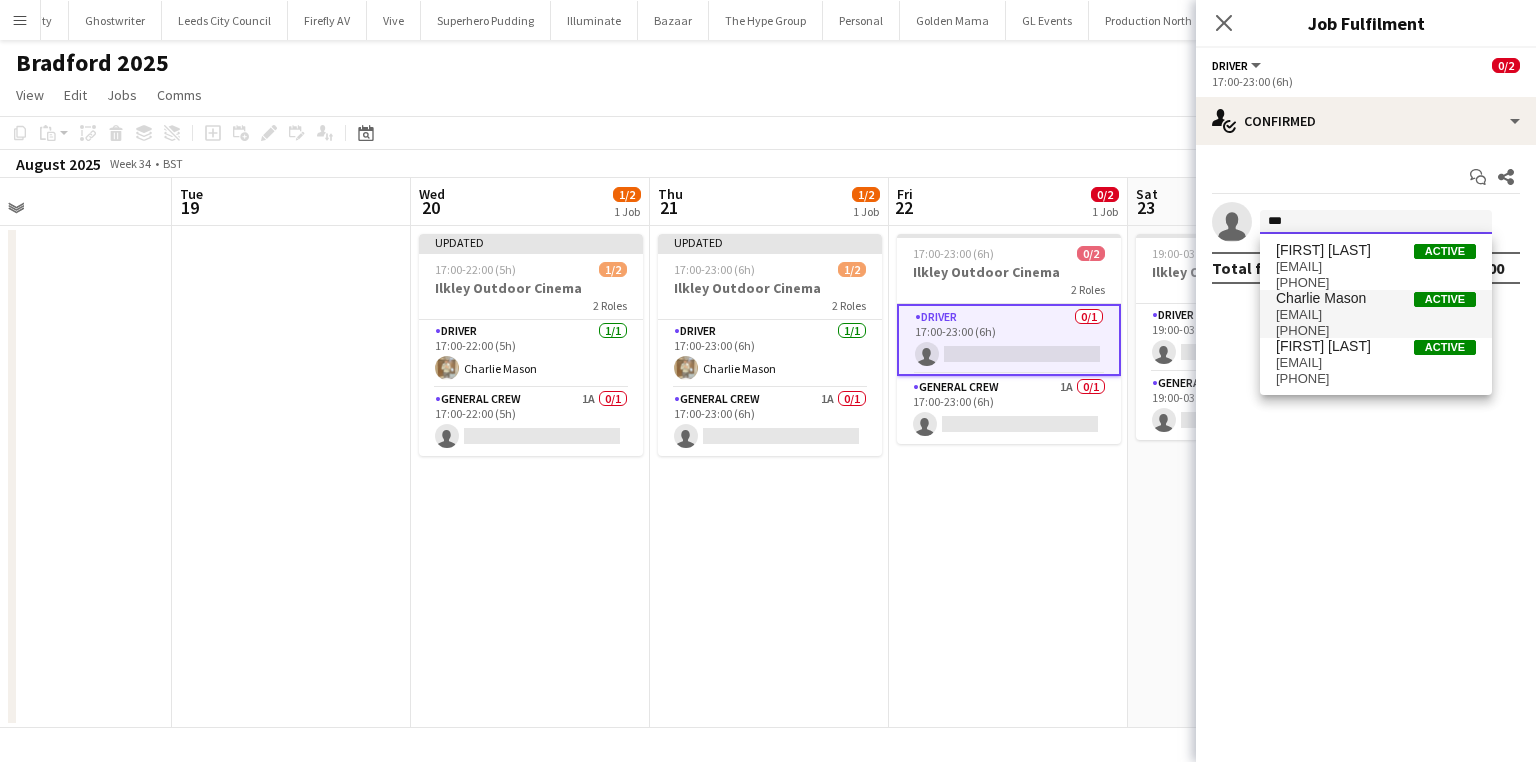 type 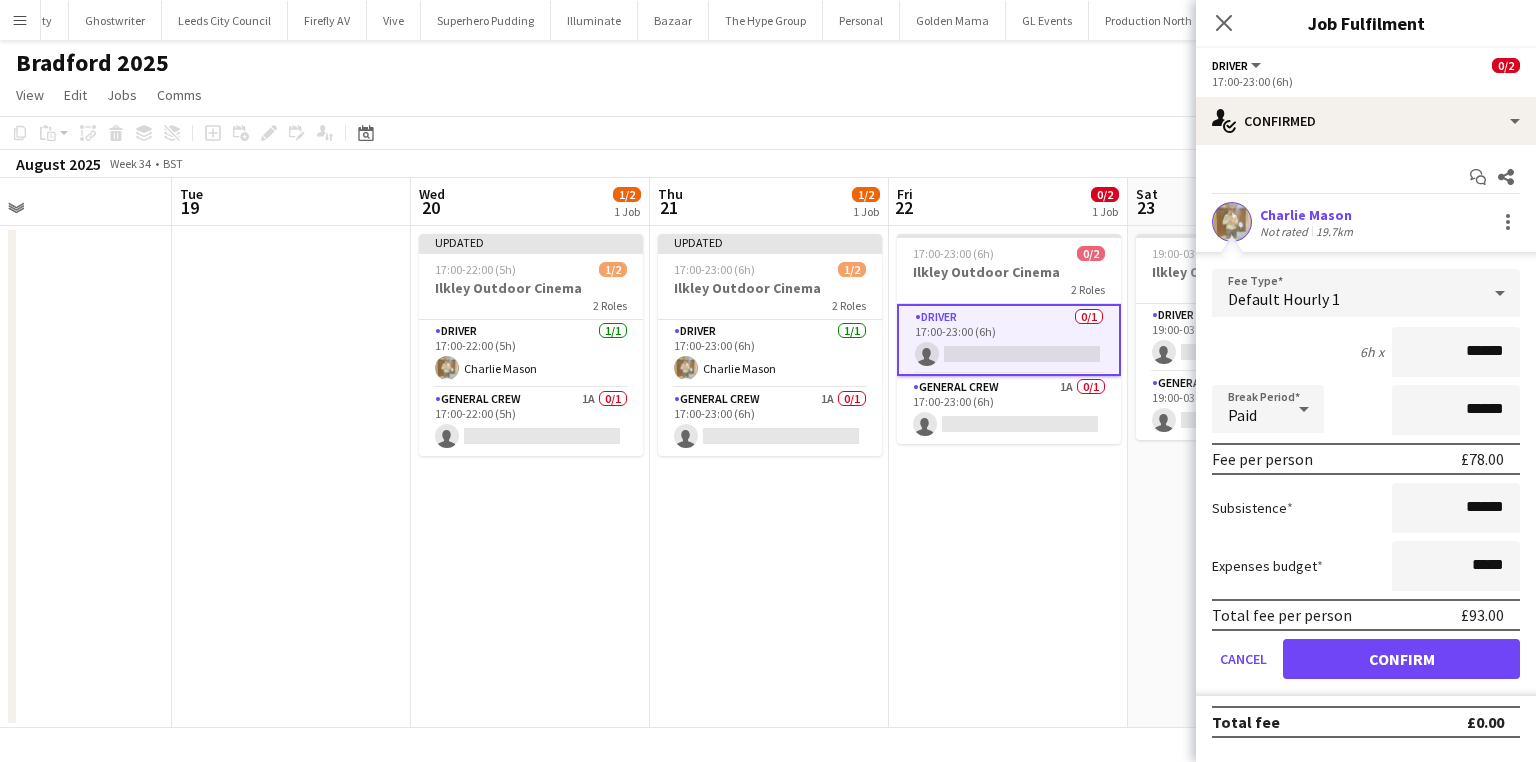 drag, startPoint x: 1472, startPoint y: 353, endPoint x: 1565, endPoint y: 364, distance: 93.64828 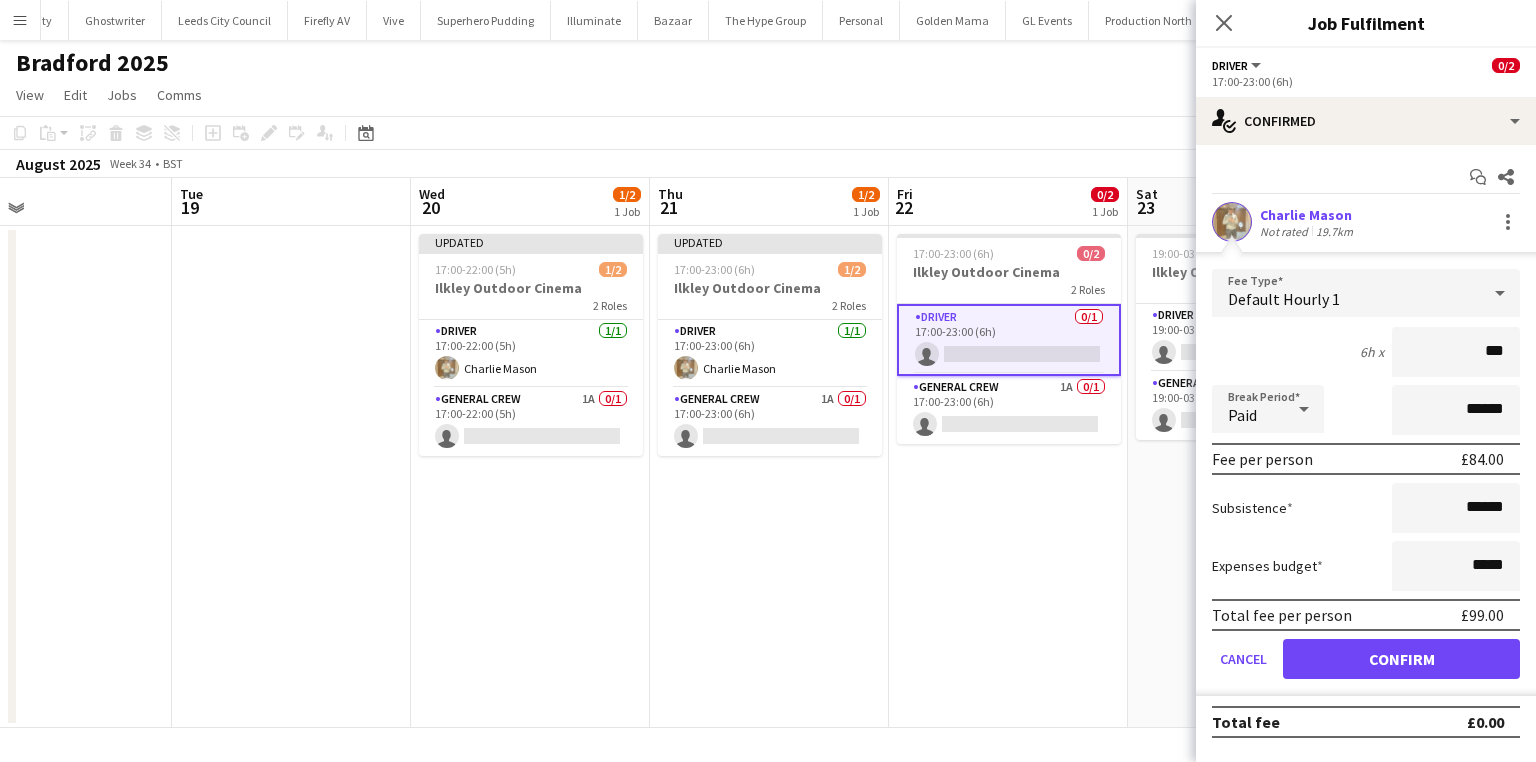 type on "***" 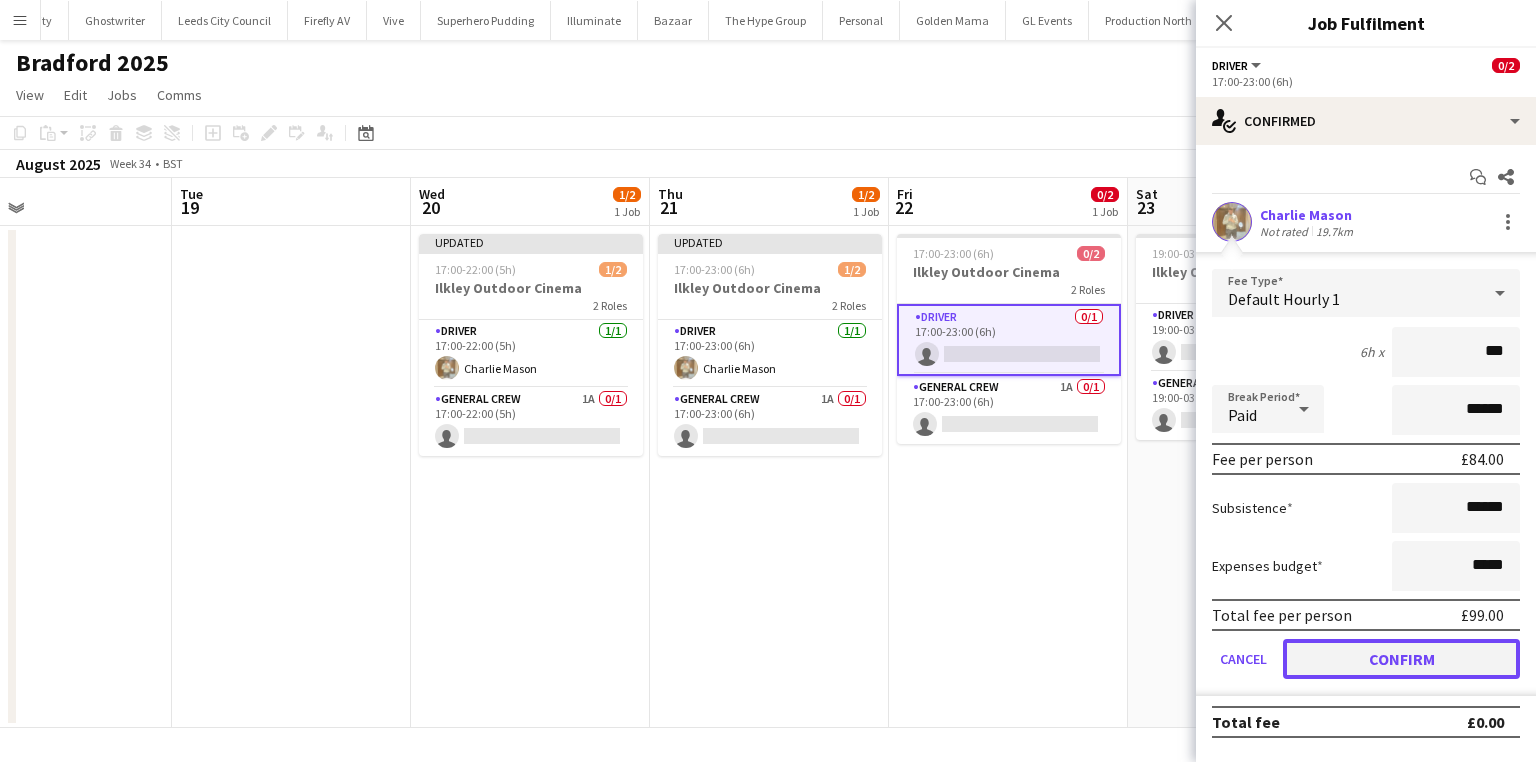 click on "Confirm" at bounding box center (1401, 659) 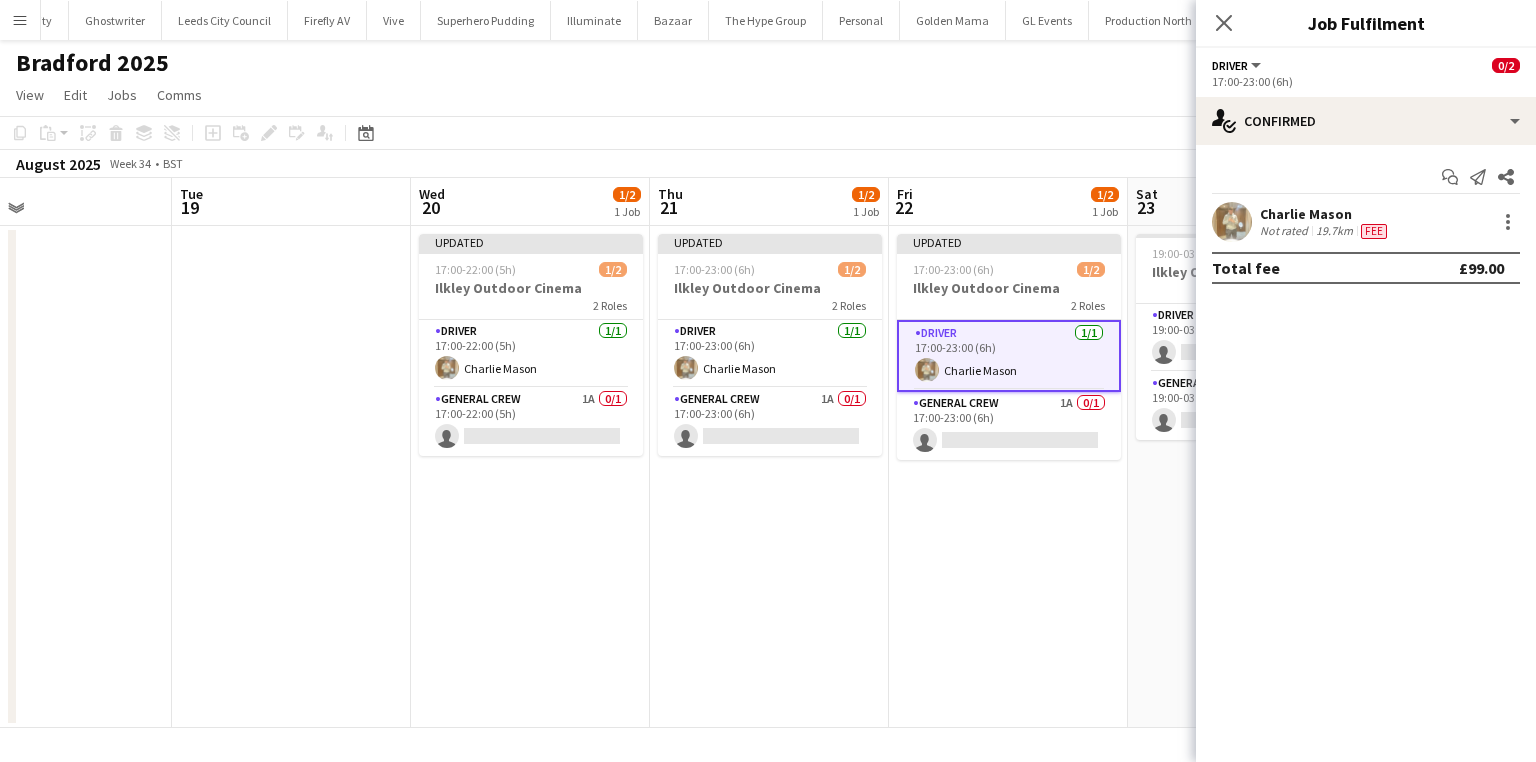 click on "Updated   17:00-23:00 (6h)    1/2   Ilkley Outdoor Cinema   2 Roles   Driver   1/1   17:00-23:00 (6h)
Charlie Mason  General Crew   1A   0/1   17:00-23:00 (6h)
single-neutral-actions" at bounding box center (1008, 477) 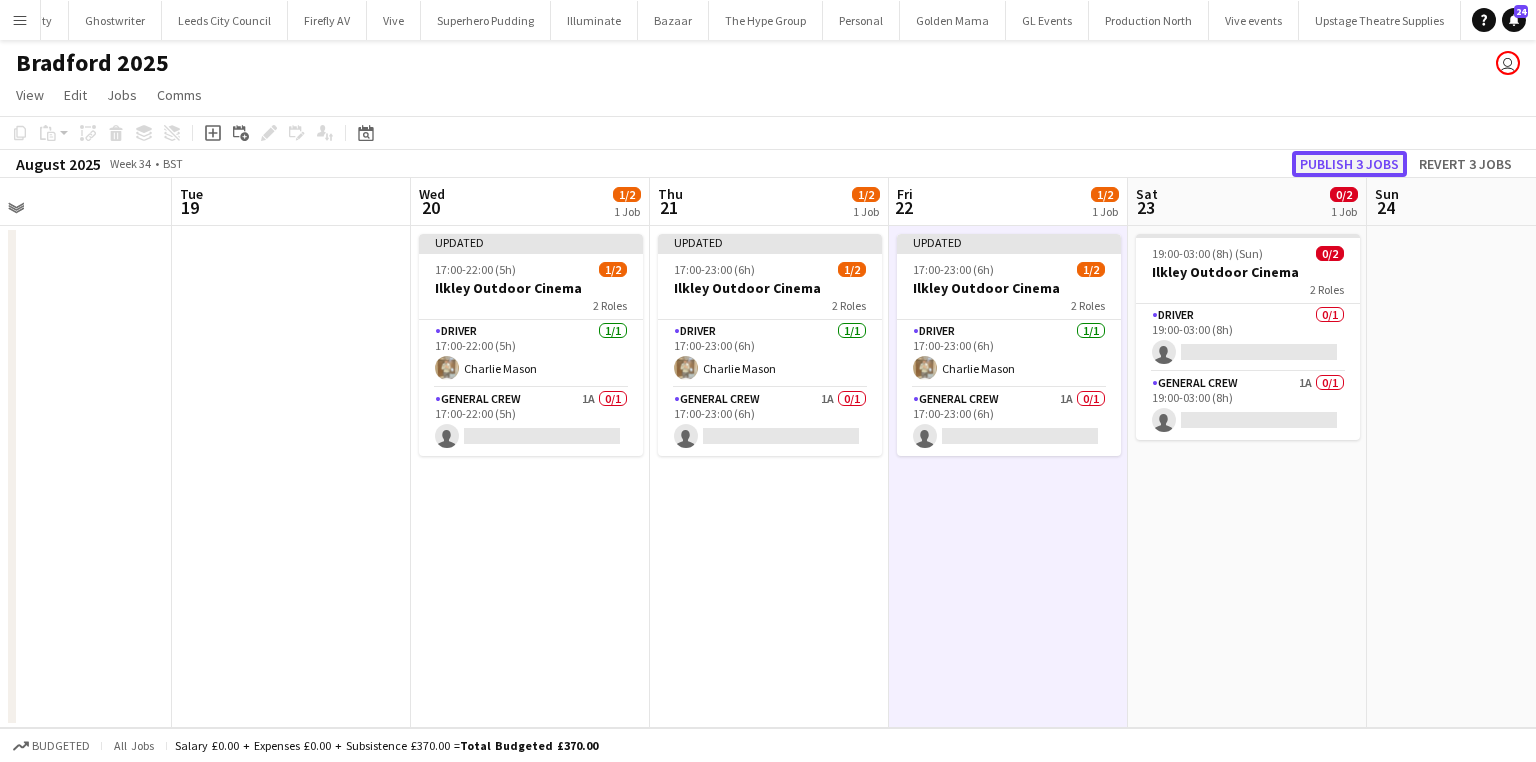 click on "Publish 3 jobs" 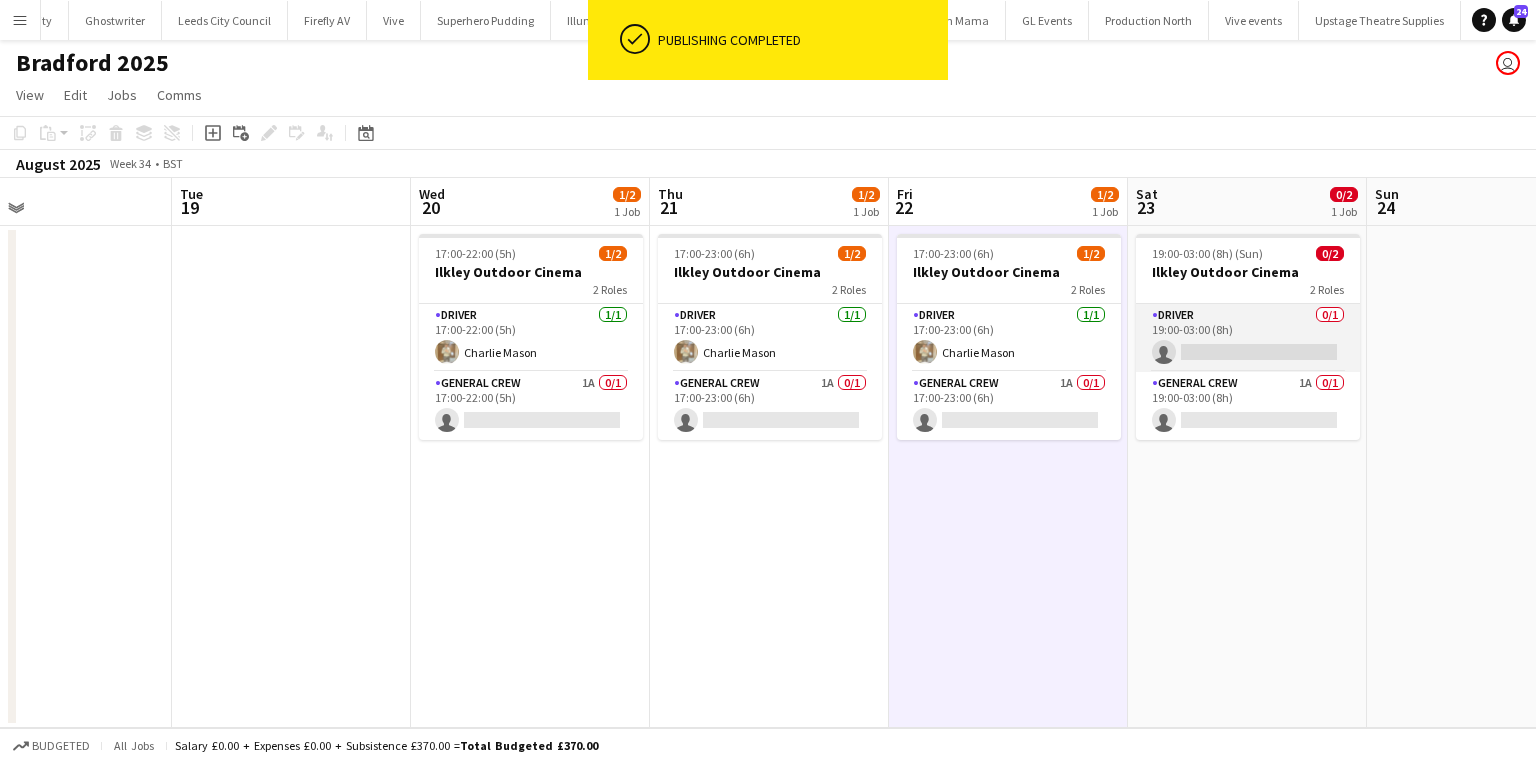 click on "Driver   0/1   19:00-03:00 (8h)
single-neutral-actions" at bounding box center (1248, 338) 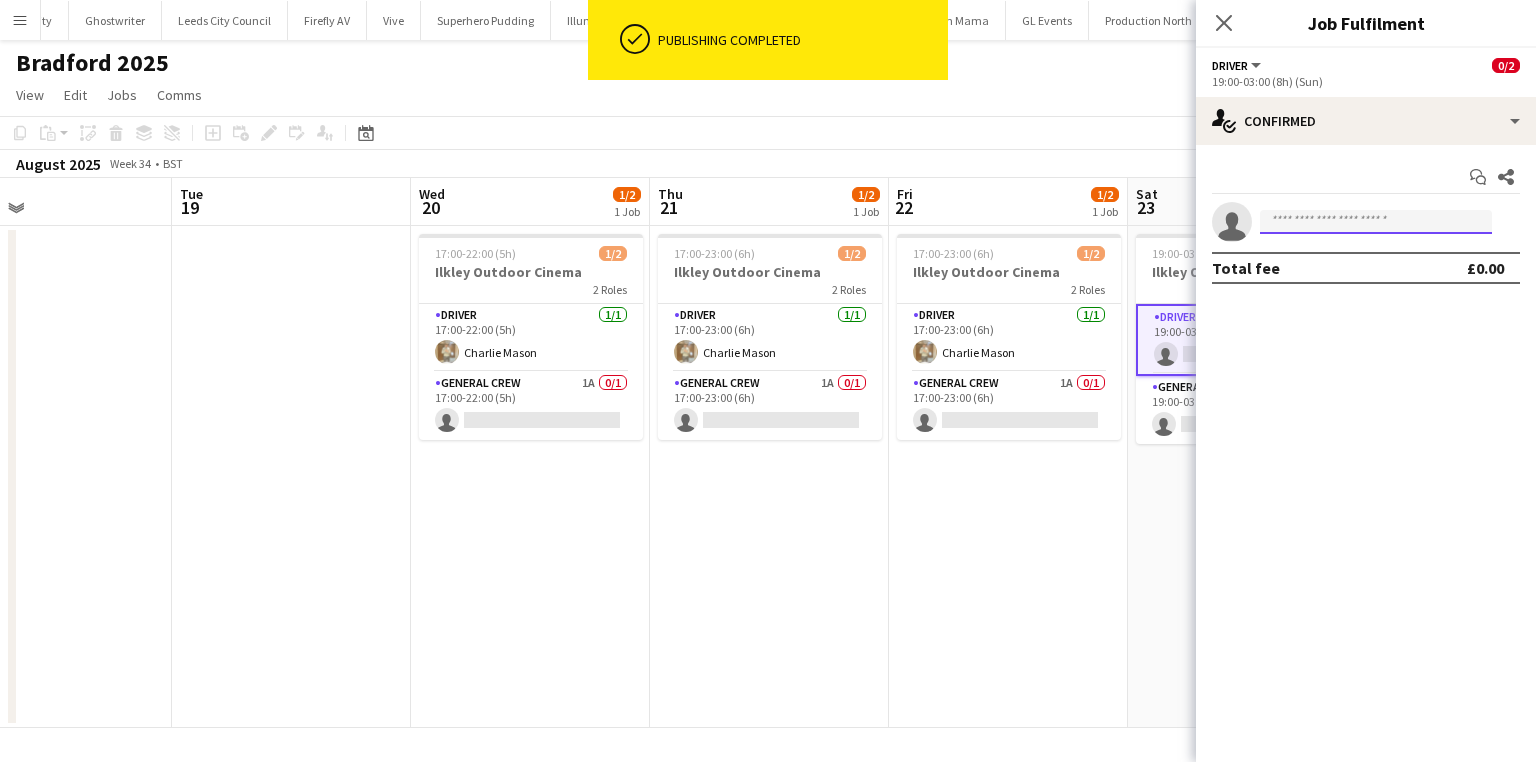 click at bounding box center [1376, 222] 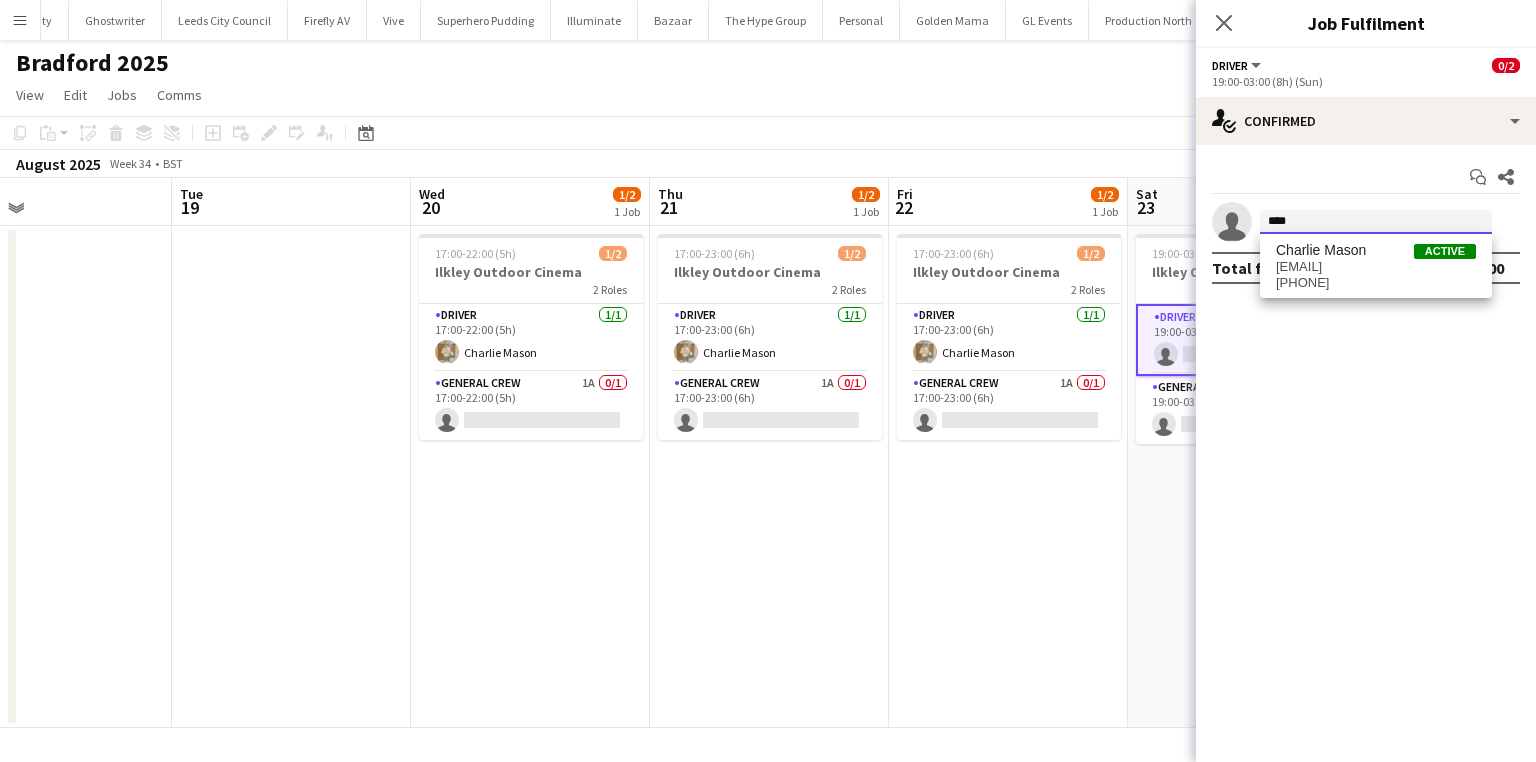 type on "****" 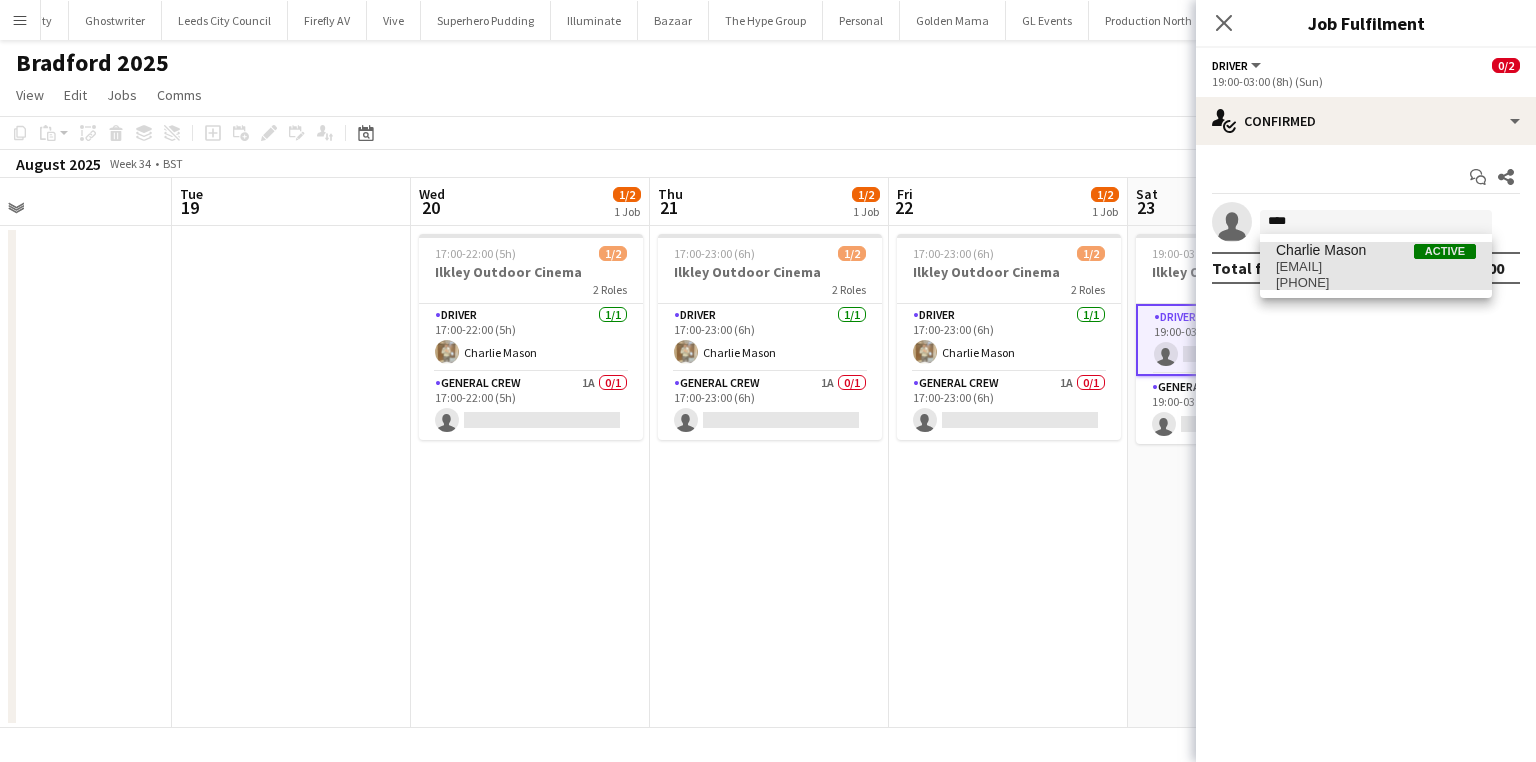 click on "+447528576743" at bounding box center [1376, 283] 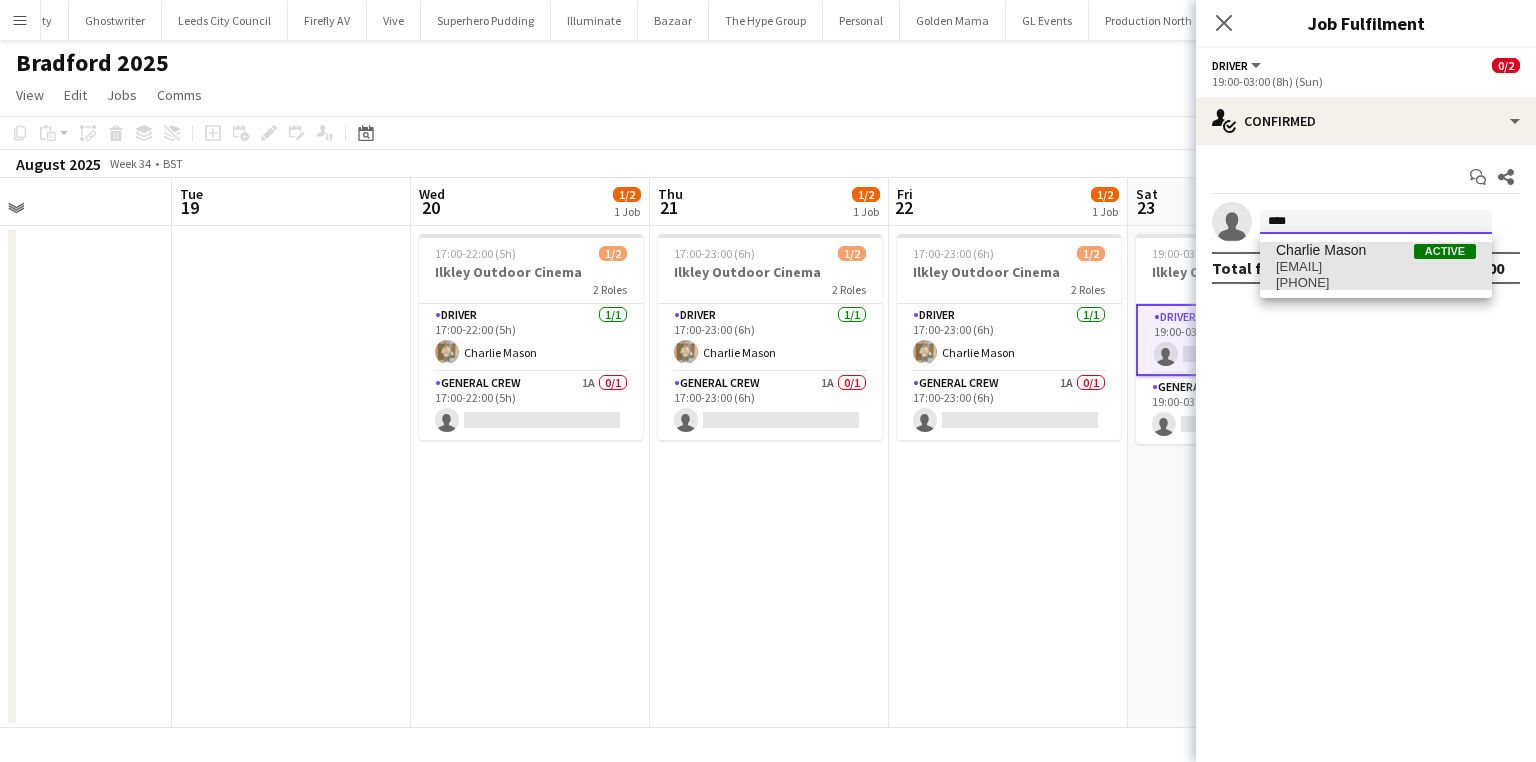 type 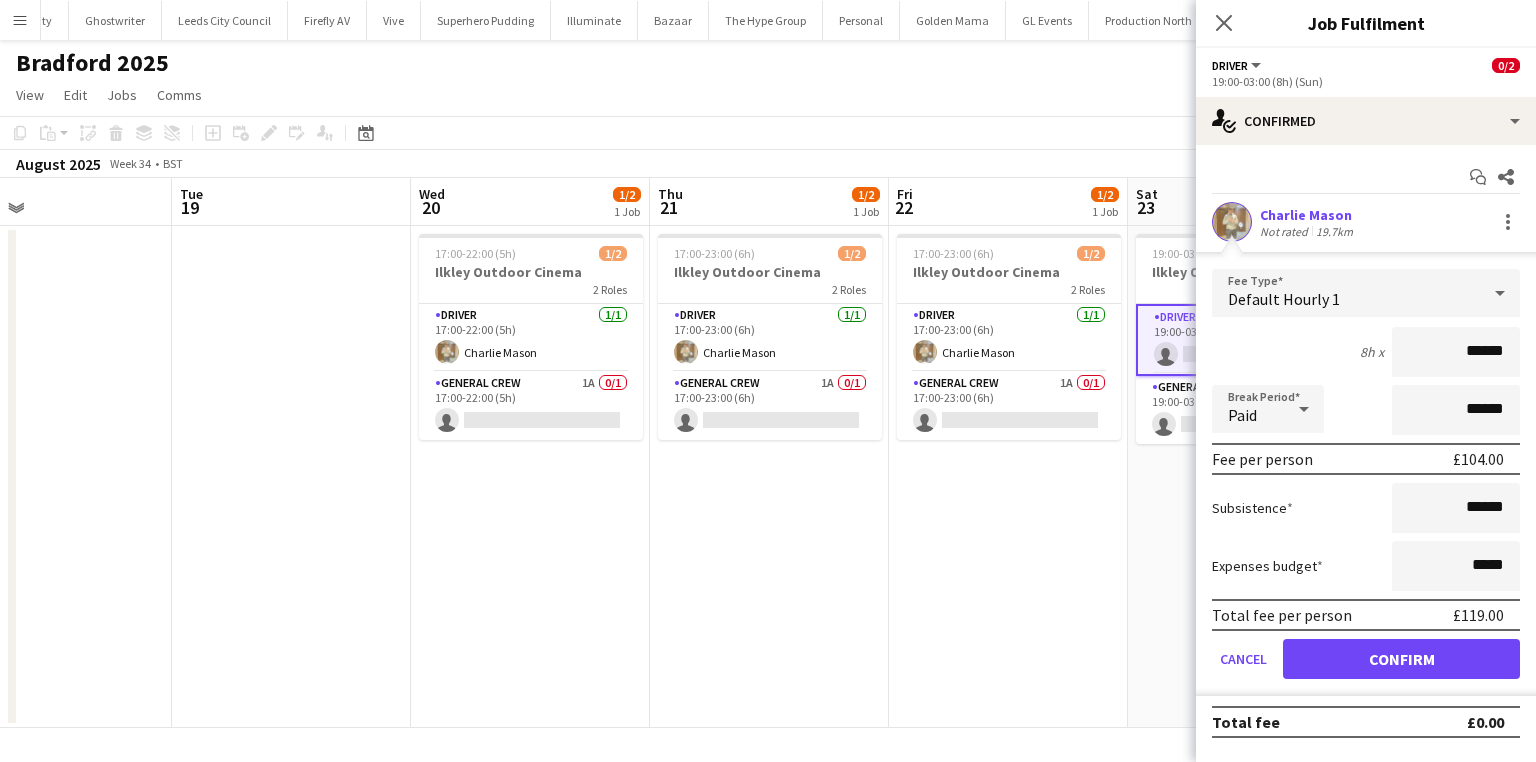 drag, startPoint x: 1433, startPoint y: 336, endPoint x: 1580, endPoint y: 342, distance: 147.12239 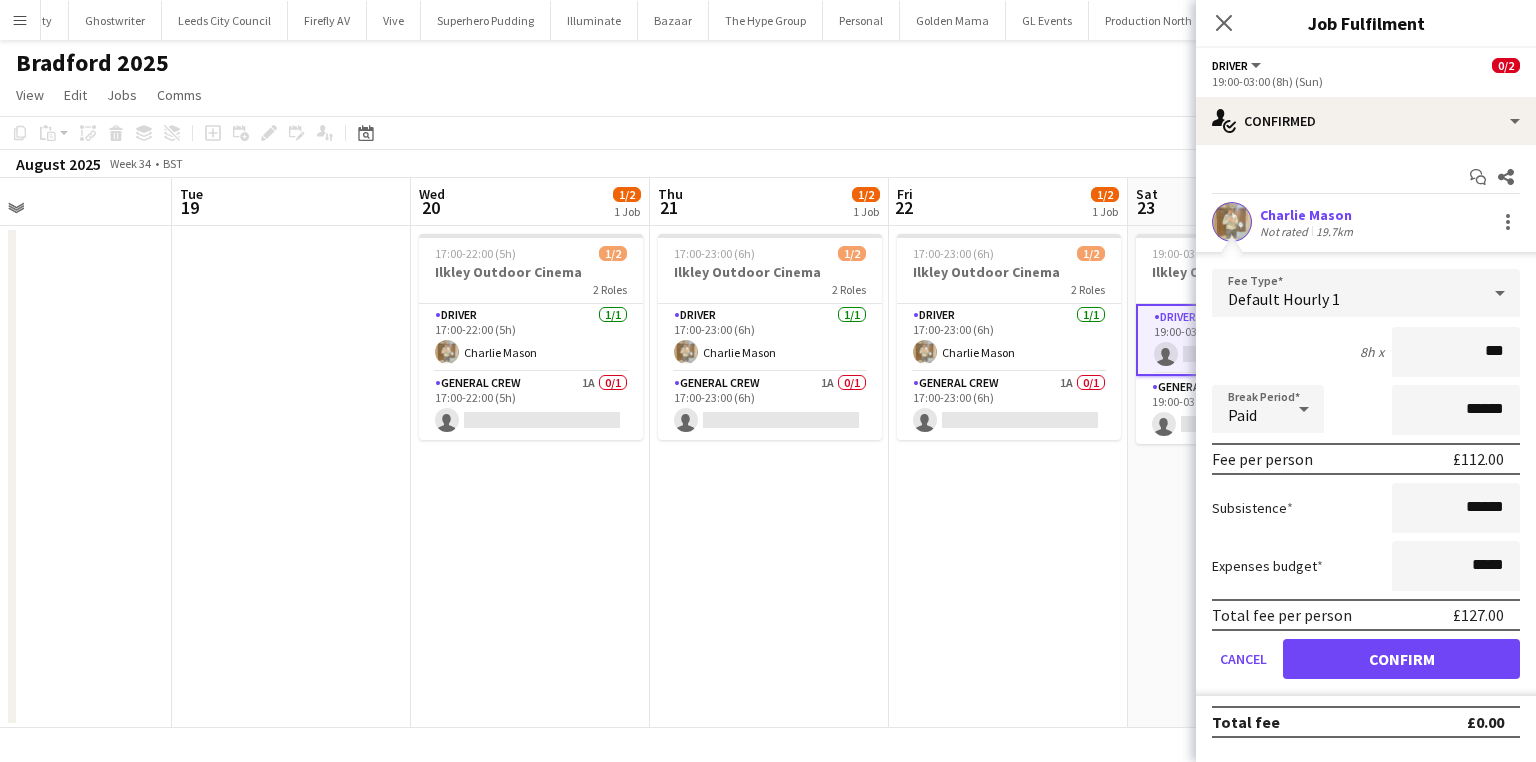 type on "***" 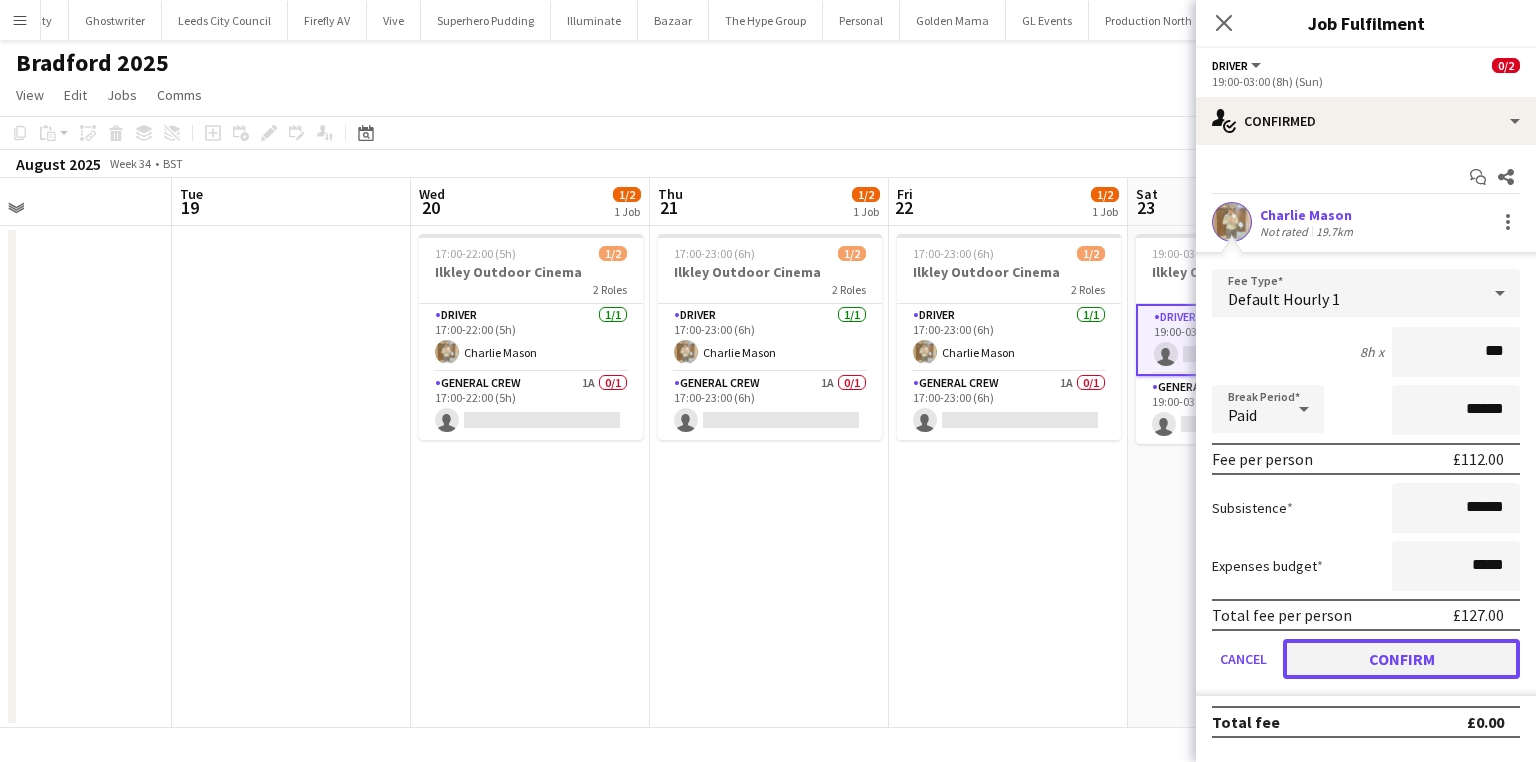 click on "Confirm" at bounding box center [1401, 659] 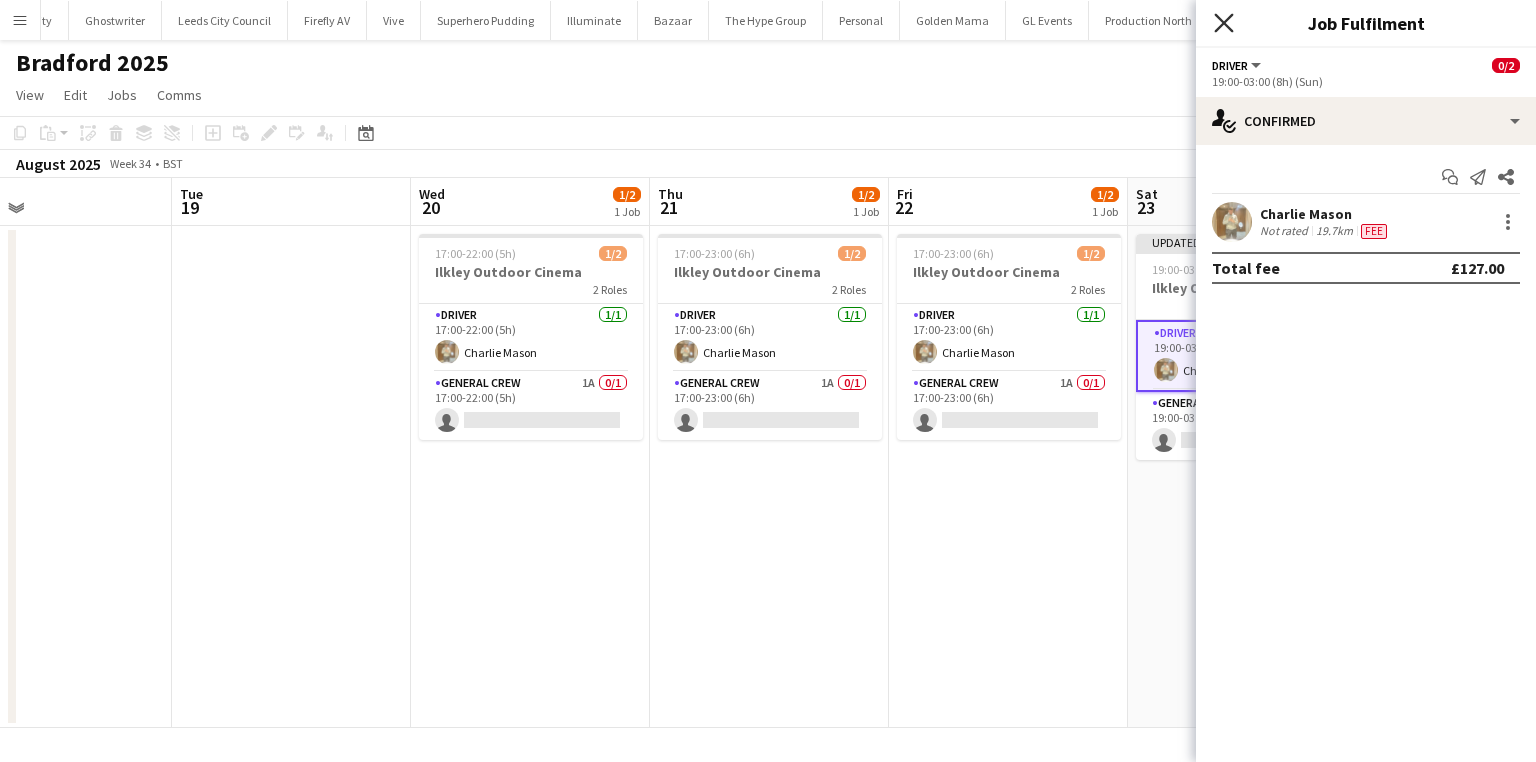 click 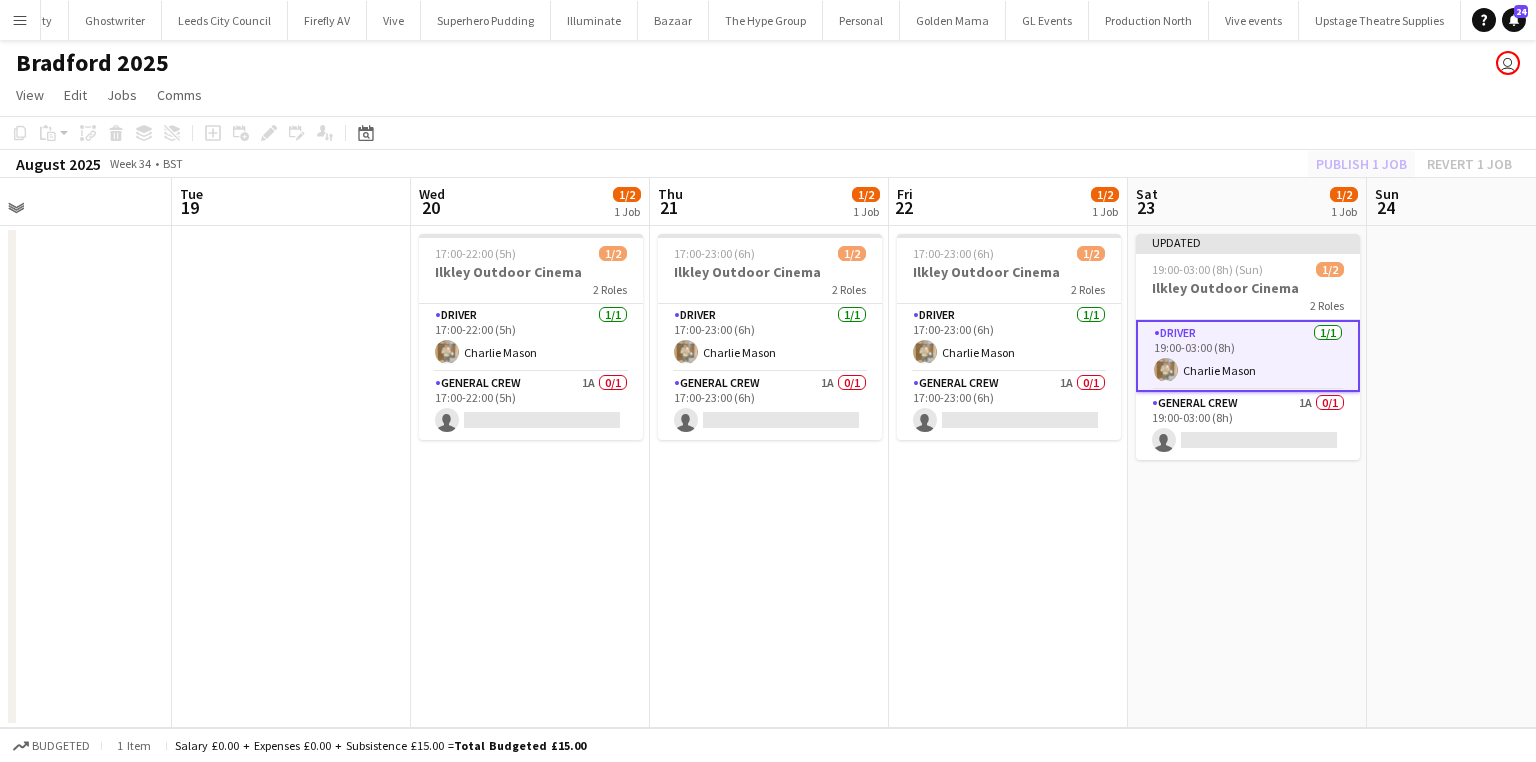 click on "Publish 1 job   Revert 1 job" 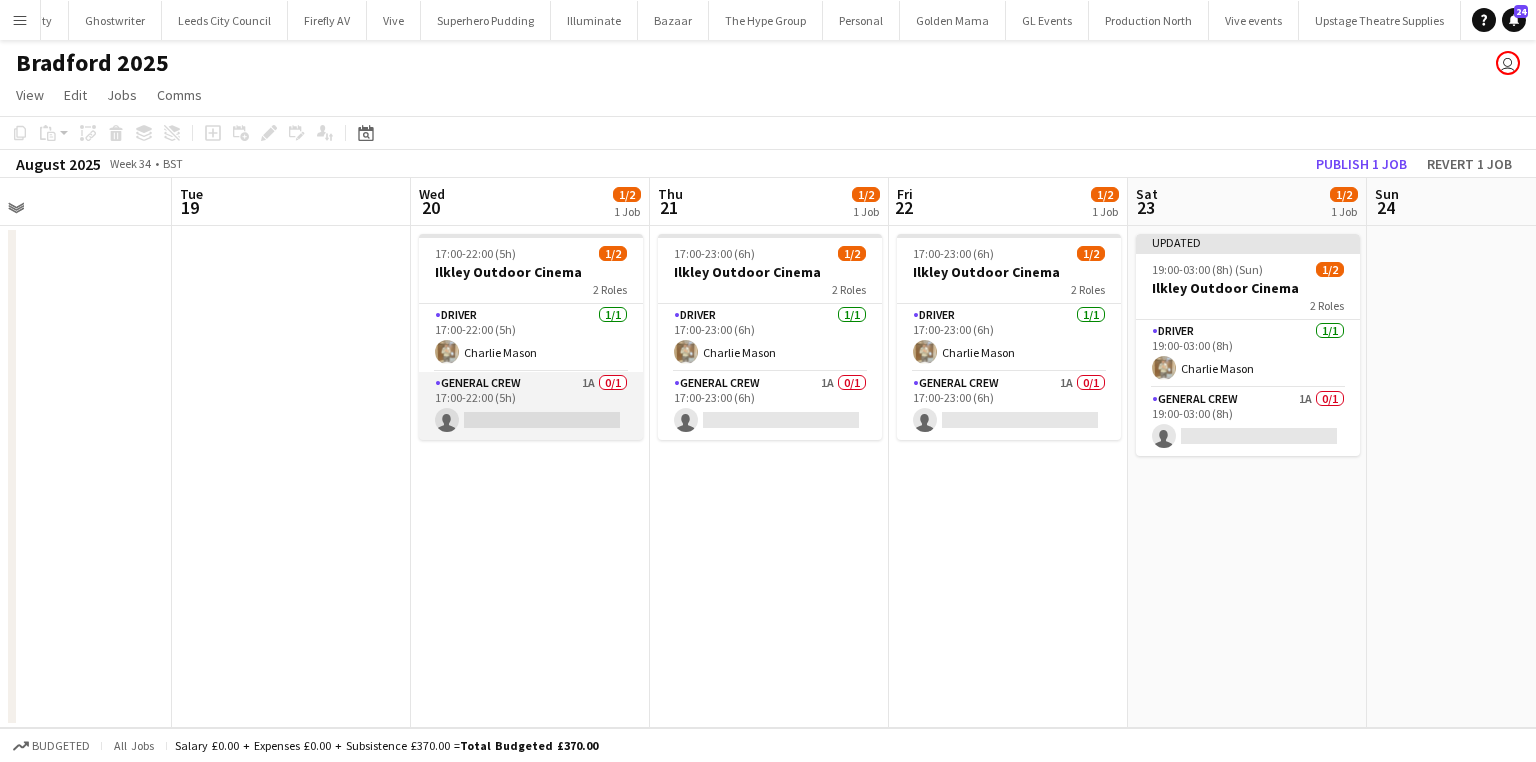 click on "General Crew   1A   0/1   17:00-22:00 (5h)
single-neutral-actions" at bounding box center [531, 406] 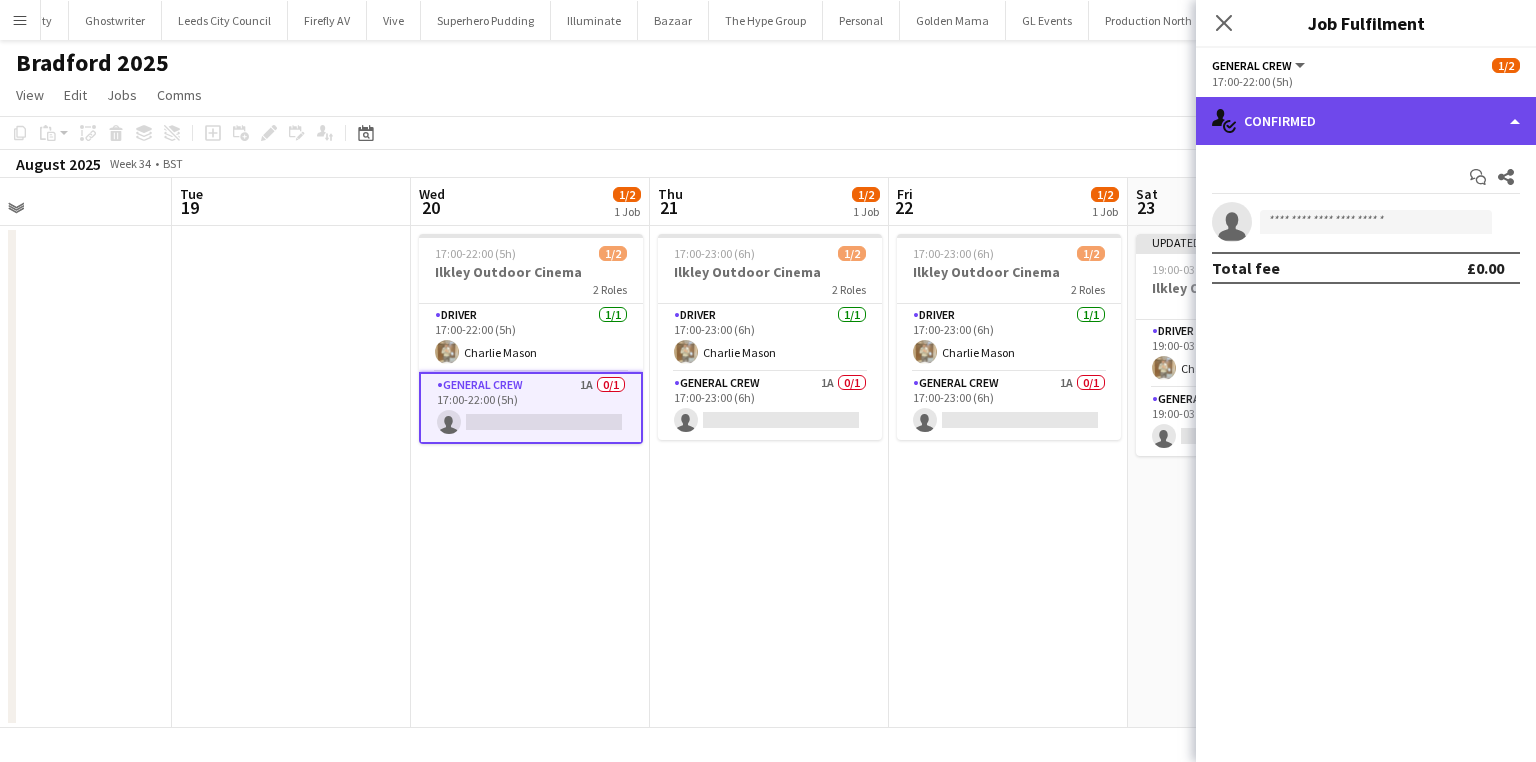 click on "single-neutral-actions-check-2
Confirmed" 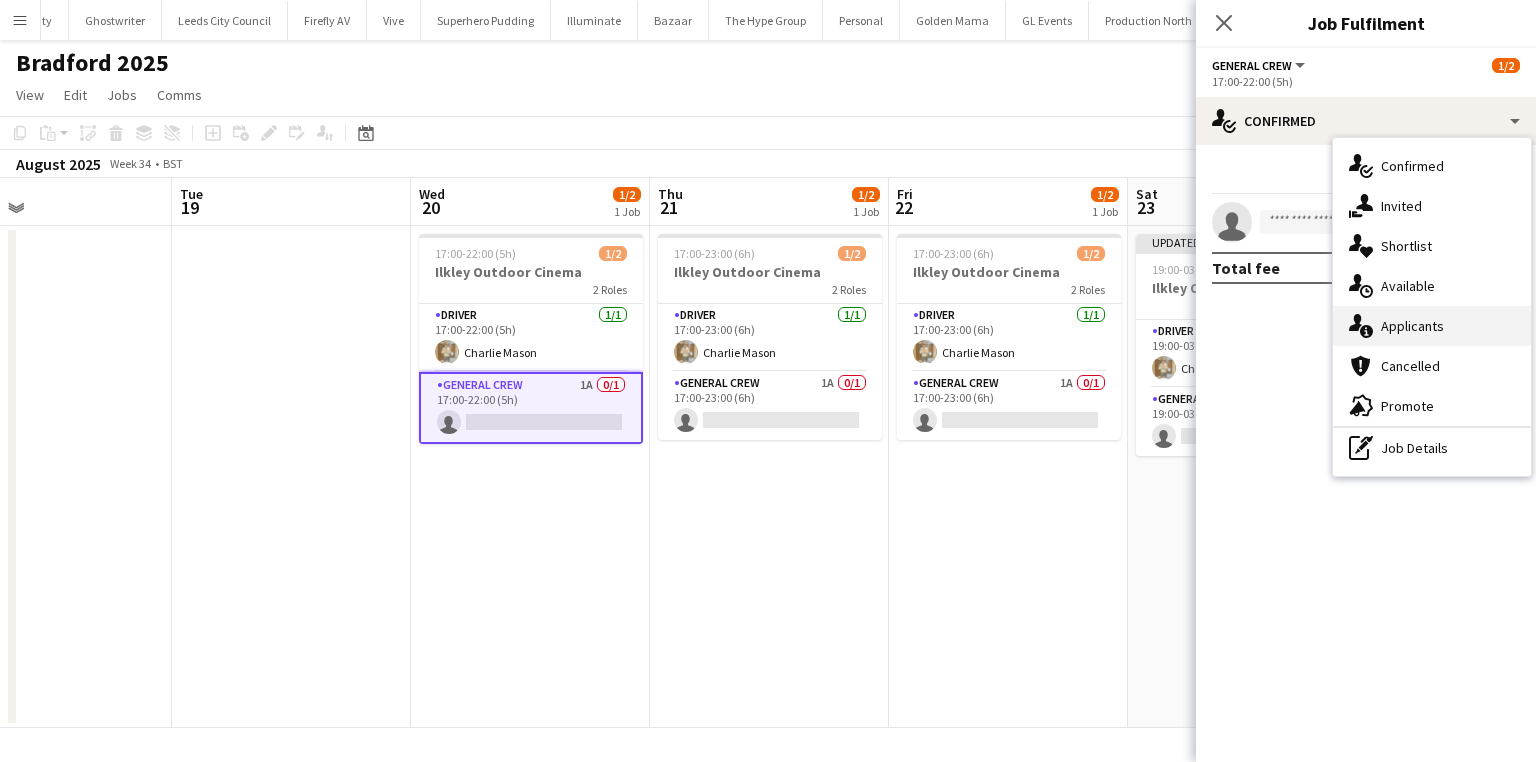 click on "single-neutral-actions-information
Applicants" at bounding box center [1432, 326] 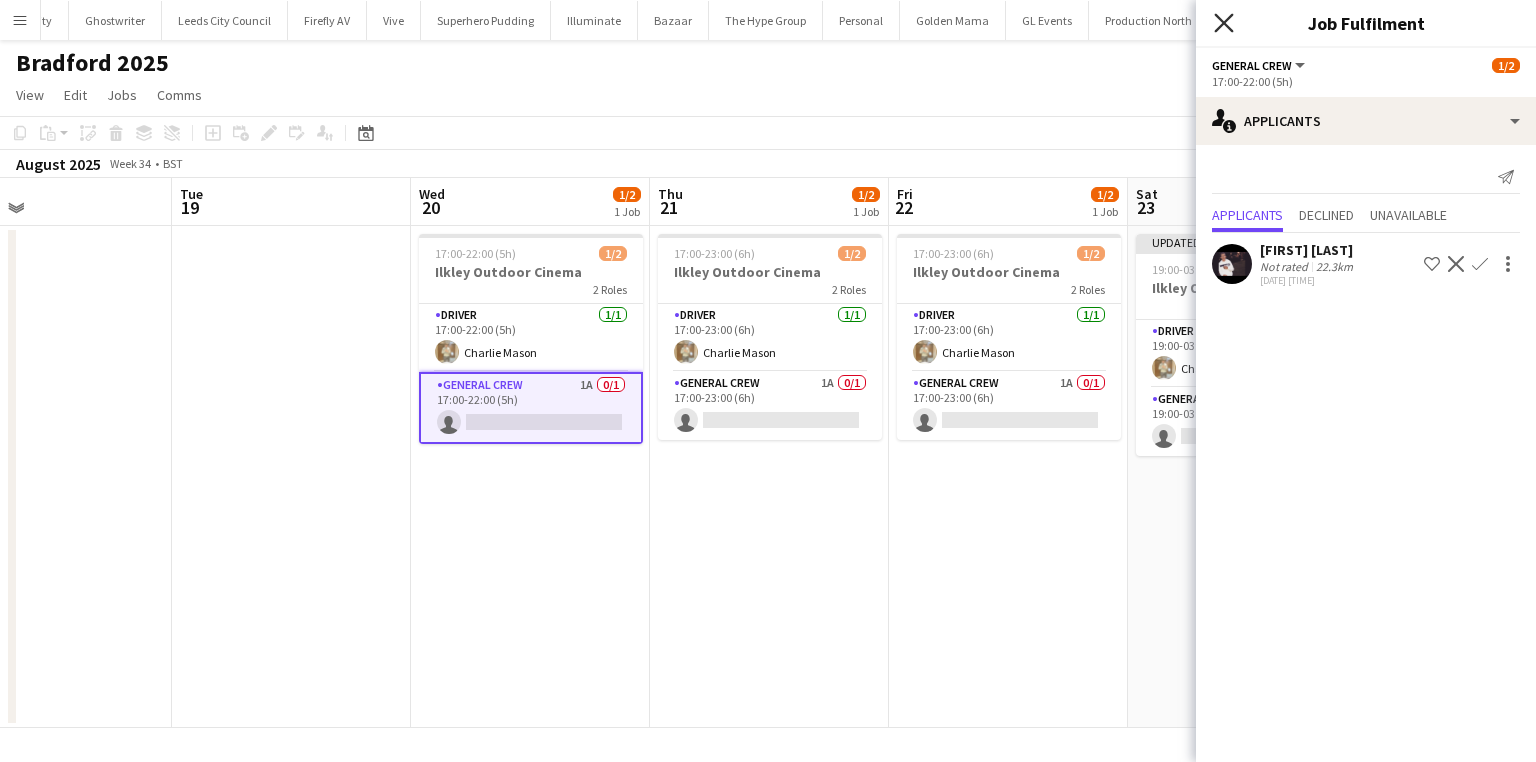 click on "Close pop-in" 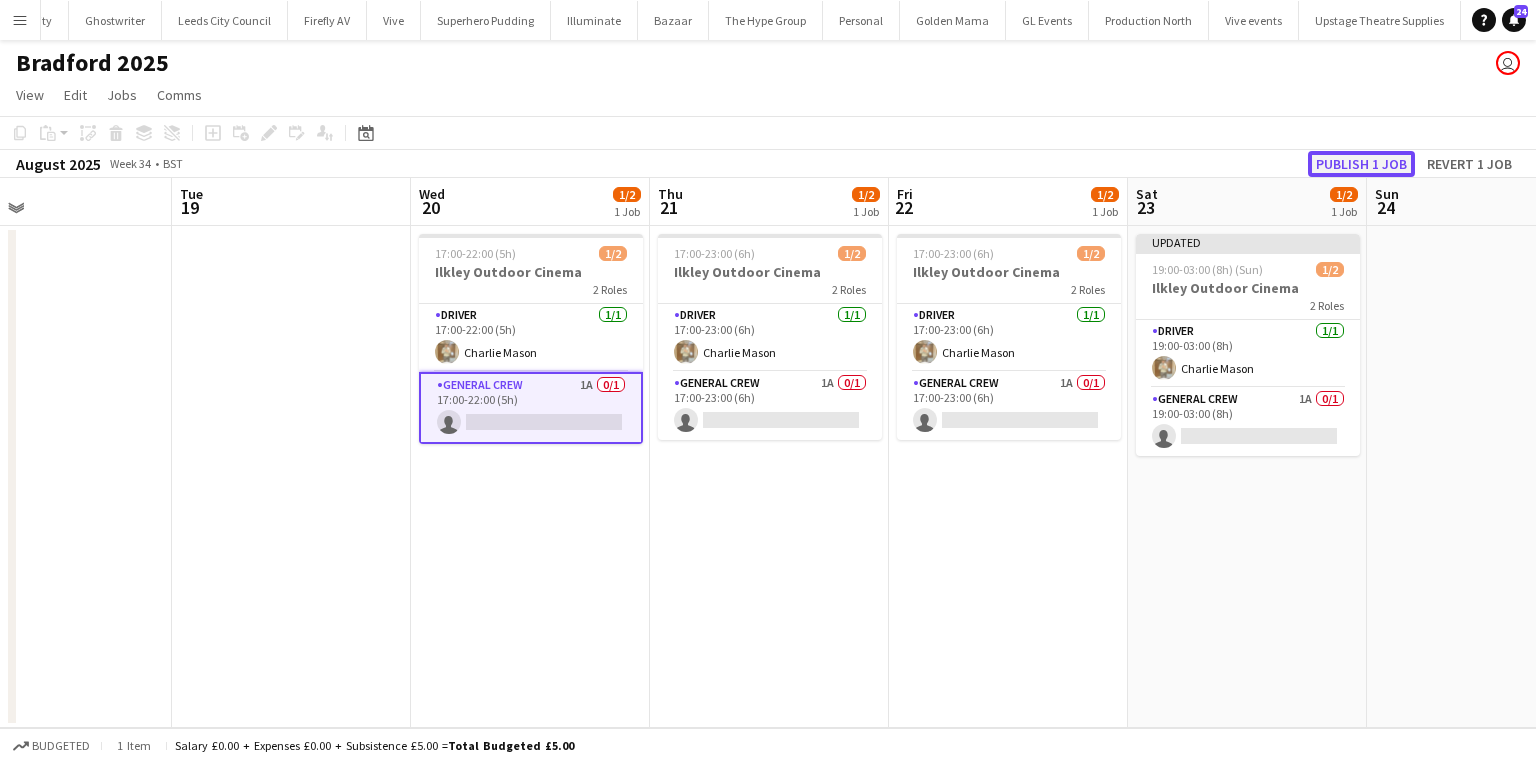click on "Publish 1 job" 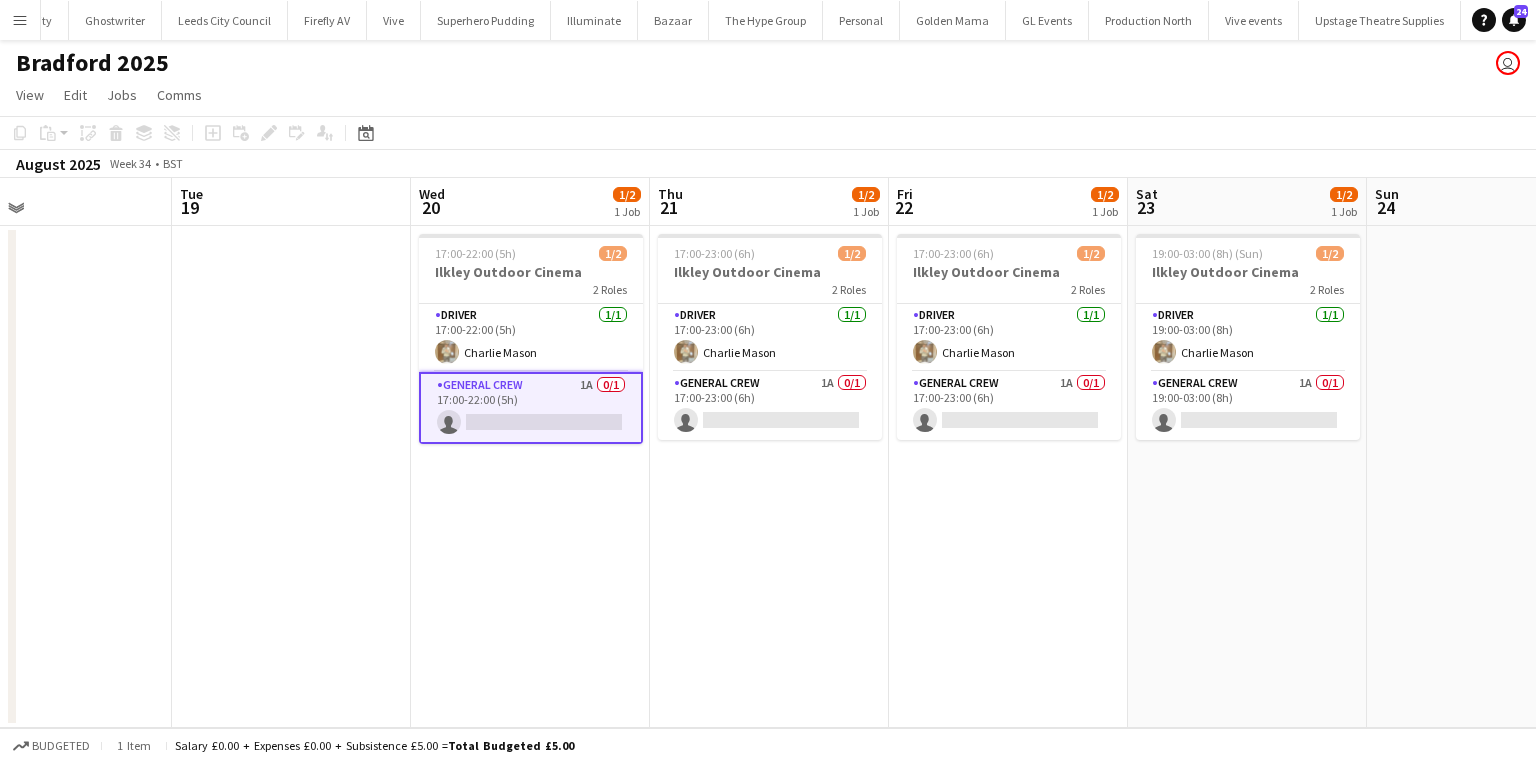 click on "General Crew   1A   0/1   17:00-22:00 (5h)
single-neutral-actions" at bounding box center [531, 408] 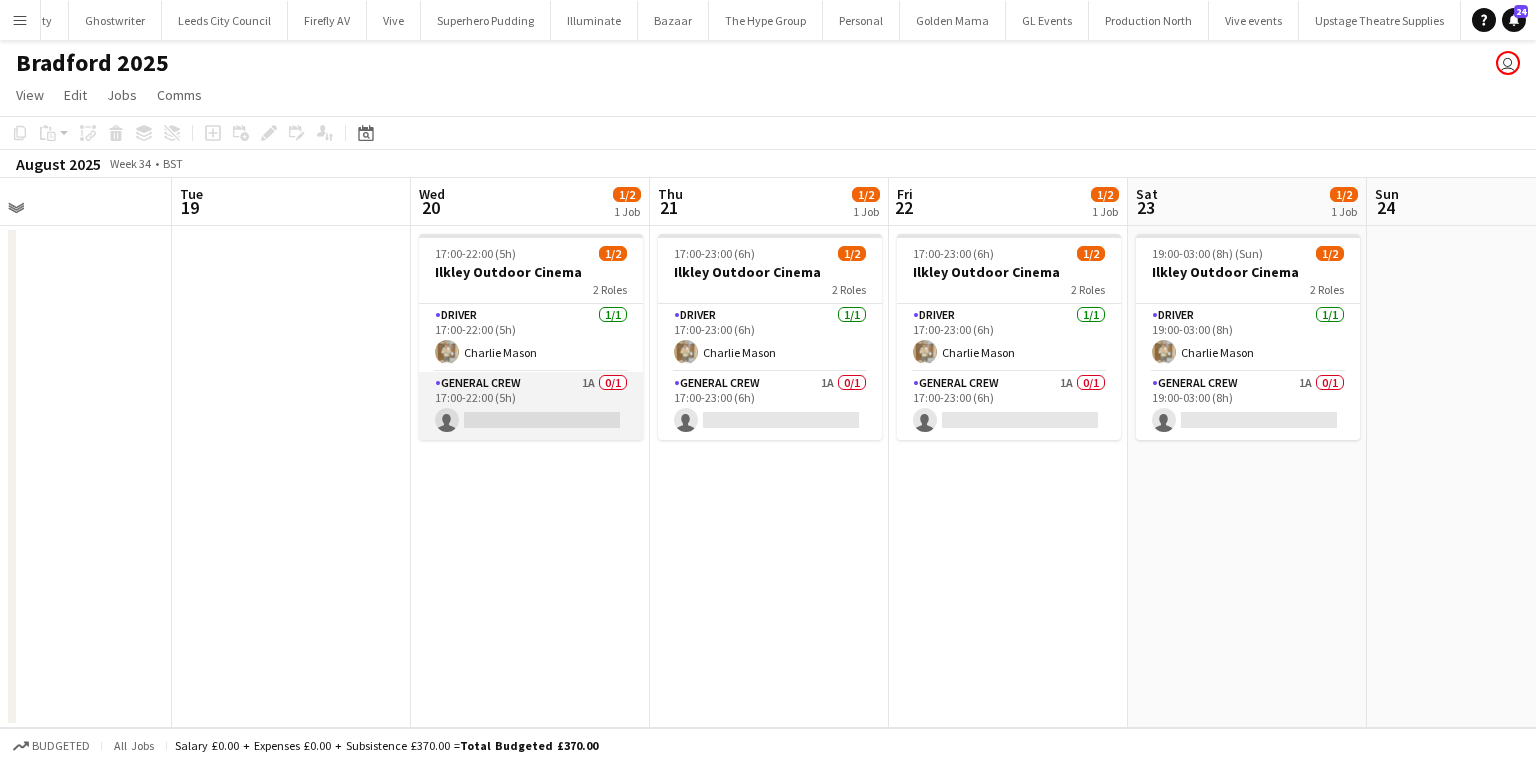 click on "General Crew   1A   0/1   17:00-22:00 (5h)
single-neutral-actions" at bounding box center (531, 406) 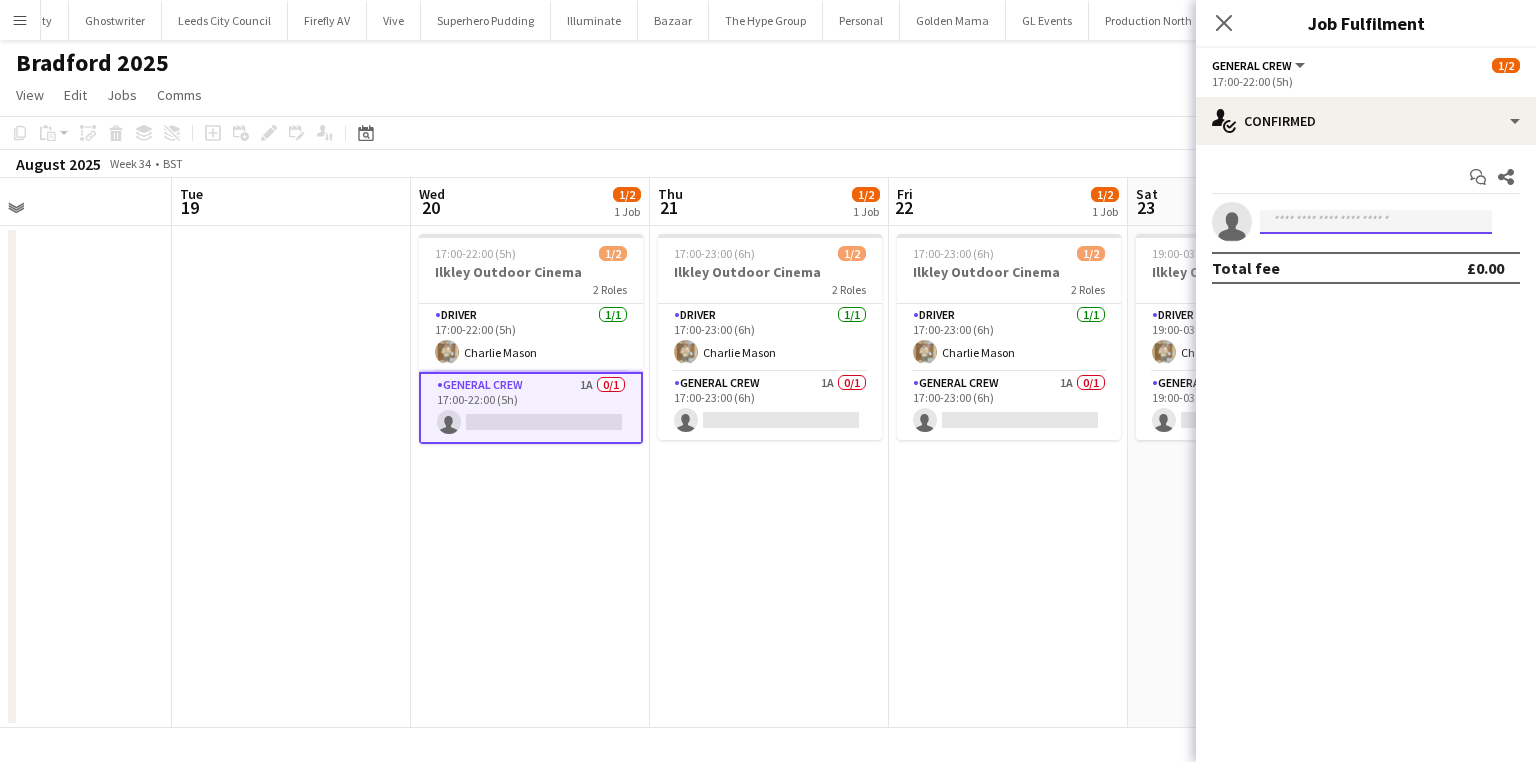 click at bounding box center (1376, 222) 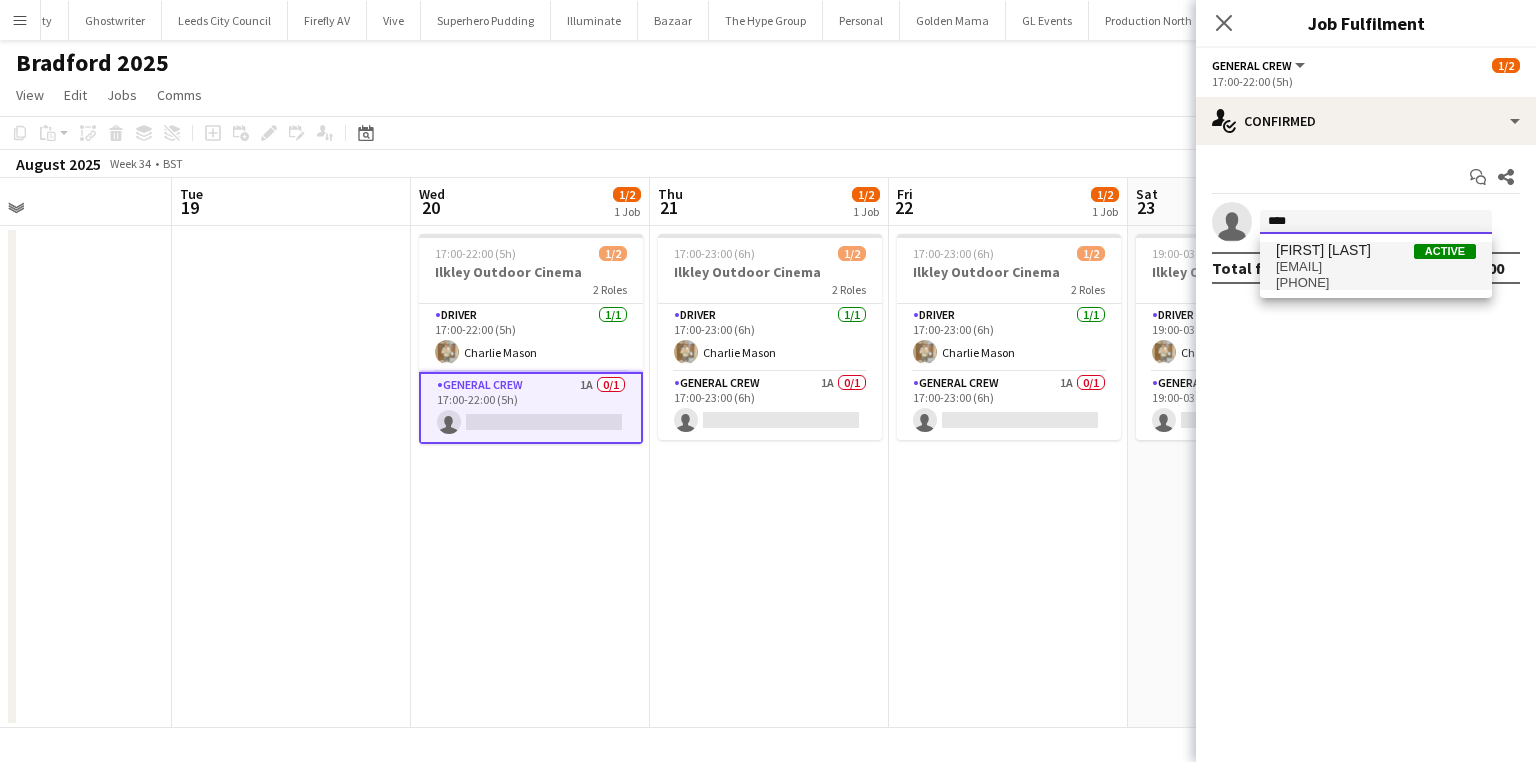 type on "****" 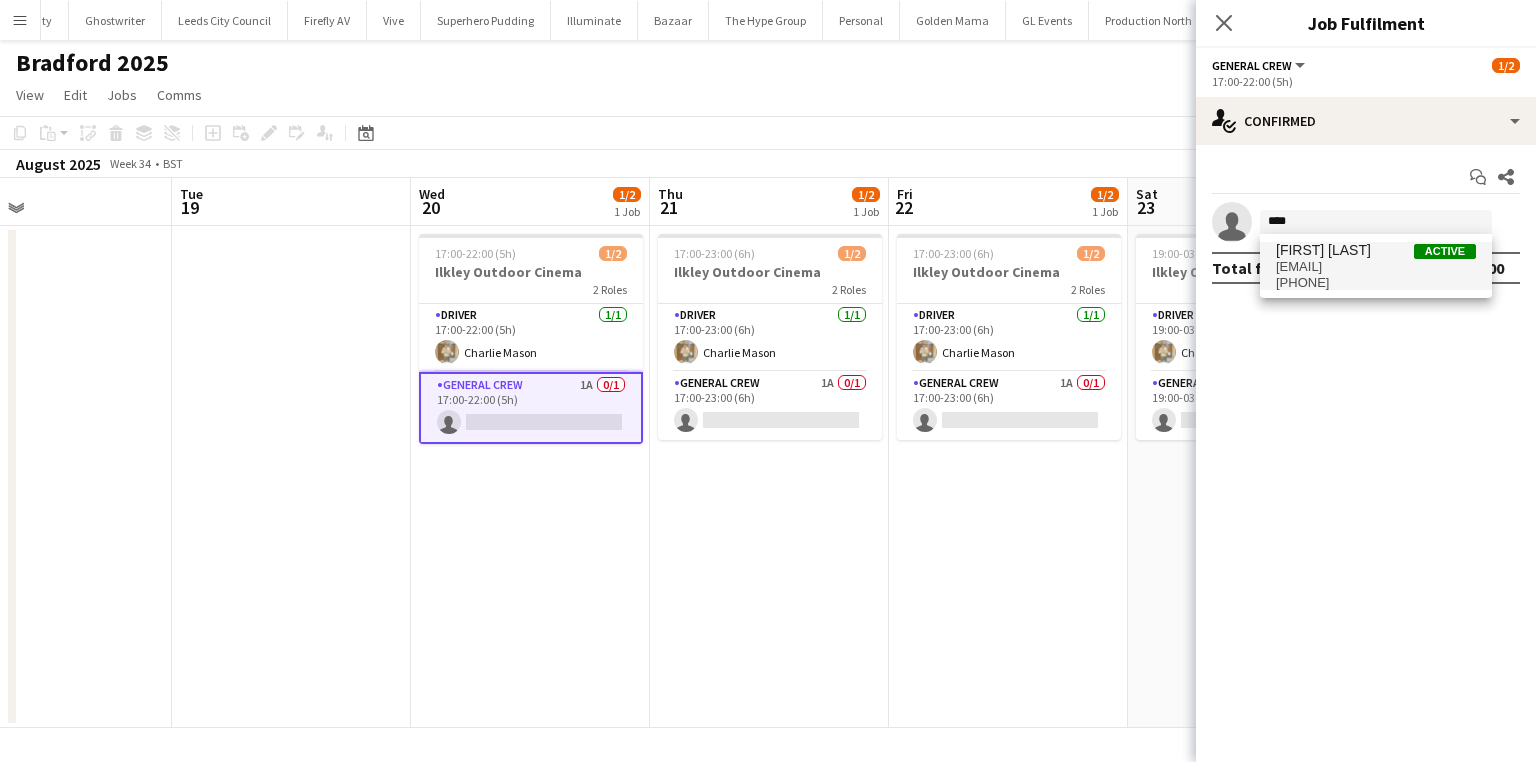 click on "jcotters@yahoo.com" at bounding box center [1376, 267] 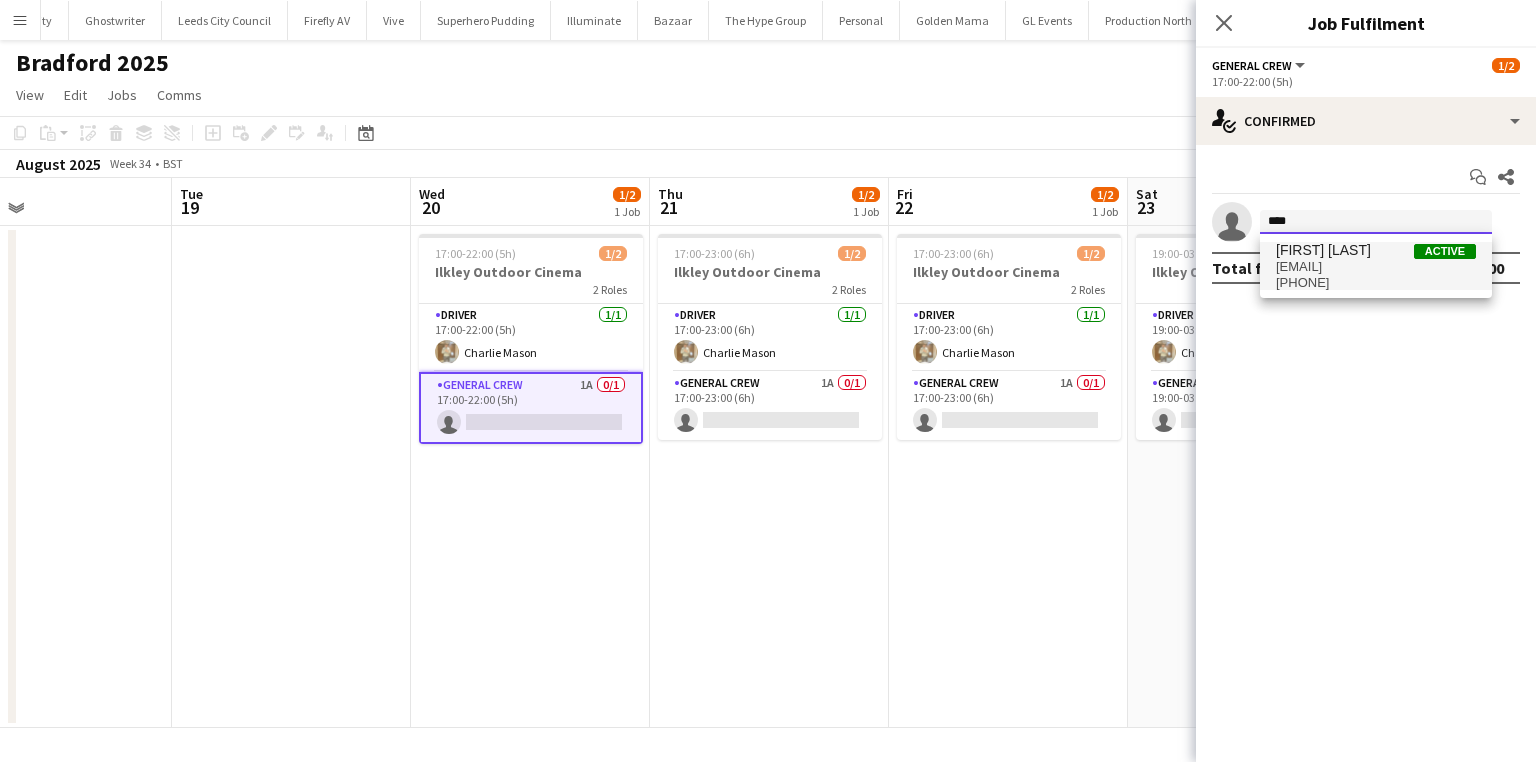 type 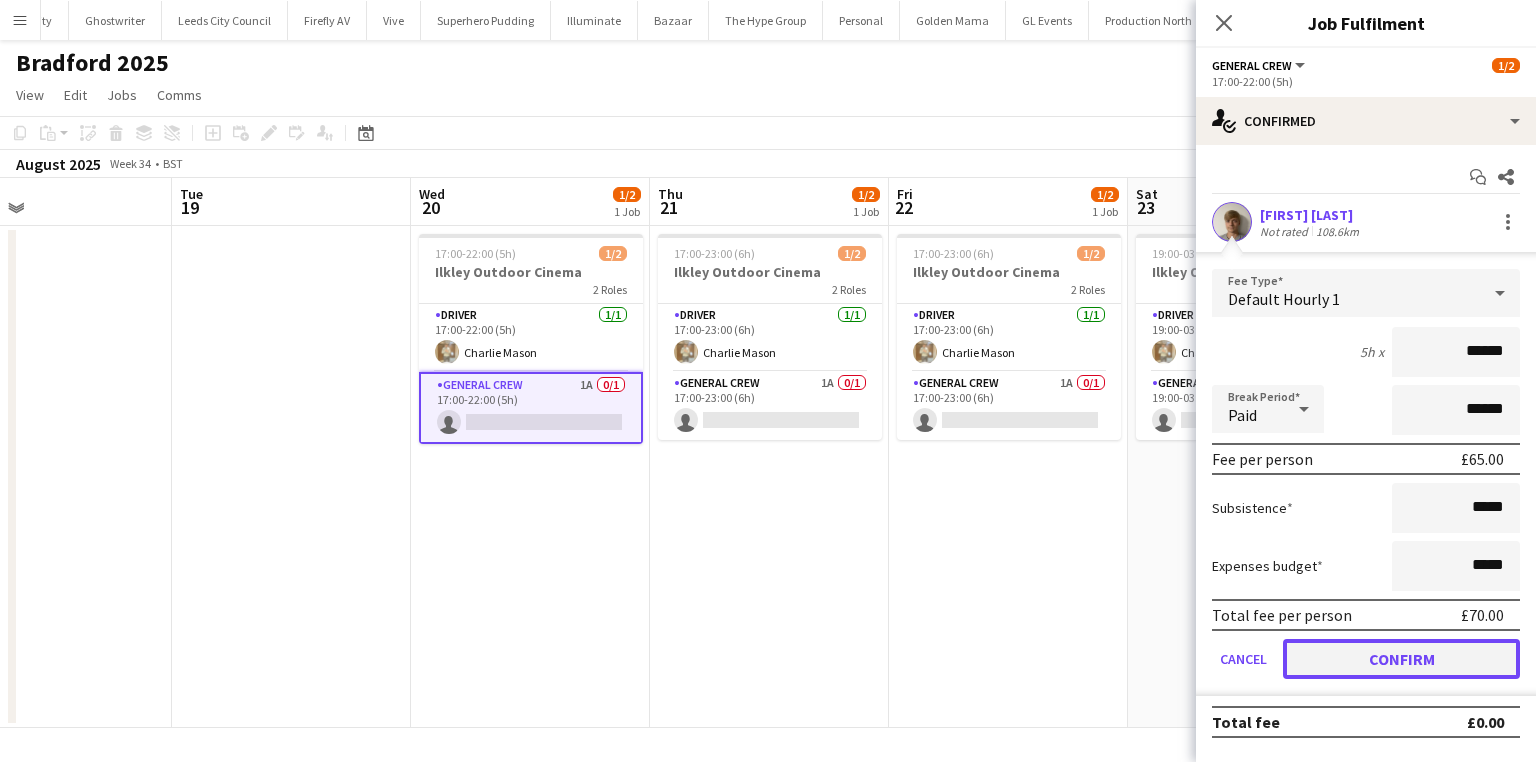 click on "Confirm" at bounding box center [1401, 659] 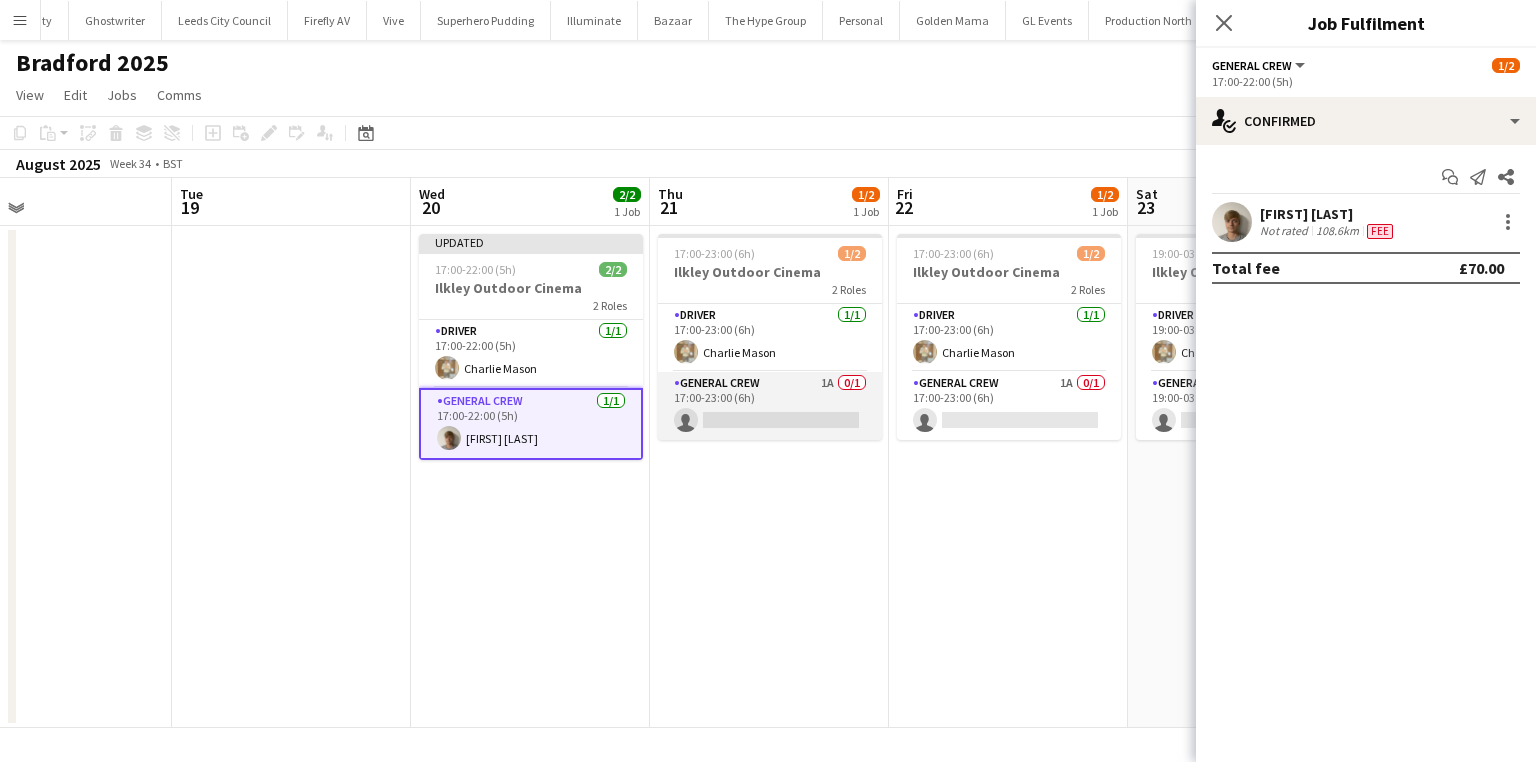 click on "General Crew   1A   0/1   17:00-23:00 (6h)
single-neutral-actions" at bounding box center (770, 406) 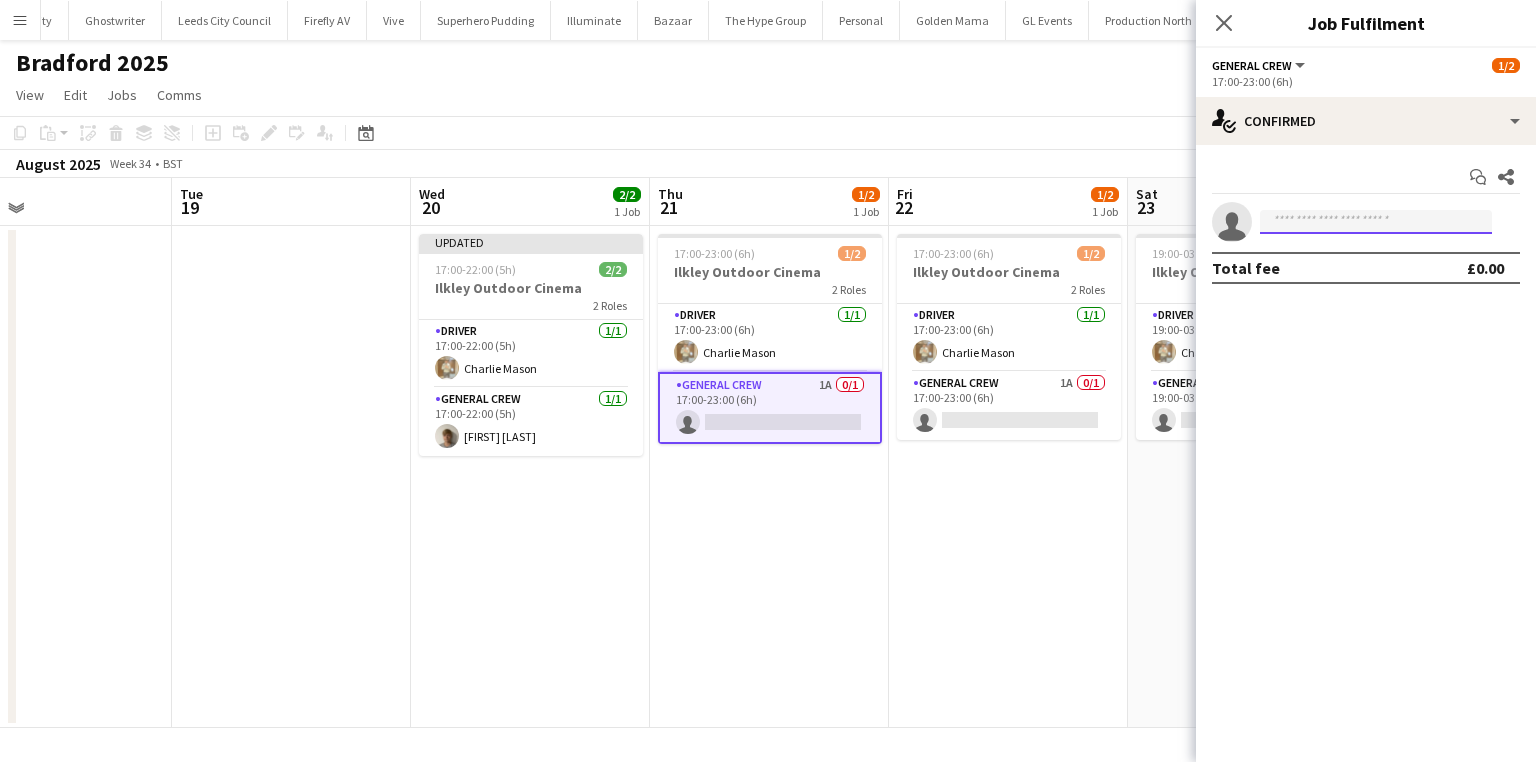 click at bounding box center (1376, 222) 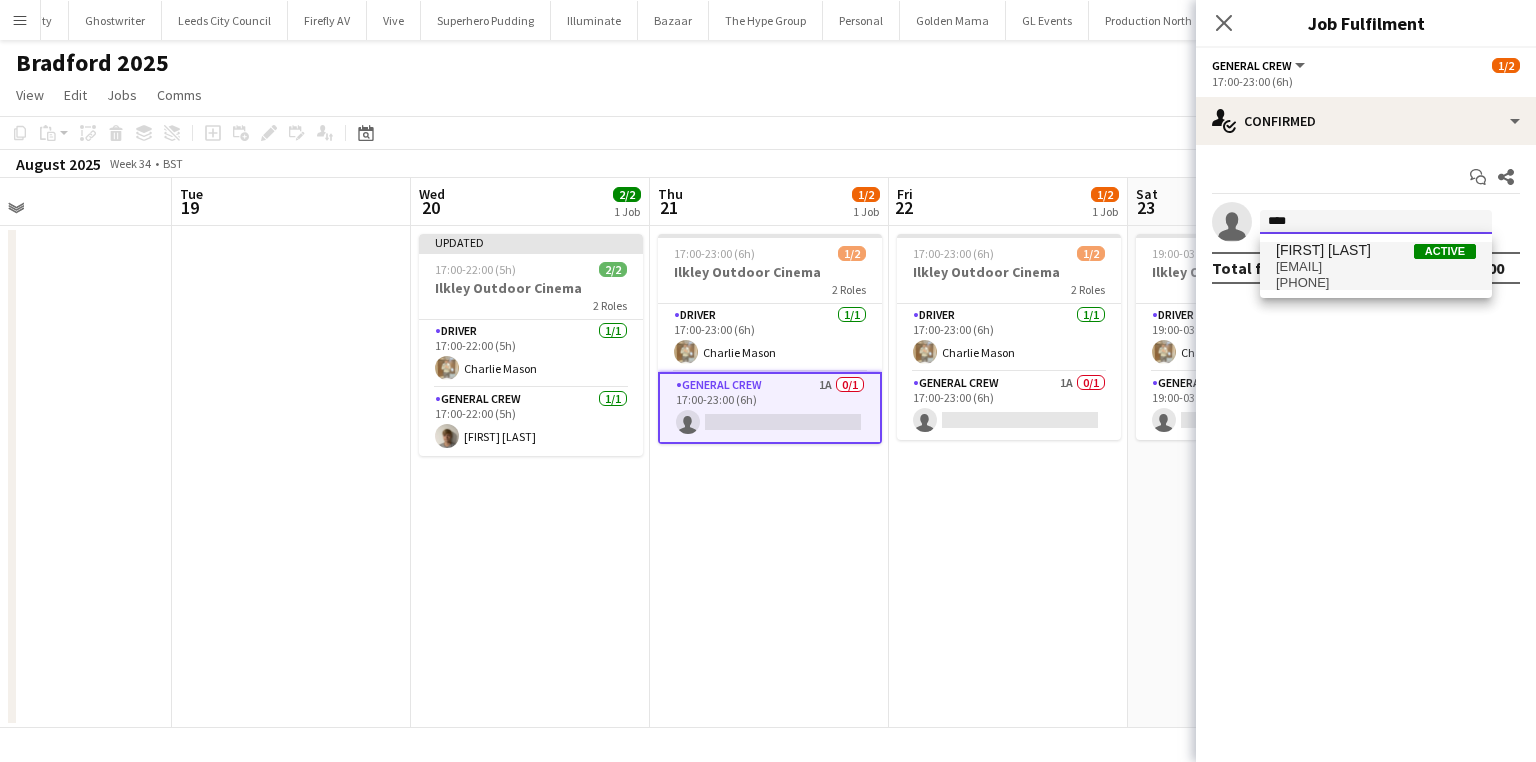 type on "****" 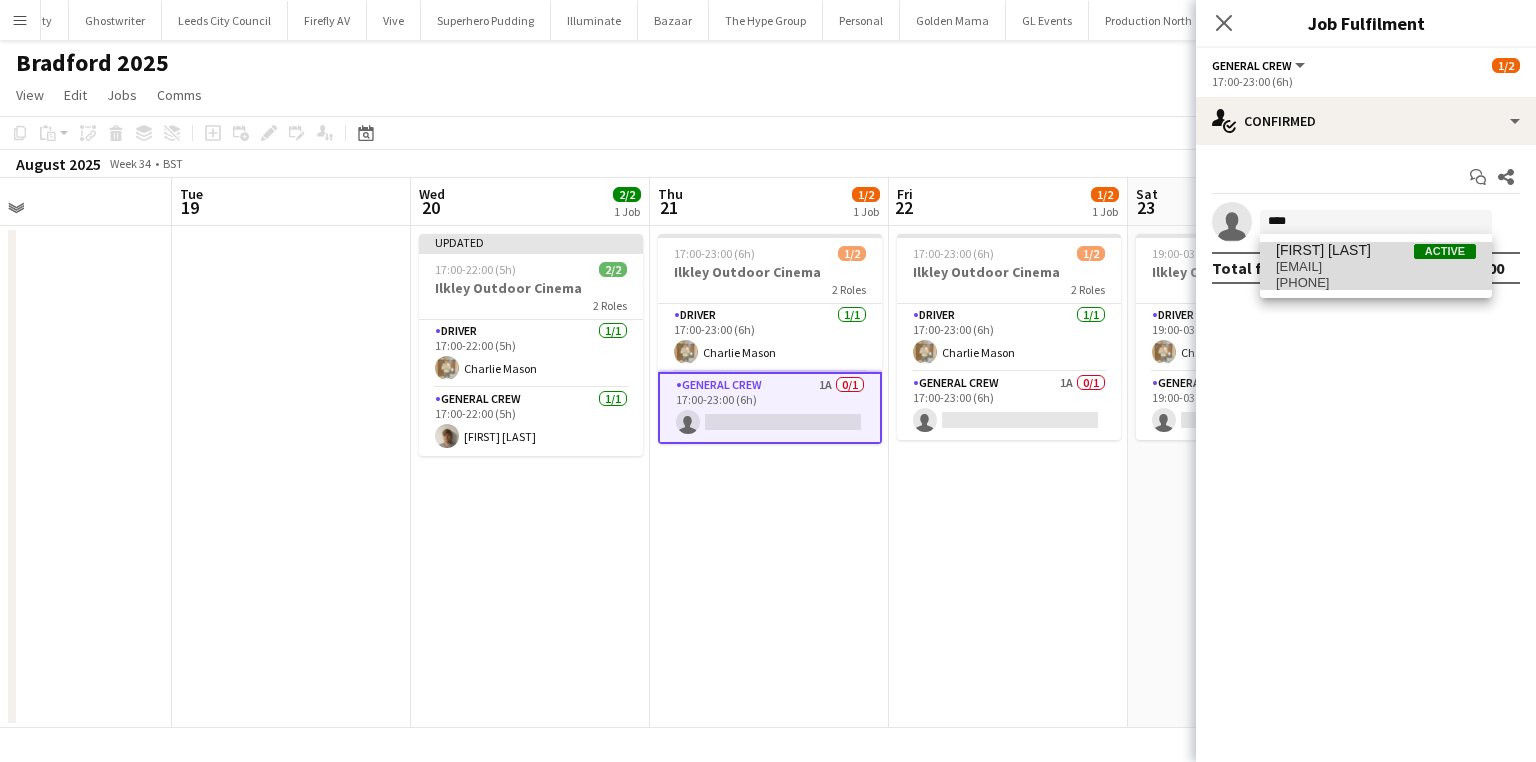 click on "jcotters@yahoo.com" at bounding box center (1376, 267) 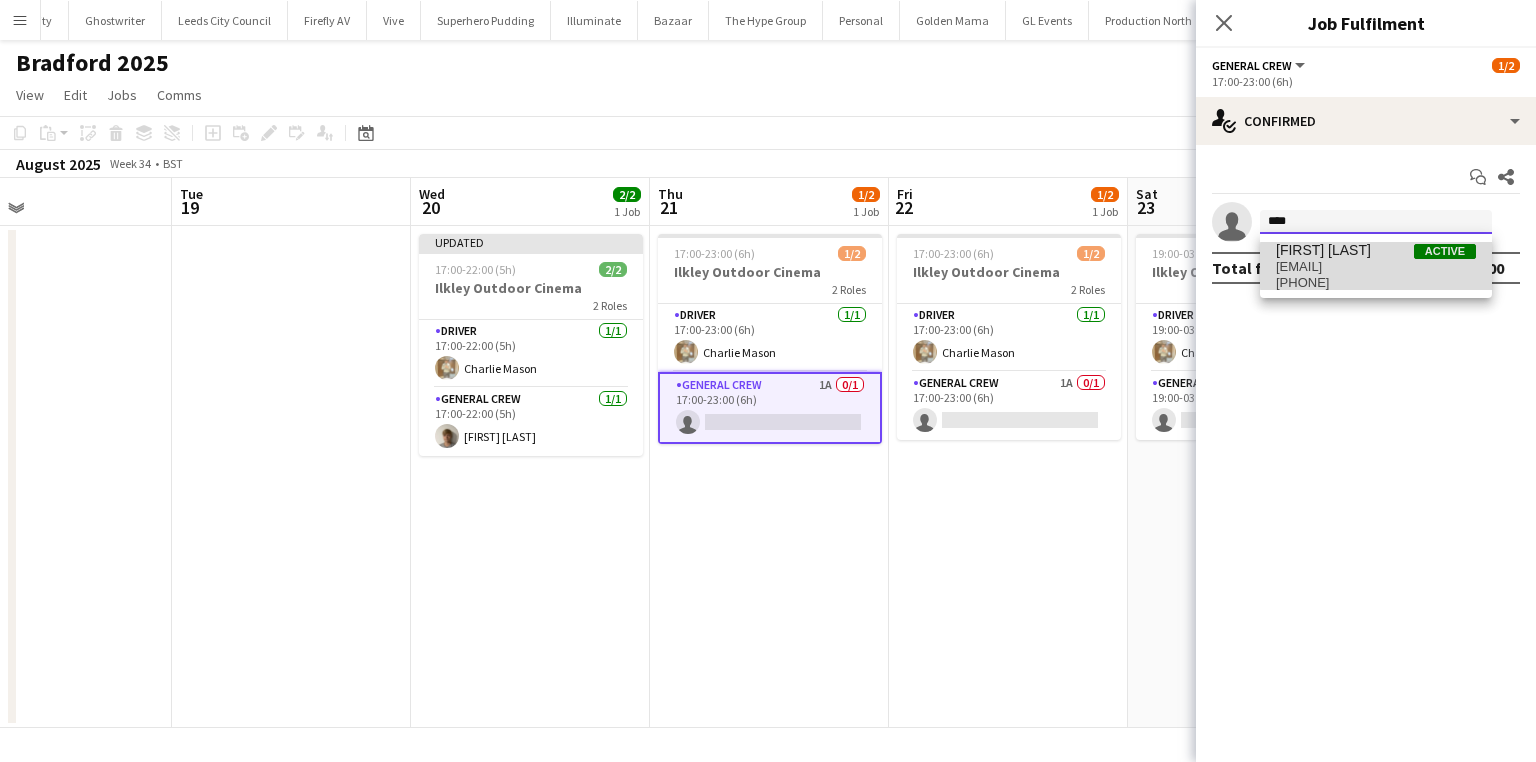 type 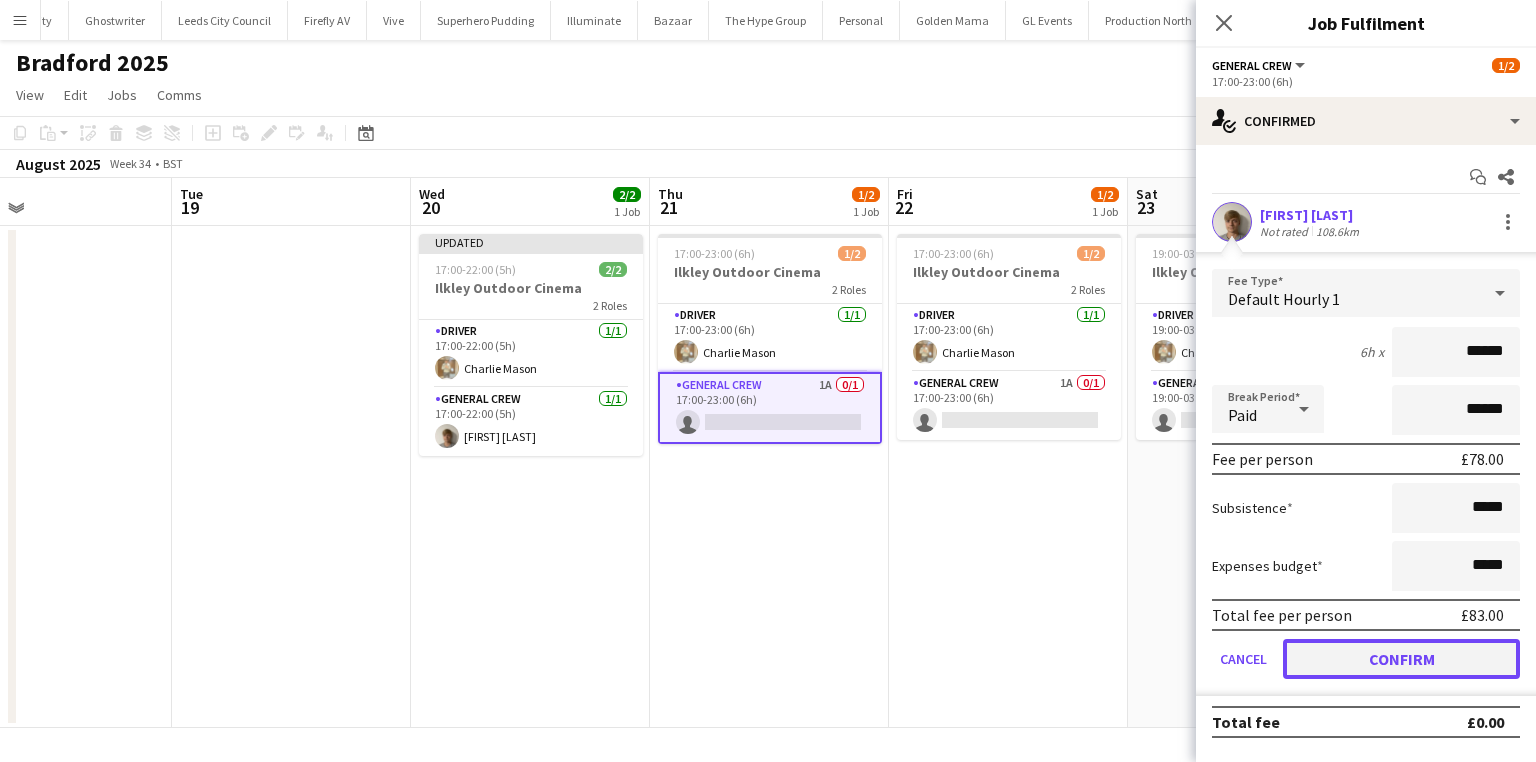 click on "Confirm" at bounding box center (1401, 659) 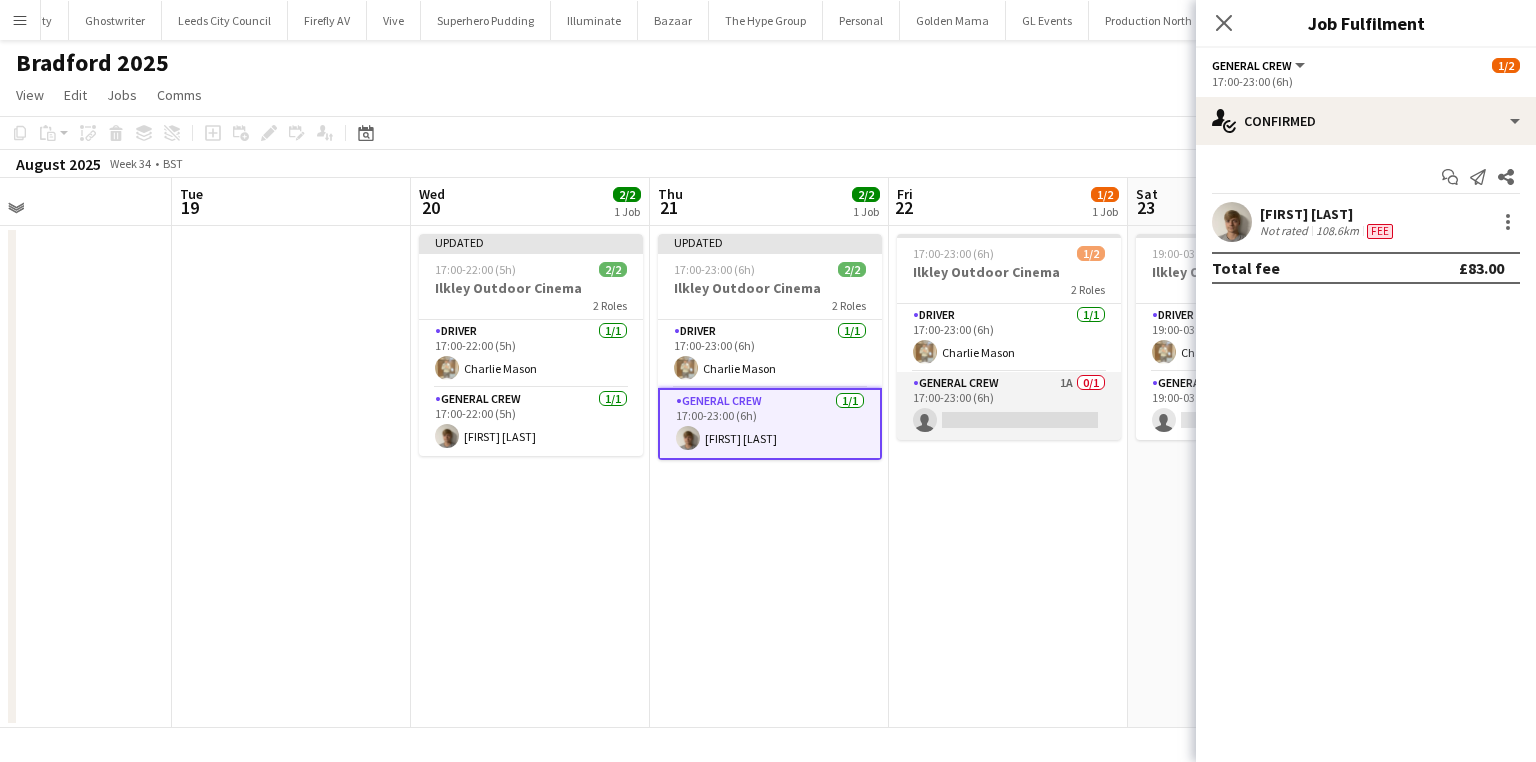 click on "General Crew   1A   0/1   17:00-23:00 (6h)
single-neutral-actions" at bounding box center (1009, 406) 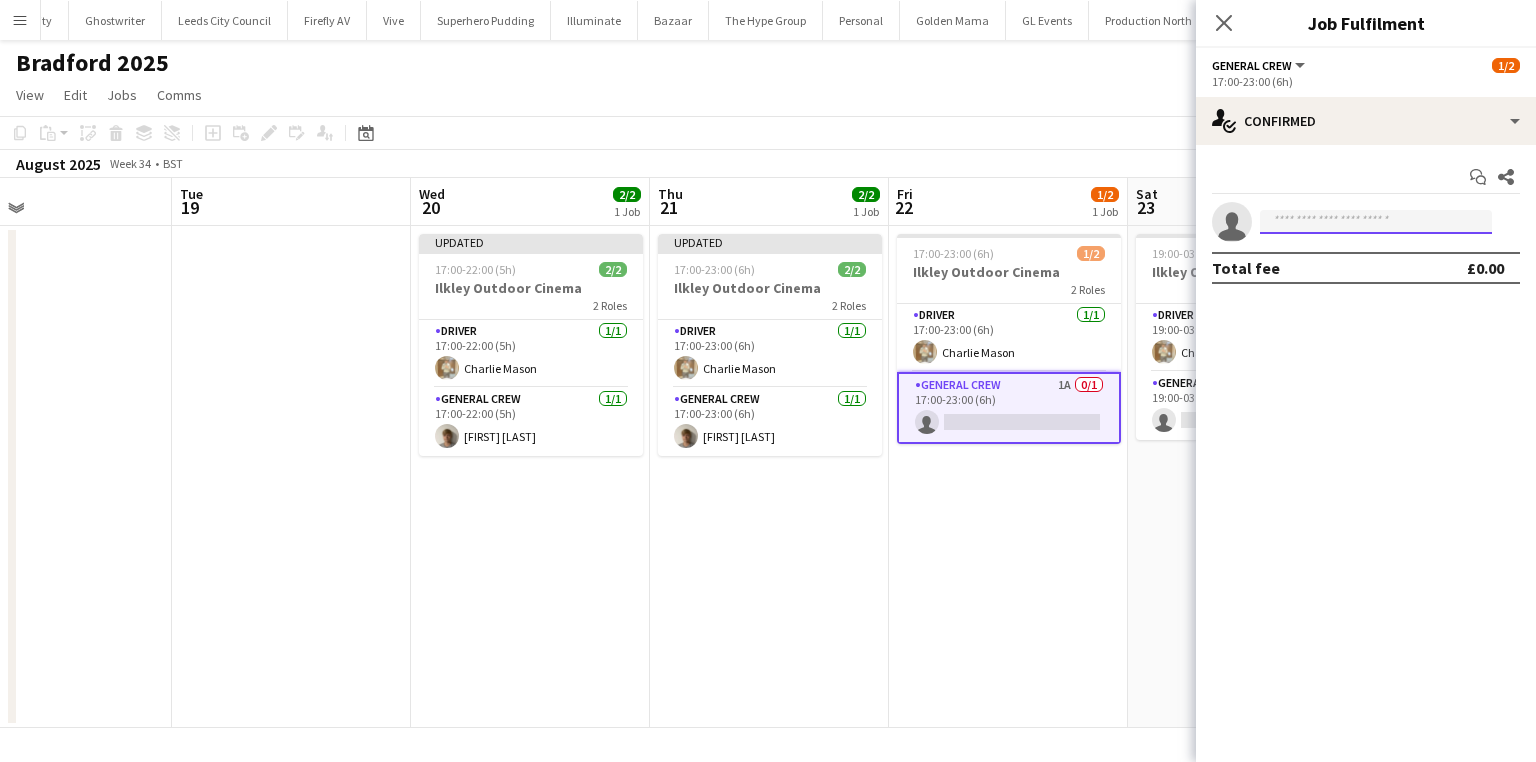 click at bounding box center [1376, 222] 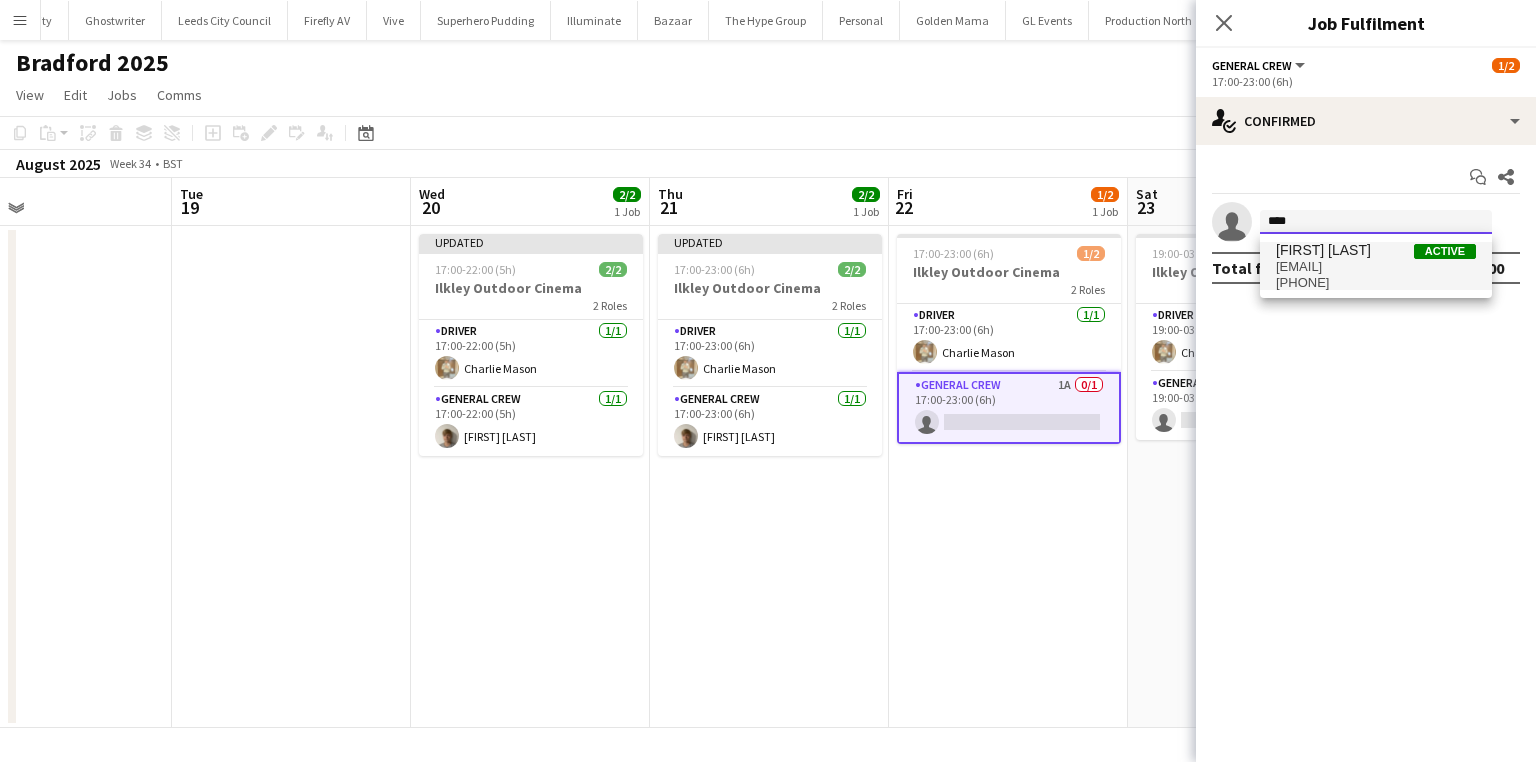 type on "****" 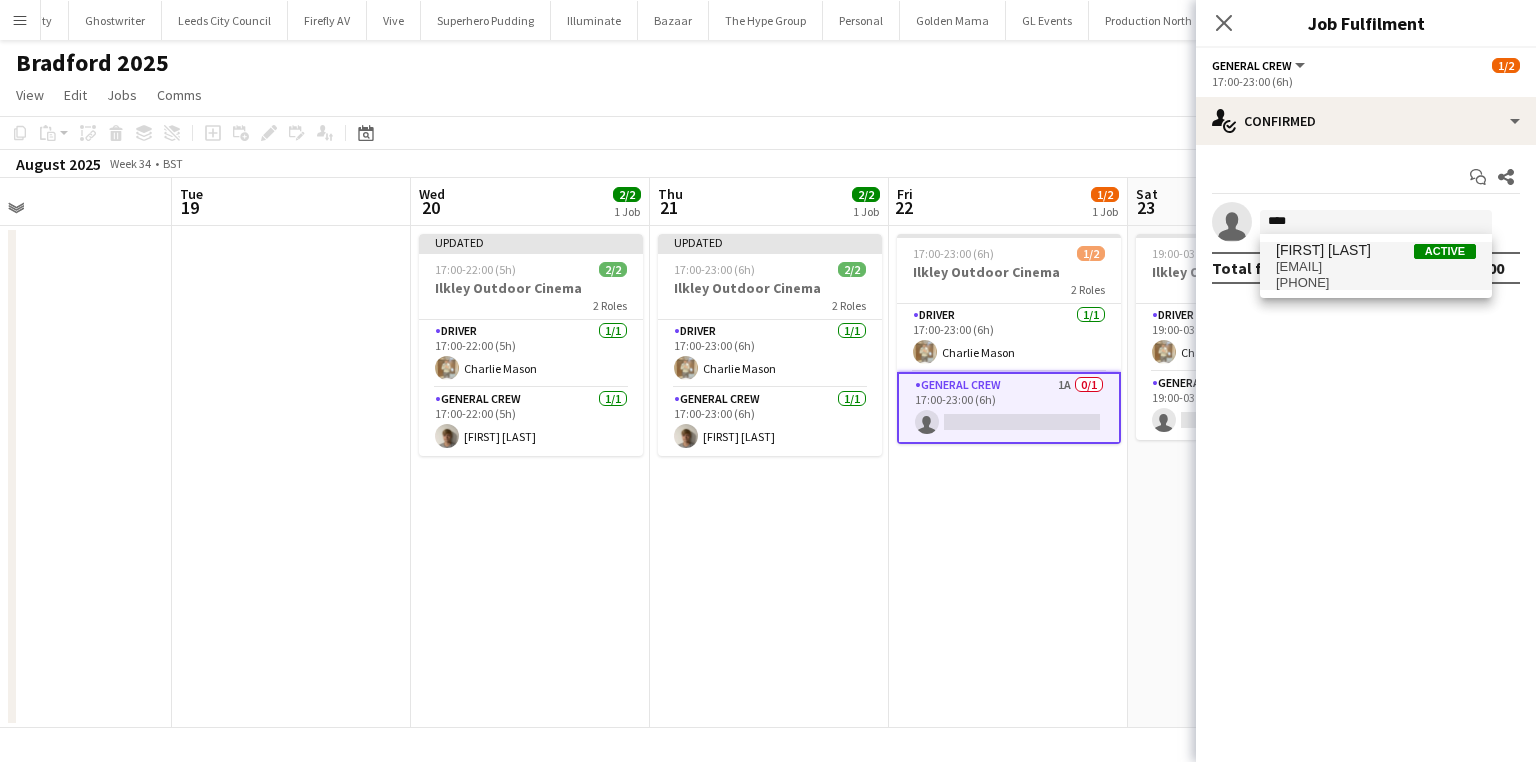 click on "Joe Cotterill" at bounding box center (1323, 250) 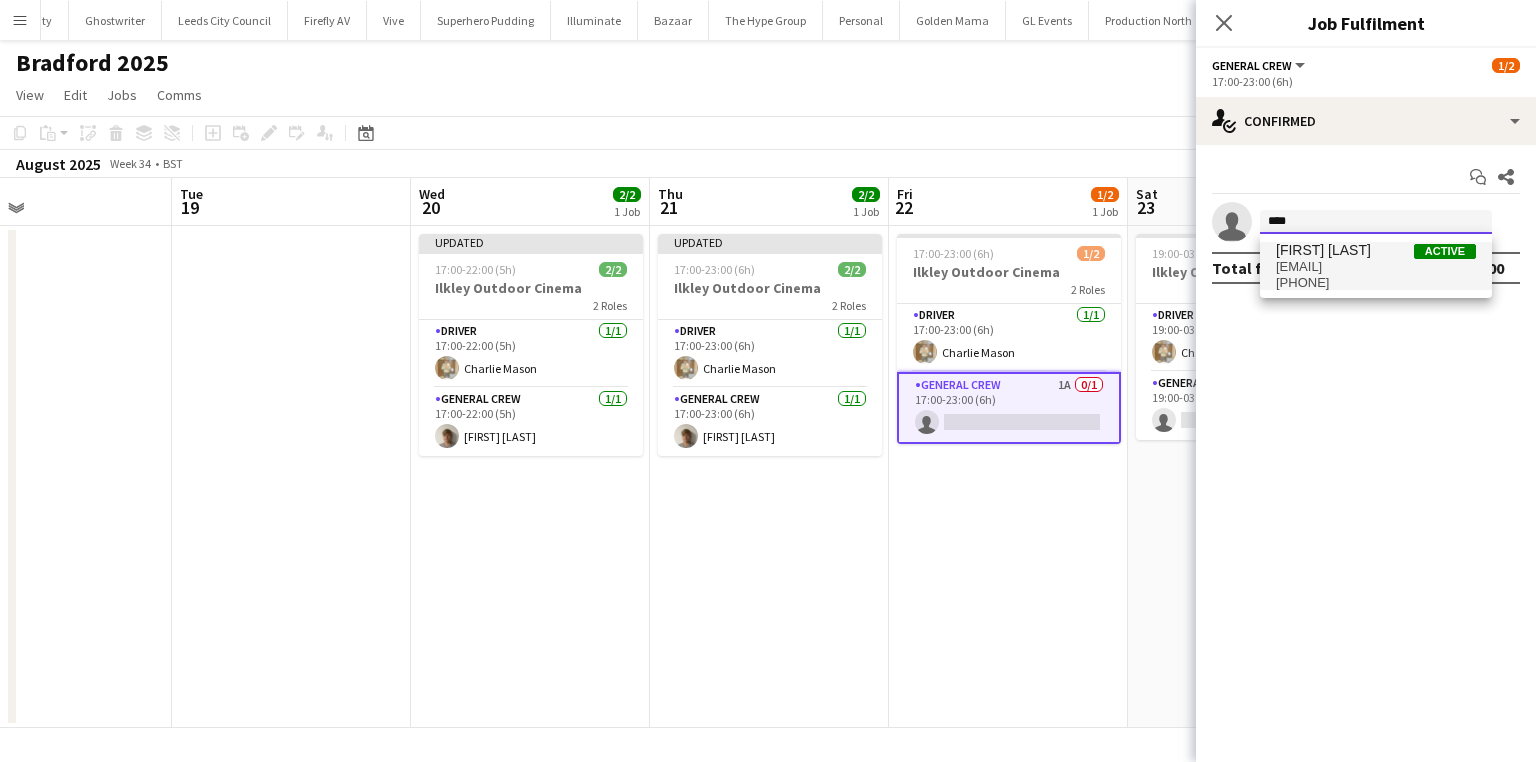 type 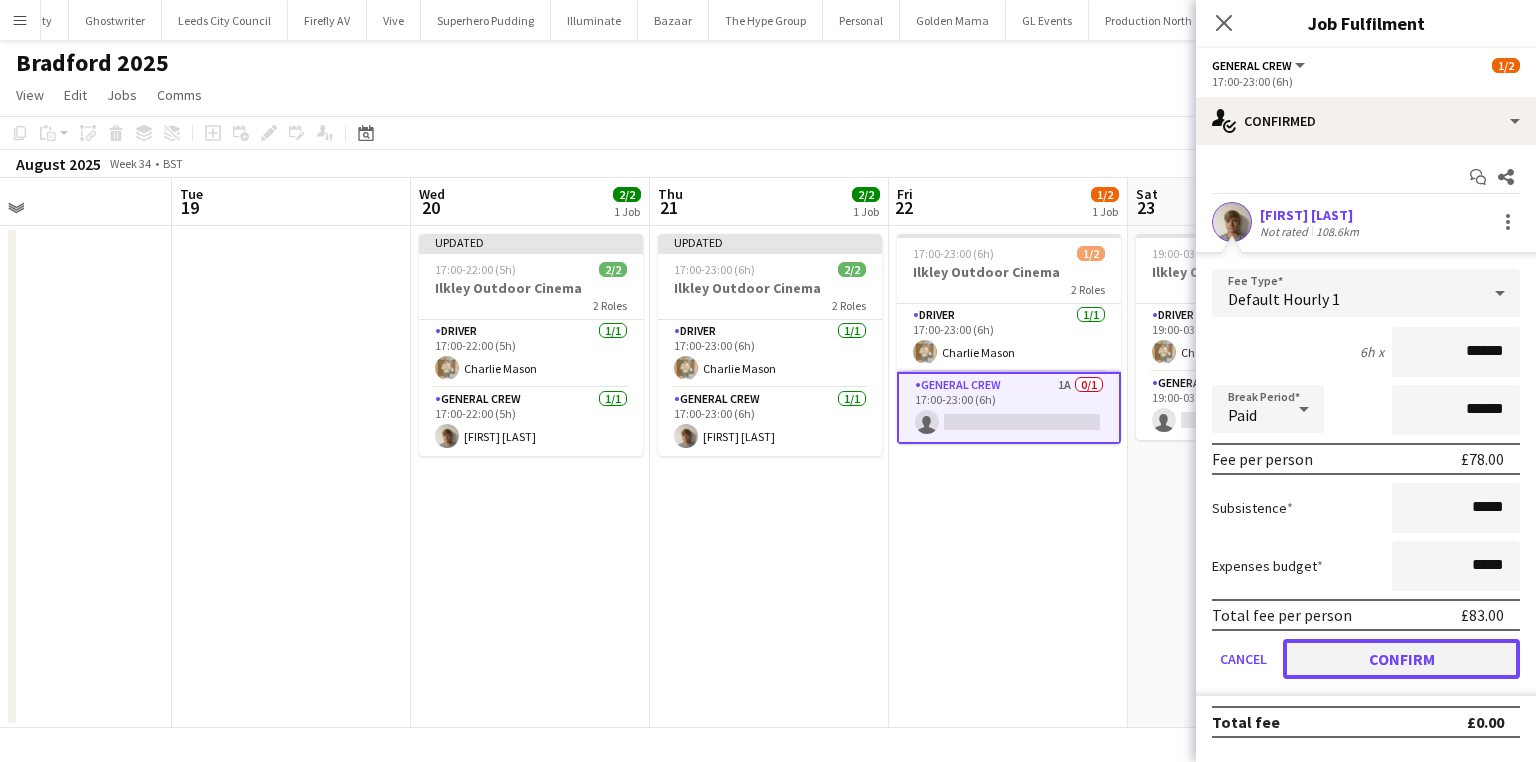 click on "Confirm" at bounding box center (1401, 659) 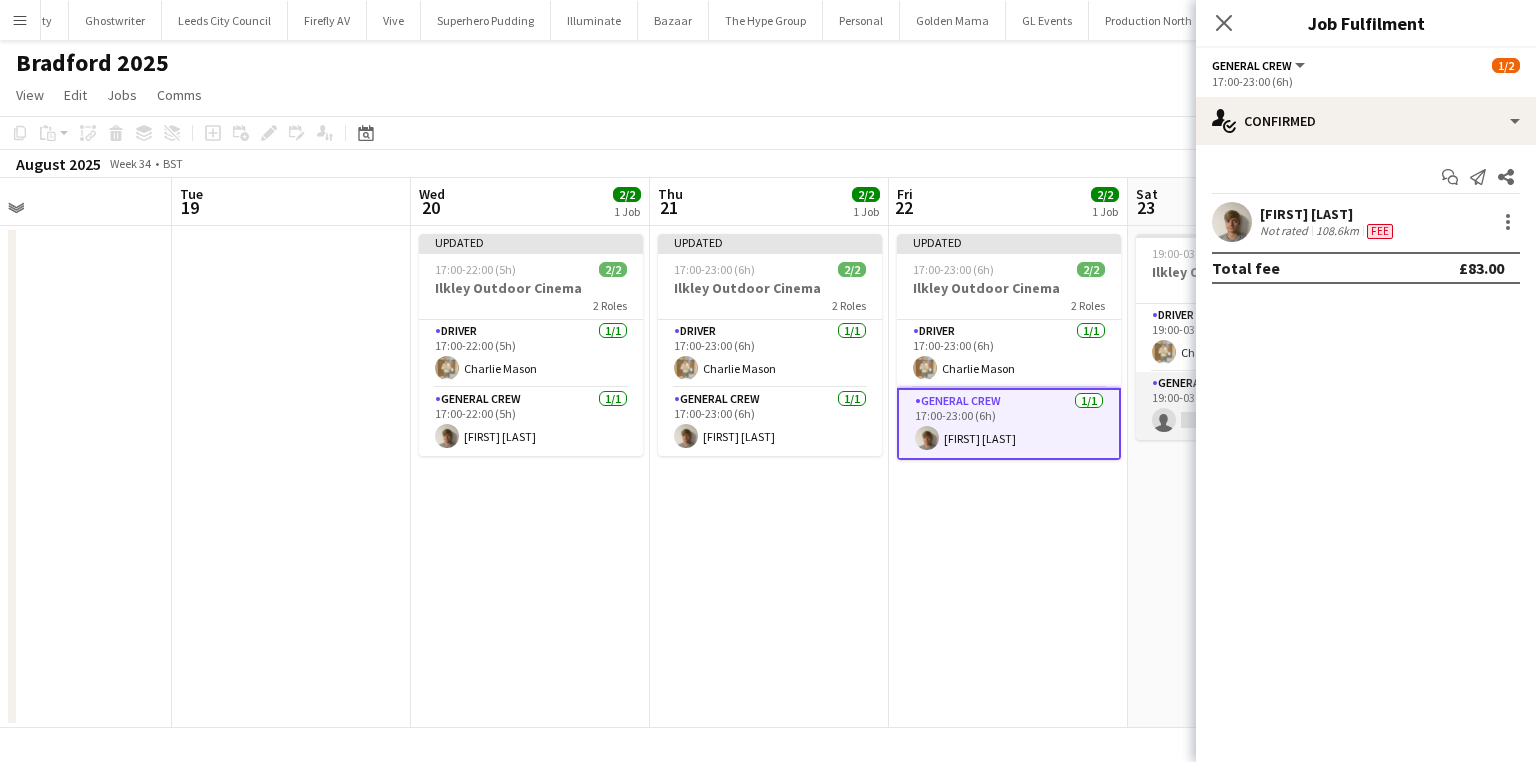 click on "General Crew   1A   0/1   19:00-03:00 (8h)
single-neutral-actions" at bounding box center (1248, 406) 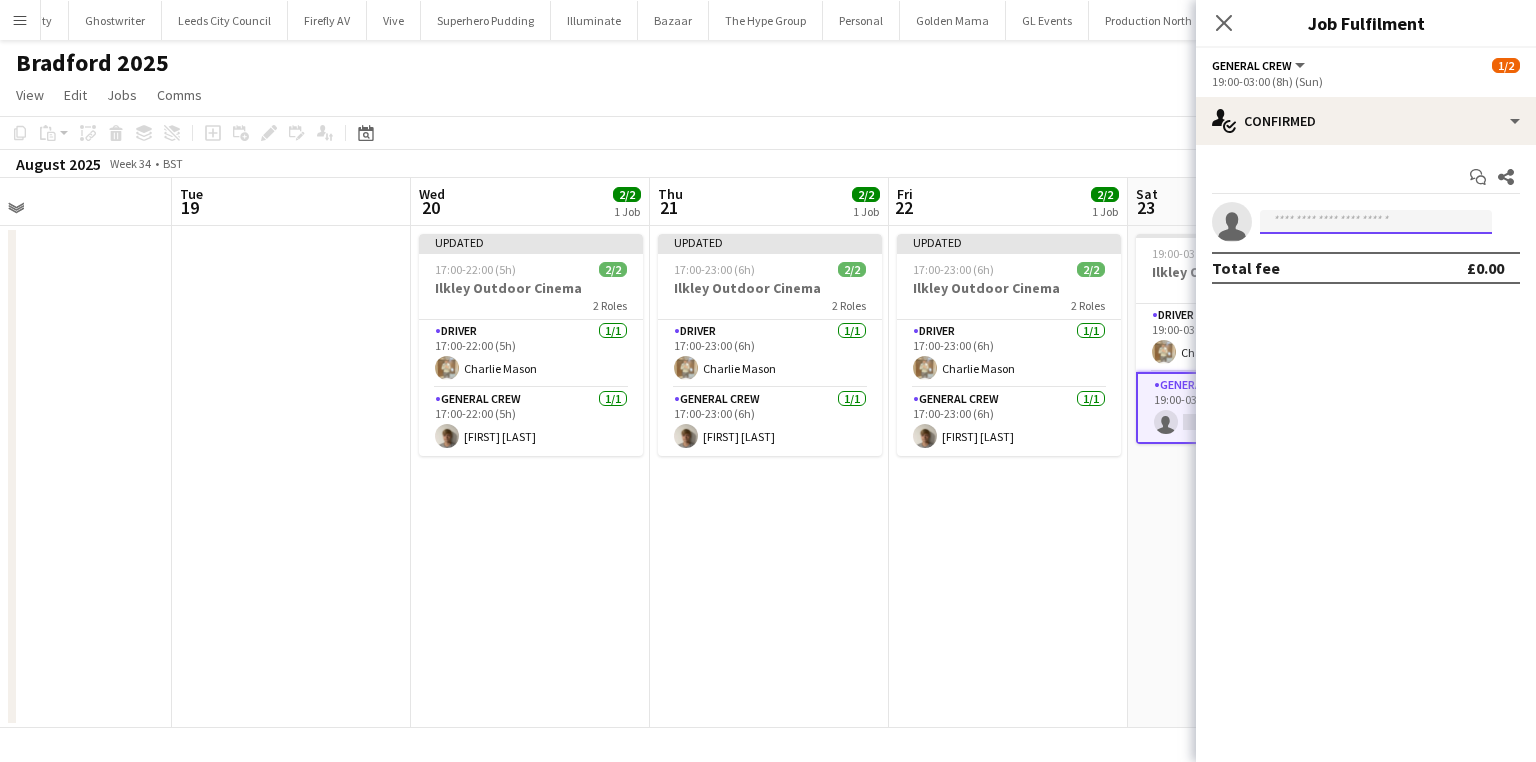 click at bounding box center (1376, 222) 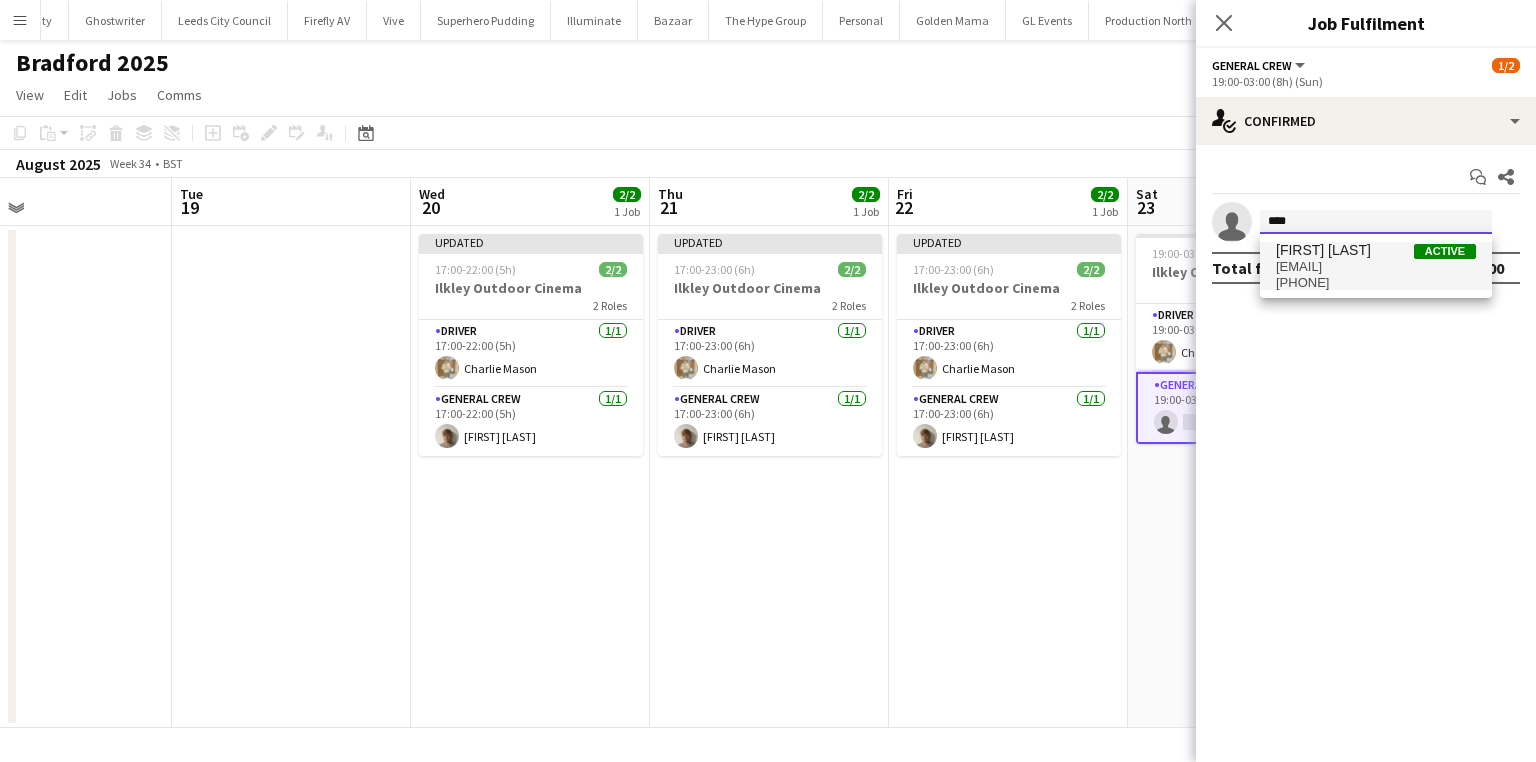 type on "****" 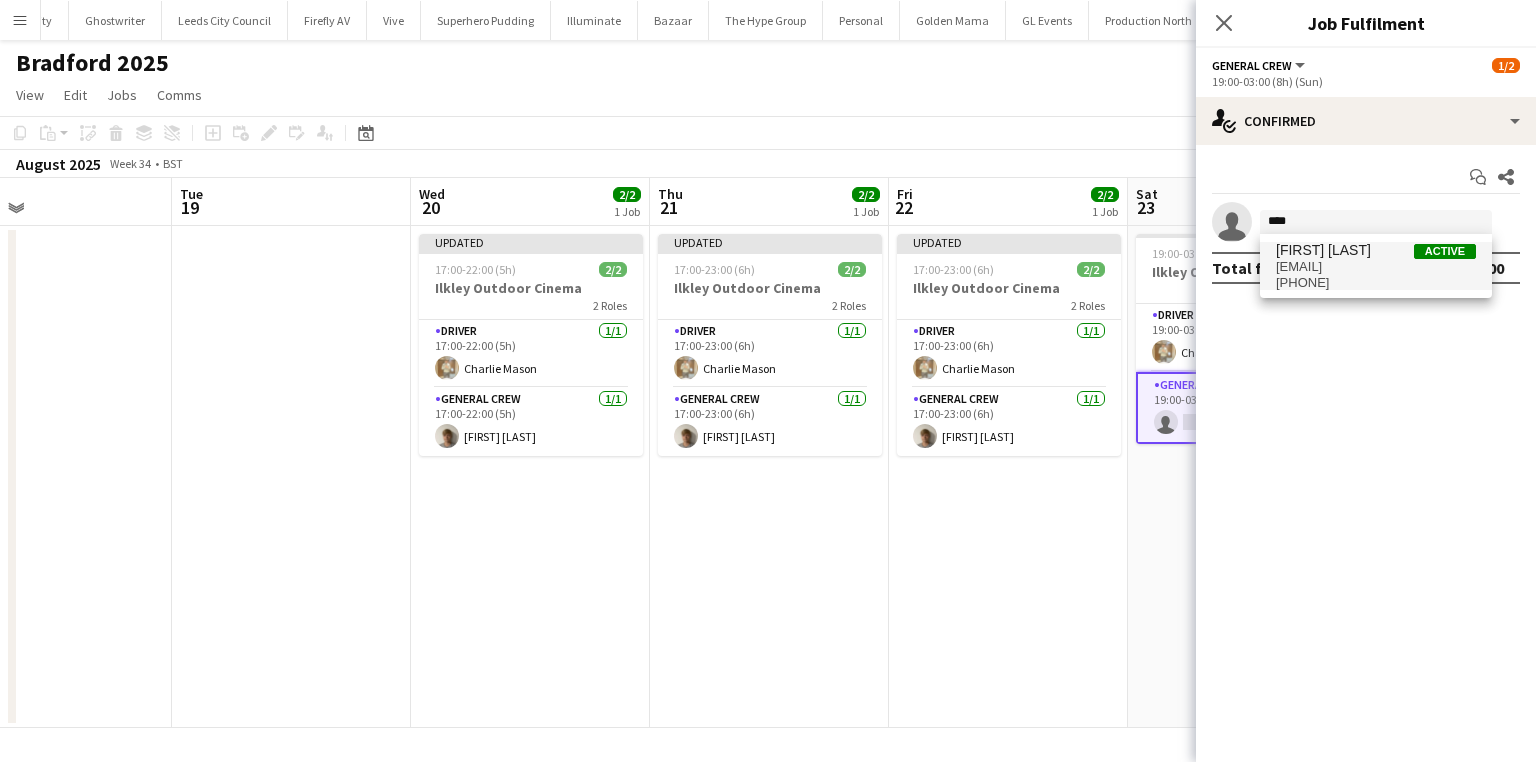 click on "Joe Cotterill" at bounding box center [1323, 250] 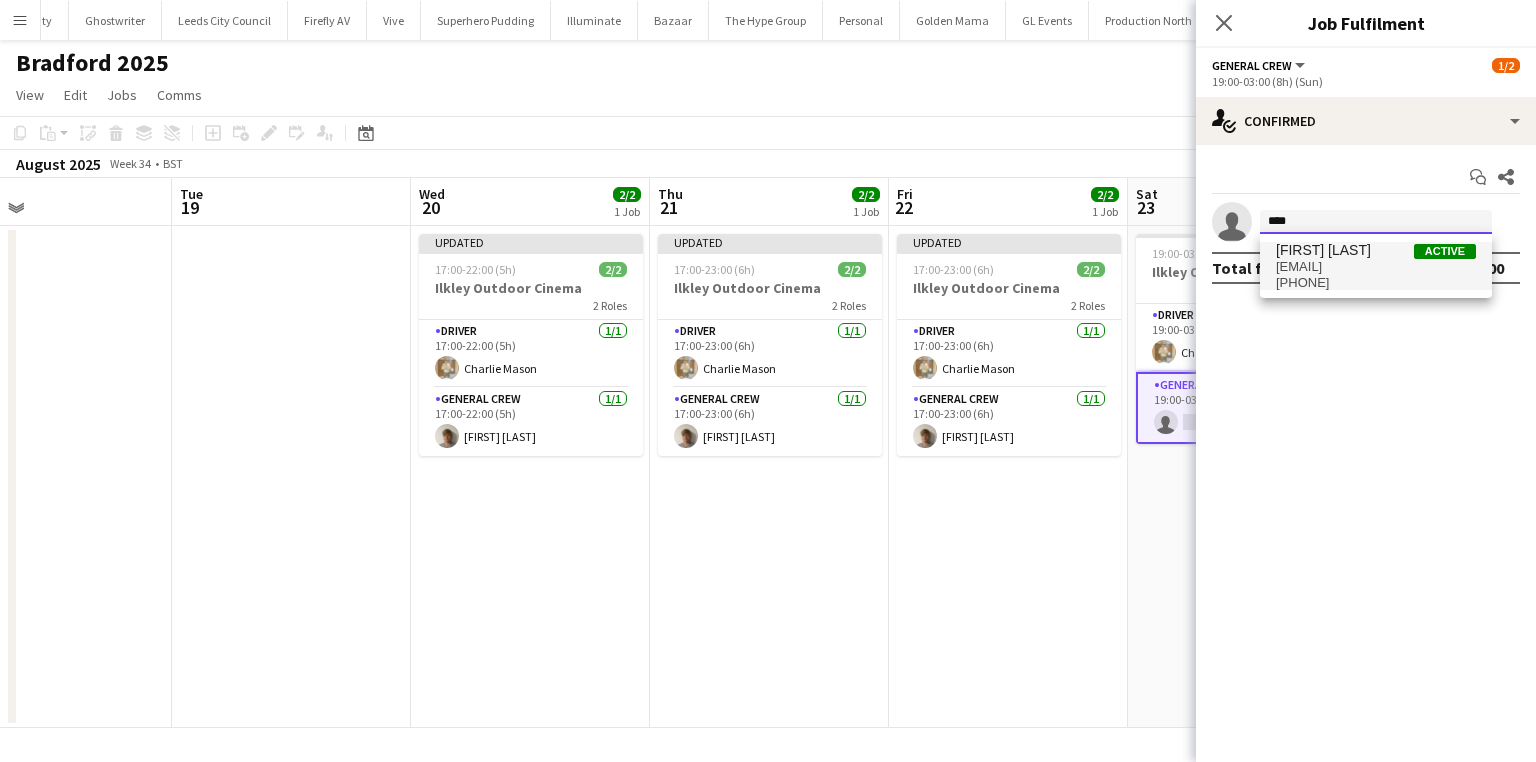 type 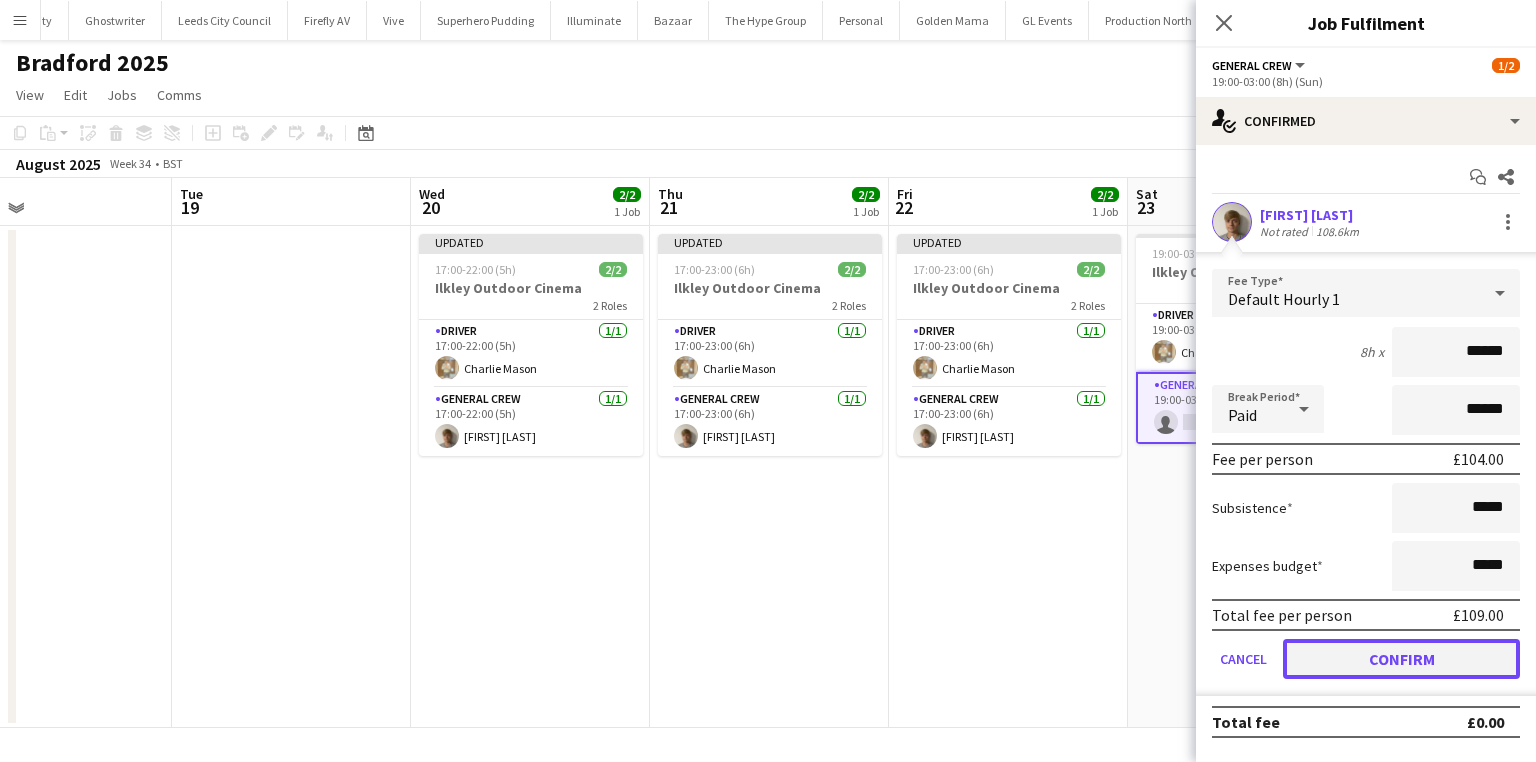 click on "Confirm" at bounding box center [1401, 659] 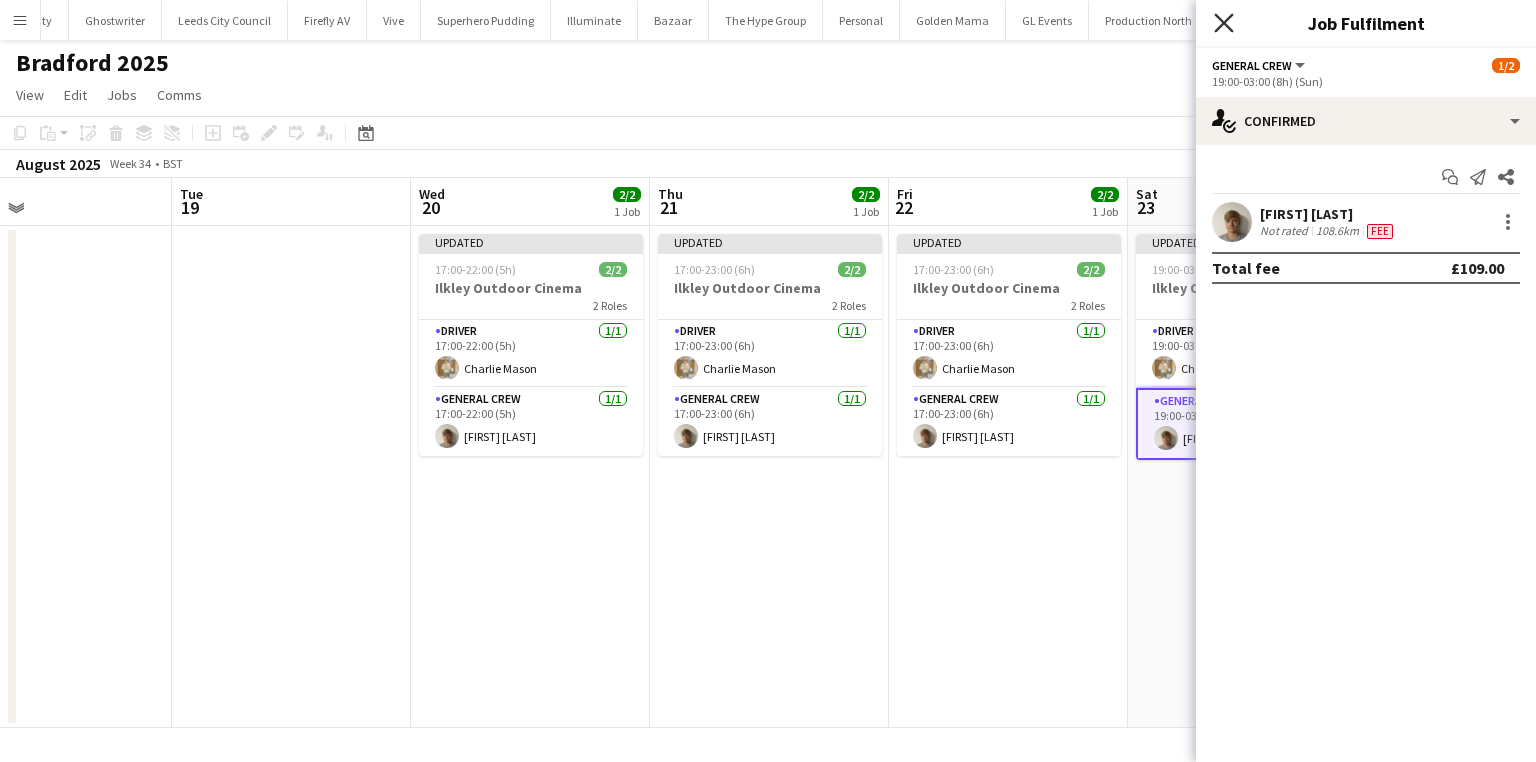click 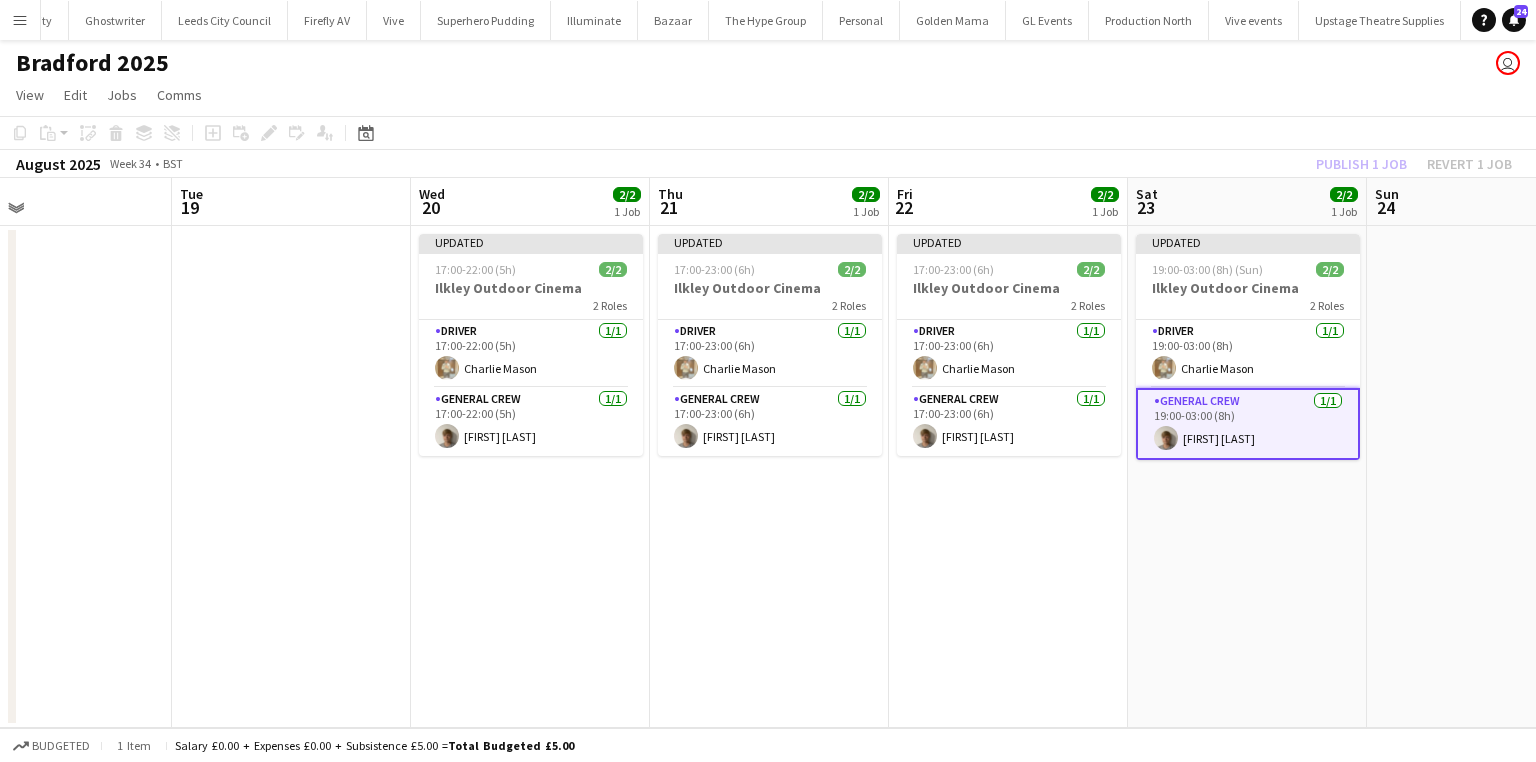 click on "Publish 1 job   Revert 1 job" 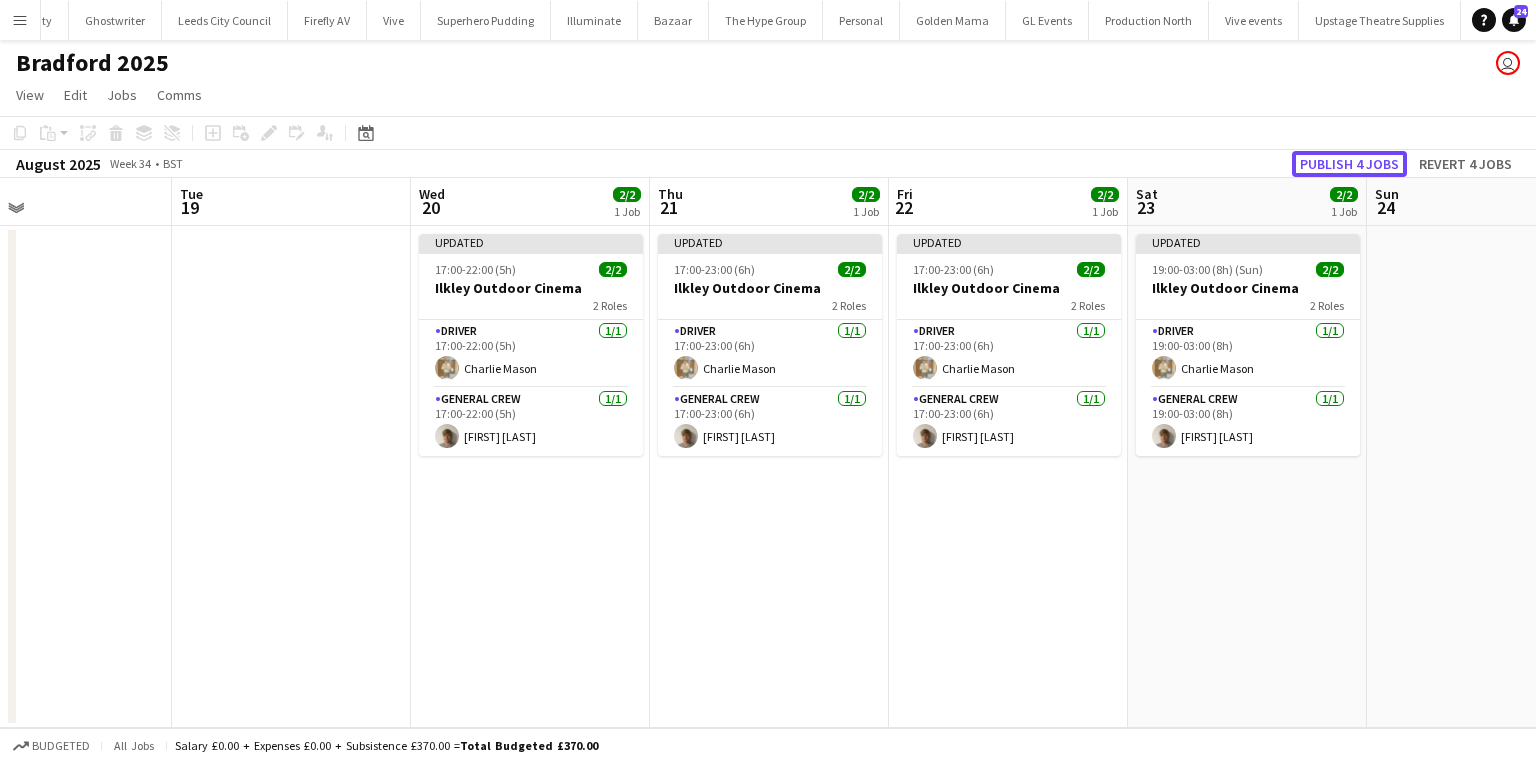click on "Publish 4 jobs" 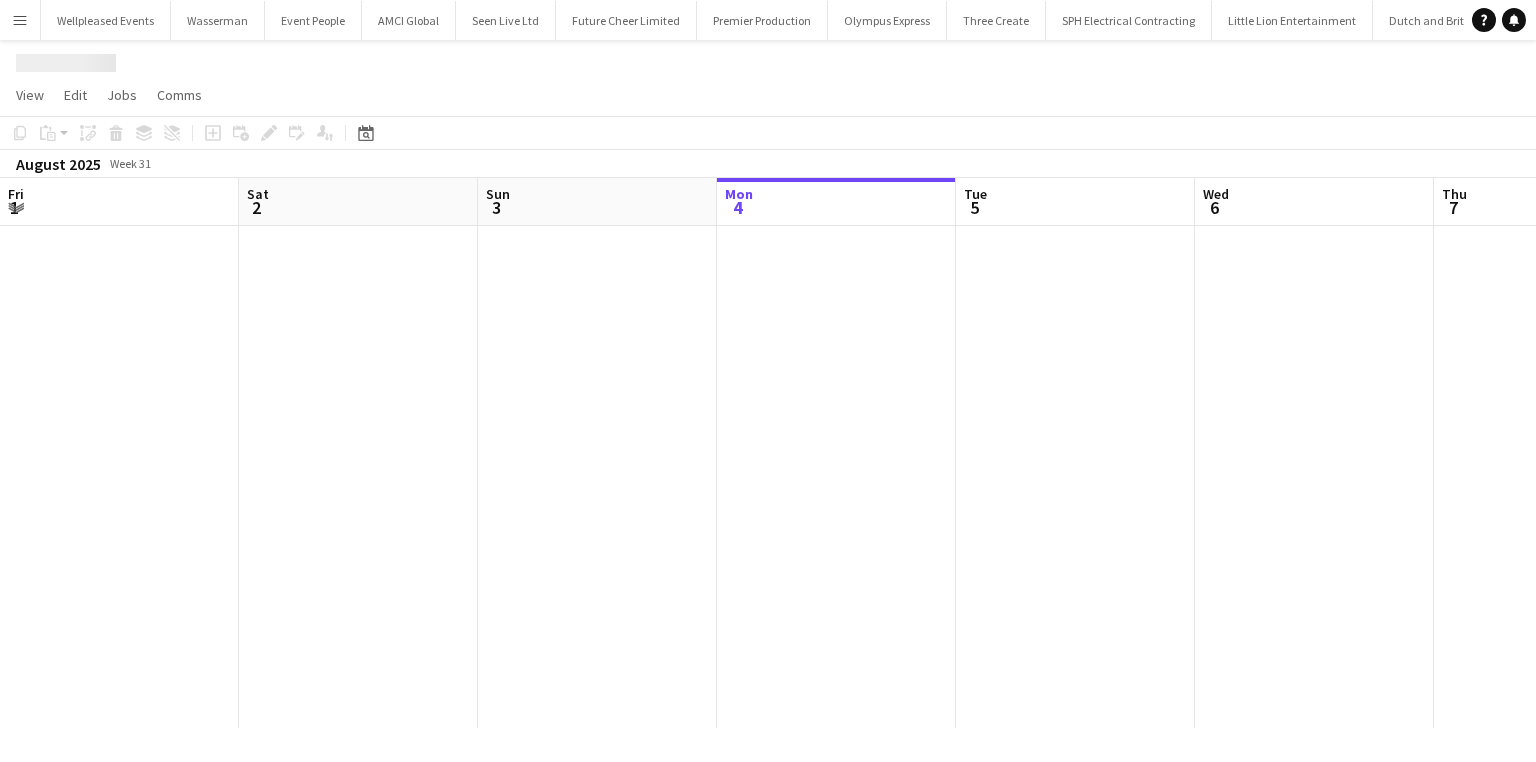 scroll, scrollTop: 0, scrollLeft: 0, axis: both 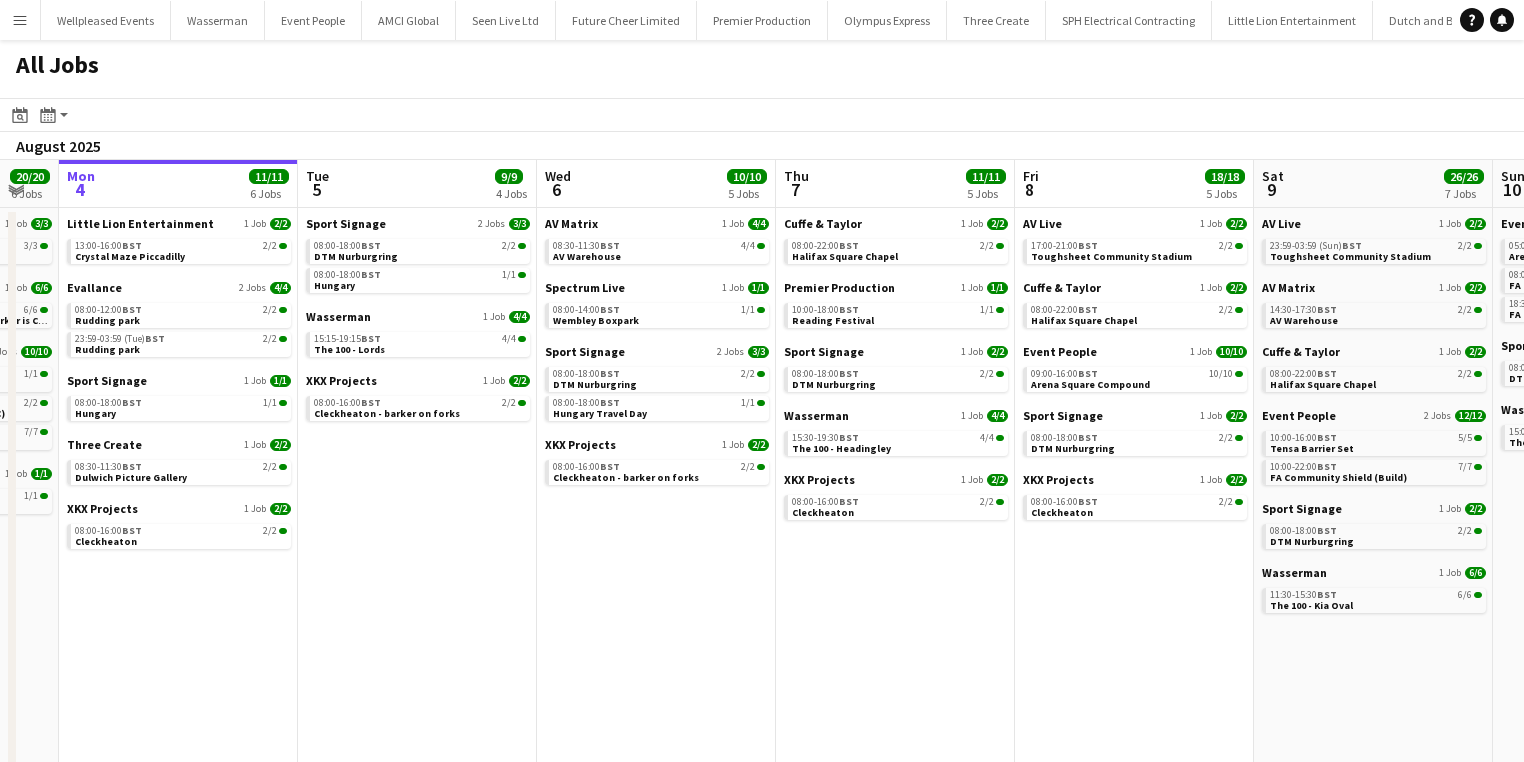 drag, startPoint x: 932, startPoint y: 580, endPoint x: 447, endPoint y: 582, distance: 485.00412 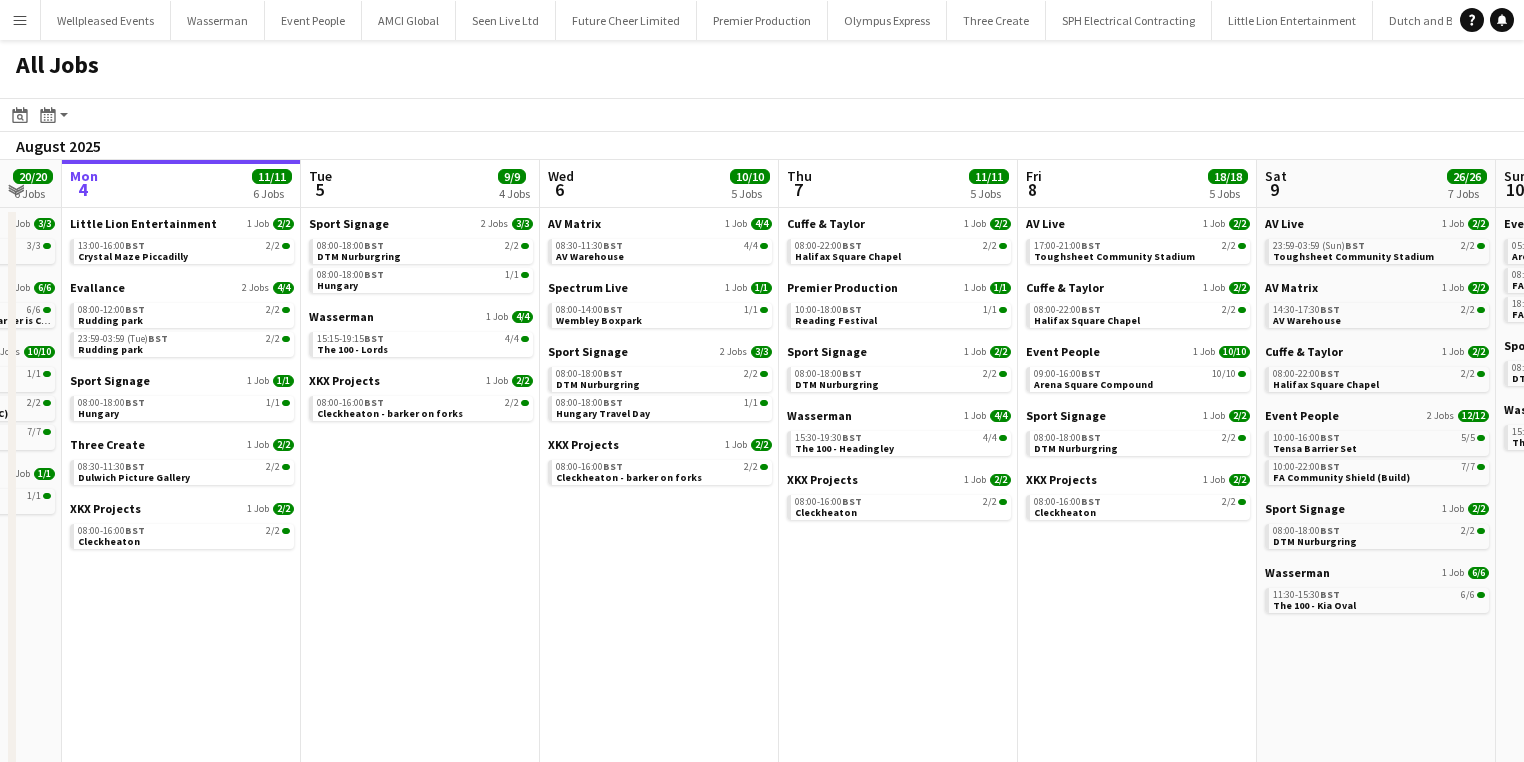 click on "Fri   1   27/27   6 Jobs   Sat   2   22/22   7 Jobs   Sun   3   20/20   6 Jobs   Mon   4   11/11   6 Jobs   Tue   5   9/9   4 Jobs   Wed   6   10/10   5 Jobs   Thu   7   11/11   5 Jobs   Fri   8   18/18   5 Jobs   Sat   9   26/26   7 Jobs   Sun   10   21/21   5 Jobs   Mon   11   14/14   3 Jobs   Tue   12   6/6   2 Jobs   [CITY] 2025   1 Job   2/2   13:00-17:00    BST   2/2   The Beacon Cliffe Castle Park   Cuffe & Taylor   1 Job   2/2   08:00-22:00    BST   2/2   Halifax Square Chapel   Event People   1 Job   8/8   08:00-16:00    BST   8/8   Concert Barrier Set   Sport Signage   1 Job   1/1   08:00-18:00    BST   1/1   [COUNTRY]   Vive   1 Job   10/10   23:00-03:00 (Sat)   BST   10/10   Leeds Arena    XKX Projects   1 Job   4/4   08:00-16:00    BST   4/4   Cleckheaton - Sully Driver   [CITY] 2025   1 Job   6/6   09:00-21:00    BST   6/6   The Beacon Cliffe Castle Park - Barker is Chief   Cuffe & Taylor   1 Job   2/2   10:00-22:00    BST   2/2   Halifax Square Chapel   Event People   3 Jobs   11/11   BST" at bounding box center [762, 503] 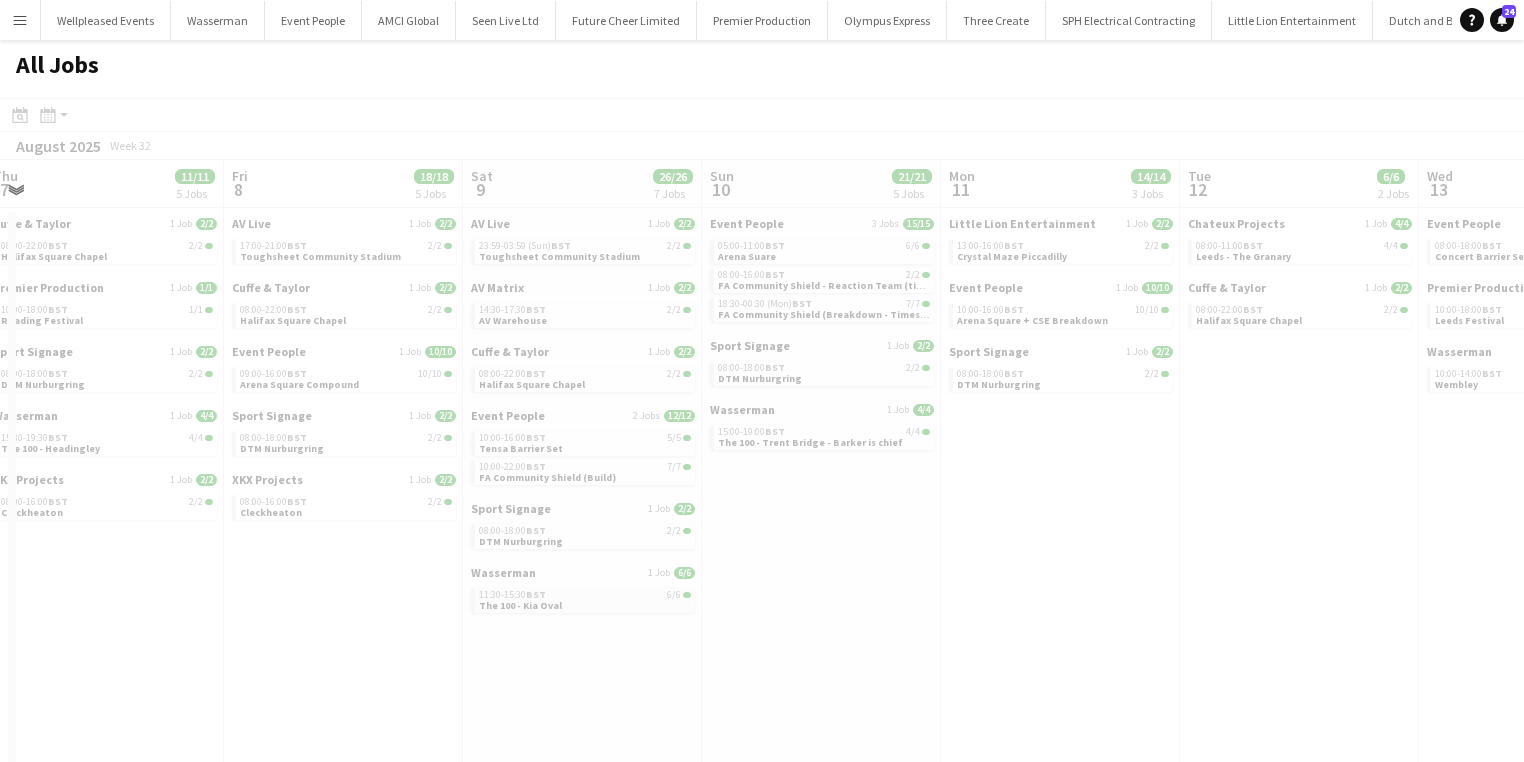drag, startPoint x: 915, startPoint y: 604, endPoint x: 554, endPoint y: 596, distance: 361.08862 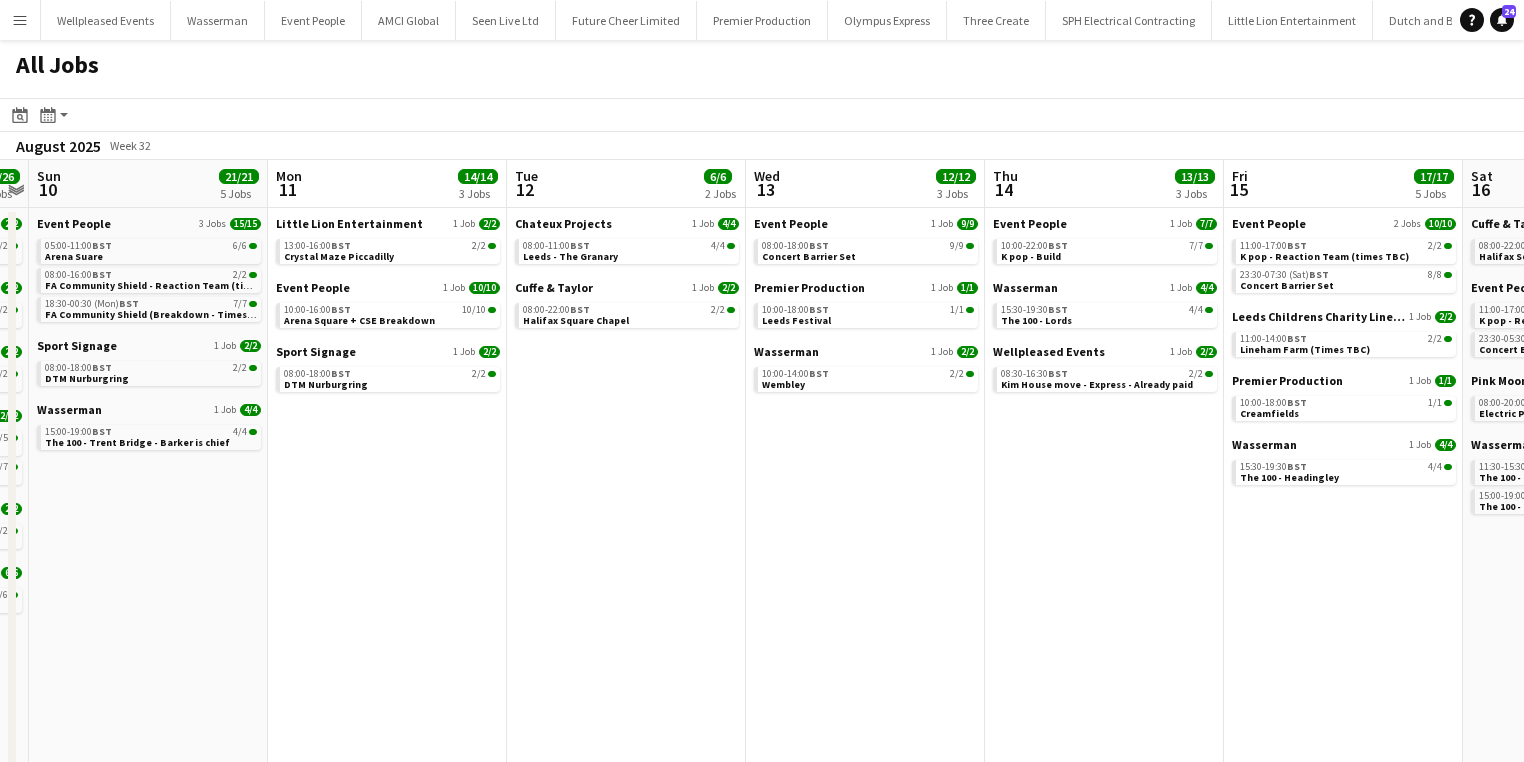 drag, startPoint x: 595, startPoint y: 615, endPoint x: 441, endPoint y: 612, distance: 154.02922 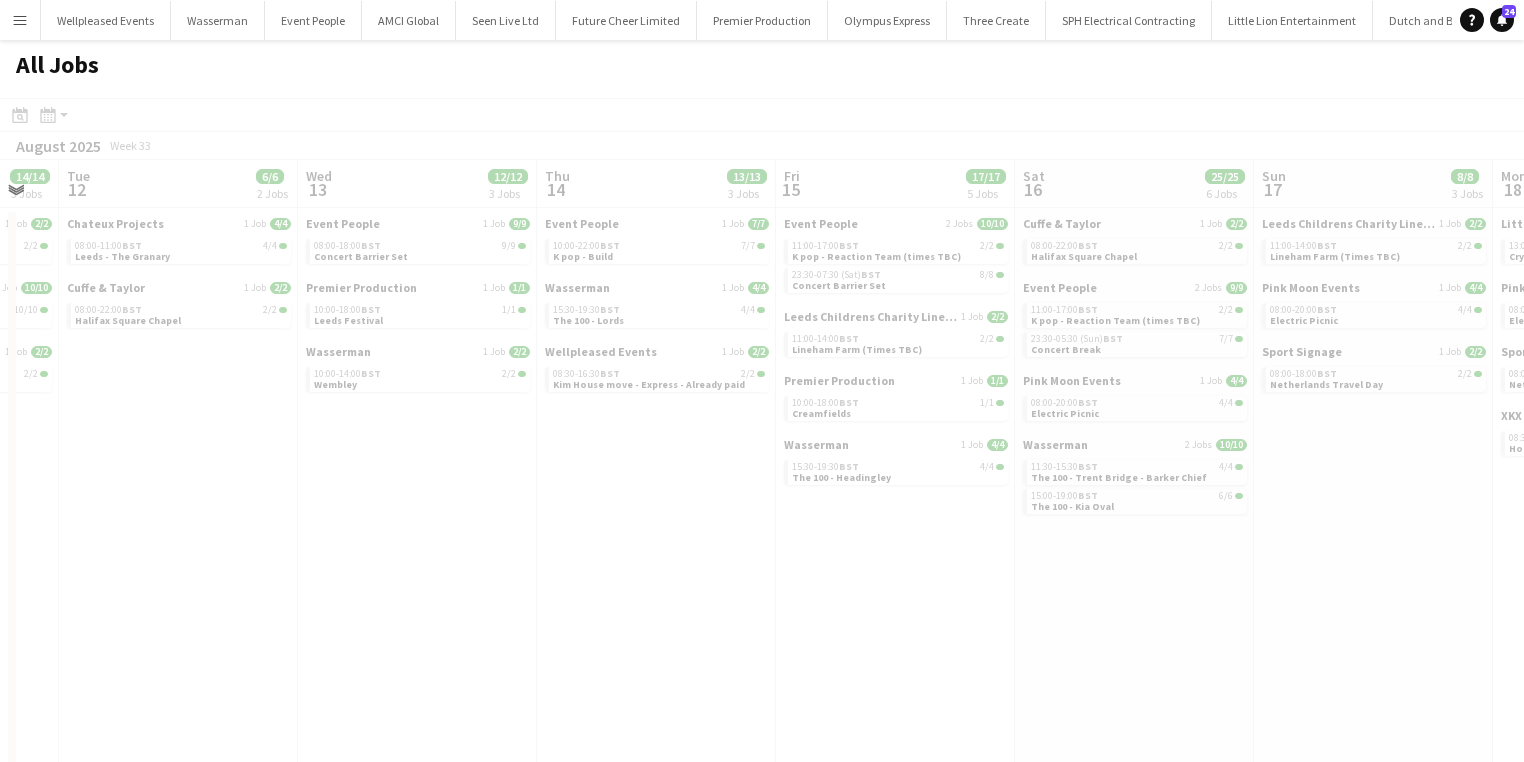 drag, startPoint x: 1116, startPoint y: 626, endPoint x: 539, endPoint y: 632, distance: 577.0312 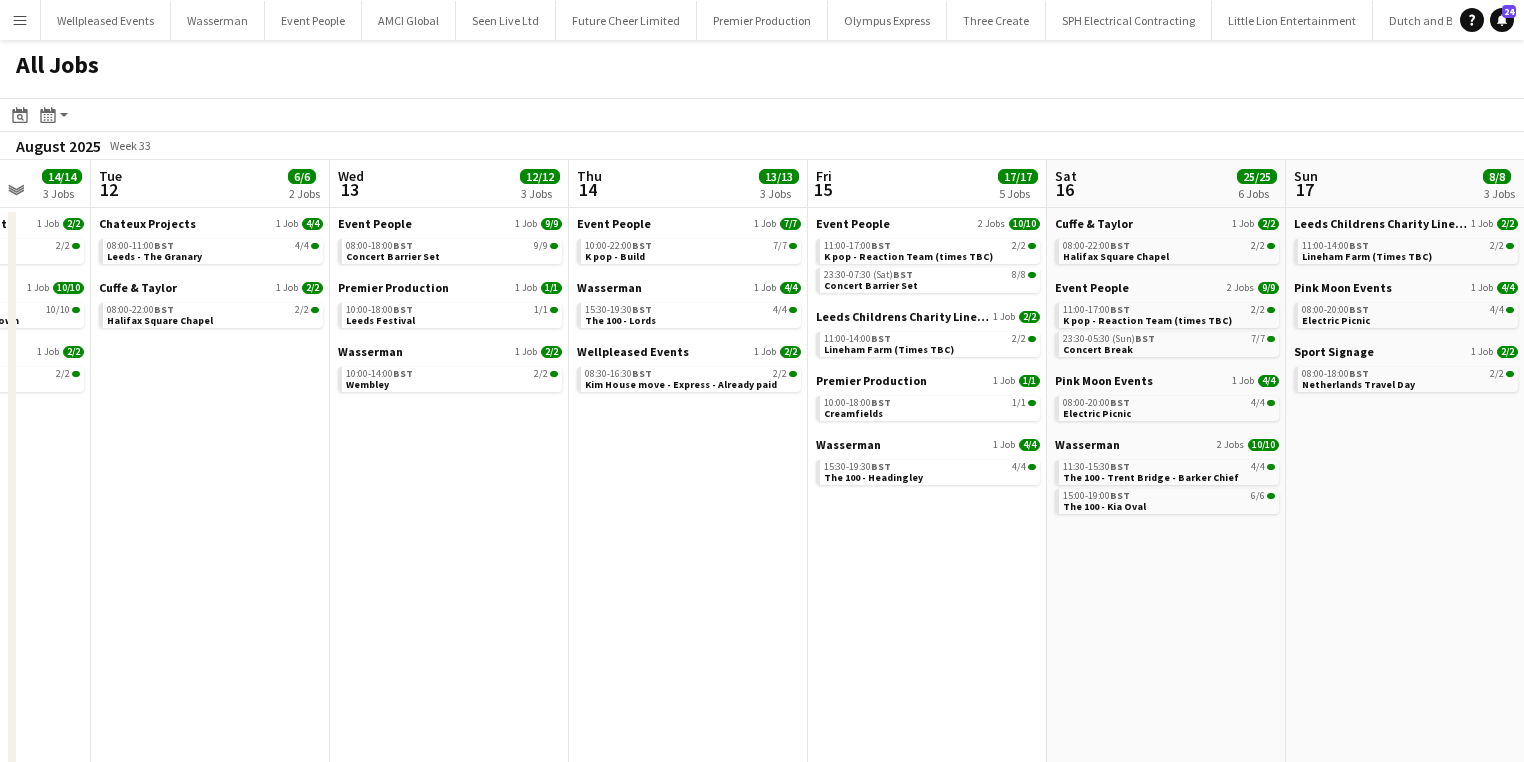 drag, startPoint x: 1122, startPoint y: 649, endPoint x: 664, endPoint y: 663, distance: 458.21393 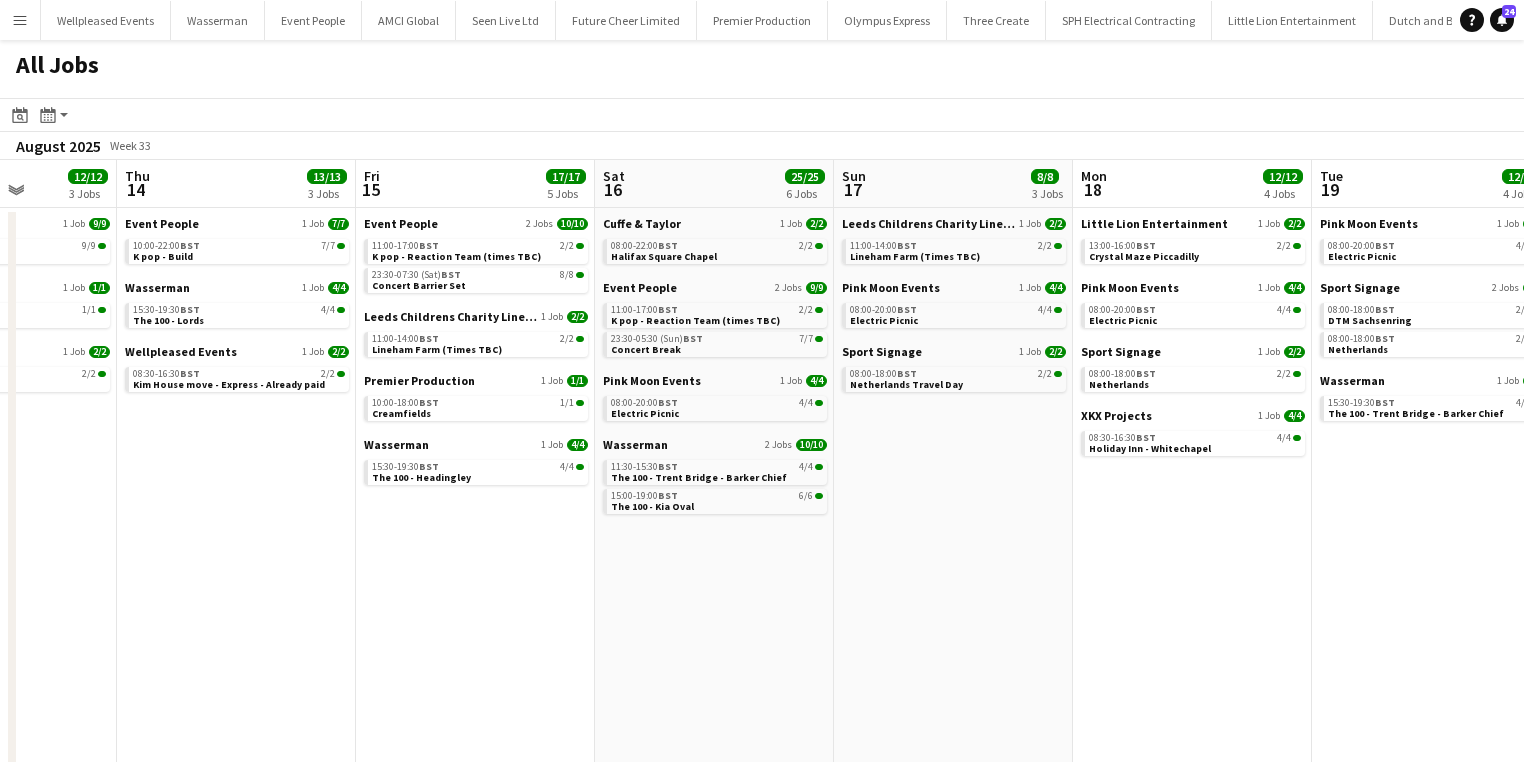 click on "All Jobs
Date picker
AUG 2025 AUG 2025 Monday M Tuesday T Wednesday W Thursday T Friday F Saturday S Sunday S  AUG   1   2   3   4   5   6   7   8   9   10   11   12   13   14   15   16   17   18   19   20   21   22   23   24   25   26   27   28   29   30   31
Comparison range
Comparison range
Today
Month view / Day view
Day view by Board Day view by Job Month view  August 2025   Week 33
Expand/collapse
Mon   11   14/14   3 Jobs   Tue   12   6/6   2 Jobs   Wed   13   12/12   3 Jobs   Thu   14   13/13   3 Jobs   Fri   15   17/17   5 Jobs   Sat   16   25/25   6 Jobs   Sun   17   8/8   3 Jobs   Mon   18   12/12   4 Jobs   Tue   19   12/12   4 Jobs   Wed   20   22/22   6 Jobs   Thu   21   23/23   6 Jobs   Fri   22   28/28   9 Jobs    Little Lion Entertainment   1 Job   2/2   13:00-16:00    BST   2/2   Crystal Maze Piccadilly   Event People" 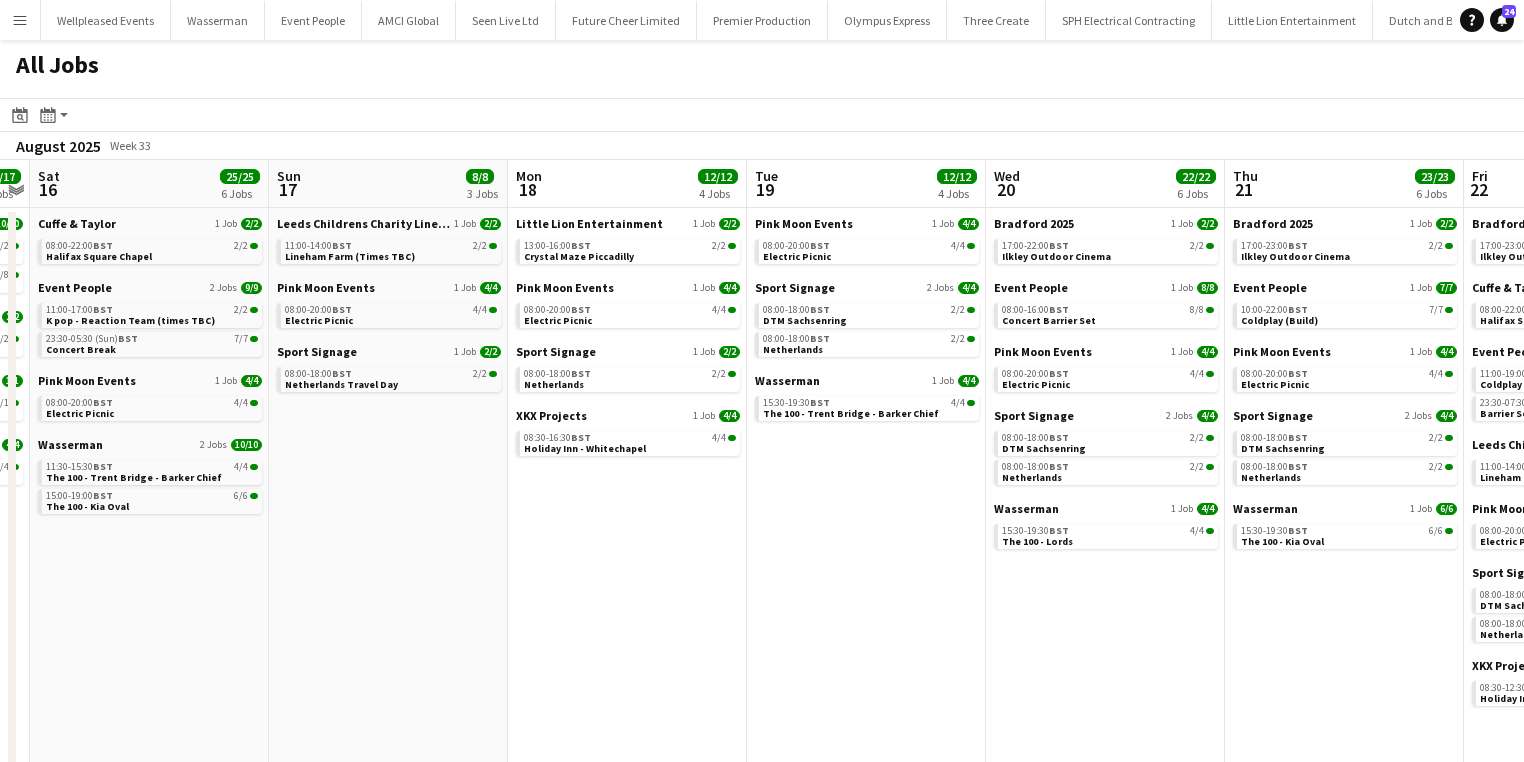 drag, startPoint x: 954, startPoint y: 614, endPoint x: 604, endPoint y: 609, distance: 350.0357 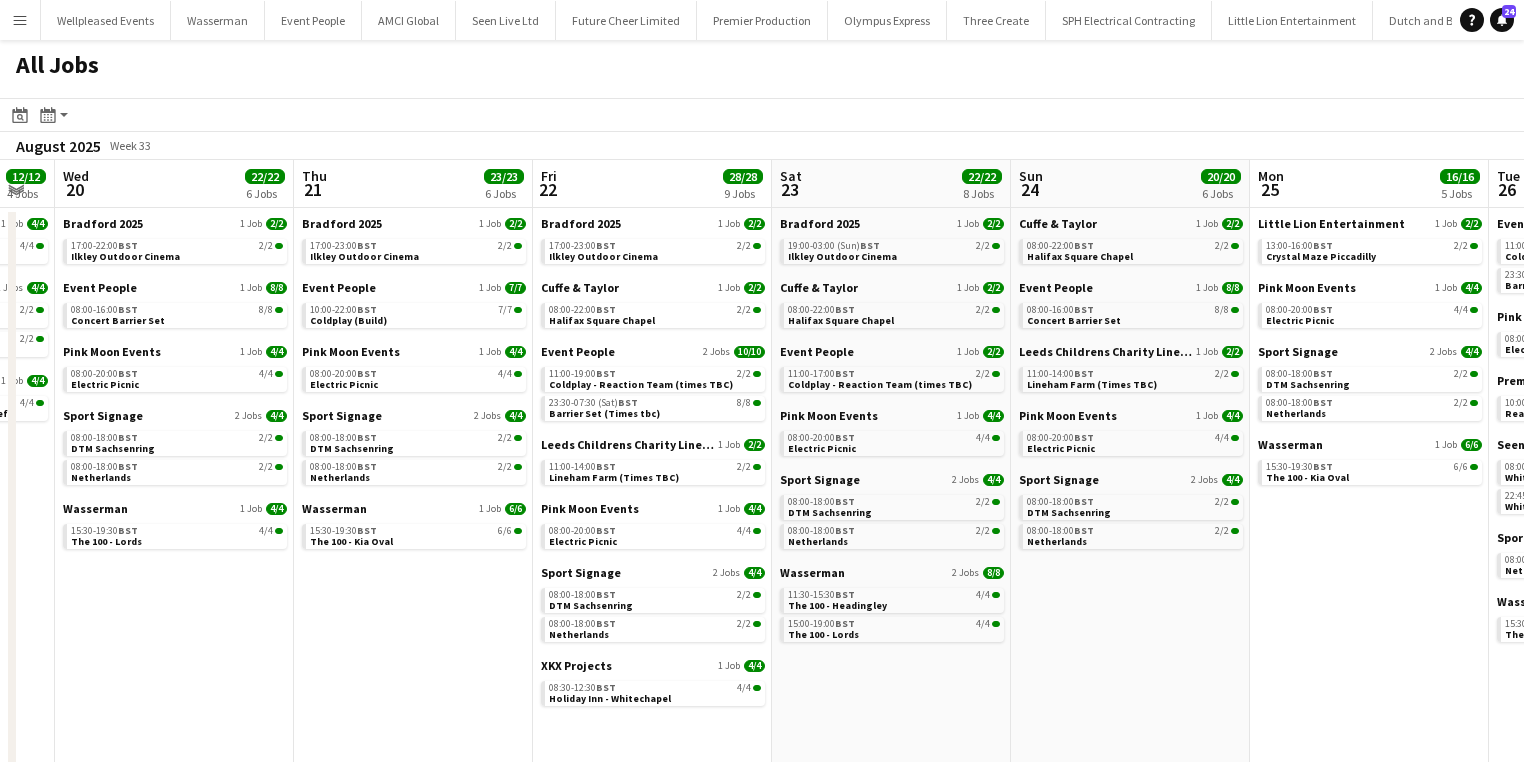 drag, startPoint x: 1022, startPoint y: 602, endPoint x: 569, endPoint y: 583, distance: 453.3983 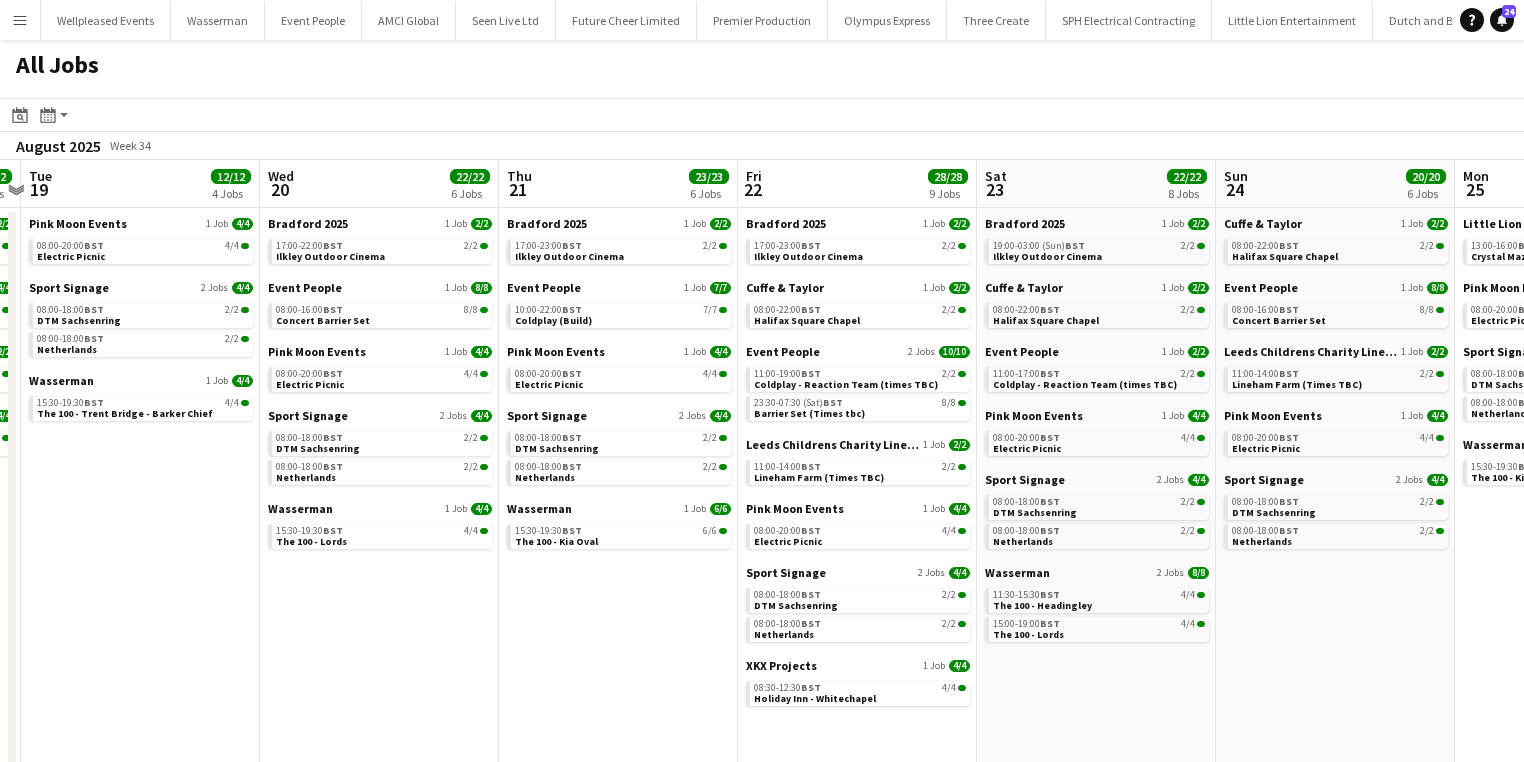 drag, startPoint x: 1216, startPoint y: 644, endPoint x: 905, endPoint y: 642, distance: 311.00644 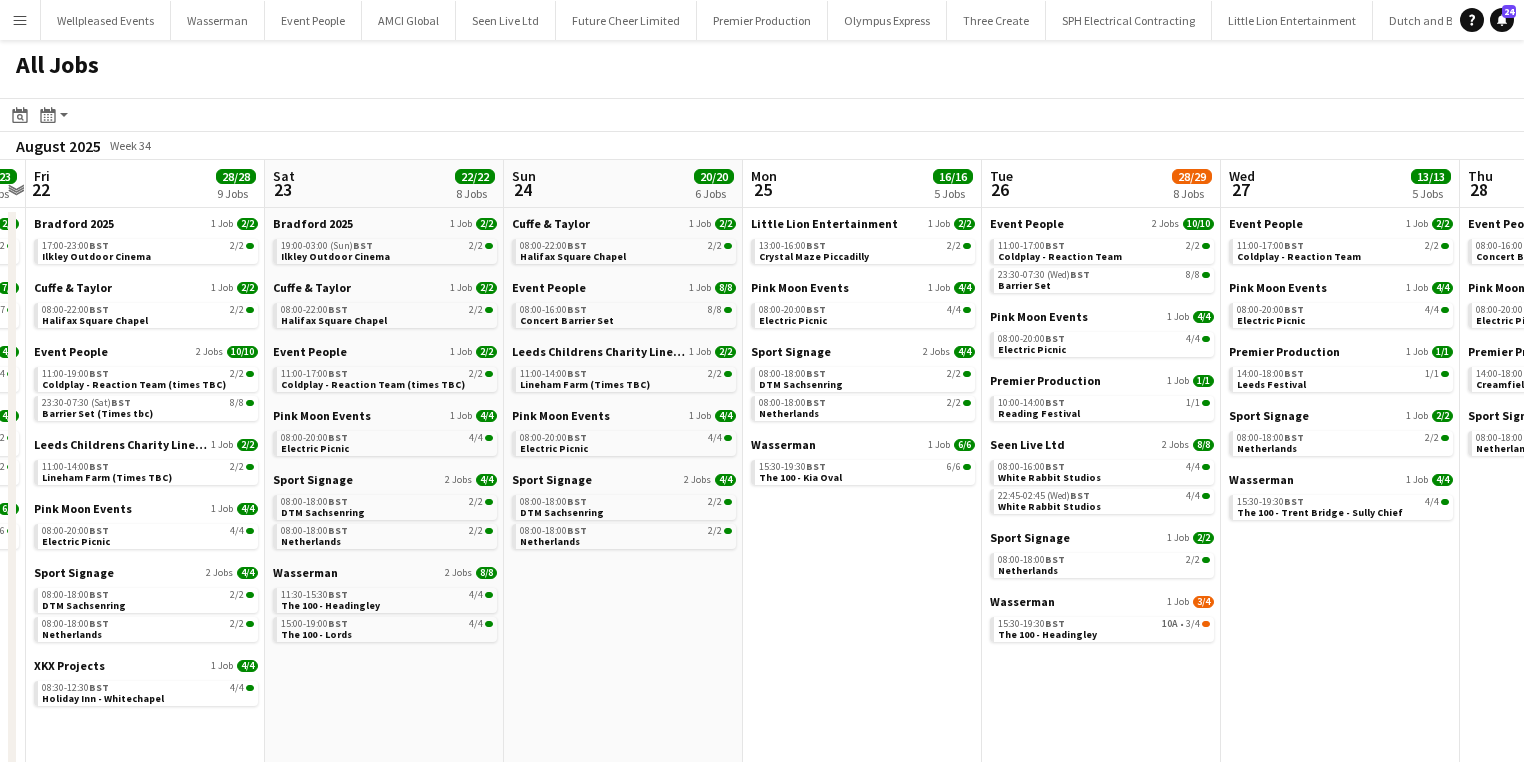 drag, startPoint x: 1163, startPoint y: 635, endPoint x: 952, endPoint y: 640, distance: 211.05923 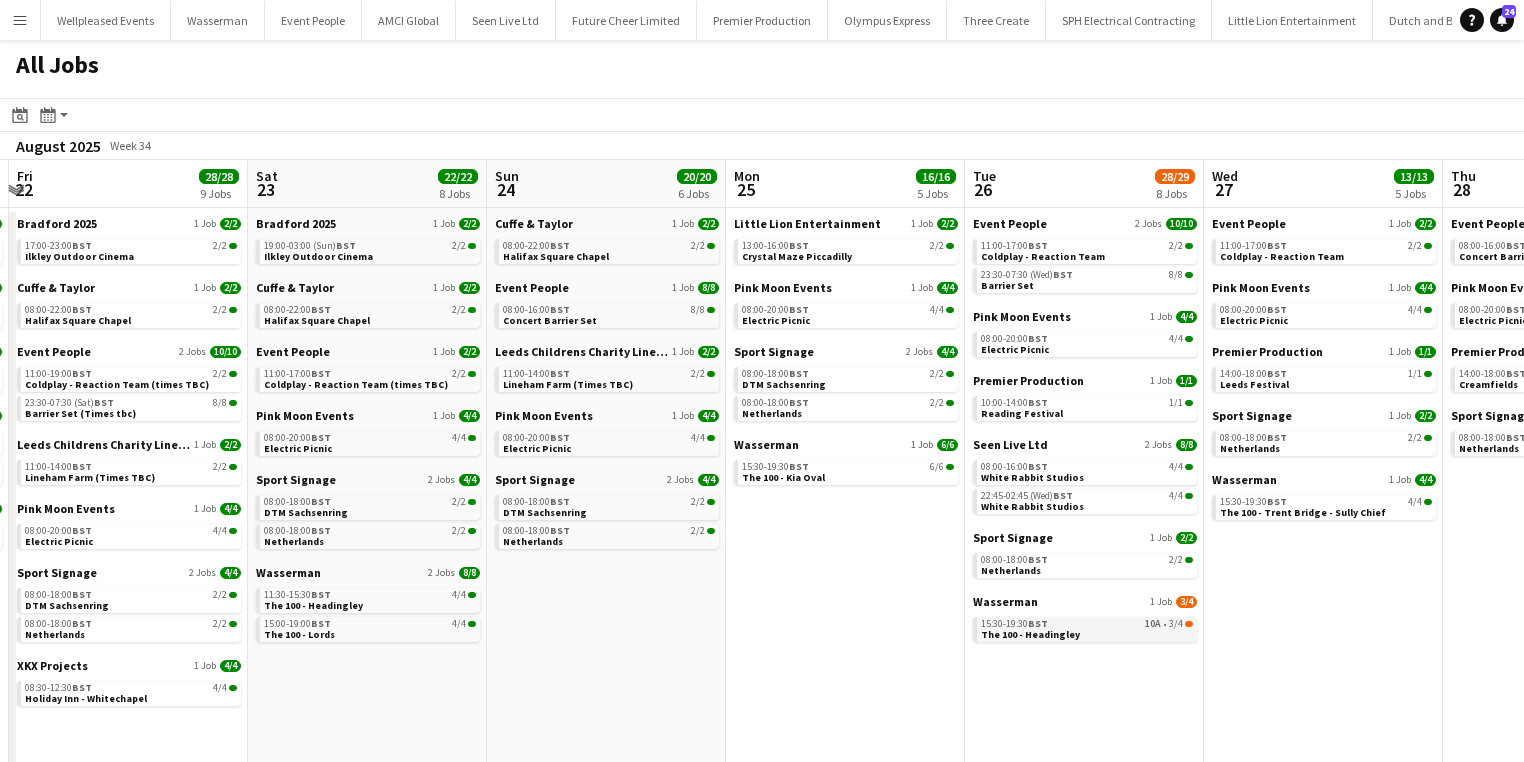 click on "15:30-19:30    BST   10A   •   3/4" at bounding box center [1087, 624] 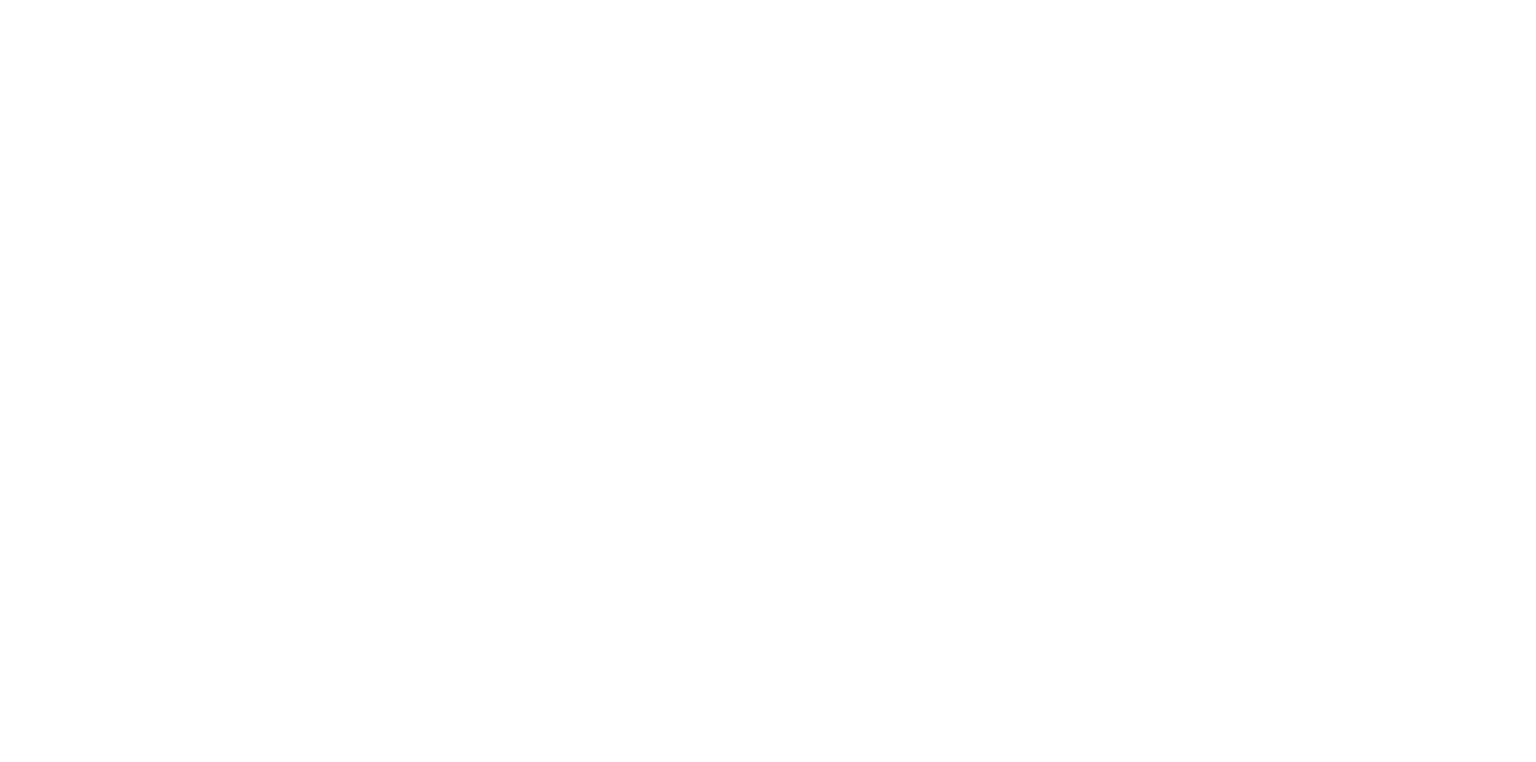 scroll, scrollTop: 0, scrollLeft: 0, axis: both 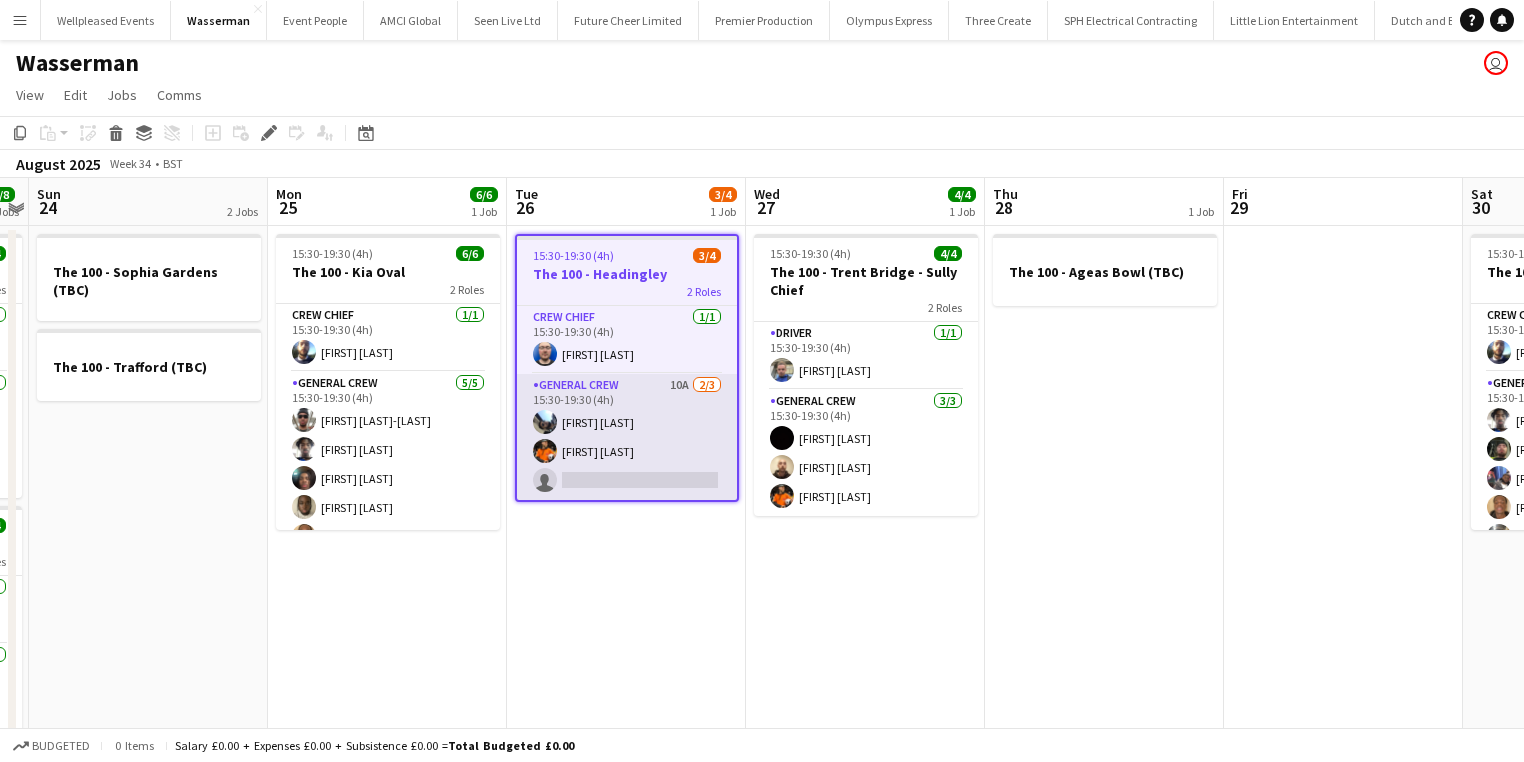 click on "General Crew   10A   2/3   15:30-19:30 (4h)
[FIRST] [LAST] [FIRST] [LAST]
single-neutral-actions" at bounding box center [627, 437] 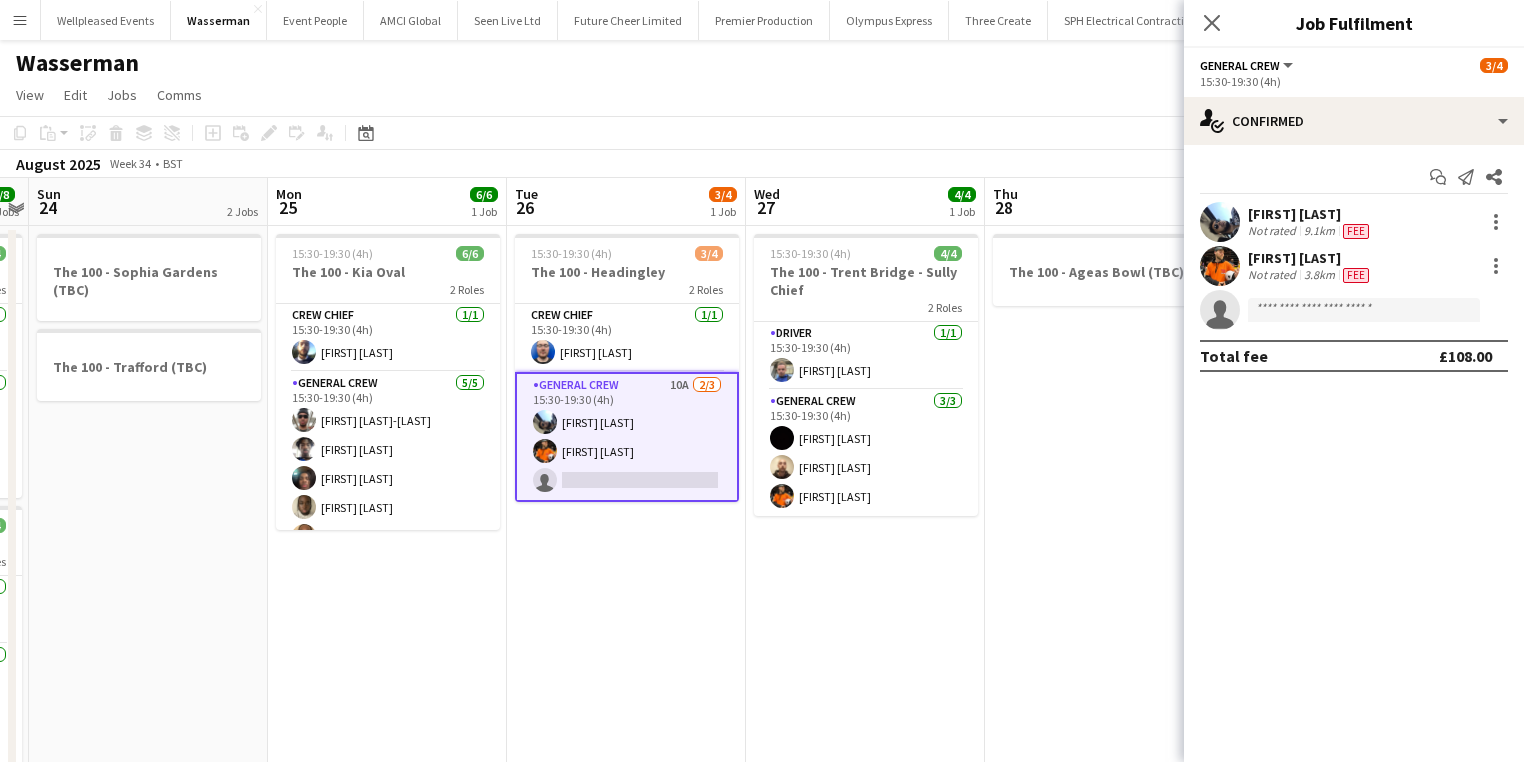 click on "Start chat
Send notification
Share
[FIRST] [LAST]   Not rated   9.1km   Fee   [FIRST] [LAST]   Not rated   3.8km   Fee
single-neutral-actions
Total fee   £108.00" at bounding box center [1354, 266] 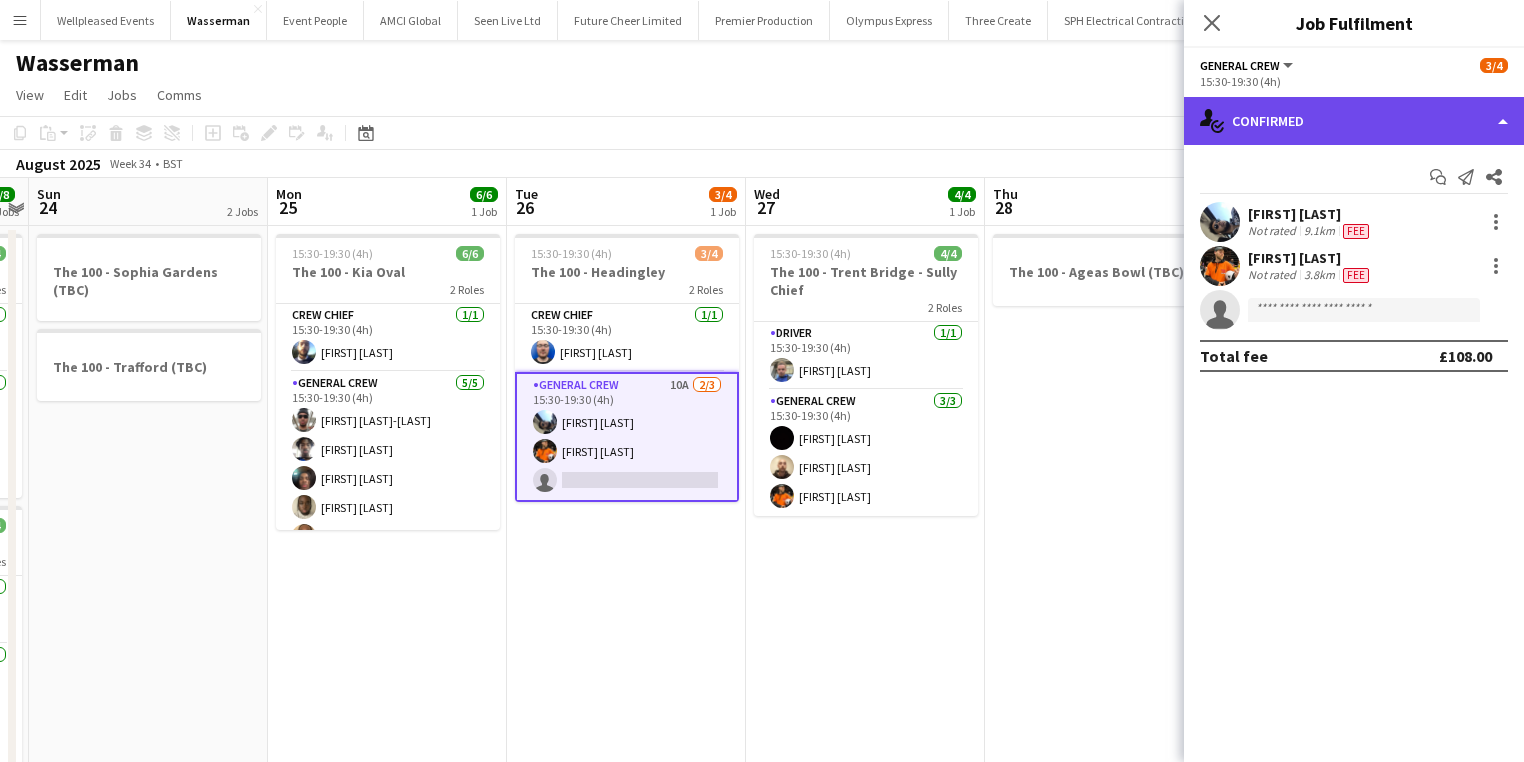 click on "single-neutral-actions-check-2
Confirmed" 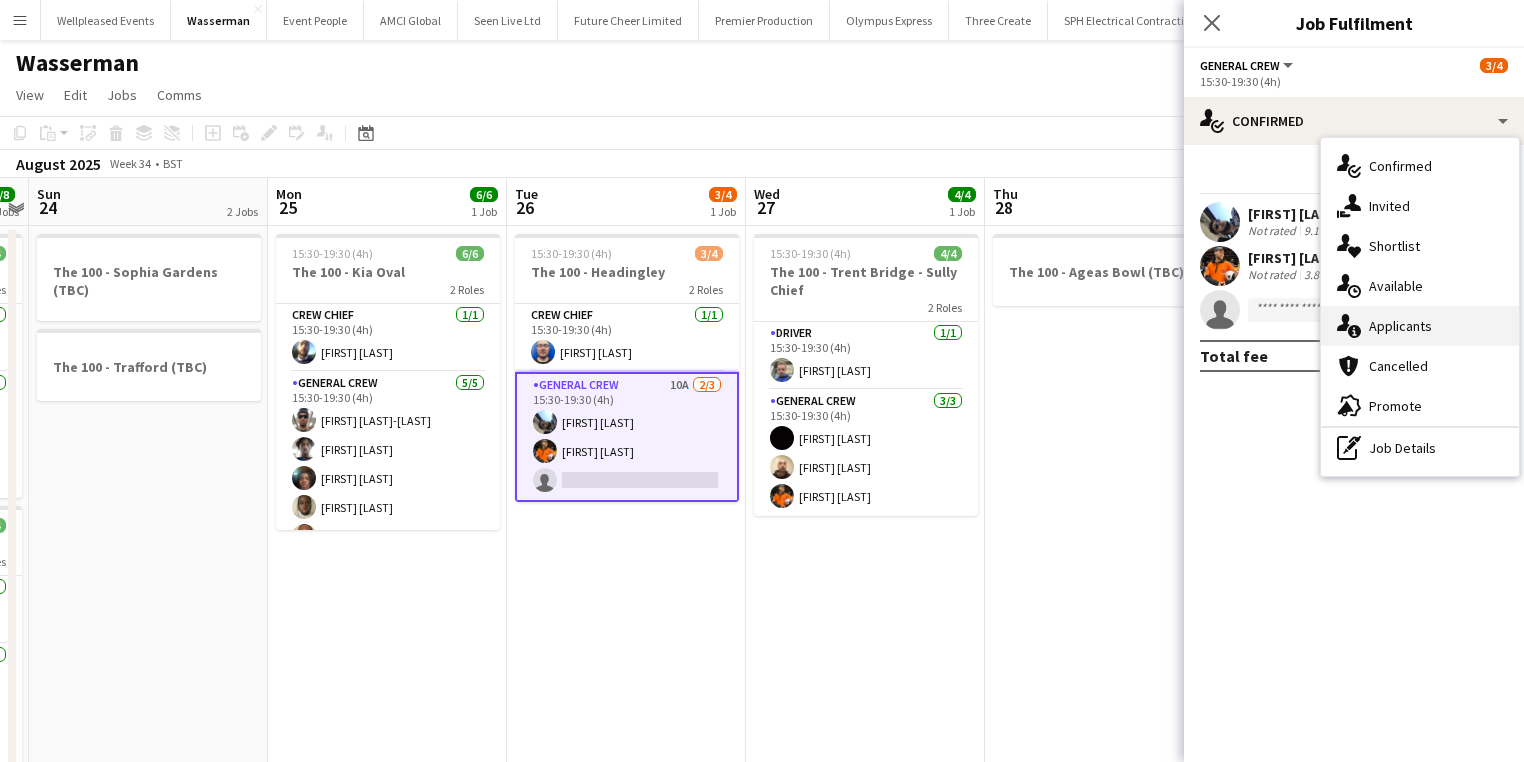 click on "single-neutral-actions-information
Applicants" at bounding box center [1420, 326] 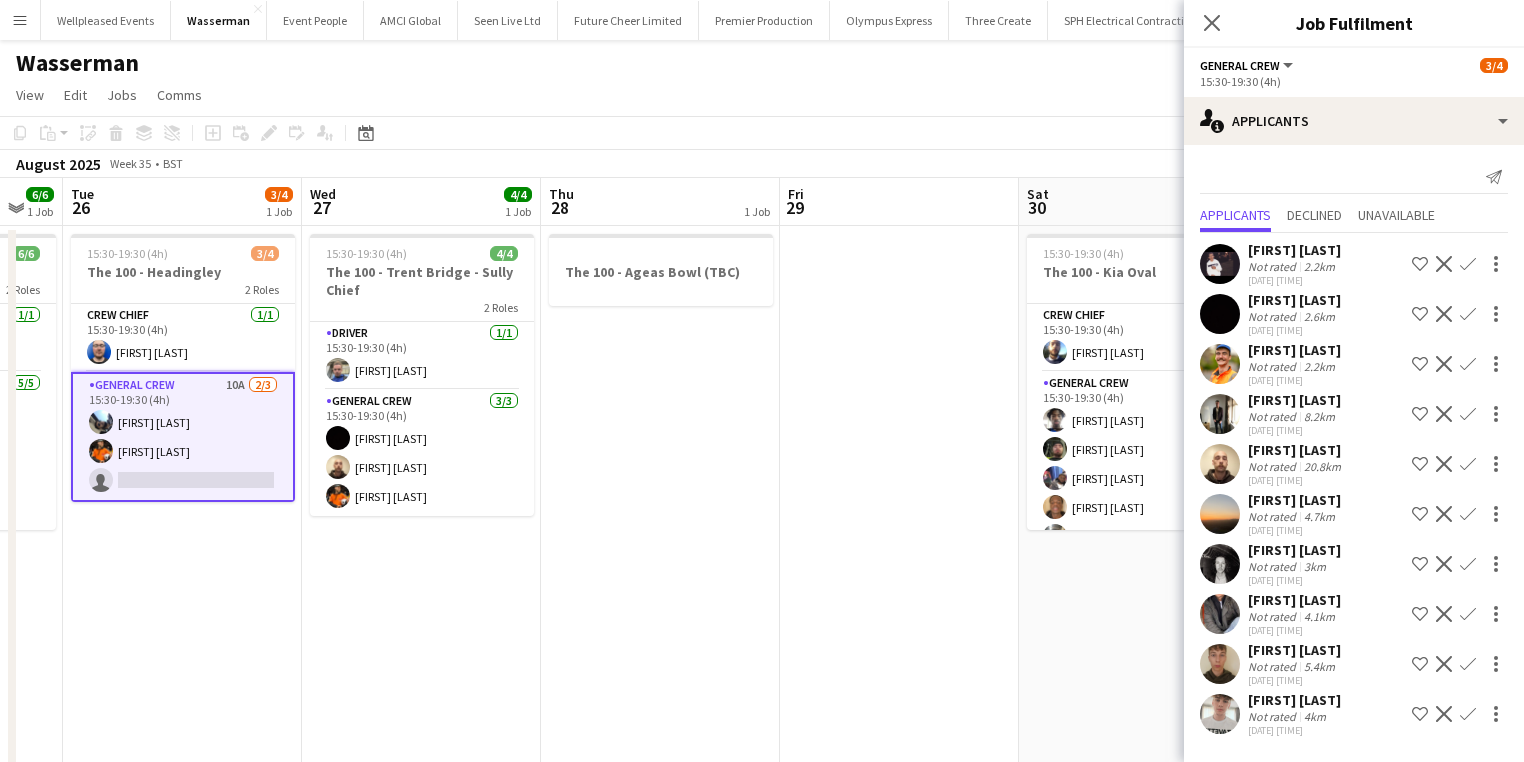 drag, startPoint x: 771, startPoint y: 611, endPoint x: 280, endPoint y: 606, distance: 491.02545 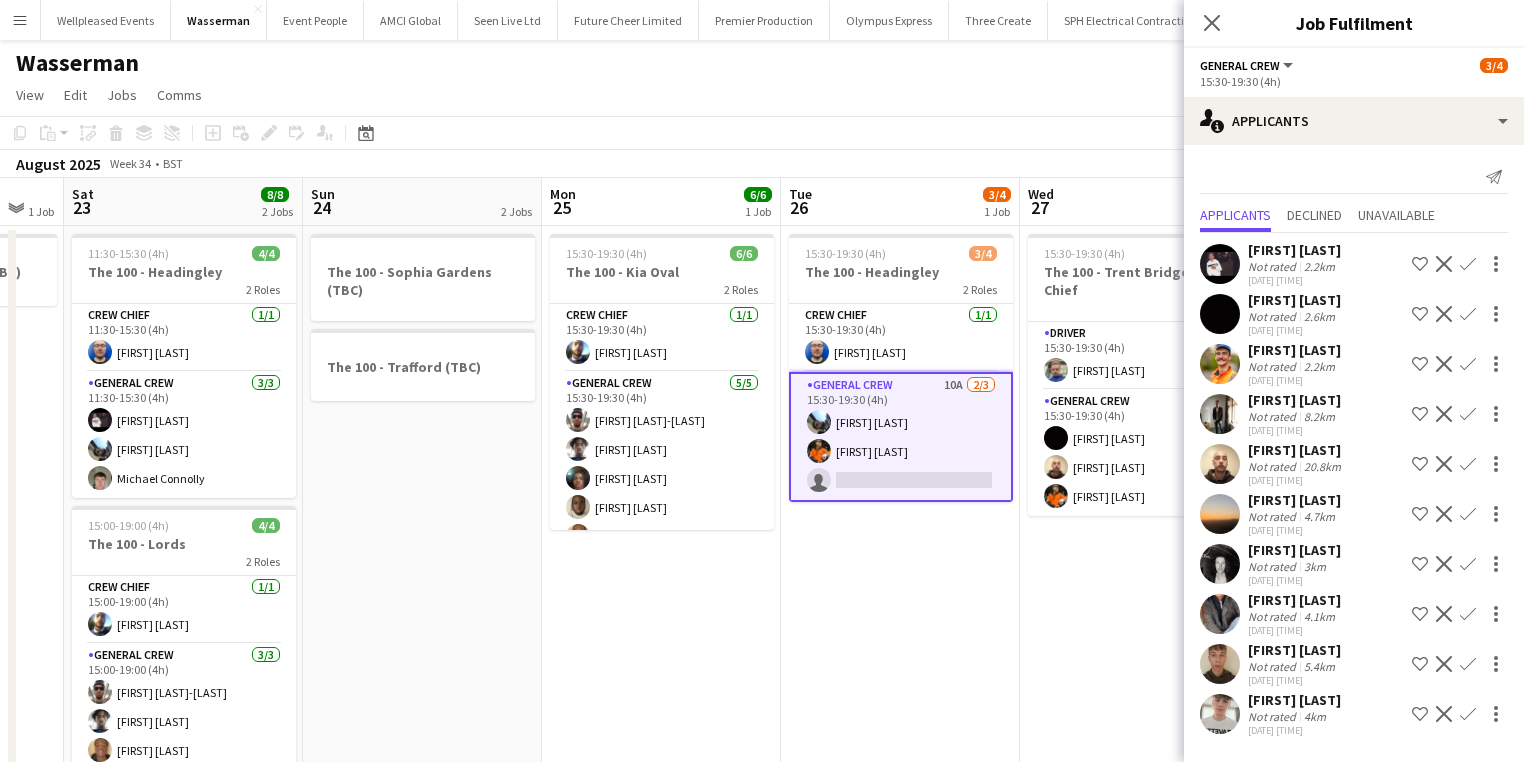 drag, startPoint x: 316, startPoint y: 604, endPoint x: 1146, endPoint y: 624, distance: 830.2409 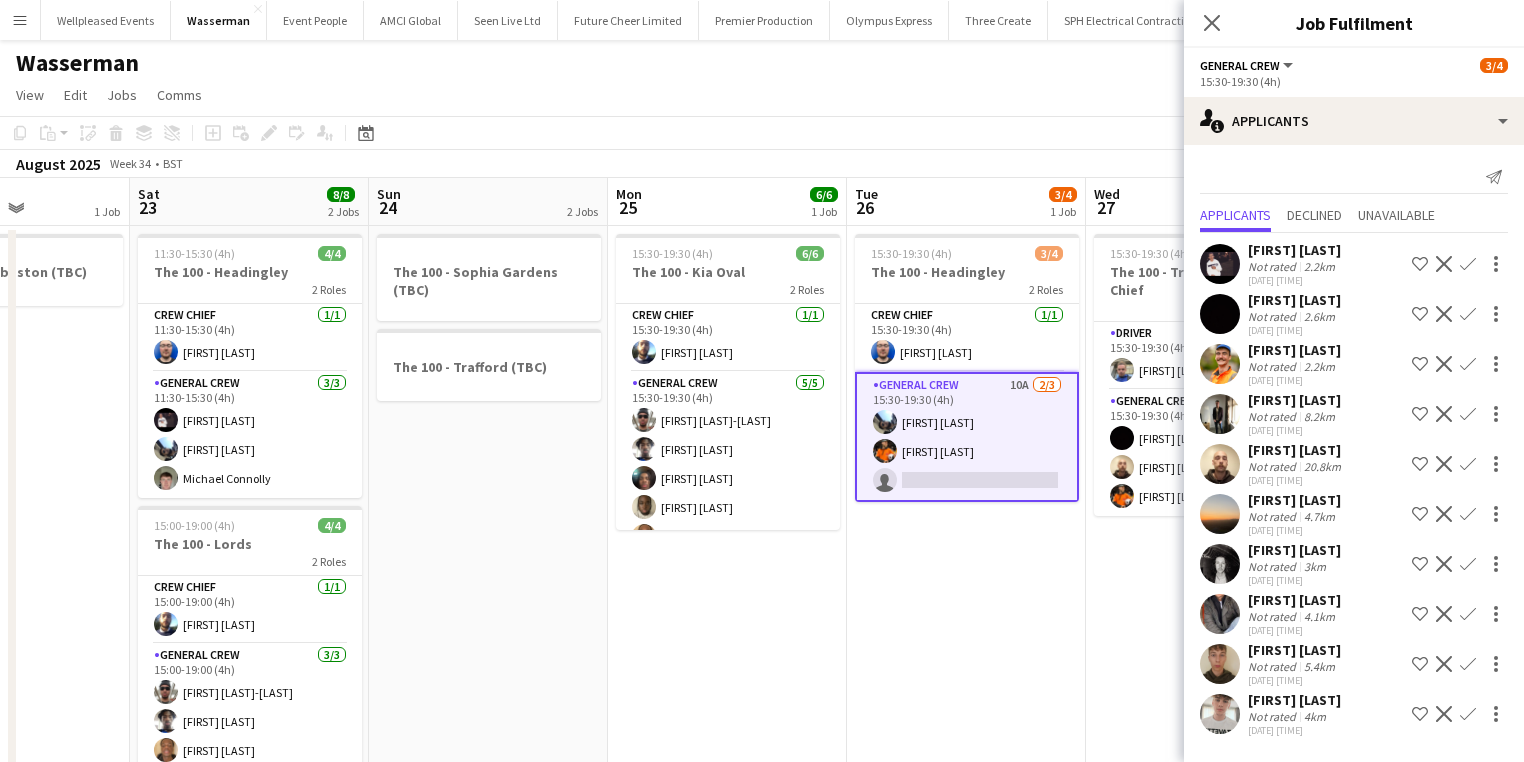 click on "Confirm" at bounding box center (1468, 314) 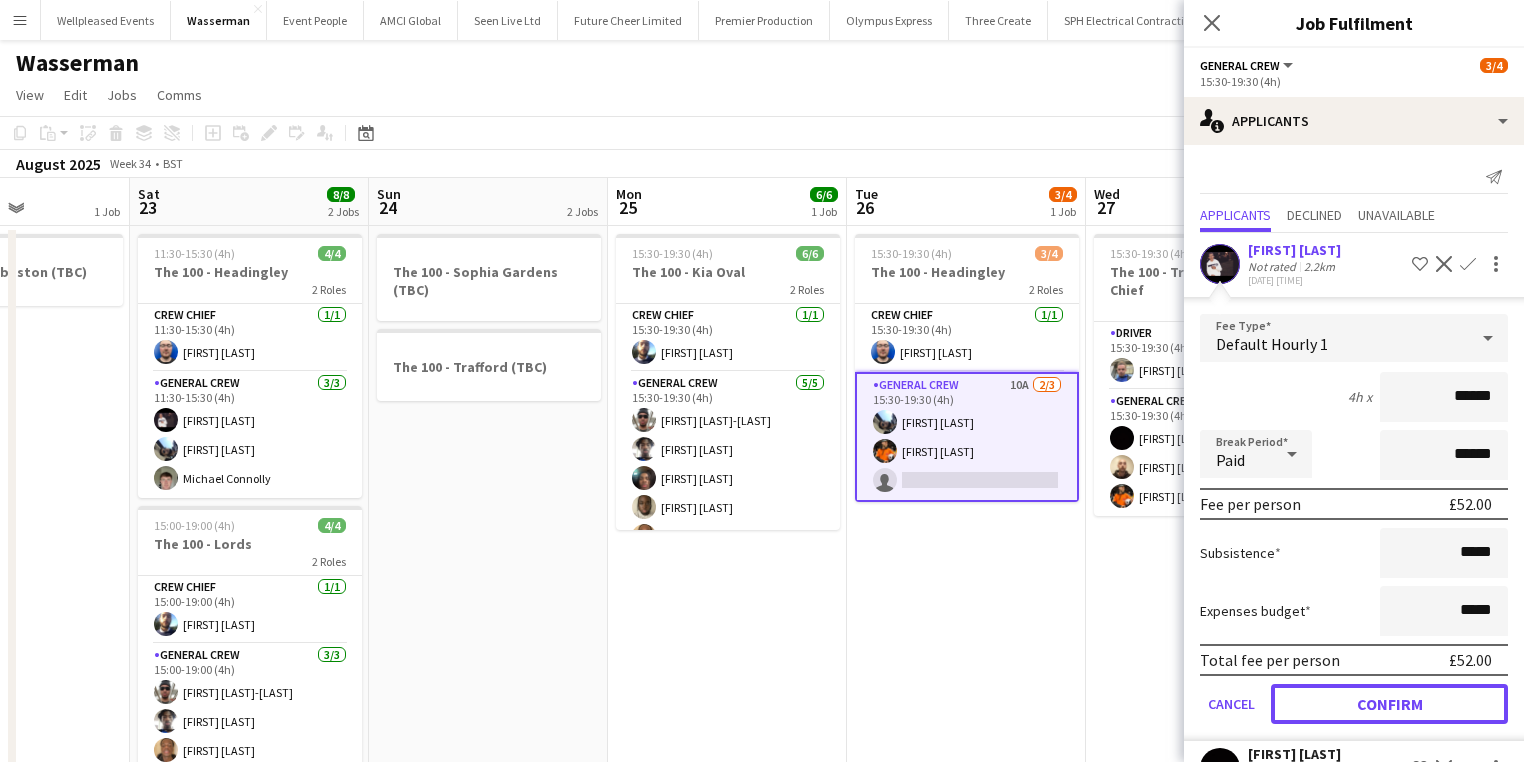 click on "Confirm" 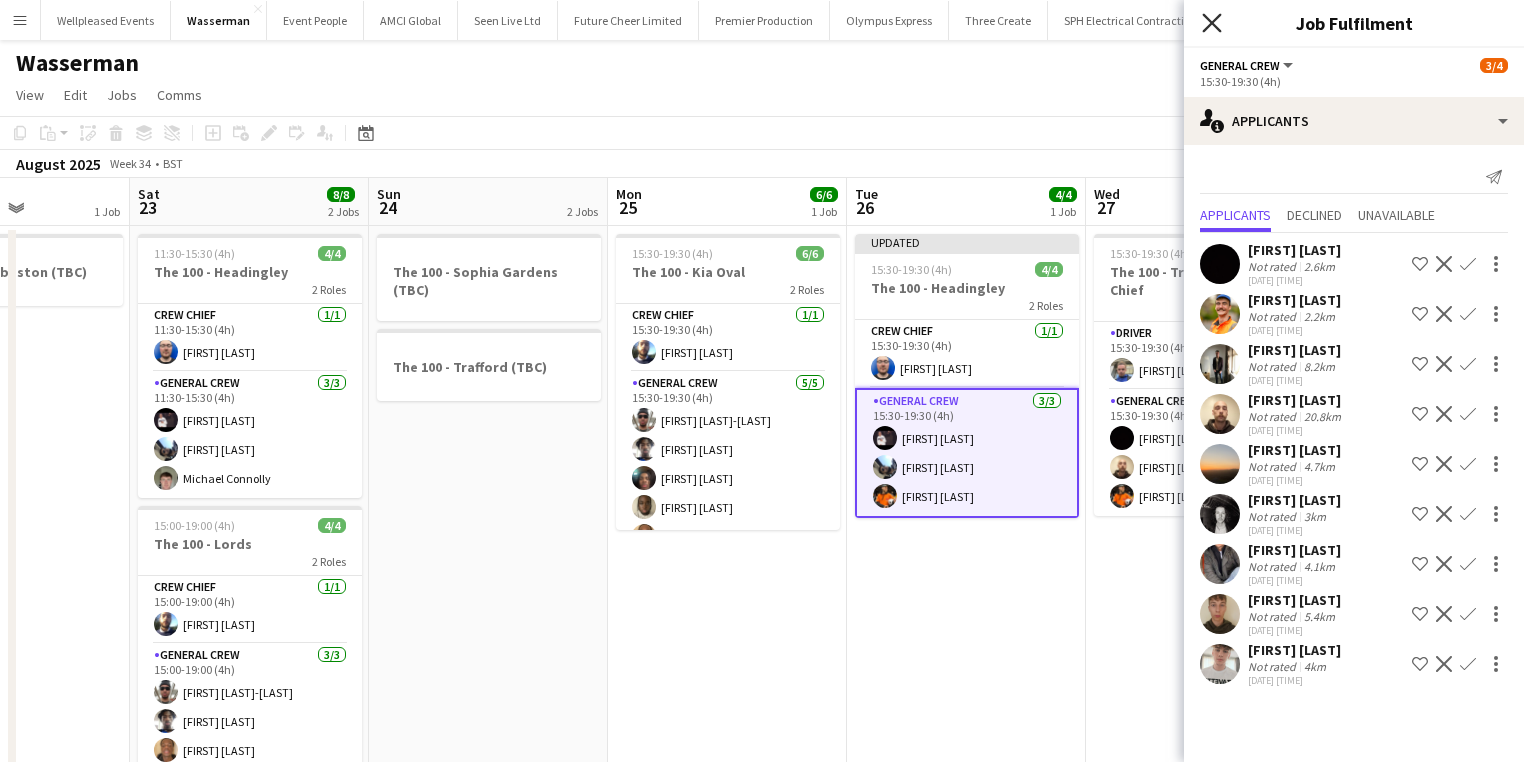 click 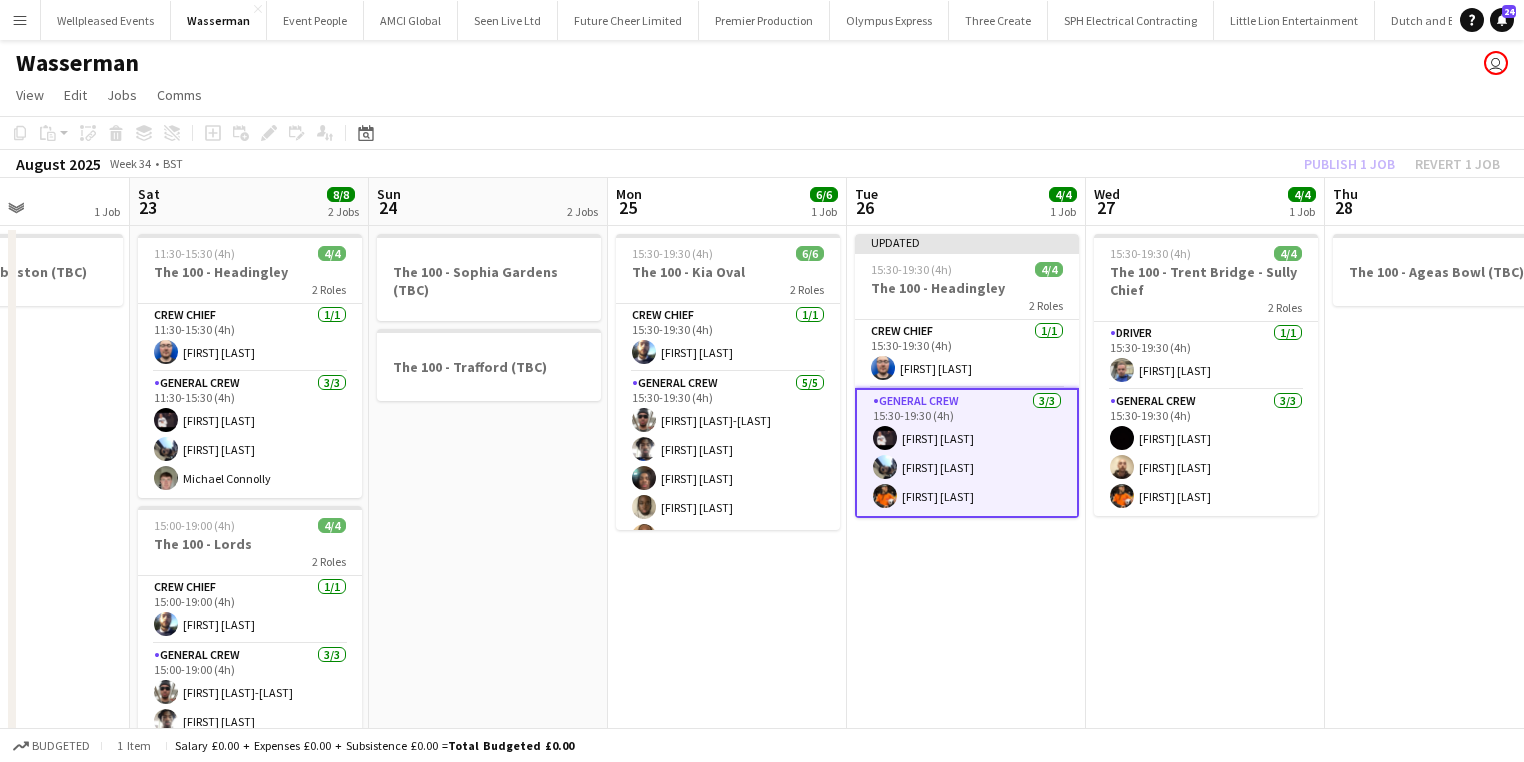 click on "Publish 1 job   Revert 1 job" 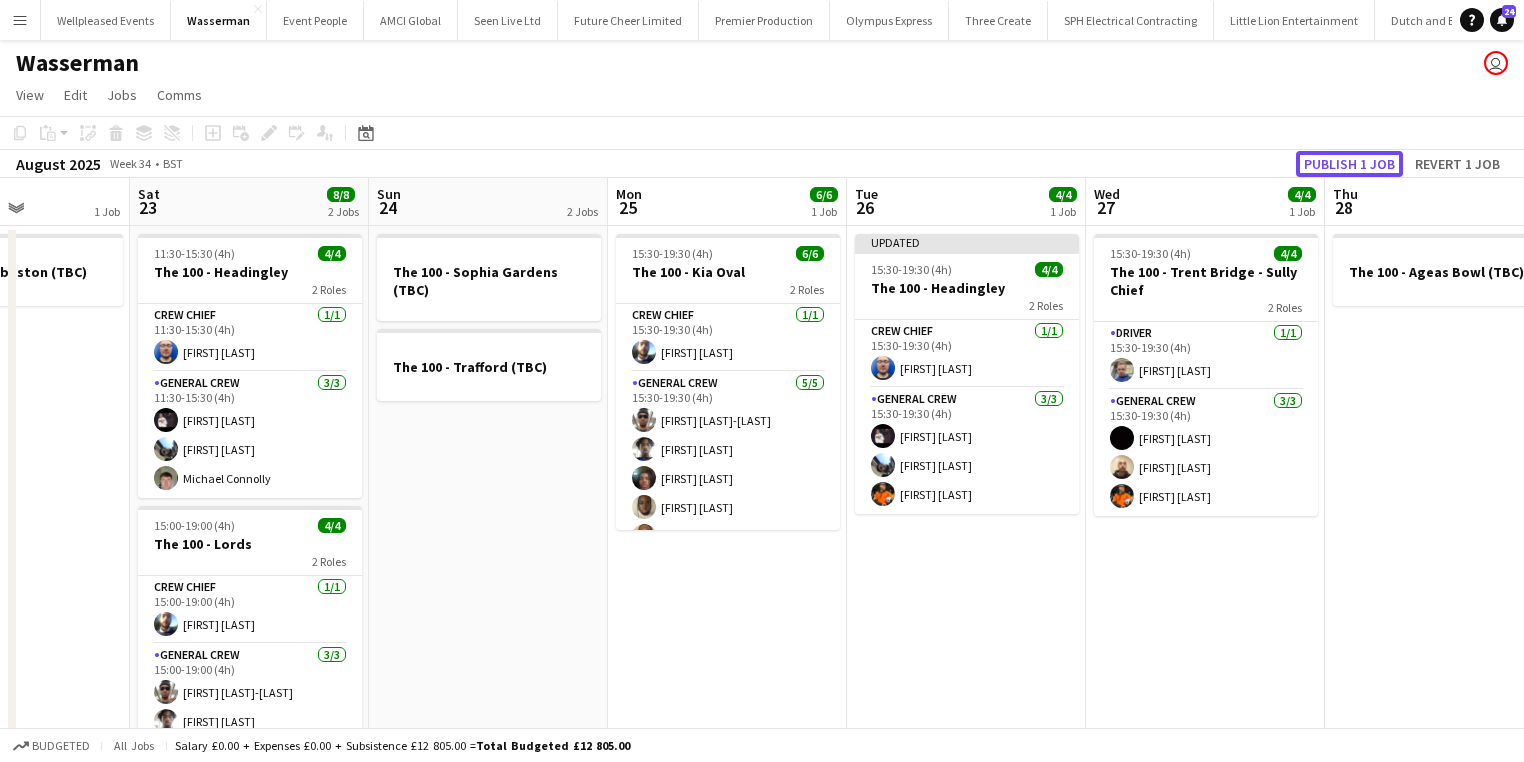 click on "Publish 1 job" 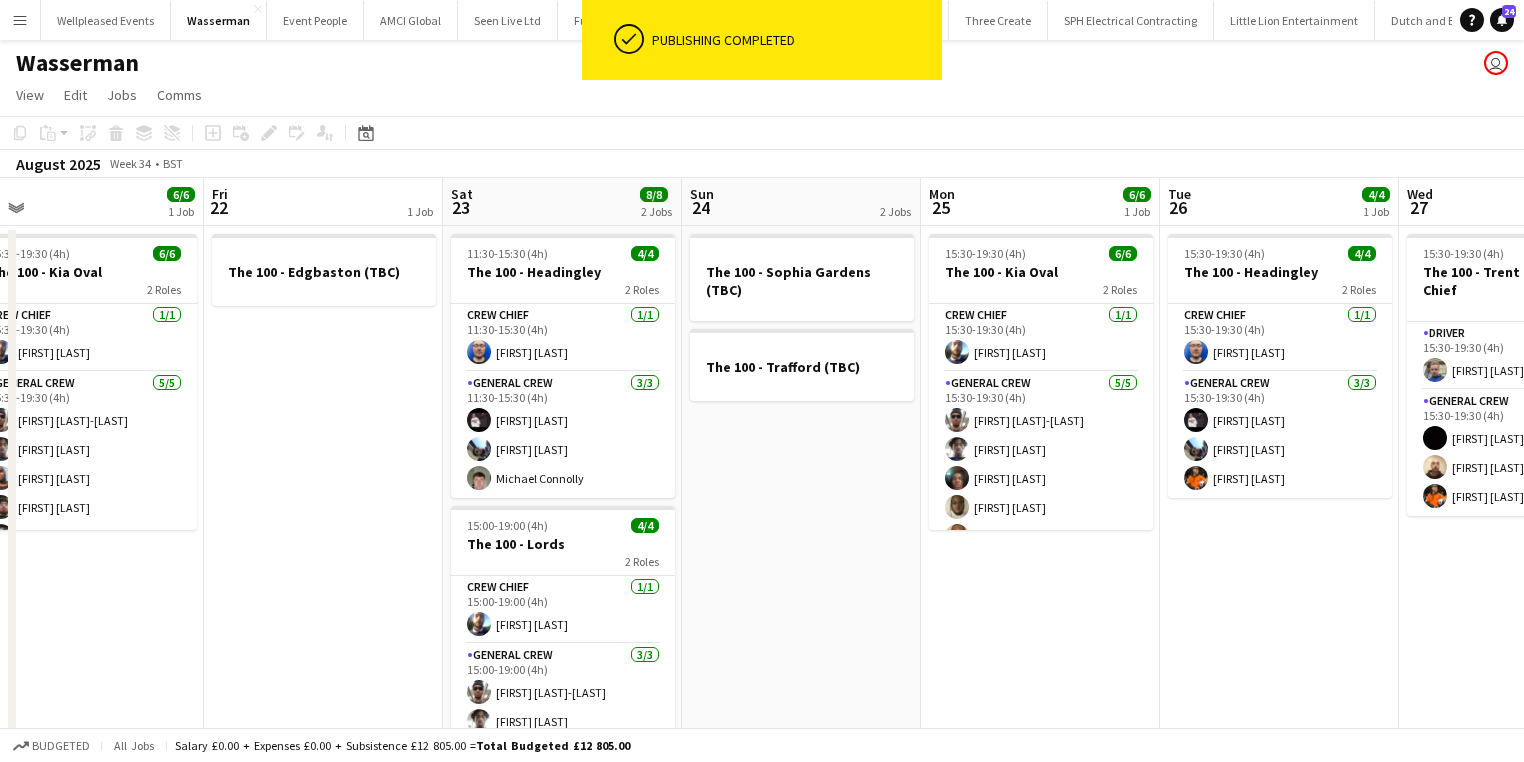drag, startPoint x: 363, startPoint y: 519, endPoint x: 868, endPoint y: 517, distance: 505.00397 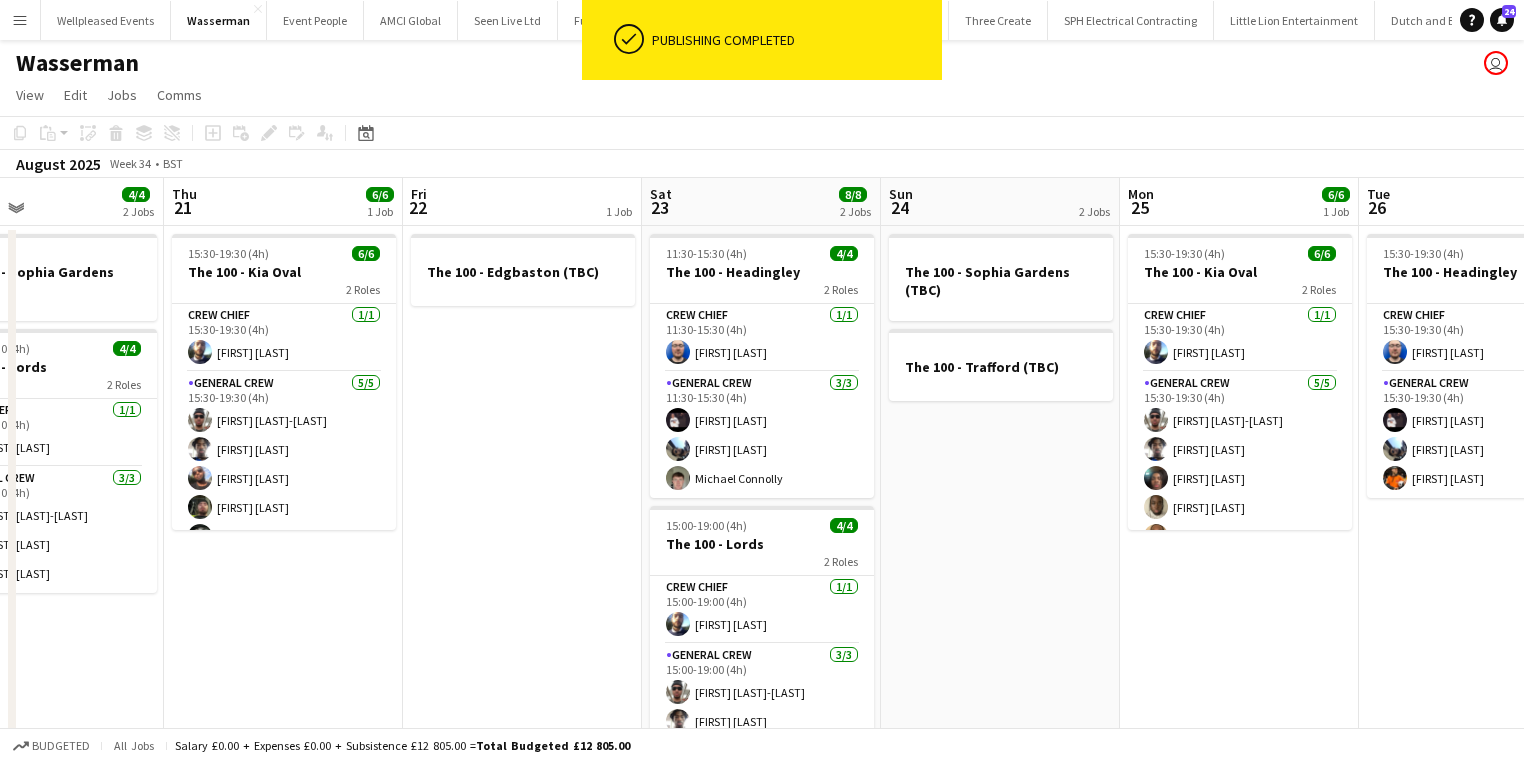 drag, startPoint x: 276, startPoint y: 616, endPoint x: 557, endPoint y: 601, distance: 281.4001 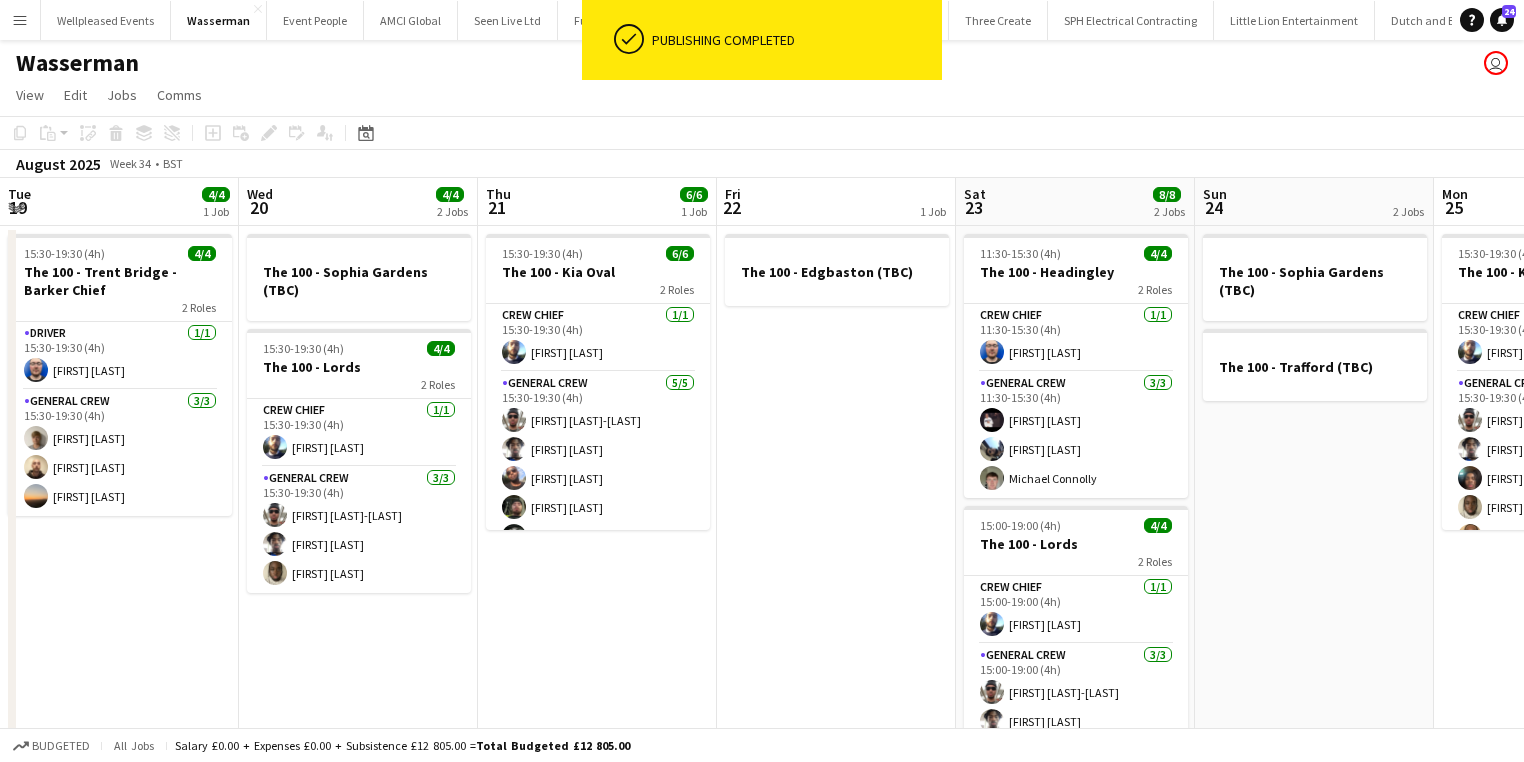 drag, startPoint x: 614, startPoint y: 604, endPoint x: 639, endPoint y: 601, distance: 25.179358 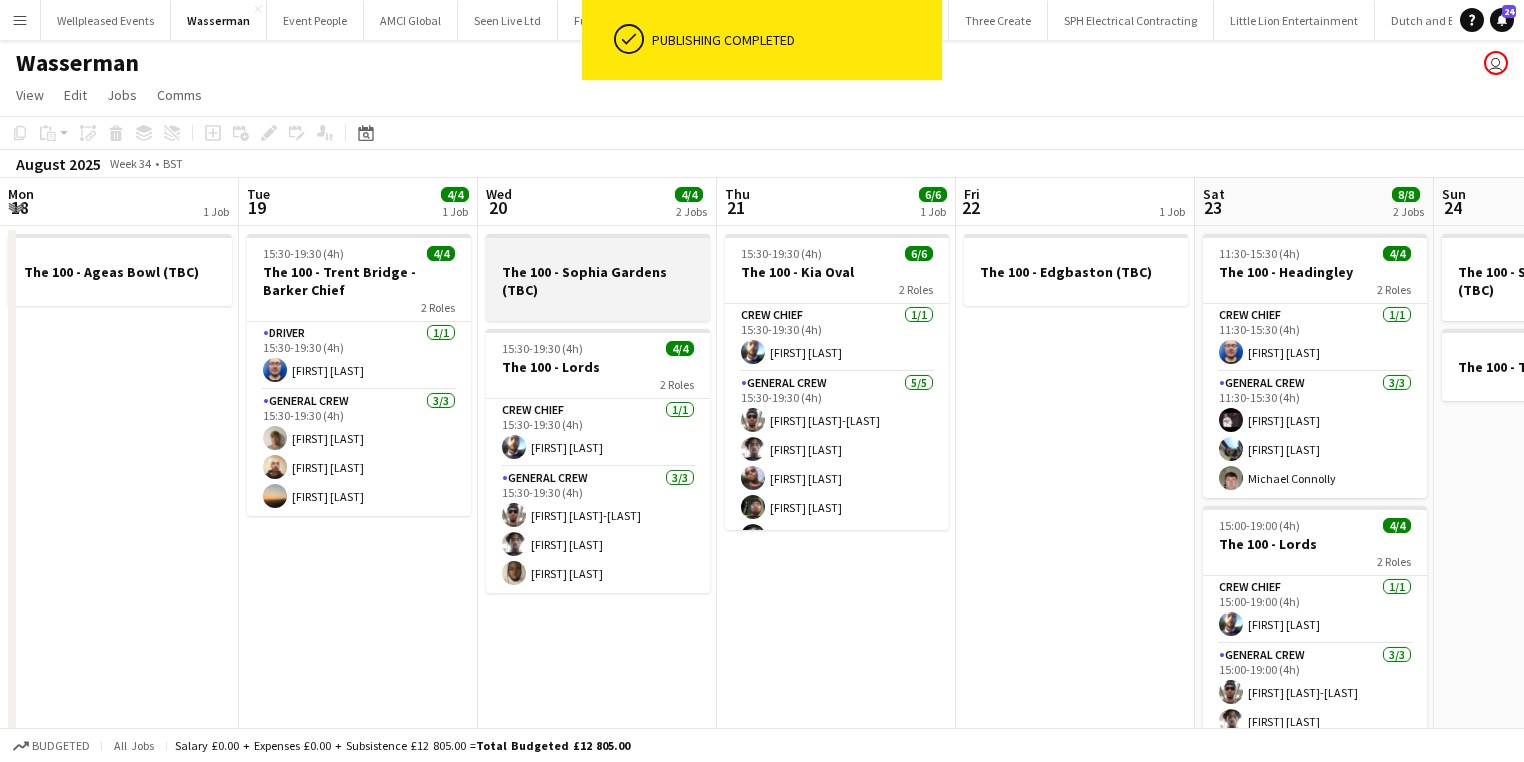 scroll, scrollTop: 0, scrollLeft: 630, axis: horizontal 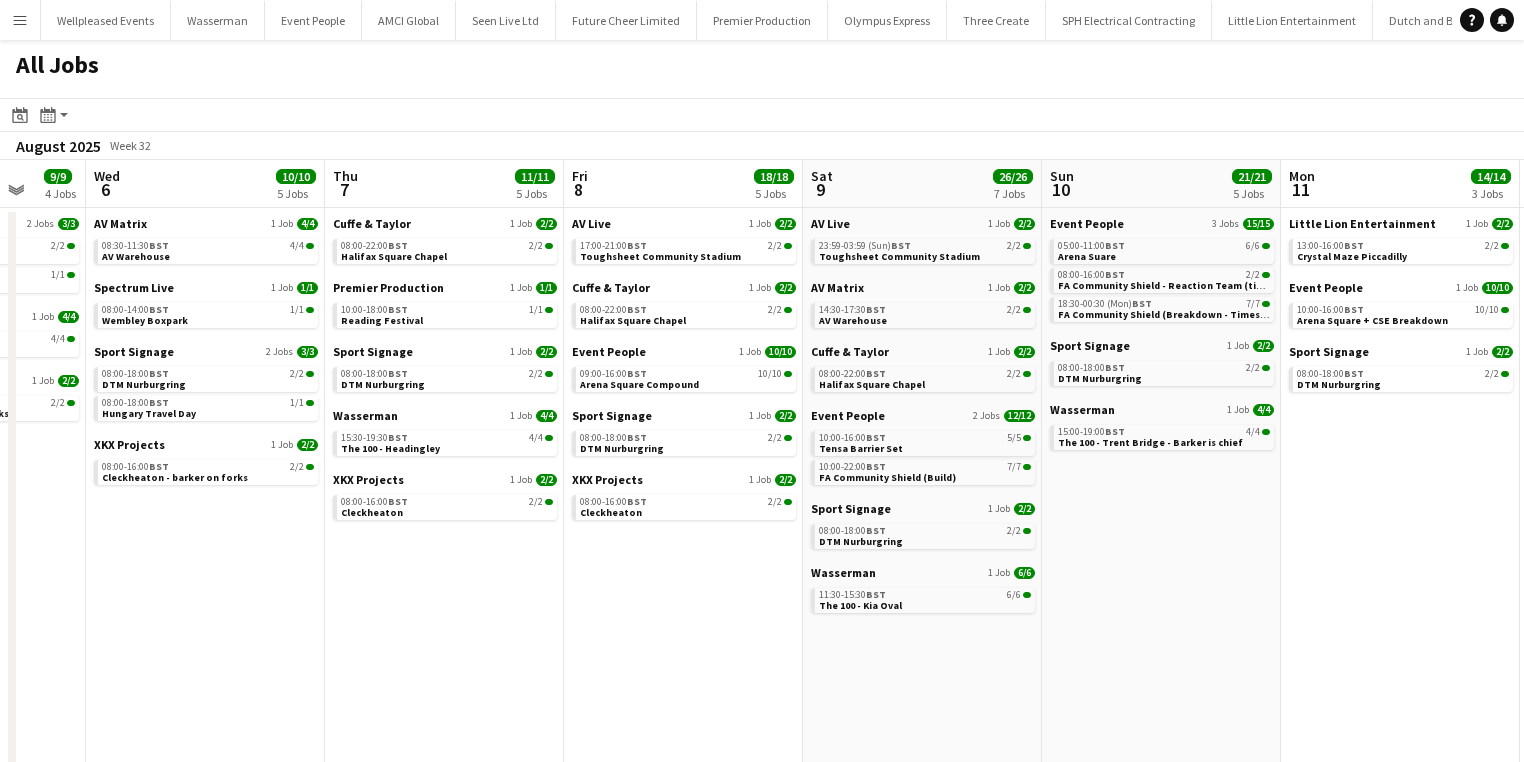 drag, startPoint x: 1074, startPoint y: 596, endPoint x: 450, endPoint y: 587, distance: 624.0649 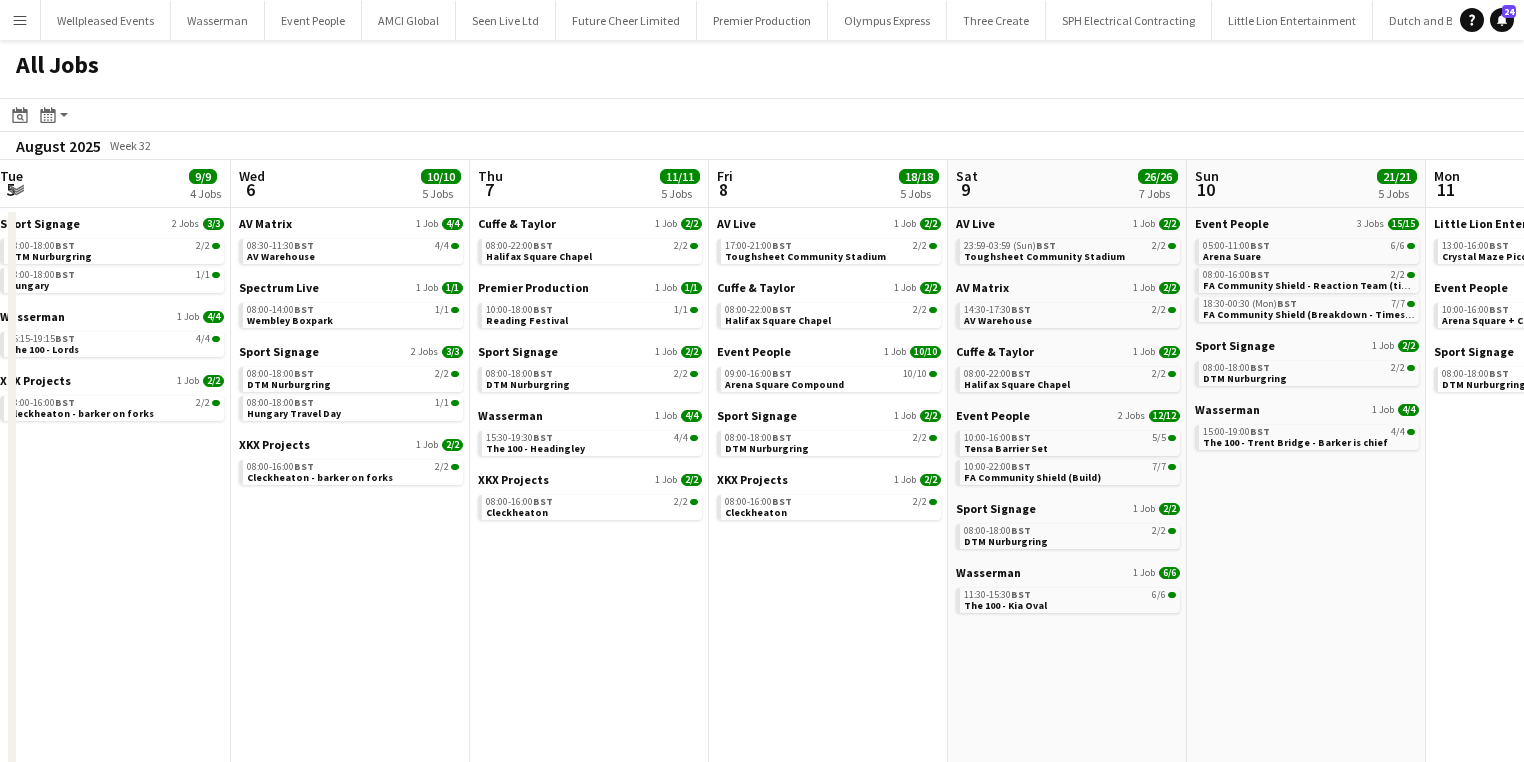 drag, startPoint x: 1146, startPoint y: 568, endPoint x: 779, endPoint y: 569, distance: 367.00137 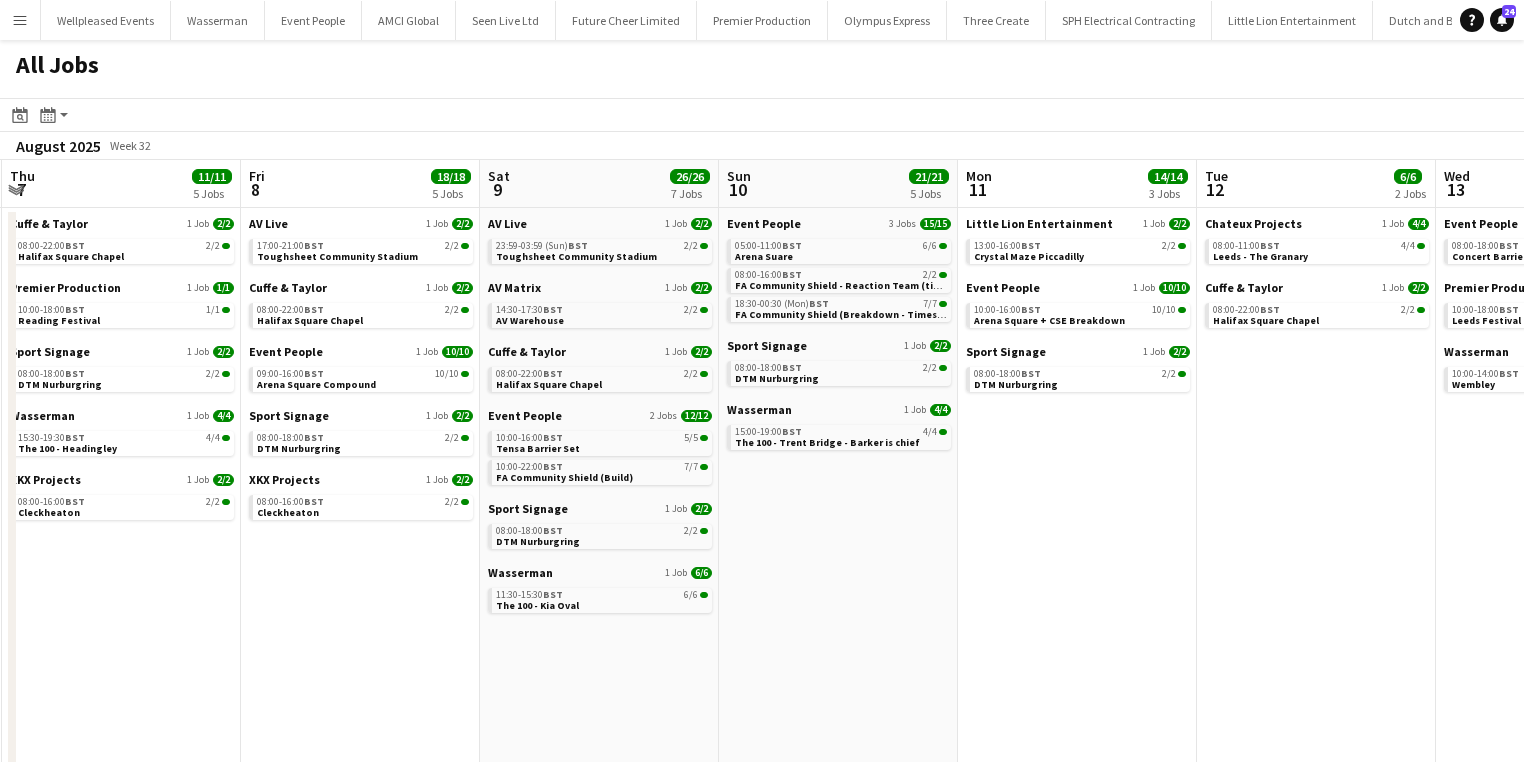 click on "Little Lion Entertainment   1 Job   2/2   13:00-16:00    BST   2/2   Crystal Maze Piccadilly   Evallance   2 Jobs" 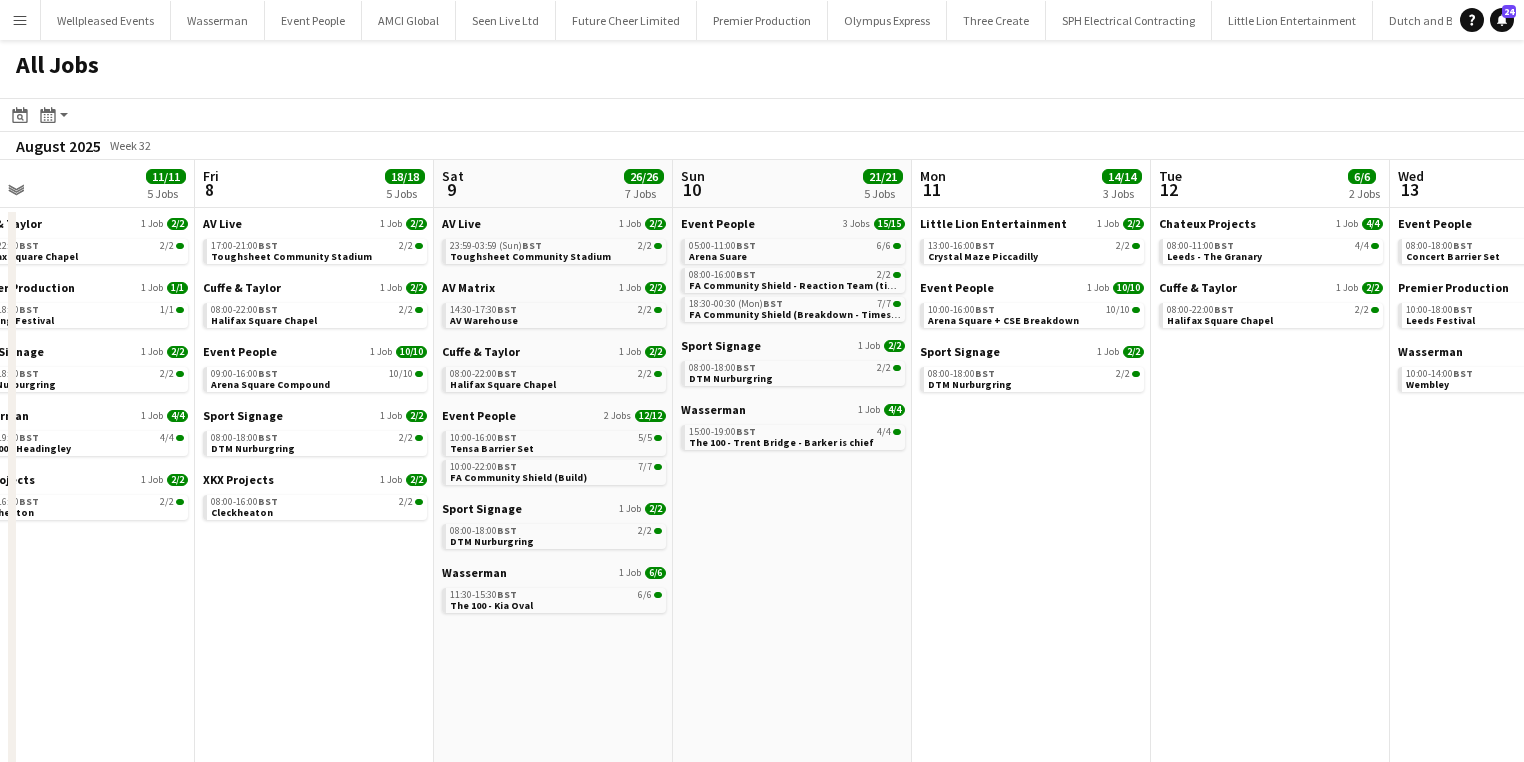 drag, startPoint x: 836, startPoint y: 568, endPoint x: 737, endPoint y: 572, distance: 99.08077 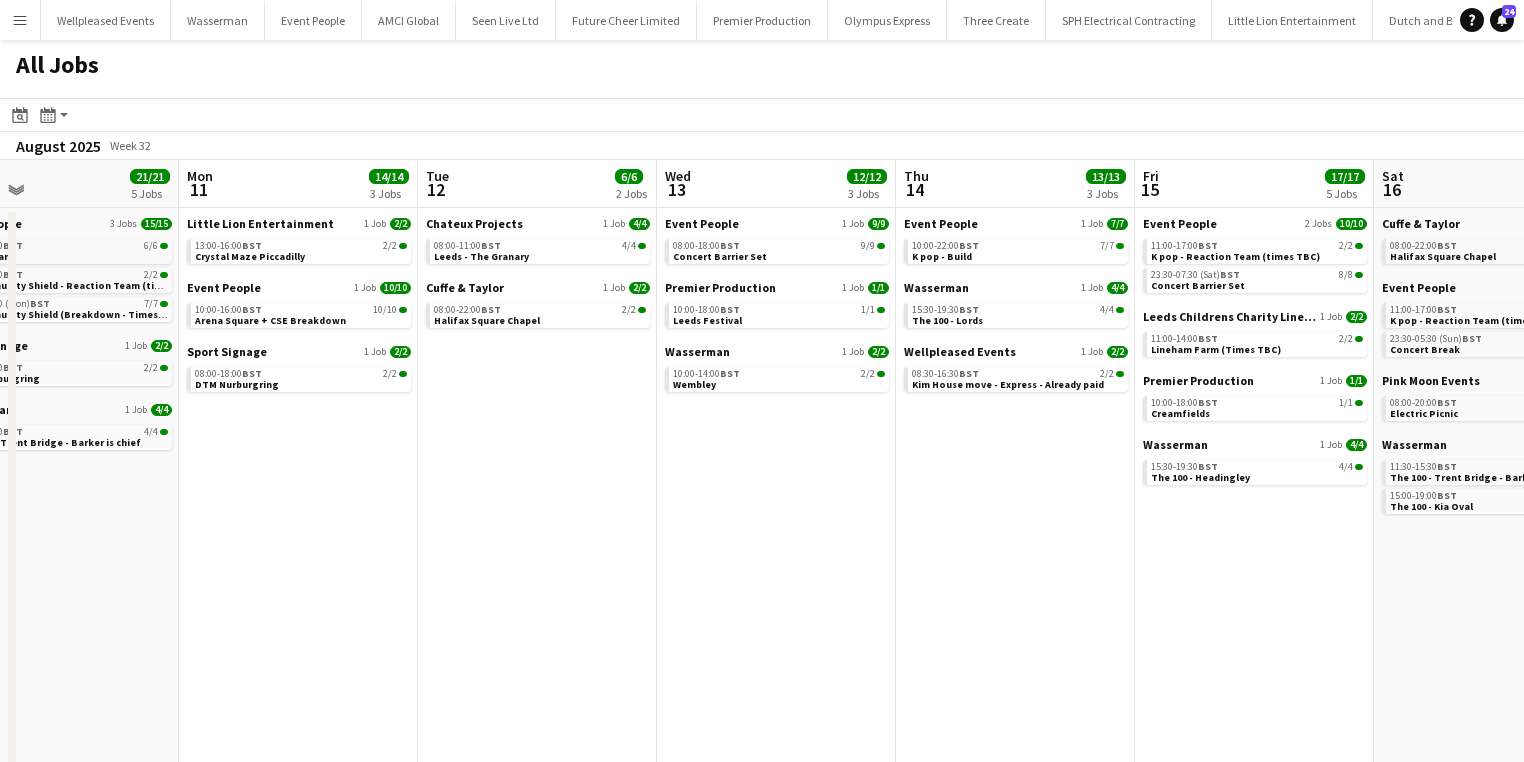 drag, startPoint x: 945, startPoint y: 552, endPoint x: 747, endPoint y: 561, distance: 198.20444 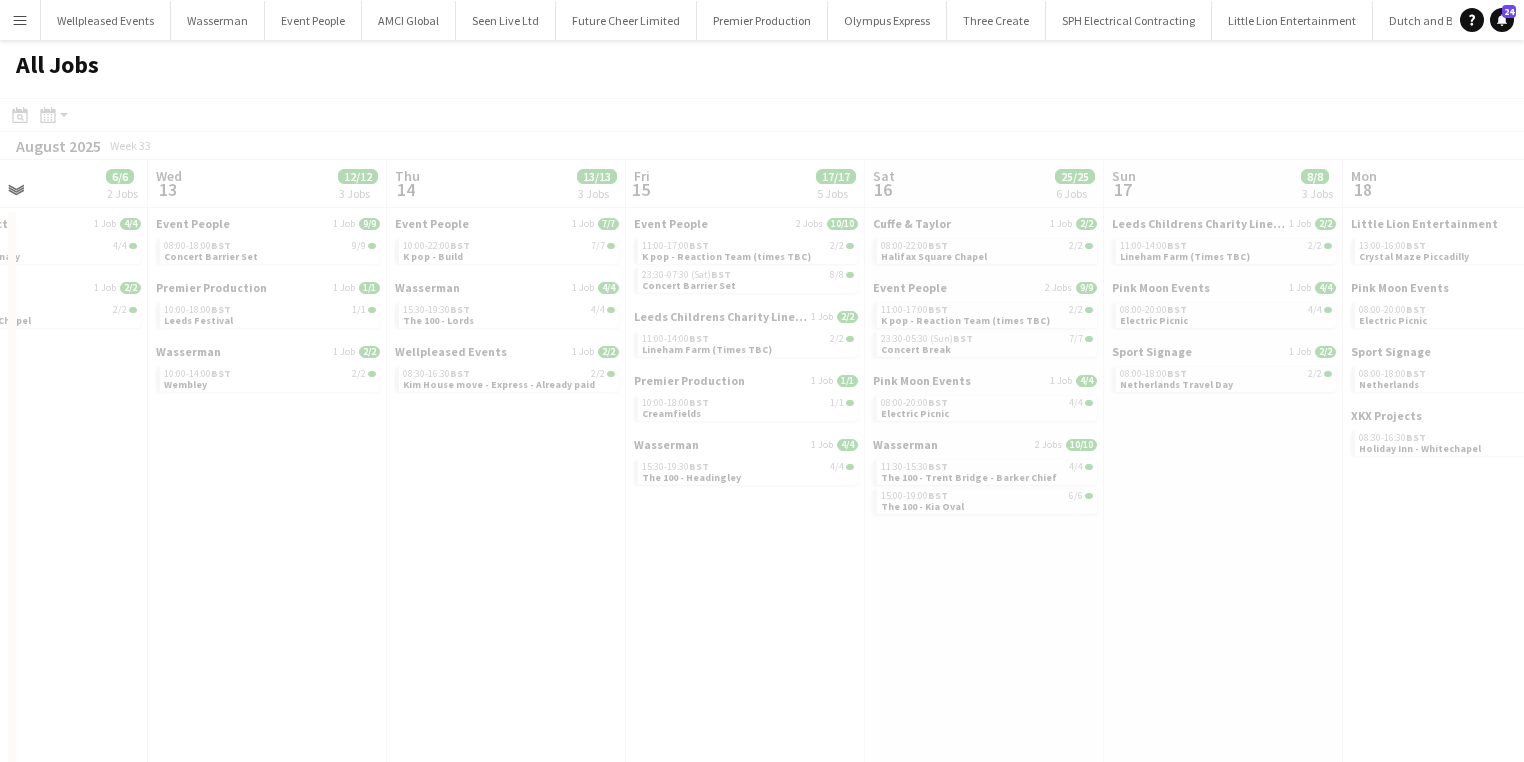 scroll, scrollTop: 0, scrollLeft: 610, axis: horizontal 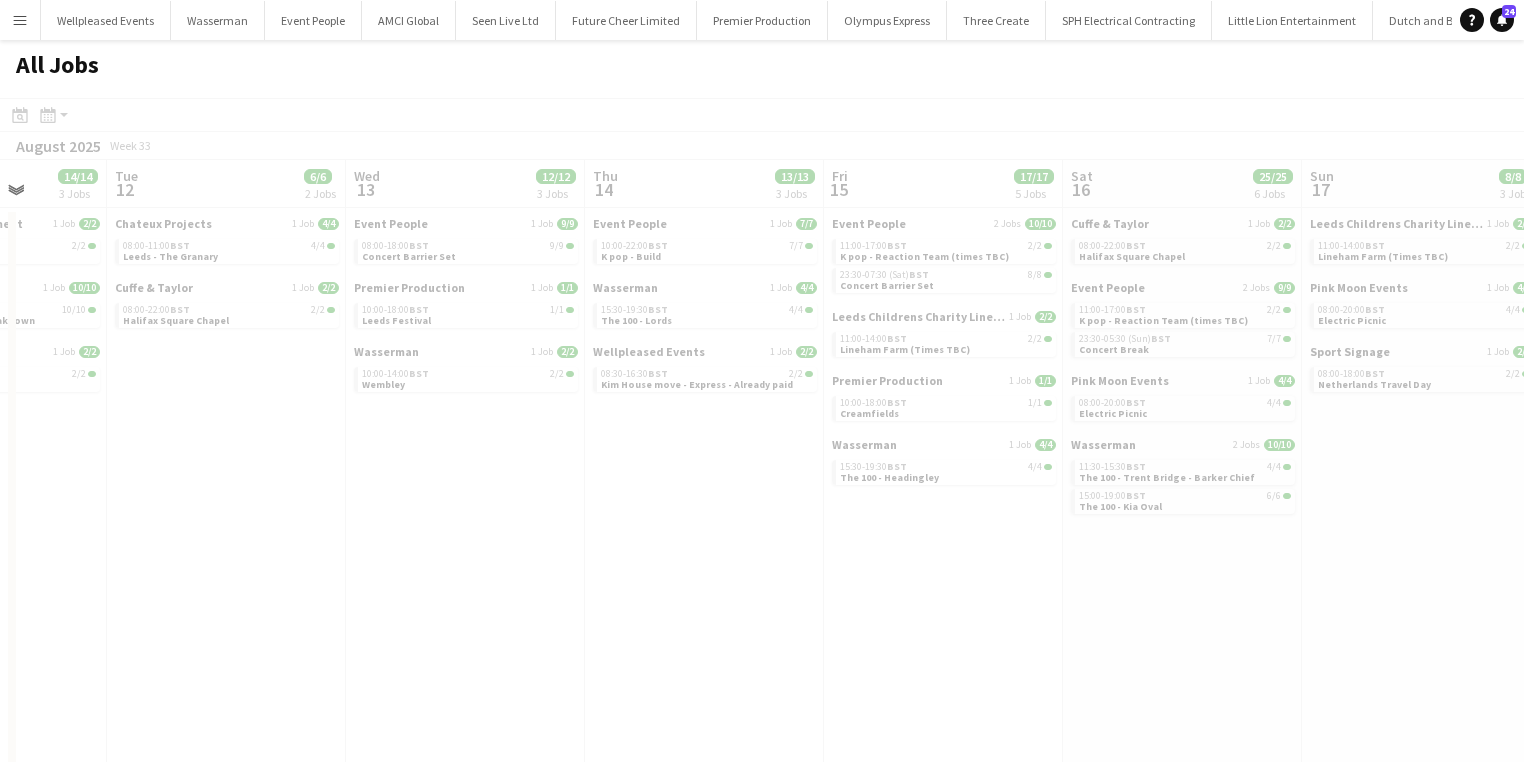 drag, startPoint x: 860, startPoint y: 552, endPoint x: 0, endPoint y: 561, distance: 860.0471 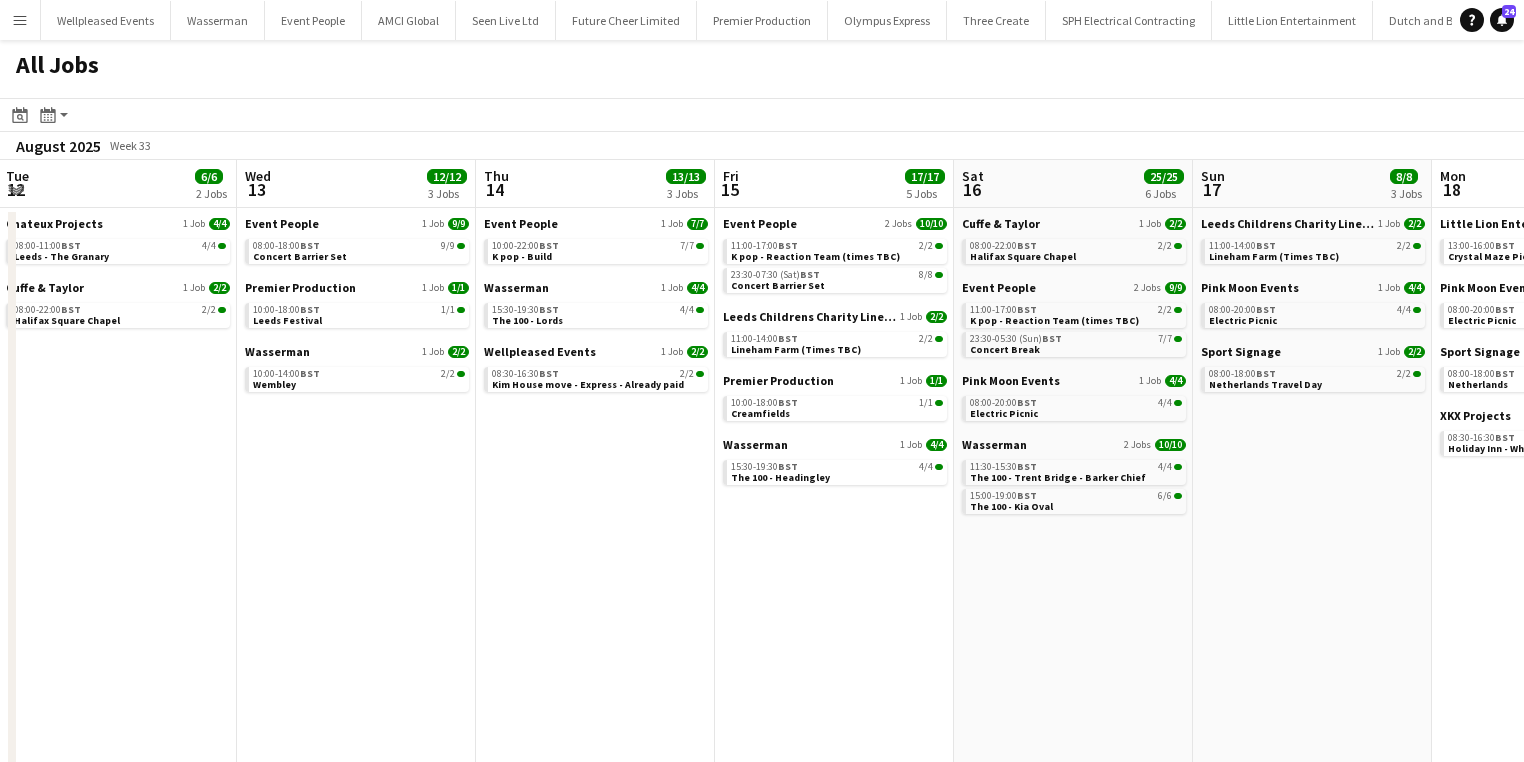 drag, startPoint x: 1100, startPoint y: 549, endPoint x: 854, endPoint y: 554, distance: 246.05081 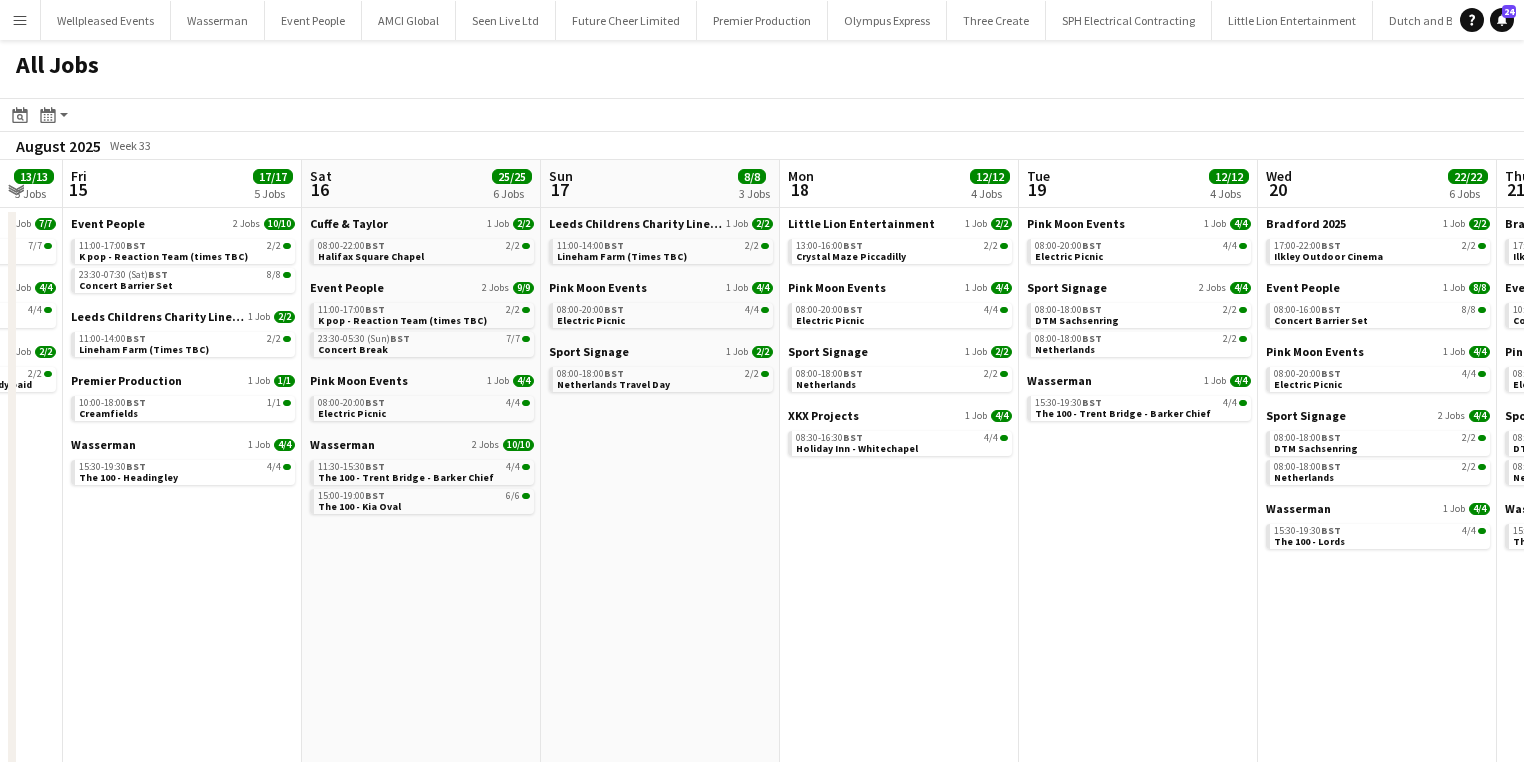 drag, startPoint x: 1174, startPoint y: 530, endPoint x: 960, endPoint y: 529, distance: 214.00233 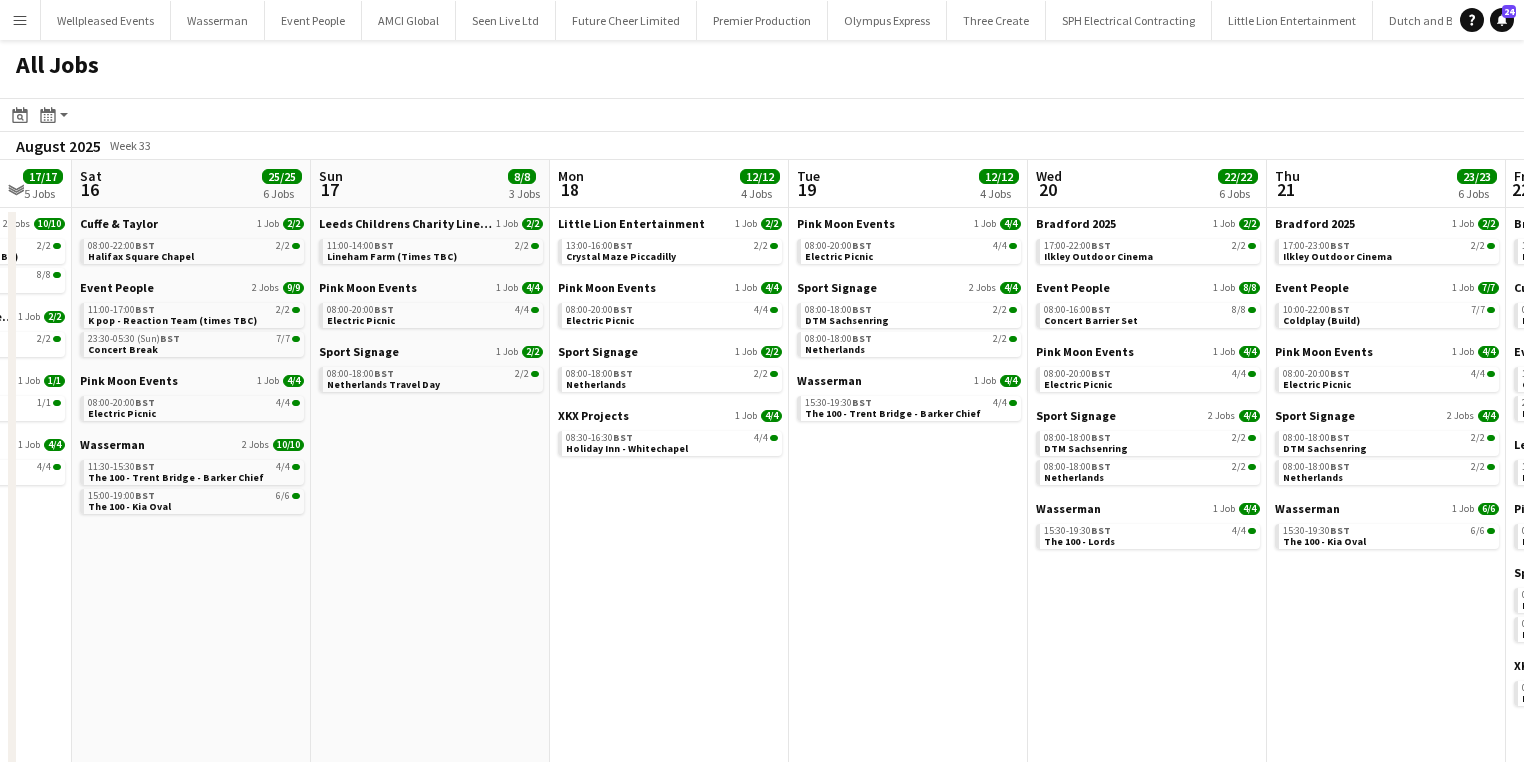 drag, startPoint x: 1037, startPoint y: 533, endPoint x: 943, endPoint y: 532, distance: 94.00532 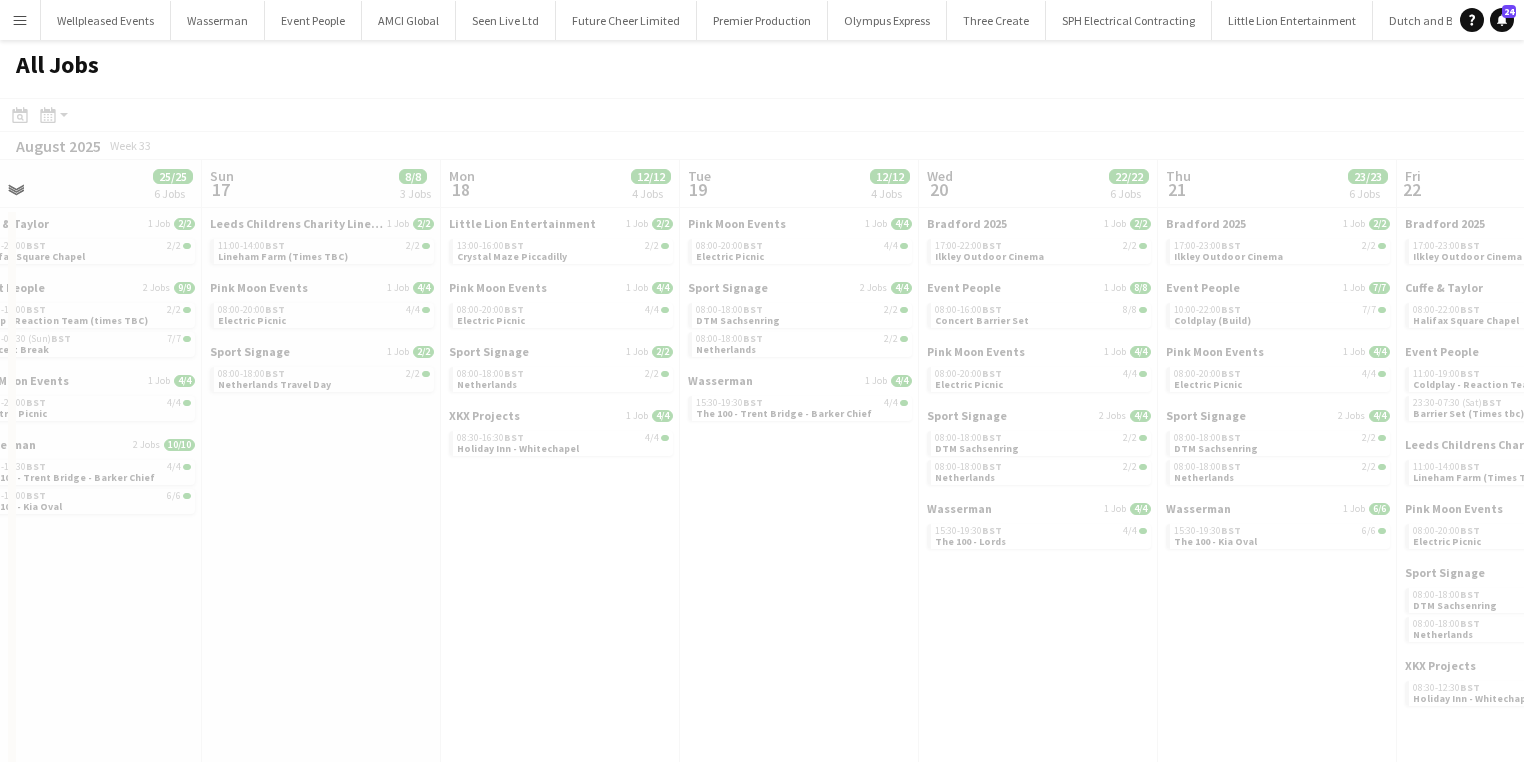 drag, startPoint x: 843, startPoint y: 528, endPoint x: 449, endPoint y: 524, distance: 394.0203 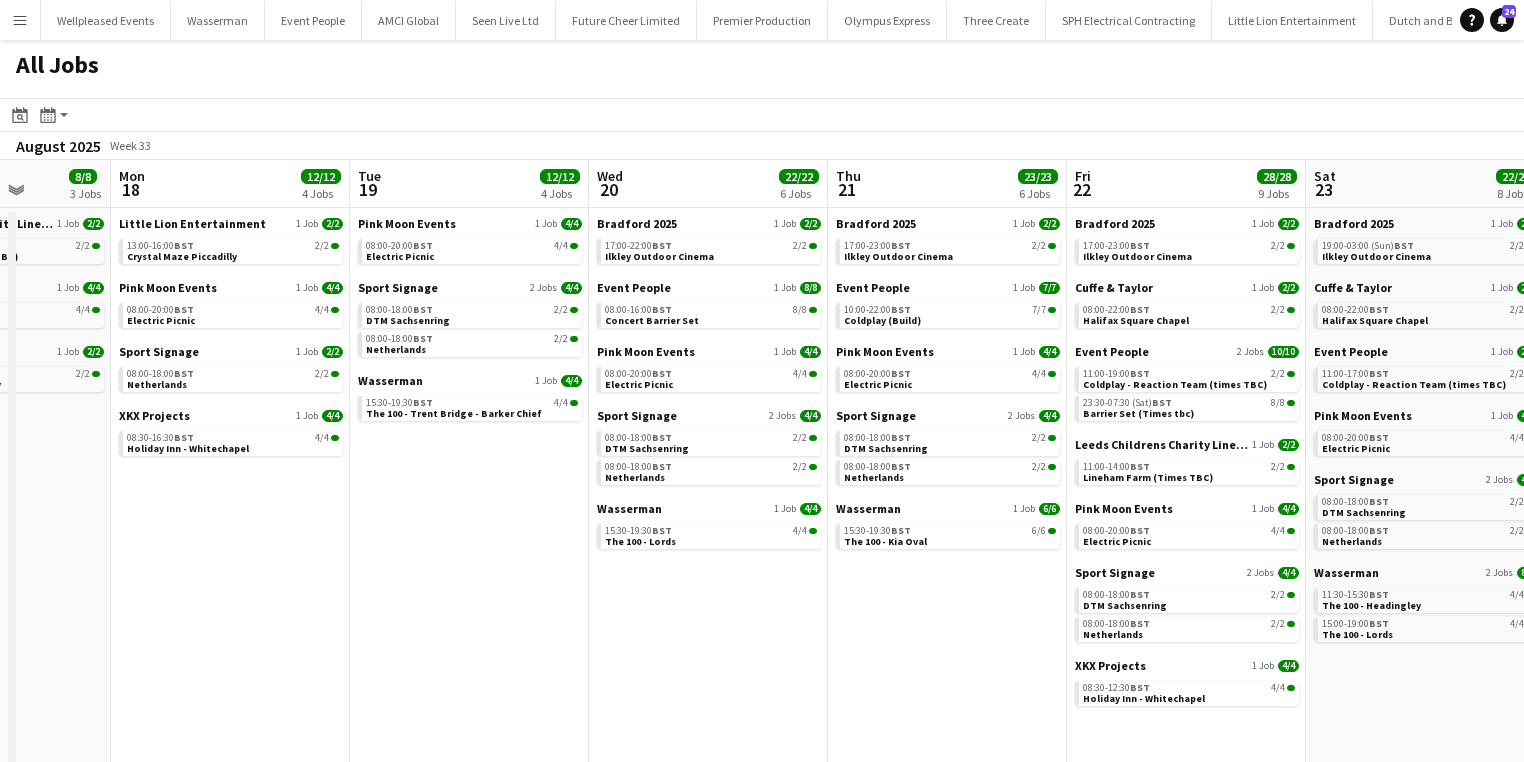 drag, startPoint x: 976, startPoint y: 605, endPoint x: 639, endPoint y: 605, distance: 337 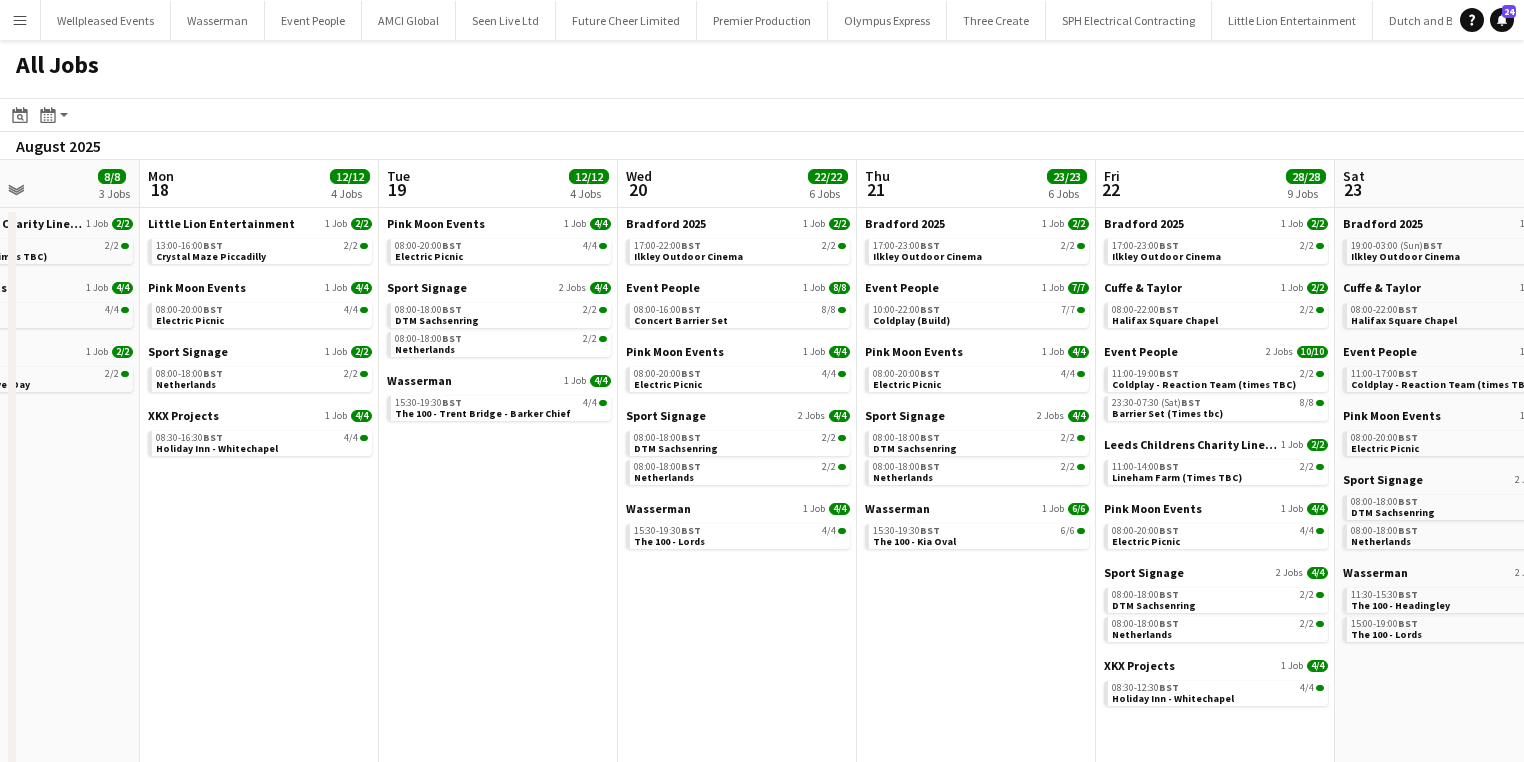 drag, startPoint x: 832, startPoint y: 619, endPoint x: 461, endPoint y: 603, distance: 371.34485 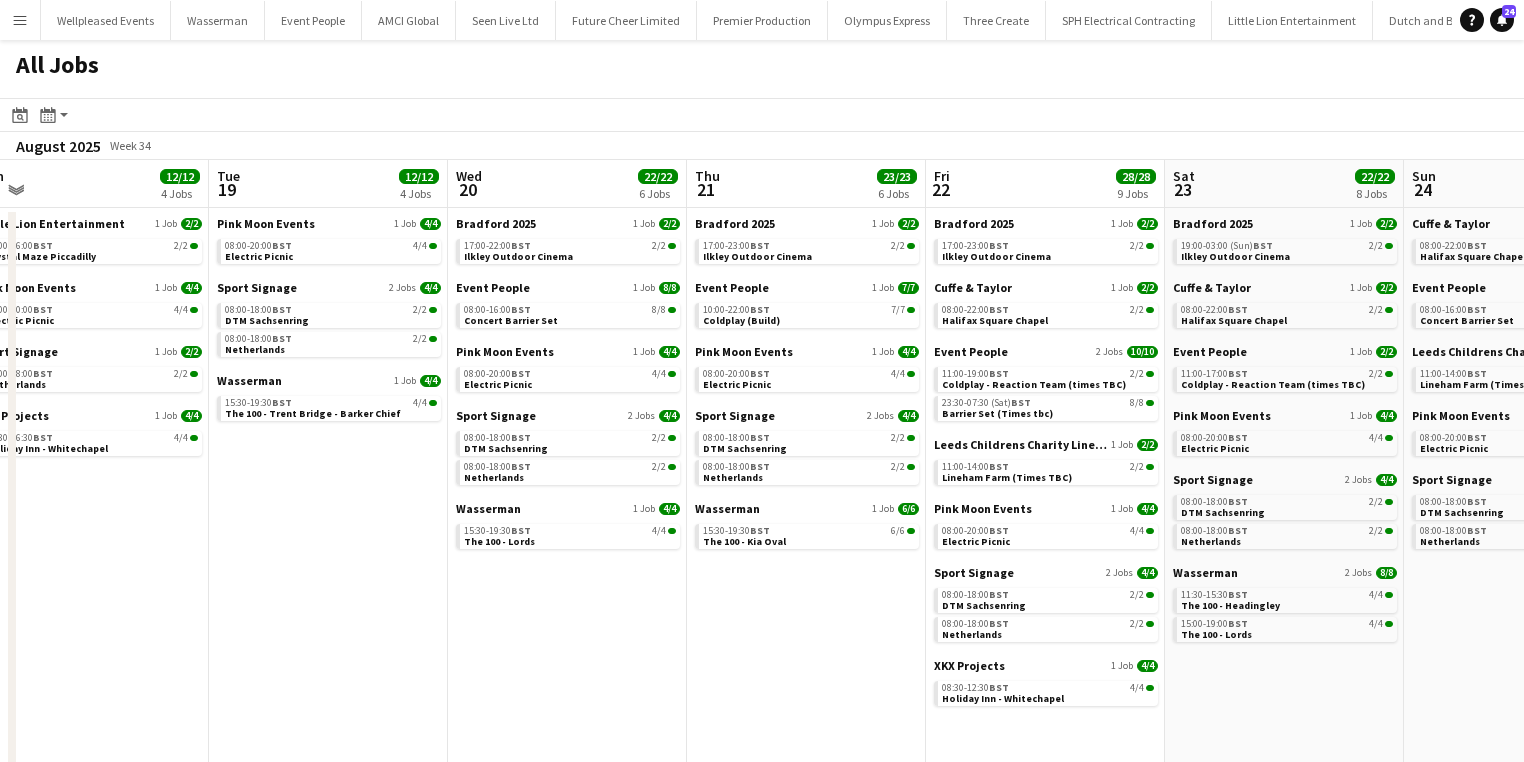 click on "Cuffe & Taylor   1 Job   2/2   08:00-22:00    BST   2/2   Halifax Square Chapel   Event People   2 Jobs" 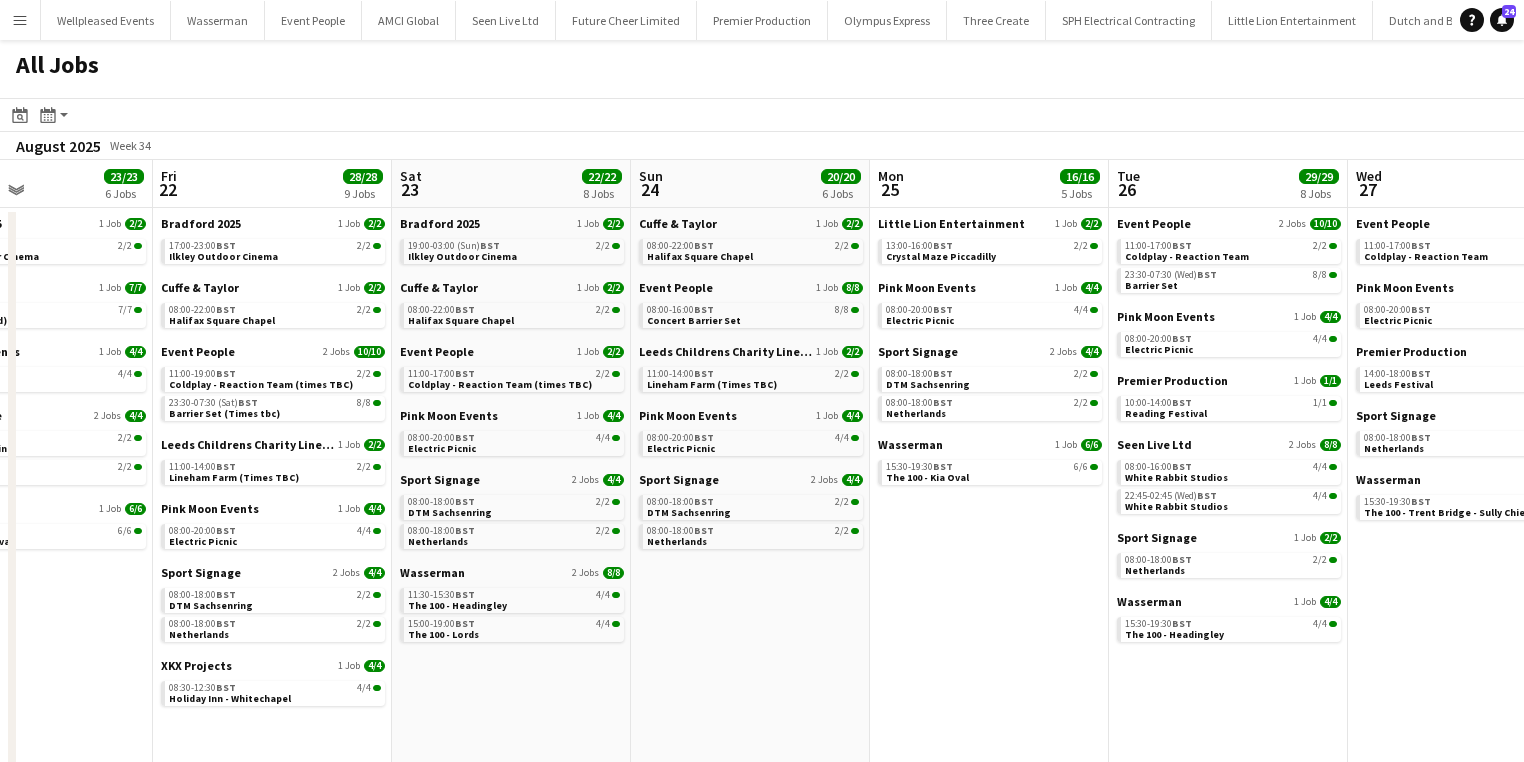 drag, startPoint x: 1171, startPoint y: 644, endPoint x: 898, endPoint y: 649, distance: 273.04578 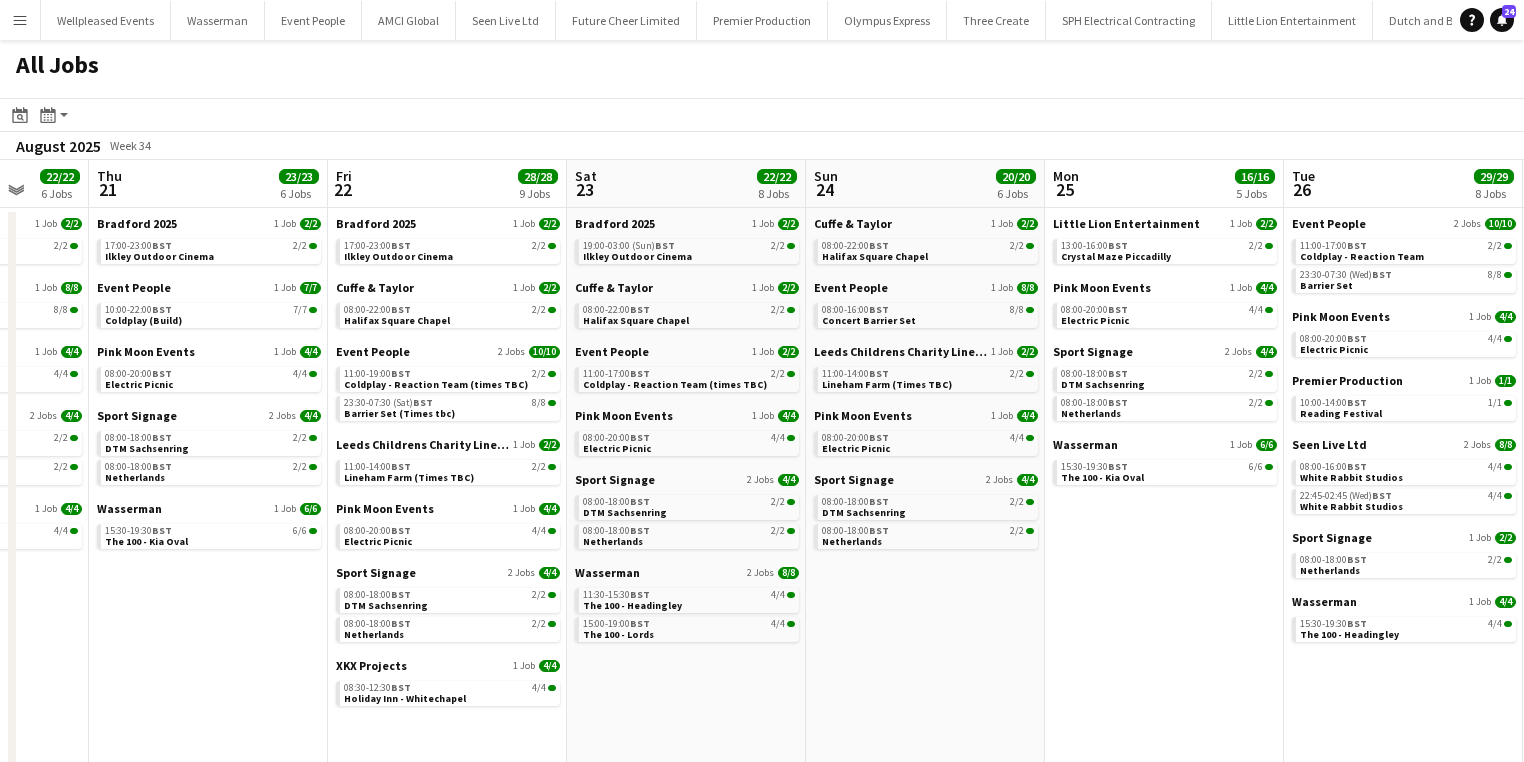 drag, startPoint x: 931, startPoint y: 651, endPoint x: 763, endPoint y: 652, distance: 168.00298 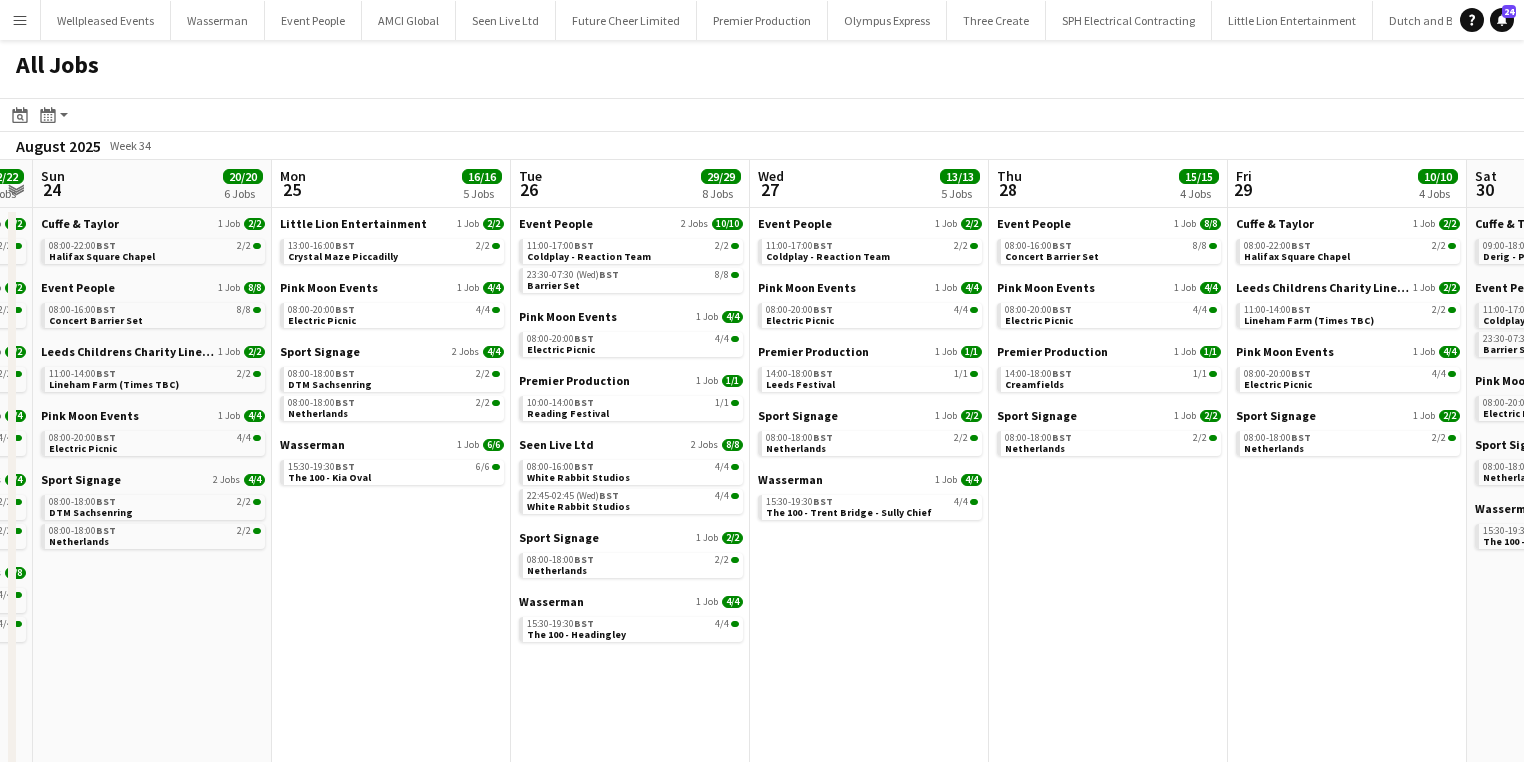 drag, startPoint x: 1213, startPoint y: 652, endPoint x: 936, endPoint y: 652, distance: 277 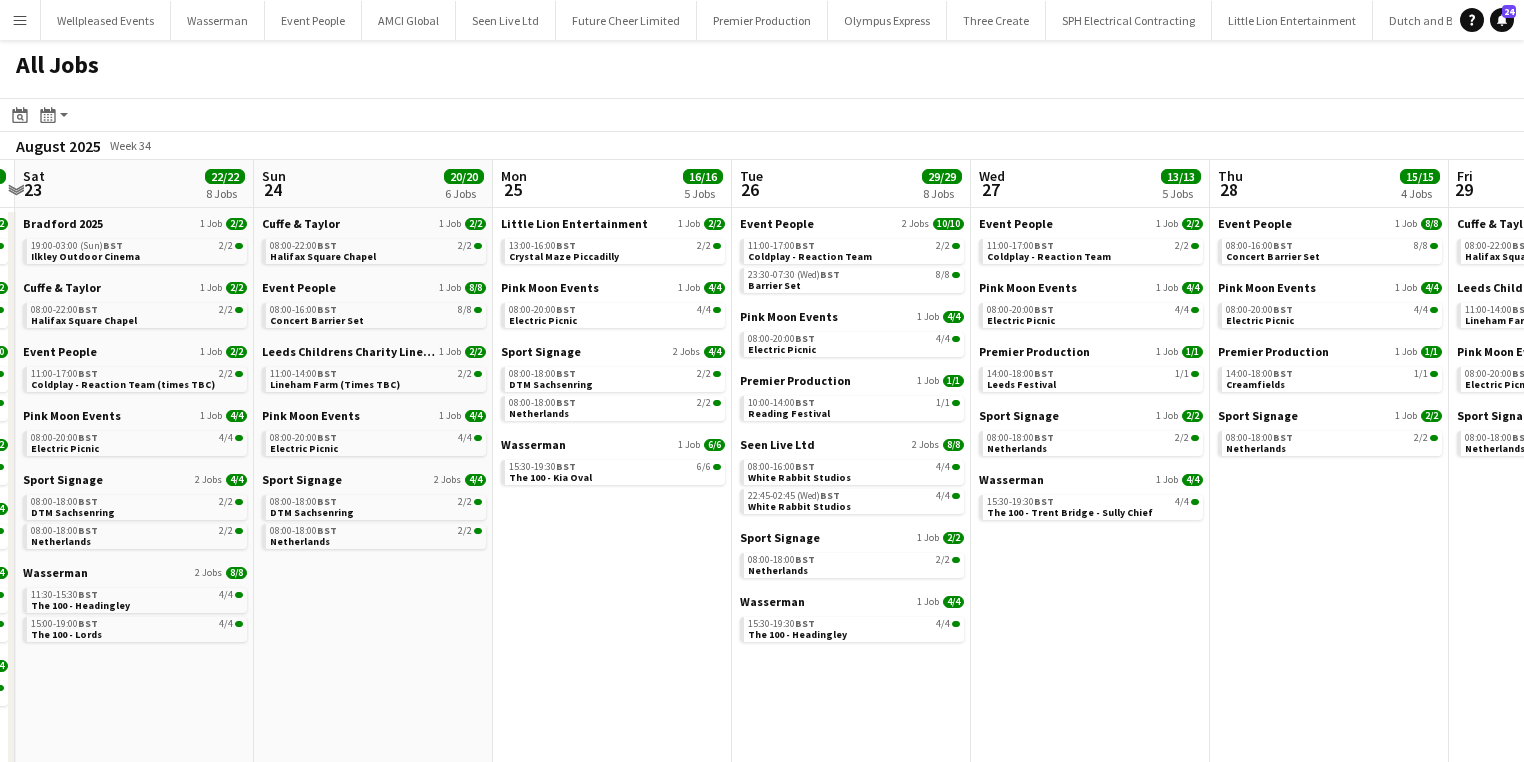 click on "Bradford [YEAR]   1 Job   2/2   17:00-22:00    BST   2/2   Ilkley Outdoor Cinema   Event People   1 Job" 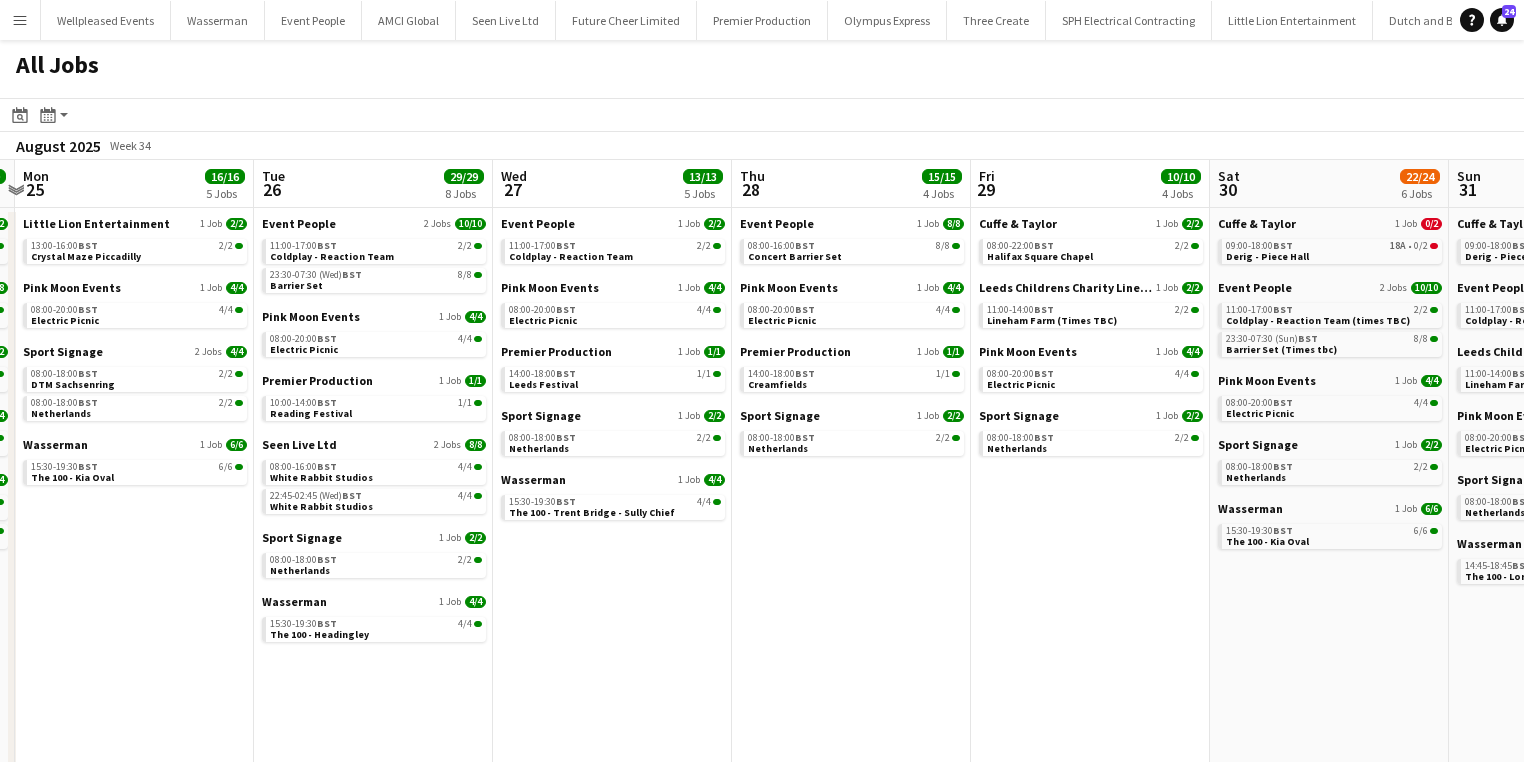 drag, startPoint x: 1170, startPoint y: 638, endPoint x: 948, endPoint y: 638, distance: 222 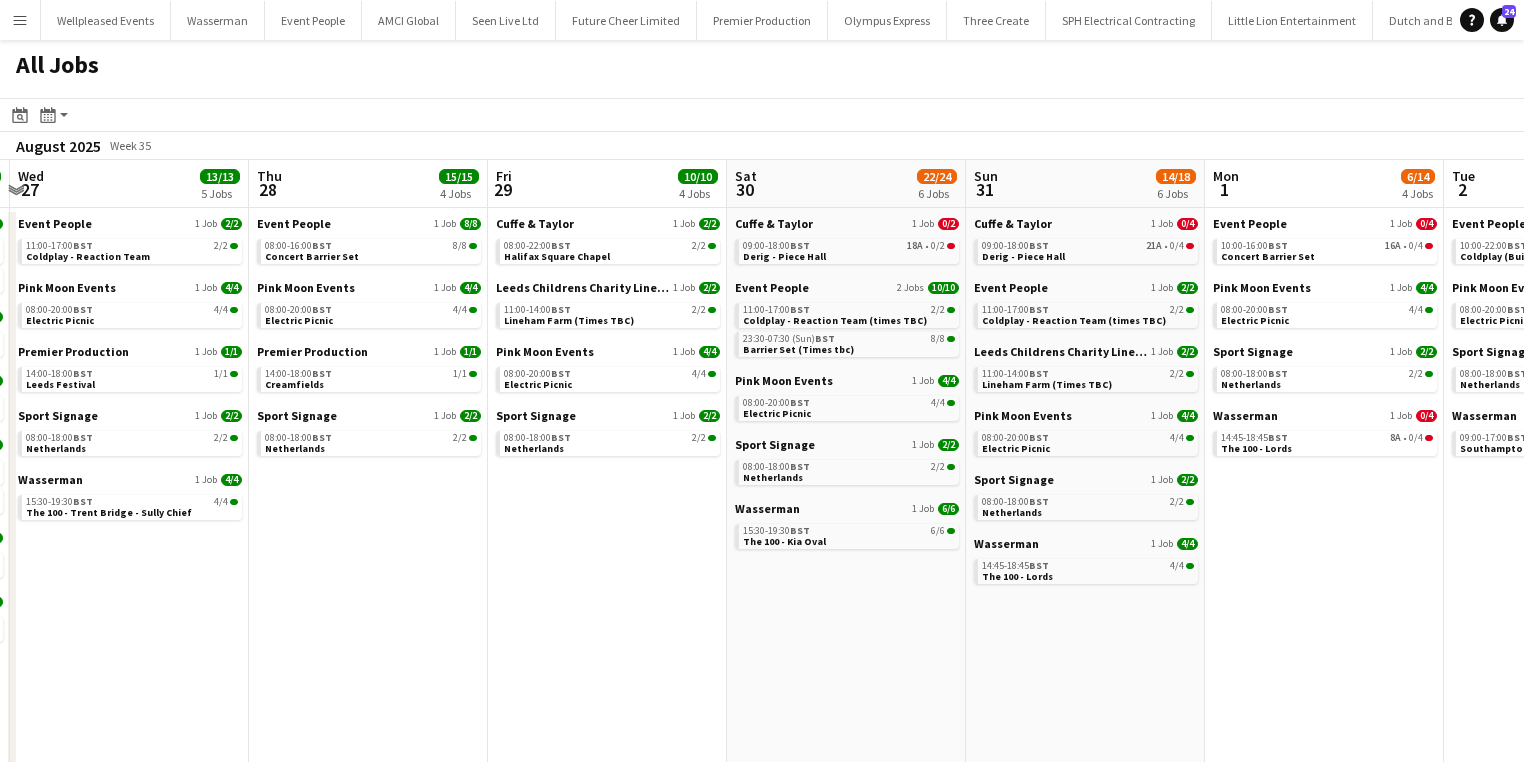 drag, startPoint x: 1095, startPoint y: 619, endPoint x: 611, endPoint y: 588, distance: 484.99176 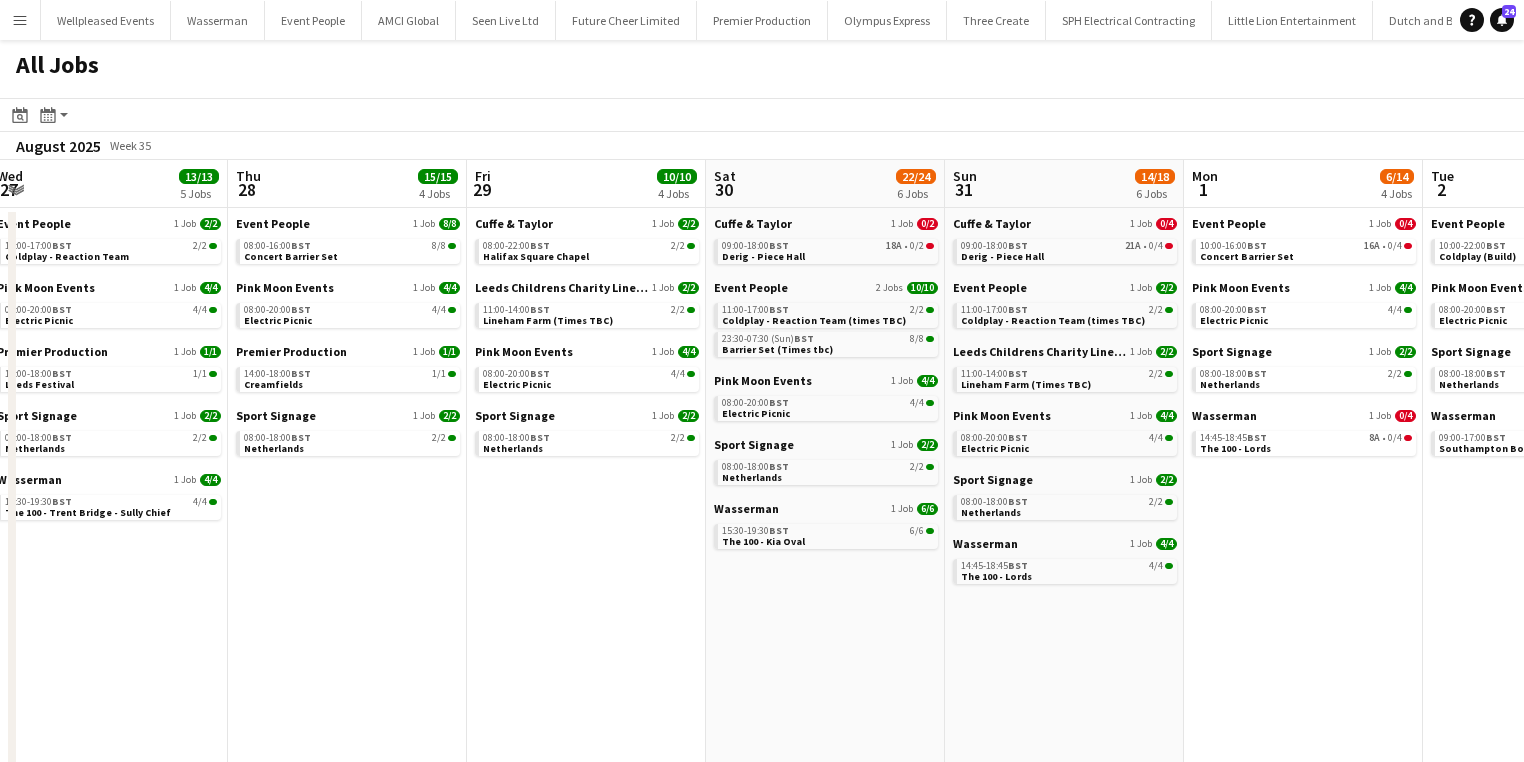 scroll, scrollTop: 0, scrollLeft: 732, axis: horizontal 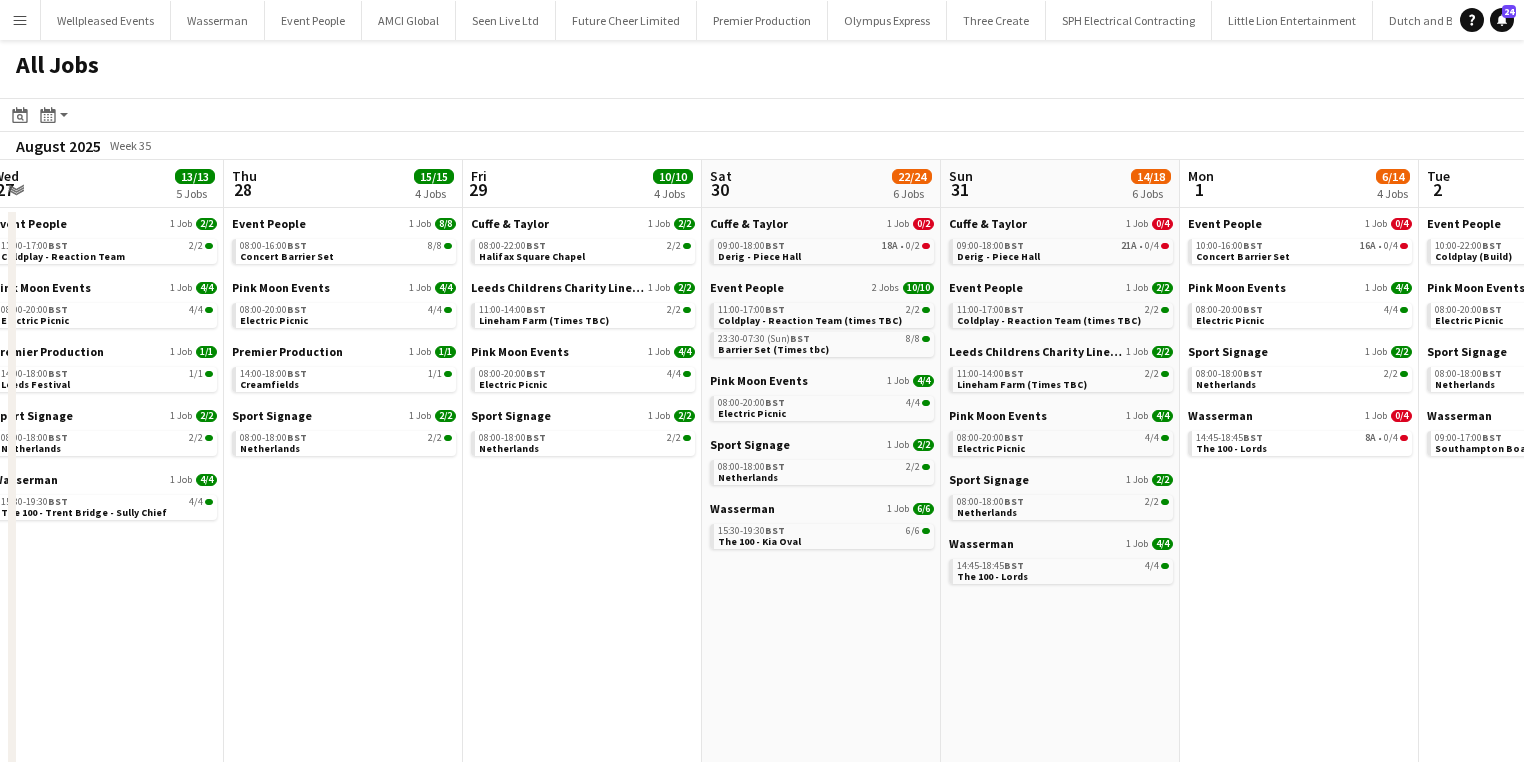 drag, startPoint x: 614, startPoint y: 577, endPoint x: 600, endPoint y: 577, distance: 14 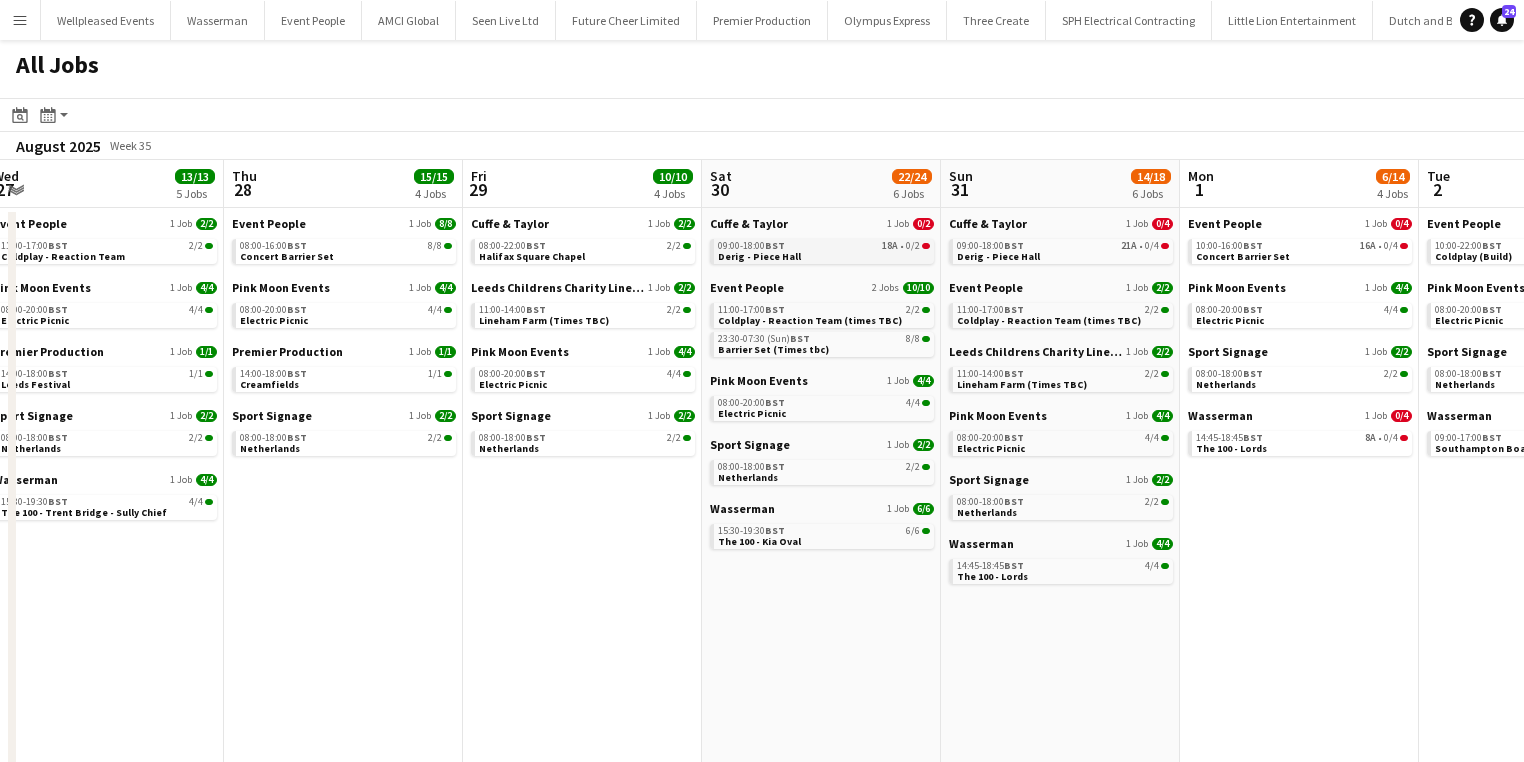 click on "09:00-18:00    BST   18A   •   0/2   Derig - Piece Hall" at bounding box center [824, 250] 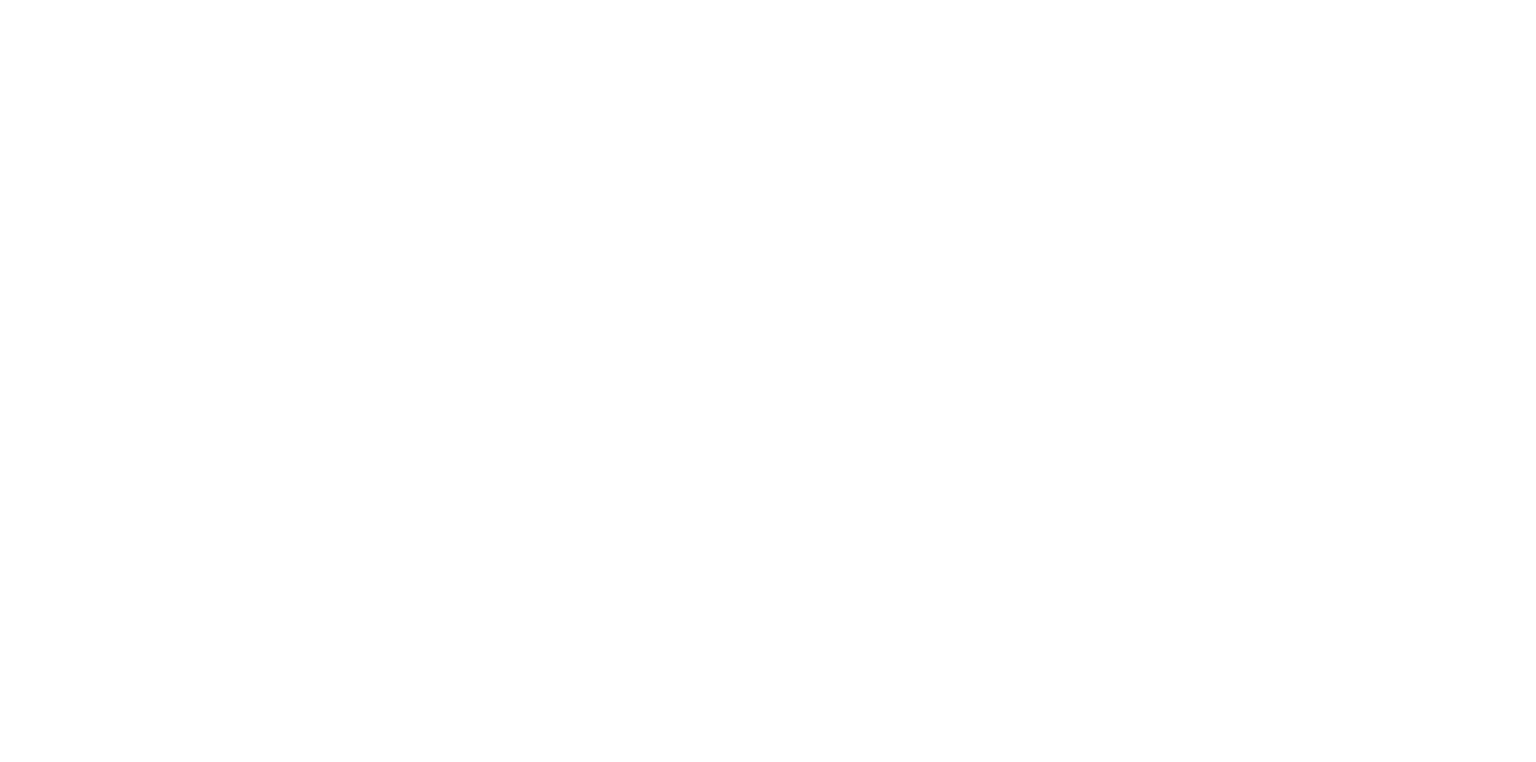 scroll, scrollTop: 0, scrollLeft: 0, axis: both 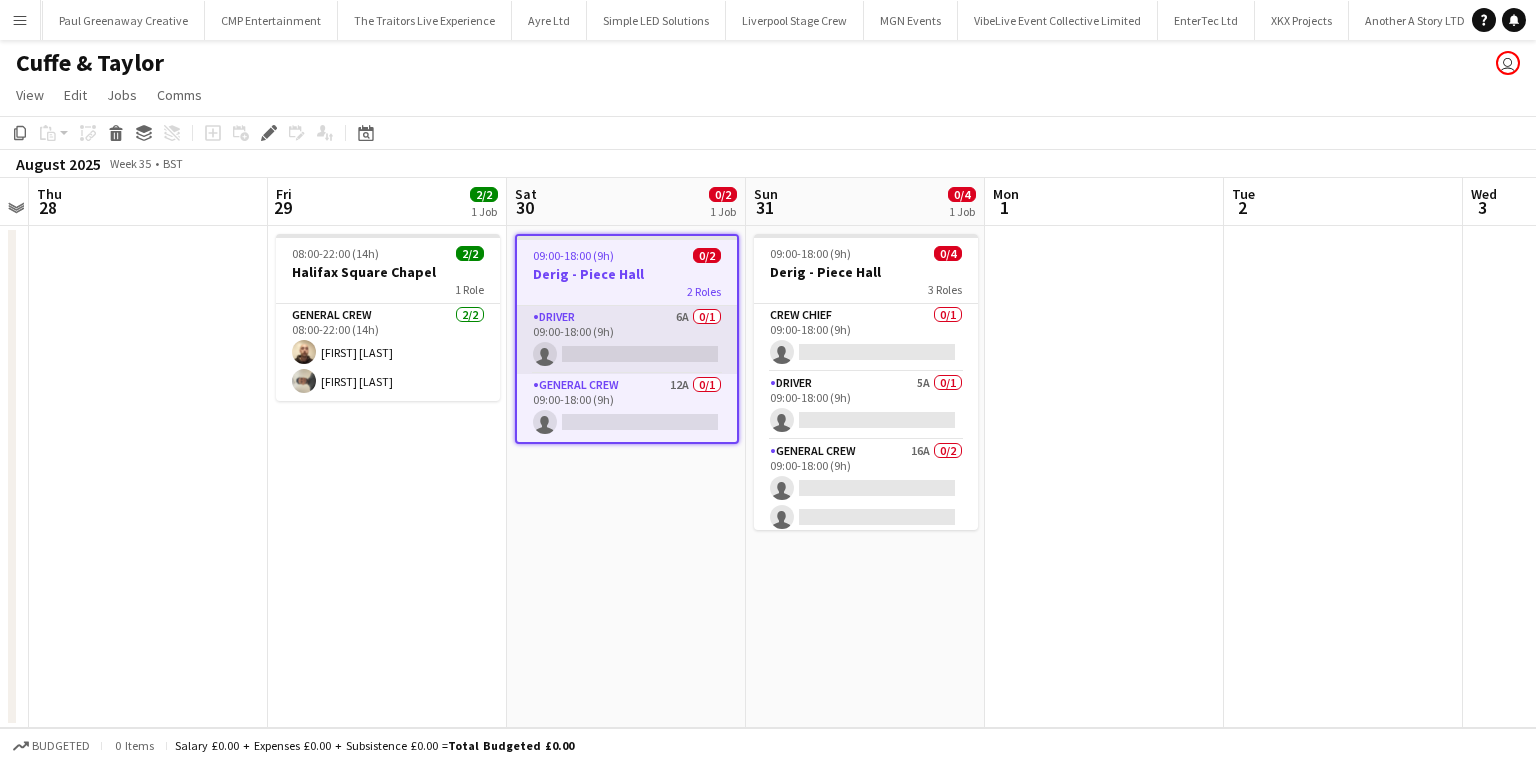 click on "Driver   6A   0/1   09:00-18:00 (9h)
single-neutral-actions" at bounding box center [627, 340] 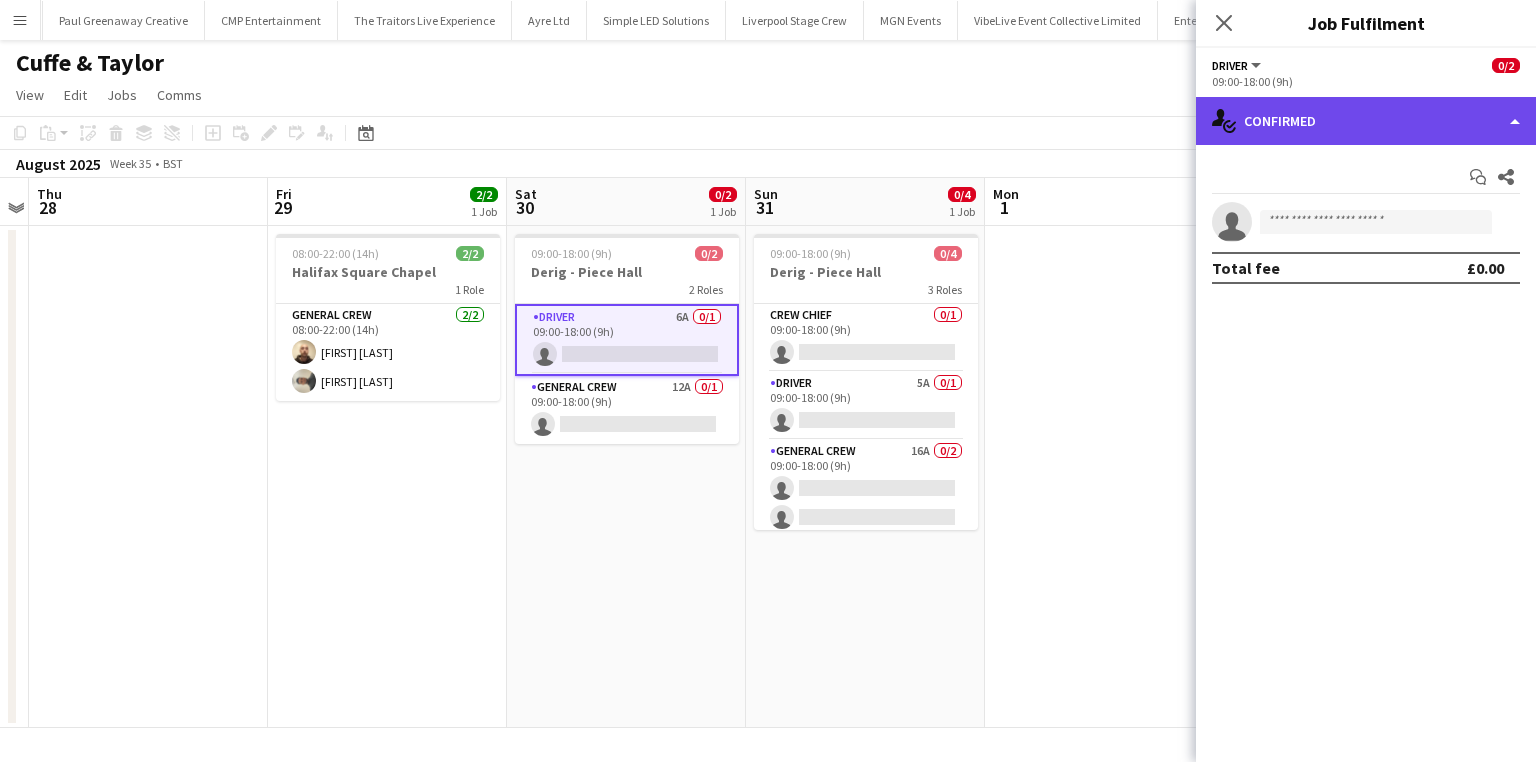 click on "single-neutral-actions-check-2
Confirmed" 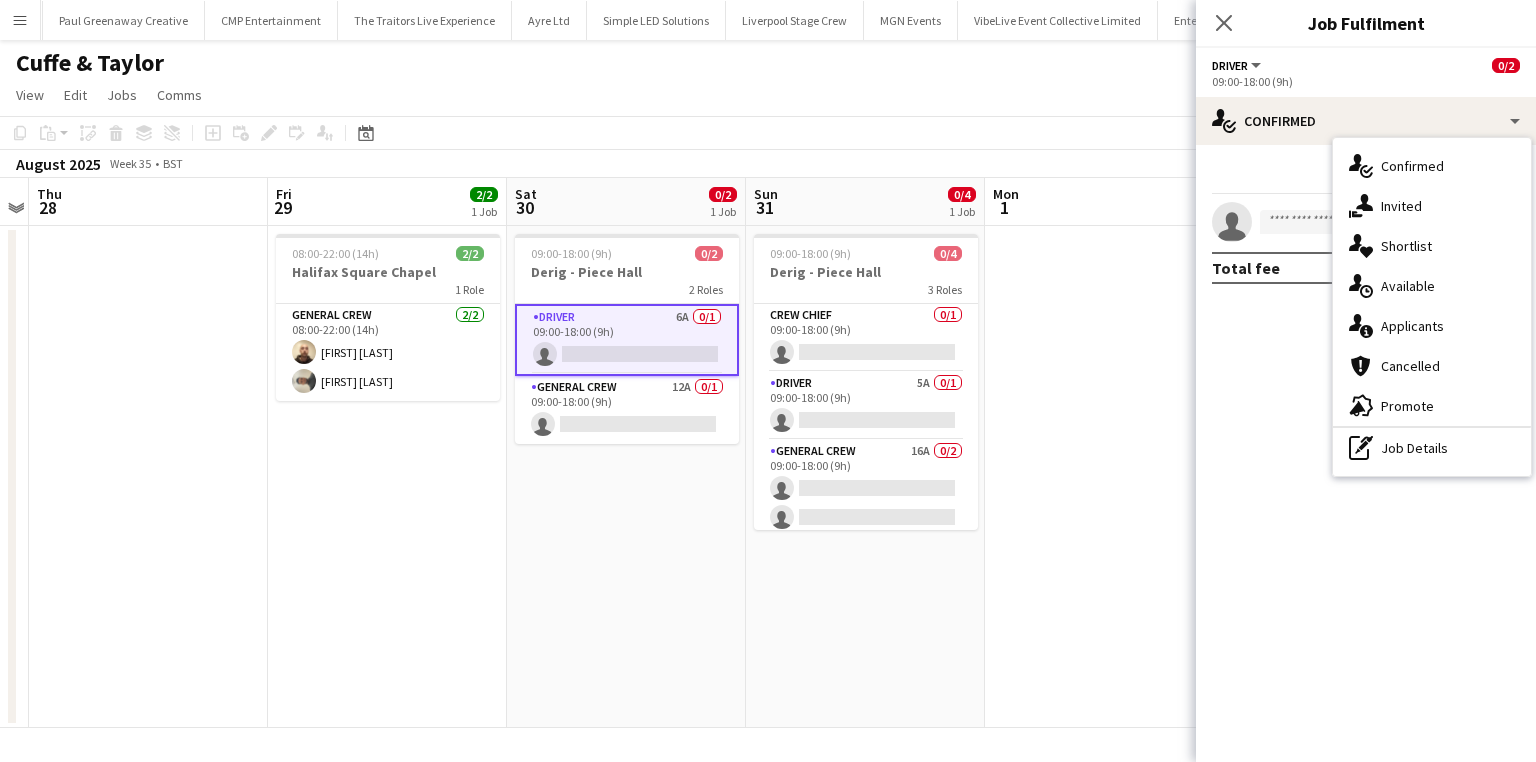 click on "single-neutral-actions-information
Applicants" at bounding box center (1432, 326) 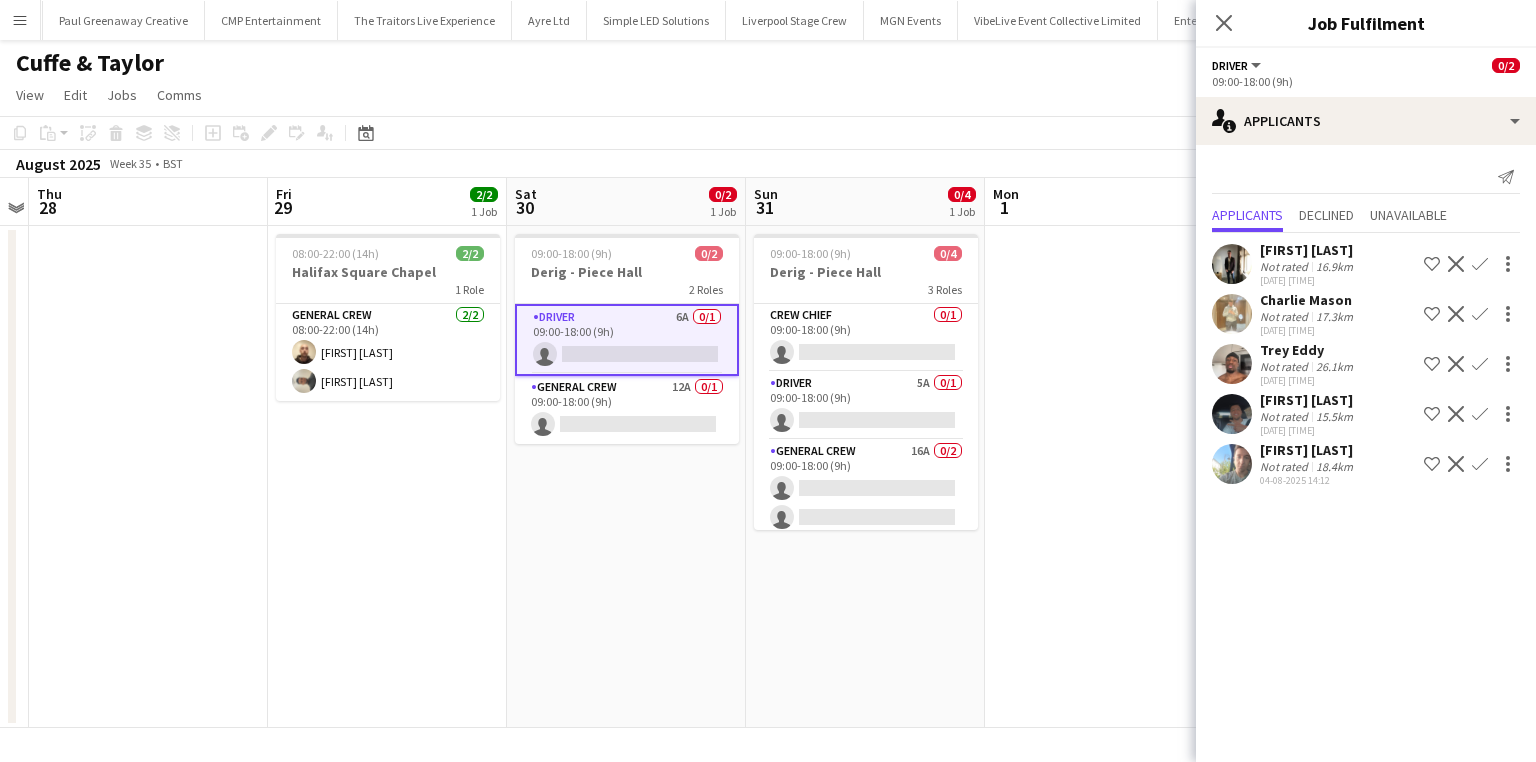 click on "Confirm" at bounding box center (1480, 364) 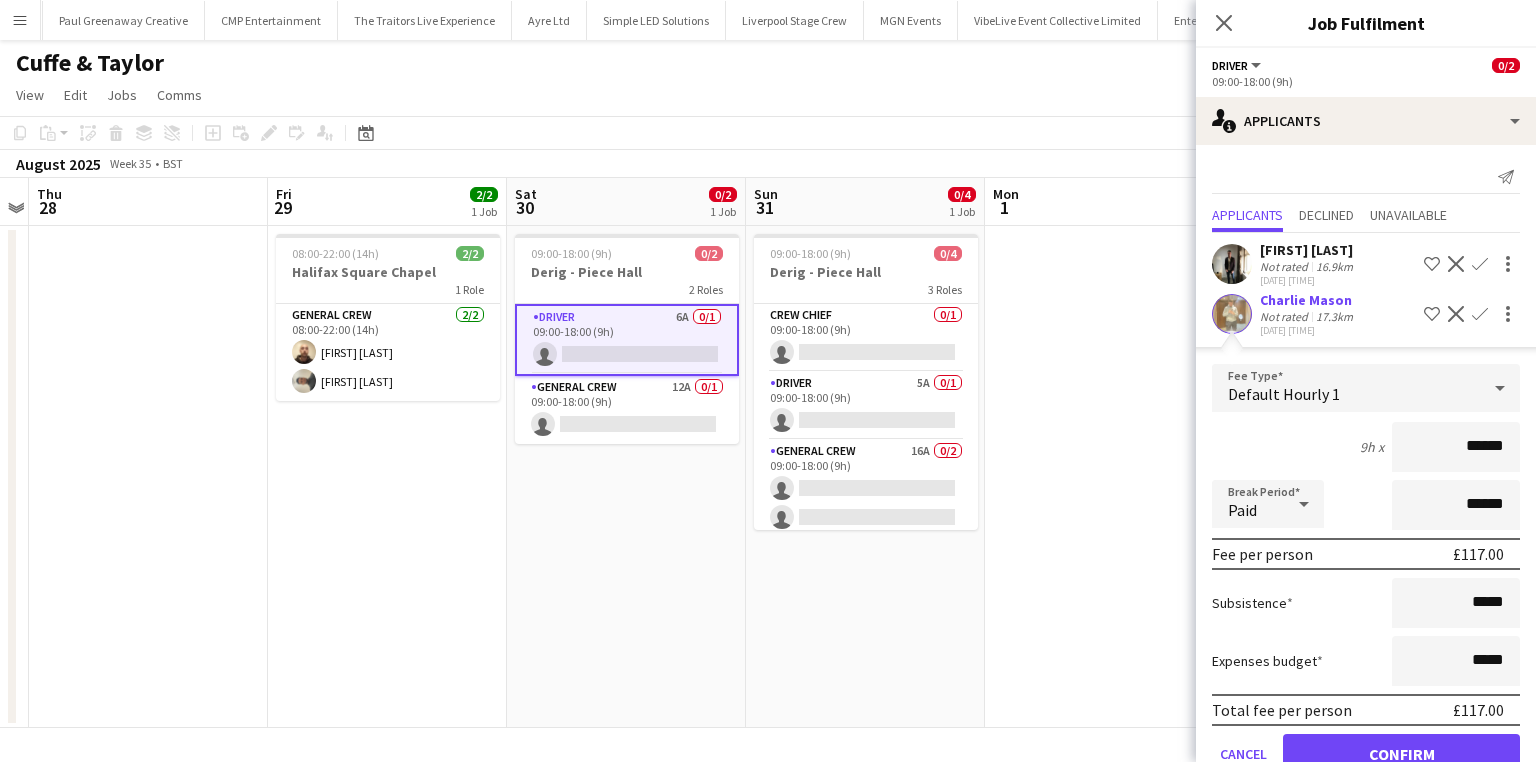 drag, startPoint x: 1432, startPoint y: 438, endPoint x: 1632, endPoint y: 428, distance: 200.24985 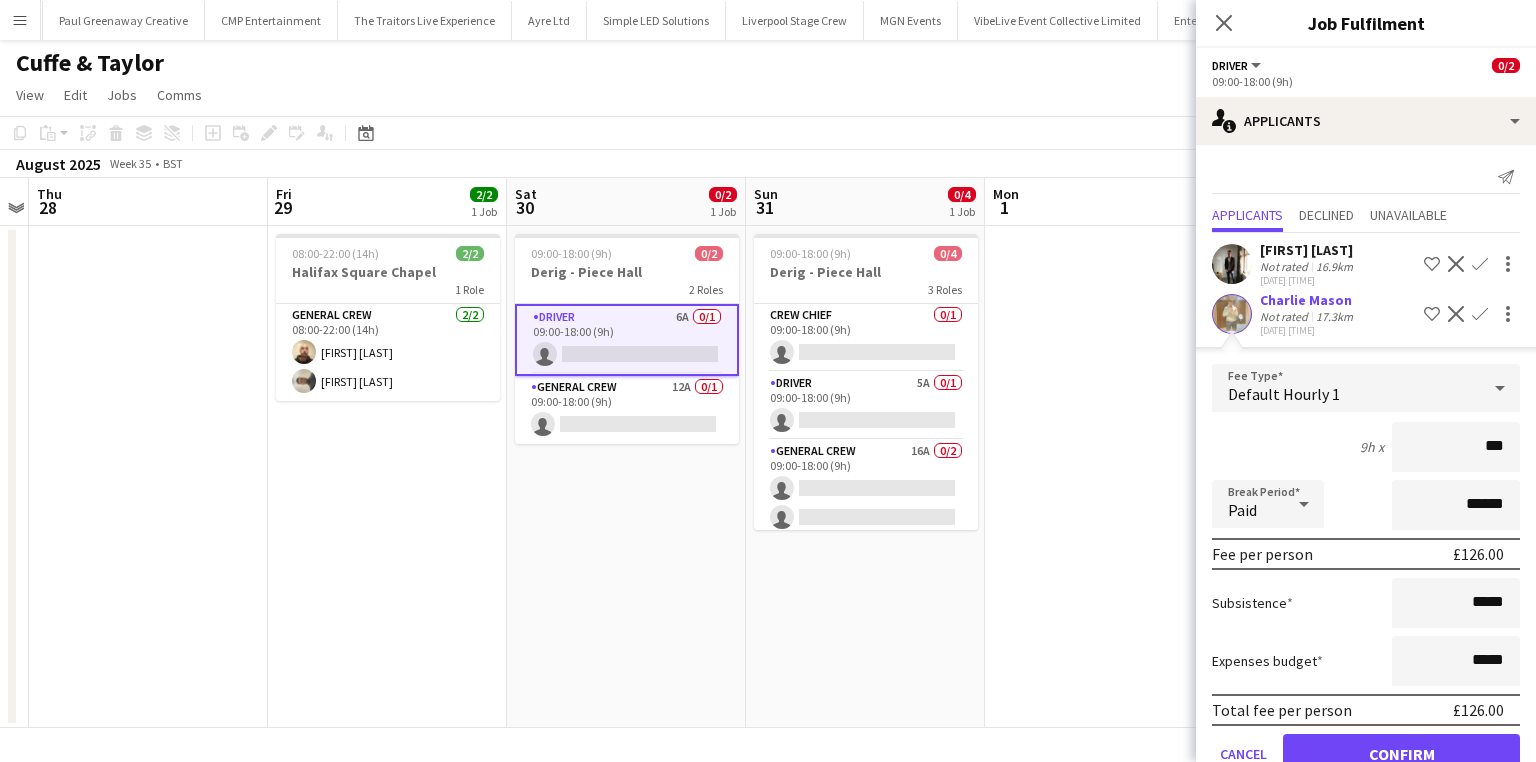 type on "***" 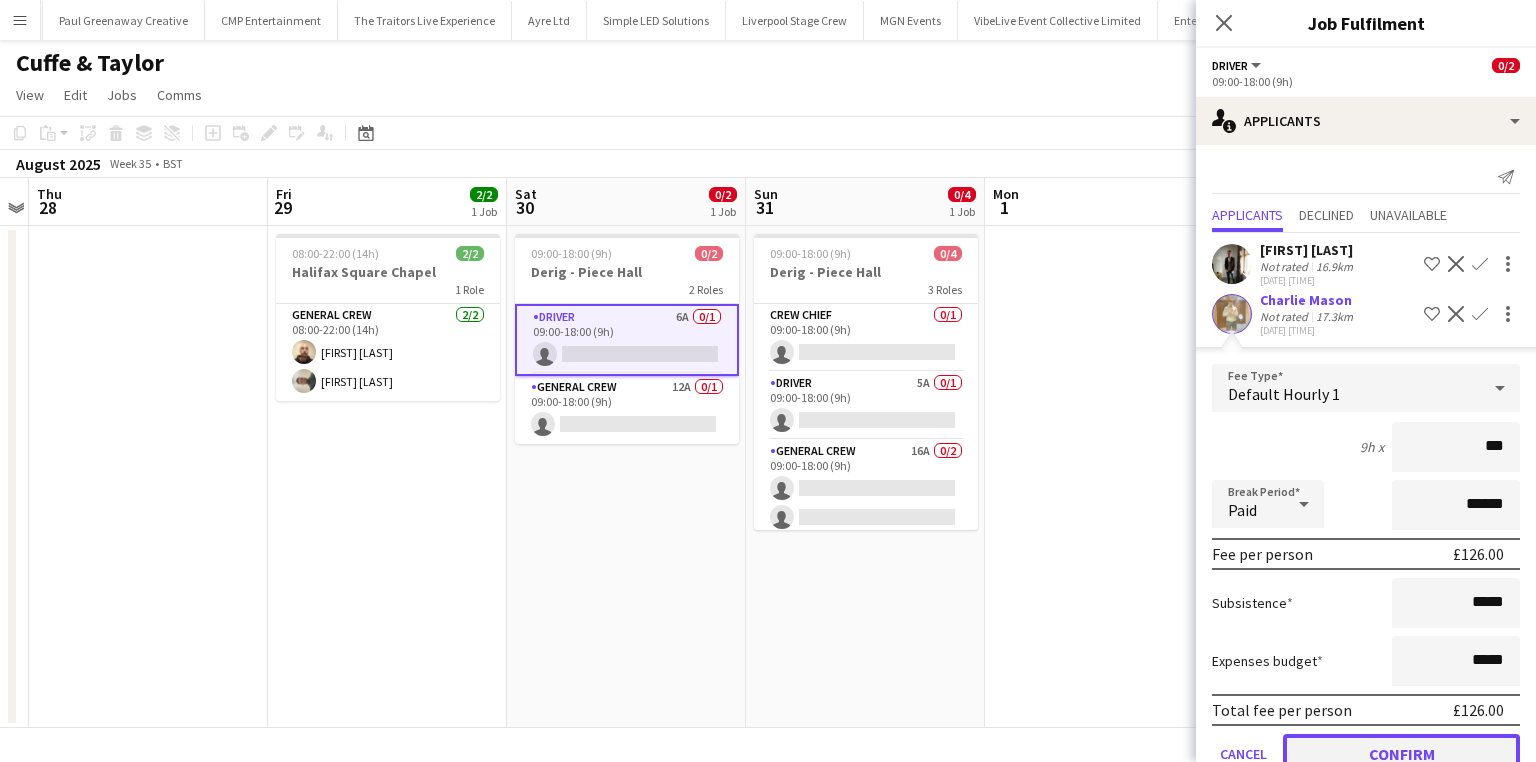 click on "Confirm" 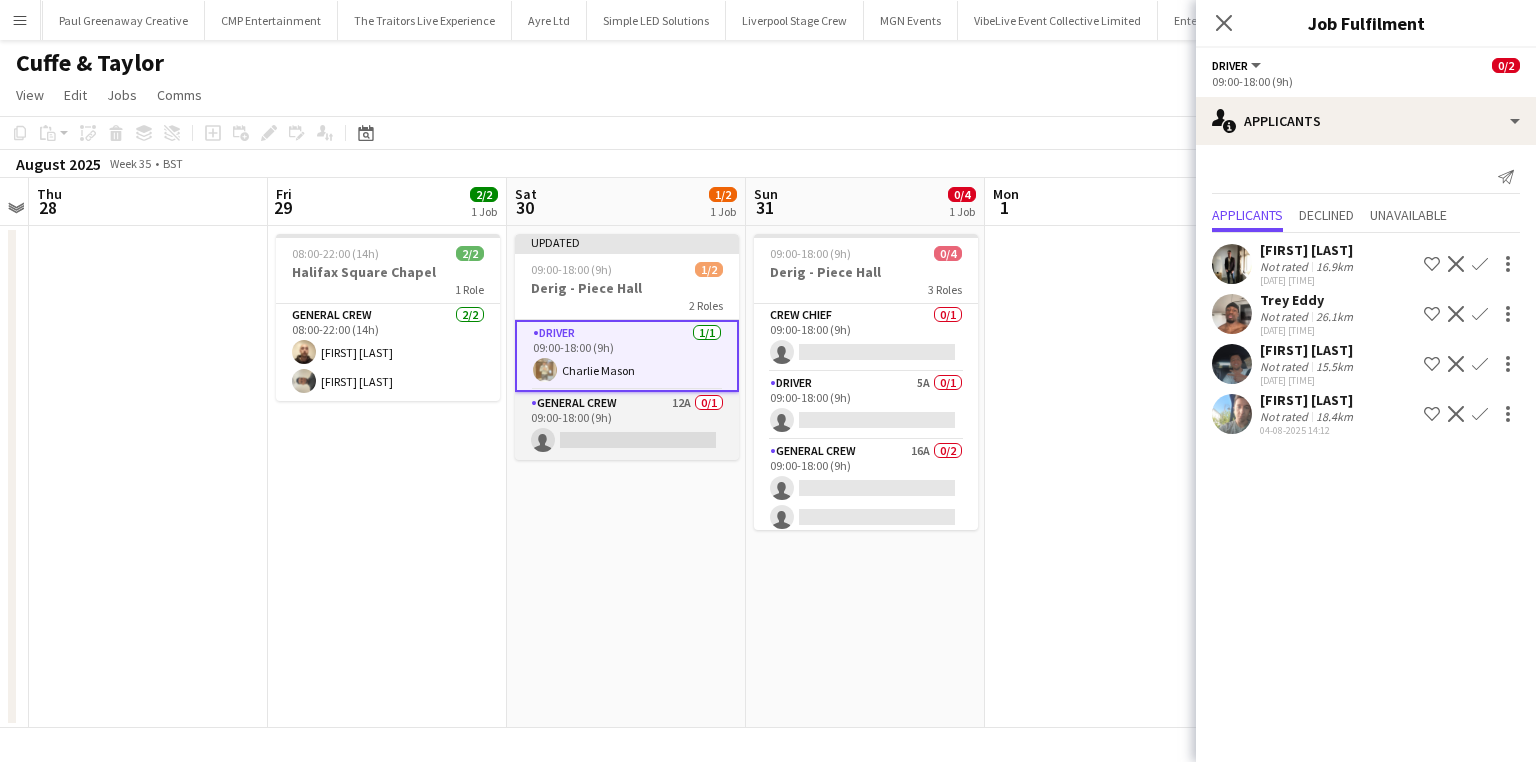click on "General Crew   12A   0/1   09:00-18:00 (9h)
single-neutral-actions" at bounding box center (627, 426) 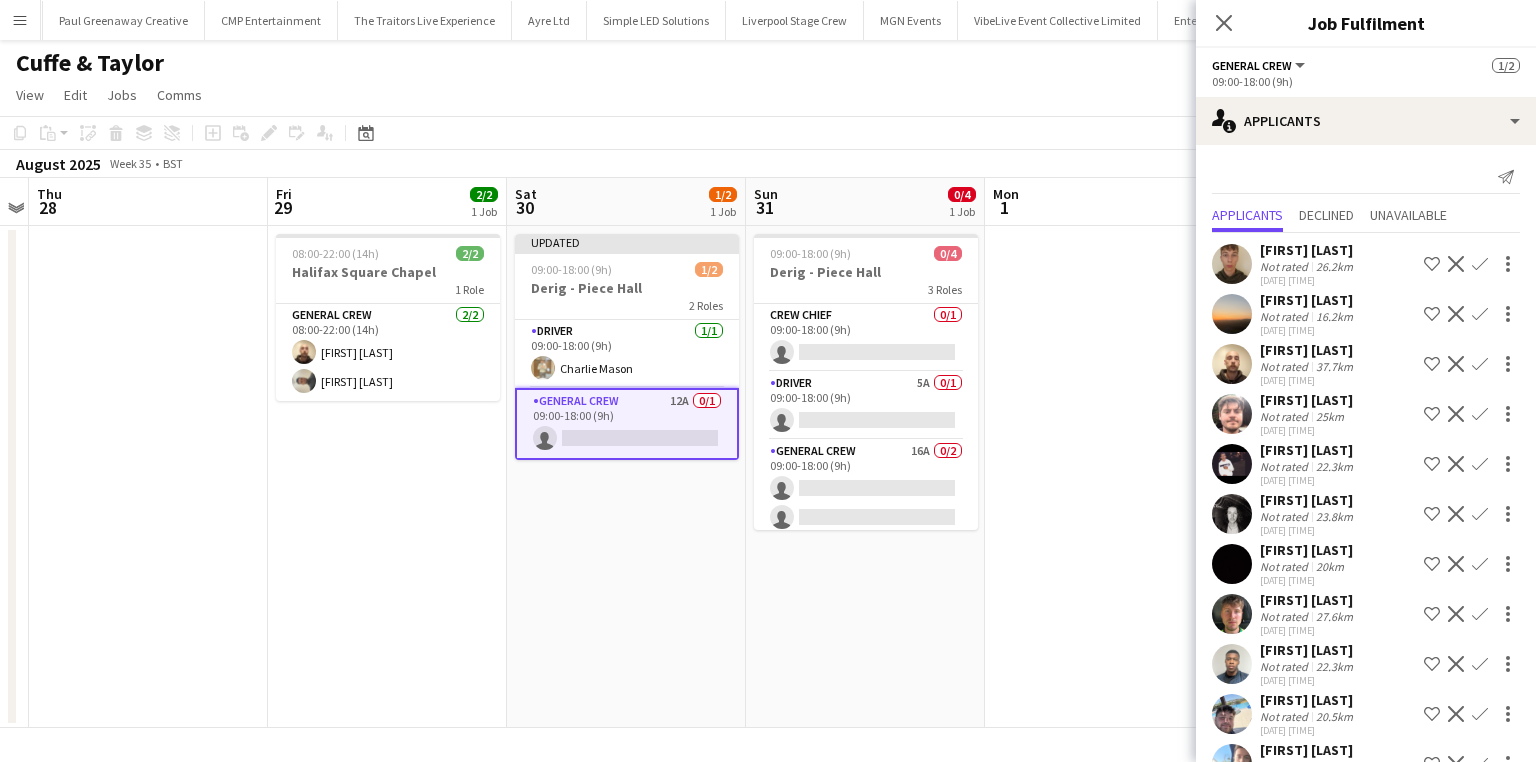 click on "Confirm" at bounding box center [1480, 414] 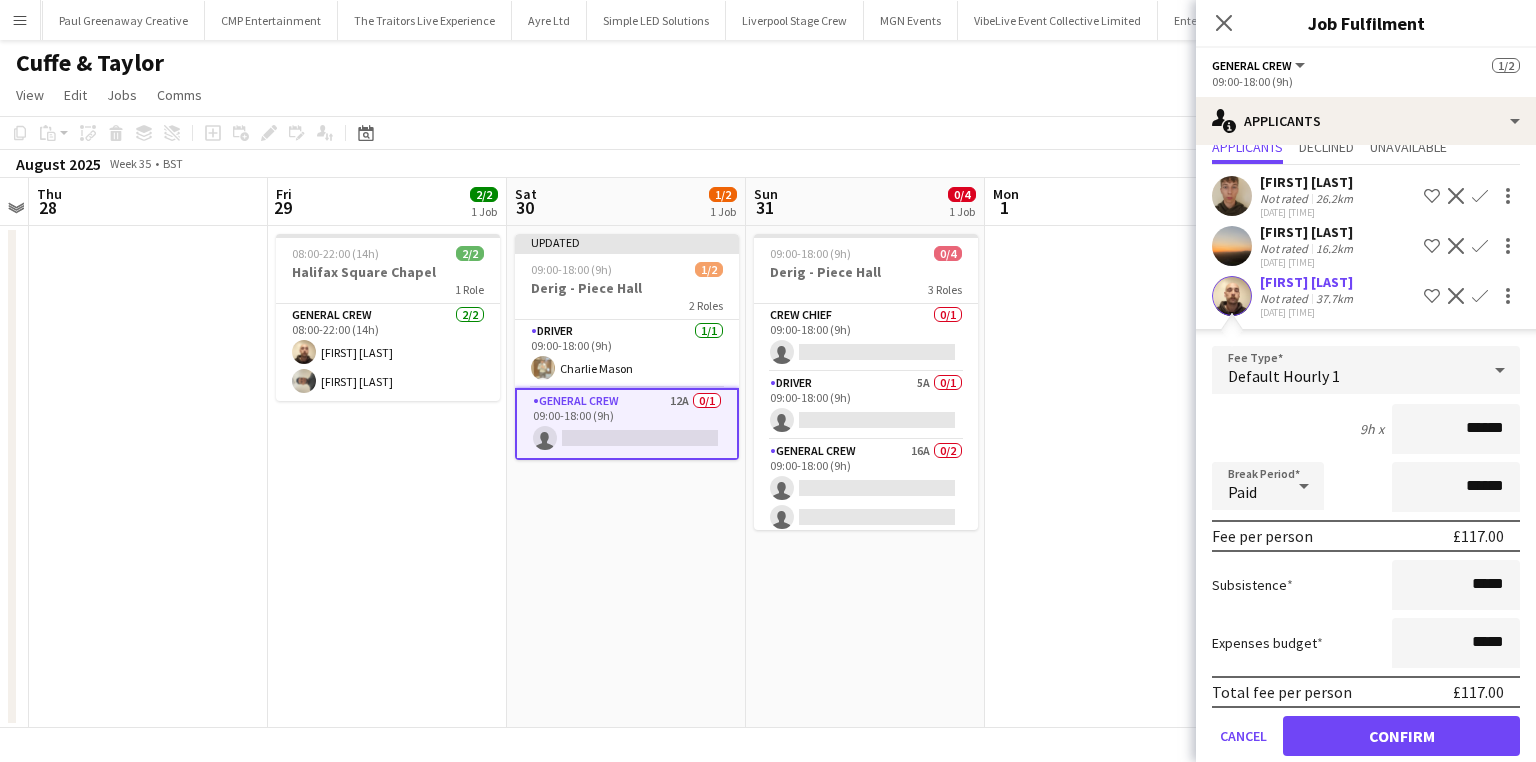 scroll, scrollTop: 0, scrollLeft: 0, axis: both 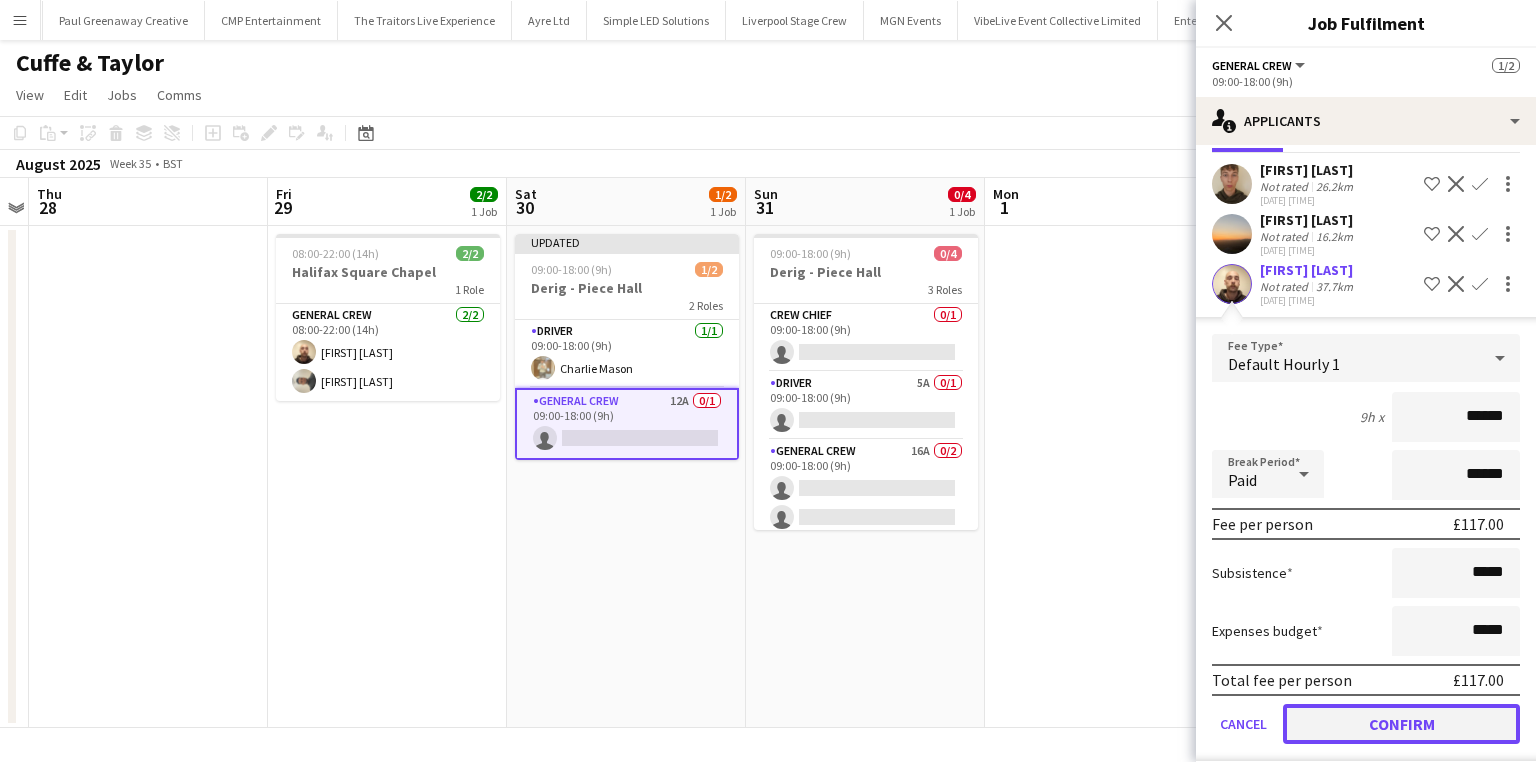 click on "Confirm" 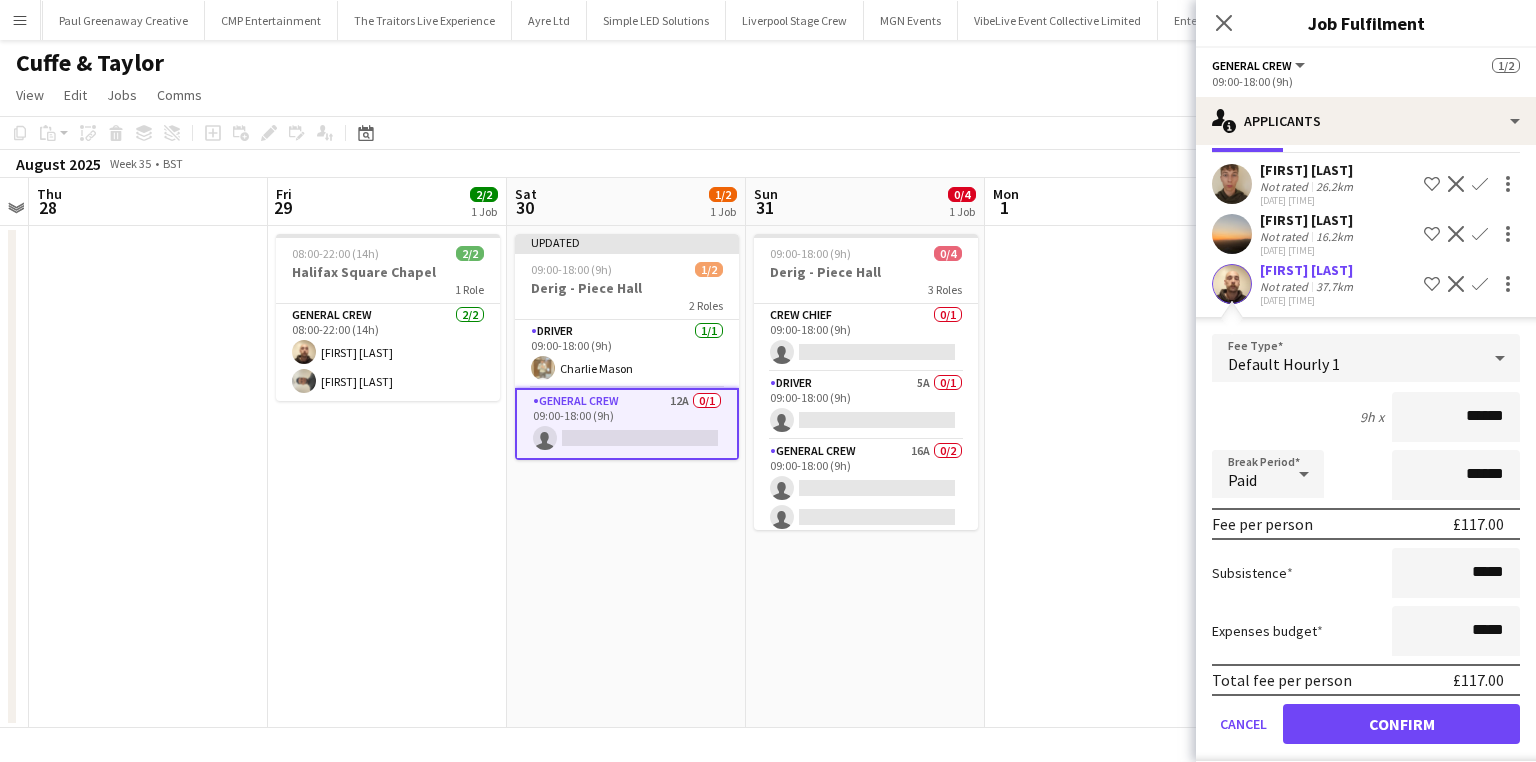 scroll, scrollTop: 44, scrollLeft: 0, axis: vertical 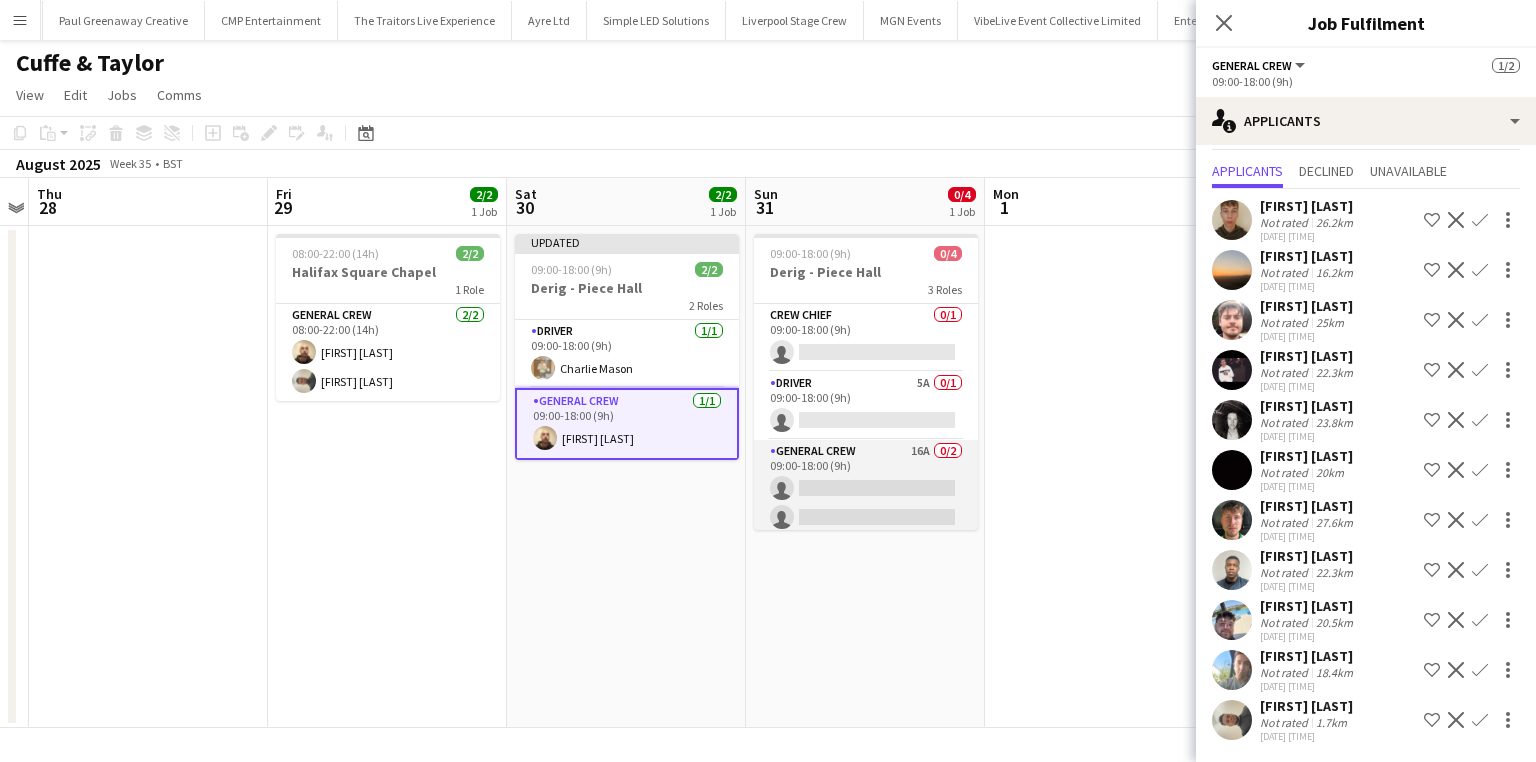 click on "General Crew   16A   0/2   09:00-18:00 (9h)
single-neutral-actions
single-neutral-actions" at bounding box center [866, 488] 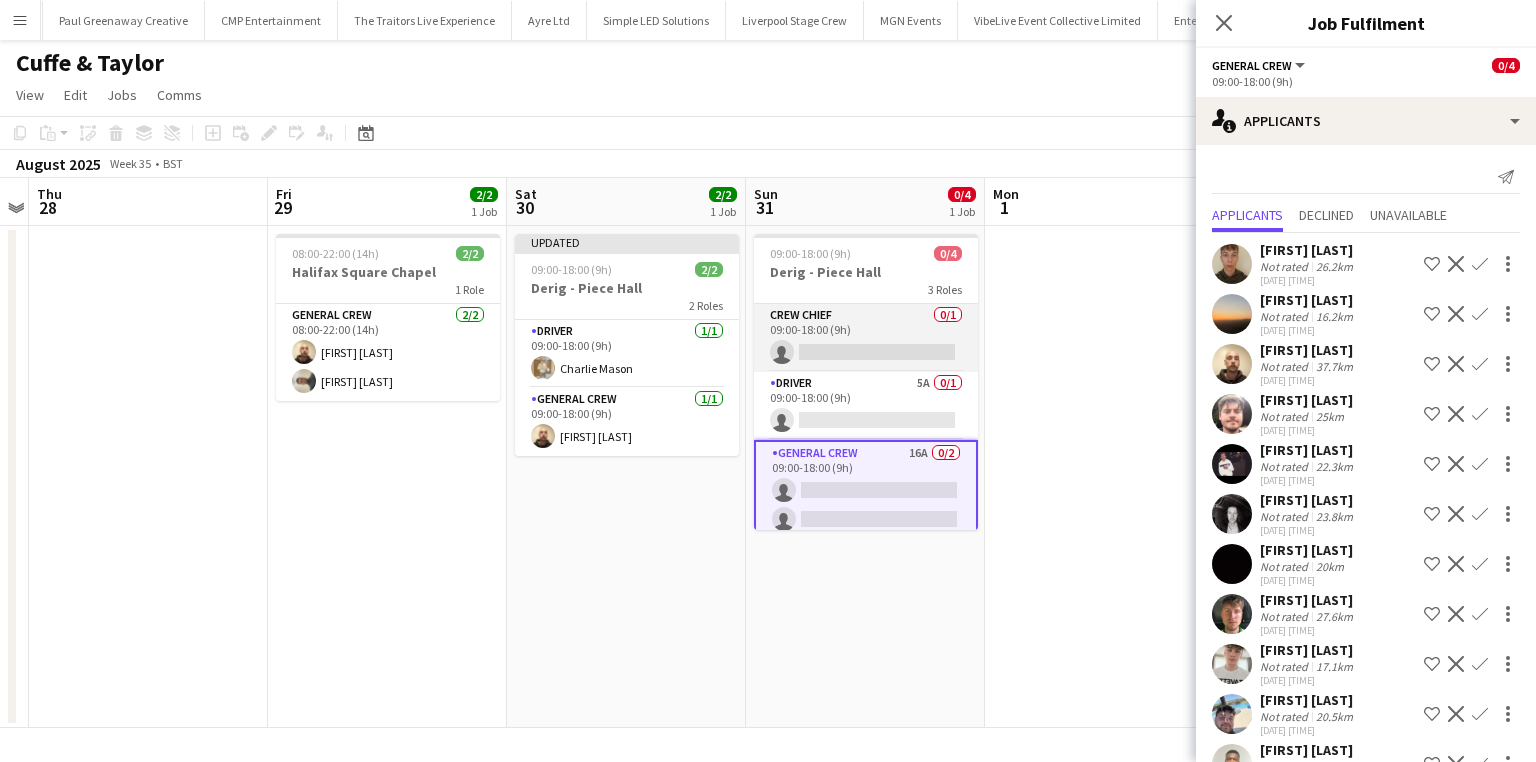 click on "Crew Chief   0/1   09:00-18:00 (9h)
single-neutral-actions" at bounding box center [866, 338] 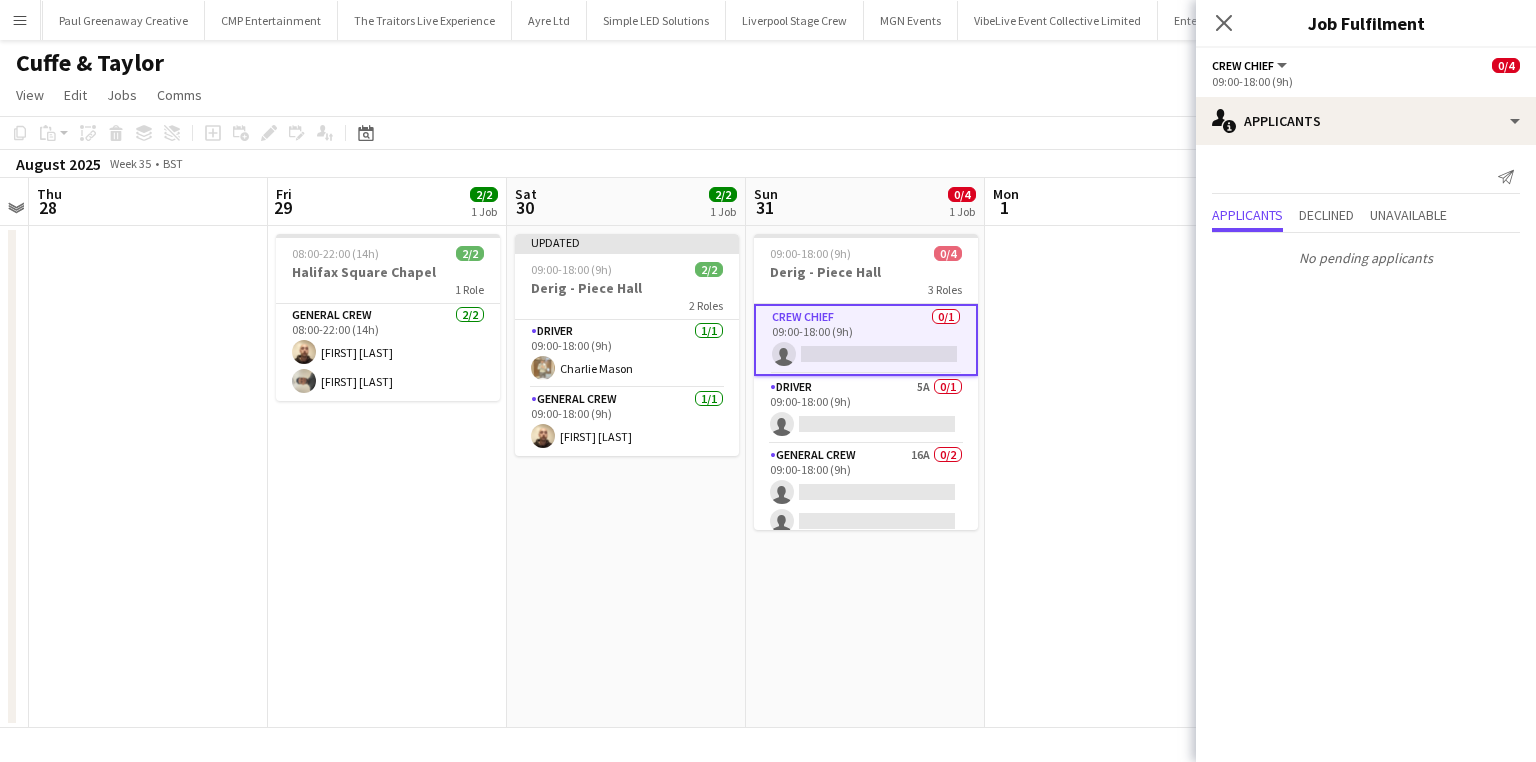 click on "Crew Chief   0/1   09:00-18:00 (9h)
single-neutral-actions" at bounding box center [866, 340] 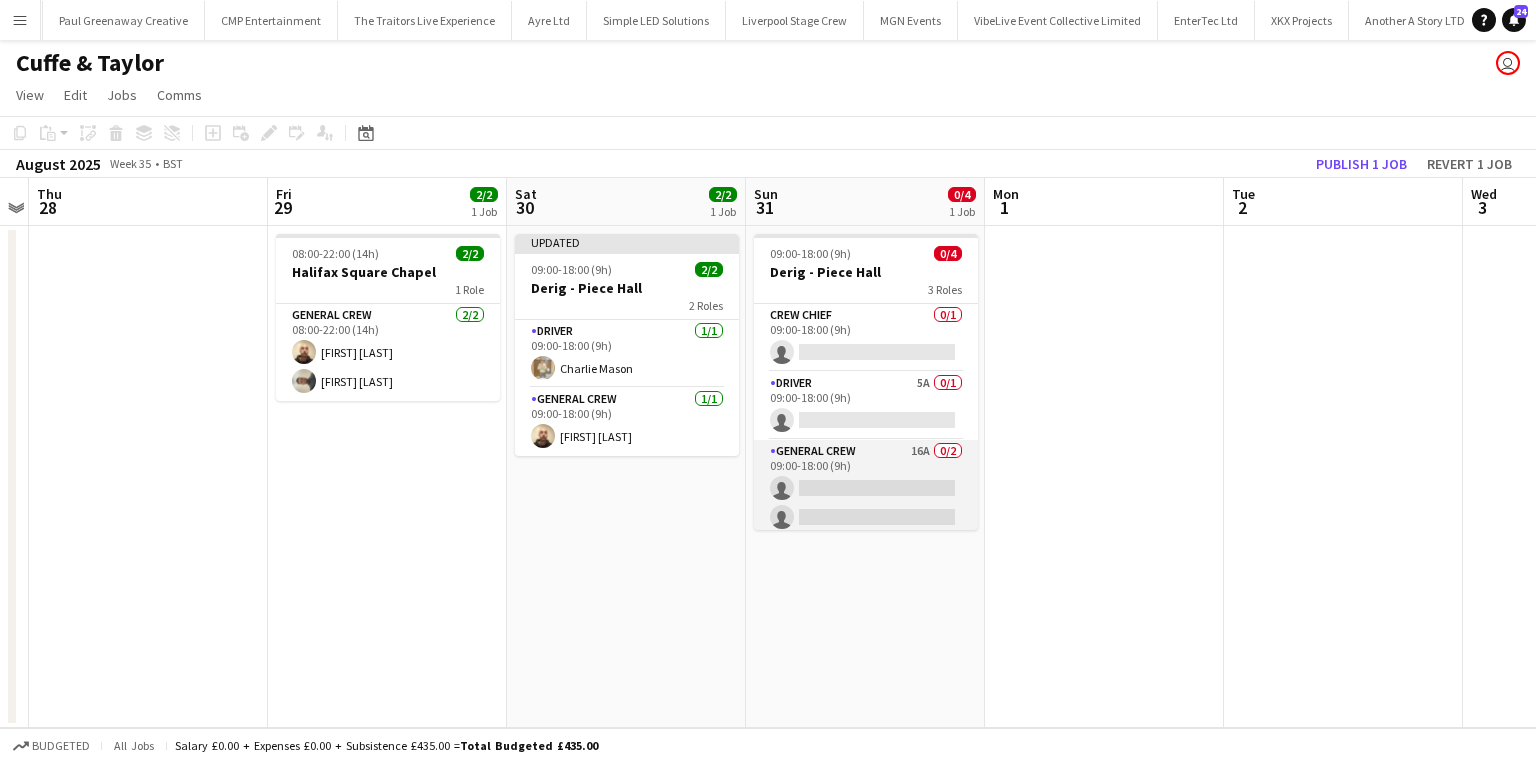 click on "General Crew   16A   0/2   09:00-18:00 (9h)
single-neutral-actions
single-neutral-actions" at bounding box center (866, 488) 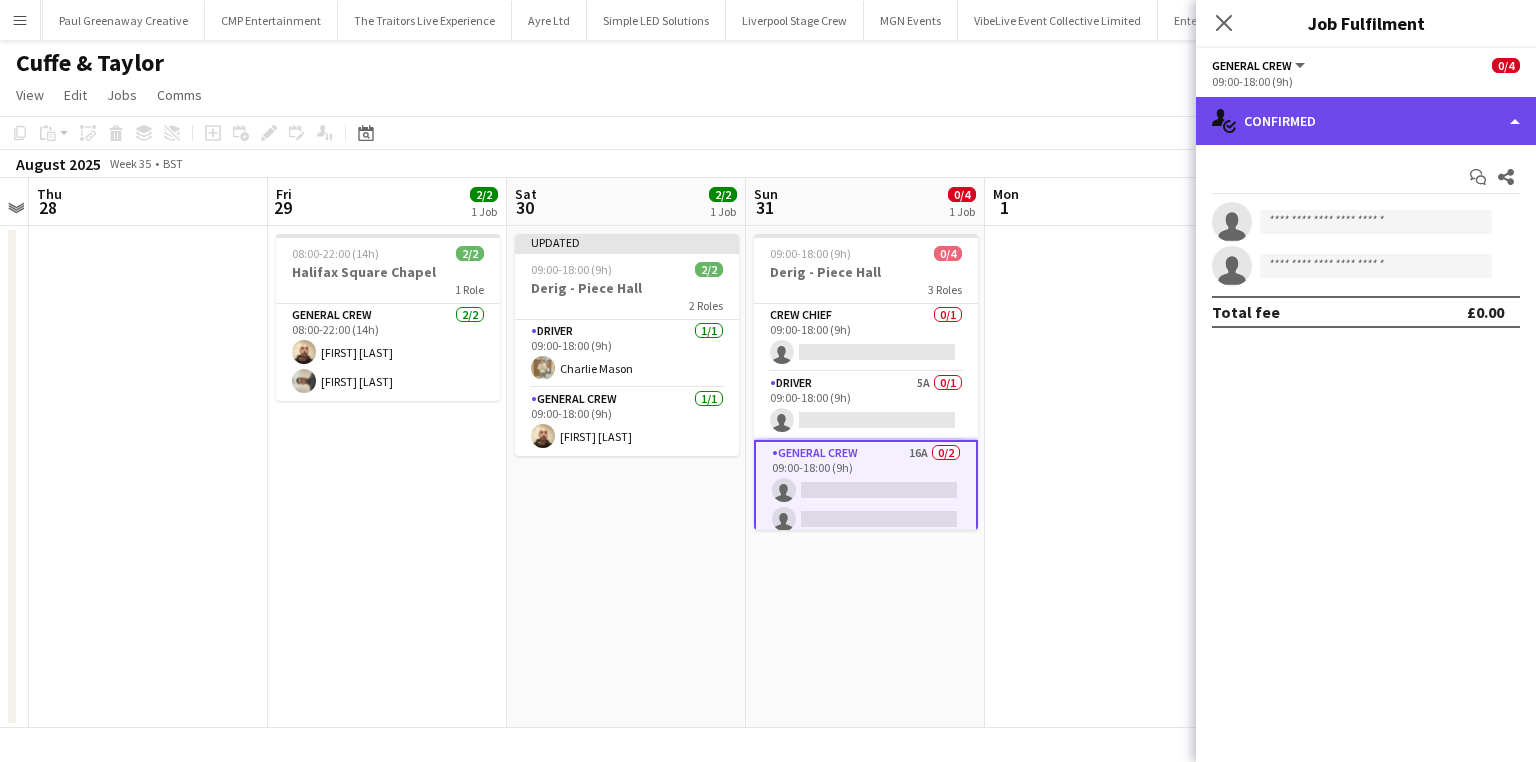 click on "single-neutral-actions-check-2
Confirmed" 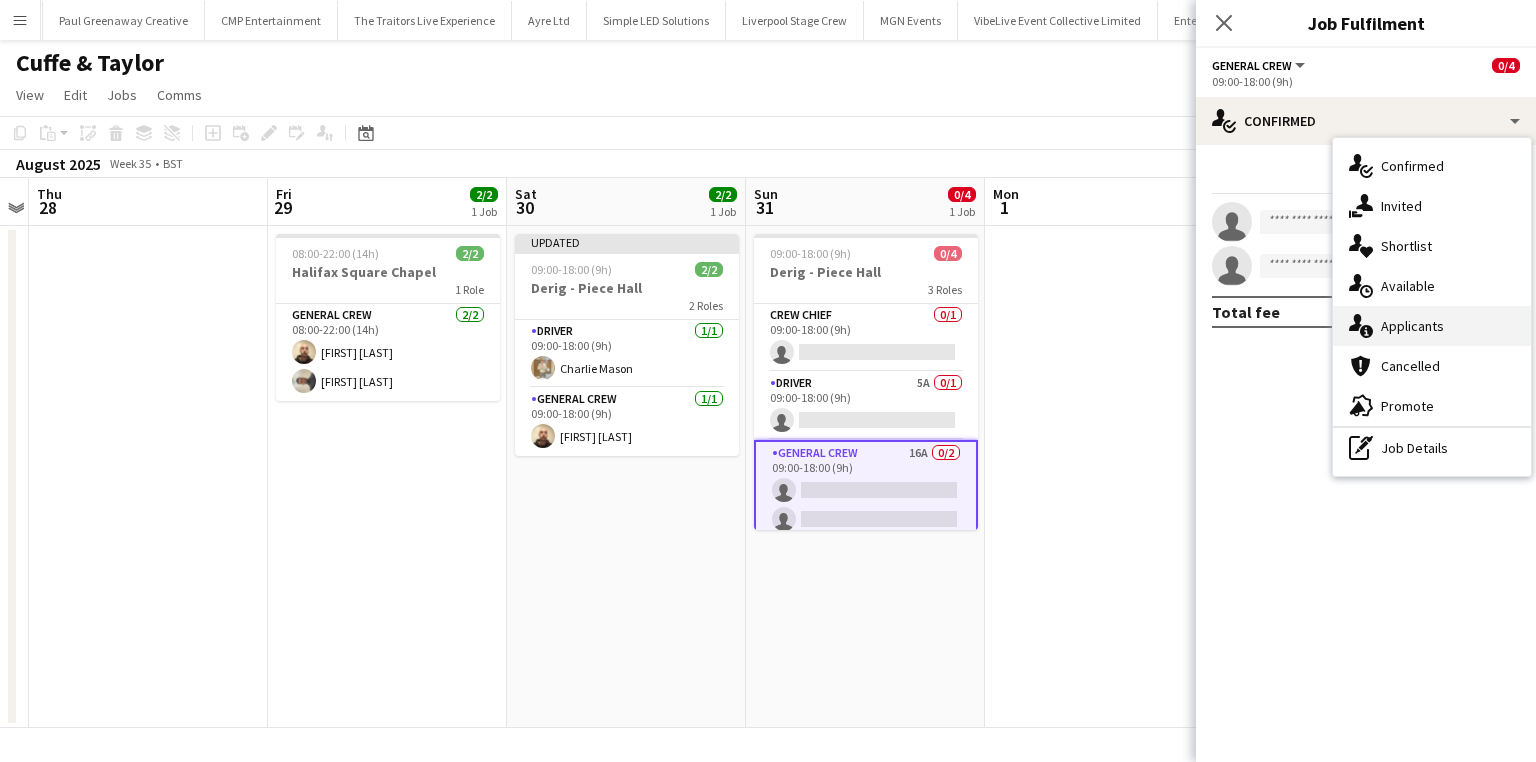 click on "single-neutral-actions-information
Applicants" at bounding box center [1432, 326] 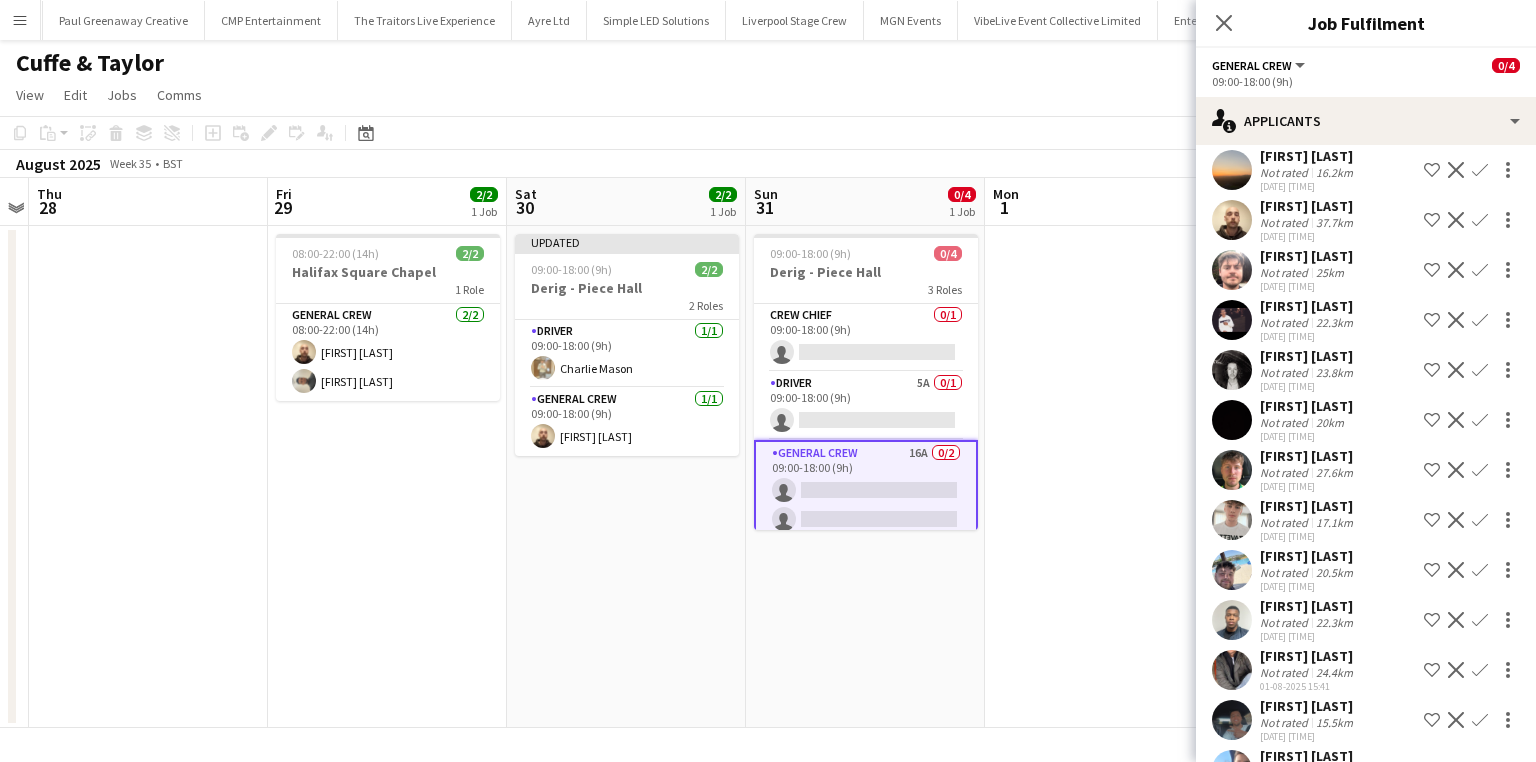 scroll, scrollTop: 160, scrollLeft: 0, axis: vertical 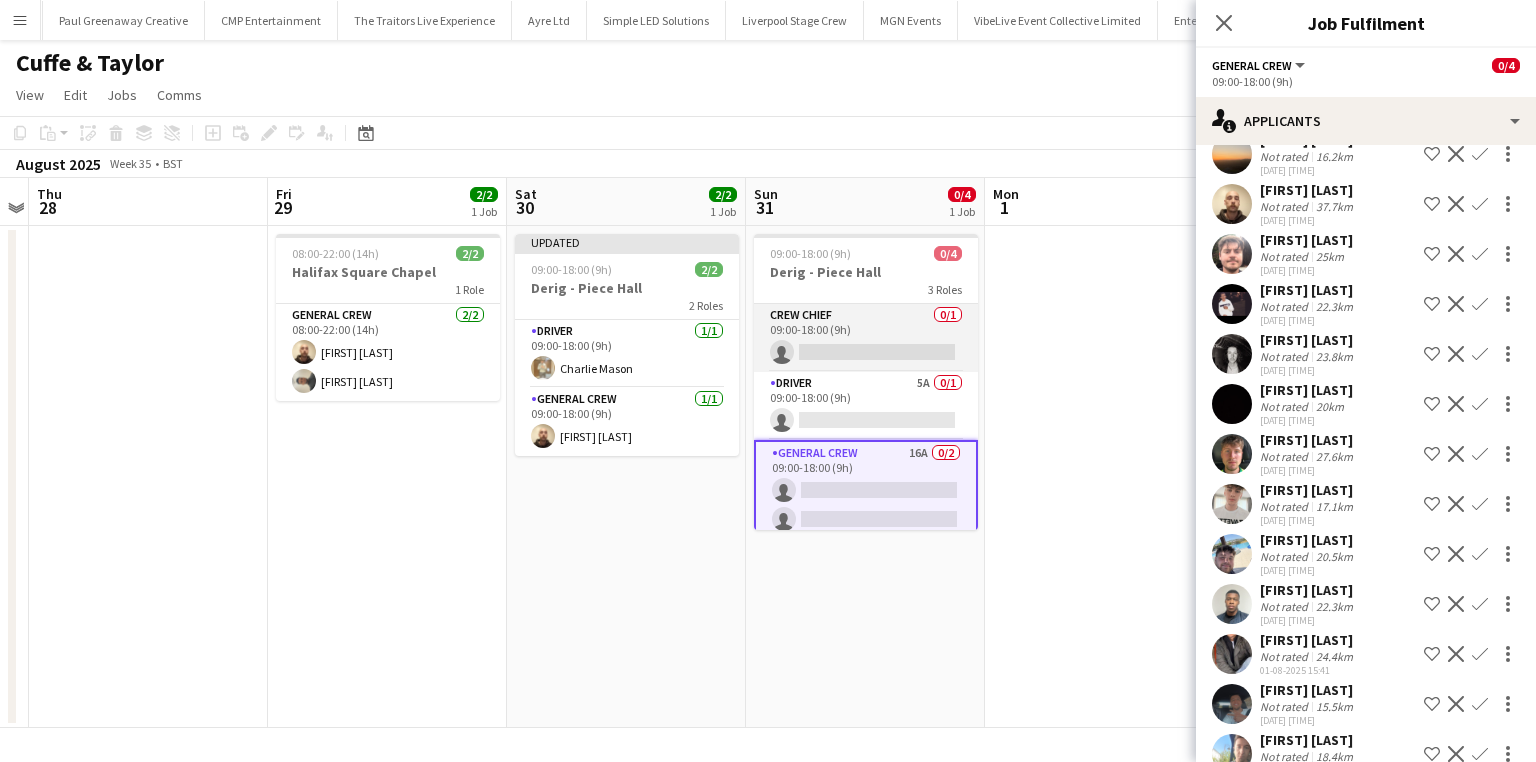 click on "Crew Chief   0/1   09:00-18:00 (9h)
single-neutral-actions" at bounding box center (866, 338) 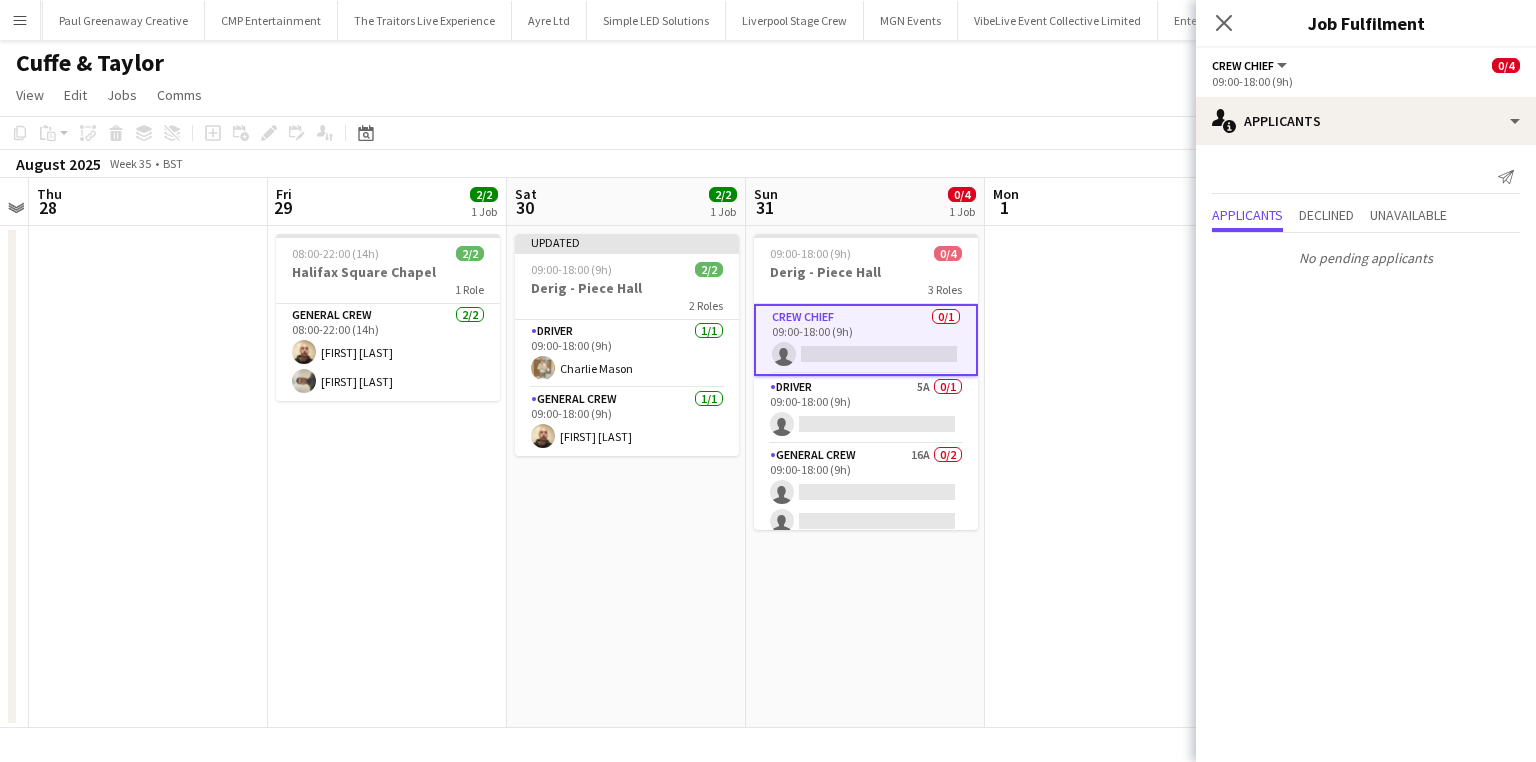 click on "Crew Chief   0/1   09:00-18:00 (9h)
single-neutral-actions" at bounding box center [866, 340] 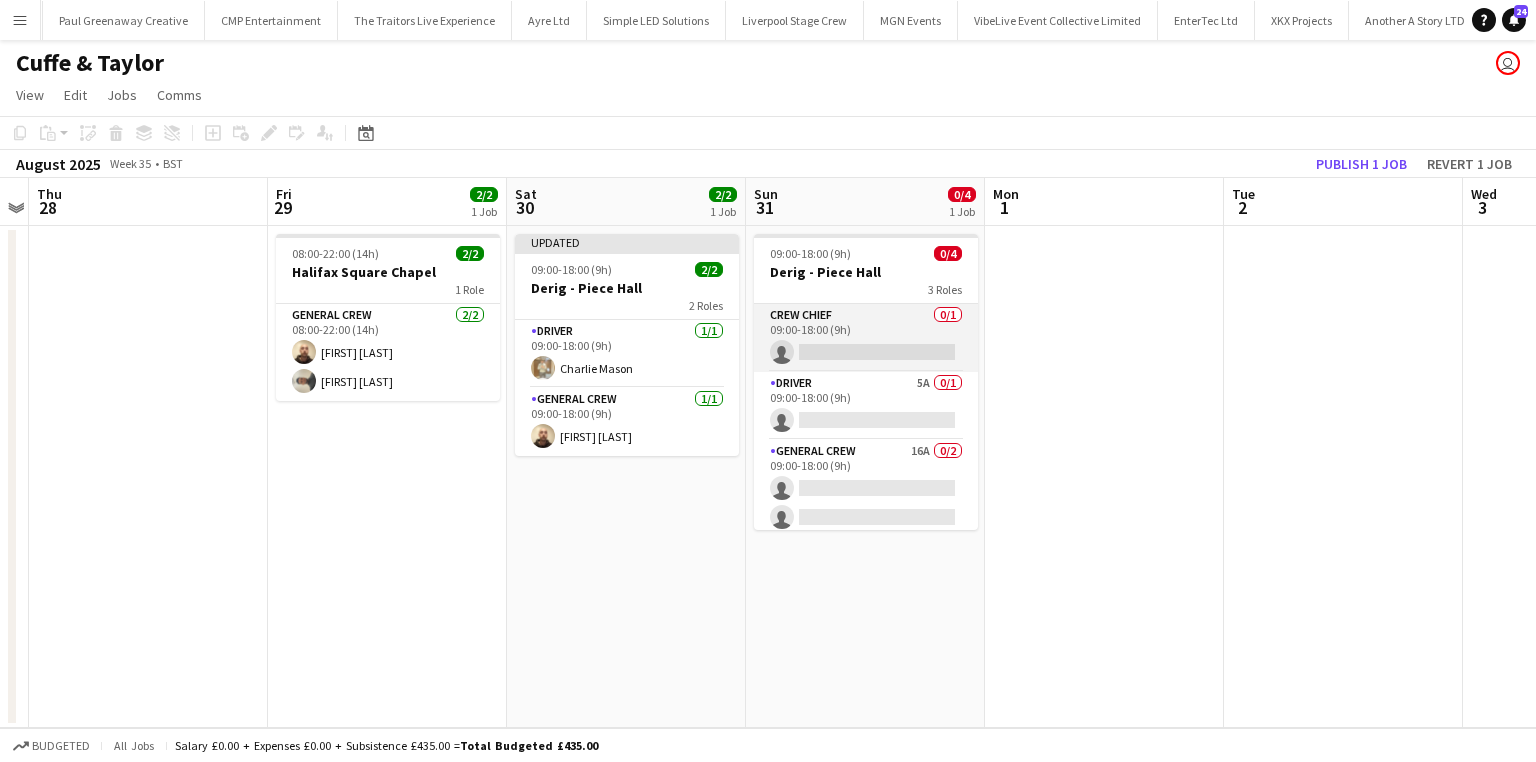 click on "Crew Chief   0/1   09:00-18:00 (9h)
single-neutral-actions" at bounding box center [866, 338] 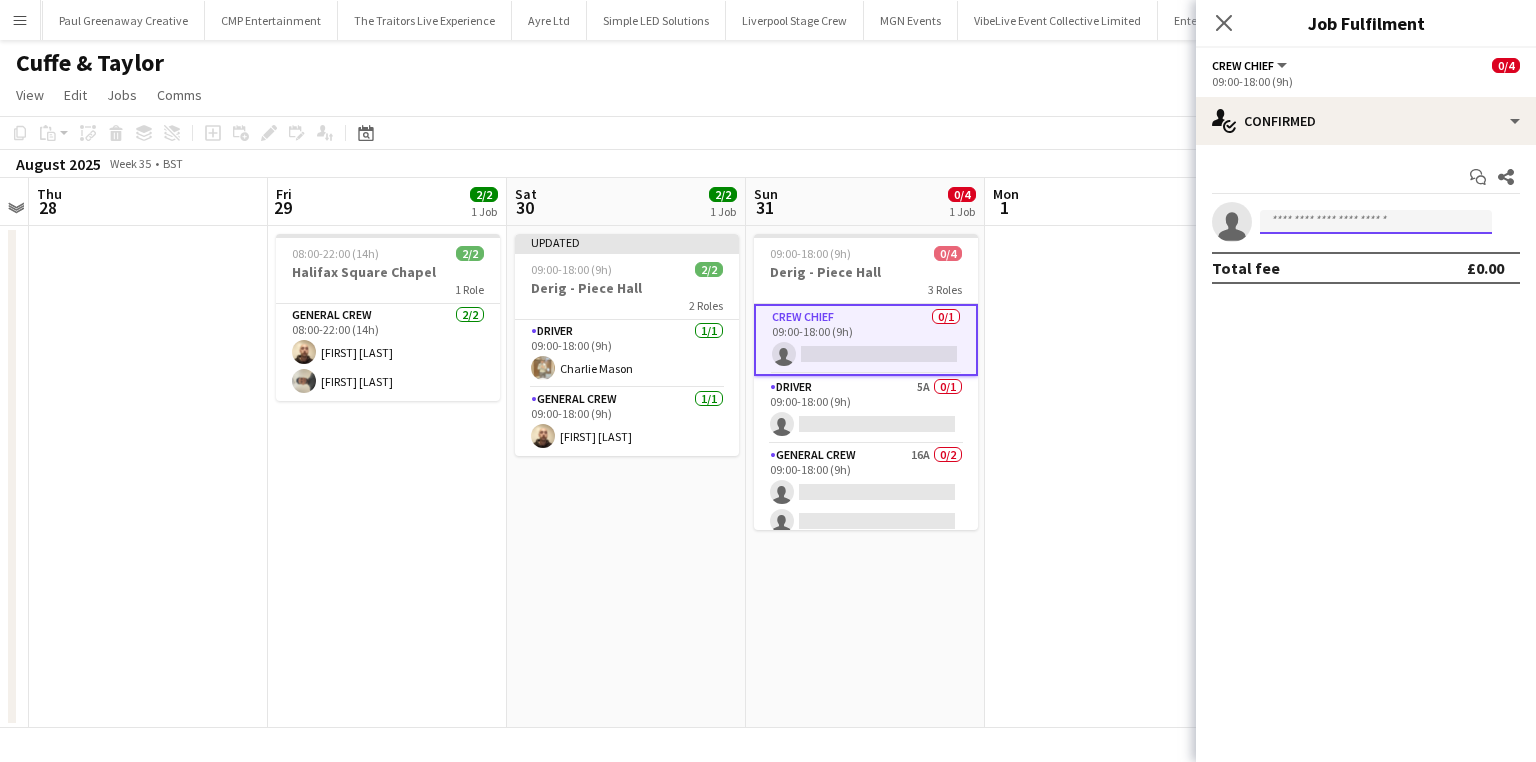 click at bounding box center [1376, 222] 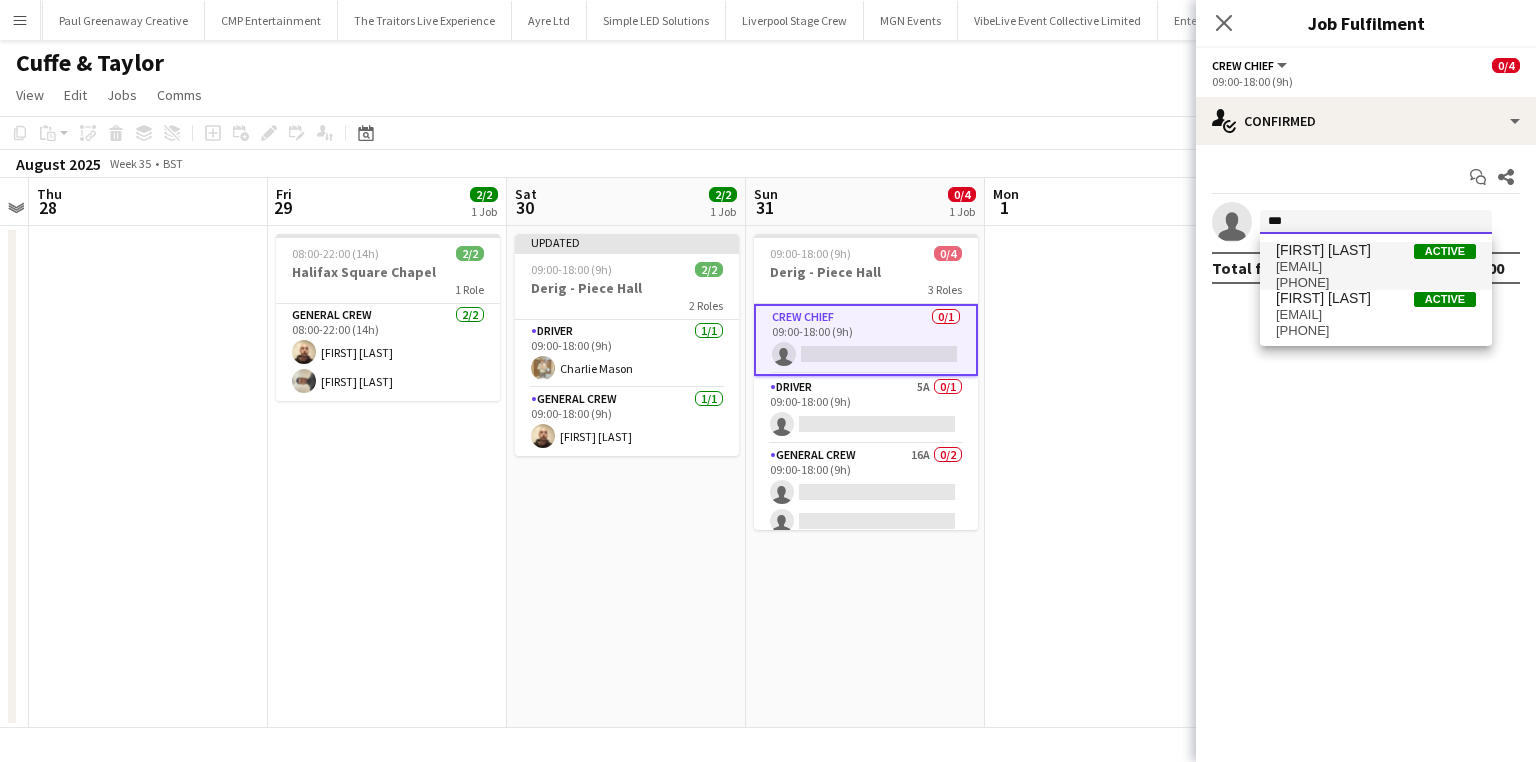 type on "***" 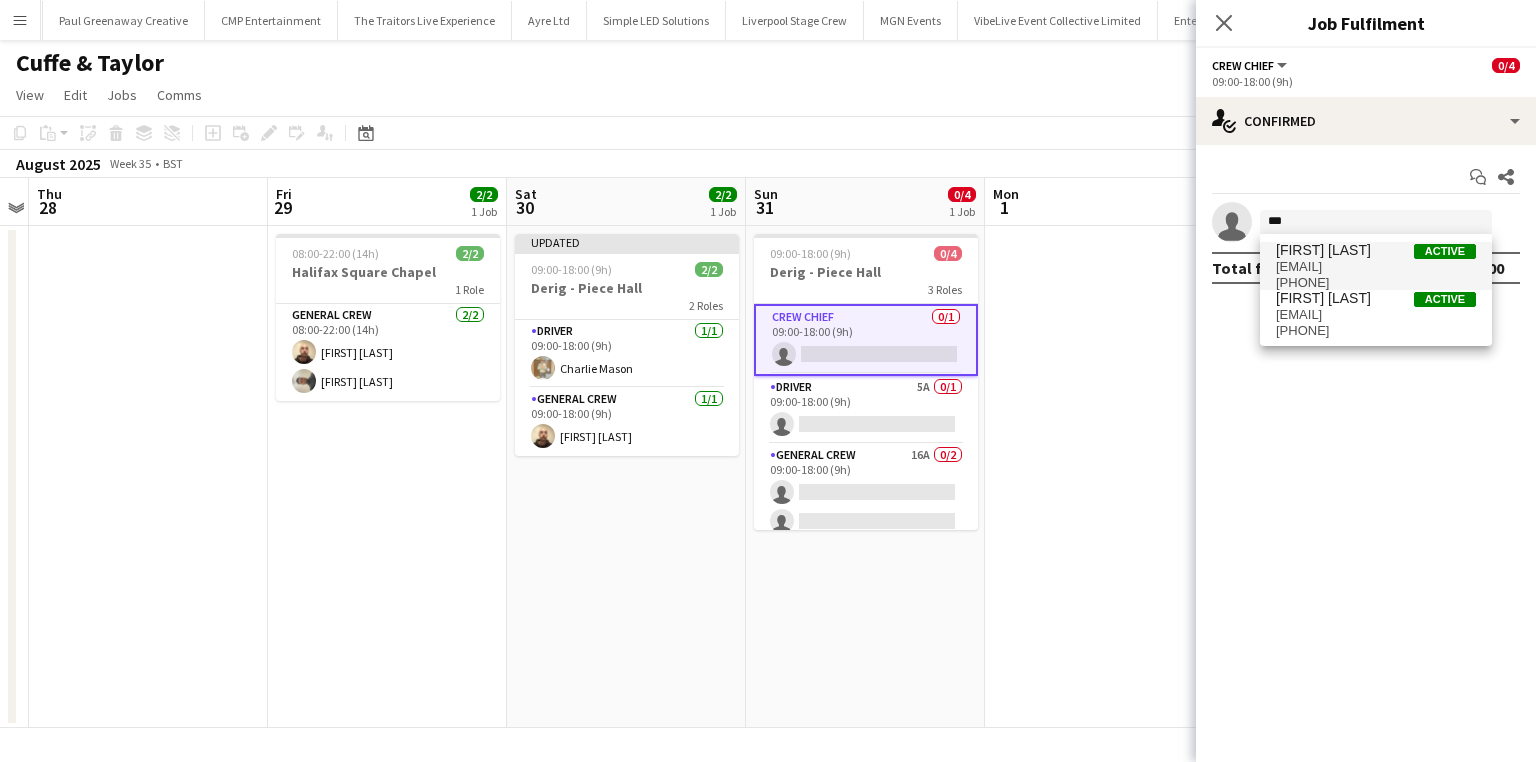 click on "Jason Mawer  Active" at bounding box center [1376, 250] 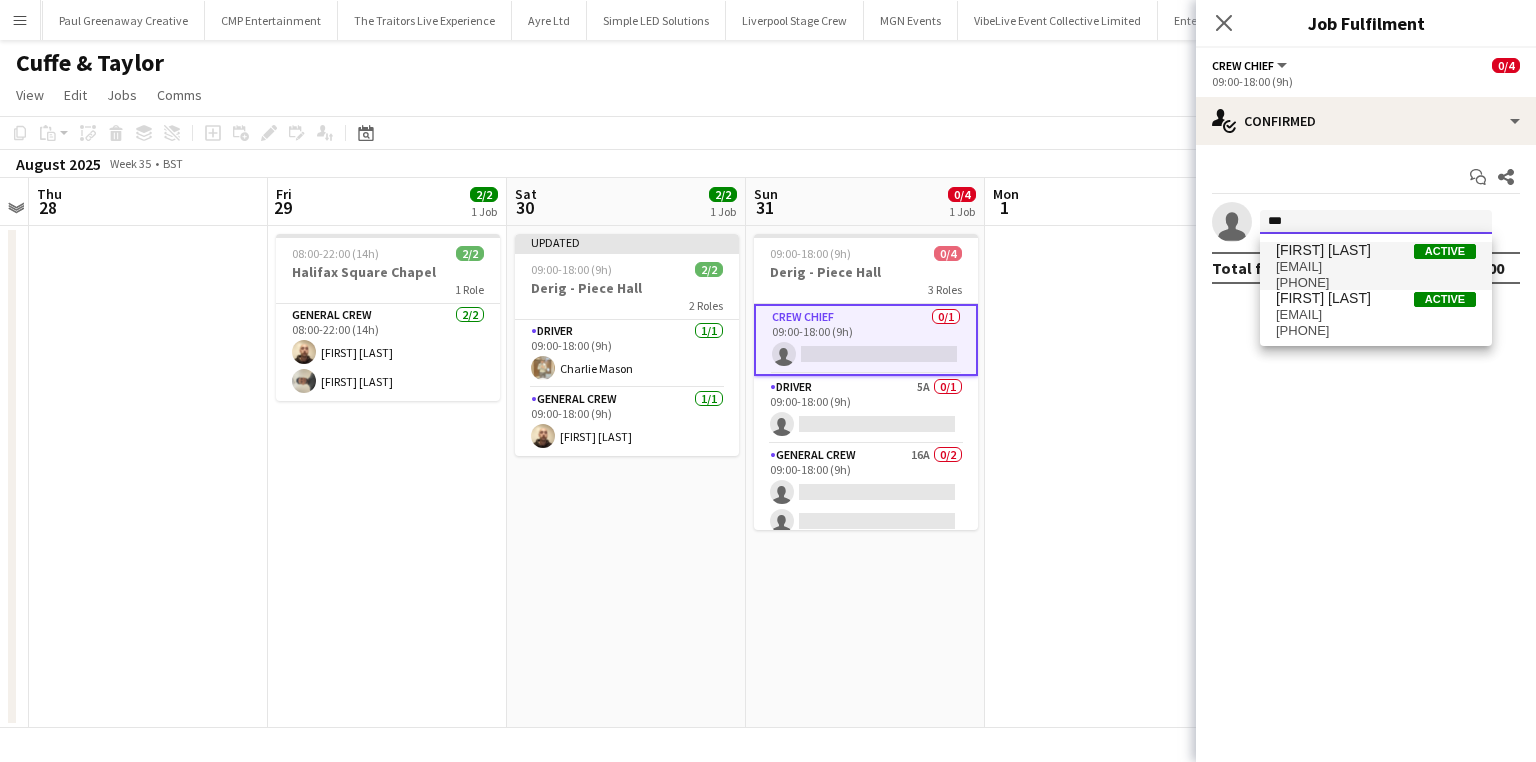 type 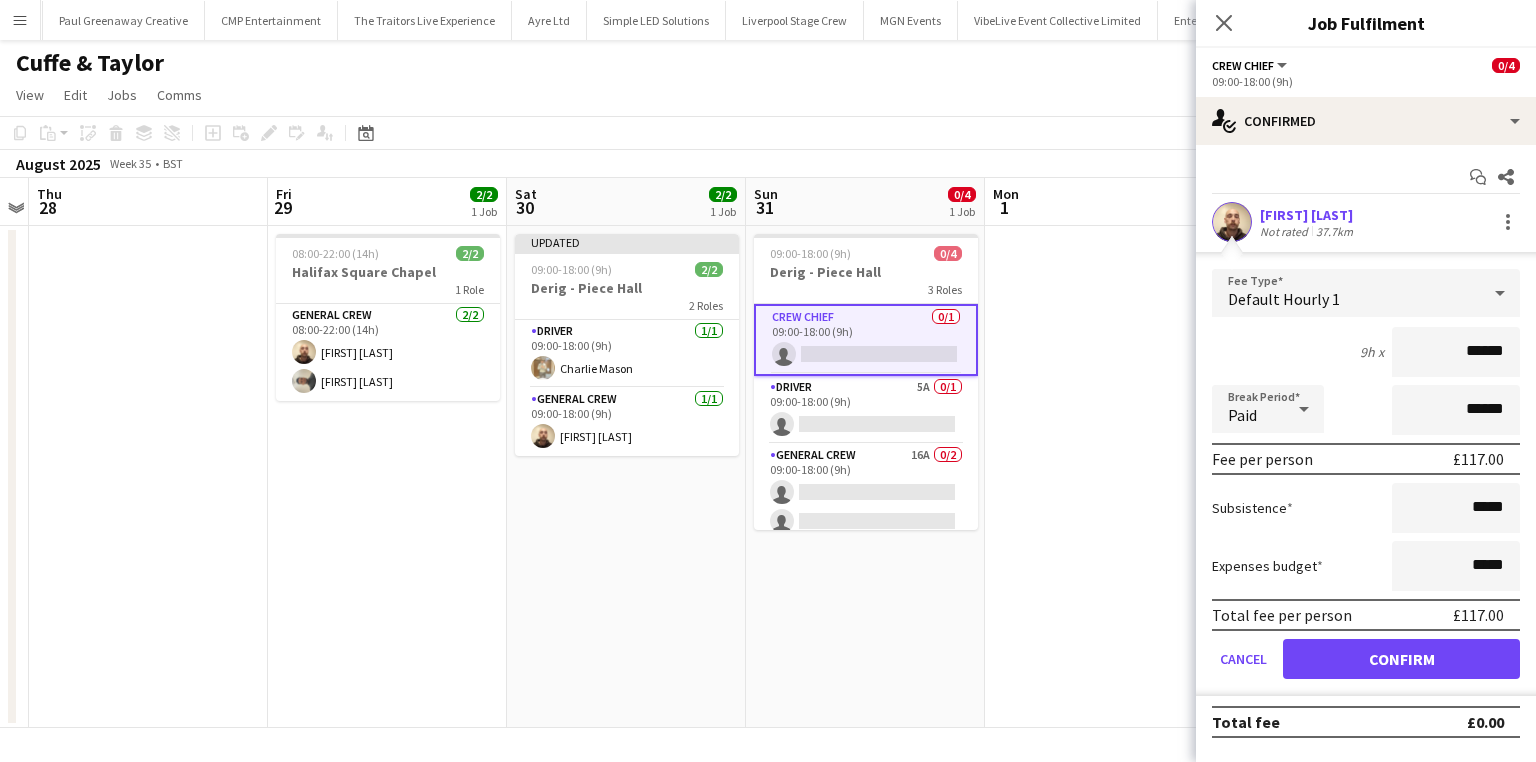 drag, startPoint x: 1441, startPoint y: 356, endPoint x: 1644, endPoint y: 366, distance: 203.24615 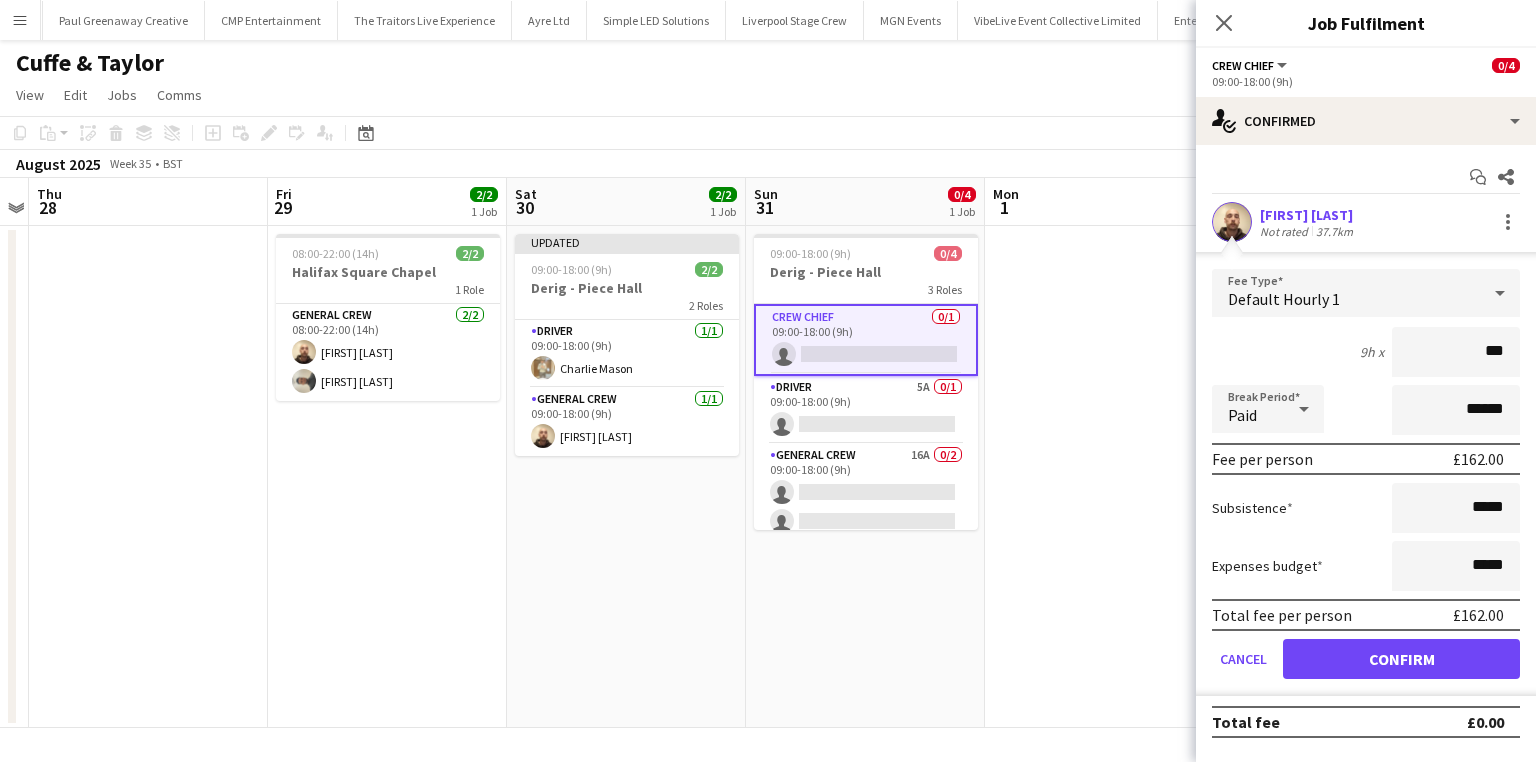 type on "***" 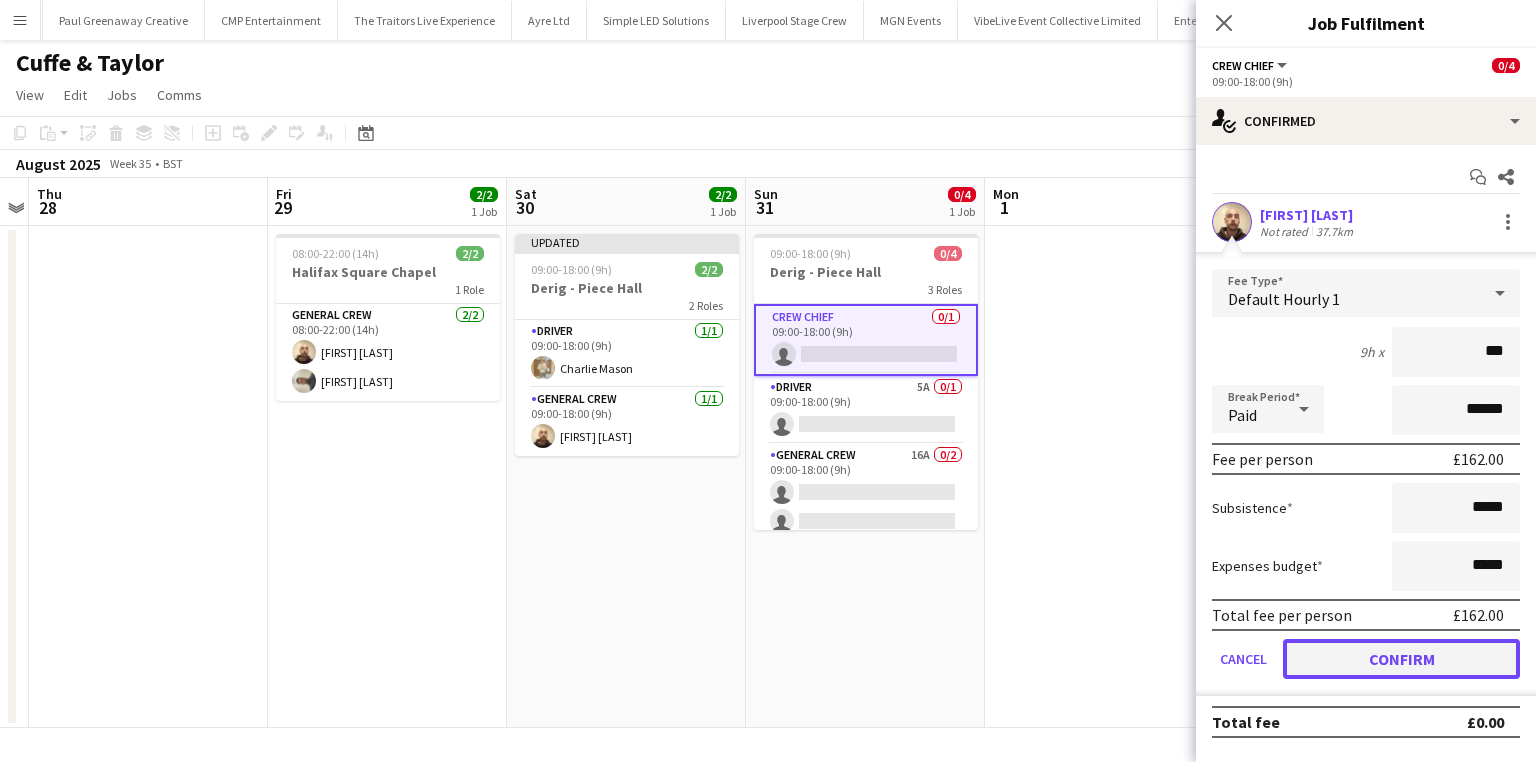 click on "Confirm" at bounding box center [1401, 659] 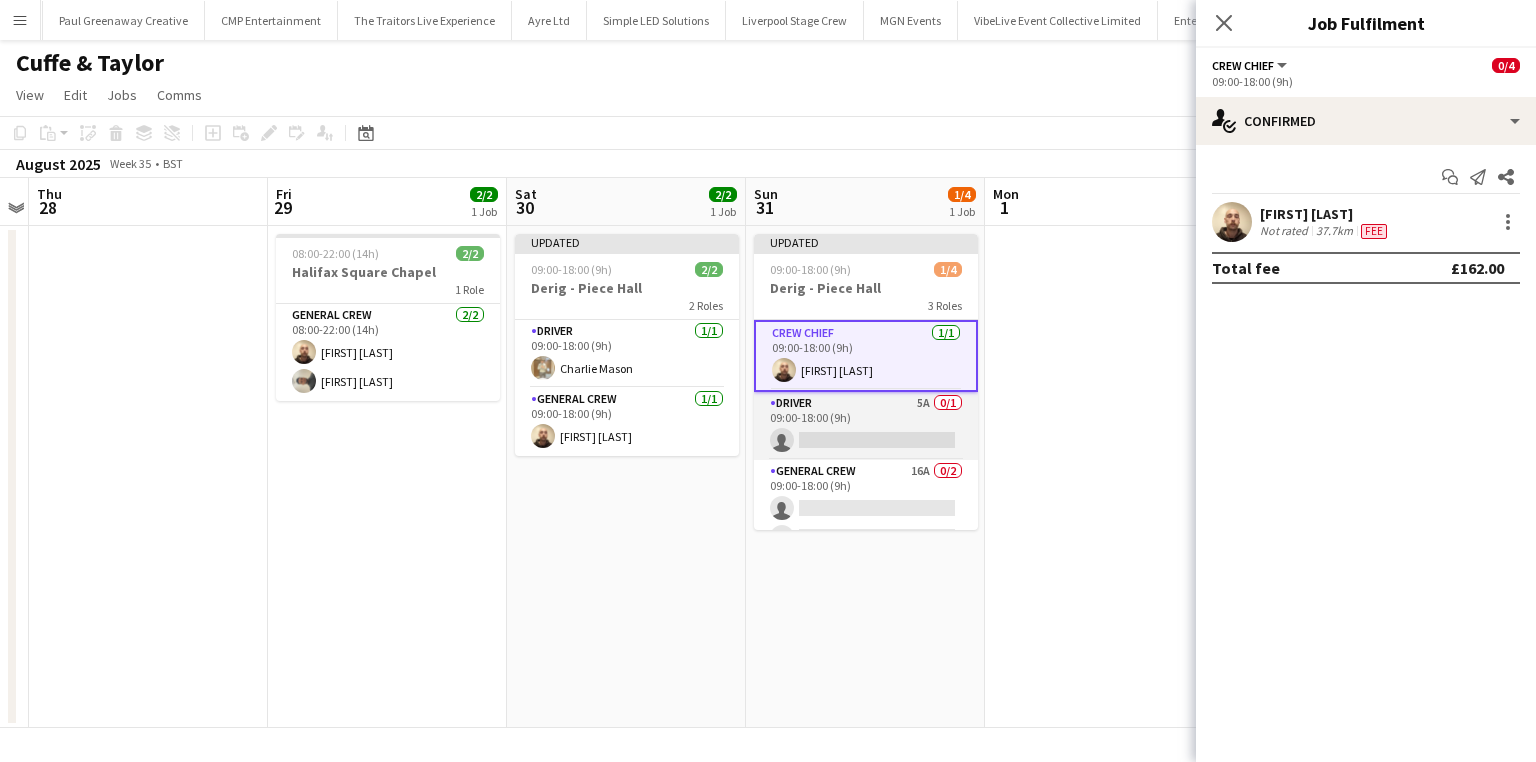 click on "Driver   5A   0/1   09:00-18:00 (9h)
single-neutral-actions" at bounding box center [866, 426] 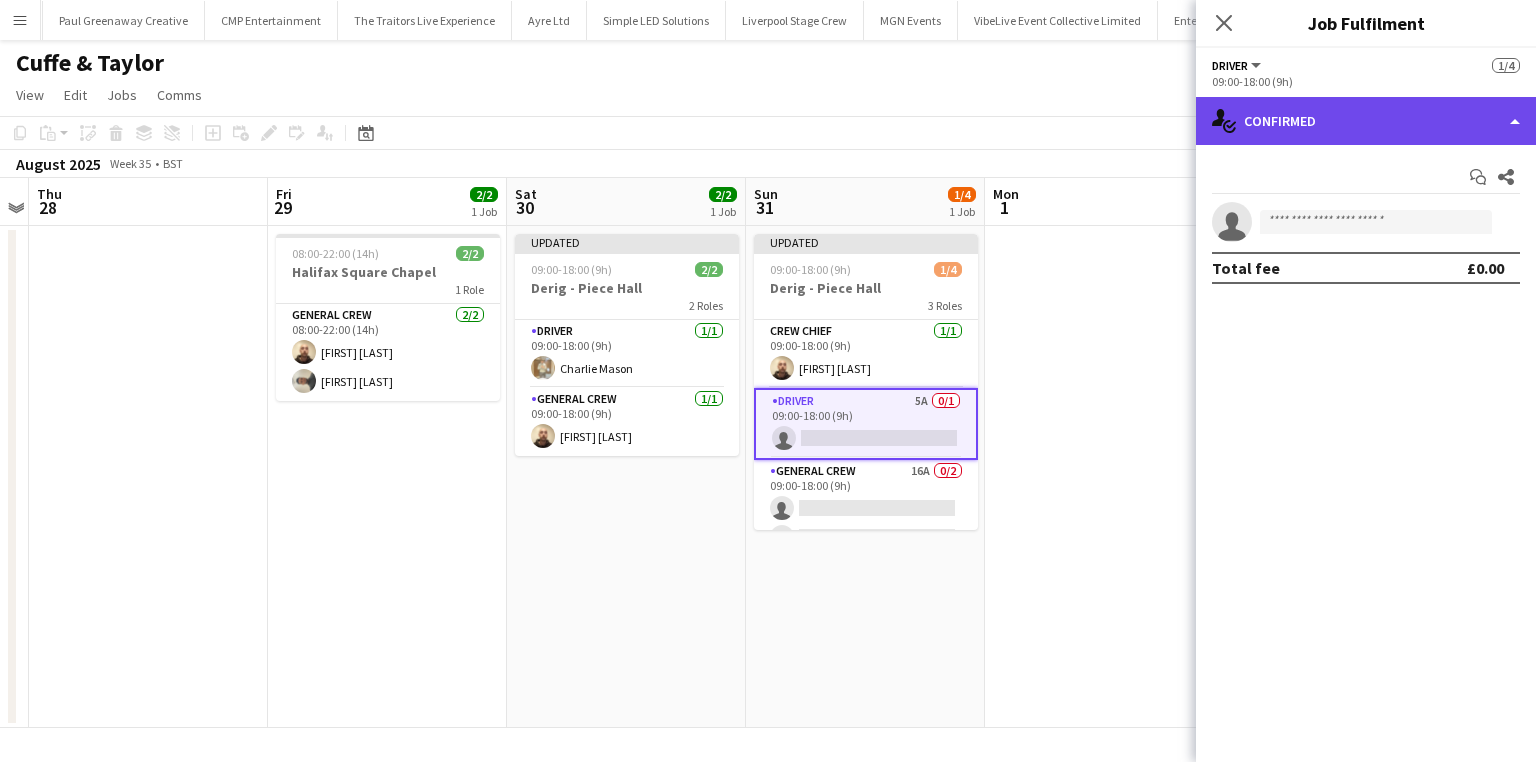 click on "single-neutral-actions-check-2
Confirmed" 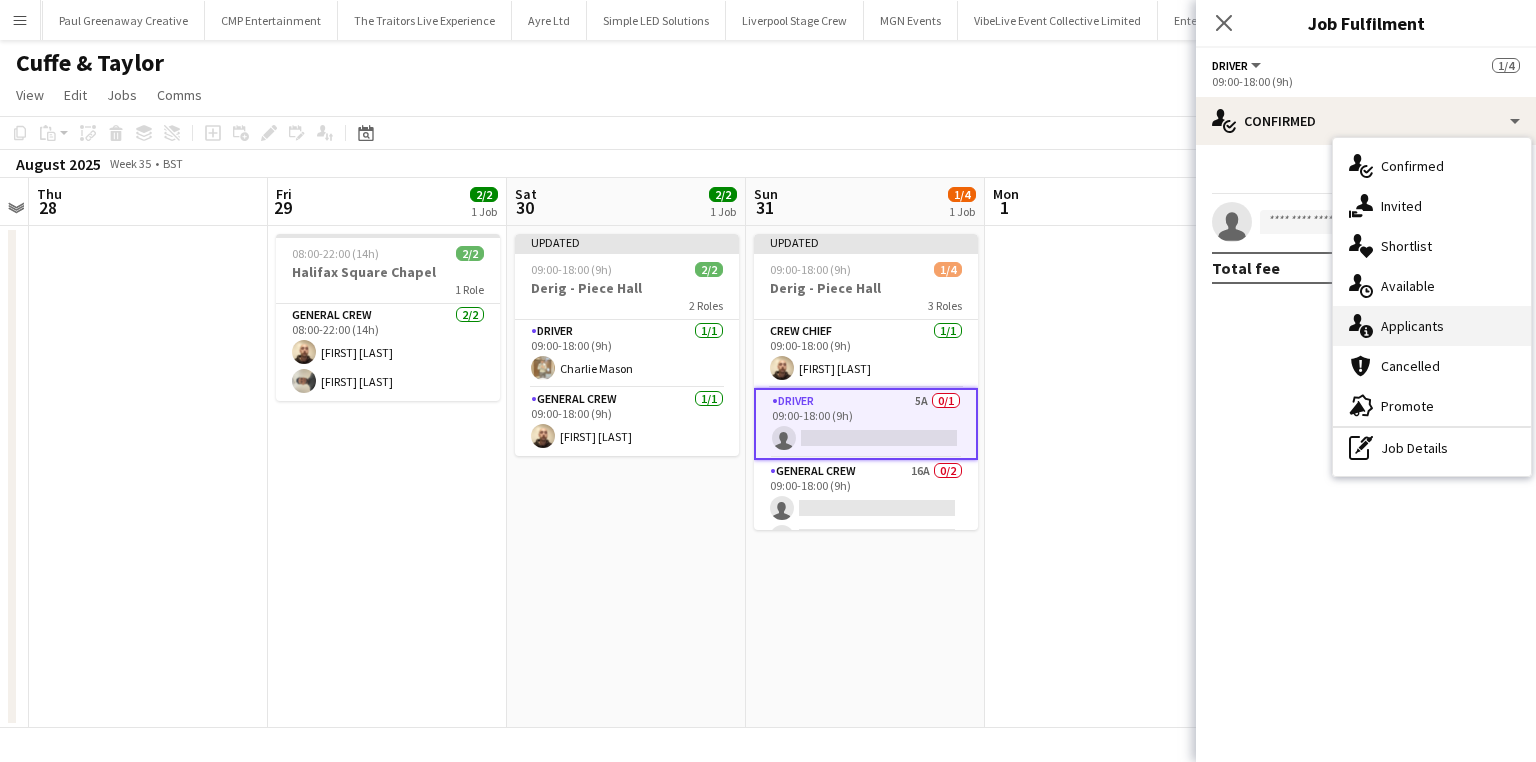 click on "single-neutral-actions-information
Applicants" at bounding box center [1432, 326] 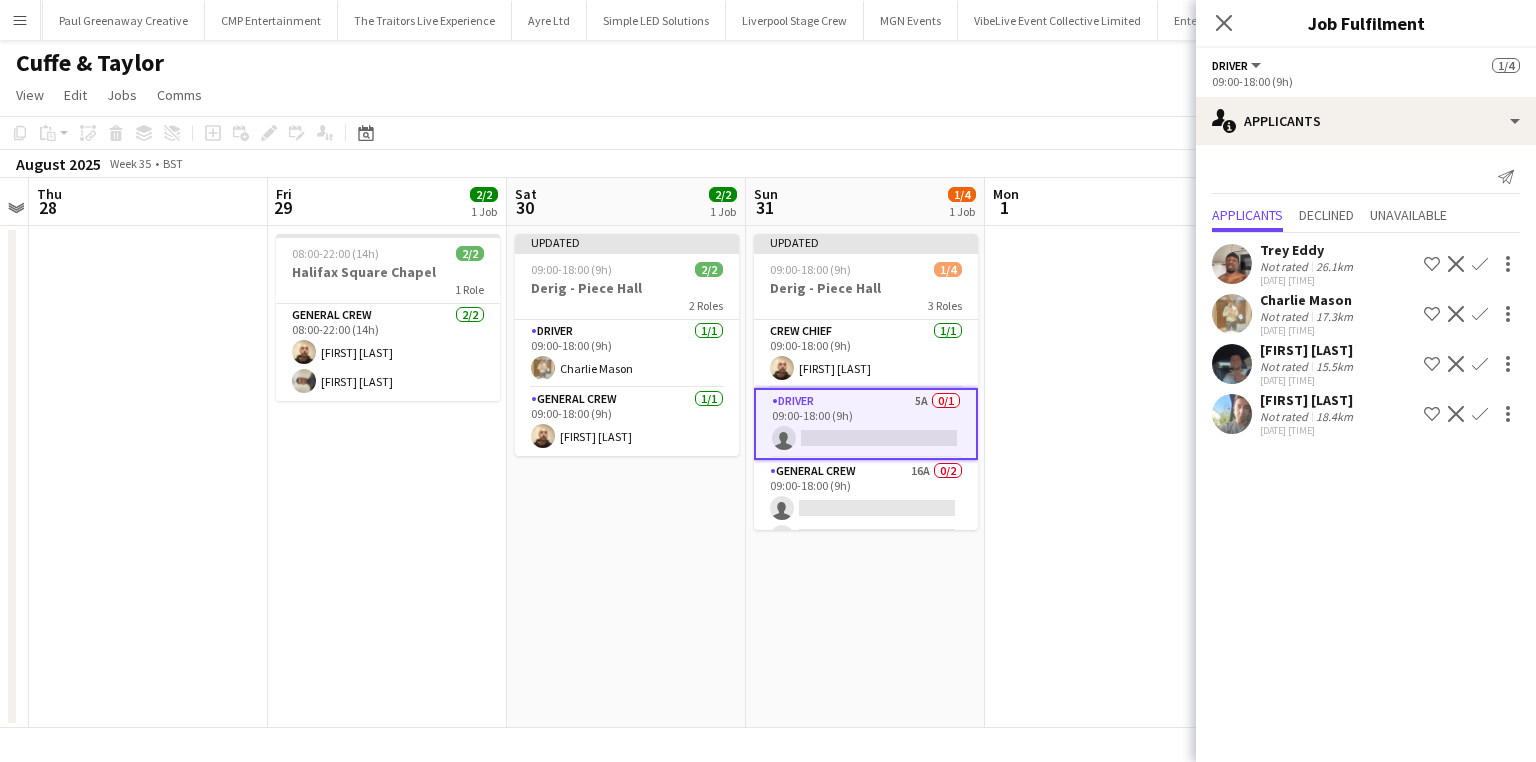 click on "Confirm" at bounding box center [1480, 364] 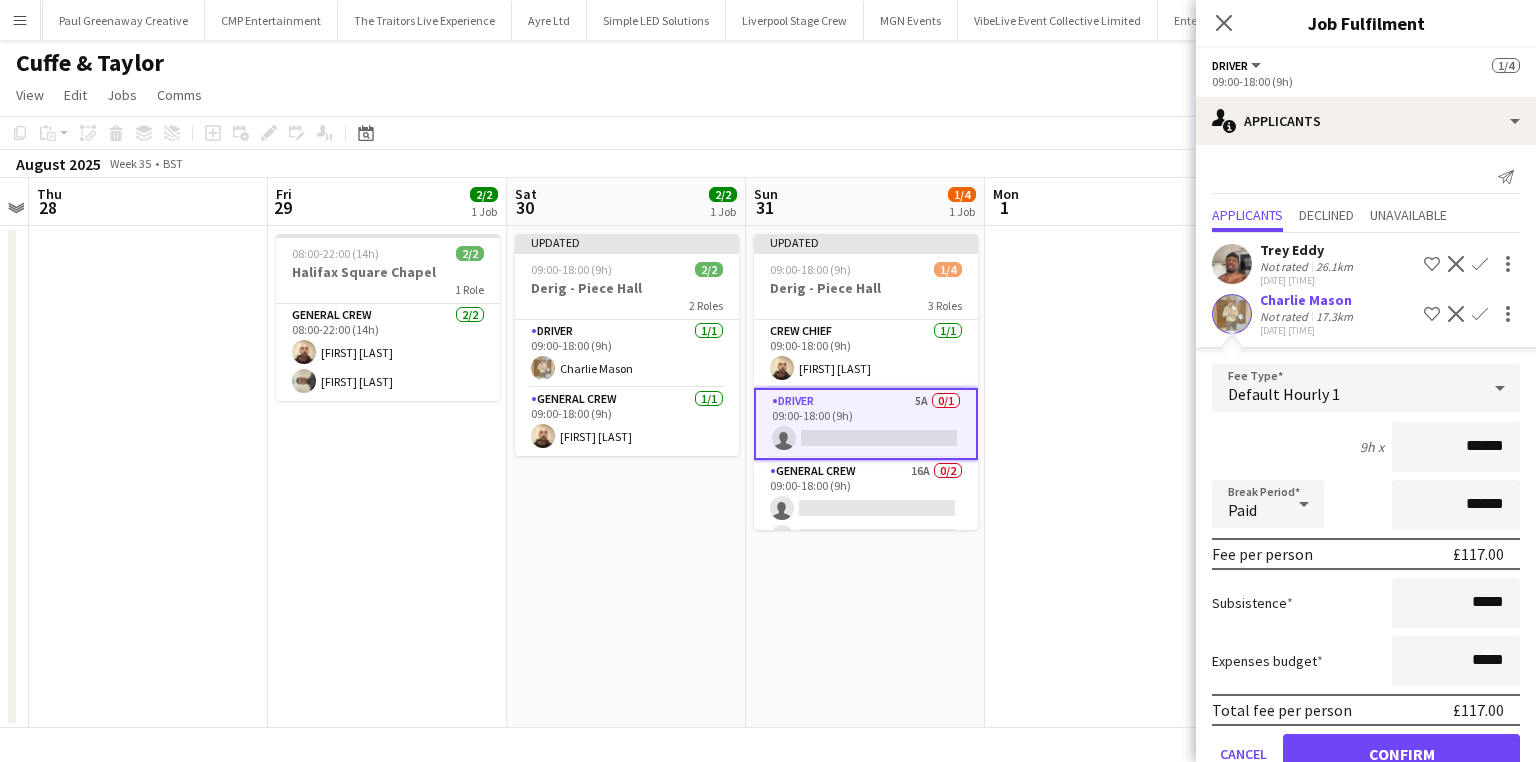 drag, startPoint x: 1412, startPoint y: 438, endPoint x: 1596, endPoint y: 438, distance: 184 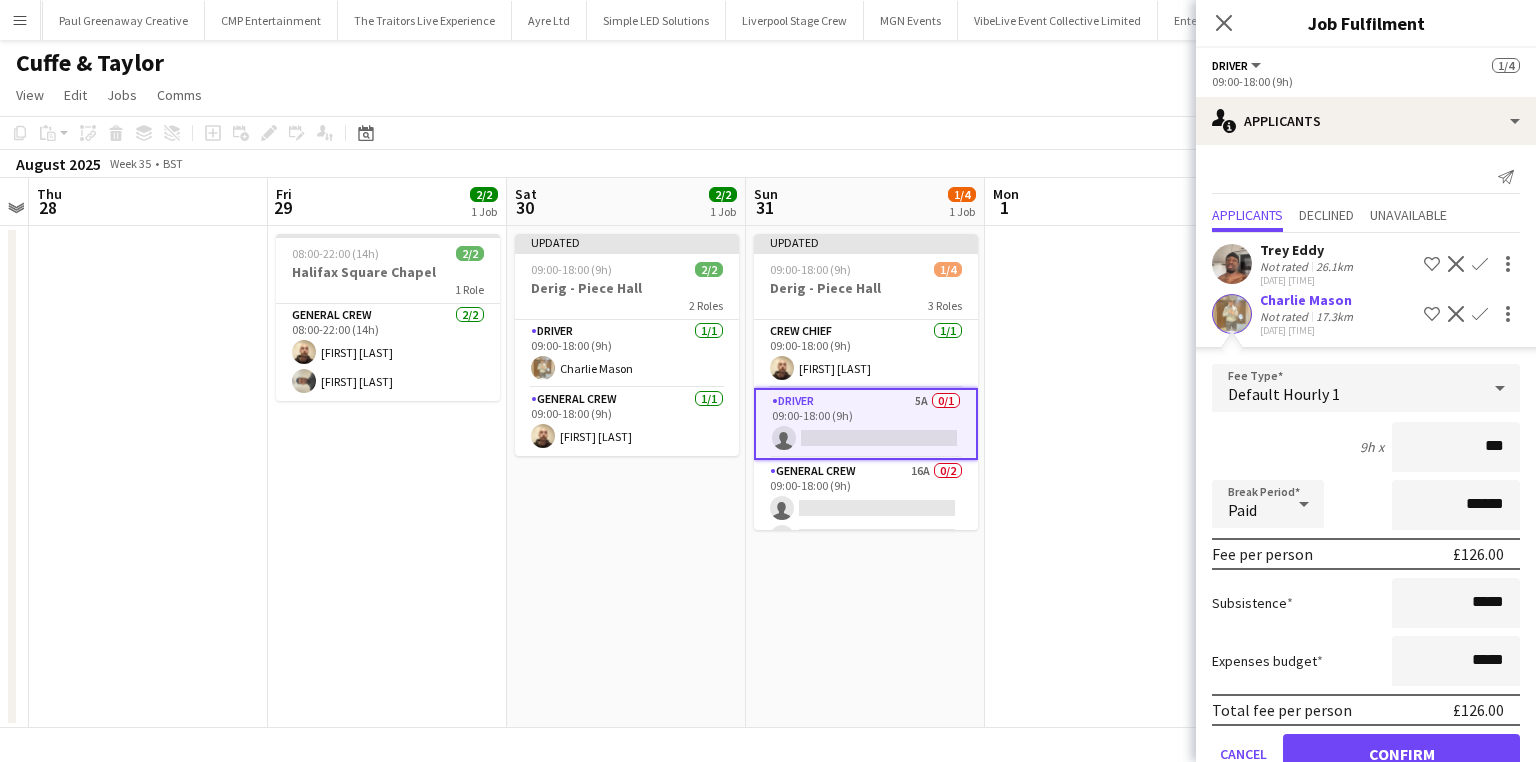 type on "***" 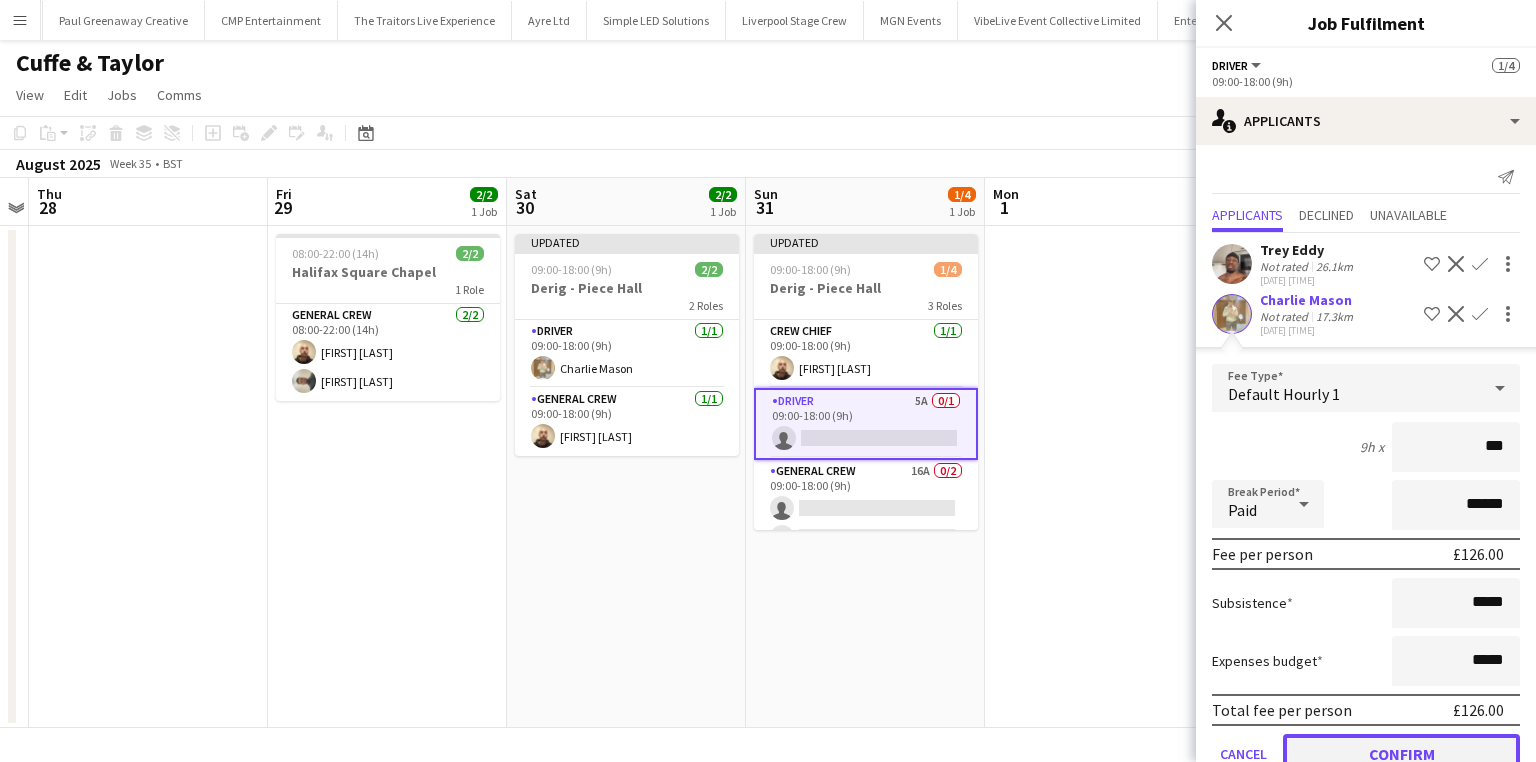 click on "Confirm" 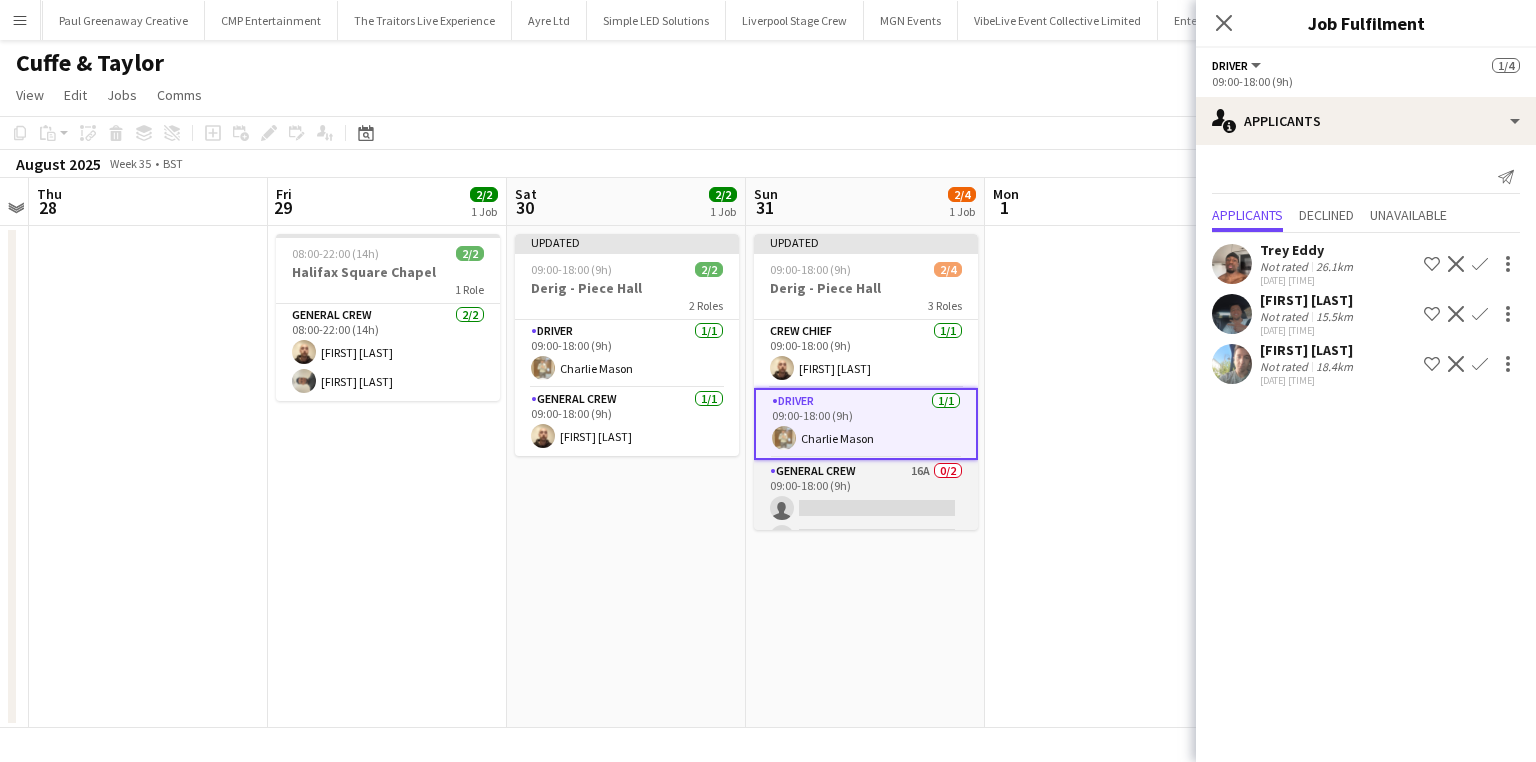 click on "General Crew   16A   0/2   09:00-18:00 (9h)
single-neutral-actions
single-neutral-actions" at bounding box center (866, 508) 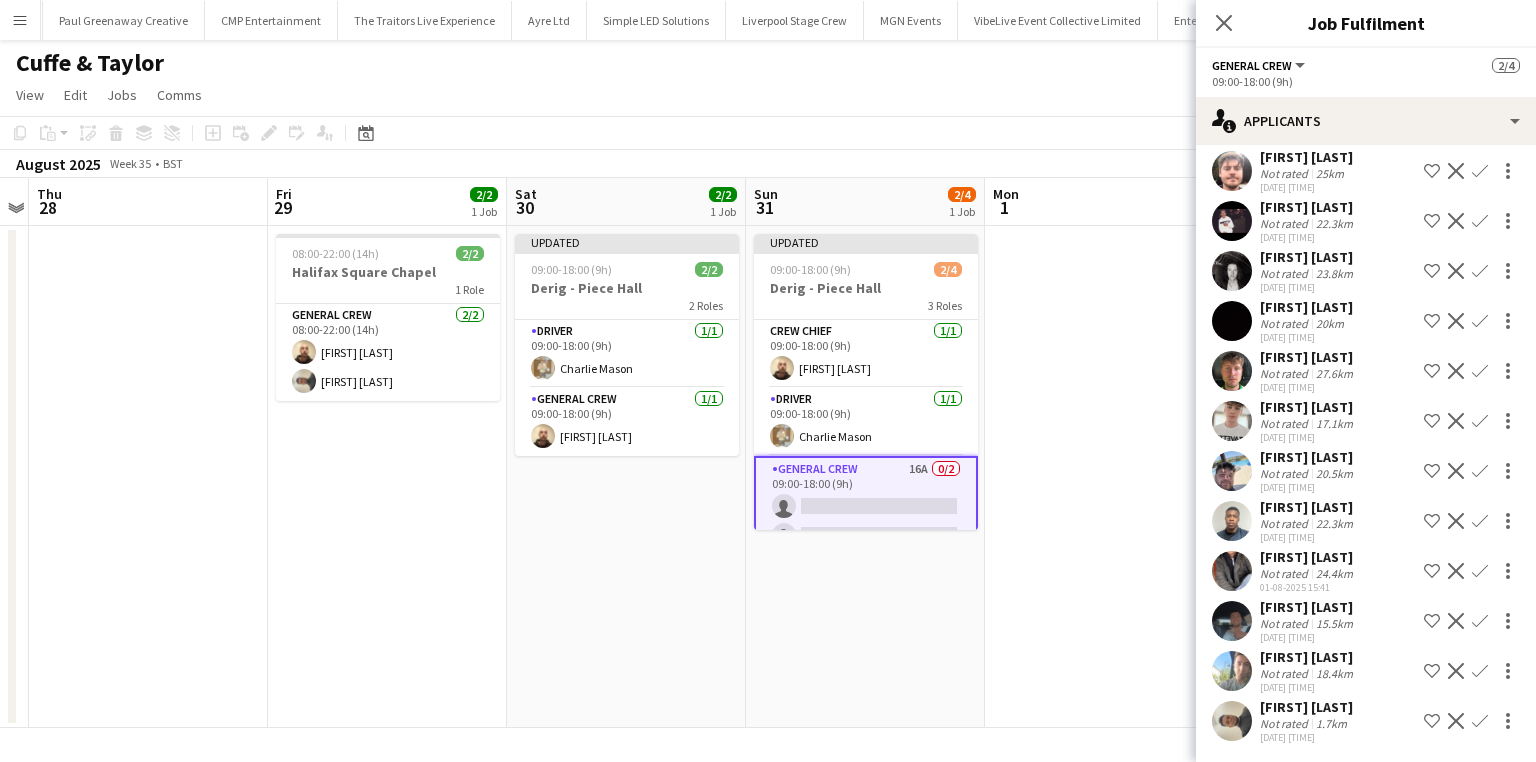 scroll, scrollTop: 194, scrollLeft: 0, axis: vertical 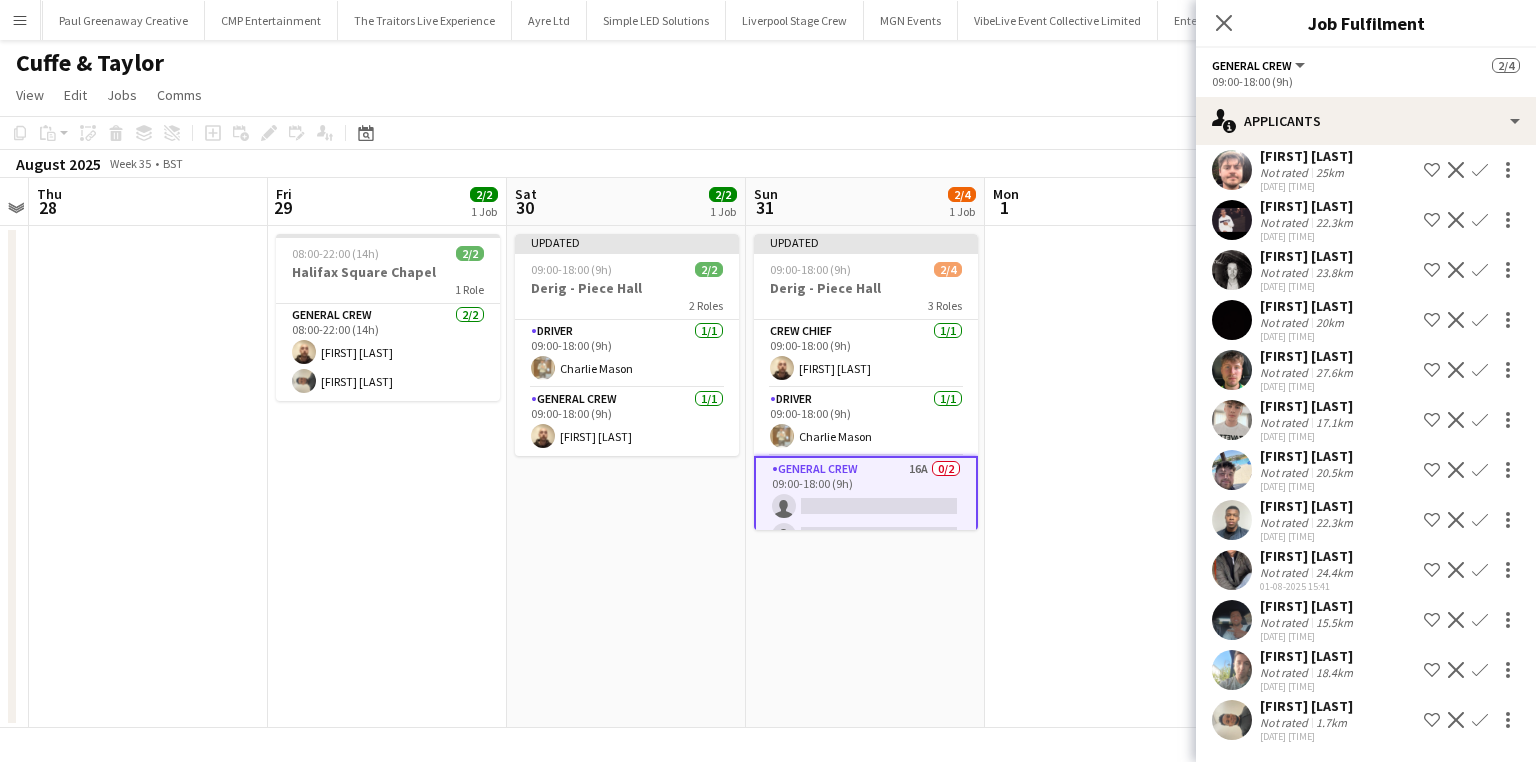 click on "Confirm" 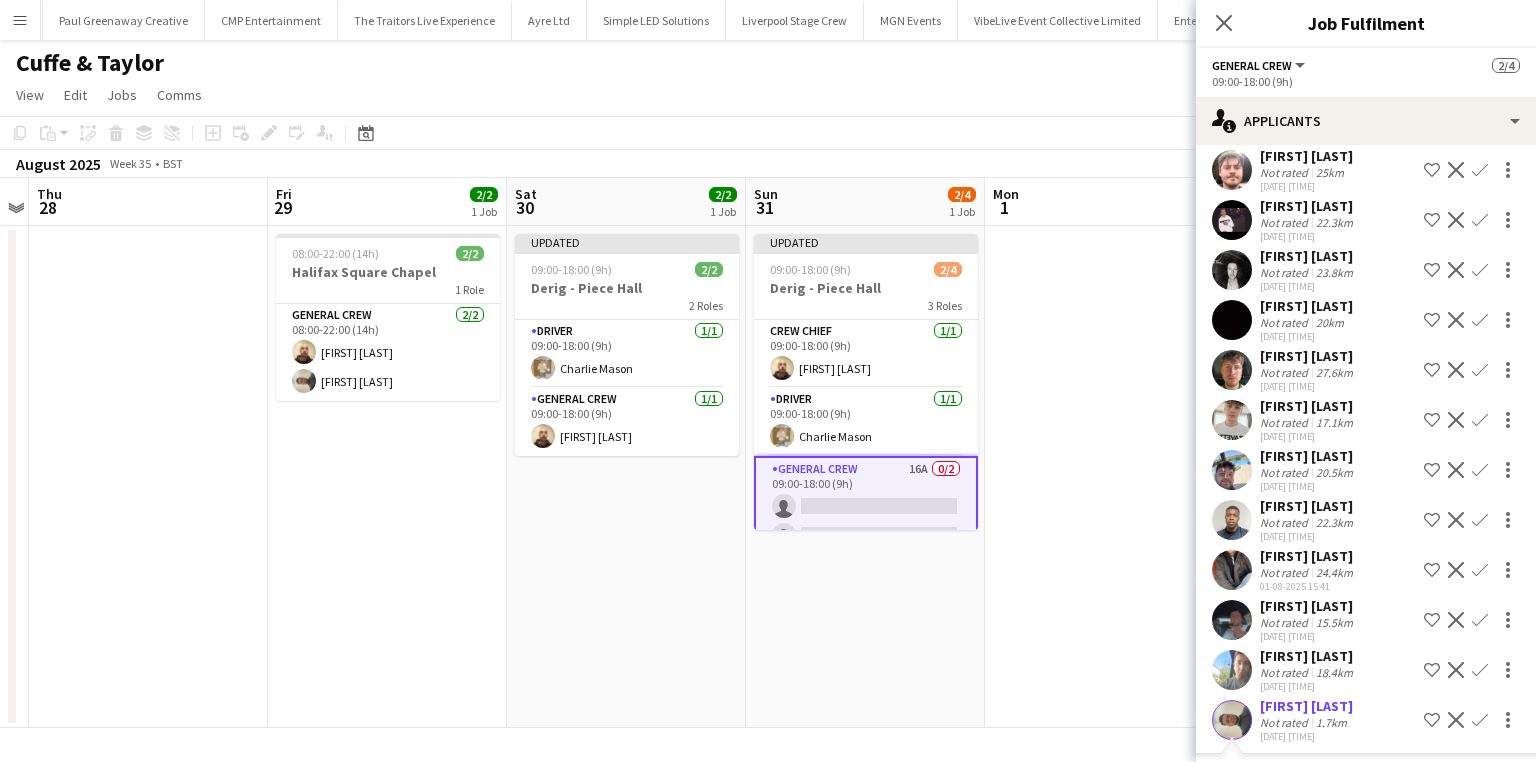 scroll, scrollTop: 588, scrollLeft: 0, axis: vertical 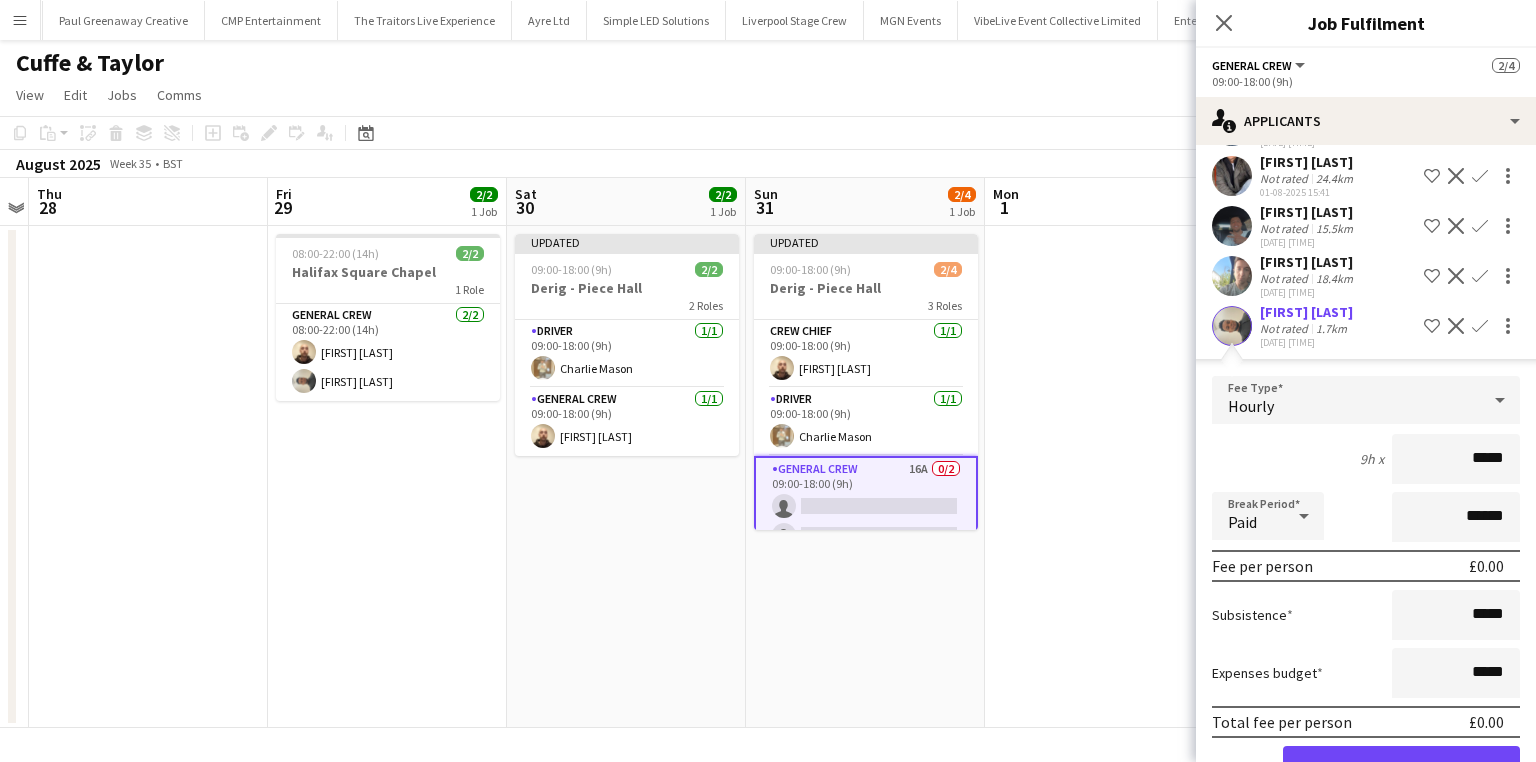 drag, startPoint x: 1431, startPoint y: 462, endPoint x: 1558, endPoint y: 464, distance: 127.01575 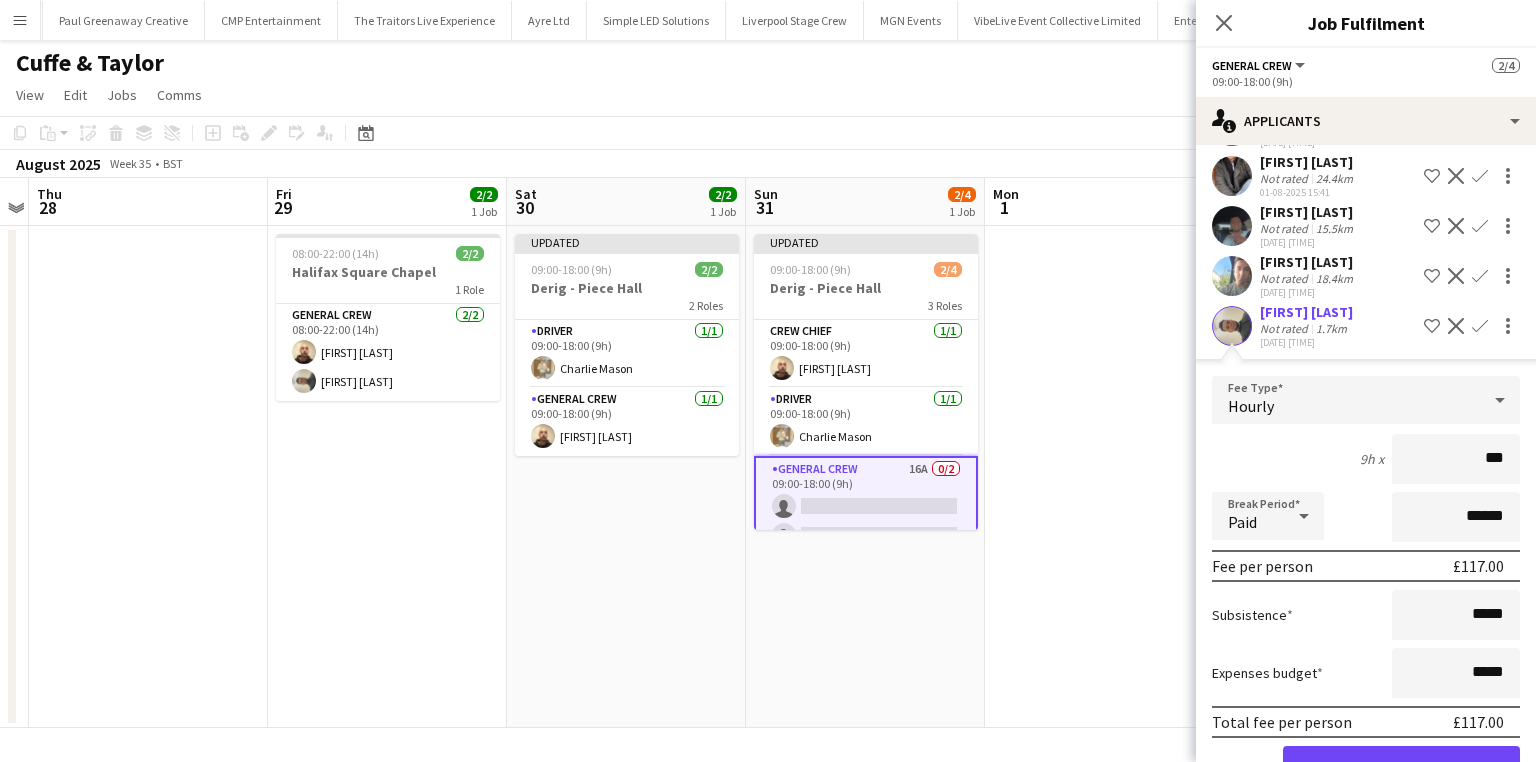 type on "***" 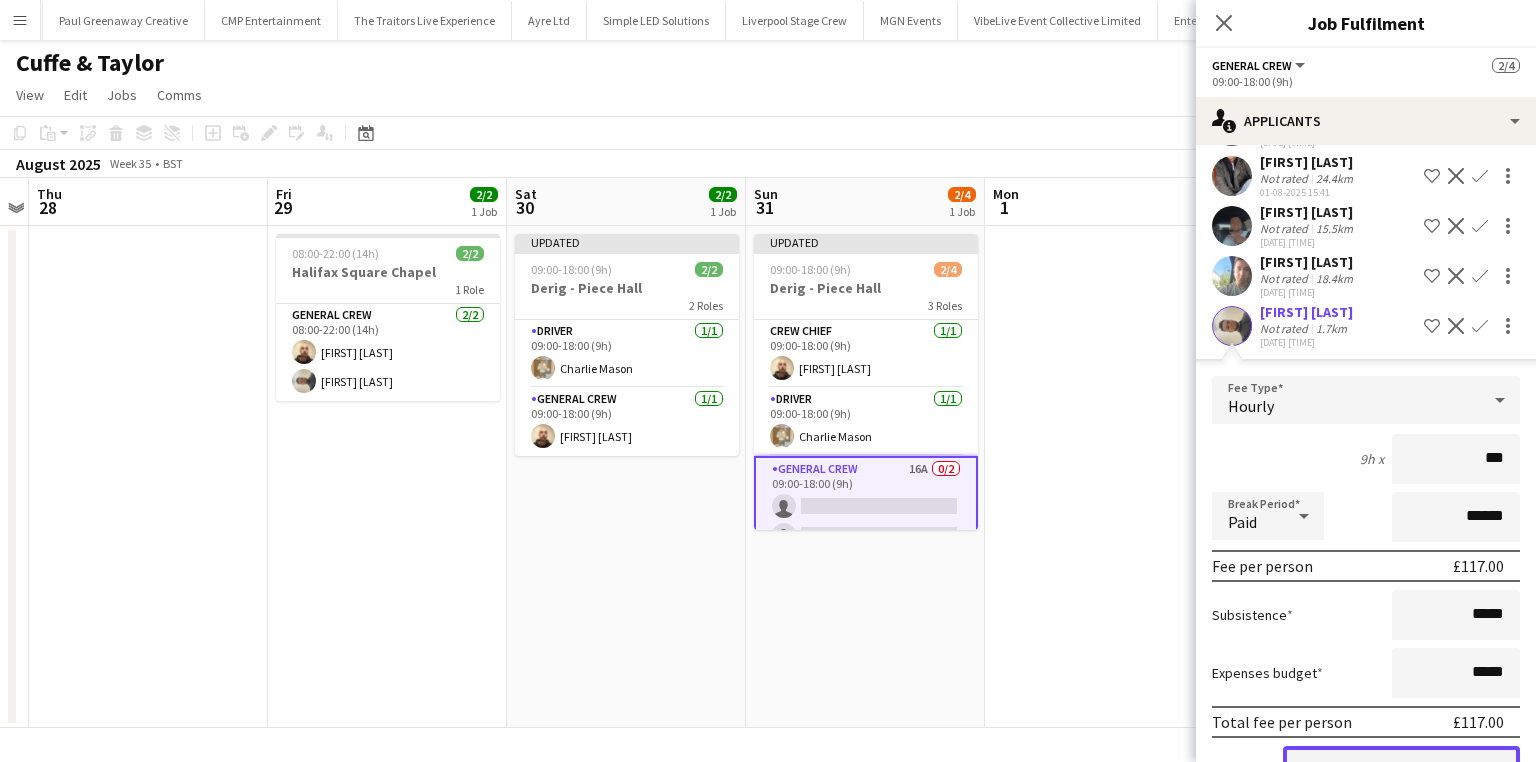 click on "Confirm" 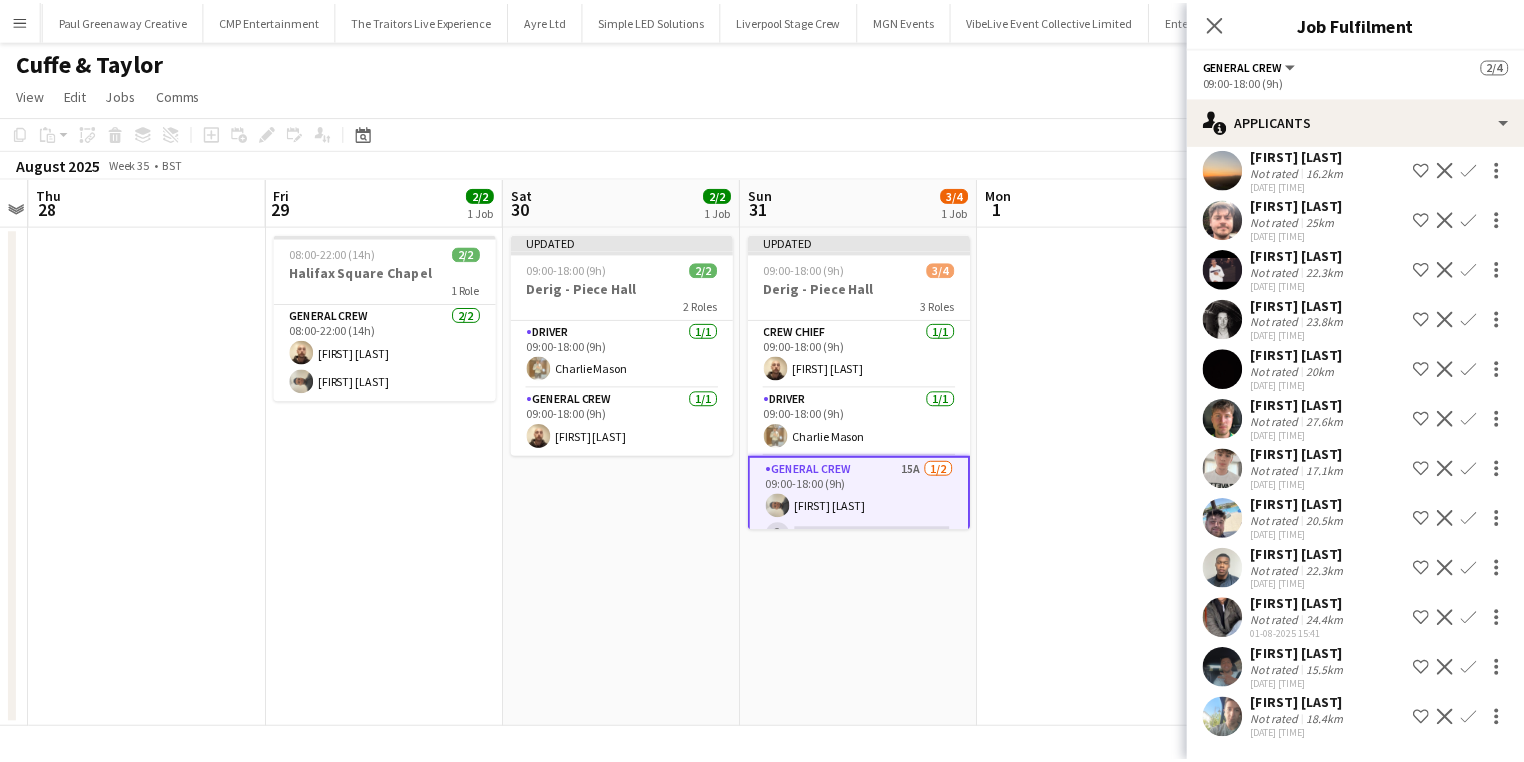 scroll, scrollTop: 144, scrollLeft: 0, axis: vertical 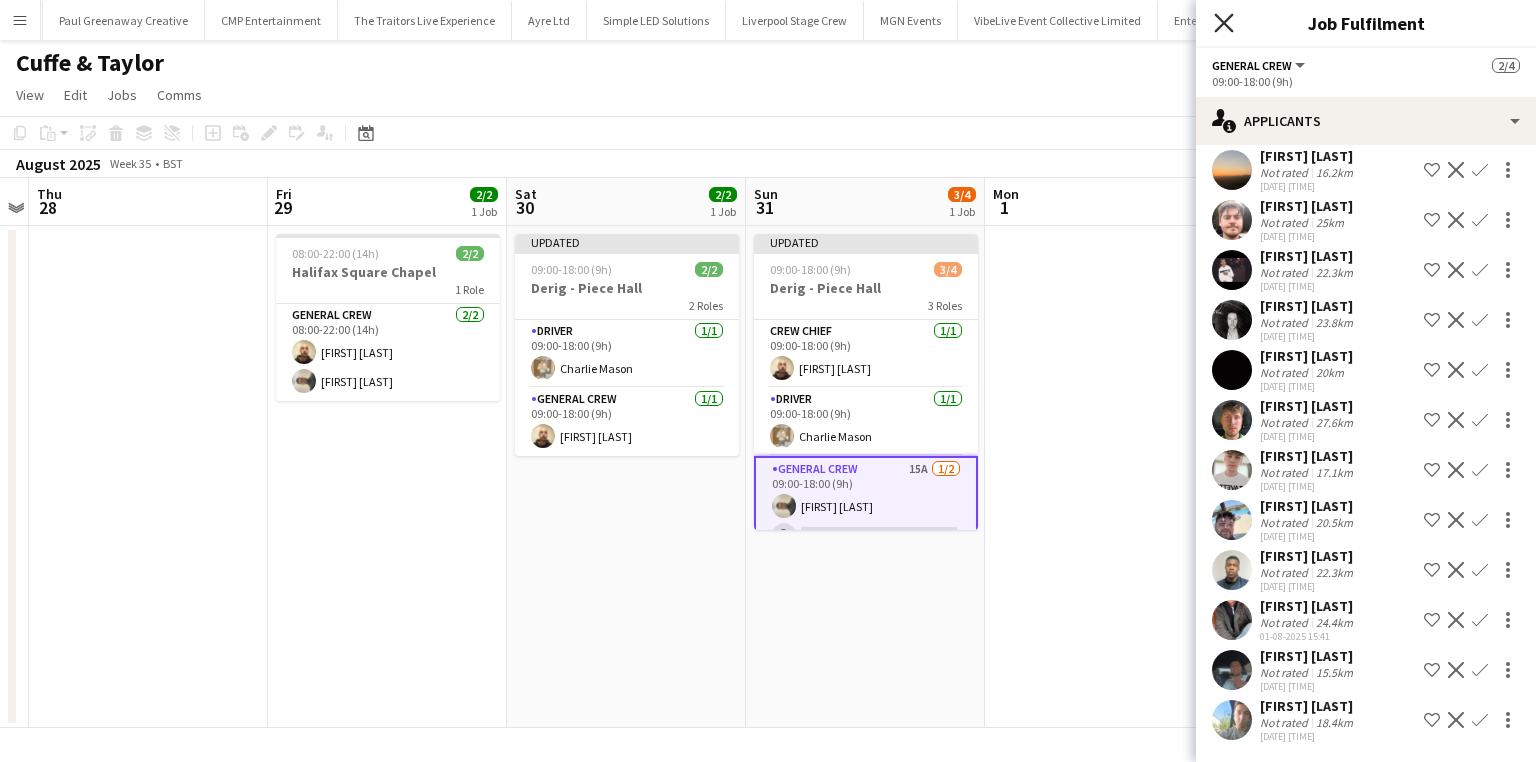 click on "Close pop-in" 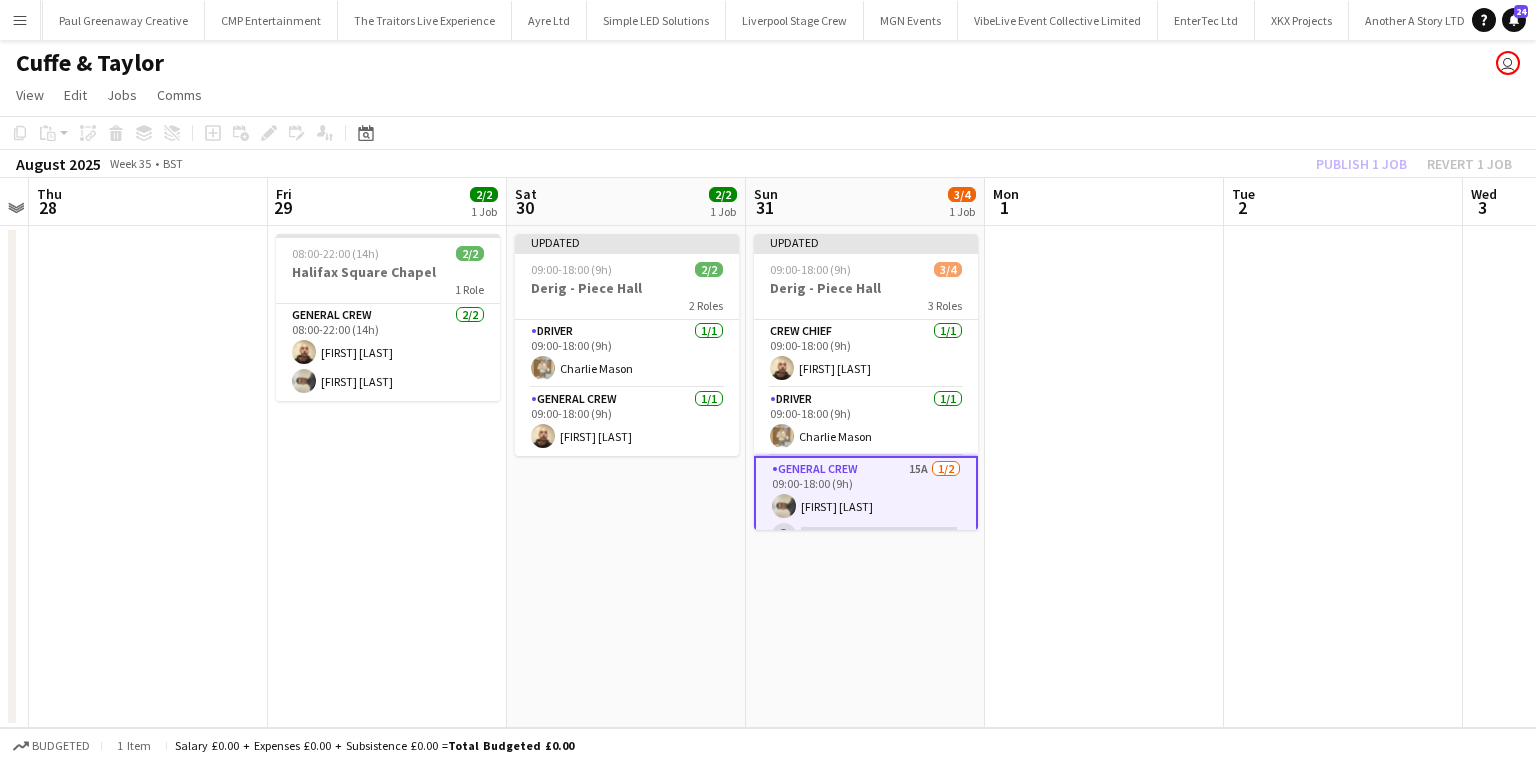 click on "Publish 1 job   Revert 1 job" 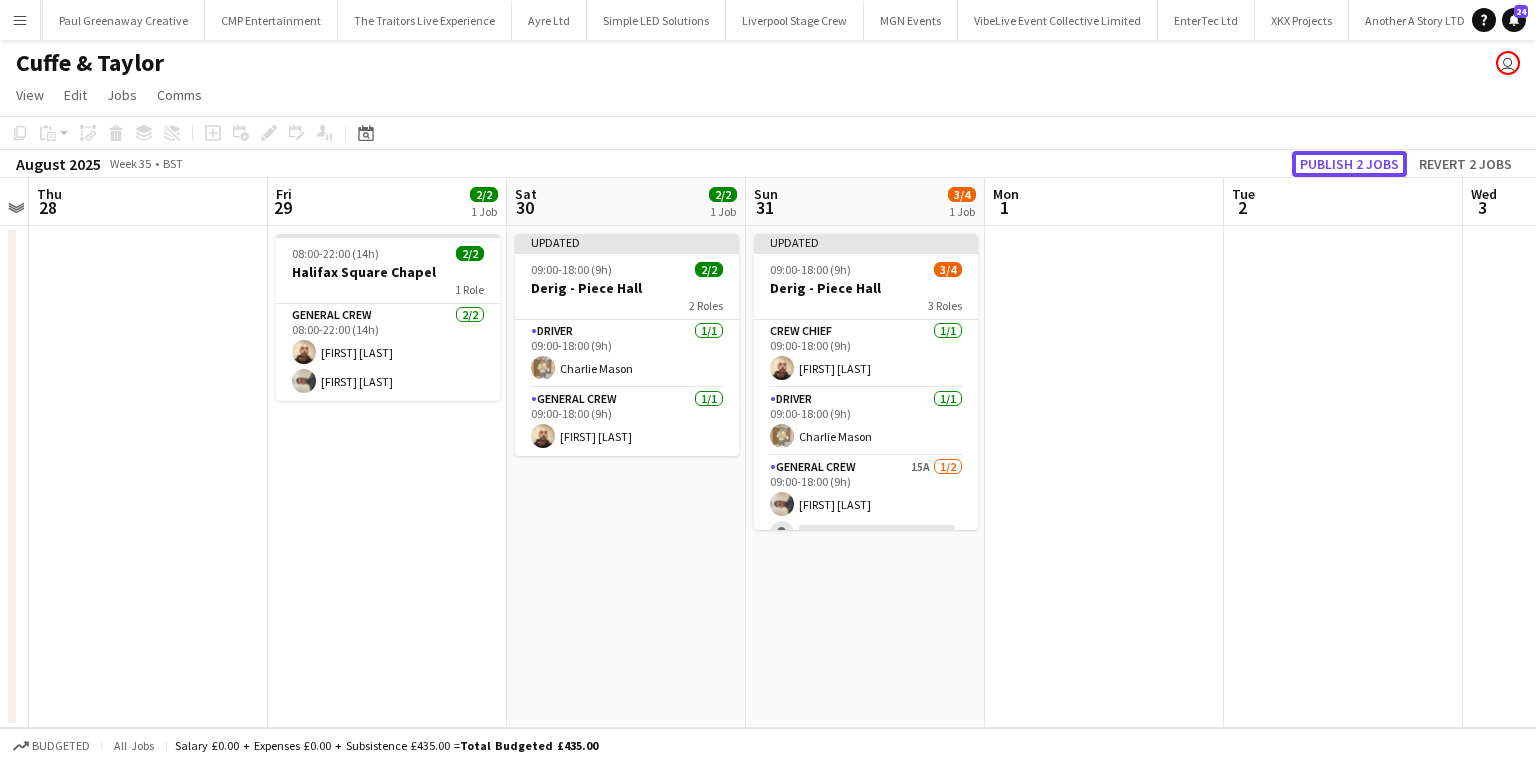 click on "Publish 2 jobs" 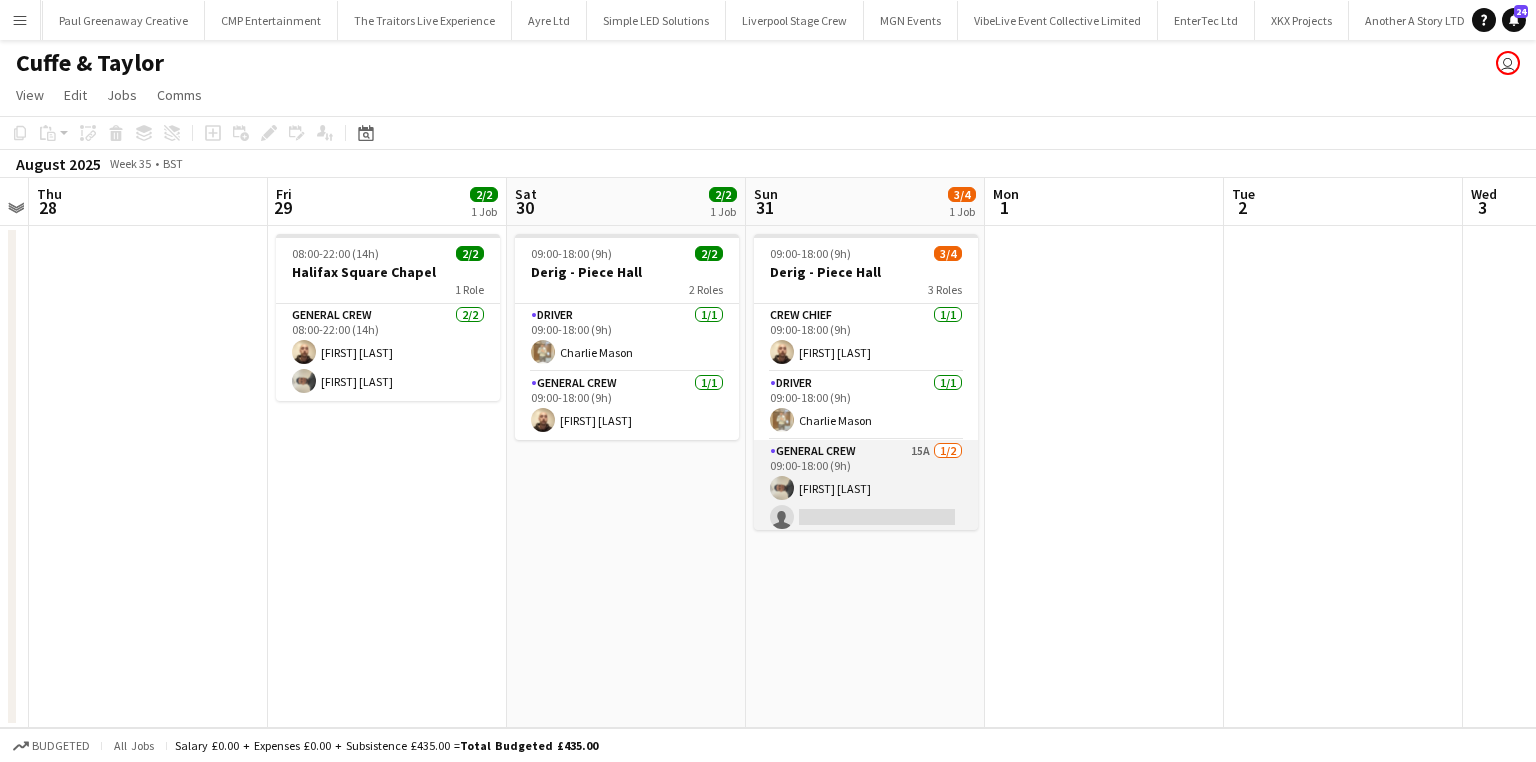 click on "General Crew   15A   1/2   09:00-18:00 (9h)
Stefano rowe
single-neutral-actions" at bounding box center [866, 488] 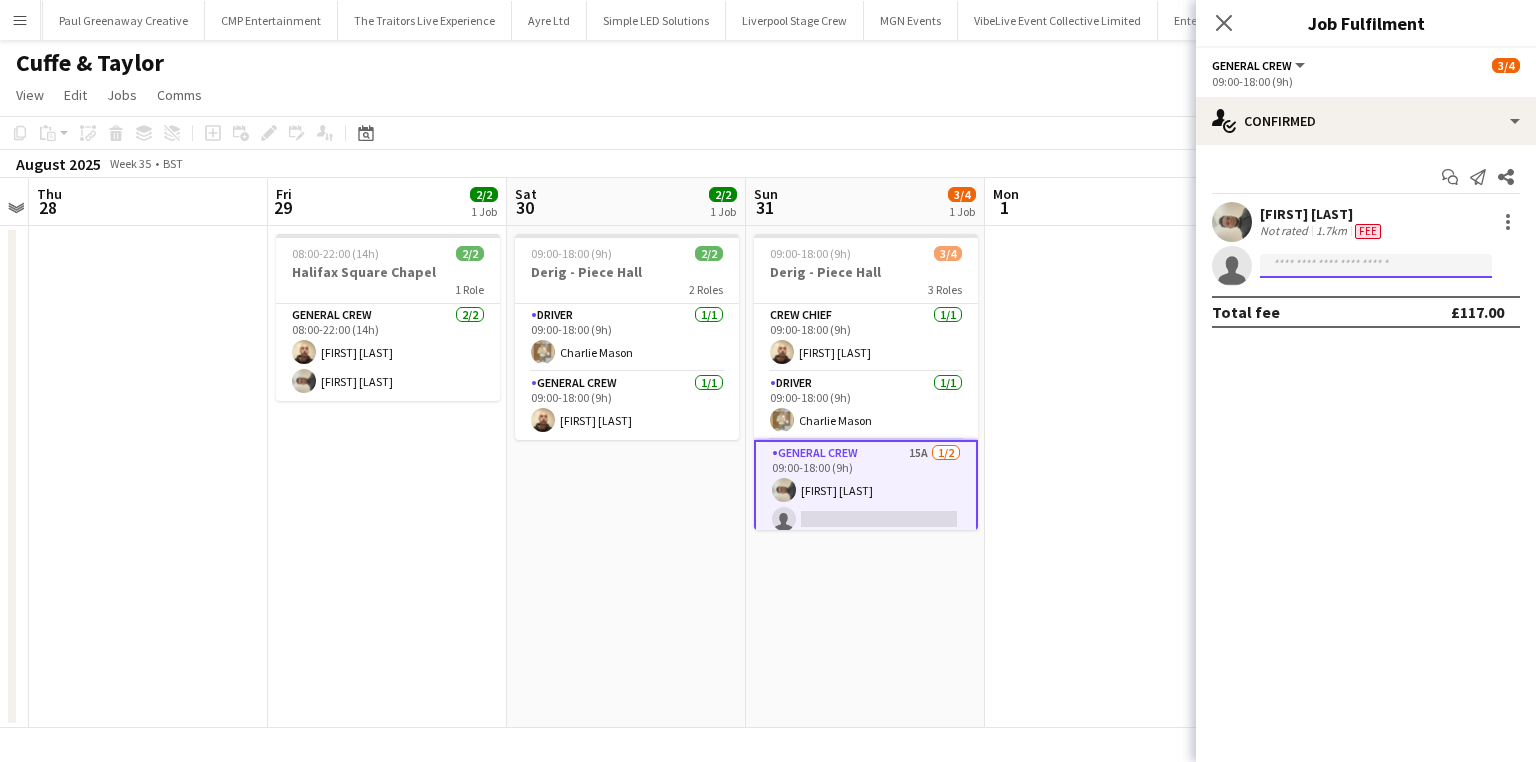 click 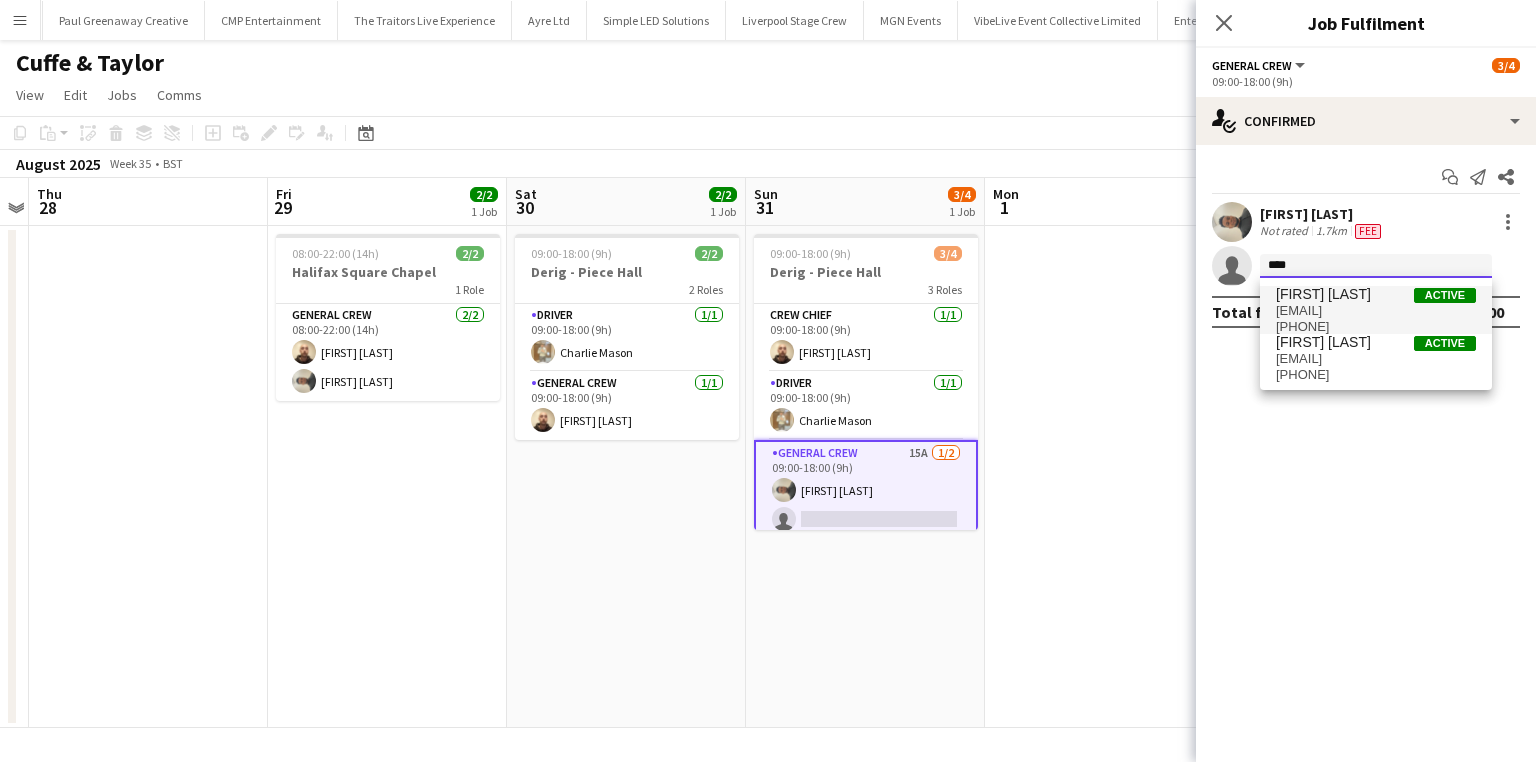 type on "****" 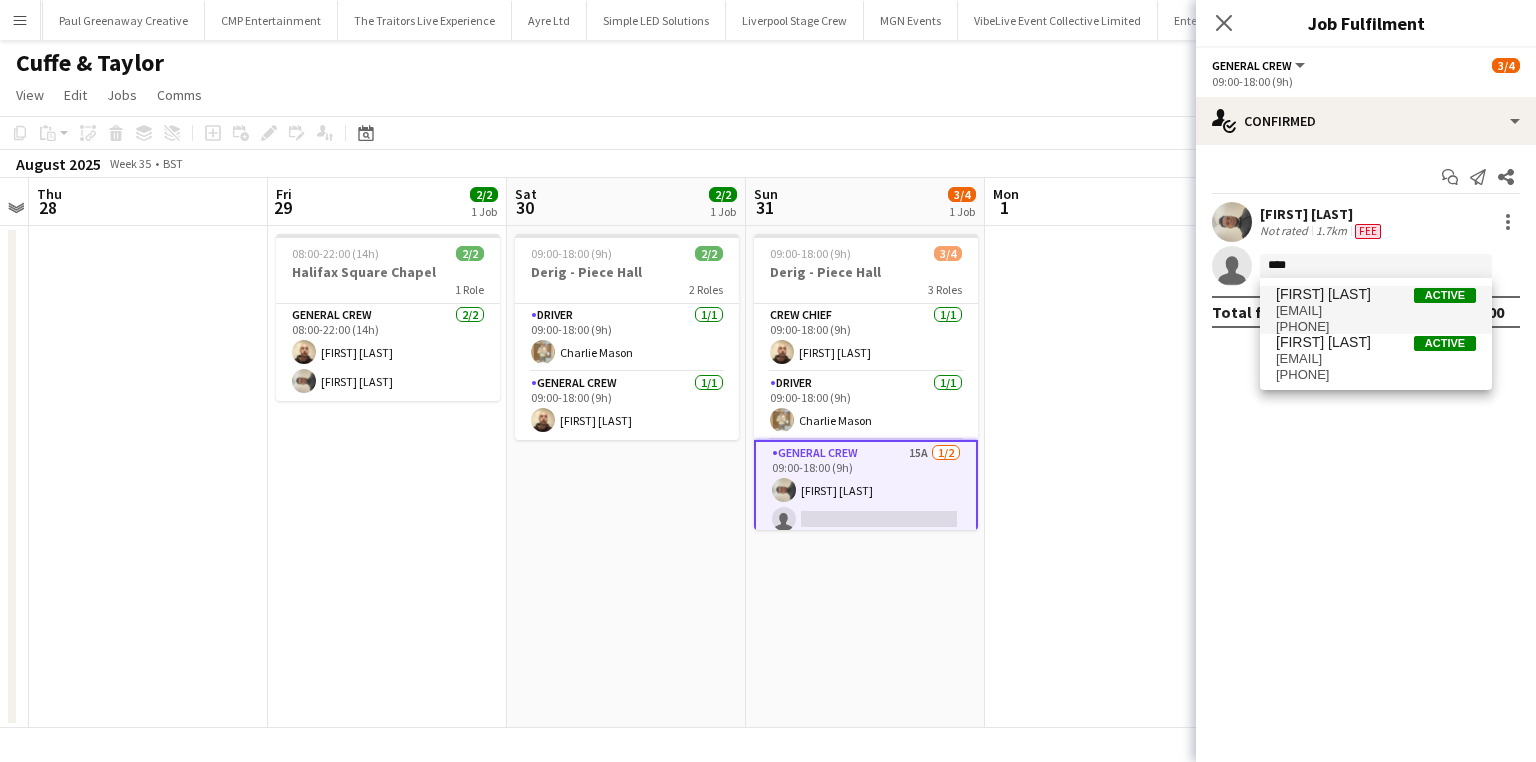 click on "wortleyboy@ymail.com" at bounding box center [1376, 311] 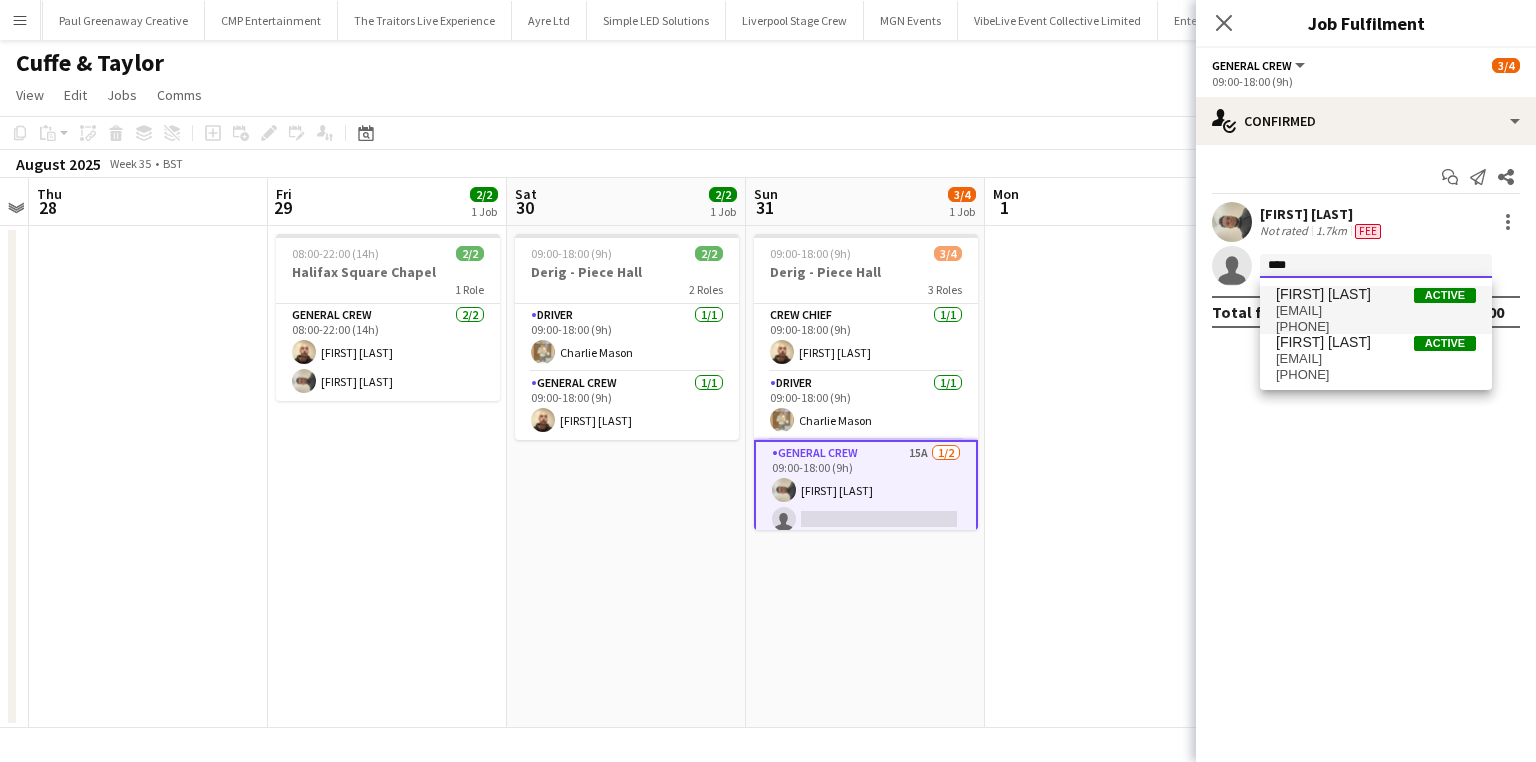 type 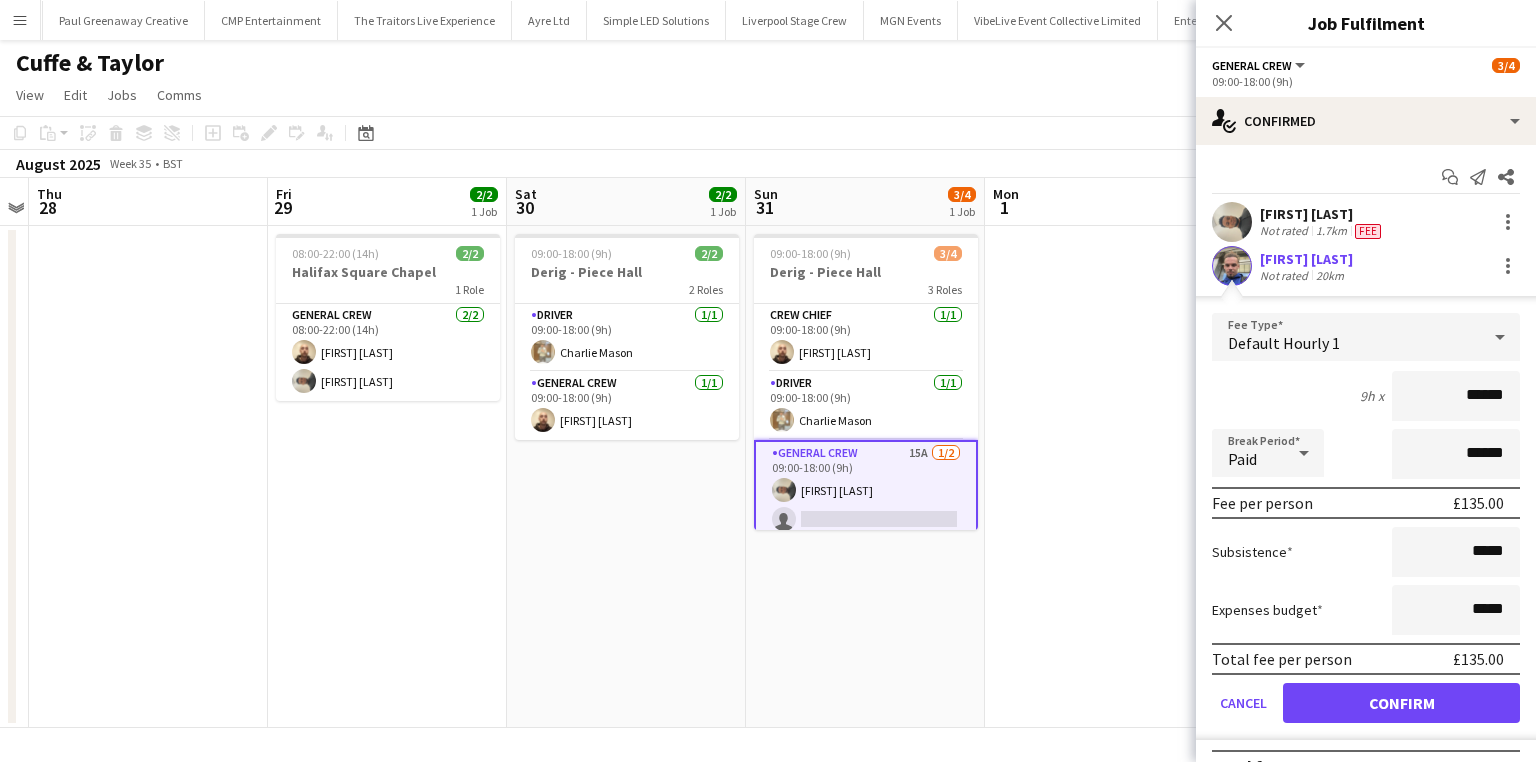 click at bounding box center (1104, 477) 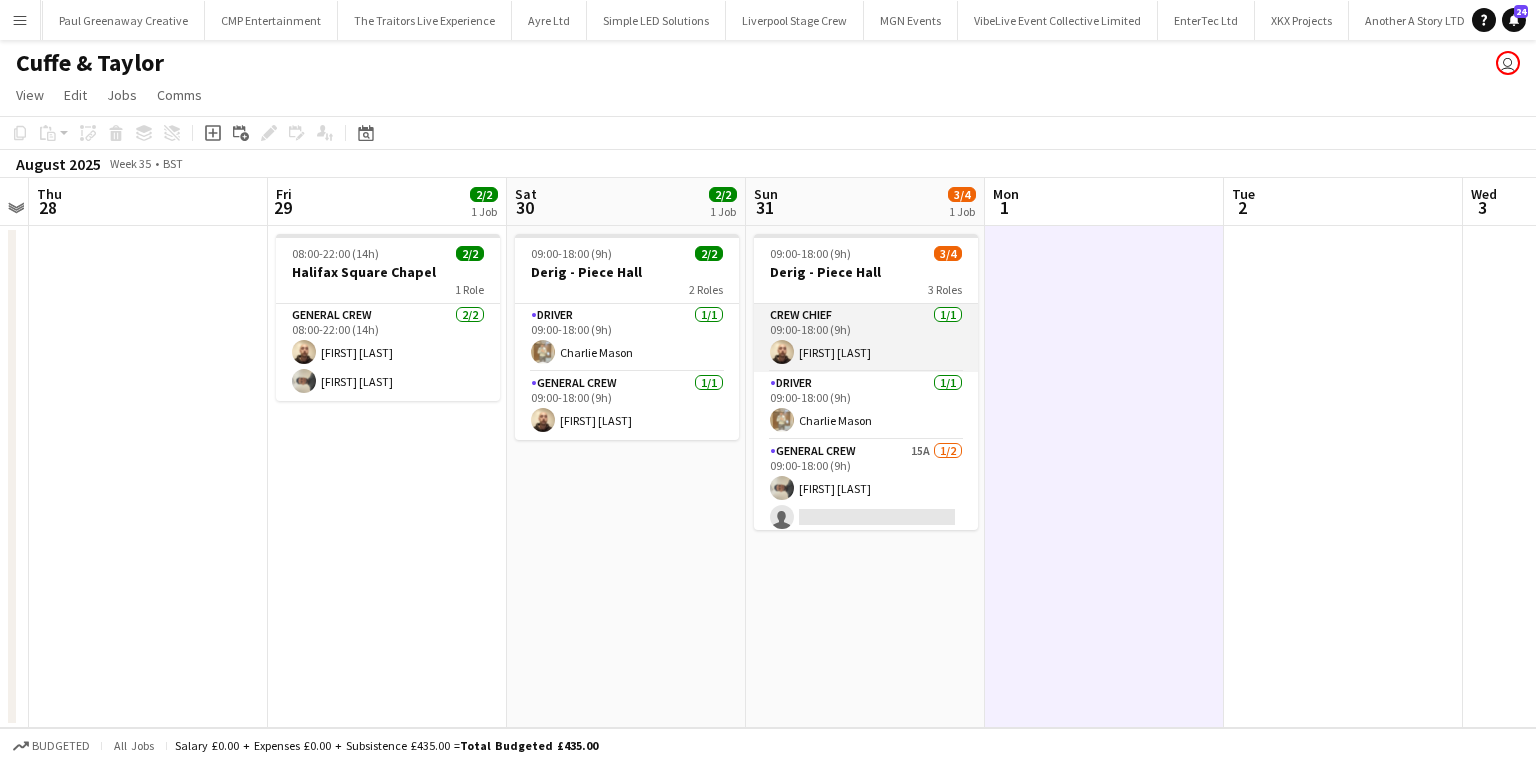 click on "Crew Chief   1/1   09:00-18:00 (9h)
Jason Mawer" at bounding box center [866, 338] 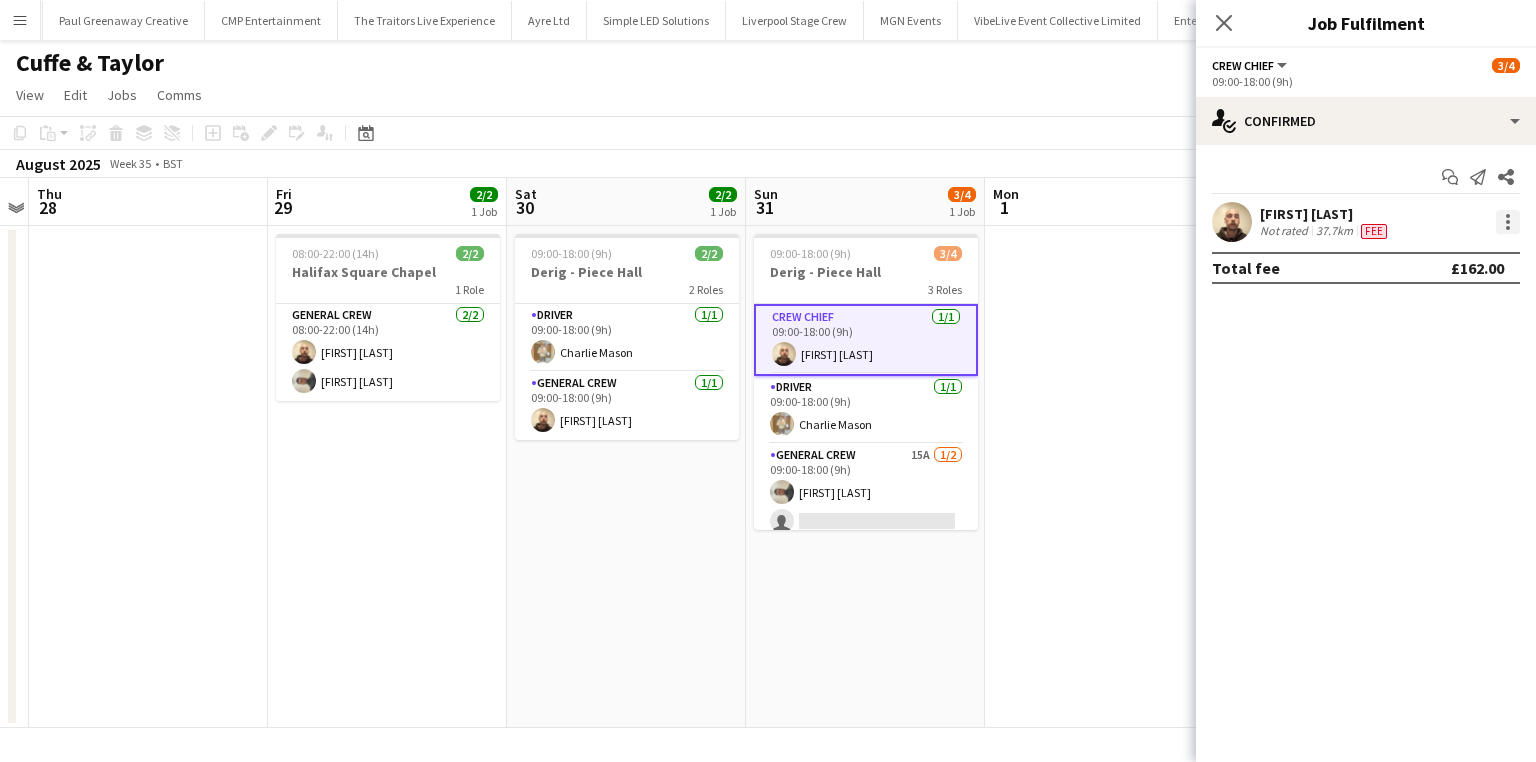 click at bounding box center (1508, 228) 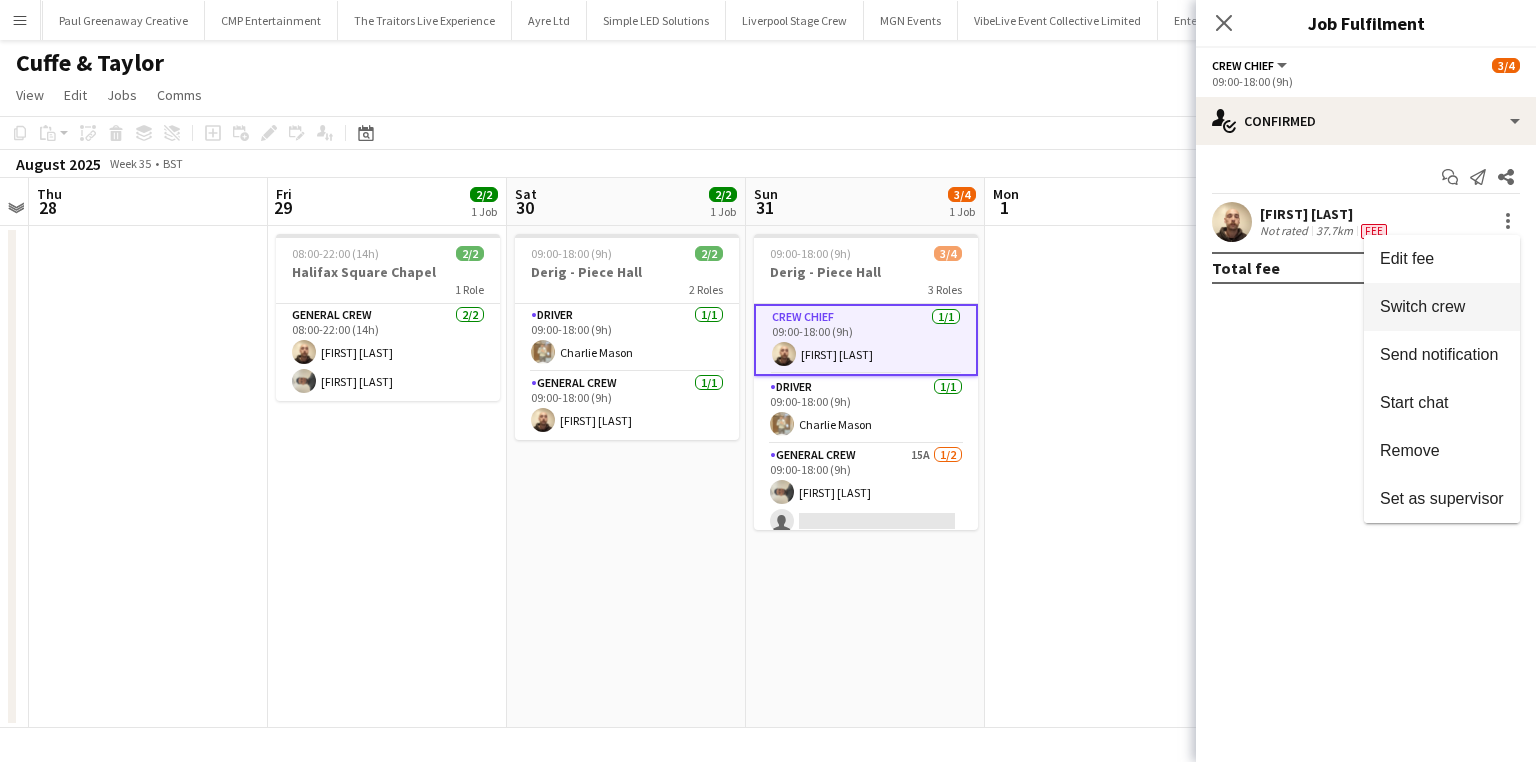click on "Switch crew" at bounding box center [1442, 307] 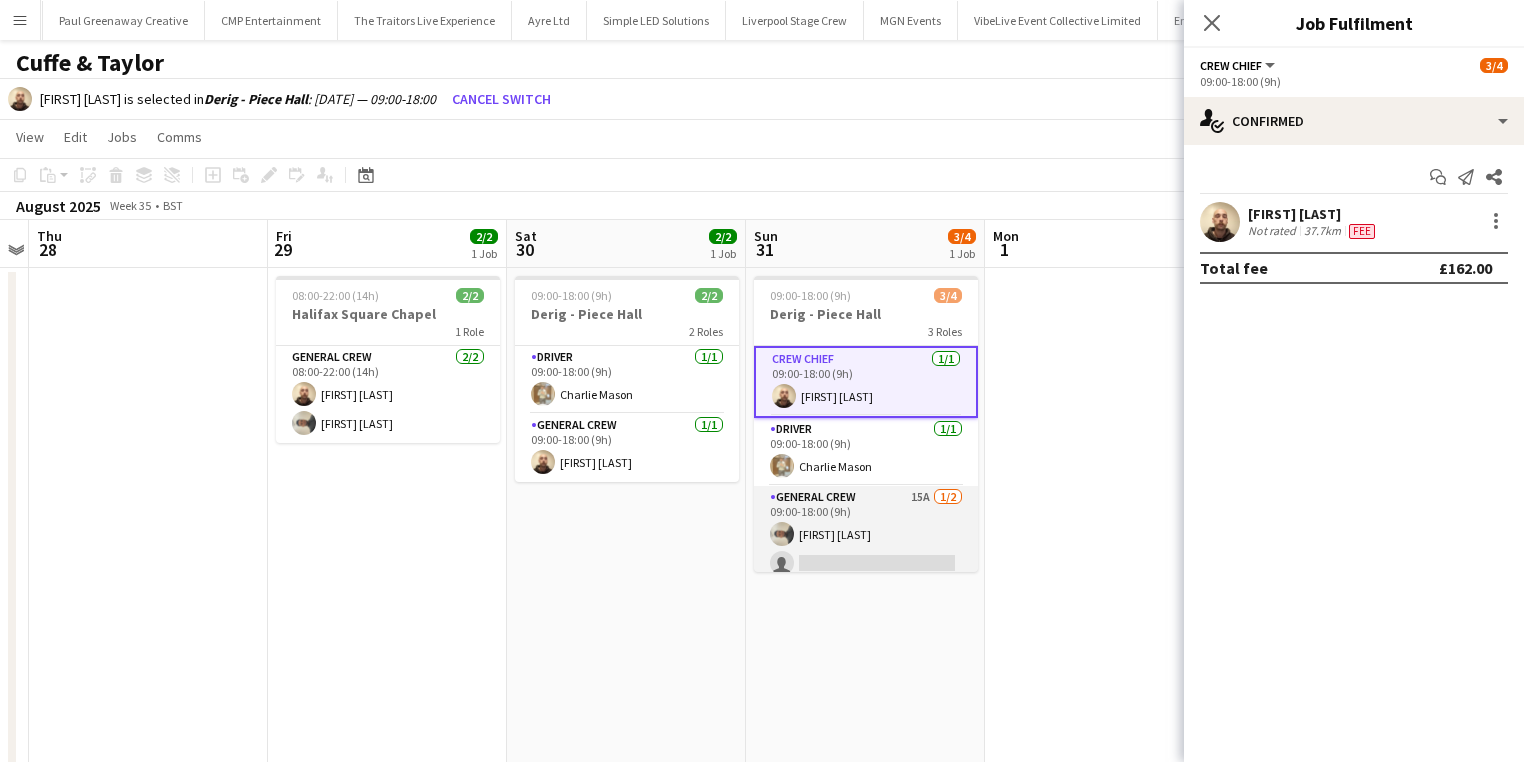 click on "General Crew   15A   1/2   09:00-18:00 (9h)
Stefano rowe
single-neutral-actions" at bounding box center (866, 534) 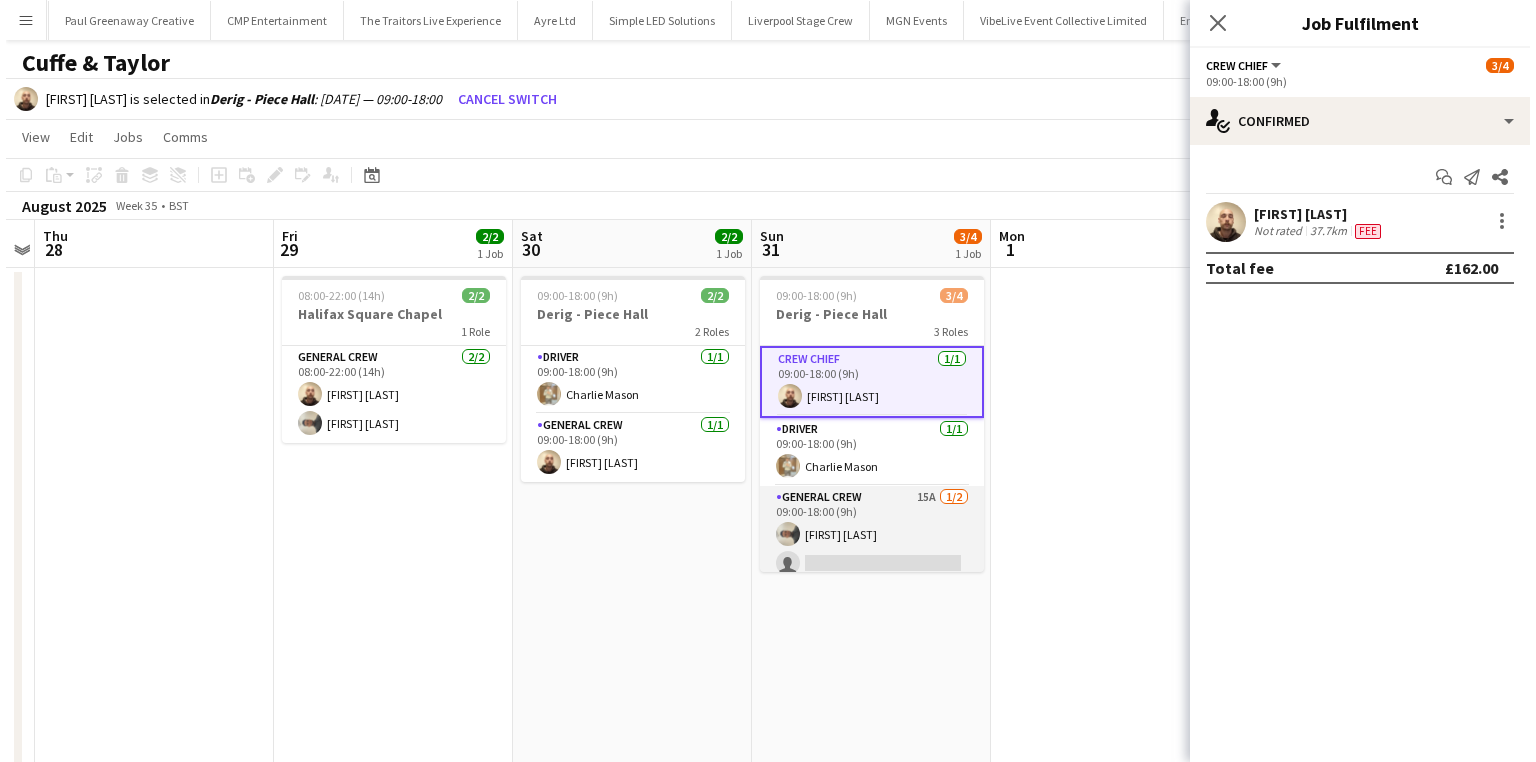 scroll, scrollTop: 0, scrollLeft: 688, axis: horizontal 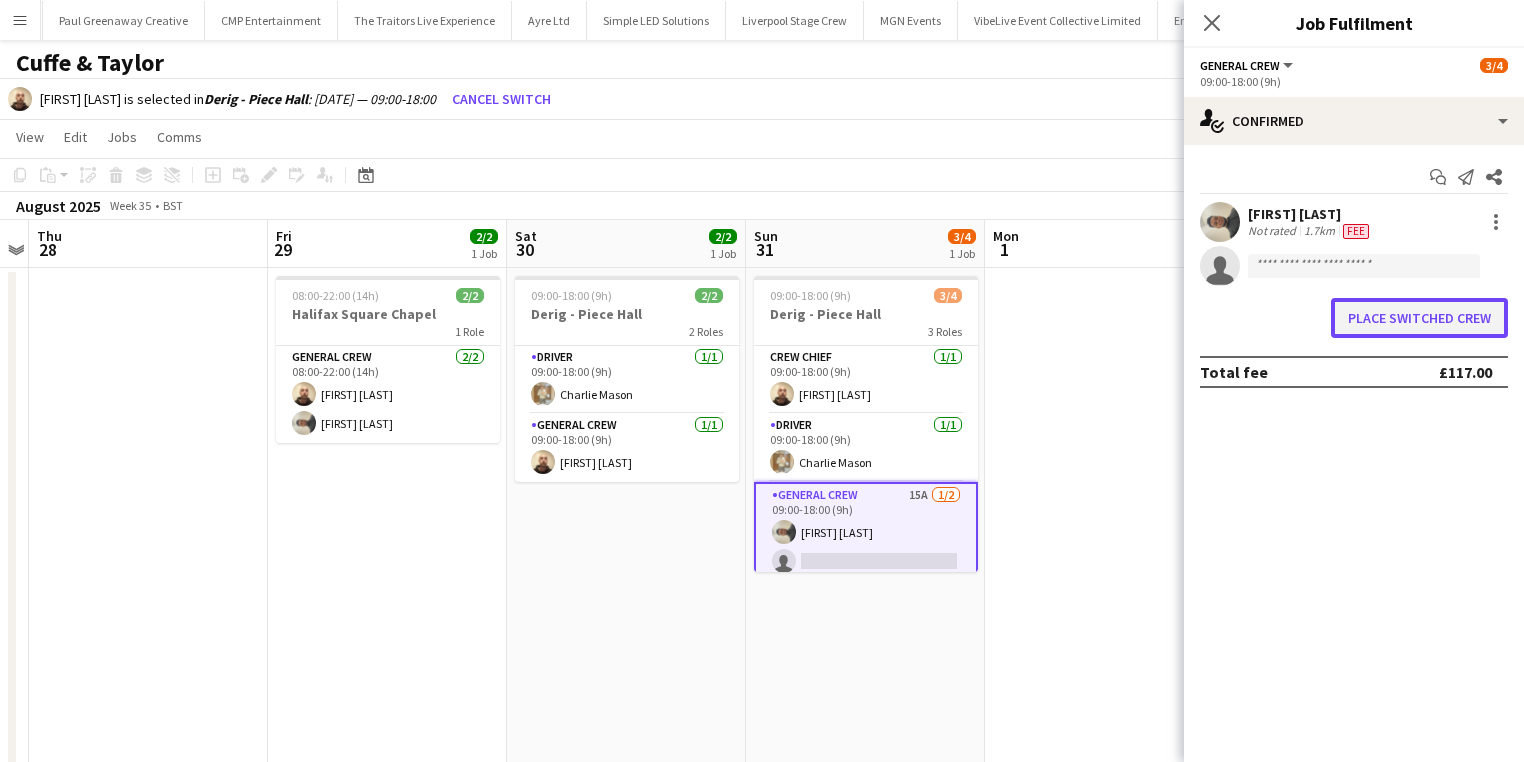 click on "Place switched crew" at bounding box center (1419, 318) 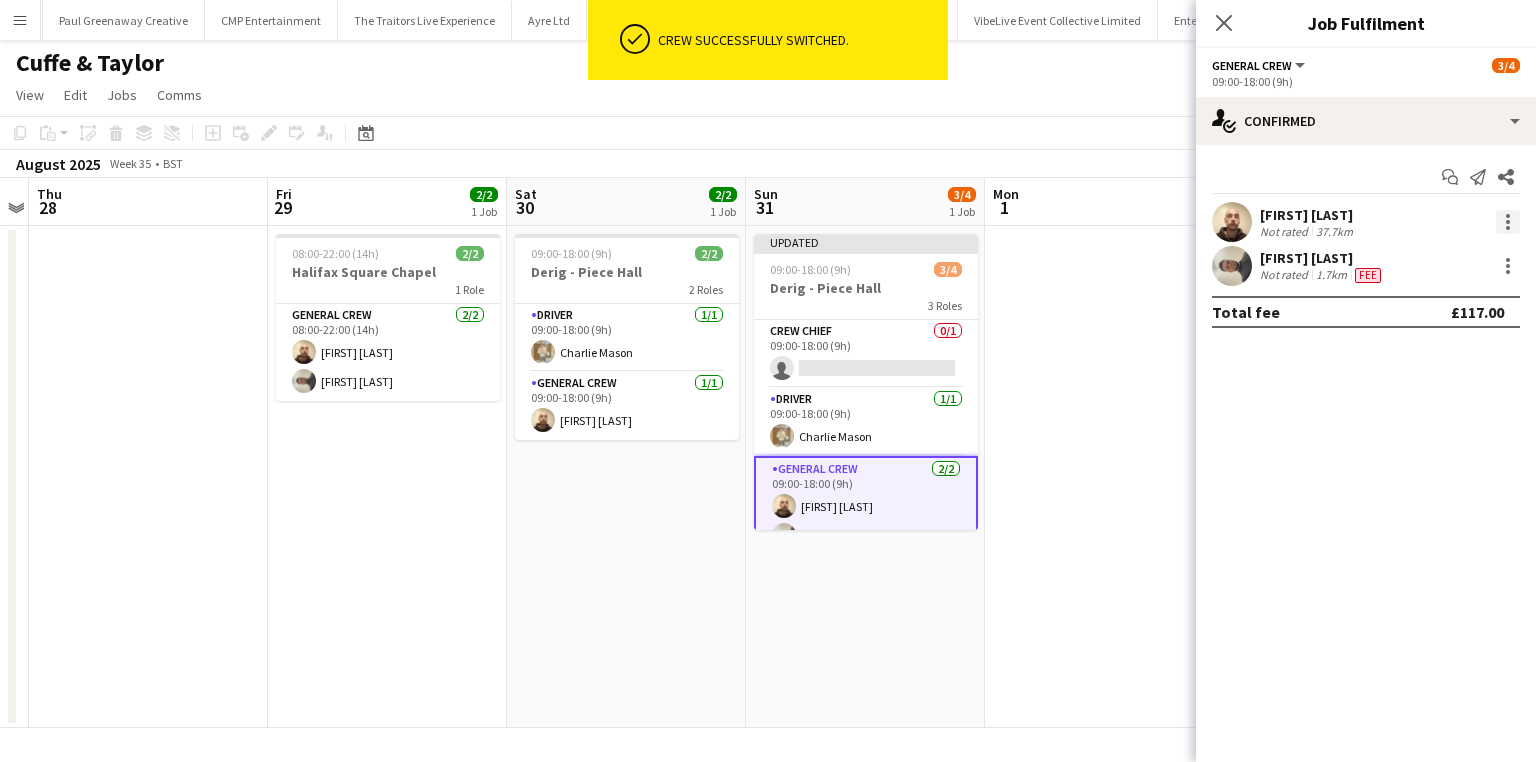 click at bounding box center [1508, 222] 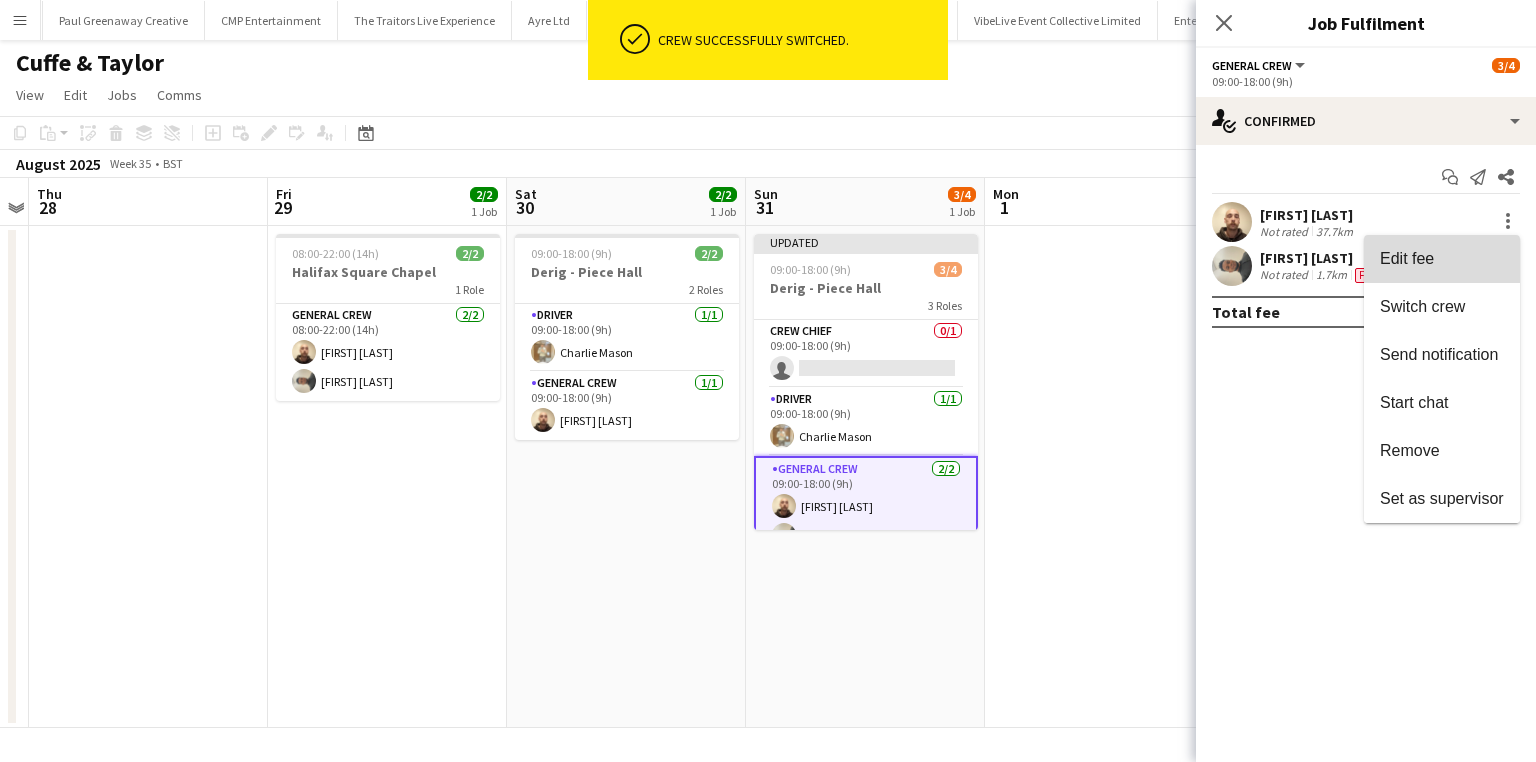 click on "Edit fee" at bounding box center (1442, 259) 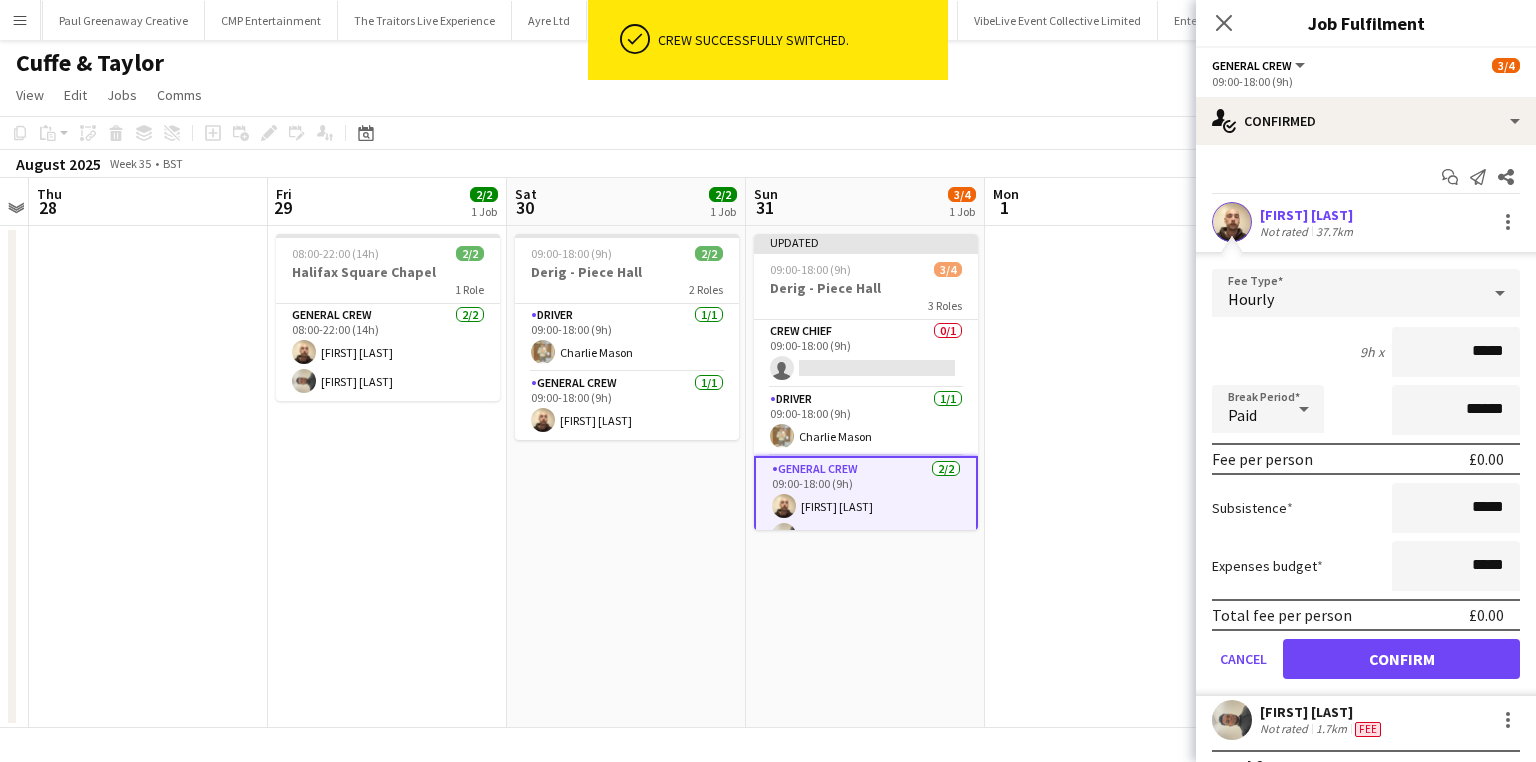 drag, startPoint x: 1408, startPoint y: 343, endPoint x: 1539, endPoint y: 343, distance: 131 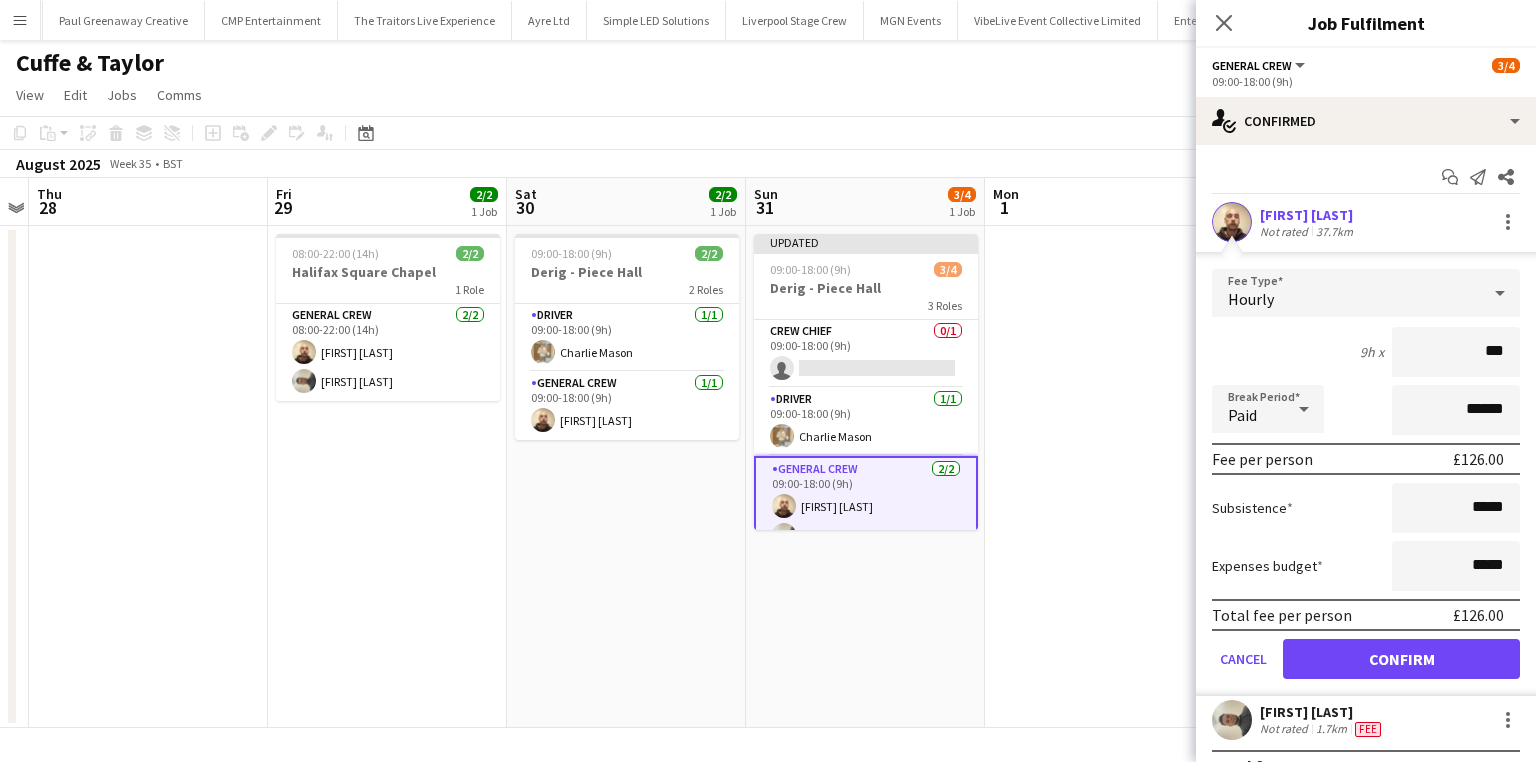 type on "***" 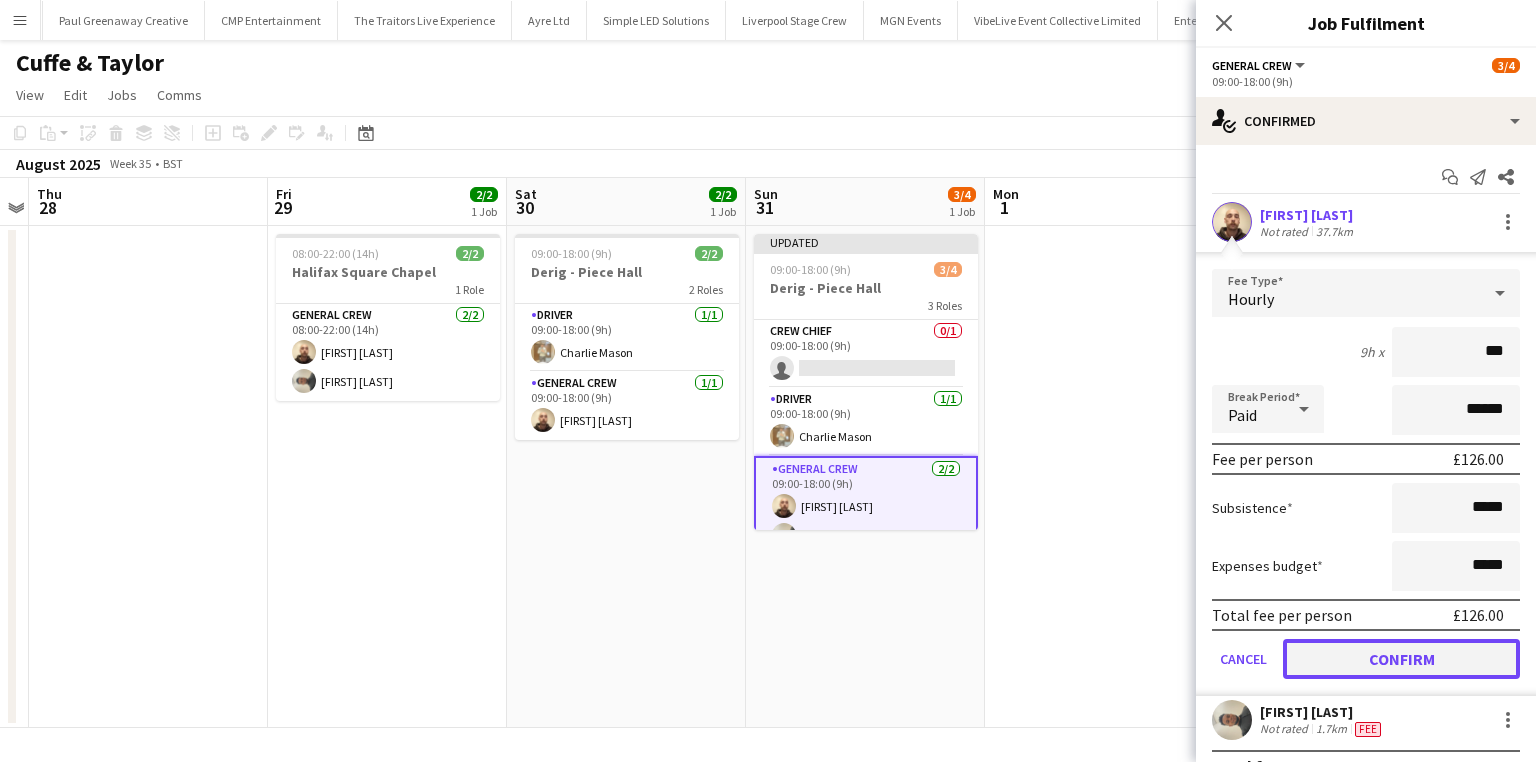 click on "Confirm" at bounding box center [1401, 659] 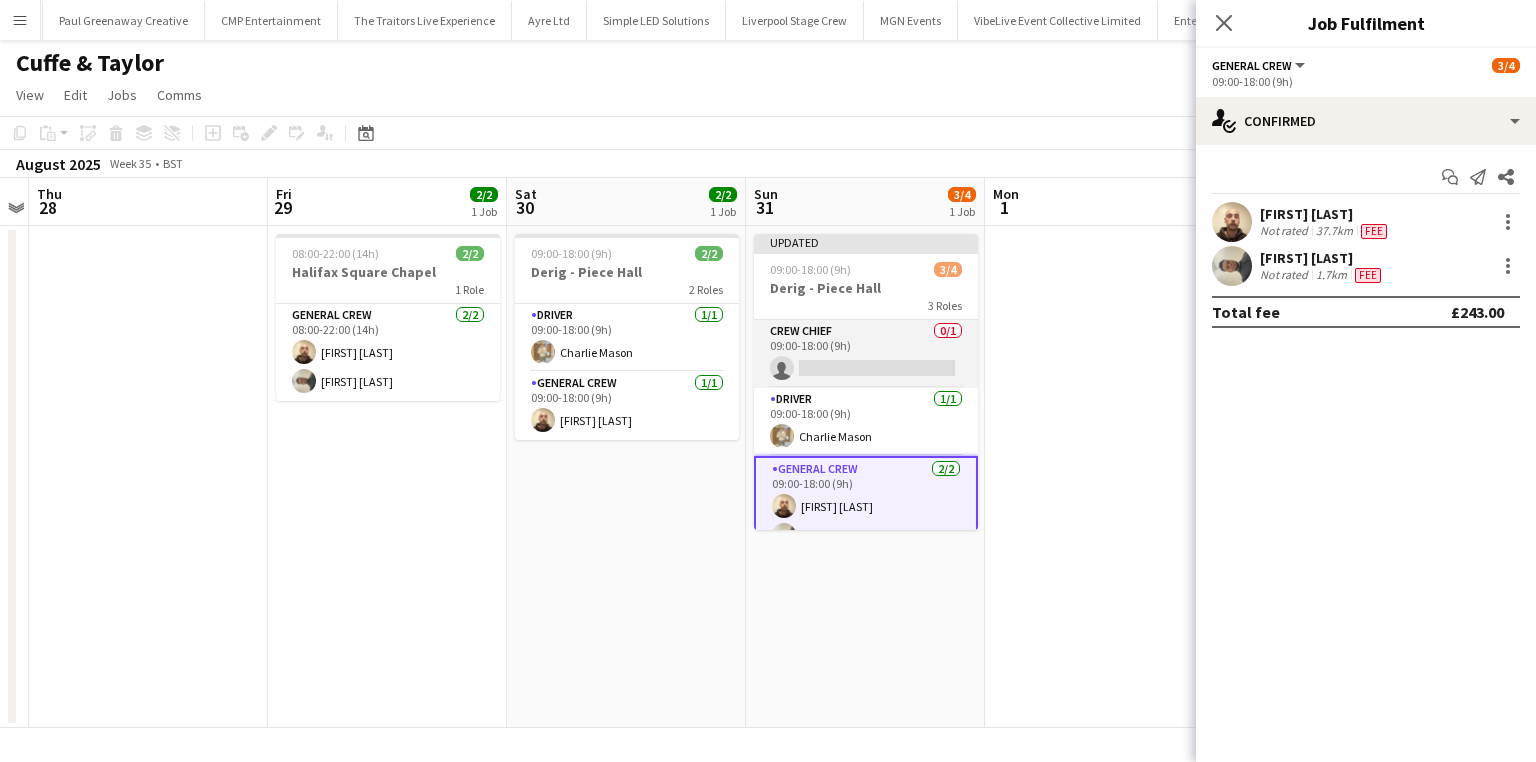 click on "Crew Chief   0/1   09:00-18:00 (9h)
single-neutral-actions" at bounding box center [866, 354] 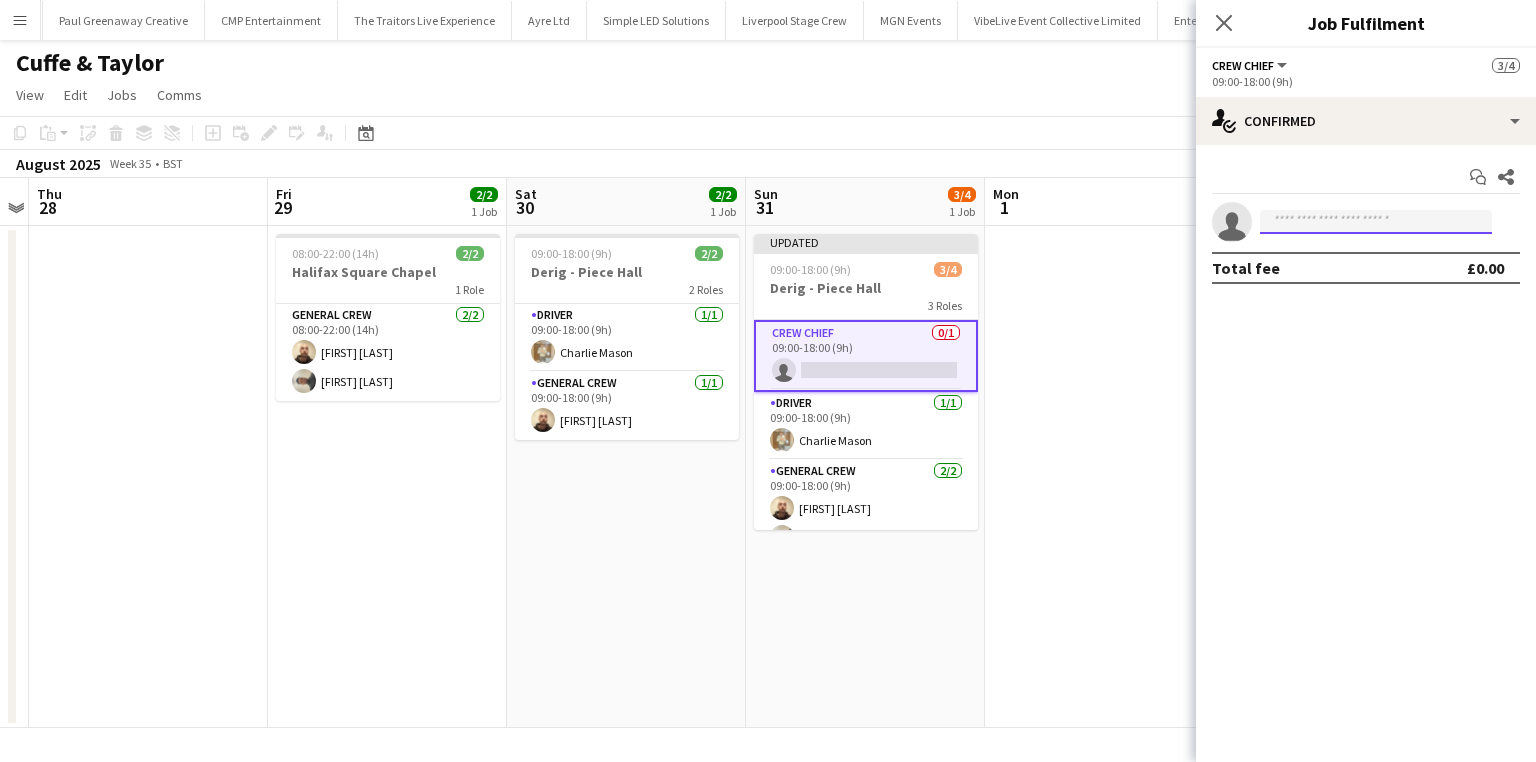 click at bounding box center (1376, 222) 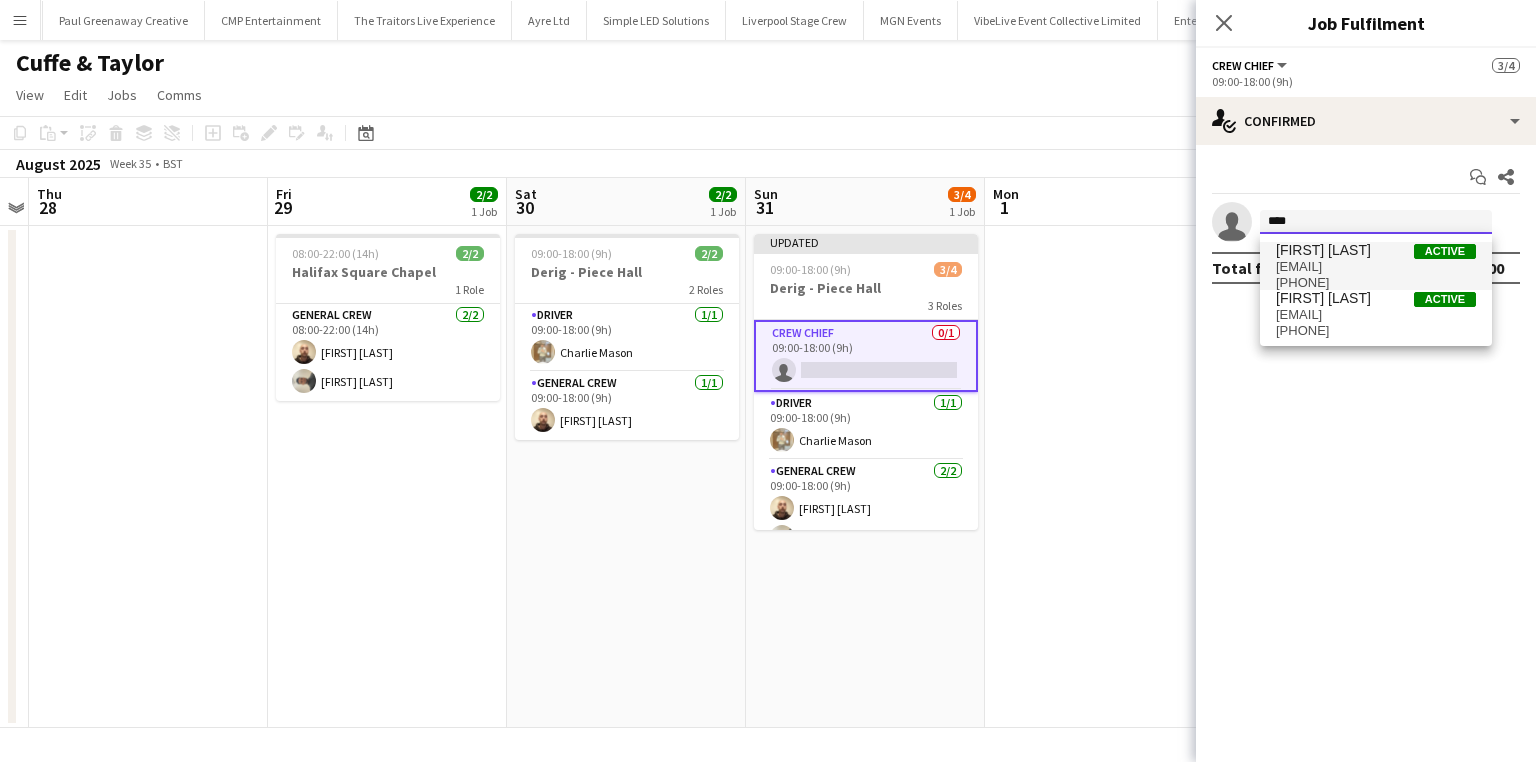 type on "****" 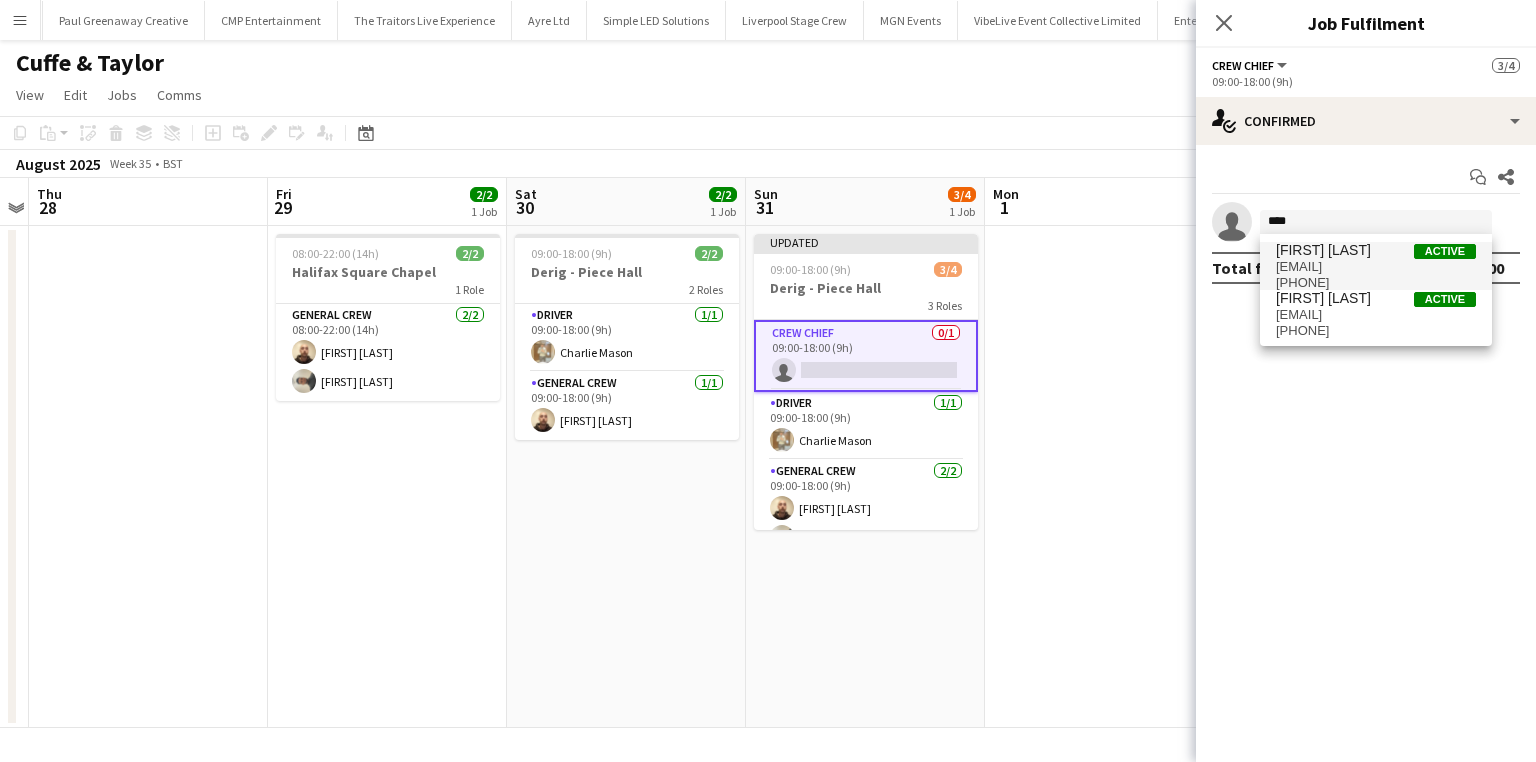click on "wortleyboy@ymail.com" at bounding box center (1376, 267) 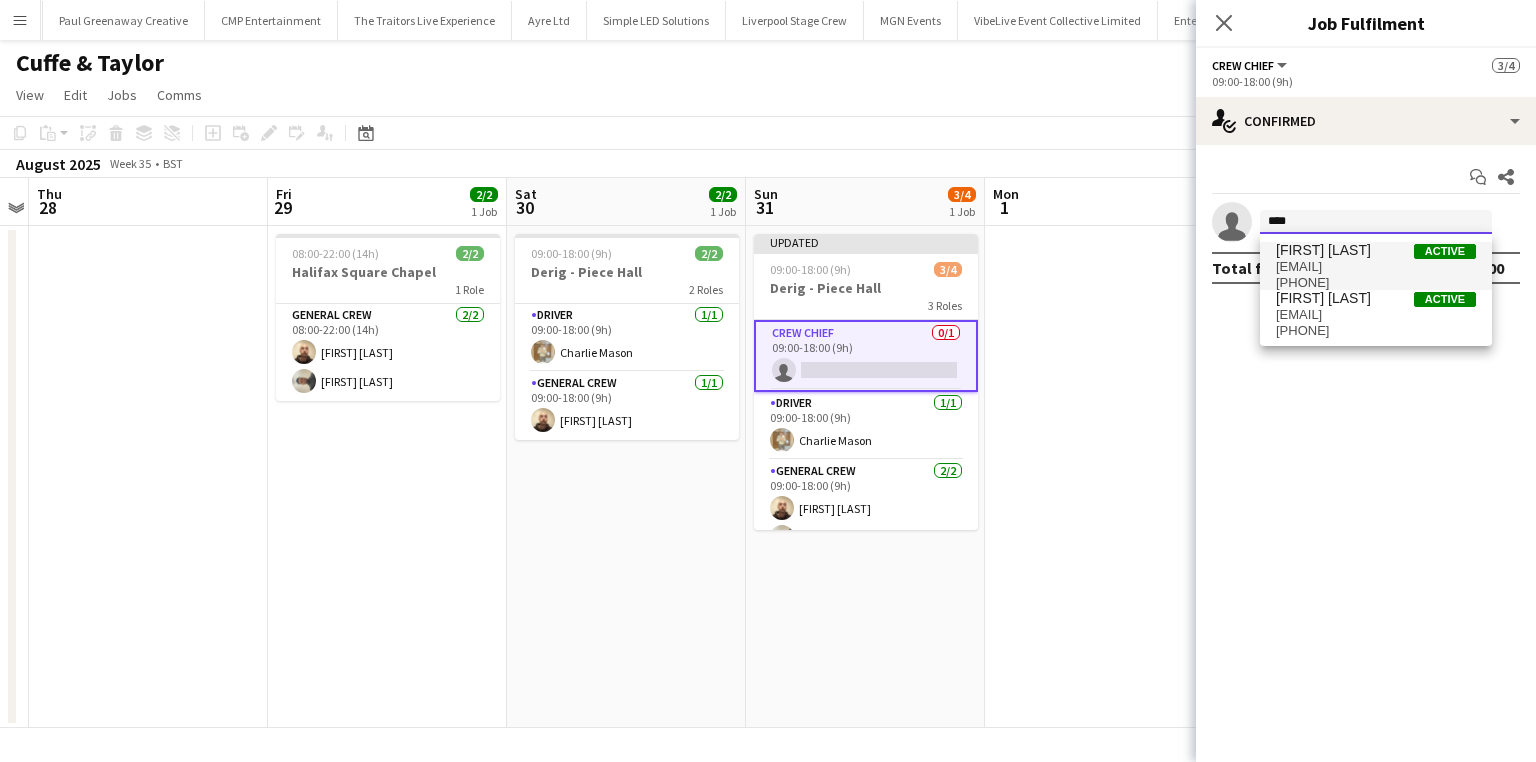 type 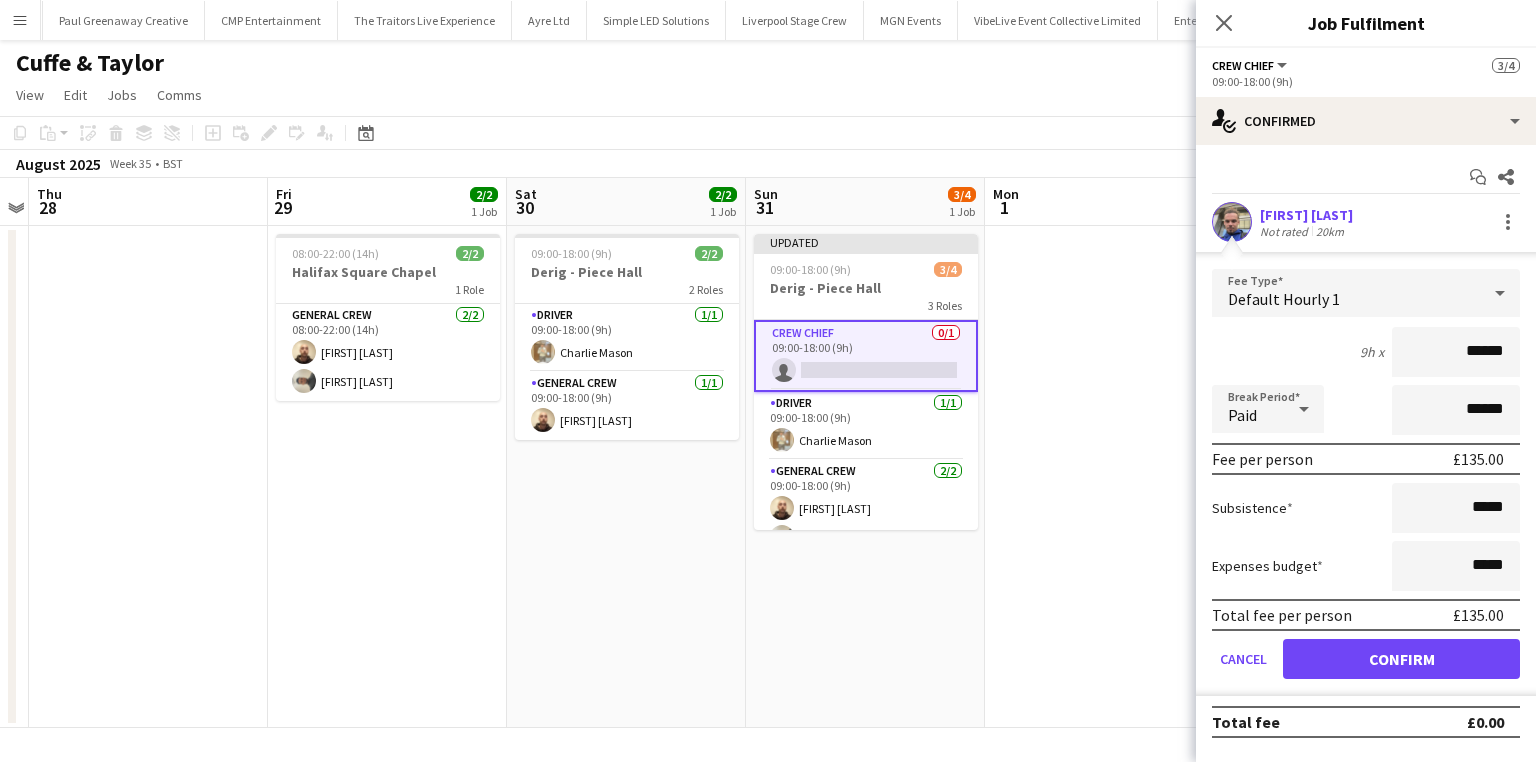 drag, startPoint x: 1415, startPoint y: 353, endPoint x: 1595, endPoint y: 376, distance: 181.4635 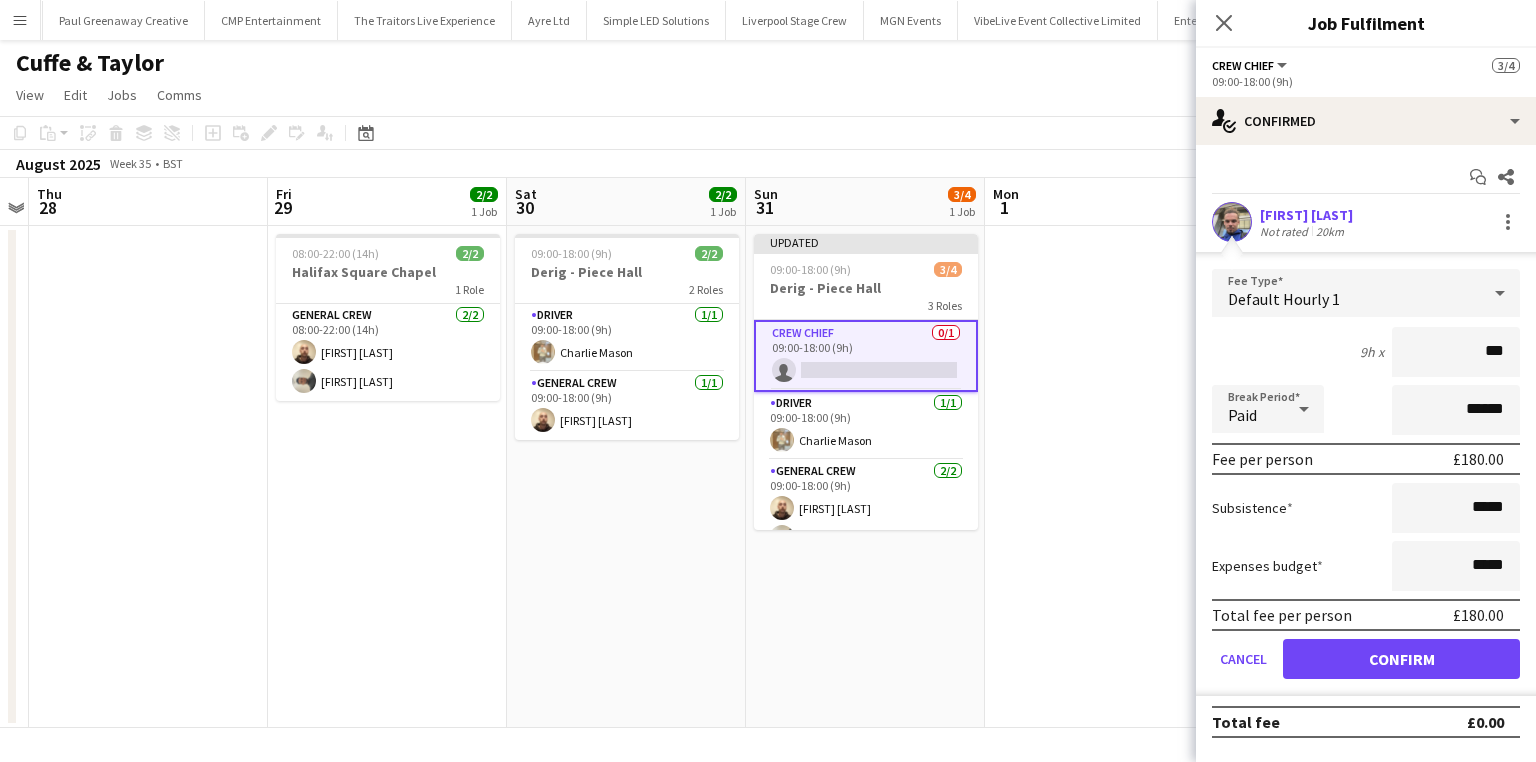 type on "***" 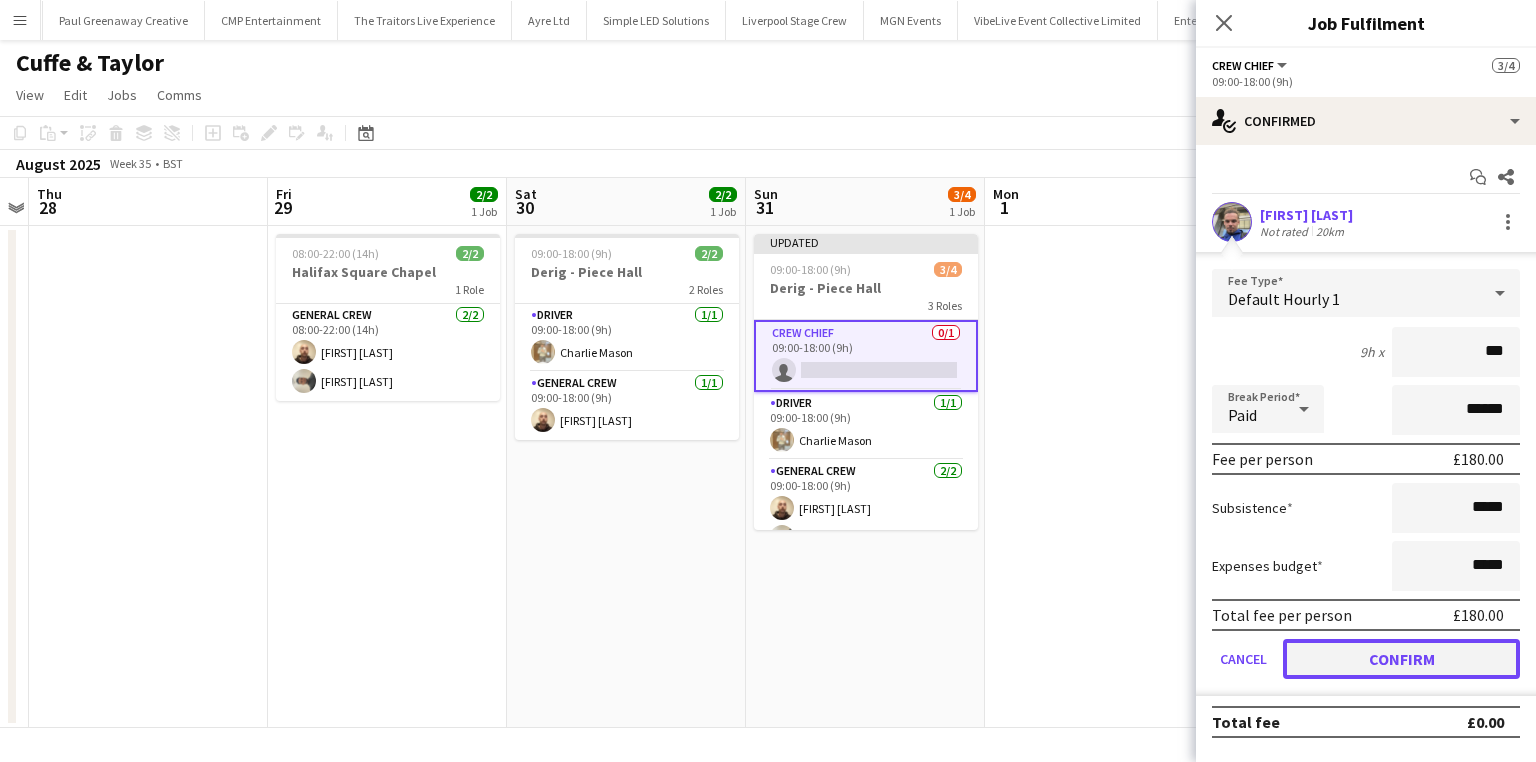 click on "Confirm" at bounding box center [1401, 659] 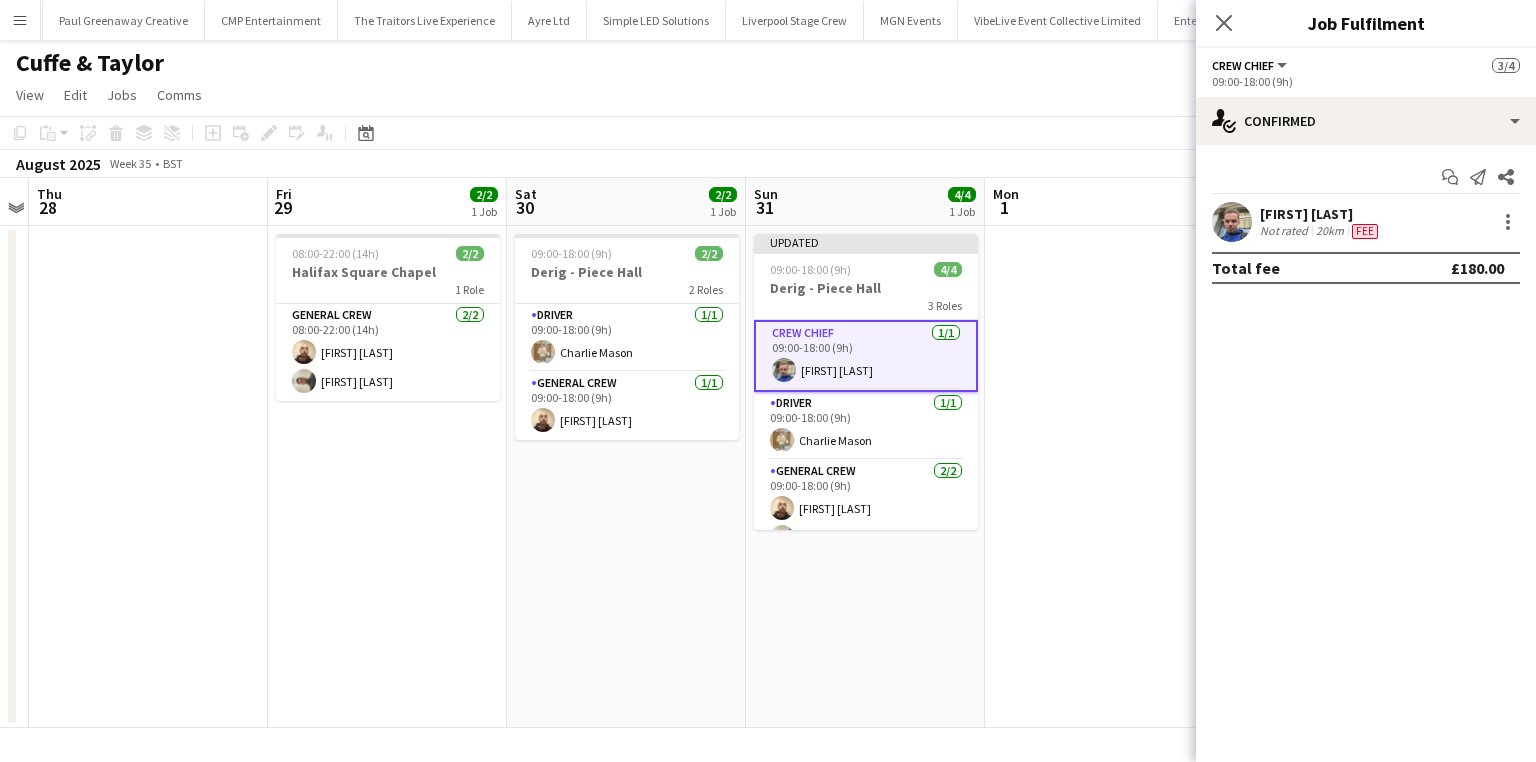 click on "Close pop-in" 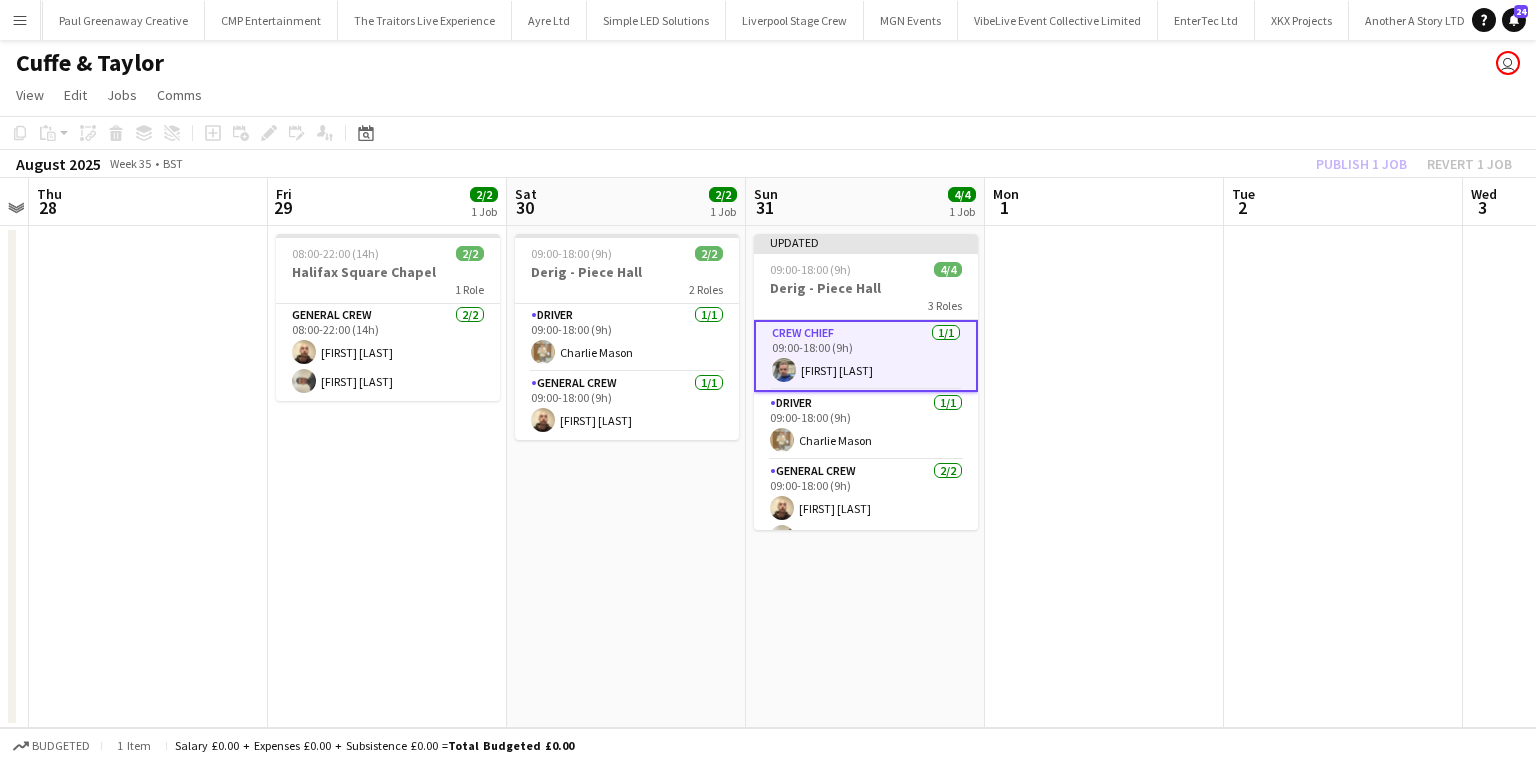 click on "Publish 1 job   Revert 1 job" 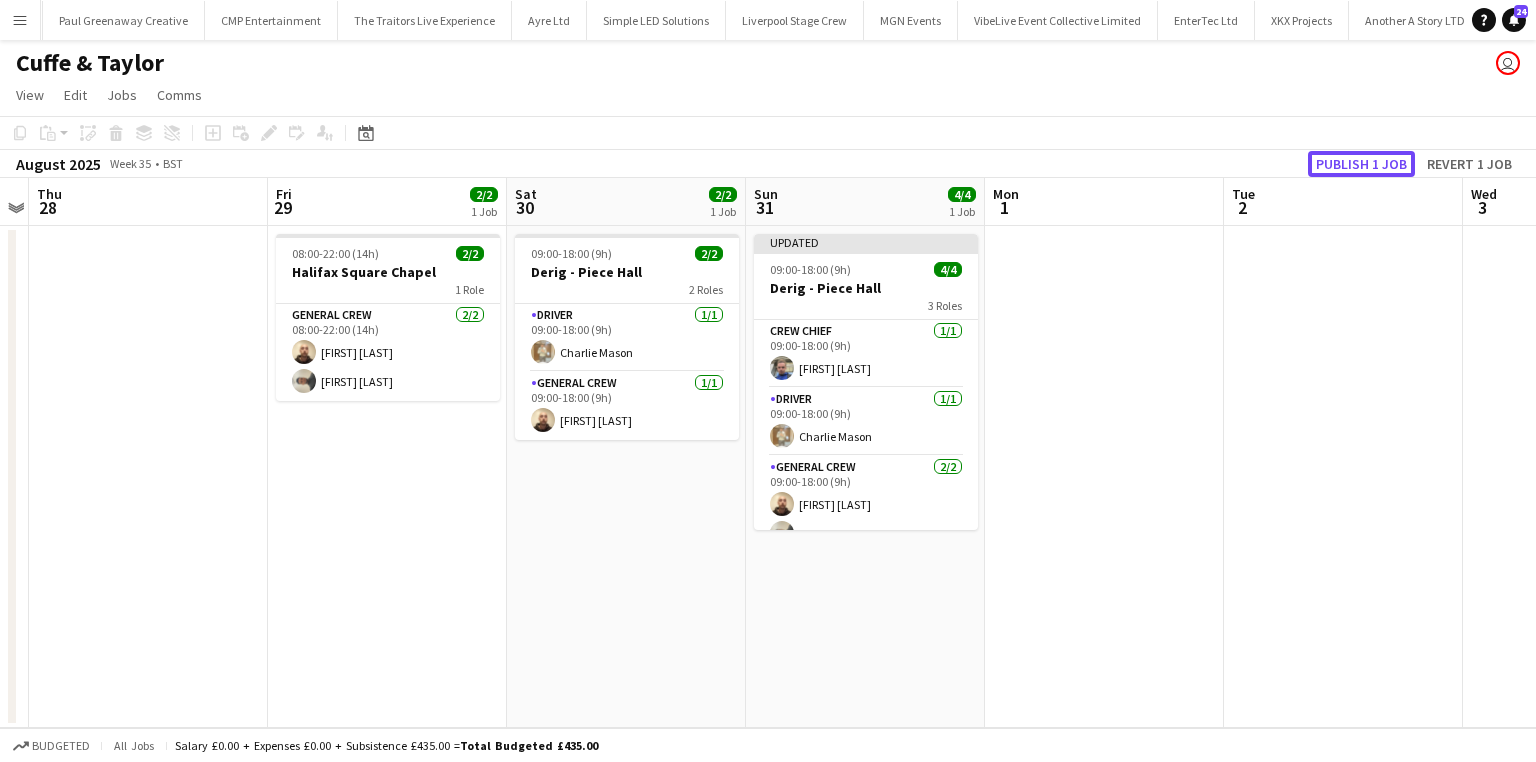 click on "Publish 1 job" 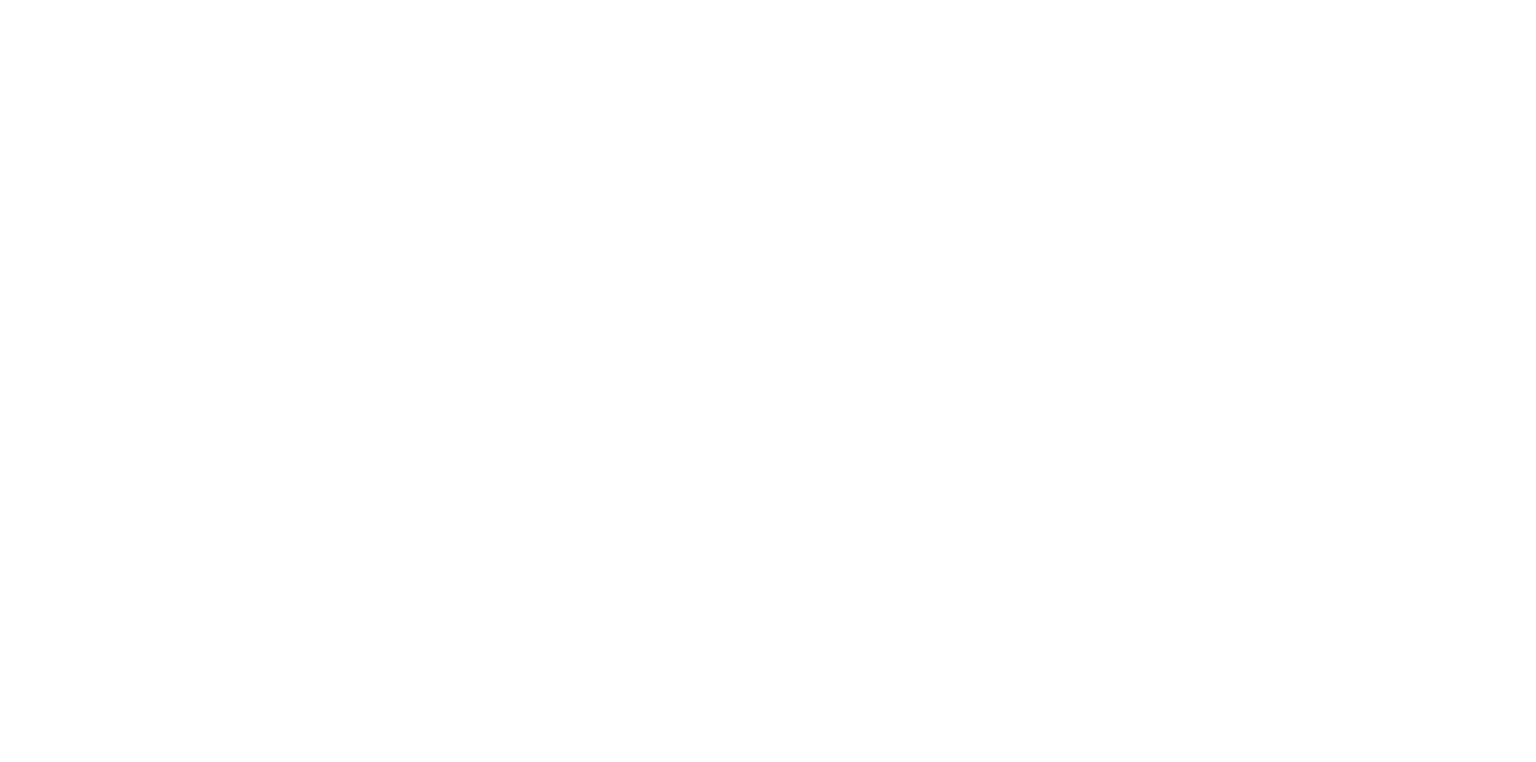 scroll, scrollTop: 0, scrollLeft: 0, axis: both 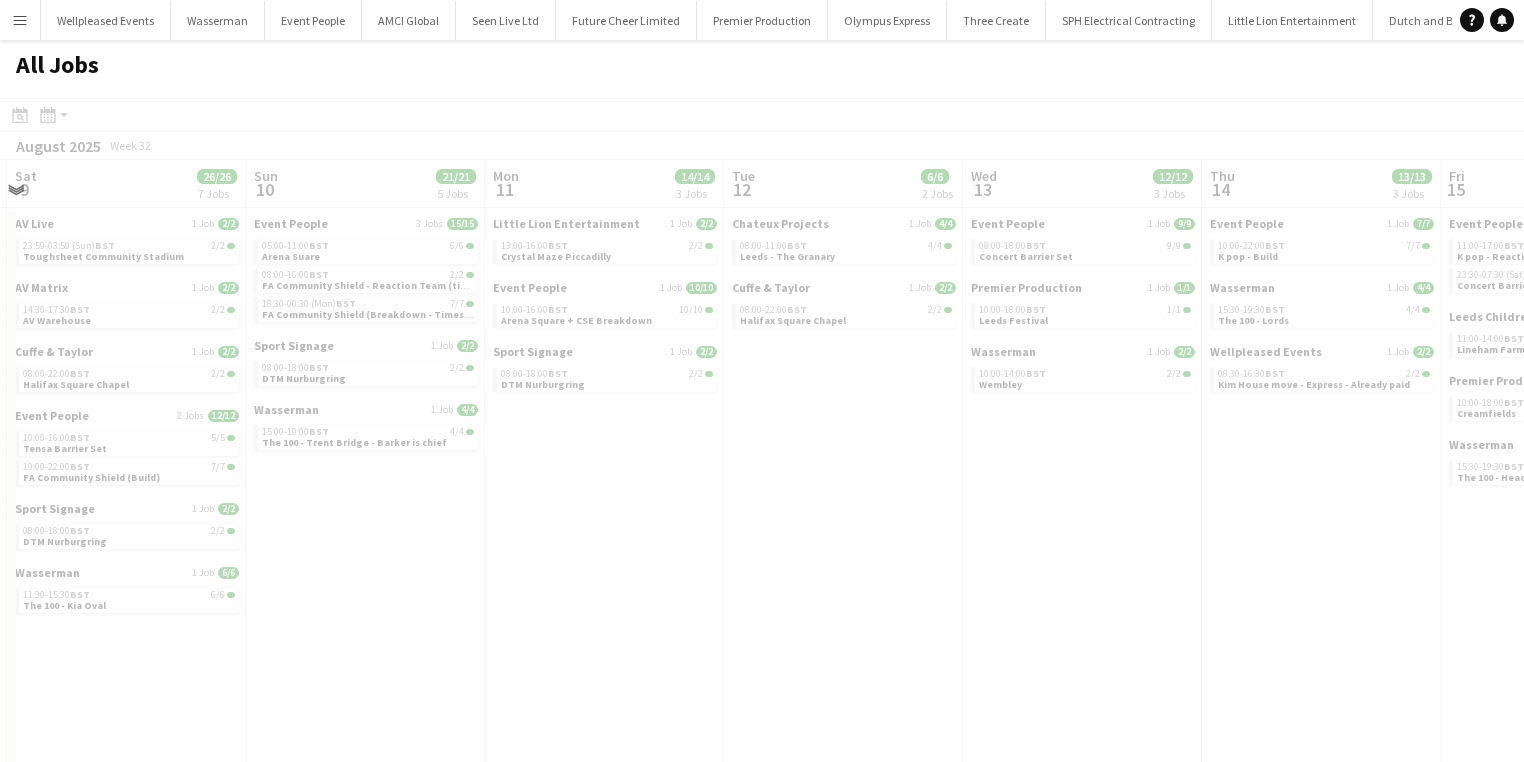 click on "All Jobs
Date picker
AUG 2025 AUG 2025 Monday M Tuesday T Wednesday W Thursday T Friday F Saturday S Sunday S  AUG   1   2   3   4   5   6   7   8   9   10   11   12   13   14   15   16   17   18   19   20   21   22   23   24   25   26   27   28   29   30   31
Comparison range
Comparison range
Today
Month view / Day view
Day view by Board Day view by Job Month view  August 2025   Week 31
Expand/collapse
Tue   5   9/9   4 Jobs   Wed   6   10/10   5 Jobs   Thu   7   11/11   5 Jobs   Fri   8   18/18   5 Jobs   Sat   9   26/26   7 Jobs   Sun   10   21/21   5 Jobs   Mon   11   14/14   3 Jobs   Tue   12   6/6   2 Jobs   Wed   13   12/12   3 Jobs   Thu   14   13/13   3 Jobs   Fri   15   17/17   5 Jobs   Sat   16   Sport Signage   2 Jobs   3/3   08:00-18:00    BST   2/2   DTM Nurburgring   08:00-18:00    BST   1/1   Hungary   Wasserman   1 Job" 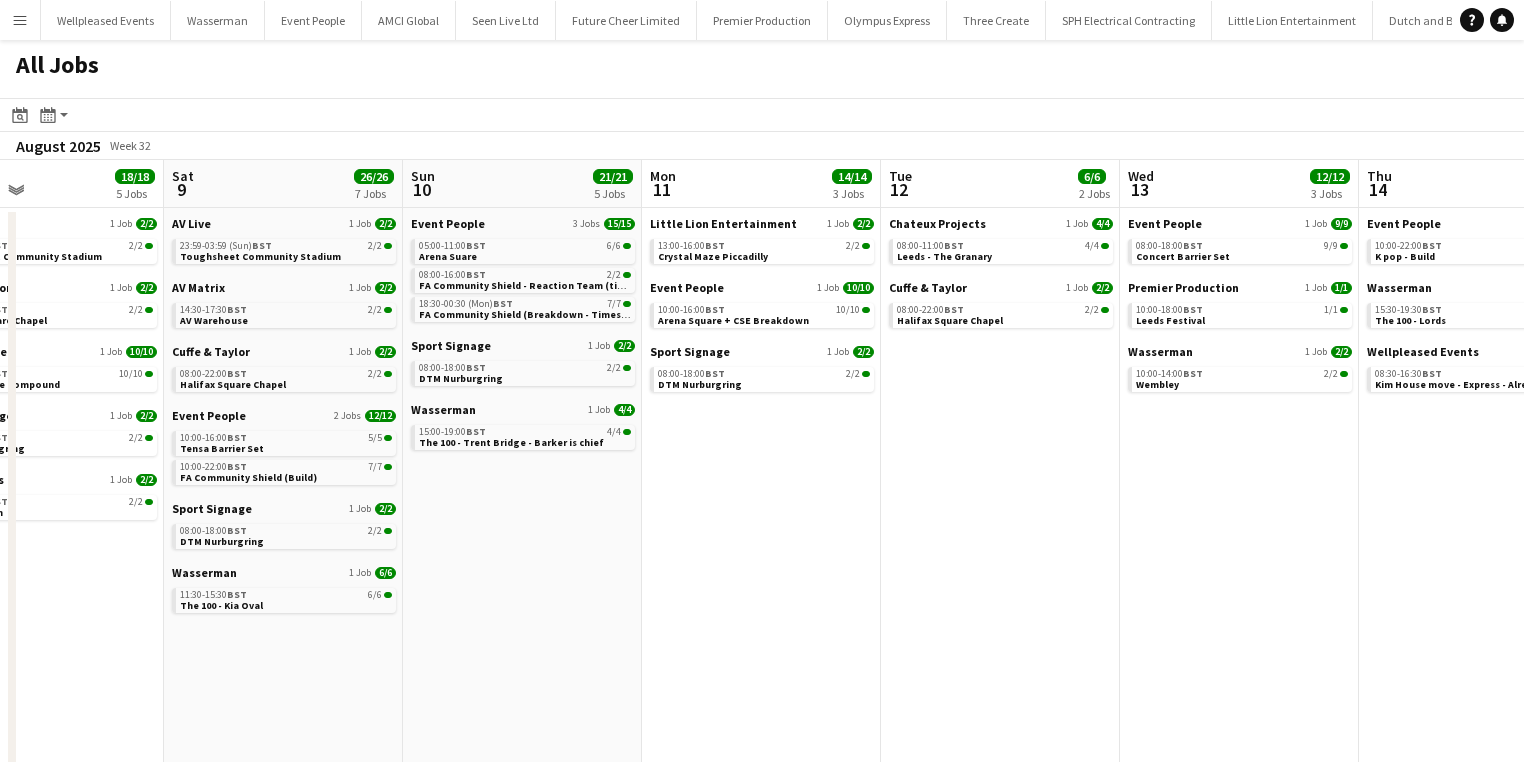 drag, startPoint x: 1149, startPoint y: 494, endPoint x: 397, endPoint y: 418, distance: 755.8307 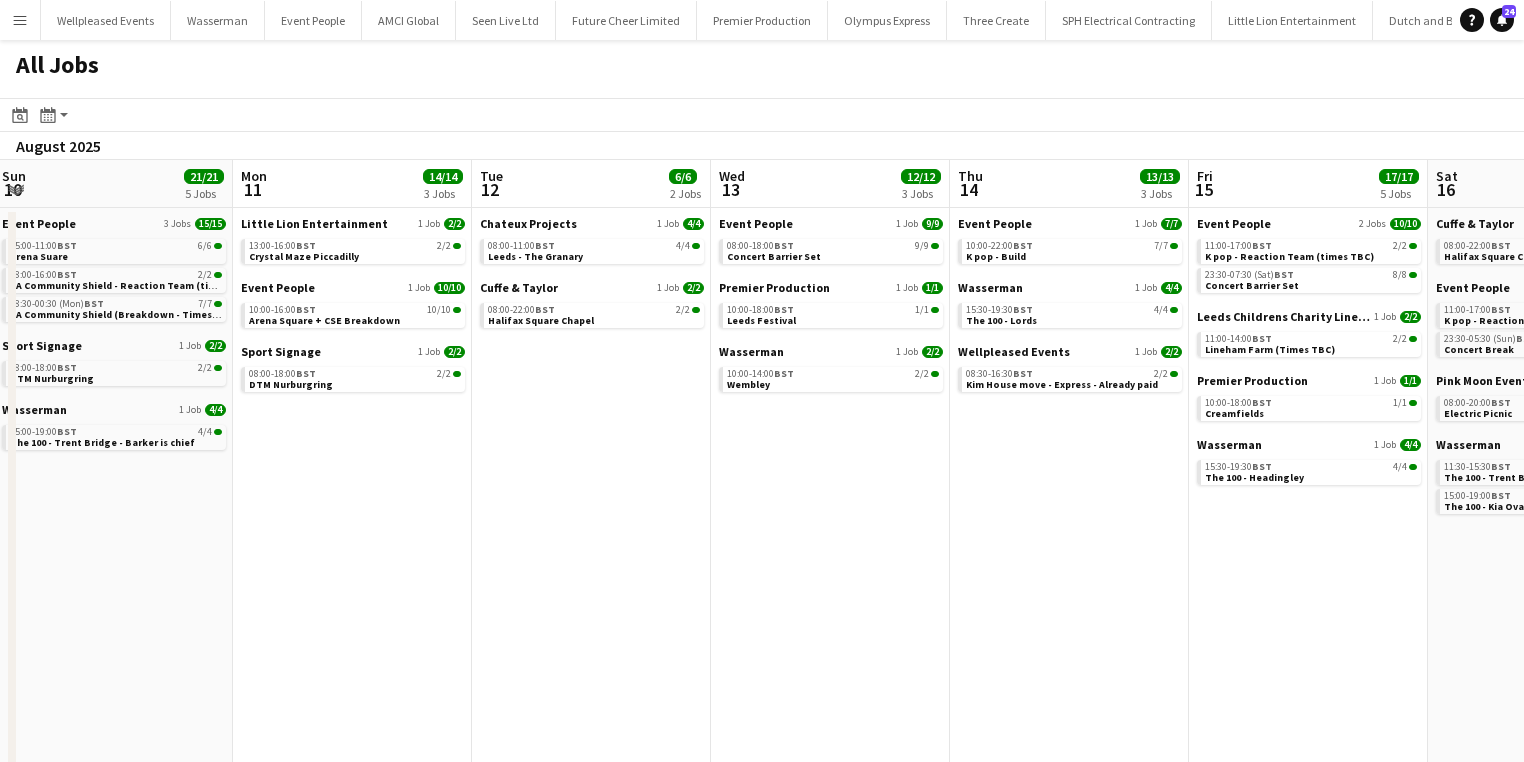 click on "All Jobs
Date picker
AUG 2025 AUG 2025 Monday M Tuesday T Wednesday W Thursday T Friday F Saturday S Sunday S  AUG   1   2   3   4   5   6   7   8   9   10   11   12   13   14   15   16   17   18   19   20   21   22   23   24   25   26   27   28   29   30   31
Comparison range
Comparison range
Today
Month view / Day view
Day view by Board Day view by Job Month view  August 2025   Week 32
Expand/collapse
Fri   8   18/18   5 Jobs   Sat   9   26/26   7 Jobs   Sun   10   21/21   5 Jobs   Mon   11   14/14   3 Jobs   Tue   12   6/6   2 Jobs   Wed   13   12/12   3 Jobs   Thu   14   13/13   3 Jobs   Fri   15   17/17   5 Jobs   Sat   16   25/25   6 Jobs   Sun   17   8/8   3 Jobs   Mon   18   12/12   4 Jobs   Tue   19   12/12   4 Jobs   AV Live   1 Job   2/2   17:00-21:00    BST   2/2   Toughsheet Community Stadium   Cuffe & Taylor   1 Job   2/2" 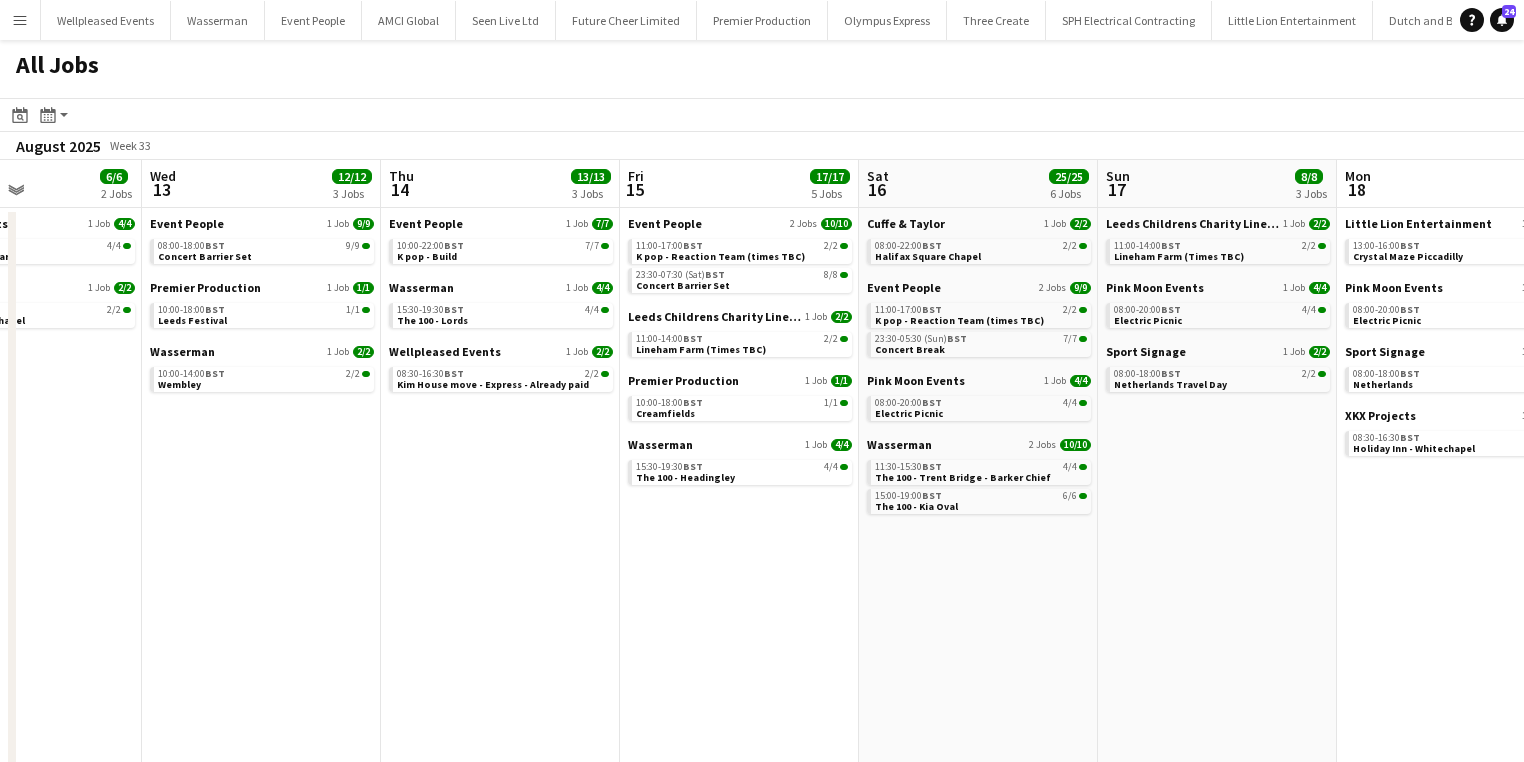 drag, startPoint x: 780, startPoint y: 536, endPoint x: 221, endPoint y: 545, distance: 559.07245 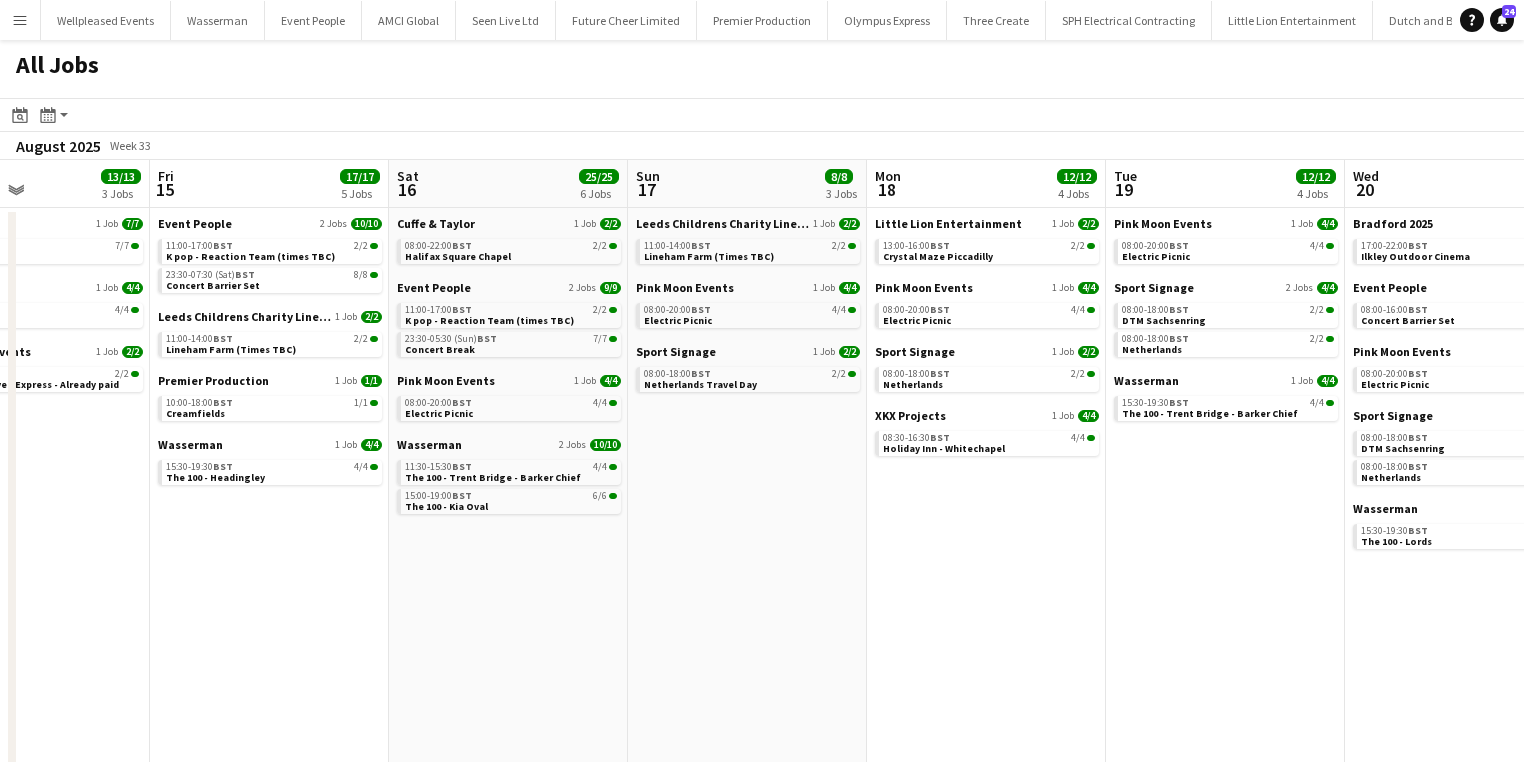 click on "All Jobs
Date picker
AUG 2025 AUG 2025 Monday M Tuesday T Wednesday W Thursday T Friday F Saturday S Sunday S  AUG   1   2   3   4   5   6   7   8   9   10   11   12   13   14   15   16   17   18   19   20   21   22   23   24   25   26   27   28   29   30   31
Comparison range
Comparison range
Today
Month view / Day view
Day view by Board Day view by Job Month view  August 2025   Week 33
Expand/collapse
Tue   12   6/6   2 Jobs   Wed   13   12/12   3 Jobs   Thu   14   13/13   3 Jobs   Fri   15   17/17   5 Jobs   Sat   16   25/25   6 Jobs   Sun   17   8/8   3 Jobs   Mon   18   12/12   4 Jobs   Tue   19   12/12   4 Jobs   Wed   20   22/22   6 Jobs   Thu   21   23/23   6 Jobs   Fri   22   28/28   9 Jobs   Sat   23   22/22   8 Jobs   Chateux Projects   1 Job   4/4   08:00-11:00    BST   4/4   Leeds - The Granary   Cuffe & Taylor   1 Job" 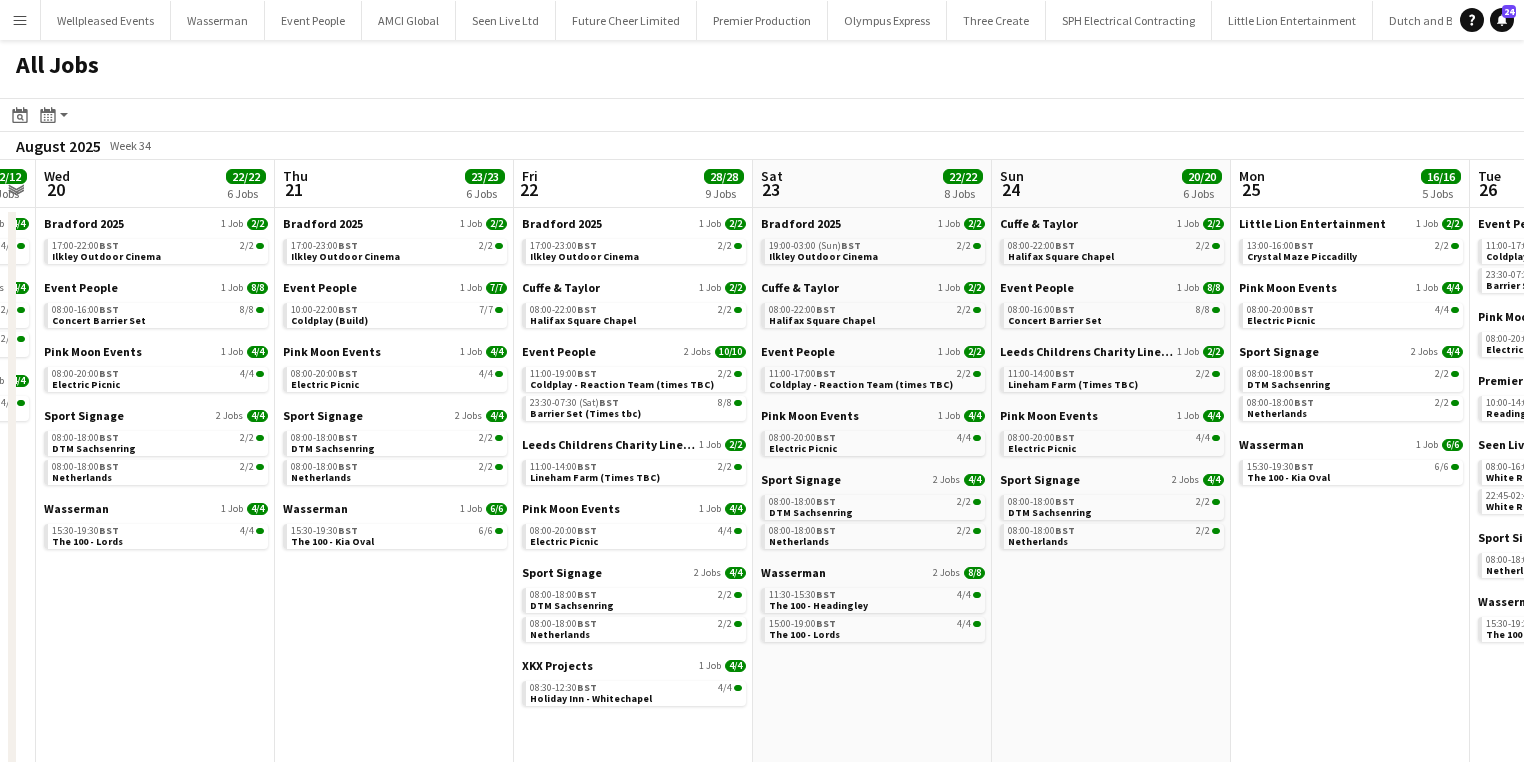 click on "All Jobs
Date picker
AUG 2025 AUG 2025 Monday M Tuesday T Wednesday W Thursday T Friday F Saturday S Sunday S  AUG   1   2   3   4   5   6   7   8   9   10   11   12   13   14   15   16   17   18   19   20   21   22   23   24   25   26   27   28   29   30   31
Comparison range
Comparison range
Today
Month view / Day view
Day view by Board Day view by Job Month view  August 2025   Week 33
Expand/collapse
Sat   16   25/25   6 Jobs   Sun   17   8/8   3 Jobs   Mon   18   12/12   4 Jobs   Tue   19   12/12   4 Jobs   Wed   20   22/22   6 Jobs   Thu   21   23/23   6 Jobs   Fri   22   28/28   9 Jobs   Sat   23   22/22   8 Jobs   Sun   24   20/20   6 Jobs   Mon   25   16/16   5 Jobs   Tue   26   29/29   8 Jobs   Wed   27   13/13   5 Jobs   Cuffe & Taylor   1 Job   2/2   08:00-22:00    BST   2/2   Halifax Square Chapel   Event People   2 Jobs" 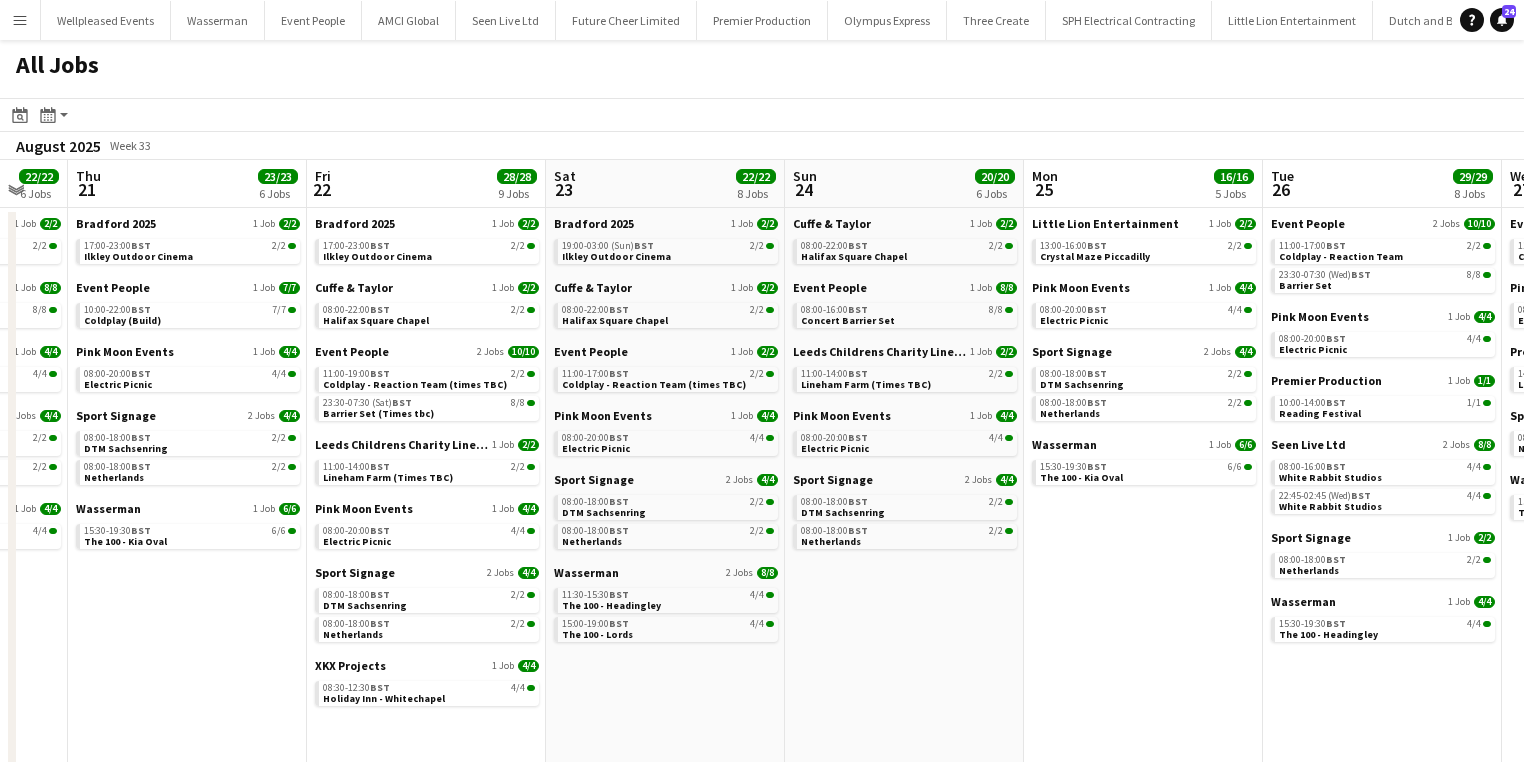 drag, startPoint x: 994, startPoint y: 606, endPoint x: 281, endPoint y: 600, distance: 713.02527 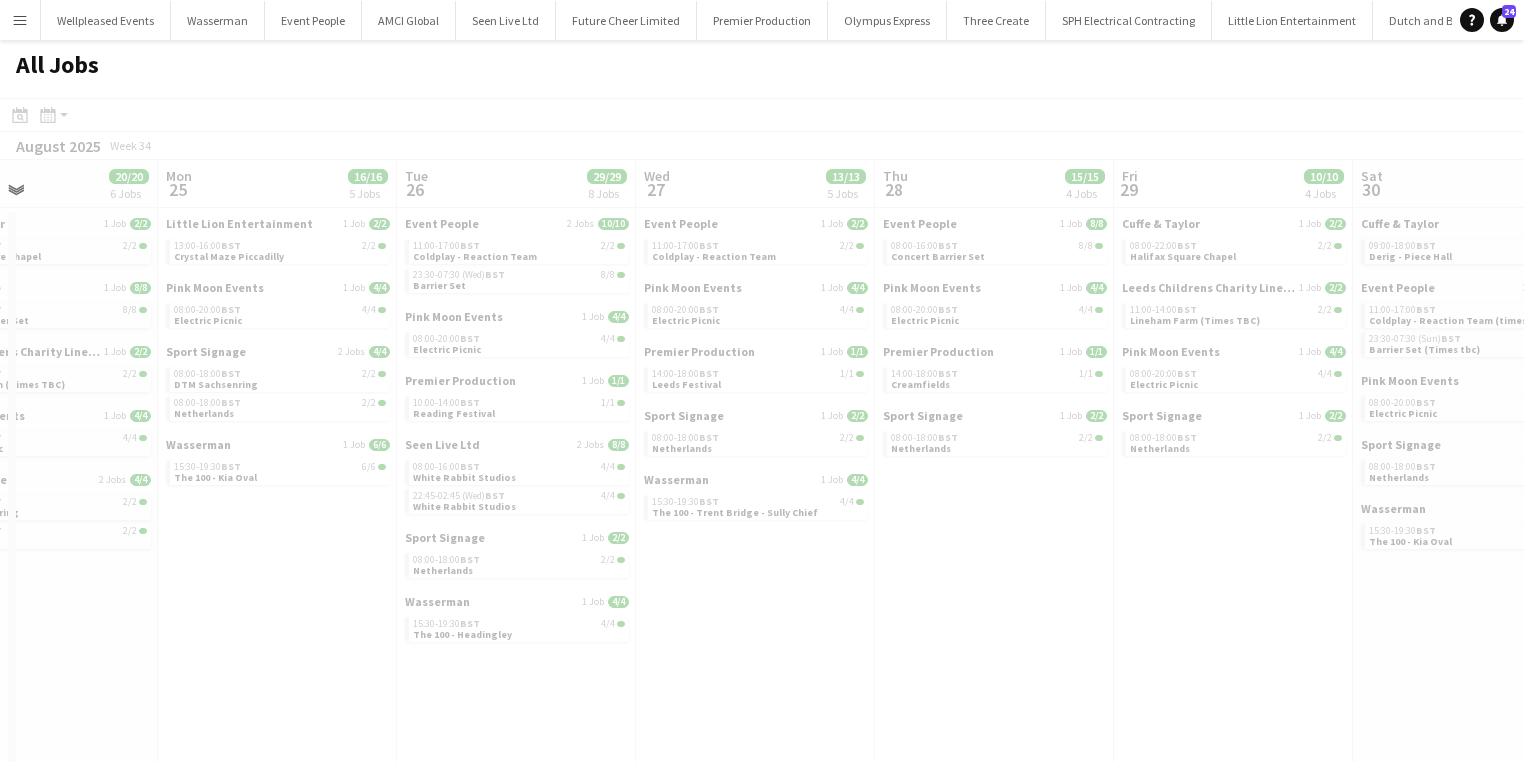 drag, startPoint x: 1045, startPoint y: 600, endPoint x: 904, endPoint y: 617, distance: 142.02112 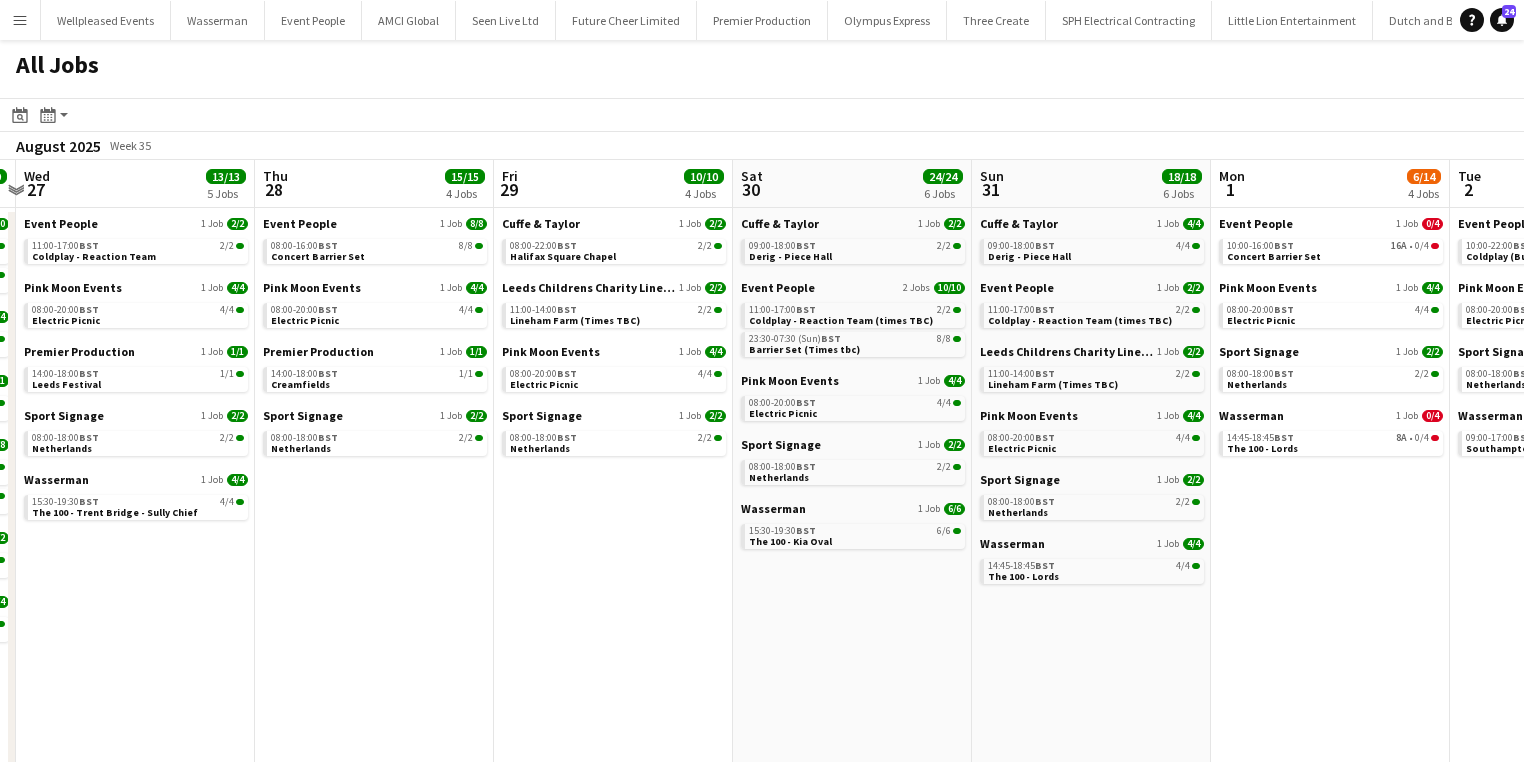 scroll, scrollTop: 0, scrollLeft: 704, axis: horizontal 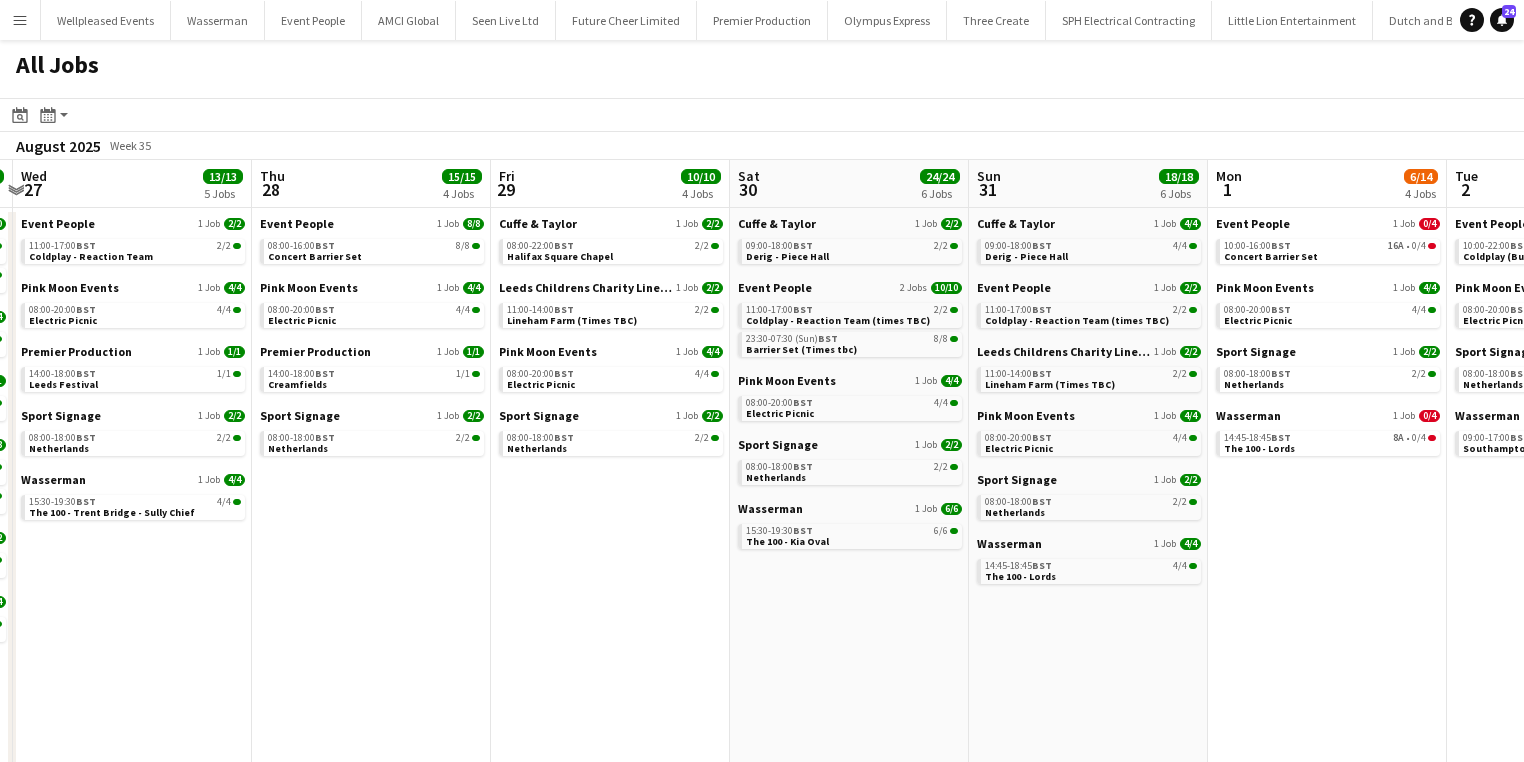 drag, startPoint x: 1088, startPoint y: 625, endPoint x: 482, endPoint y: 600, distance: 606.51544 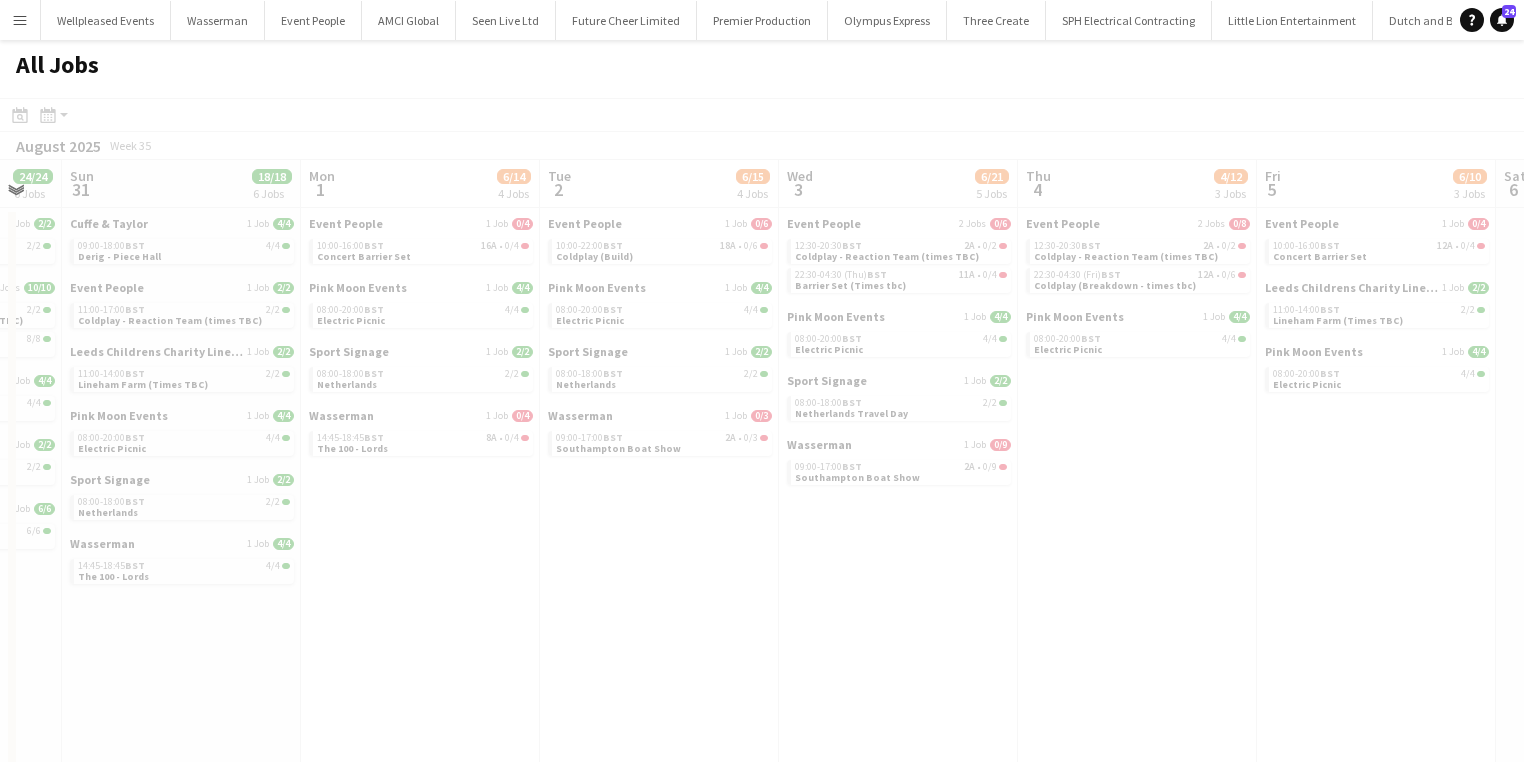 scroll, scrollTop: 0, scrollLeft: 501, axis: horizontal 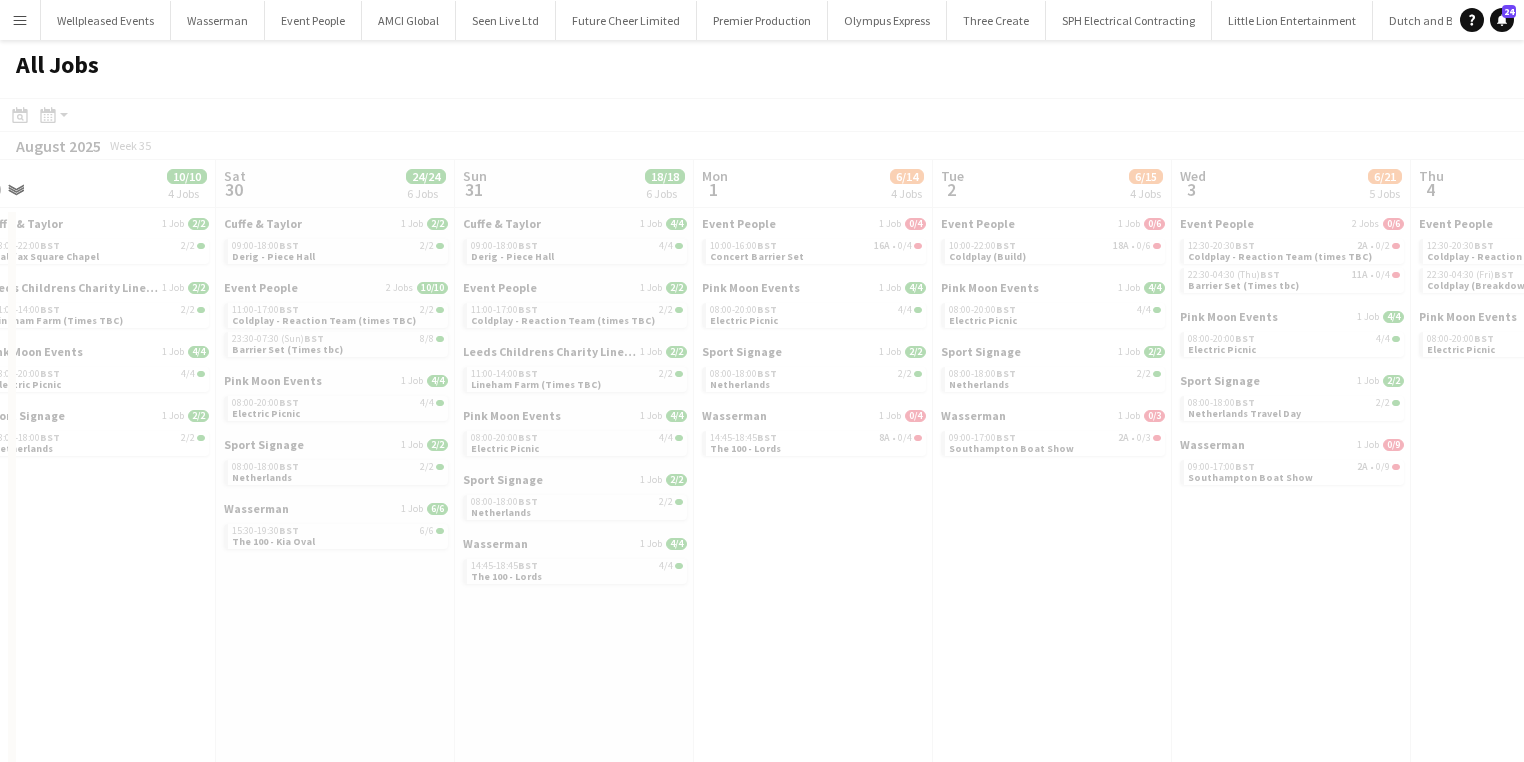 drag, startPoint x: 998, startPoint y: 606, endPoint x: 210, endPoint y: 592, distance: 788.1243 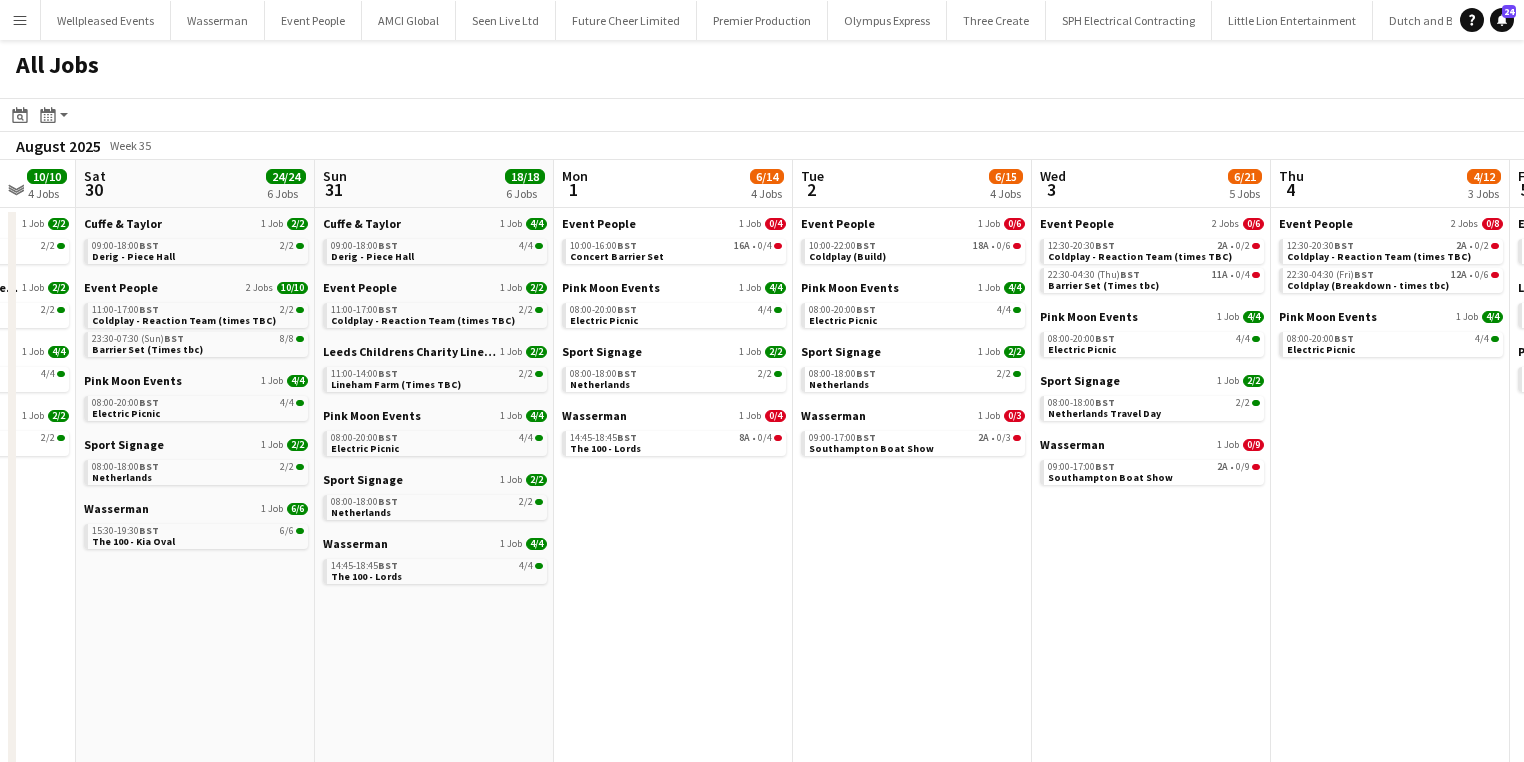 drag, startPoint x: 1095, startPoint y: 610, endPoint x: 878, endPoint y: 616, distance: 217.08293 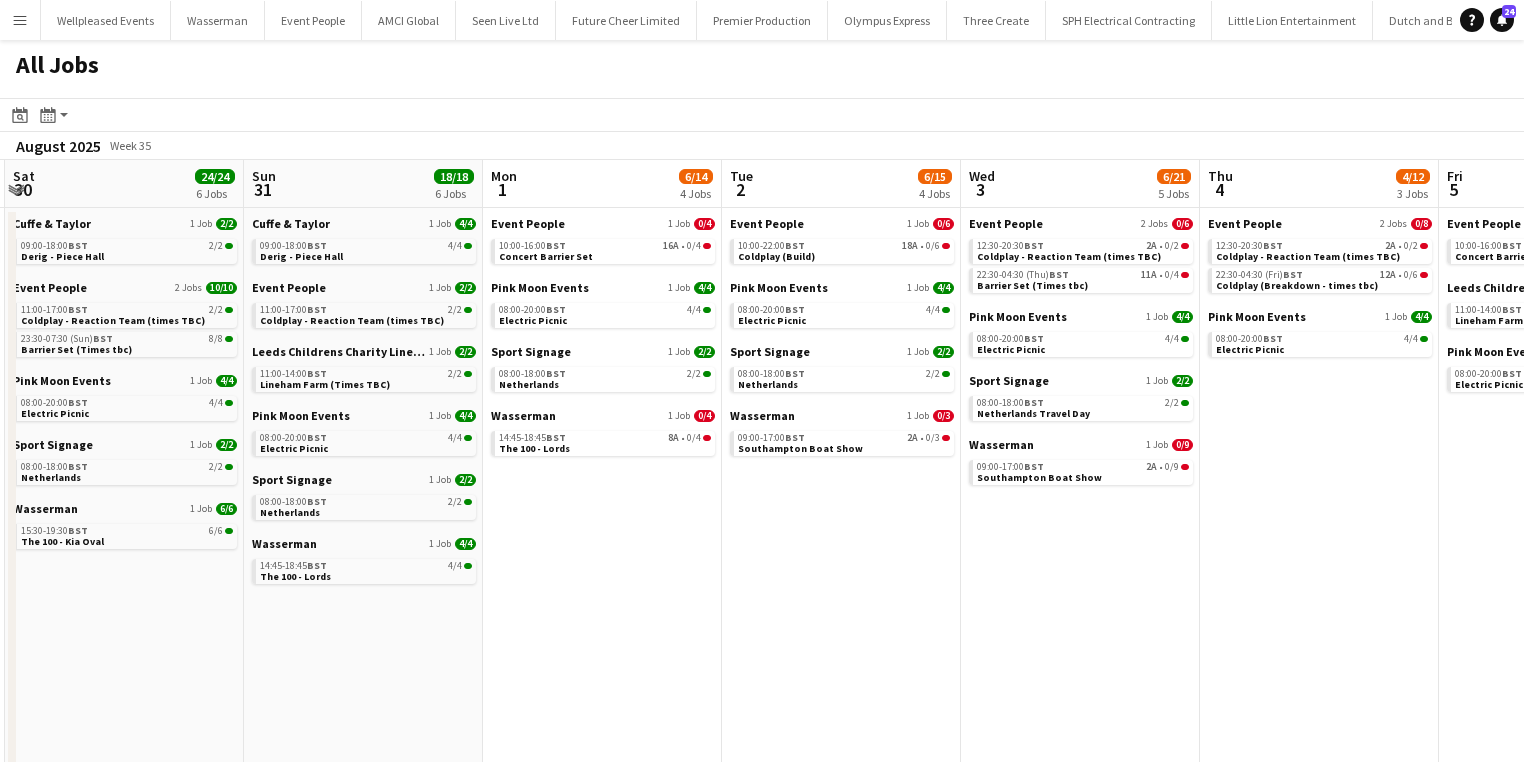 drag, startPoint x: 1115, startPoint y: 609, endPoint x: 988, endPoint y: 616, distance: 127.192764 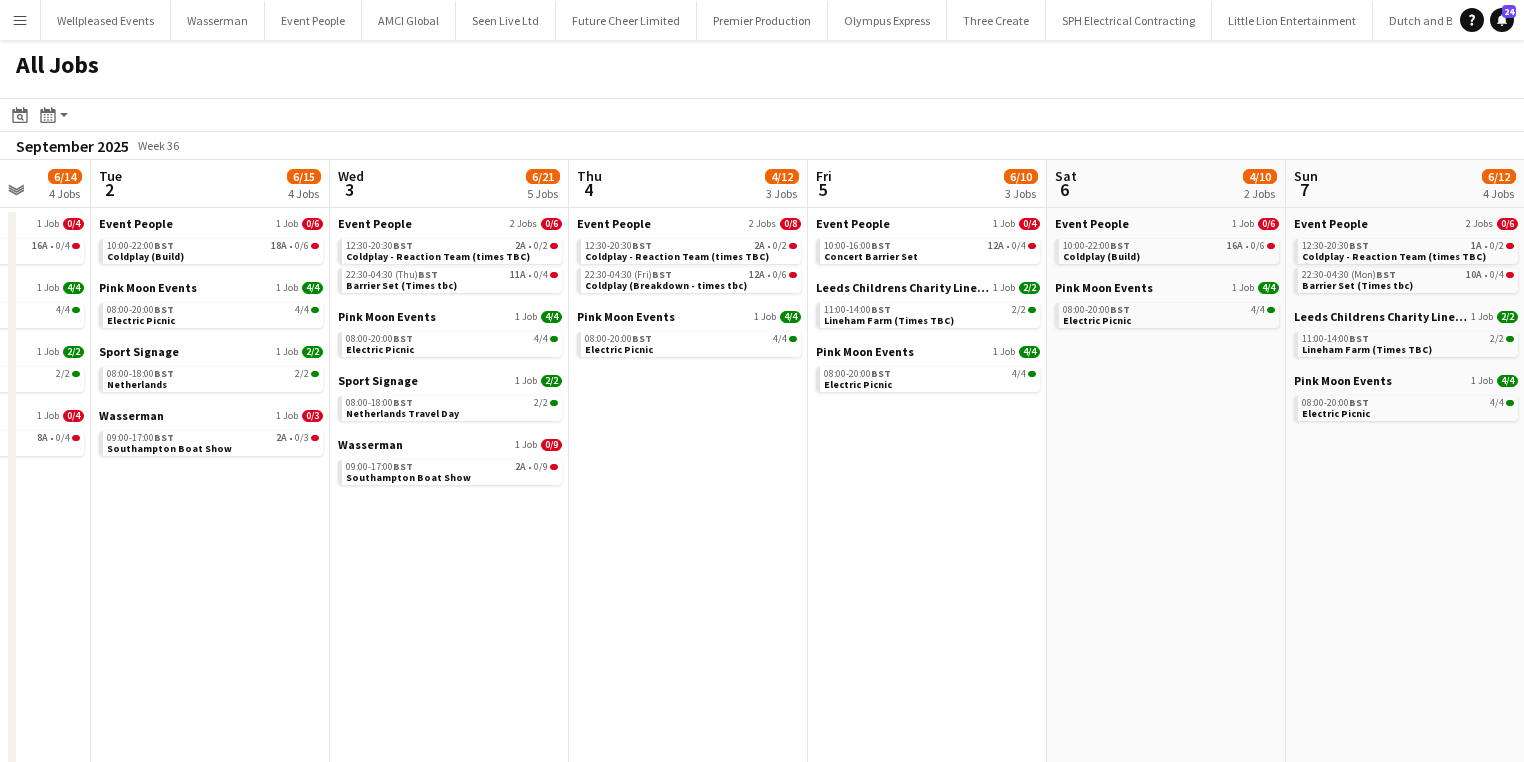 drag, startPoint x: 1182, startPoint y: 603, endPoint x: 806, endPoint y: 612, distance: 376.1077 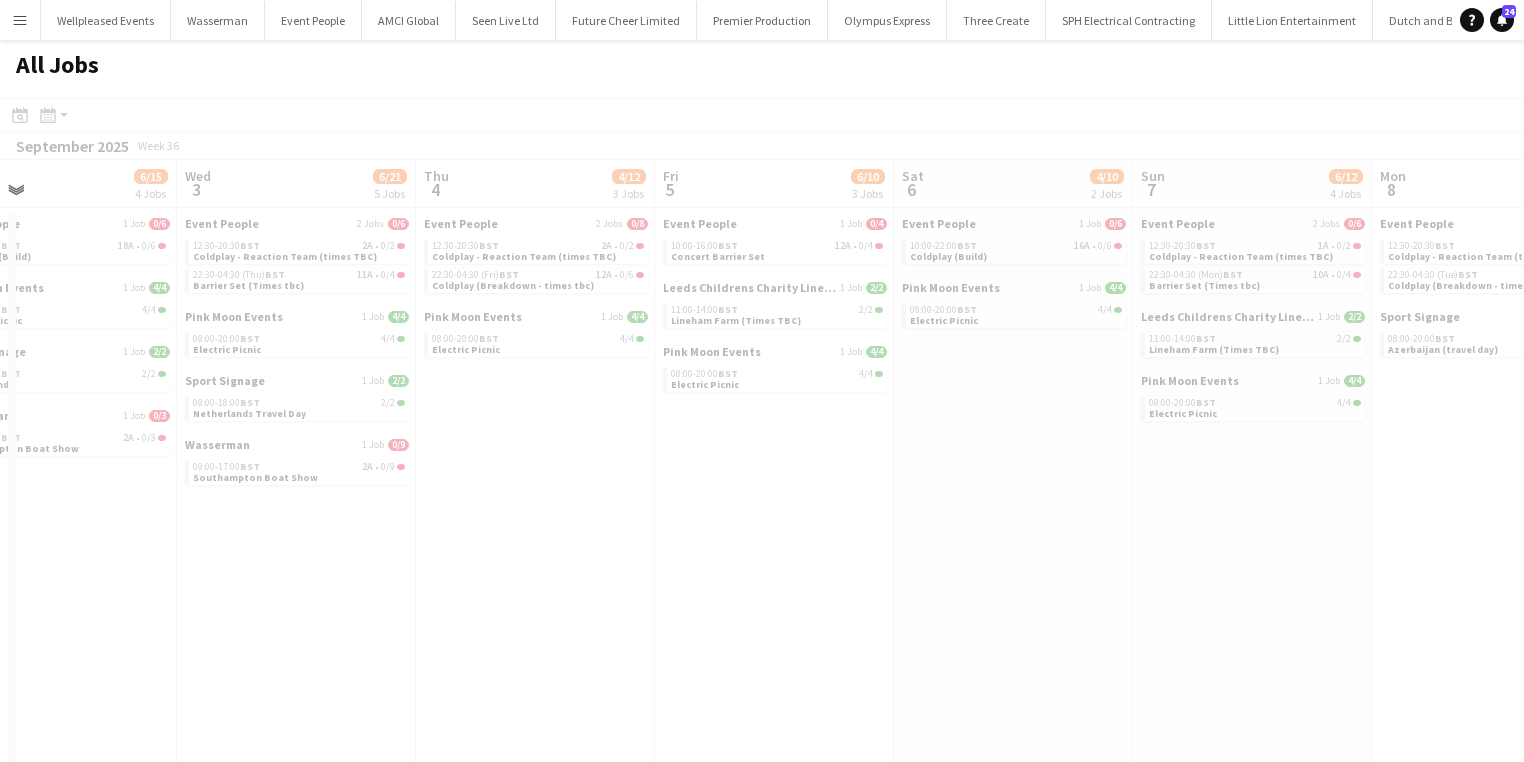 drag, startPoint x: 1052, startPoint y: 584, endPoint x: 549, endPoint y: 601, distance: 503.2872 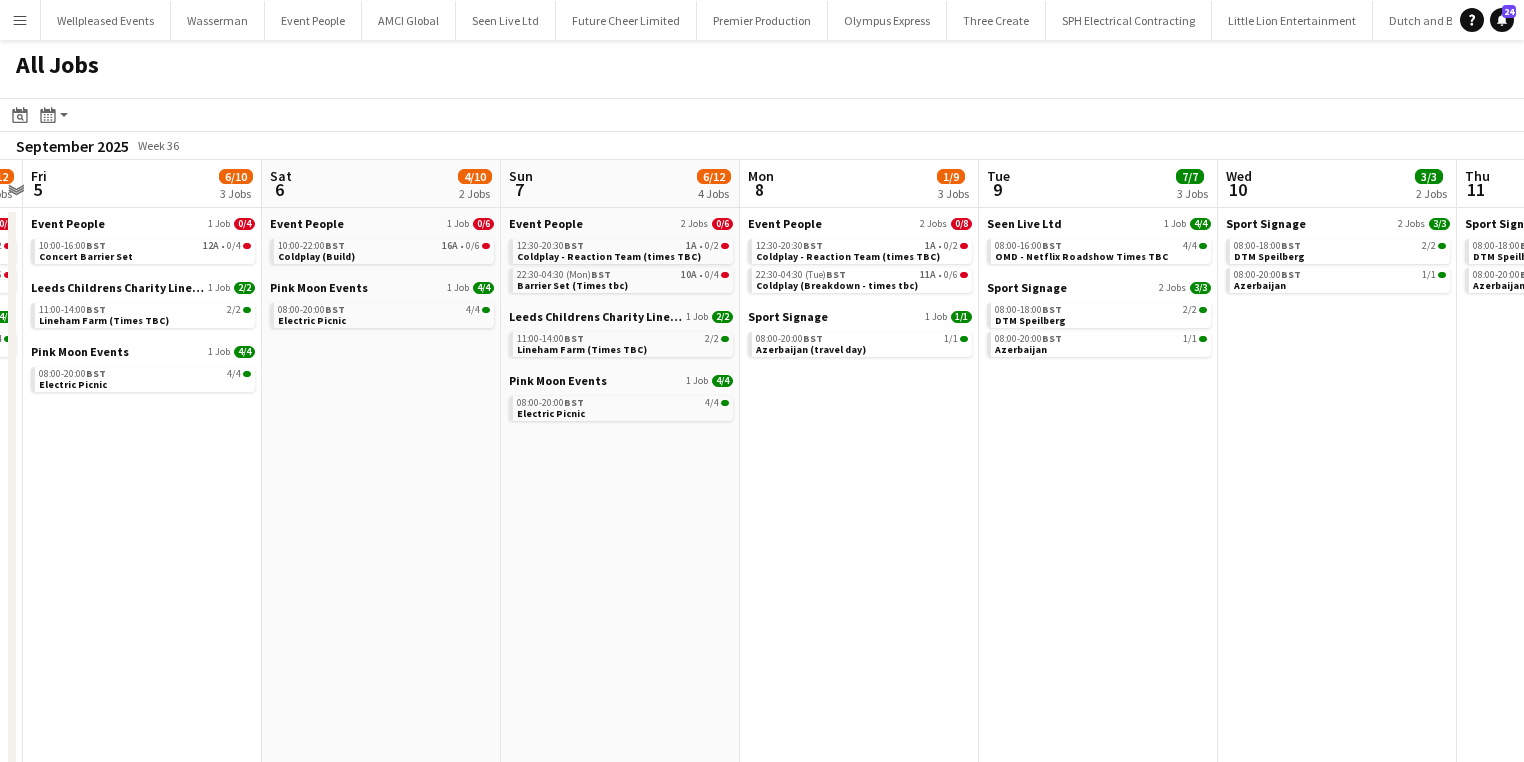 drag, startPoint x: 1080, startPoint y: 604, endPoint x: 595, endPoint y: 608, distance: 485.01648 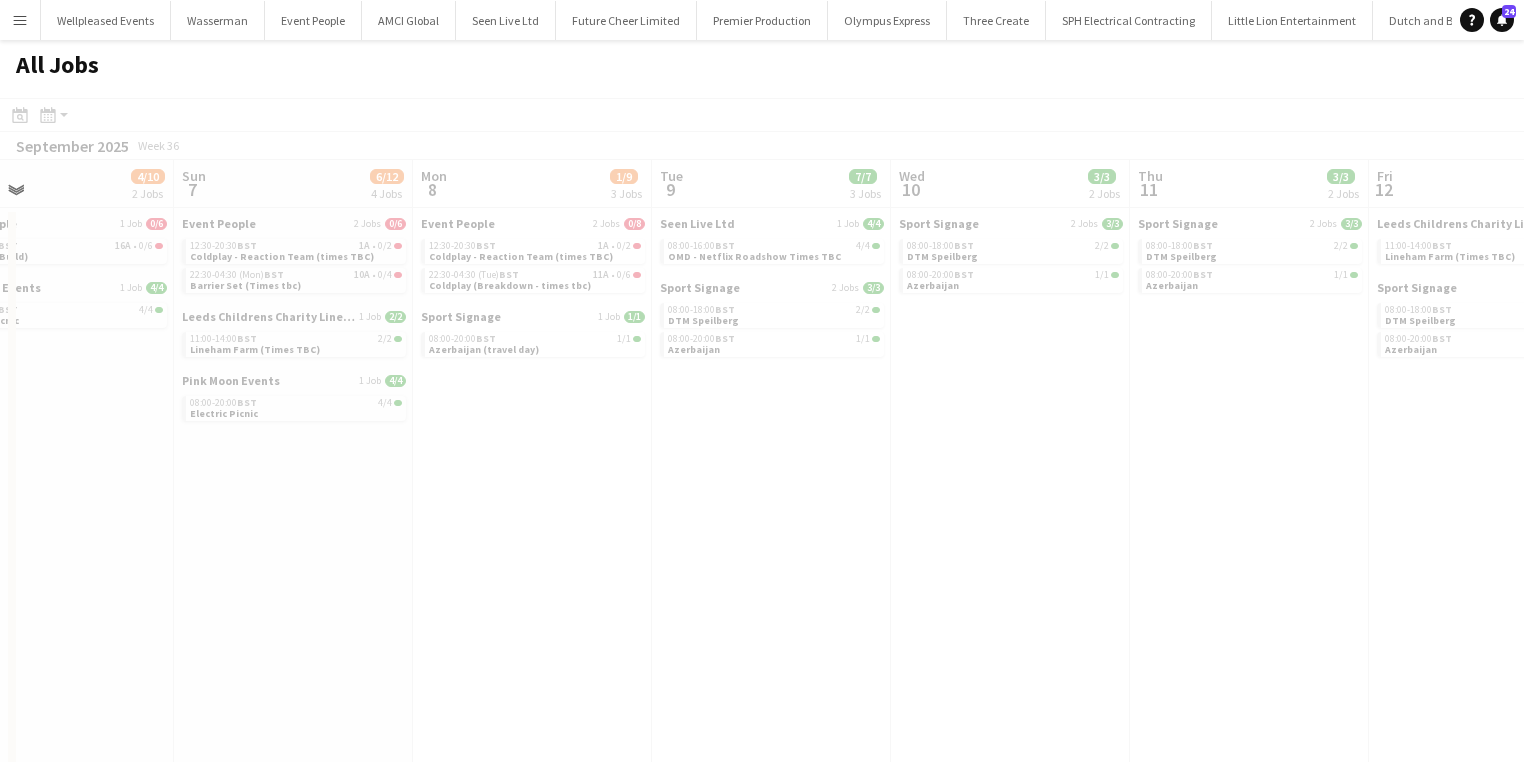 drag, startPoint x: 720, startPoint y: 599, endPoint x: 486, endPoint y: 600, distance: 234.00214 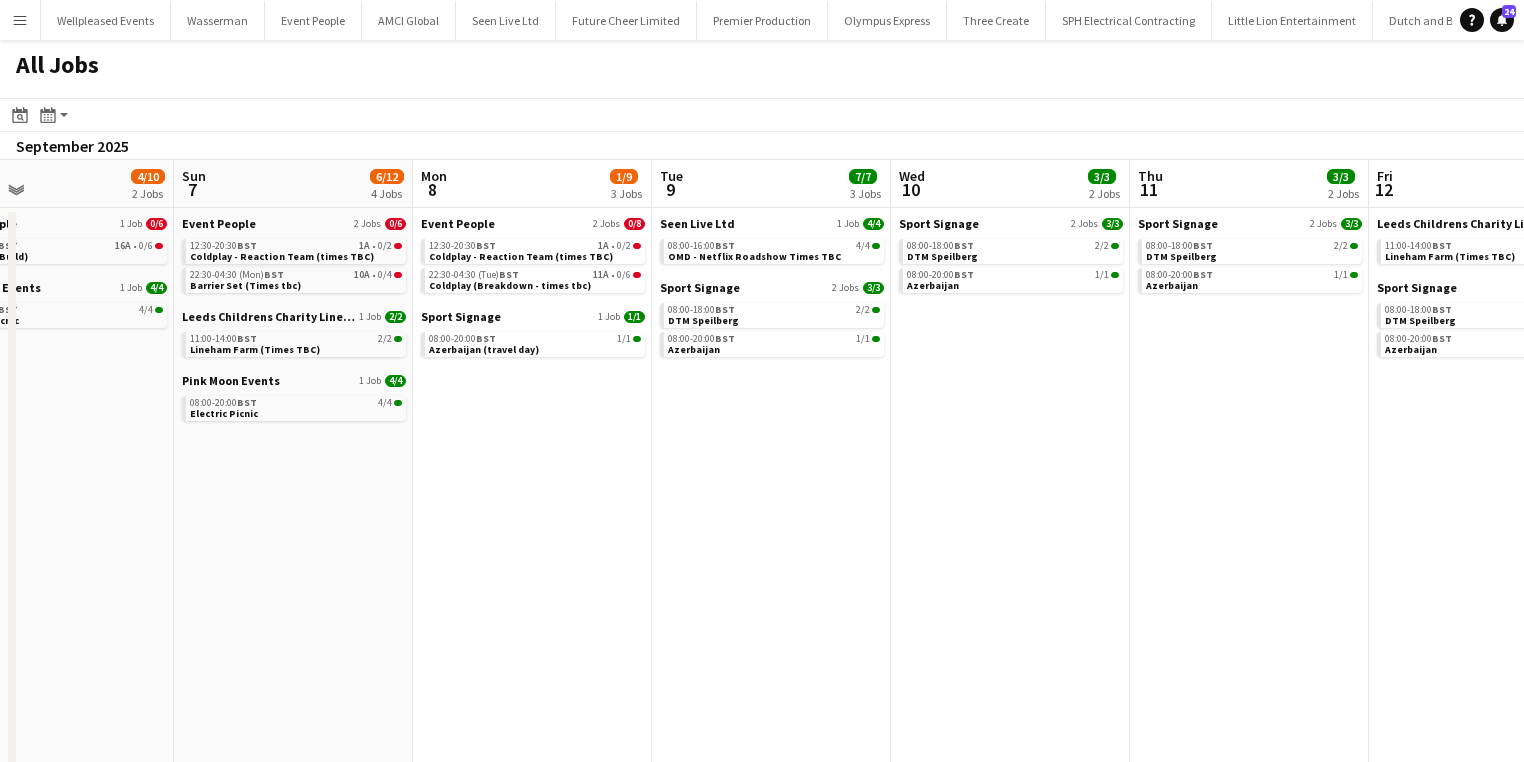 scroll, scrollTop: 0, scrollLeft: 791, axis: horizontal 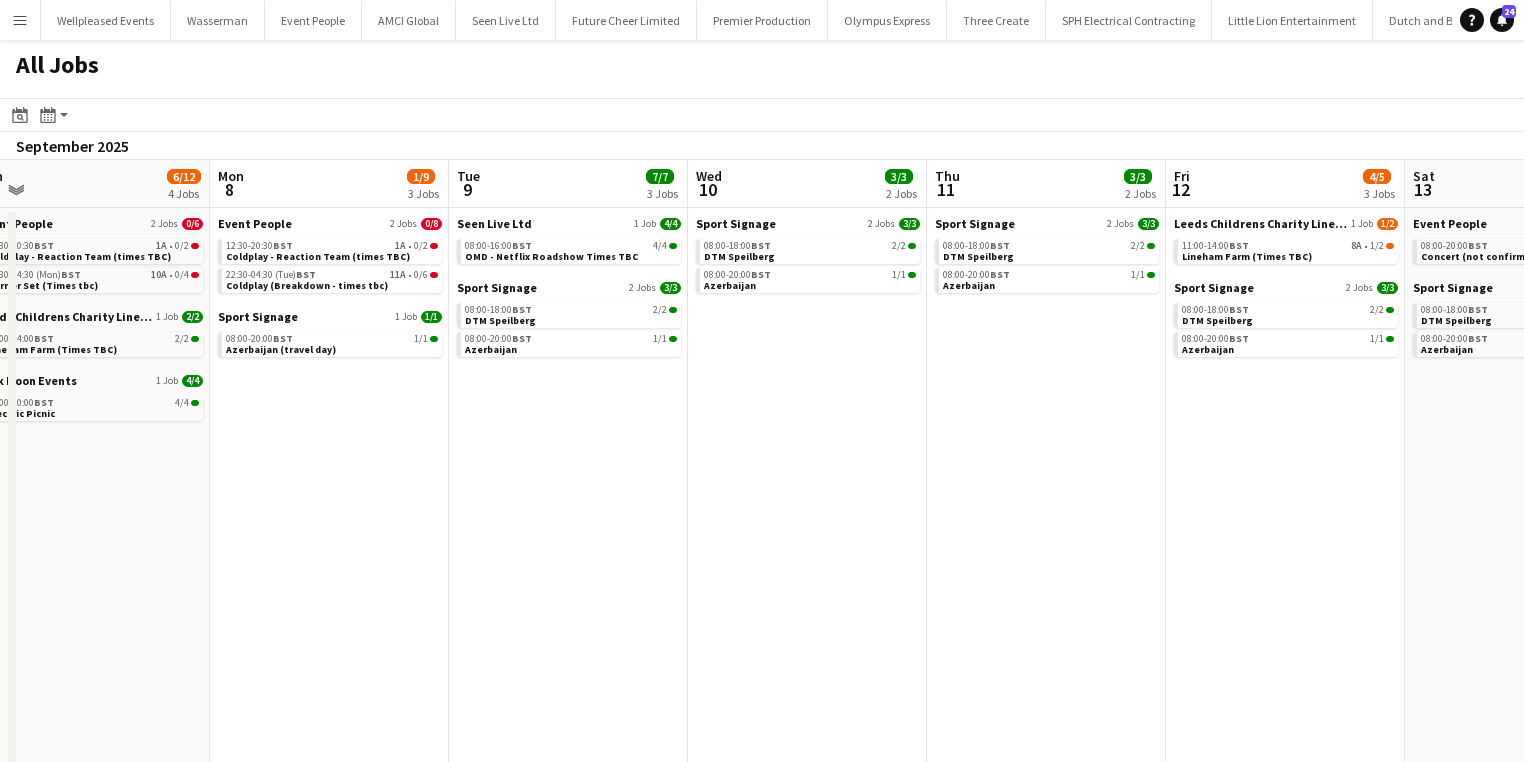 drag, startPoint x: 614, startPoint y: 587, endPoint x: 287, endPoint y: 587, distance: 327 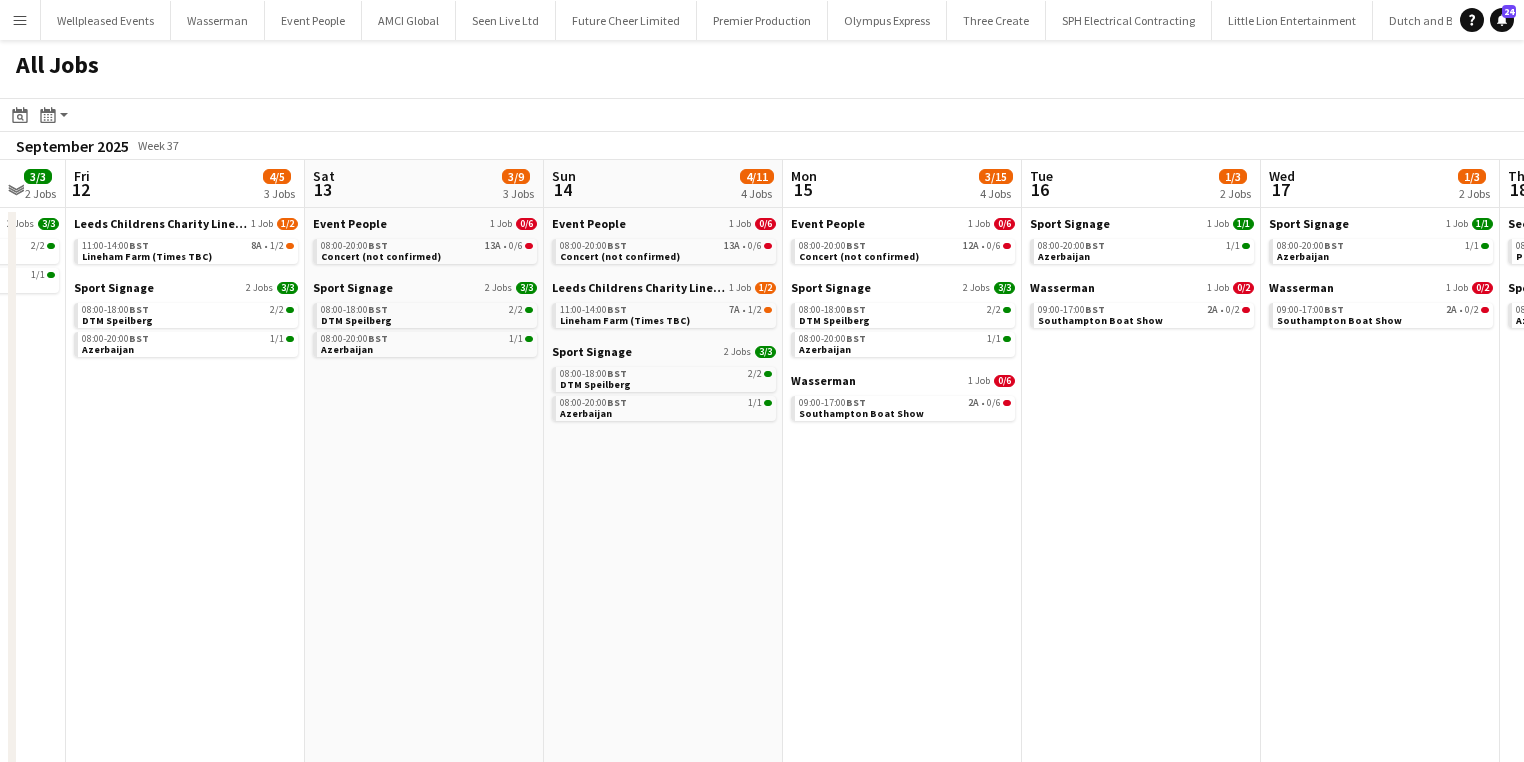scroll, scrollTop: 0, scrollLeft: 895, axis: horizontal 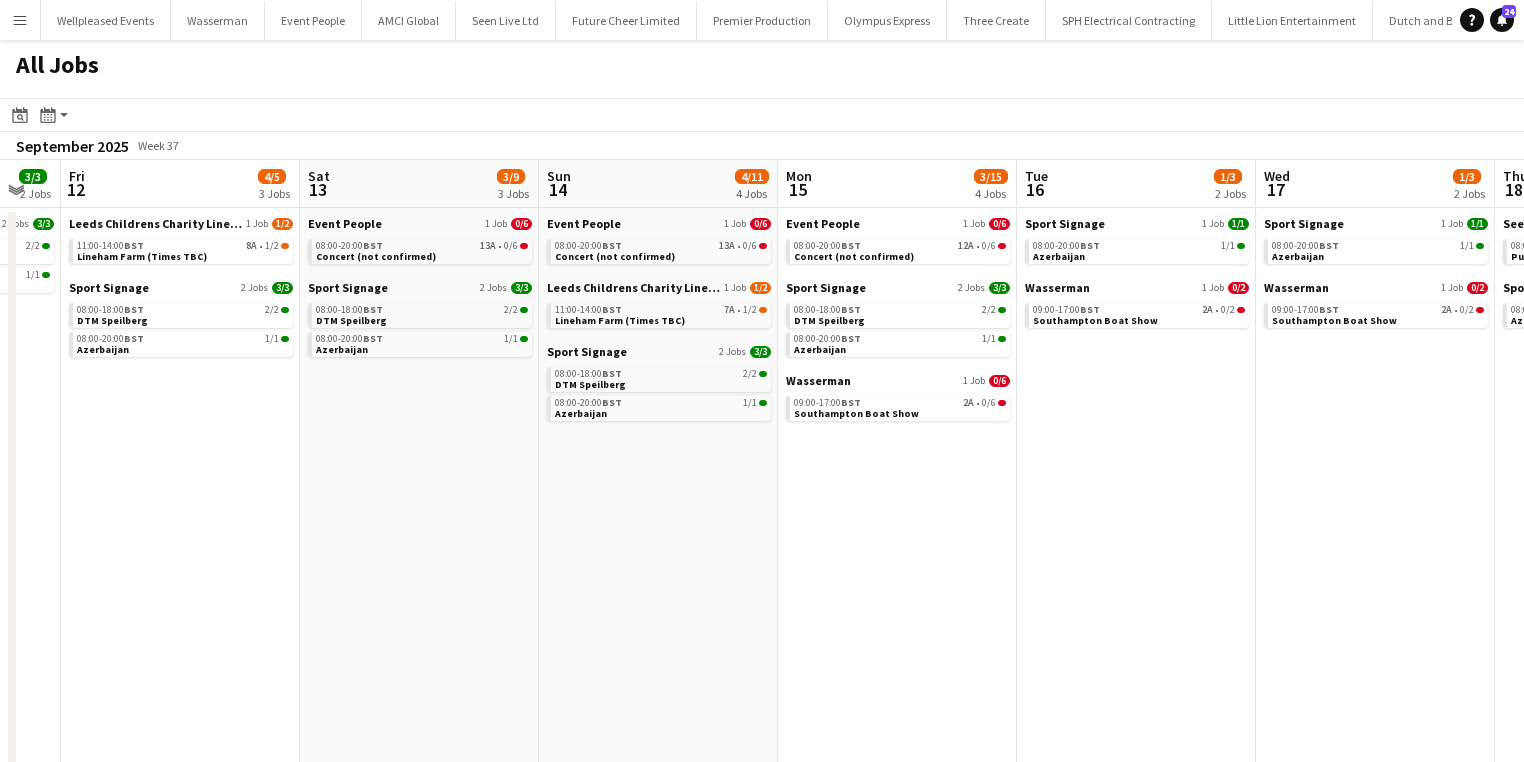 drag, startPoint x: 921, startPoint y: 576, endPoint x: 526, endPoint y: 576, distance: 395 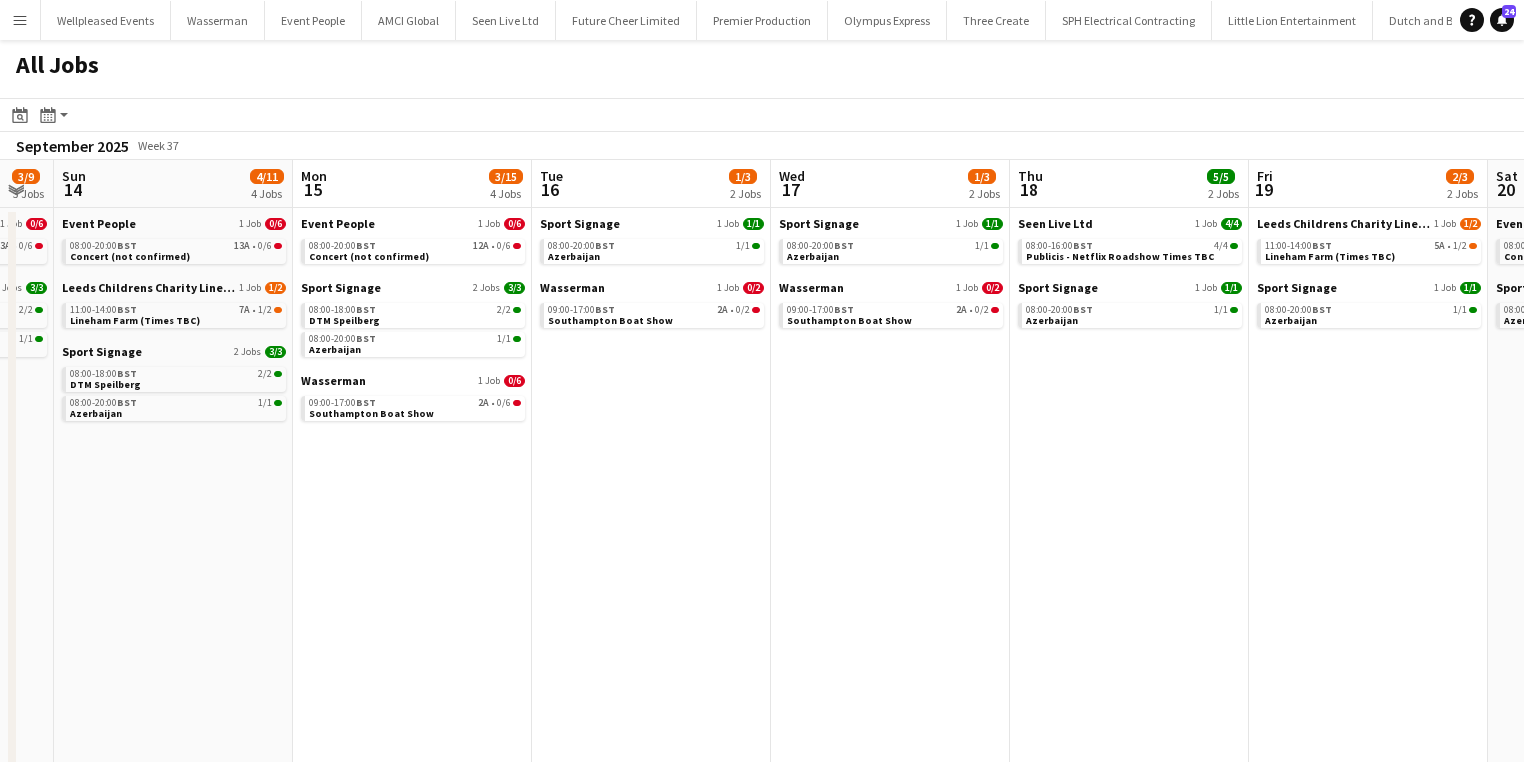 scroll, scrollTop: 0, scrollLeft: 688, axis: horizontal 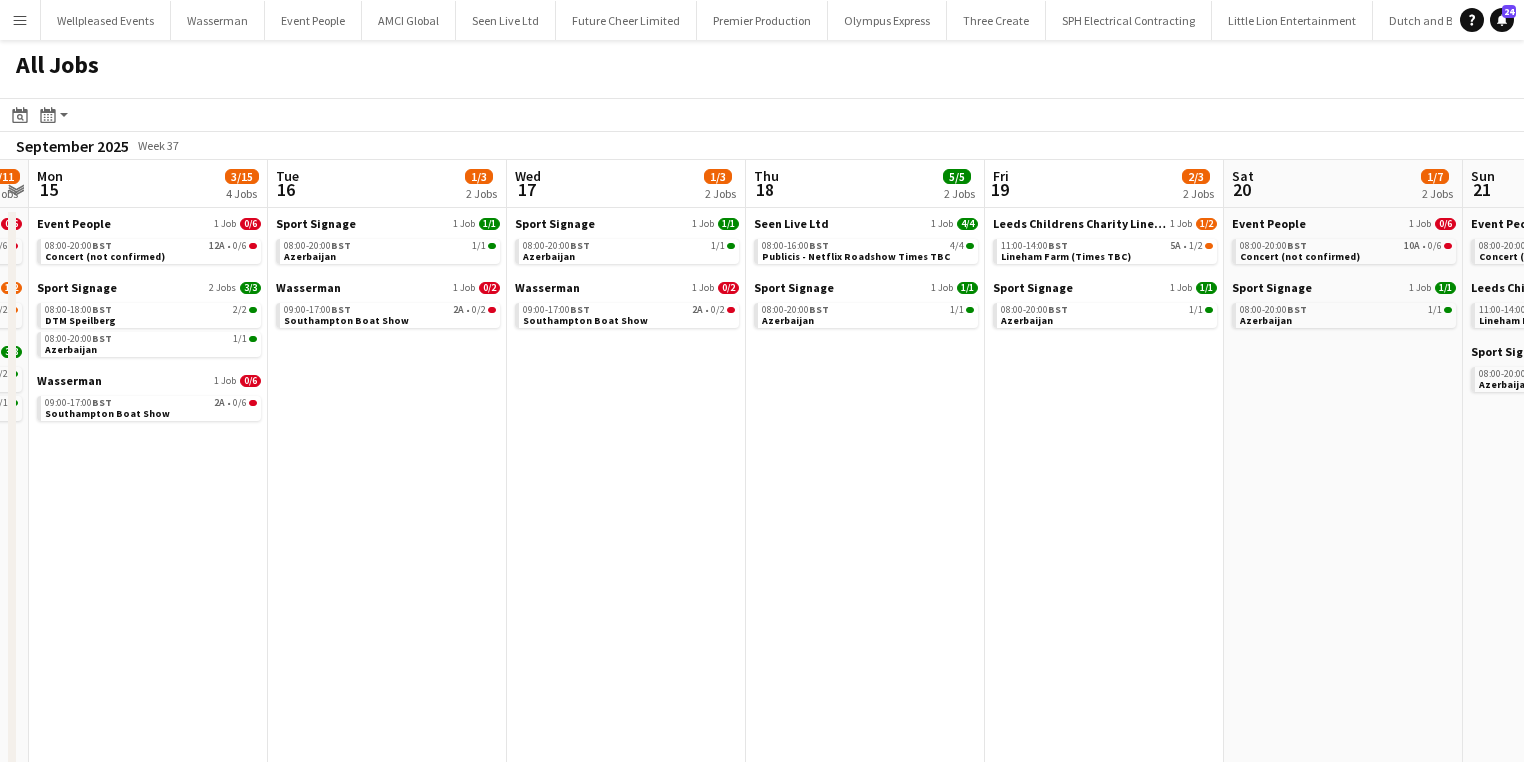 drag, startPoint x: 1175, startPoint y: 564, endPoint x: 425, endPoint y: 552, distance: 750.096 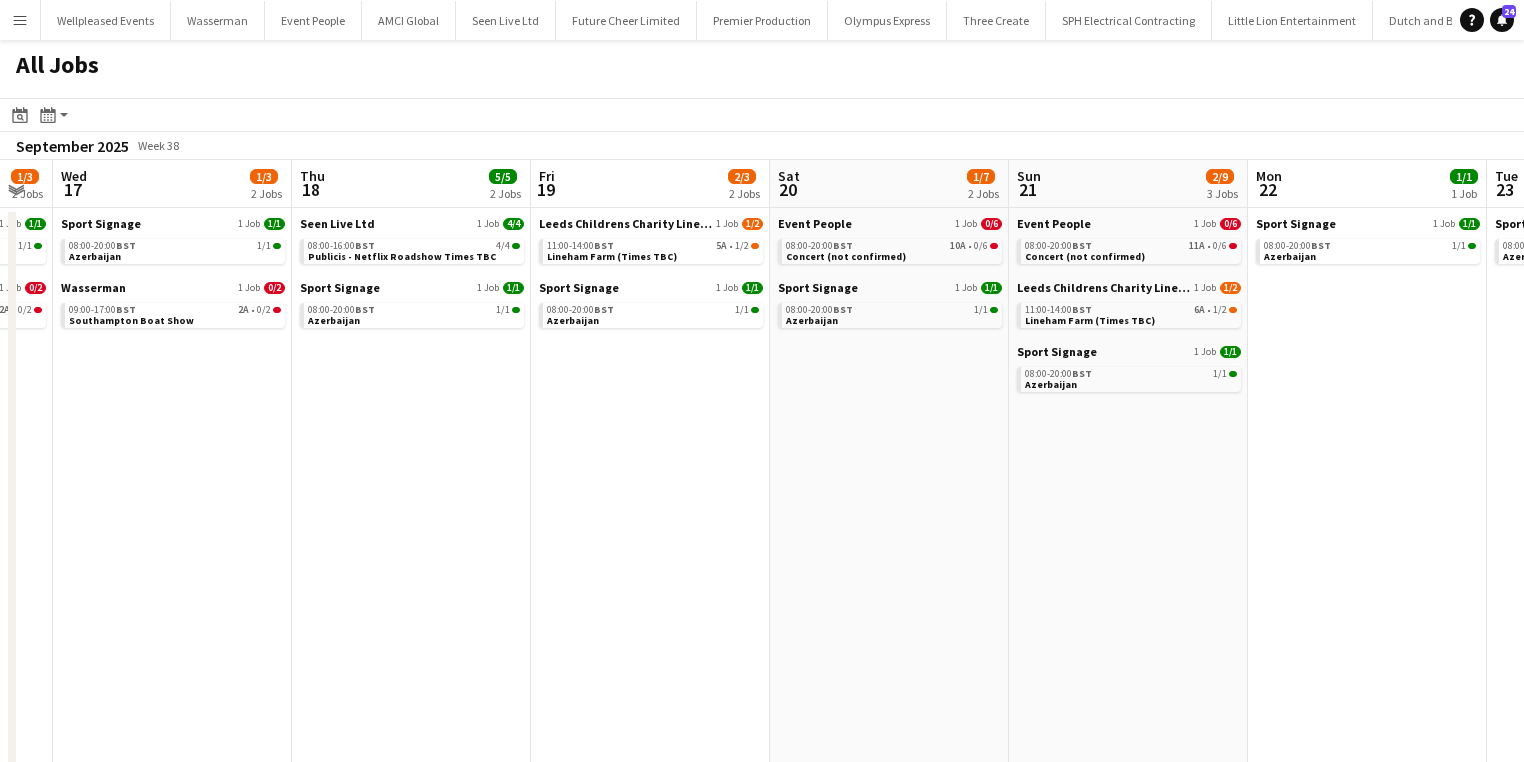 scroll, scrollTop: 0, scrollLeft: 760, axis: horizontal 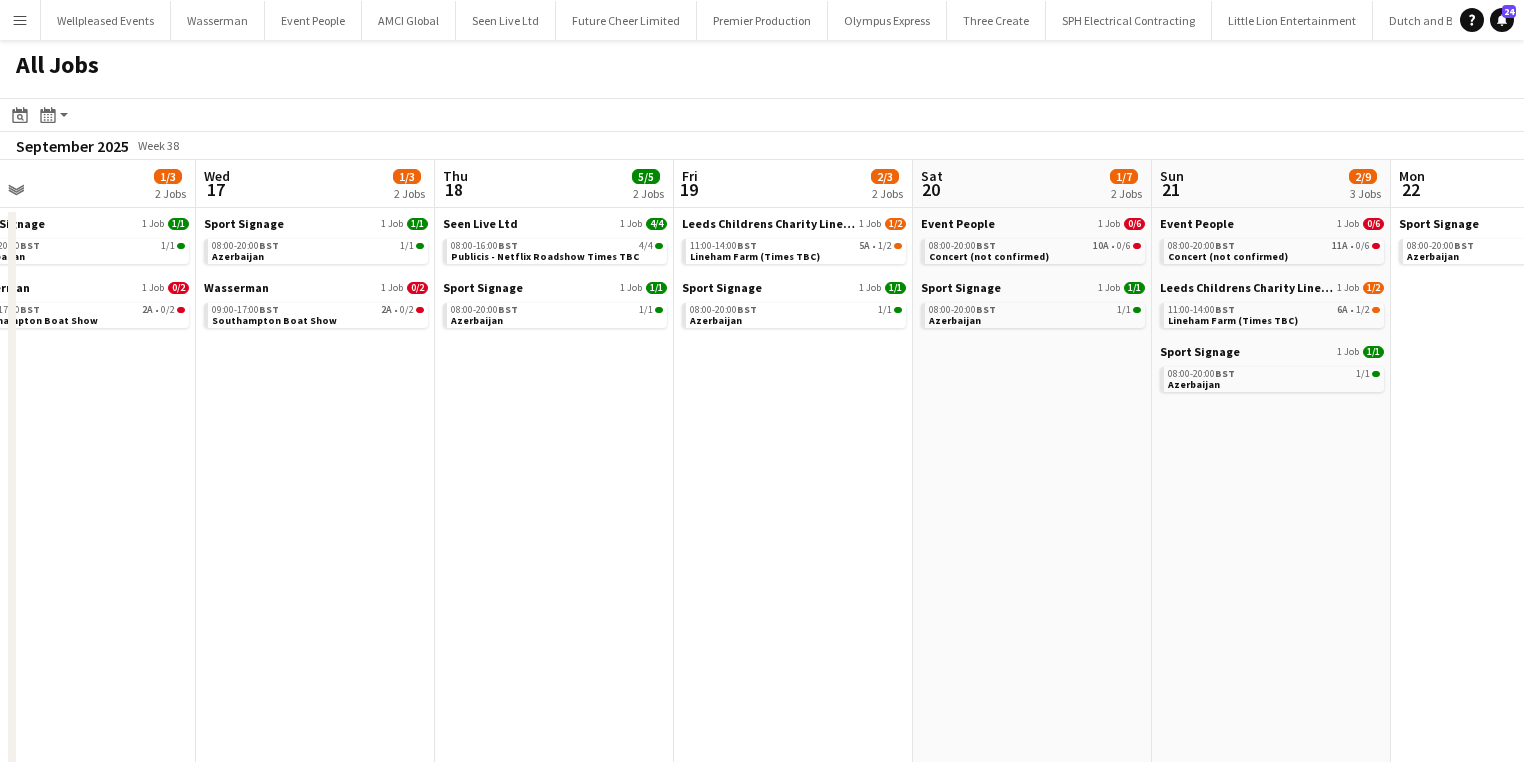 drag, startPoint x: 1066, startPoint y: 574, endPoint x: 948, endPoint y: 573, distance: 118.004234 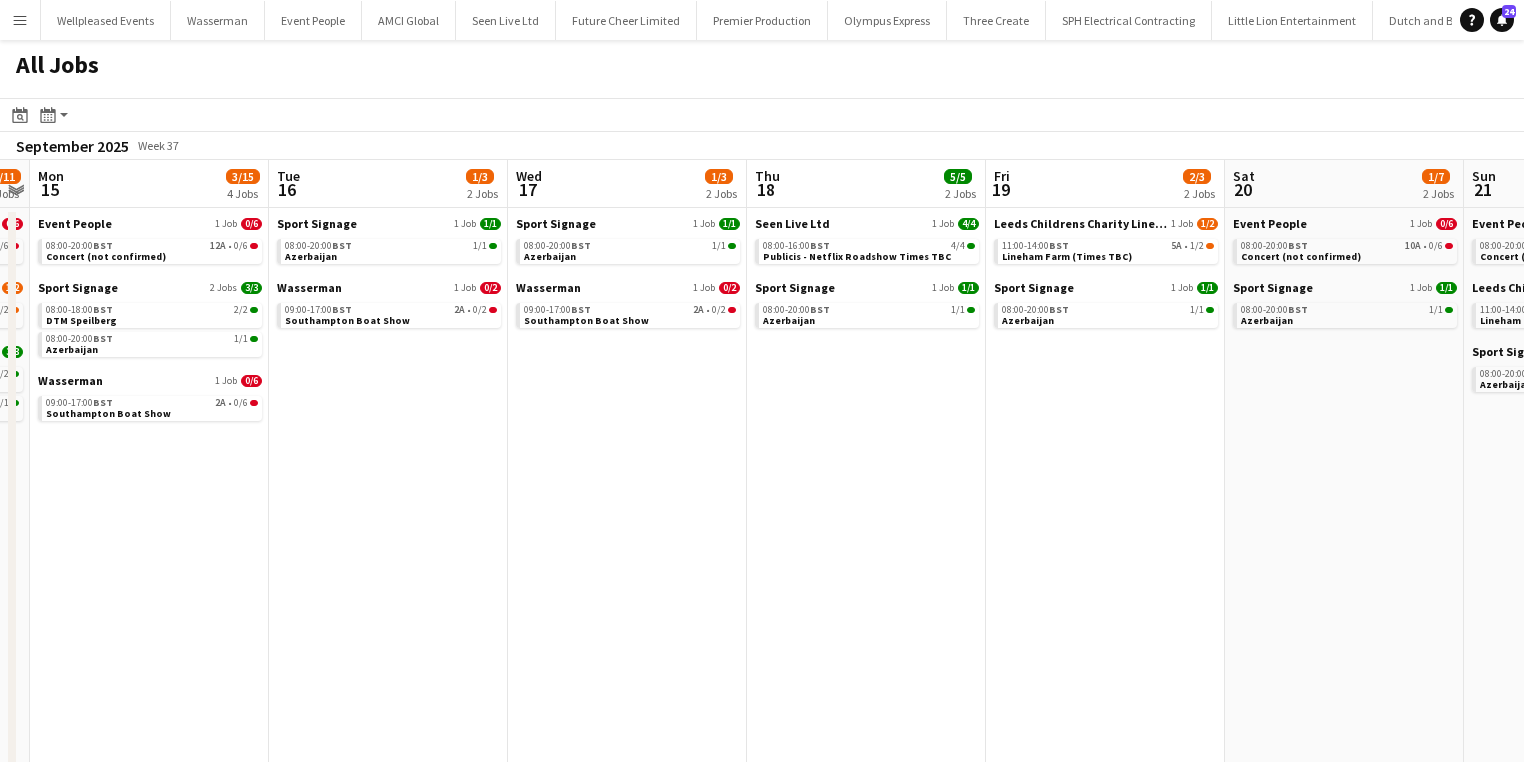 drag, startPoint x: 902, startPoint y: 569, endPoint x: 1008, endPoint y: 569, distance: 106 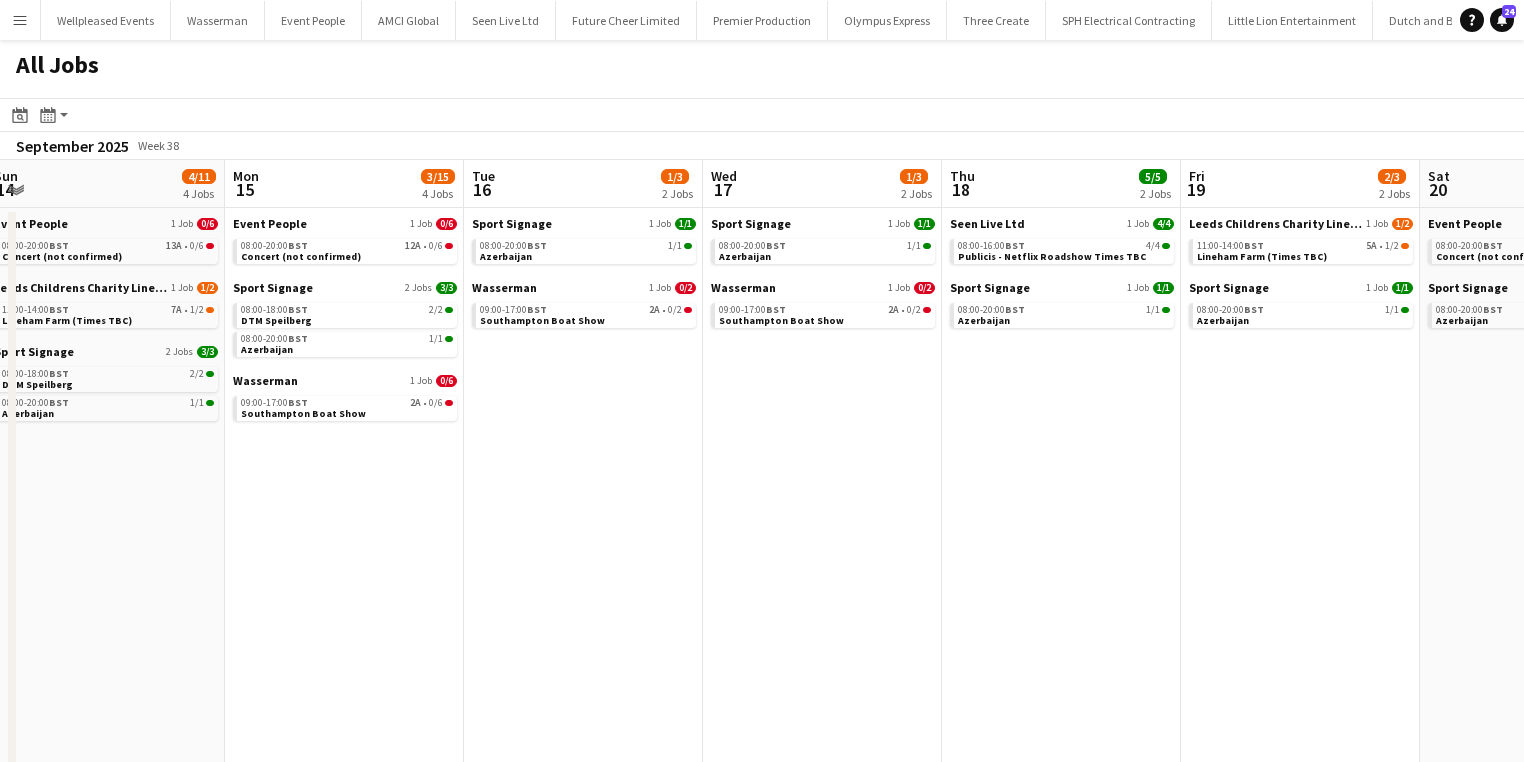 drag, startPoint x: 1111, startPoint y: 608, endPoint x: 1247, endPoint y: 628, distance: 137.46272 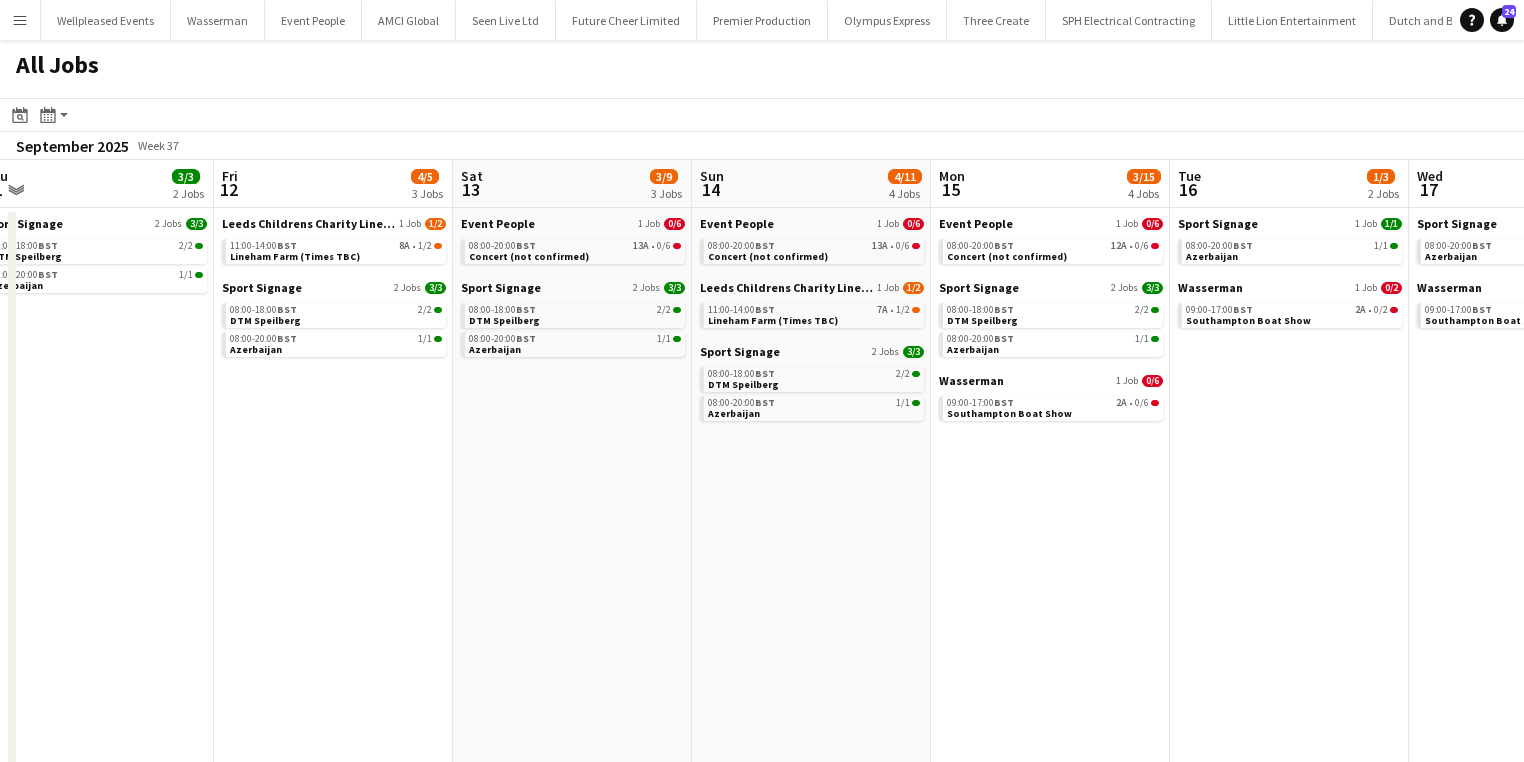 drag, startPoint x: 698, startPoint y: 636, endPoint x: 897, endPoint y: 644, distance: 199.16074 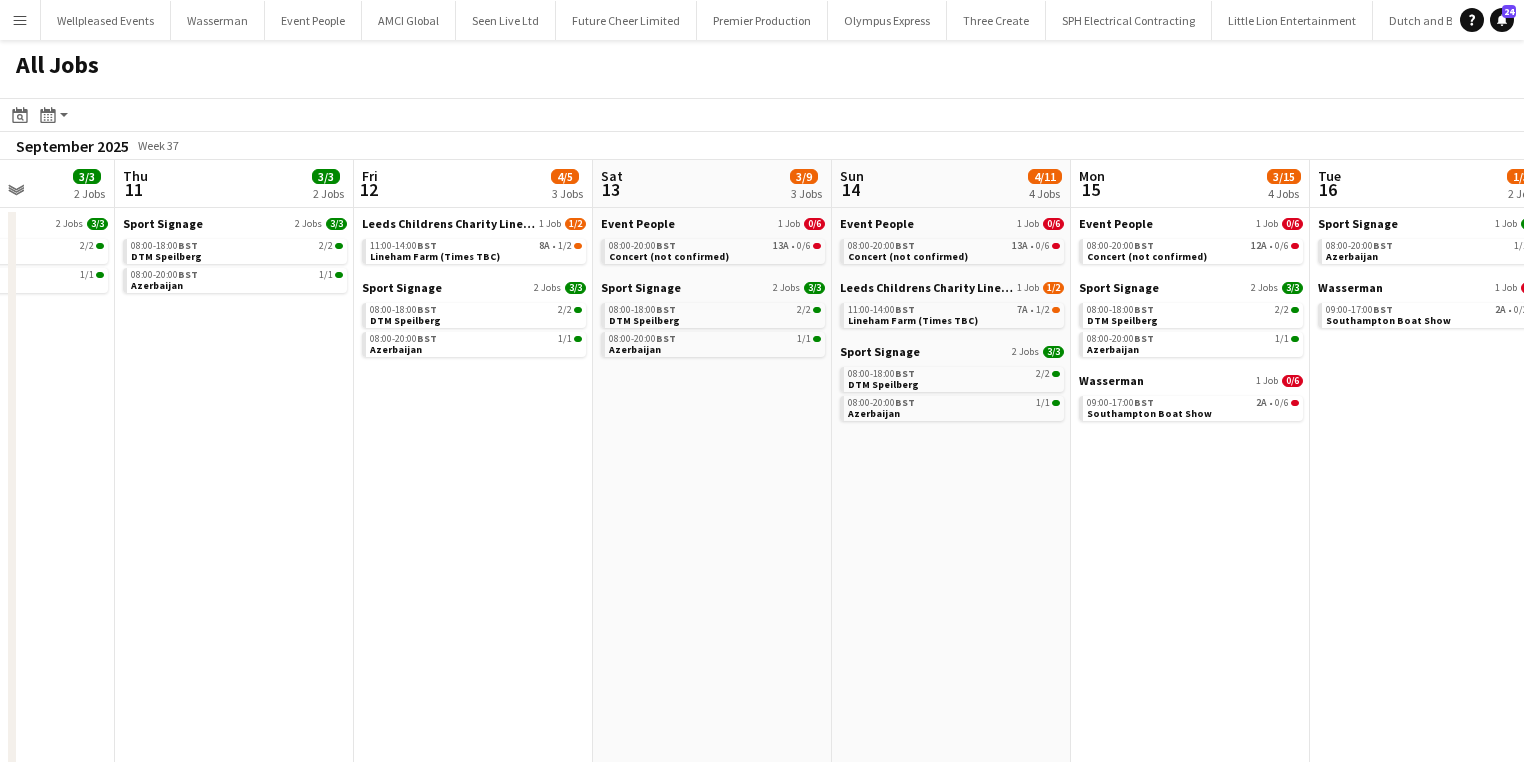 drag, startPoint x: 496, startPoint y: 652, endPoint x: 988, endPoint y: 651, distance: 492.001 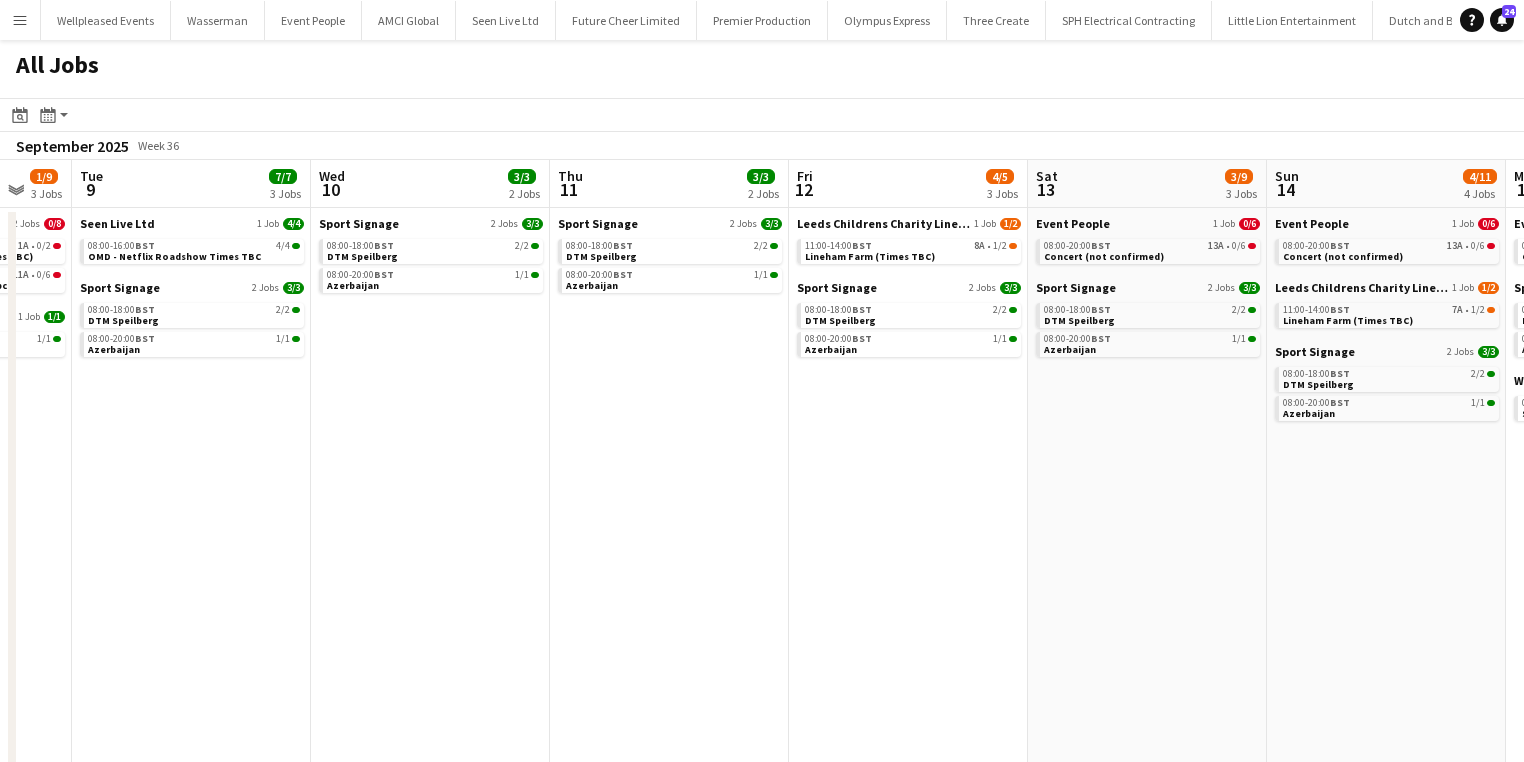 drag, startPoint x: 703, startPoint y: 617, endPoint x: 643, endPoint y: 620, distance: 60.074955 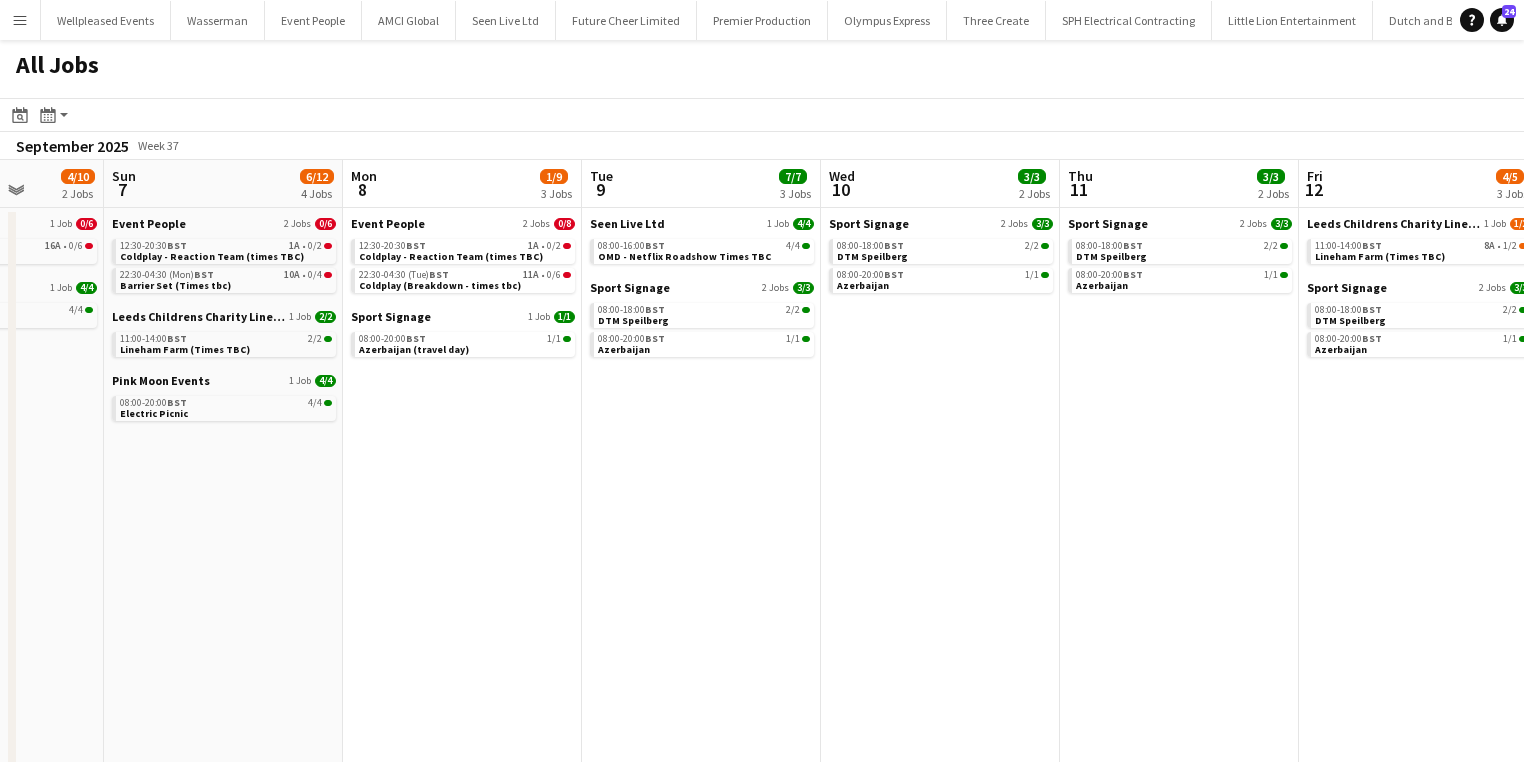 drag, startPoint x: 368, startPoint y: 607, endPoint x: 1072, endPoint y: 612, distance: 704.01776 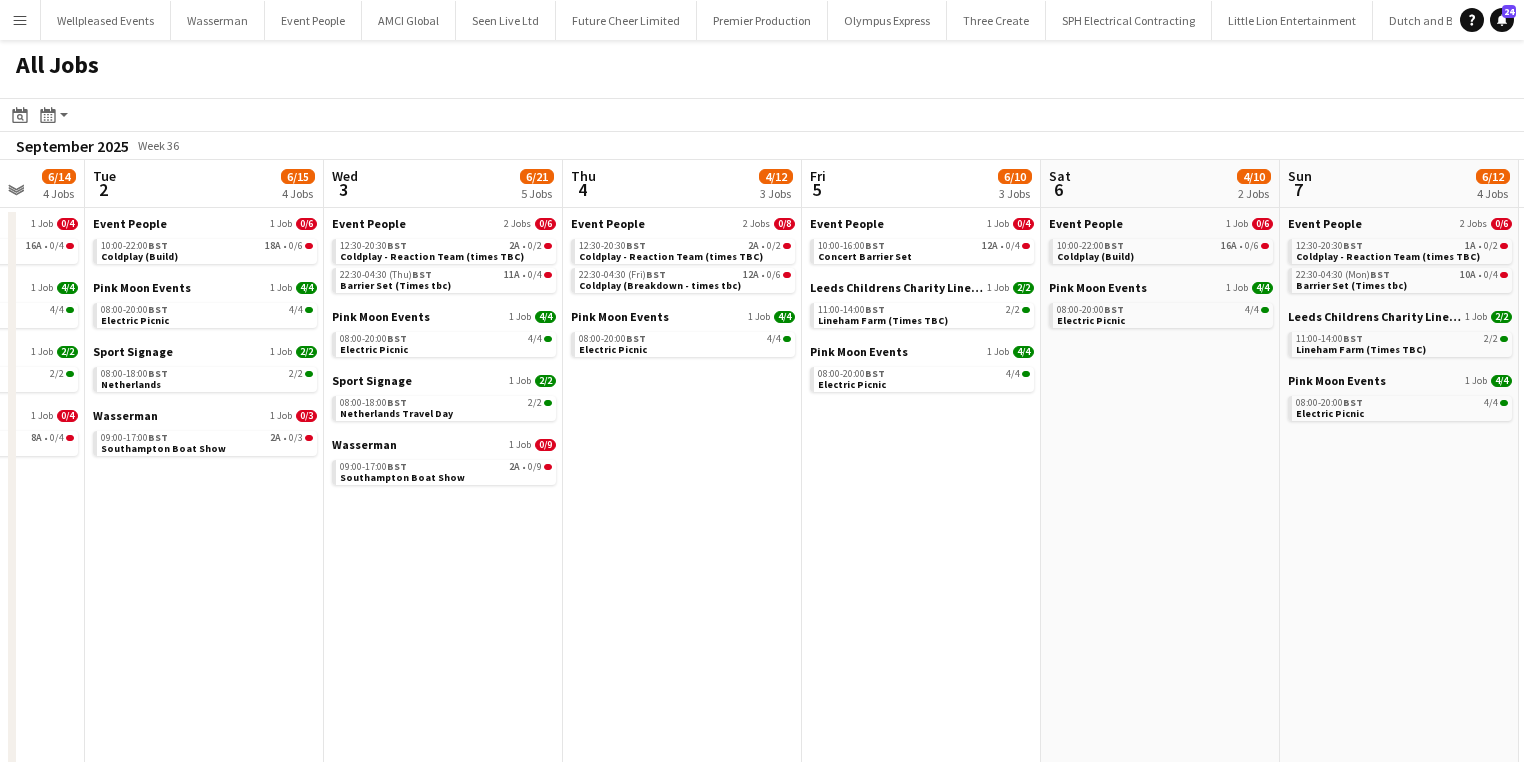 drag, startPoint x: 416, startPoint y: 625, endPoint x: 927, endPoint y: 604, distance: 511.43134 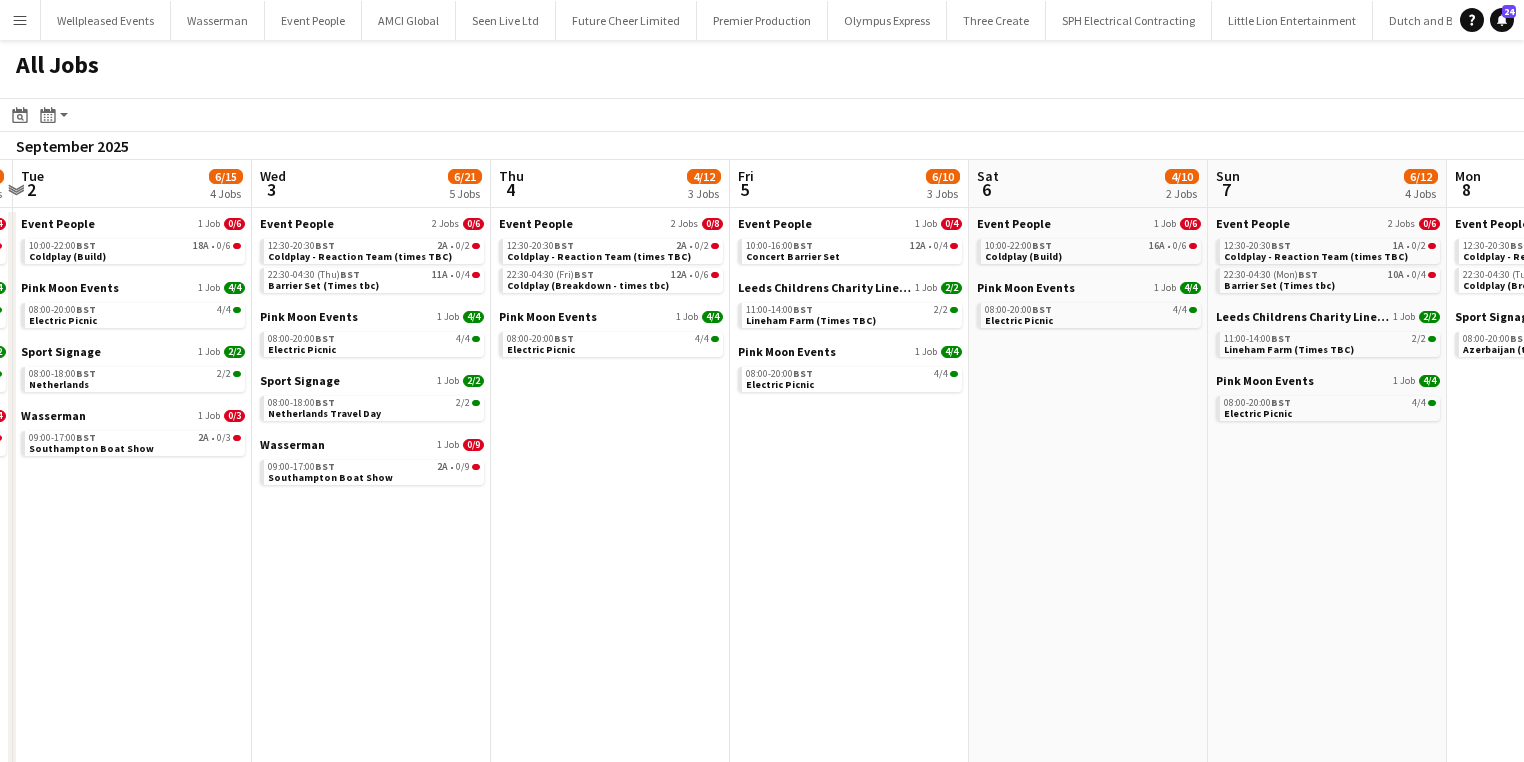 drag, startPoint x: 535, startPoint y: 616, endPoint x: 806, endPoint y: 617, distance: 271.00183 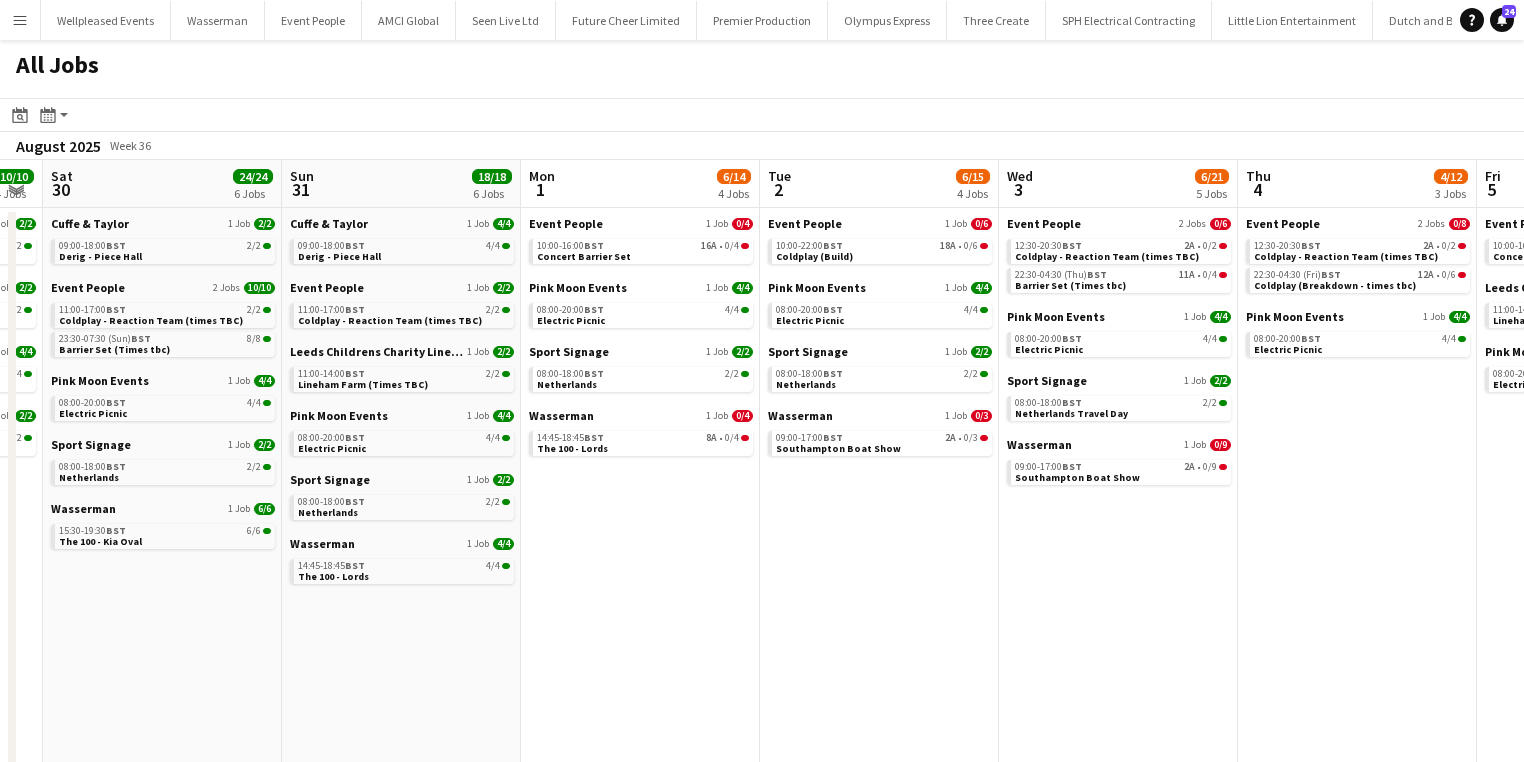 drag, startPoint x: 597, startPoint y: 619, endPoint x: 1095, endPoint y: 611, distance: 498.06424 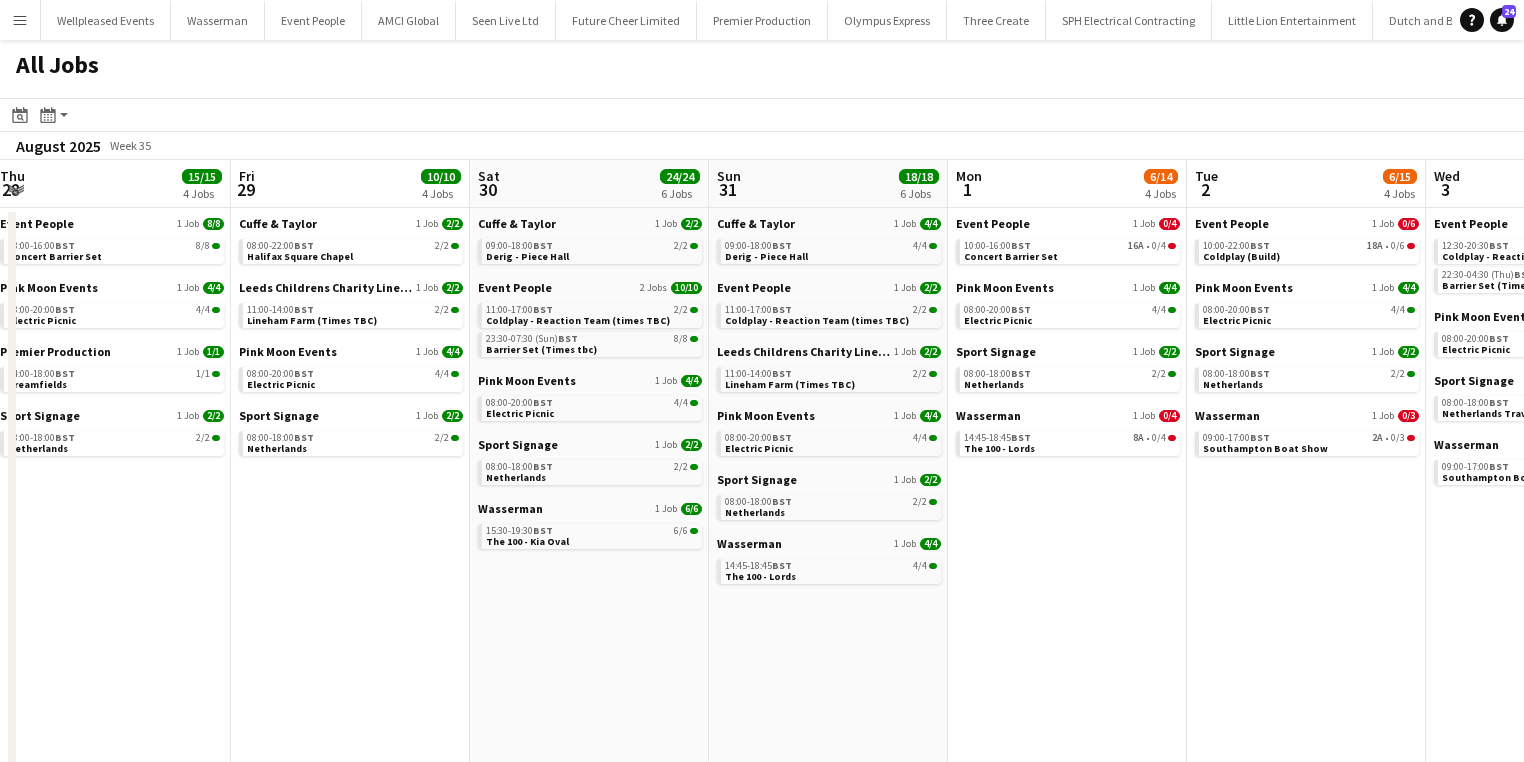 drag, startPoint x: 740, startPoint y: 634, endPoint x: 1111, endPoint y: 634, distance: 371 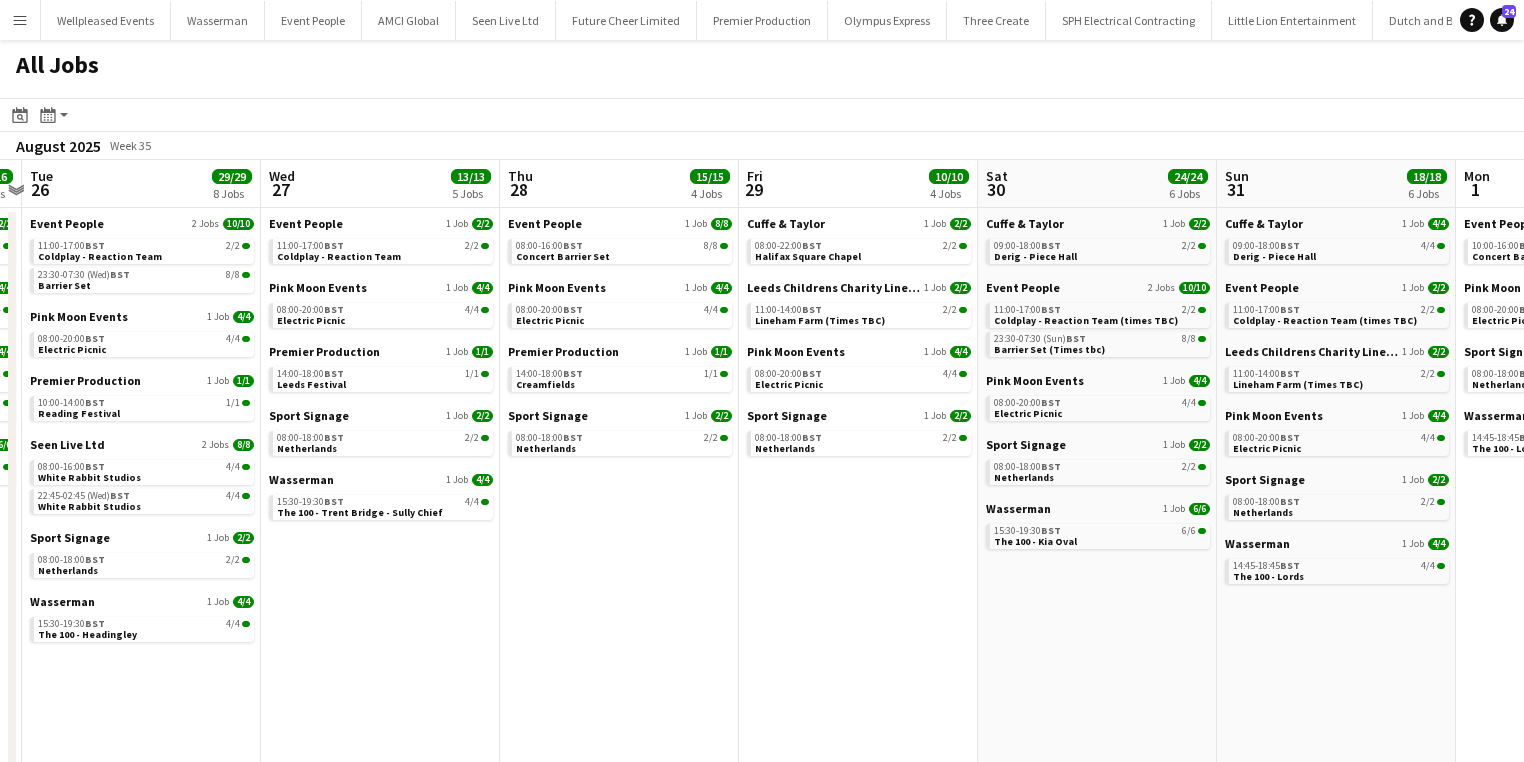 drag, startPoint x: 372, startPoint y: 644, endPoint x: 527, endPoint y: 636, distance: 155.20631 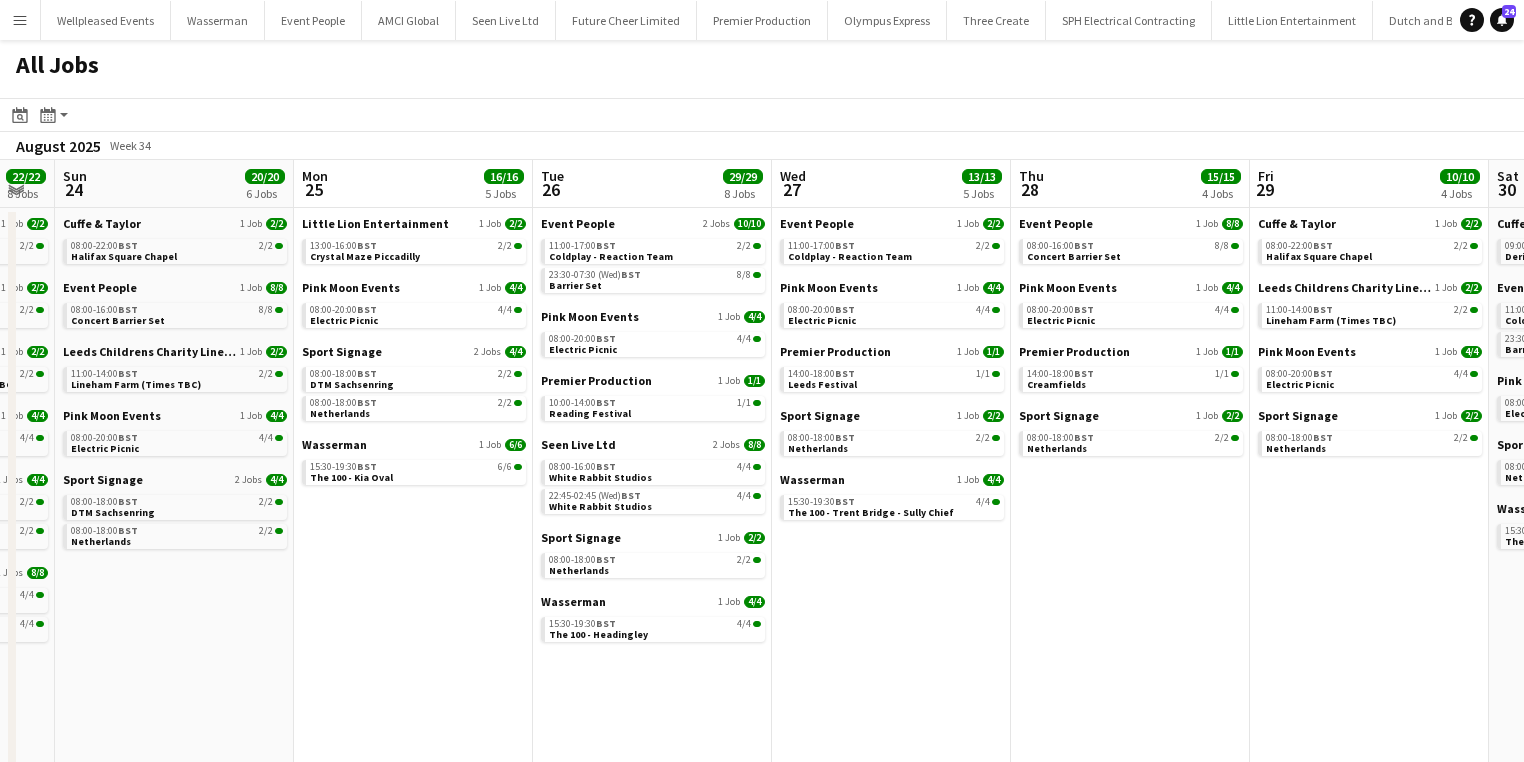 drag, startPoint x: 752, startPoint y: 626, endPoint x: 855, endPoint y: 634, distance: 103.31021 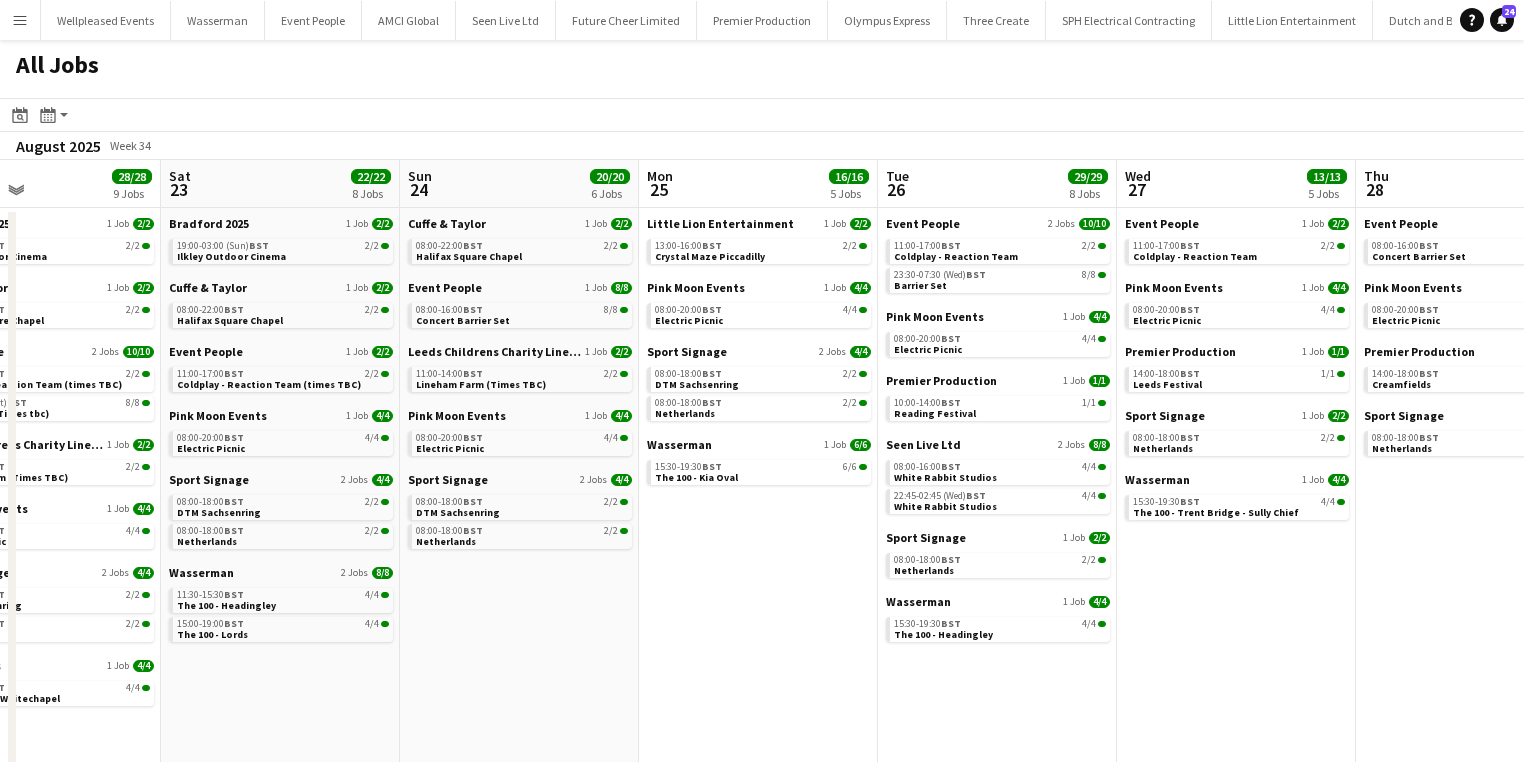 drag, startPoint x: 264, startPoint y: 680, endPoint x: 623, endPoint y: 653, distance: 360.0139 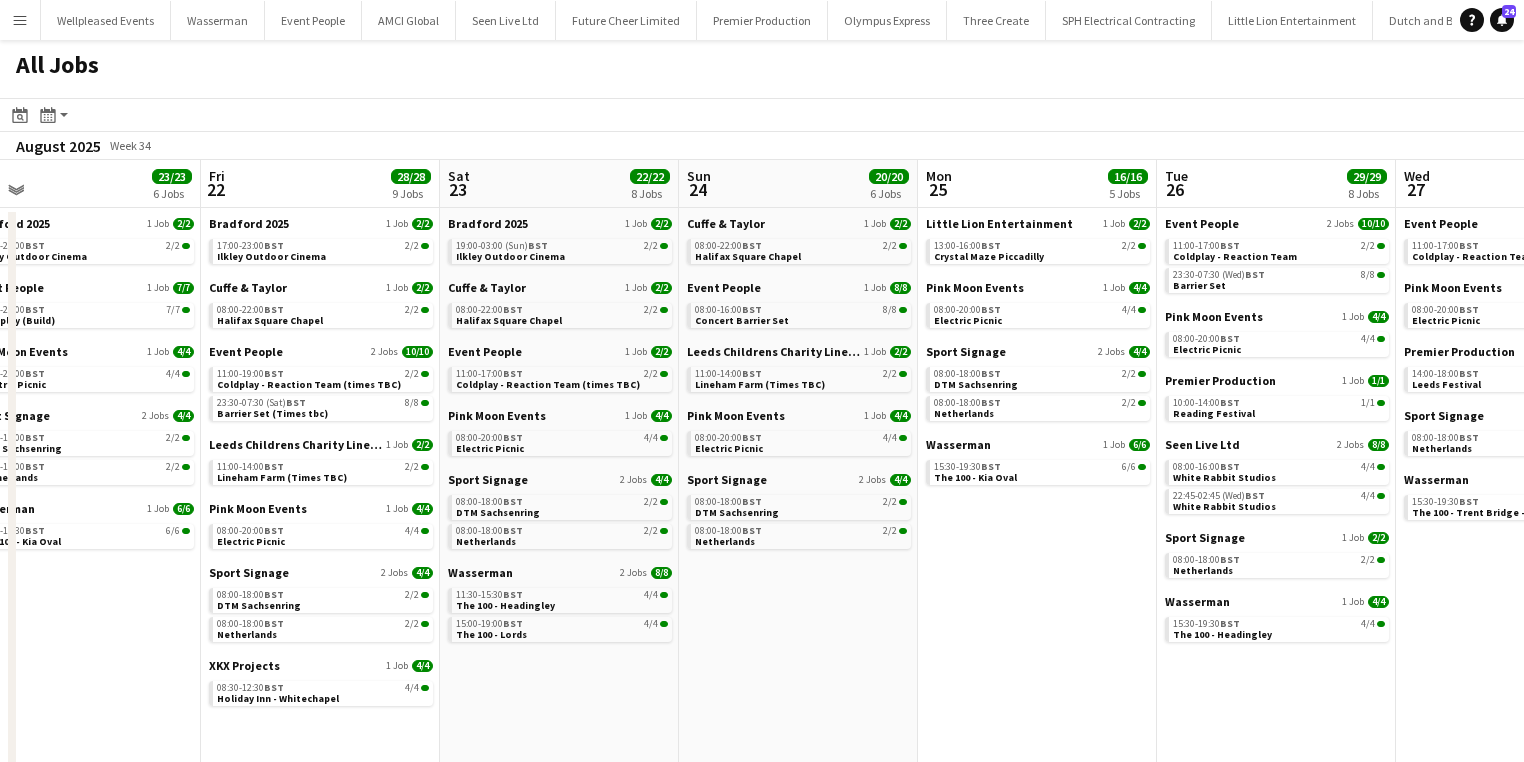 drag, startPoint x: 555, startPoint y: 665, endPoint x: 906, endPoint y: 665, distance: 351 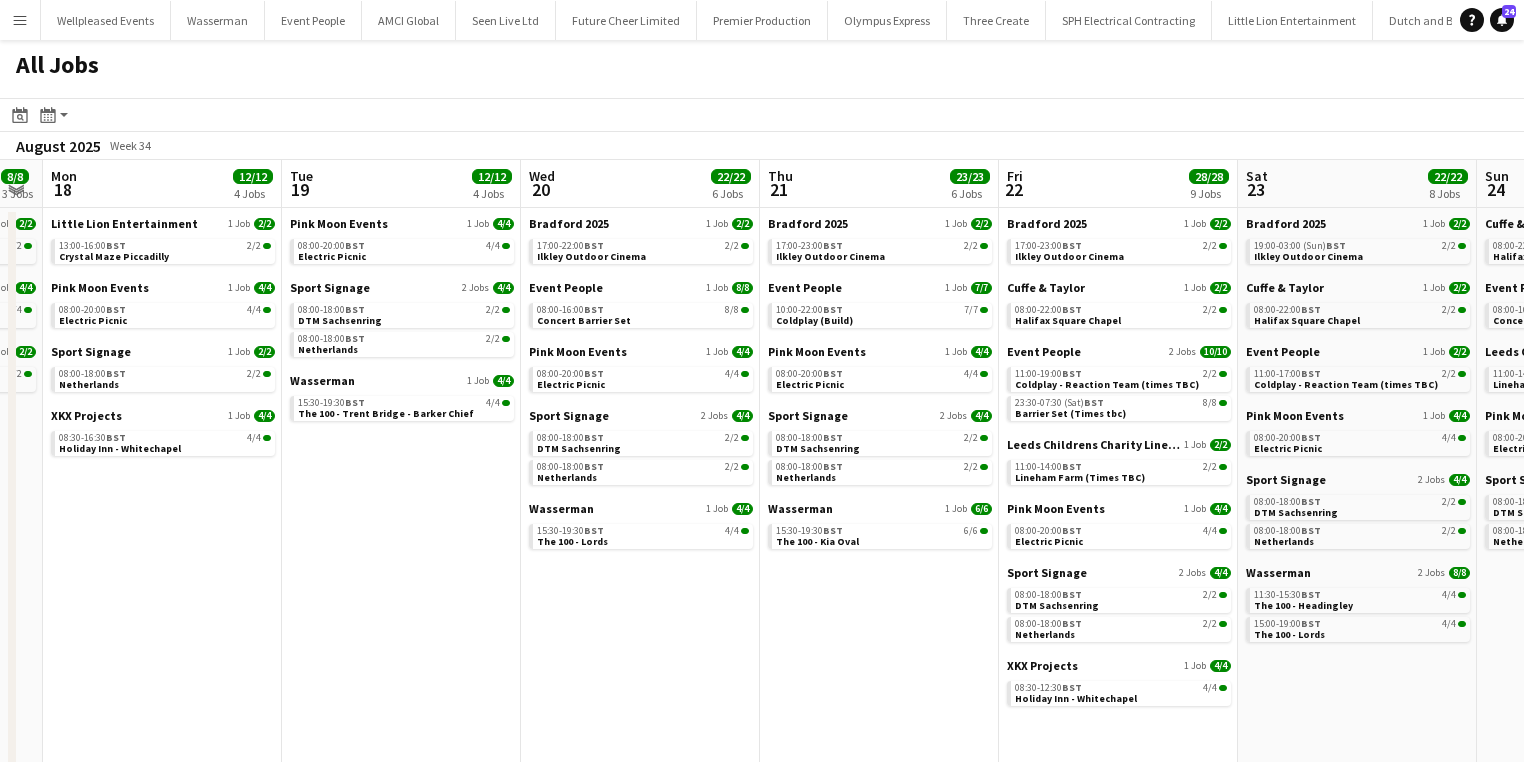 drag 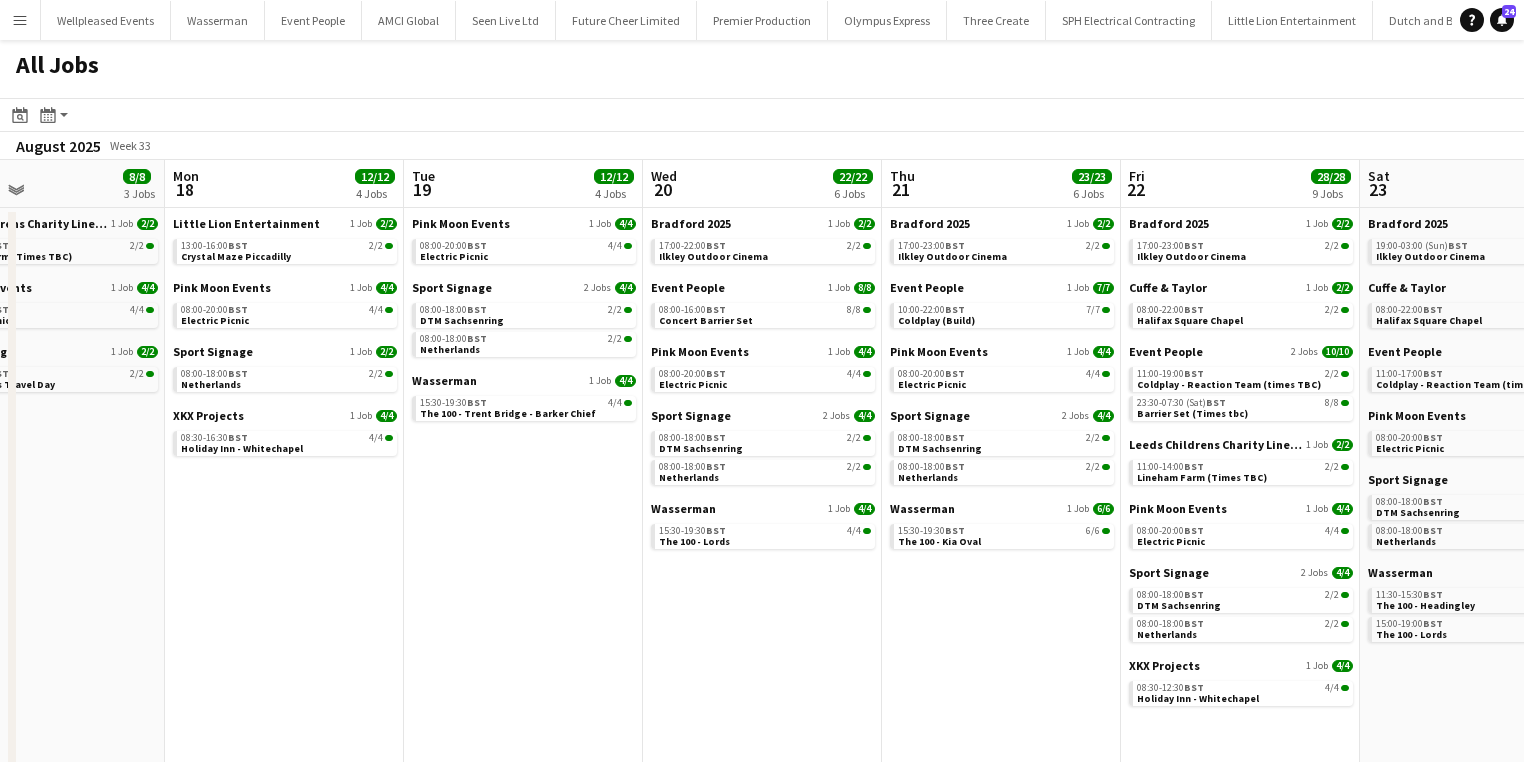 click on "Fri   15   17/17   5 Jobs   Sat   16   25/25   6 Jobs   Sun   17   8/8   3 Jobs   Mon   18   12/12   4 Jobs   Tue   19   12/12   4 Jobs   Wed   20   22/22   6 Jobs   Thu   21   23/23   6 Jobs   Fri   22   28/28   9 Jobs   Sat   23   22/22   8 Jobs   Sun   24   20/20   6 Jobs   Mon   25   16/16   5 Jobs   Tue   26   29/29   8 Jobs   Event People   2 Jobs   10/10   11:00-17:00    BST   2/2   K pop - Reaction Team (times TBC)   23:30-07:30 (Sat)   BST   8/8   Concert Barrier Set   Leeds Childrens Charity Lineham   1 Job   2/2   11:00-14:00    BST   2/2   Lineham Farm (Times TBC)   Premier Production   1 Job   1/1   10:00-18:00    BST   1/1   Creamfields   Wasserman   1 Job   4/4   15:30-19:30    BST   4/4   The 100 - Headingley   Cuffe & Taylor   1 Job   2/2   08:00-22:00    BST   2/2   Halifax Square Chapel   Event People   2 Jobs   9/9   11:00-17:00    BST   2/2   K pop - Reaction Team (times TBC)   23:30-05:30 (Sun)   BST   7/7   Concert Break   Pink Moon Events   1 Job   4/4   08:00-20:00    BST   4/4" at bounding box center [762, 503] 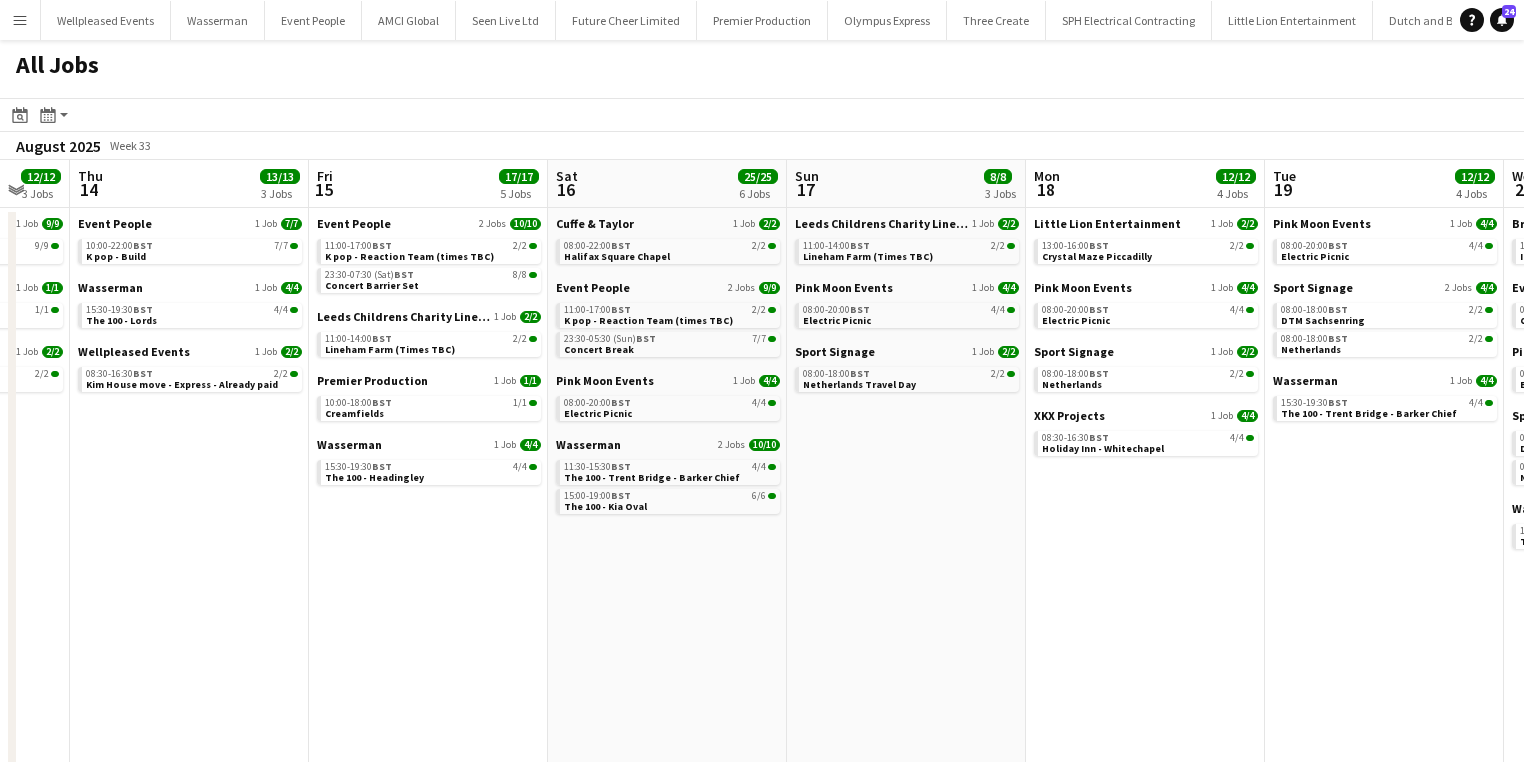 click on "Tue   12   6/6   2 Jobs   Wed   13   12/12   3 Jobs   Thu   14   13/13   3 Jobs   Fri   15   17/17   5 Jobs   Sat   16   25/25   6 Jobs   Sun   17   8/8   3 Jobs   Mon   18   12/12   4 Jobs   Tue   19   12/12   4 Jobs   Wed   20   22/22   6 Jobs   Thu   21   23/23   6 Jobs   Fri   22   28/28   9 Jobs   Sat   23   22/22   8 Jobs   Chateux Projects   1 Job   4/4   08:00-11:00    BST   4/4   Leeds - The Granary   Cuffe & Taylor   1 Job   2/2   08:00-22:00    BST   2/2   Halifax Square Chapel   Event People   1 Job   9/9   08:00-18:00    BST   9/9   Concert Barrier Set   Premier Production   1 Job   1/1   10:00-18:00    BST   1/1   Leeds Festival   Wasserman   1 Job   2/2   10:00-14:00    BST   2/2   Wembley   Event People   1 Job   7/7   10:00-22:00    BST   7/7   K pop - Build   Wasserman   1 Job   4/4   15:30-19:30    BST   4/4   The 100 - Lords    Wellpleased Events   1 Job   2/2   08:30-16:30    BST   2/2   Kim House move - Express - Already paid   Event People   2 Jobs   10/10   11:00-17:00    BST   2/2" at bounding box center [762, 503] 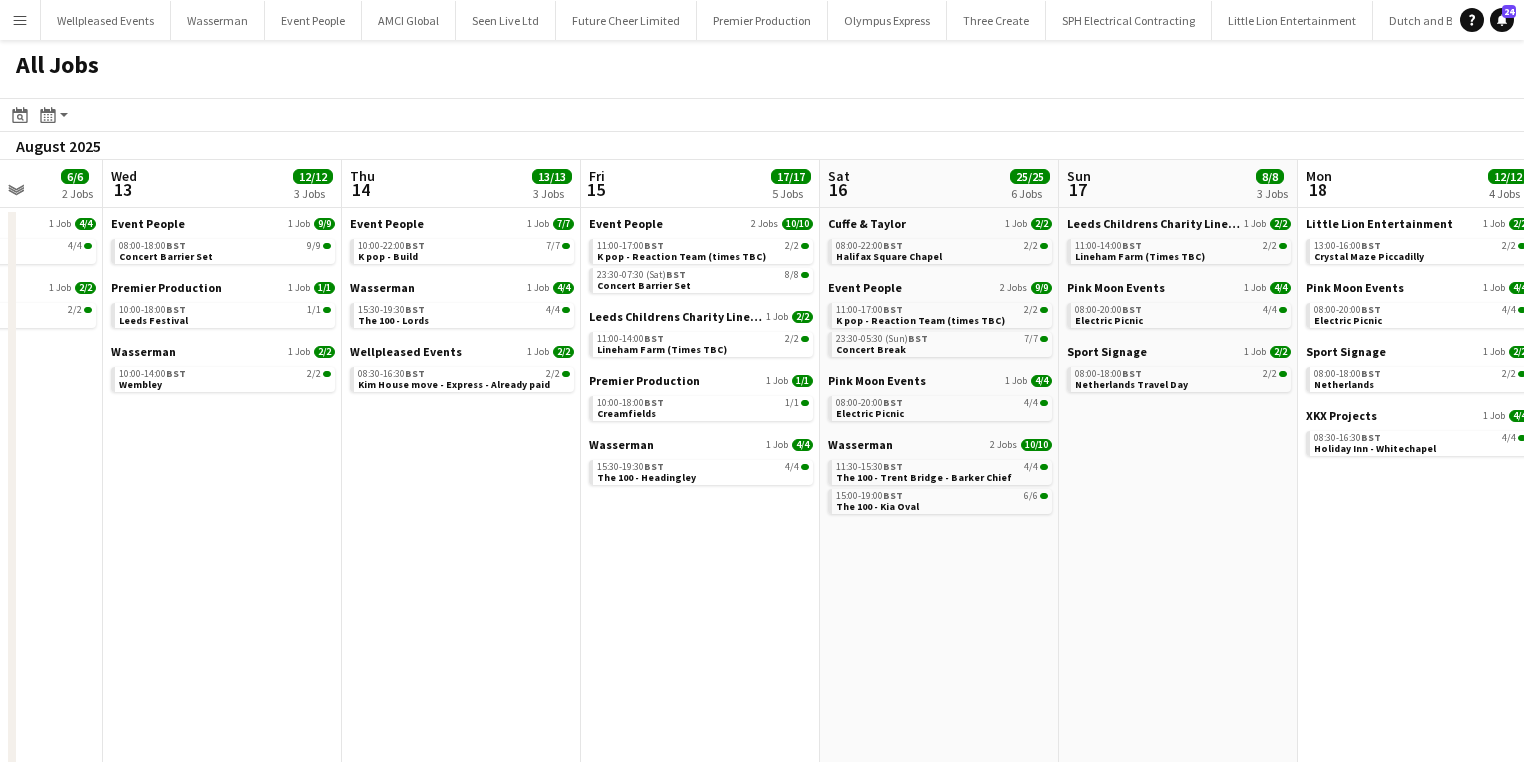 click on "Sun   10   21/21   5 Jobs   Mon   11   14/14   3 Jobs   Tue   12   6/6   2 Jobs   Wed   13   12/12   3 Jobs   Thu   14   13/13   3 Jobs   Fri   15   17/17   5 Jobs   Sat   16   25/25   6 Jobs   Sun   17   8/8   3 Jobs   Mon   18   12/12   4 Jobs   Tue   19   12/12   4 Jobs   Wed   20   22/22   6 Jobs   Thu   21   23/23   6 Jobs   Event People   3 Jobs   15/15   05:00-11:00    BST   6/6   Arena Suare   08:00-16:00    BST   2/2   FA Community Shield - Reaction Team (times TBC)   18:30-00:30 (Mon)   BST   7/7   FA Community Shield (Breakdown - Times tbc)   Sport Signage   1 Job   2/2   08:00-18:00    BST   2/2   DTM Nurburgring   Wasserman   1 Job   4/4   15:00-19:00    BST   4/4   The 100 - Trent Bridge - Barker is chief    Little Lion Entertainment   1 Job   2/2   13:00-16:00    BST   2/2   Crystal Maze Piccadilly   Event People   1 Job   10/10   10:00-16:00    BST   10/10   Arena Square + CSE Breakdown   Sport Signage   1 Job   2/2   08:00-18:00    BST   2/2   DTM Nurburgring   Chateux Projects   1 Job" at bounding box center (762, 503) 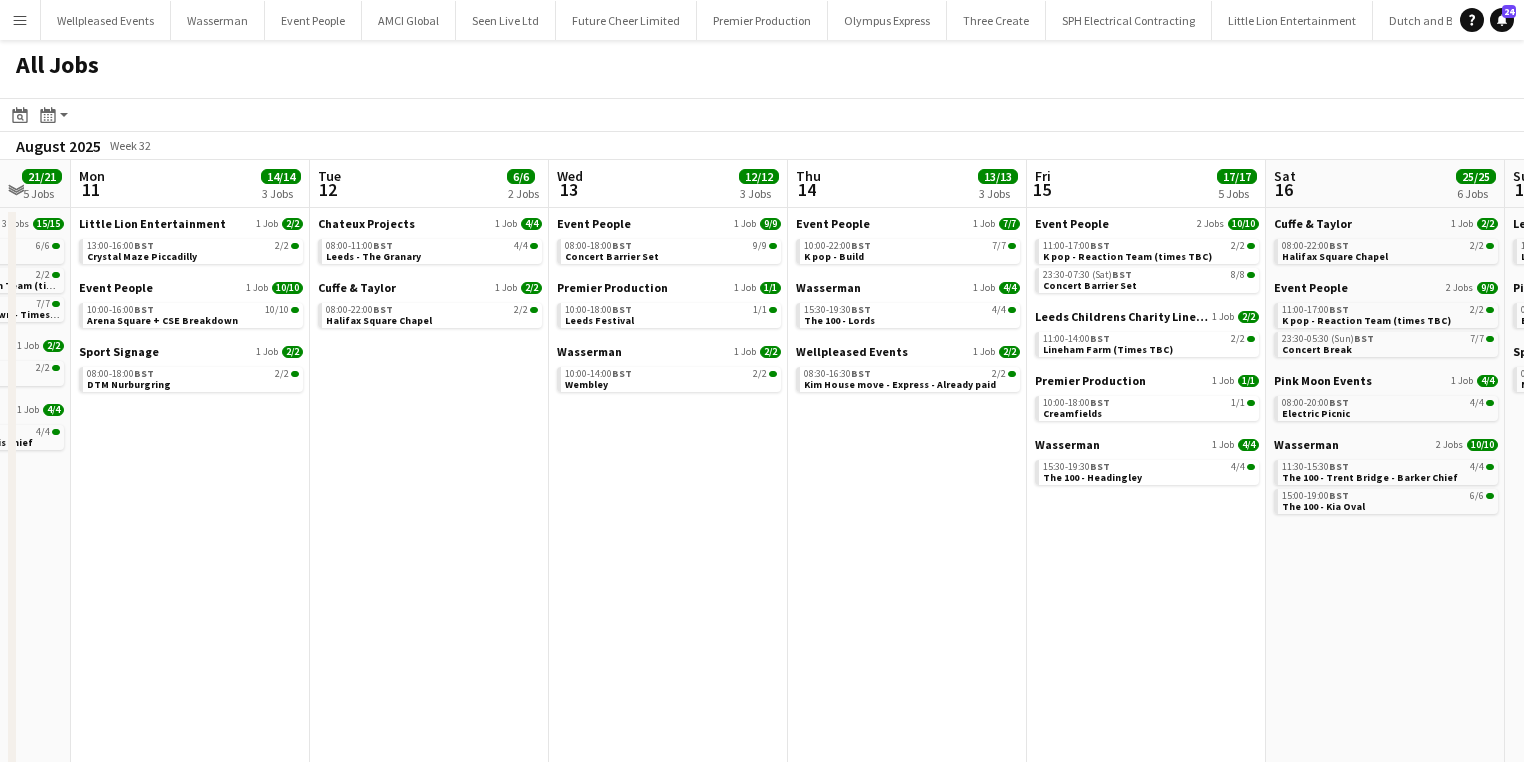 click on "Chateux Projects   1 Job   4/4   08:00-11:00    BST   4/4   Leeds - The Granary   Cuffe & Taylor   1 Job   2/2   08:00-22:00    BST   2/2   Halifax Square Chapel" at bounding box center [429, 527] 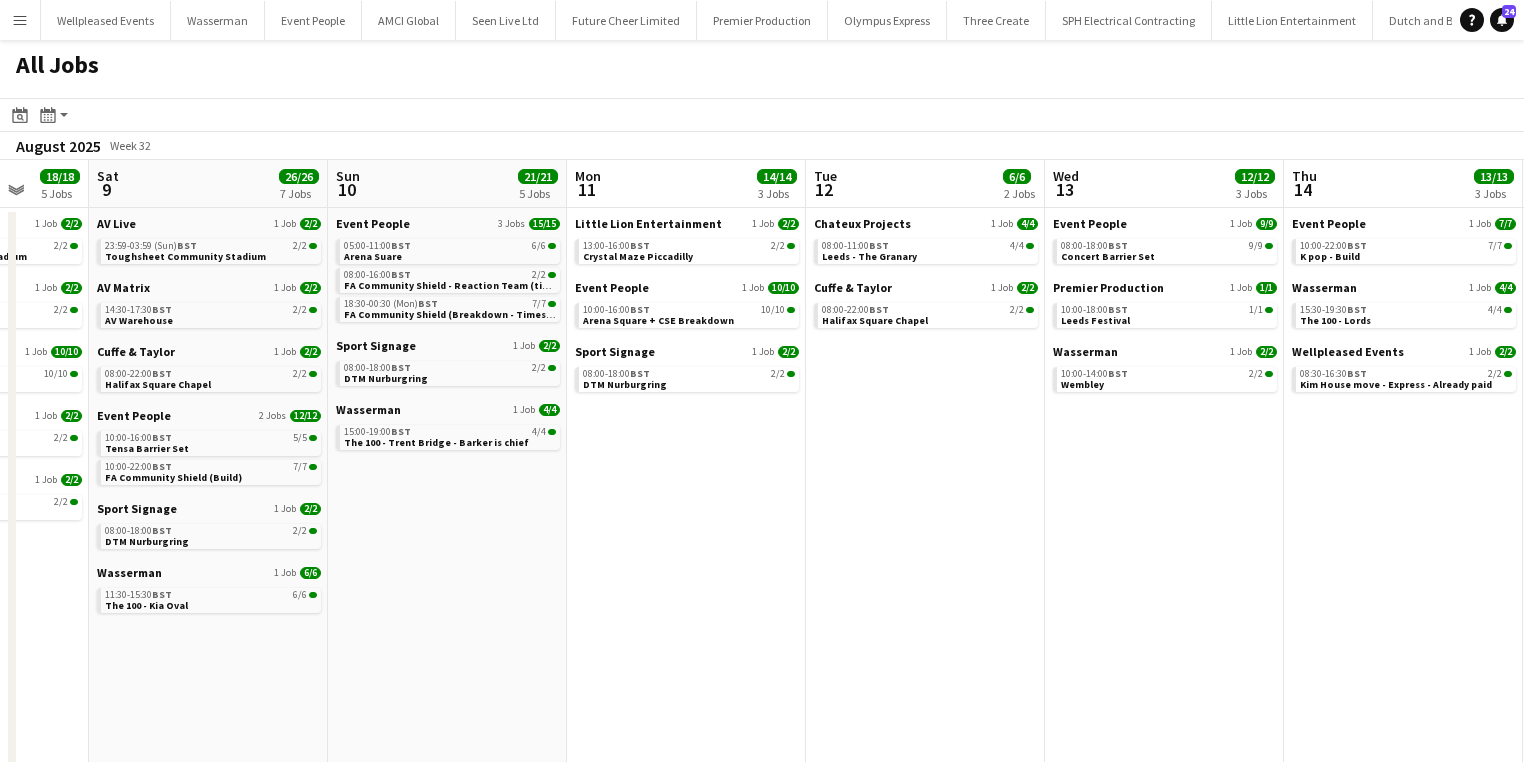 click on "Wed   6   10/10   5 Jobs   Thu   7   11/11   5 Jobs   Fri   8   18/18   5 Jobs   Sat   9   26/26   7 Jobs   Sun   10   21/21   5 Jobs   Mon   11   14/14   3 Jobs   Tue   12   6/6   2 Jobs   Wed   13   12/12   3 Jobs   Thu   14   13/13   3 Jobs   Fri   15   17/17   5 Jobs   Sat   16   25/25   6 Jobs   Sun   17   8/8   3 Jobs   AV Matrix   1 Job   4/4   08:30-11:30    BST   4/4   AV Warehouse     Spectrum Live   1 Job   1/1   08:00-14:00    BST   1/1   Wembley Boxpark   Sport Signage   2 Jobs   3/3   08:00-18:00    BST   2/2   DTM Nurburgring   08:00-18:00    BST   1/1   Hungary Travel Day   XKX Projects   1 Job   2/2   08:00-16:00    BST   2/2   Cleckheaton - barker on forks   Cuffe & Taylor   1 Job   2/2   08:00-22:00    BST   2/2   Halifax Square Chapel   Premier Production   1 Job   1/1   10:00-18:00    BST   1/1   Reading Festival   Sport Signage   1 Job   2/2   08:00-18:00    BST   2/2   DTM Nurburgring   Wasserman   1 Job   4/4   15:30-19:30    BST   4/4   The 100 - Headingley    XKX Projects   1 Job" at bounding box center (762, 503) 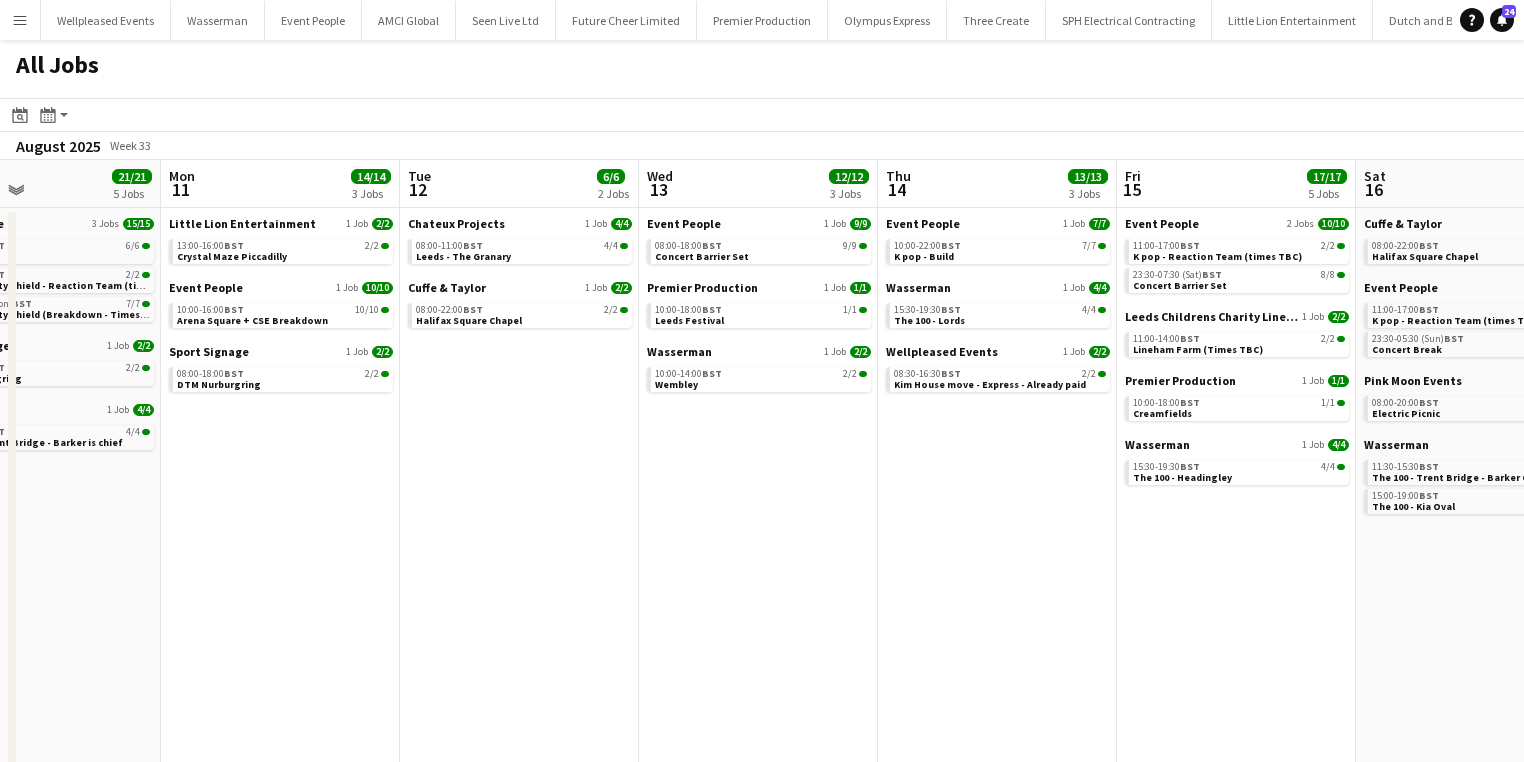 click on "Fri   8   18/18   5 Jobs   Sat   9   26/26   7 Jobs   Sun   10   21/21   5 Jobs   Mon   11   14/14   3 Jobs   Tue   12   6/6   2 Jobs   Wed   13   12/12   3 Jobs   Thu   14   13/13   3 Jobs   Fri   15   17/17   5 Jobs   Sat   16   25/25   6 Jobs   Sun   17   8/8   3 Jobs   Mon   18   12/12   4 Jobs   Tue   19   12/12   4 Jobs   AV Live   1 Job   2/2   17:00-21:00    BST   2/2   Toughsheet Community Stadium   Cuffe & Taylor   1 Job   2/2   08:00-22:00    BST   2/2   Halifax Square Chapel   Event People   1 Job   10/10   09:00-16:00    BST   10/10   Arena Square Compound   Sport Signage   1 Job   2/2   08:00-18:00    BST   2/2   DTM Nurburgring   XKX Projects   1 Job   2/2   08:00-16:00    BST   2/2   Cleckheaton    AV Live   1 Job   2/2   23:59-03:59 (Sun)   BST   2/2   Toughsheet Community Stadium   AV Matrix   1 Job   2/2   14:30-17:30    BST   2/2   AV Warehouse     Cuffe & Taylor   1 Job   2/2   08:00-22:00    BST   2/2   Halifax Square Chapel   Event People   2 Jobs   12/12   10:00-16:00    BST   5/5" at bounding box center [762, 503] 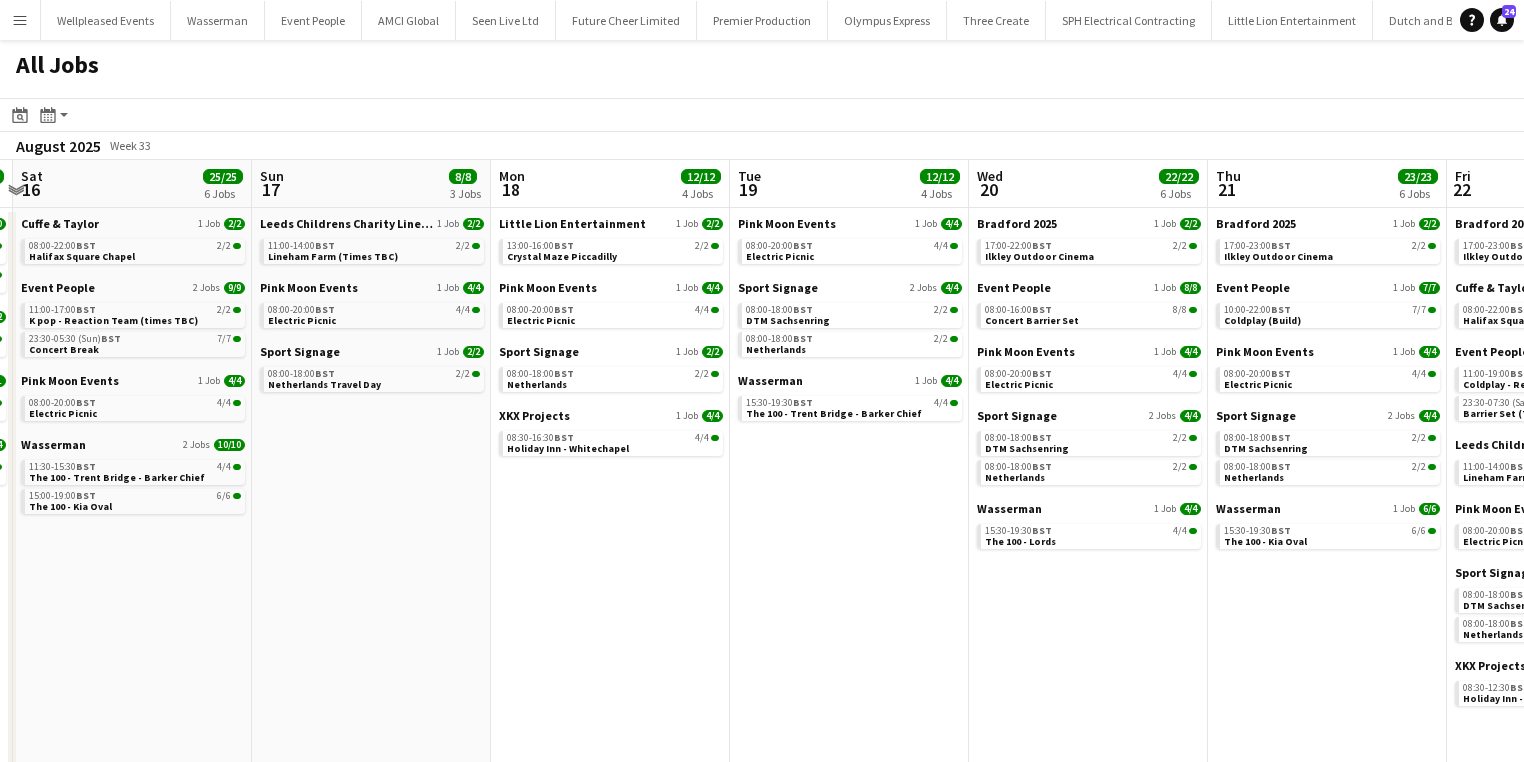 click on "Wed   13   12/12   3 Jobs   Thu   14   13/13   3 Jobs   Fri   15   17/17   5 Jobs   Sat   16   25/25   6 Jobs   Sun   17   8/8   3 Jobs   Mon   18   12/12   4 Jobs   Tue   19   12/12   4 Jobs   Wed   20   22/22   6 Jobs   Thu   21   23/23   6 Jobs   Fri   22   28/28   9 Jobs   Sat   23   22/22   8 Jobs   Sun   24   20/20   6 Jobs   Event People   1 Job   9/9   08:00-18:00    BST   9/9   Concert Barrier Set   Premier Production   1 Job   1/1   10:00-18:00    BST   1/1   Leeds Festival   Wasserman   1 Job   2/2   10:00-14:00    BST   2/2   Wembley   Event People   1 Job   7/7   10:00-22:00    BST   7/7   K pop - Build   Wasserman   1 Job   4/4   15:30-19:30    BST   4/4   The 100 - Lords    Wellpleased Events   1 Job   2/2   08:30-16:30    BST   2/2   Kim House move - Express - Already paid   Event People   2 Jobs   10/10   11:00-17:00    BST   2/2   K pop - Reaction Team (times TBC)   23:30-07:30 (Sat)   BST   8/8   Concert Barrier Set   Leeds Childrens Charity Lineham   1 Job   2/2   11:00-14:00    BST" at bounding box center (762, 503) 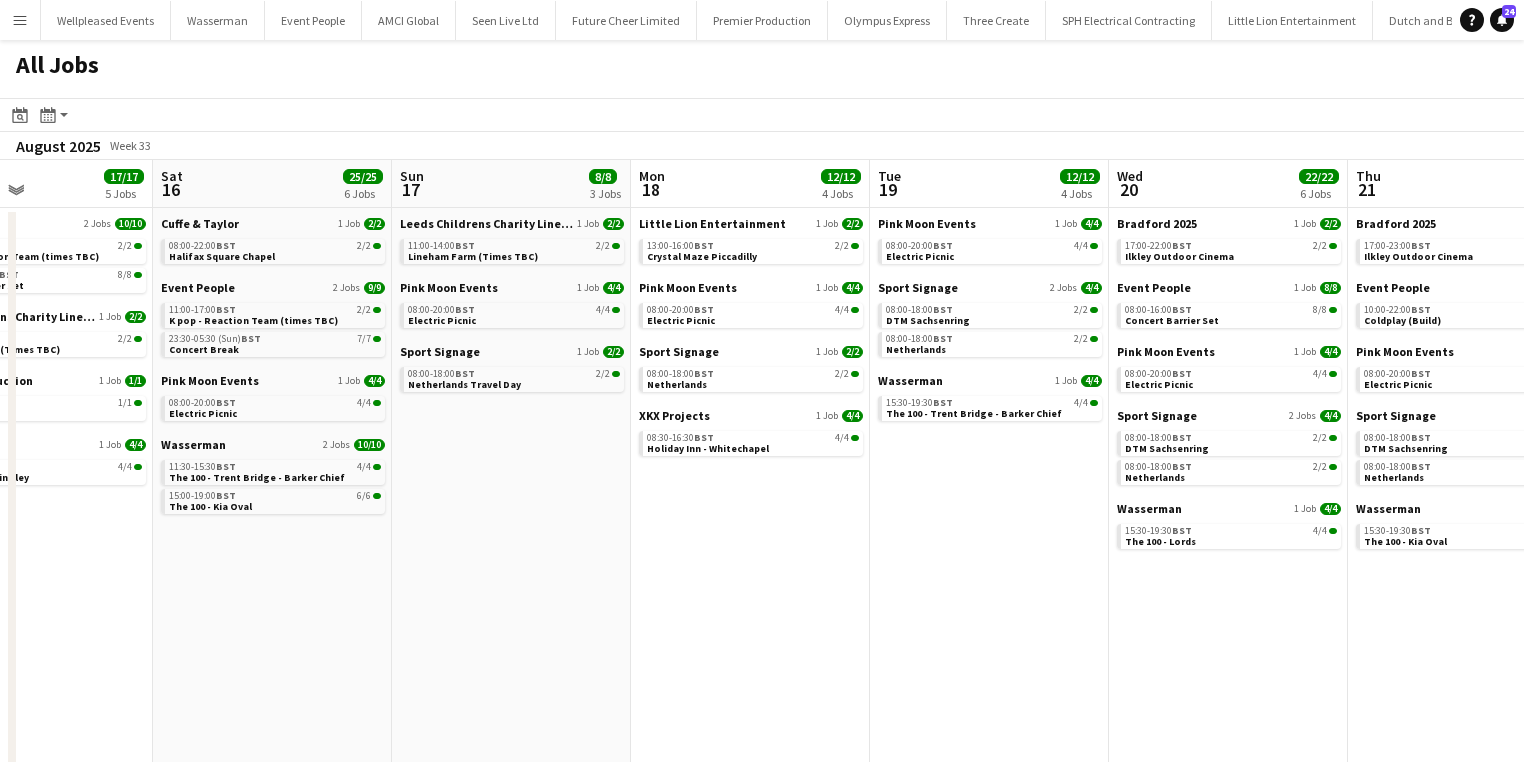 click on "Wed   13   12/12   3 Jobs   Thu   14   13/13   3 Jobs   Fri   15   17/17   5 Jobs   Sat   16   25/25   6 Jobs   Sun   17   8/8   3 Jobs   Mon   18   12/12   4 Jobs   Tue   19   12/12   4 Jobs   Wed   20   22/22   6 Jobs   Thu   21   23/23   6 Jobs   Fri   22   28/28   9 Jobs   Sat   23   22/22   8 Jobs   Sun   24   20/20   6 Jobs   Event People   1 Job   9/9   08:00-18:00    BST   9/9   Concert Barrier Set   Premier Production   1 Job   1/1   10:00-18:00    BST   1/1   Leeds Festival   Wasserman   1 Job   2/2   10:00-14:00    BST   2/2   Wembley   Event People   1 Job   7/7   10:00-22:00    BST   7/7   K pop - Build   Wasserman   1 Job   4/4   15:30-19:30    BST   4/4   The 100 - Lords    Wellpleased Events   1 Job   2/2   08:30-16:30    BST   2/2   Kim House move - Express - Already paid   Event People   2 Jobs   10/10   11:00-17:00    BST   2/2   K pop - Reaction Team (times TBC)   23:30-07:30 (Sat)   BST   8/8   Concert Barrier Set   Leeds Childrens Charity Lineham   1 Job   2/2   11:00-14:00    BST" at bounding box center [762, 503] 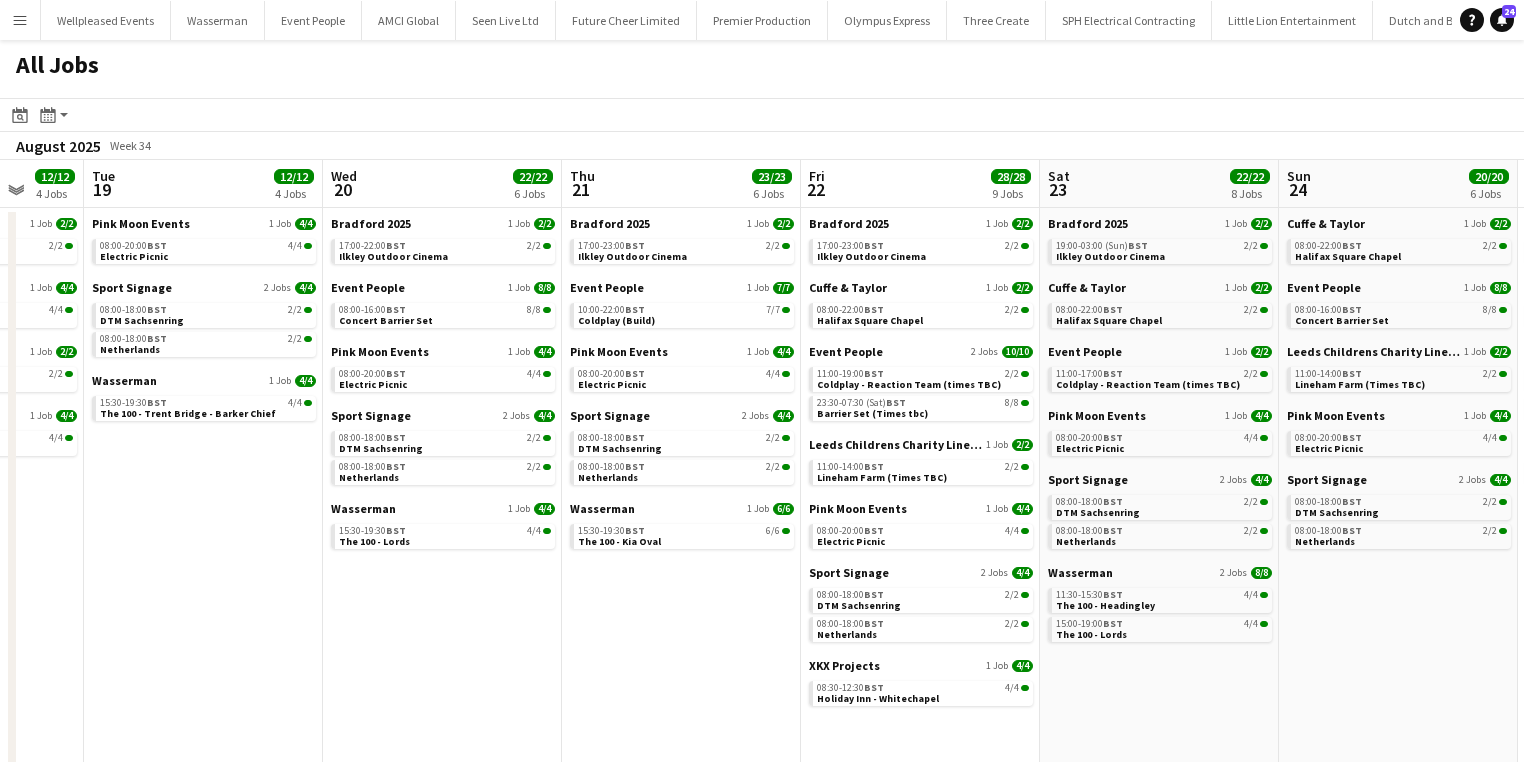 click on "Fri   15   17/17   5 Jobs   Sat   16   25/25   6 Jobs   Sun   17   8/8   3 Jobs   Mon   18   12/12   4 Jobs   Tue   19   12/12   4 Jobs   Wed   20   22/22   6 Jobs   Thu   21   23/23   6 Jobs   Fri   22   28/28   9 Jobs   Sat   23   22/22   8 Jobs   Sun   24   20/20   6 Jobs   Mon   25   16/16   5 Jobs   Tue   26   29/29   8 Jobs   Event People   2 Jobs   10/10   11:00-17:00    BST   2/2   K pop - Reaction Team (times TBC)   23:30-07:30 (Sat)   BST   8/8   Concert Barrier Set   Leeds Childrens Charity Lineham   1 Job   2/2   11:00-14:00    BST   2/2   Lineham Farm (Times TBC)   Premier Production   1 Job   1/1   10:00-18:00    BST   1/1   Creamfields   Wasserman   1 Job   4/4   15:30-19:30    BST   4/4   The 100 - Headingley   Cuffe & Taylor   1 Job   2/2   08:00-22:00    BST   2/2   Halifax Square Chapel   Event People   2 Jobs   9/9   11:00-17:00    BST   2/2   K pop - Reaction Team (times TBC)   23:30-05:30 (Sun)   BST   7/7   Concert Break   Pink Moon Events   1 Job   4/4   08:00-20:00    BST   4/4" at bounding box center [762, 503] 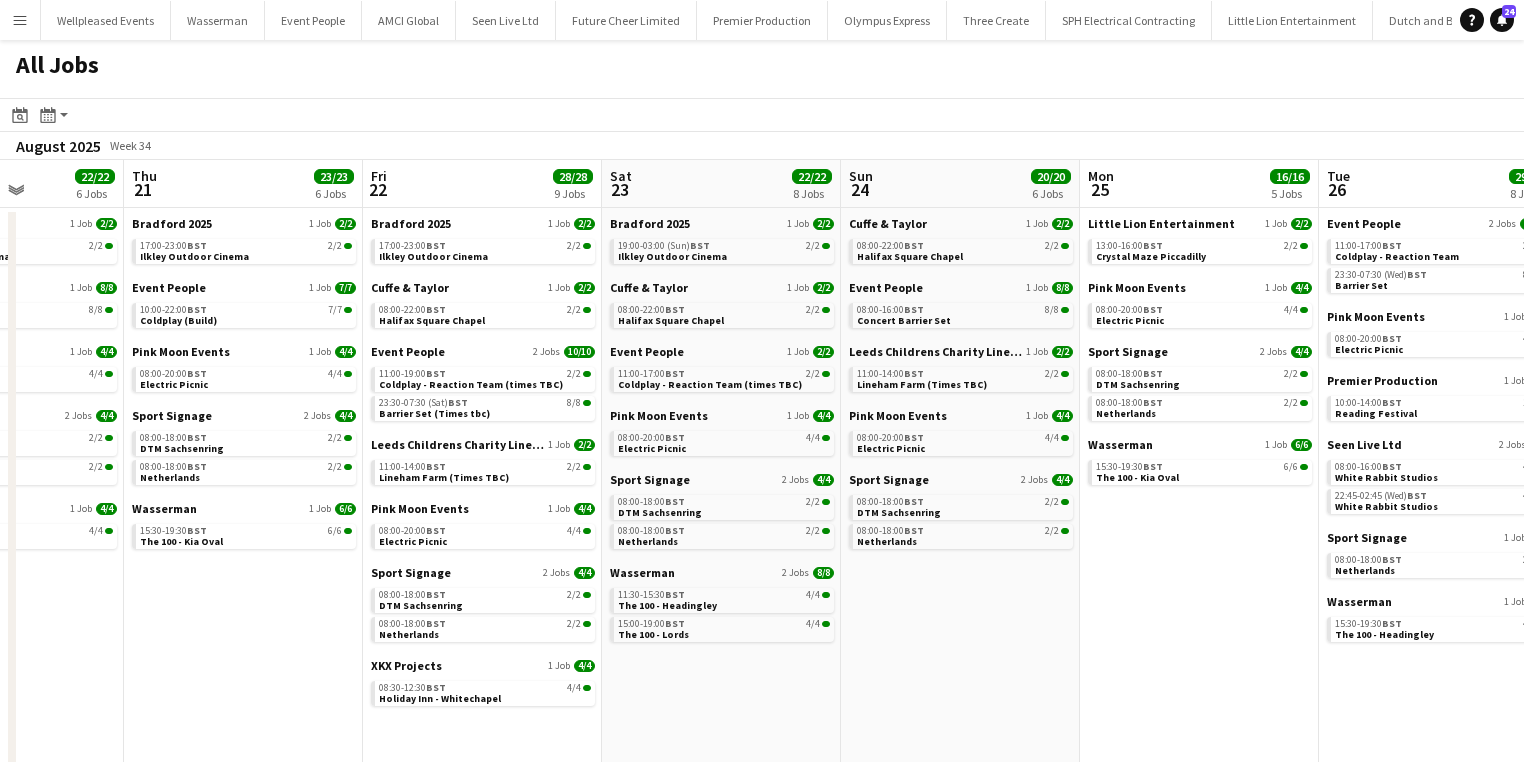 click on "Sun   17   8/8   3 Jobs   Mon   18   12/12   4 Jobs   Tue   19   12/12   4 Jobs   Wed   20   22/22   6 Jobs   Thu   21   23/23   6 Jobs   Fri   22   28/28   9 Jobs   Sat   23   22/22   8 Jobs   Sun   24   20/20   6 Jobs   Mon   25   16/16   5 Jobs   Tue   26   29/29   8 Jobs   Wed   27   13/13   5 Jobs   Thu   28   15/15   4 Jobs   Leeds Childrens Charity Lineham   1 Job   2/2   11:00-14:00    BST   2/2   Lineham Farm (Times TBC)   Pink Moon Events   1 Job   4/4   08:00-20:00    BST   4/4   Electric Picnic   Sport Signage   1 Job   2/2   08:00-18:00    BST   2/2   Netherlands Travel Day    Little Lion Entertainment   1 Job   2/2   13:00-16:00    BST   2/2   Crystal Maze Piccadilly   Pink Moon Events   1 Job   4/4   08:00-20:00    BST   4/4   Electric Picnic   Sport Signage   1 Job   2/2   08:00-18:00    BST   2/2   Netherlands   XKX Projects   1 Job   4/4   08:30-16:30    BST   4/4   Holiday Inn - Whitechapel   Pink Moon Events   1 Job   4/4   08:00-20:00    BST   4/4   Electric Picnic   Sport Signage   4/4" at bounding box center [762, 503] 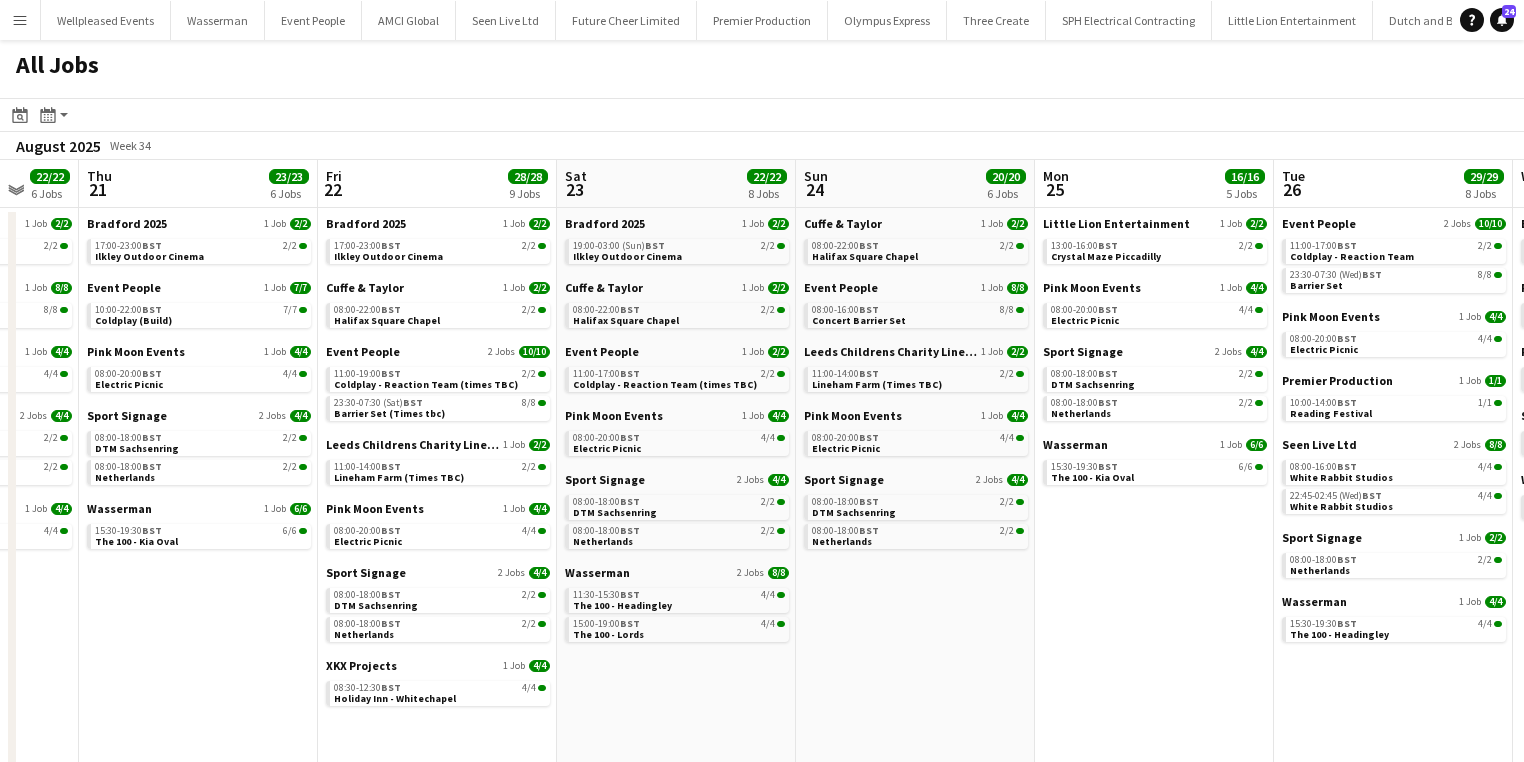click on "Sun   17   8/8   3 Jobs   Mon   18   12/12   4 Jobs   Tue   19   12/12   4 Jobs   Wed   20   22/22   6 Jobs   Thu   21   23/23   6 Jobs   Fri   22   28/28   9 Jobs   Sat   23   22/22   8 Jobs   Sun   24   20/20   6 Jobs   Mon   25   16/16   5 Jobs   Tue   26   29/29   8 Jobs   Wed   27   13/13   5 Jobs   Thu   28   15/15   4 Jobs   Leeds Childrens Charity Lineham   1 Job   2/2   11:00-14:00    BST   2/2   Lineham Farm (Times TBC)   Pink Moon Events   1 Job   4/4   08:00-20:00    BST   4/4   Electric Picnic   Sport Signage   1 Job   2/2   08:00-18:00    BST   2/2   Netherlands Travel Day    Little Lion Entertainment   1 Job   2/2   13:00-16:00    BST   2/2   Crystal Maze Piccadilly   Pink Moon Events   1 Job   4/4   08:00-20:00    BST   4/4   Electric Picnic   Sport Signage   1 Job   2/2   08:00-18:00    BST   2/2   Netherlands   XKX Projects   1 Job   4/4   08:30-16:30    BST   4/4   Holiday Inn - Whitechapel   Pink Moon Events   1 Job   4/4   08:00-20:00    BST   4/4   Electric Picnic   Sport Signage   4/4" at bounding box center (762, 503) 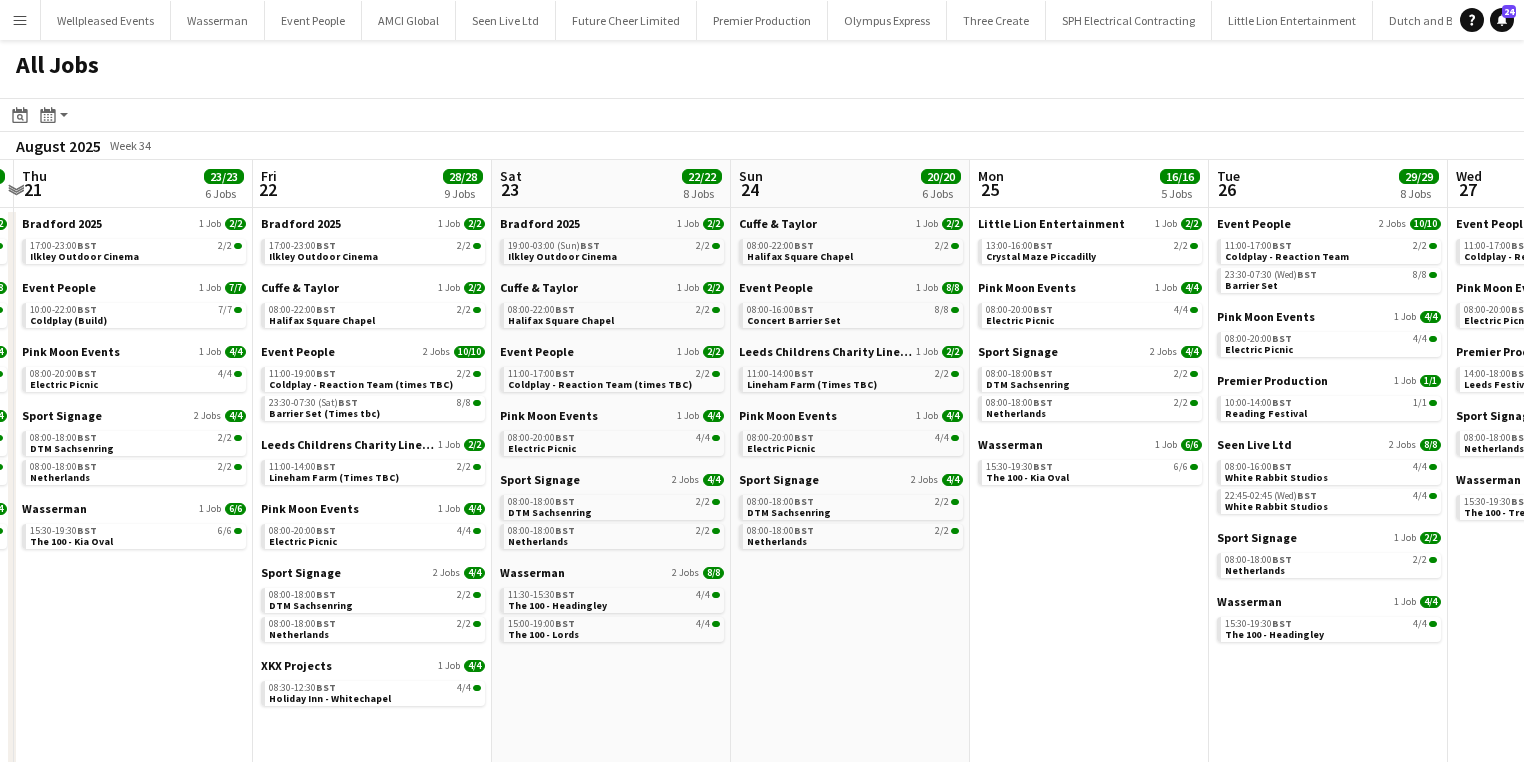click on "Mon   18   12/12   4 Jobs   Tue   19   12/12   4 Jobs   Wed   20   22/22   6 Jobs   Thu   21   23/23   6 Jobs   Fri   22   28/28   9 Jobs   Sat   23   22/22   8 Jobs   Sun   24   20/20   6 Jobs   Mon   25   16/16   5 Jobs   Tue   26   29/29   8 Jobs   Wed   27   13/13   5 Jobs   Thu   28   15/15   4 Jobs   Fri   29   10/10   4 Jobs    Little Lion Entertainment   1 Job   2/2   13:00-16:00    BST   2/2   Crystal Maze Piccadilly   Pink Moon Events   1 Job   4/4   08:00-20:00    BST   4/4   Electric Picnic   Sport Signage   1 Job   2/2   08:00-18:00    BST   2/2   Netherlands   XKX Projects   1 Job   4/4   08:30-16:30    BST   4/4   Holiday Inn - Whitechapel   Pink Moon Events   1 Job   4/4   08:00-20:00    BST   4/4   Electric Picnic   Sport Signage   2 Jobs   4/4   08:00-18:00    BST   2/2   DTM Sachsenring   08:00-18:00    BST   2/2   Netherlands   Wasserman   1 Job   4/4   15:30-19:30    BST   4/4   The 100 - Trent Bridge - Barker Chief   Bradford 2025   1 Job   2/2   17:00-22:00    BST   2/2   Event People" at bounding box center [762, 503] 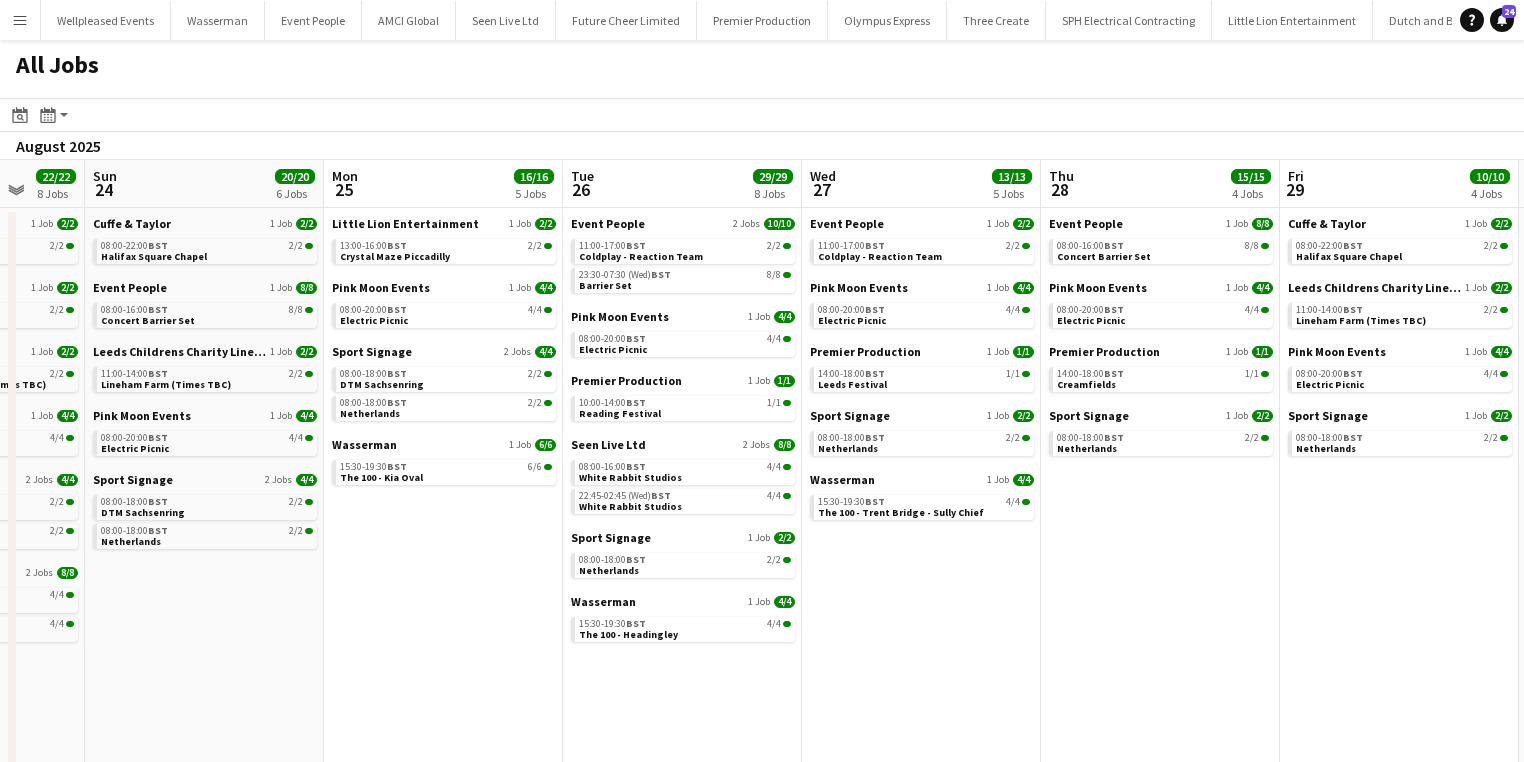 click on "Wed   20   22/22   6 Jobs   Thu   21   23/23   6 Jobs   Fri   22   28/28   9 Jobs   Sat   23   22/22   8 Jobs   Sun   24   20/20   6 Jobs   Mon   25   16/16   5 Jobs   Tue   26   29/29   8 Jobs   Wed   27   13/13   5 Jobs   Thu   28   15/15   4 Jobs   Fri   29   10/10   4 Jobs   Sat   30   24/24   6 Jobs   Sun   31   18/18   6 Jobs   Bradford 2025   1 Job   2/2   17:00-22:00    BST   2/2   Ilkley Outdoor Cinema   Event People   1 Job   8/8   08:00-16:00    BST   8/8   Concert Barrier Set   Pink Moon Events   1 Job   4/4   08:00-20:00    BST   4/4   Electric Picnic   Sport Signage   2 Jobs   4/4   08:00-18:00    BST   2/2   DTM Sachsenring   08:00-18:00    BST   2/2   Netherlands   Wasserman   1 Job   4/4   15:30-19:30    BST   4/4   The 100 - Lords    Bradford 2025   1 Job   2/2   17:00-23:00    BST   2/2   Ilkley Outdoor Cinema   Event People   1 Job   7/7   10:00-22:00    BST   7/7   Coldplay (Build)   Pink Moon Events   1 Job   4/4   08:00-20:00    BST   4/4   Electric Picnic   Sport Signage   2 Jobs" at bounding box center [762, 503] 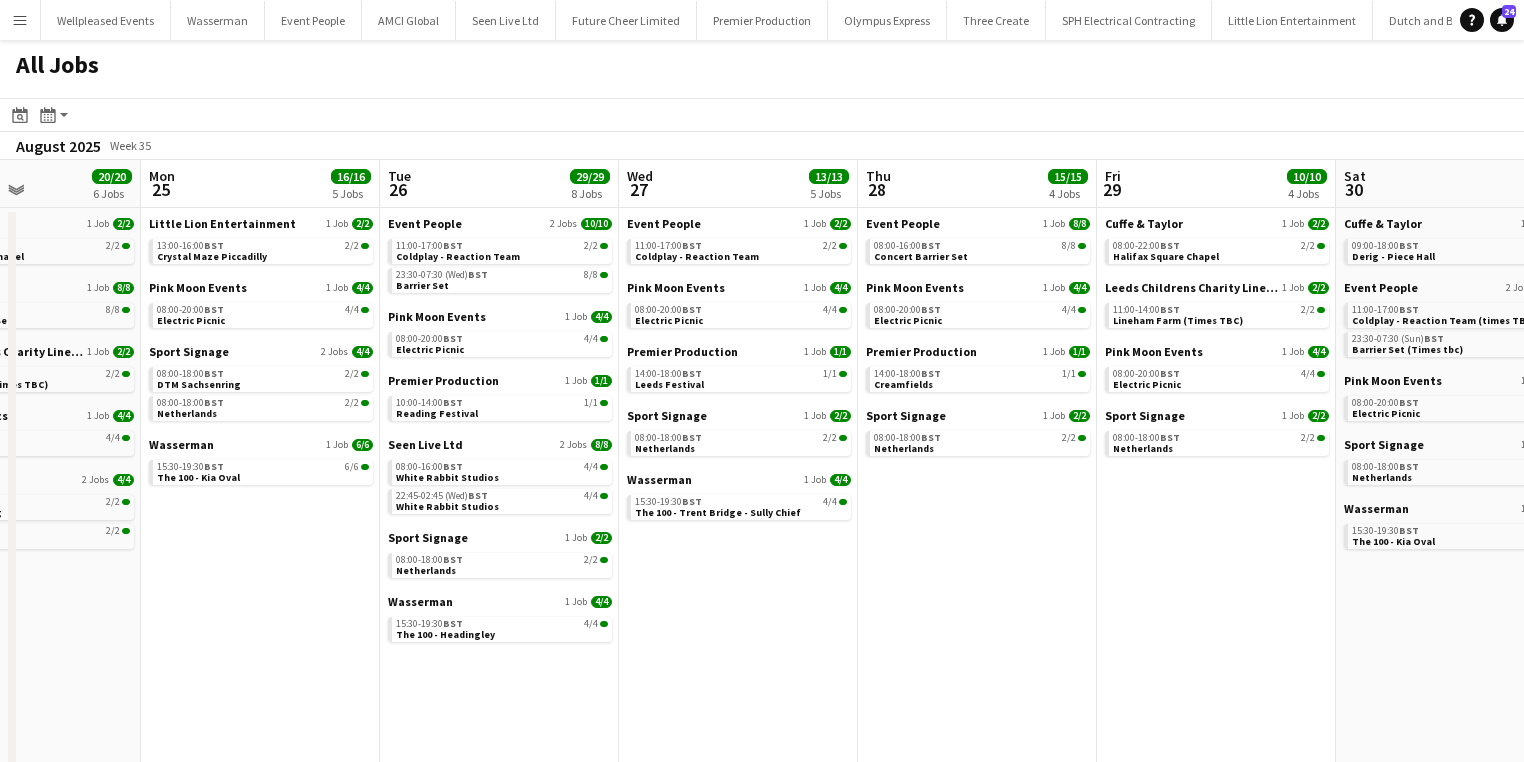 click on "Fri   22   28/28   9 Jobs   Sat   23   22/22   8 Jobs   Sun   24   20/20   6 Jobs   Mon   25   16/16   5 Jobs   Tue   26   29/29   8 Jobs   Wed   27   13/13   5 Jobs   Thu   28   15/15   4 Jobs   Fri   29   10/10   4 Jobs   Sat   30   24/24   6 Jobs   Sun   31   18/18   6 Jobs   Mon   1   6/14   4 Jobs   Tue   2   6/15   4 Jobs   Bradford 2025   1 Job   2/2   17:00-23:00    BST   2/2   Ilkley Outdoor Cinema   Cuffe & Taylor   1 Job   2/2   08:00-22:00    BST   2/2   Halifax Square Chapel   Event People   2 Jobs   10/10   11:00-19:00    BST   2/2   Coldplay - Reaction Team (times TBC)   23:30-07:30 (Sat)   BST   8/8   Barrier Set (Times tbc)   Leeds Childrens Charity Lineham   1 Job   2/2   11:00-14:00    BST   2/2   Lineham Farm (Times TBC)   Pink Moon Events   1 Job   4/4   08:00-20:00    BST   4/4   Electric Picnic   Sport Signage   2 Jobs   4/4   08:00-18:00    BST   2/2   DTM Sachsenring   08:00-18:00    BST   2/2   Netherlands   XKX Projects   1 Job   4/4   08:30-12:30    BST   4/4   Bradford 2025   8A" at bounding box center [762, 503] 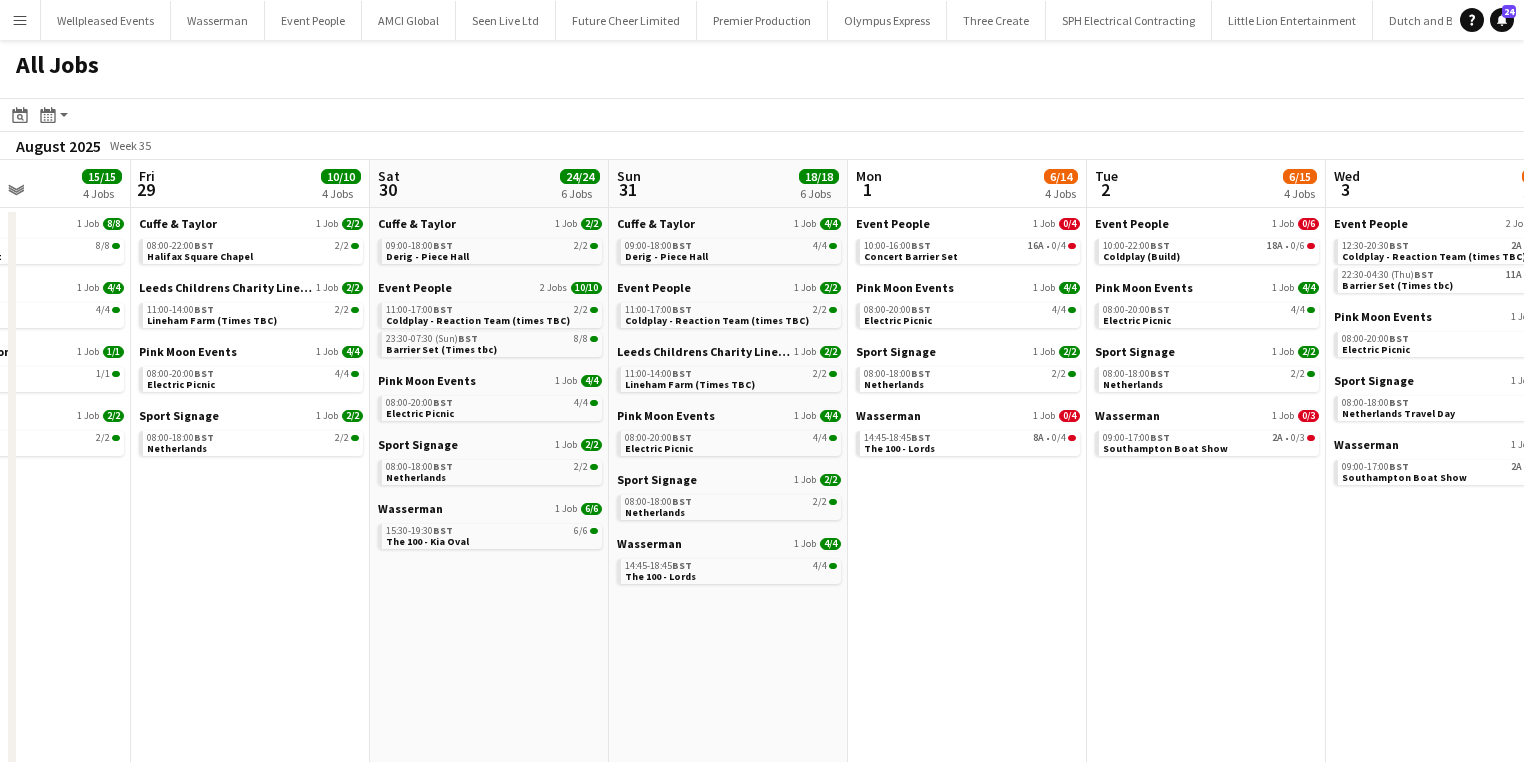 scroll, scrollTop: 0, scrollLeft: 916, axis: horizontal 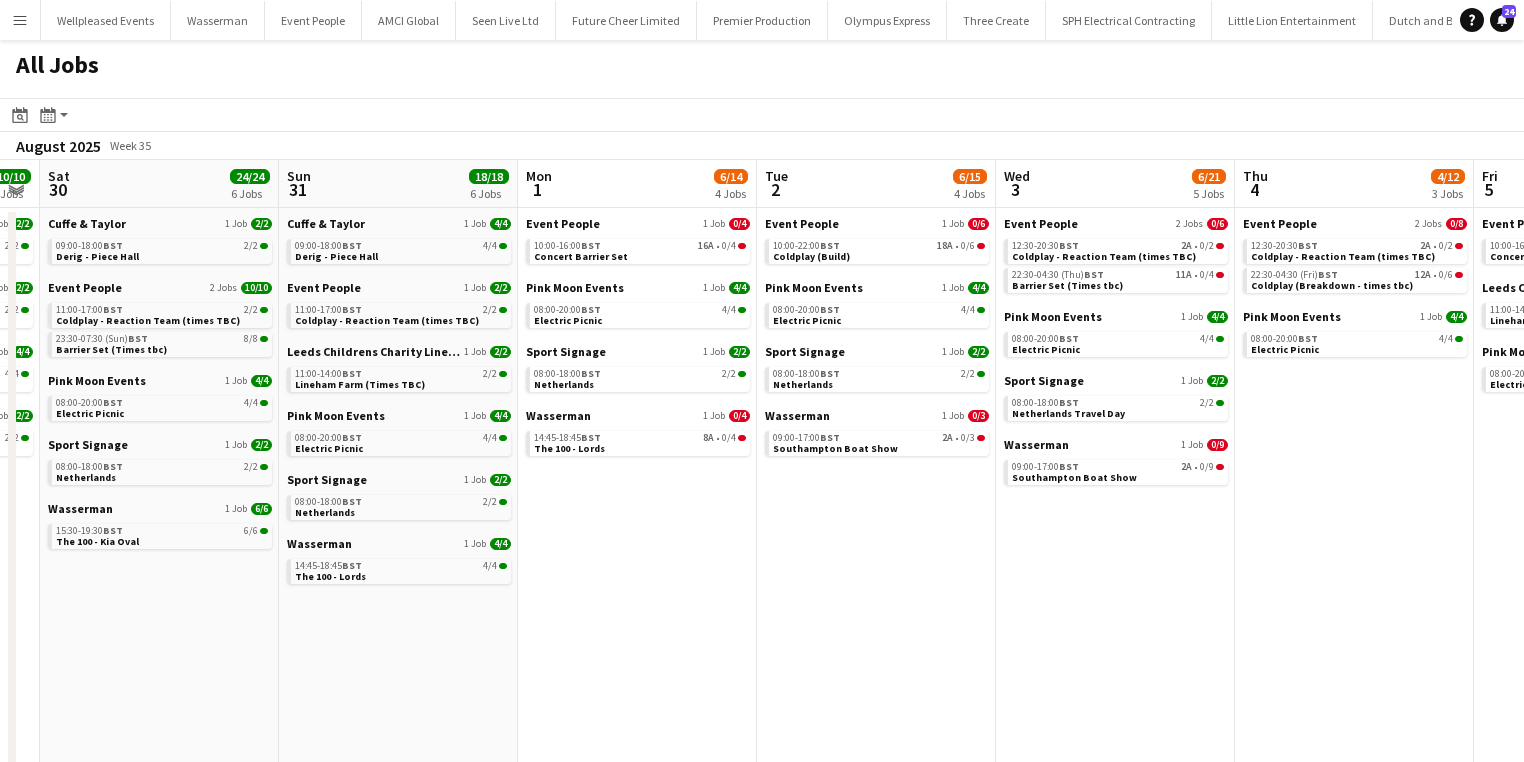 click on "Tue   26   29/29   8 Jobs   Wed   27   13/13   5 Jobs   Thu   28   15/15   4 Jobs   Fri   29   10/10   4 Jobs   Sat   30   24/24   6 Jobs   Sun   31   18/18   6 Jobs   Mon   1   6/14   4 Jobs   Tue   2   6/15   4 Jobs   Wed   3   6/21   5 Jobs   Thu   4   4/12   3 Jobs   Fri   5   6/10   3 Jobs   Sat   6   4/10   2 Jobs   Event People   2 Jobs   10/10   11:00-17:00    BST   2/2   Coldplay - Reaction Team    23:30-07:30 (Wed)   BST   8/8   Barrier Set   Pink Moon Events   1 Job   4/4   08:00-20:00    BST   4/4   Electric Picnic   Premier Production   1 Job   1/1   10:00-14:00    BST   1/1   Reading Festival   Seen Live Ltd   2 Jobs   8/8   08:00-16:00    BST   4/4   White Rabbit Studios   22:45-02:45 (Wed)   BST   4/4   White Rabbit Studios   Sport Signage   1 Job   2/2   08:00-18:00    BST   2/2   Netherlands   Wasserman   1 Job   4/4   15:30-19:30    BST   4/4   The 100 - Headingley    Event People   1 Job   2/2   11:00-17:00    BST   2/2   Coldplay - Reaction Team    Pink Moon Events   1 Job   4/4   BST" at bounding box center [762, 503] 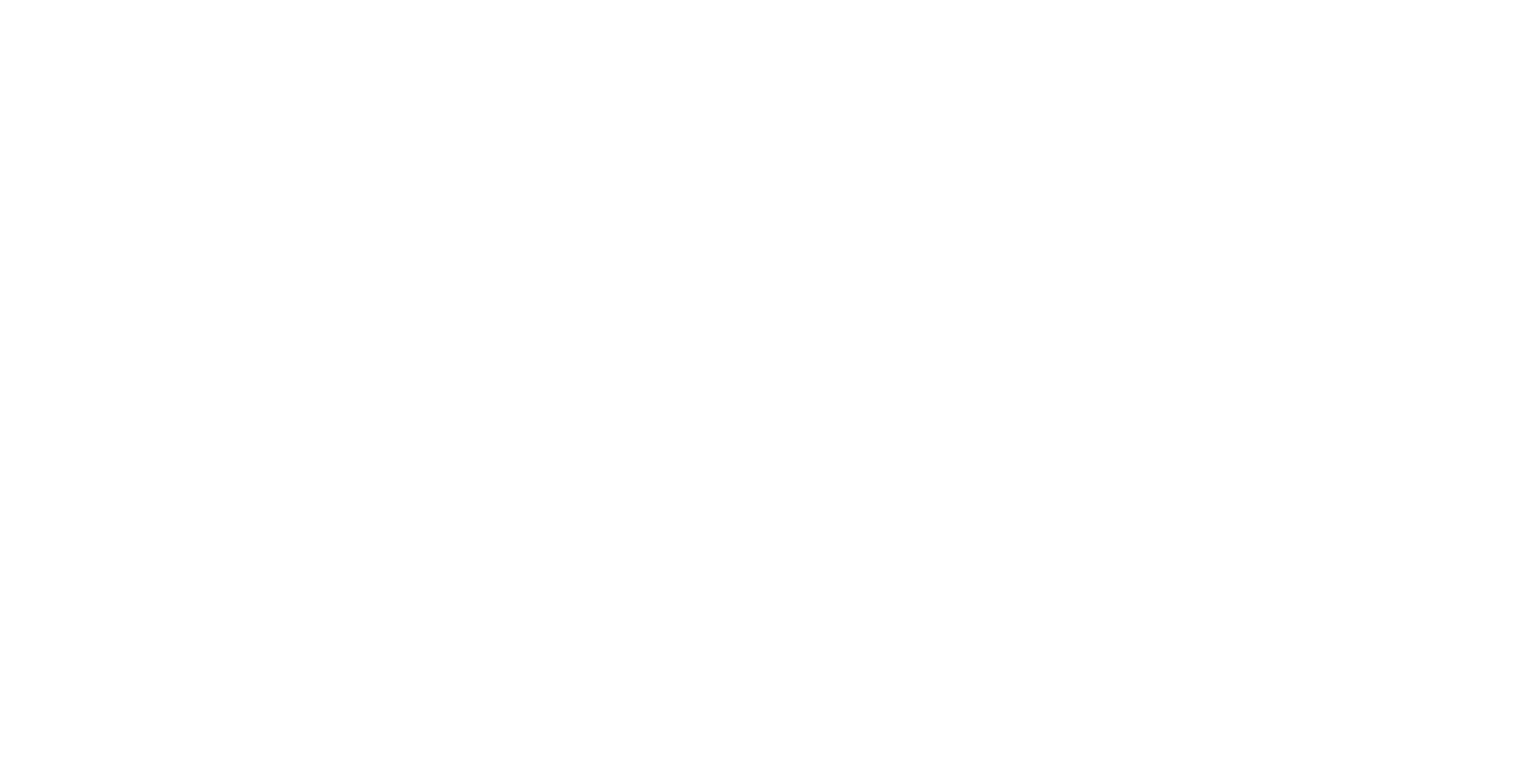 scroll, scrollTop: 0, scrollLeft: 0, axis: both 